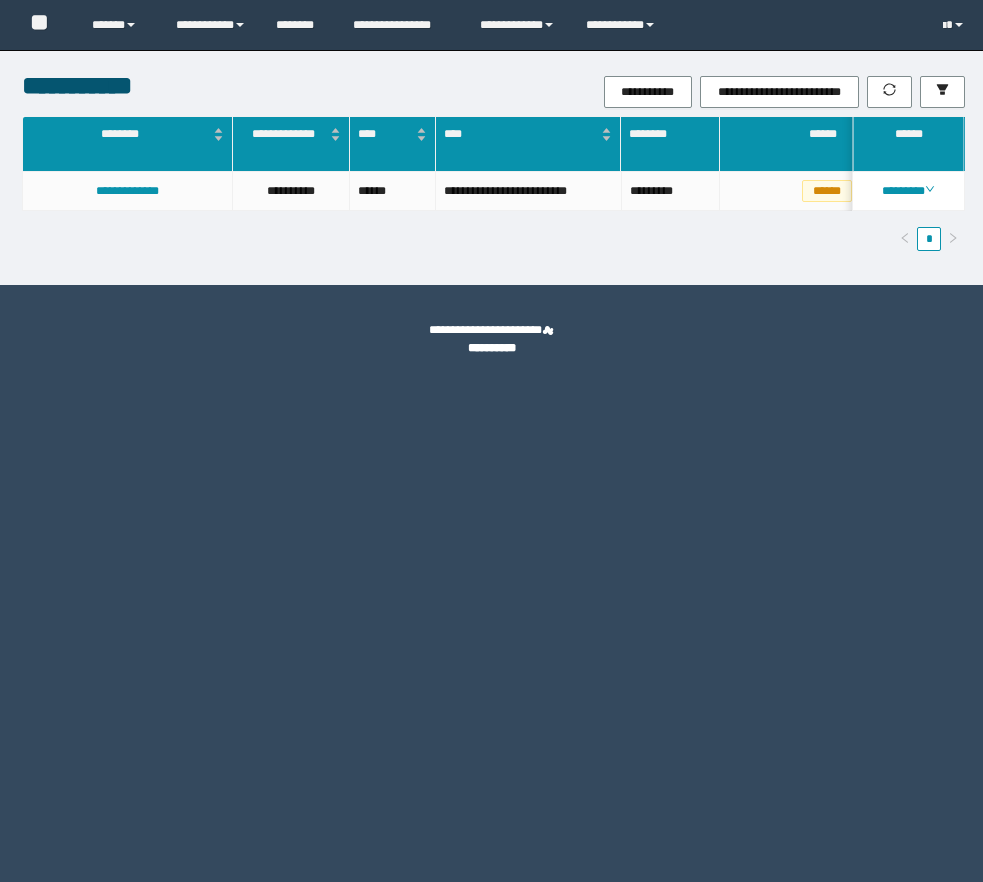 scroll, scrollTop: 0, scrollLeft: 0, axis: both 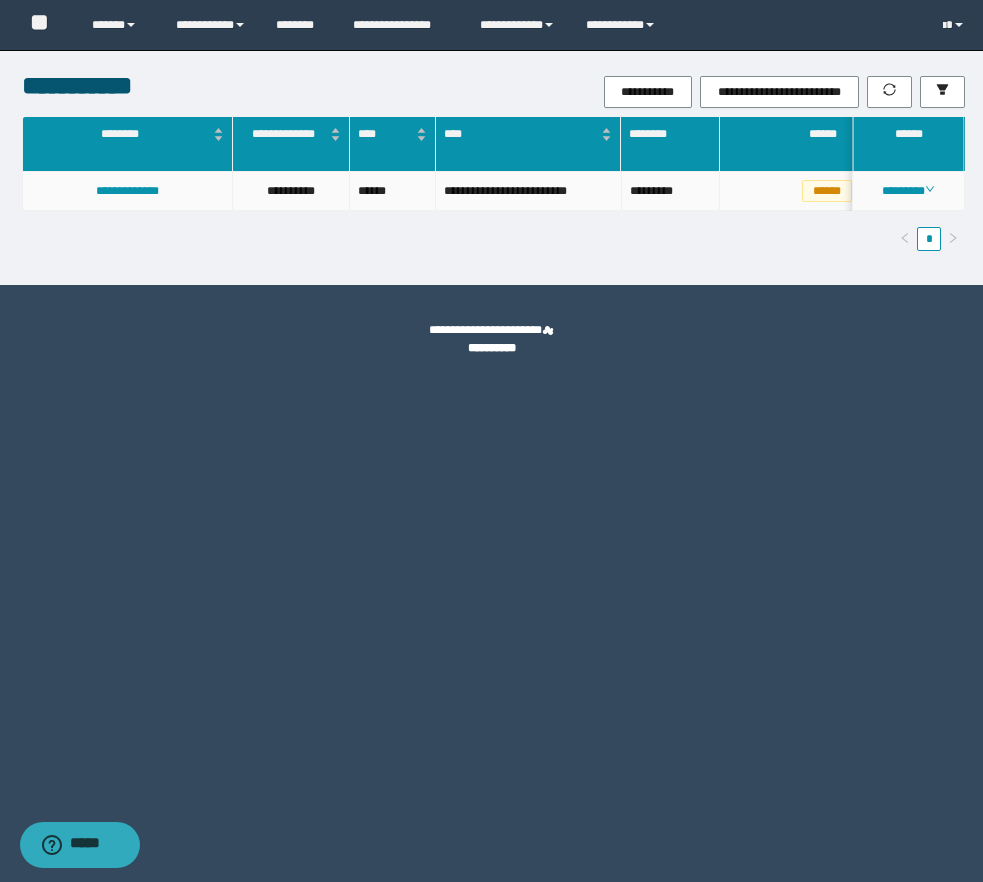 click 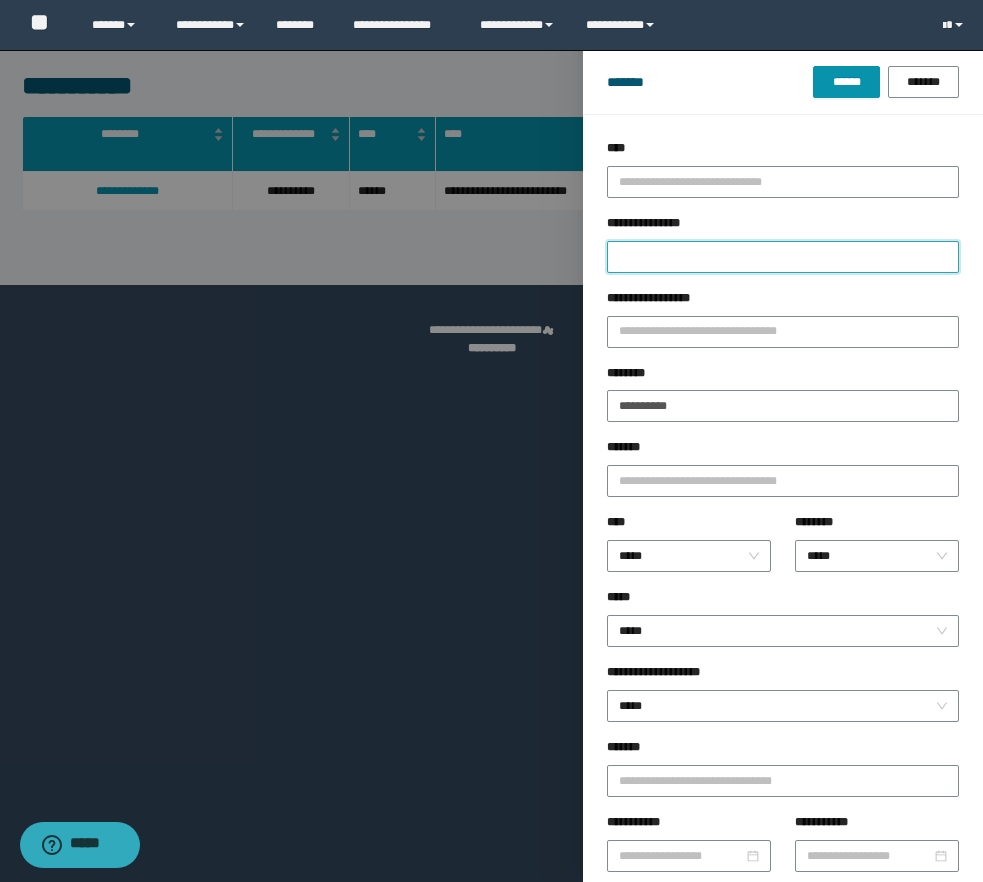 click on "**********" at bounding box center (783, 257) 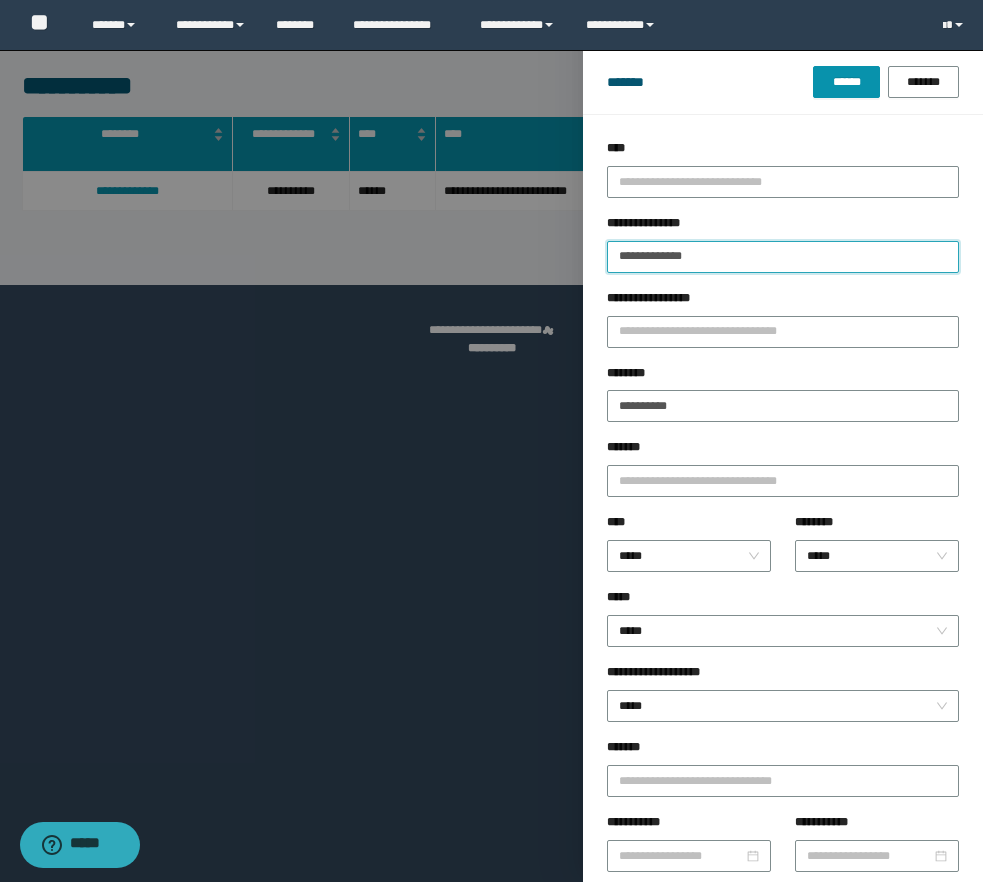 type on "**********" 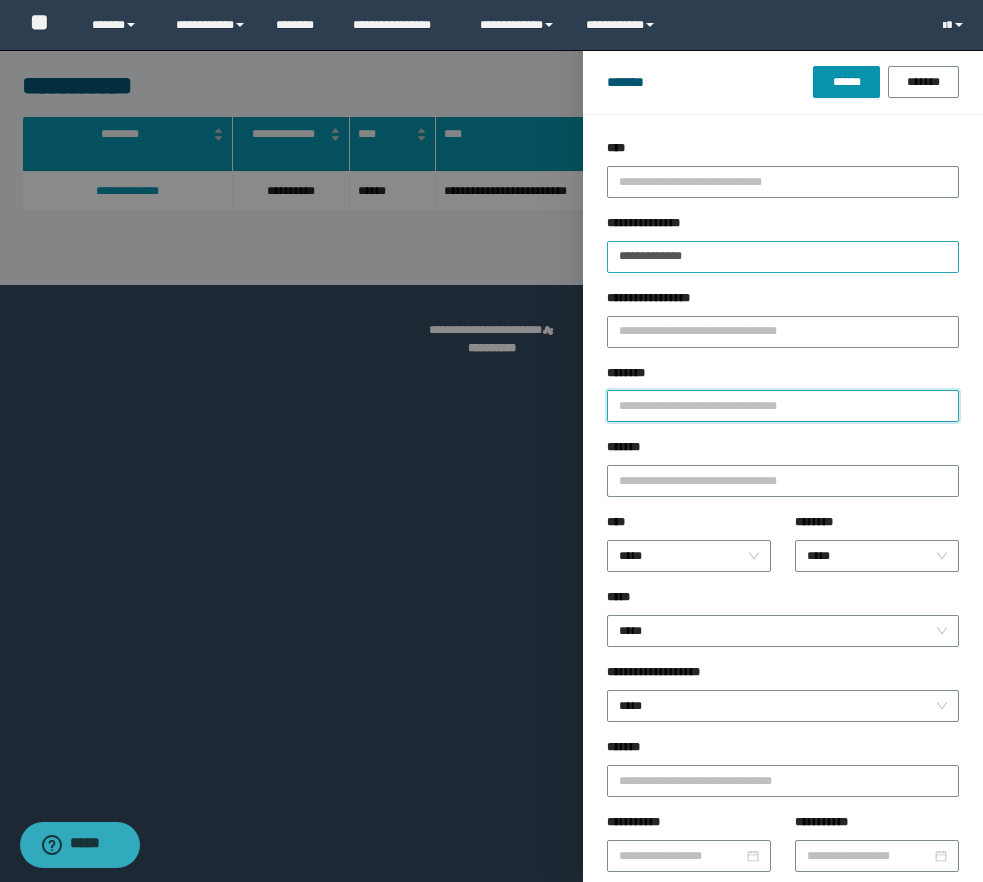 type 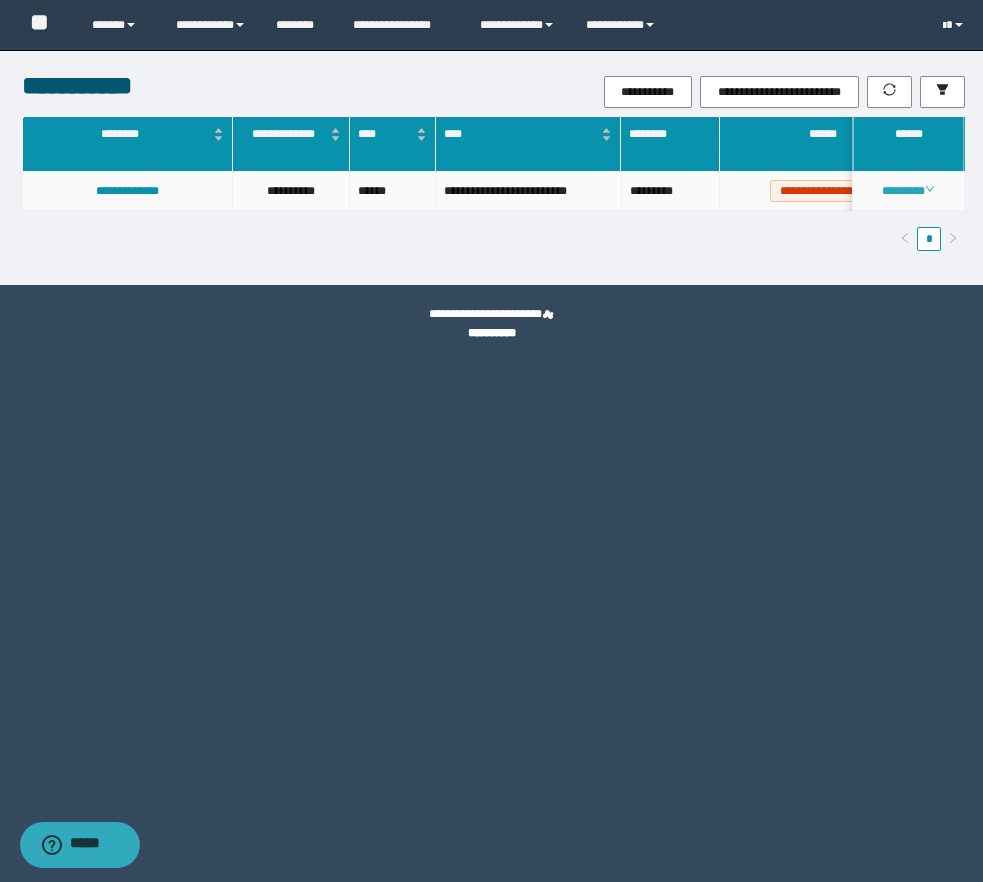 click on "********" at bounding box center [908, 191] 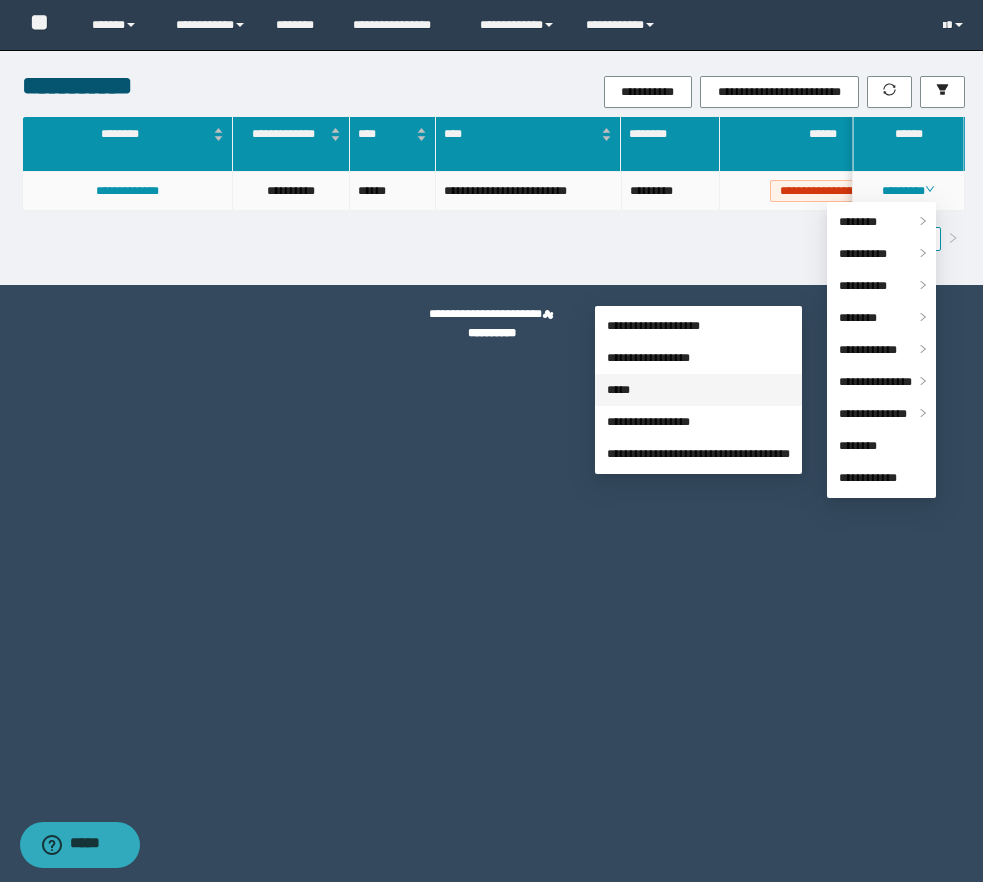 click on "*****" at bounding box center [618, 390] 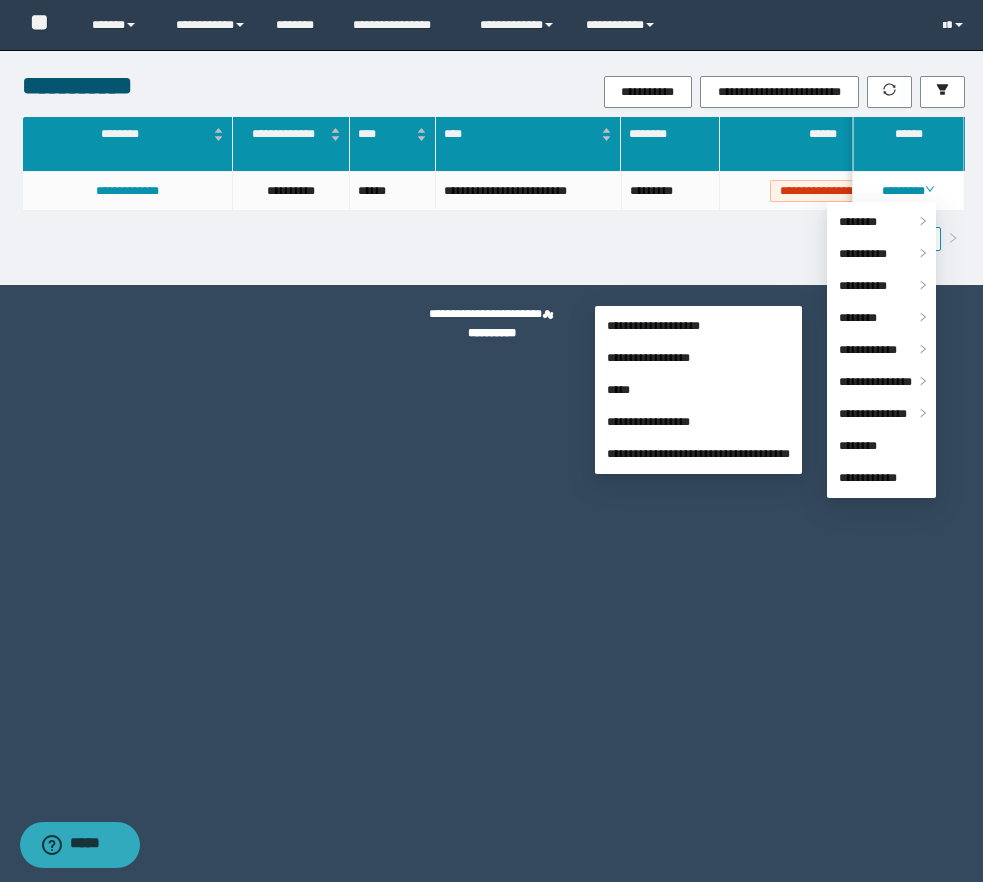 type on "**********" 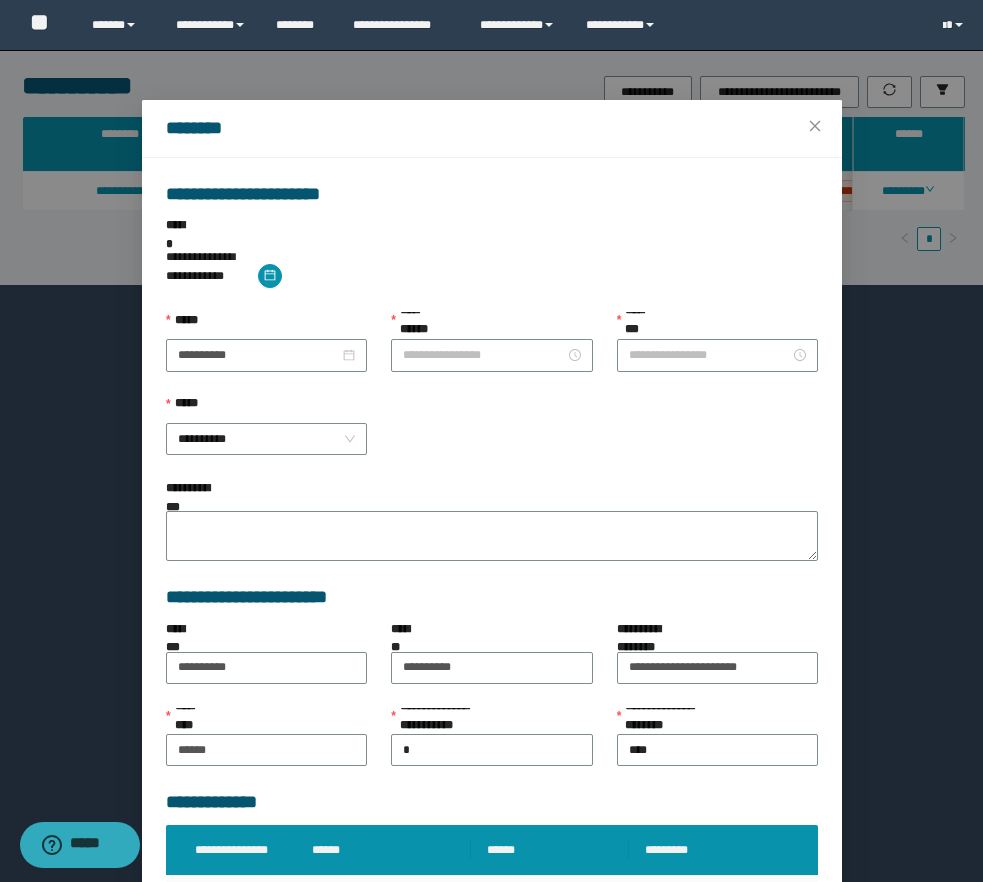 type on "********" 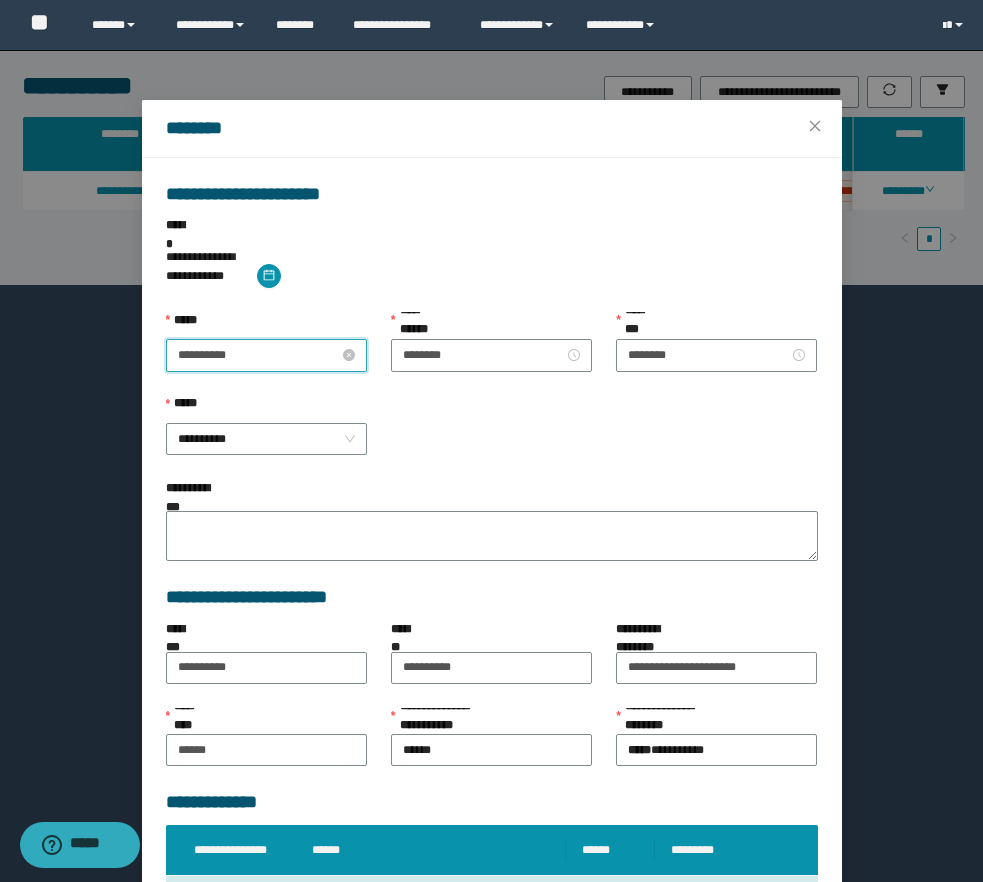 click on "**********" at bounding box center [258, 355] 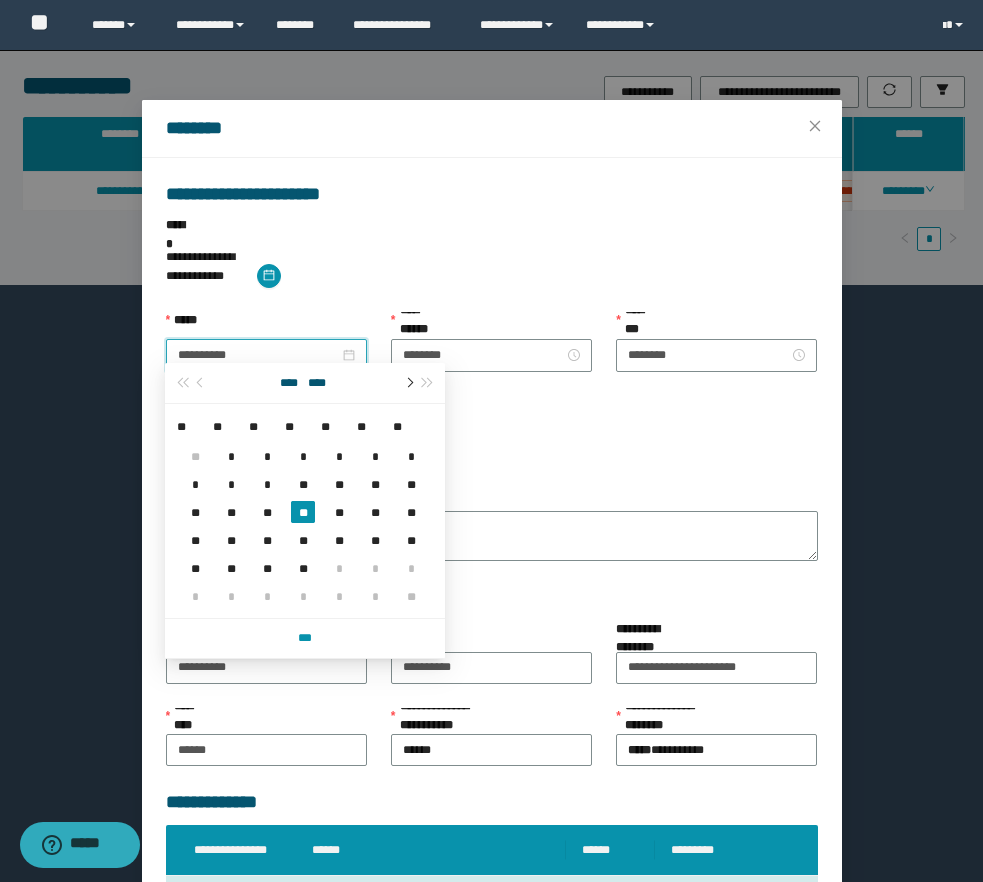 click at bounding box center [408, 383] 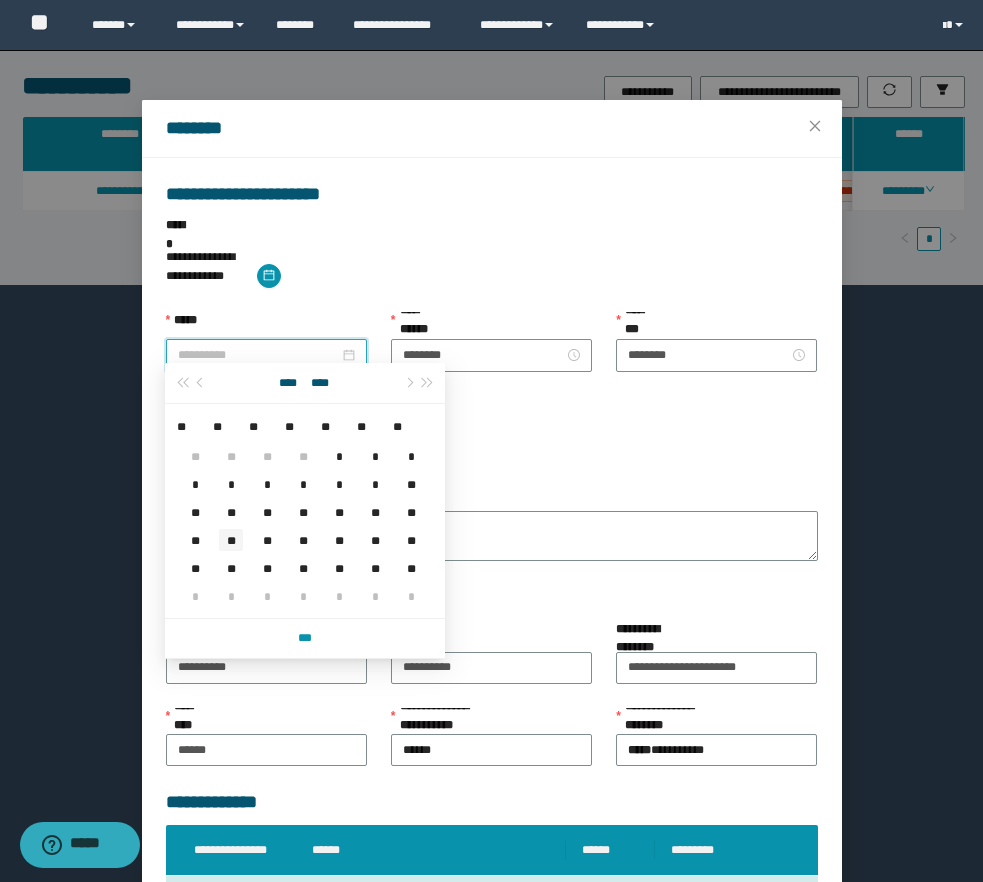 type on "**********" 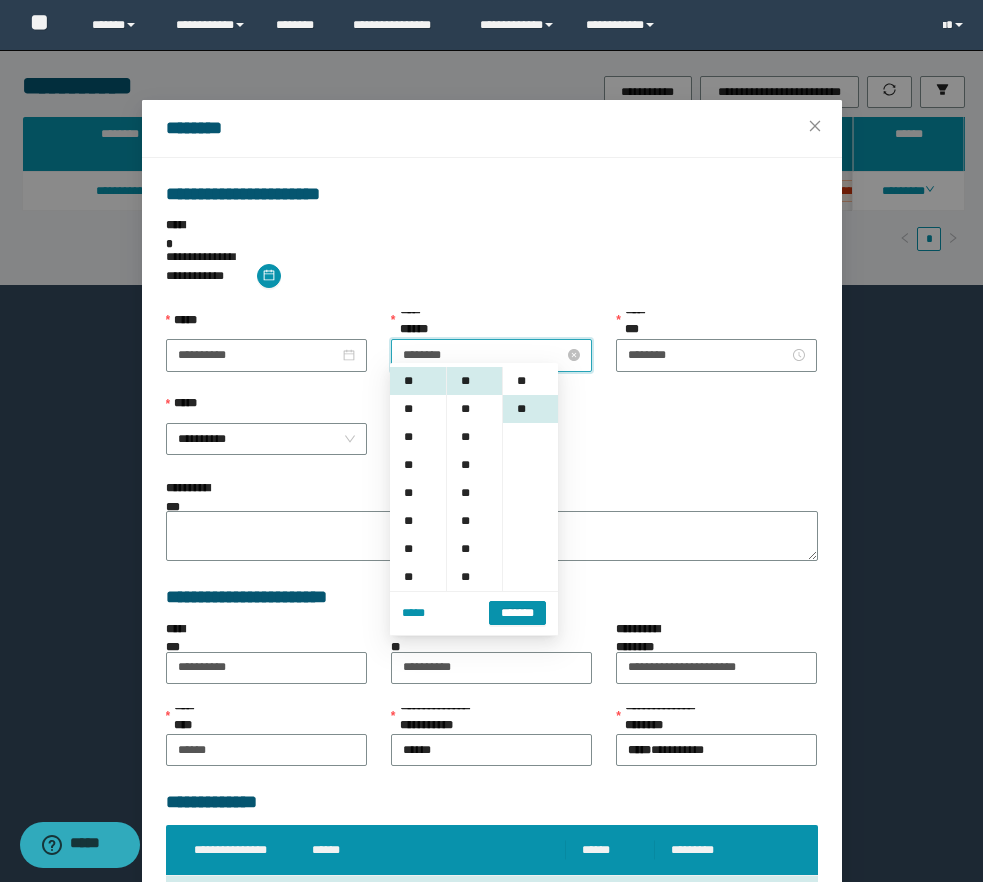 click on "********" at bounding box center [483, 355] 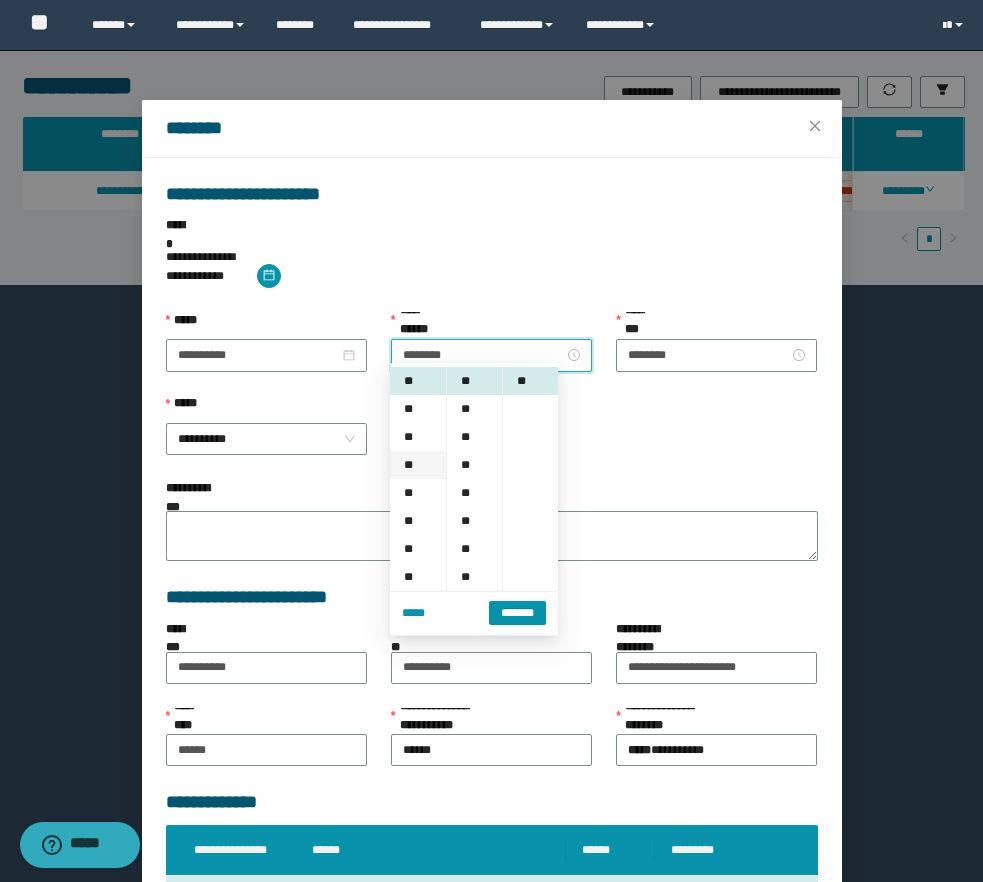 scroll, scrollTop: 28, scrollLeft: 0, axis: vertical 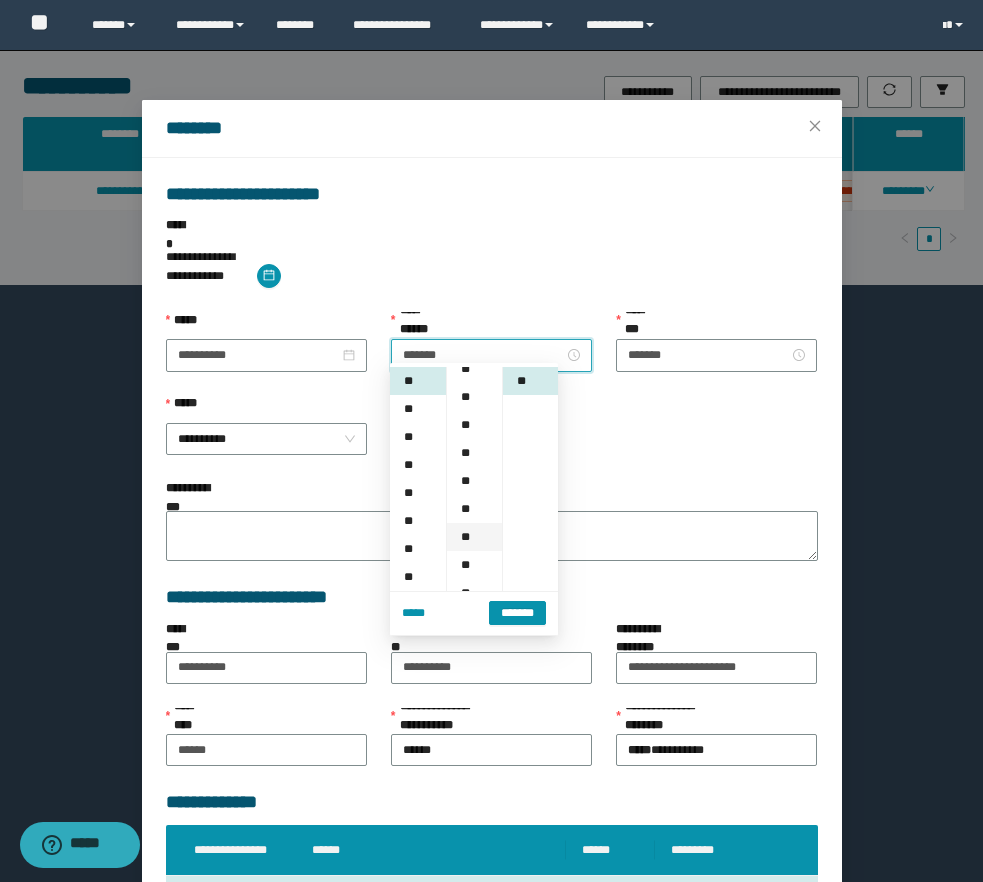 click on "**" at bounding box center [474, 537] 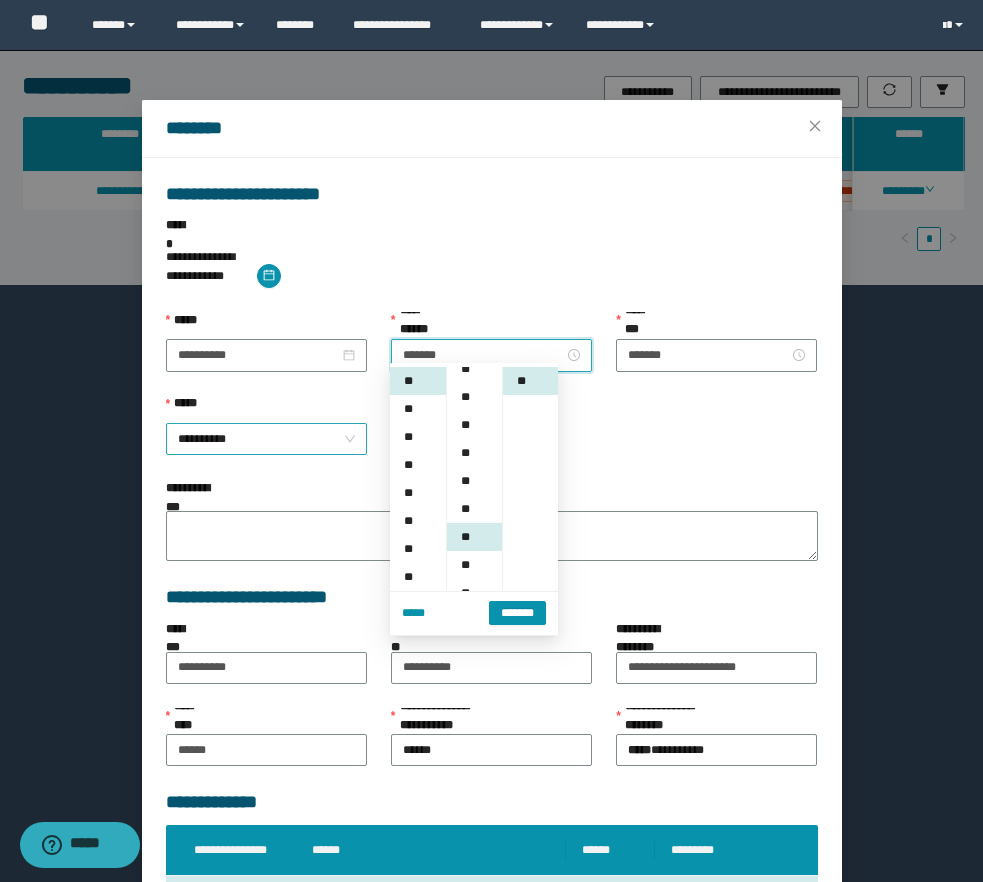 click on "**********" at bounding box center [266, 439] 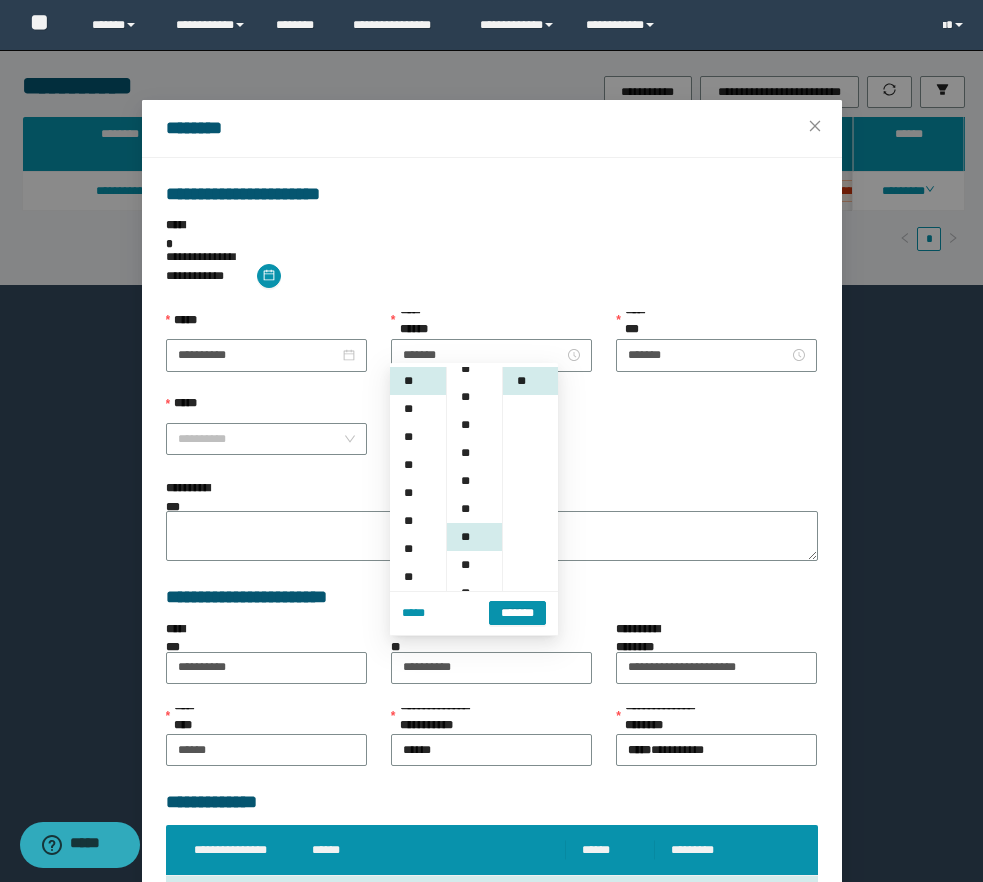 scroll, scrollTop: 148, scrollLeft: 0, axis: vertical 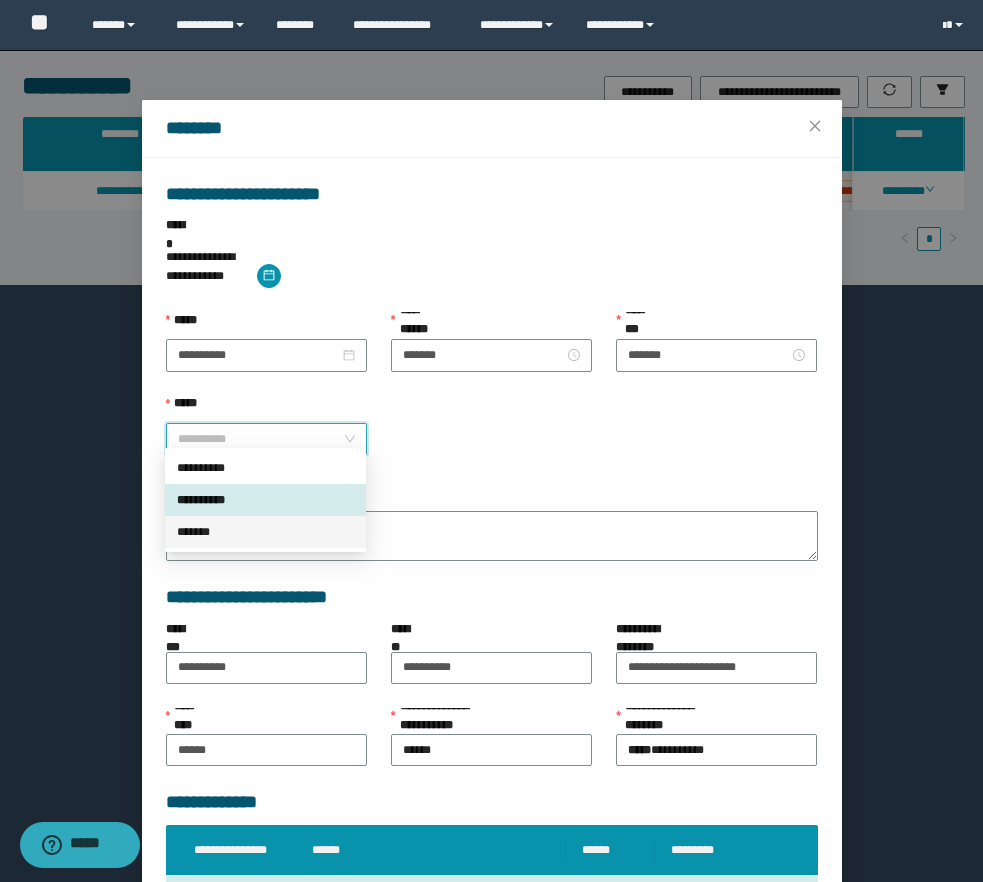 click on "*******" at bounding box center [265, 532] 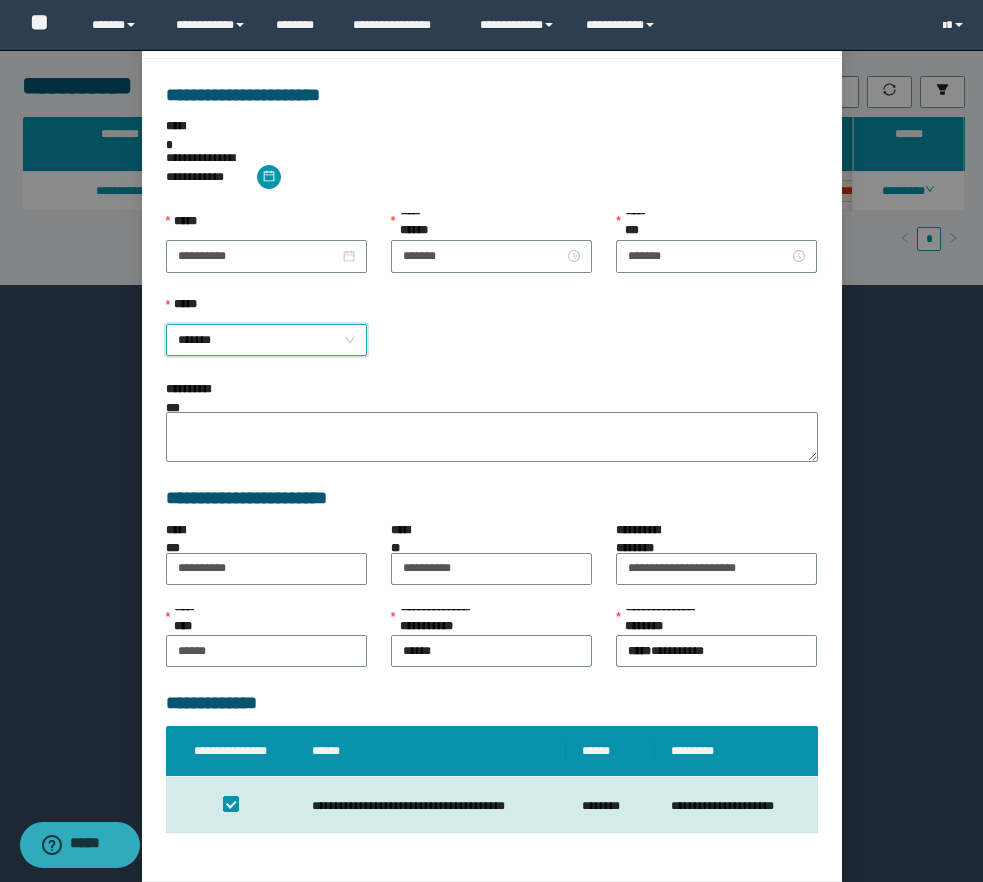 scroll, scrollTop: 155, scrollLeft: 0, axis: vertical 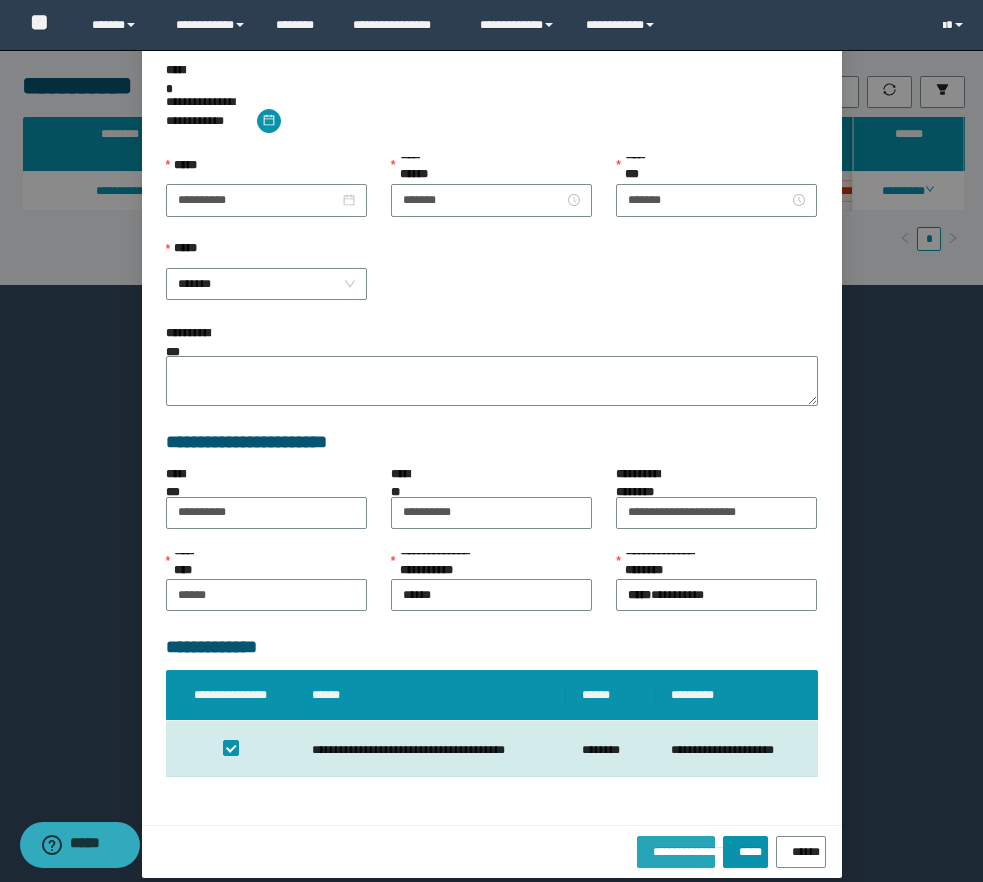 click on "**********" at bounding box center [676, 852] 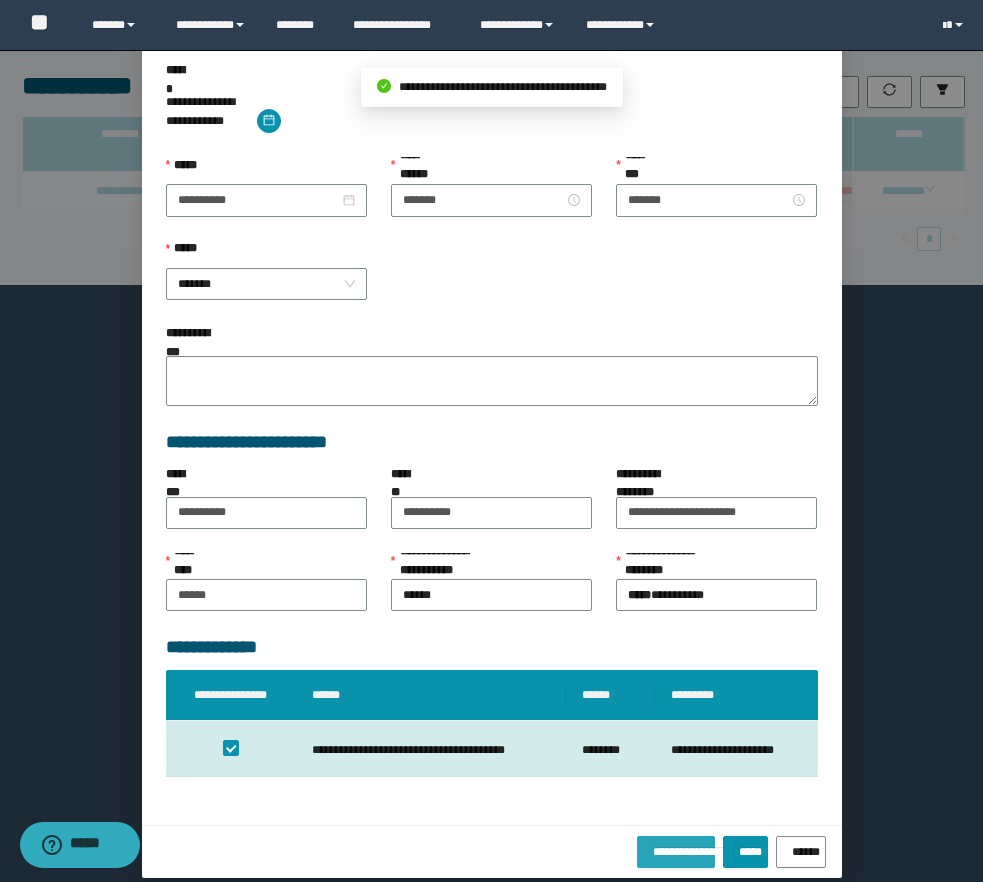 type 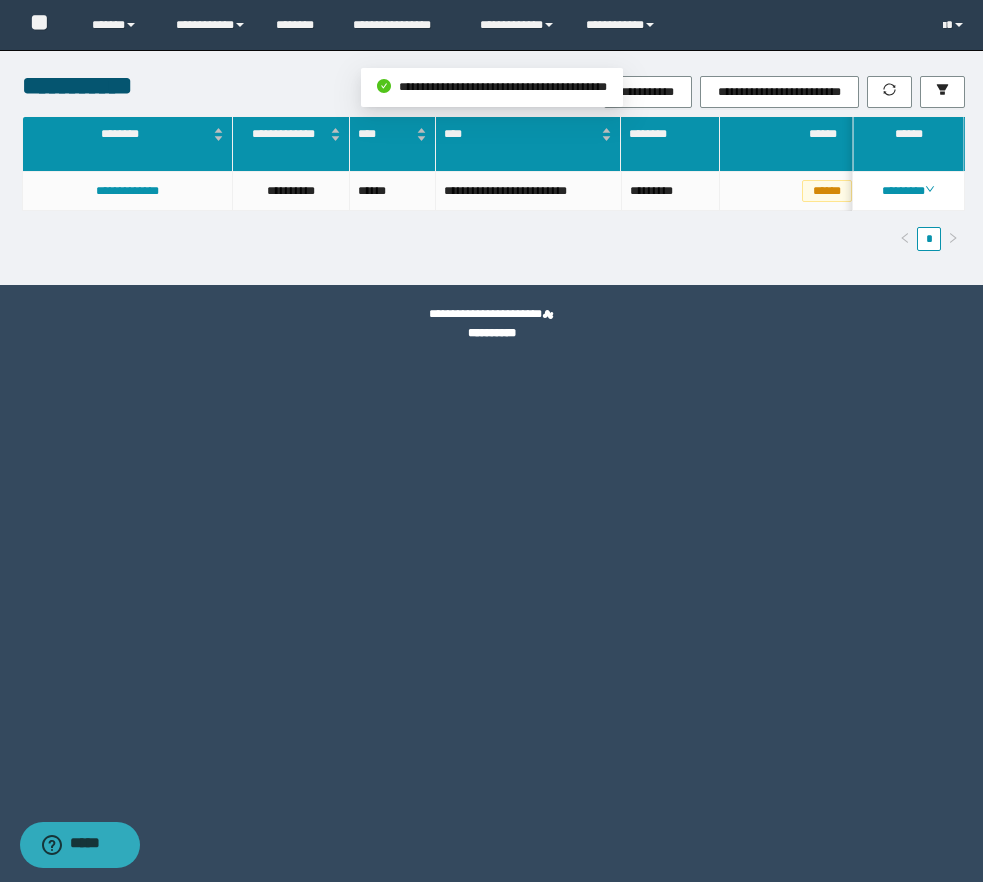 scroll, scrollTop: 0, scrollLeft: 0, axis: both 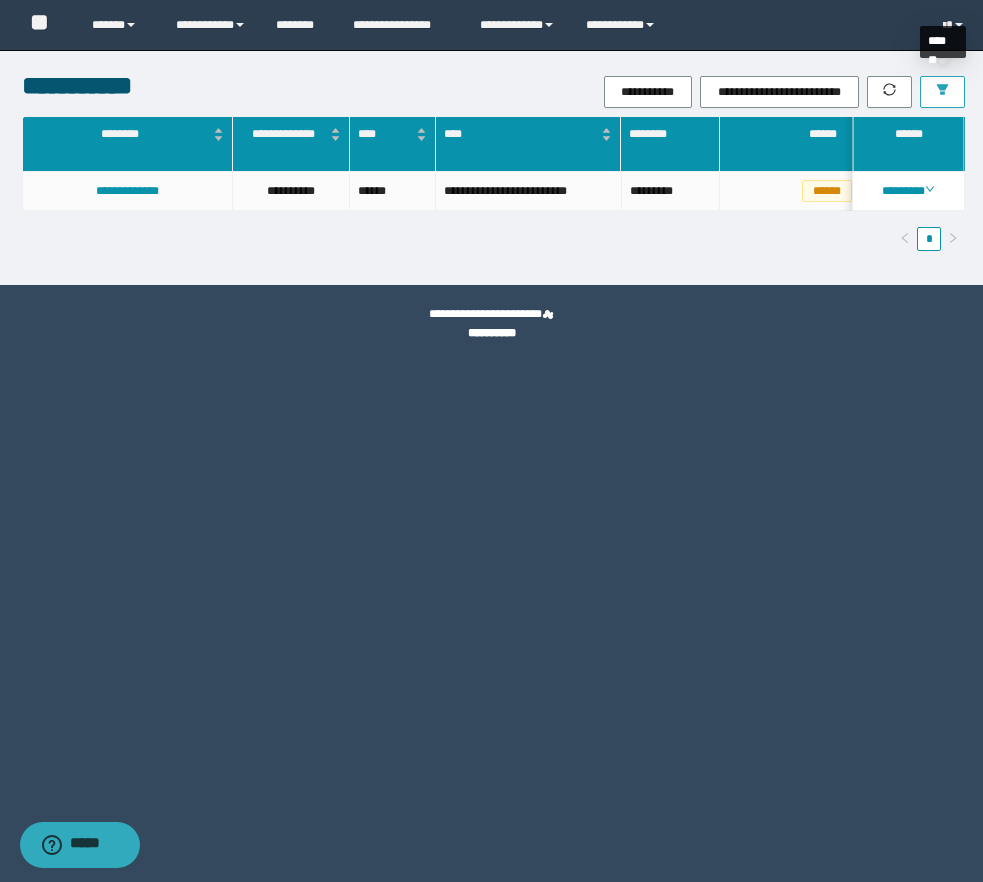 click at bounding box center [942, 92] 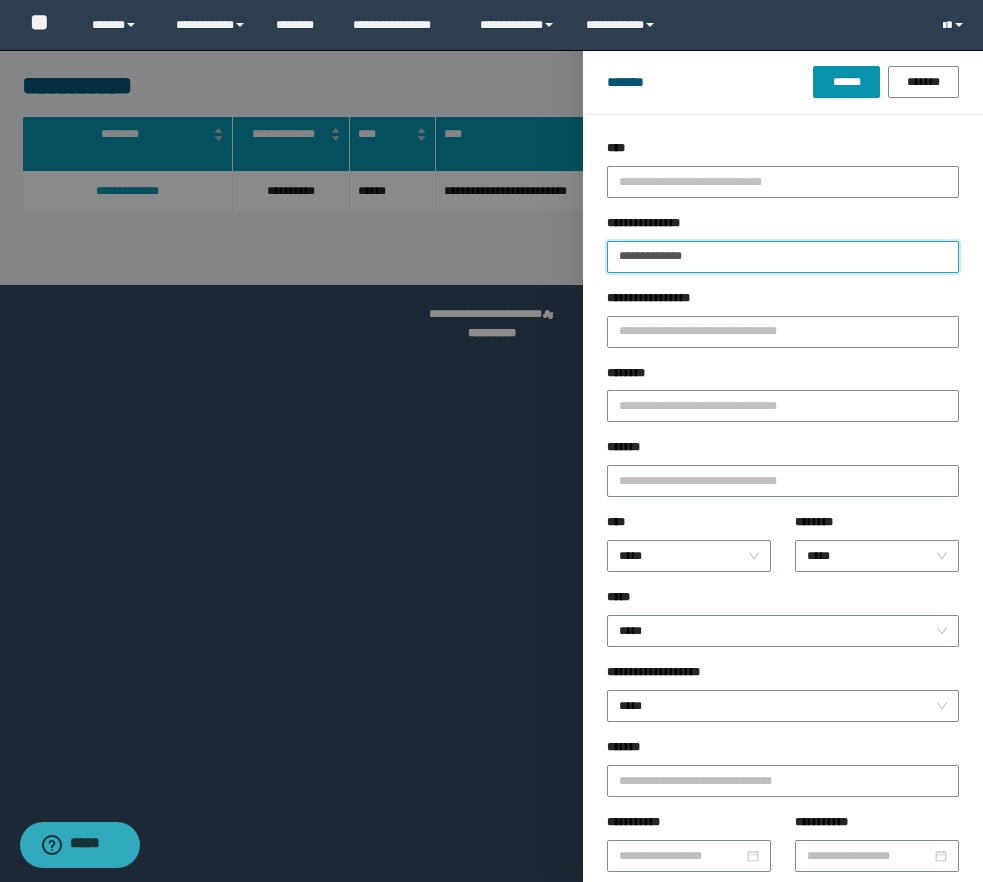 click on "**********" at bounding box center [783, 257] 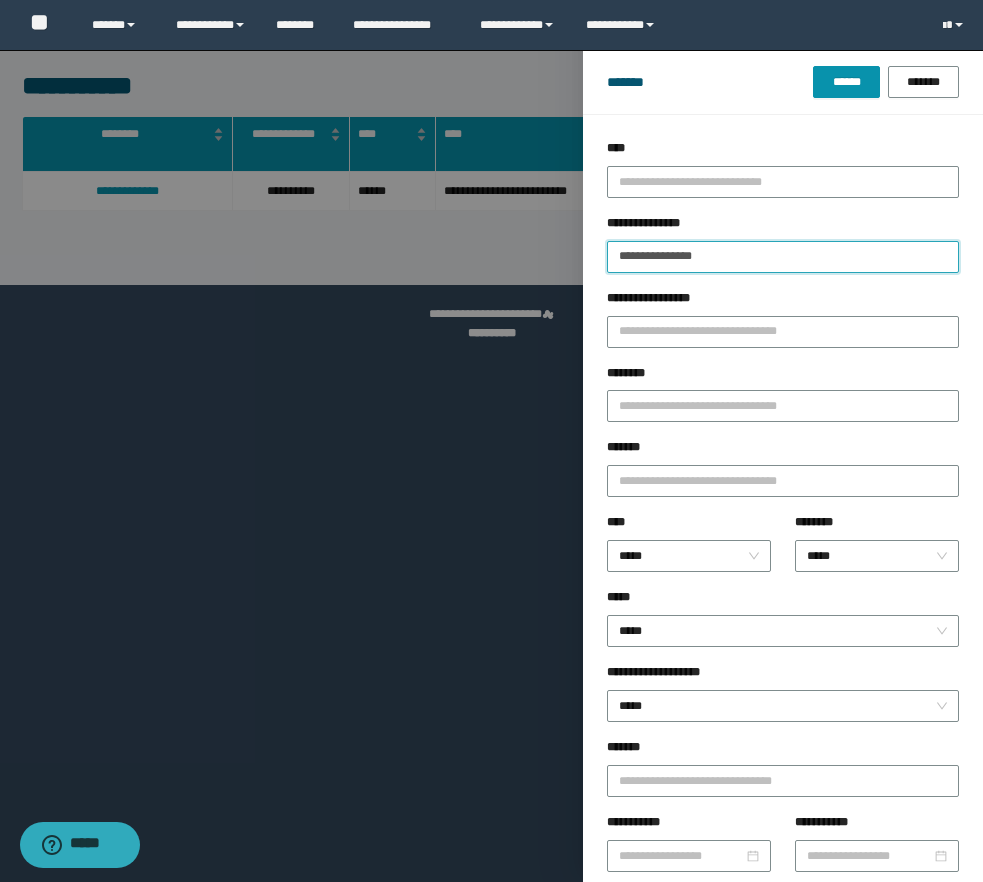 type on "**********" 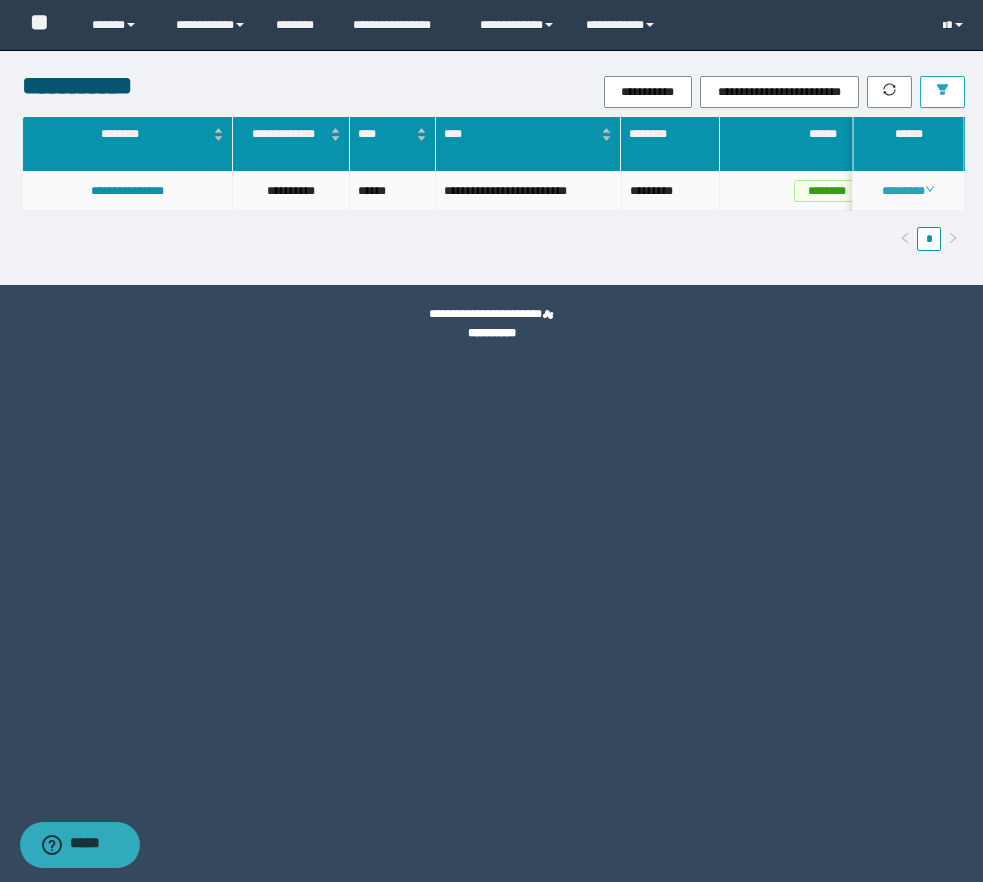 click on "********" at bounding box center [908, 191] 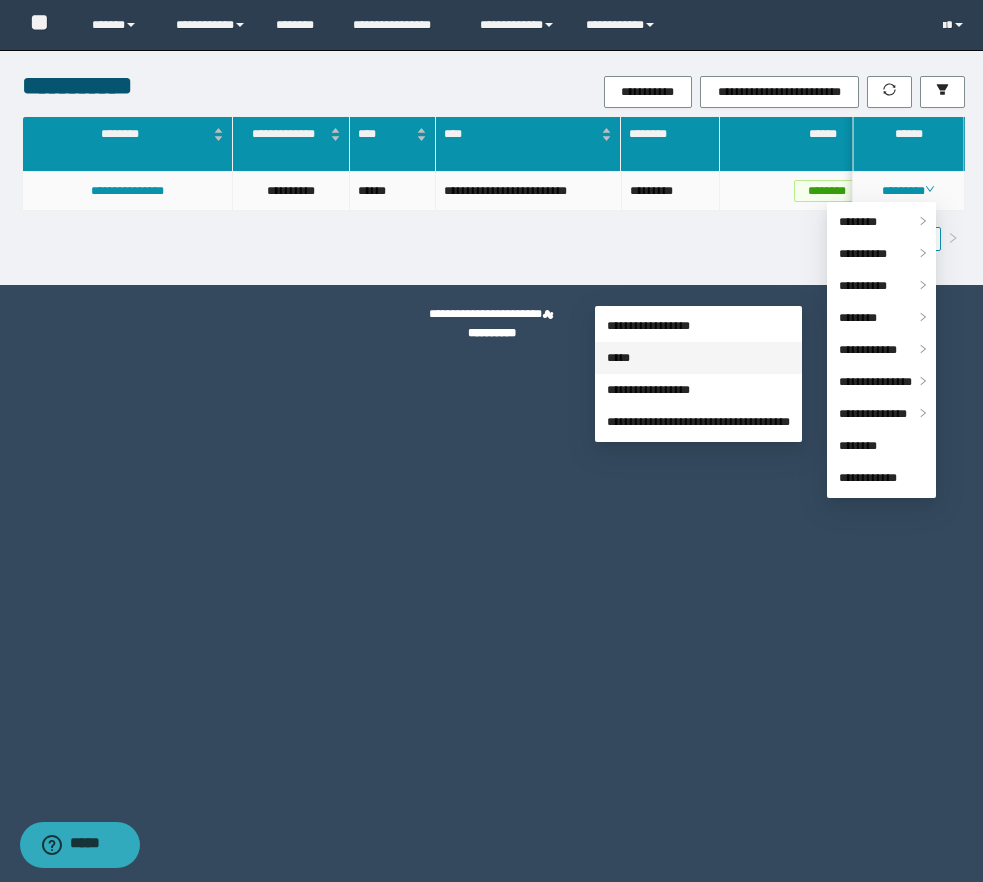 click on "*****" at bounding box center (618, 358) 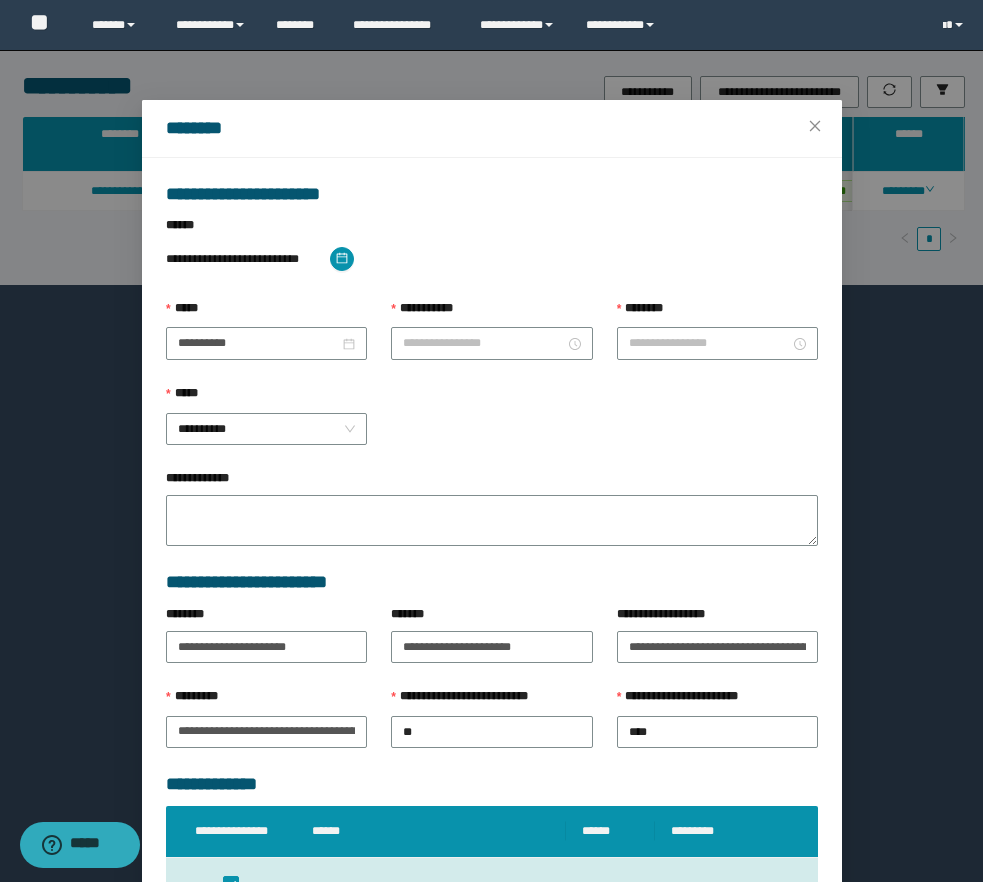 type on "********" 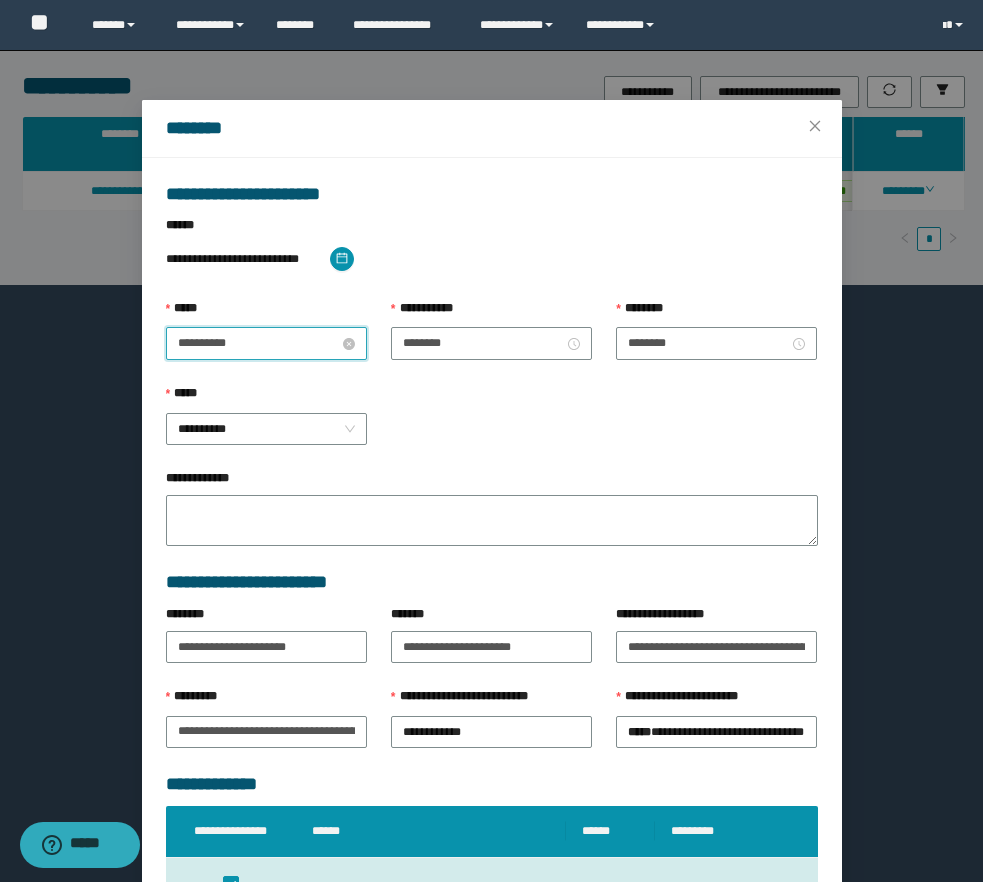 click on "**********" at bounding box center (258, 343) 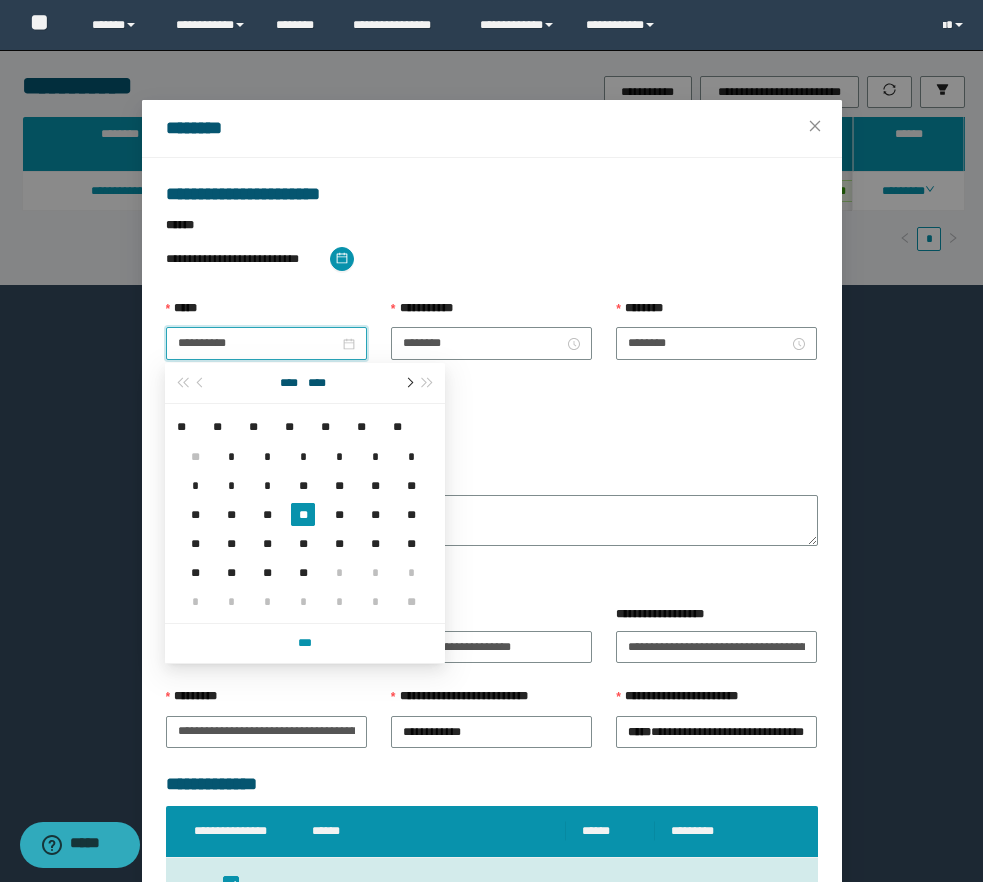click at bounding box center (408, 383) 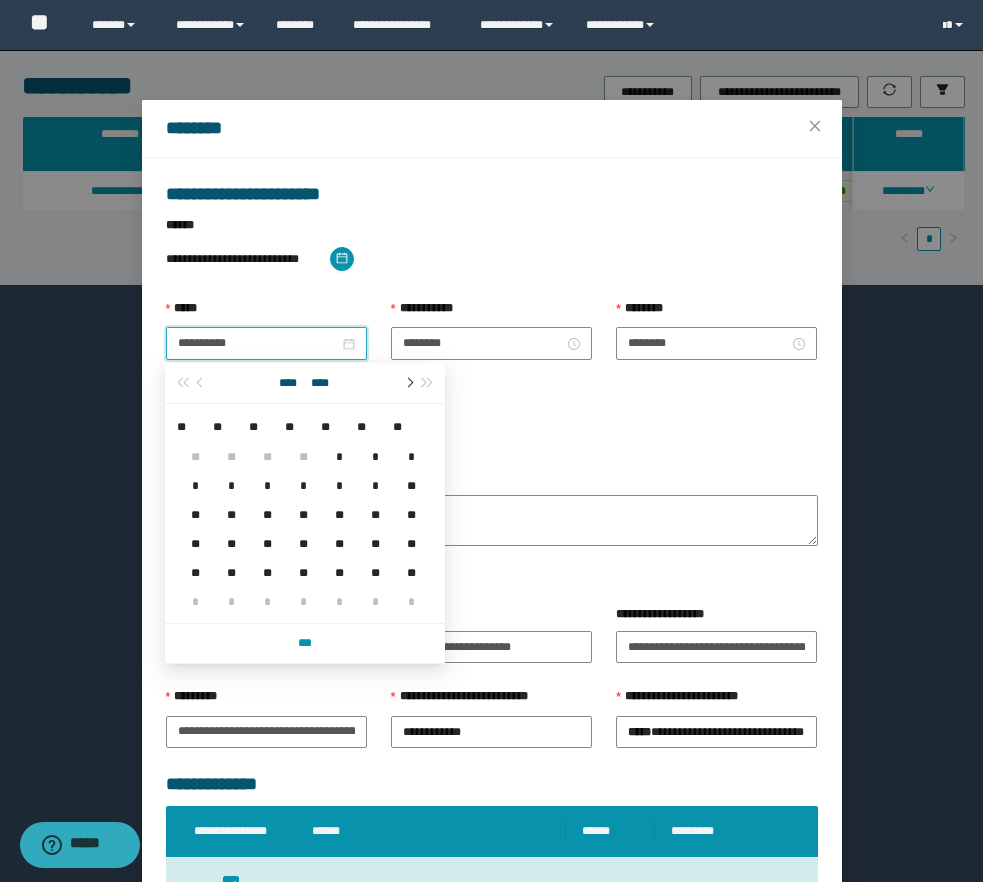 click at bounding box center (408, 383) 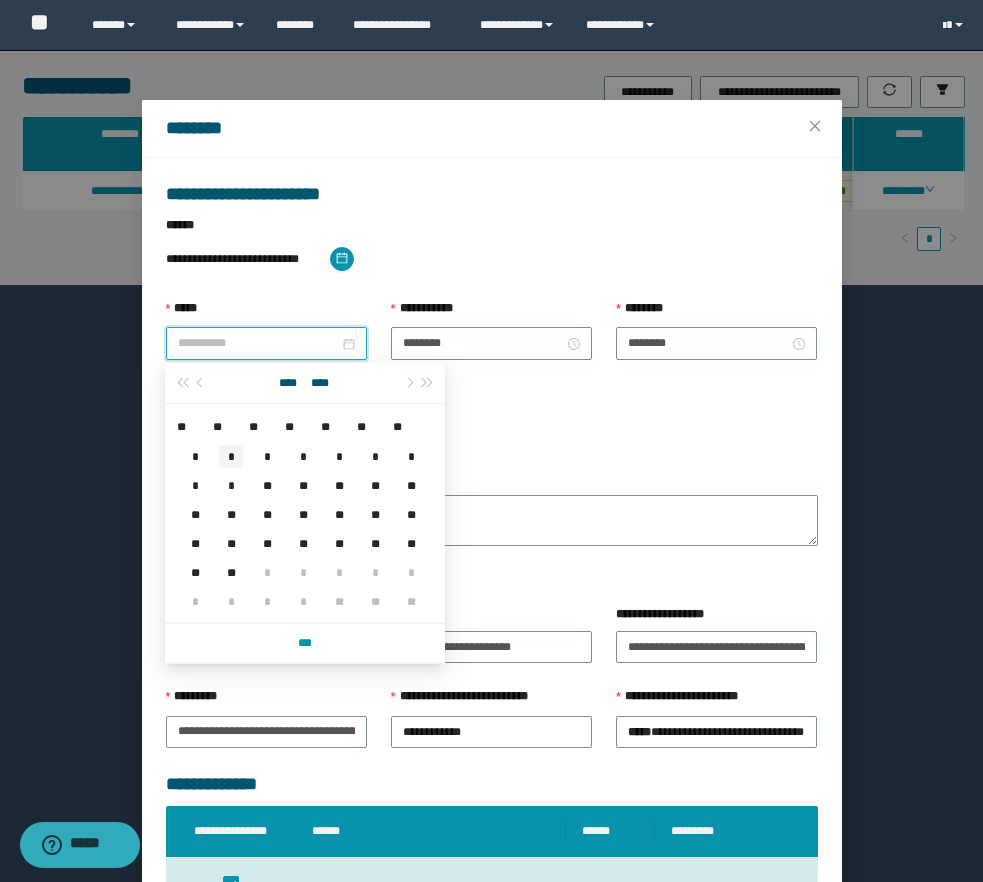type on "**********" 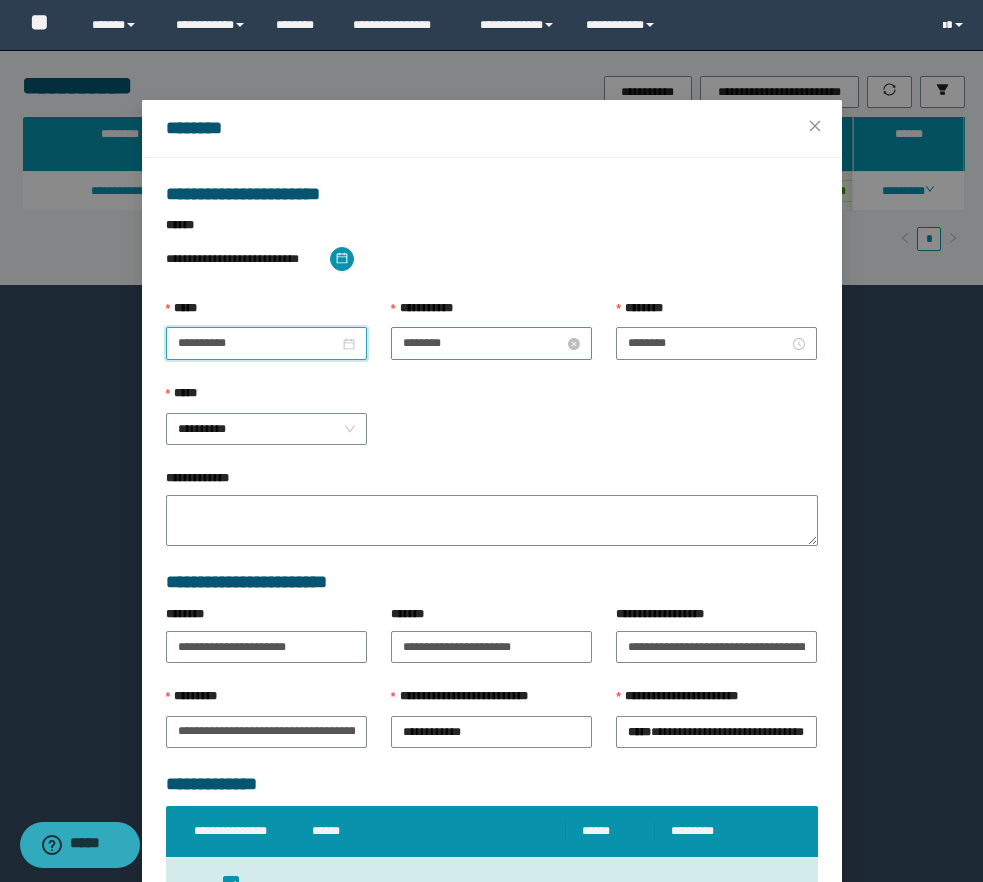 click on "********" at bounding box center [483, 343] 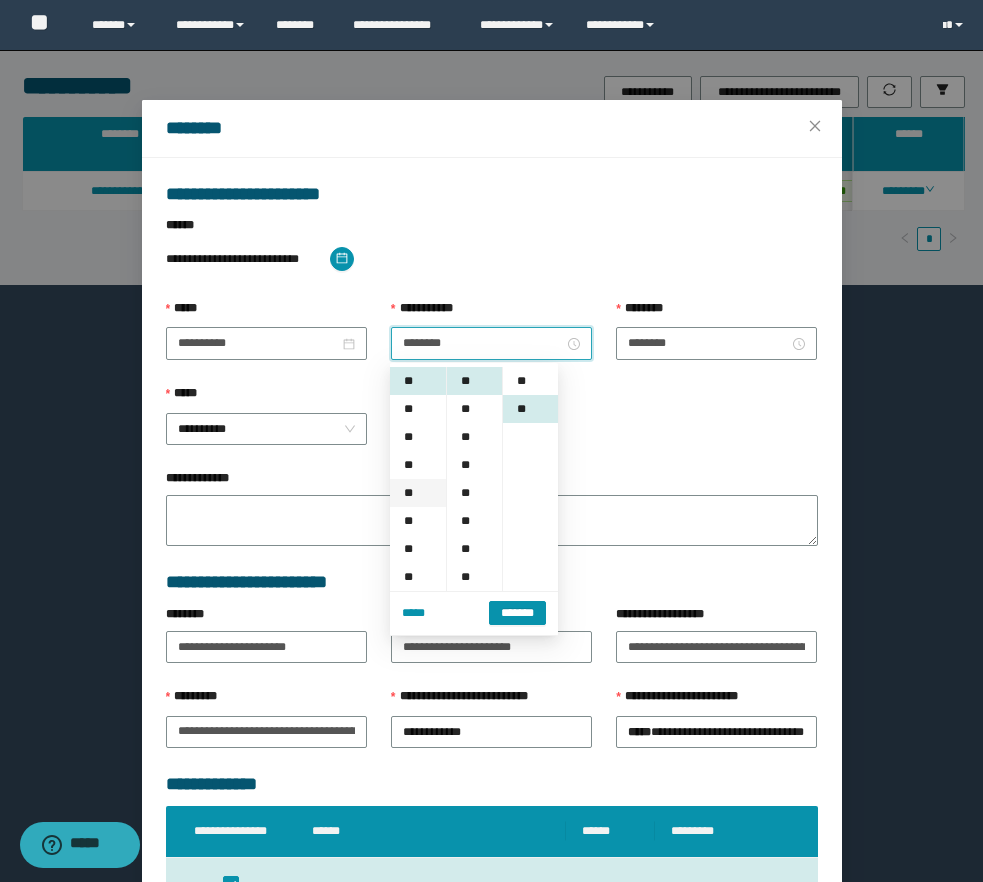 scroll, scrollTop: 28, scrollLeft: 0, axis: vertical 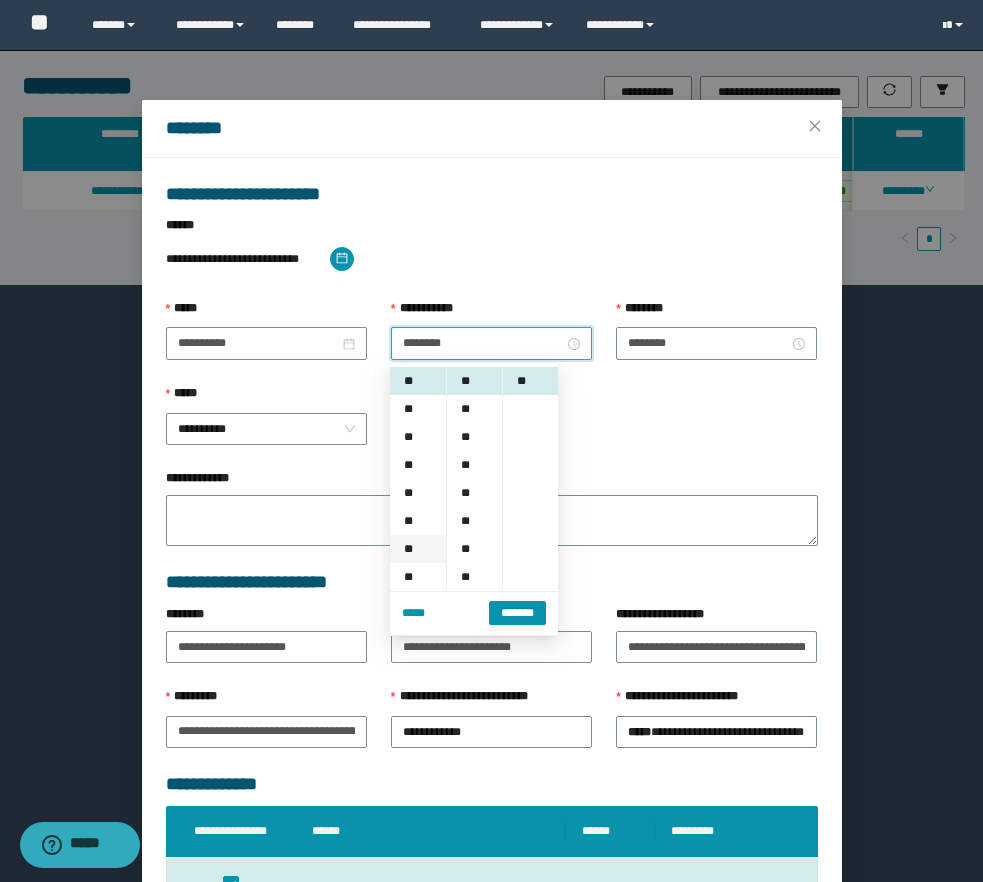 click on "**" at bounding box center (418, 549) 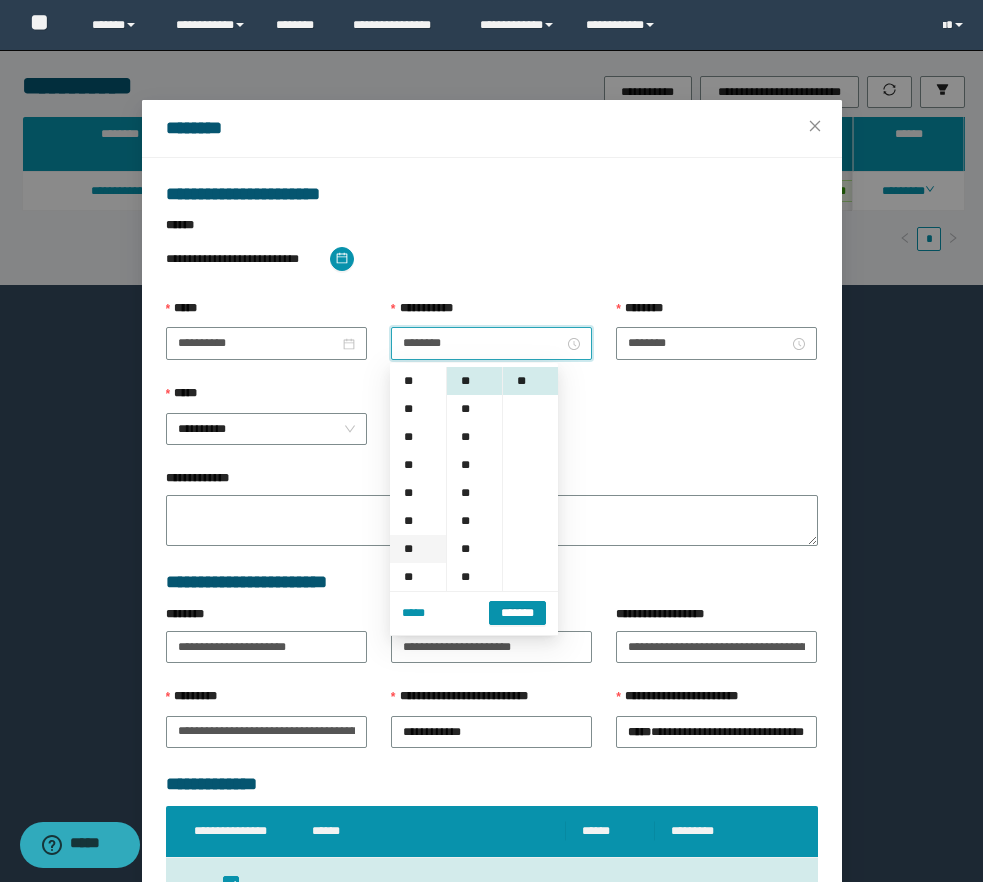 type on "*******" 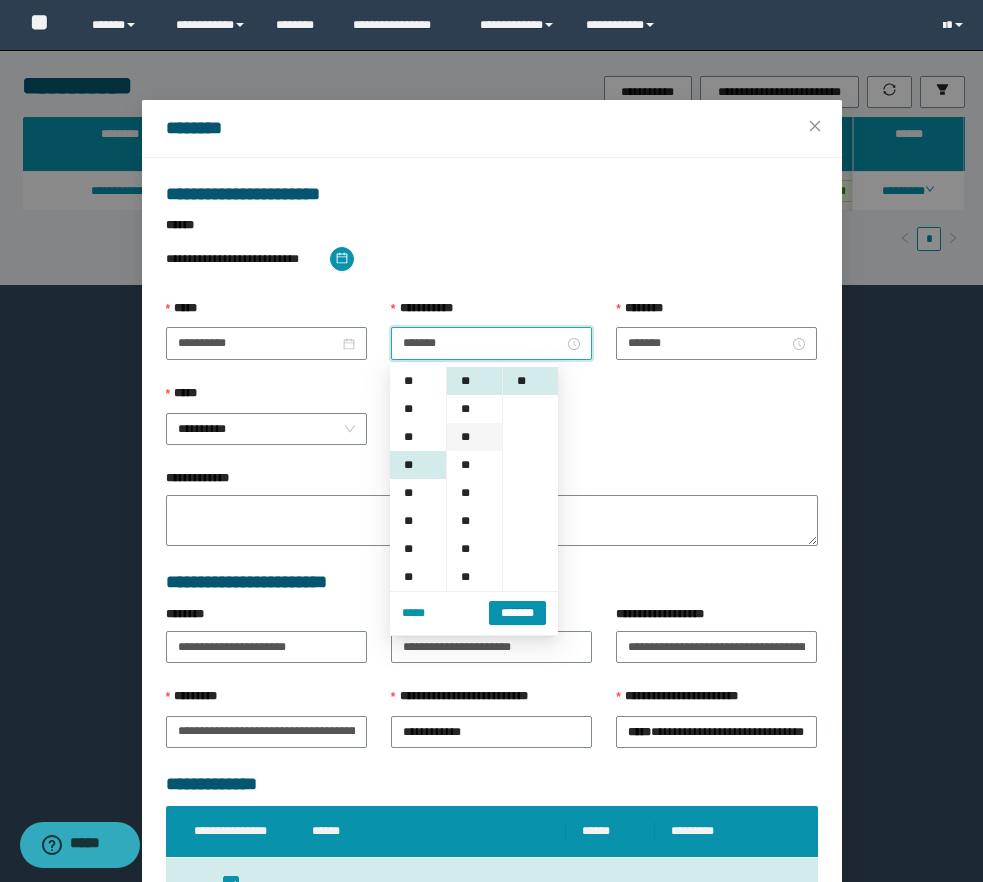scroll, scrollTop: 168, scrollLeft: 0, axis: vertical 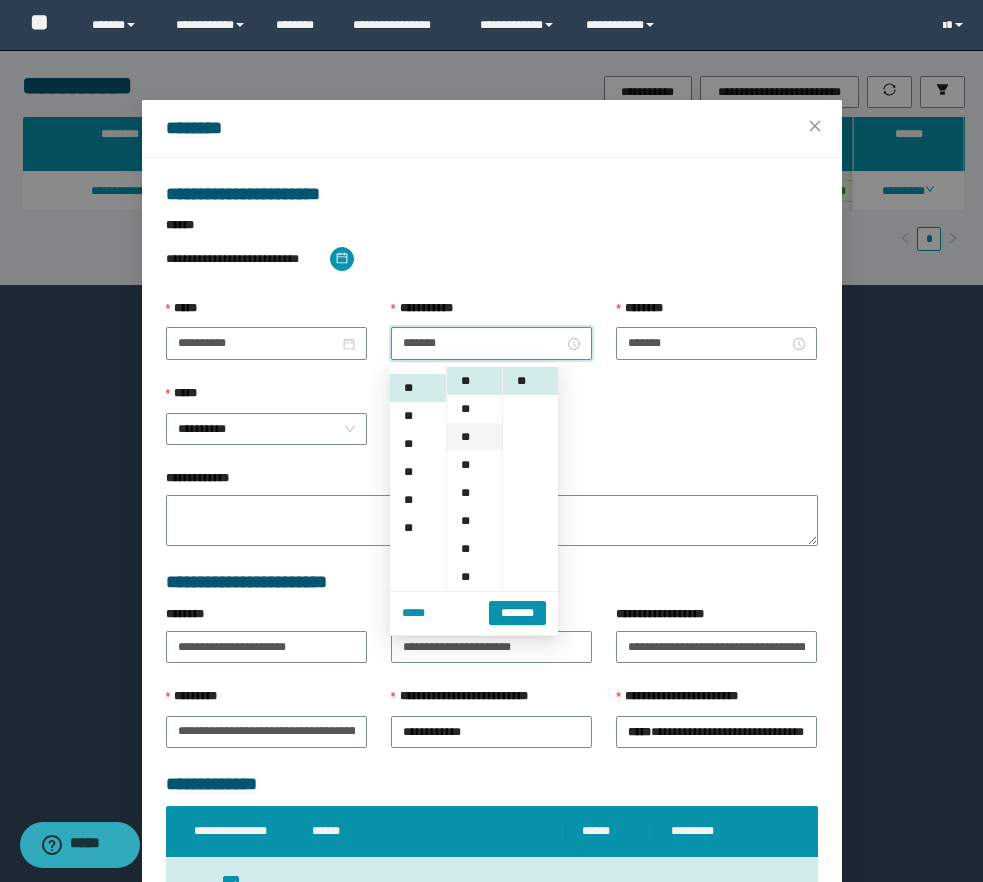 click on "**" at bounding box center (474, 437) 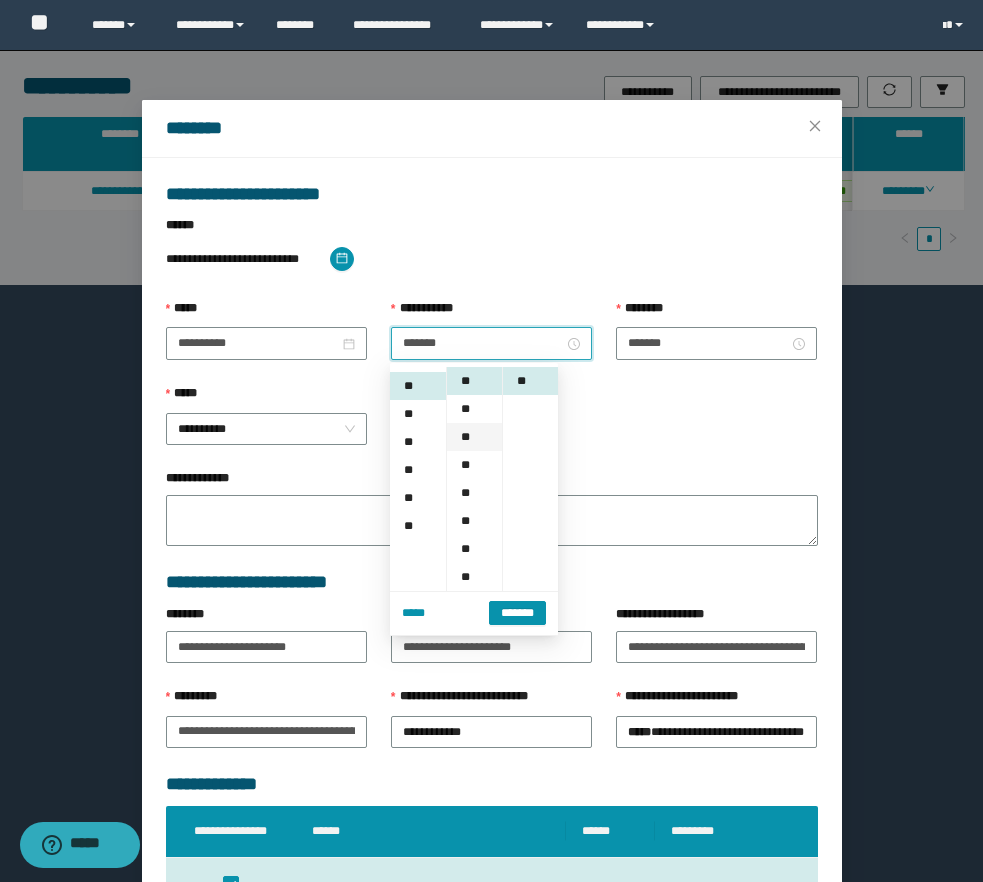 type on "*******" 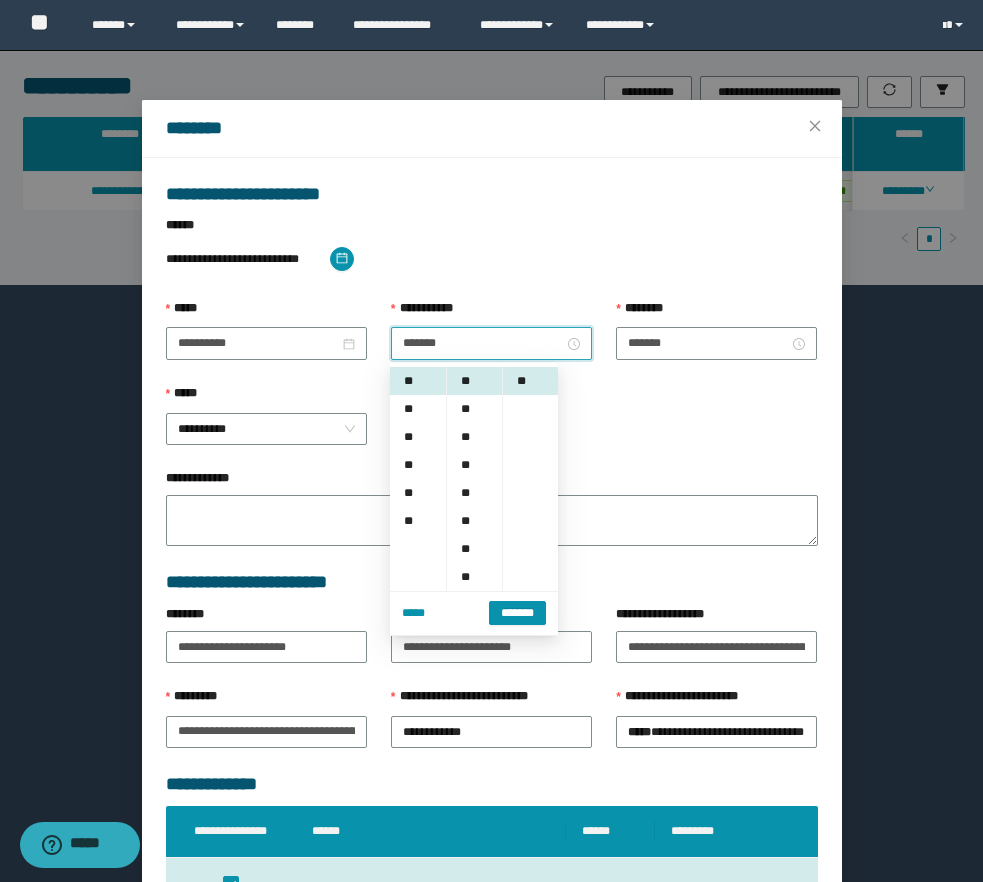 scroll, scrollTop: 36, scrollLeft: 0, axis: vertical 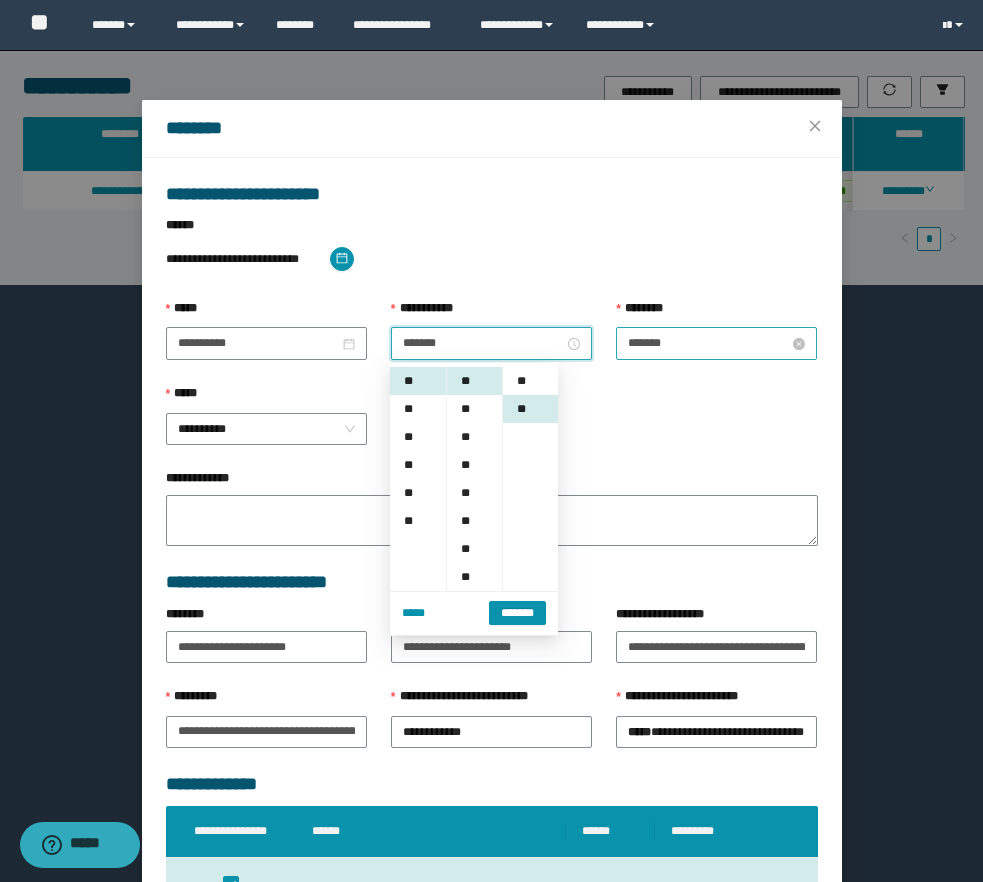 click on "**" at bounding box center (530, 381) 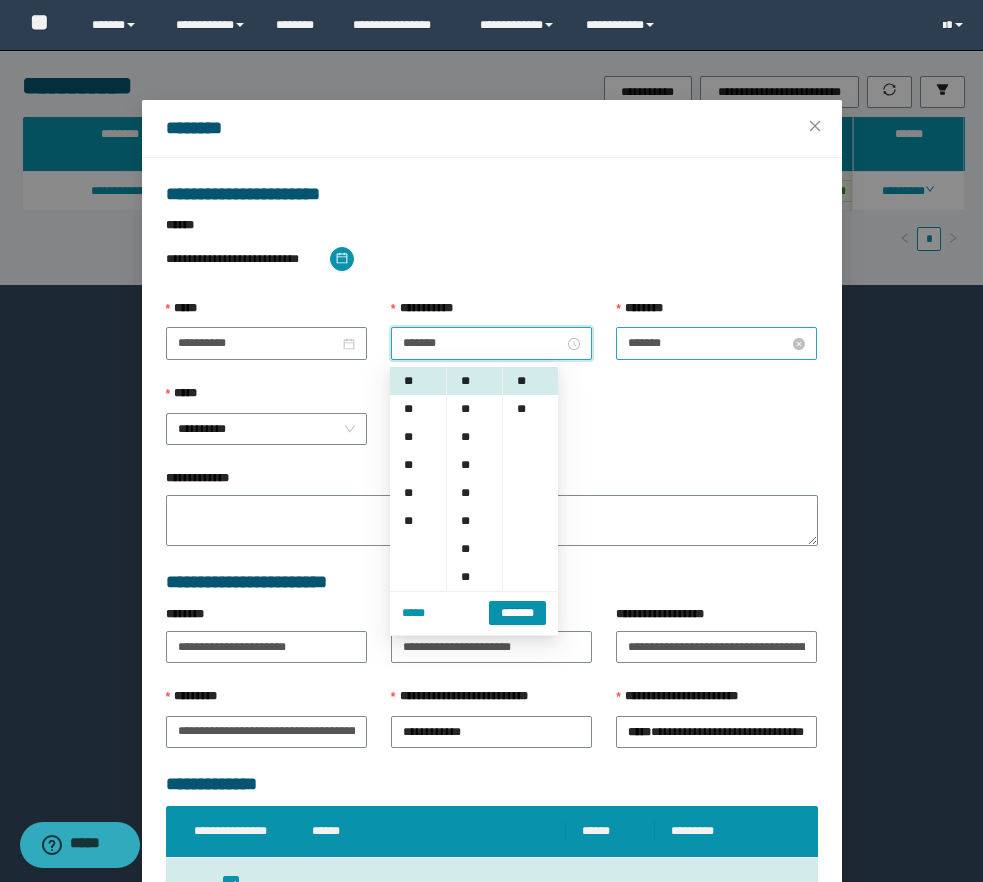 type on "*******" 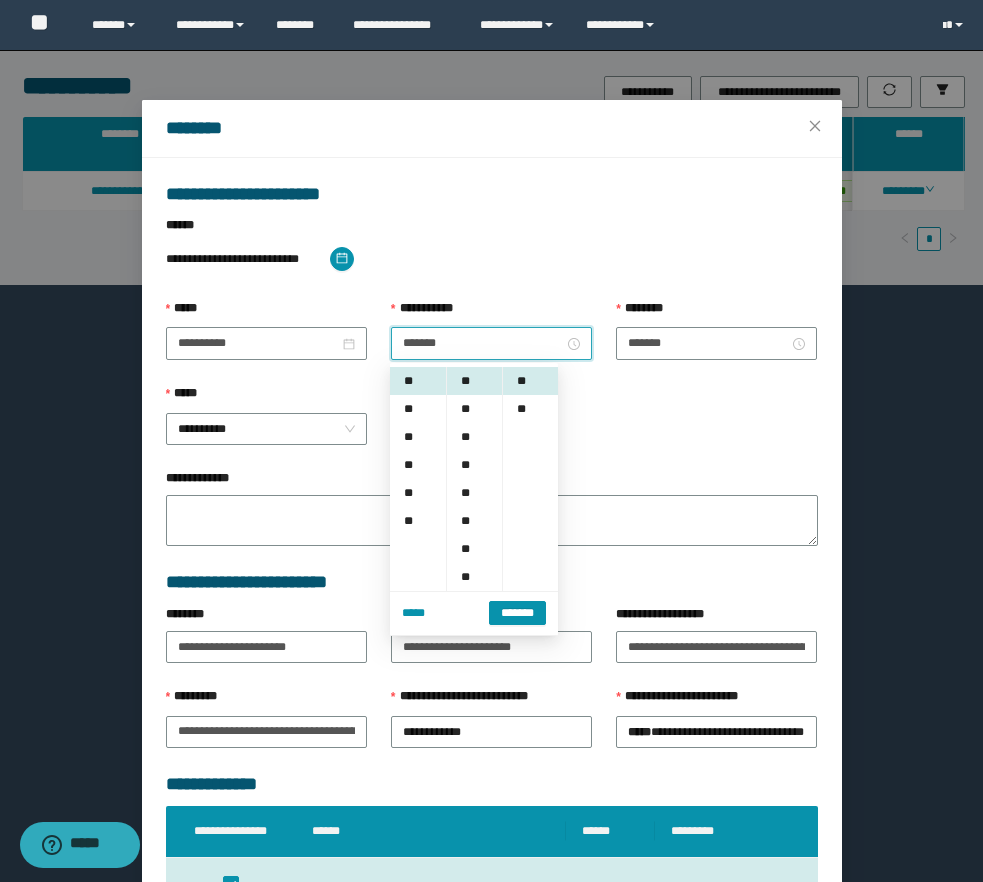scroll, scrollTop: 168, scrollLeft: 0, axis: vertical 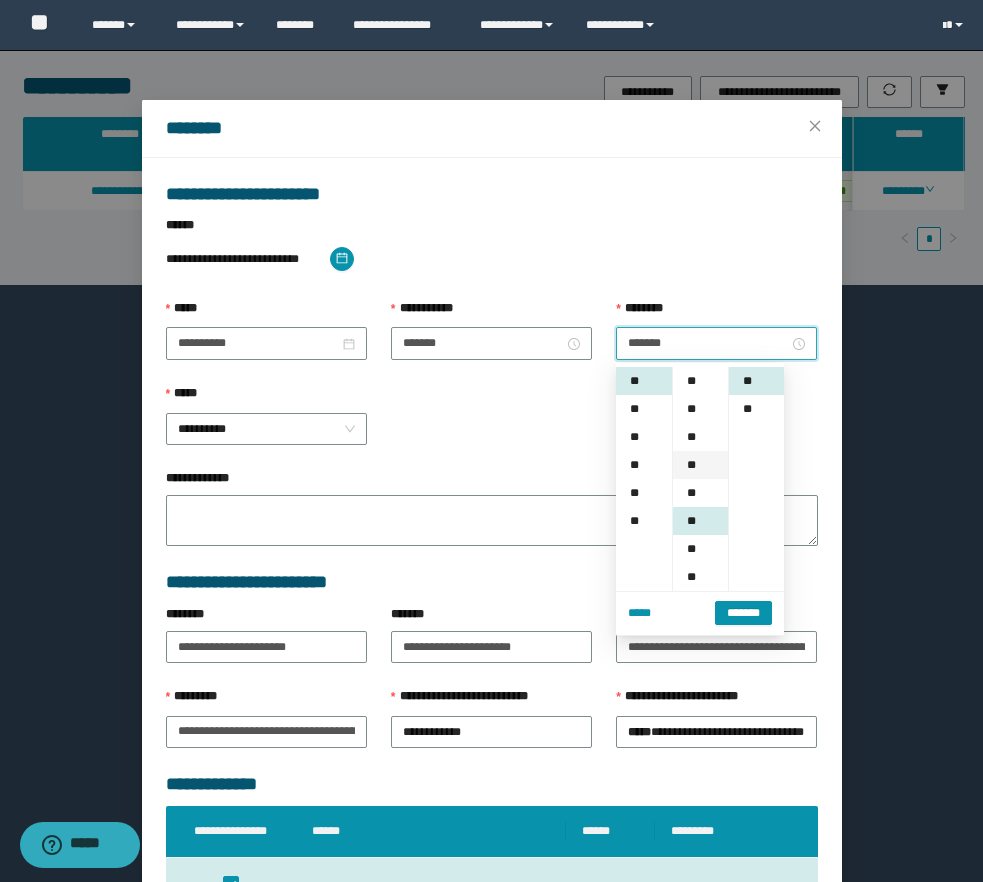 click on "**" at bounding box center (700, 465) 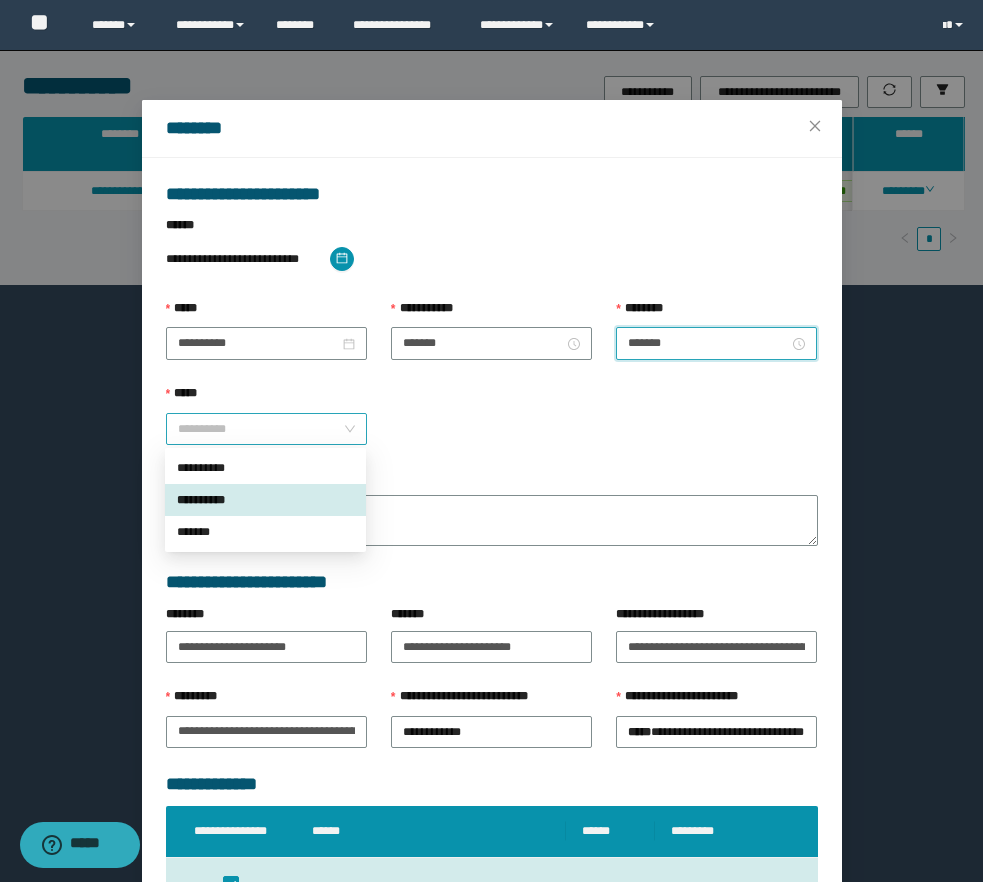 click on "**********" at bounding box center [266, 429] 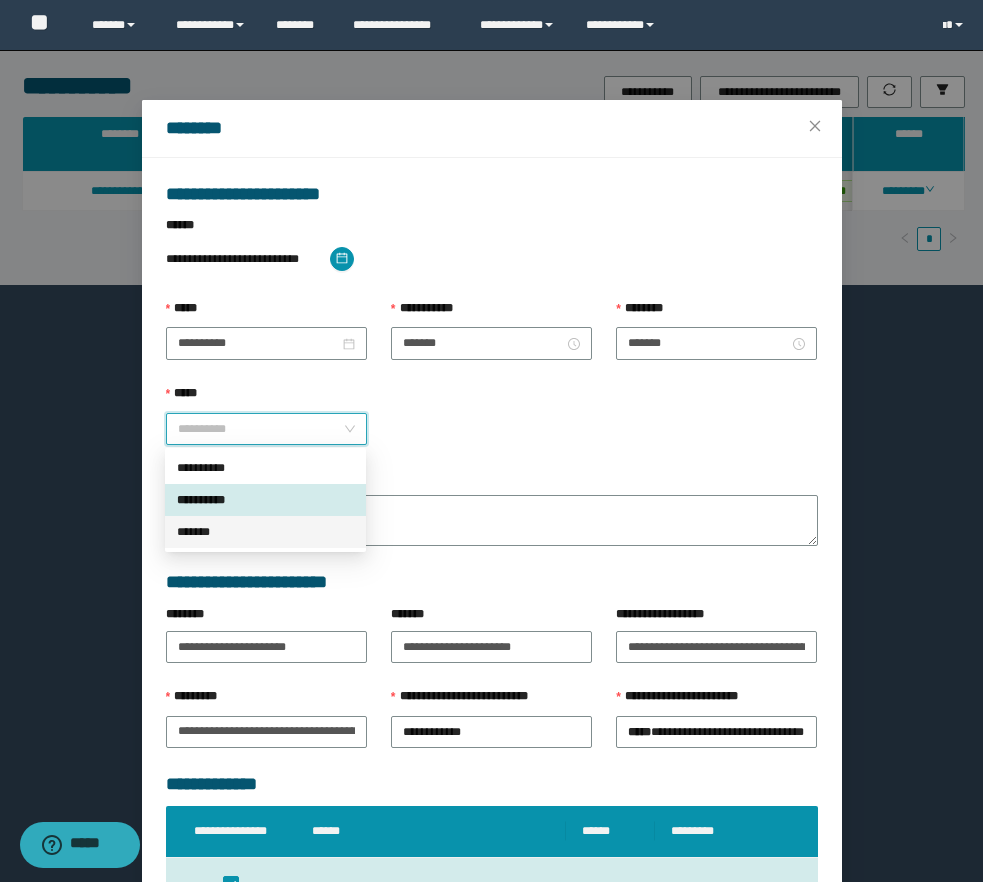 click on "*******" at bounding box center [265, 532] 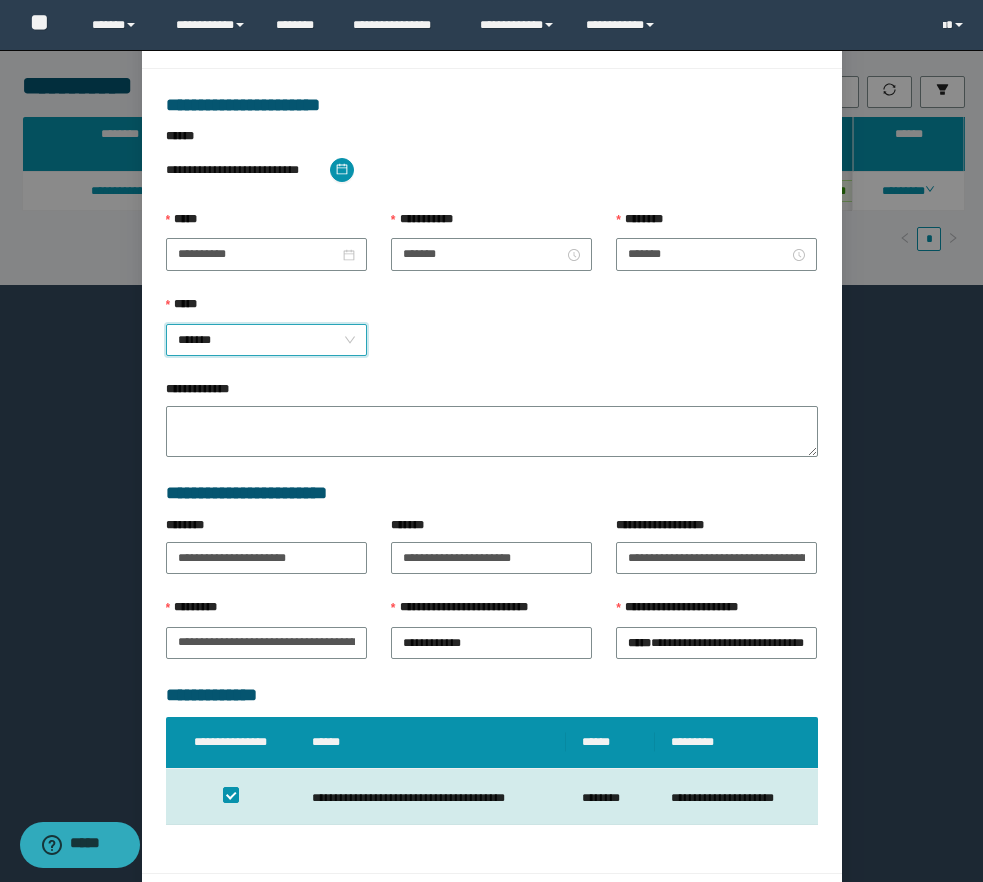 scroll, scrollTop: 155, scrollLeft: 0, axis: vertical 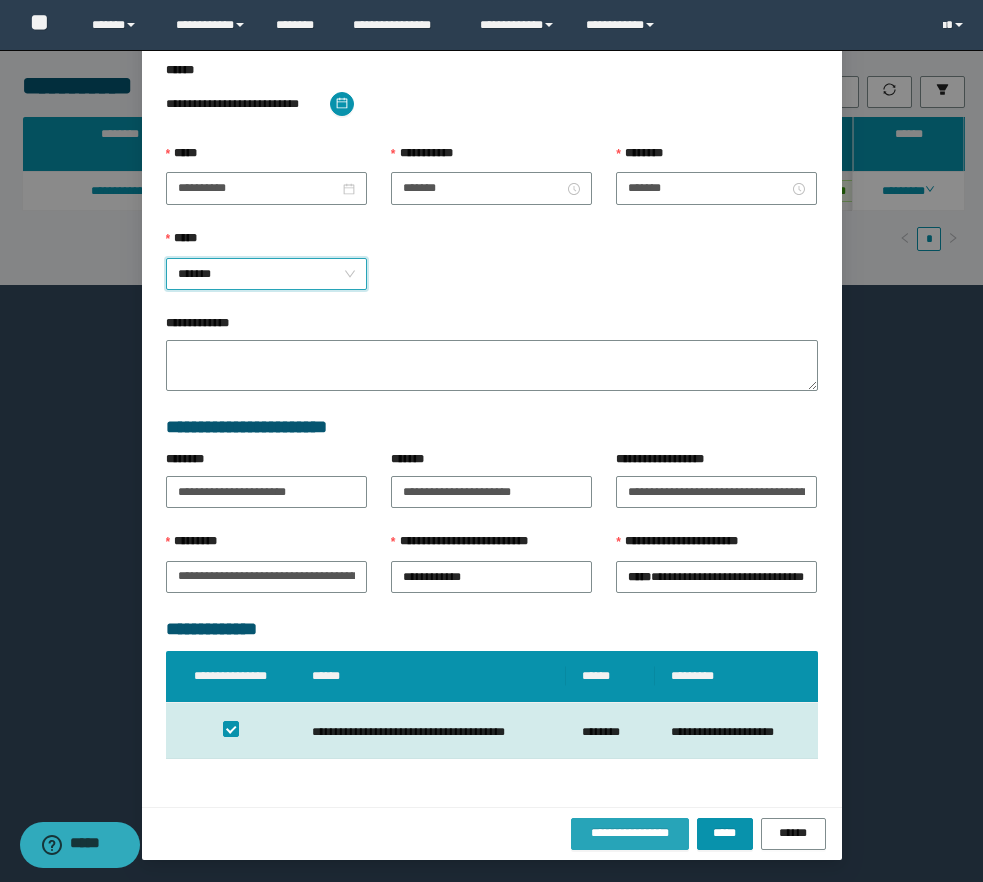 click on "**********" at bounding box center (630, 833) 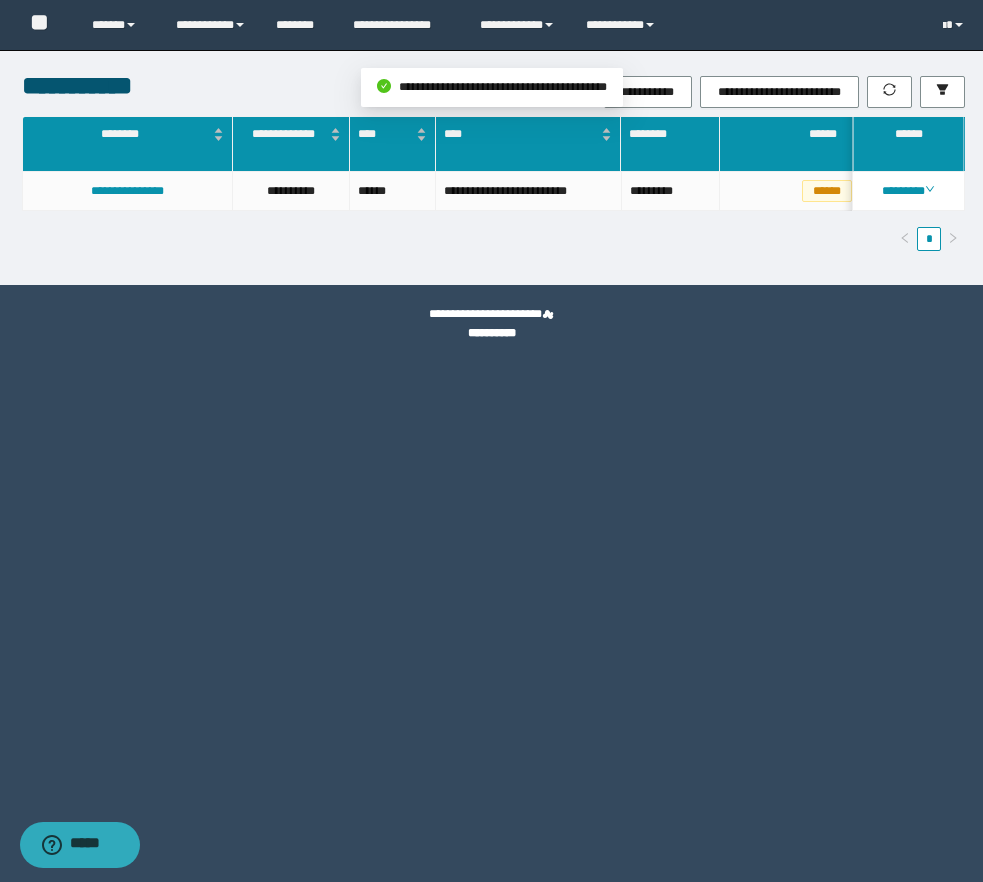 scroll, scrollTop: 0, scrollLeft: 0, axis: both 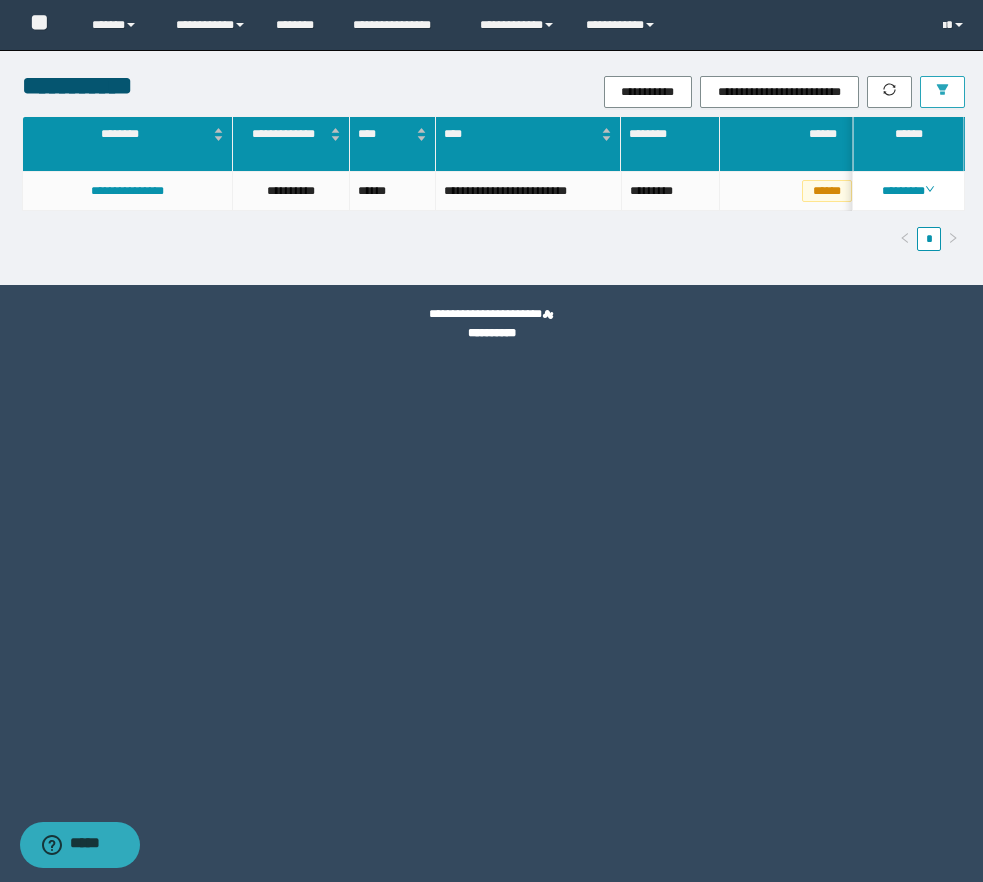 click 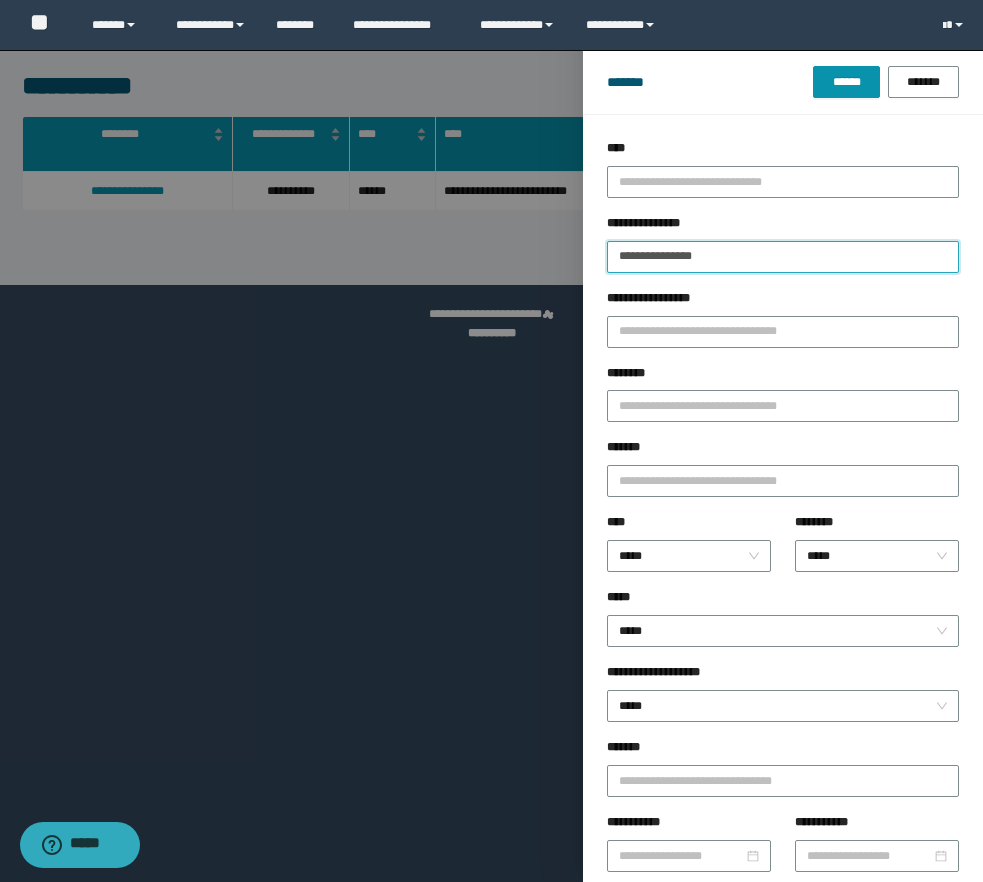click on "**********" at bounding box center [783, 257] 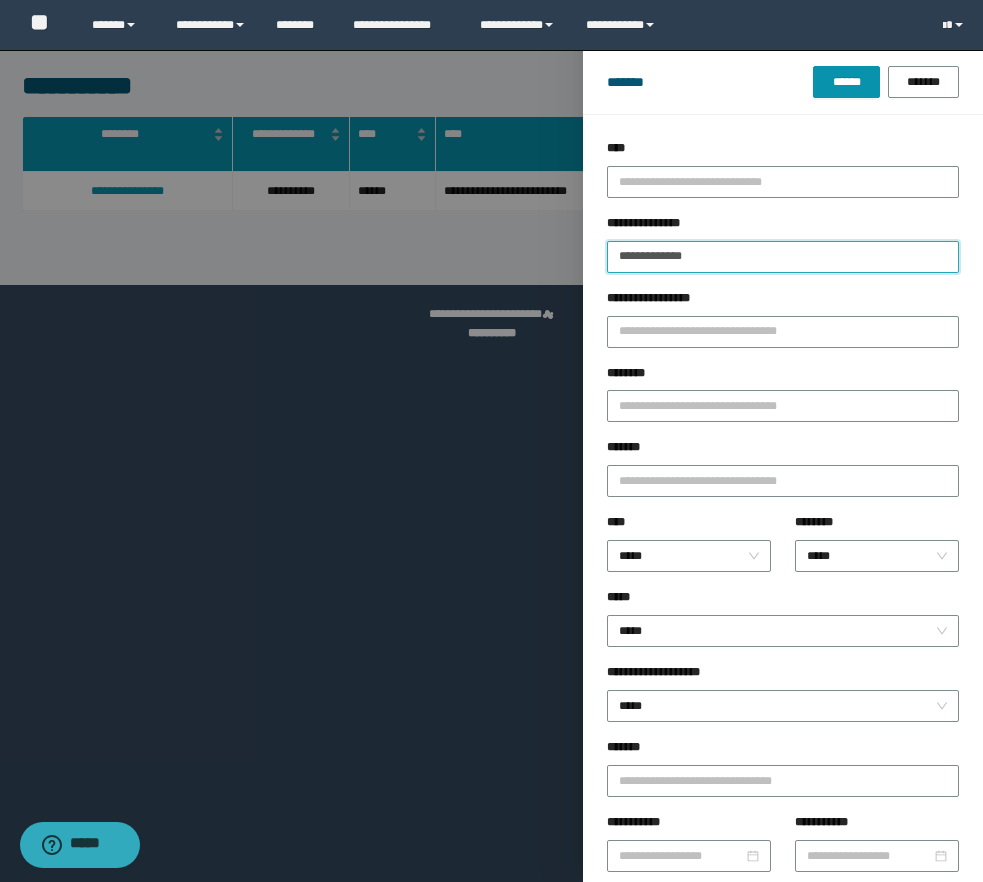type on "**********" 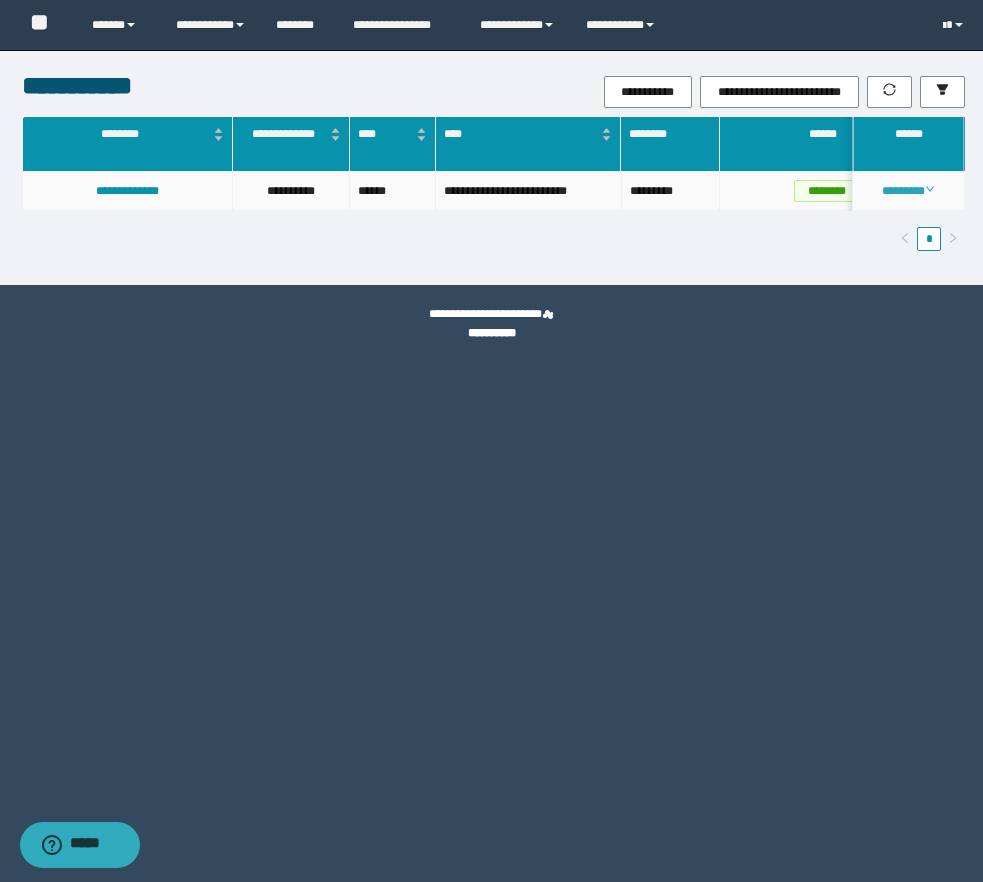 click on "********" at bounding box center [908, 191] 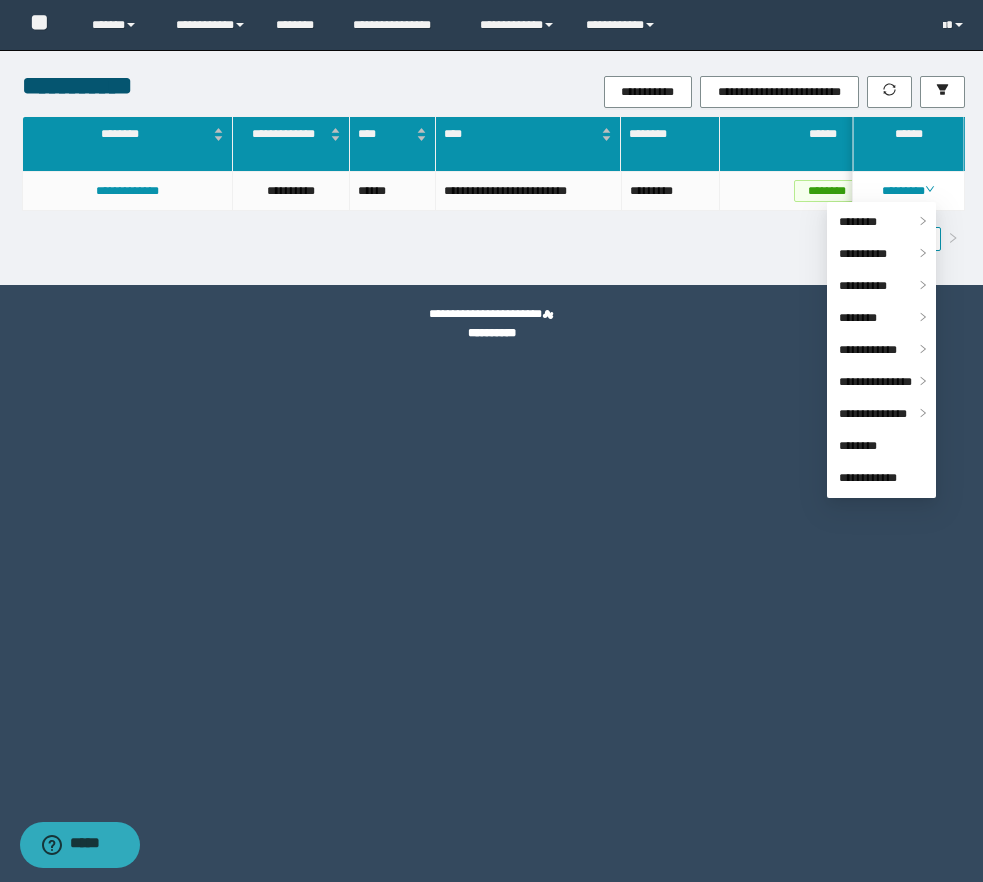 click on "**********" at bounding box center [491, 441] 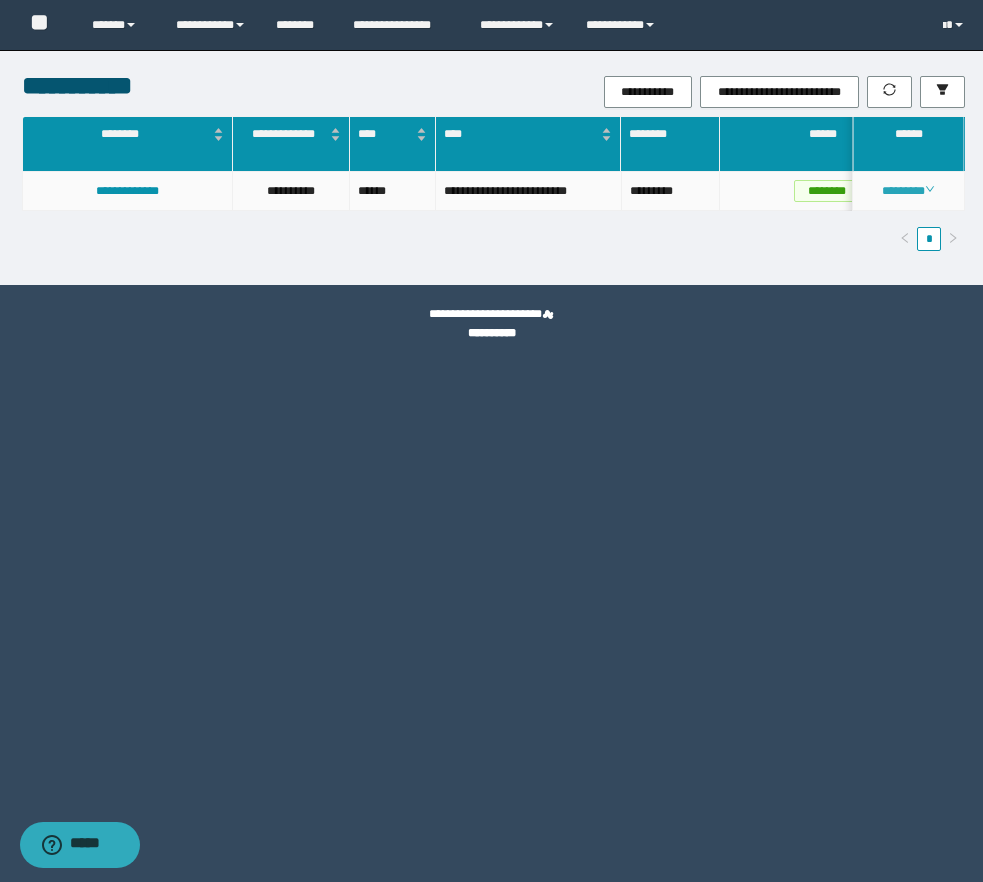 click on "********" at bounding box center (908, 191) 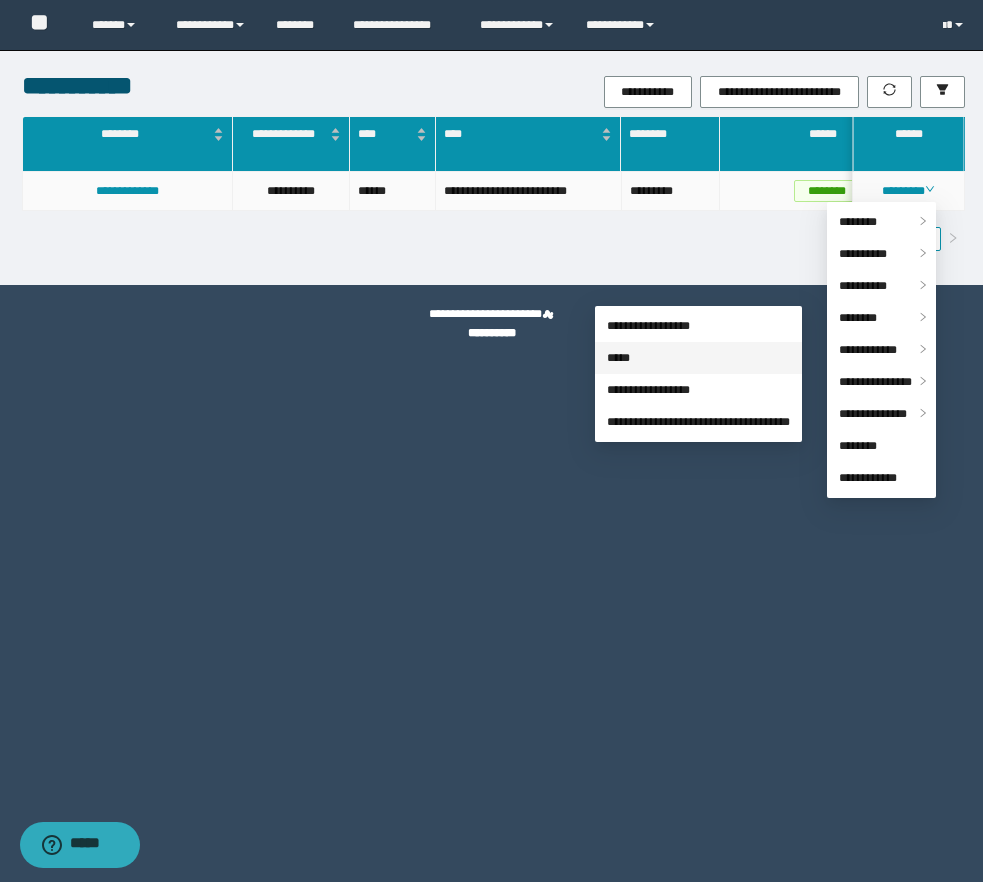click on "*****" at bounding box center (618, 358) 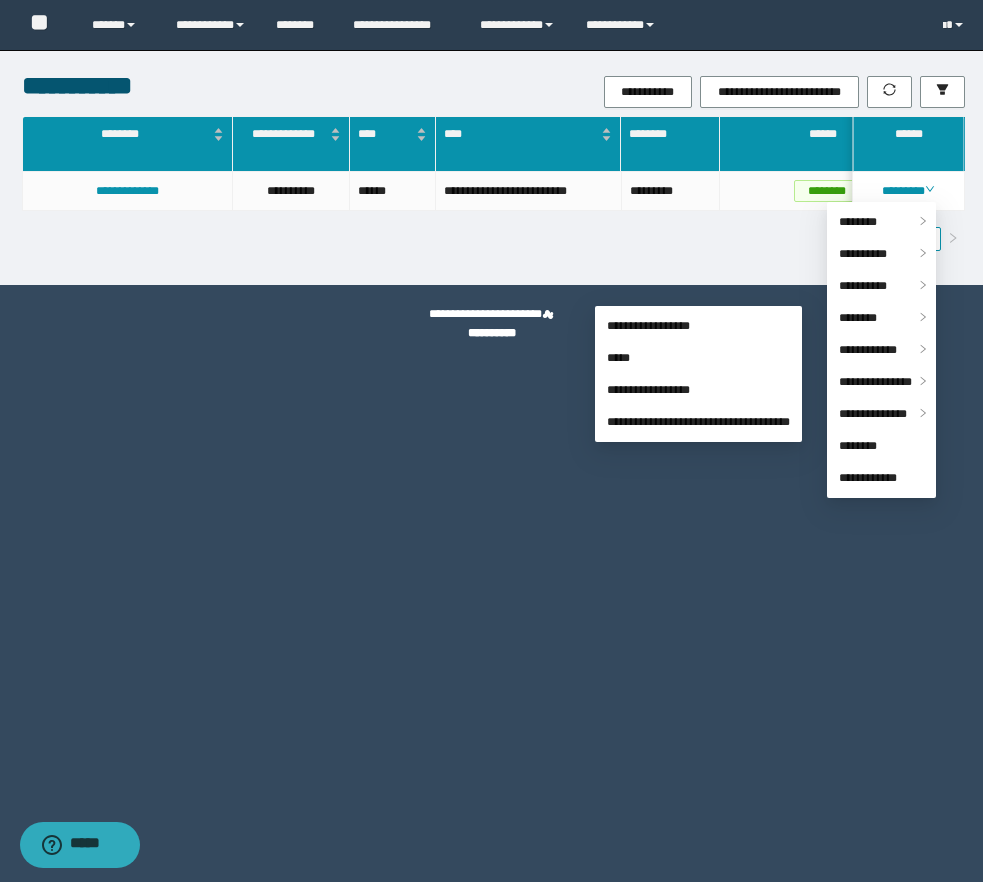 type on "**********" 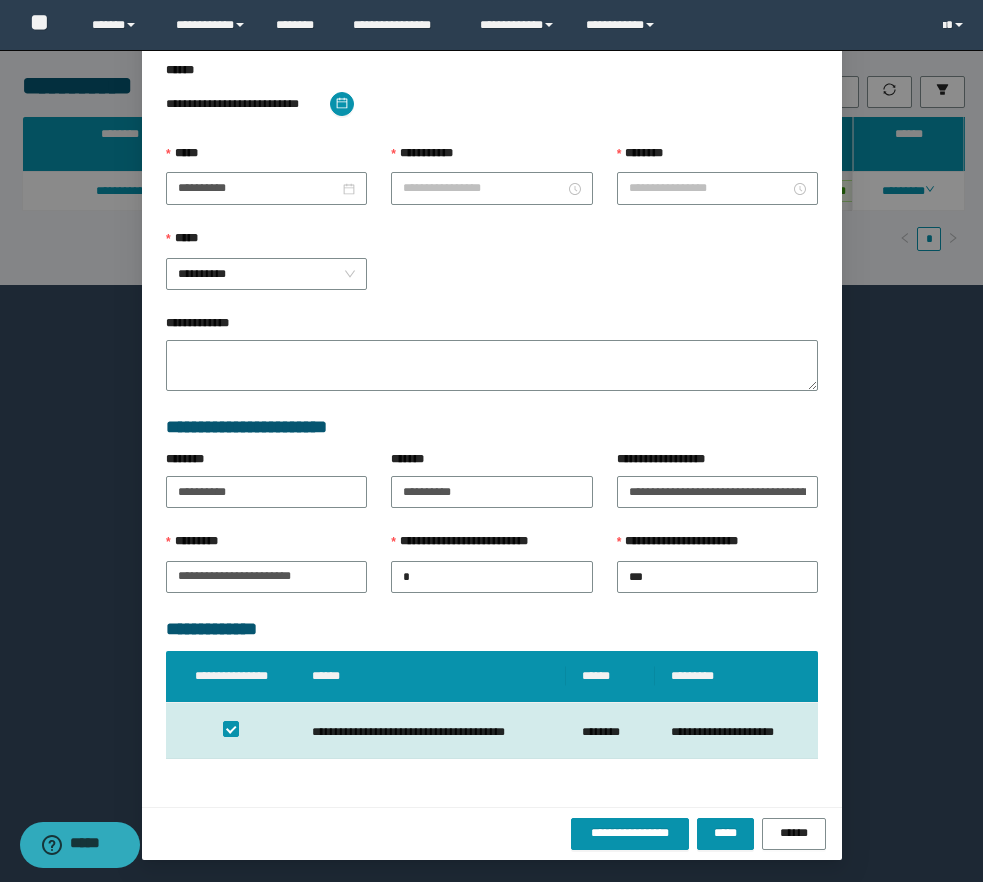 scroll, scrollTop: 55, scrollLeft: 0, axis: vertical 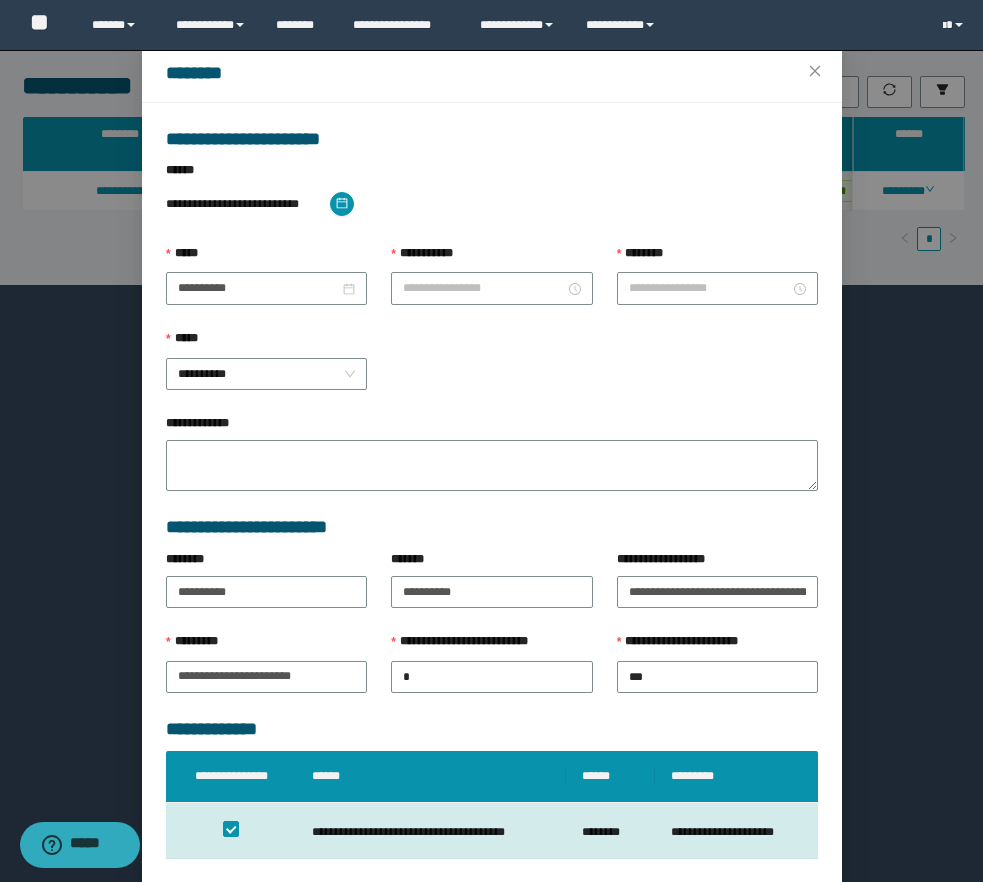 type on "********" 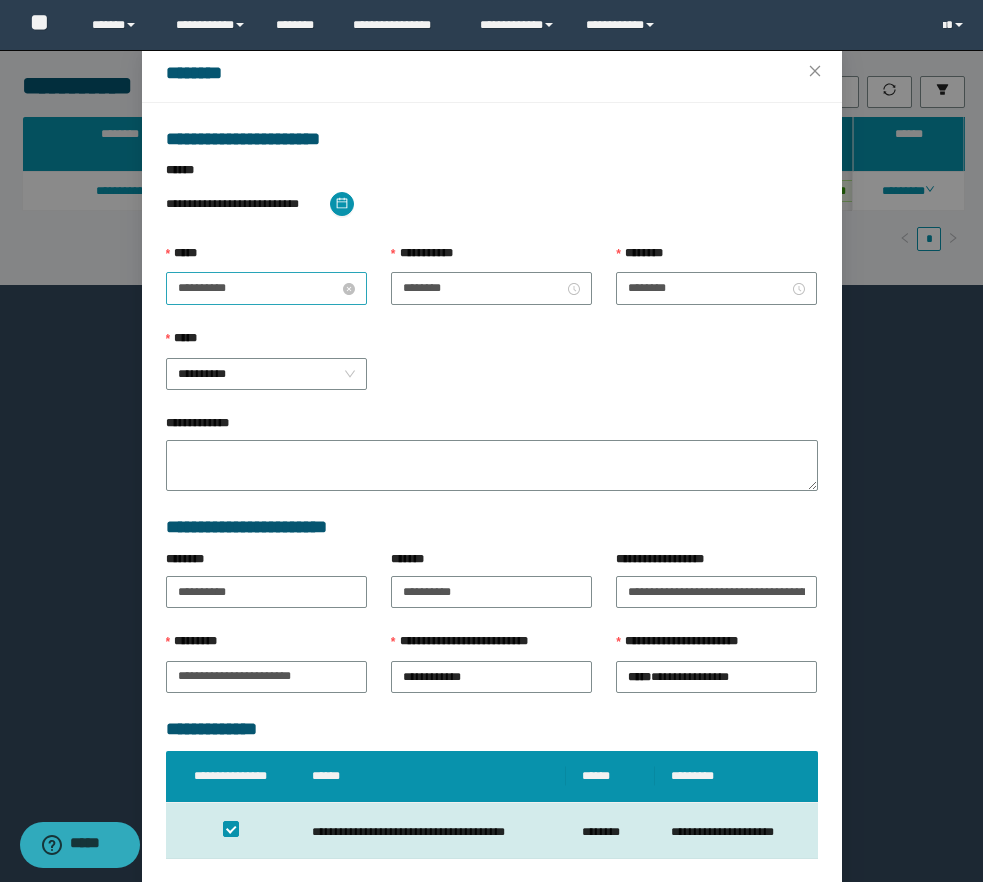click on "**********" at bounding box center (258, 288) 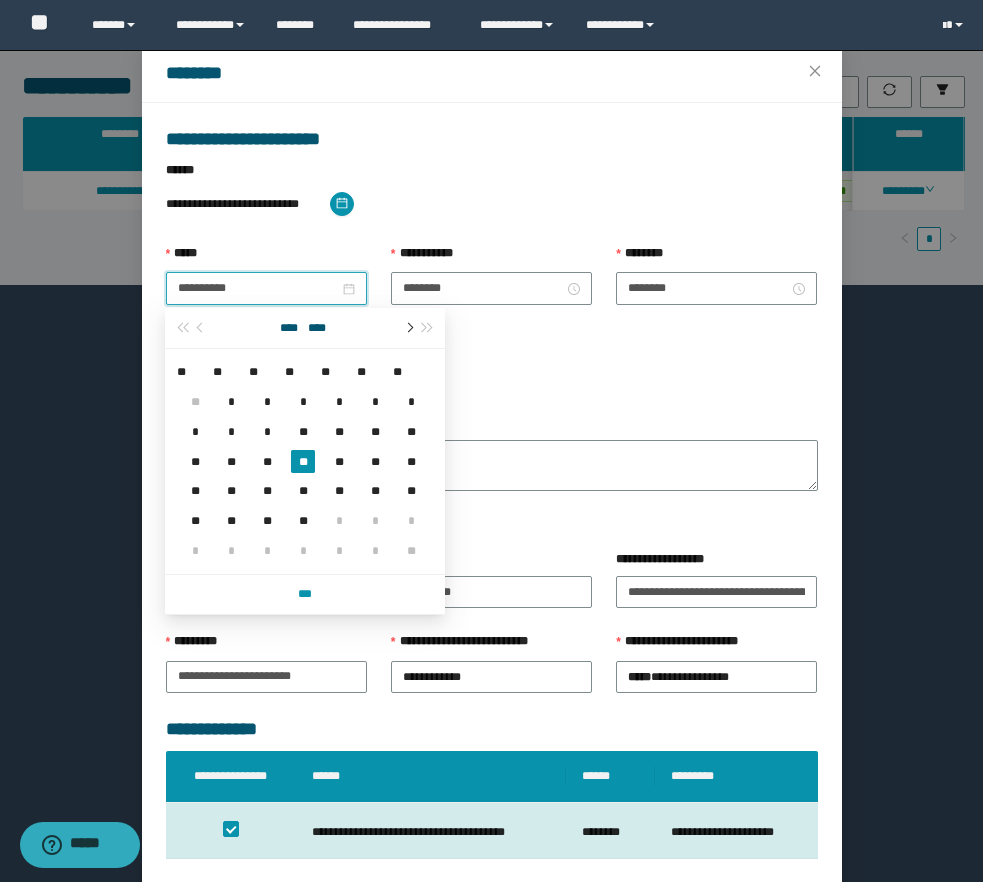 click at bounding box center (408, 328) 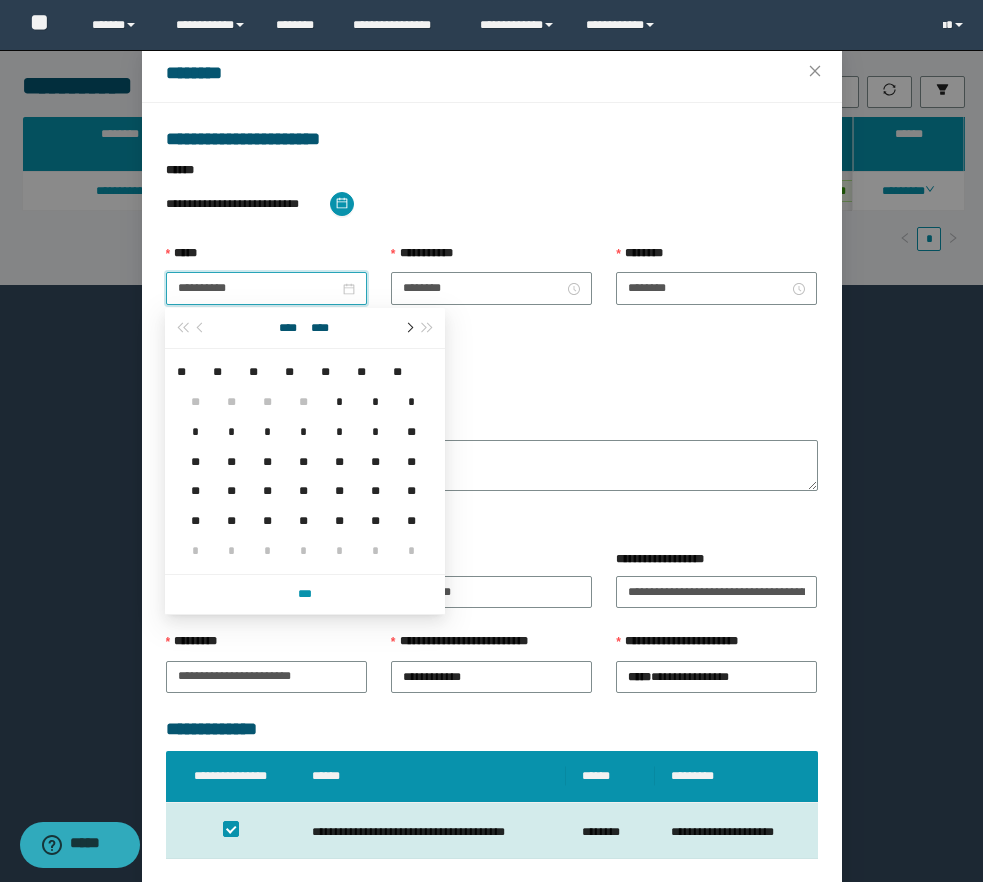 click at bounding box center (408, 328) 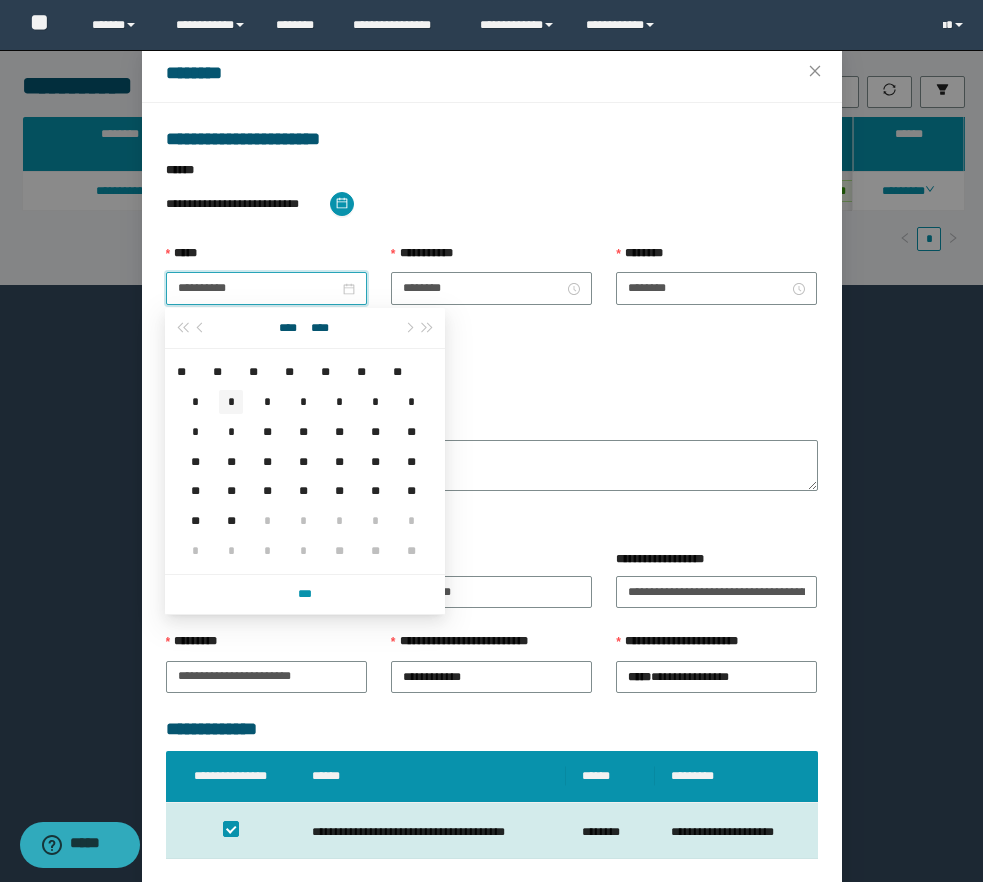 type on "**********" 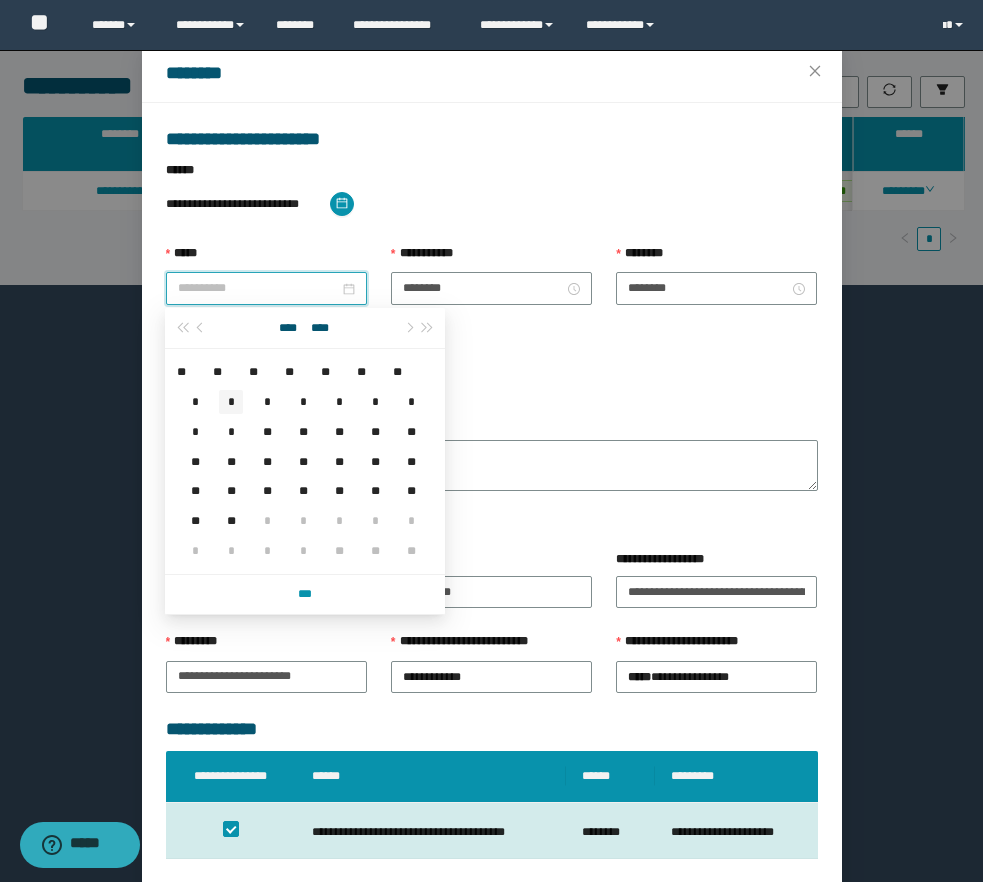 click on "*" at bounding box center [231, 402] 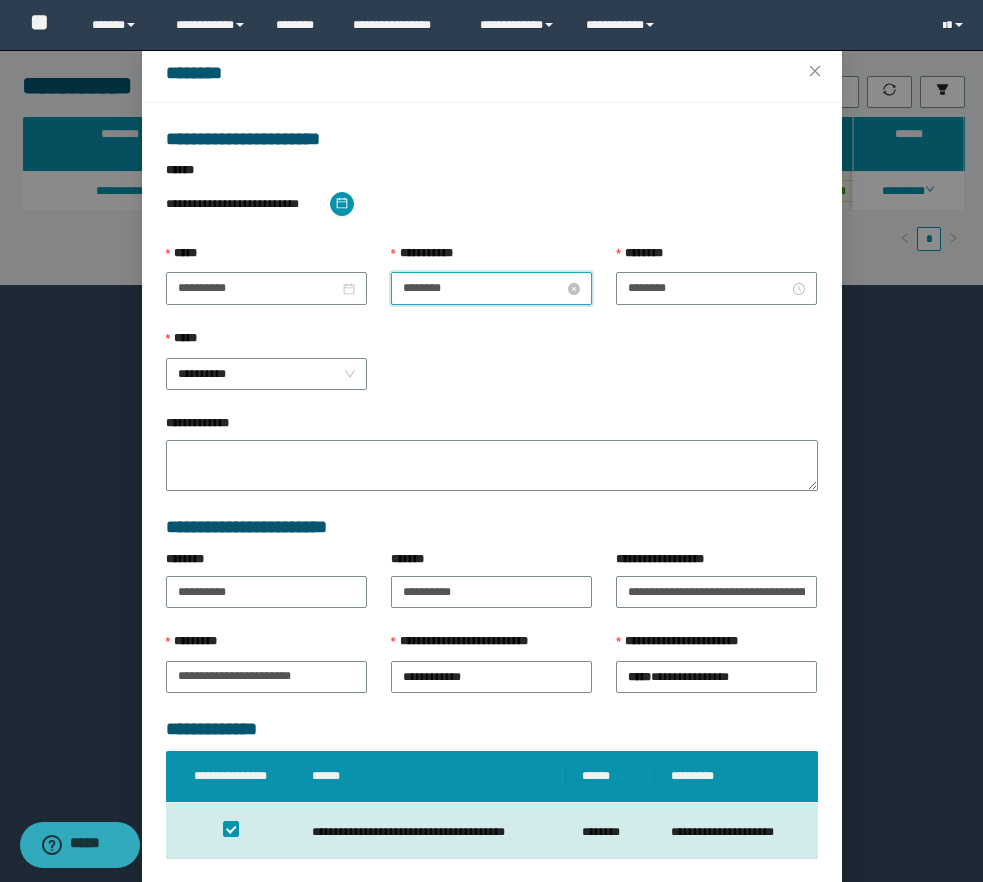 click on "********" at bounding box center (483, 288) 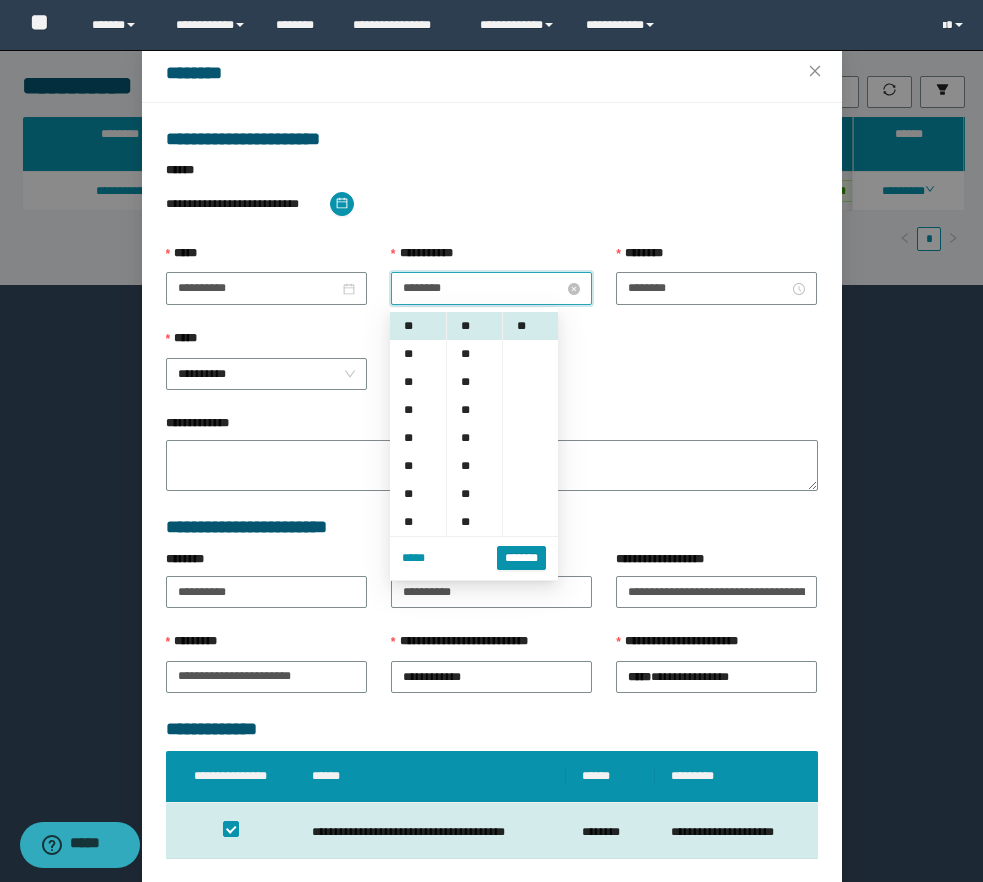 scroll, scrollTop: 28, scrollLeft: 0, axis: vertical 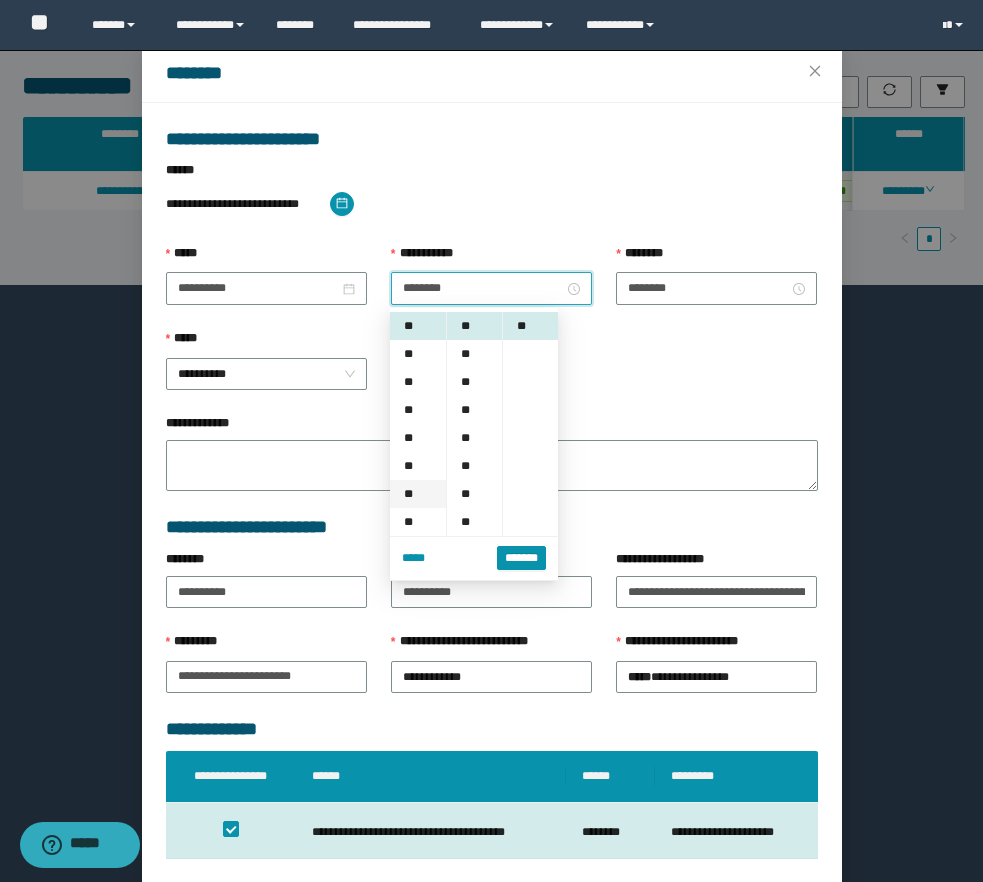 click on "**" at bounding box center [418, 494] 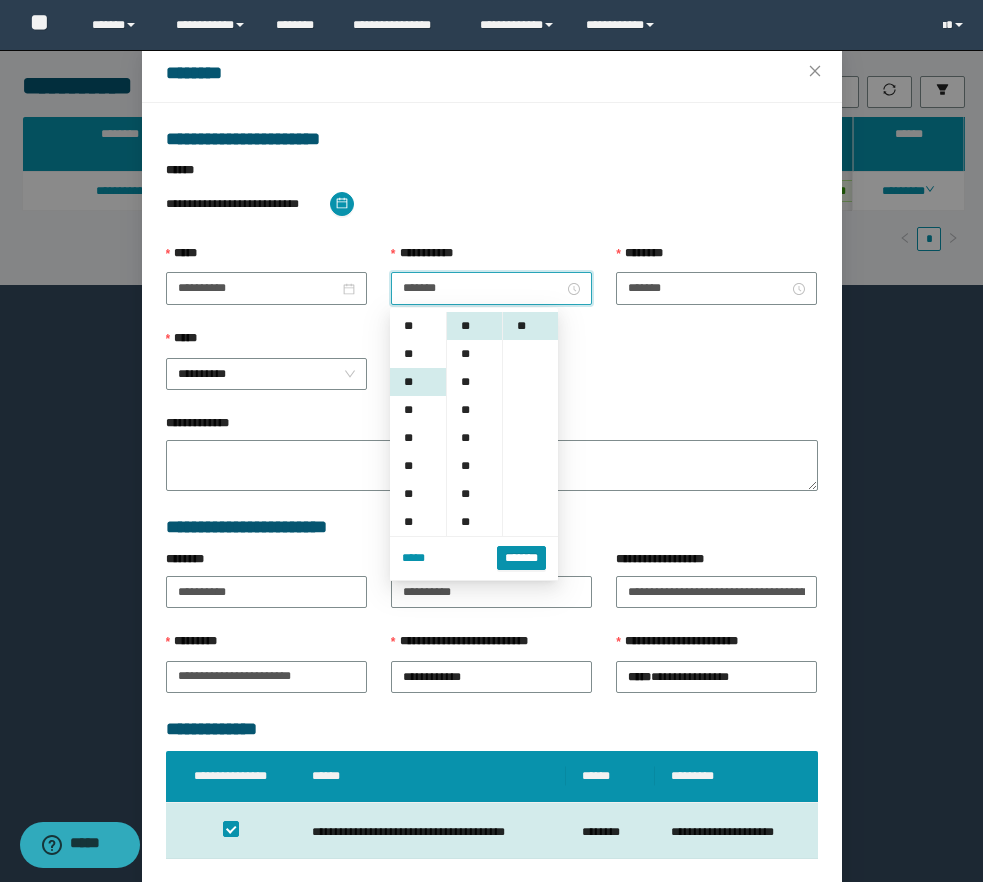scroll, scrollTop: 168, scrollLeft: 0, axis: vertical 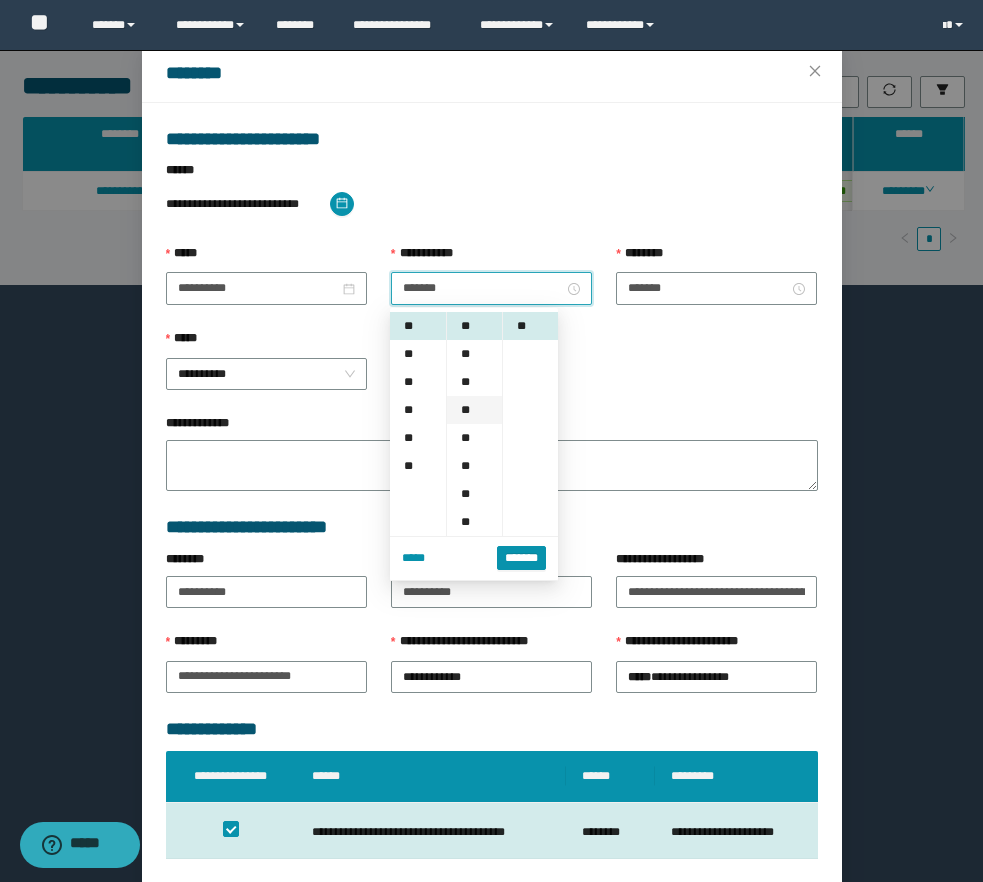 drag, startPoint x: 462, startPoint y: 412, endPoint x: 513, endPoint y: 404, distance: 51.62364 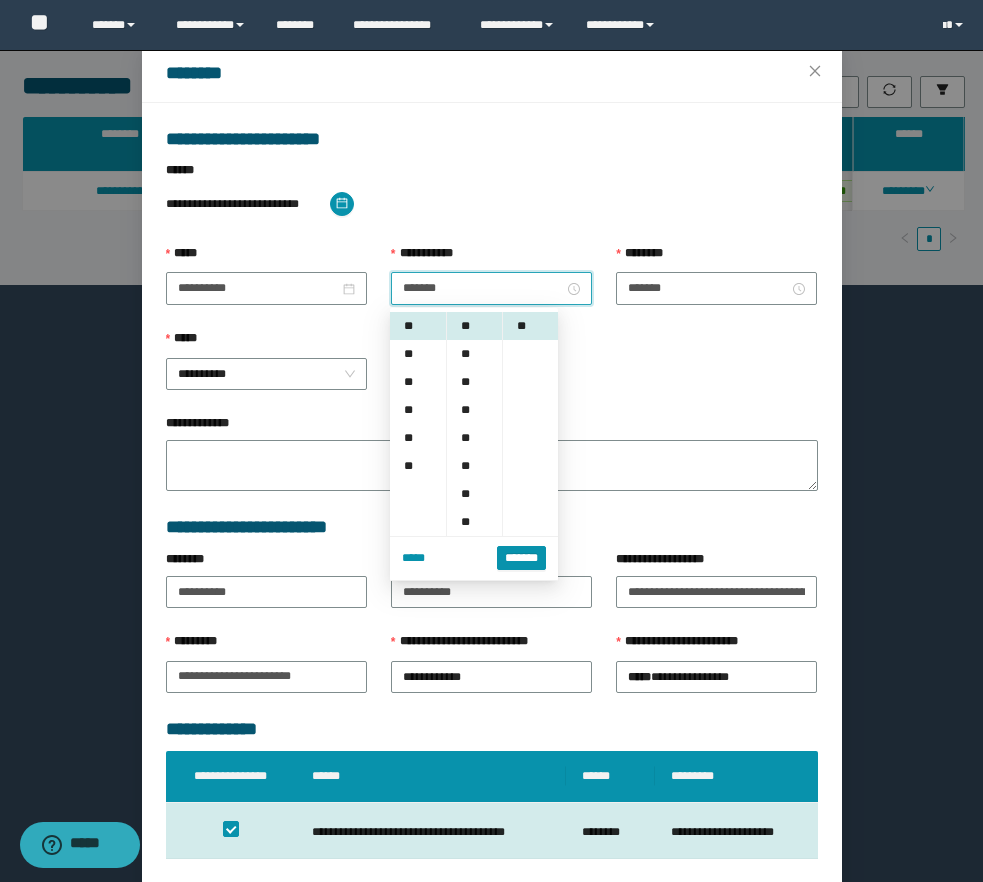 type on "*******" 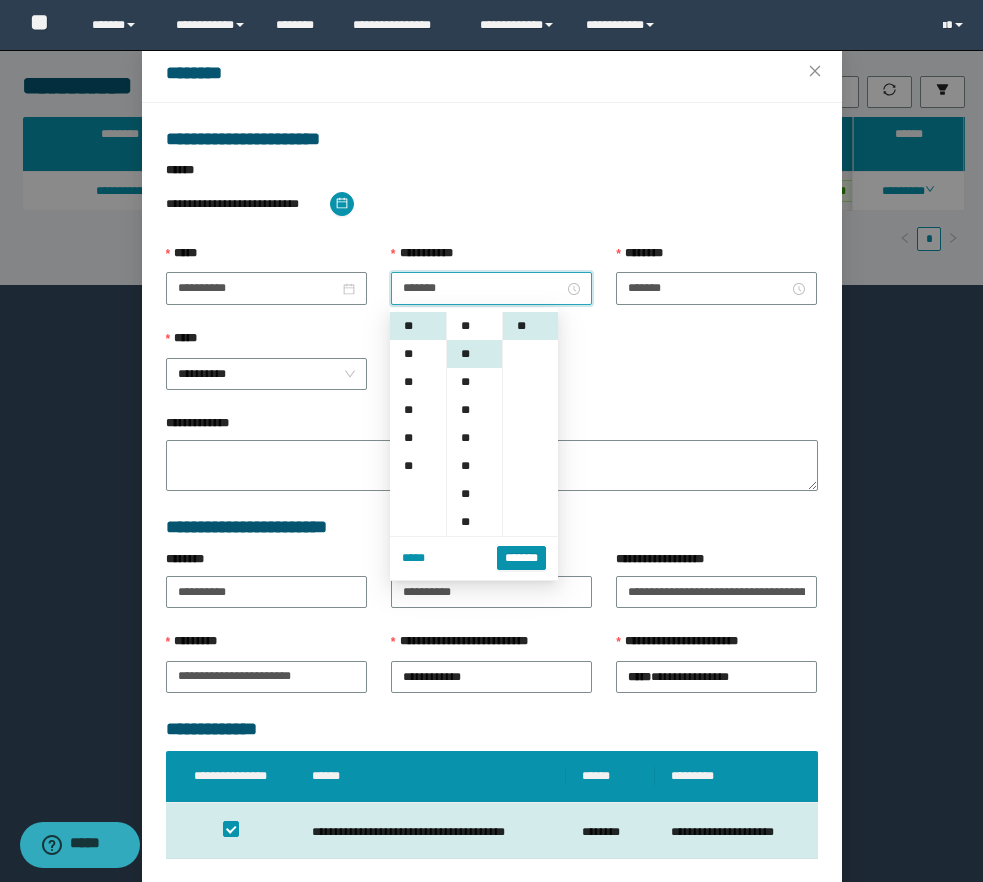 scroll, scrollTop: 28, scrollLeft: 0, axis: vertical 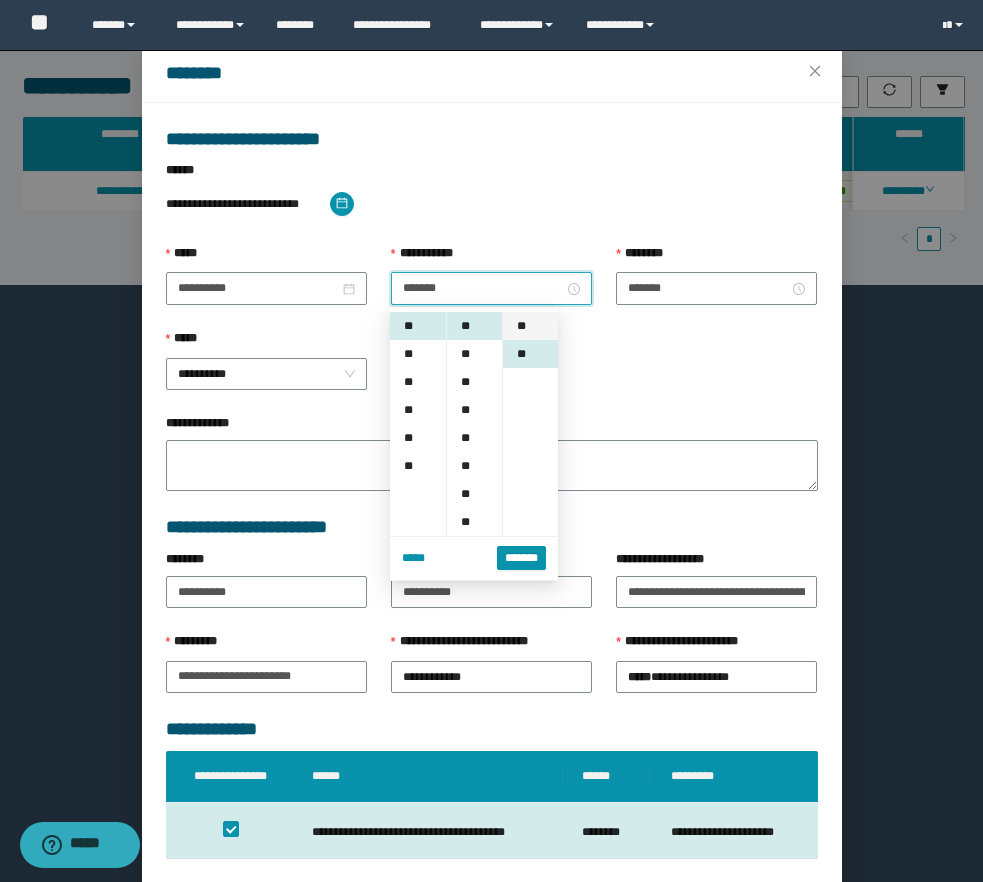 click on "**" at bounding box center (530, 326) 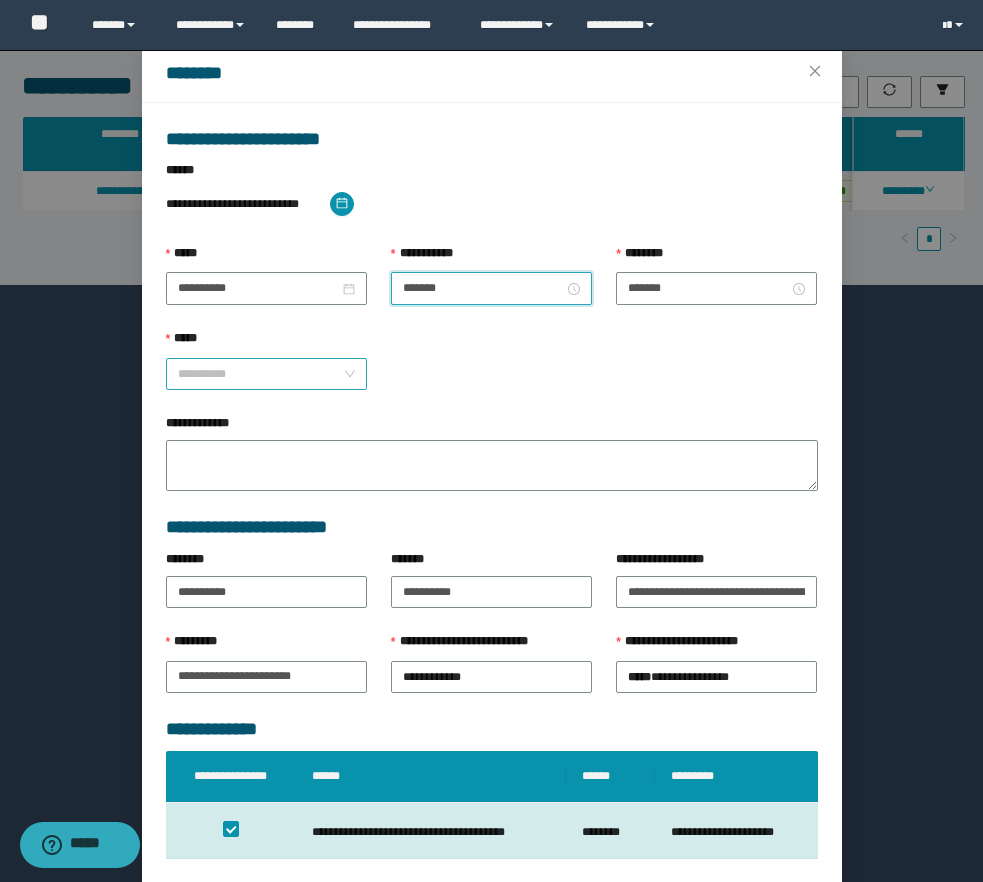 click on "**********" at bounding box center [266, 374] 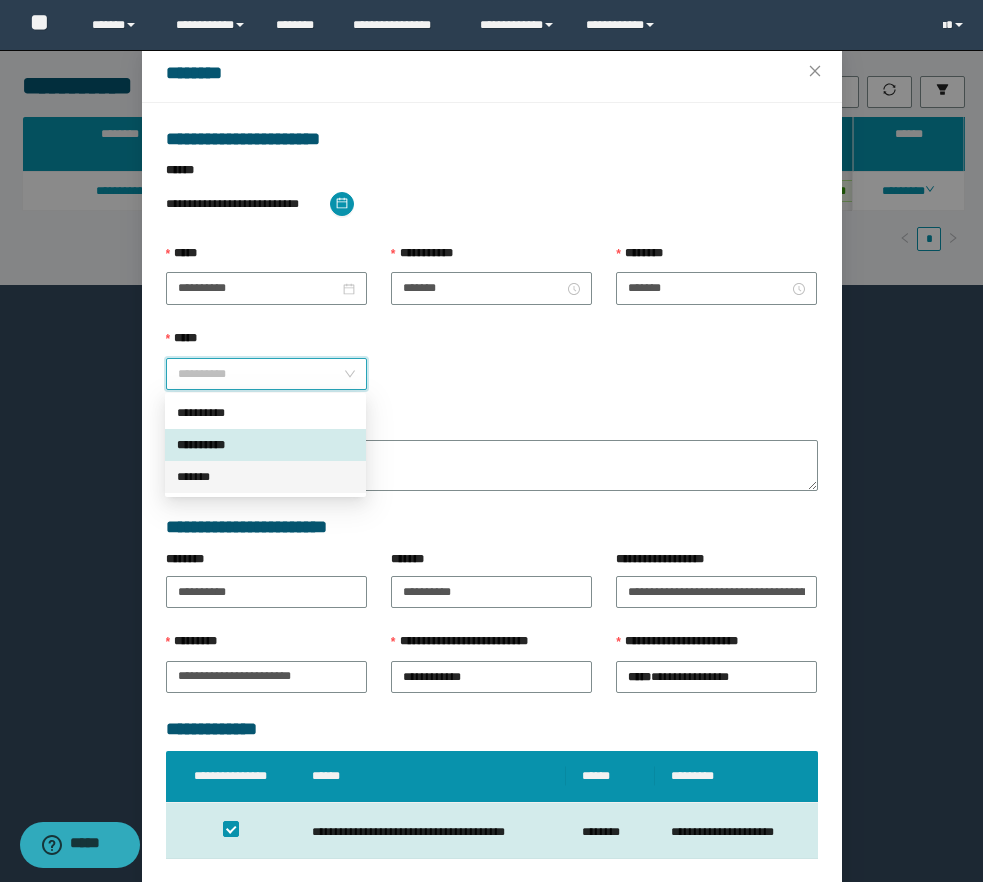 click on "*******" at bounding box center (265, 477) 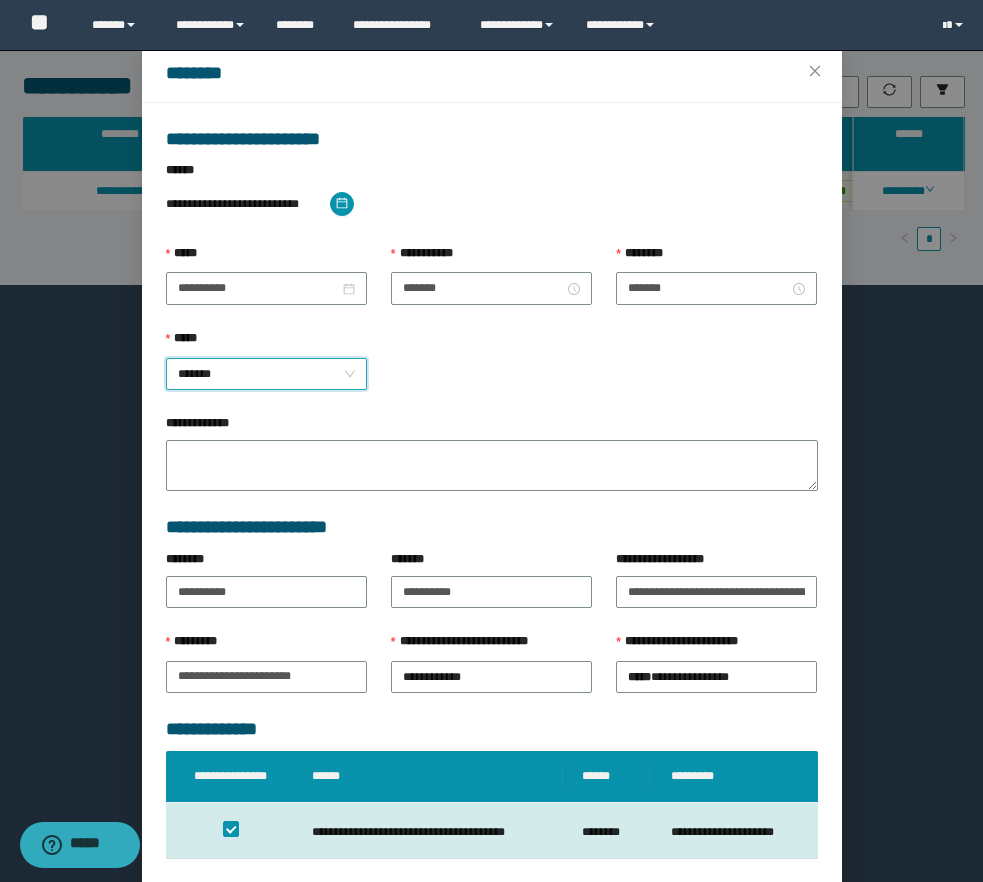 scroll, scrollTop: 155, scrollLeft: 0, axis: vertical 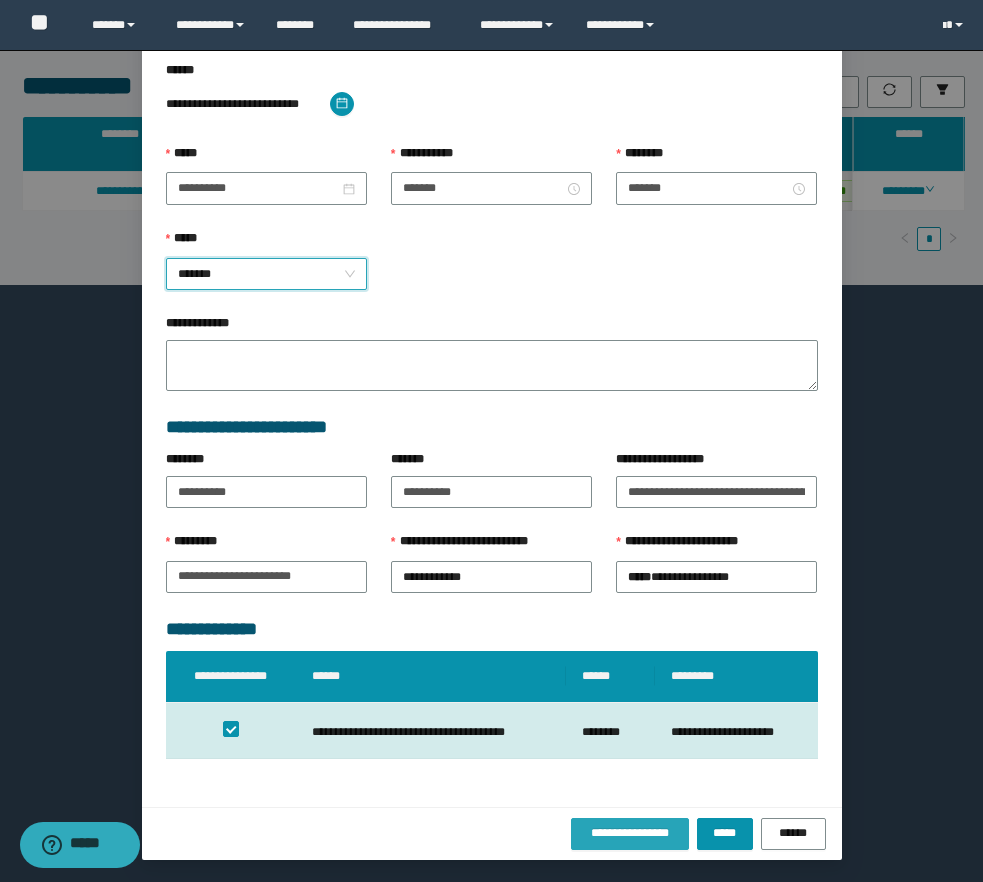 click on "**********" at bounding box center [630, 833] 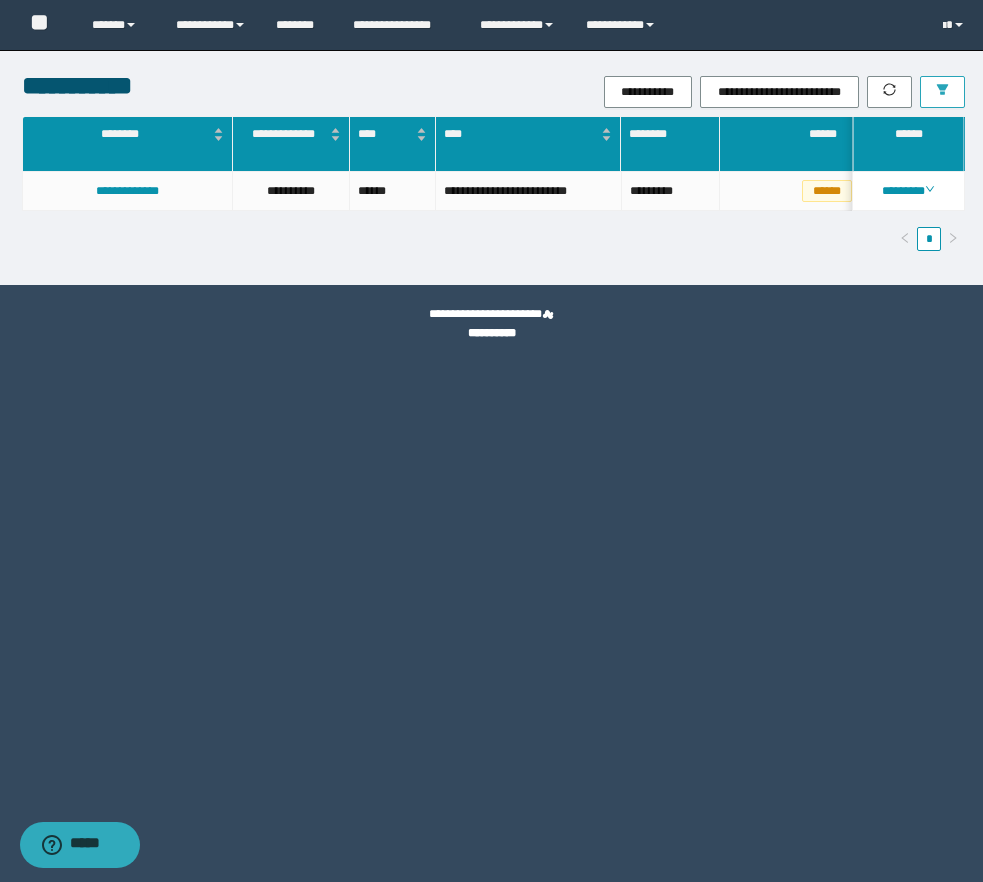 click 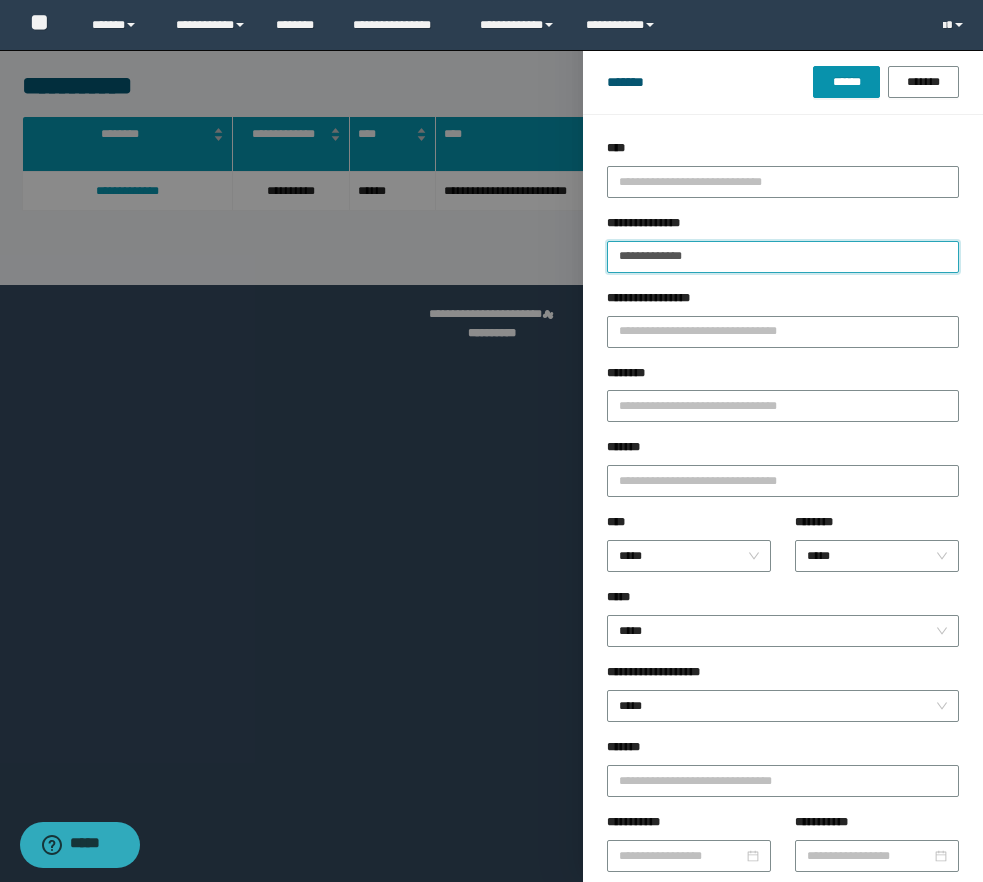 click on "**********" at bounding box center [783, 257] 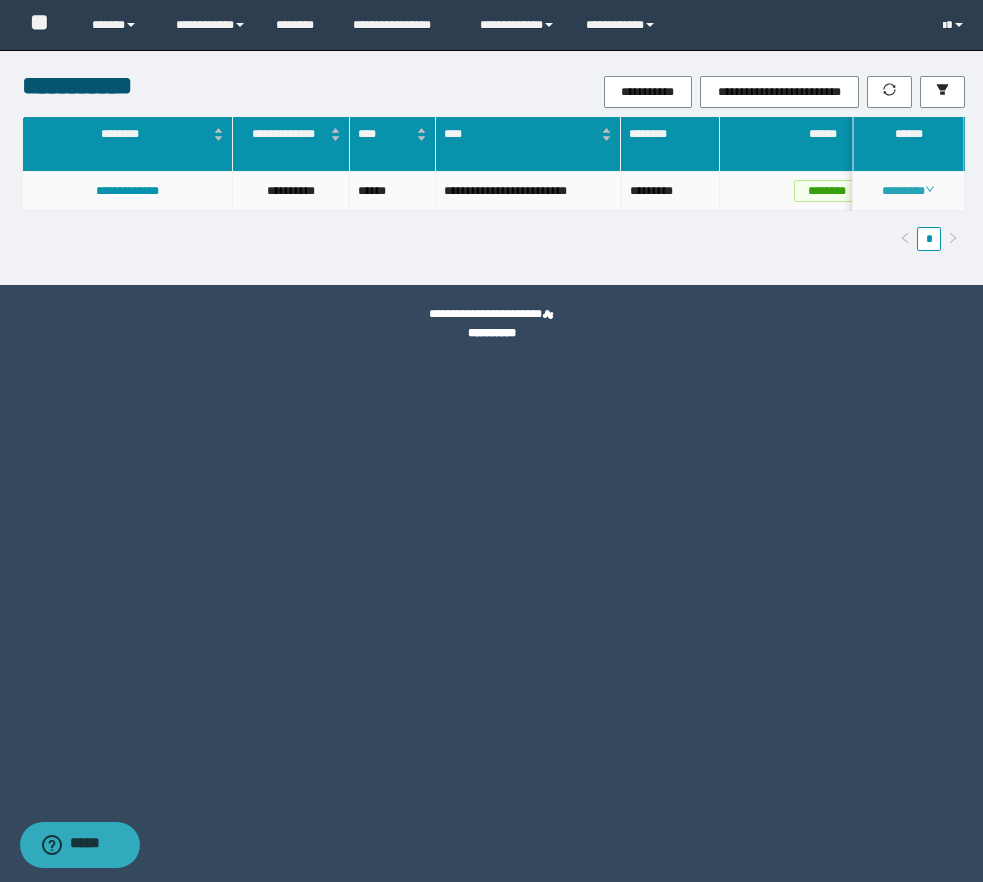 click on "********" at bounding box center [908, 191] 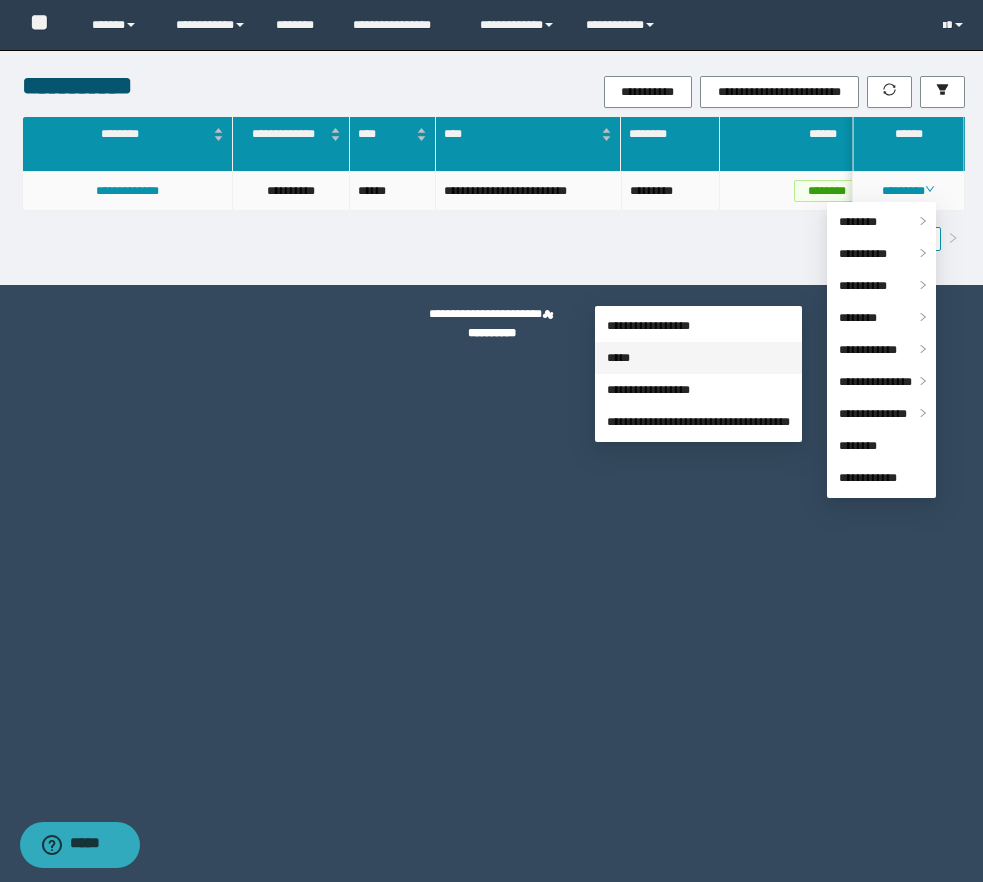 click on "*****" at bounding box center [618, 358] 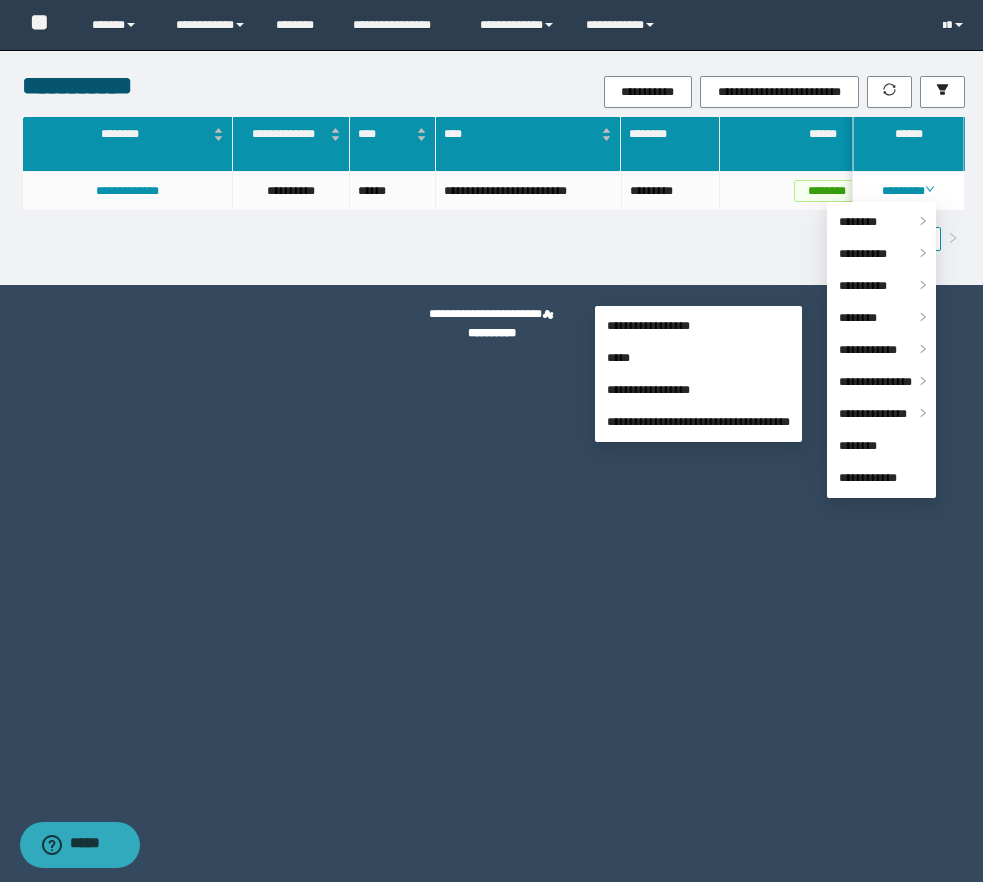 scroll, scrollTop: 55, scrollLeft: 0, axis: vertical 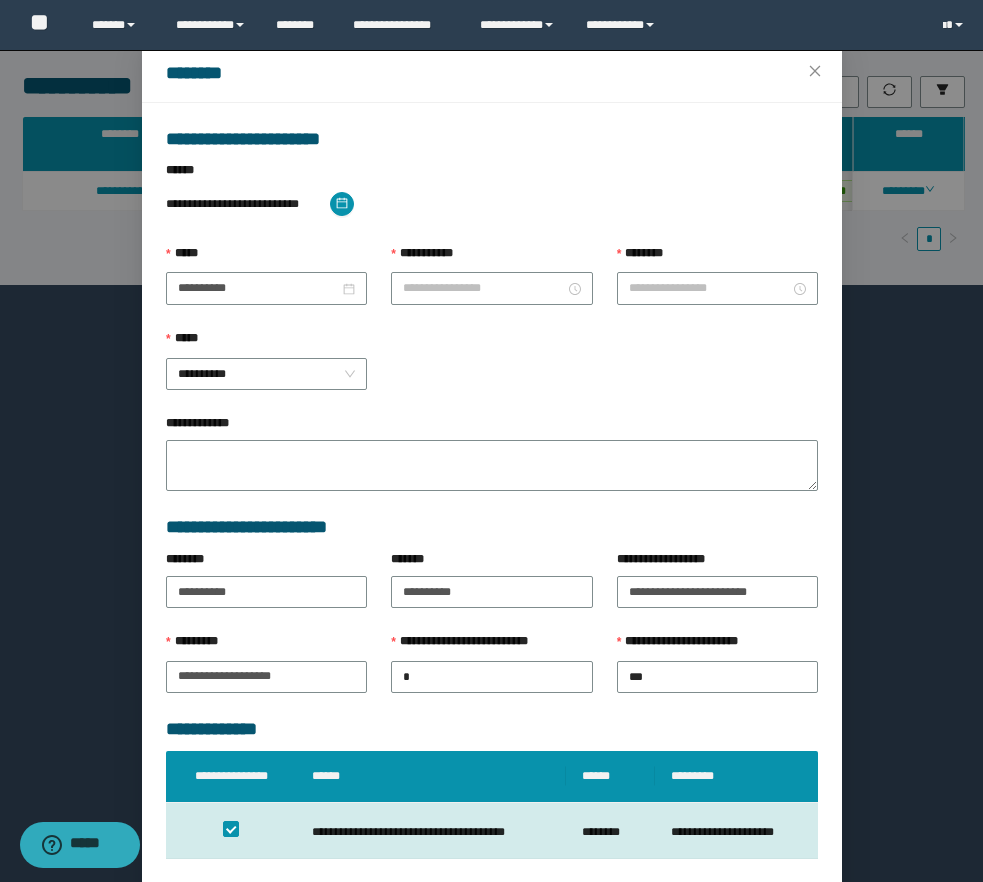 type on "********" 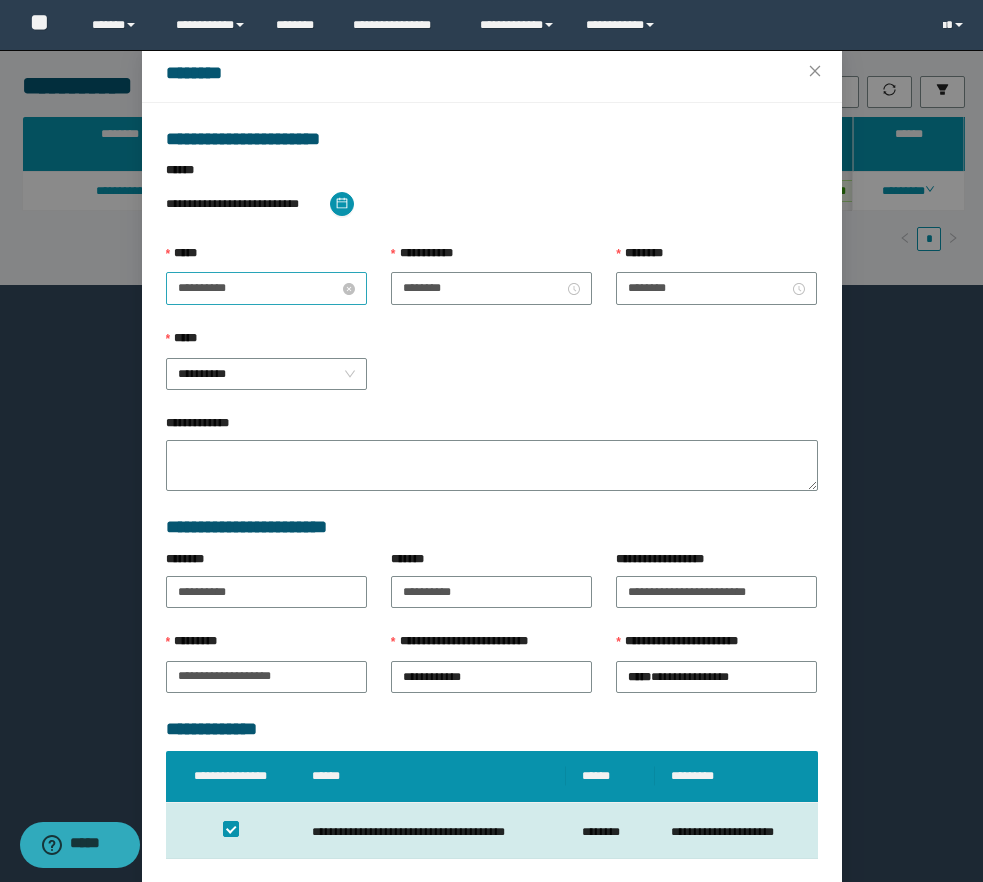 click on "**********" at bounding box center (258, 288) 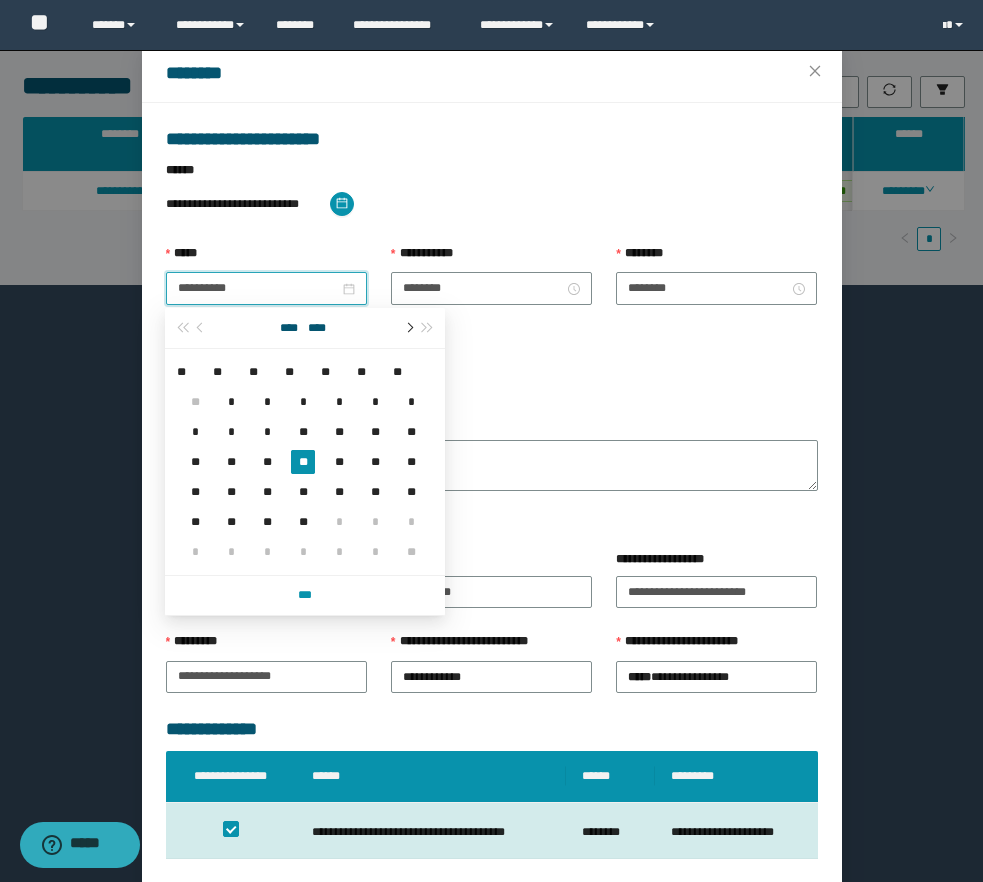 click at bounding box center (408, 328) 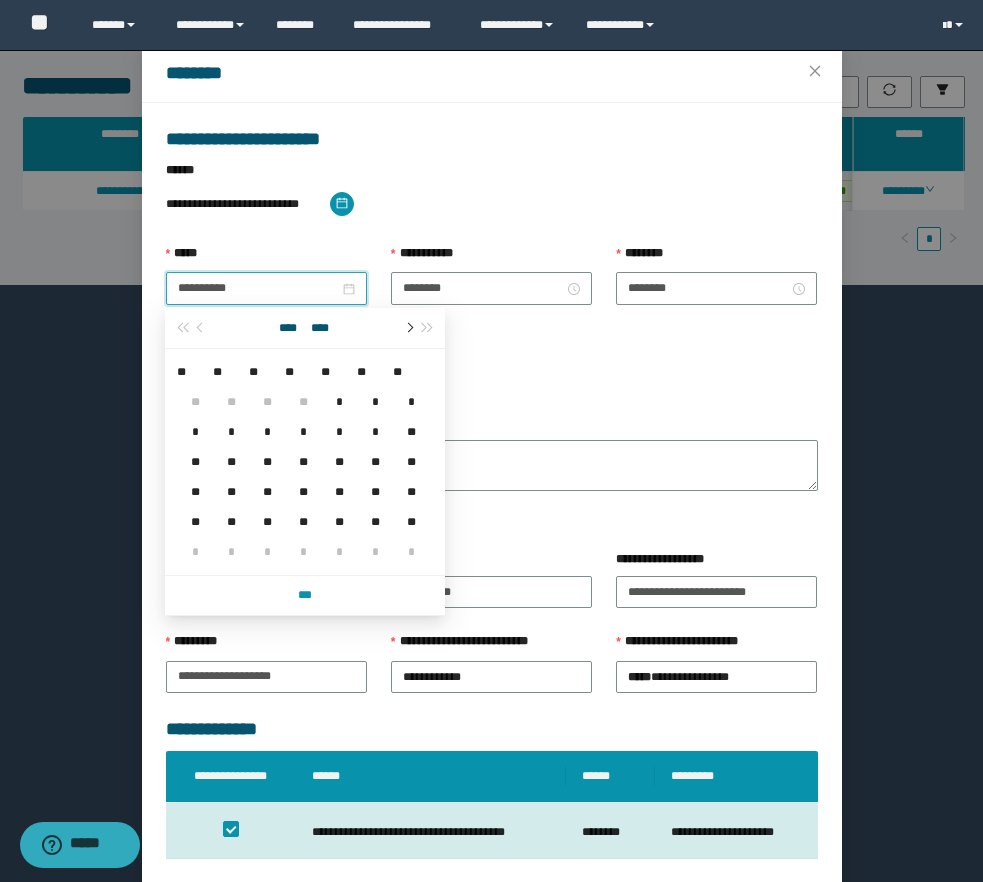 click at bounding box center (408, 328) 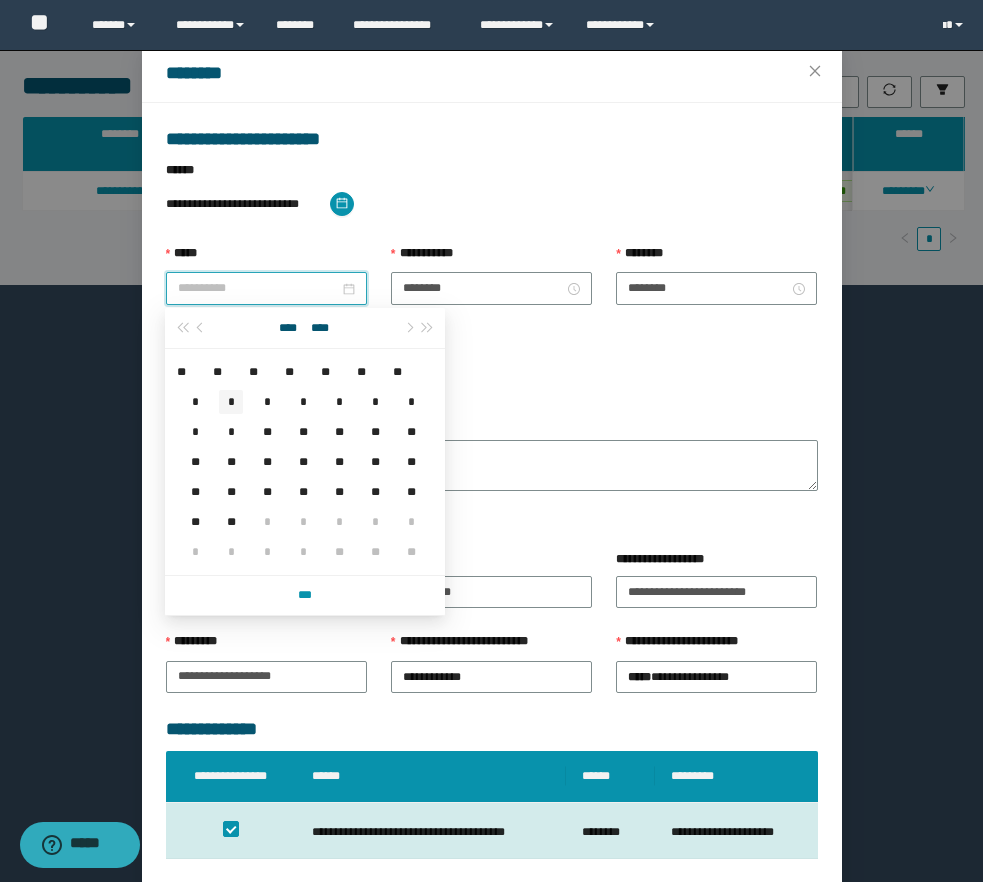 type on "**********" 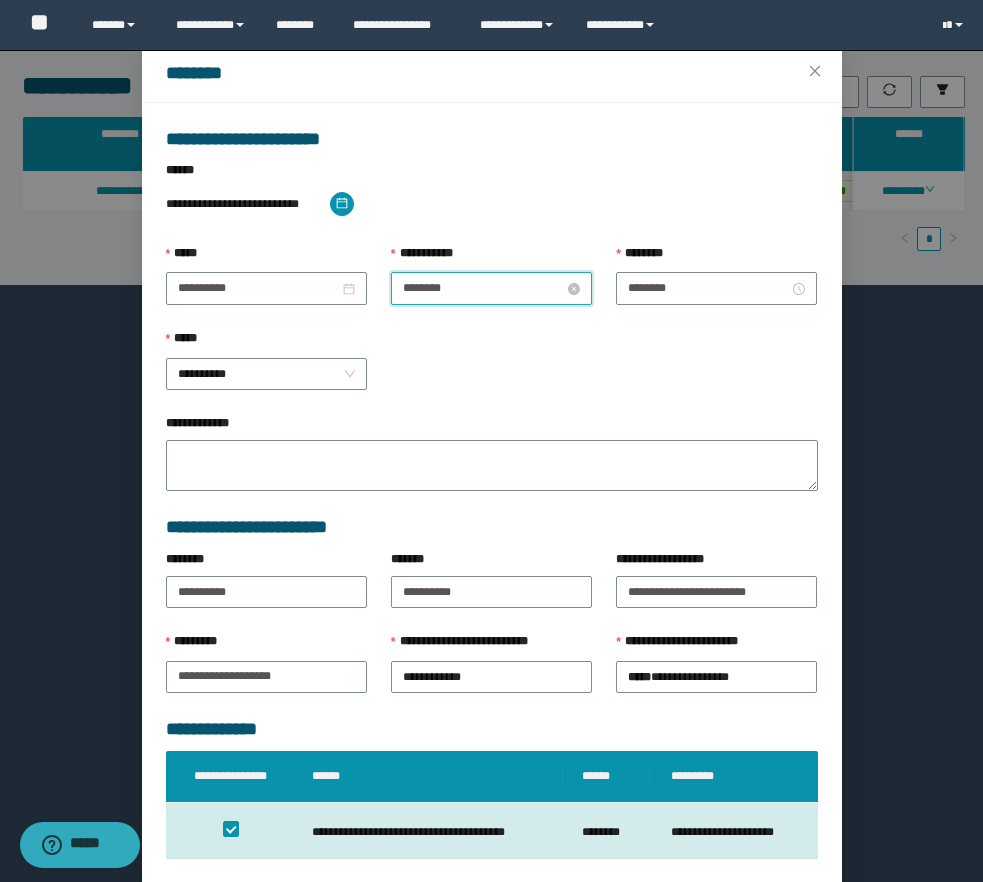 click on "********" at bounding box center [483, 288] 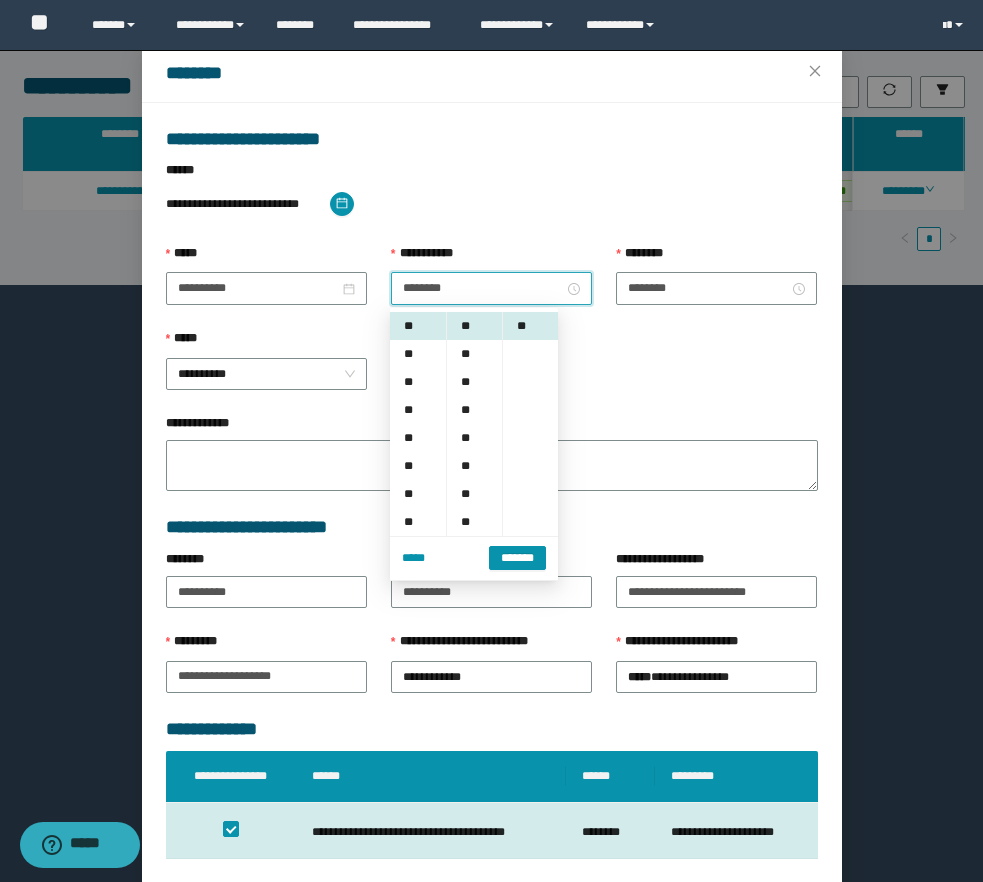 scroll, scrollTop: 28, scrollLeft: 0, axis: vertical 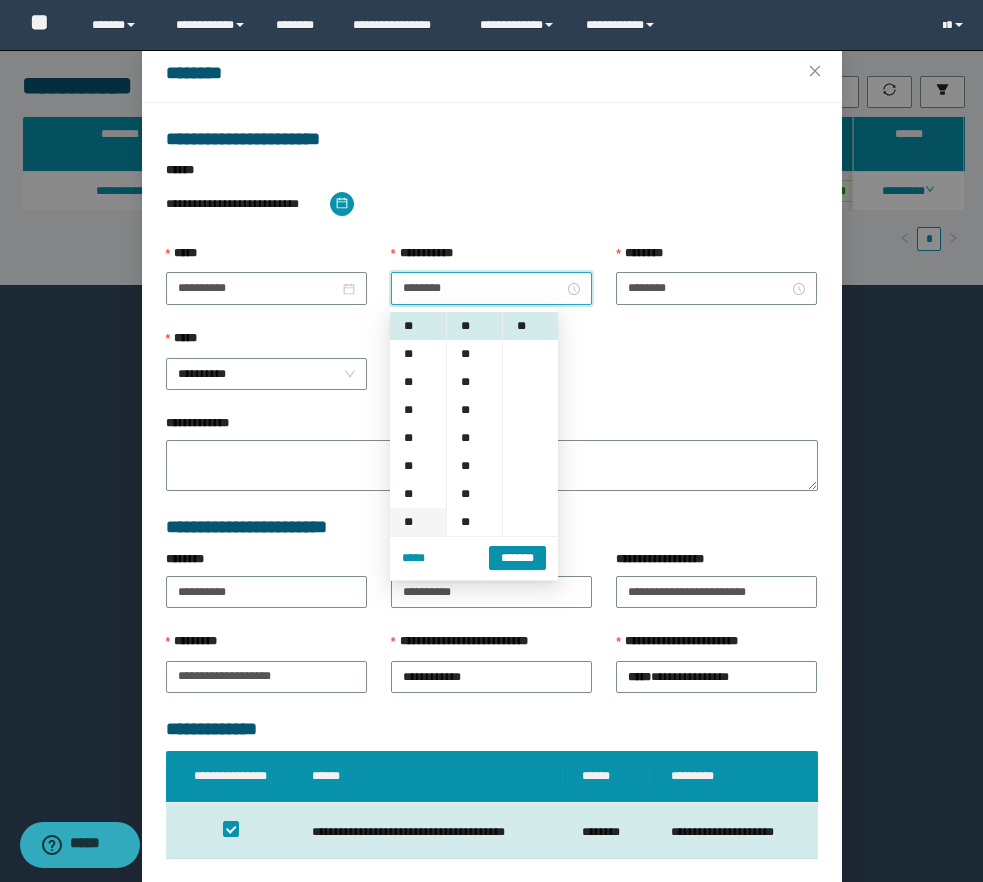 click on "**" at bounding box center [418, 522] 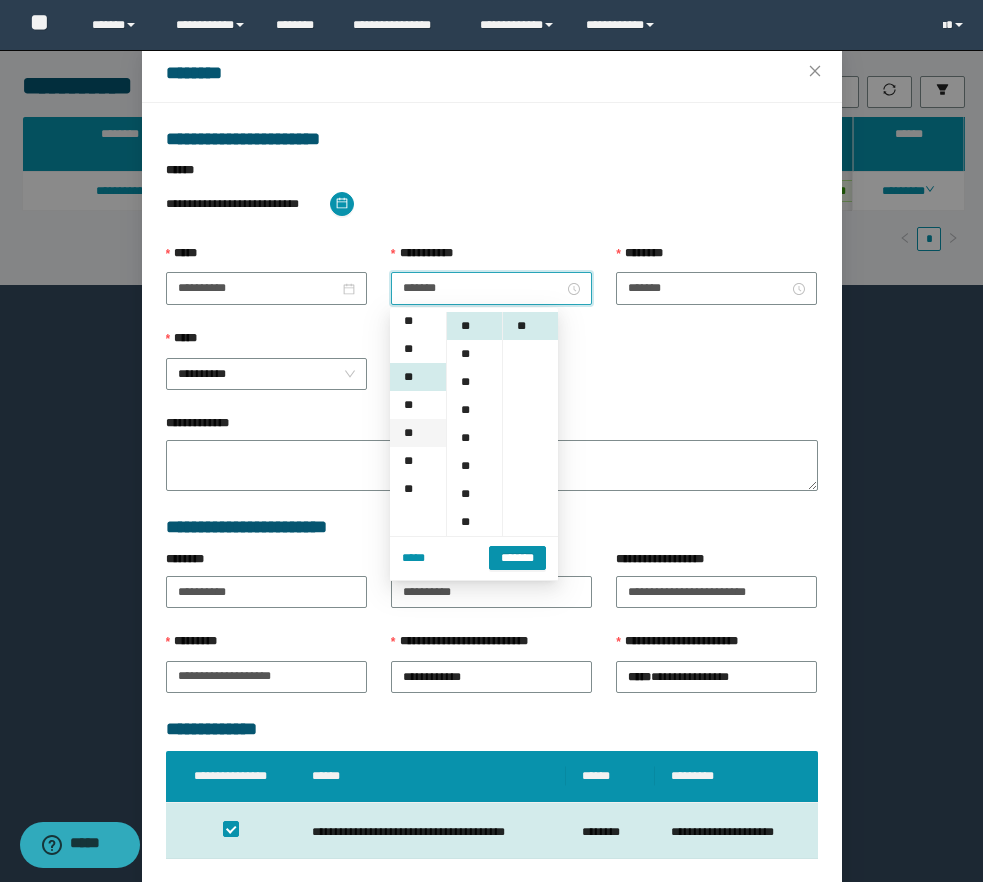 scroll, scrollTop: 196, scrollLeft: 0, axis: vertical 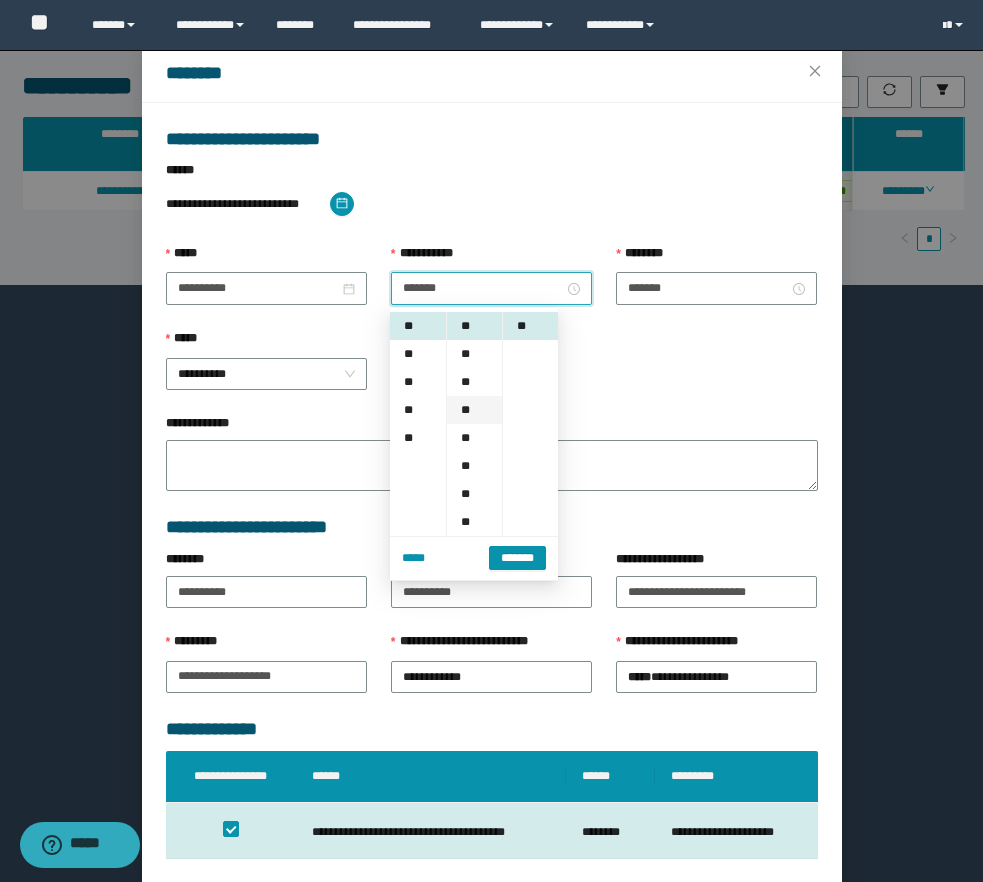 click on "**" at bounding box center (474, 410) 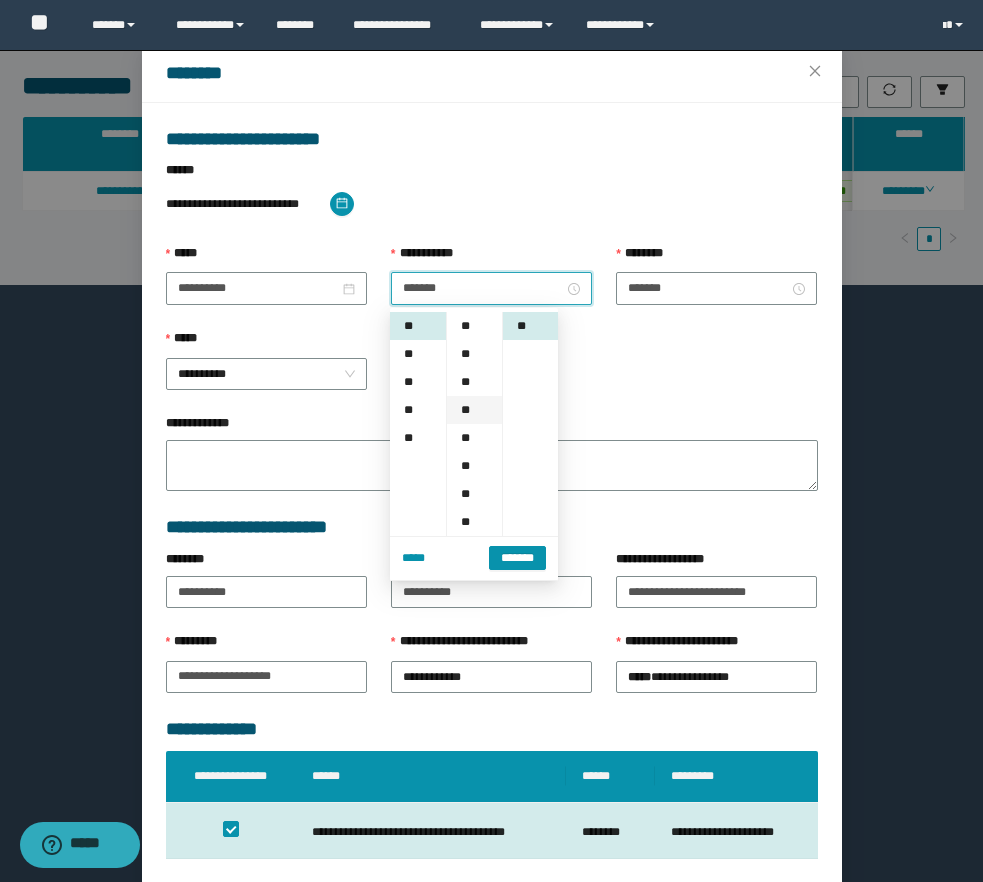 type on "*******" 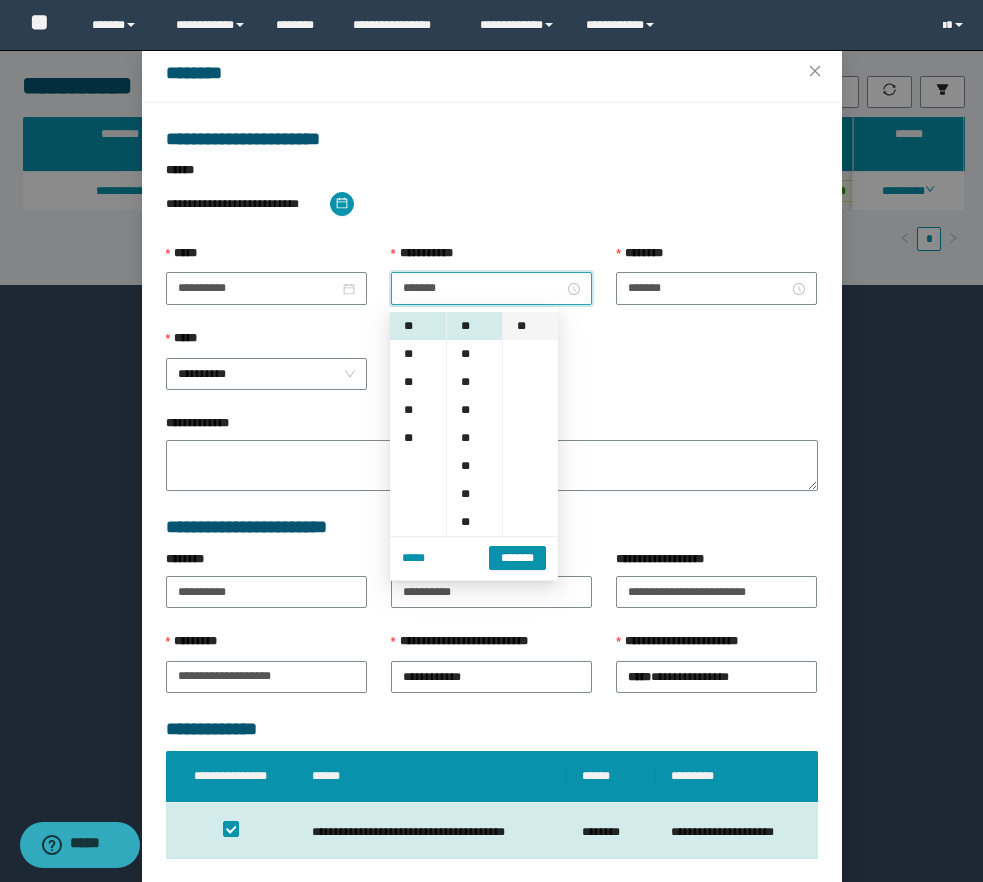 scroll, scrollTop: 0, scrollLeft: 0, axis: both 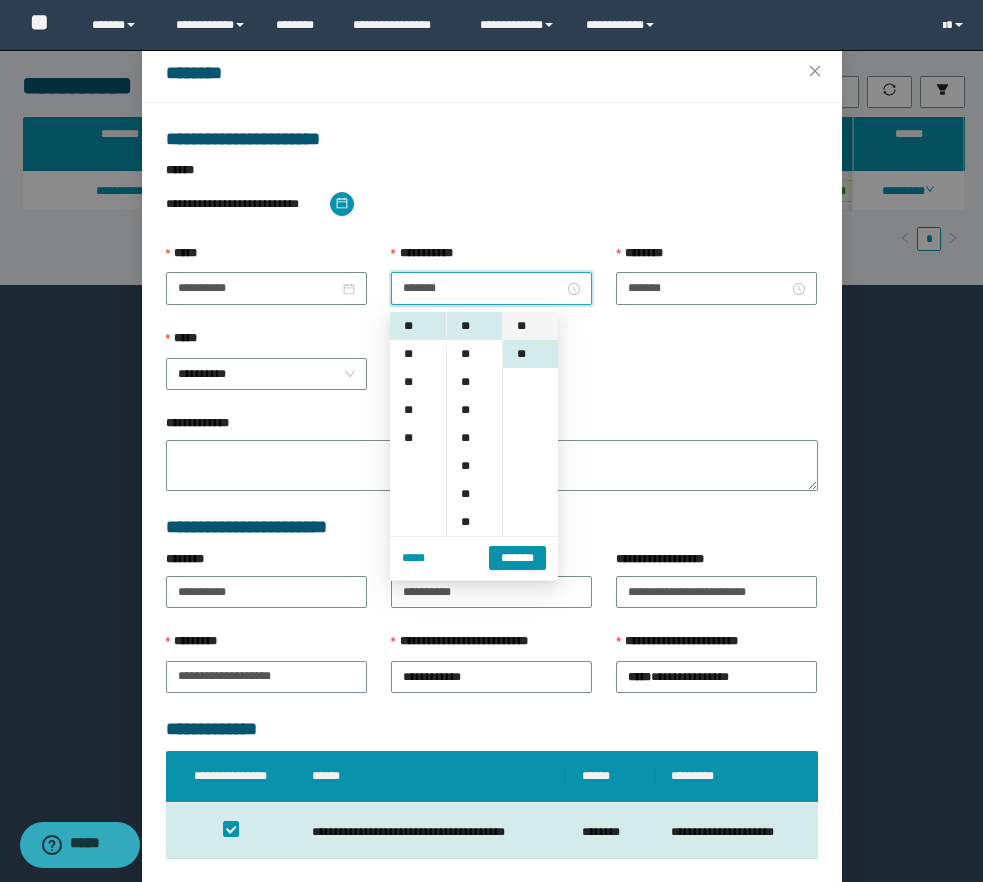 click on "**" at bounding box center [530, 326] 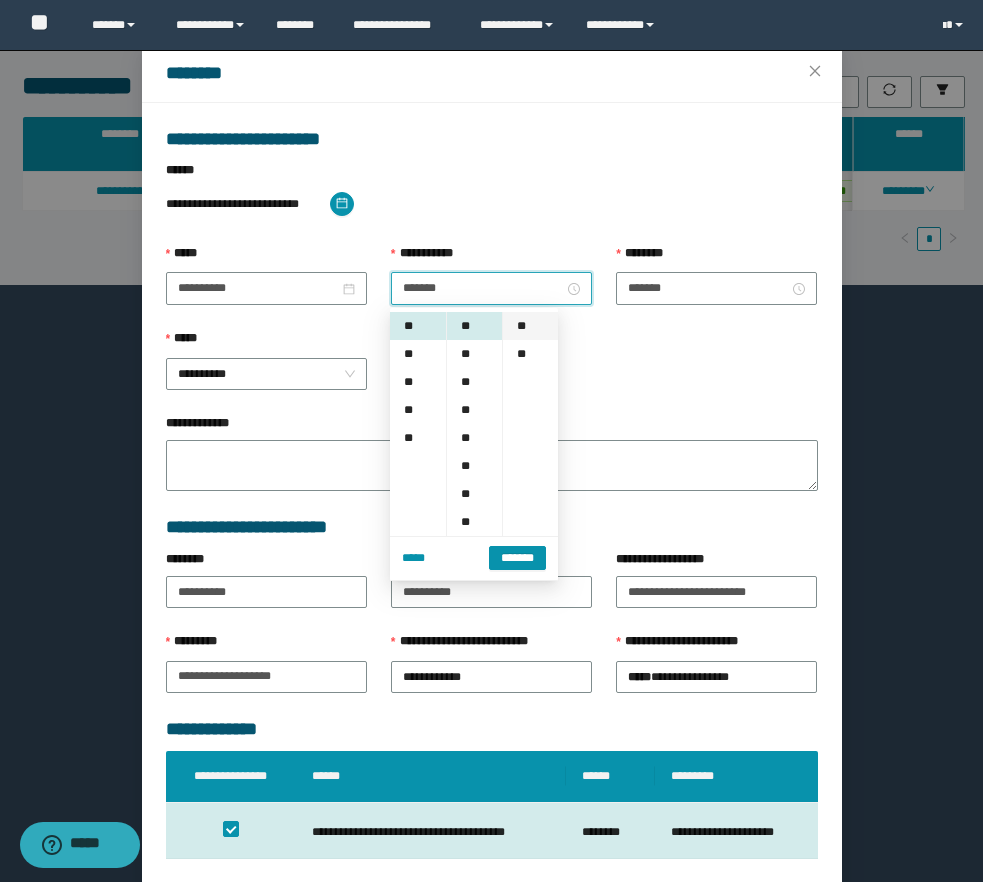 type on "*******" 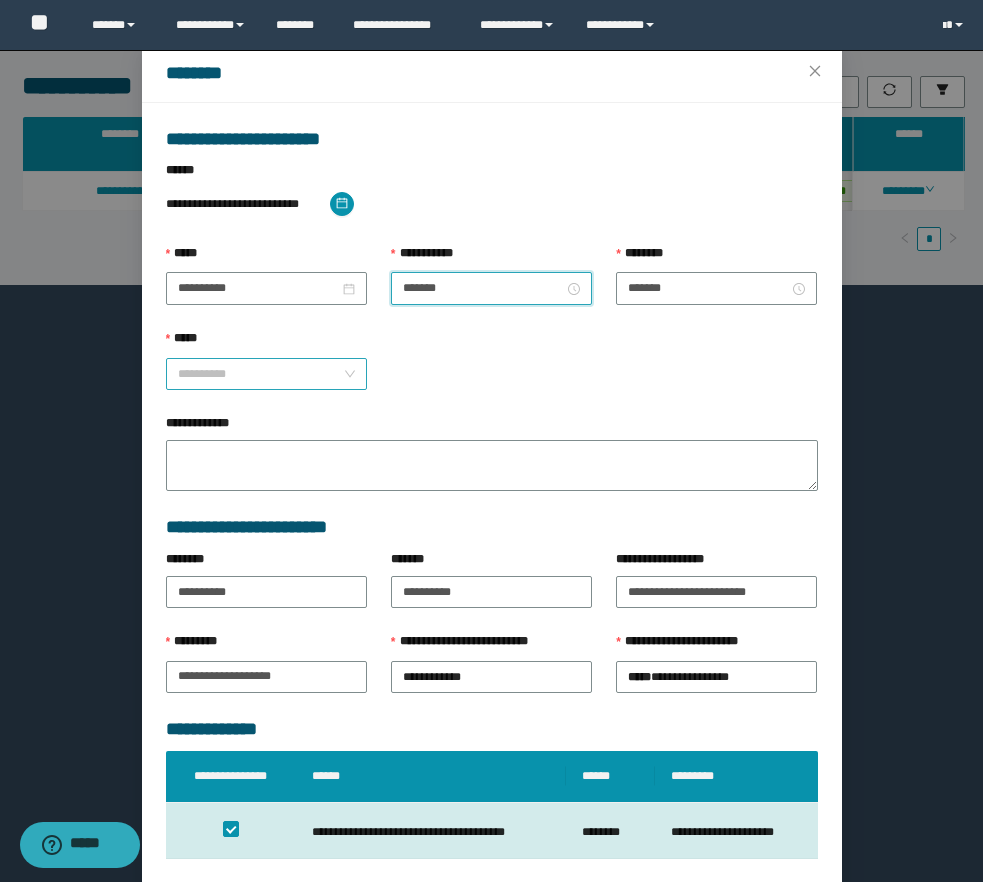 click on "**********" at bounding box center [266, 374] 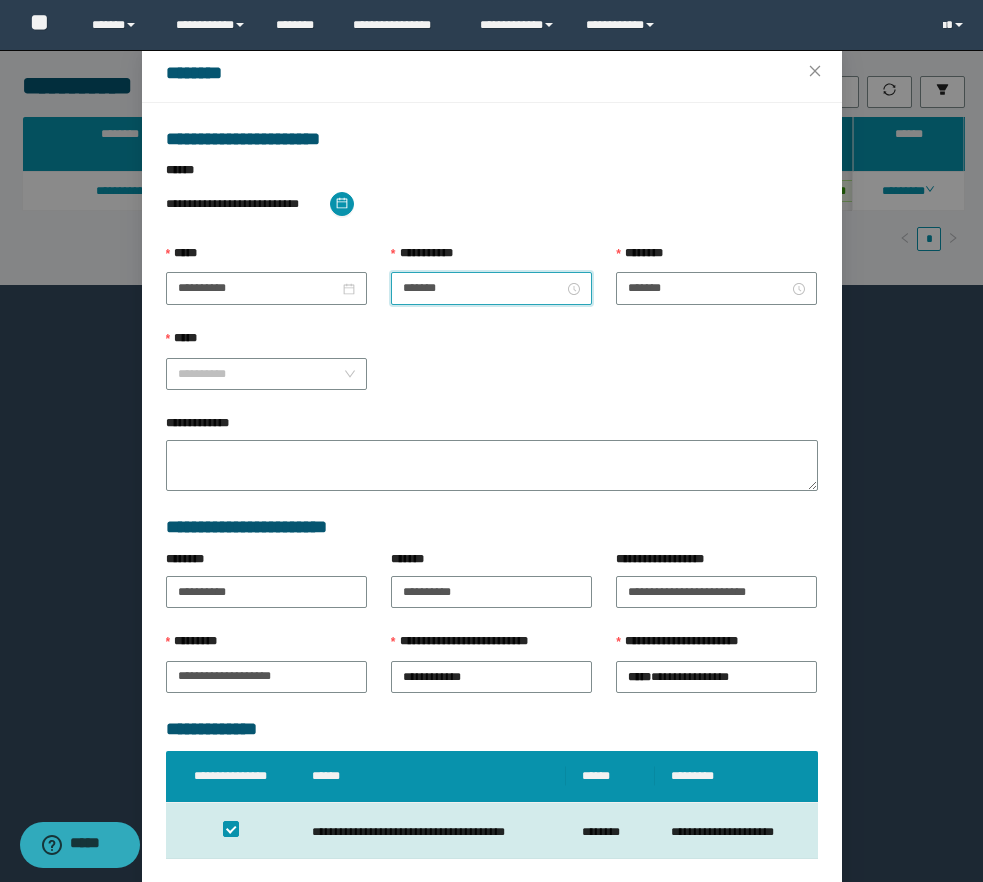 scroll, scrollTop: 196, scrollLeft: 0, axis: vertical 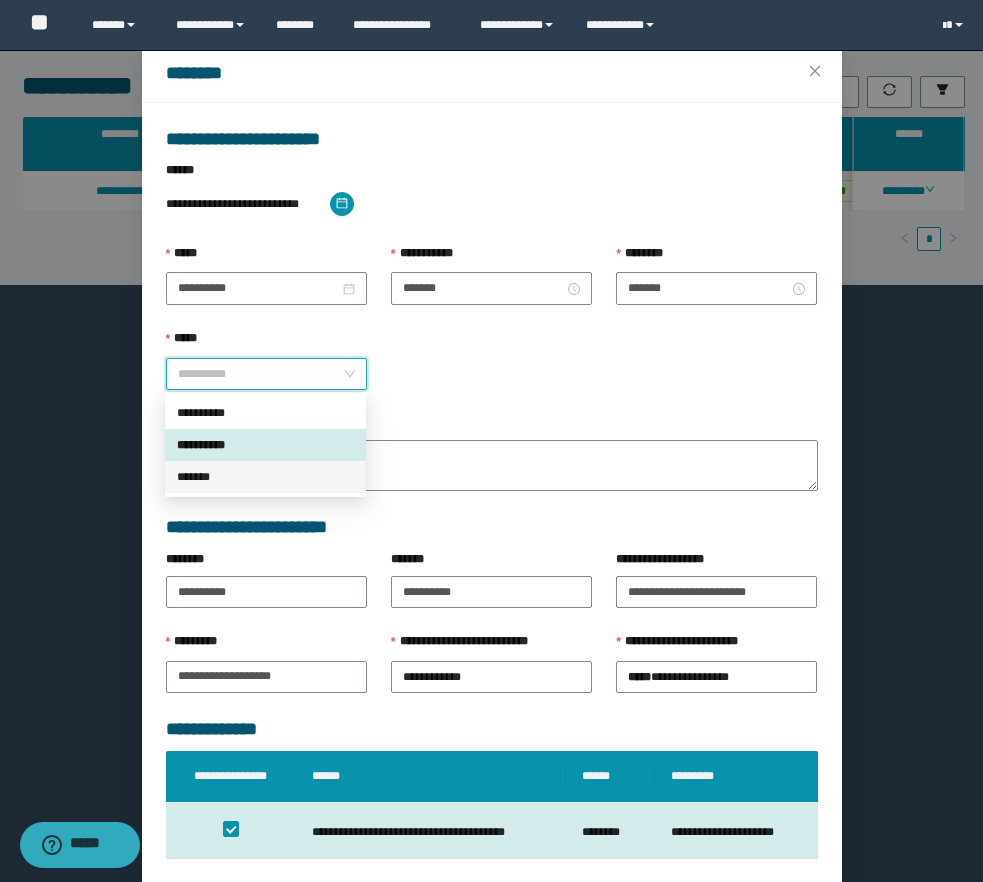 click on "*******" at bounding box center [265, 477] 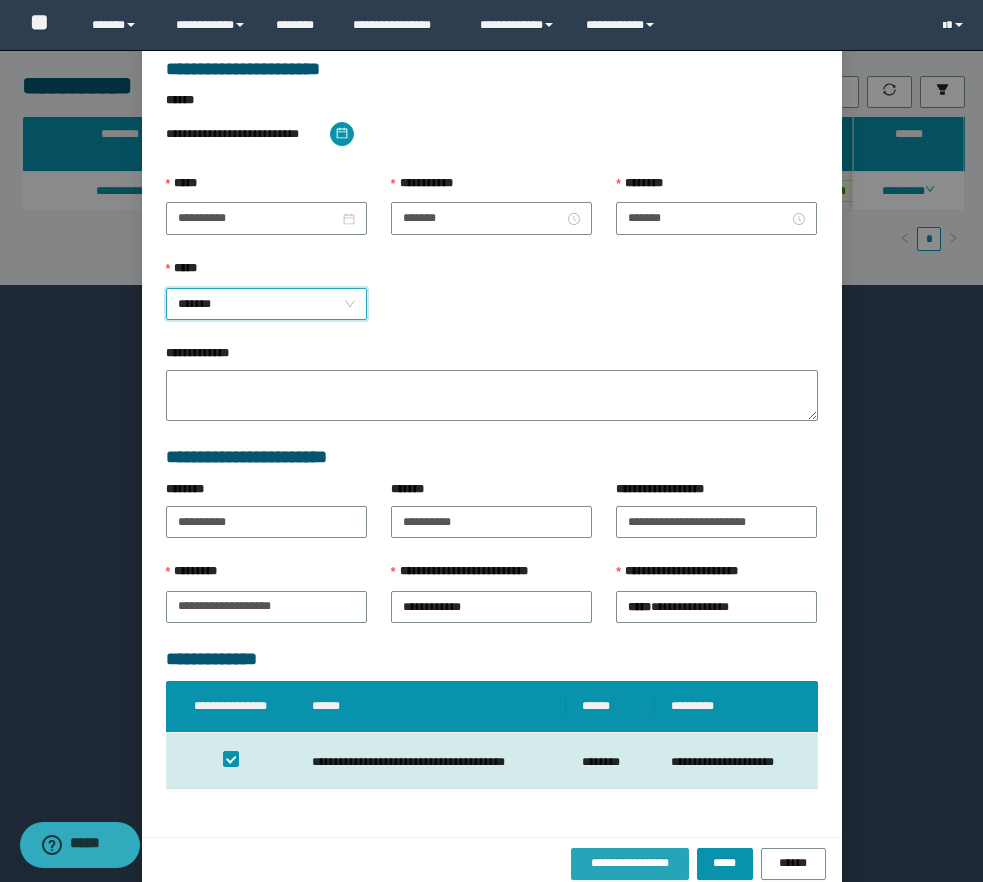 scroll, scrollTop: 155, scrollLeft: 0, axis: vertical 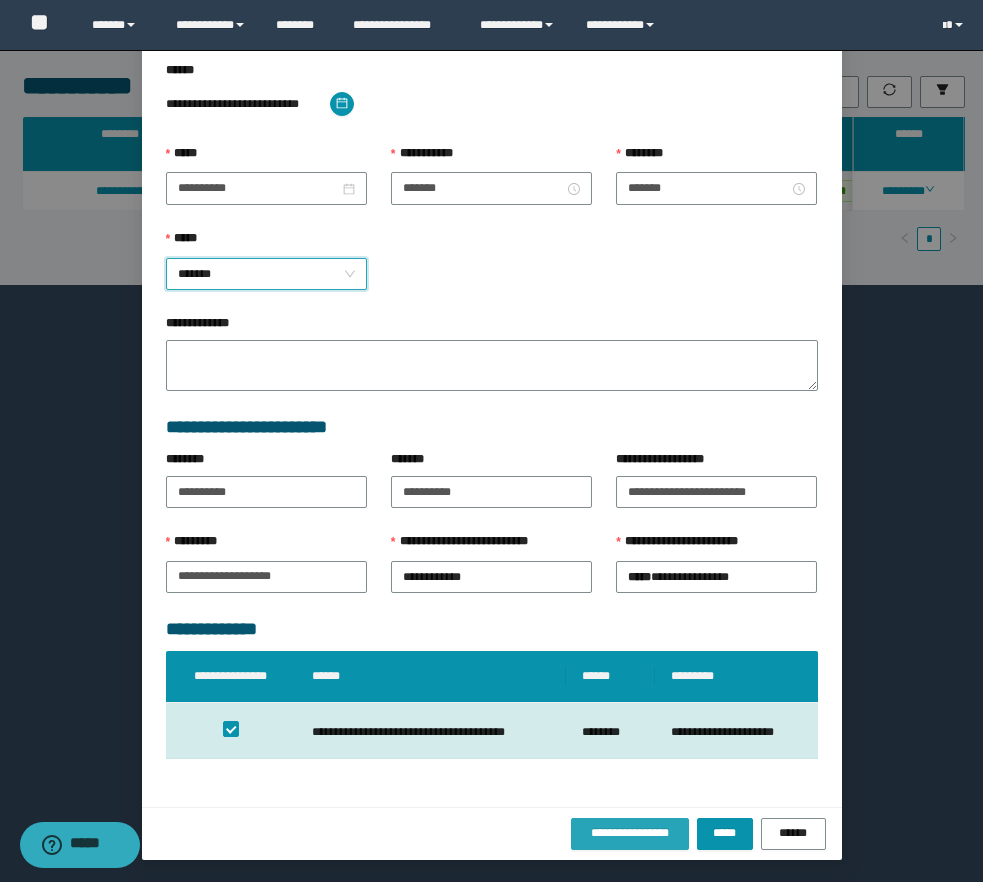 click on "**********" at bounding box center (492, 833) 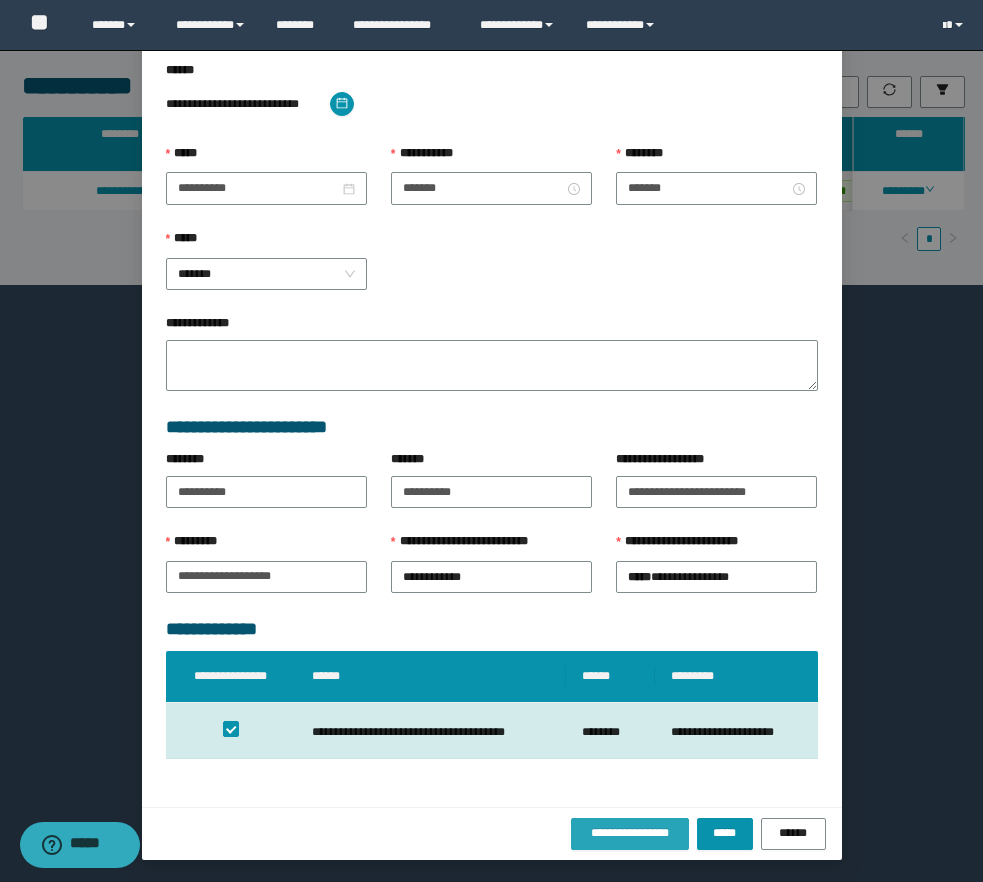 click on "**********" at bounding box center [630, 833] 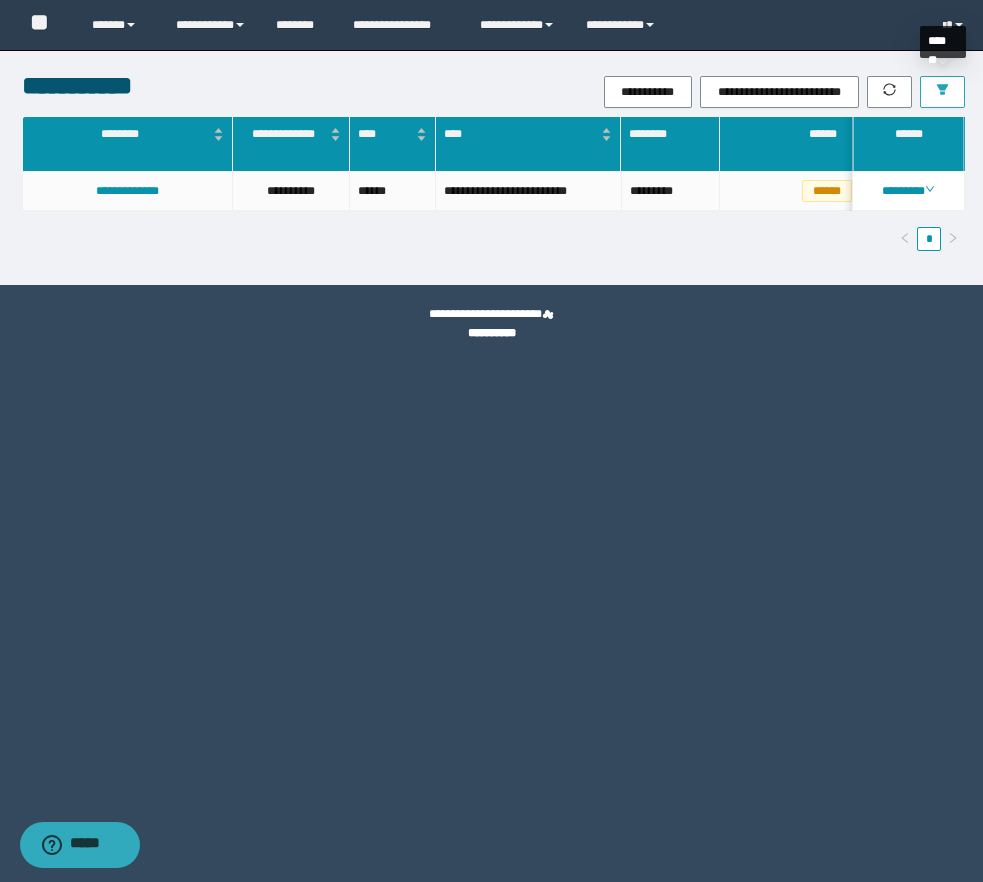 click 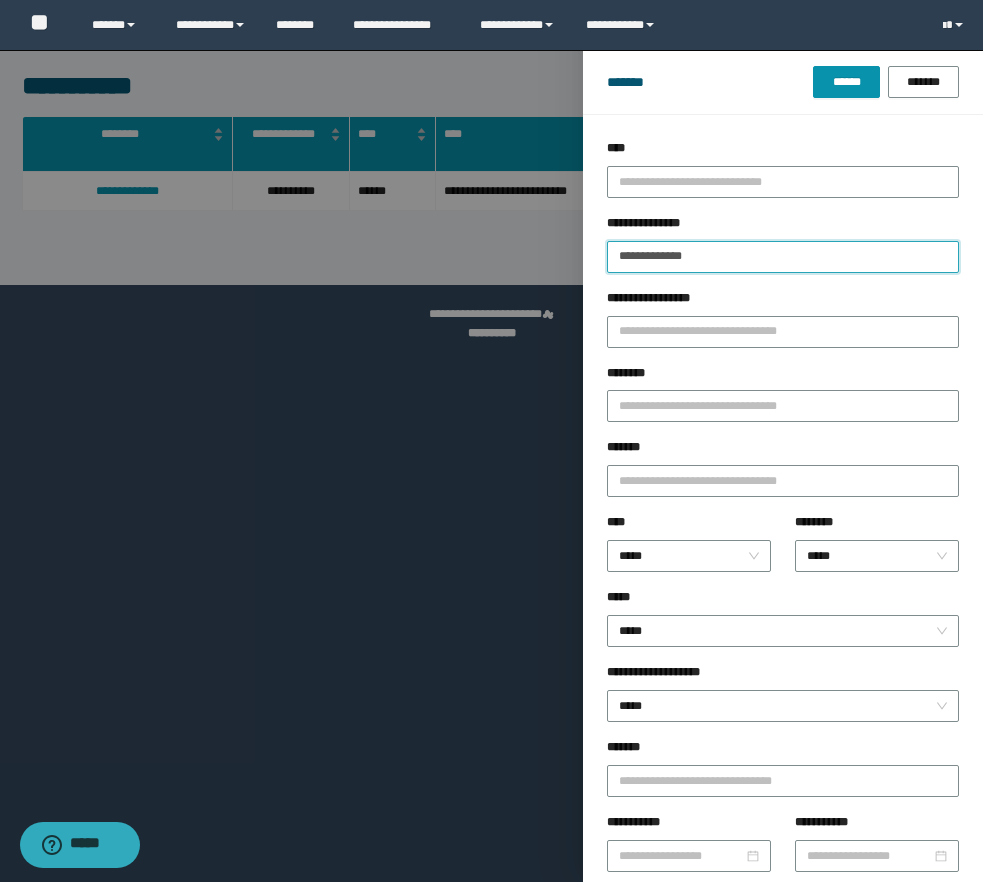 click on "**********" at bounding box center [783, 257] 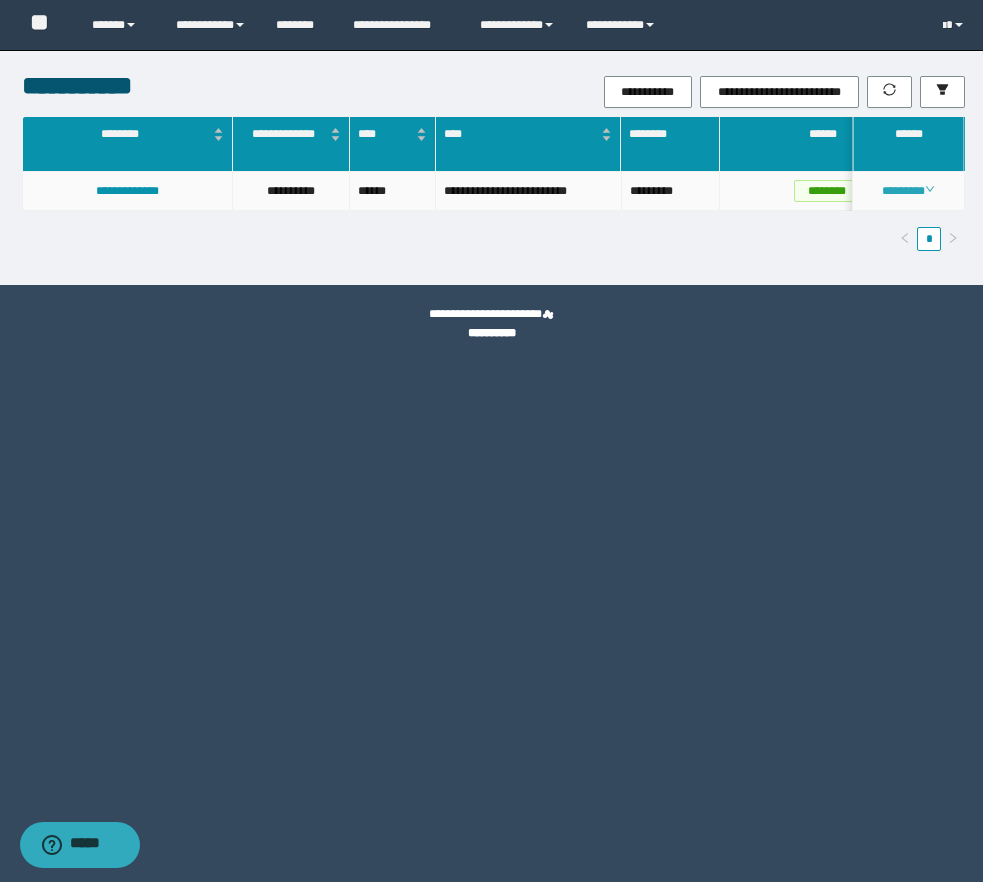 click on "********" at bounding box center [908, 191] 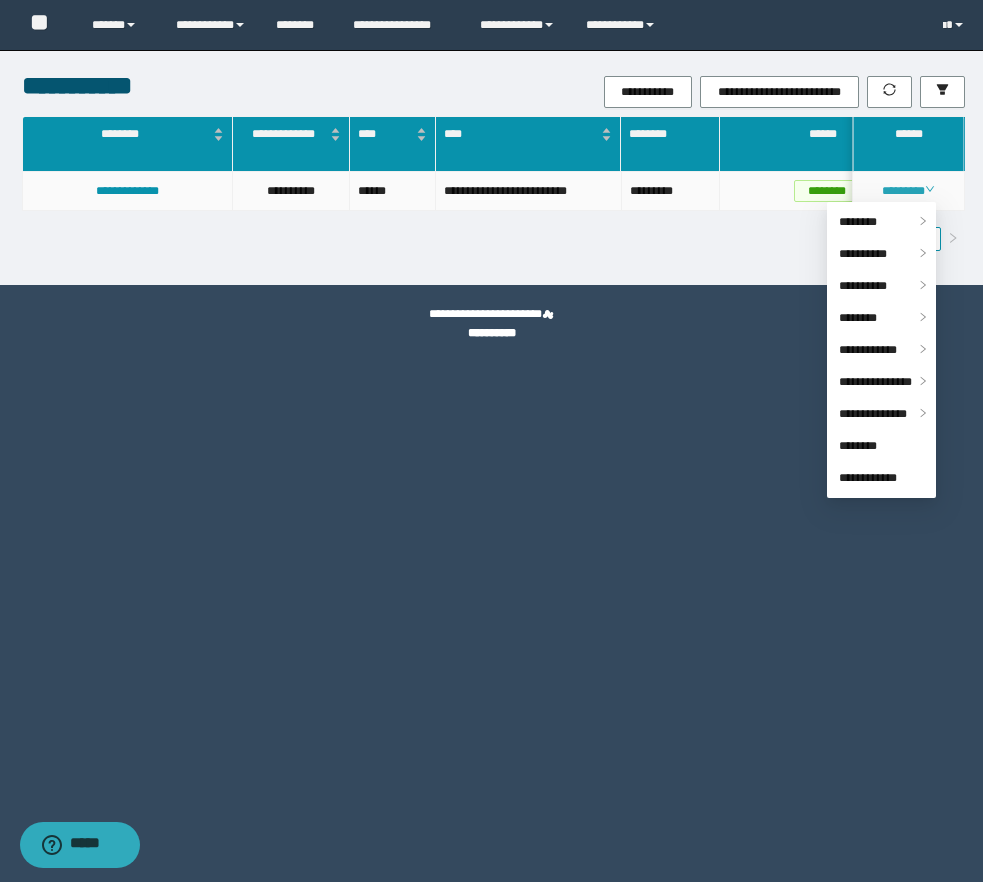 click on "********" at bounding box center [908, 191] 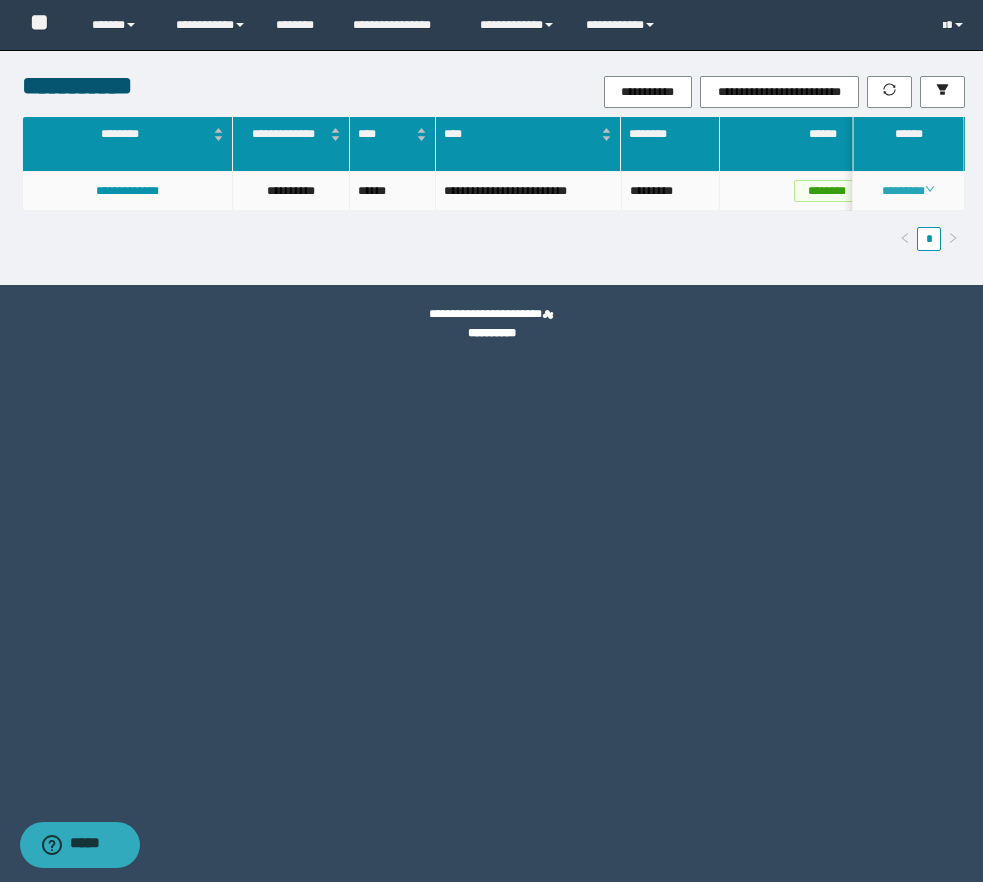 click on "********" at bounding box center (908, 191) 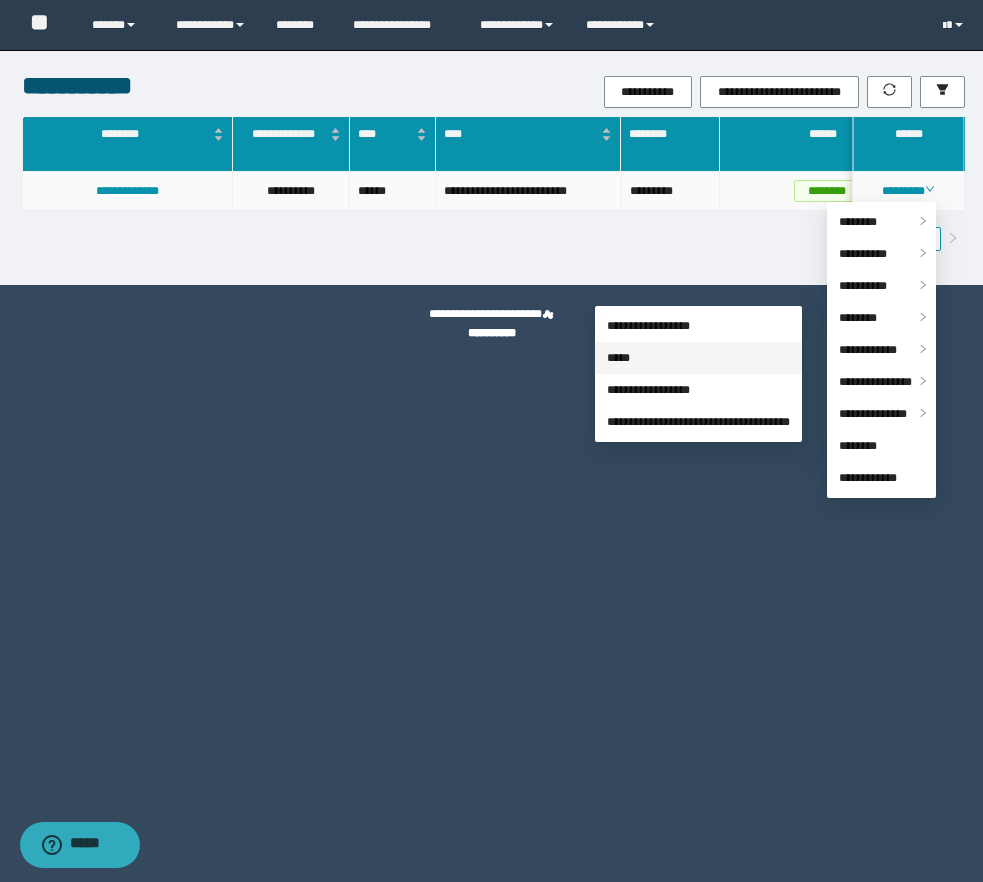 click on "*****" at bounding box center [618, 358] 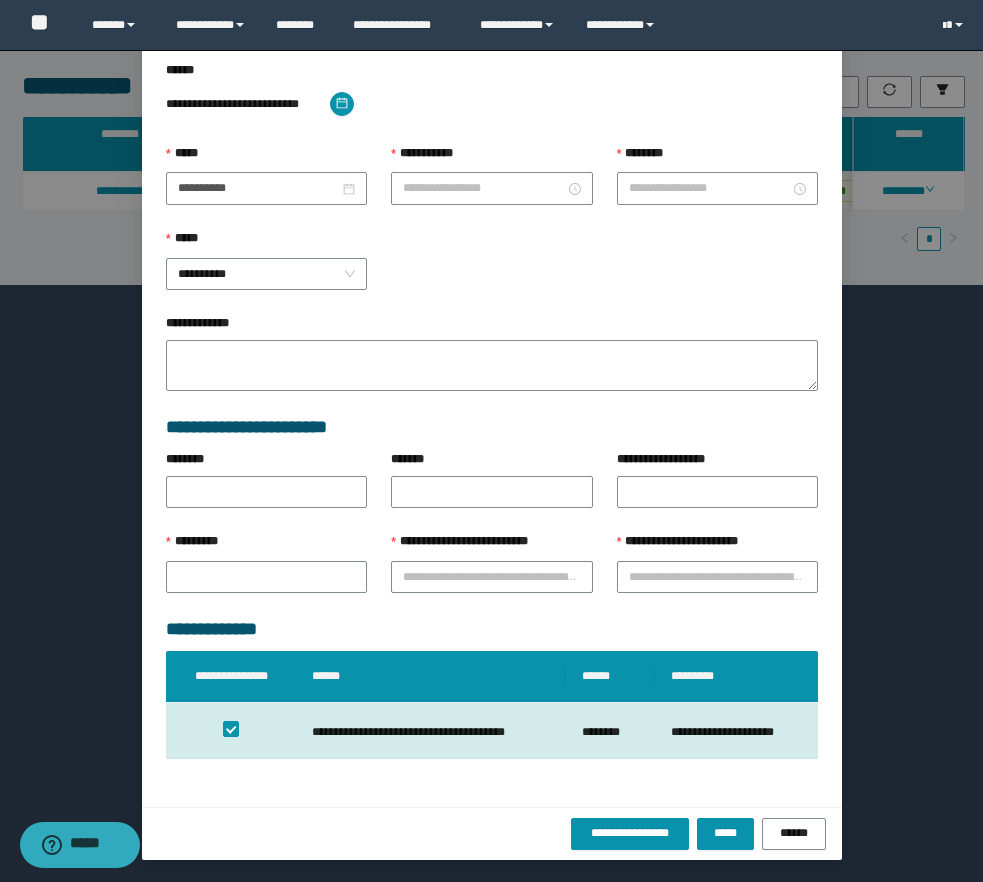 scroll, scrollTop: 55, scrollLeft: 0, axis: vertical 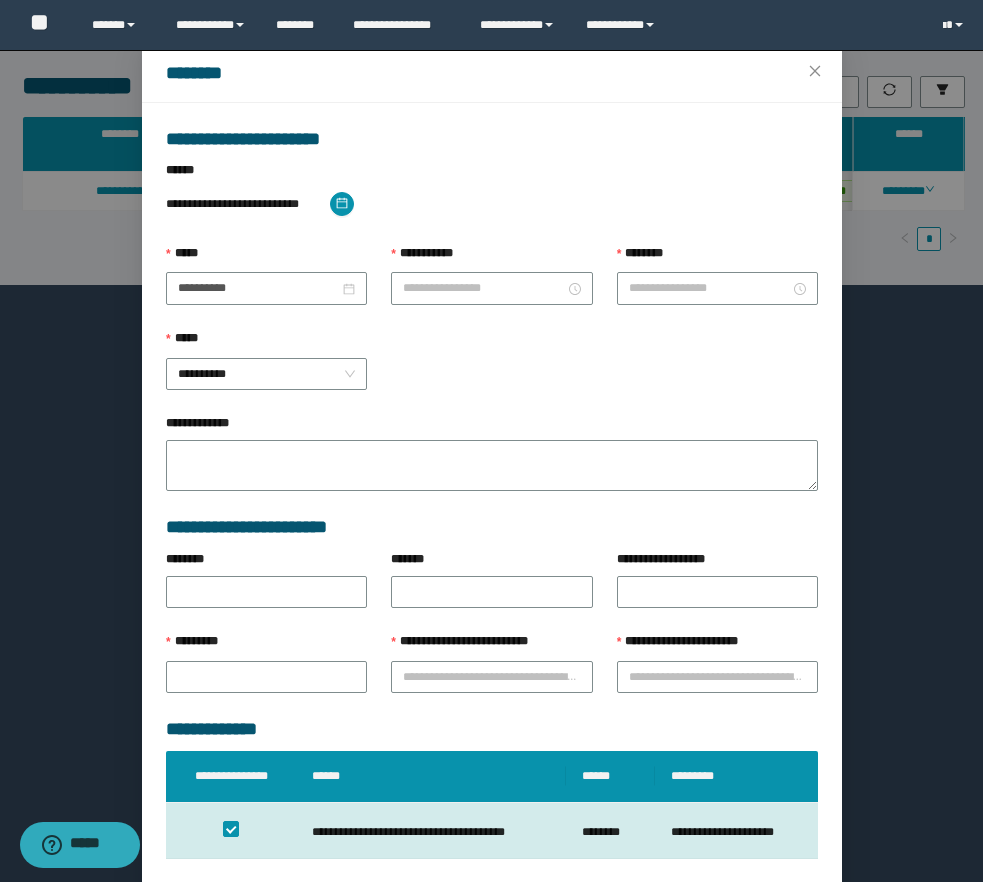 type on "**********" 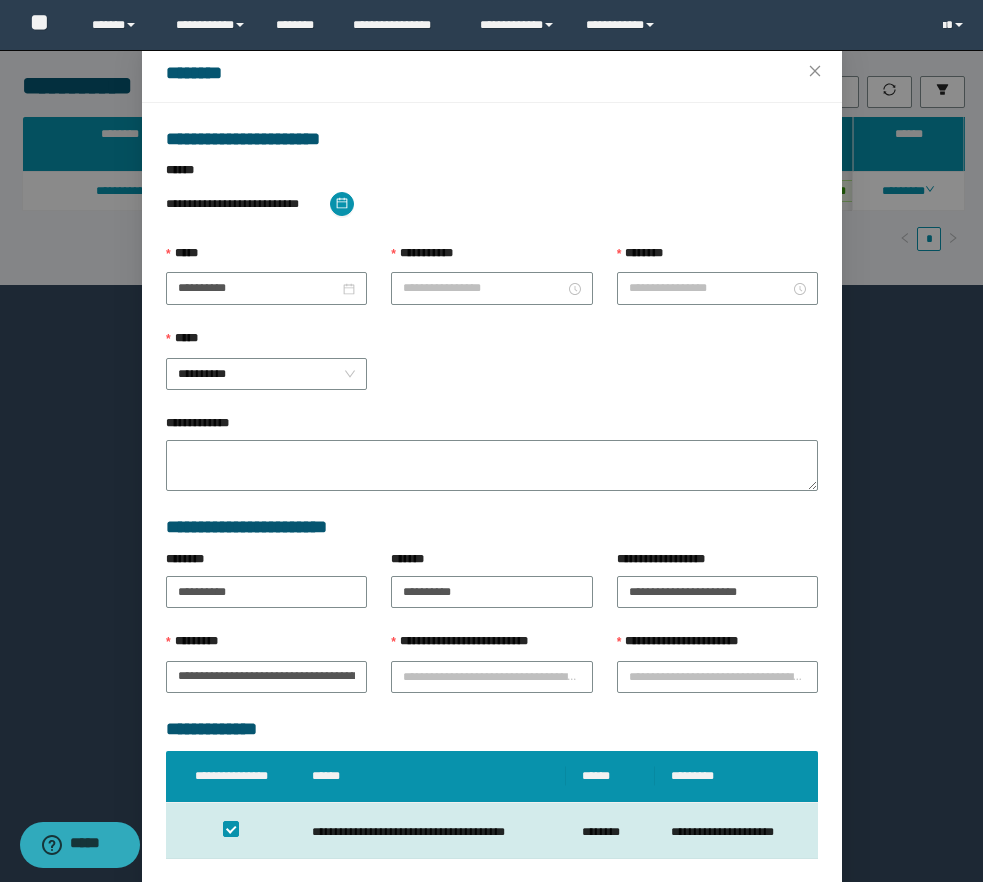 type on "********" 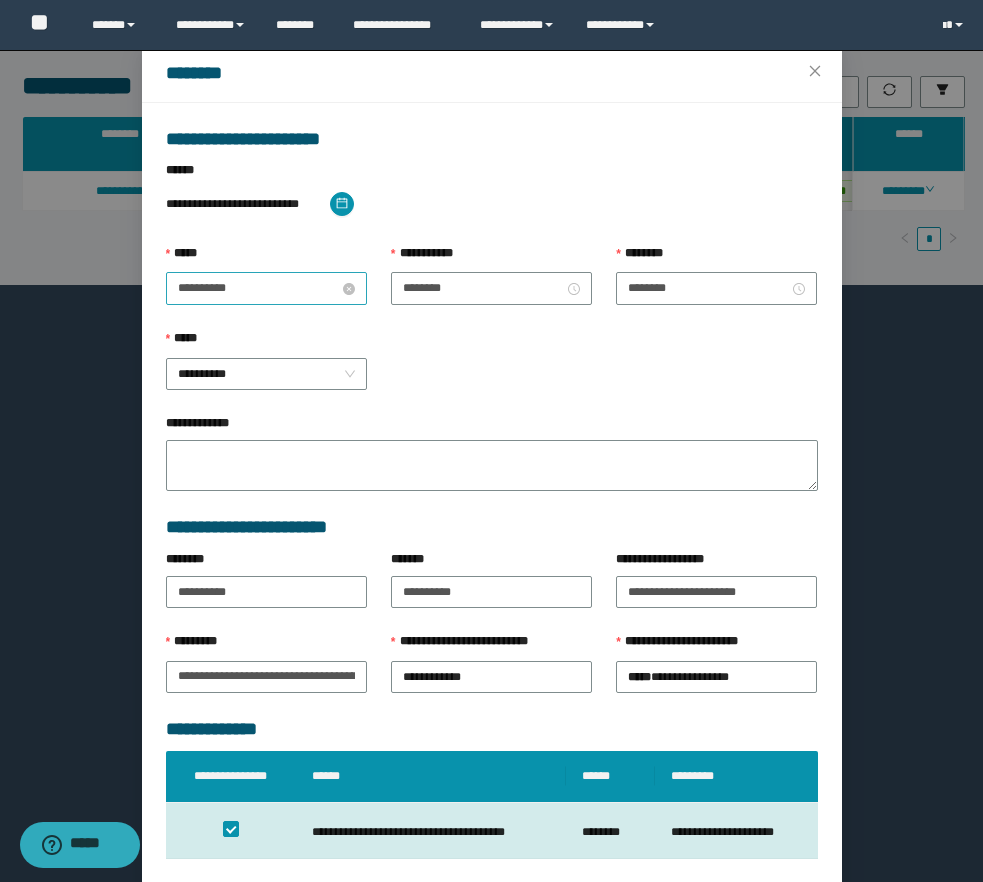 click on "**********" at bounding box center (258, 288) 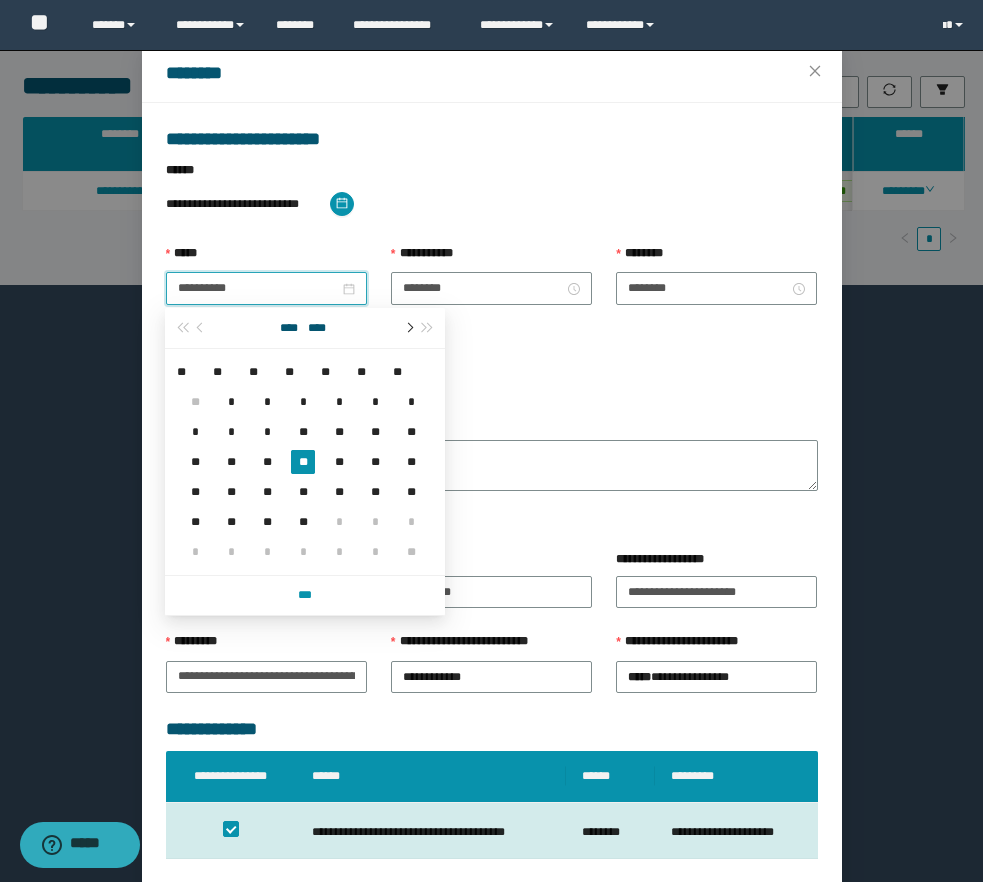 click at bounding box center [408, 328] 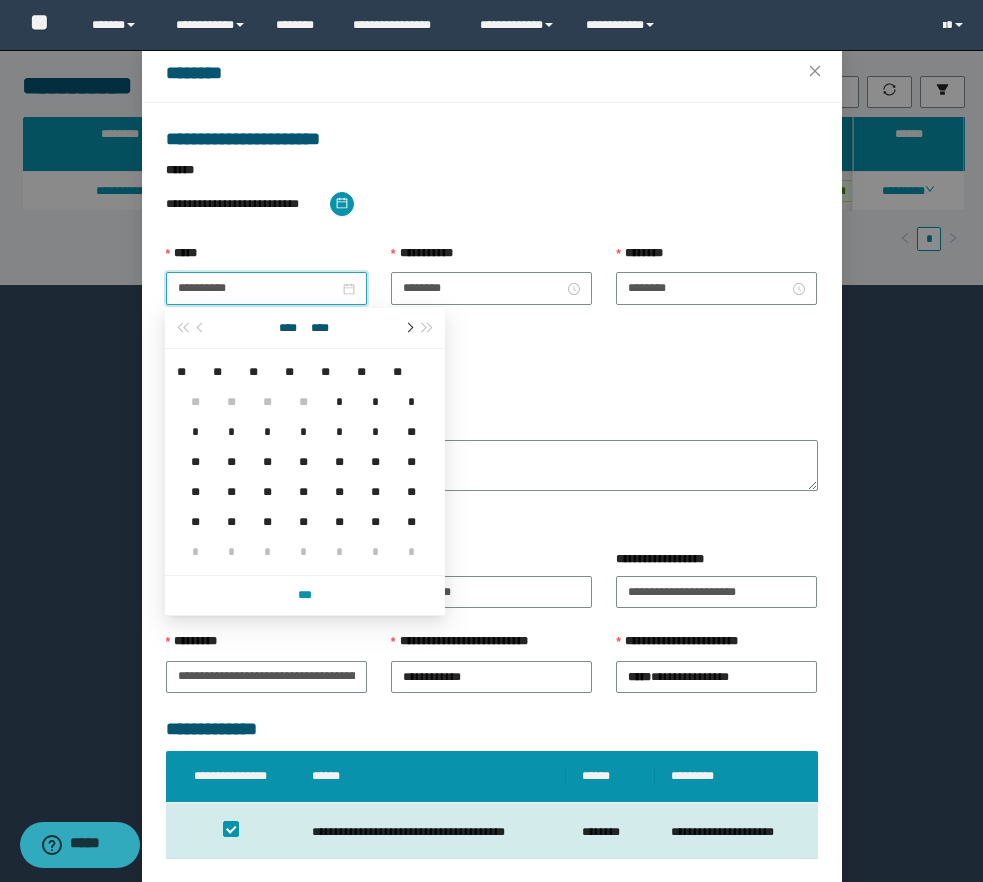click at bounding box center (408, 328) 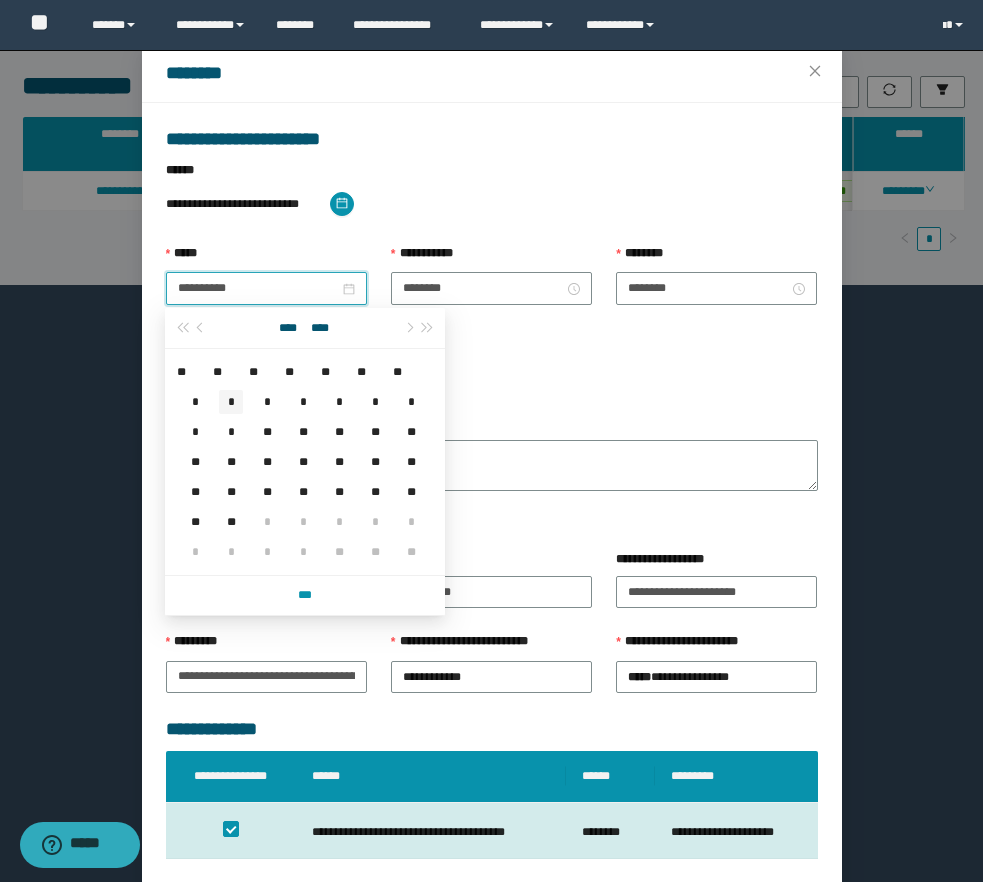 click on "*" at bounding box center (231, 402) 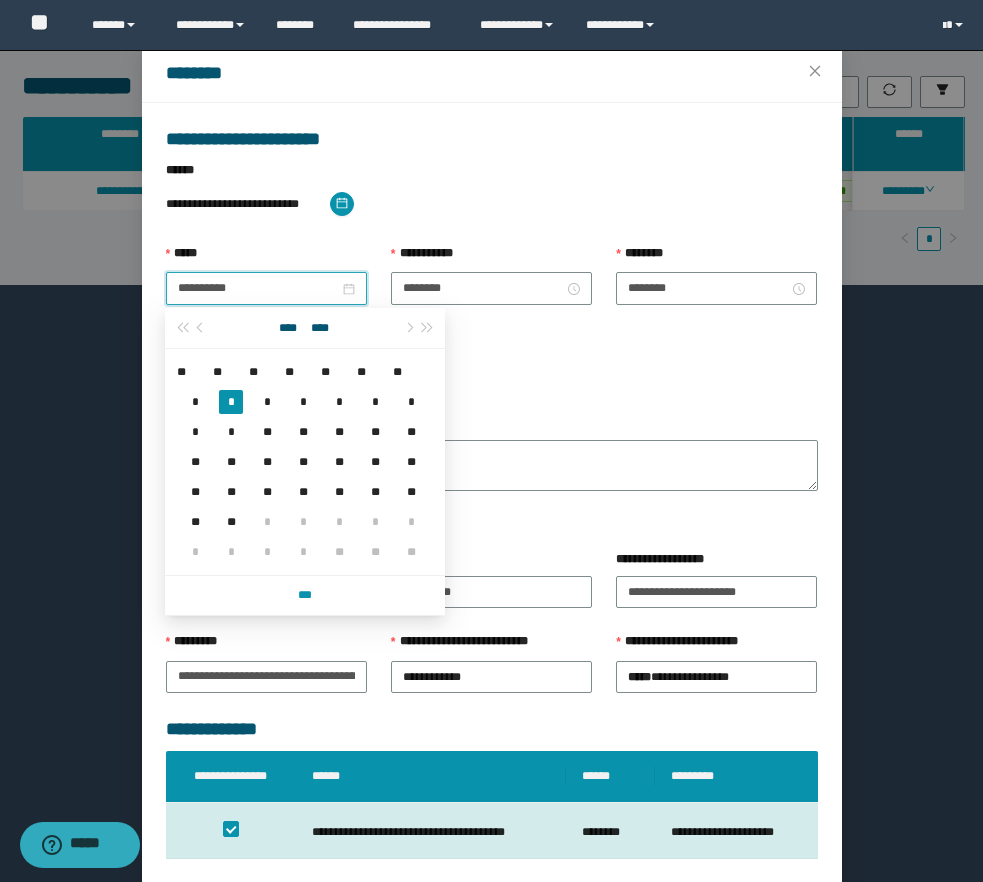 type on "**********" 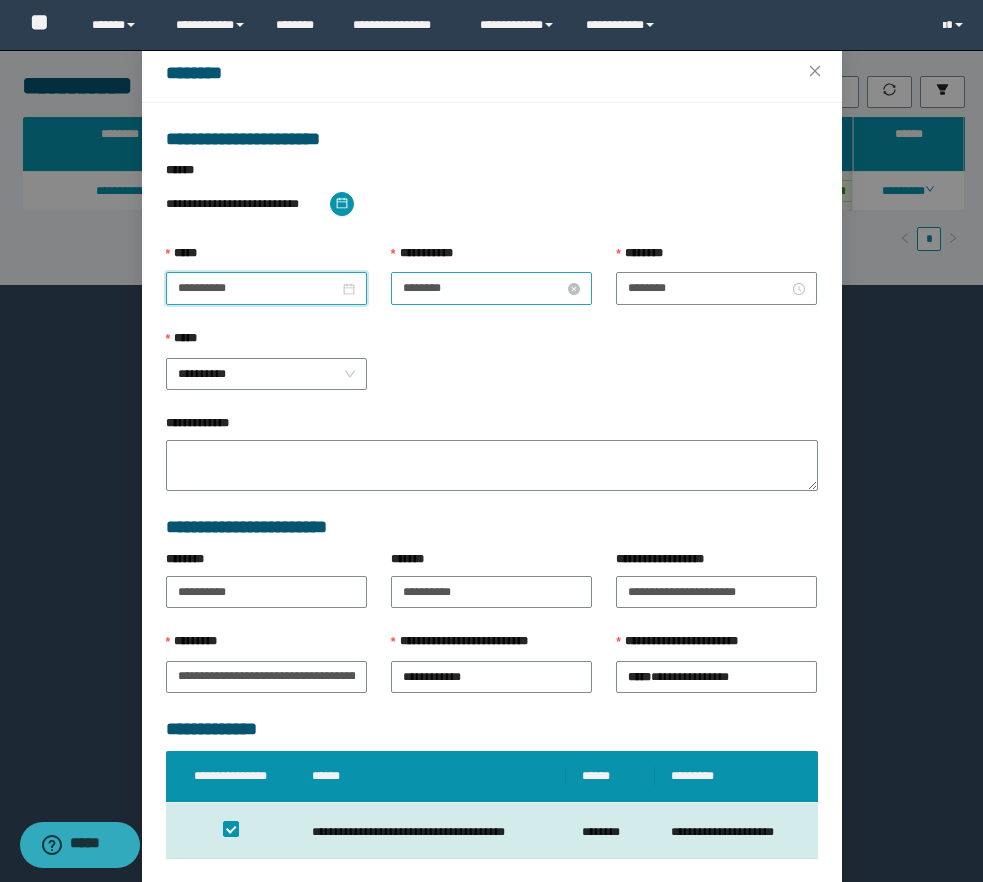 click on "********" at bounding box center (483, 288) 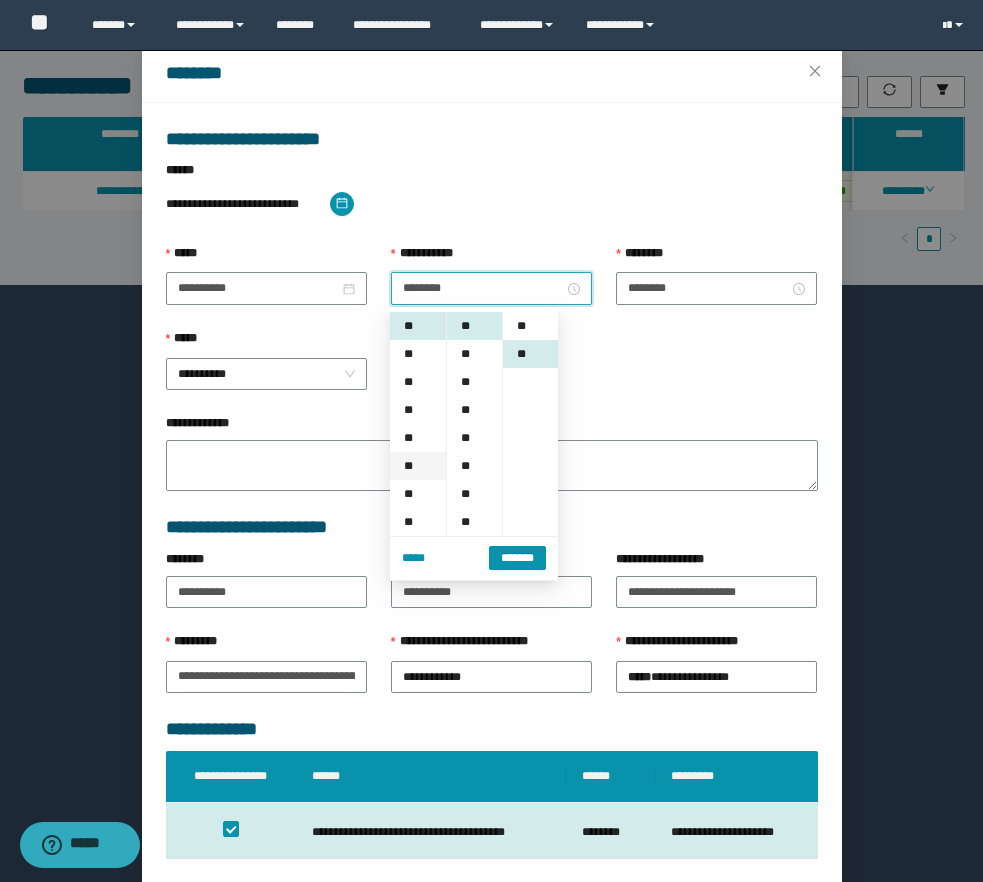 scroll, scrollTop: 28, scrollLeft: 0, axis: vertical 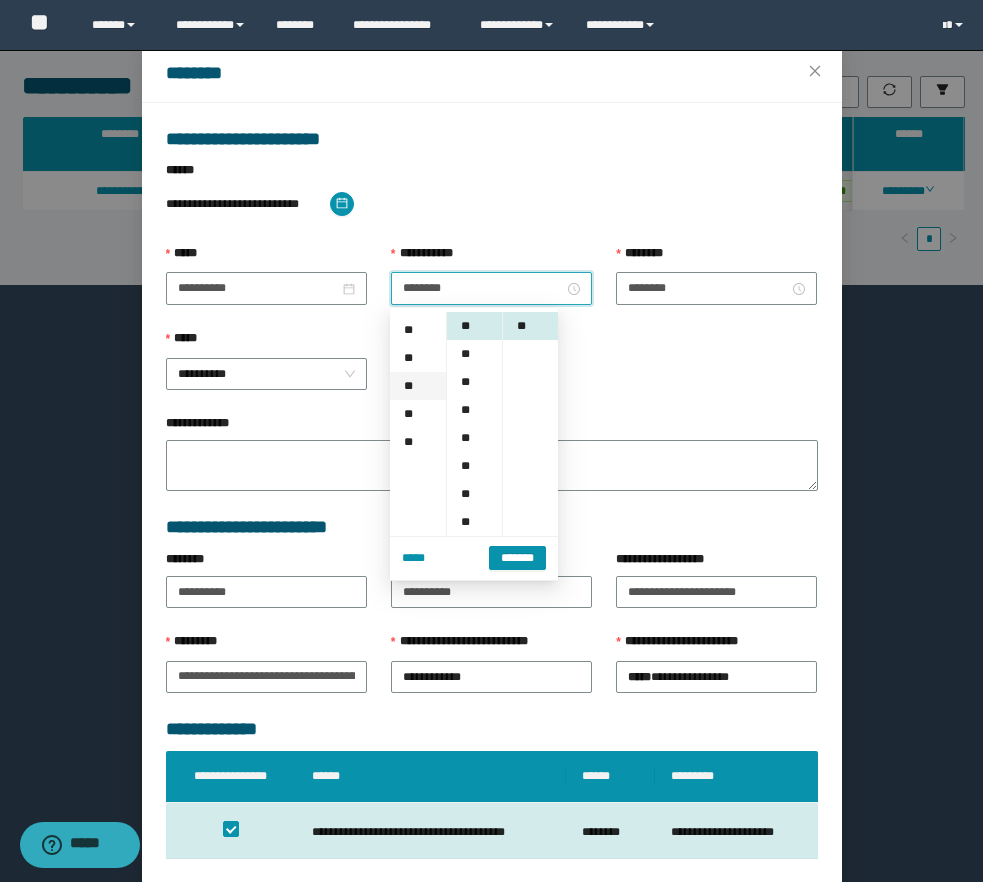 click on "**" at bounding box center [418, 386] 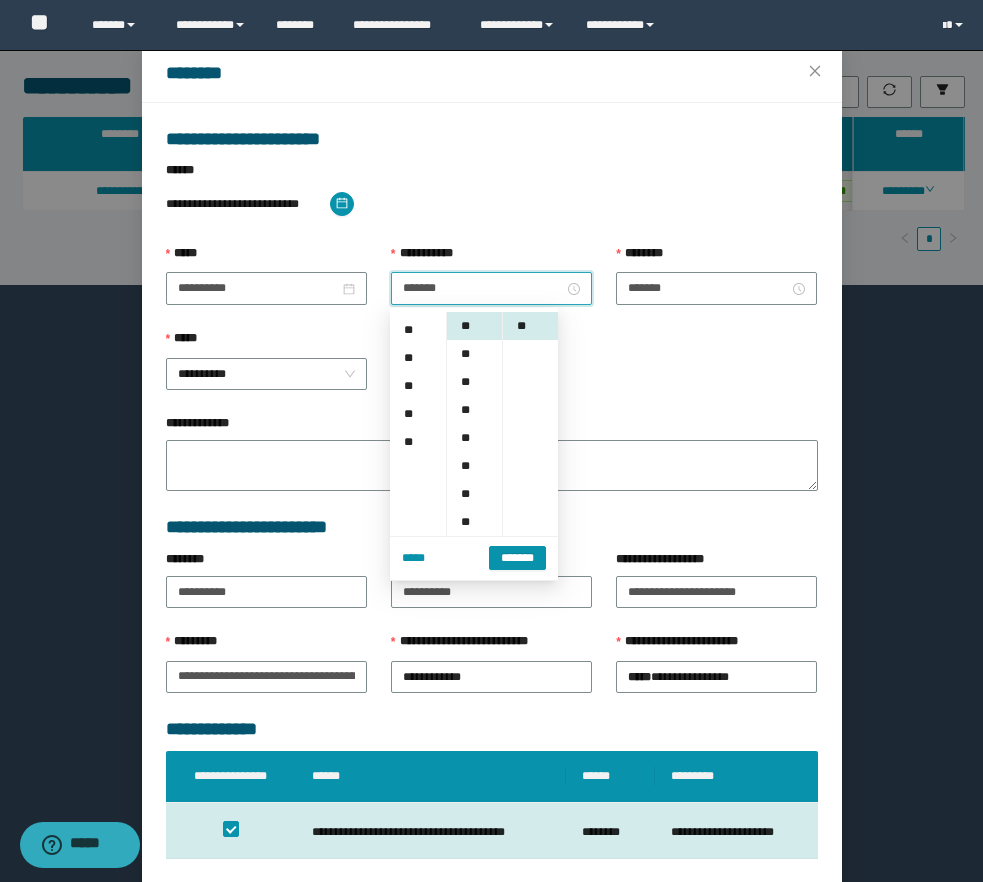 scroll, scrollTop: 252, scrollLeft: 0, axis: vertical 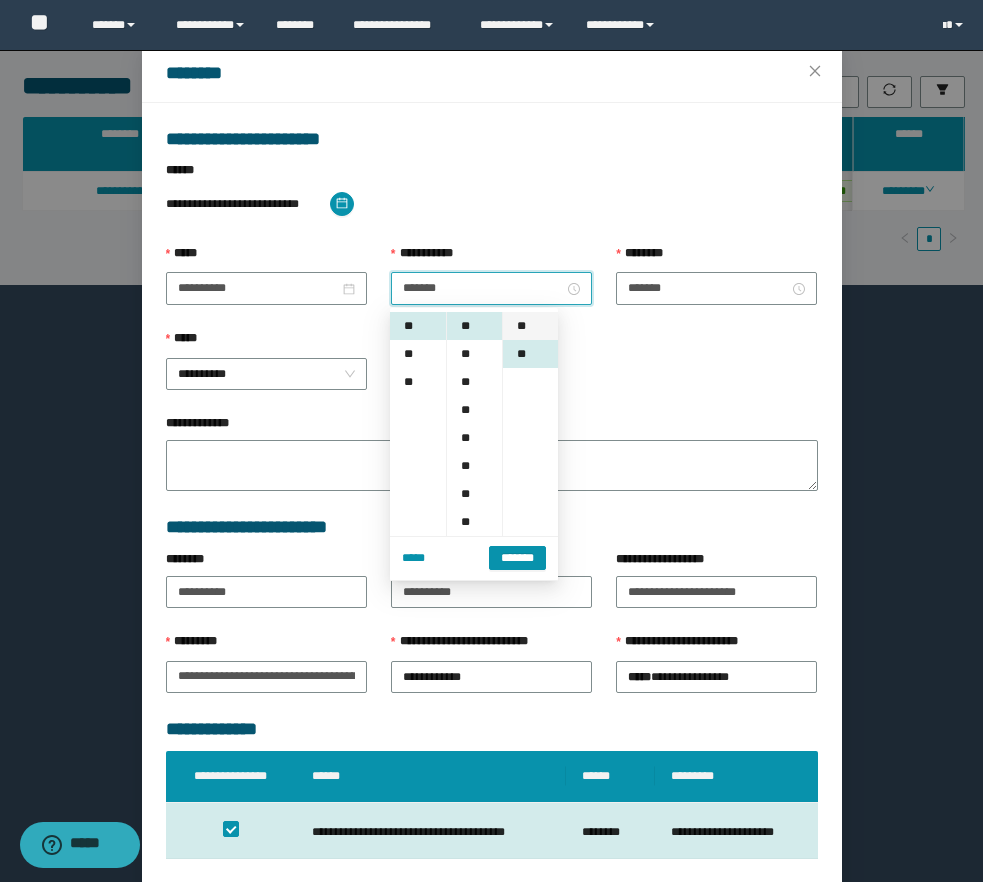 click on "**" at bounding box center (530, 326) 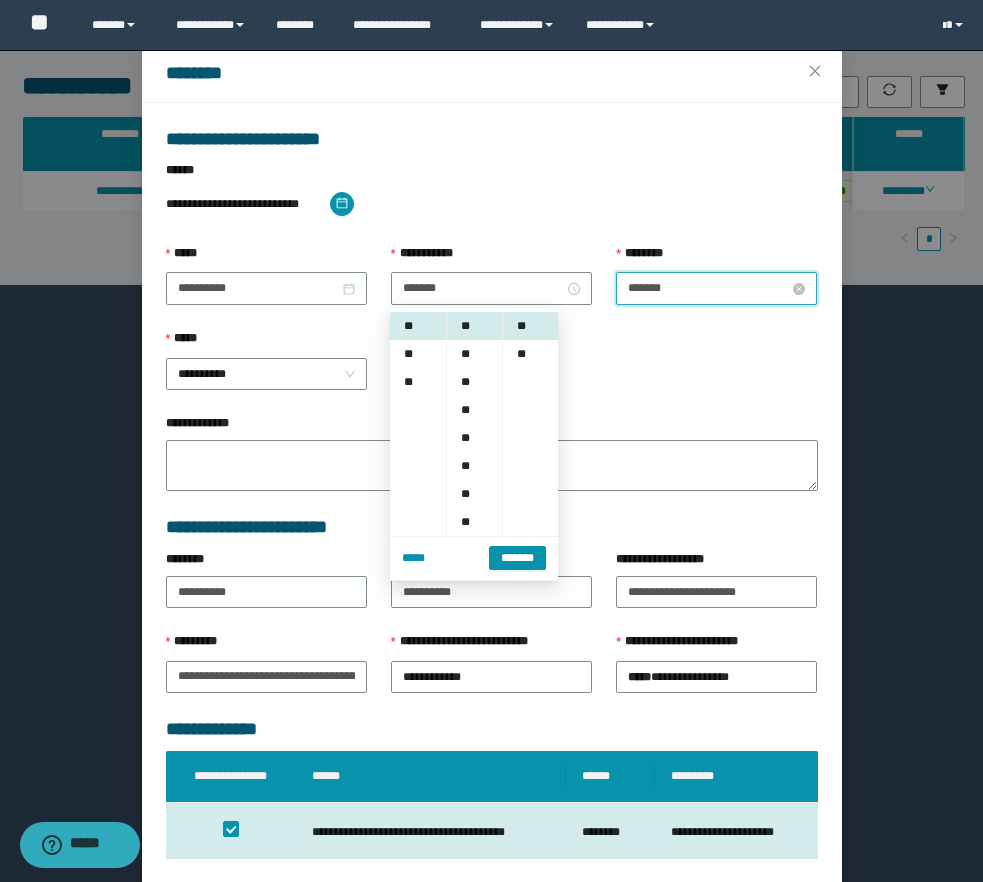 click on "*******" at bounding box center (708, 288) 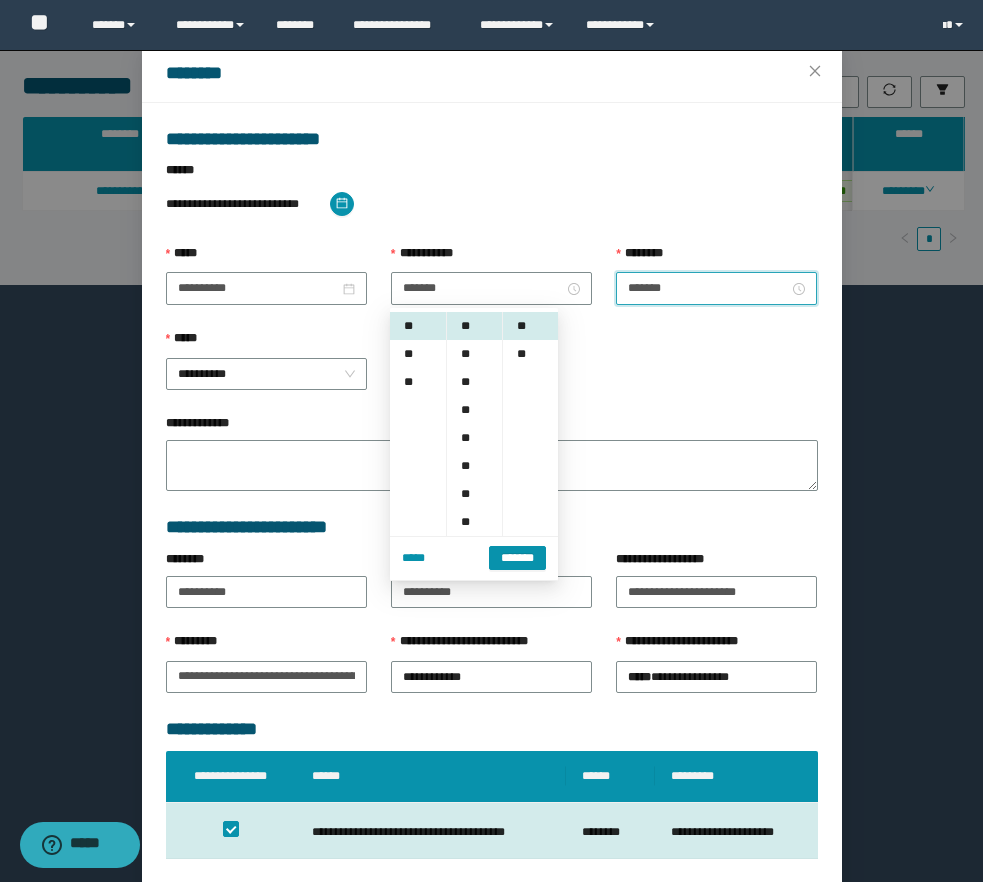 scroll, scrollTop: 252, scrollLeft: 0, axis: vertical 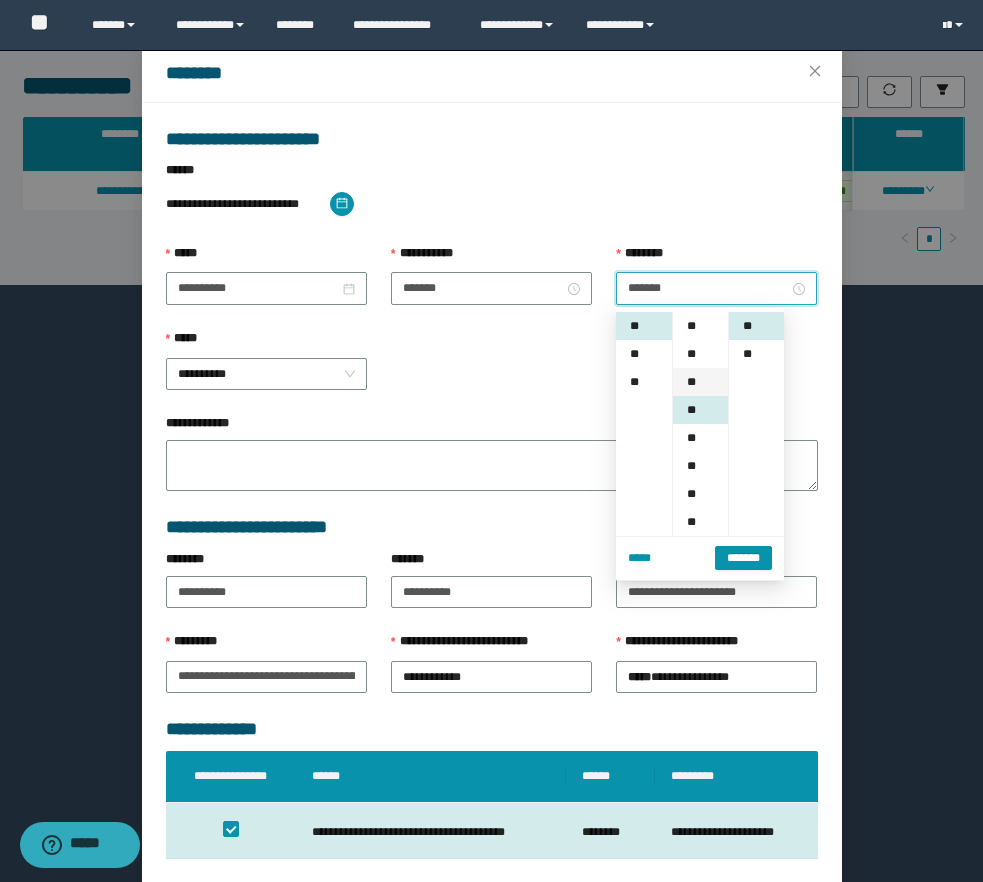 click on "**" at bounding box center [700, 382] 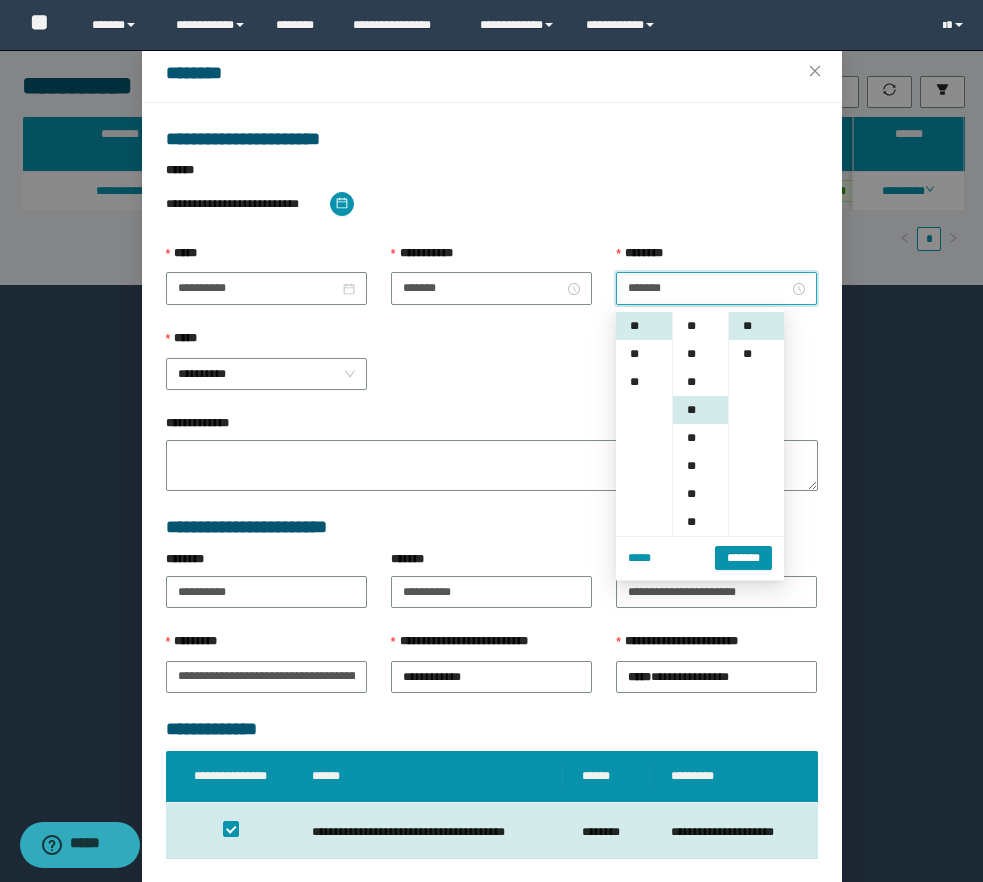 scroll, scrollTop: 26, scrollLeft: 0, axis: vertical 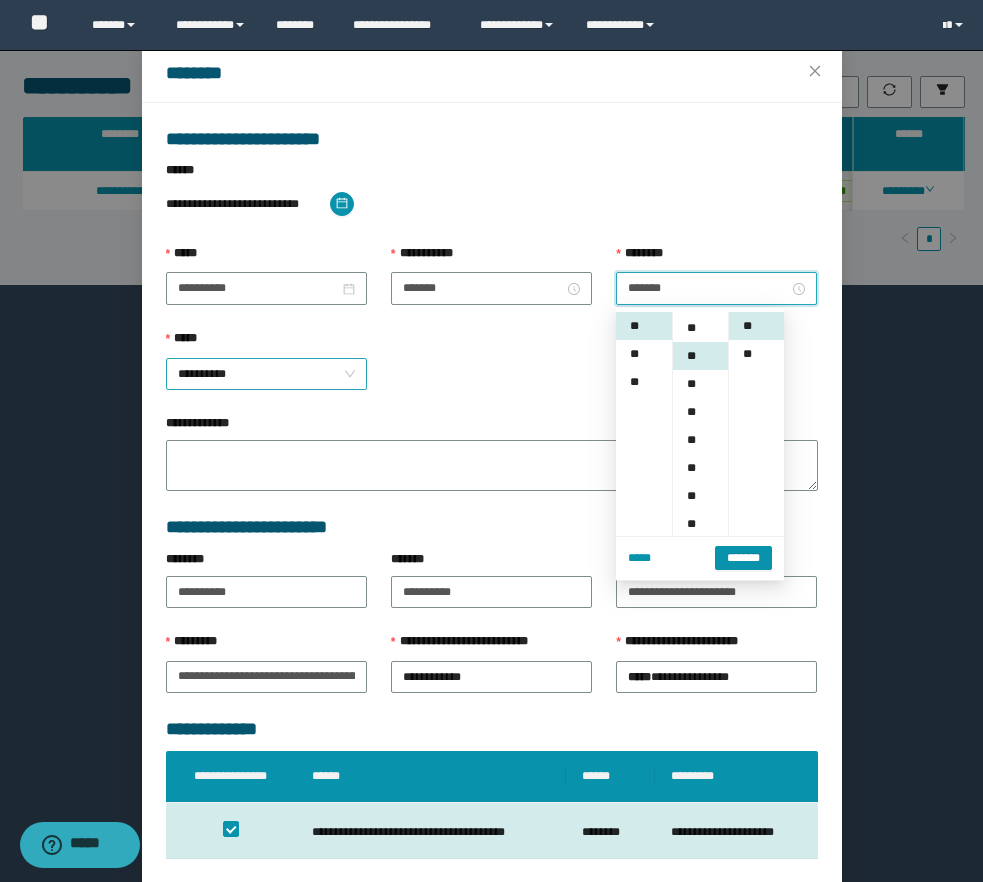 click on "**********" at bounding box center (266, 374) 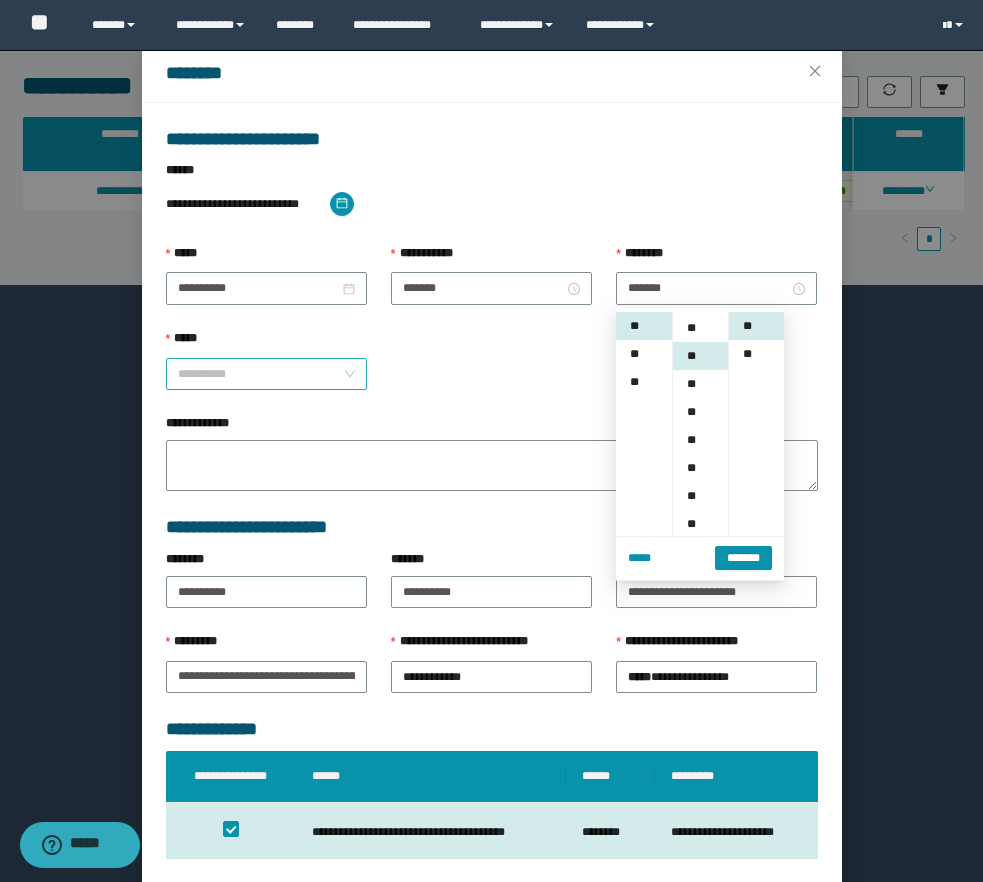 scroll, scrollTop: 51, scrollLeft: 0, axis: vertical 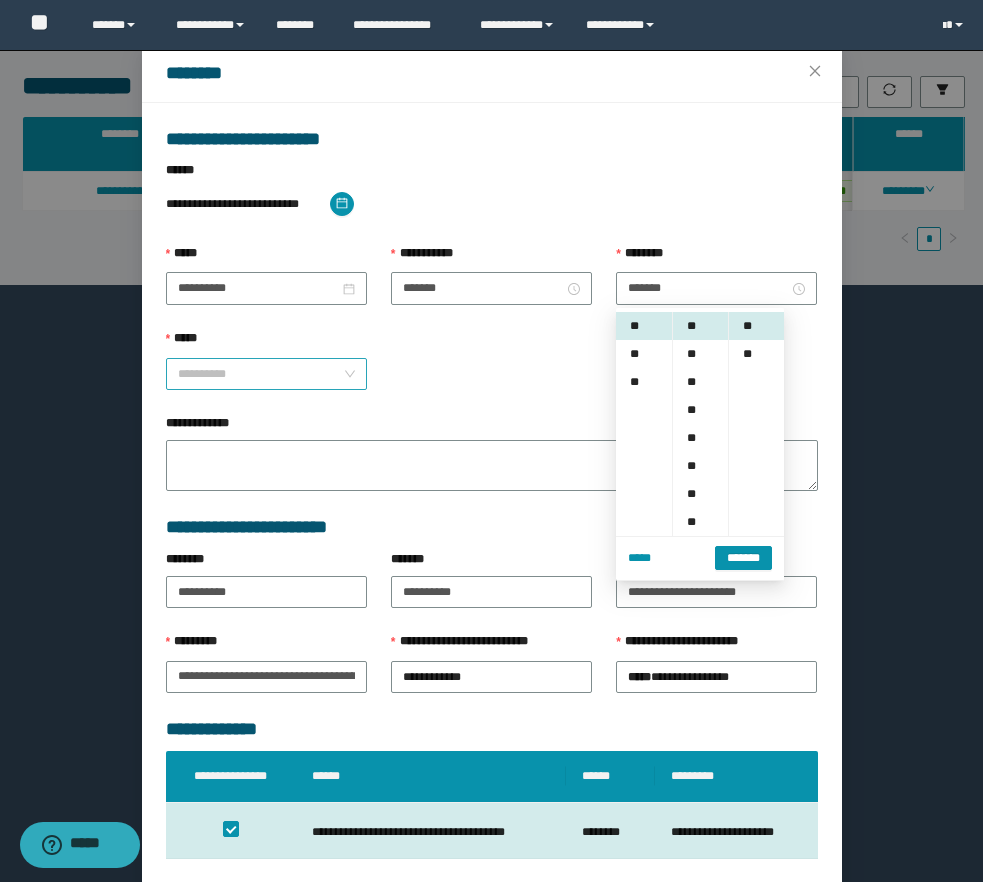 click on "**********" at bounding box center [266, 374] 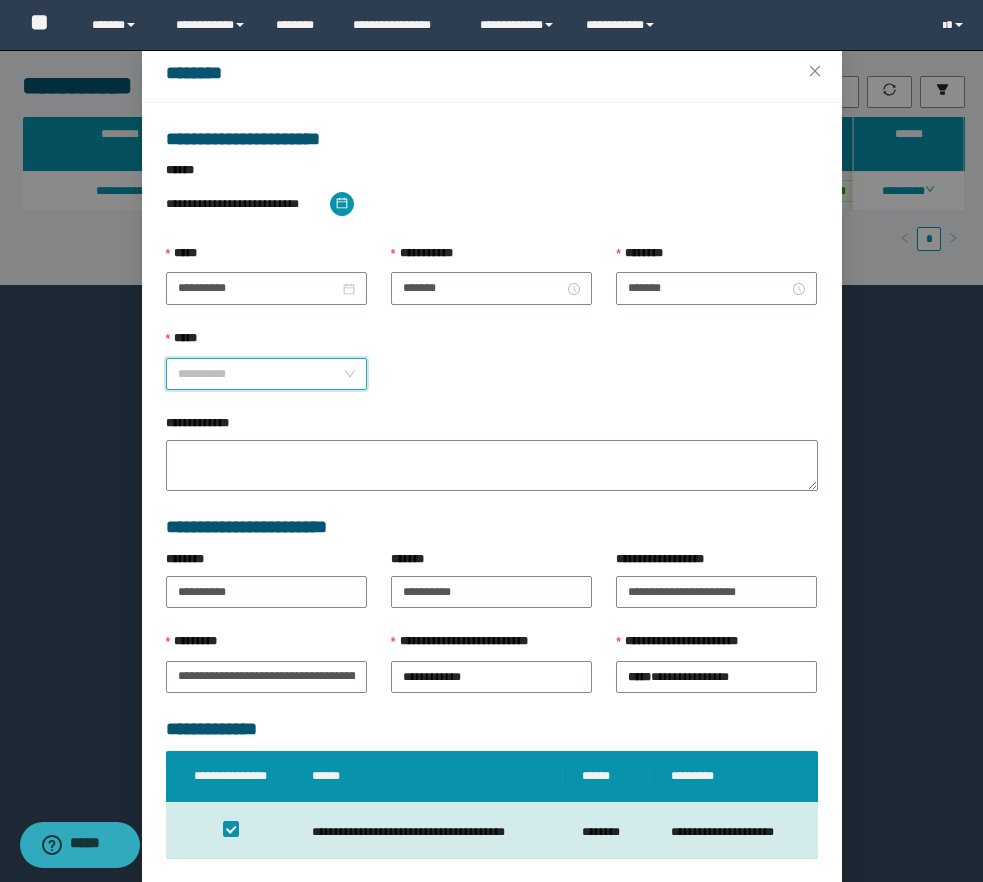 click on "**********" at bounding box center [266, 374] 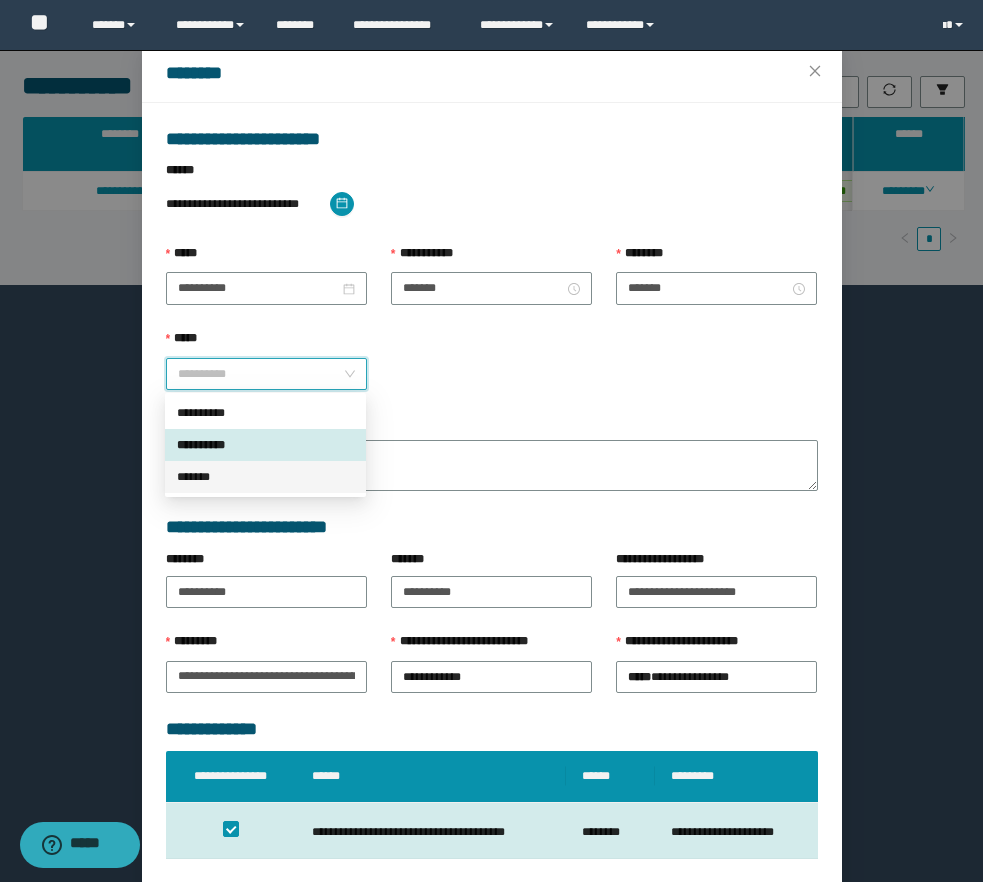 click on "*******" at bounding box center (265, 477) 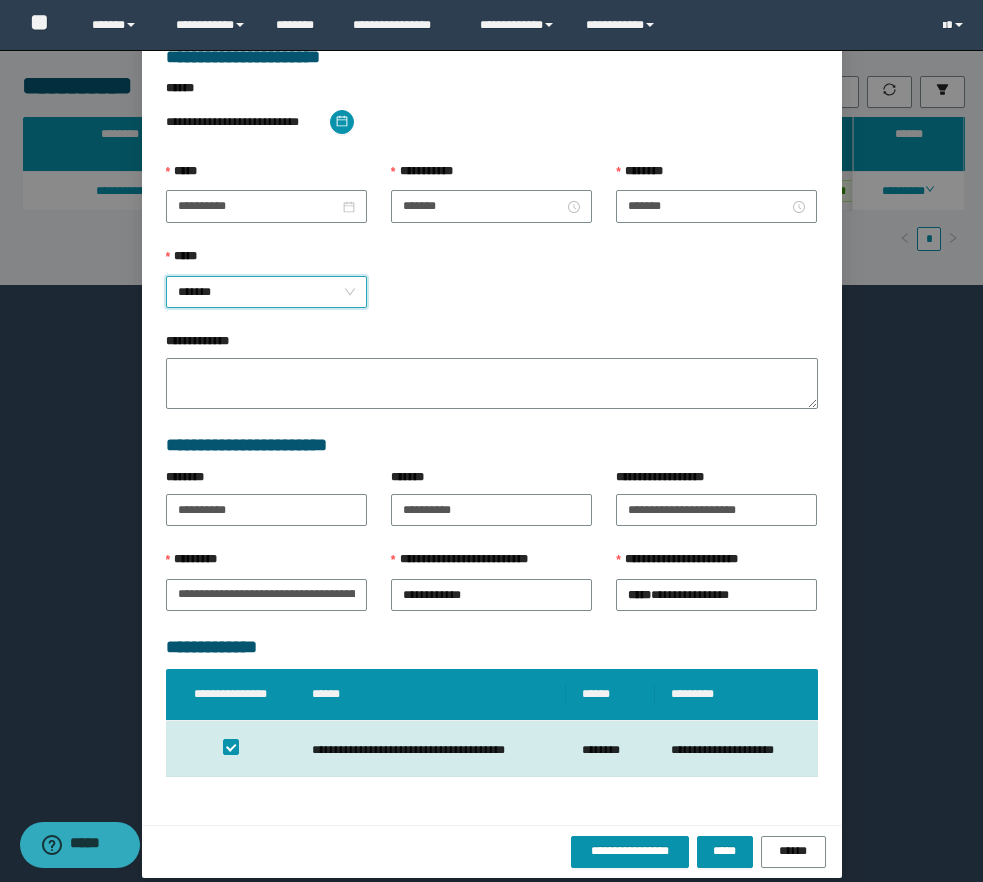 scroll, scrollTop: 155, scrollLeft: 0, axis: vertical 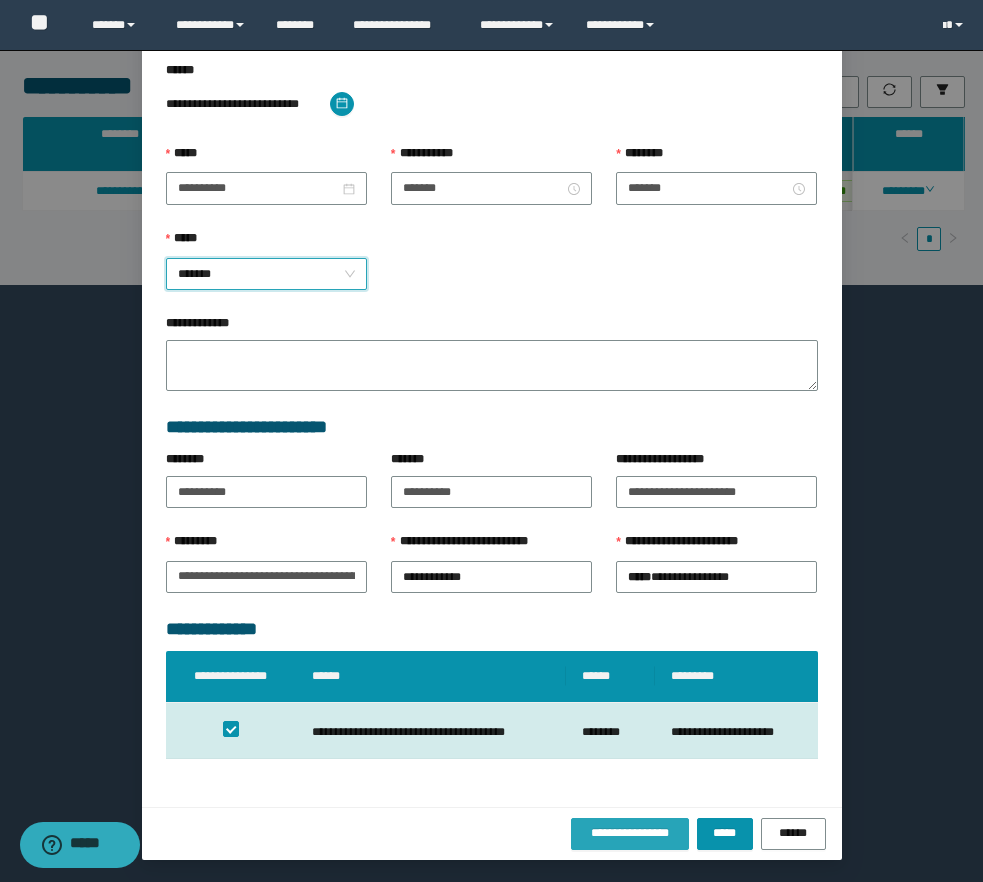 click on "**********" at bounding box center [630, 834] 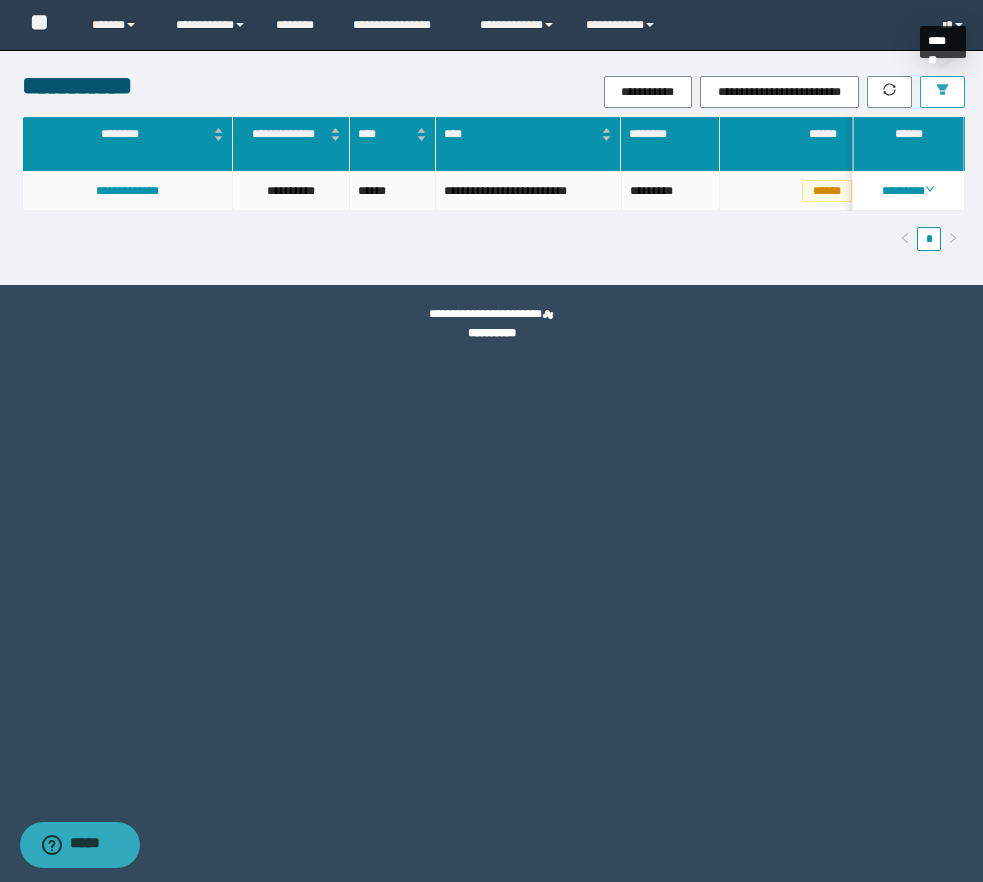click at bounding box center [942, 92] 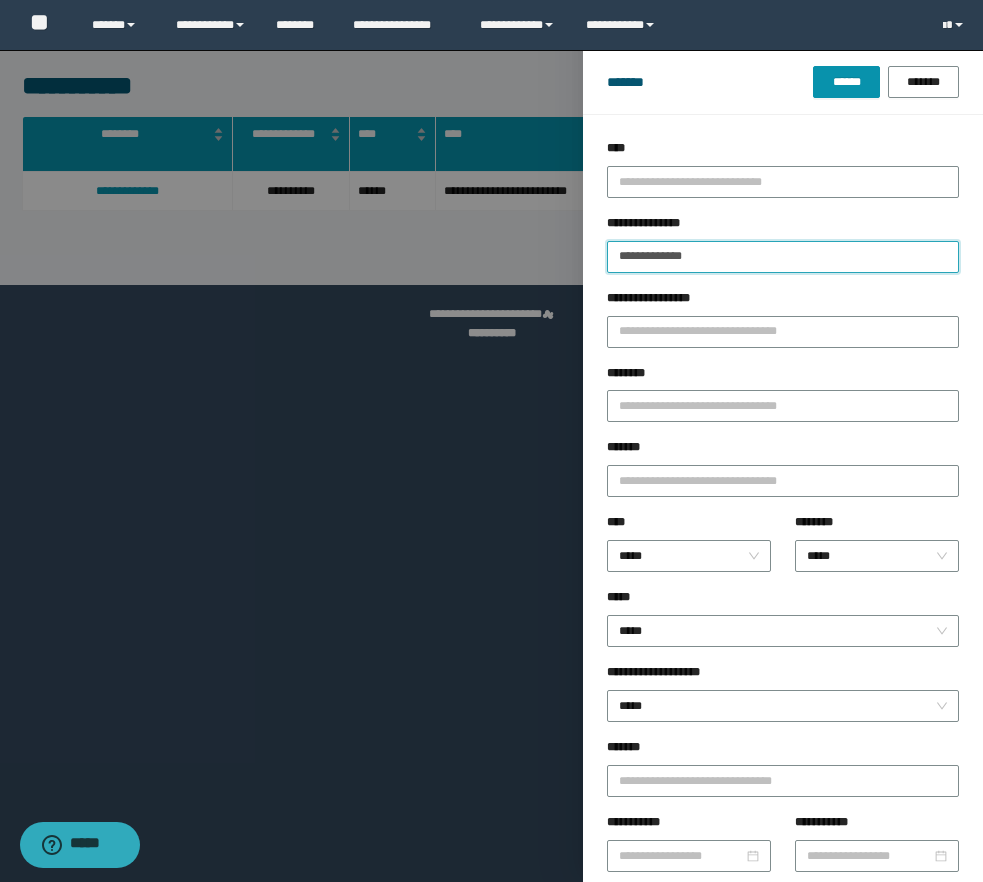 click on "**********" at bounding box center (783, 257) 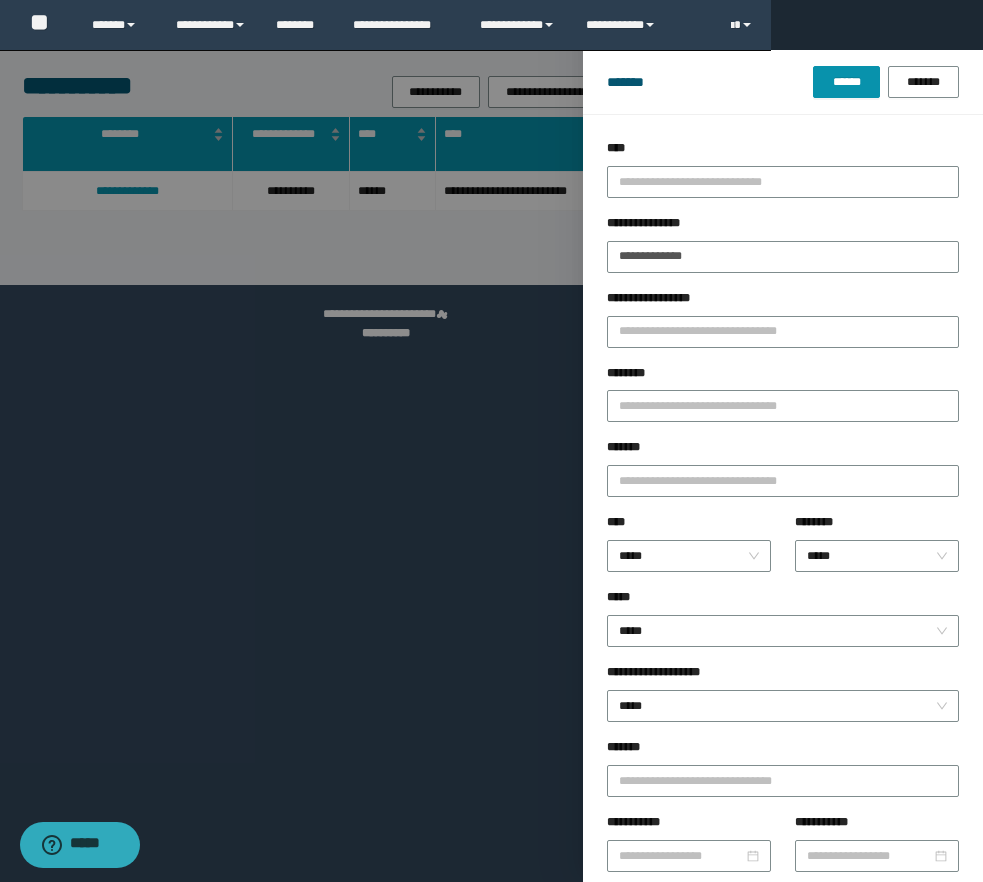 click at bounding box center [491, 441] 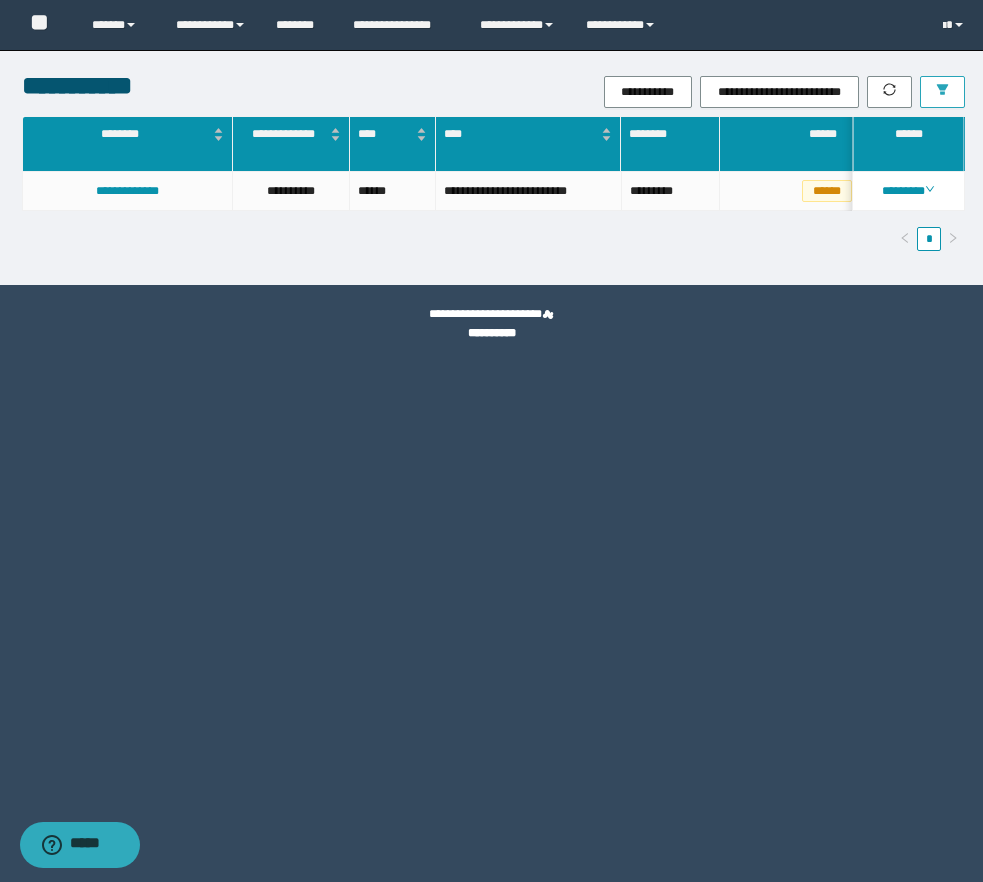 click 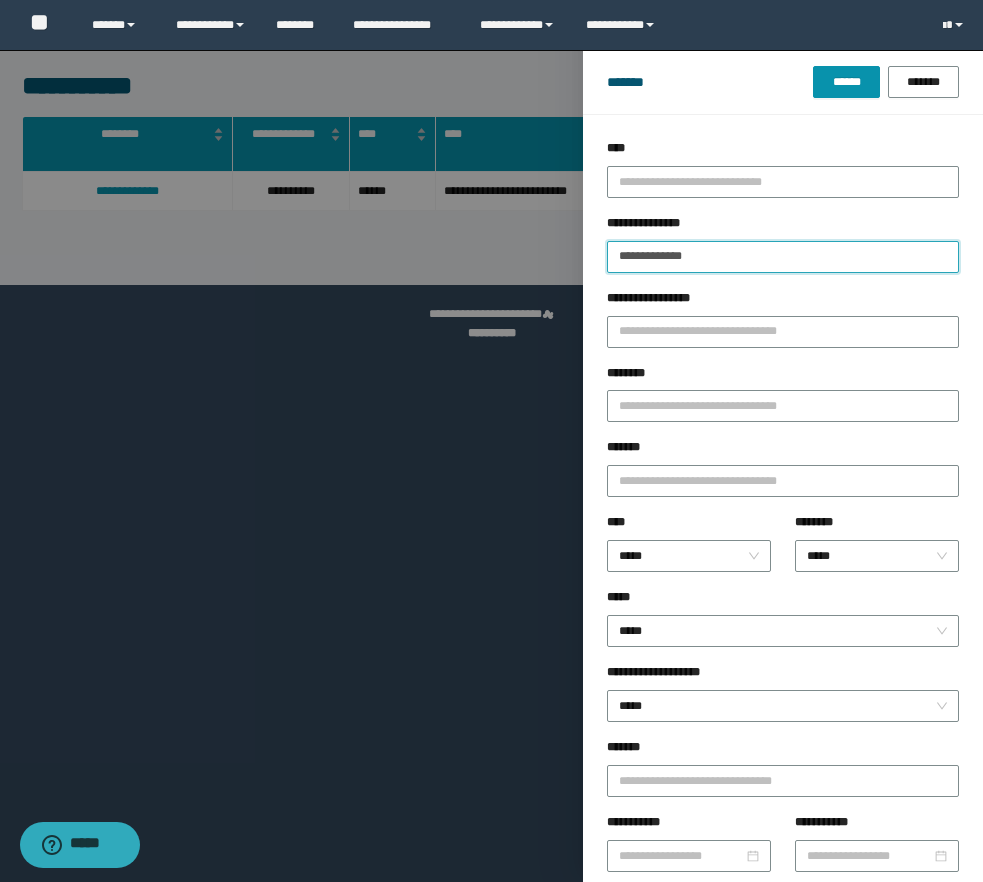 click on "**********" at bounding box center [783, 257] 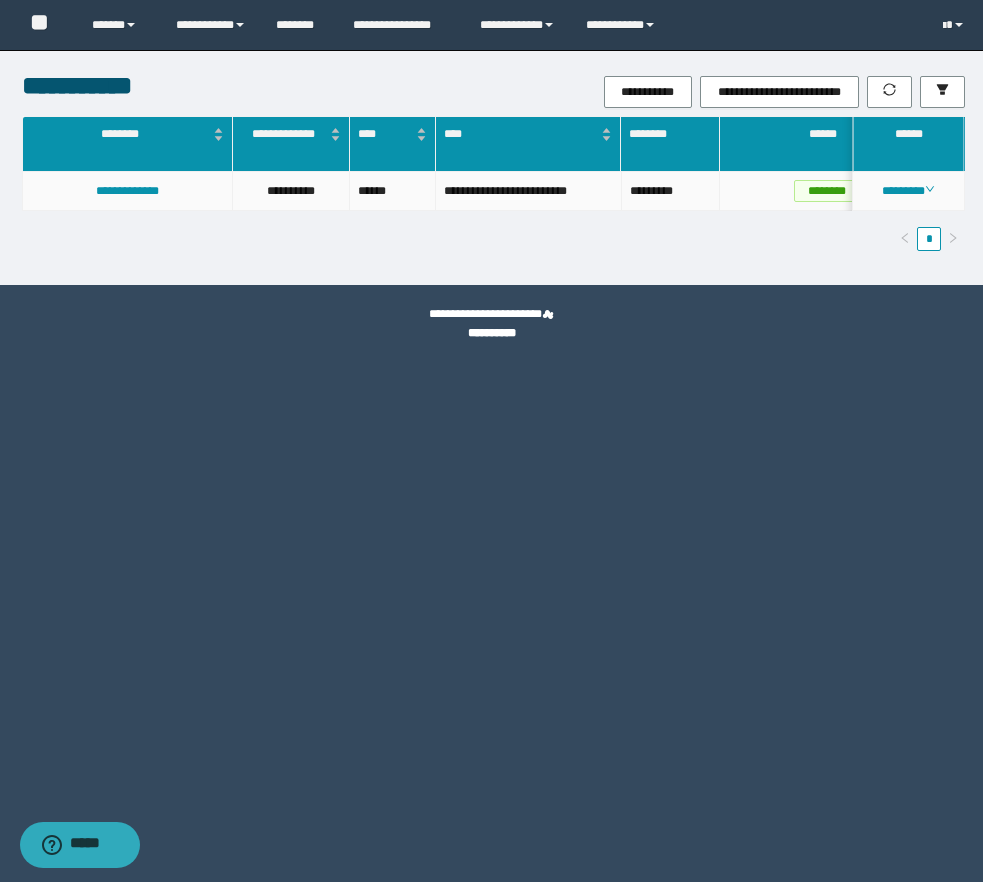 click on "********" at bounding box center [908, 191] 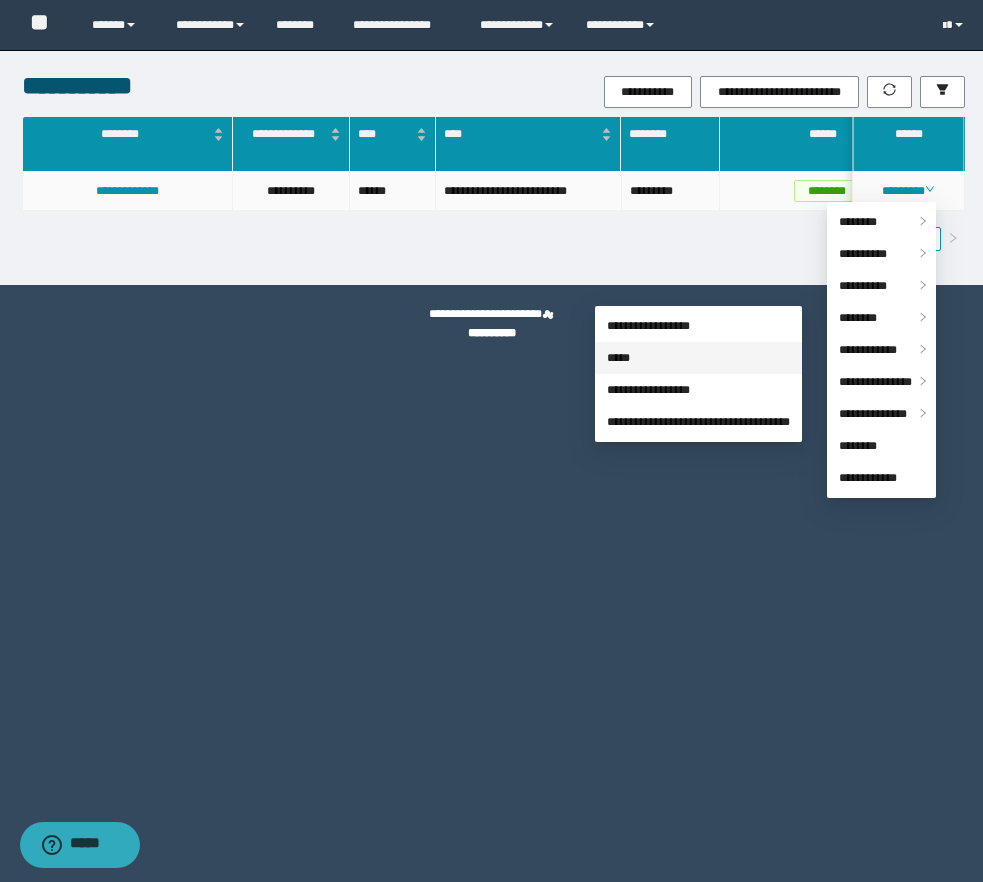 click on "*****" at bounding box center [618, 358] 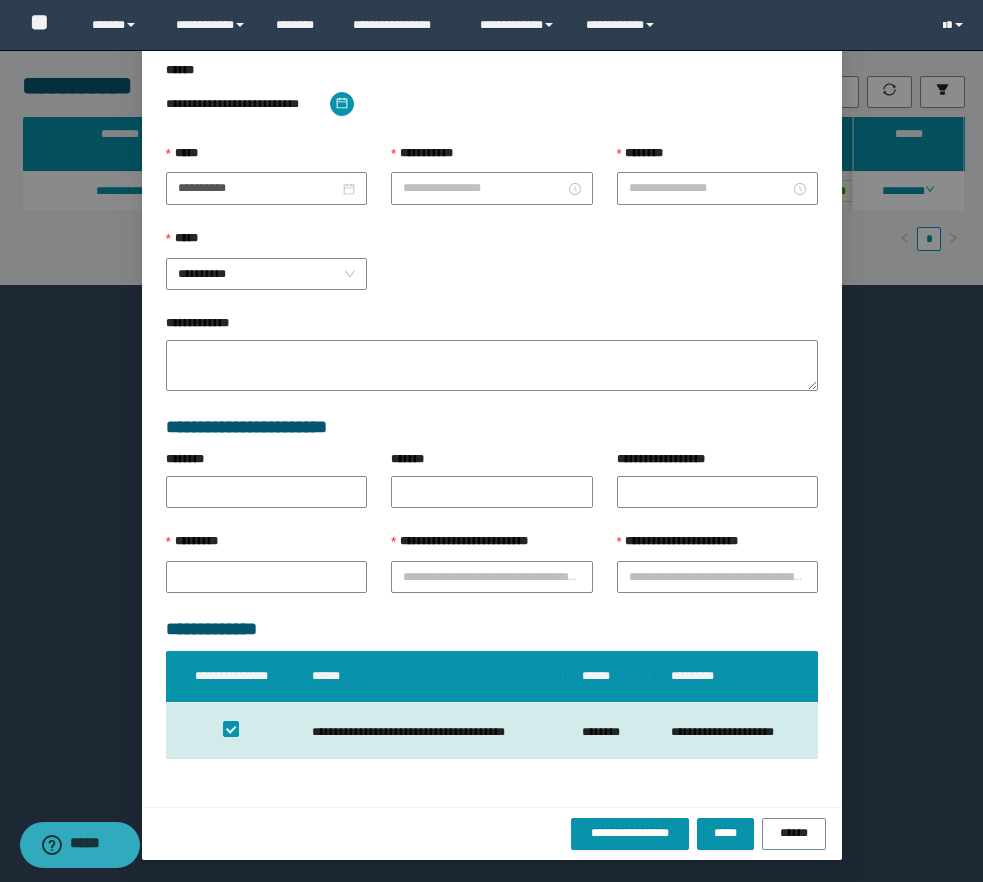 scroll, scrollTop: 55, scrollLeft: 0, axis: vertical 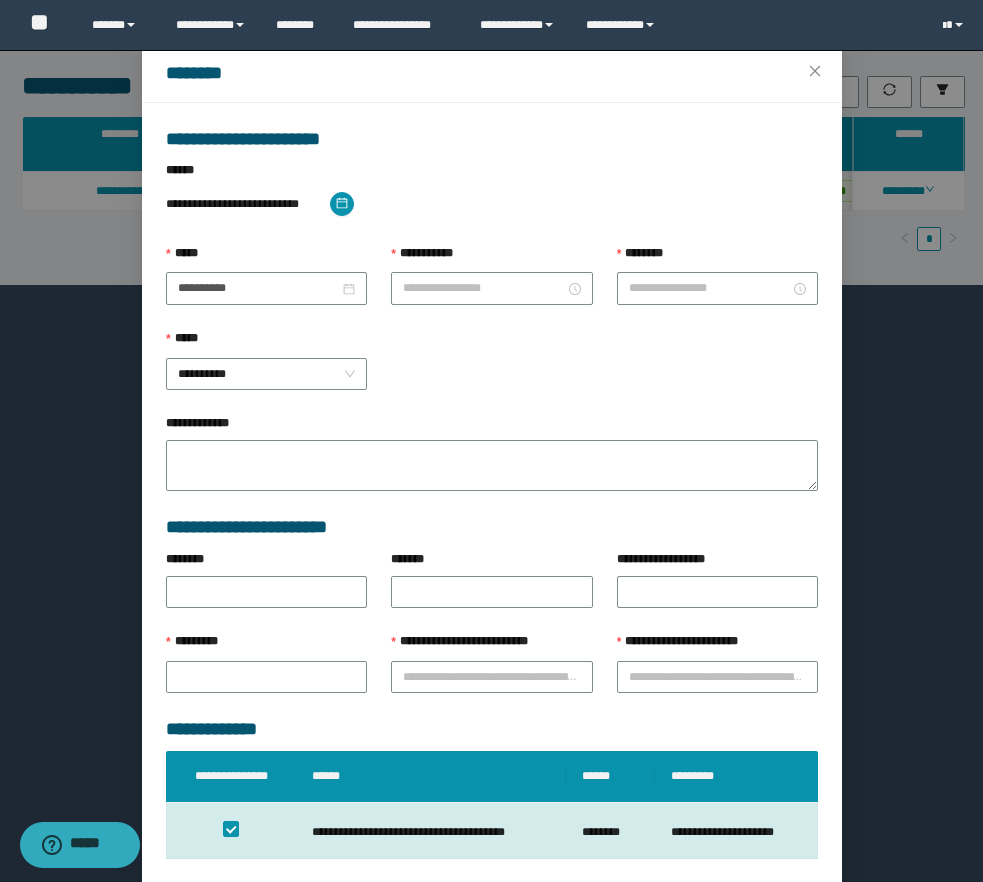 type on "**********" 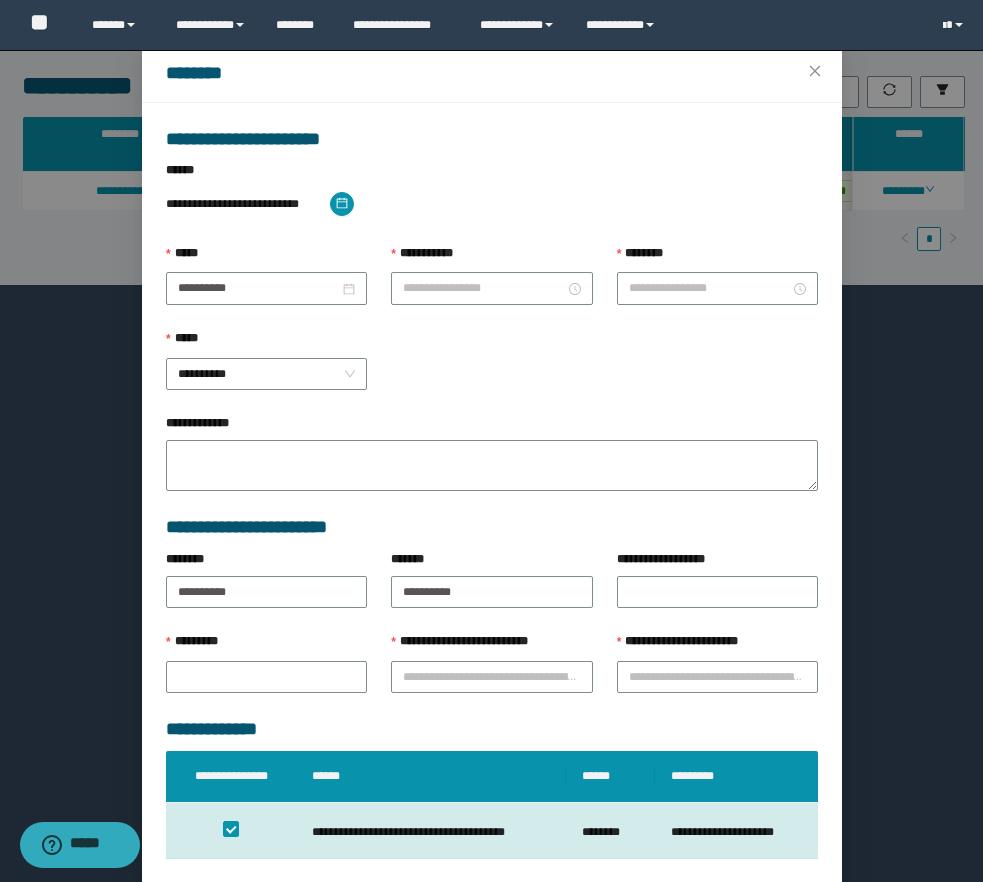 type on "**********" 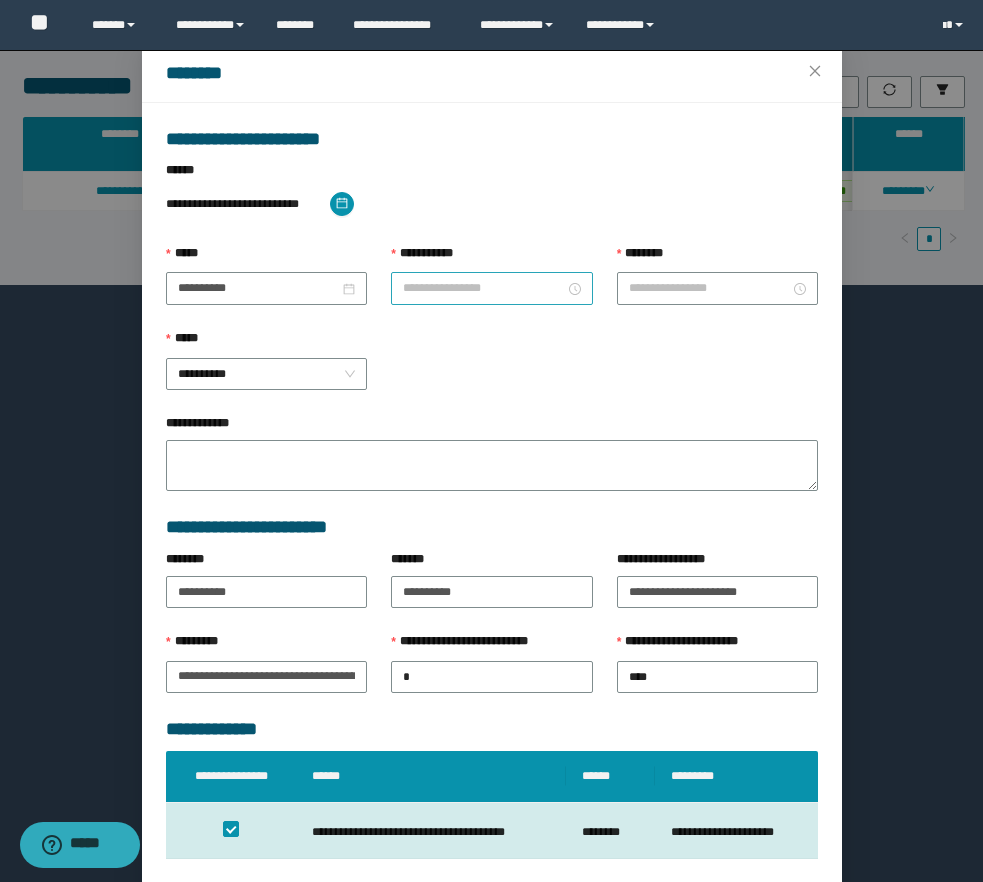 type on "********" 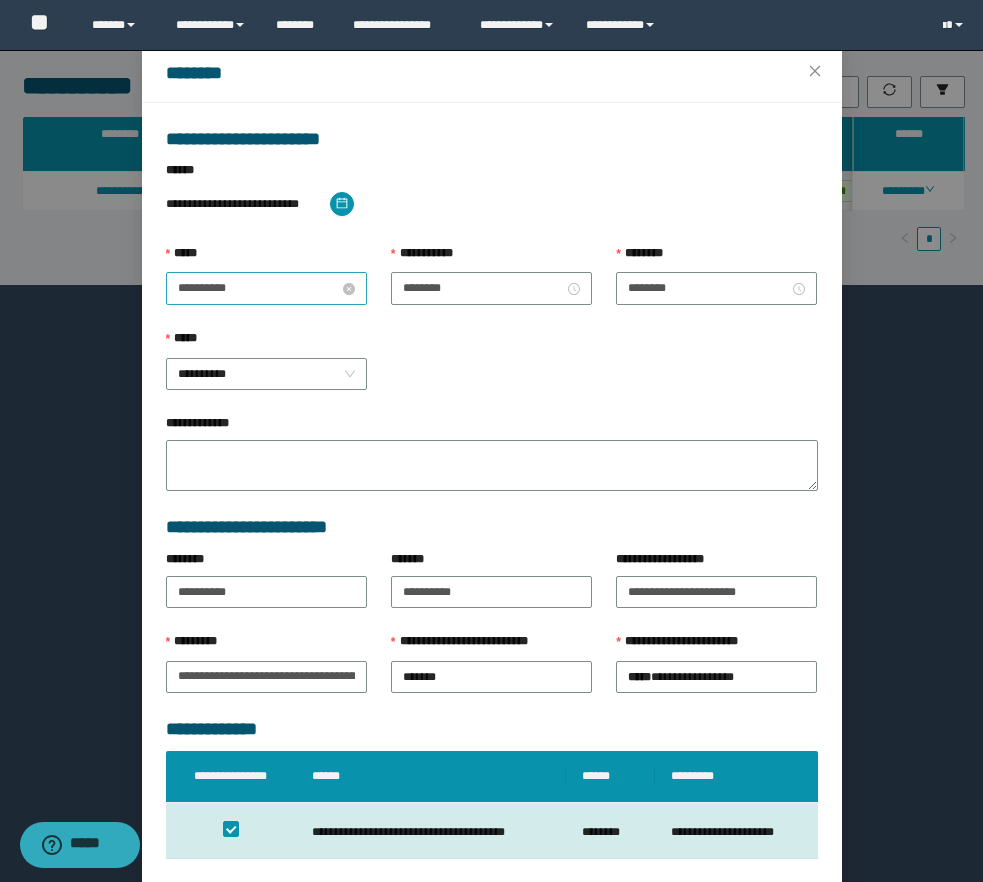 click on "**********" at bounding box center (258, 288) 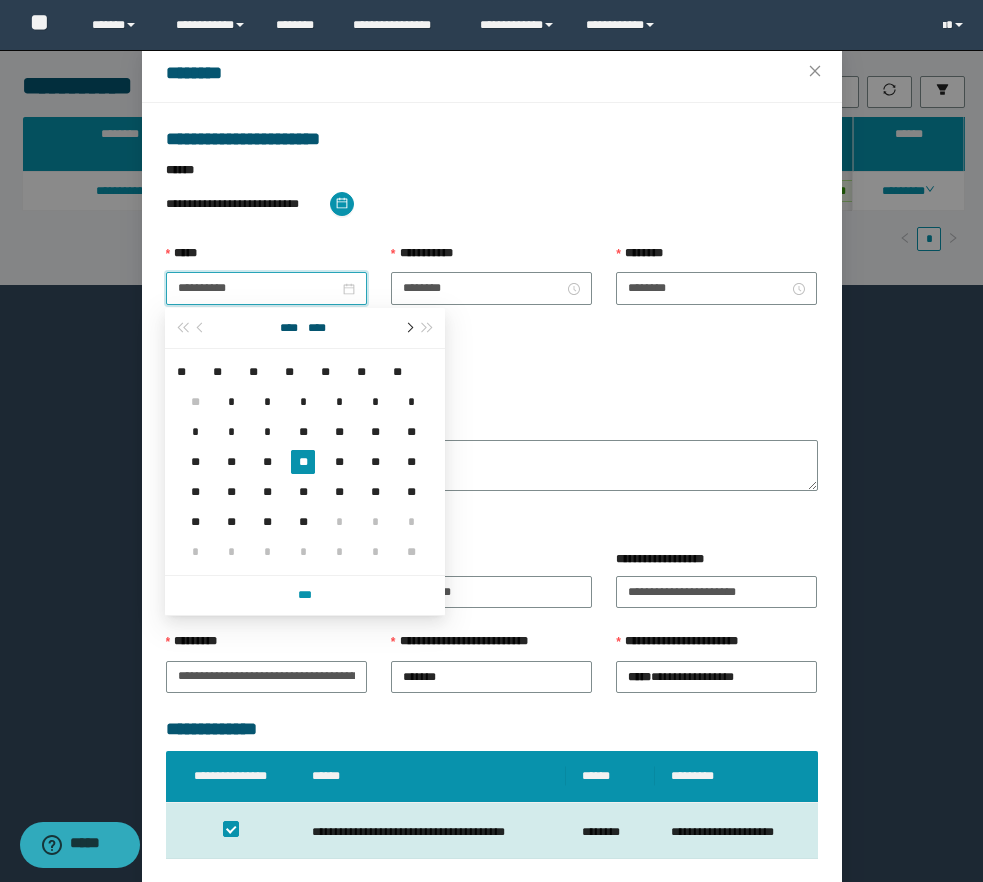click at bounding box center (408, 328) 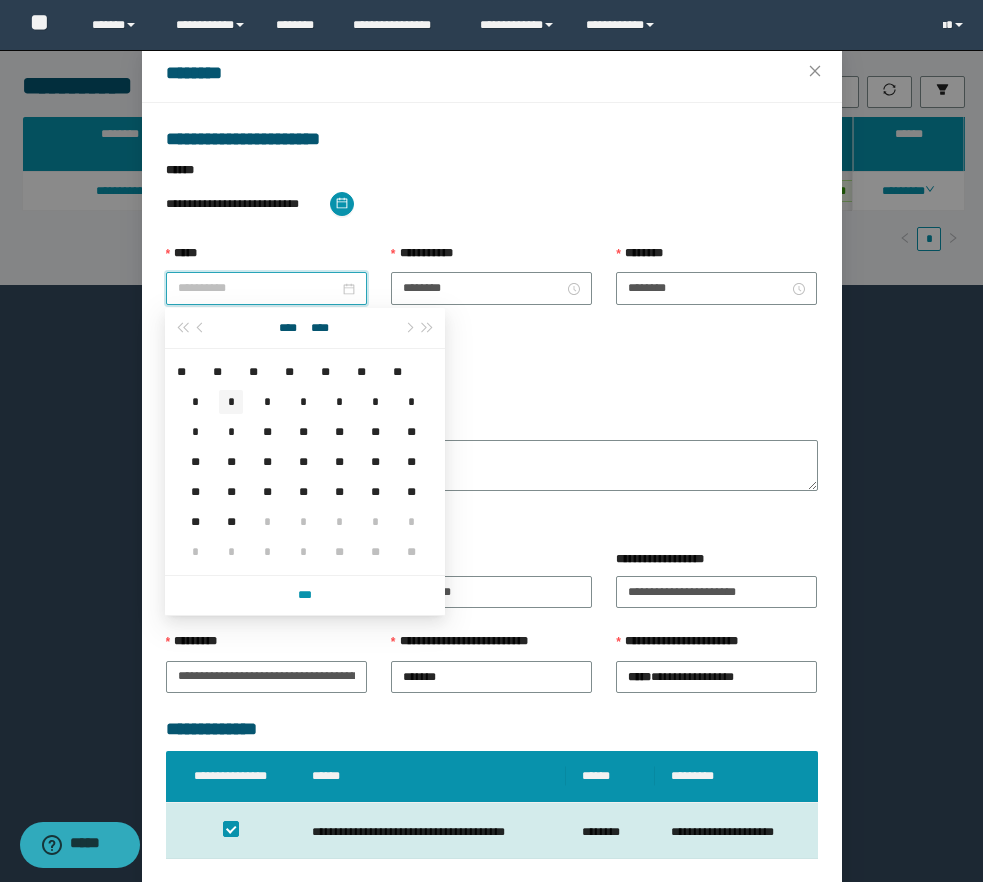type on "**********" 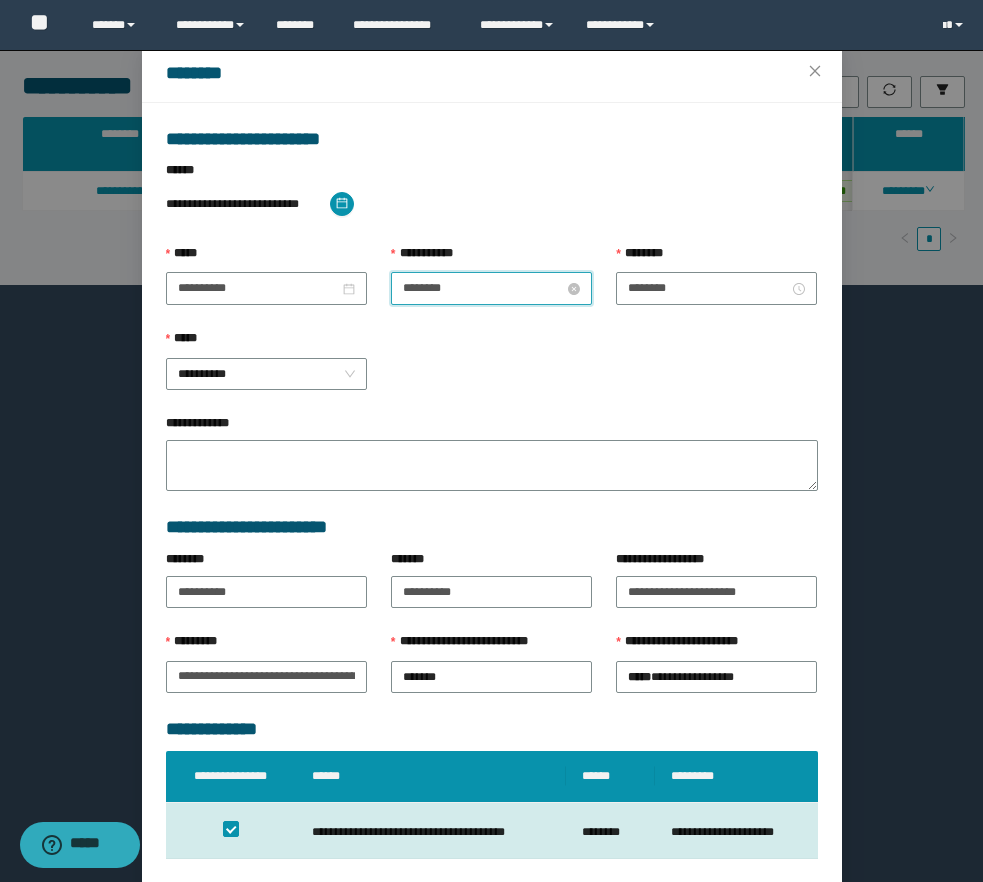 click on "********" at bounding box center (483, 288) 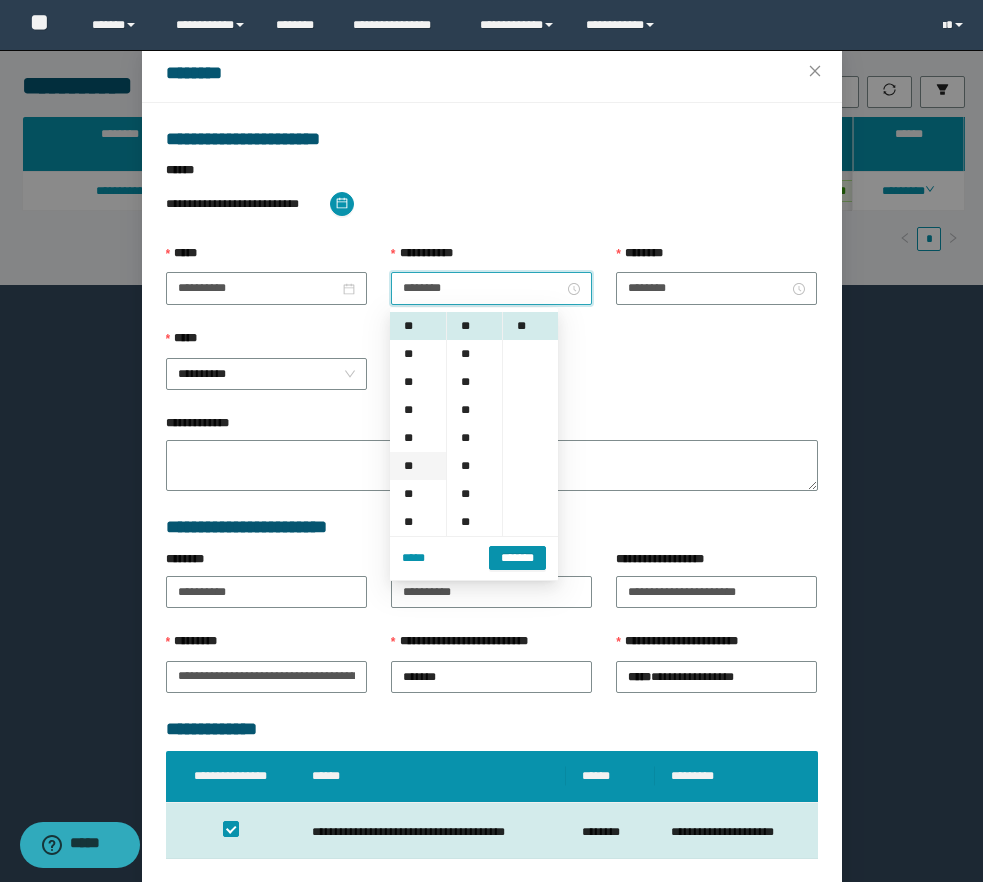 scroll, scrollTop: 28, scrollLeft: 0, axis: vertical 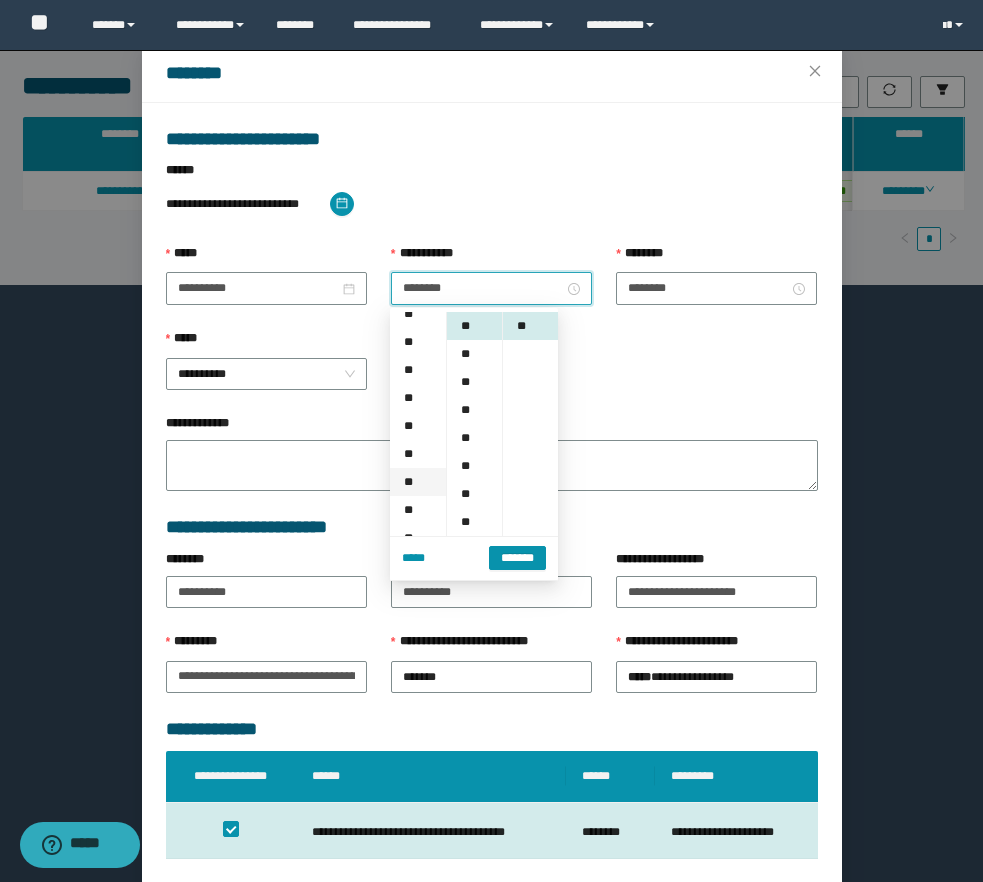 click on "**" at bounding box center (418, 482) 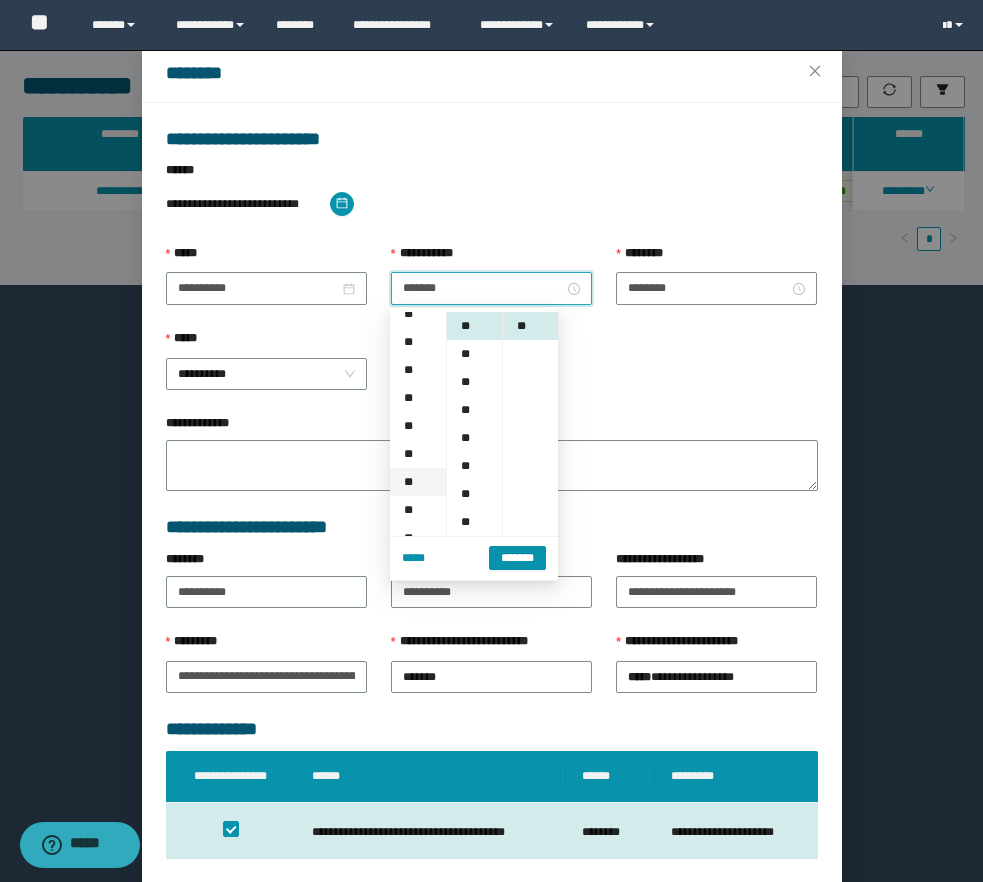 type on "*******" 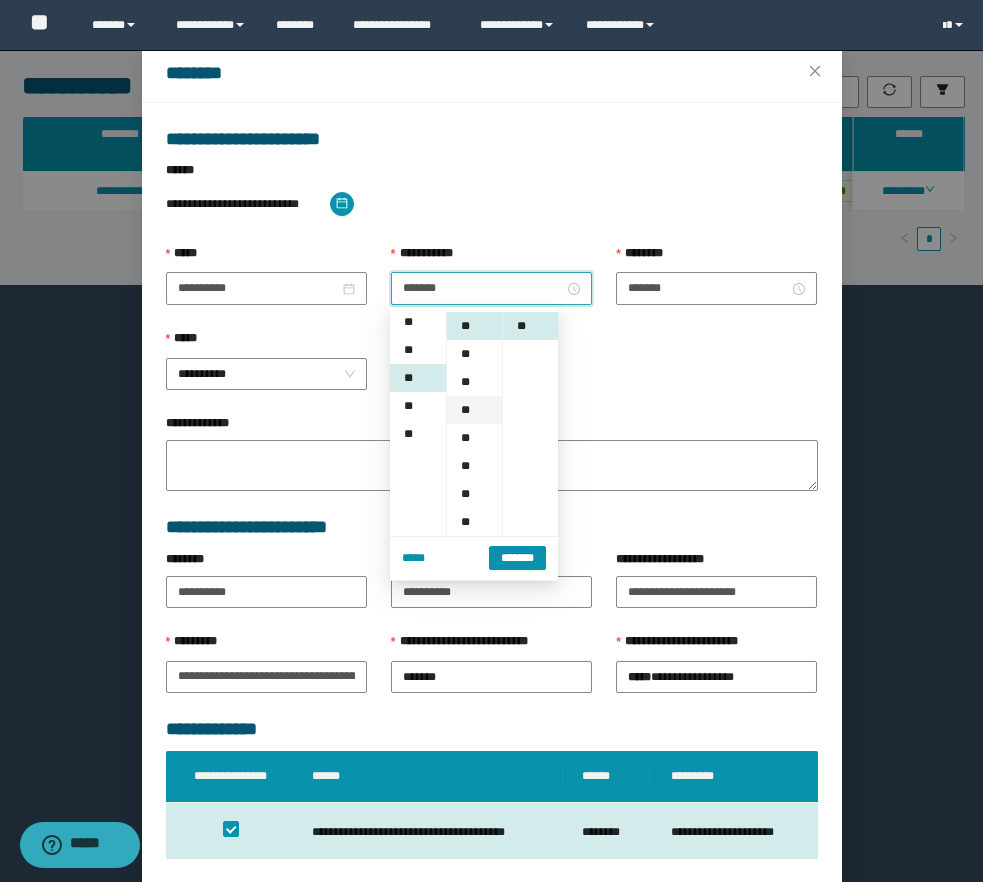 scroll, scrollTop: 252, scrollLeft: 0, axis: vertical 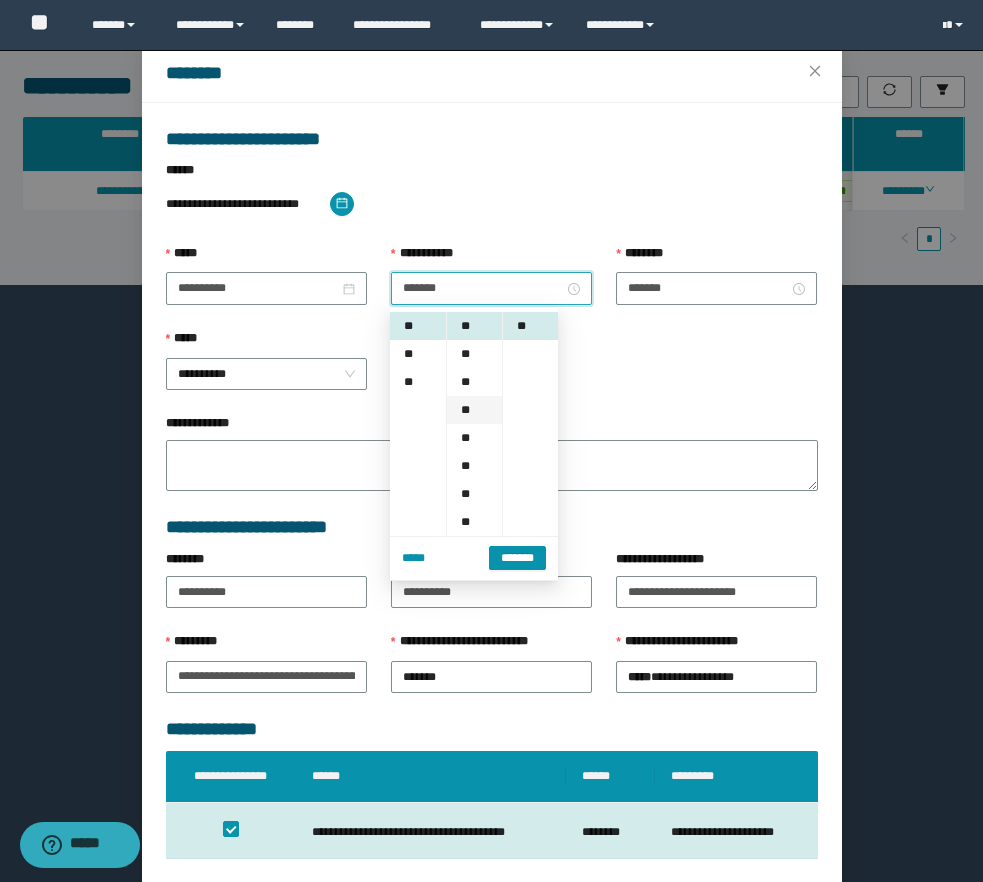click on "**" at bounding box center [474, 410] 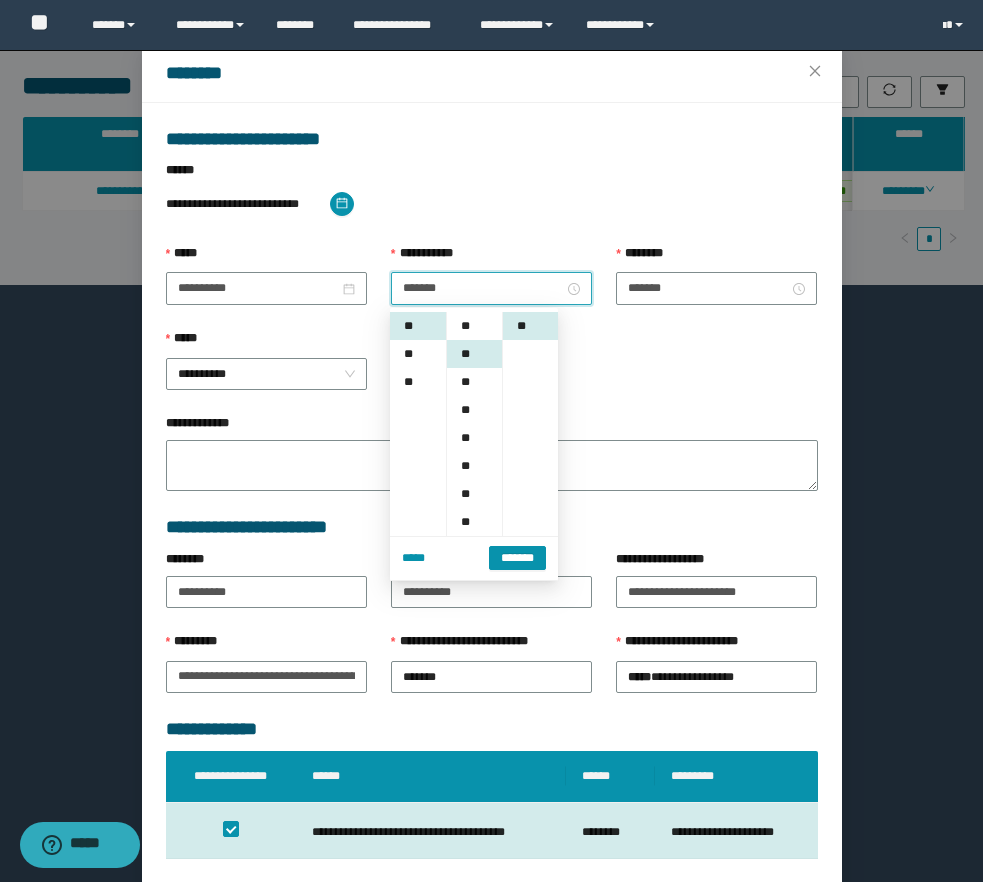 scroll, scrollTop: 84, scrollLeft: 0, axis: vertical 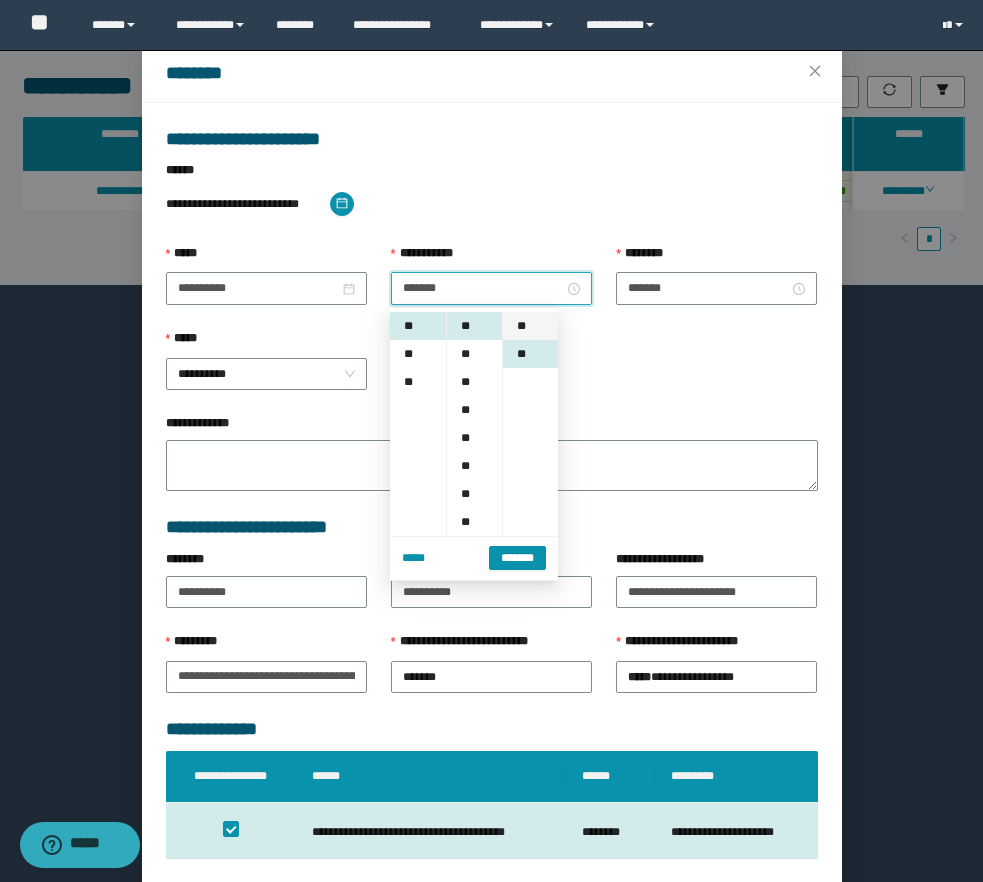 click on "**" at bounding box center (530, 326) 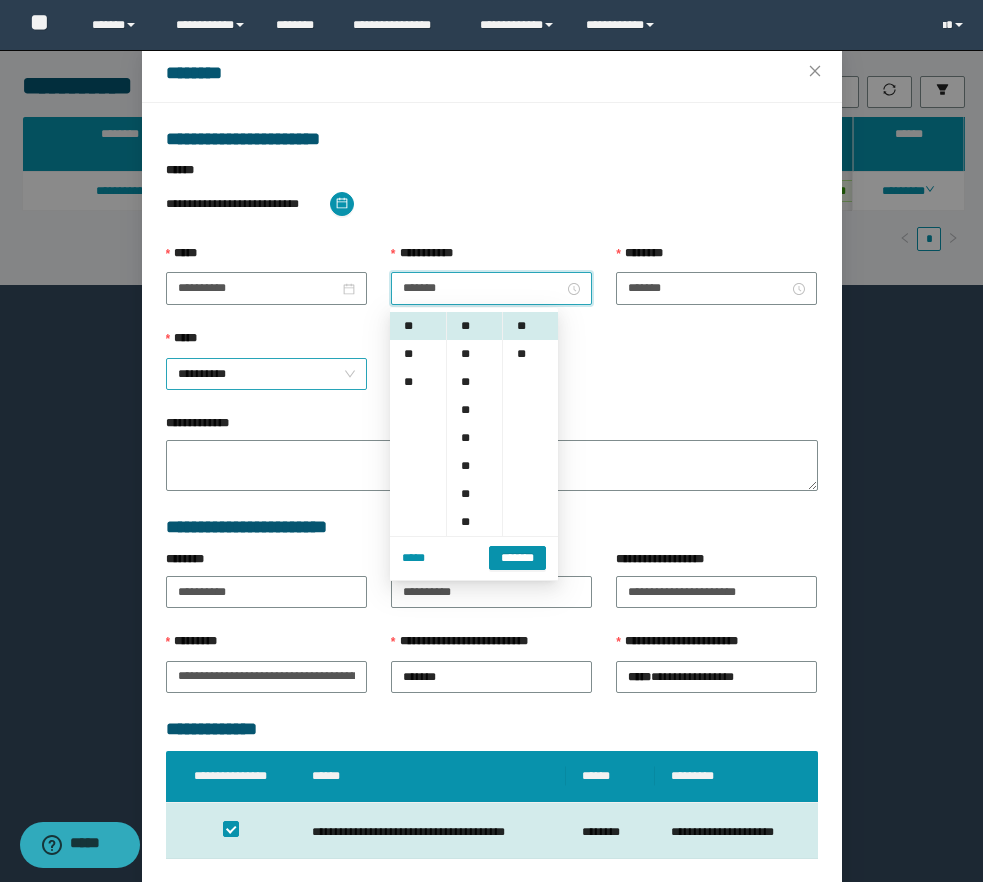 click on "**********" at bounding box center (266, 374) 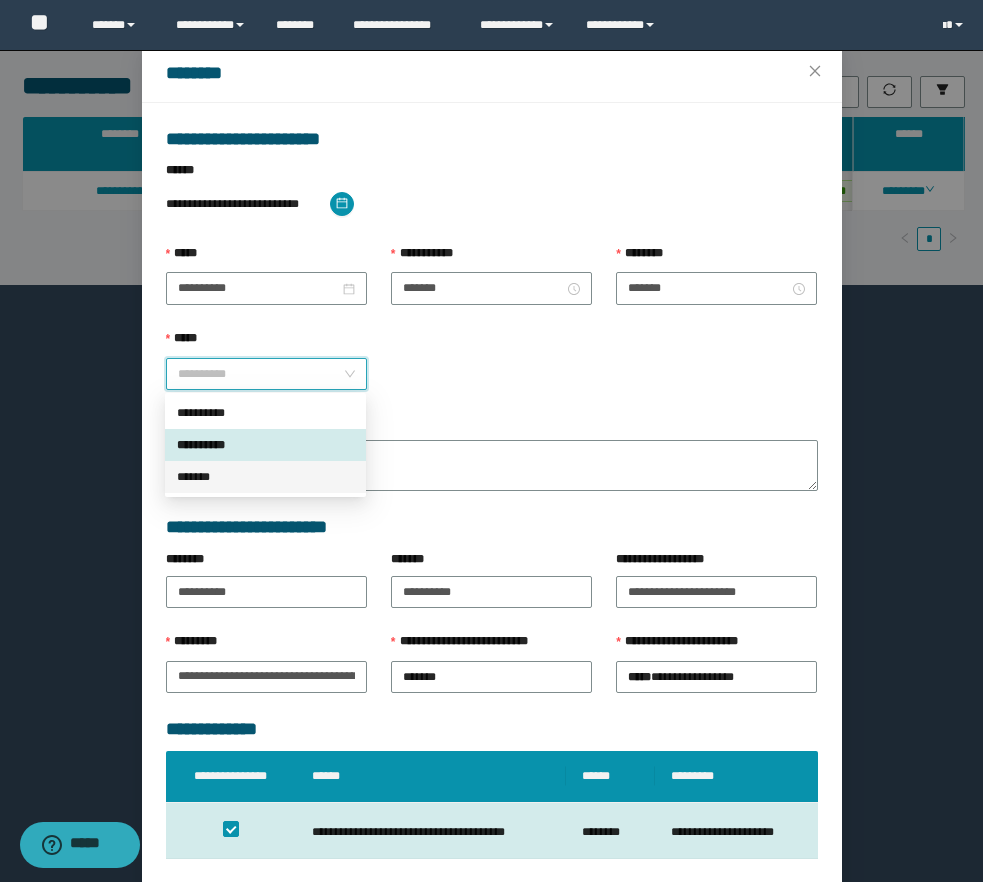 click on "*******" at bounding box center (265, 477) 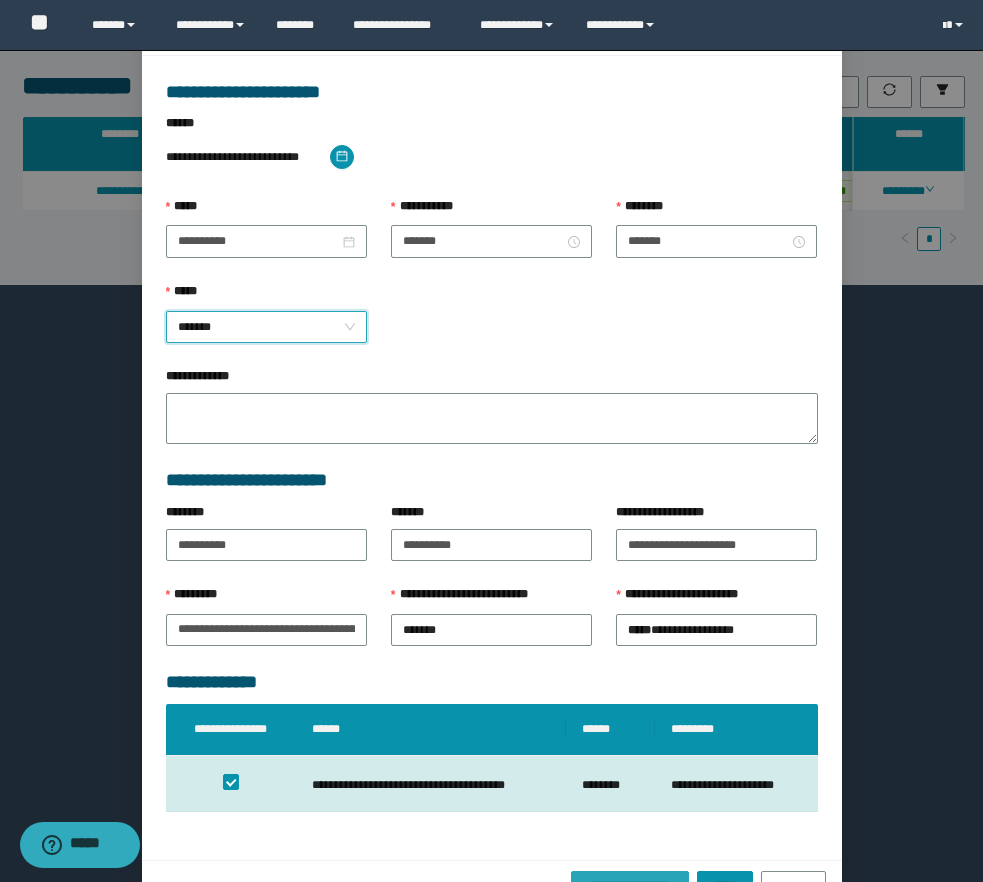 scroll, scrollTop: 155, scrollLeft: 0, axis: vertical 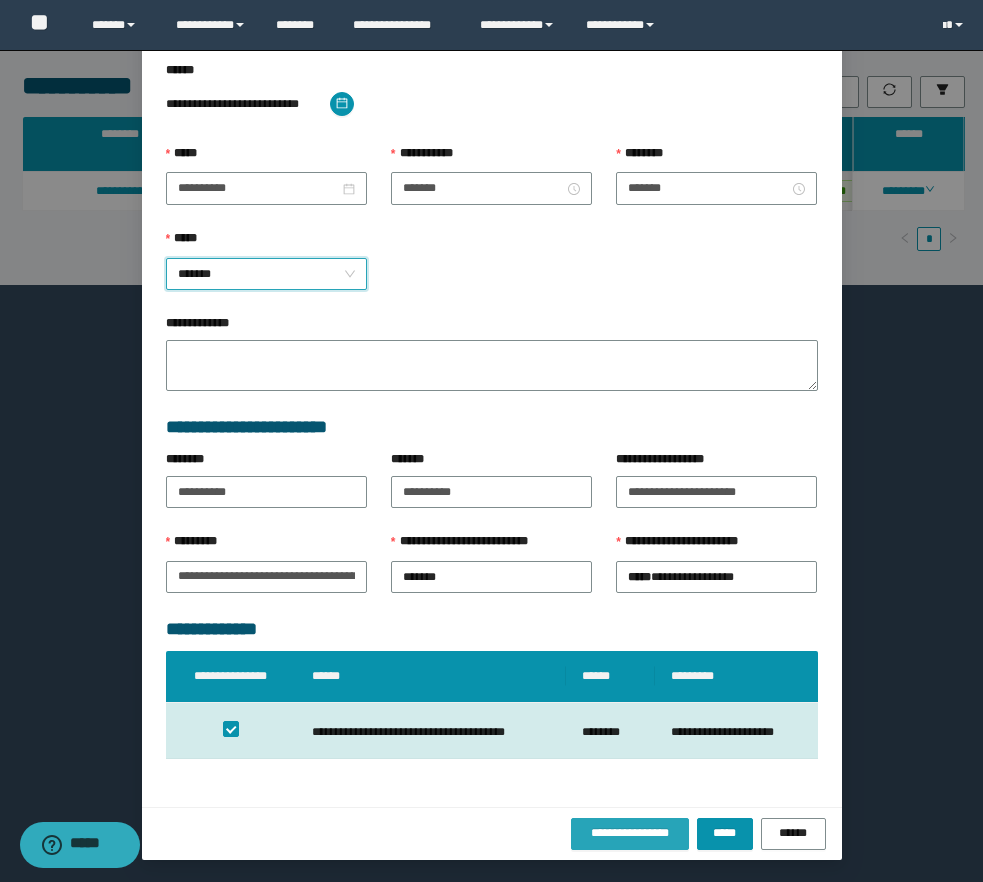 click on "**********" at bounding box center [630, 833] 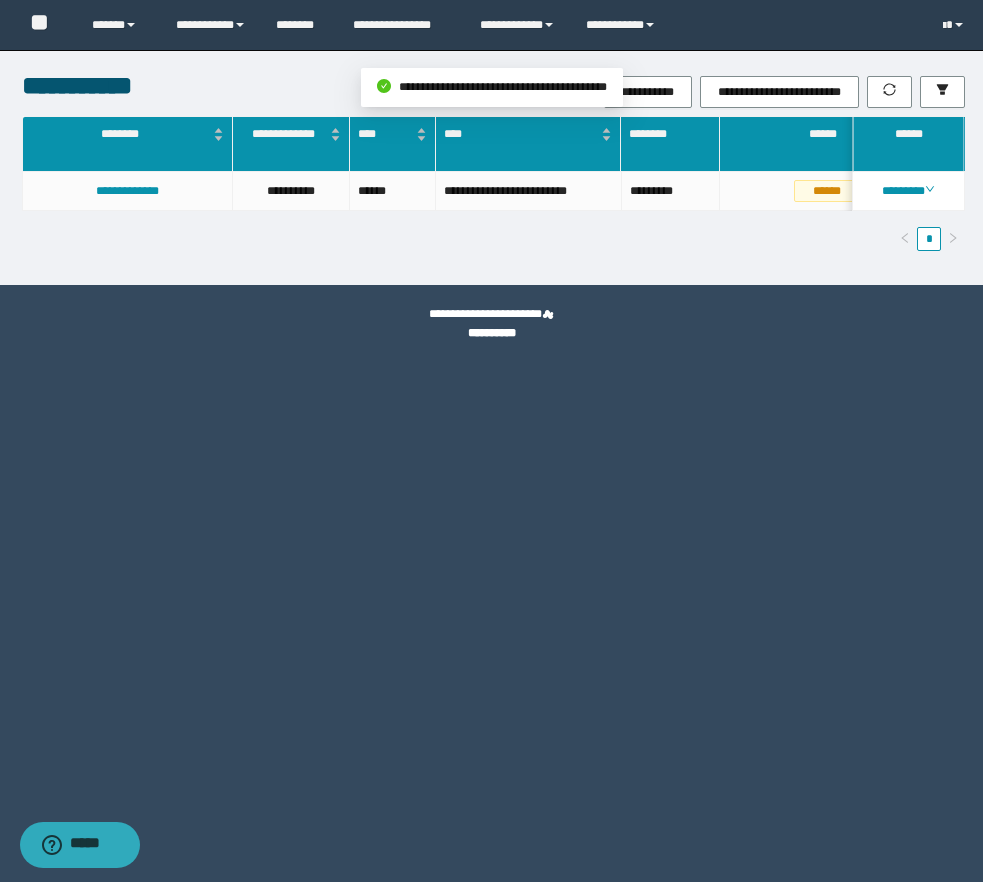 scroll, scrollTop: 55, scrollLeft: 0, axis: vertical 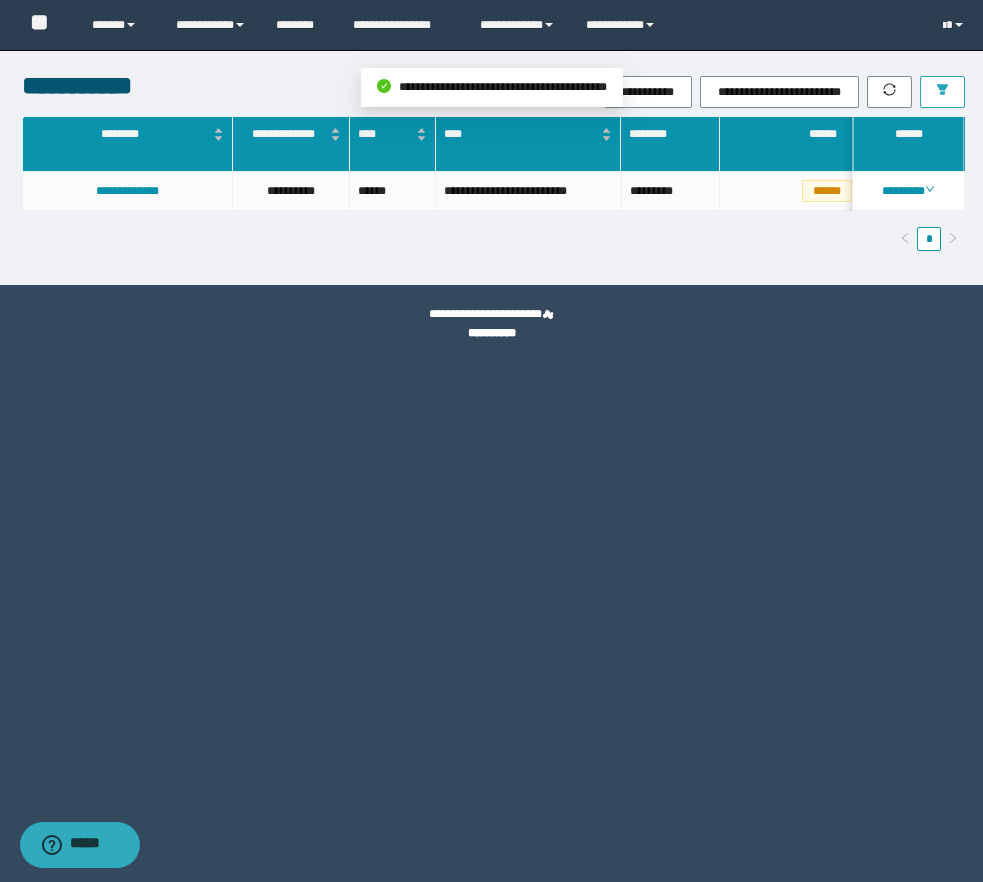 click at bounding box center [942, 92] 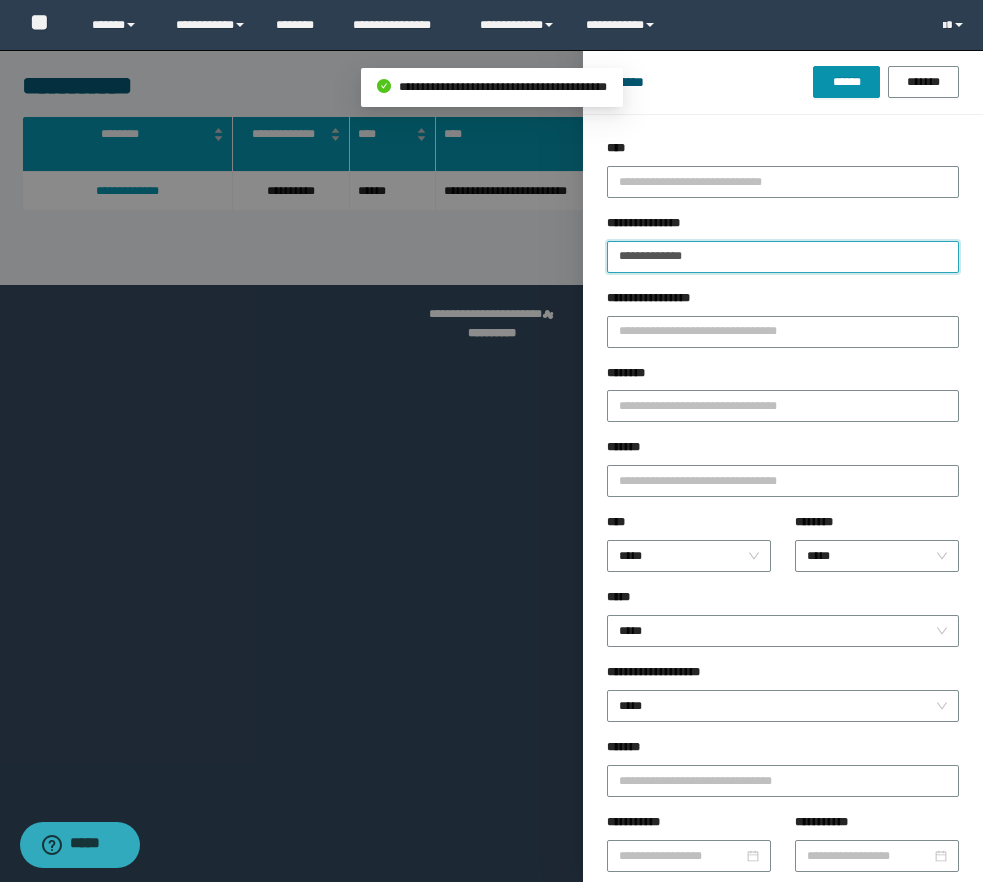 click on "**********" at bounding box center [783, 257] 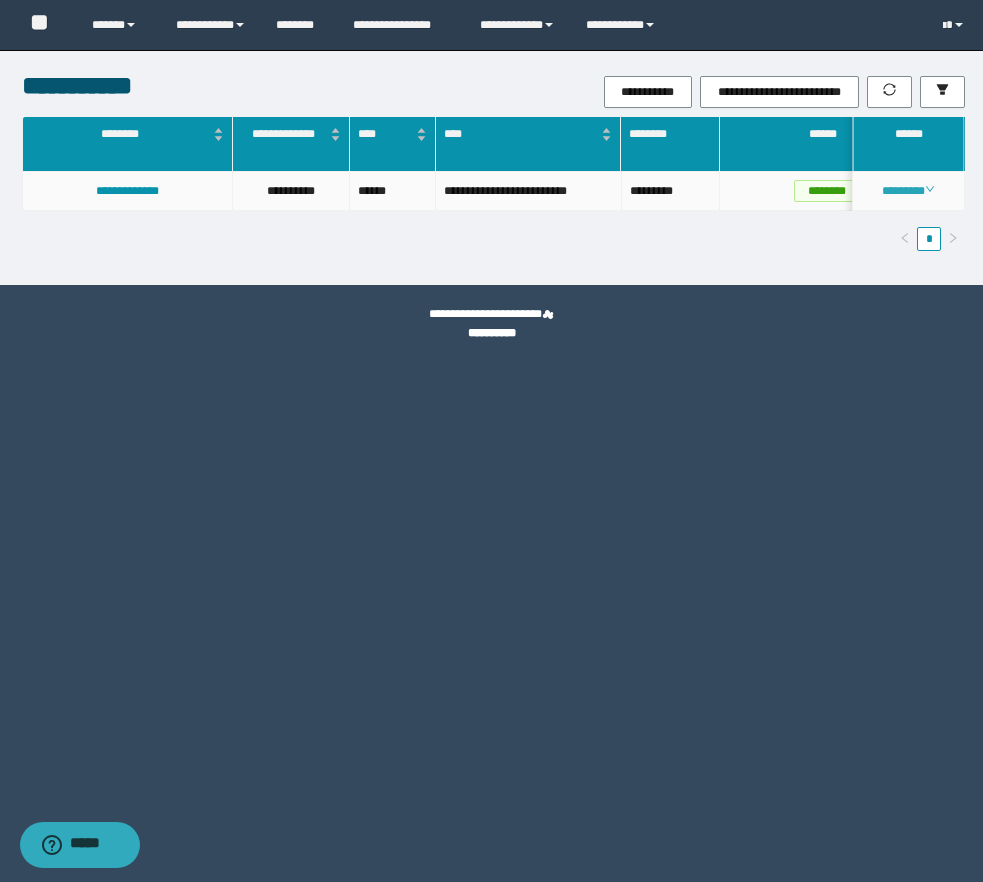 click on "********" at bounding box center [908, 191] 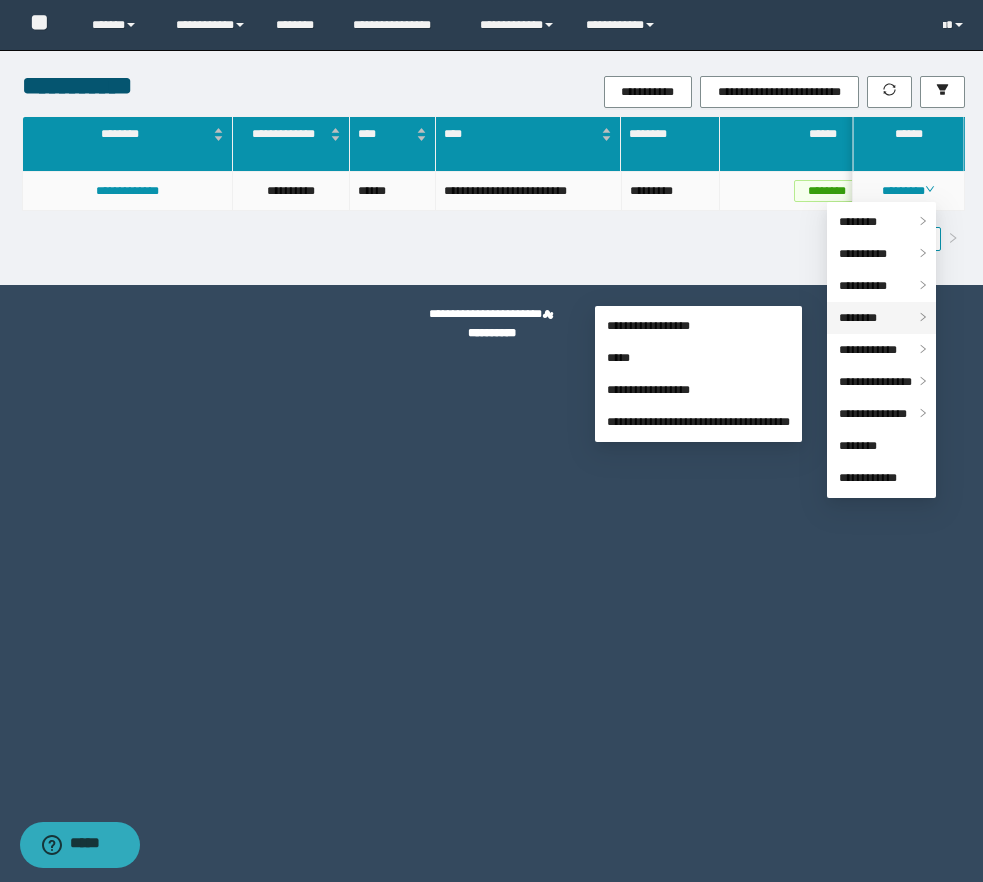 click on "********" at bounding box center (858, 318) 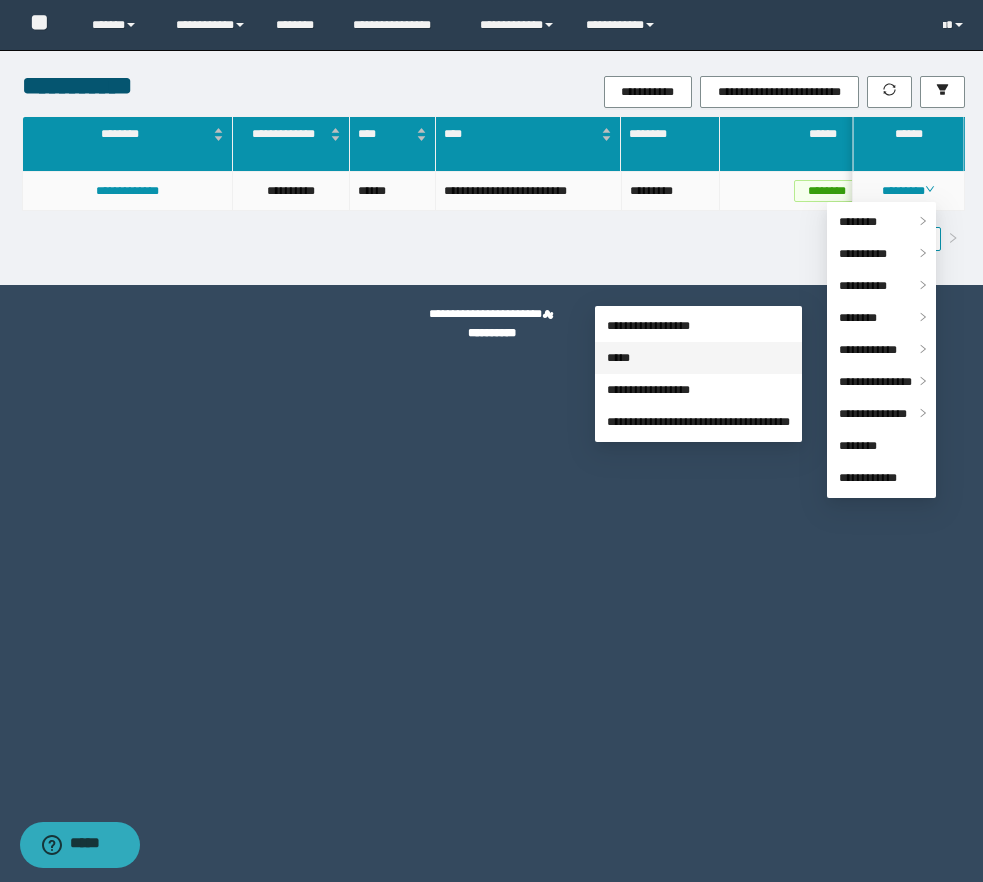 click on "*****" at bounding box center (618, 358) 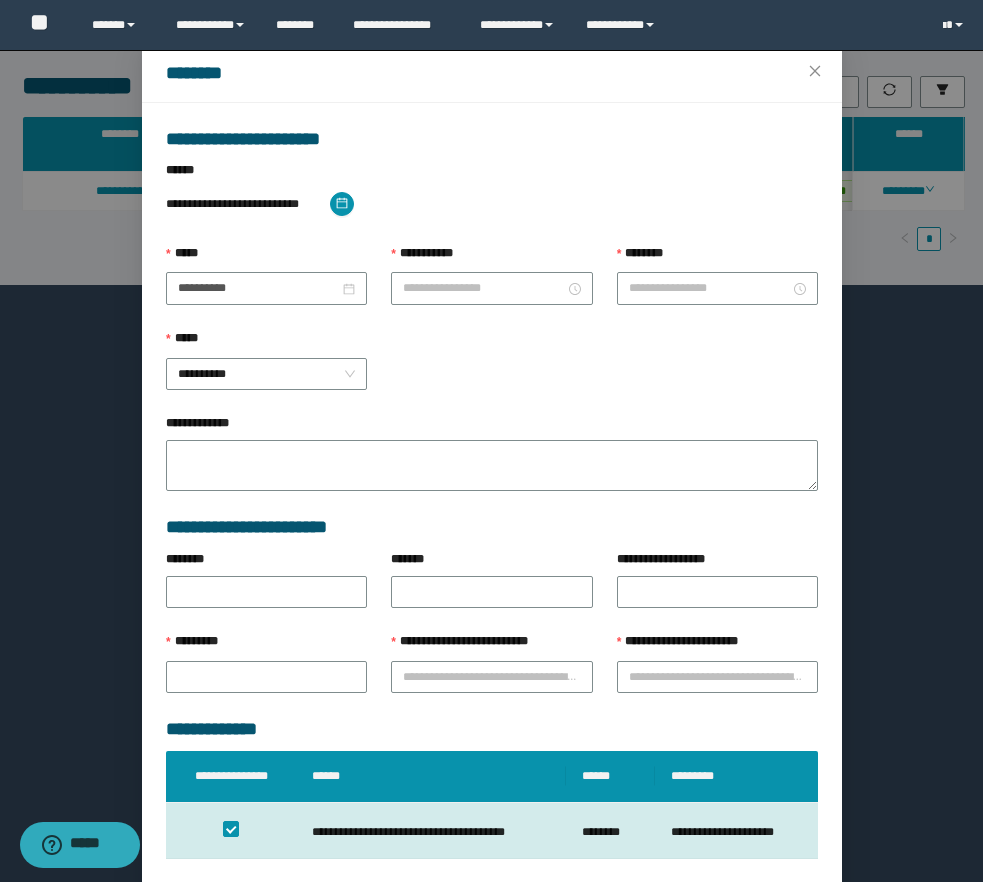 scroll, scrollTop: 55, scrollLeft: 0, axis: vertical 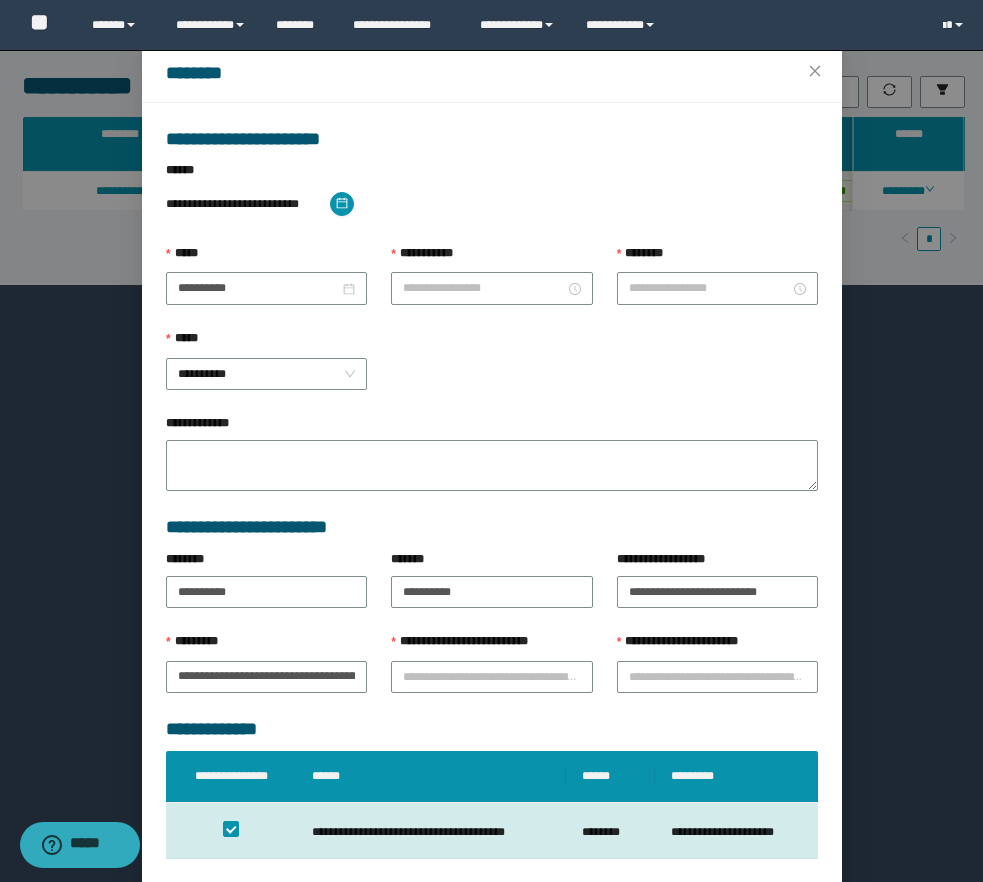 type on "********" 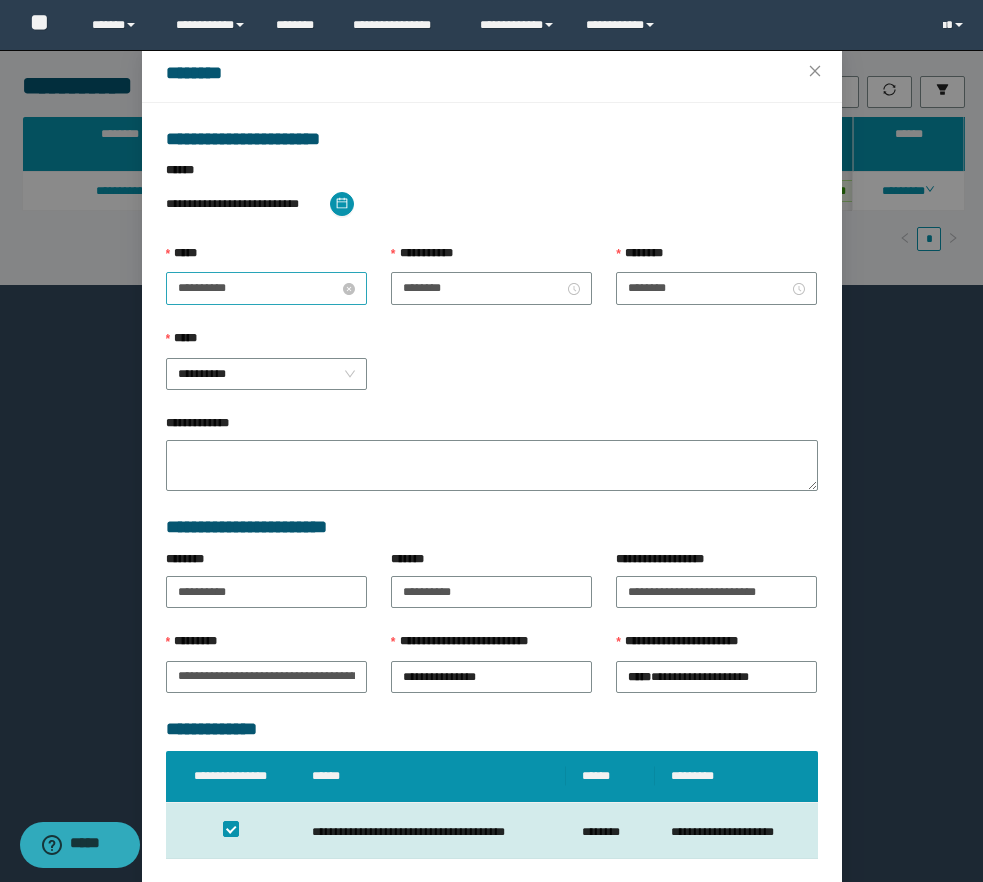 click on "**********" at bounding box center (258, 288) 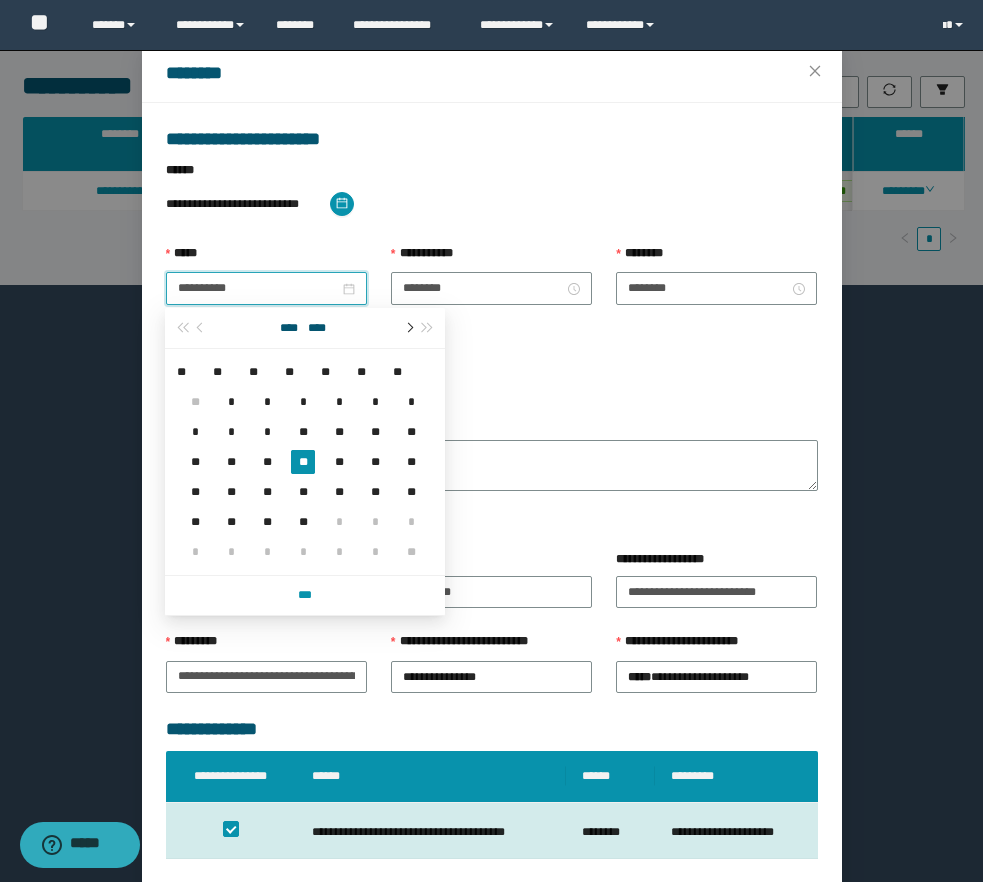 click at bounding box center [408, 328] 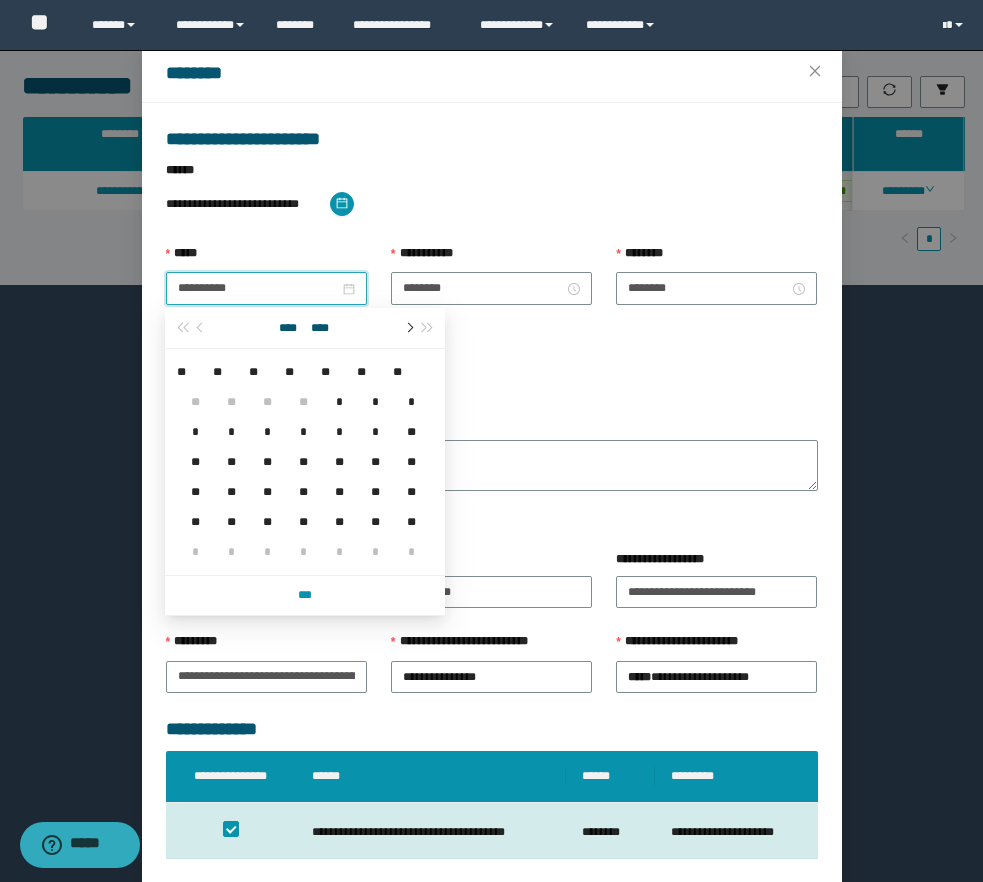 click at bounding box center (408, 328) 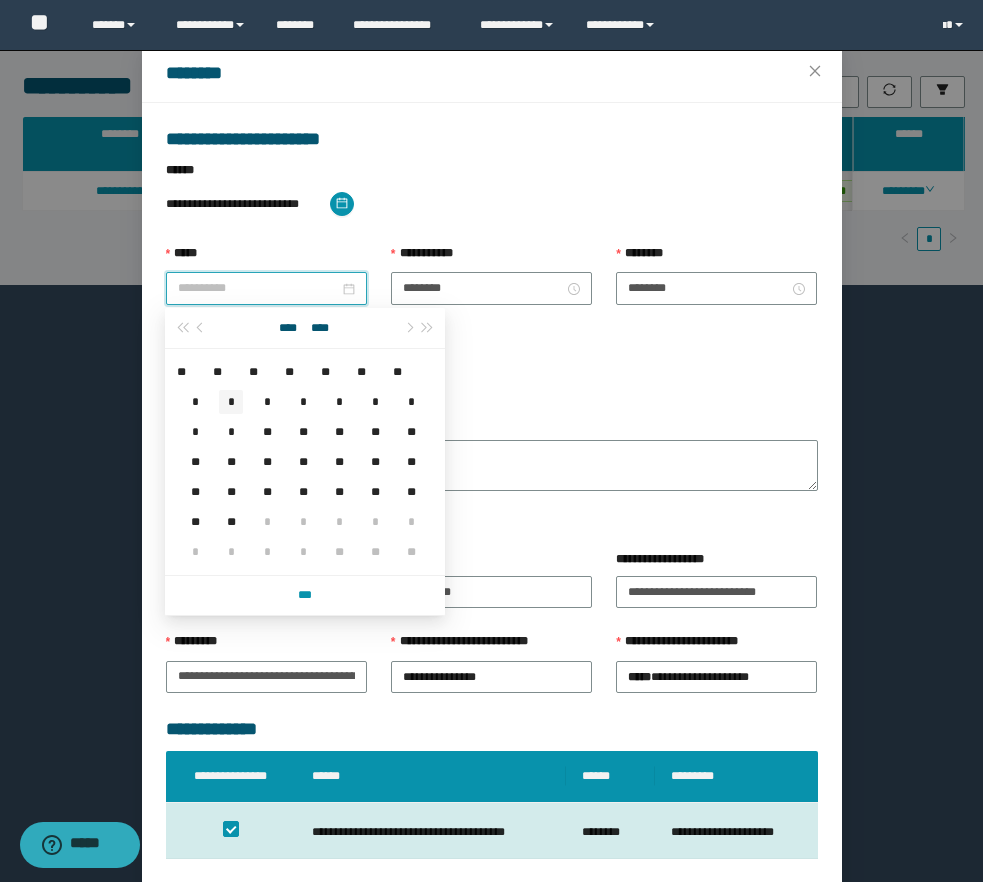 type on "**********" 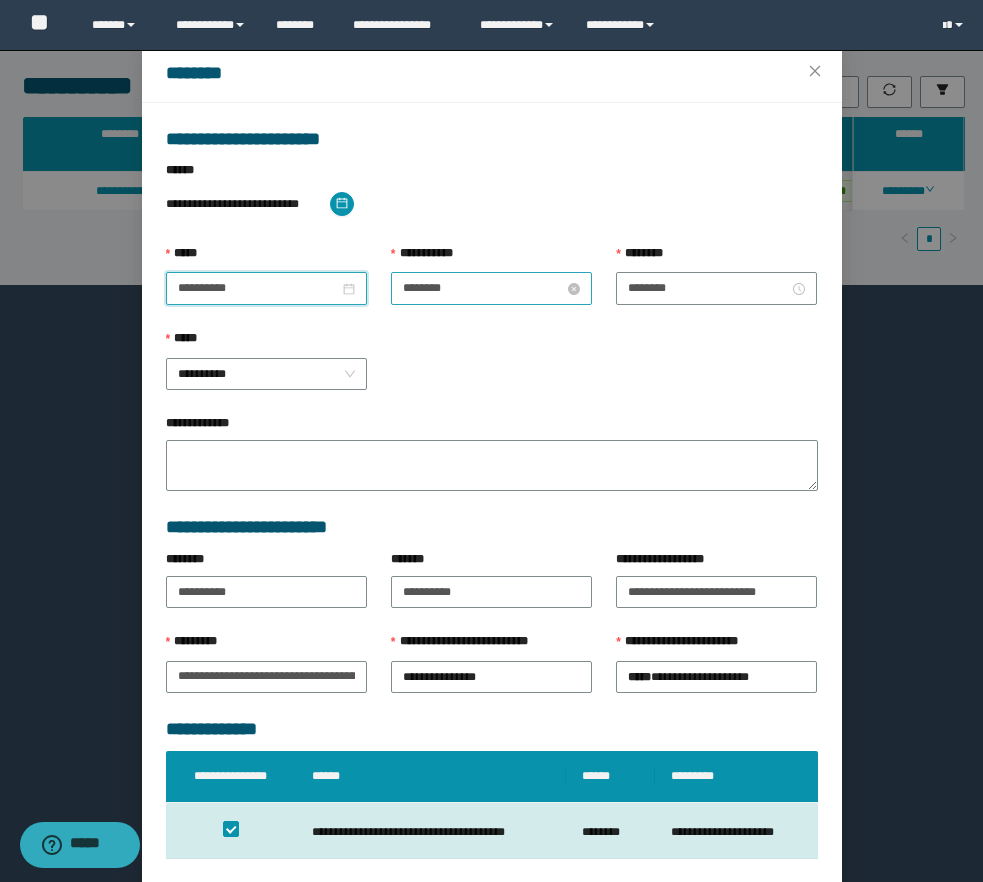 click on "********" at bounding box center (483, 288) 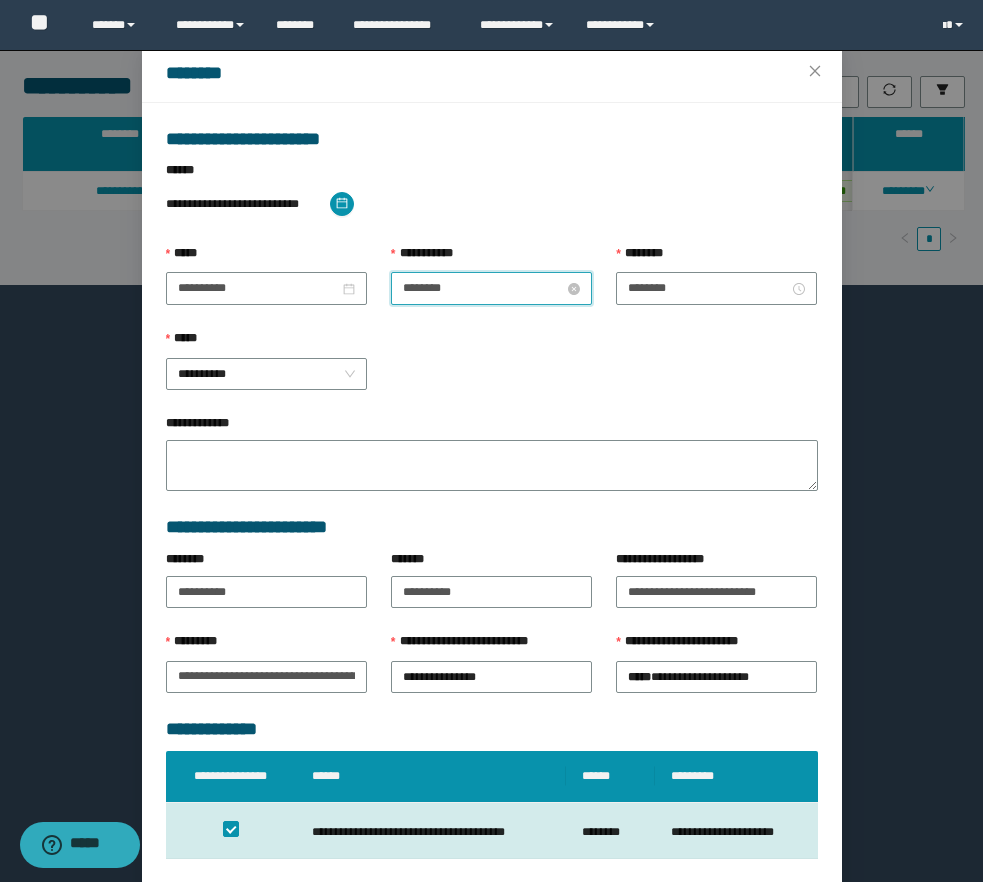 scroll, scrollTop: 0, scrollLeft: 0, axis: both 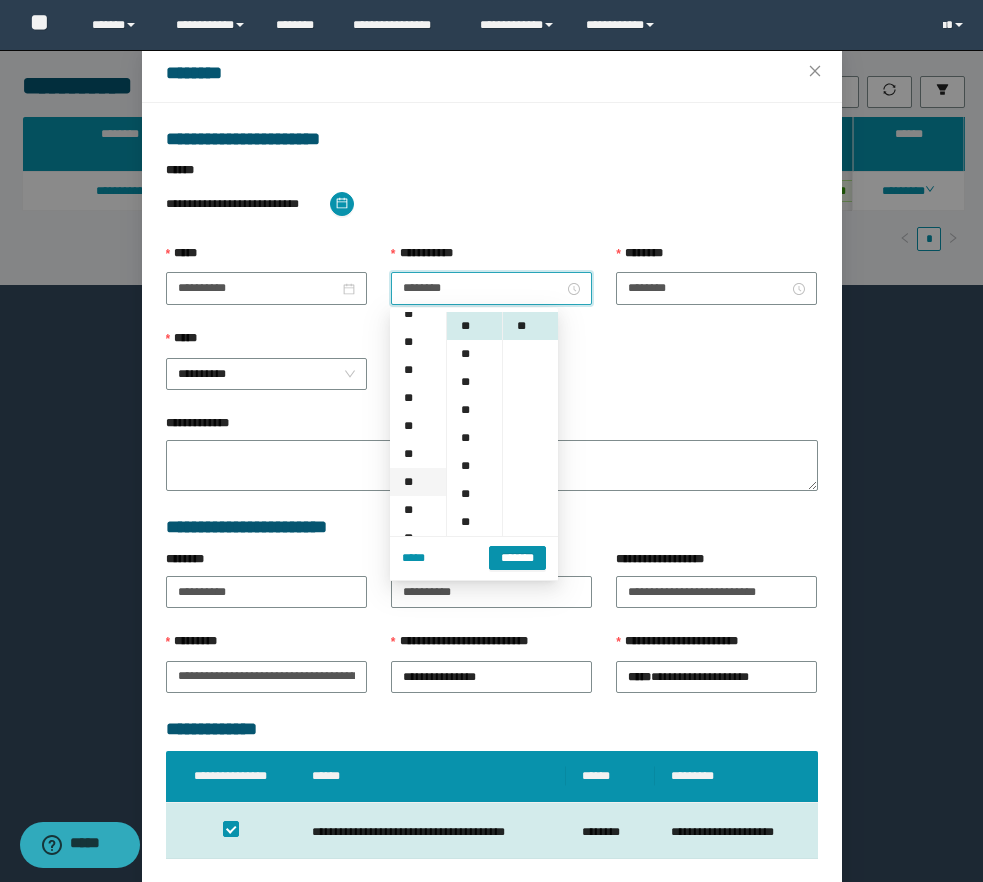 click on "**" at bounding box center [418, 482] 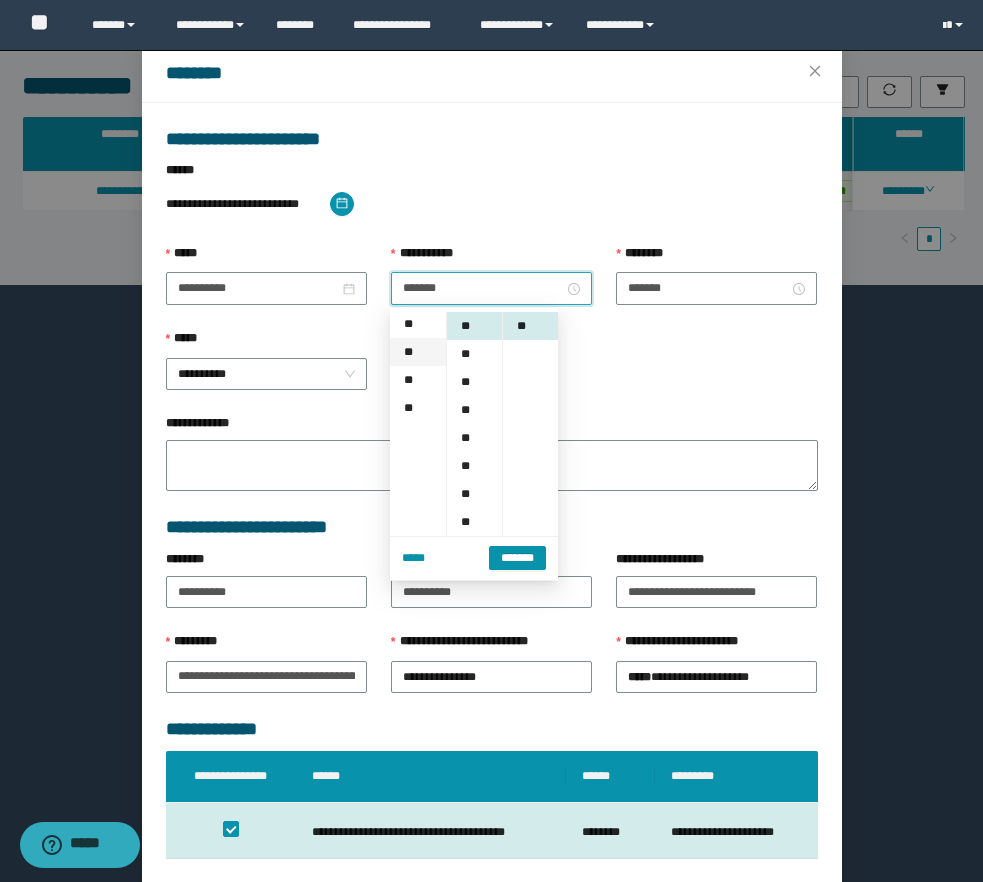 scroll, scrollTop: 252, scrollLeft: 0, axis: vertical 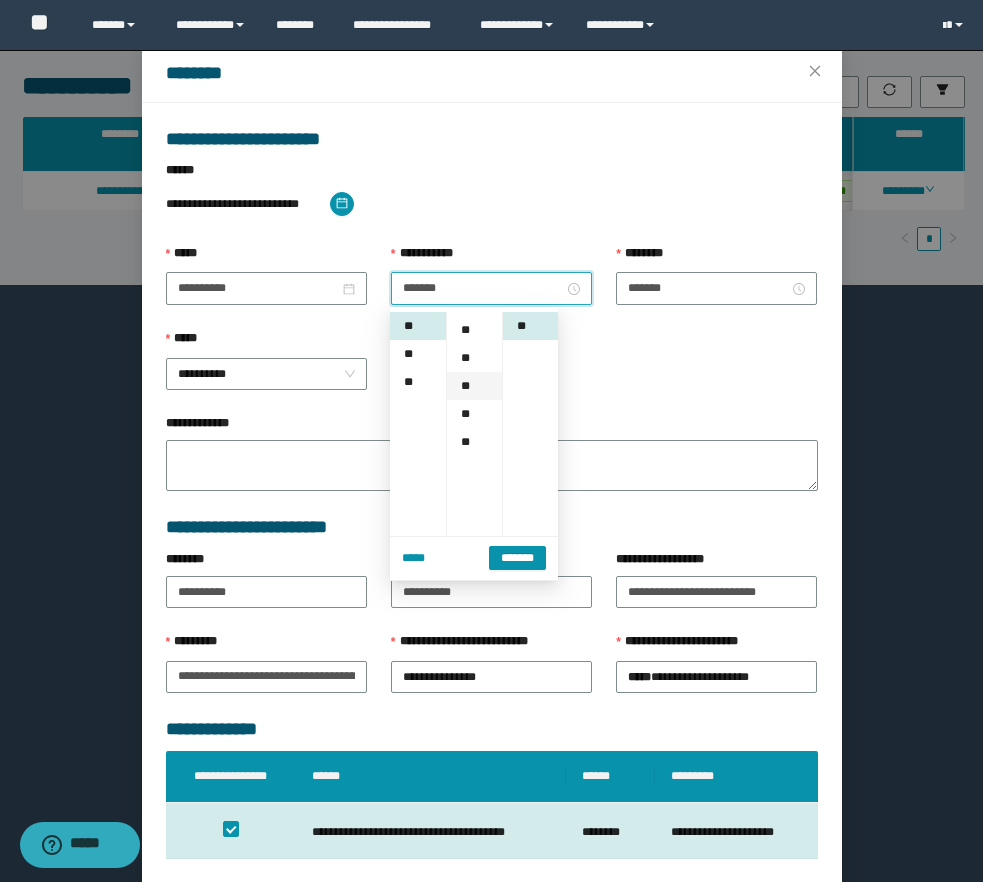 click on "**" at bounding box center [474, 386] 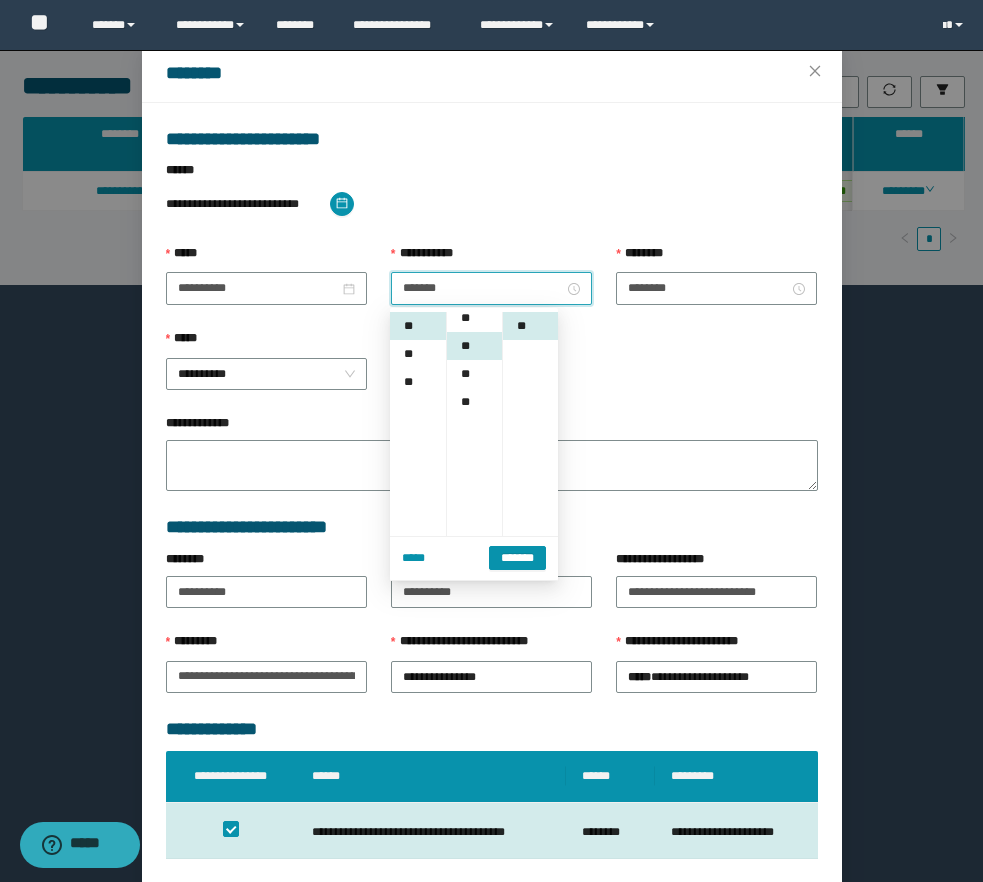 scroll, scrollTop: 252, scrollLeft: 0, axis: vertical 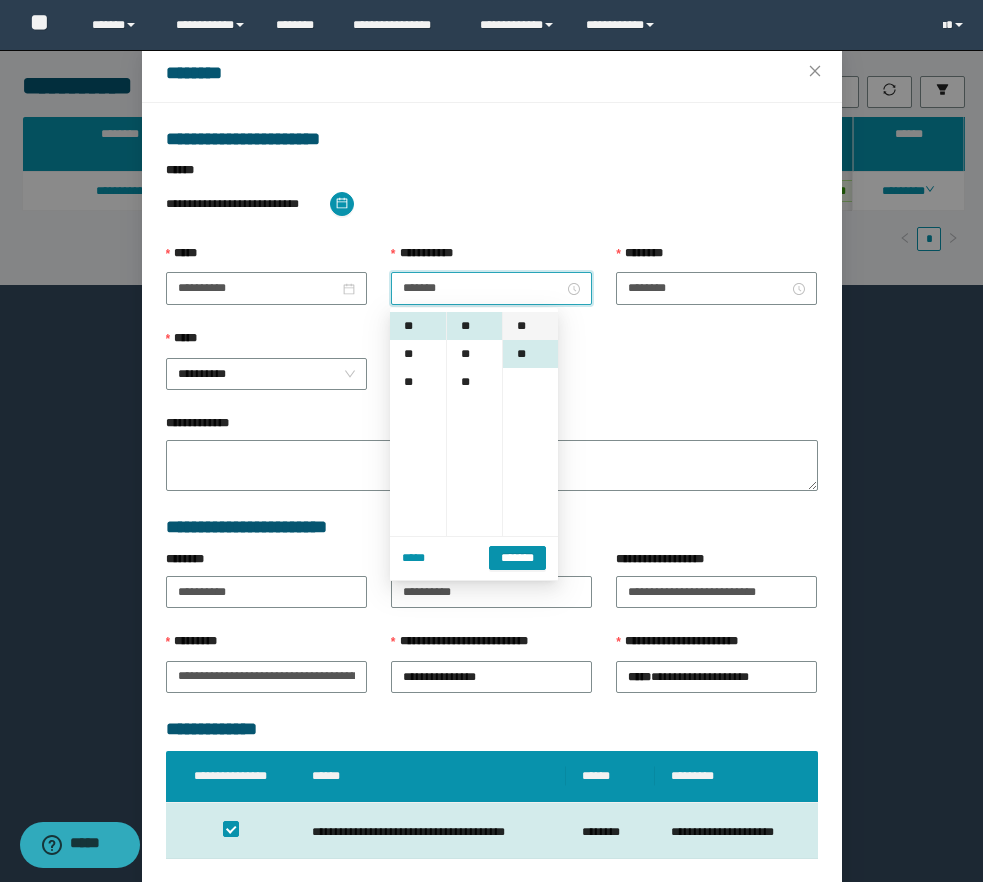 click on "**" at bounding box center [530, 326] 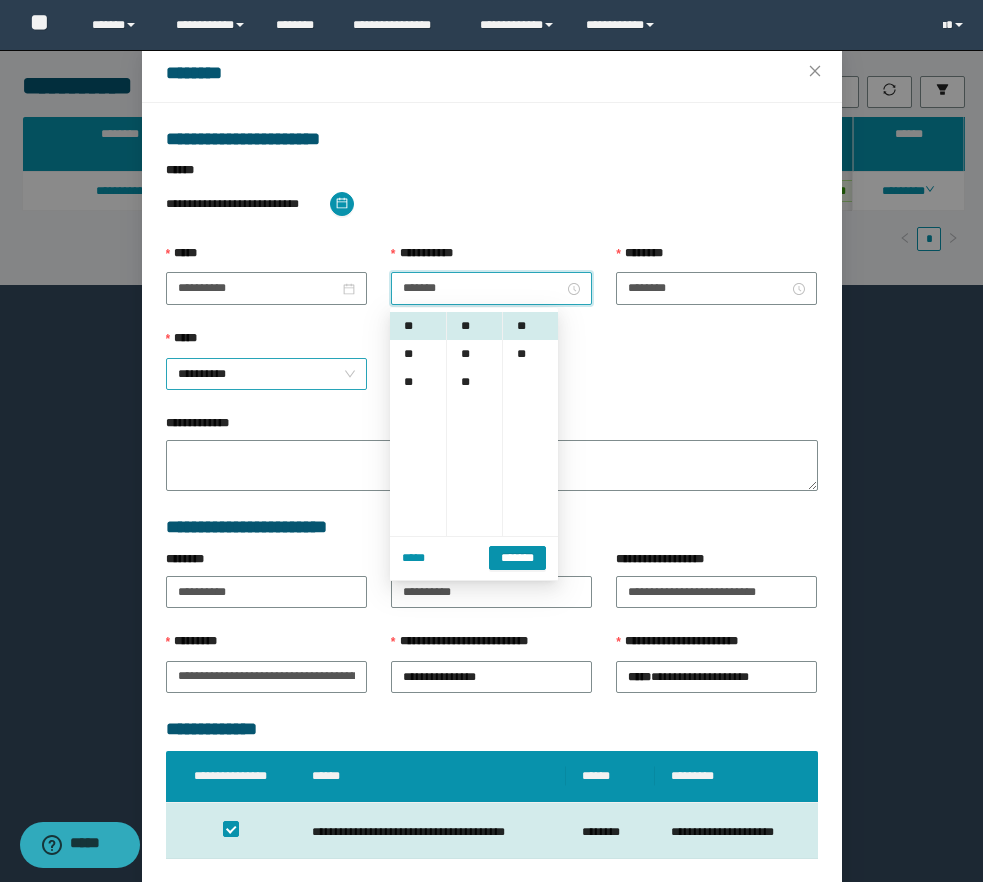 click on "**********" at bounding box center [266, 374] 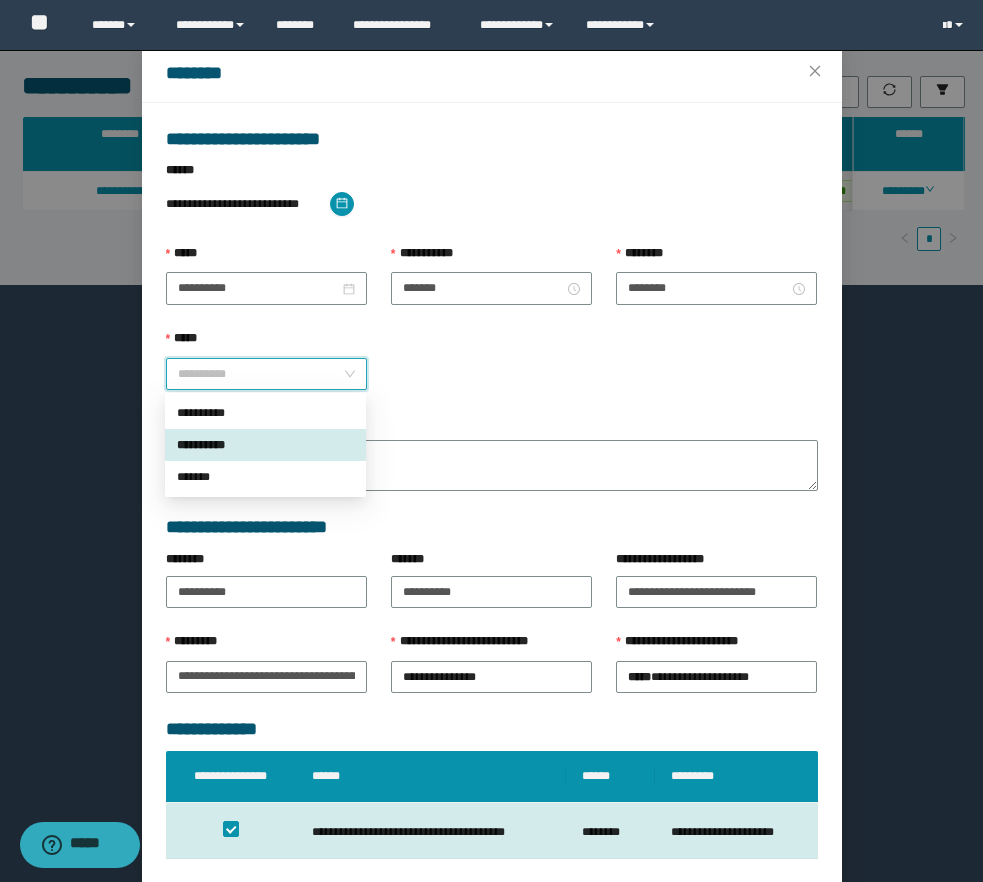 scroll, scrollTop: 252, scrollLeft: 0, axis: vertical 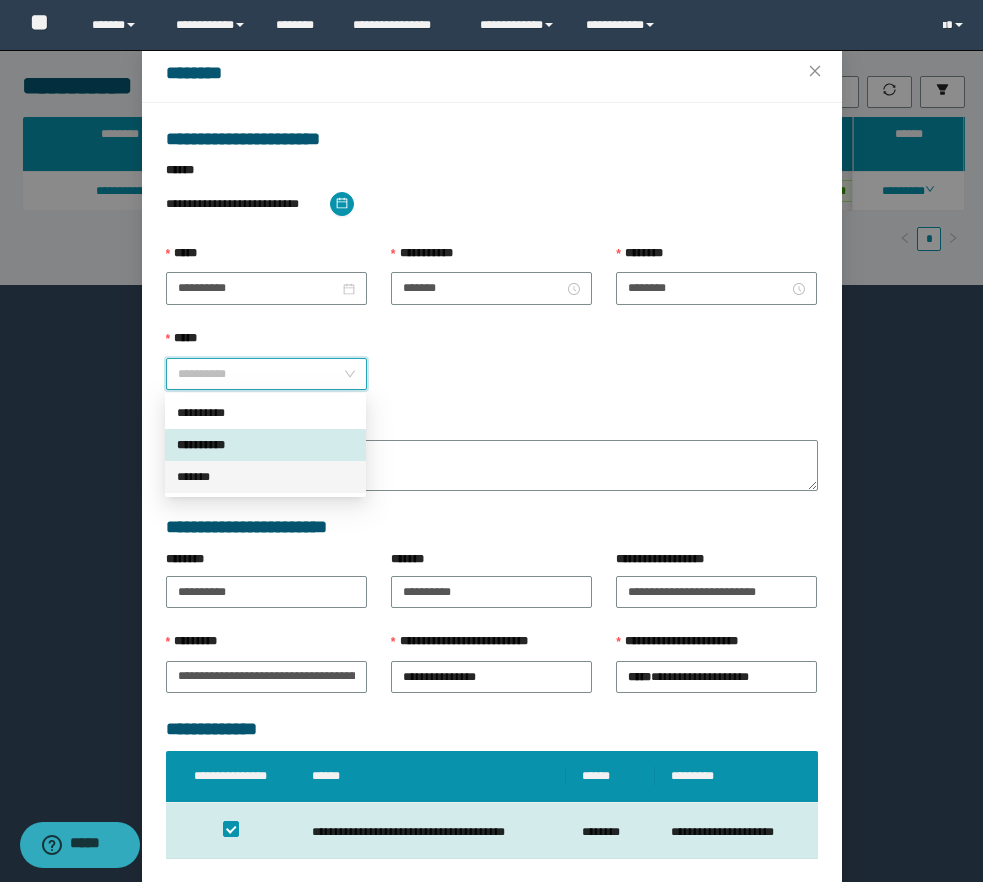 click on "*******" at bounding box center [265, 477] 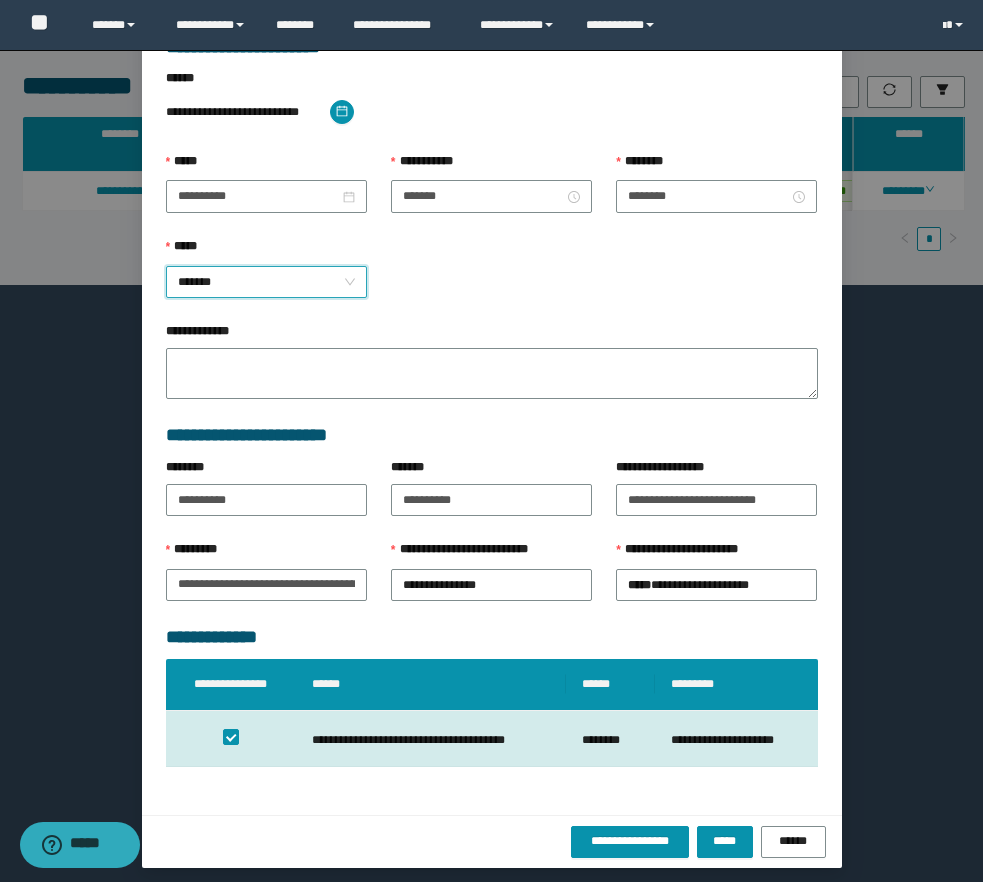 scroll, scrollTop: 155, scrollLeft: 0, axis: vertical 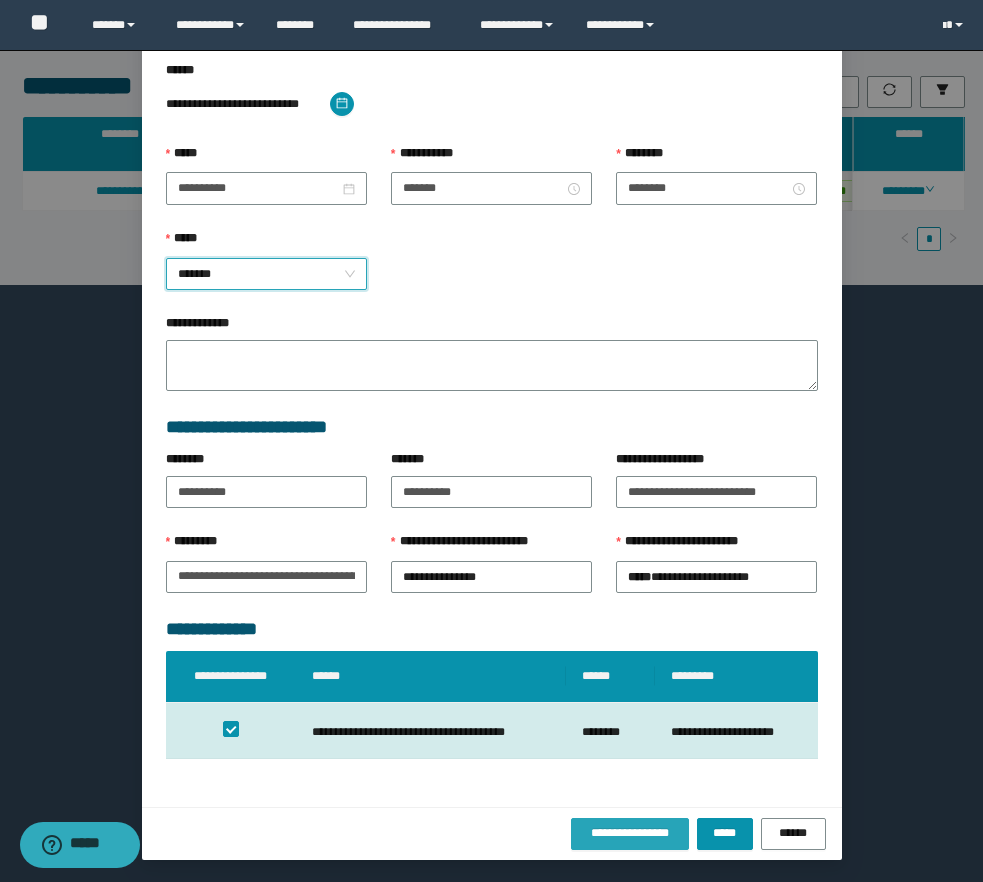 click on "**********" at bounding box center [630, 833] 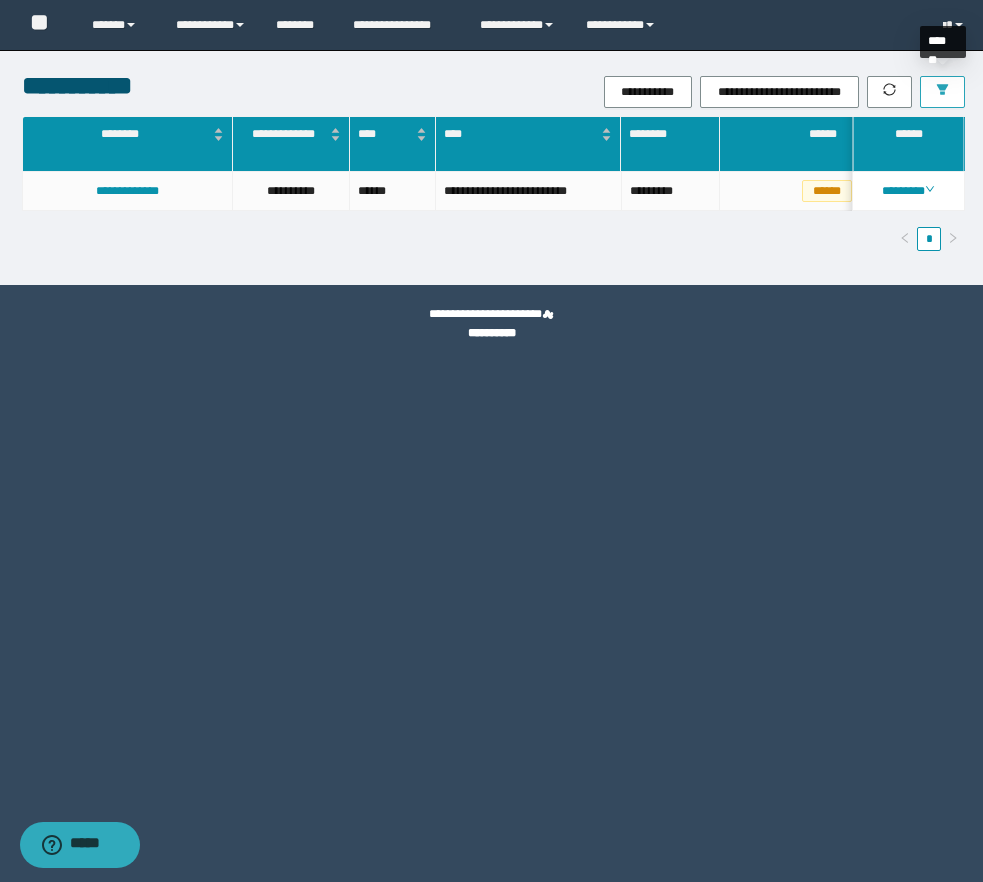 click 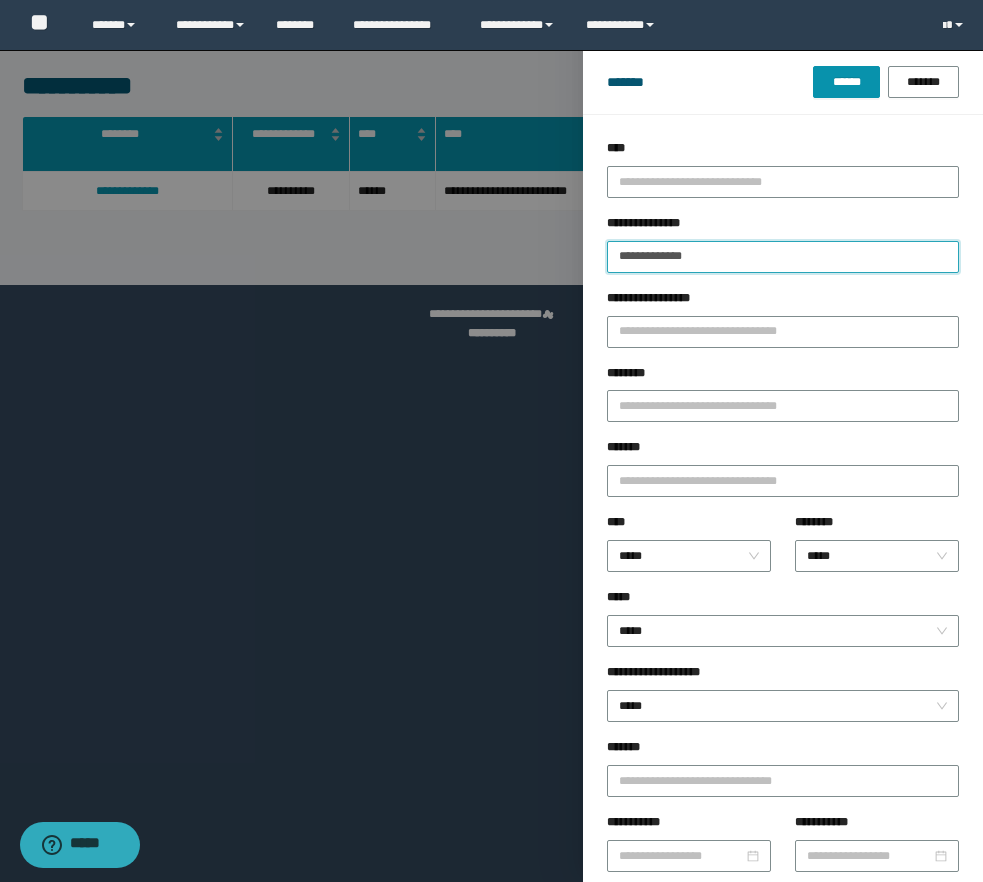click on "**********" at bounding box center [783, 257] 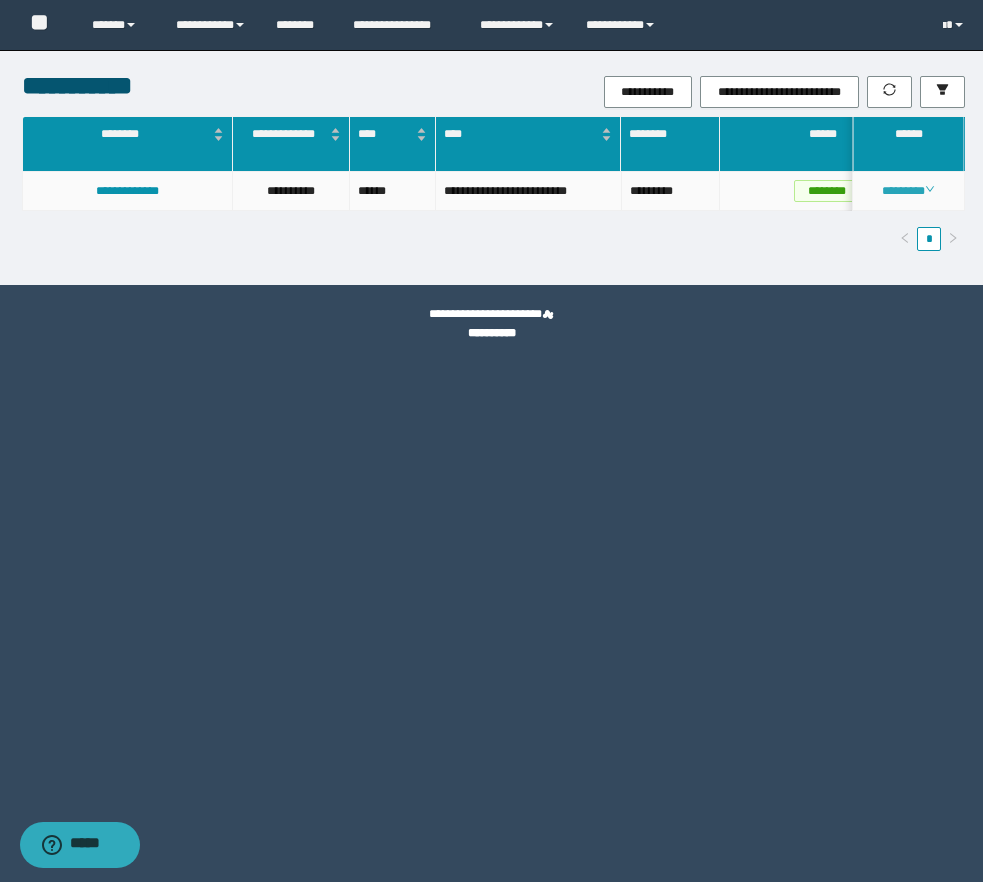 click on "********" at bounding box center [908, 191] 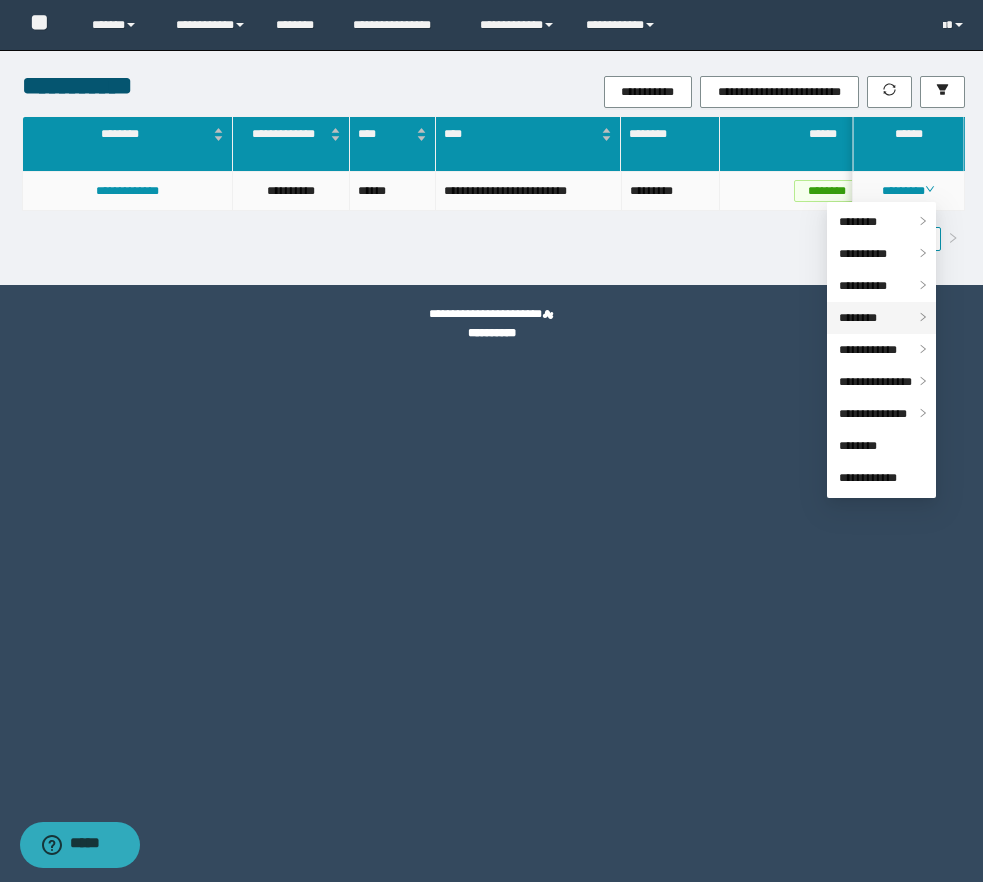 click on "********" at bounding box center (858, 318) 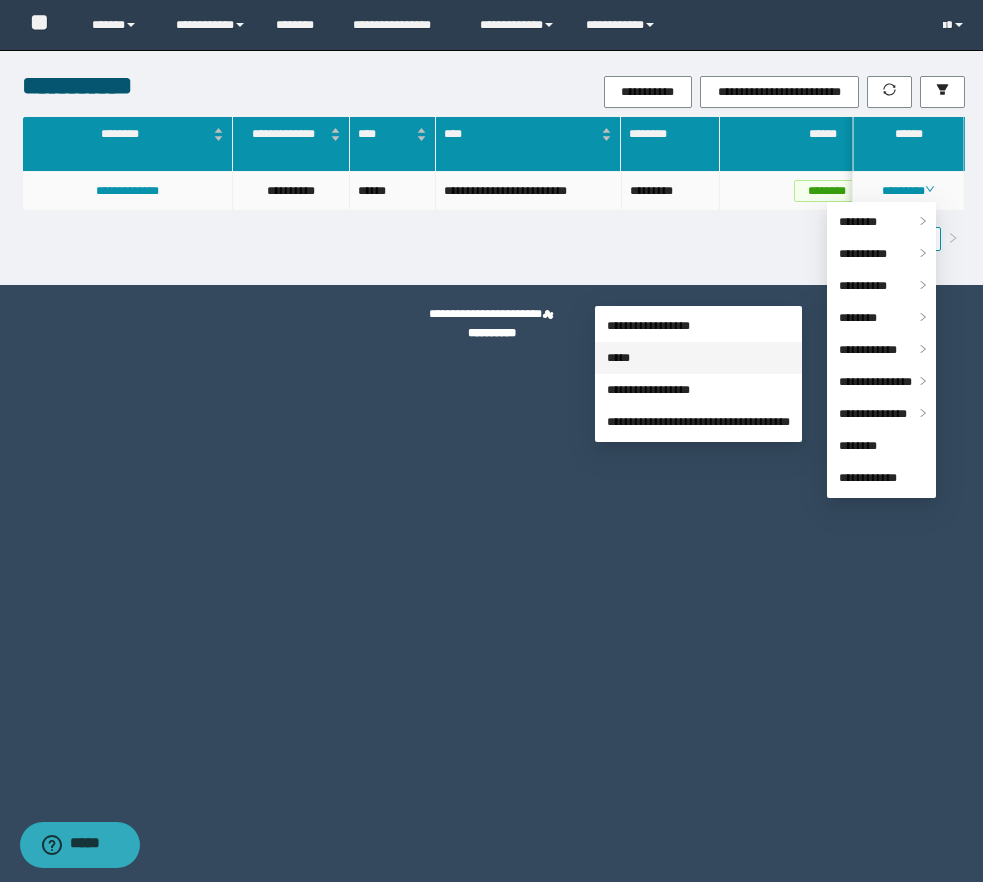 click on "*****" at bounding box center [618, 358] 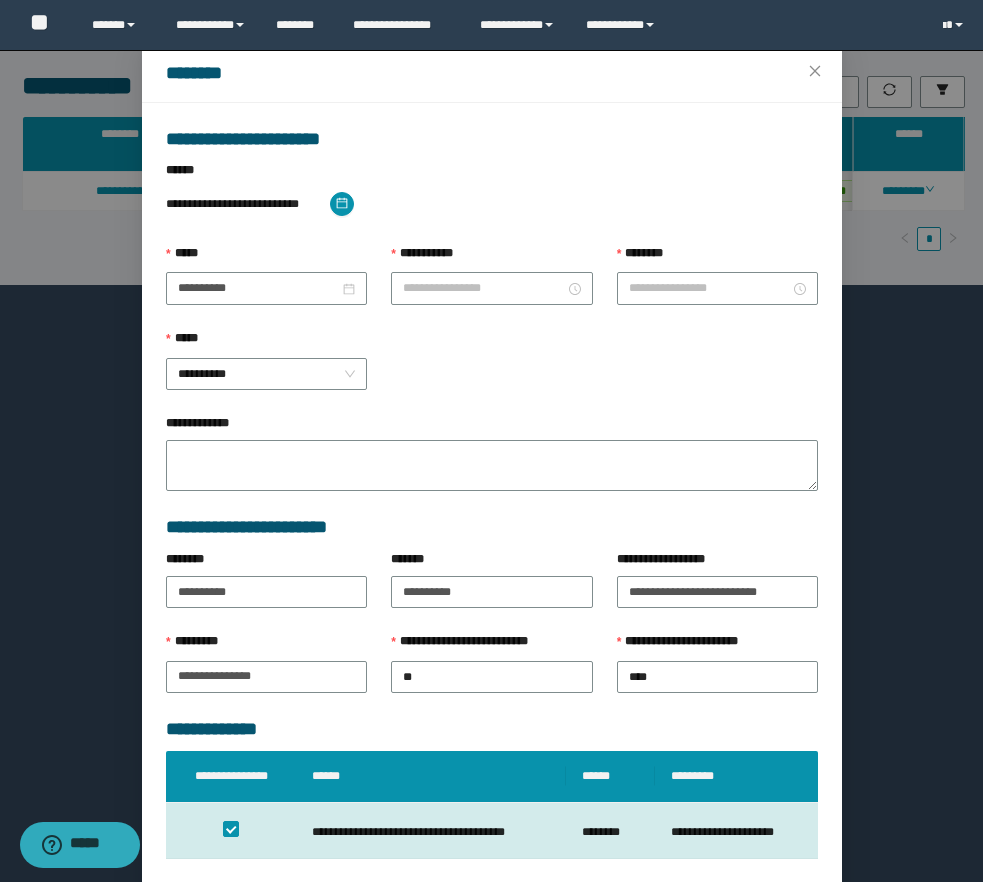 type on "**********" 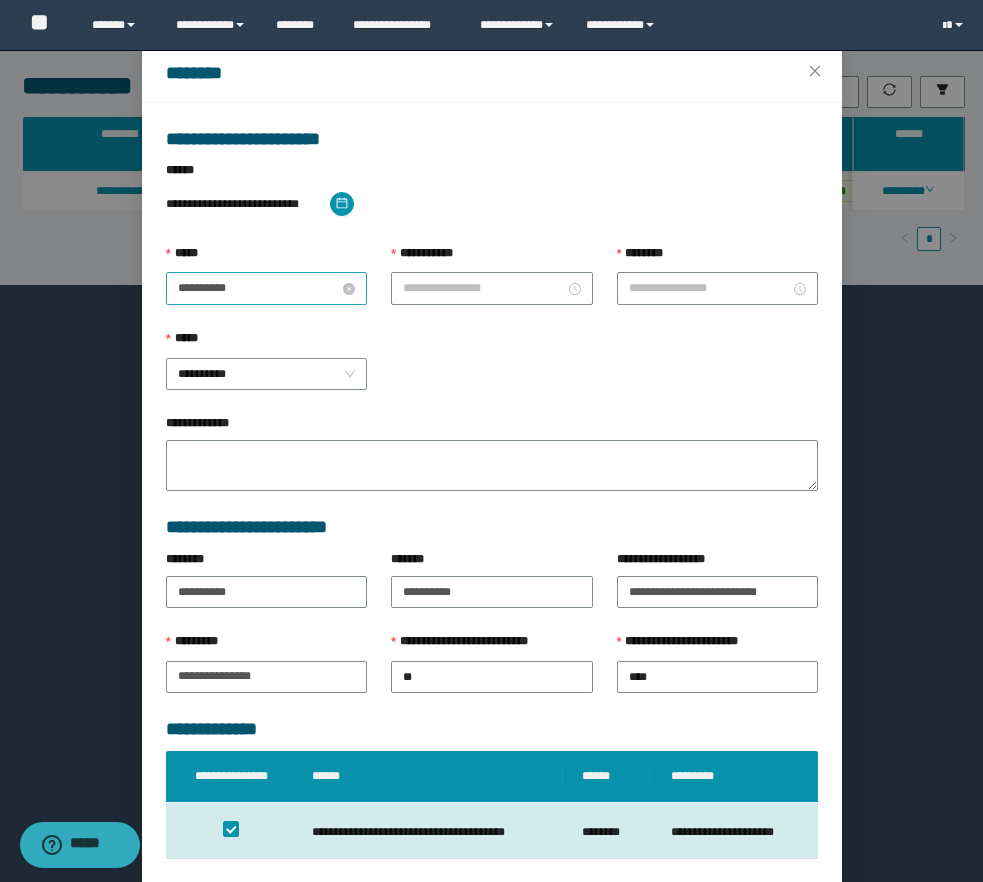 type on "********" 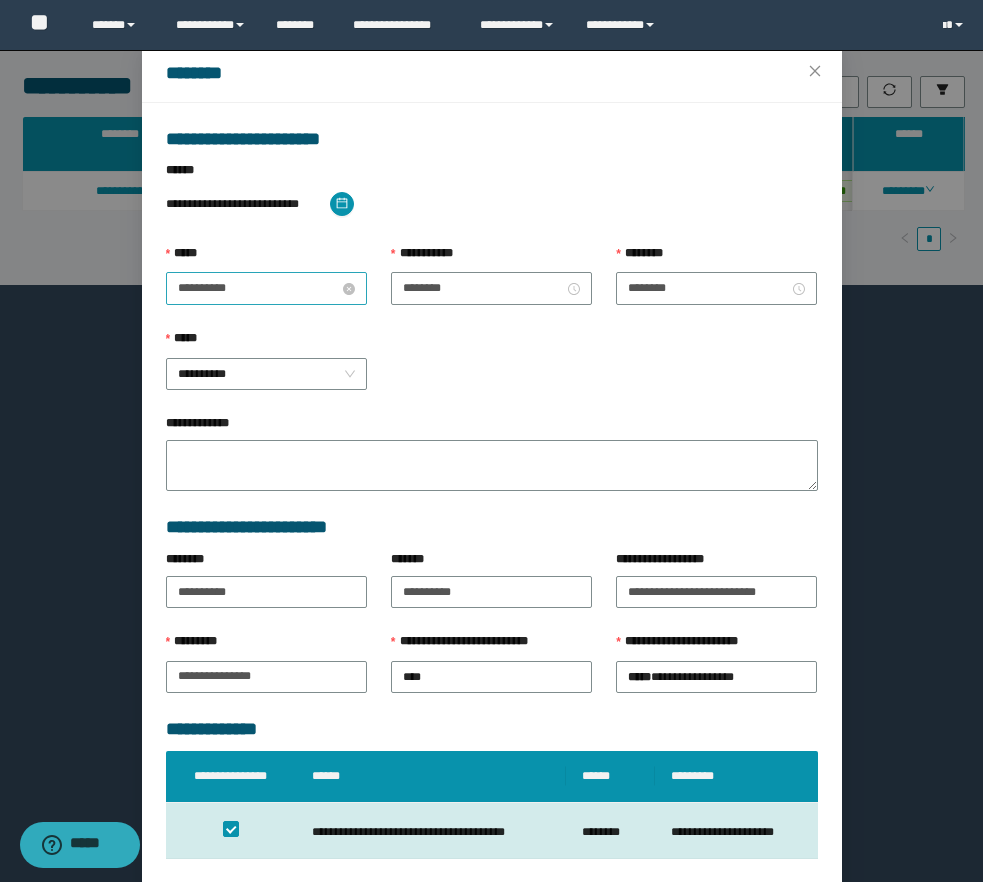 click on "**********" at bounding box center (258, 288) 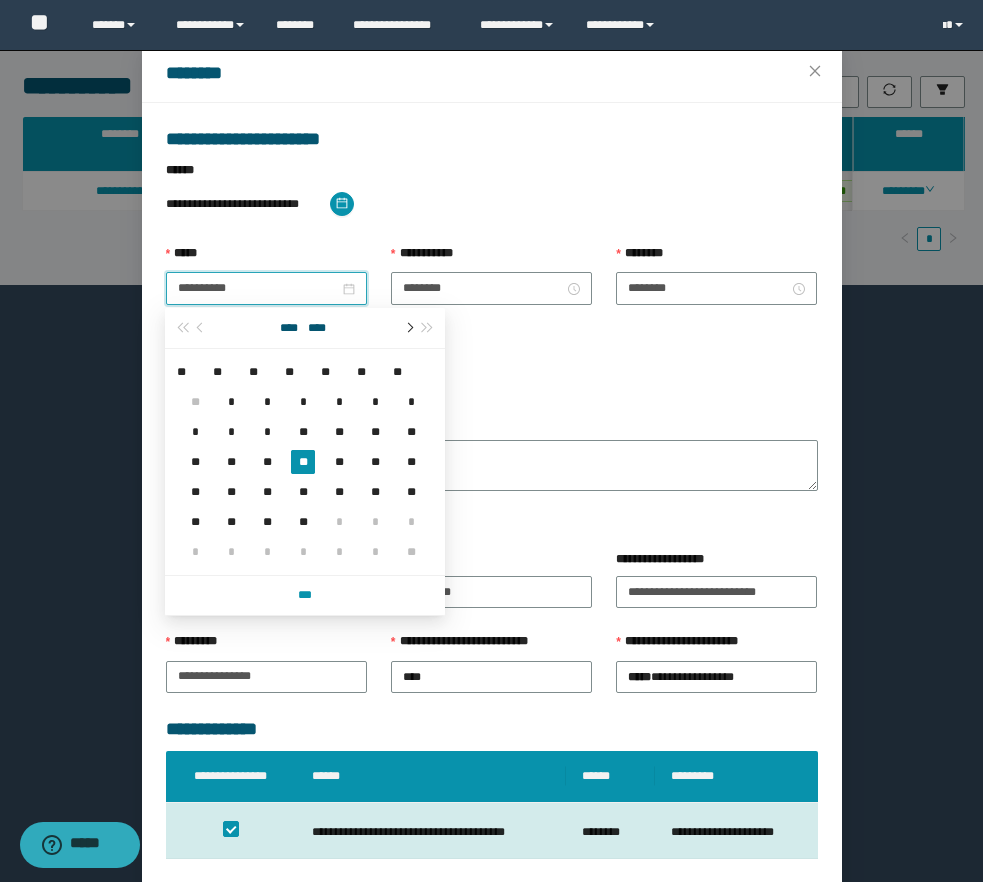 click at bounding box center (408, 328) 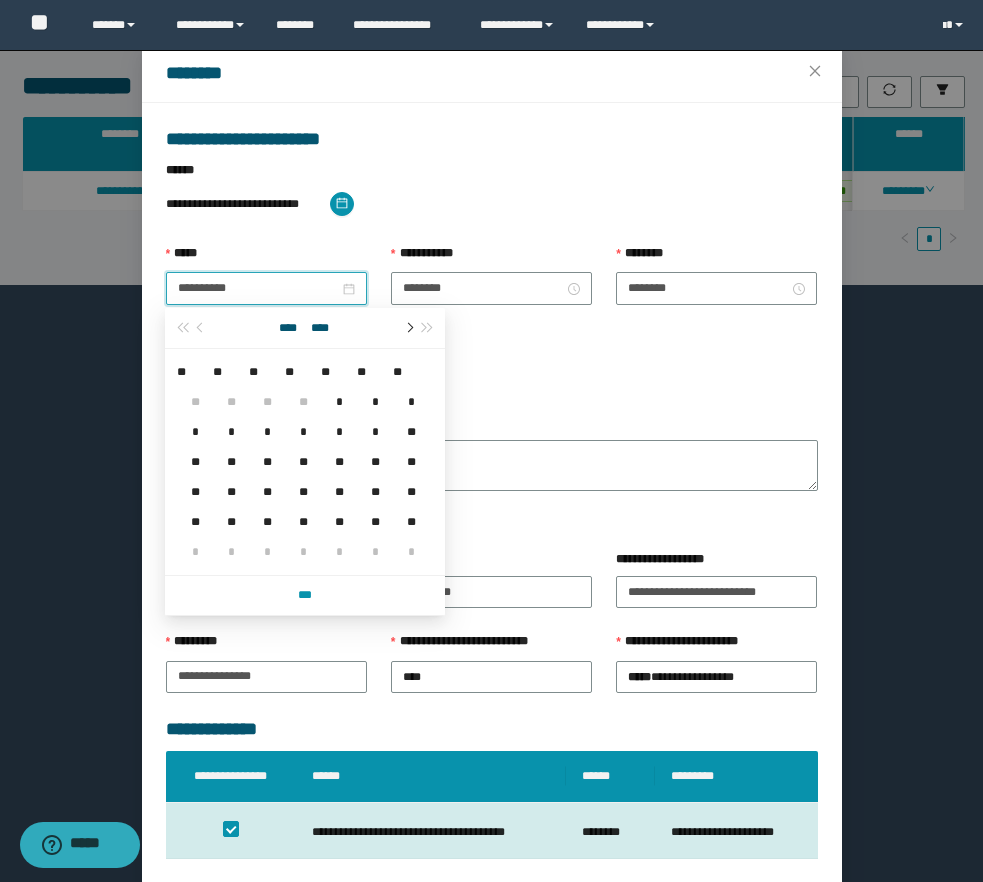 click at bounding box center (408, 328) 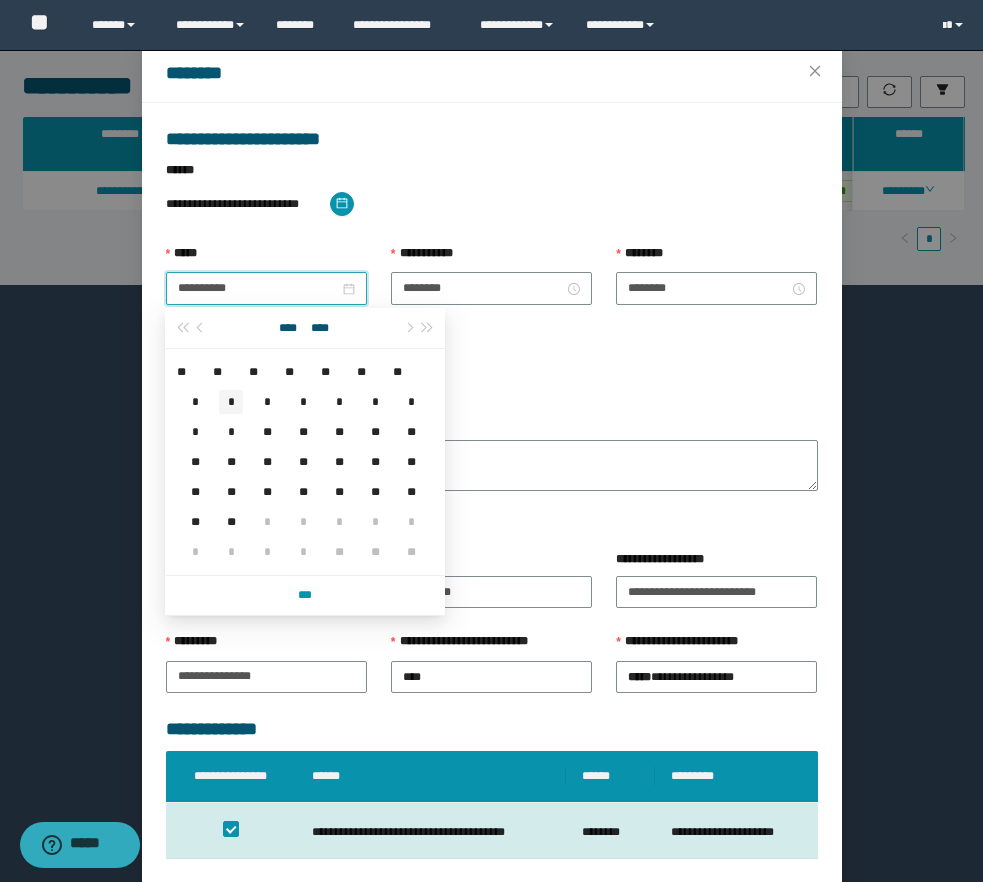 type on "**********" 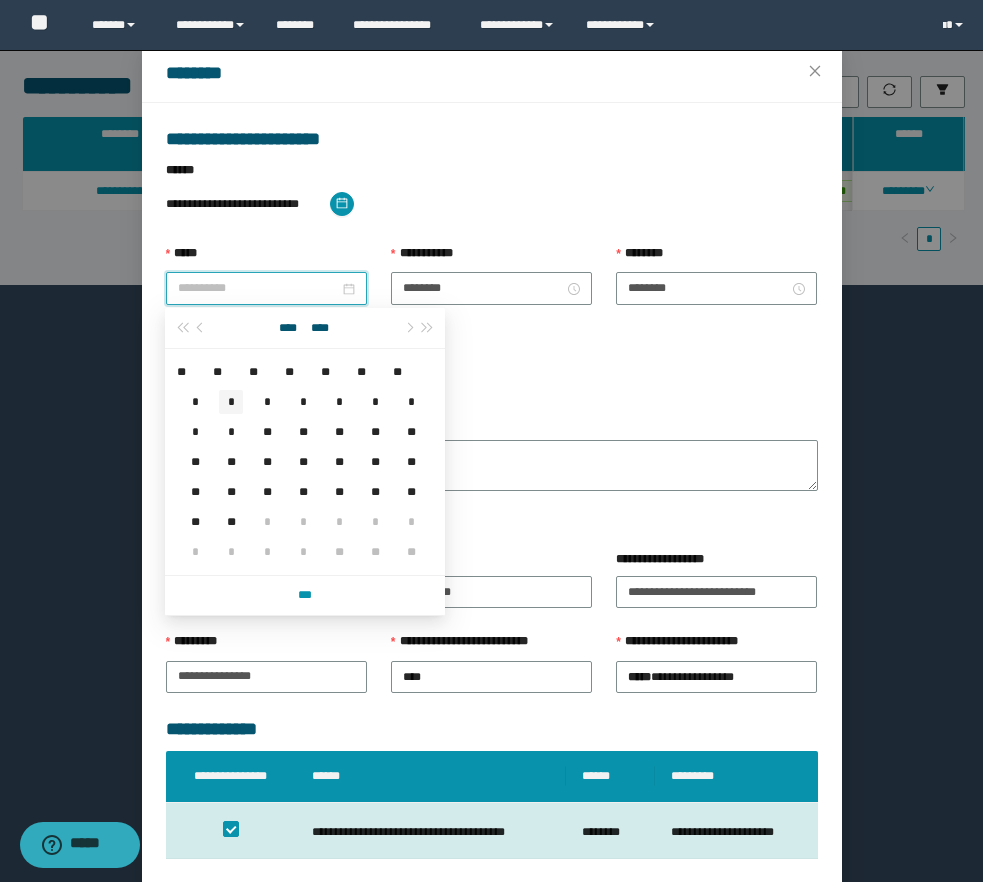 click on "*" at bounding box center (231, 402) 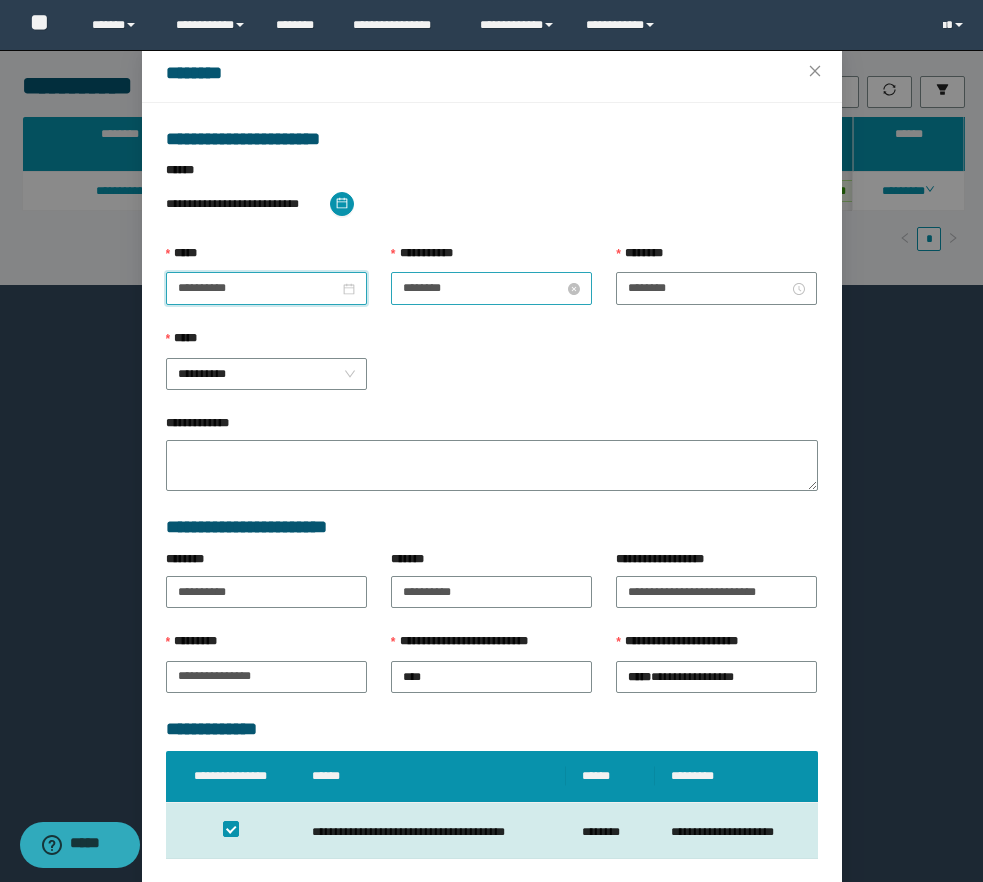 click on "********" at bounding box center (483, 288) 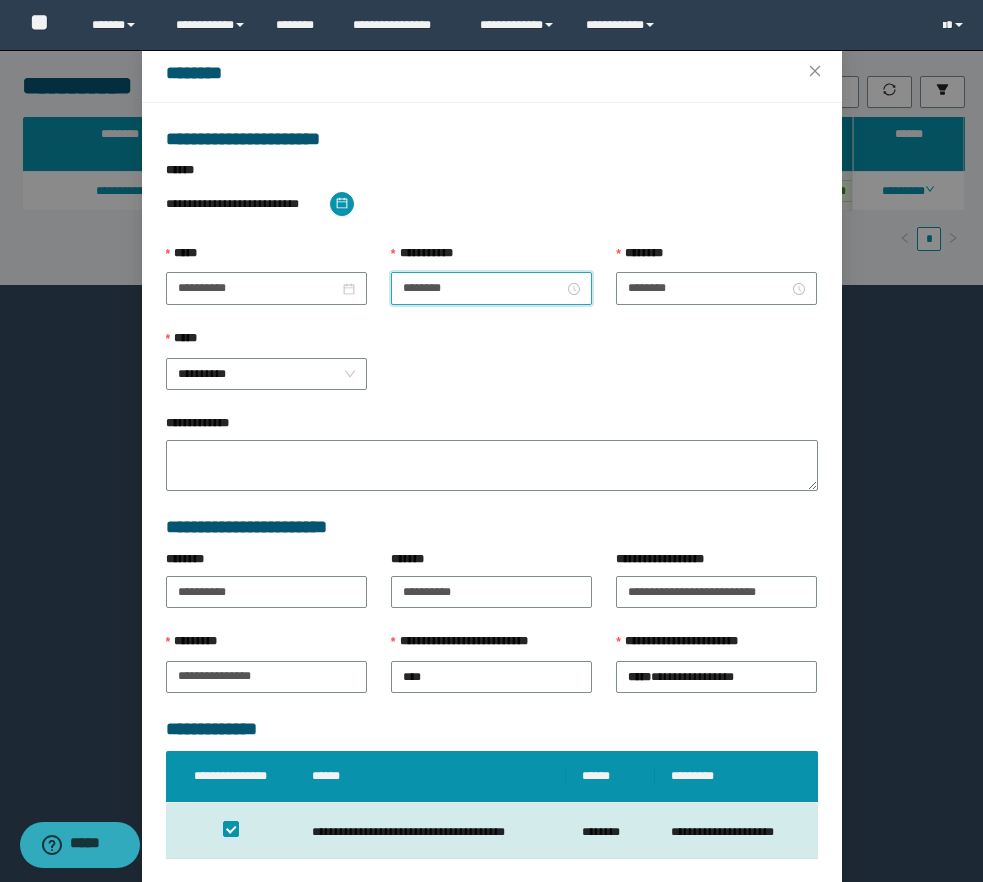 scroll, scrollTop: 0, scrollLeft: 0, axis: both 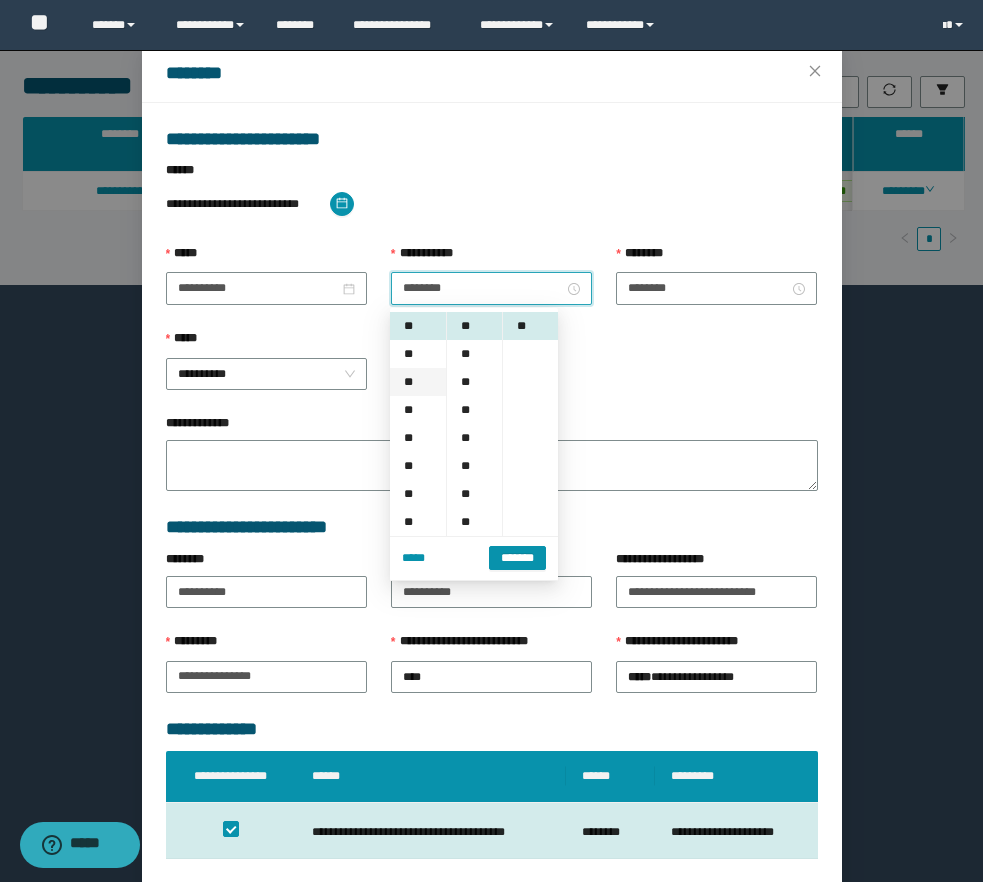 click on "**" at bounding box center [418, 382] 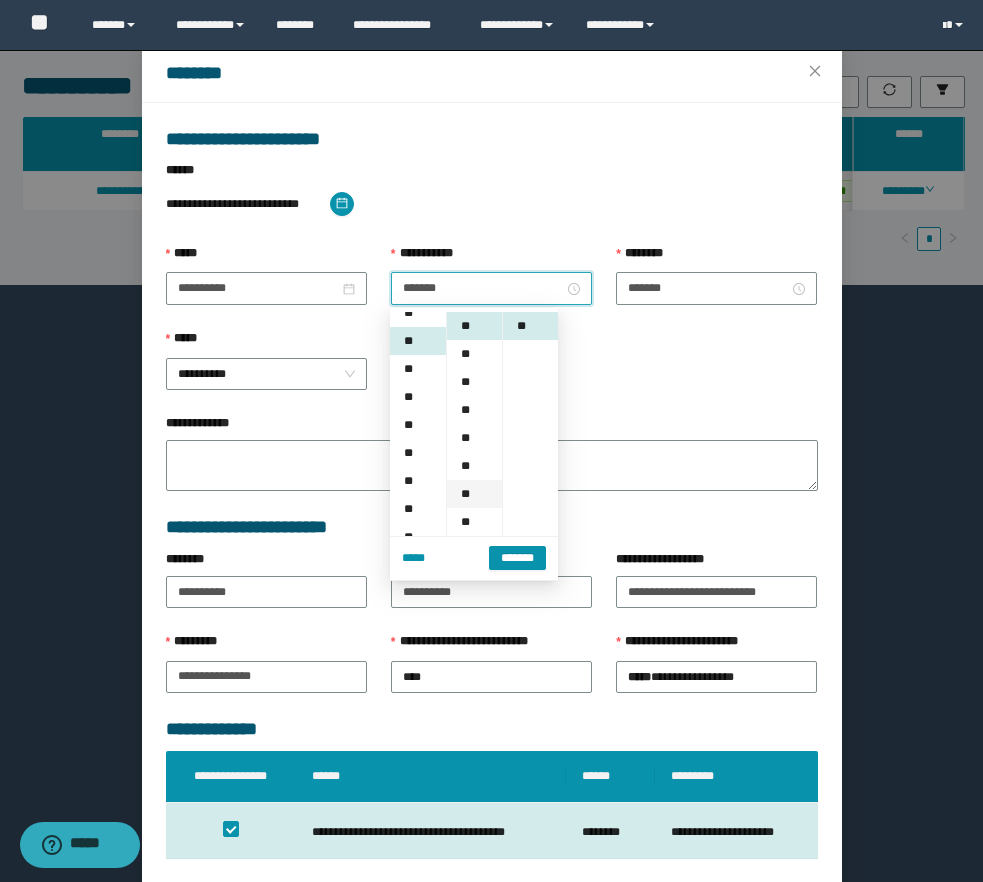 scroll, scrollTop: 56, scrollLeft: 0, axis: vertical 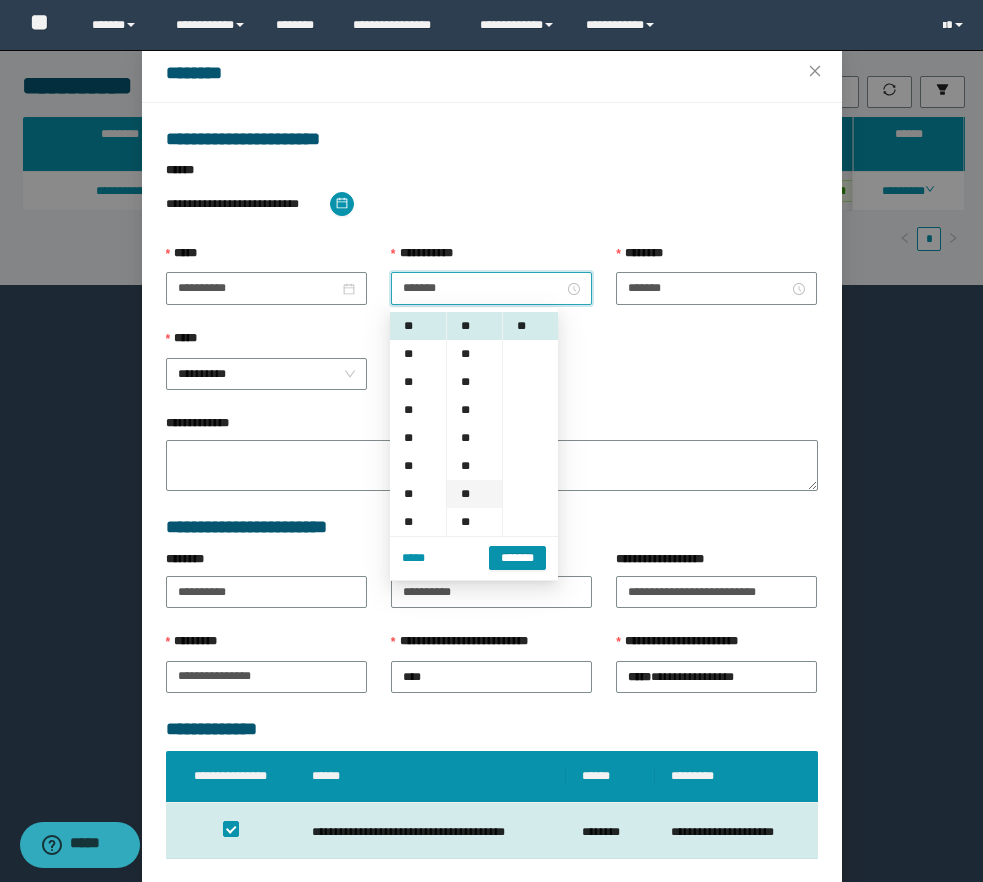 click on "**" at bounding box center [474, 494] 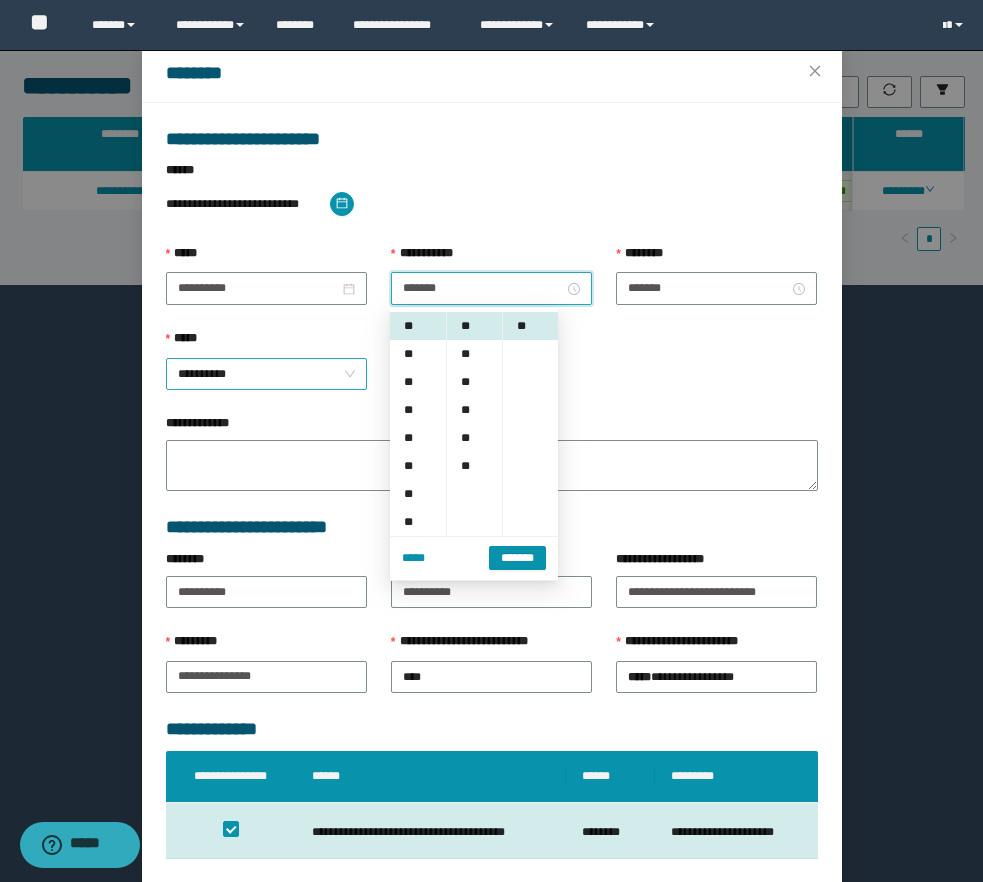 scroll, scrollTop: 168, scrollLeft: 0, axis: vertical 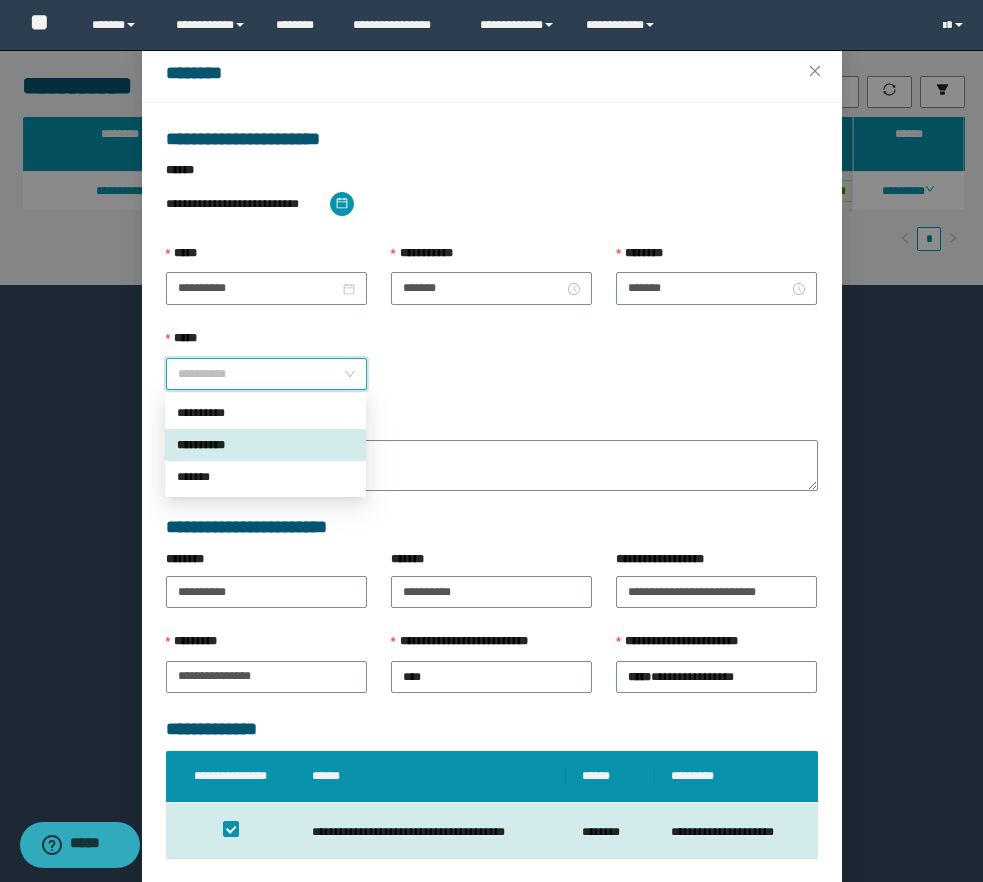 click on "*******" at bounding box center [265, 477] 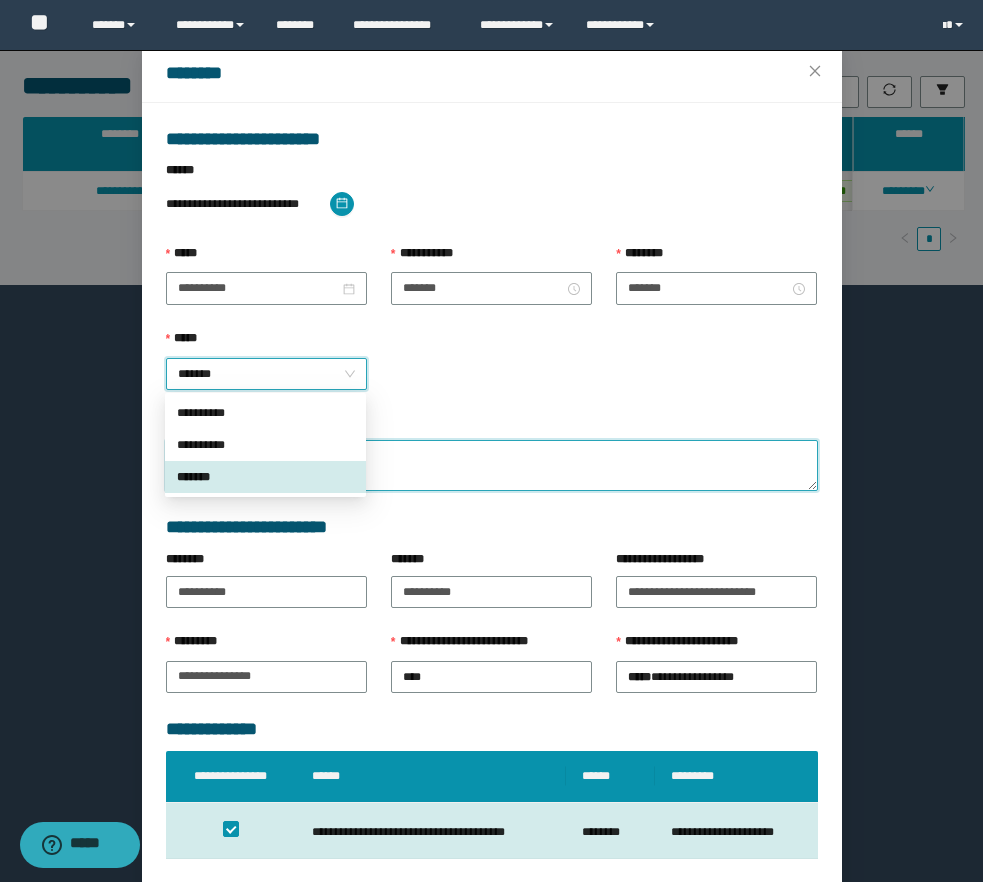 click on "**********" at bounding box center (492, 465) 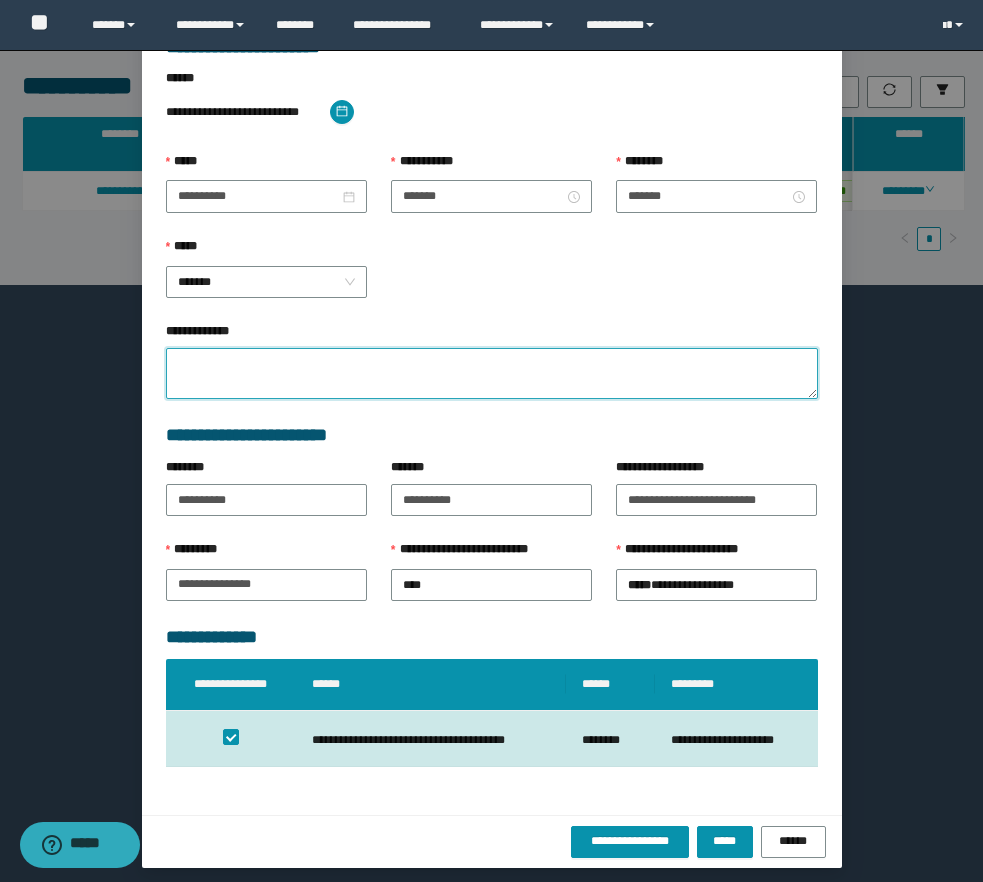 scroll, scrollTop: 155, scrollLeft: 0, axis: vertical 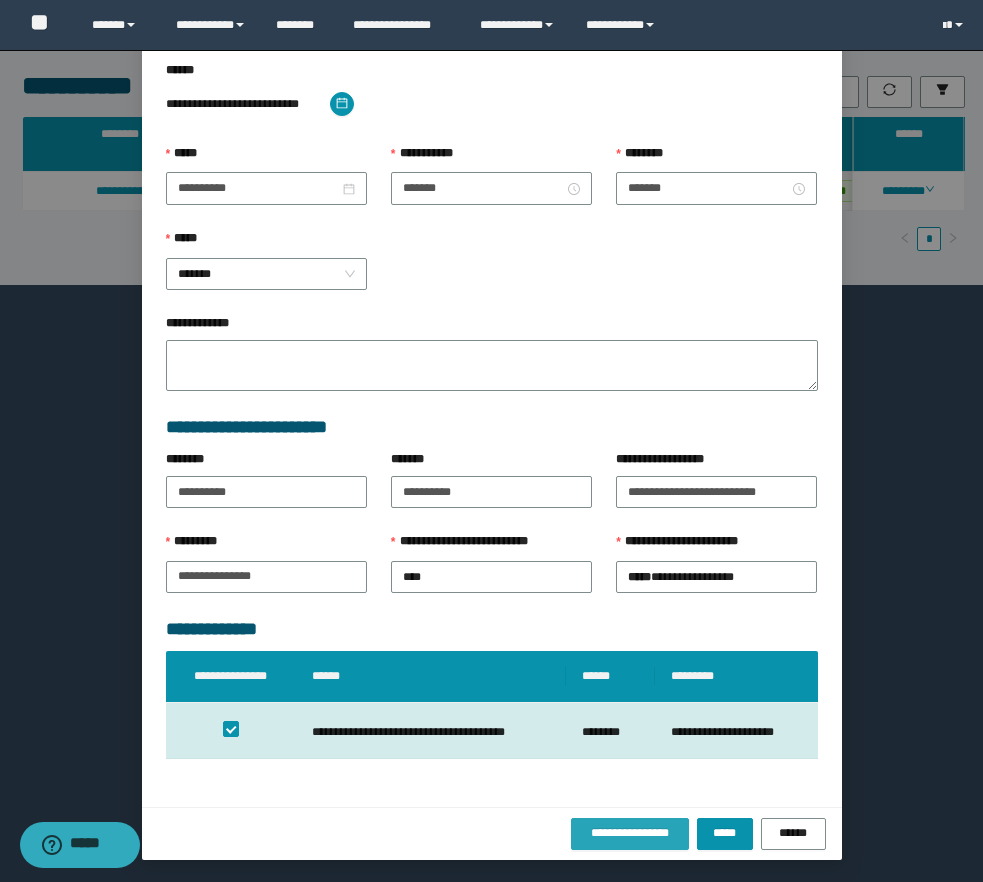 click on "**********" at bounding box center (630, 834) 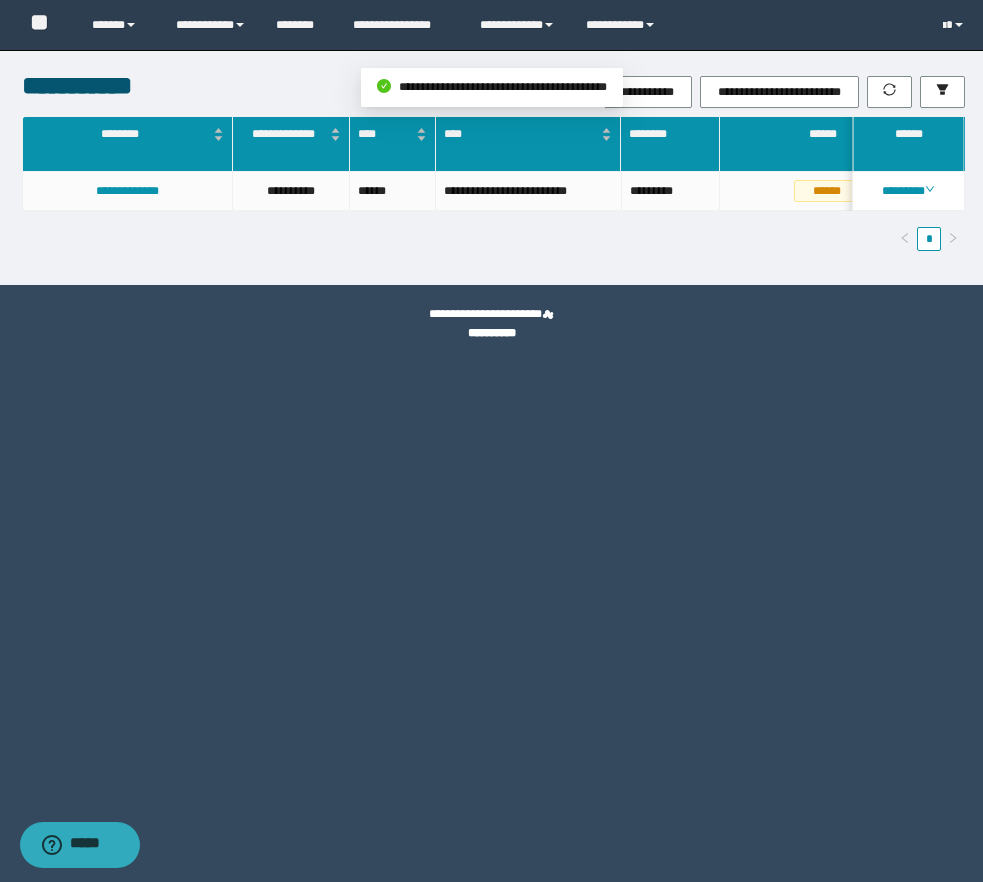scroll, scrollTop: 0, scrollLeft: 0, axis: both 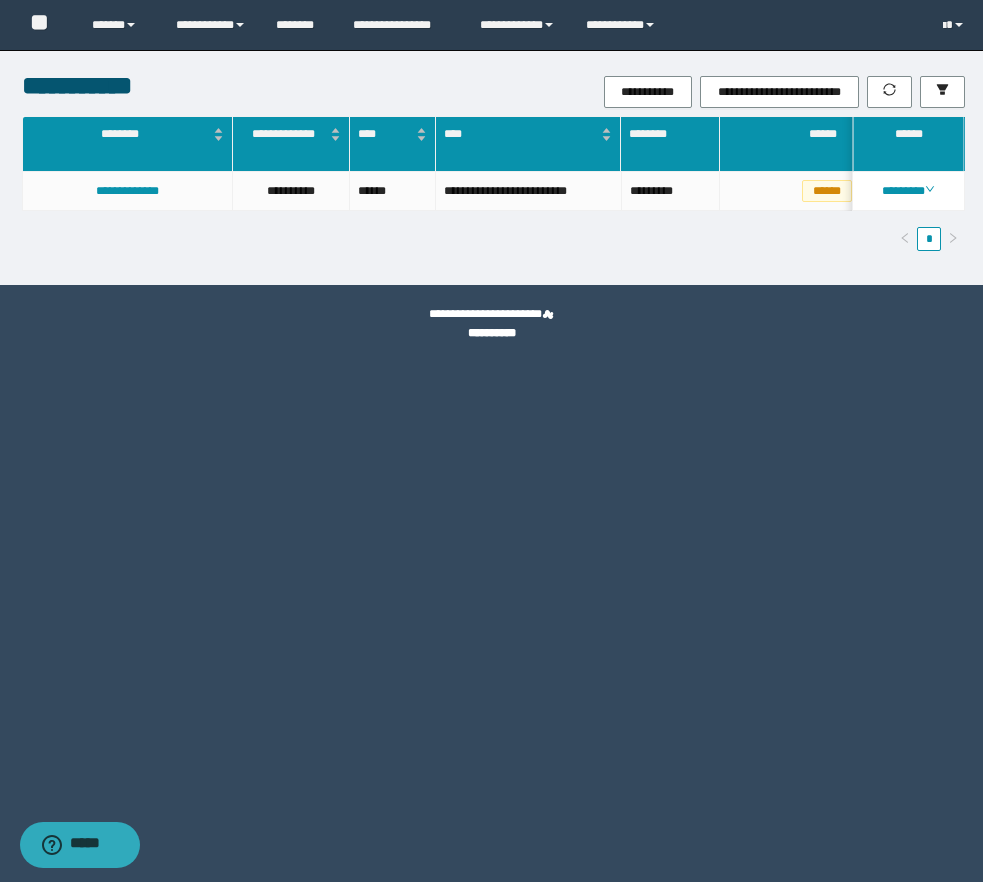 click on "********" at bounding box center (908, 191) 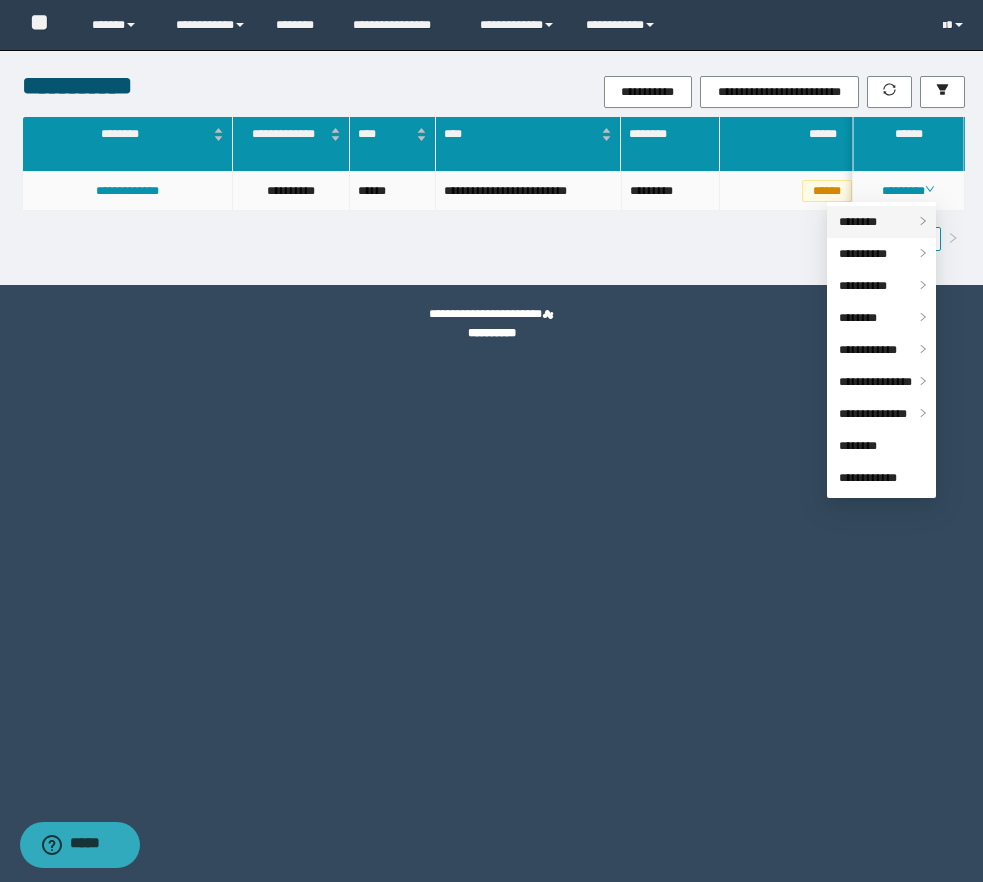 click on "********" at bounding box center (858, 222) 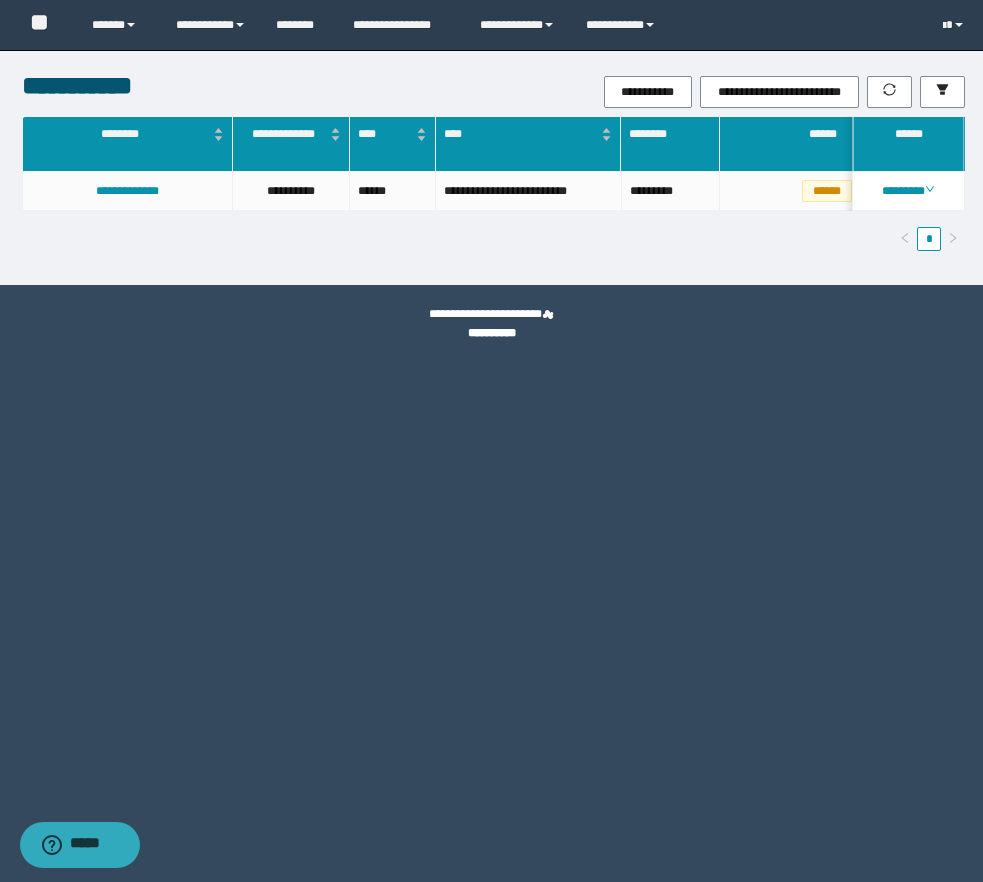 click on "**********" at bounding box center (492, 333) 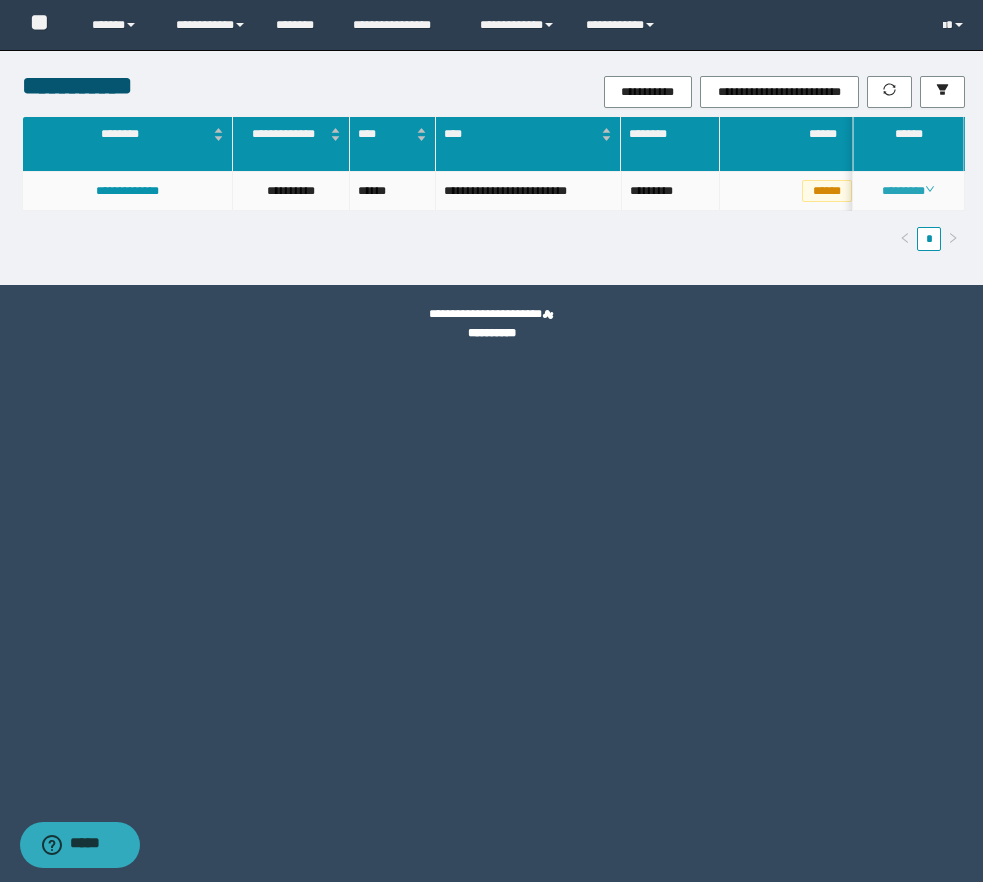 click on "********" at bounding box center [908, 191] 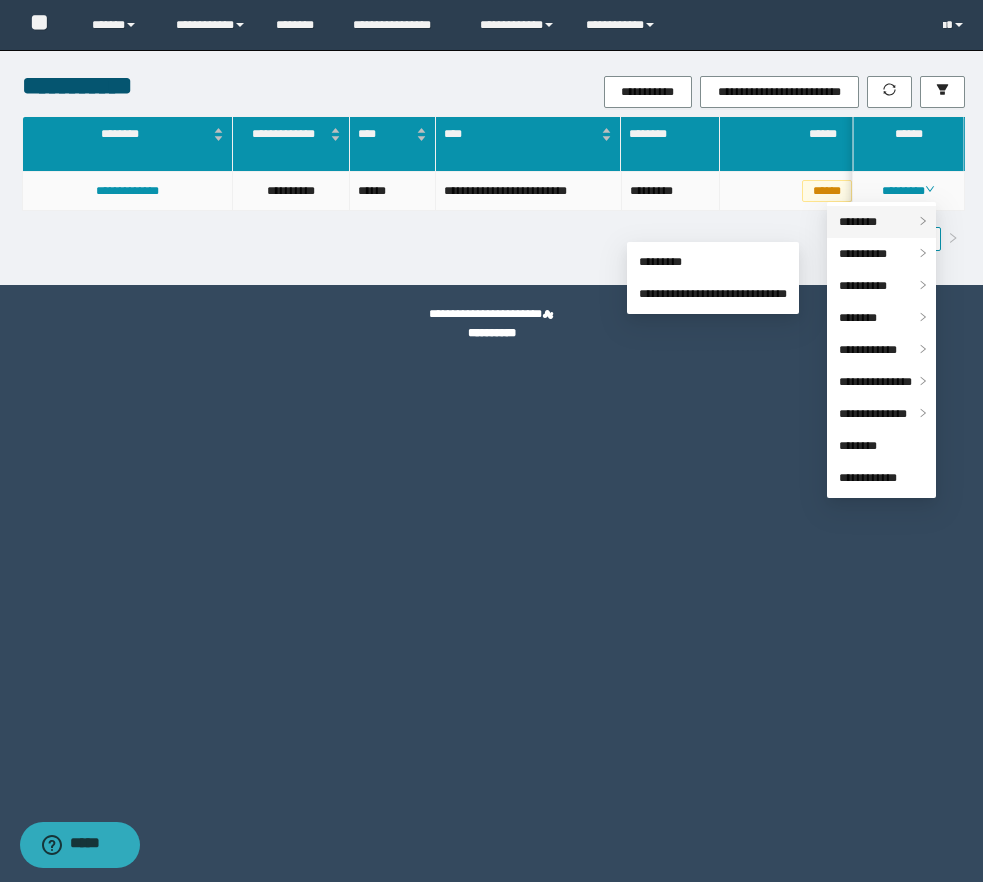 click on "********" at bounding box center [858, 222] 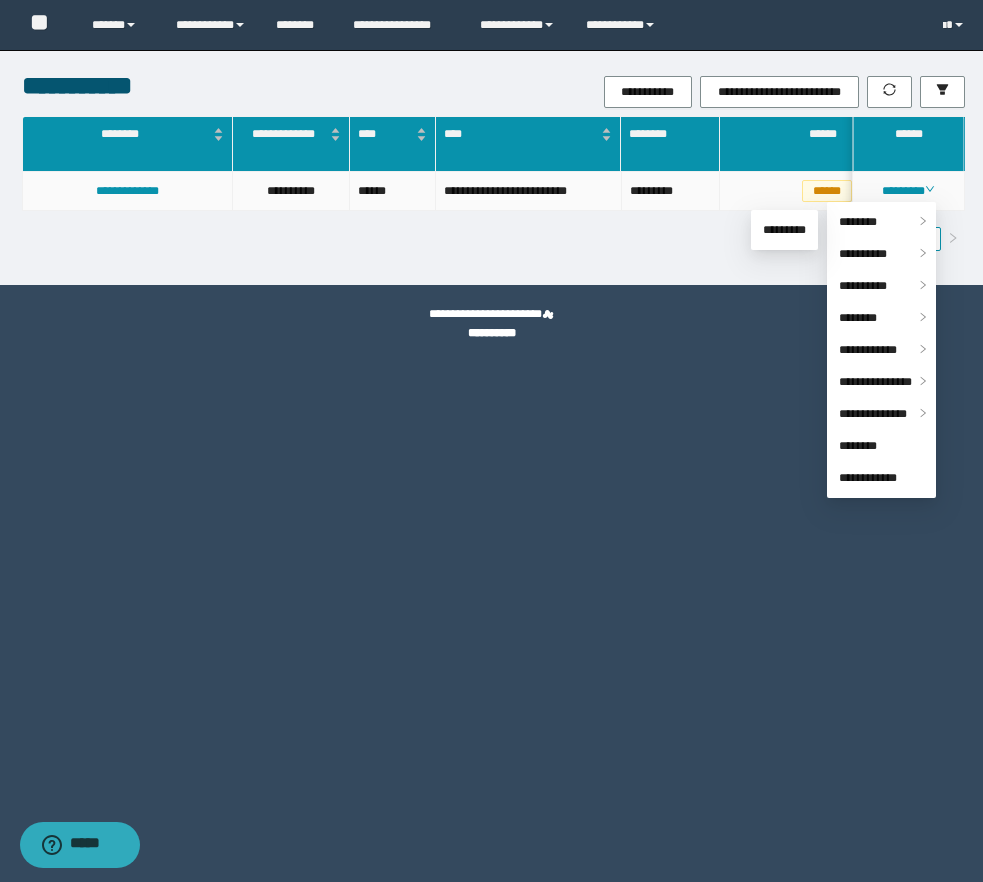 click on "********" at bounding box center [909, 191] 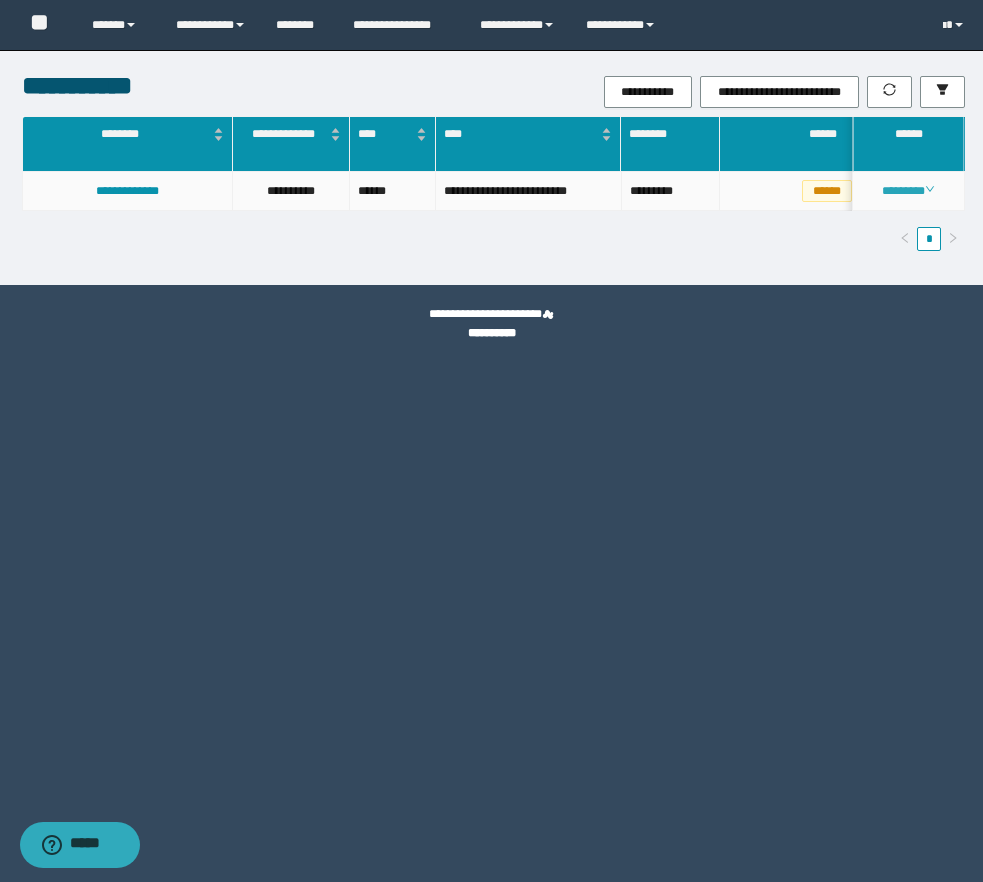 click on "********" at bounding box center [908, 191] 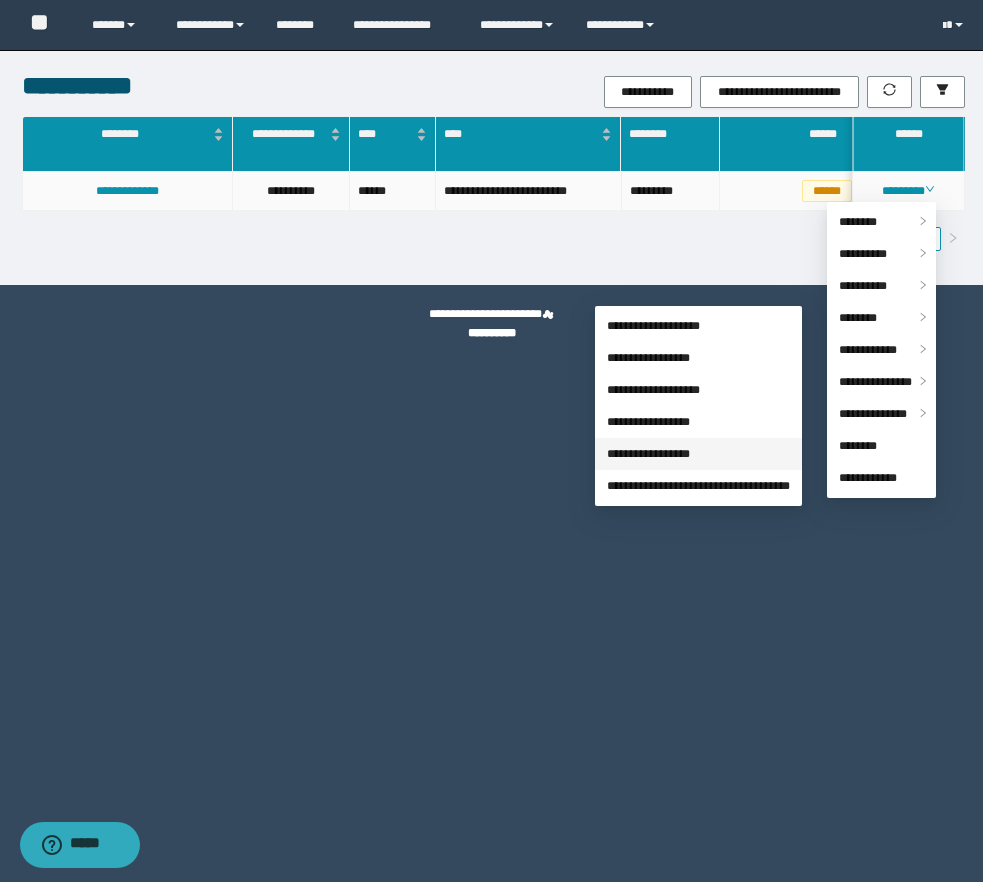 click on "**********" at bounding box center (648, 454) 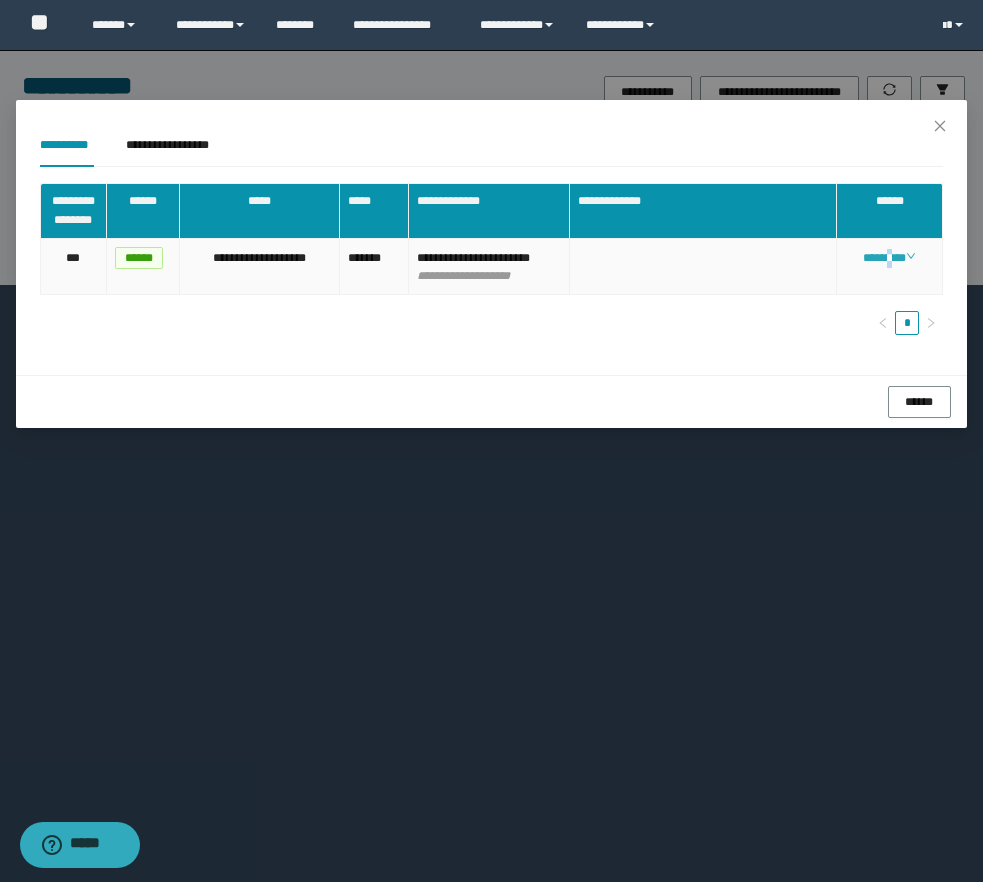click on "********" at bounding box center [889, 258] 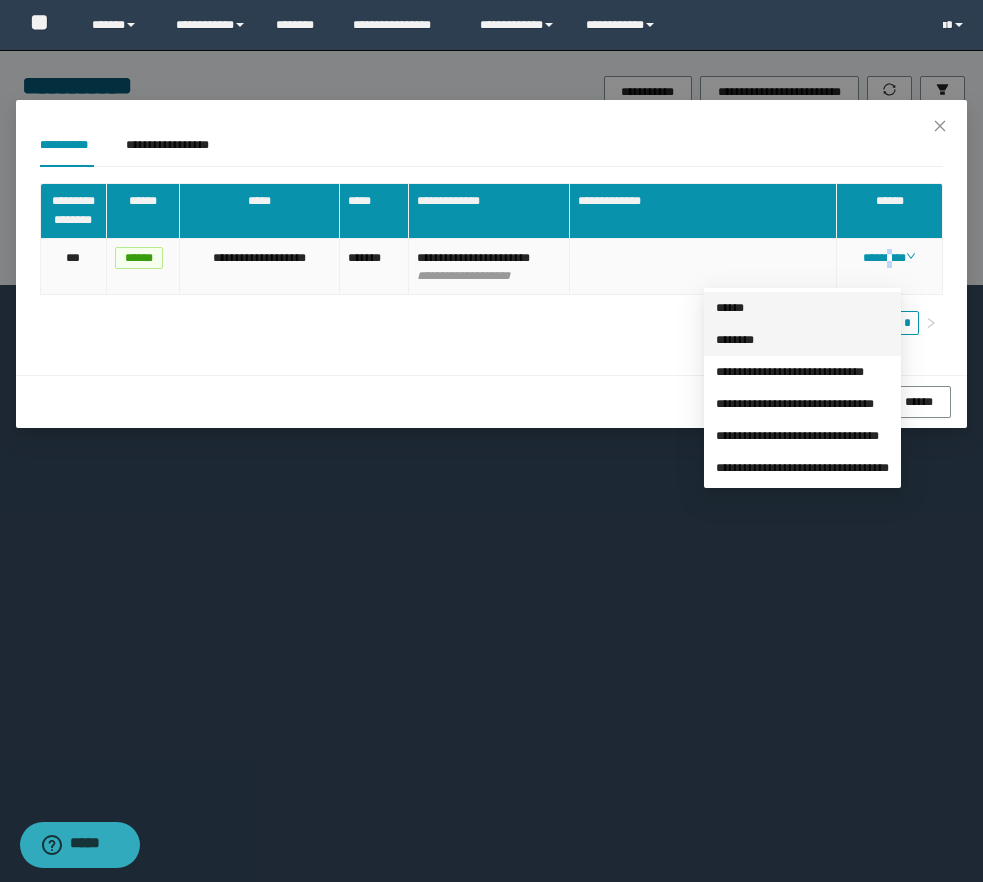 click on "******" at bounding box center [730, 308] 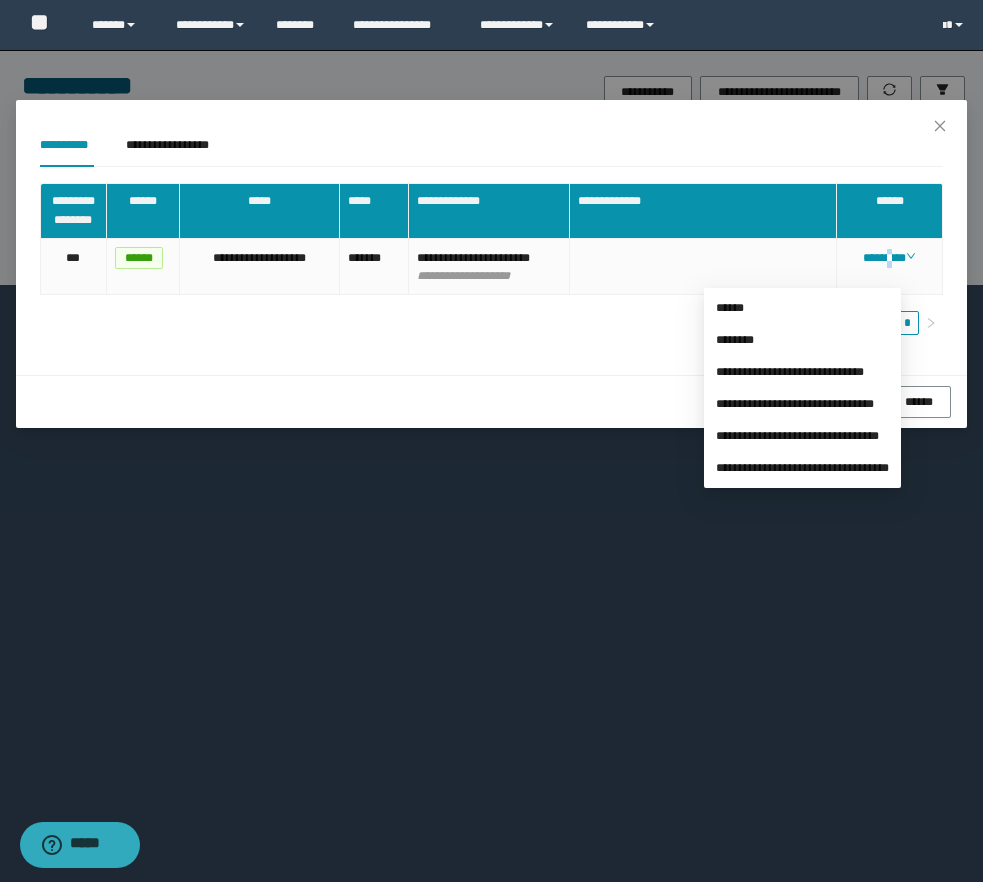 type on "**********" 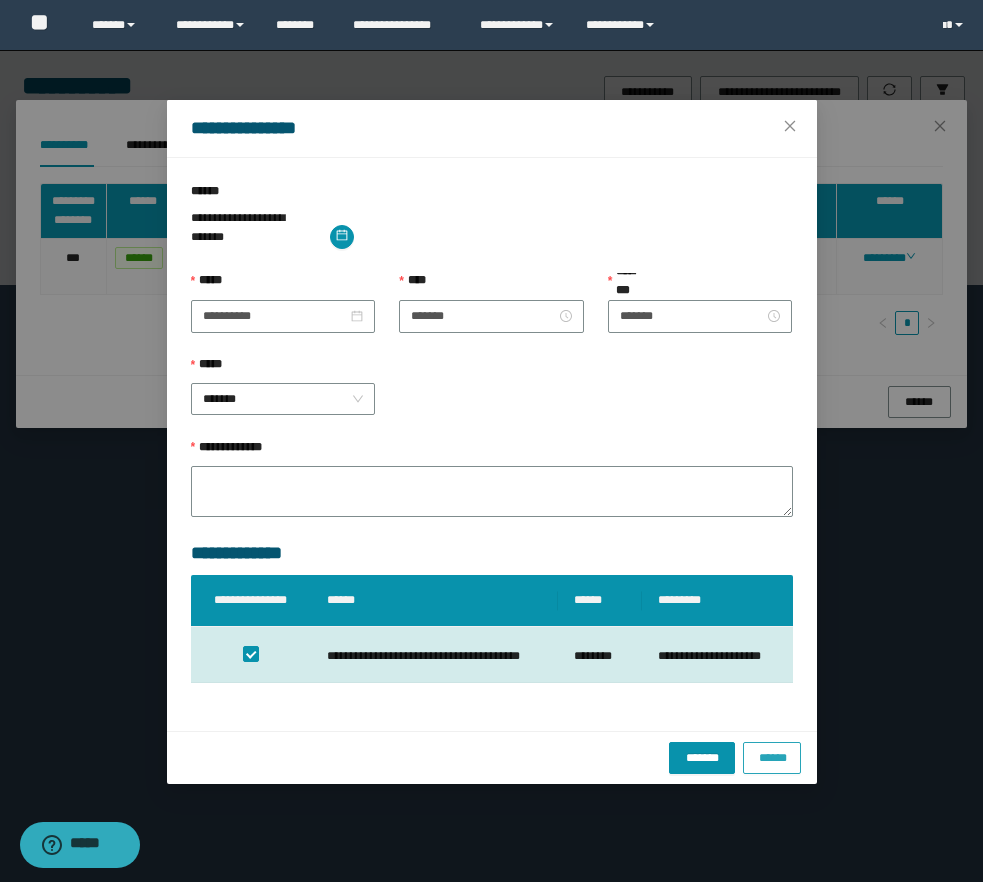 click on "******" at bounding box center (772, 756) 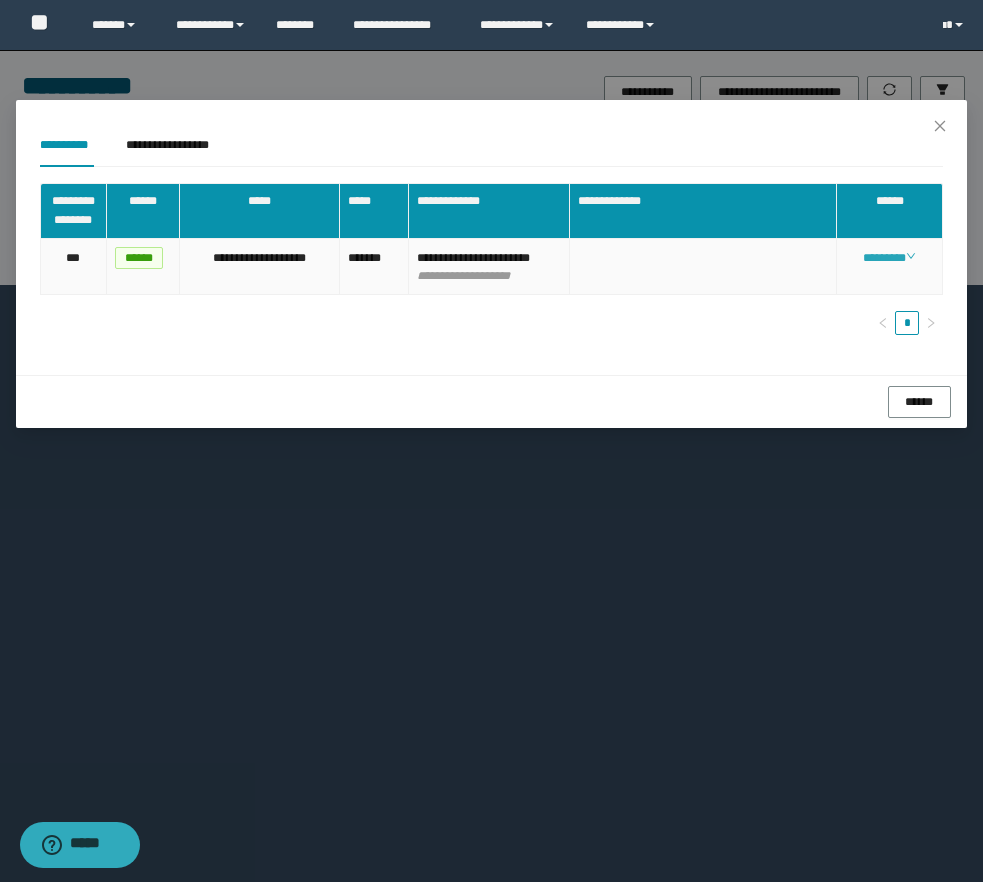 click on "********" at bounding box center (889, 258) 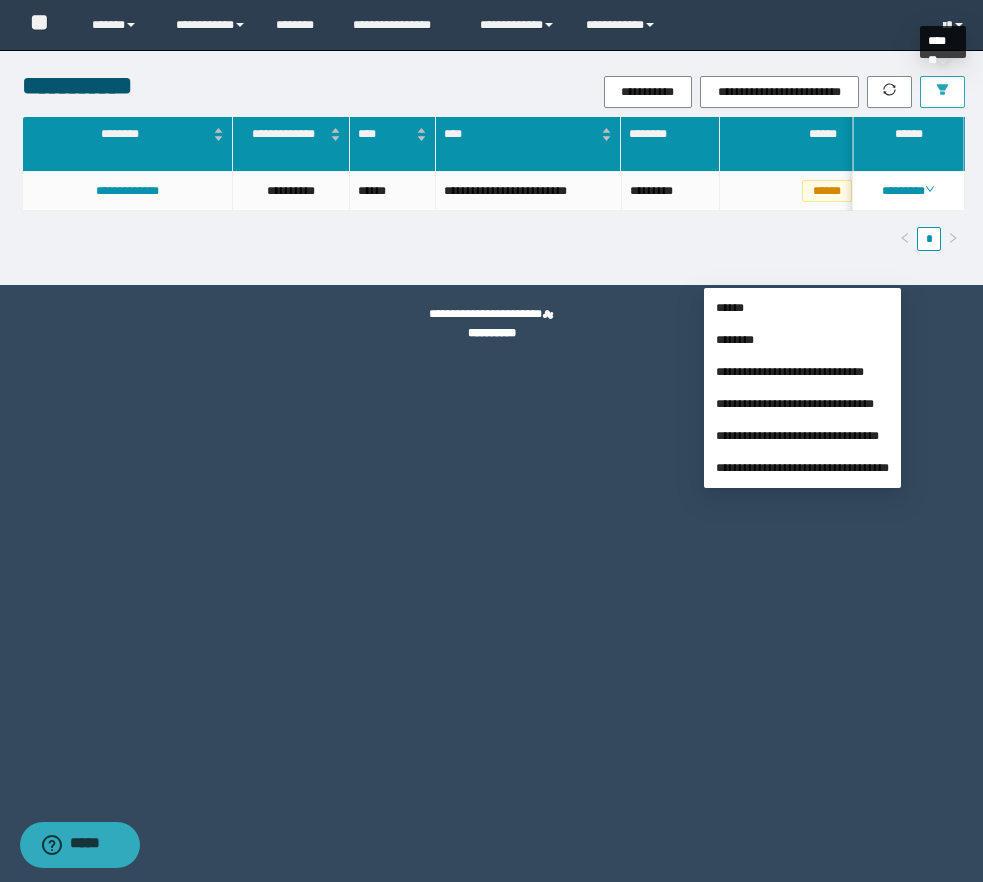 click 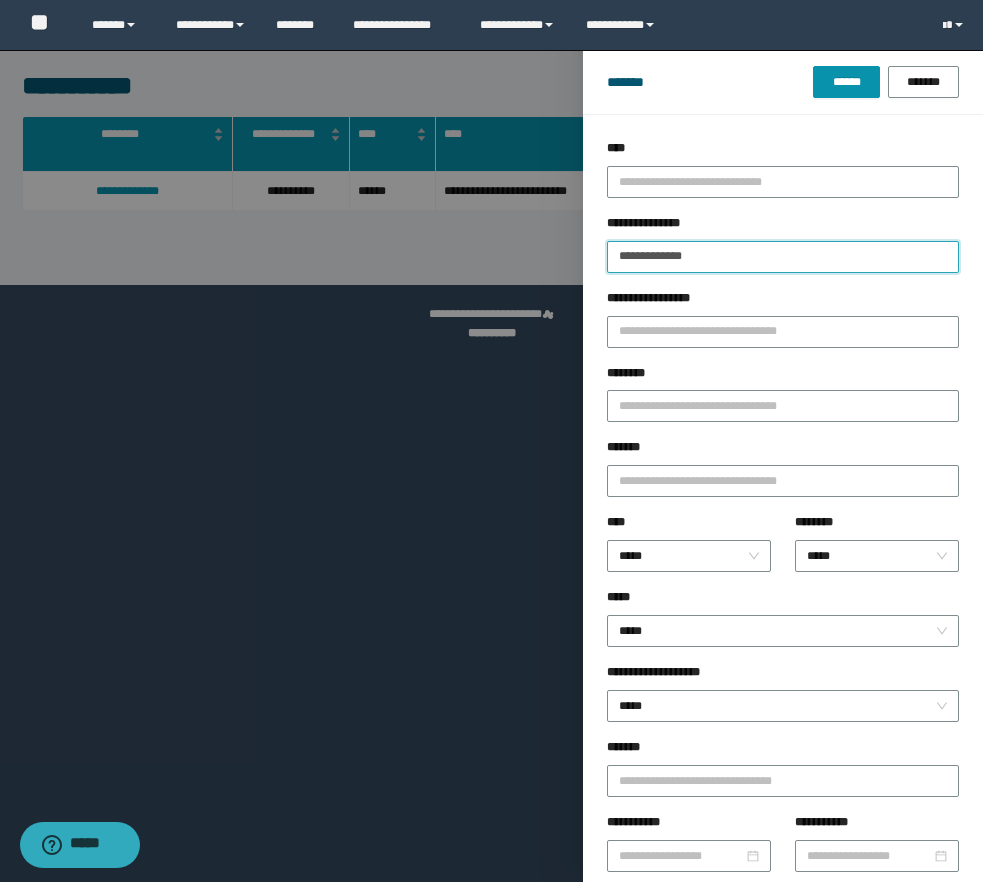 click on "**********" at bounding box center [783, 257] 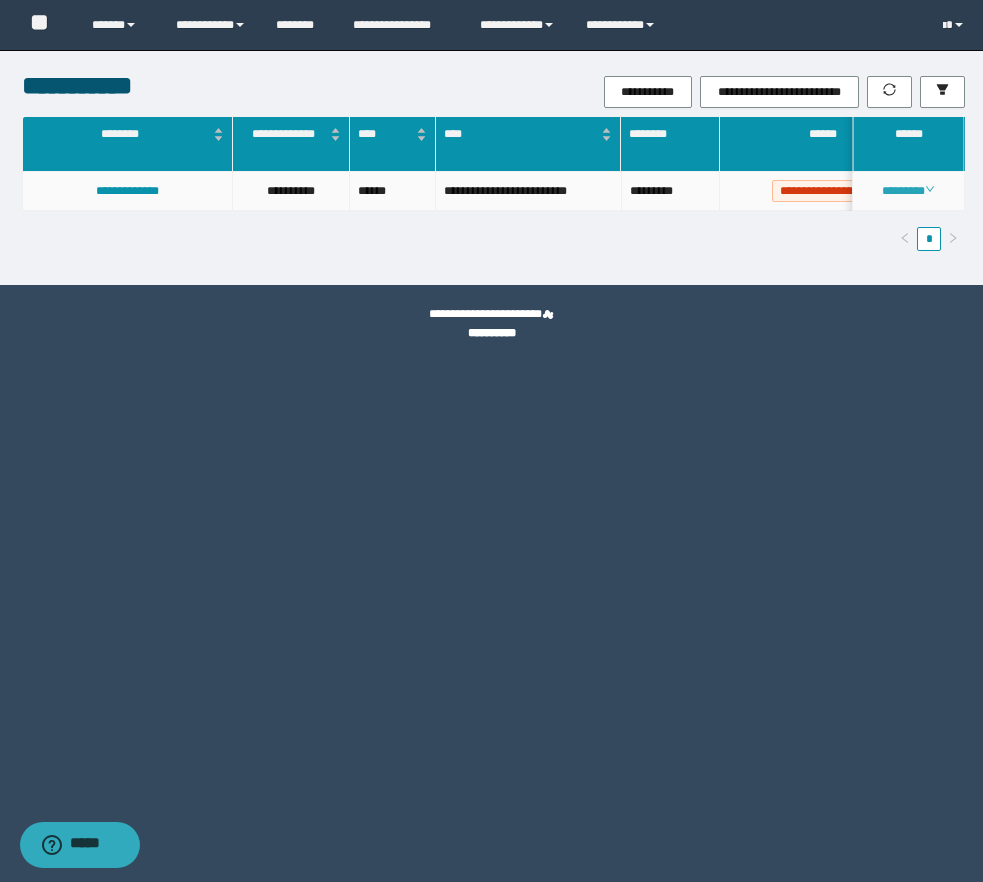 click on "********" at bounding box center [908, 191] 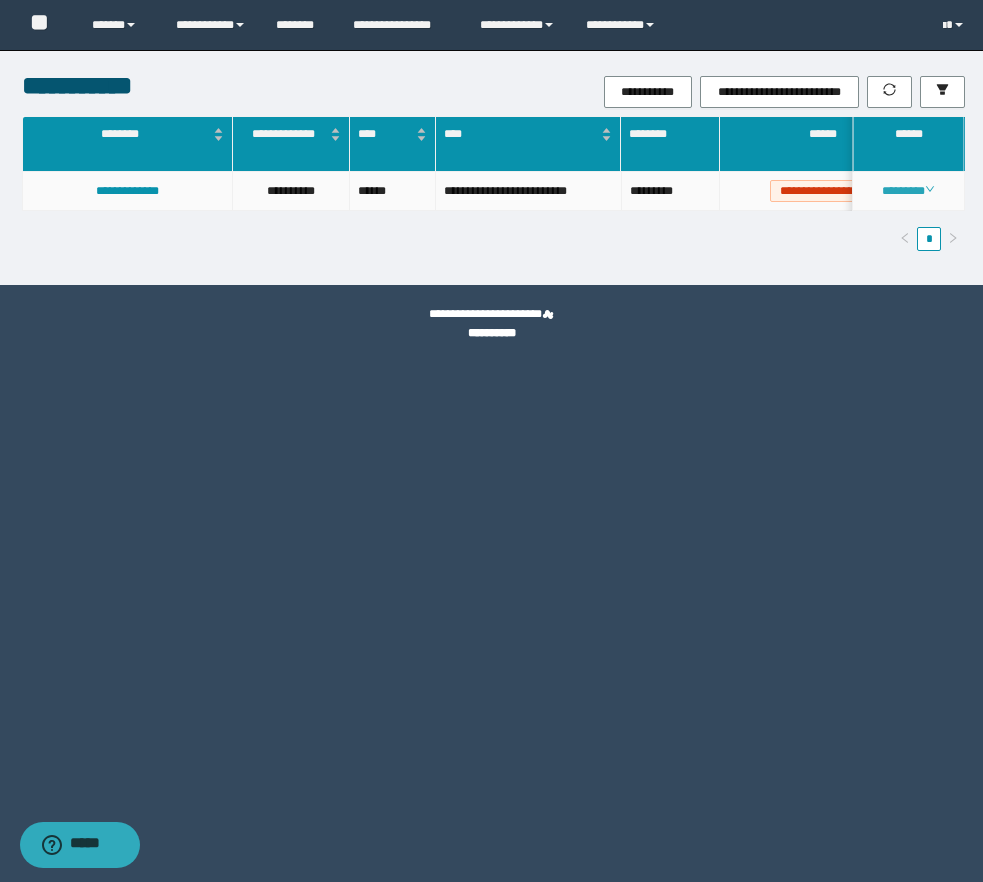 click on "********" at bounding box center (908, 191) 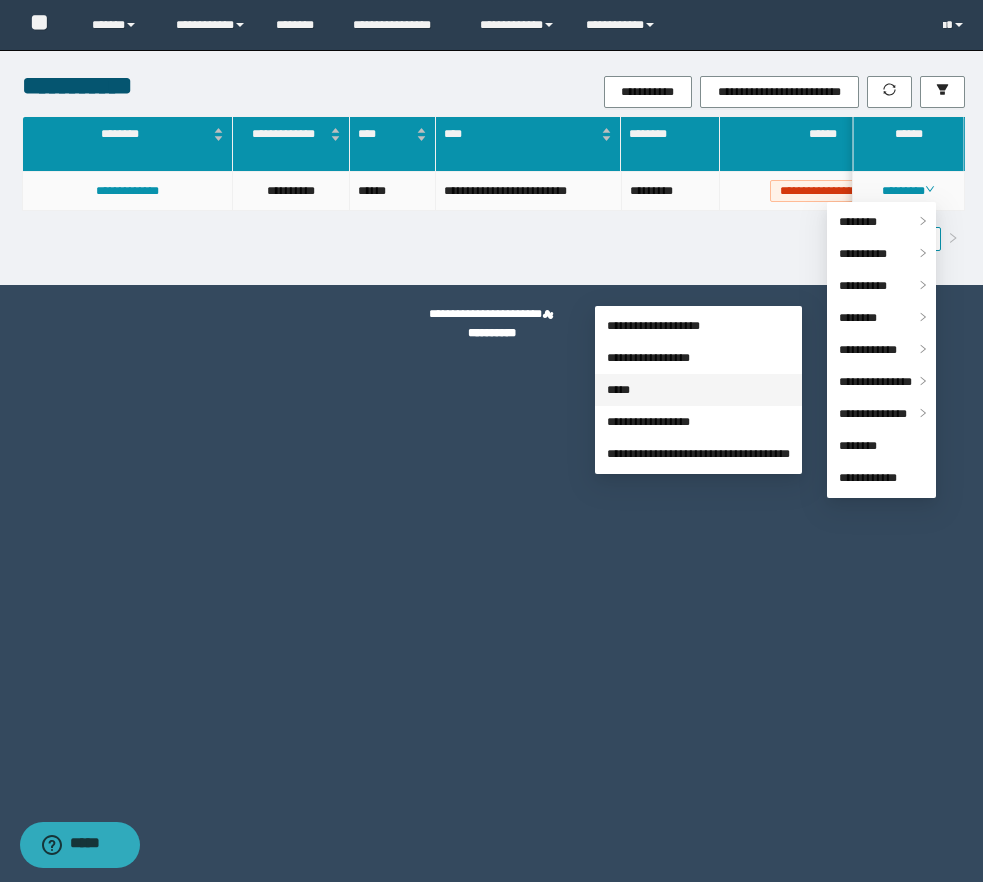 click on "*****" at bounding box center [618, 390] 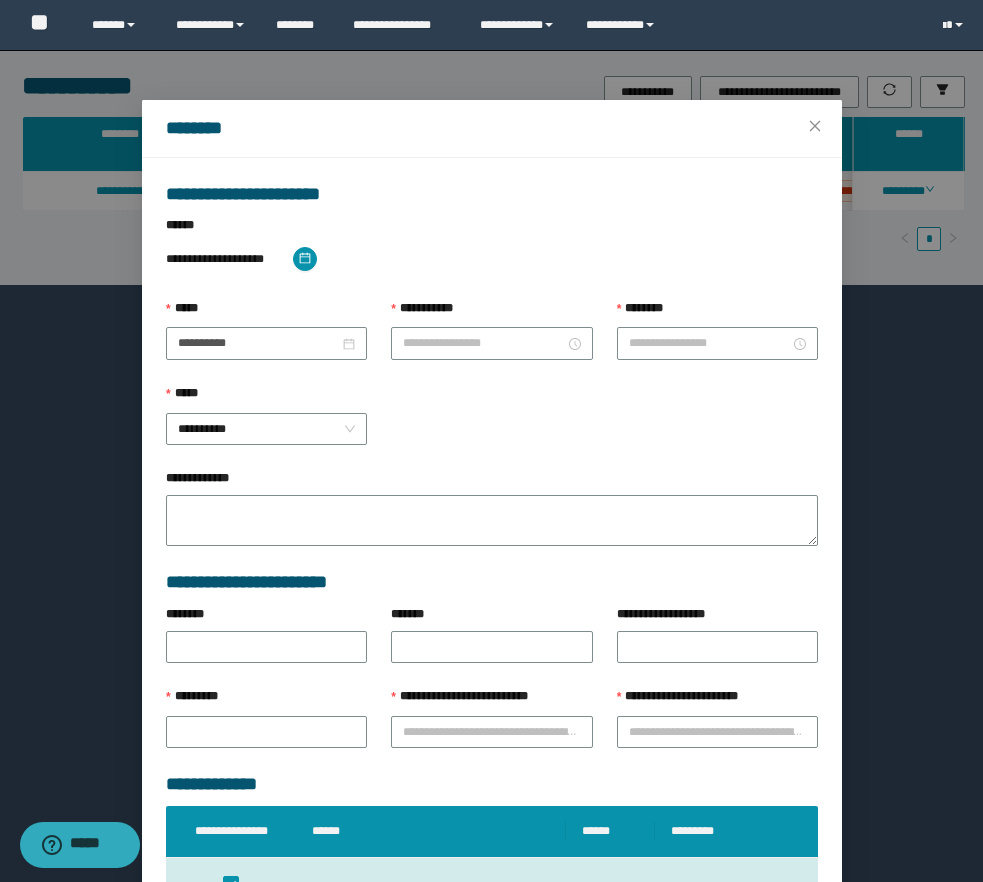 scroll, scrollTop: 55, scrollLeft: 0, axis: vertical 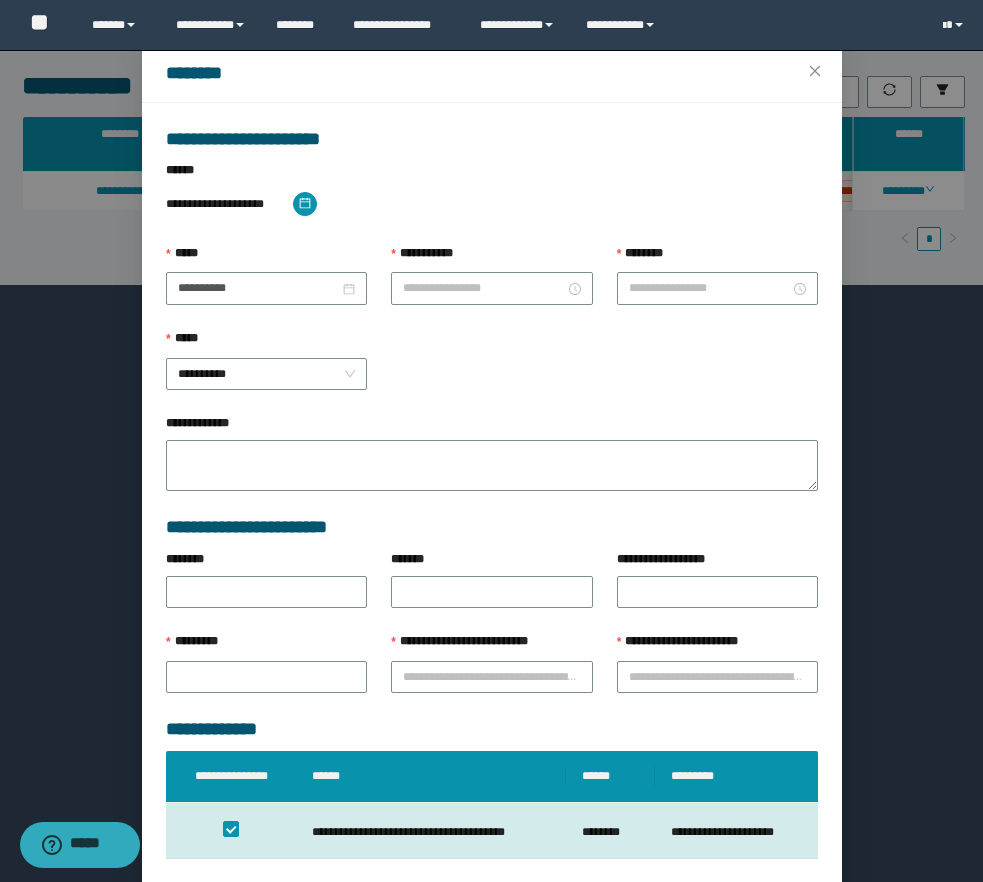 type on "*******" 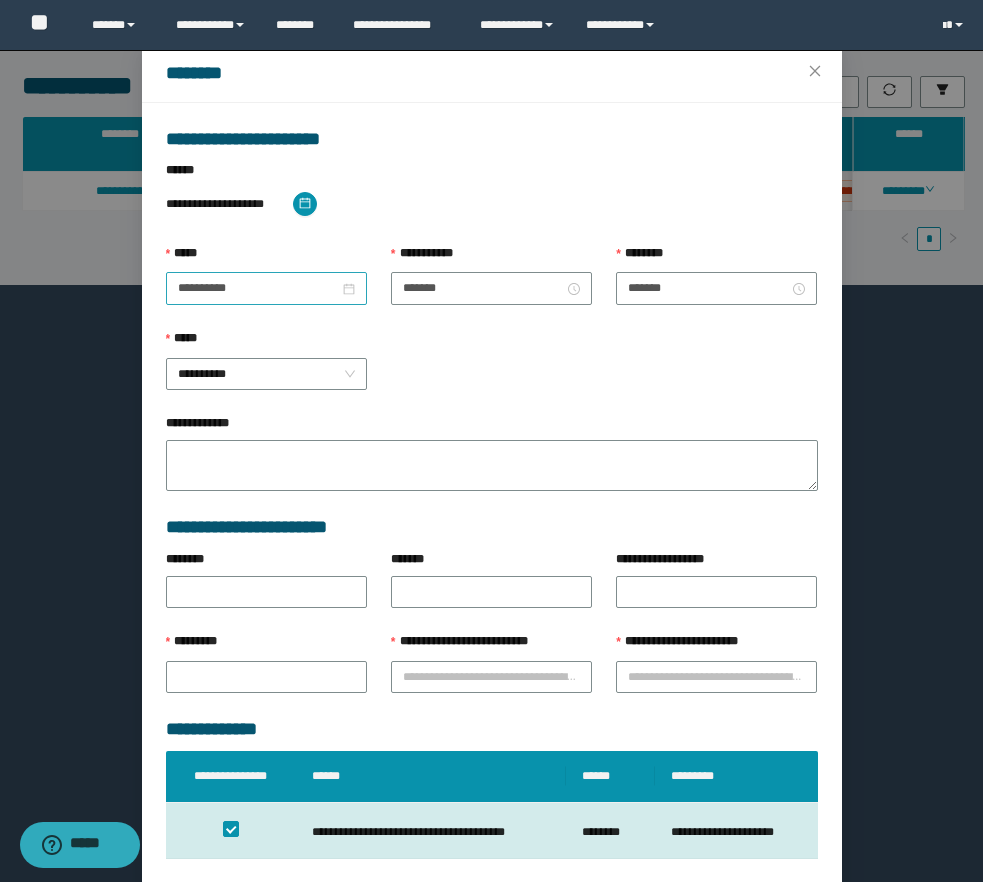type on "**********" 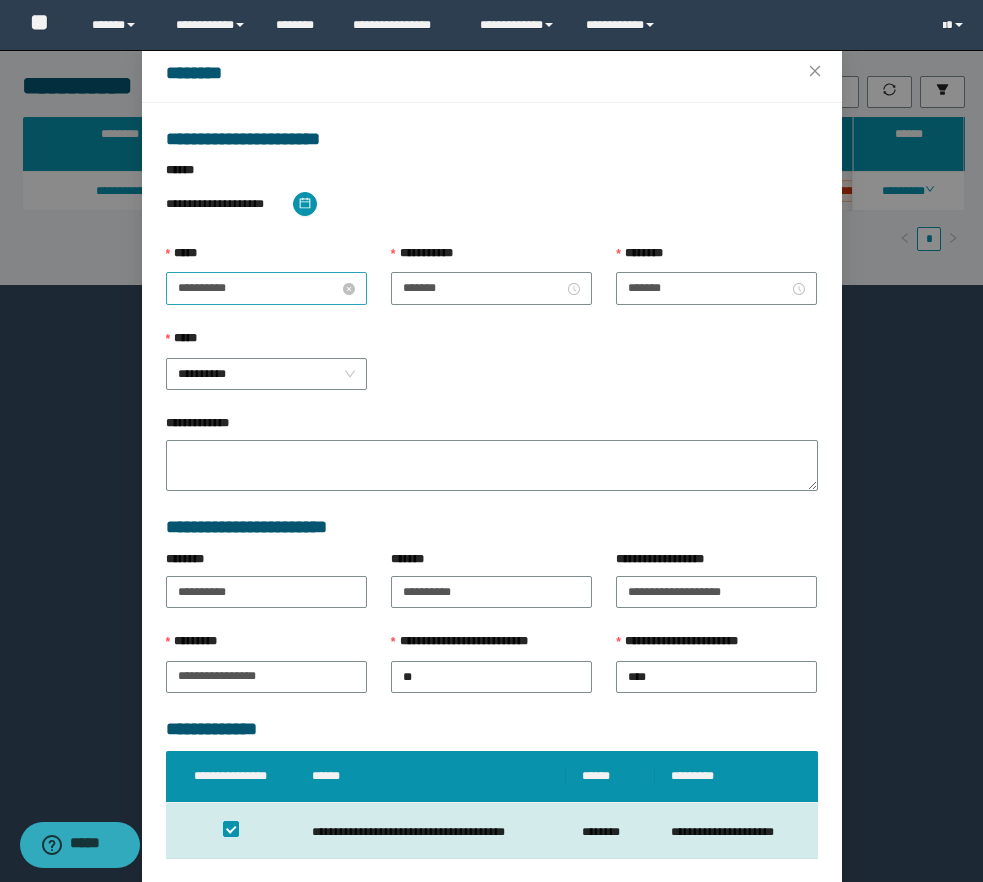 click on "**********" at bounding box center (258, 288) 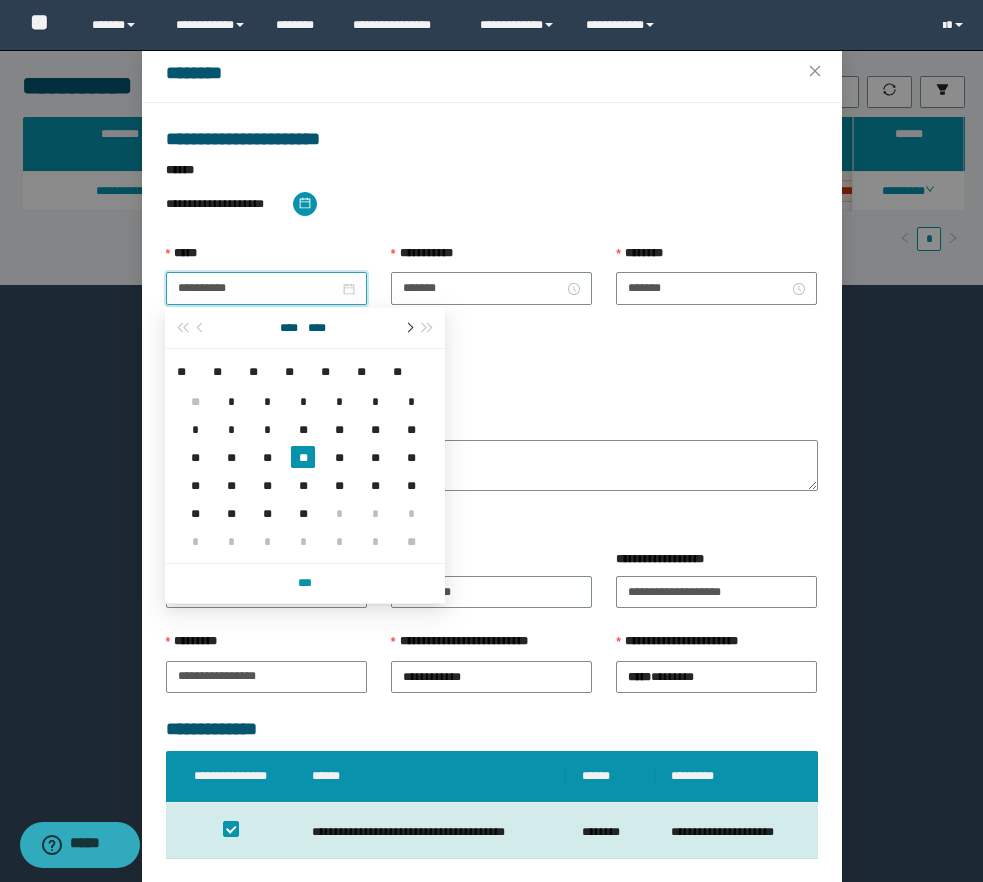 click at bounding box center [408, 328] 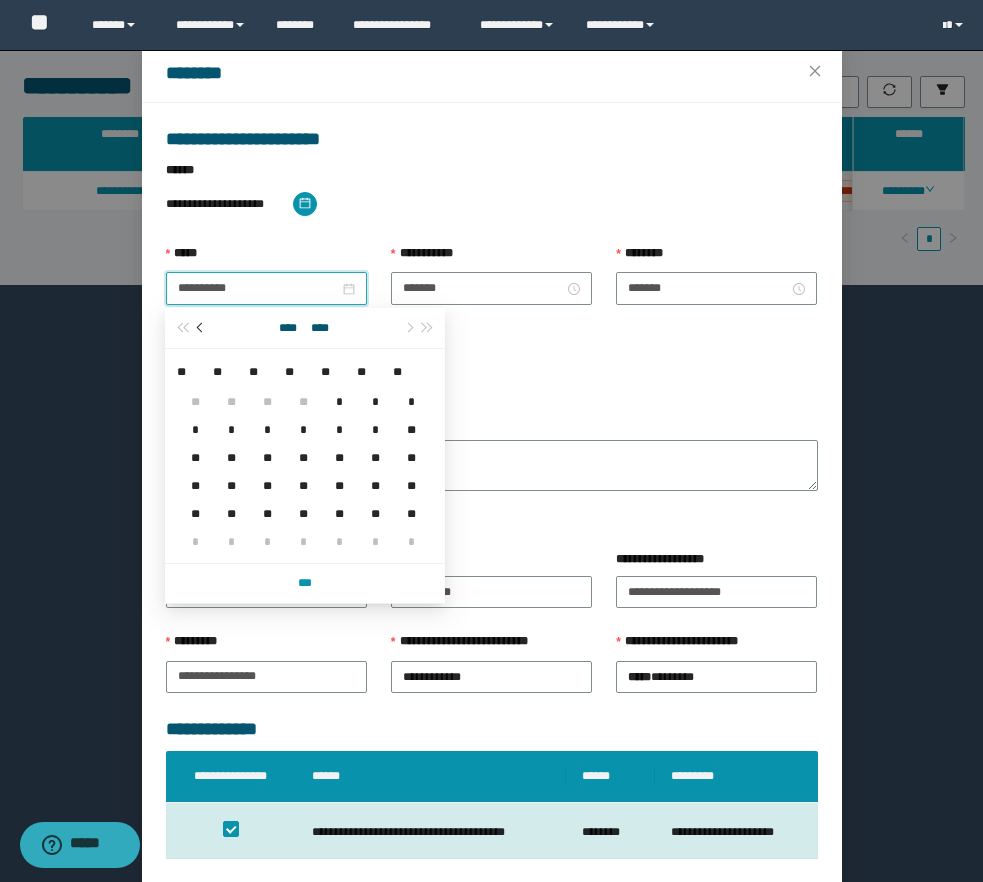 click at bounding box center (202, 328) 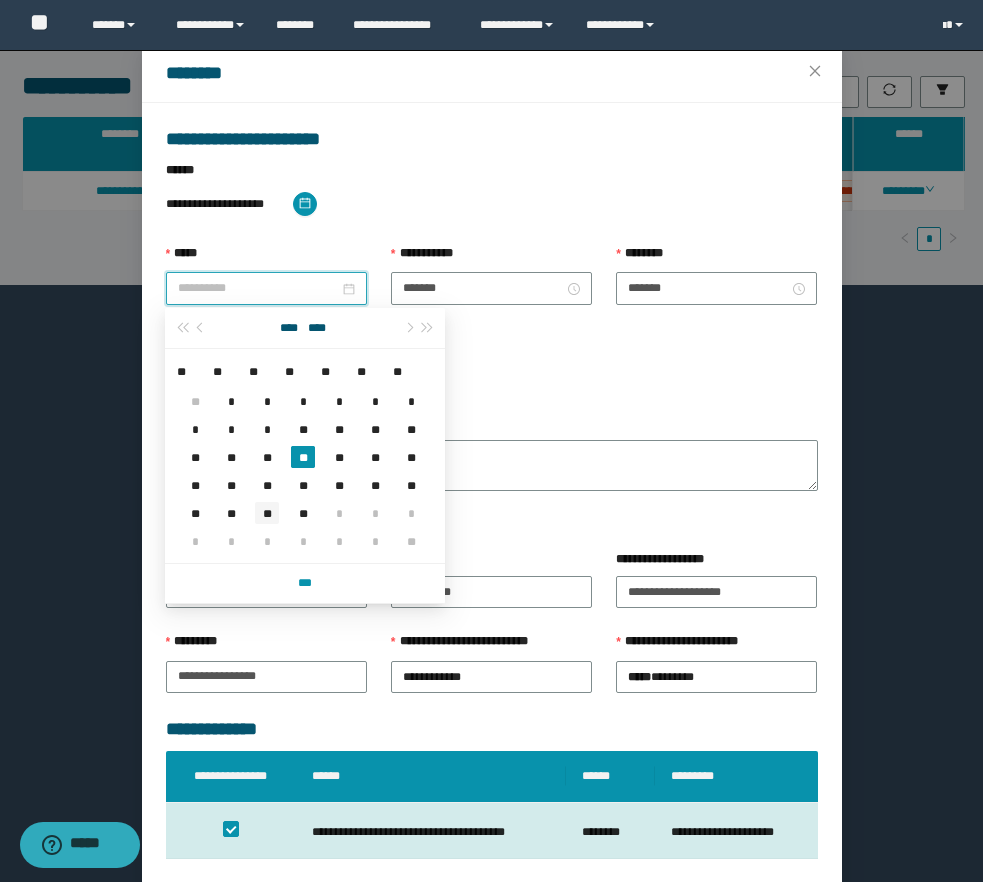 type on "**********" 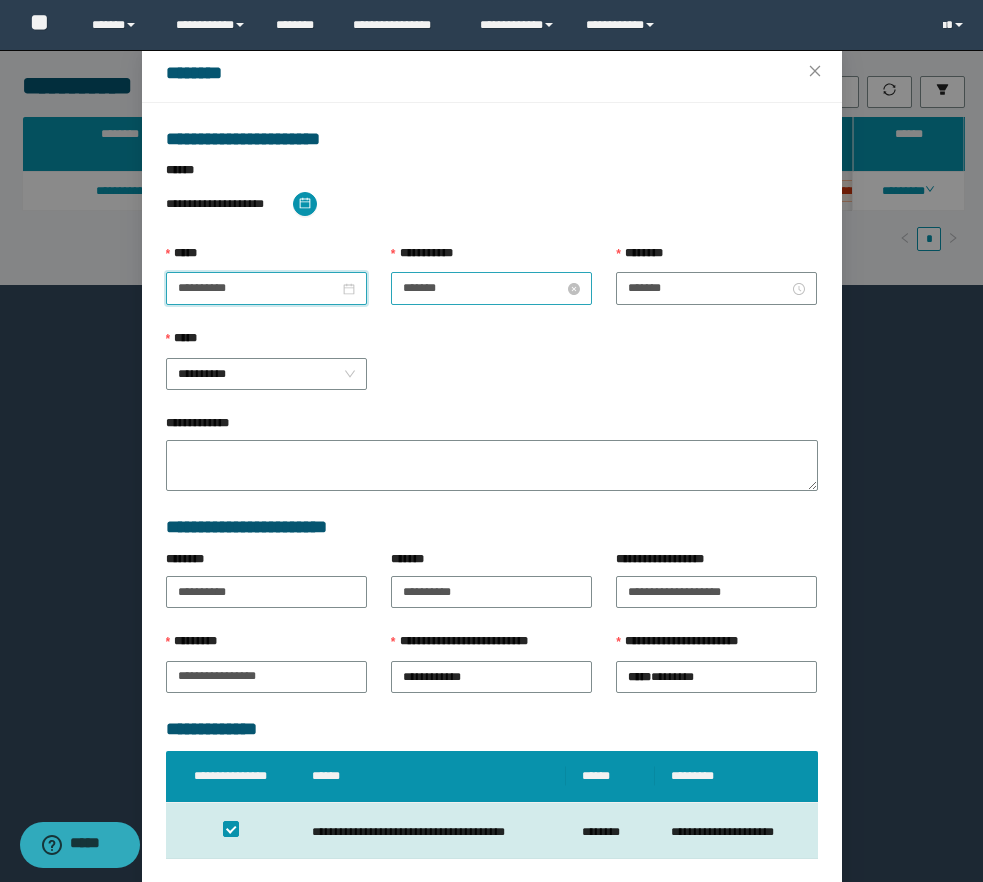 click on "*******" at bounding box center [483, 288] 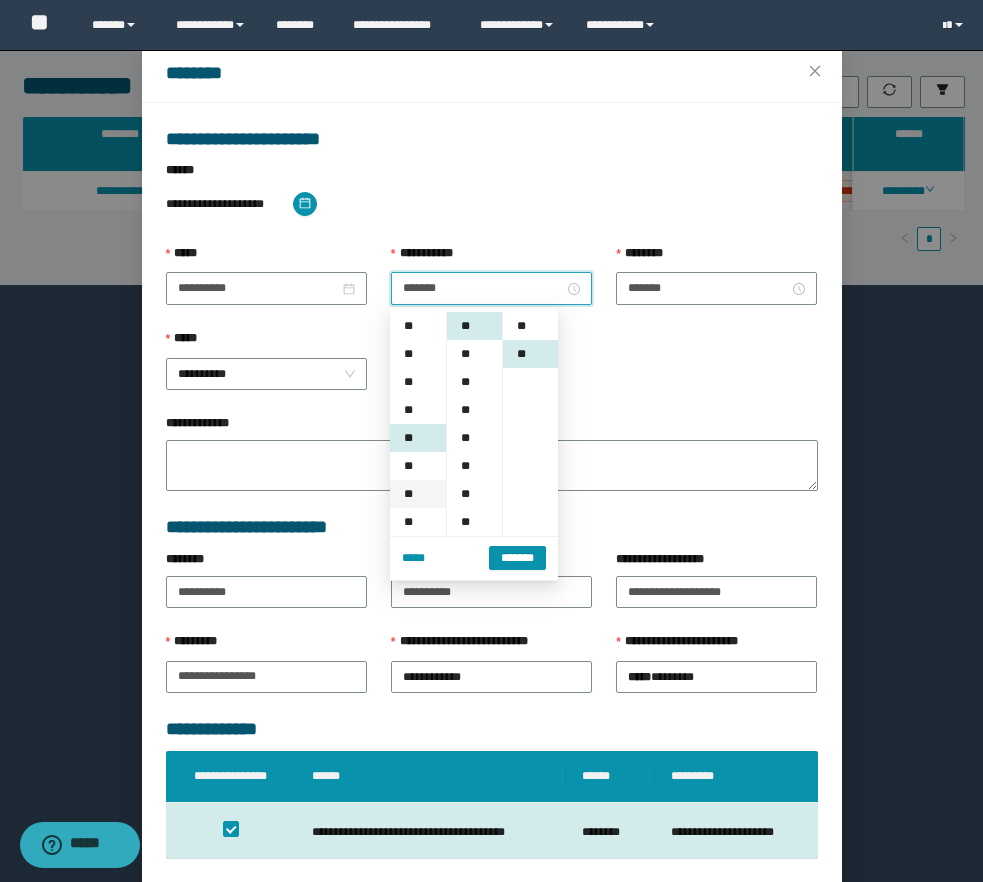 scroll, scrollTop: 112, scrollLeft: 0, axis: vertical 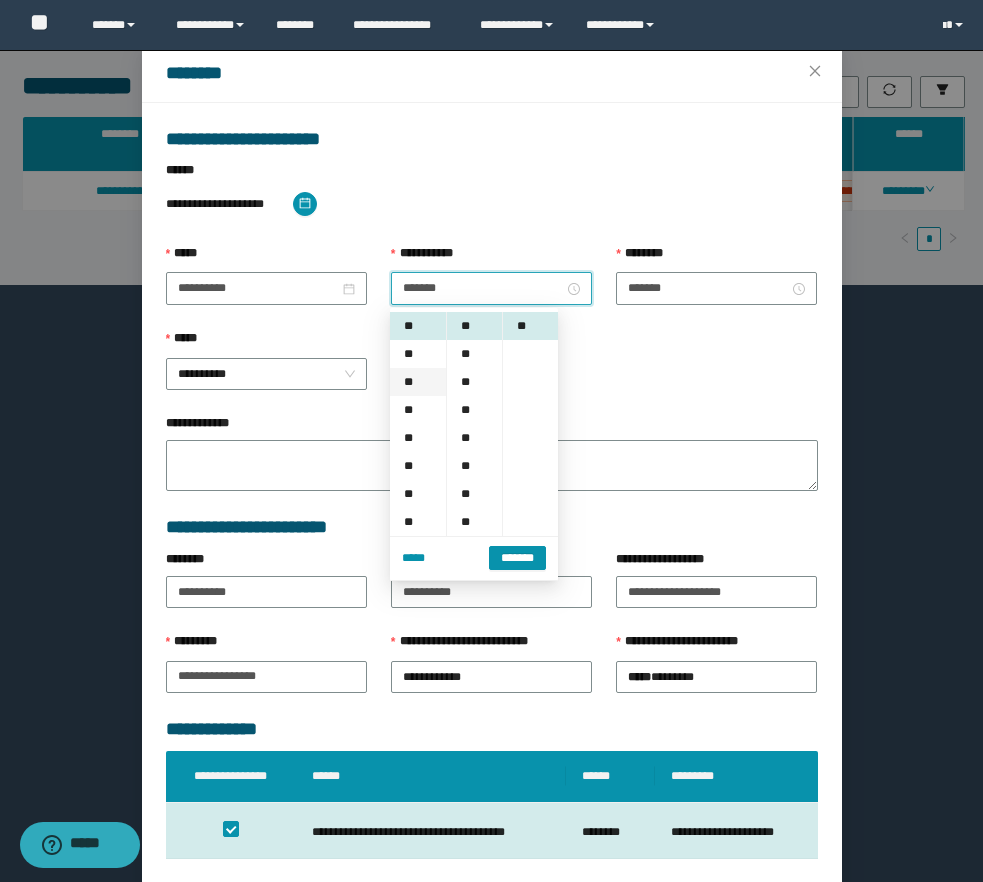click on "**" at bounding box center [418, 382] 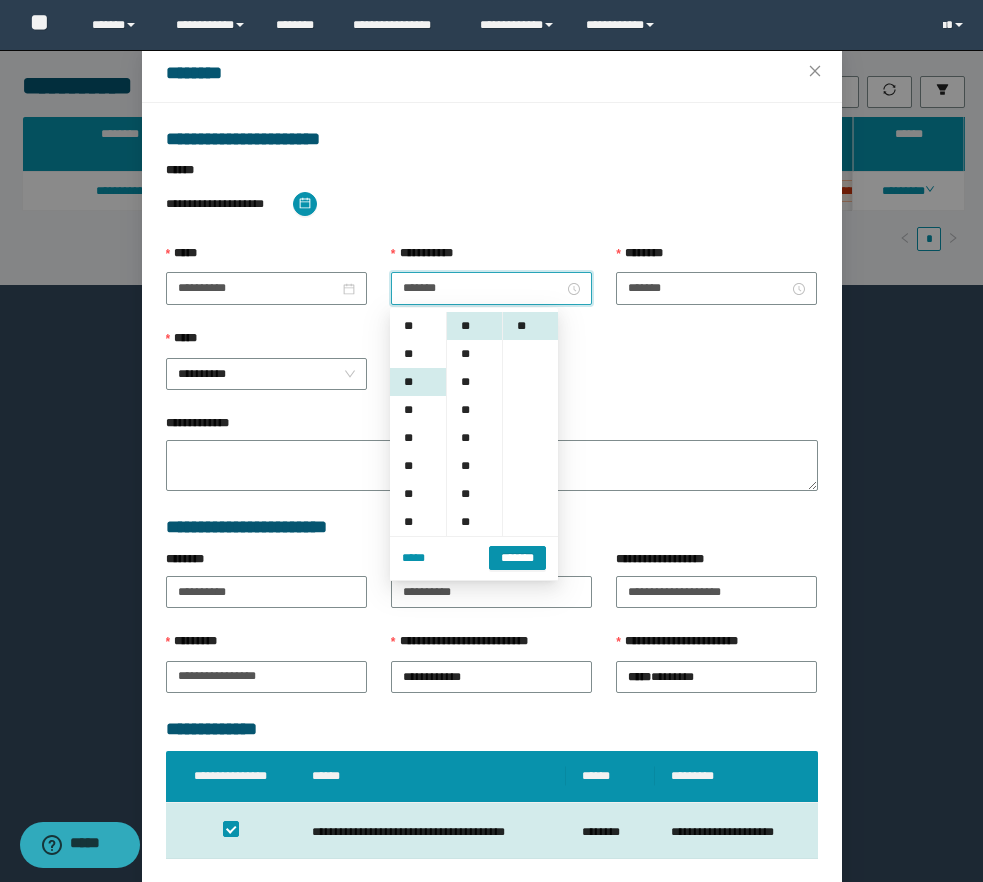 scroll, scrollTop: 168, scrollLeft: 0, axis: vertical 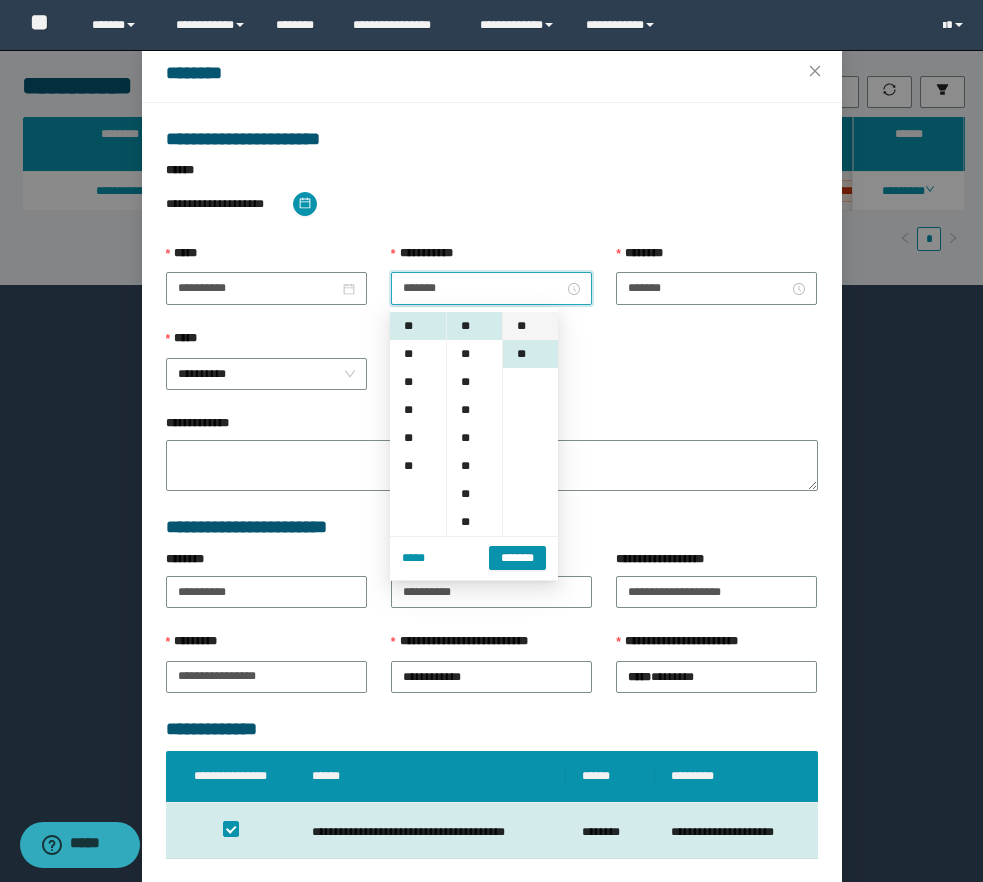 click on "**" at bounding box center [530, 326] 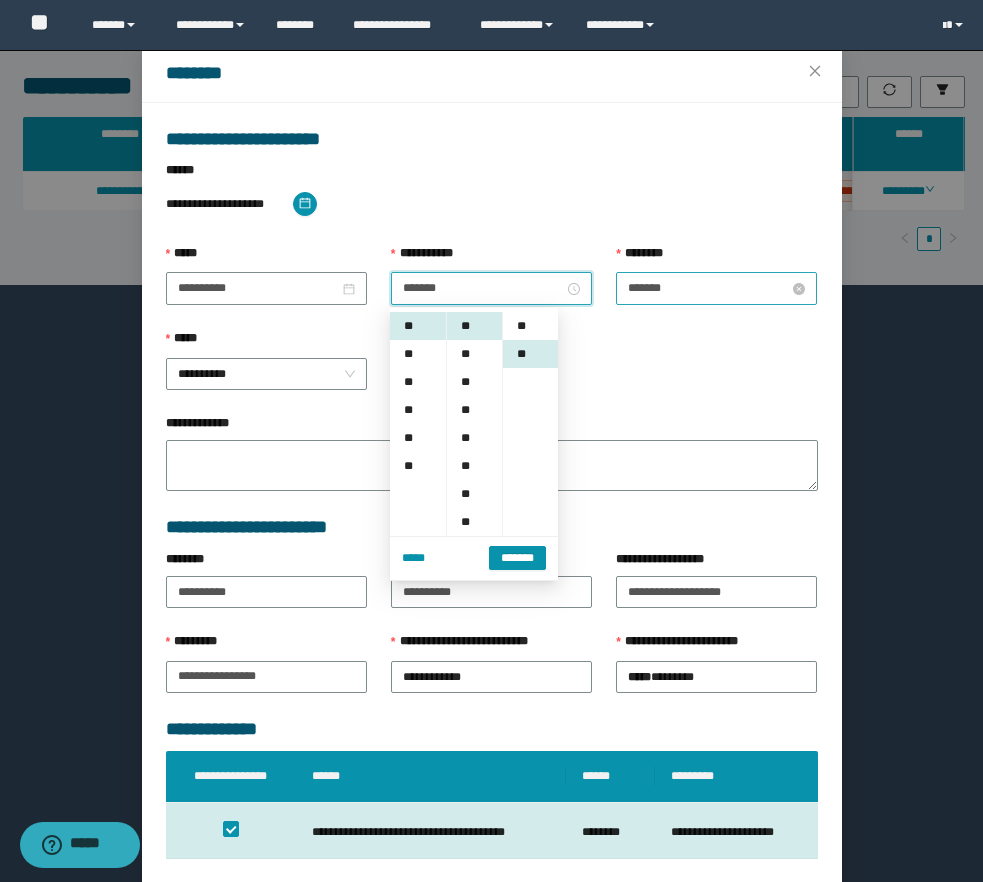type on "*******" 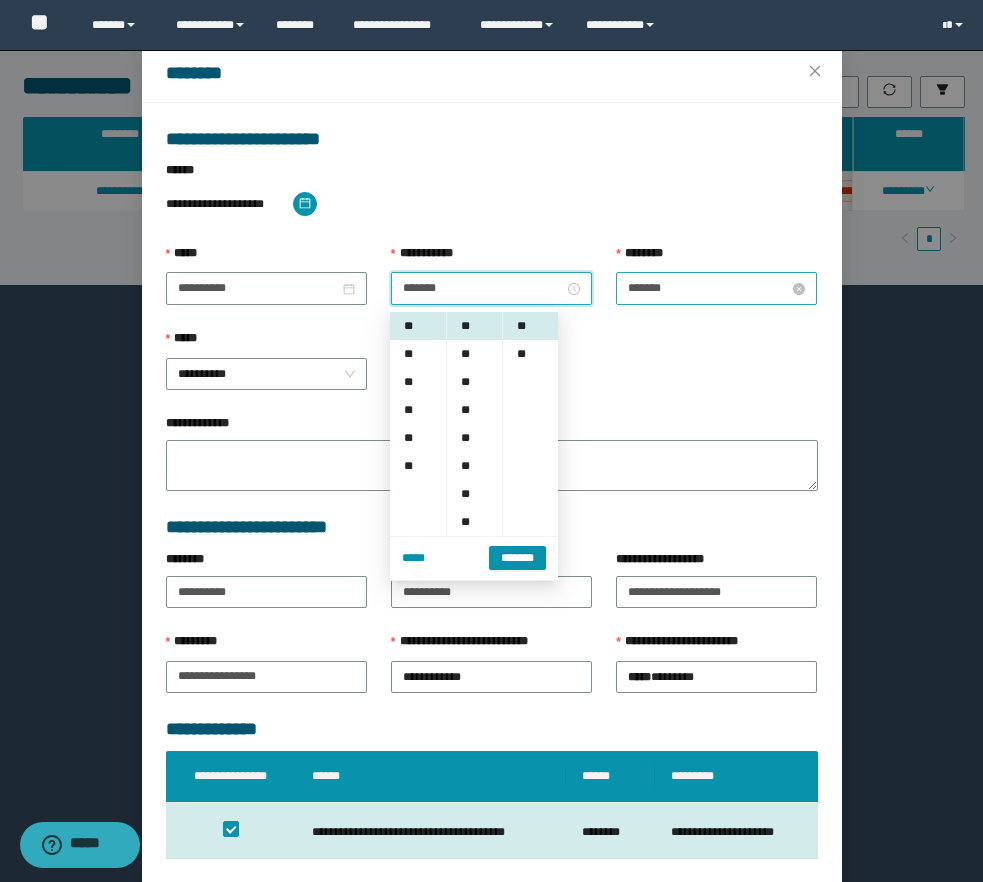 click on "*******" at bounding box center (708, 288) 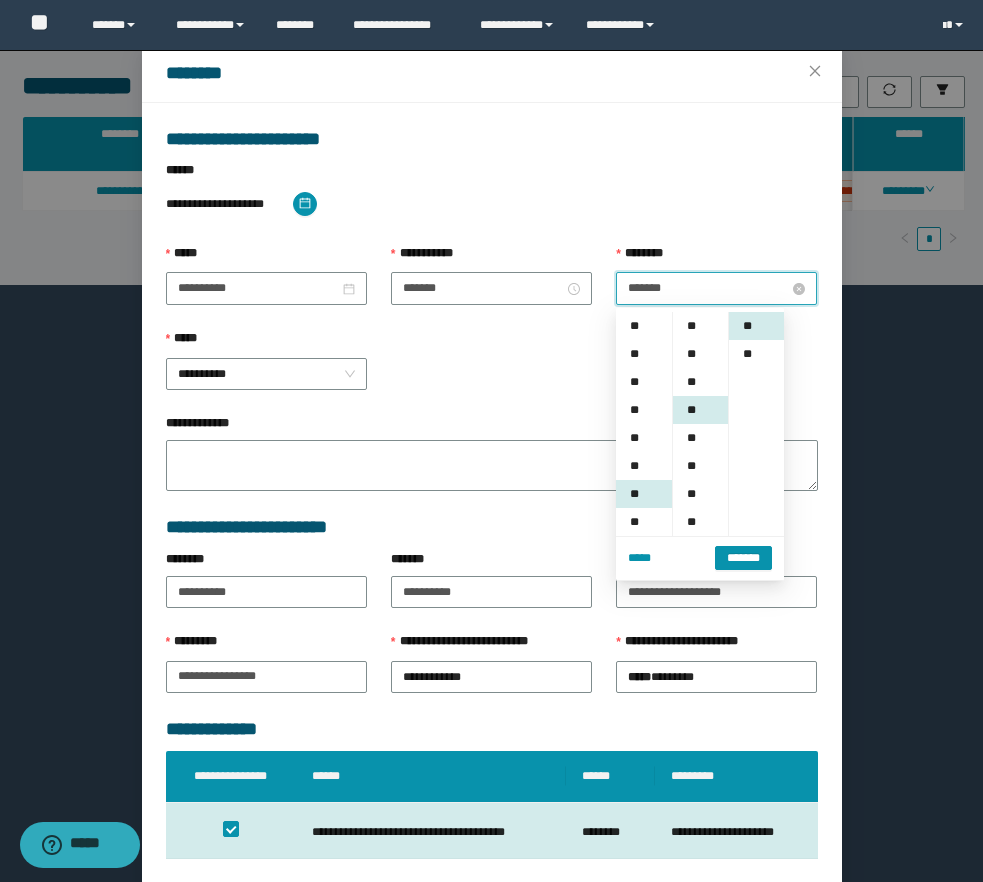 scroll, scrollTop: 168, scrollLeft: 0, axis: vertical 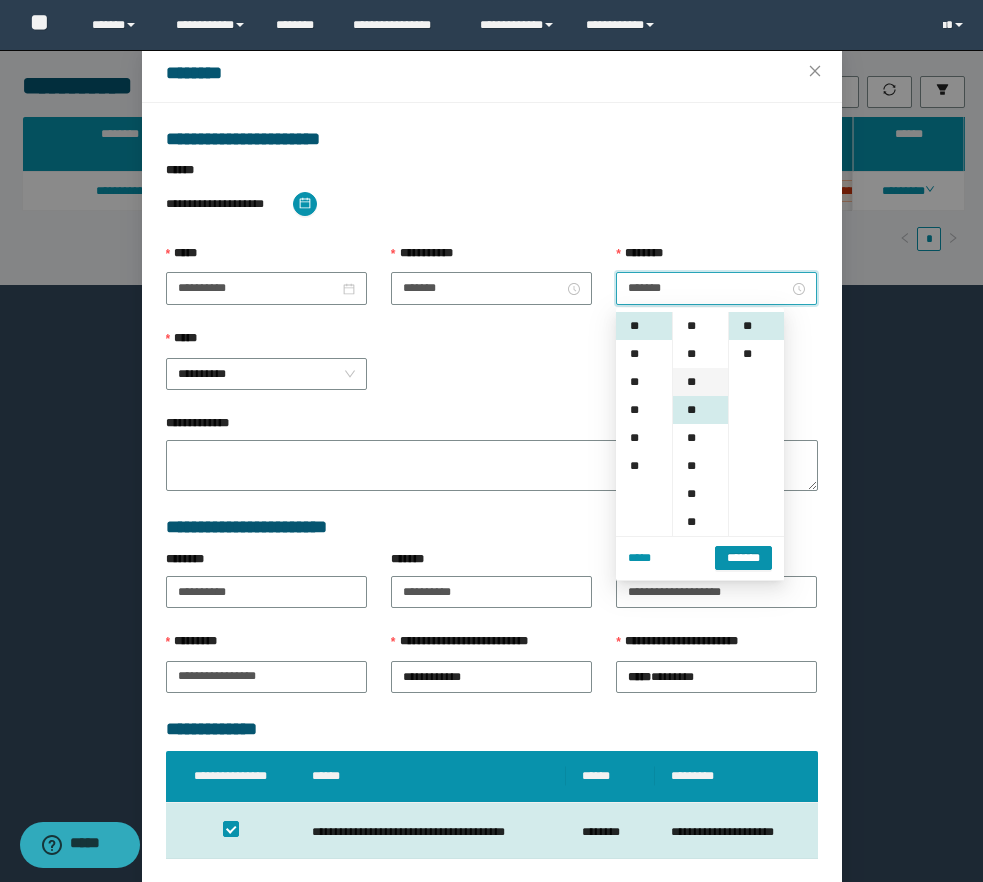 click on "**" at bounding box center (700, 382) 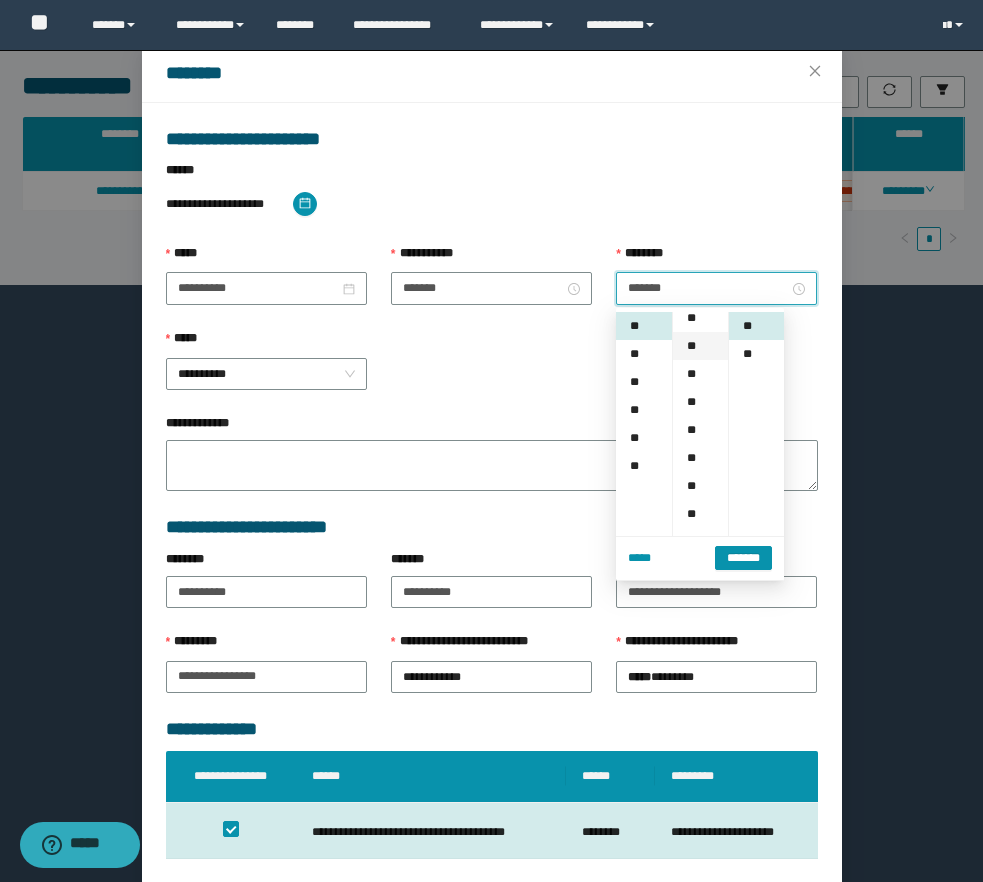 scroll, scrollTop: 56, scrollLeft: 0, axis: vertical 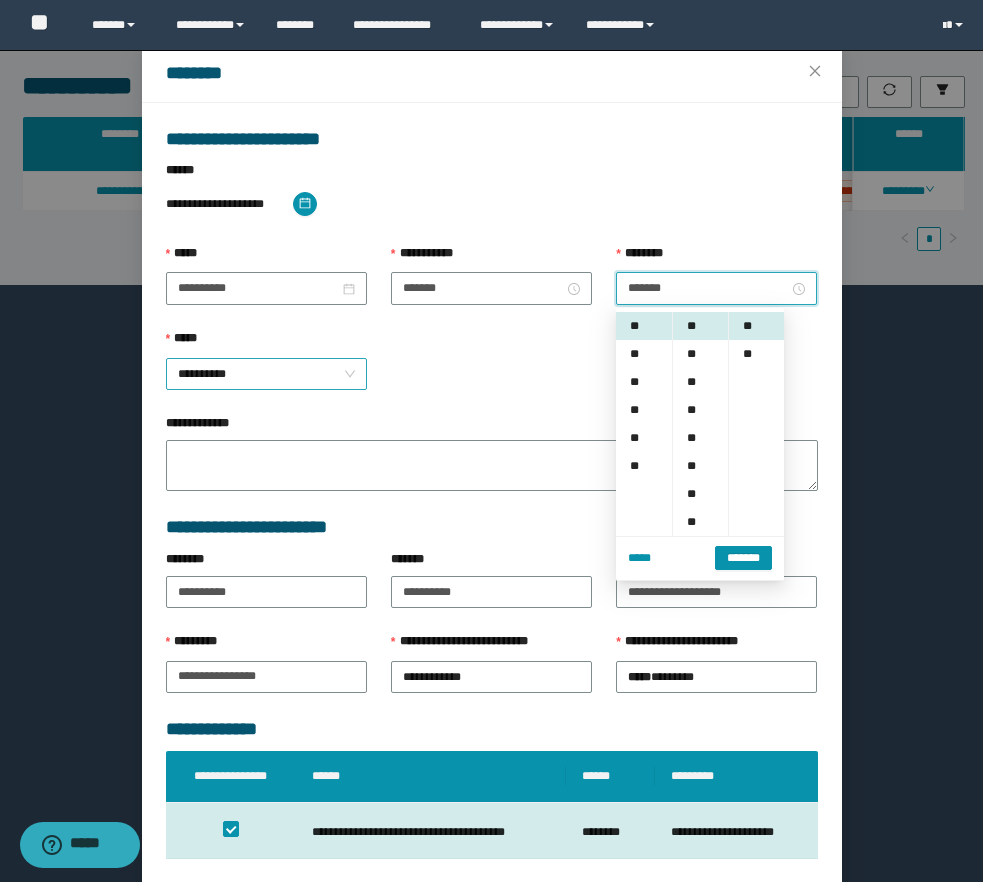 click on "**********" at bounding box center [266, 374] 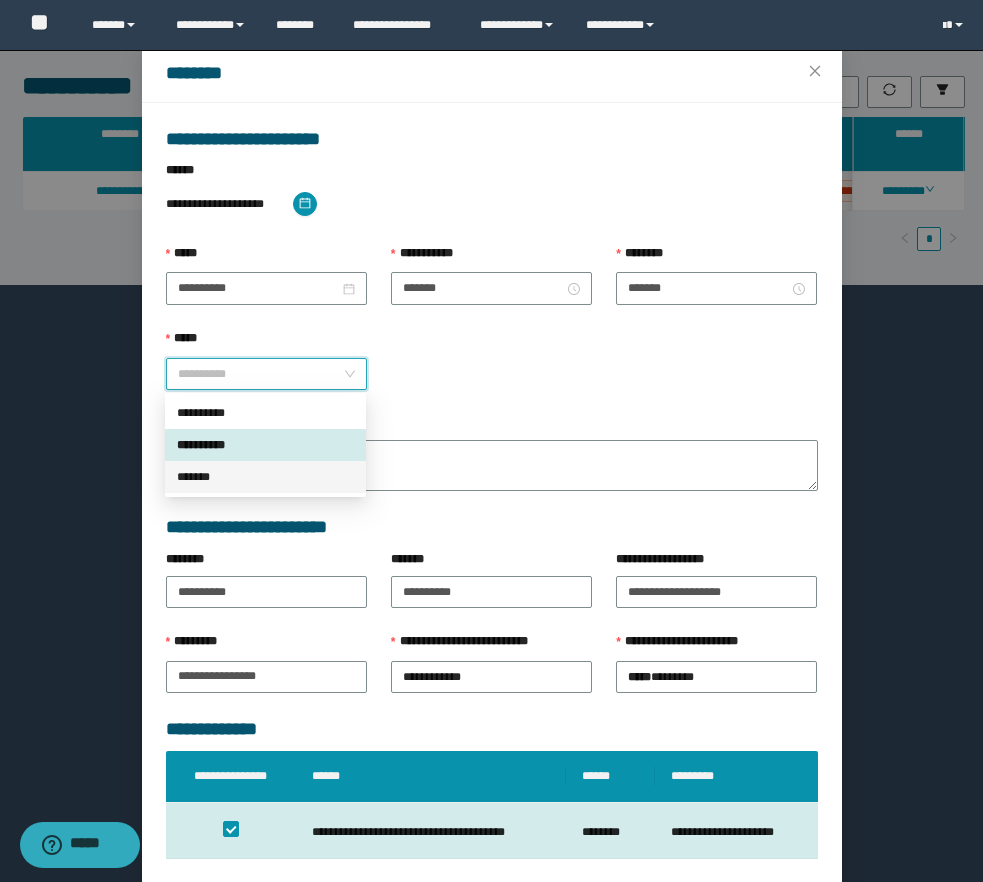 click on "*******" at bounding box center [265, 477] 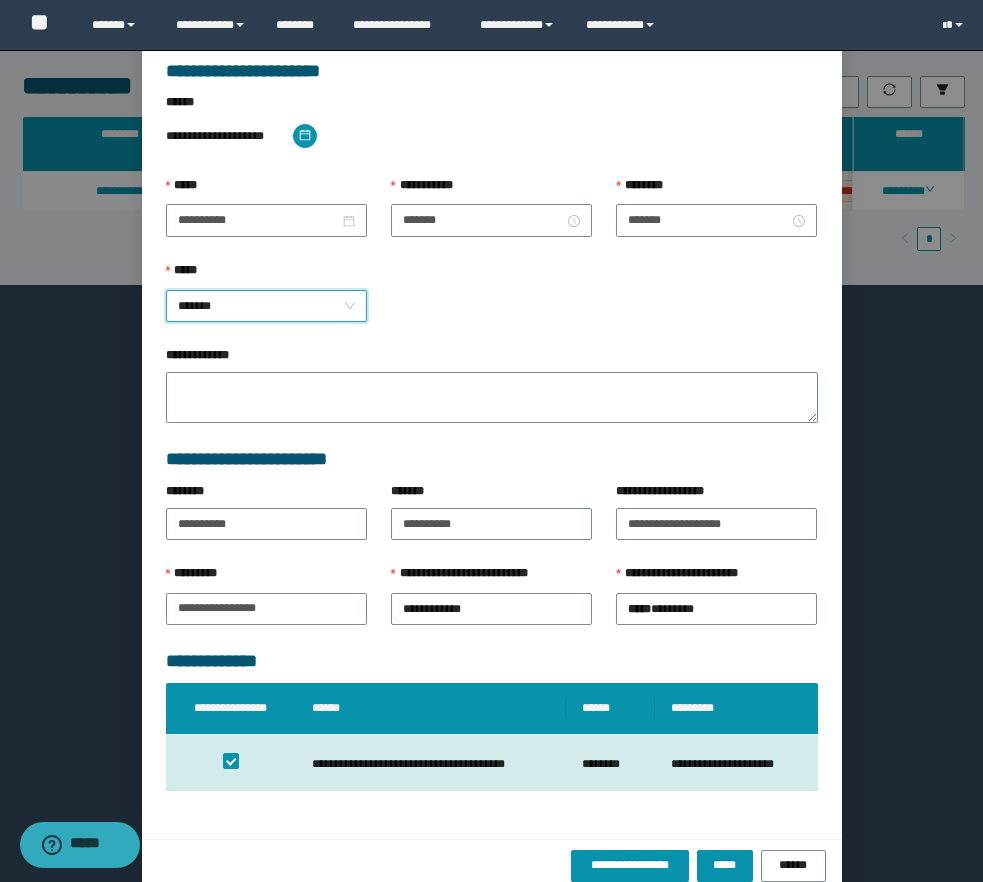 scroll, scrollTop: 155, scrollLeft: 0, axis: vertical 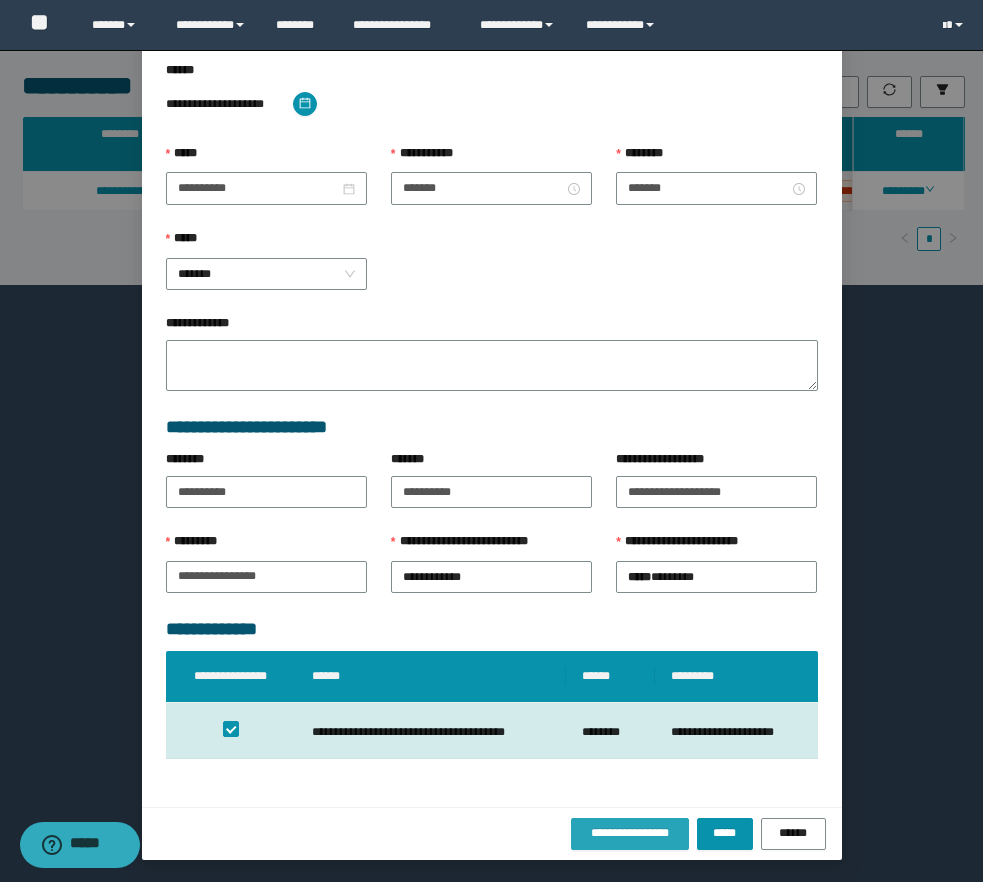 click on "**********" at bounding box center [630, 833] 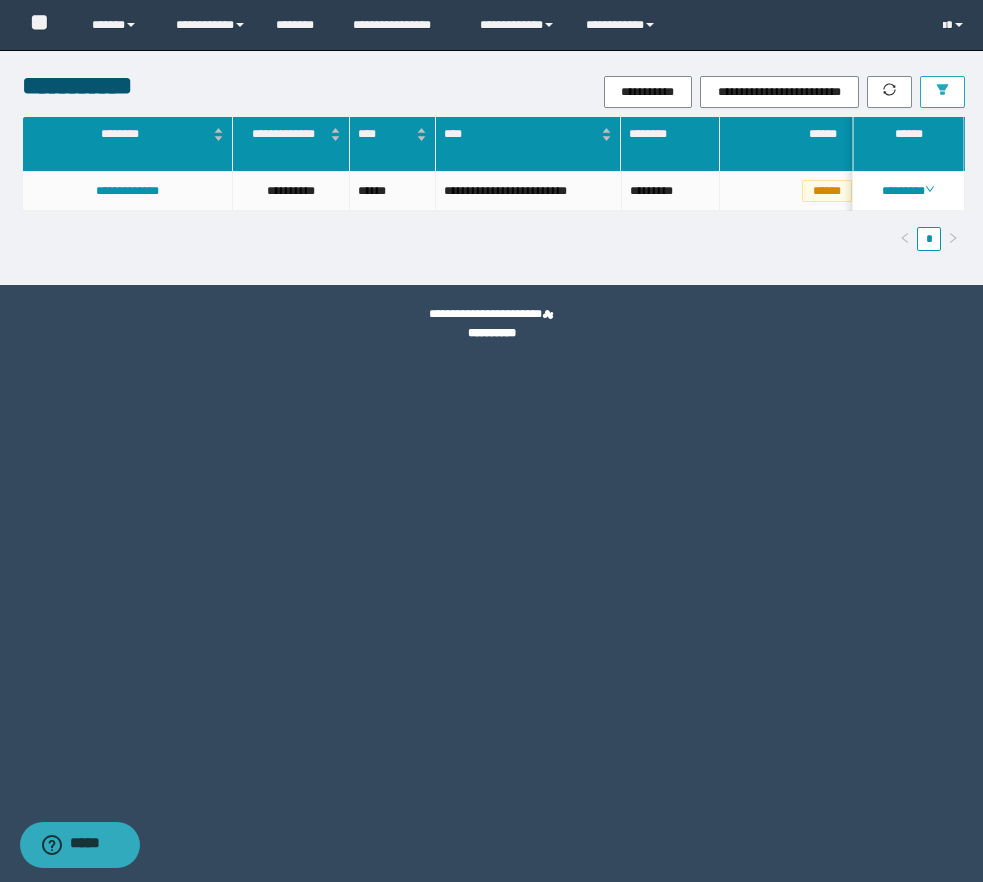 click at bounding box center (942, 92) 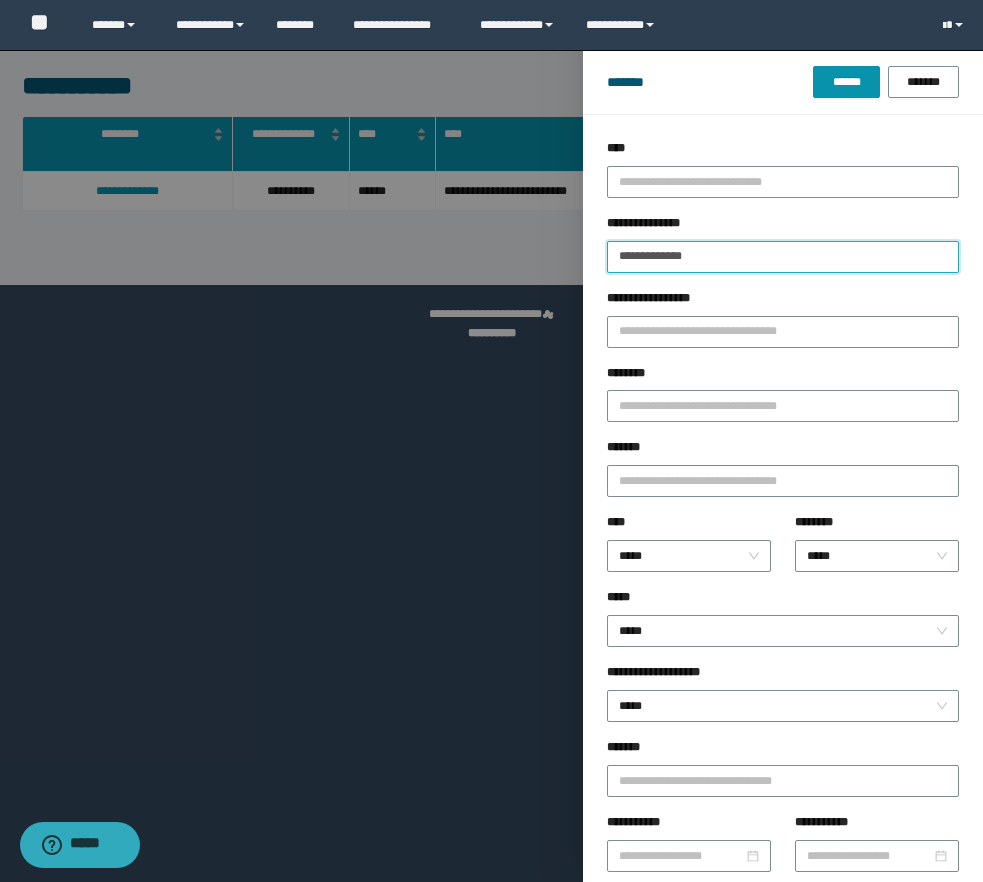 click on "**********" at bounding box center (783, 257) 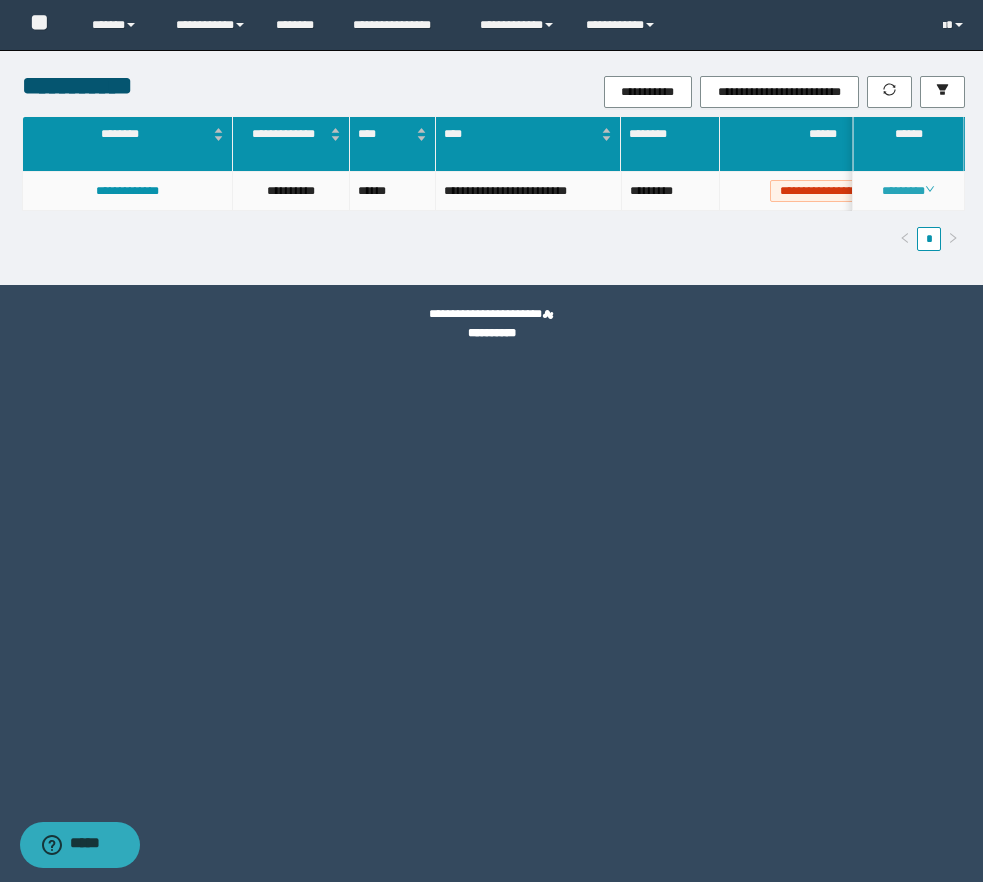 click on "********" at bounding box center [908, 191] 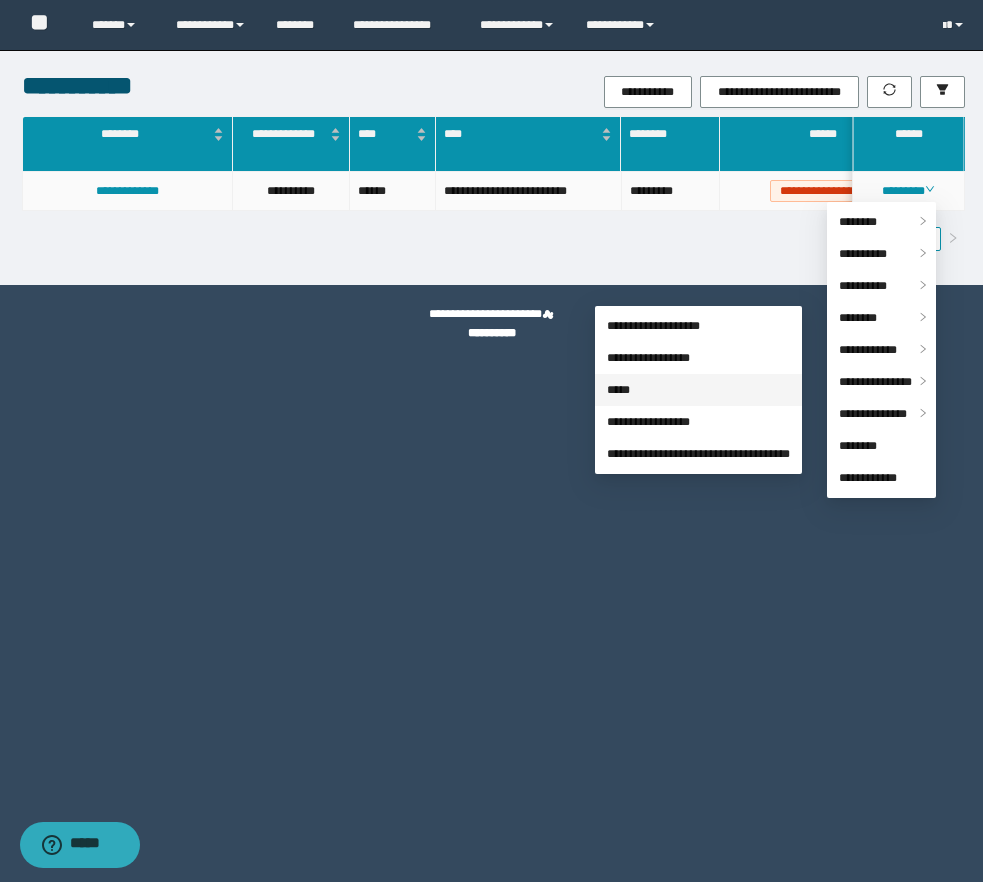 click on "*****" at bounding box center (618, 390) 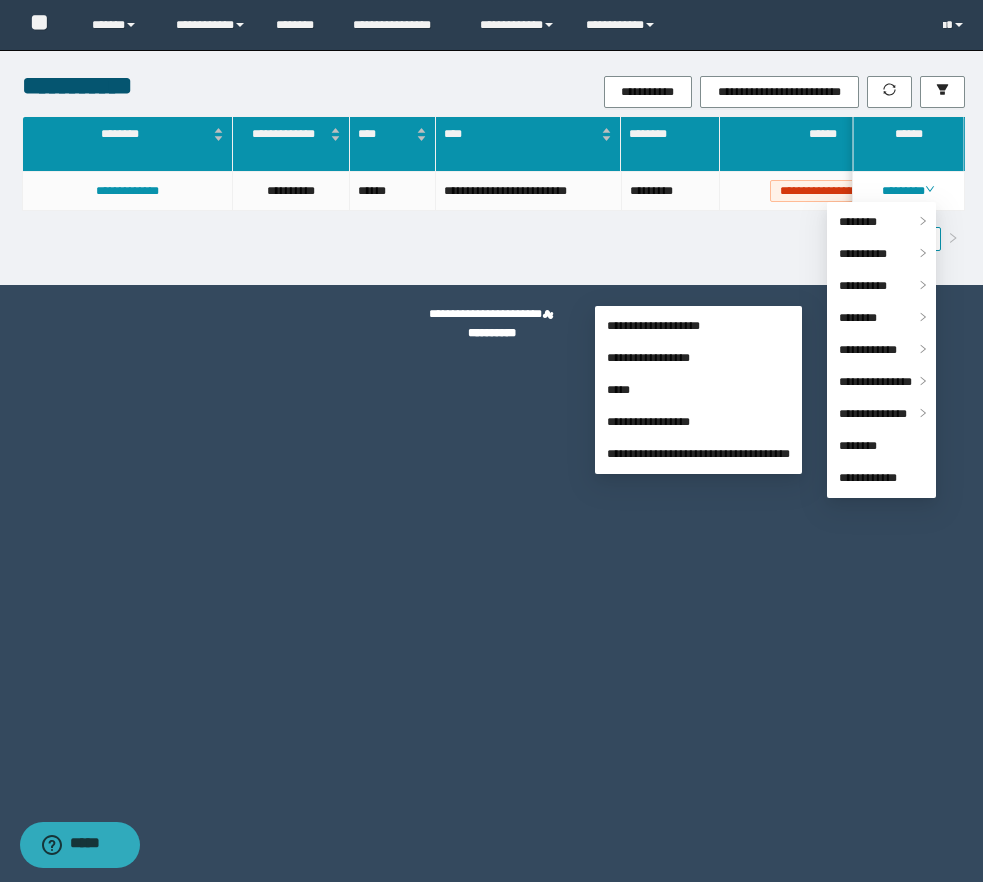 scroll, scrollTop: 55, scrollLeft: 0, axis: vertical 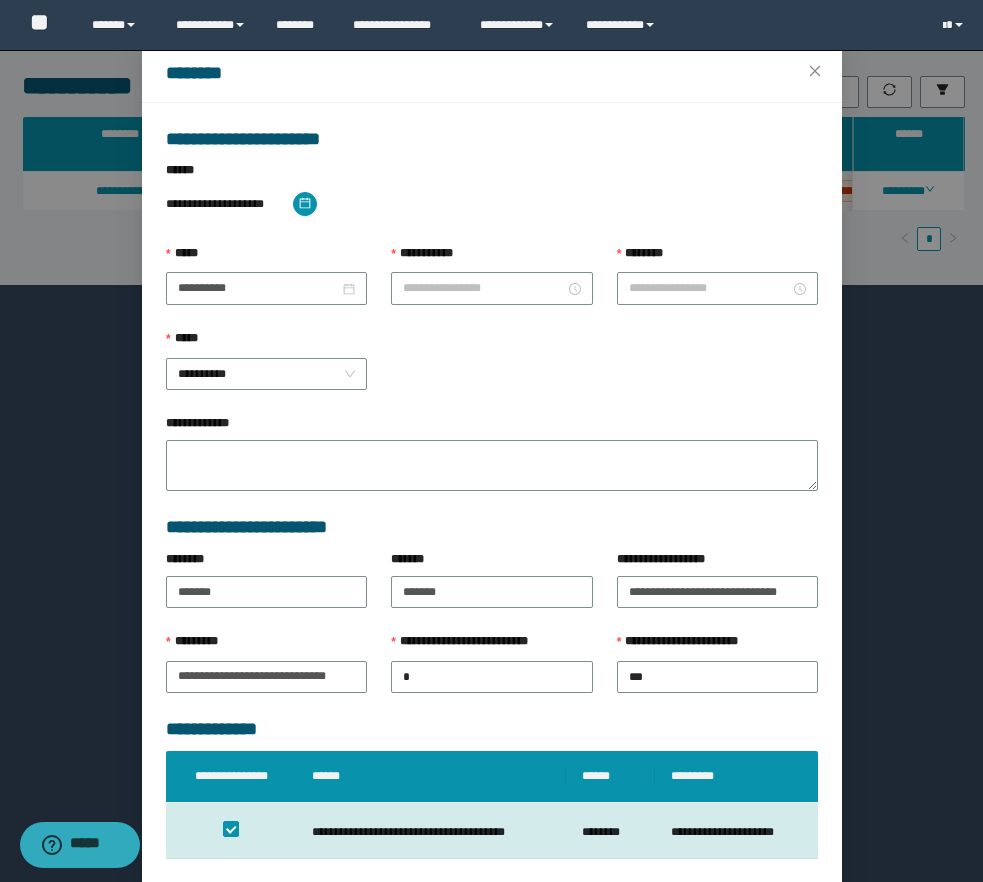 type on "*******" 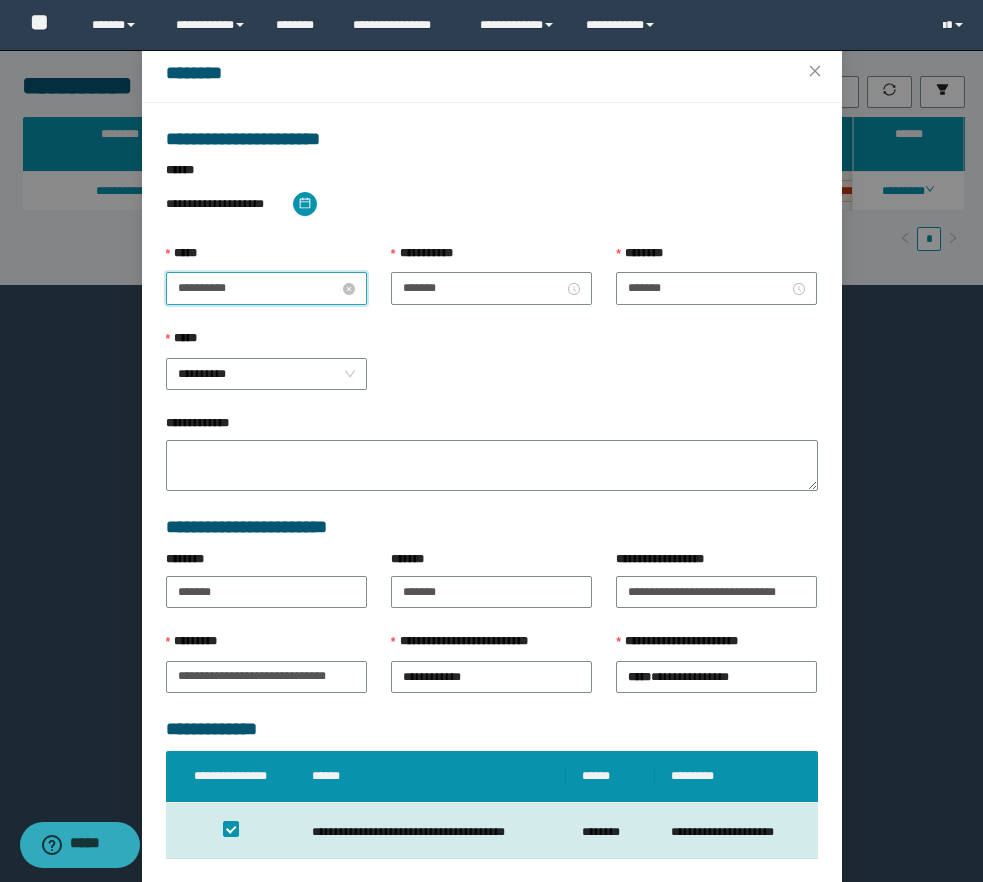 click on "**********" at bounding box center [258, 288] 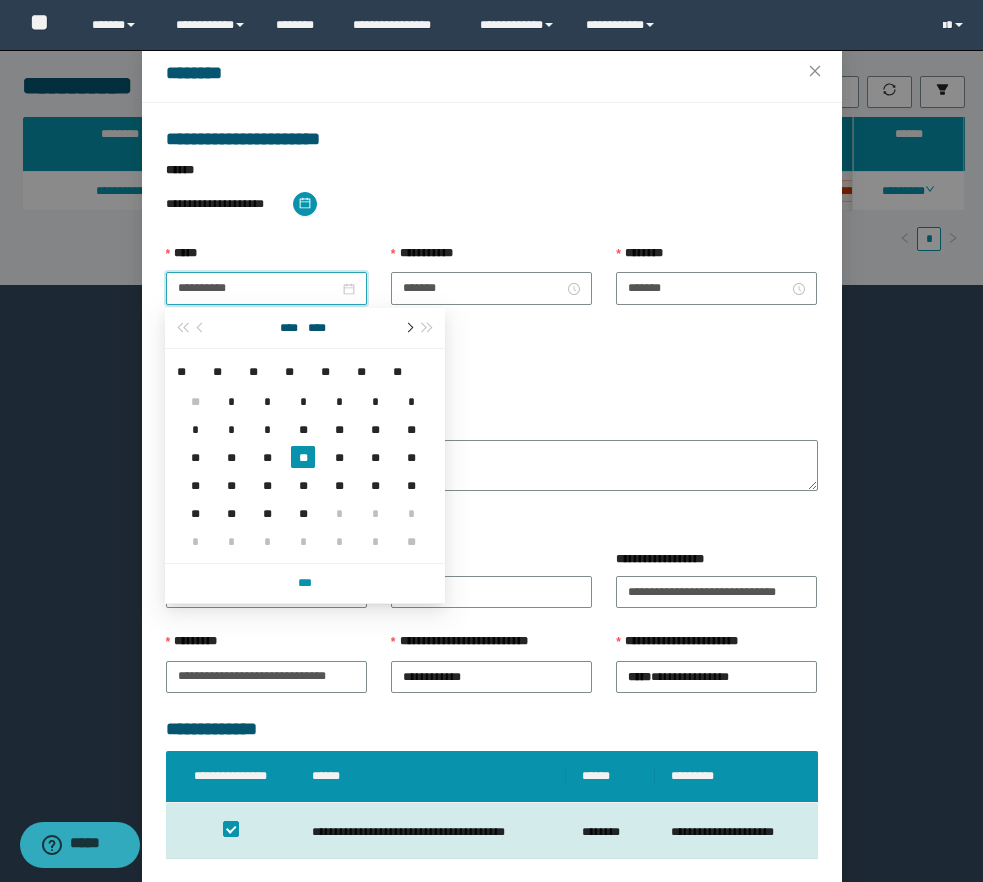 click at bounding box center (408, 328) 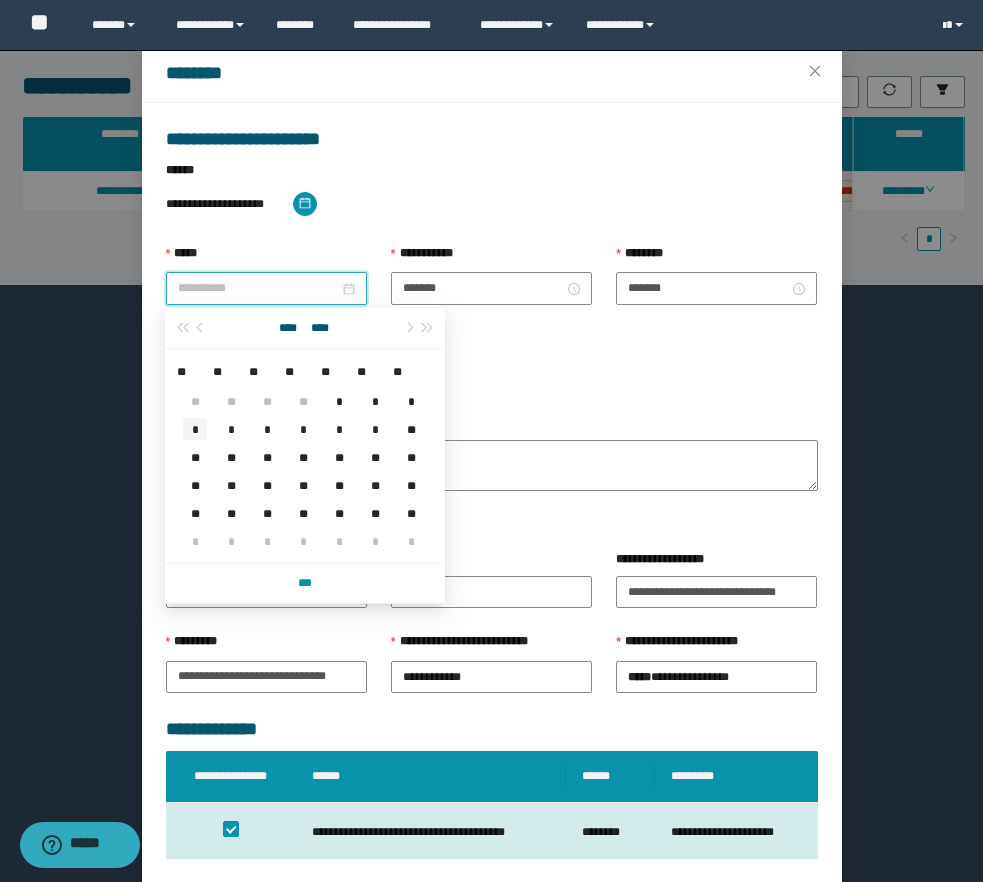 type on "**********" 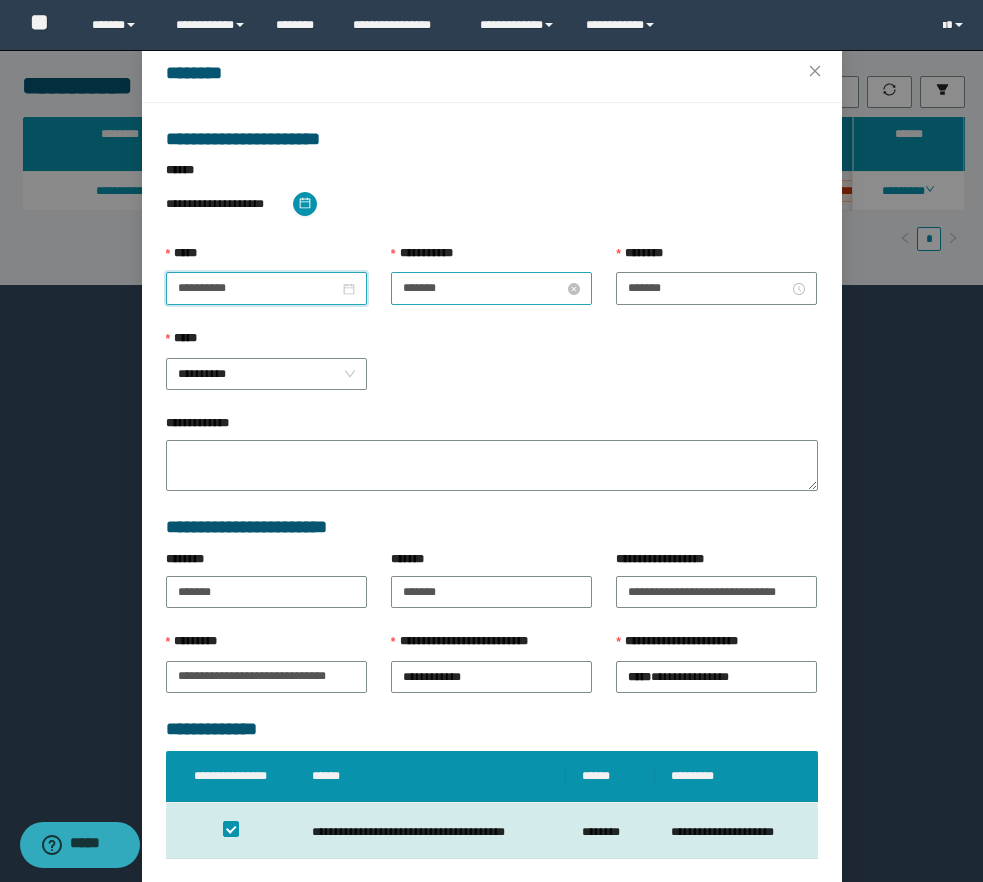 click on "*******" at bounding box center [483, 288] 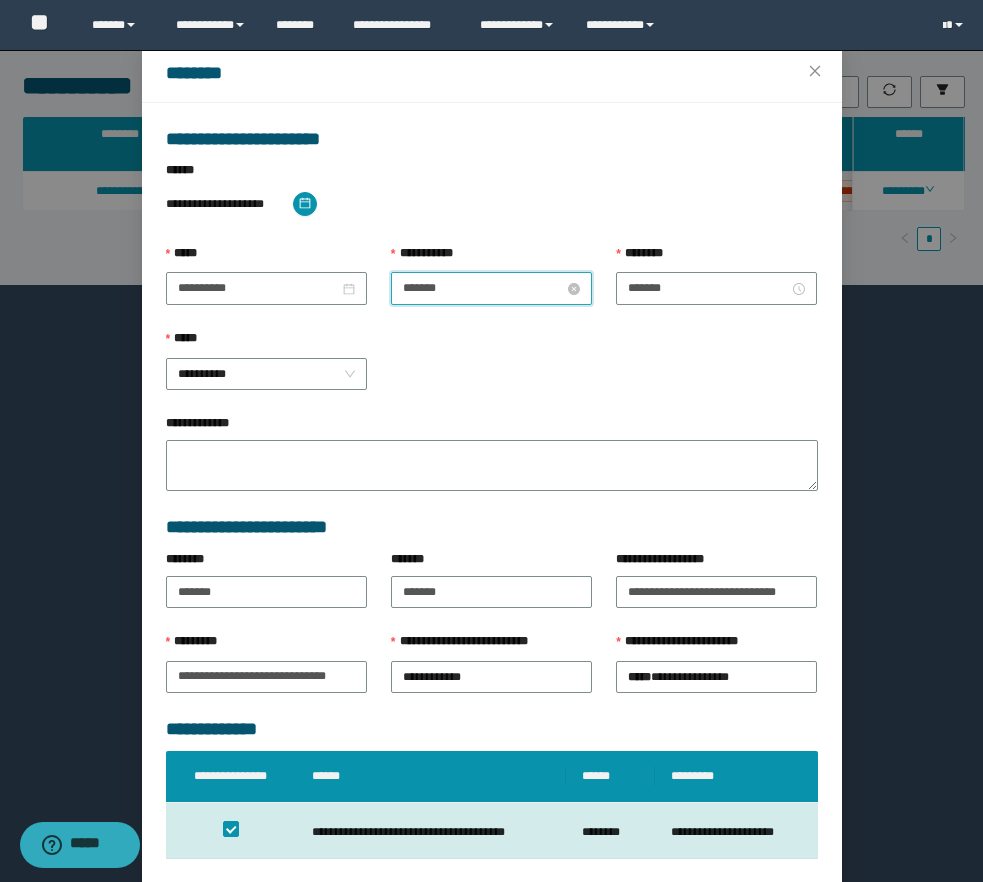 scroll, scrollTop: 112, scrollLeft: 0, axis: vertical 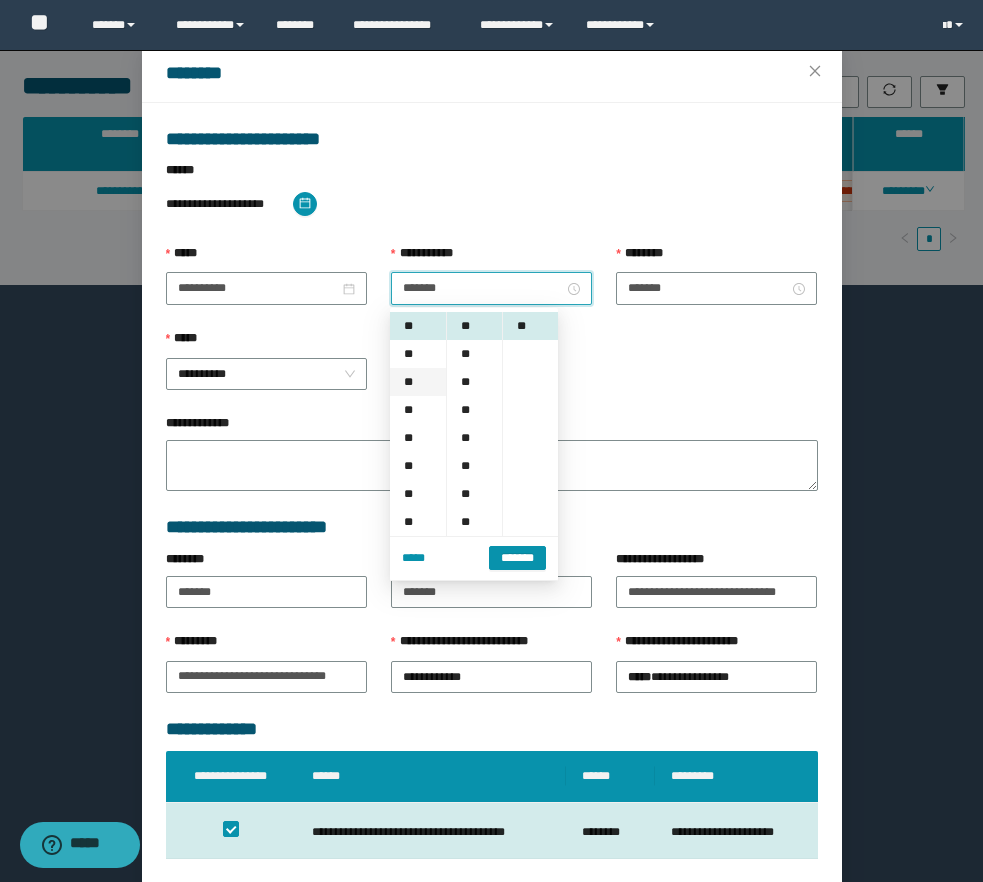 click on "**" at bounding box center (418, 382) 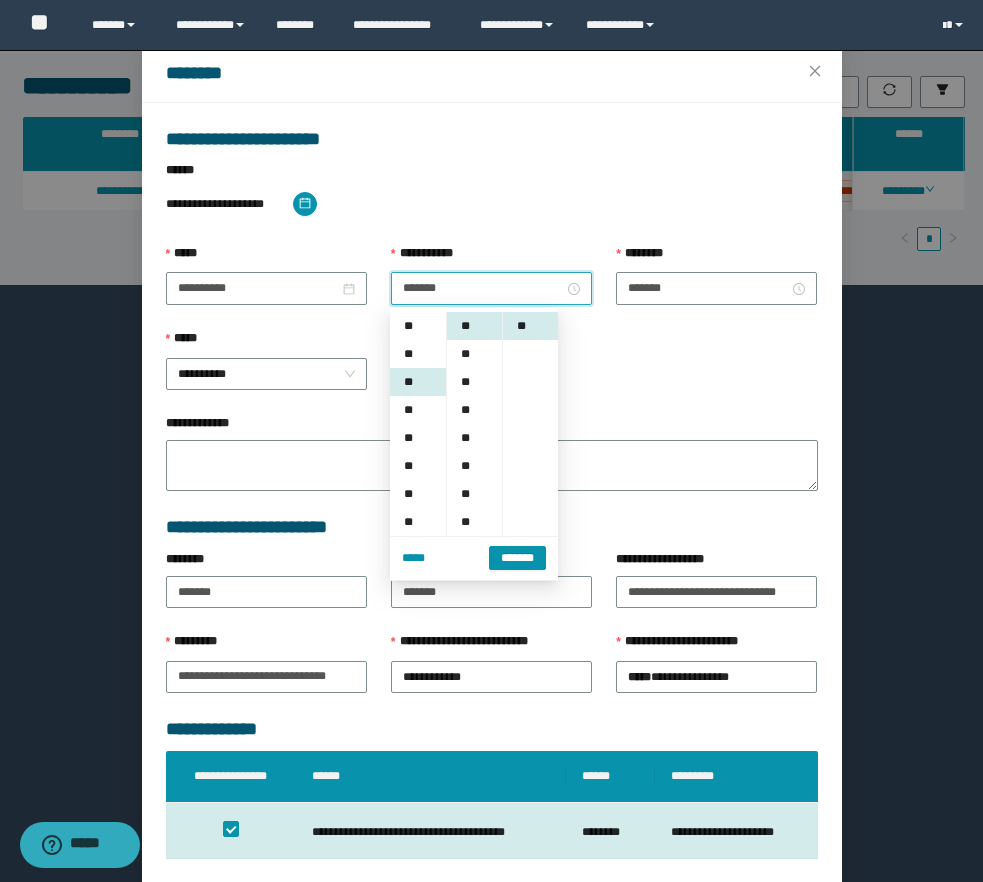 type on "*******" 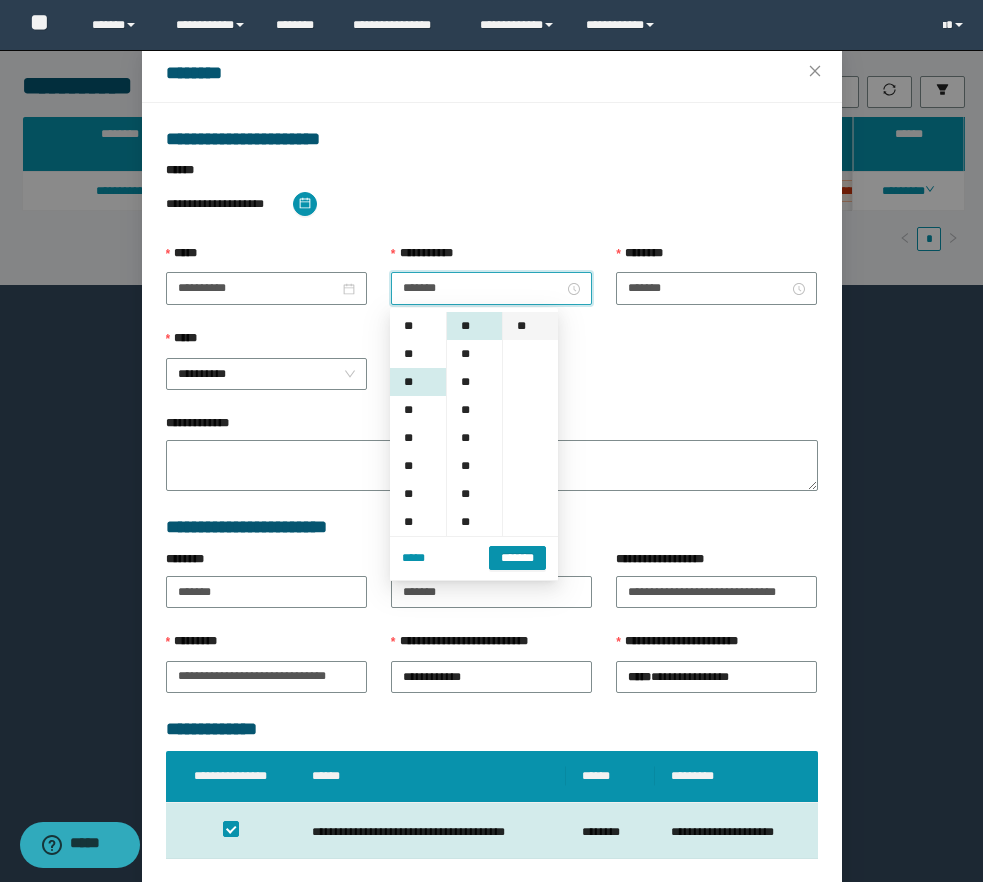 scroll, scrollTop: 28, scrollLeft: 0, axis: vertical 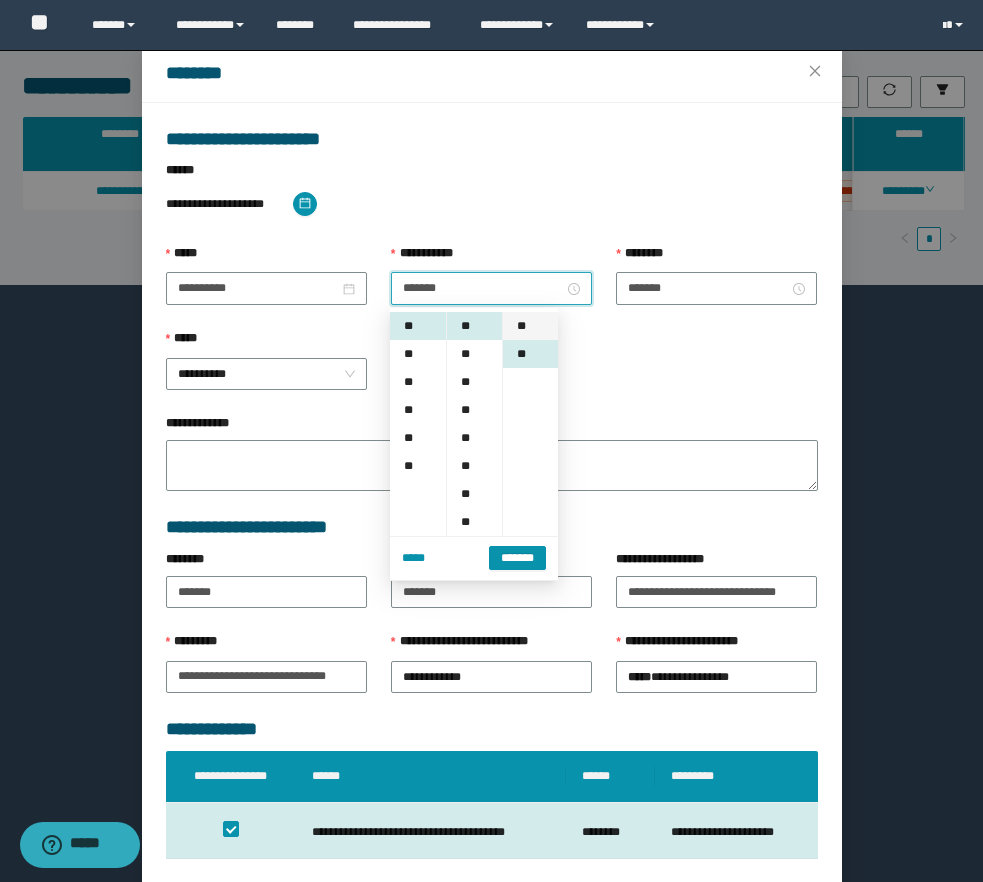 click on "**" at bounding box center (530, 326) 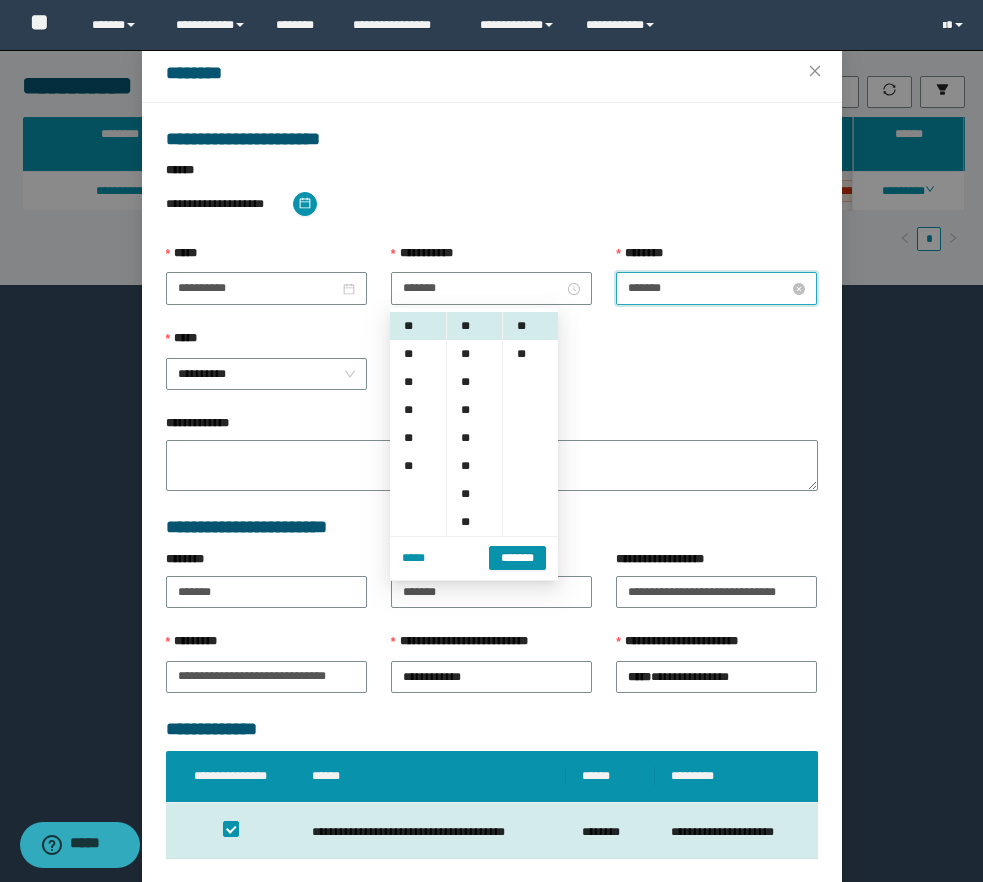 click on "*******" at bounding box center [708, 288] 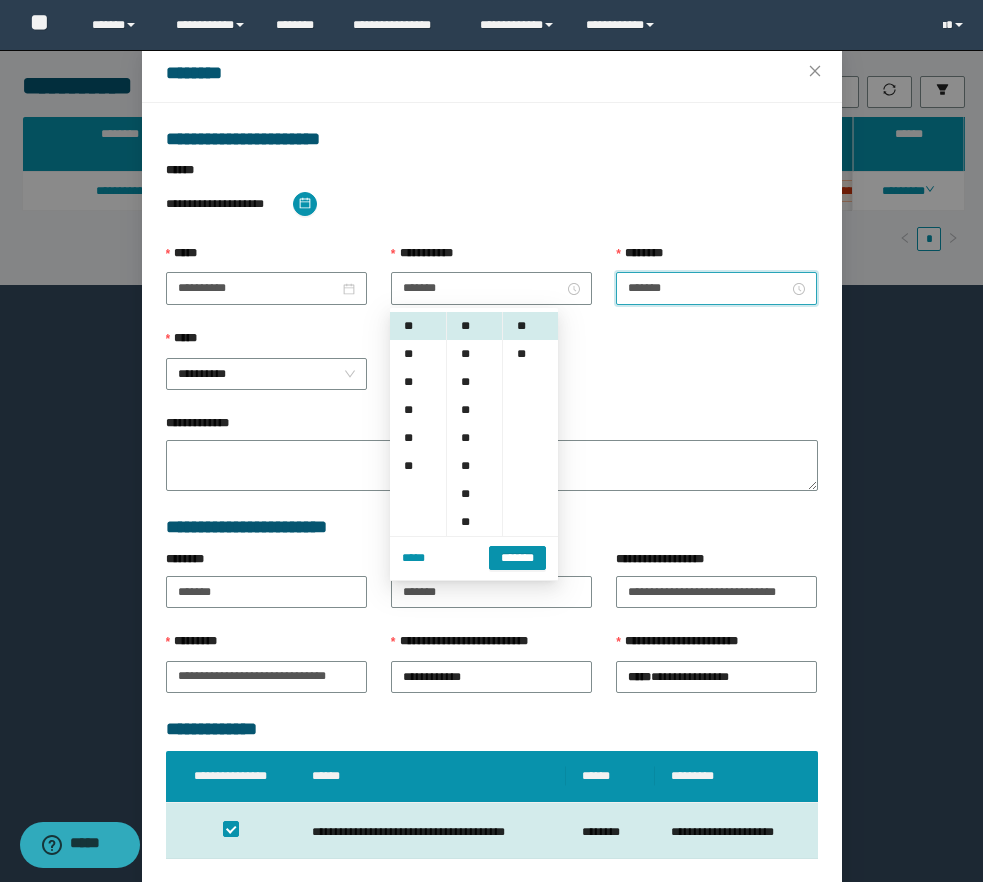 scroll, scrollTop: 168, scrollLeft: 0, axis: vertical 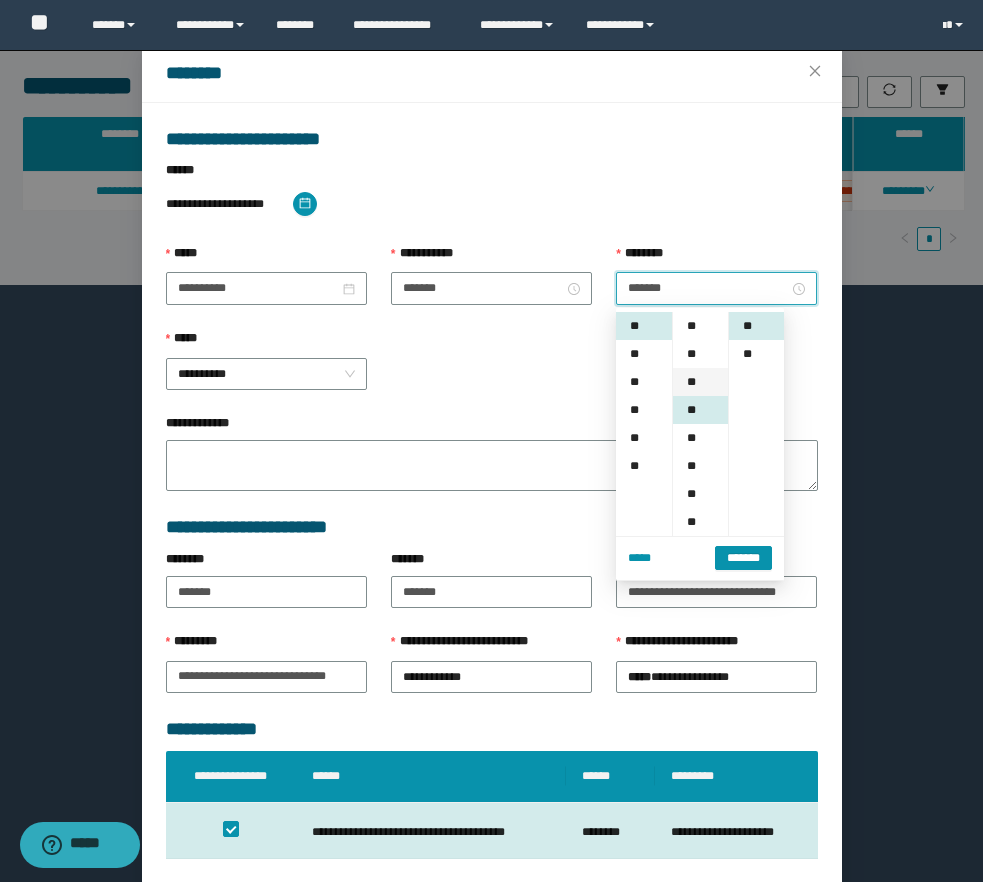 click on "**" at bounding box center (700, 382) 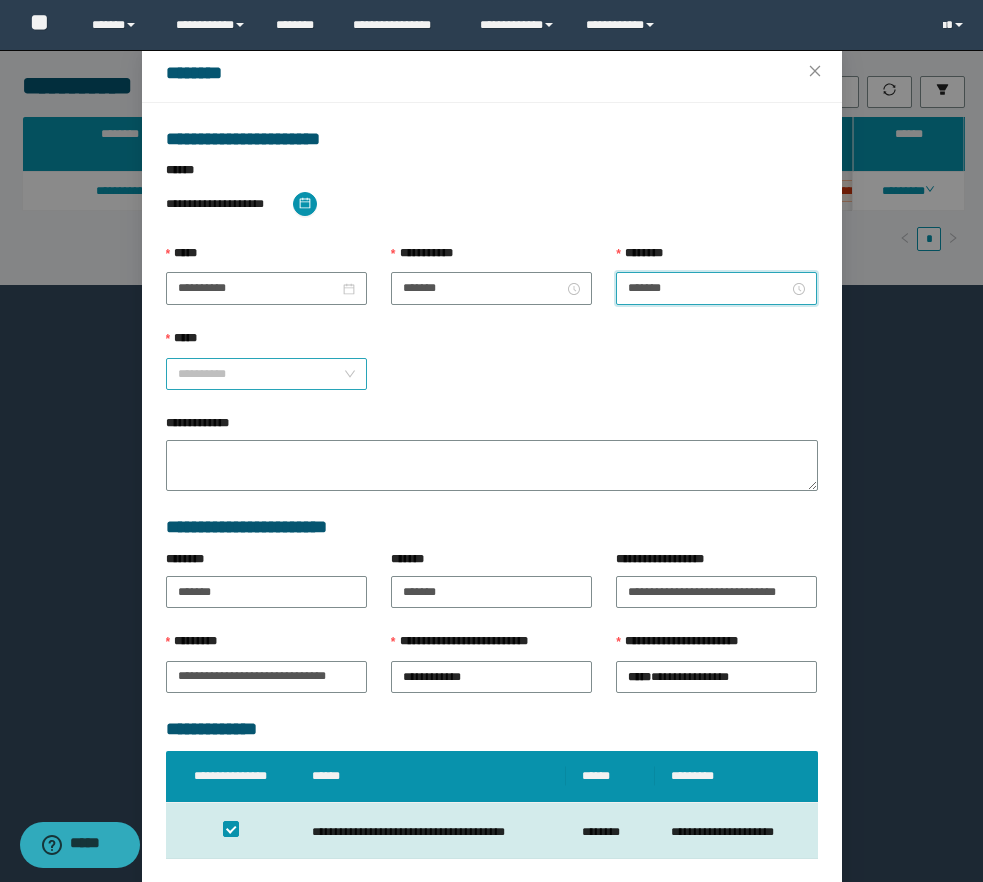 click on "**********" at bounding box center (266, 374) 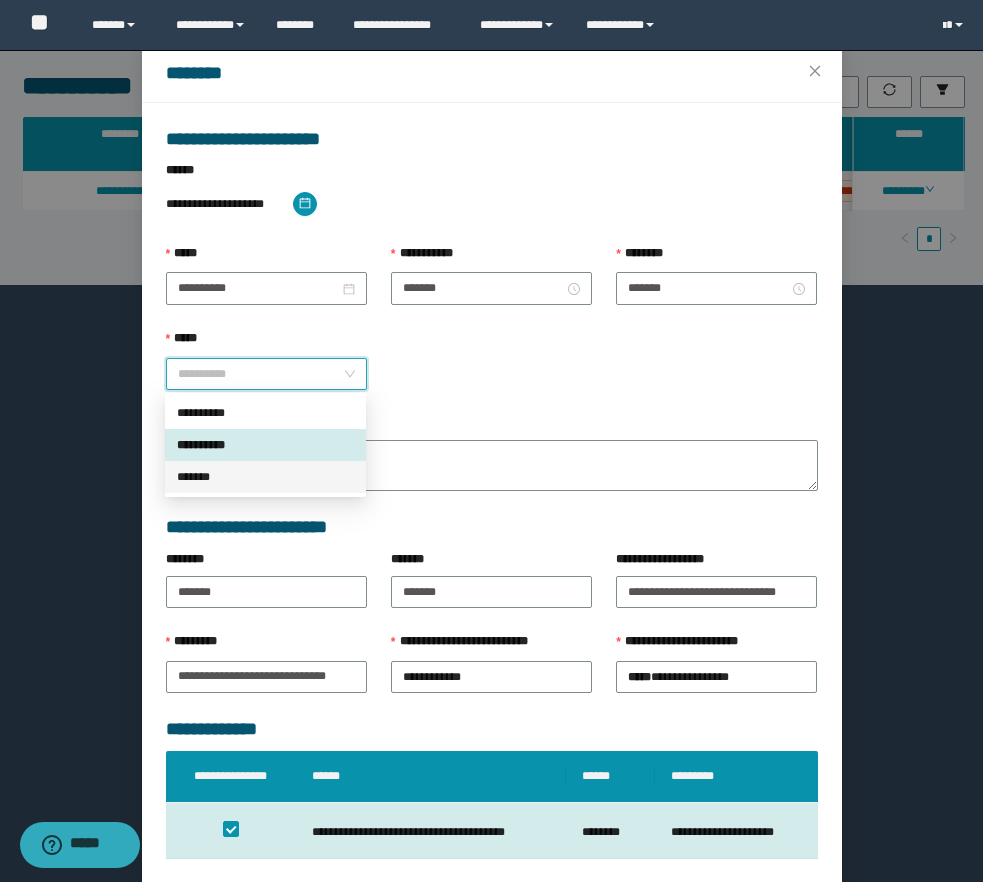 click on "*******" at bounding box center [265, 477] 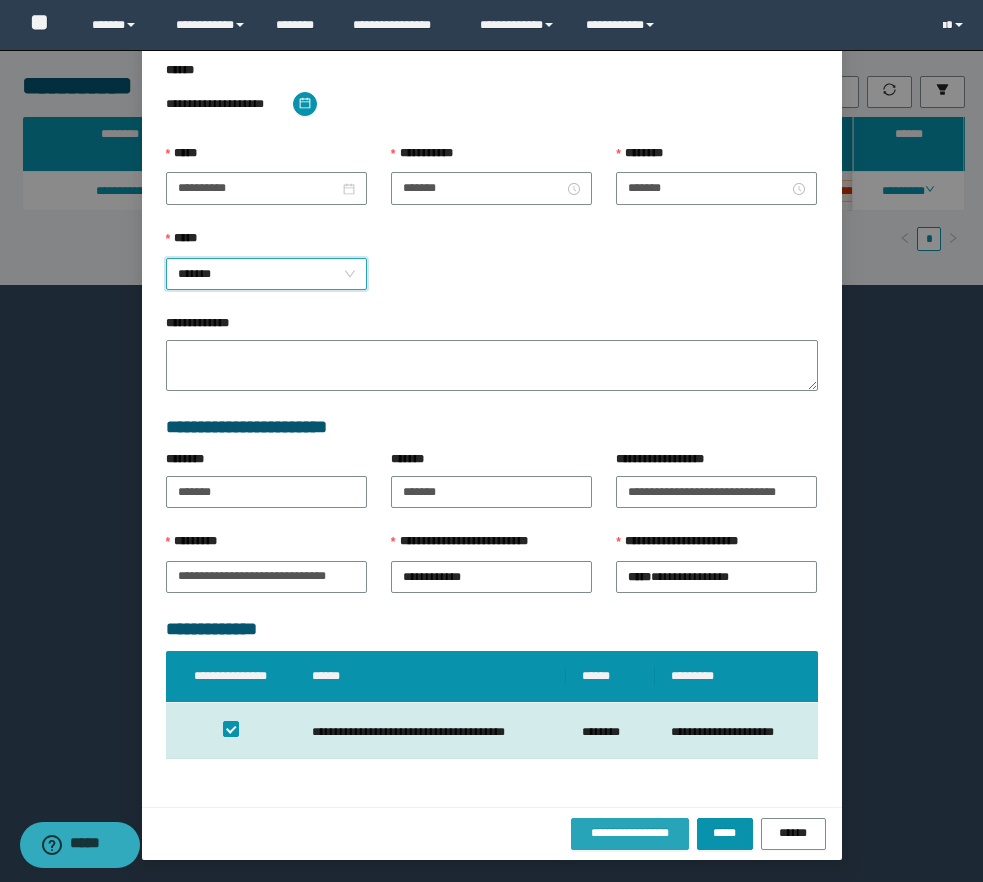 click on "**********" at bounding box center (630, 833) 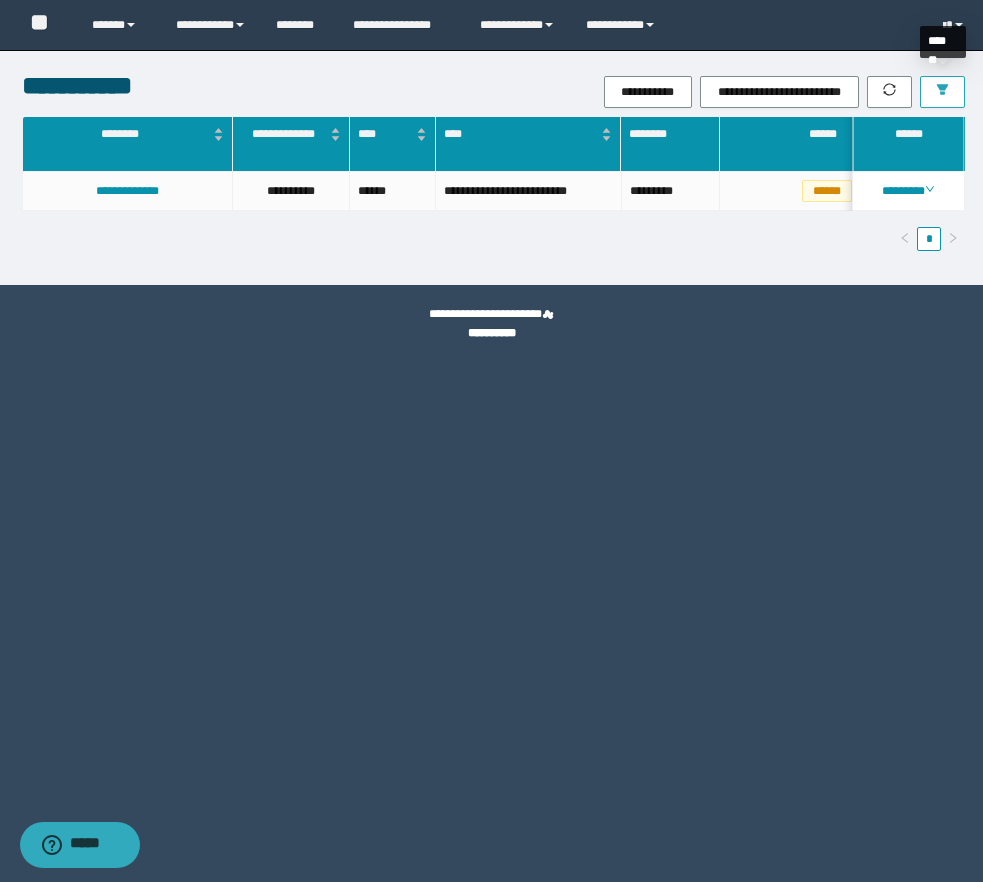 click at bounding box center (942, 92) 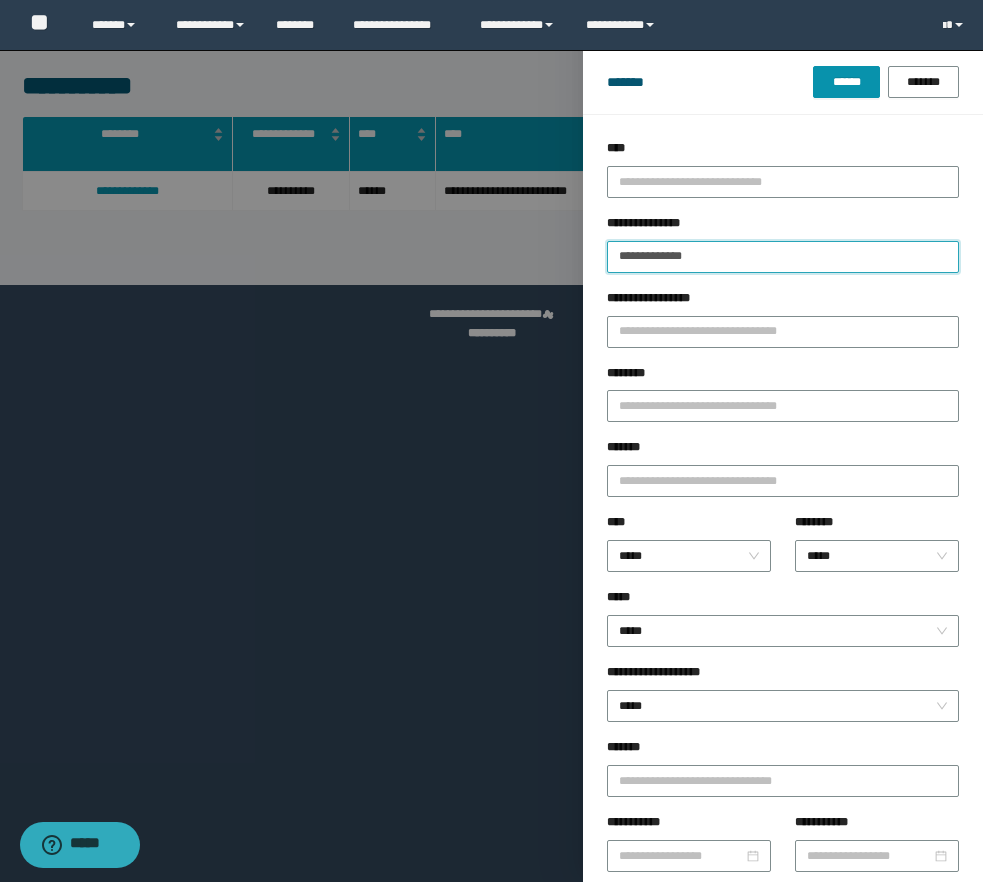 click on "**********" at bounding box center (783, 257) 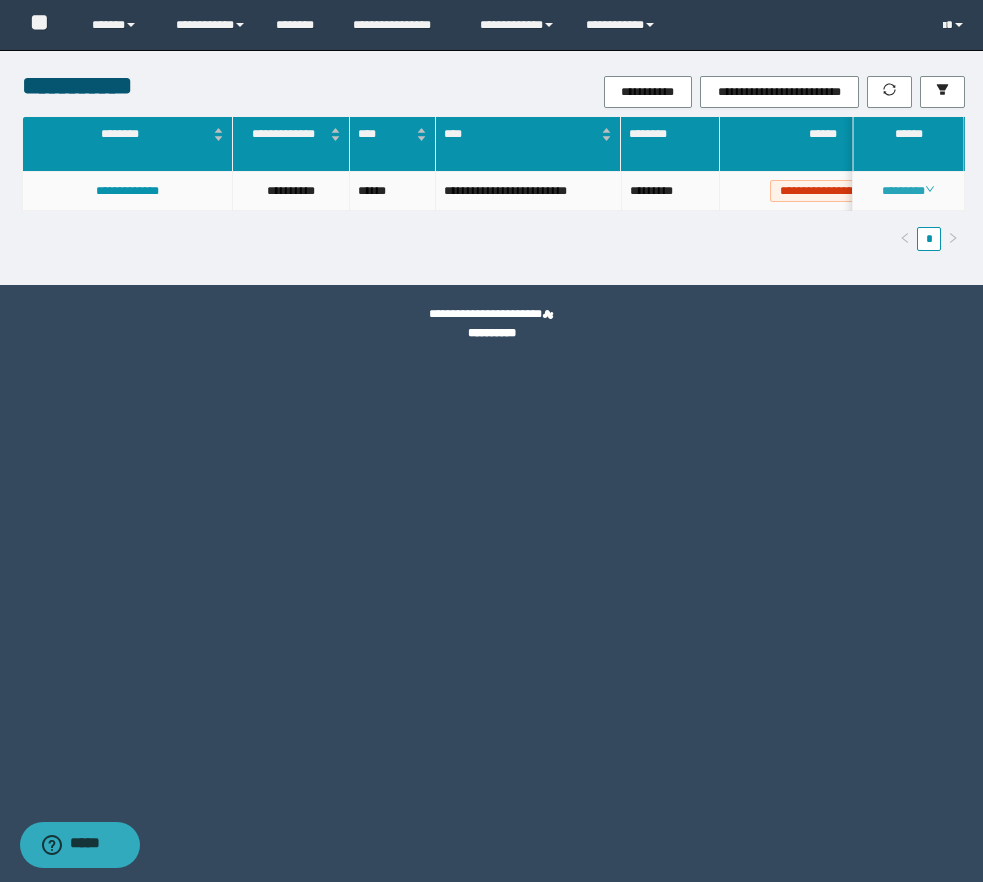 click on "********" at bounding box center (908, 191) 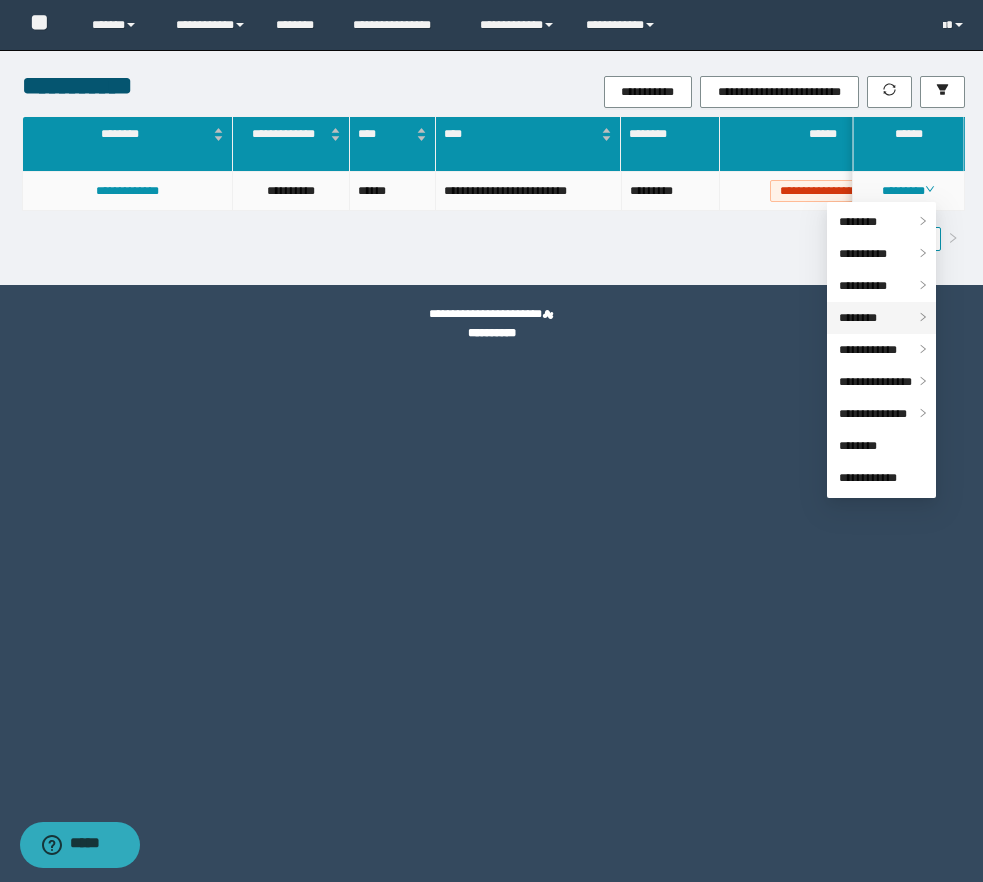 click on "********" at bounding box center [858, 318] 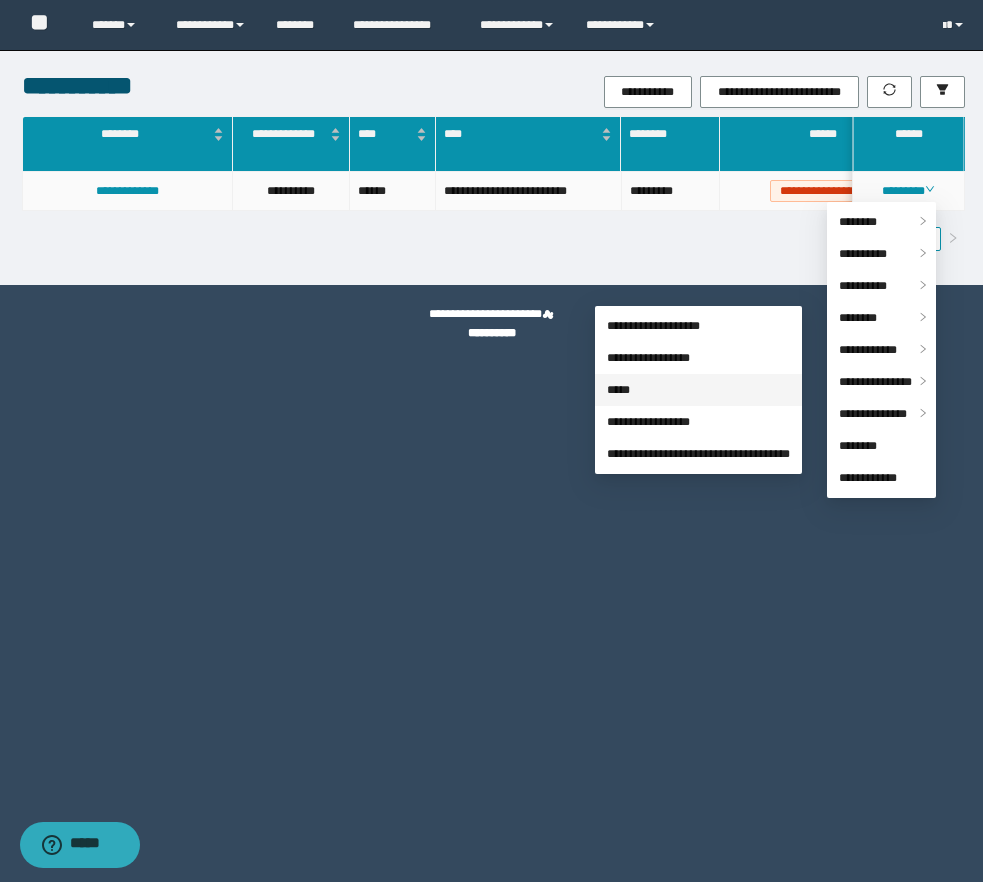 click on "*****" at bounding box center (618, 390) 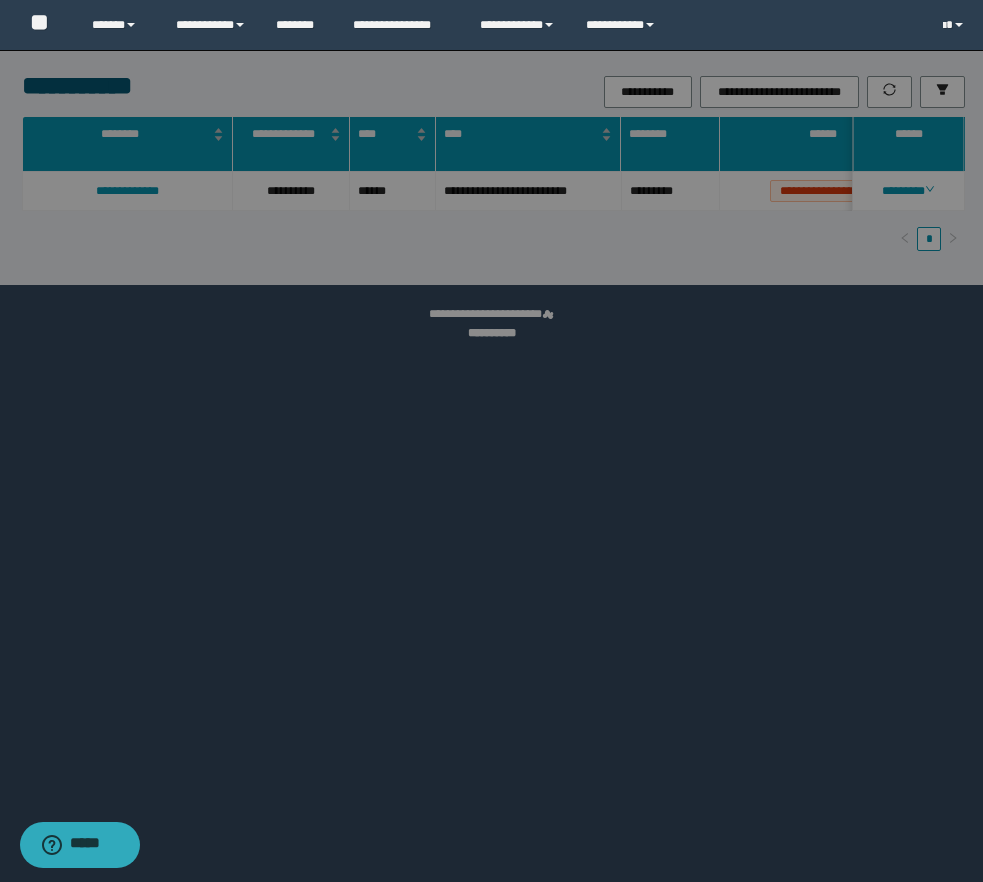 scroll, scrollTop: 55, scrollLeft: 0, axis: vertical 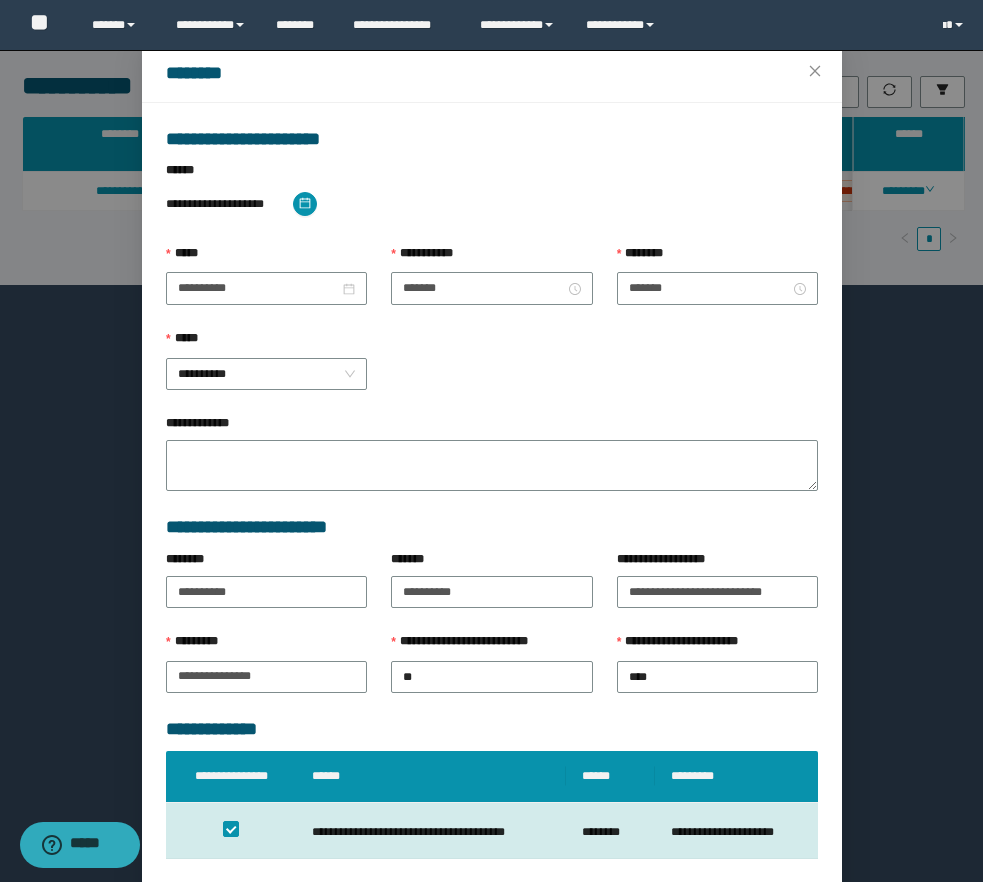 type on "*******" 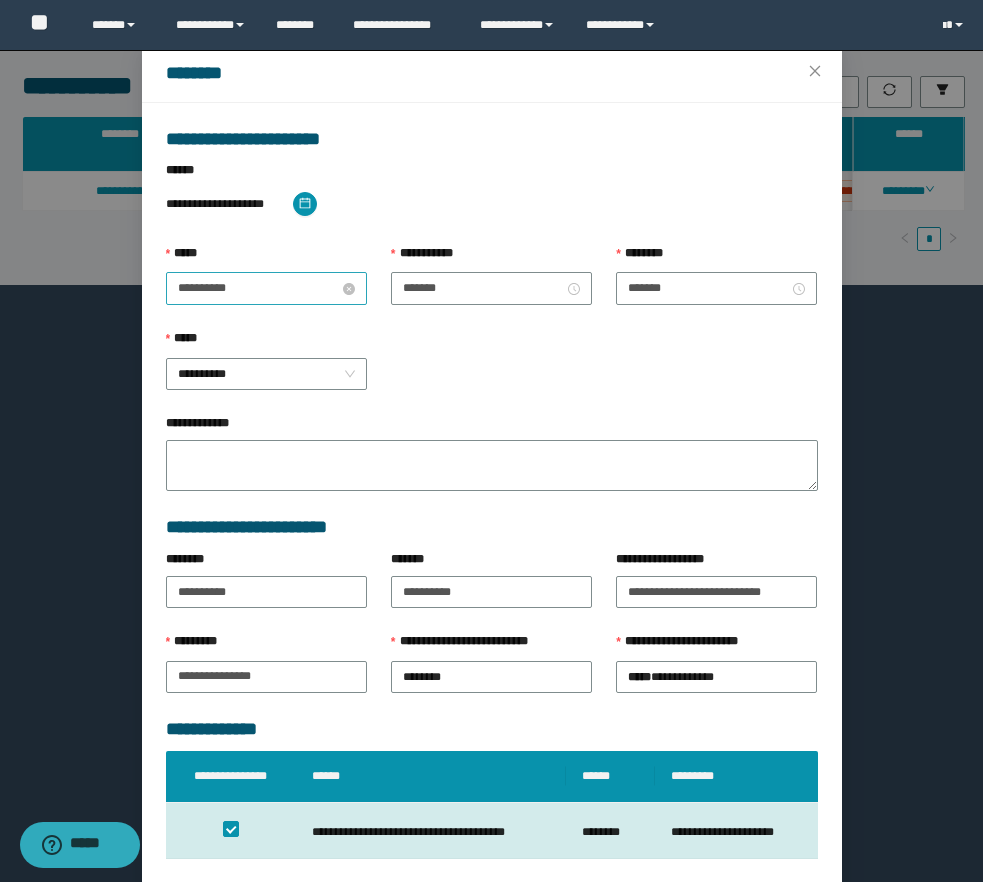 click on "**********" at bounding box center [258, 288] 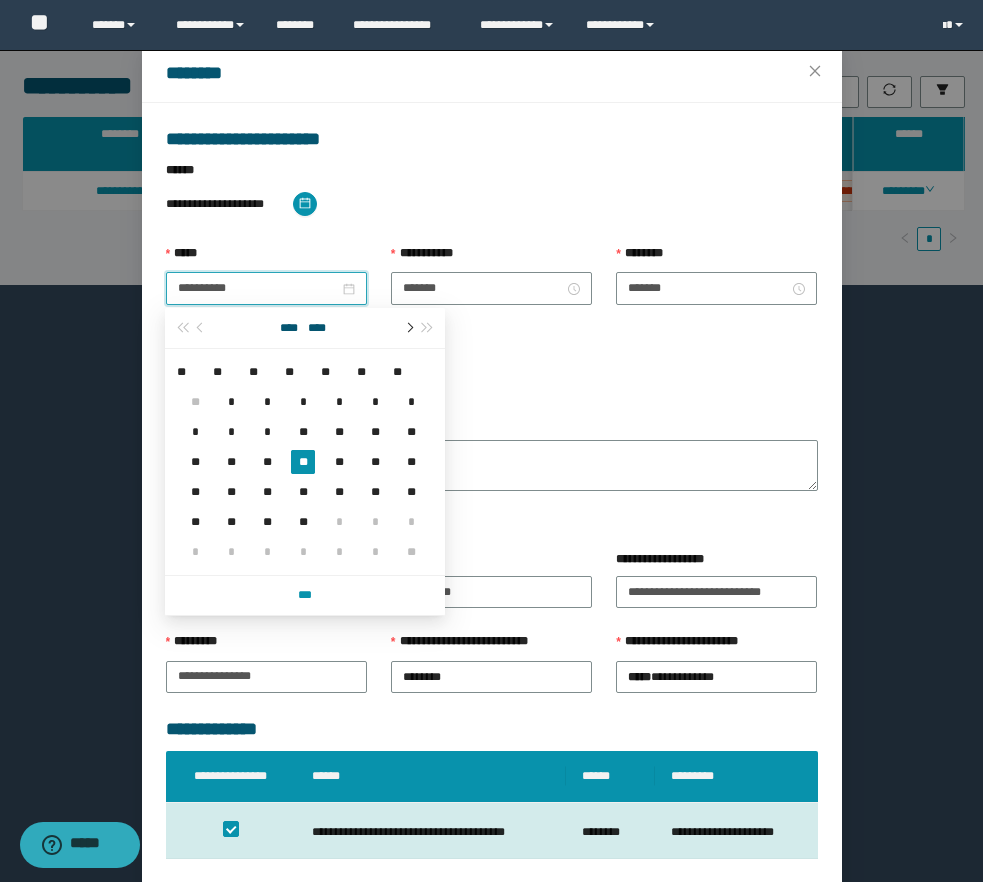 click at bounding box center (408, 328) 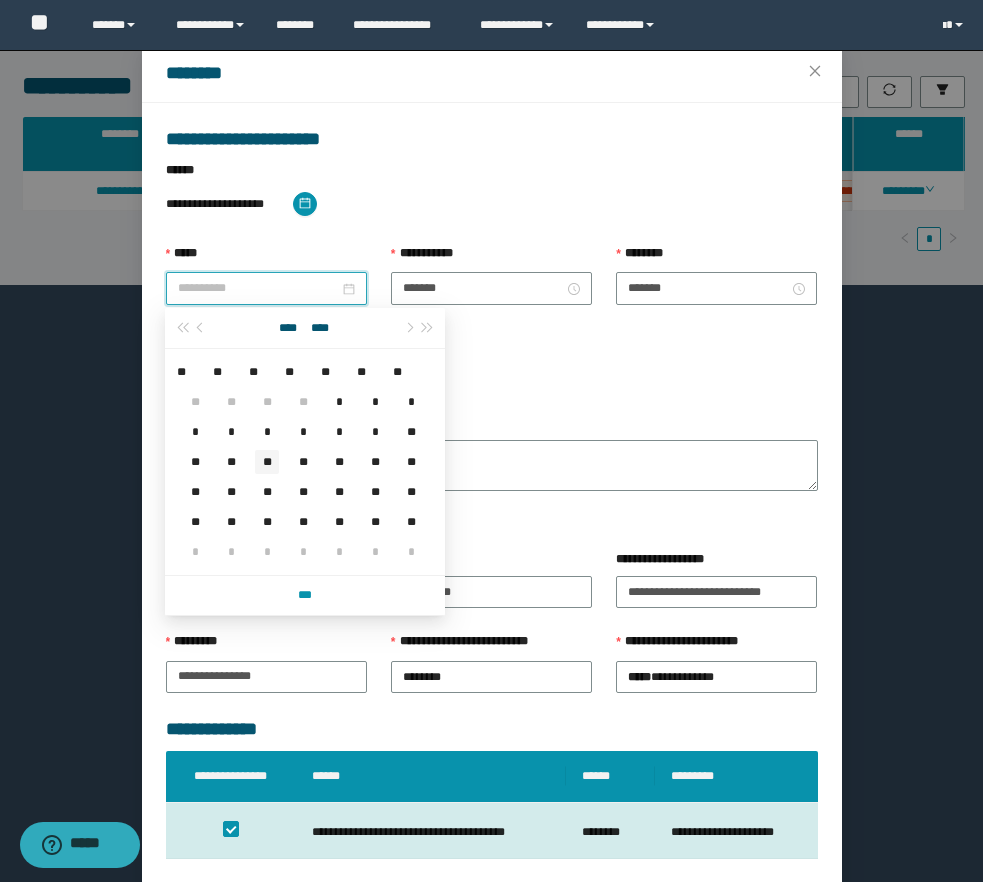 type on "**********" 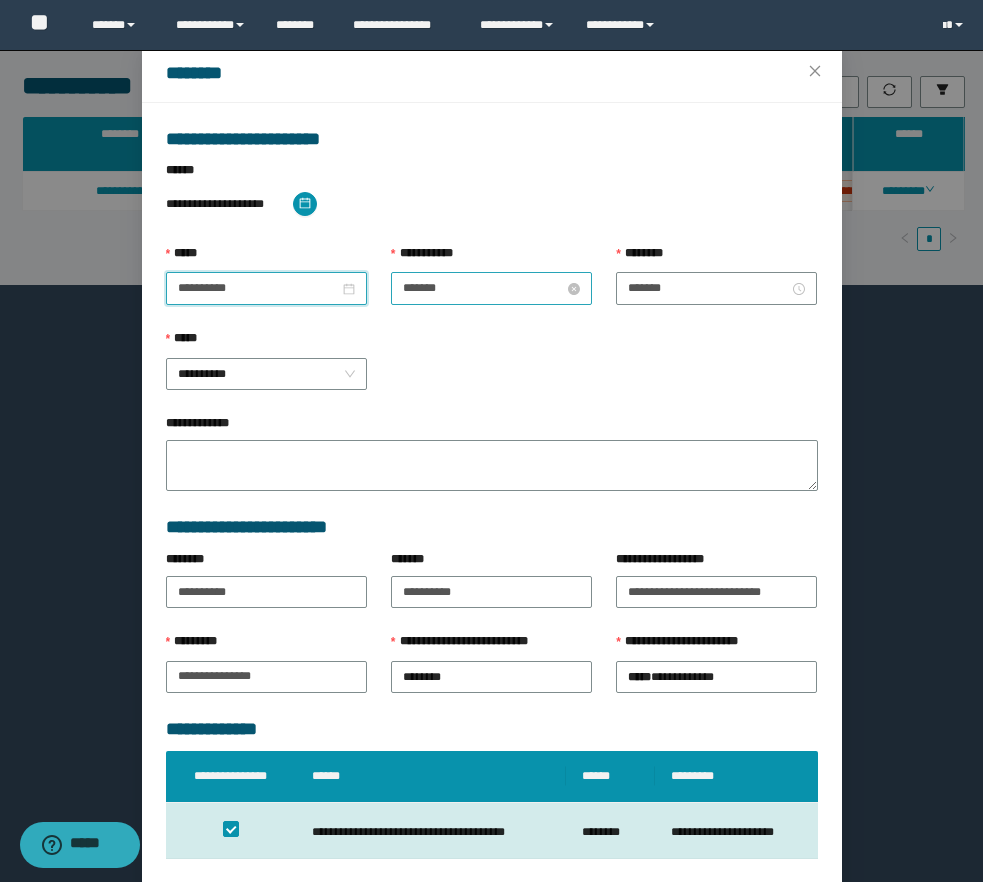 click on "*******" at bounding box center (483, 288) 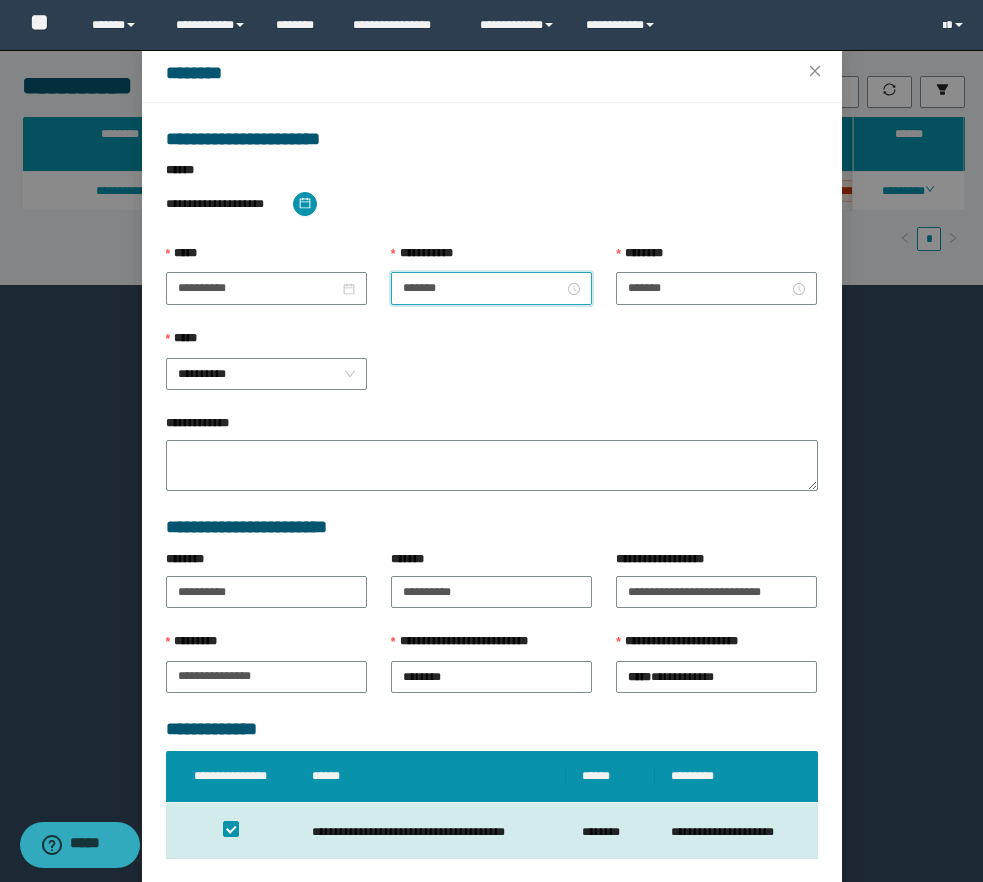 scroll, scrollTop: 112, scrollLeft: 0, axis: vertical 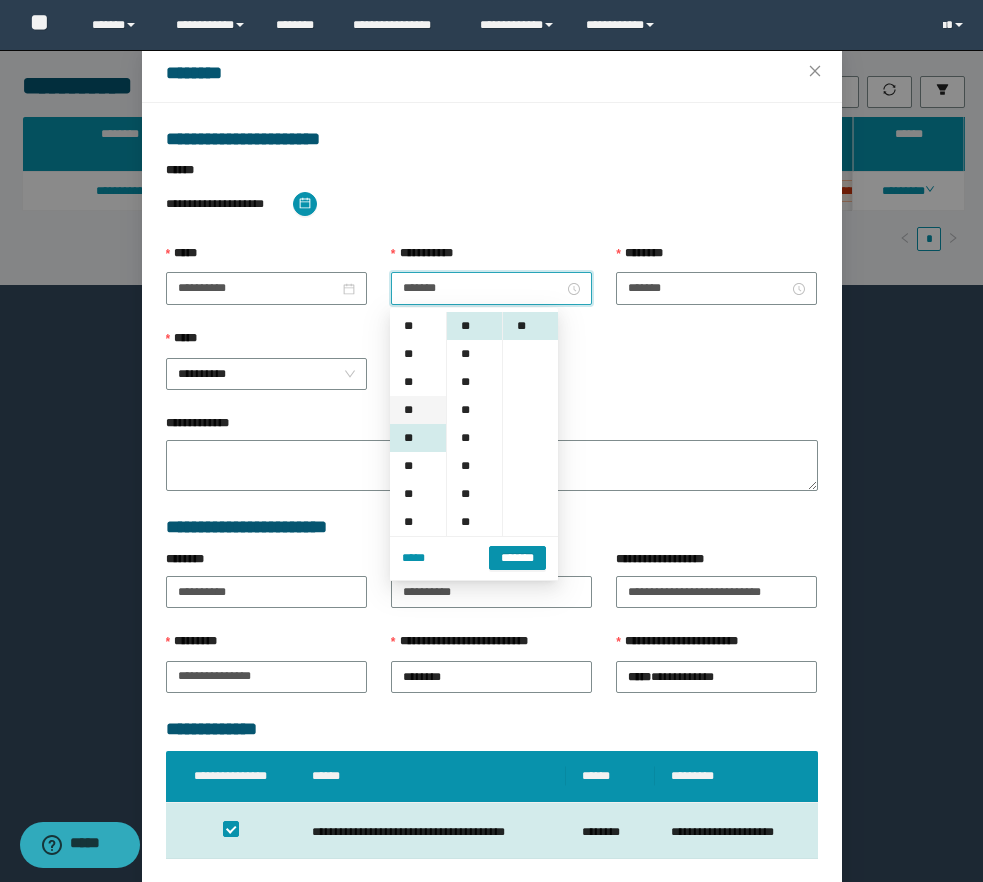 click on "**" at bounding box center (418, 410) 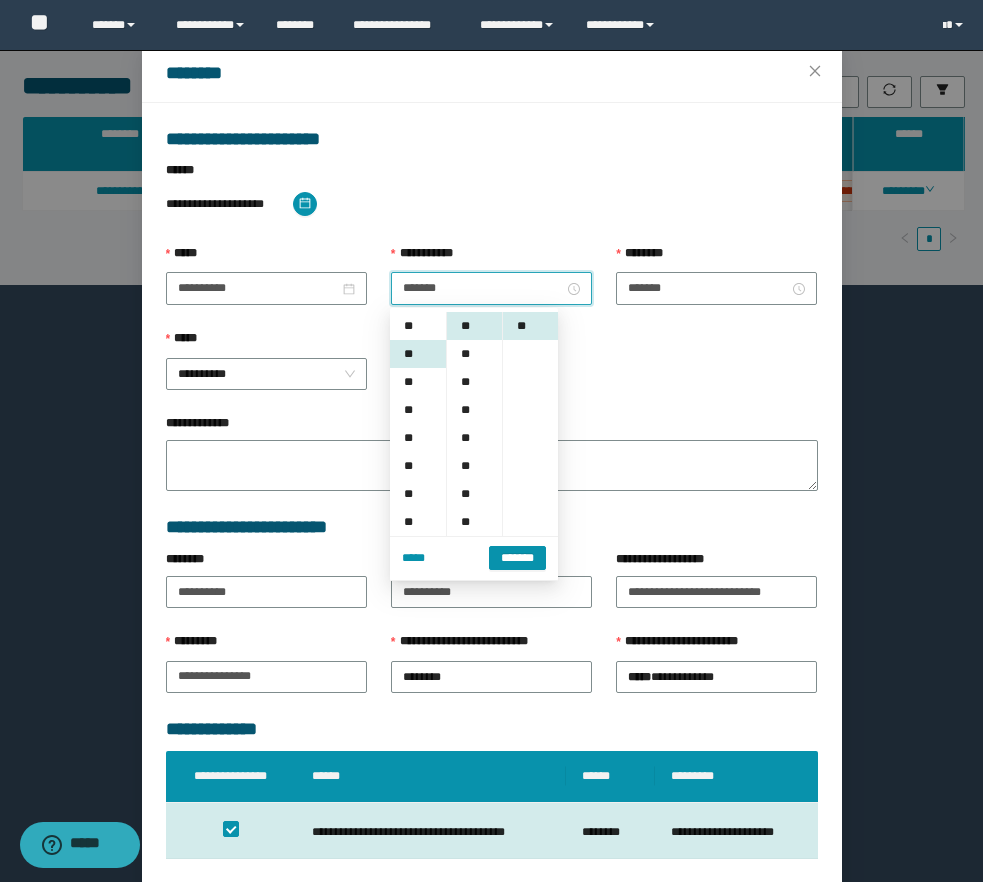 scroll, scrollTop: 84, scrollLeft: 0, axis: vertical 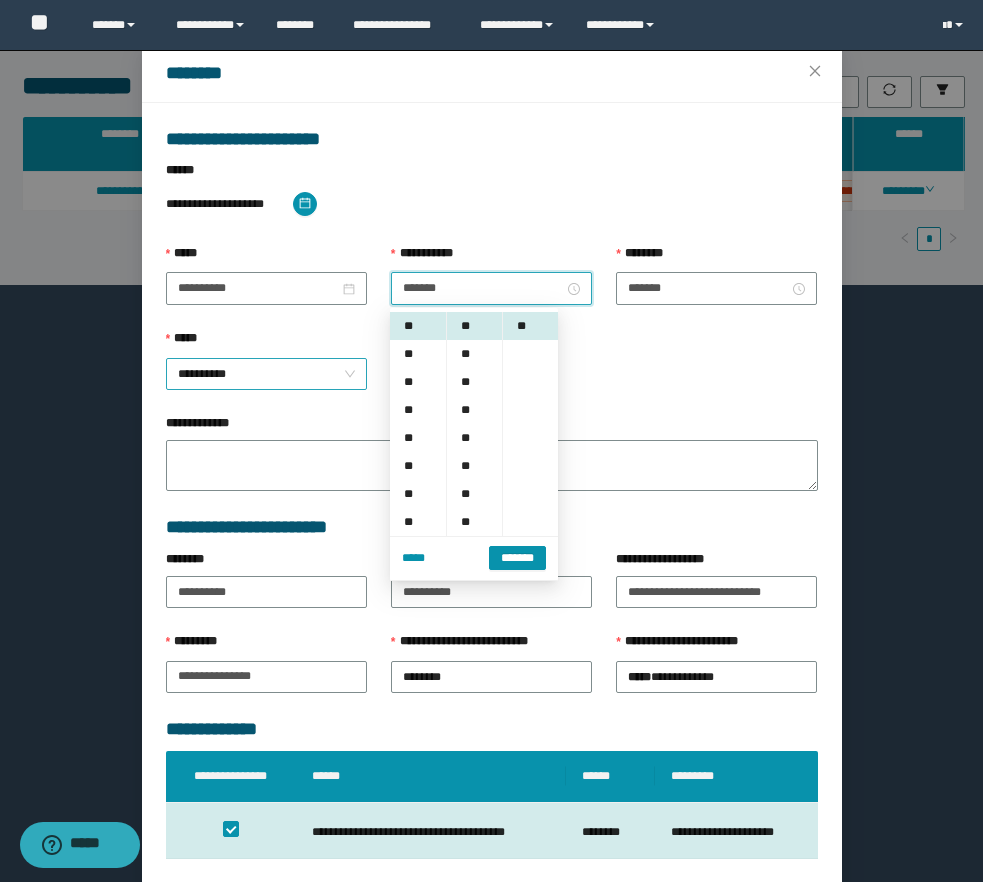 click on "**********" at bounding box center (266, 374) 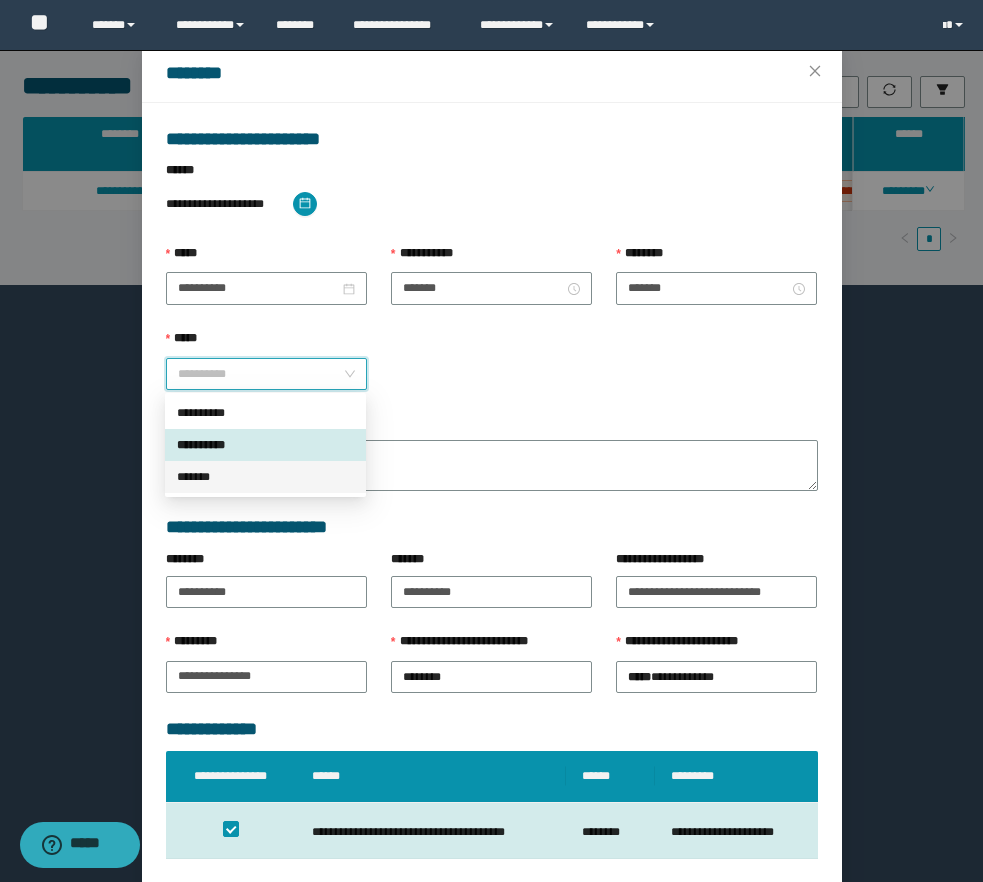 click on "*******" at bounding box center (265, 477) 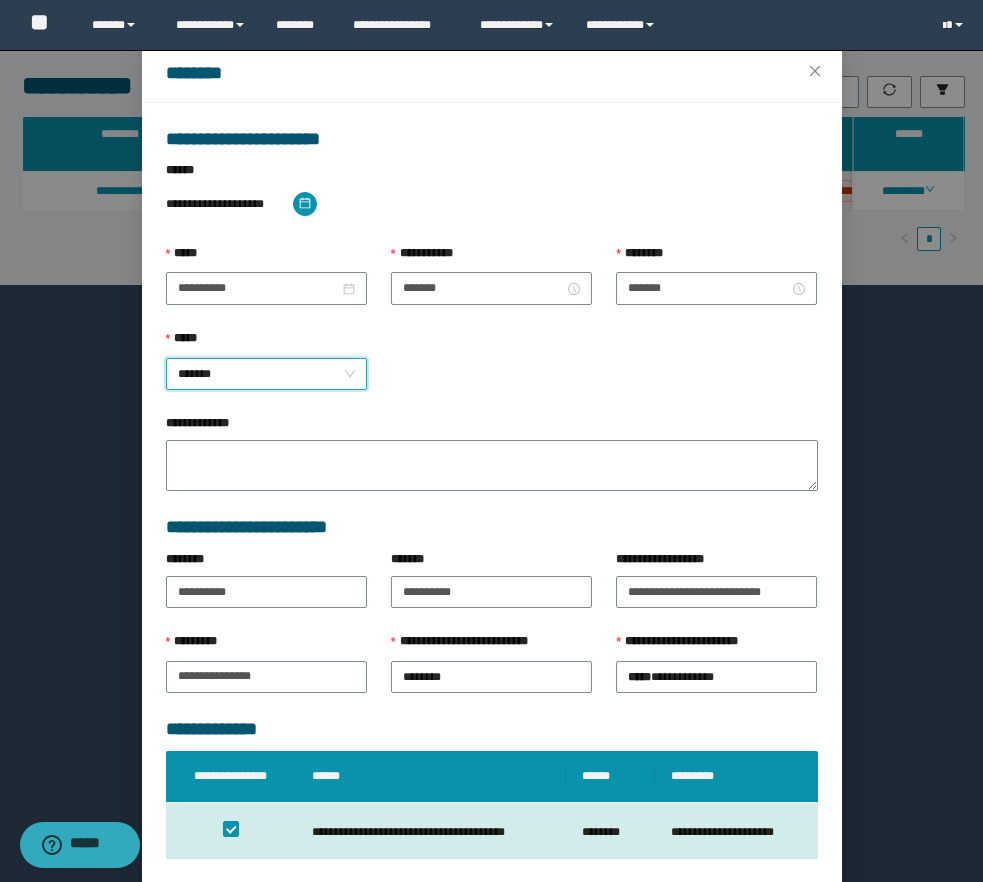 scroll, scrollTop: 155, scrollLeft: 0, axis: vertical 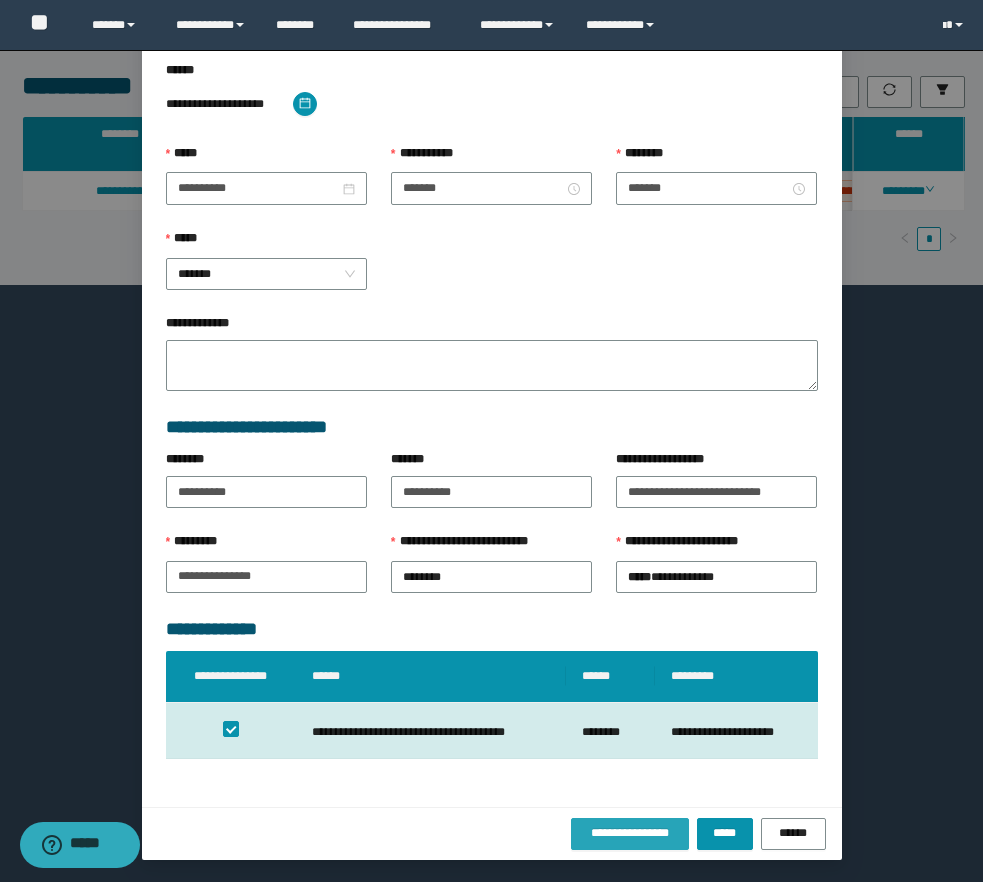 click on "**********" at bounding box center [630, 833] 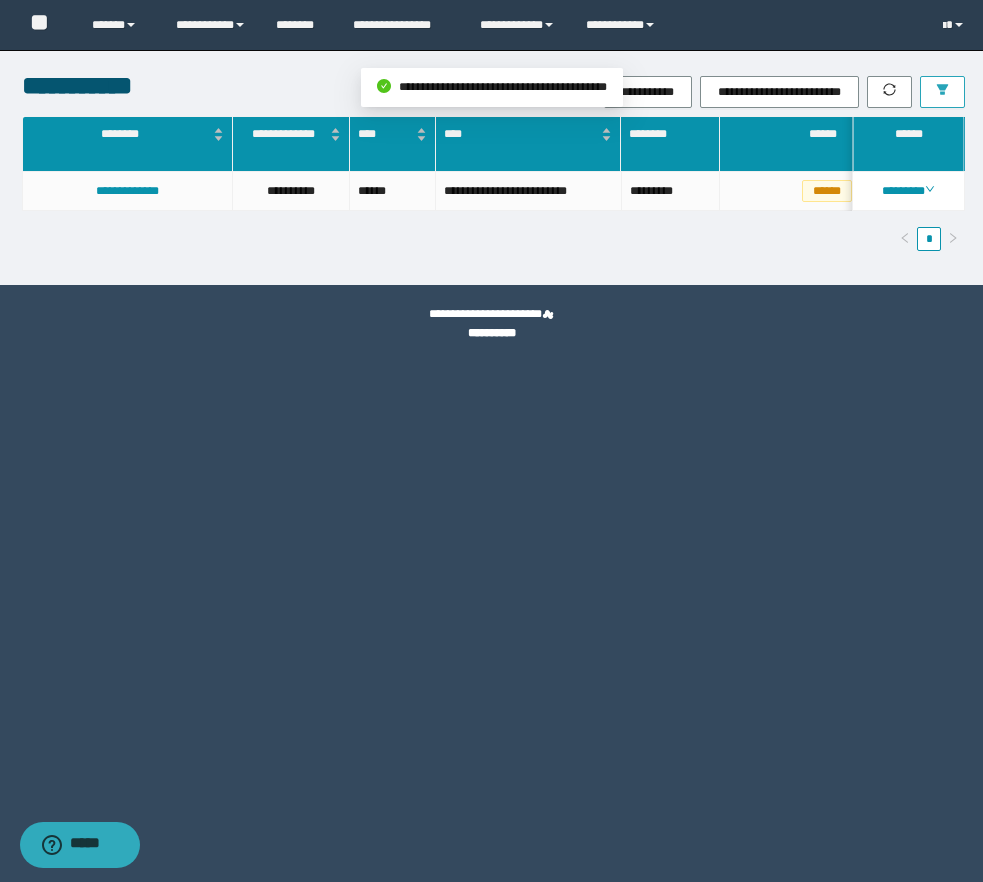 click 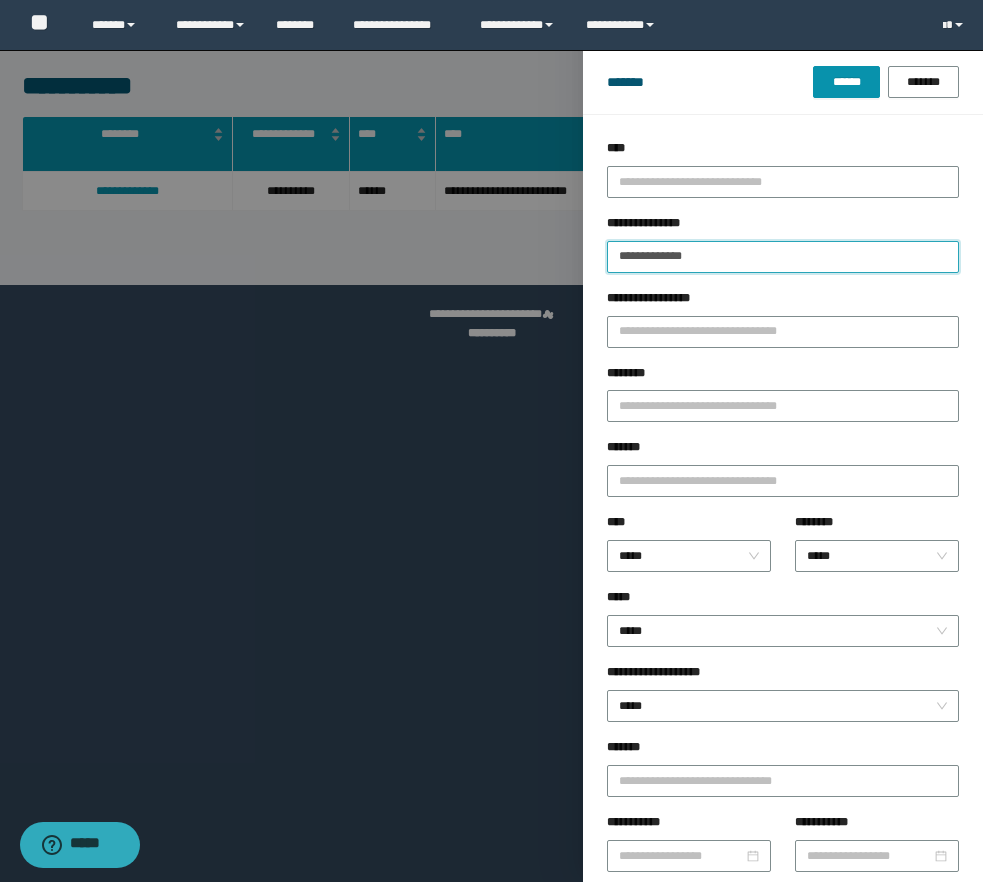 click on "**********" at bounding box center [783, 257] 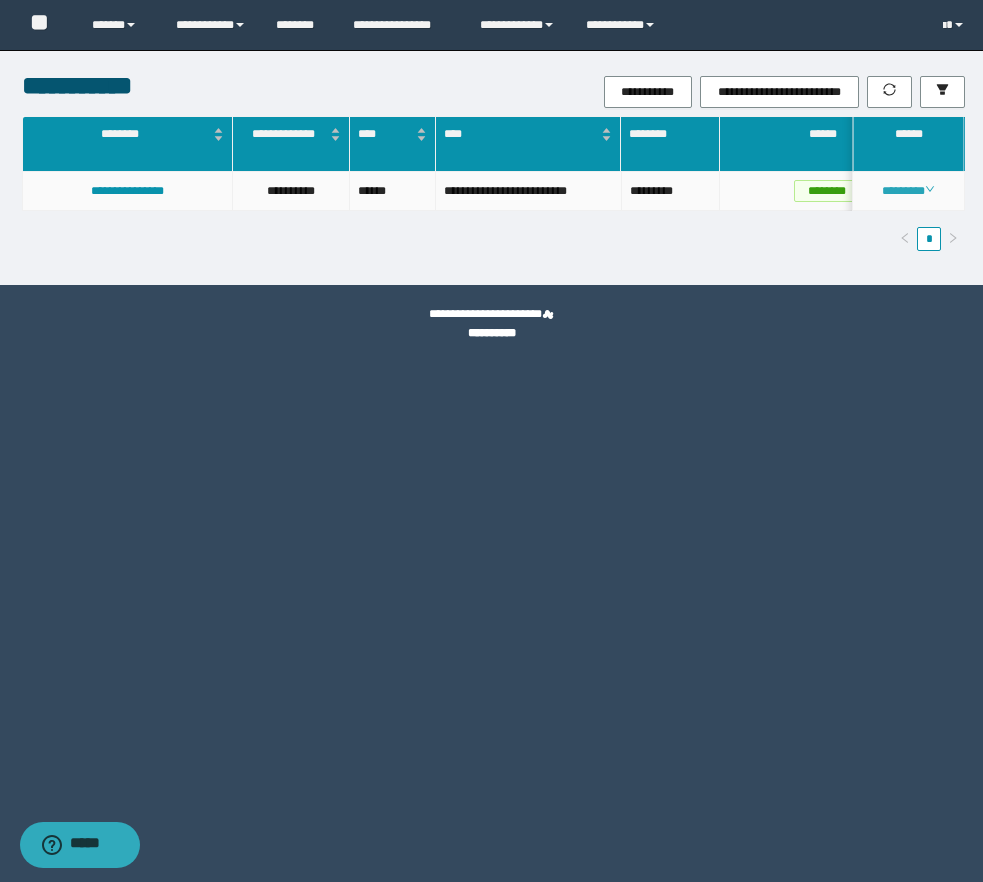 click on "********" at bounding box center (908, 191) 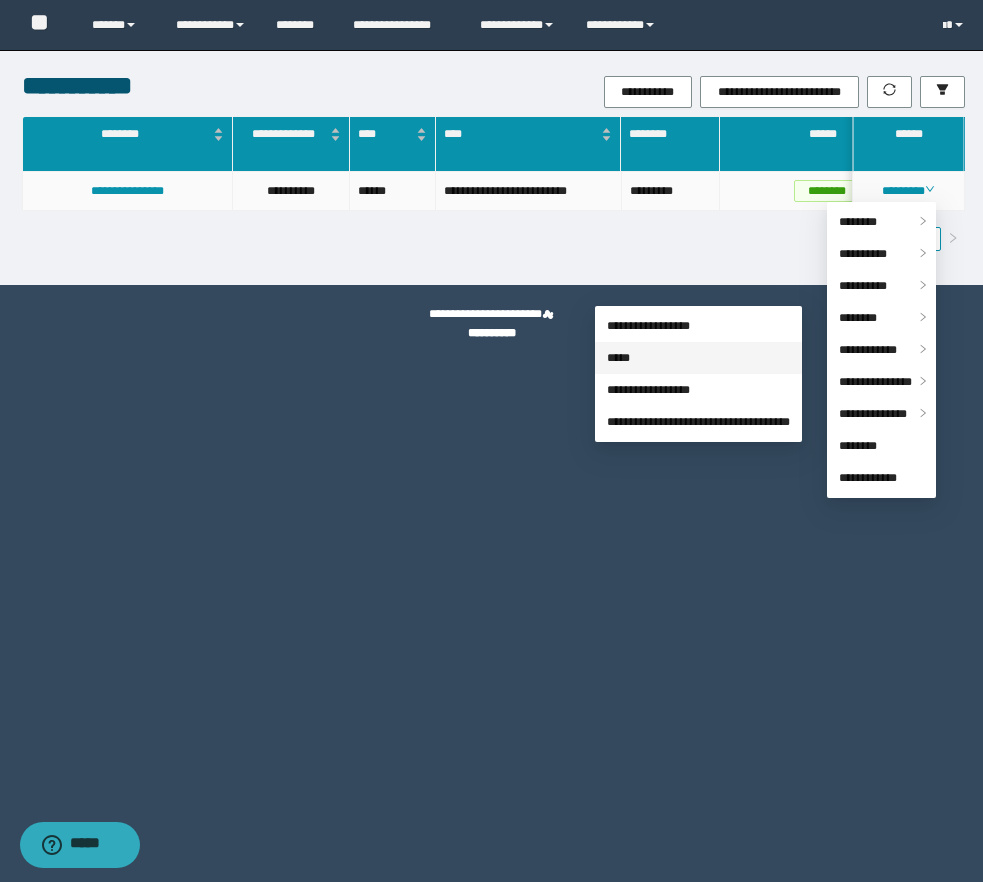 click on "*****" at bounding box center (618, 358) 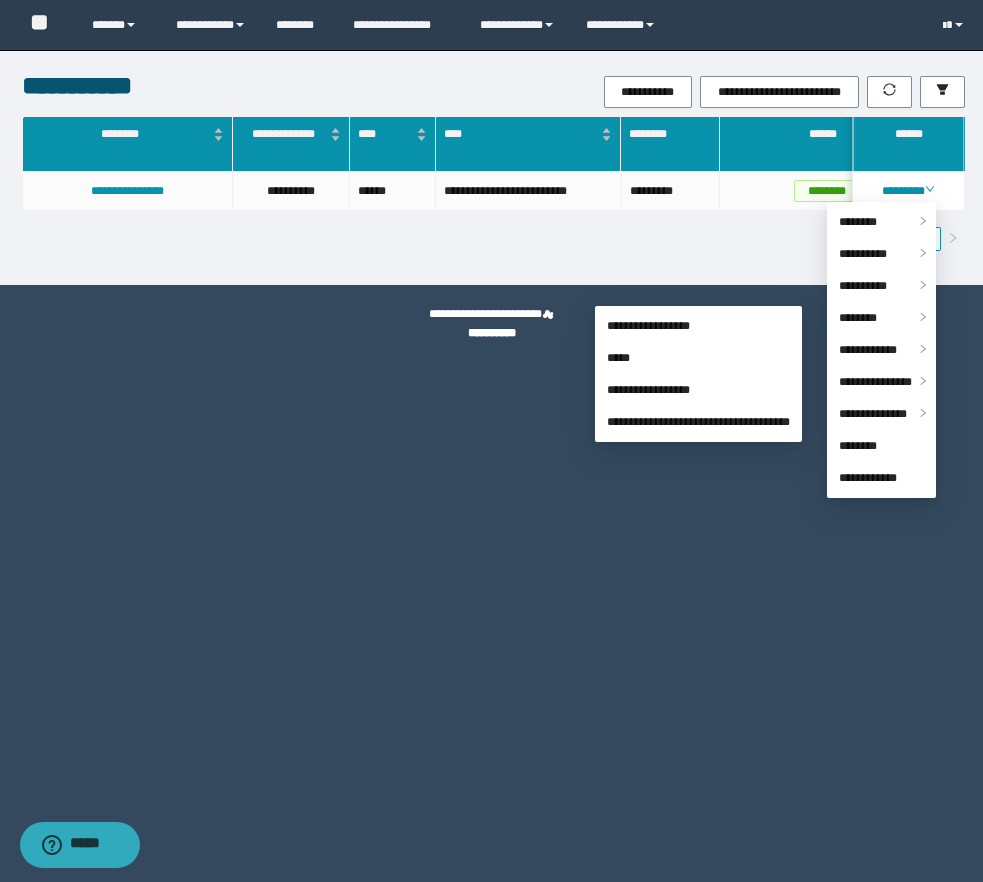 type on "**********" 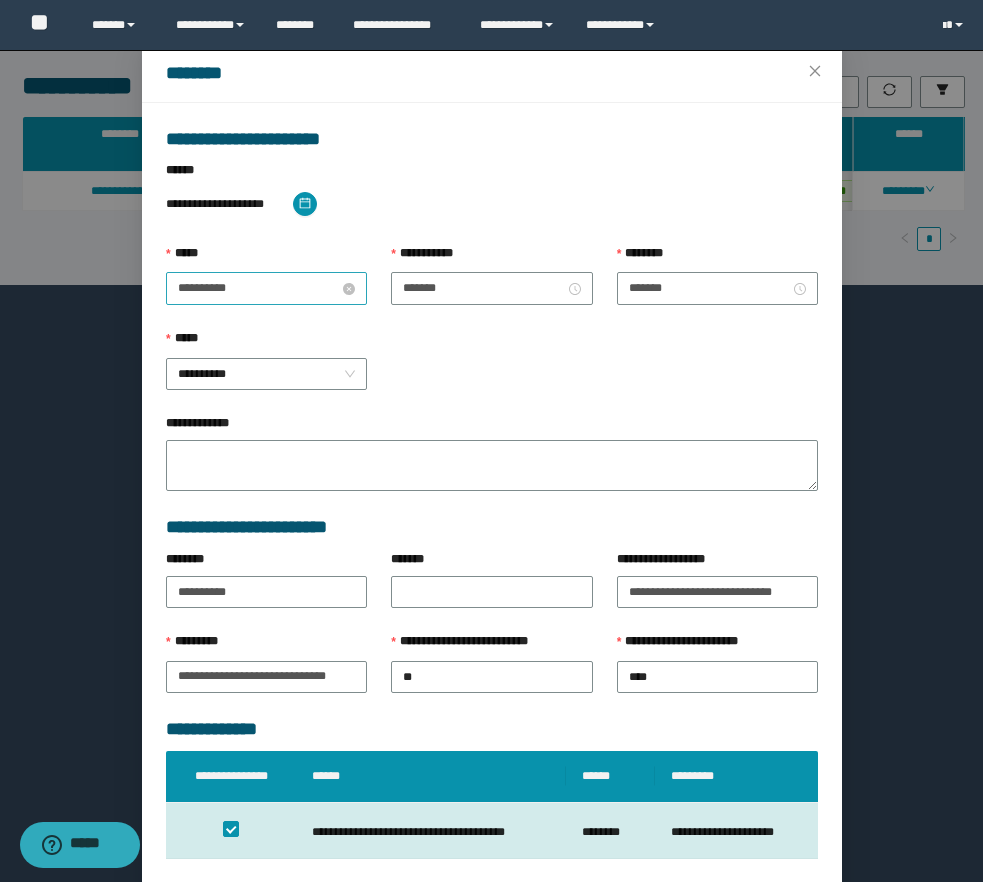 click on "**********" at bounding box center [258, 288] 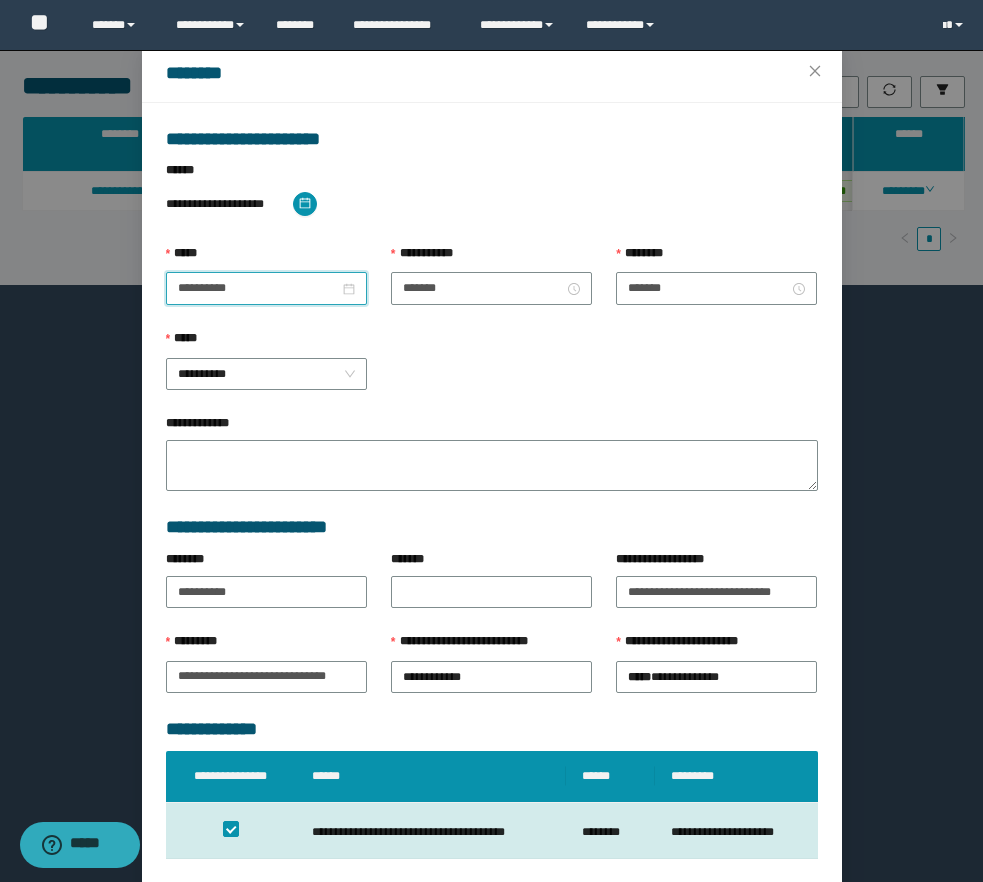 click on "**********" at bounding box center (266, 288) 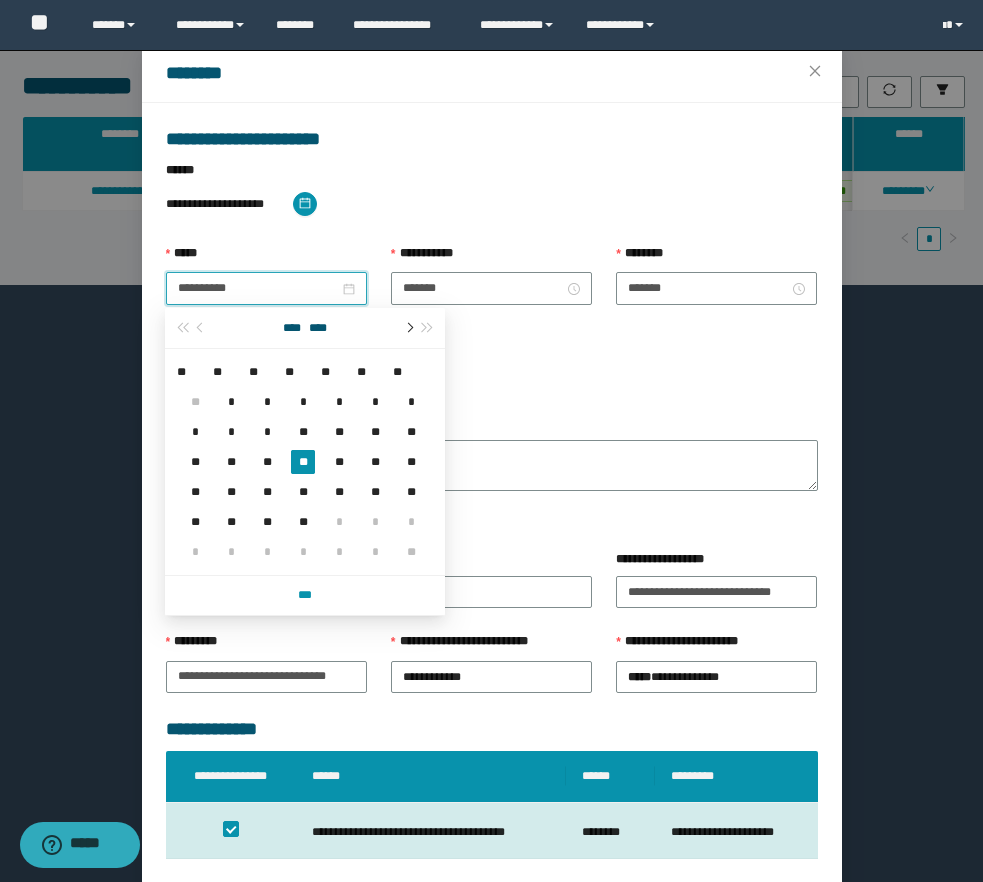 click at bounding box center (408, 328) 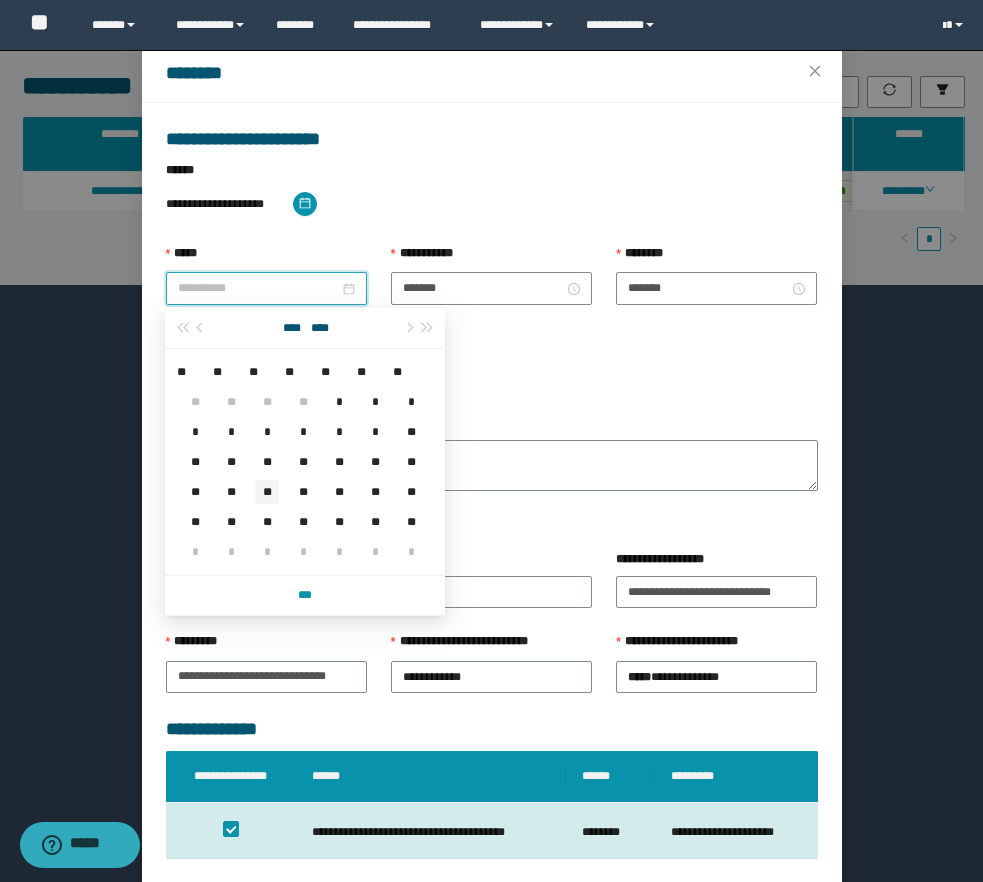 type on "**********" 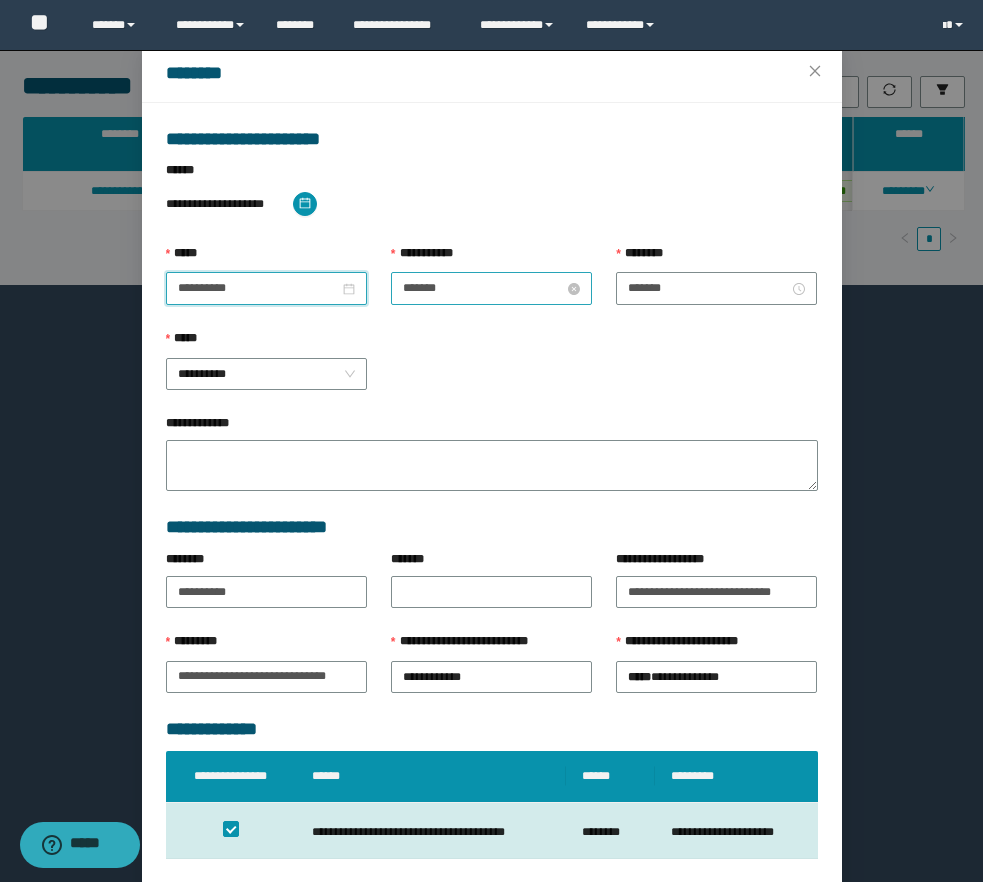 click on "*******" at bounding box center (483, 288) 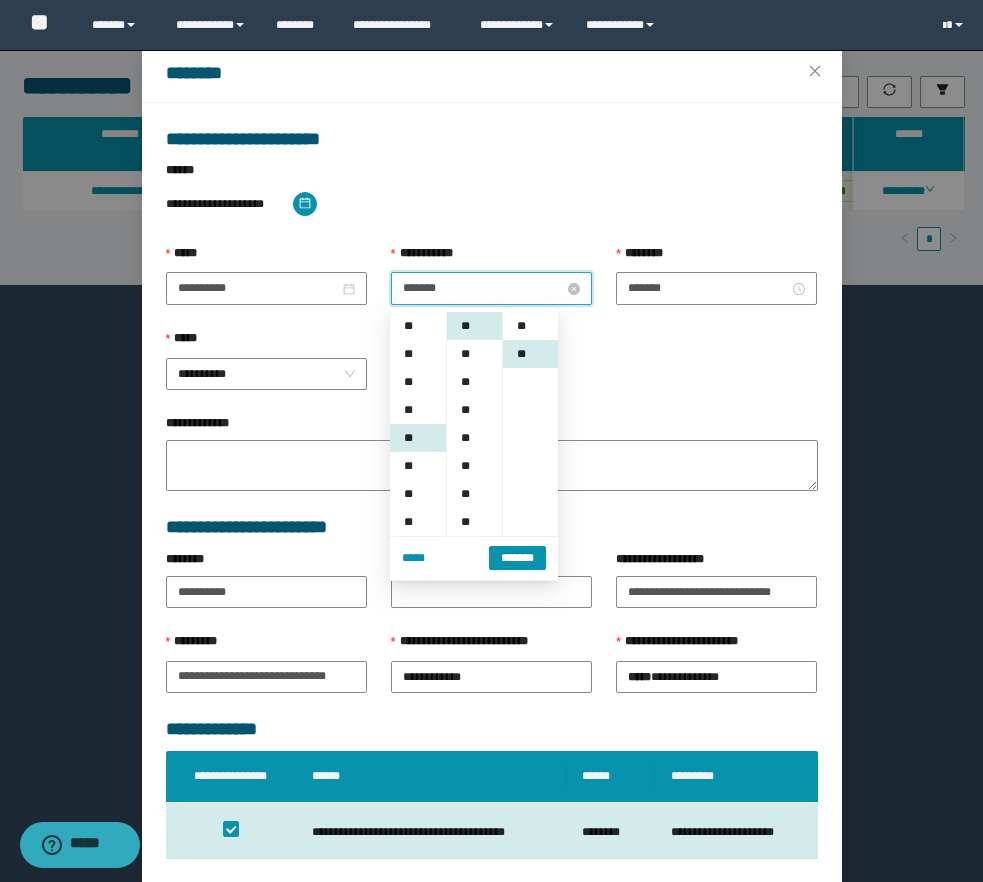 scroll, scrollTop: 112, scrollLeft: 0, axis: vertical 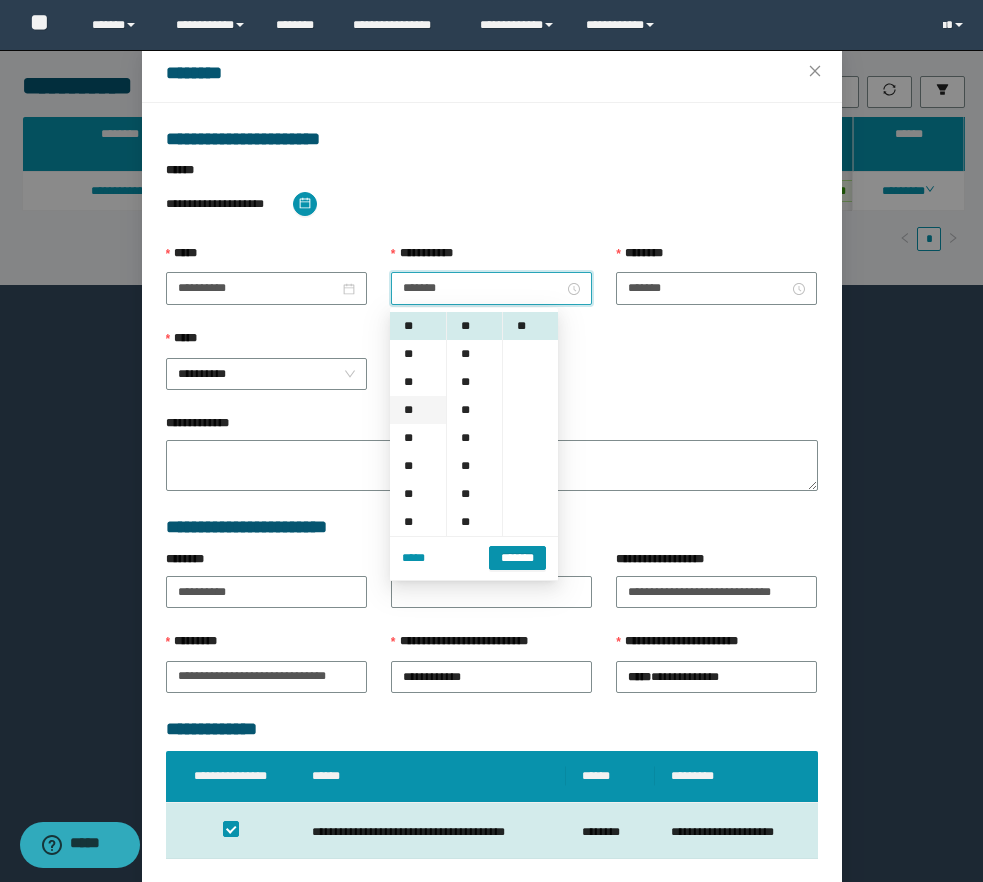 click on "**" at bounding box center (418, 410) 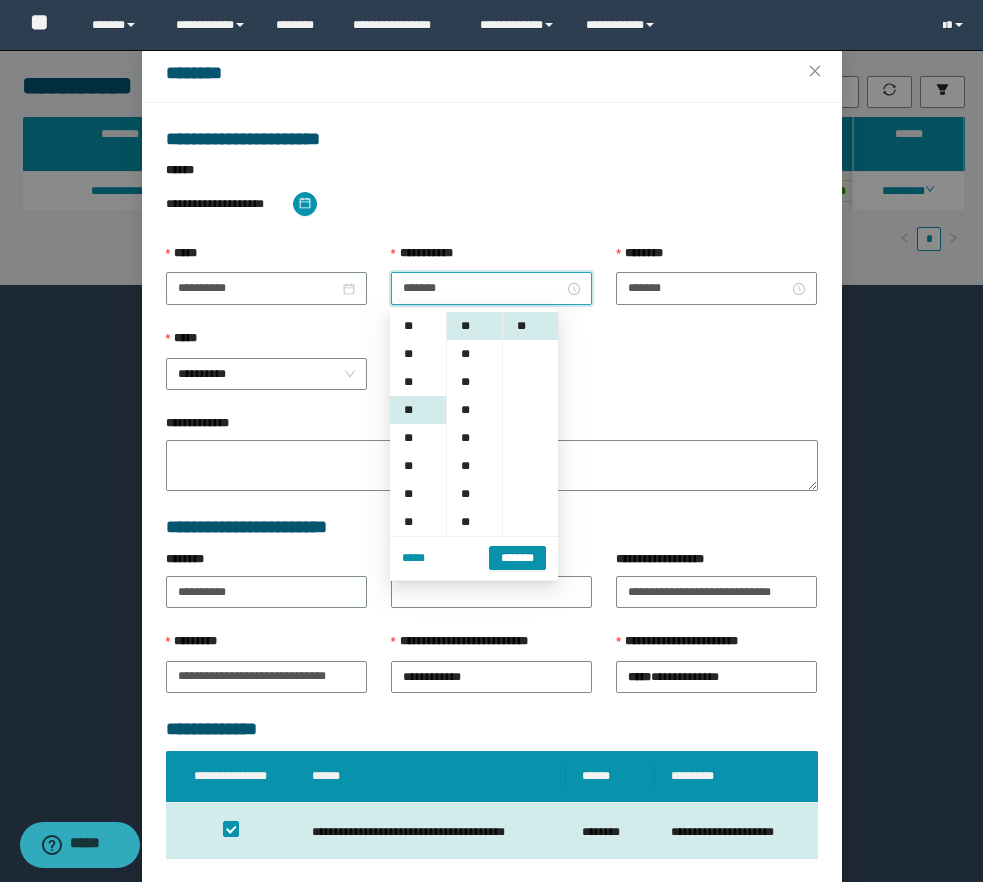 scroll, scrollTop: 161, scrollLeft: 0, axis: vertical 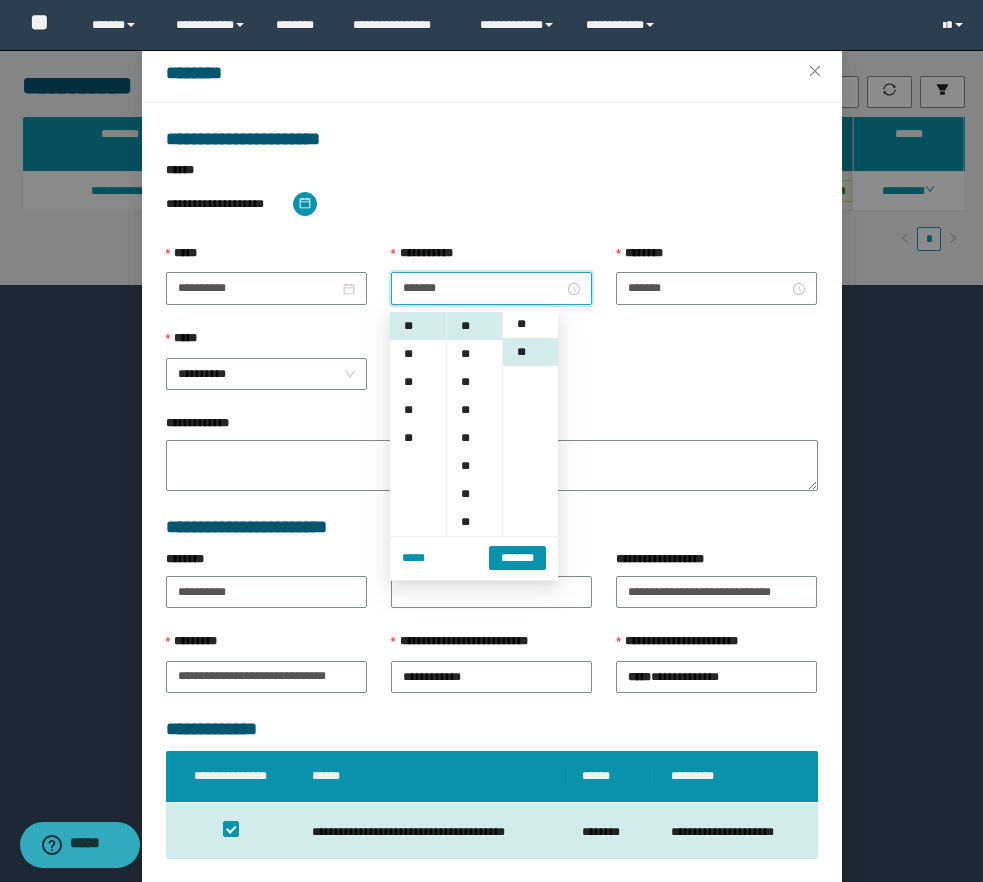 click on "**" at bounding box center (530, 324) 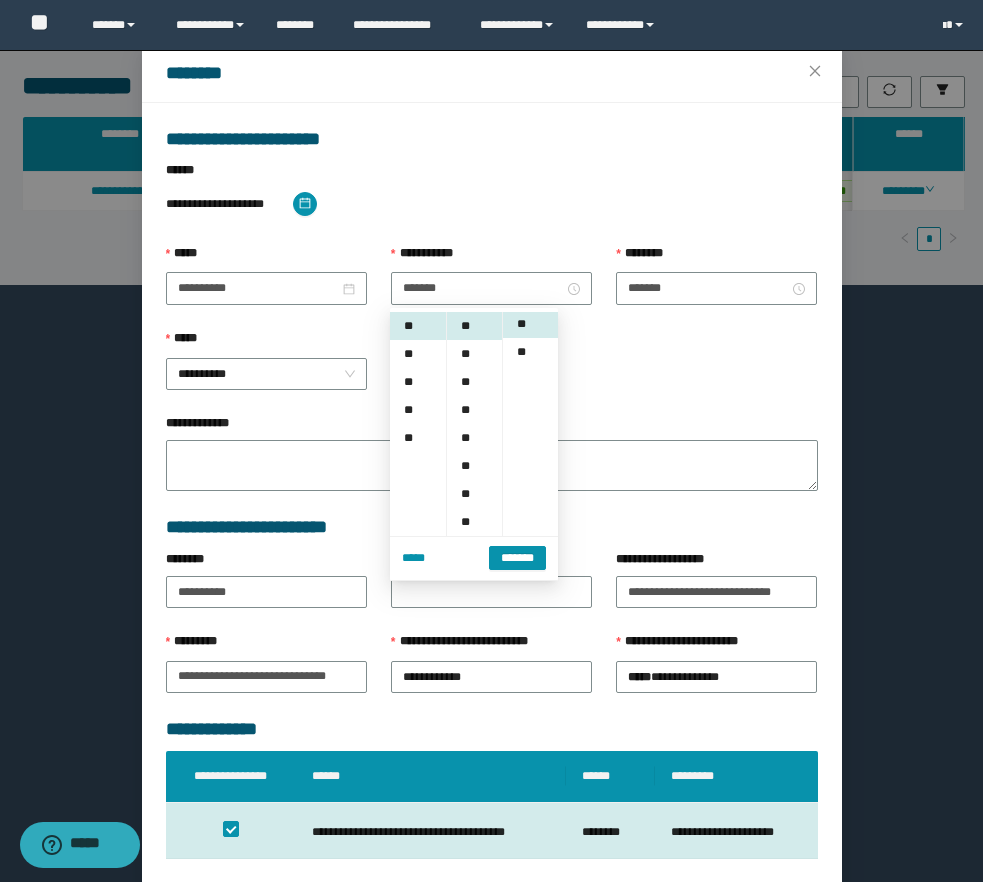 scroll, scrollTop: 0, scrollLeft: 0, axis: both 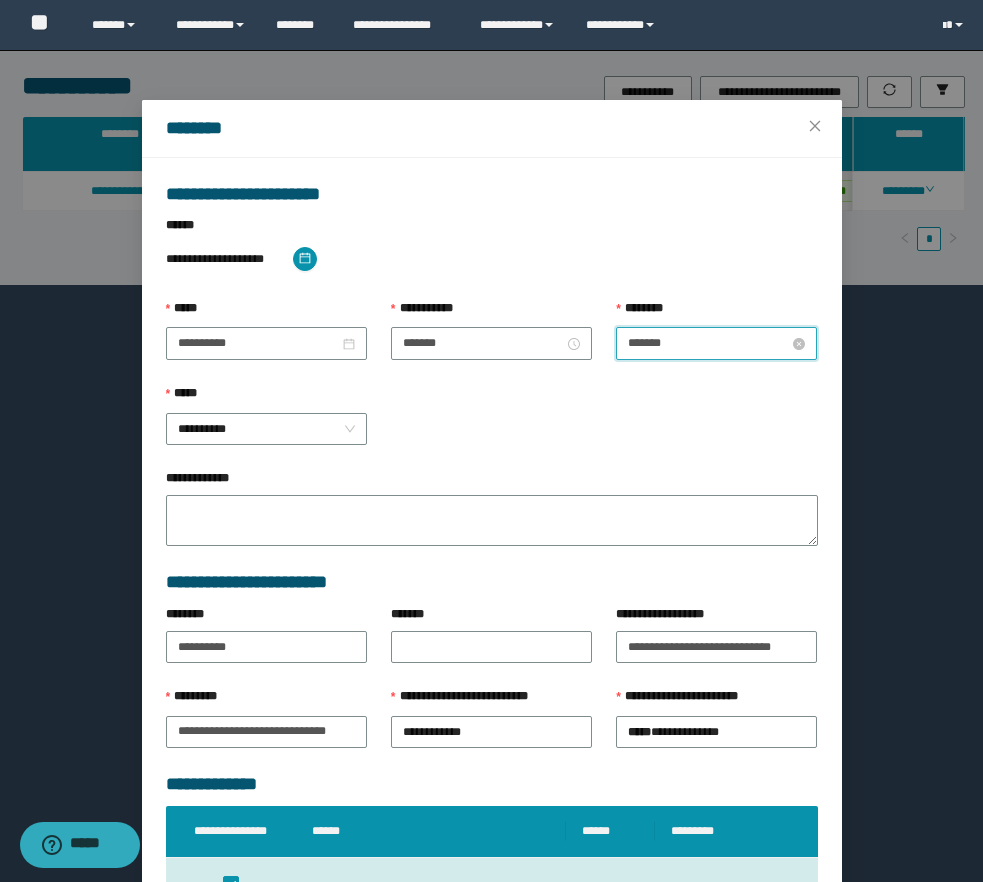 click on "*******" at bounding box center (708, 343) 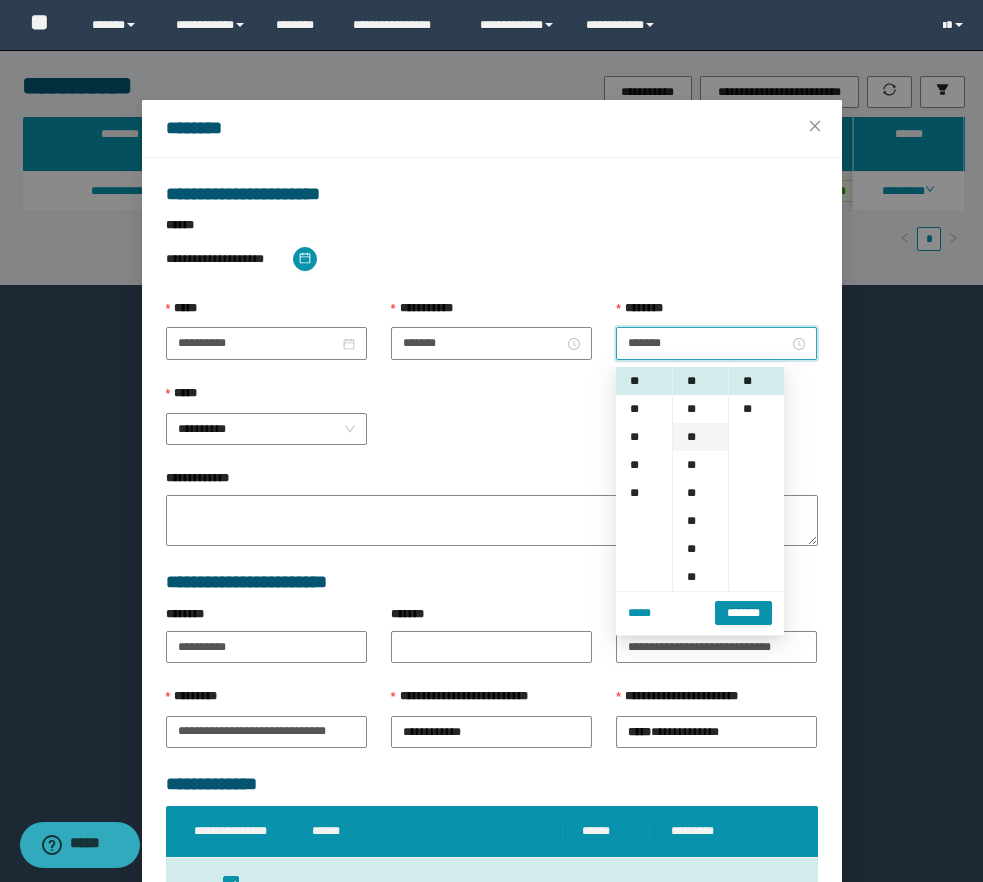 scroll, scrollTop: 84, scrollLeft: 0, axis: vertical 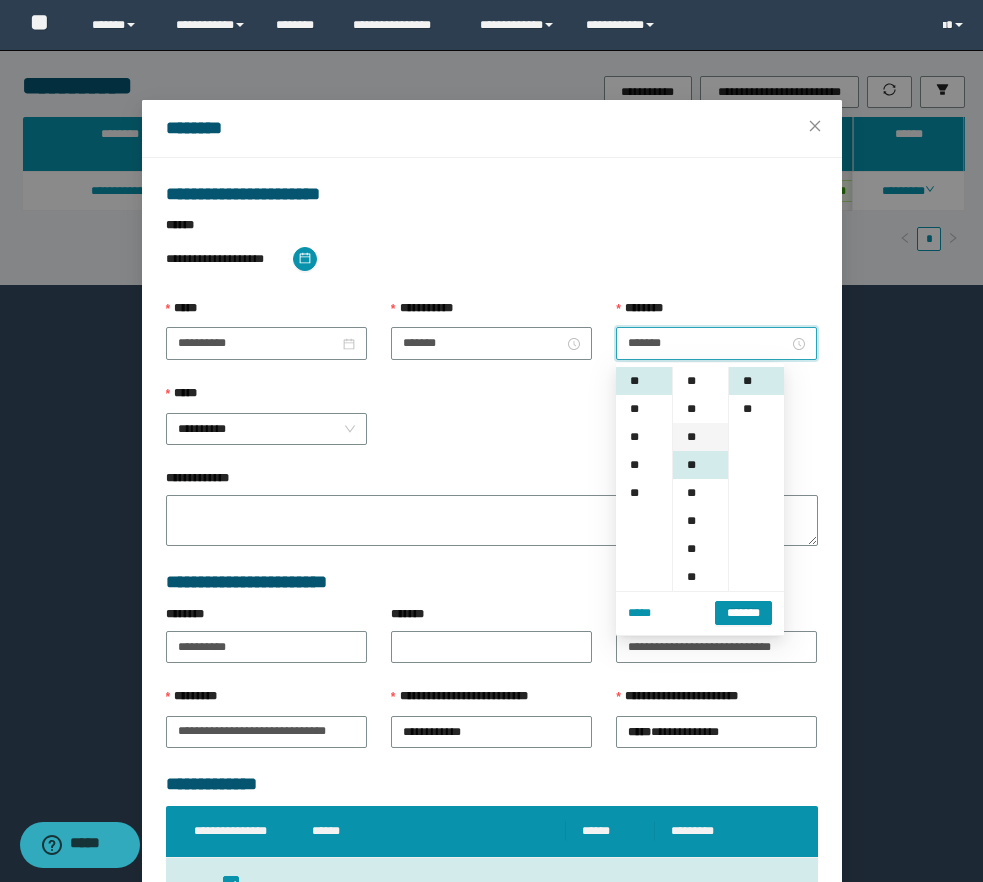 click on "**" at bounding box center (700, 437) 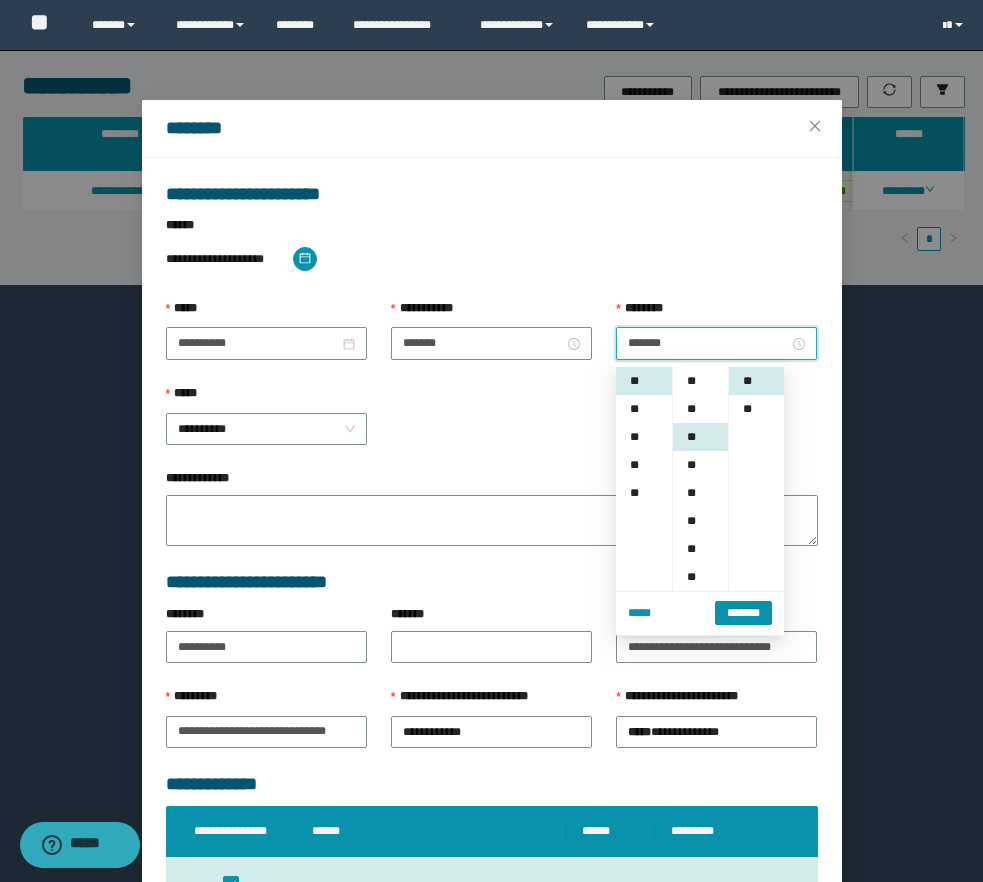 scroll, scrollTop: 56, scrollLeft: 0, axis: vertical 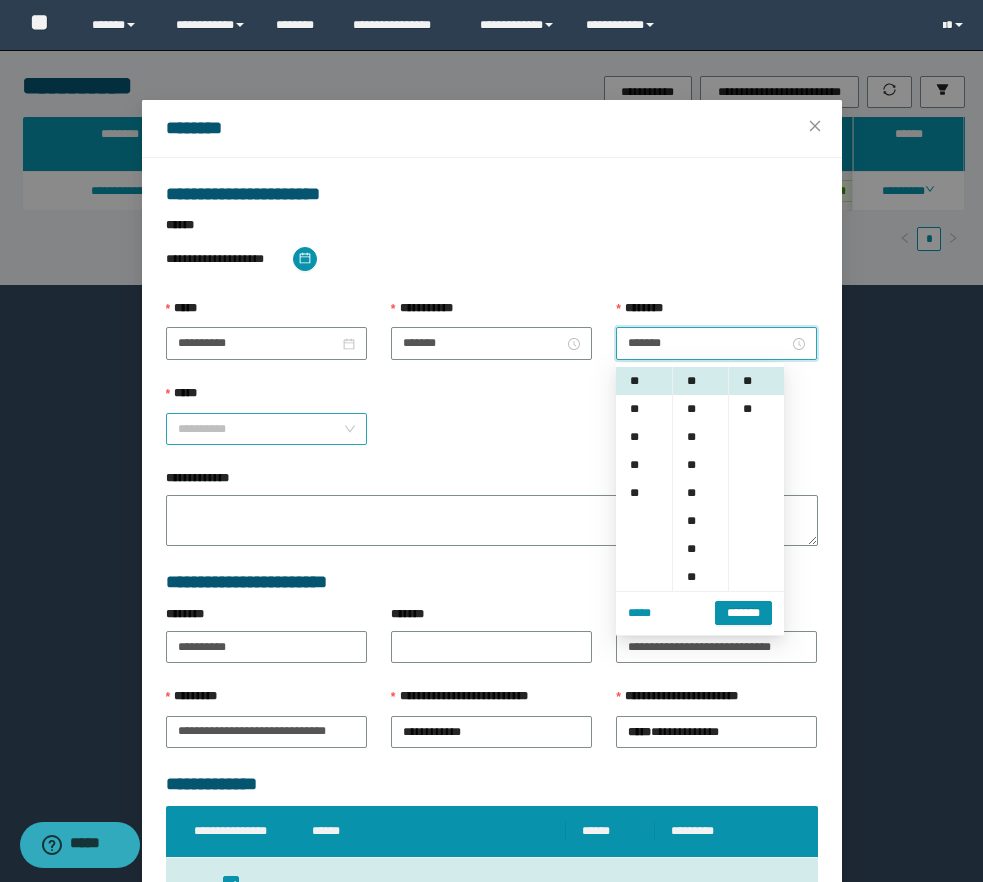 click on "**********" at bounding box center [266, 429] 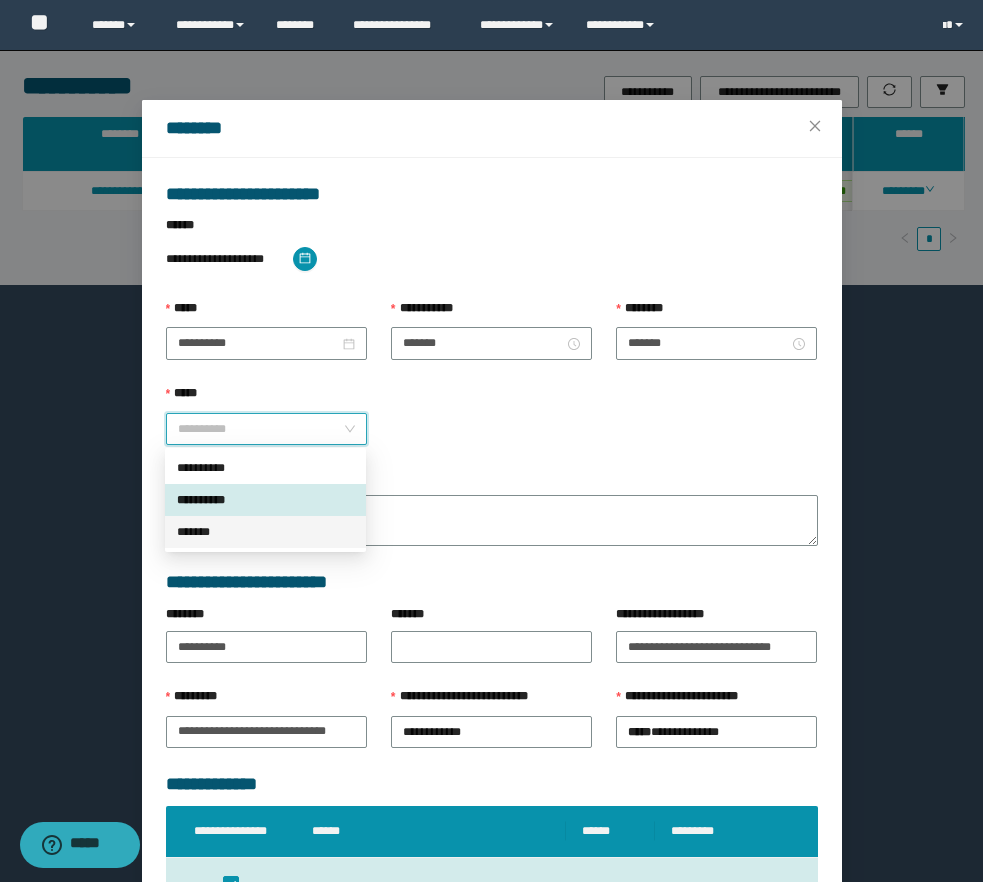 click on "*******" at bounding box center [265, 532] 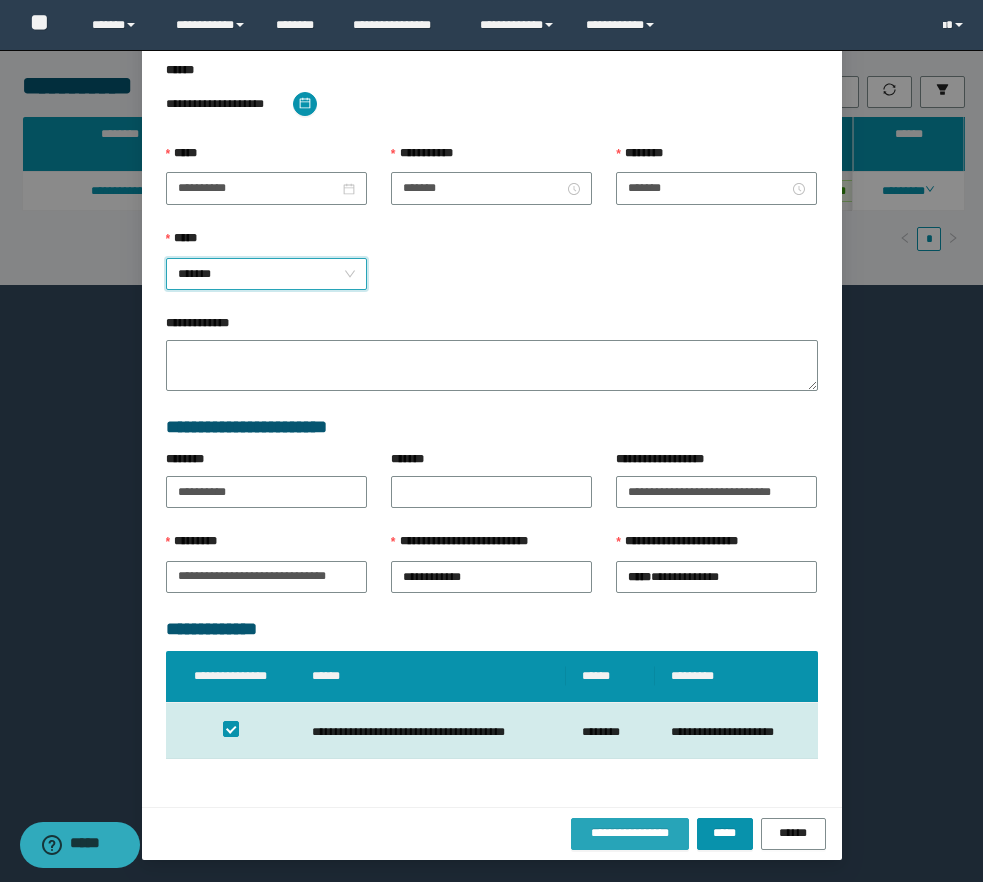 click on "**********" at bounding box center (630, 833) 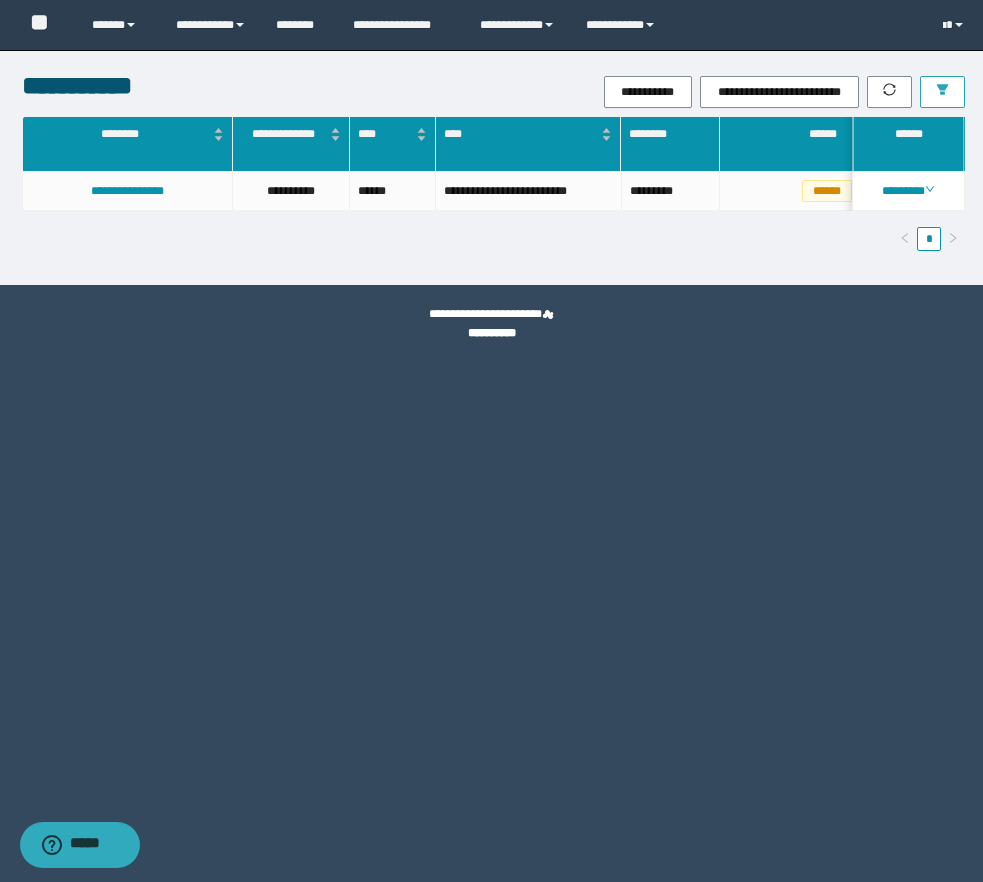 click 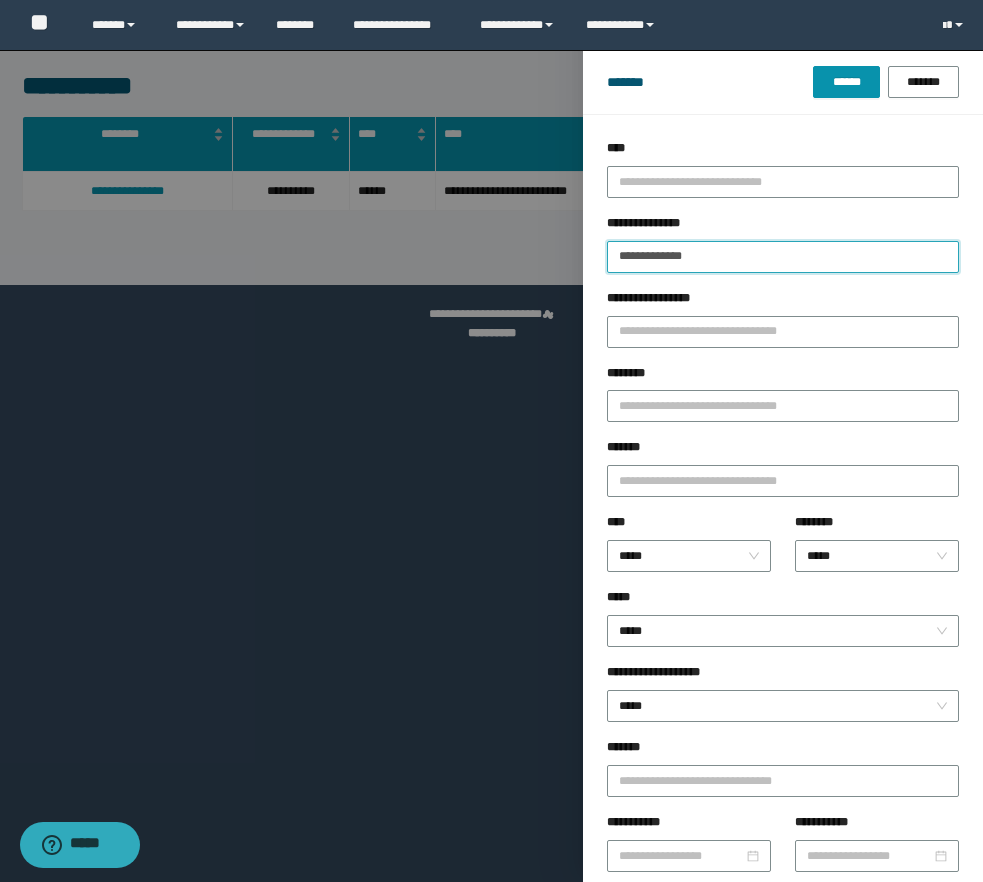 click on "**********" at bounding box center [783, 257] 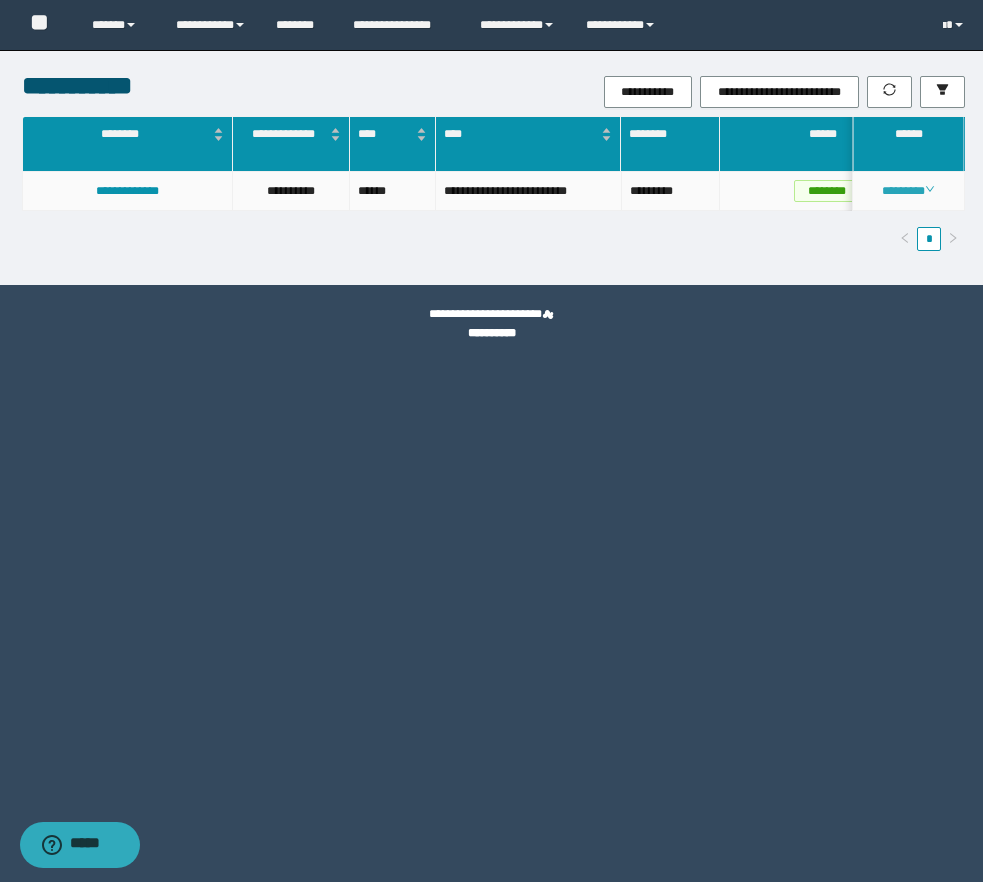 click on "********" at bounding box center (908, 191) 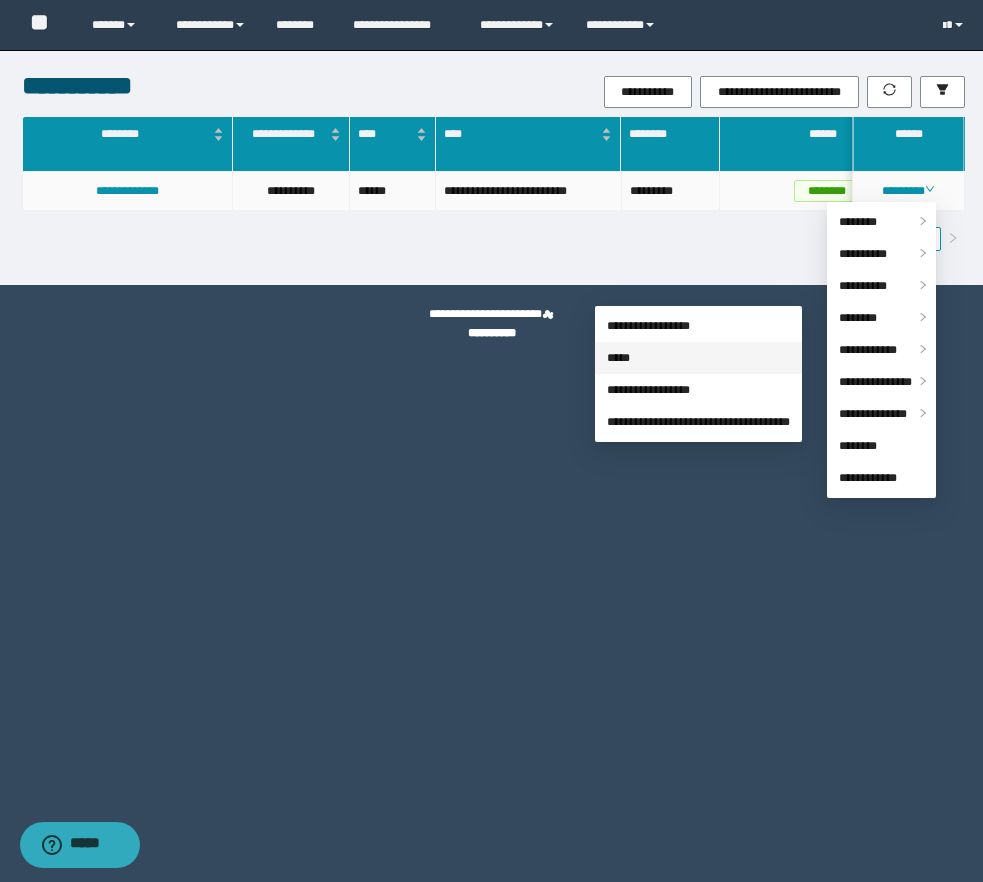 click on "*****" at bounding box center (618, 358) 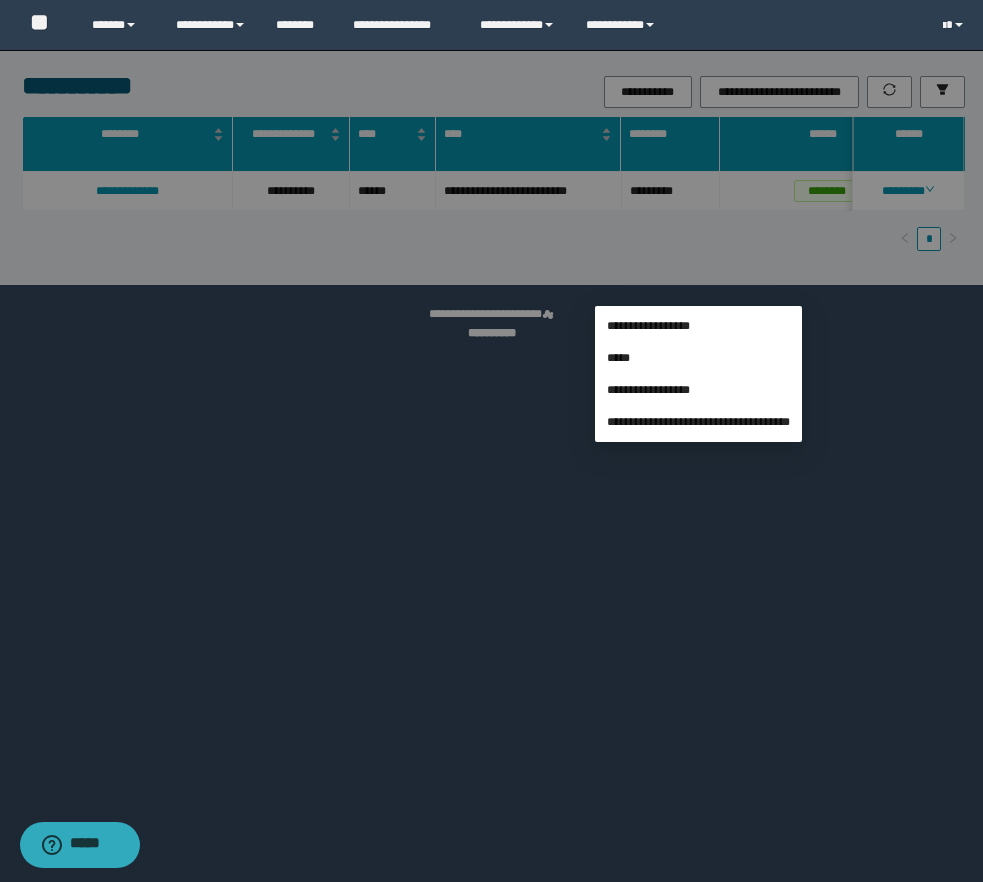 scroll, scrollTop: 55, scrollLeft: 0, axis: vertical 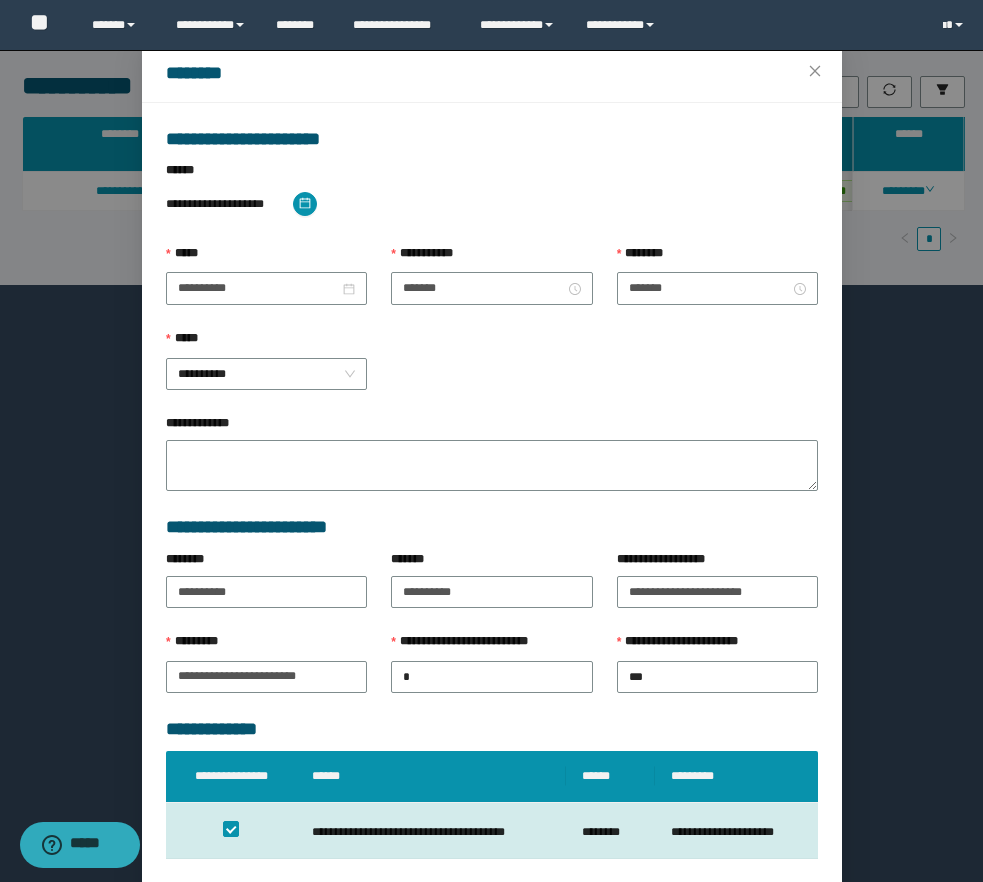 type on "*******" 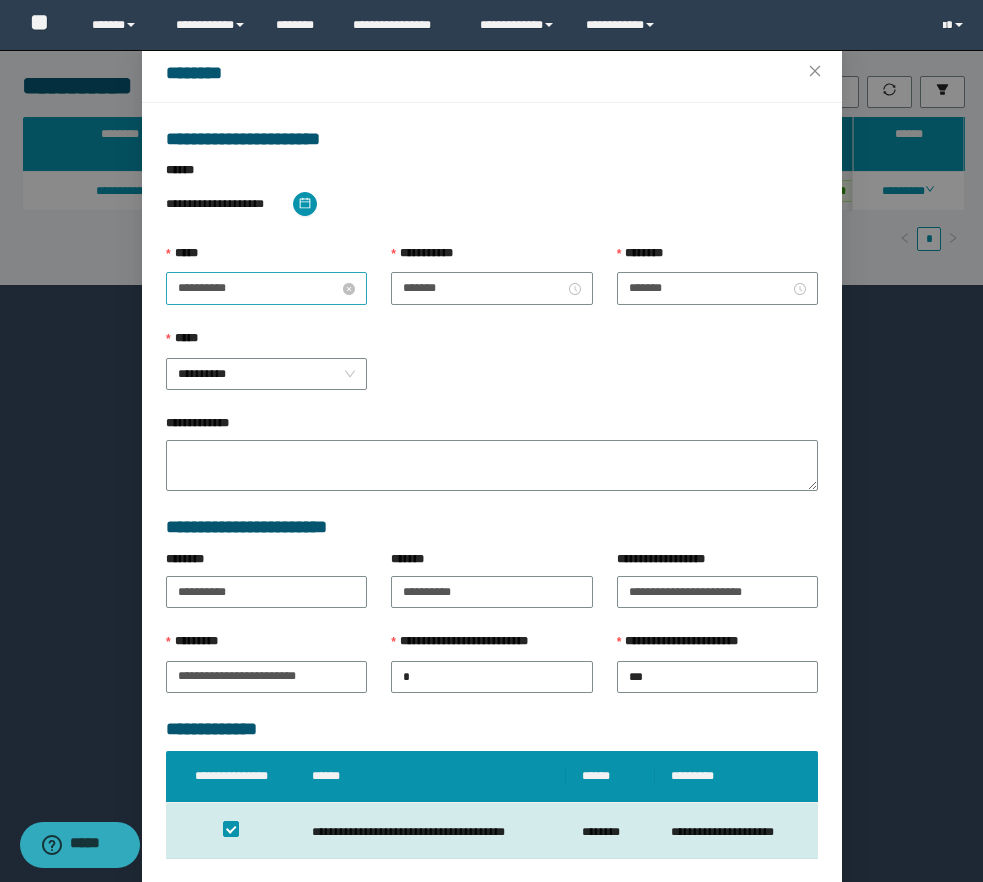 click on "**********" at bounding box center [258, 288] 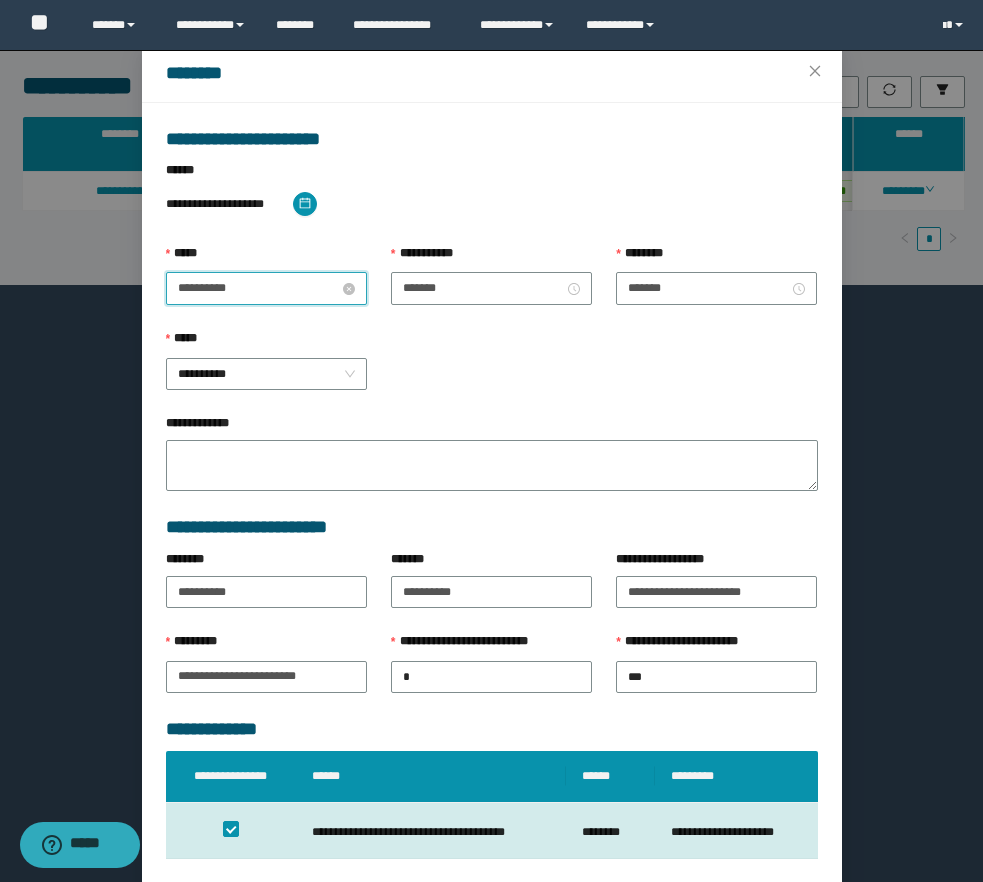 click on "**********" at bounding box center [258, 288] 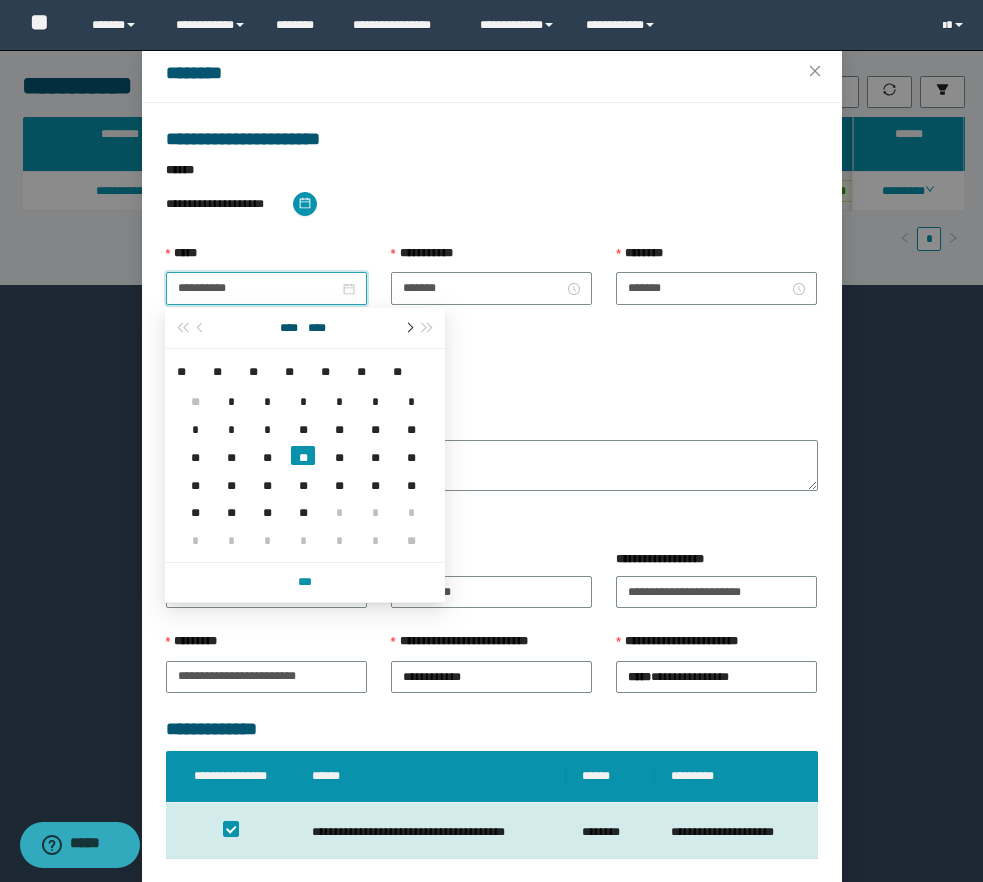click at bounding box center (408, 328) 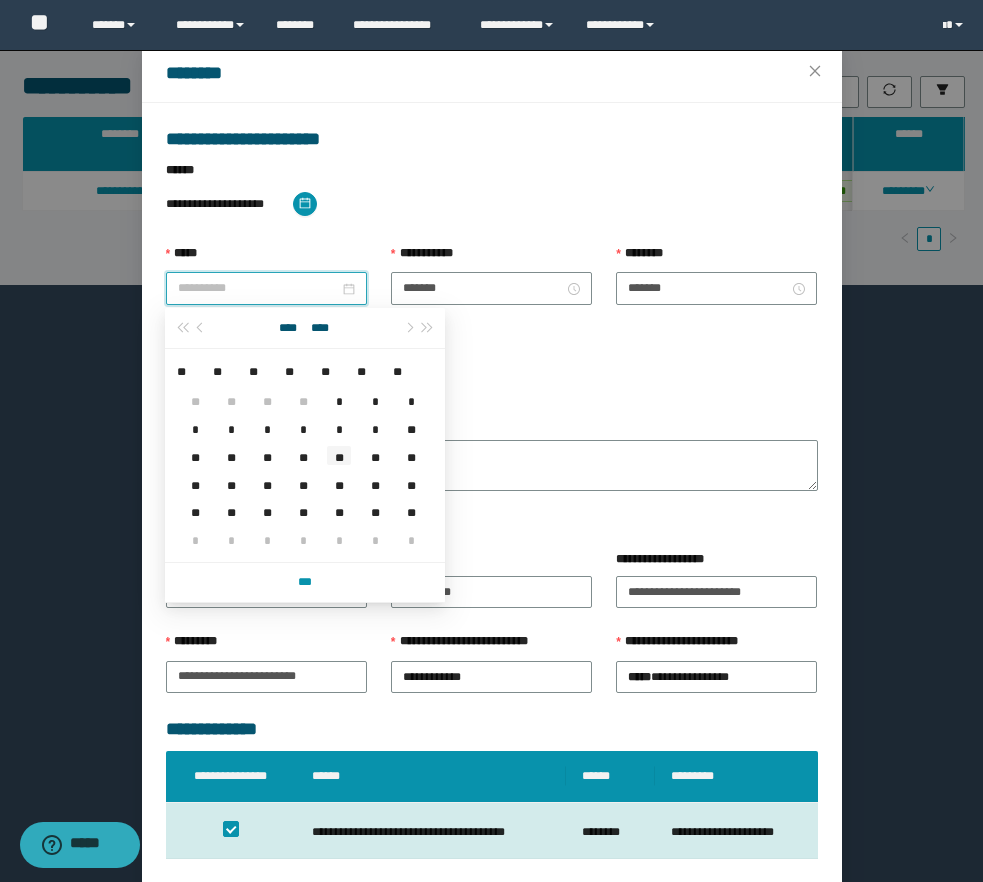 type on "**********" 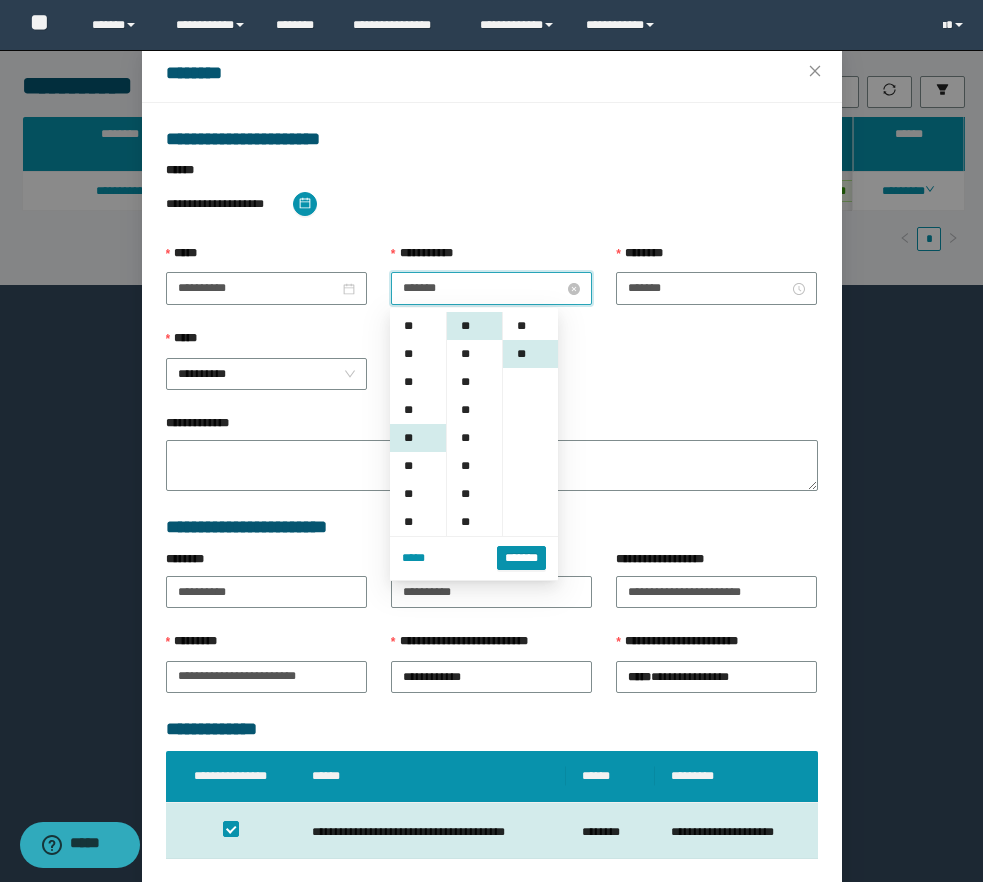 click on "*******" at bounding box center (483, 288) 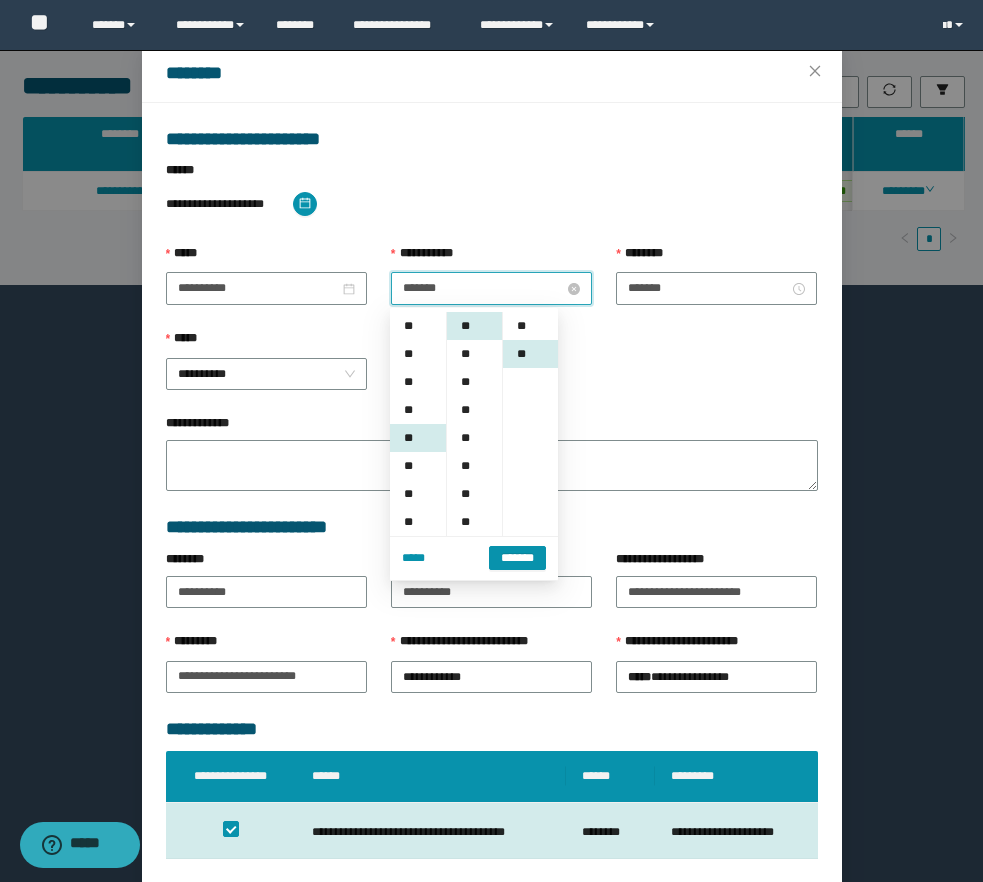 scroll, scrollTop: 112, scrollLeft: 0, axis: vertical 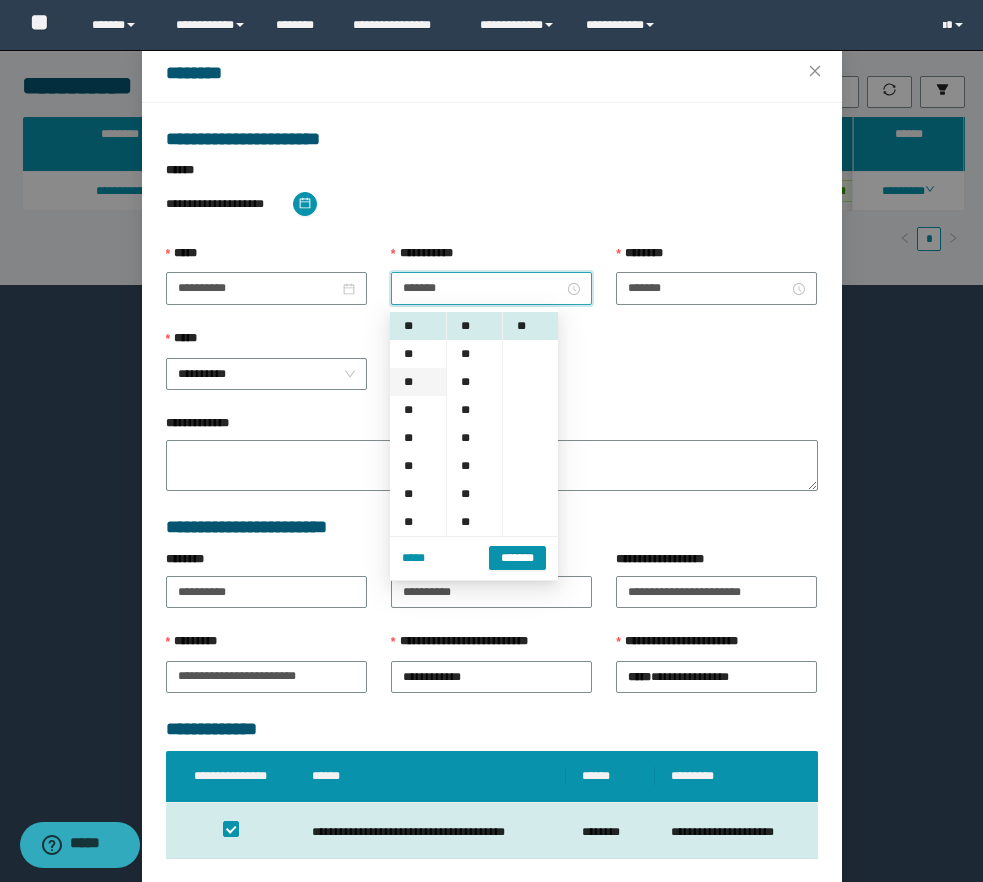 click on "**" at bounding box center [418, 382] 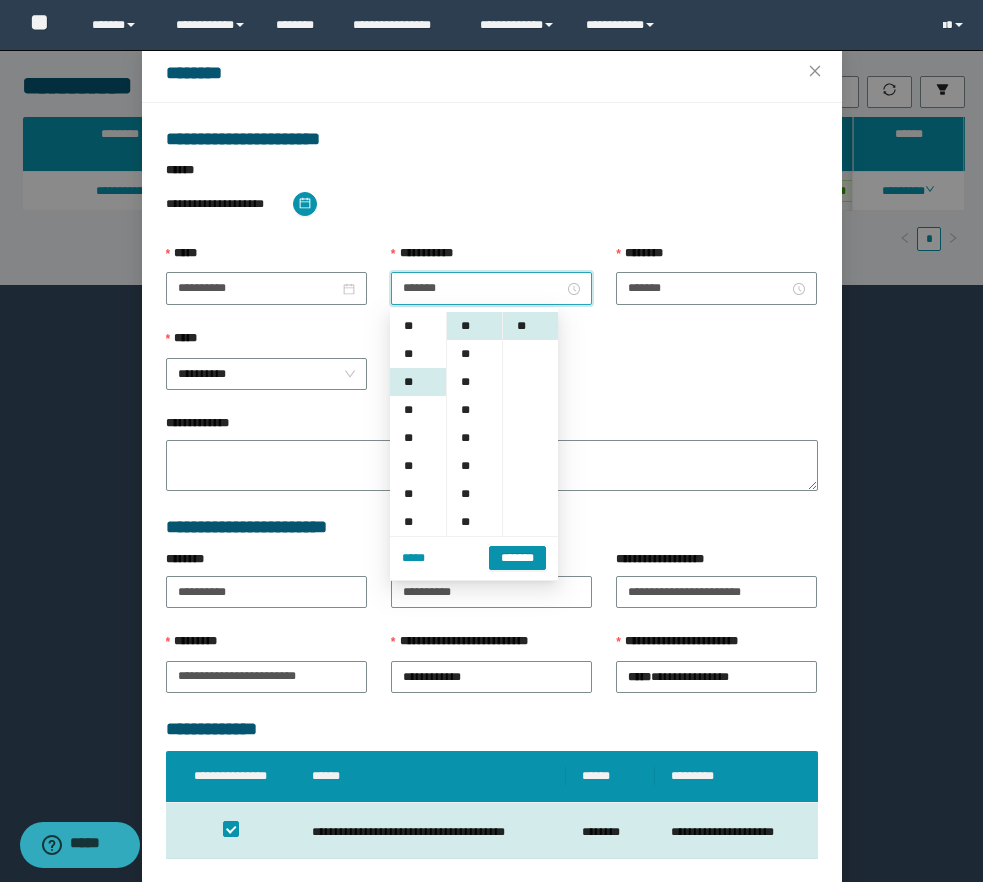 scroll, scrollTop: 124, scrollLeft: 0, axis: vertical 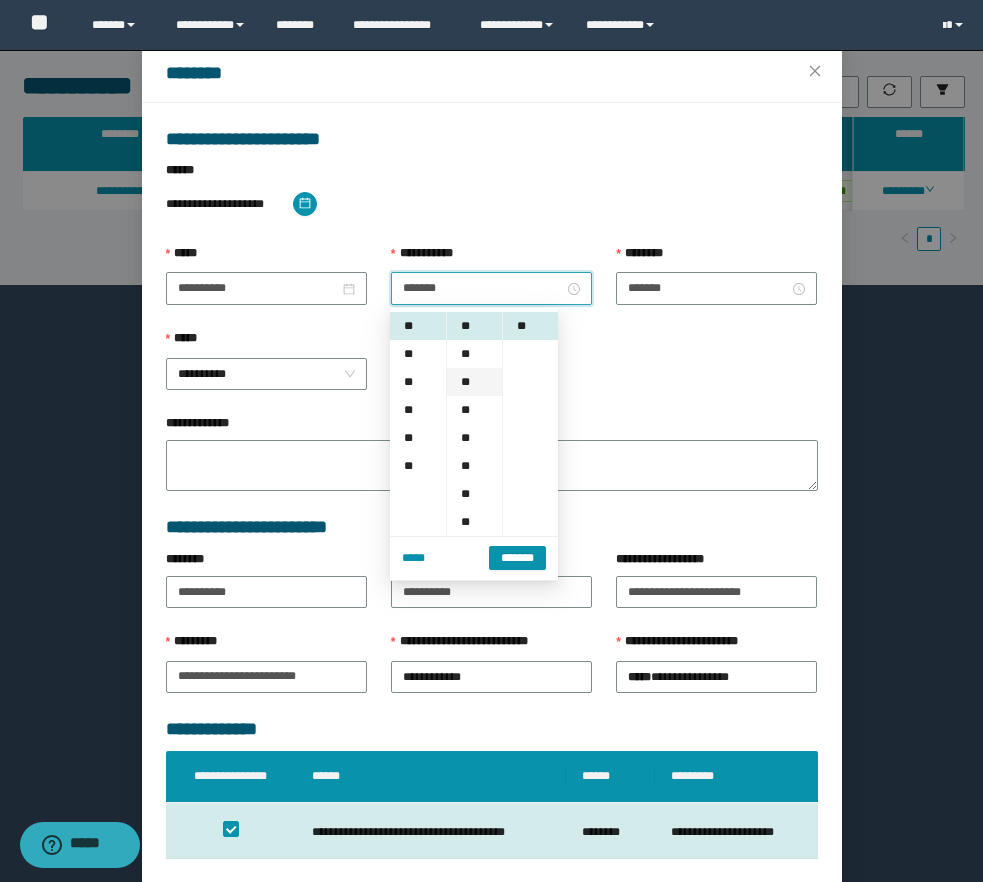 click on "**" at bounding box center (474, 382) 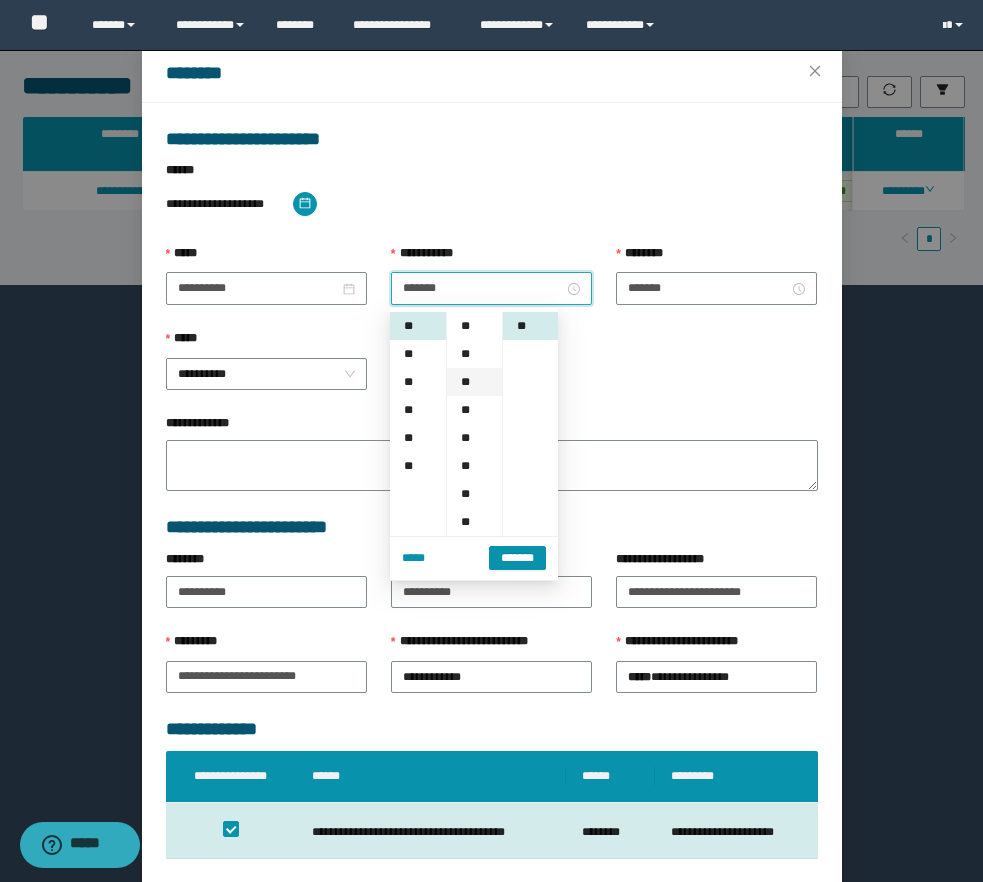 type on "*******" 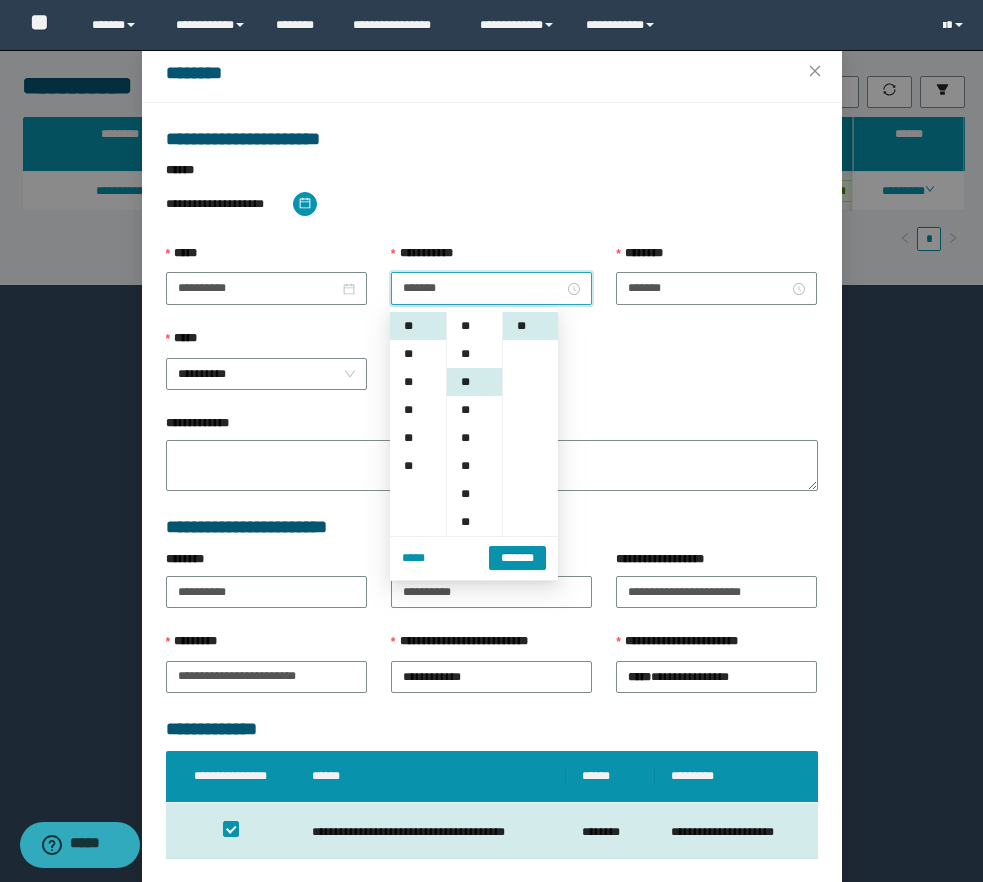 scroll, scrollTop: 46, scrollLeft: 0, axis: vertical 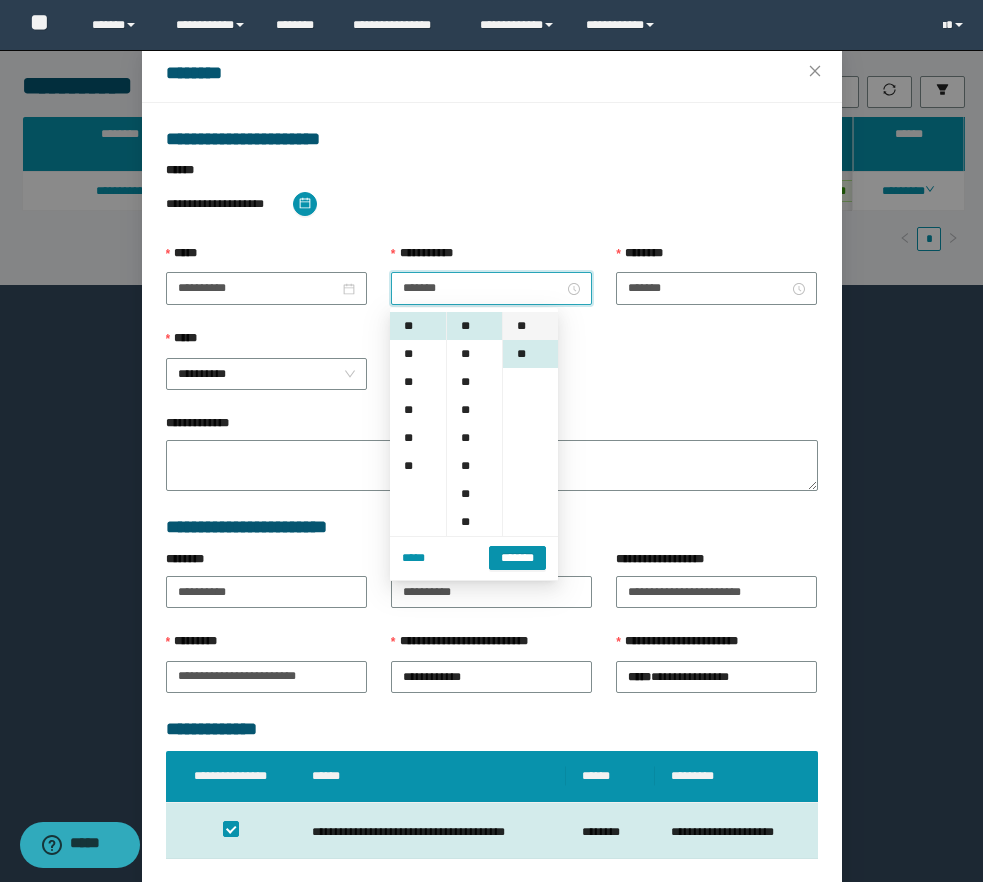 click on "**" at bounding box center [530, 326] 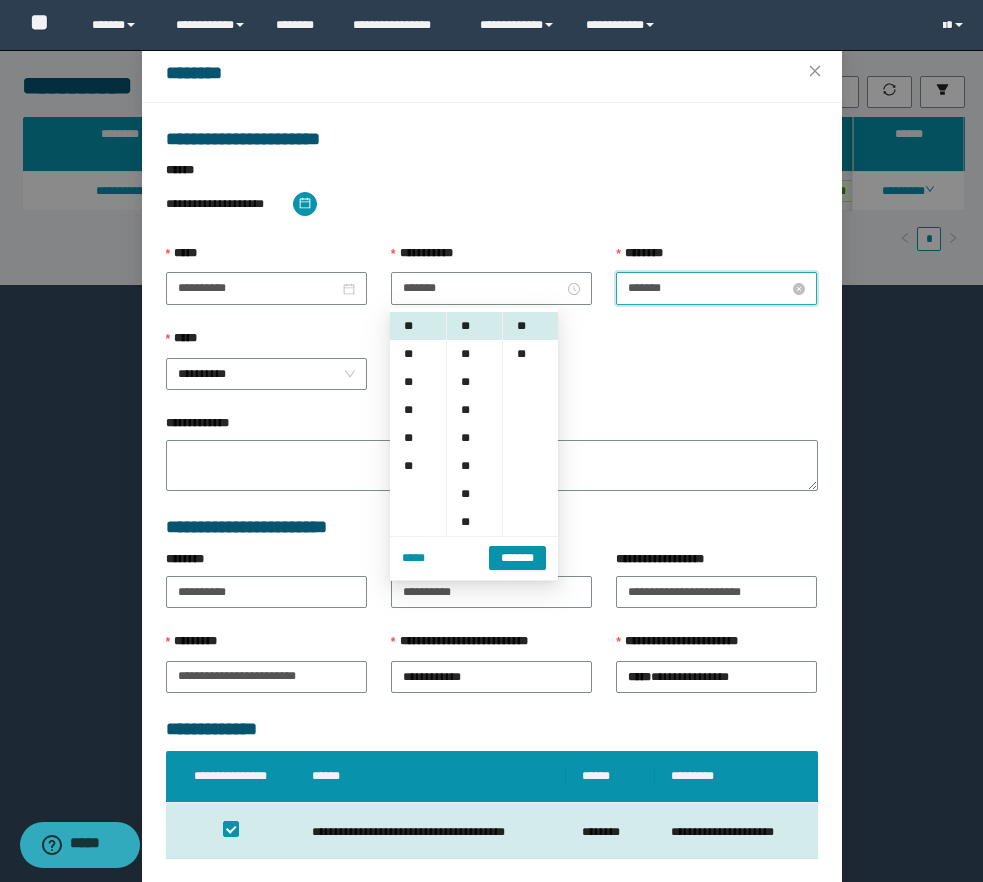 click on "*******" at bounding box center [708, 288] 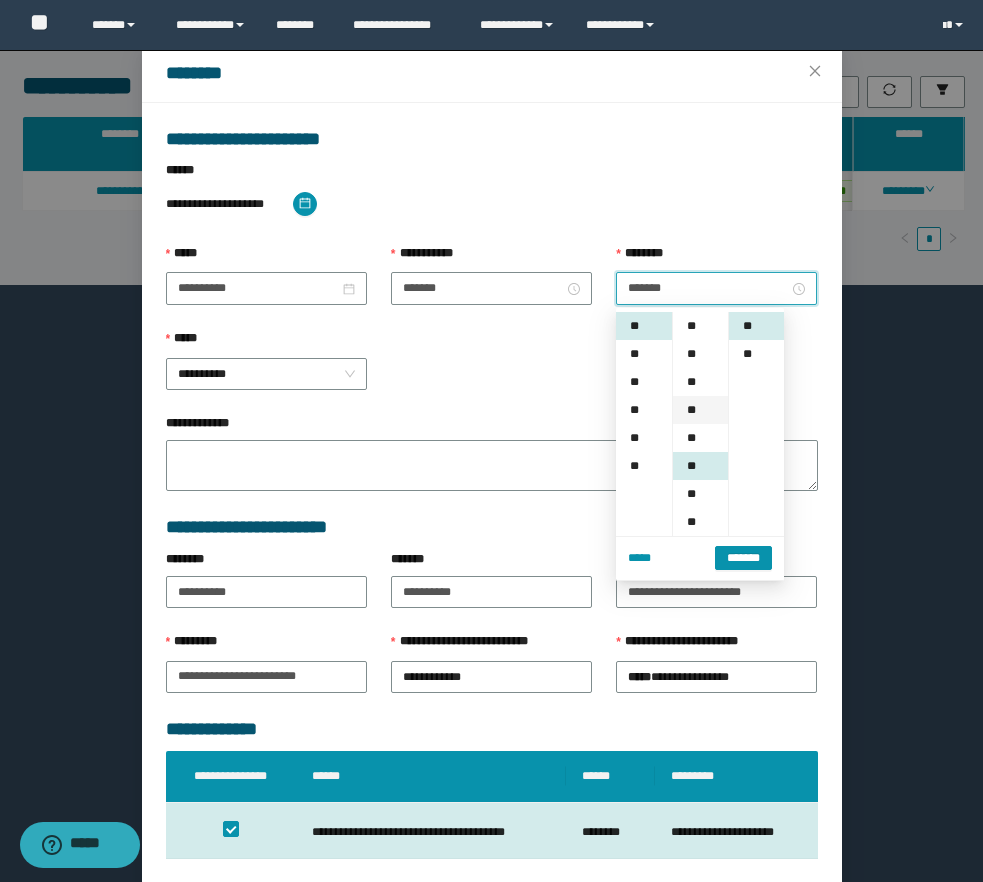 click on "**" at bounding box center (700, 410) 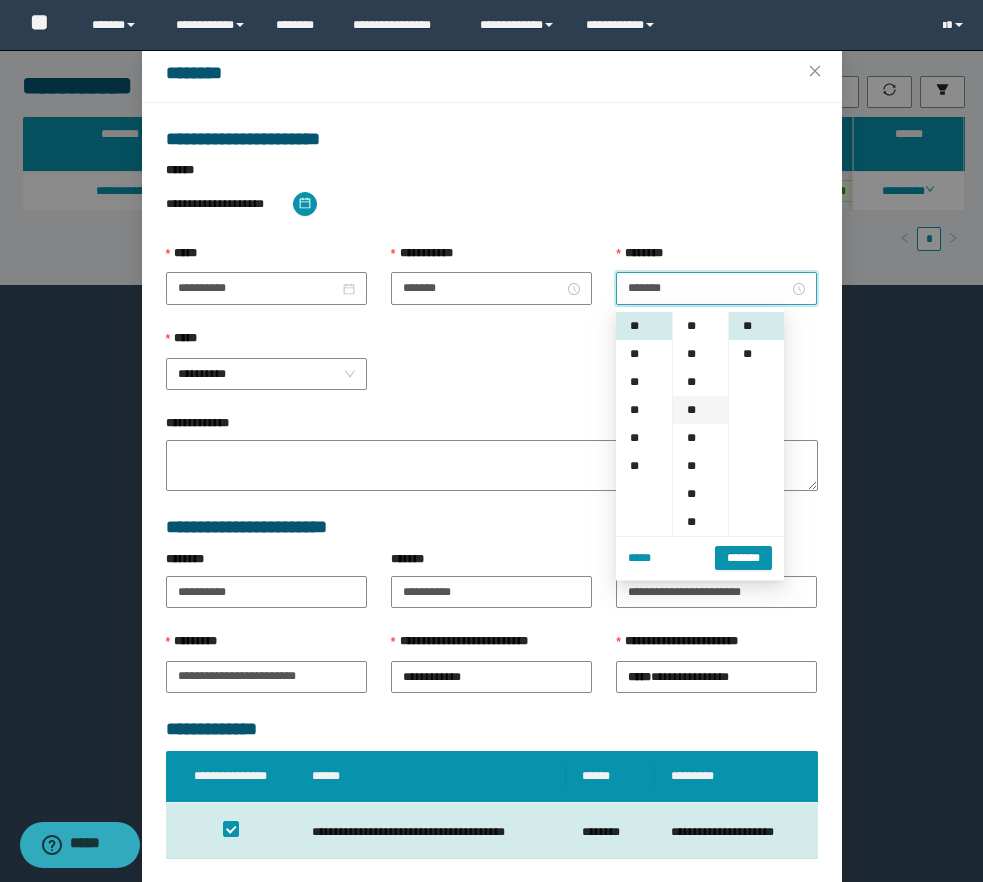 type on "*******" 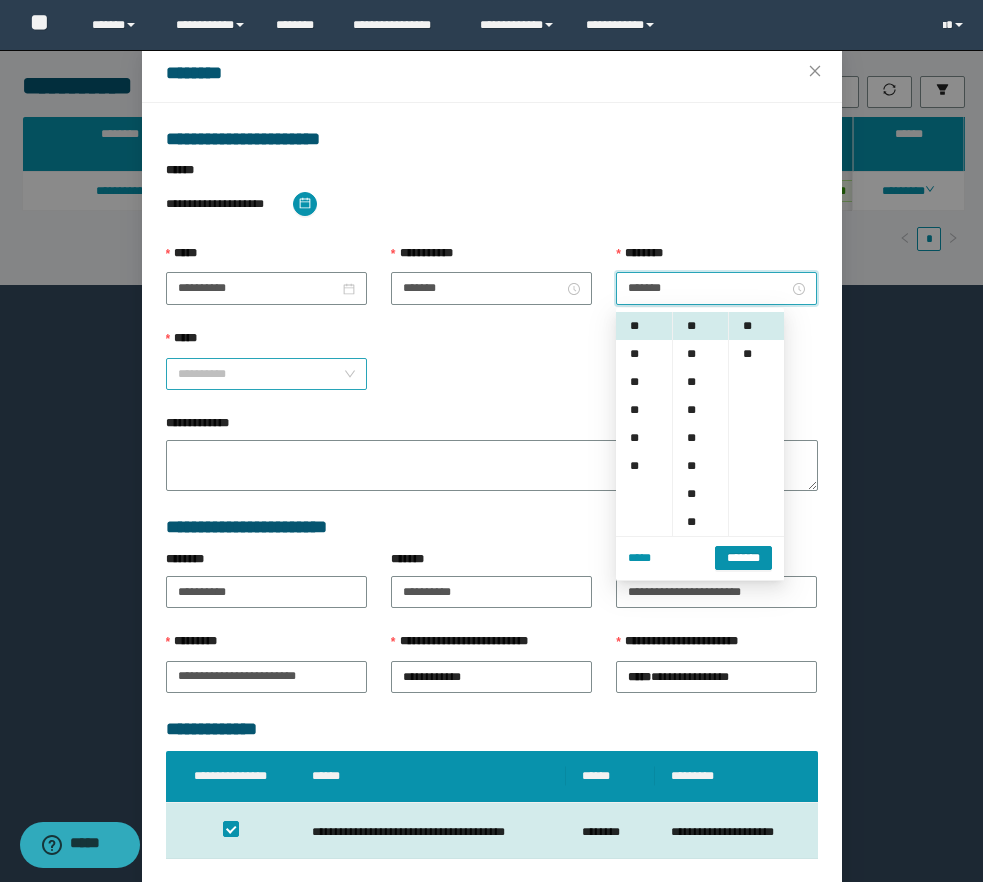 click on "**********" at bounding box center (266, 374) 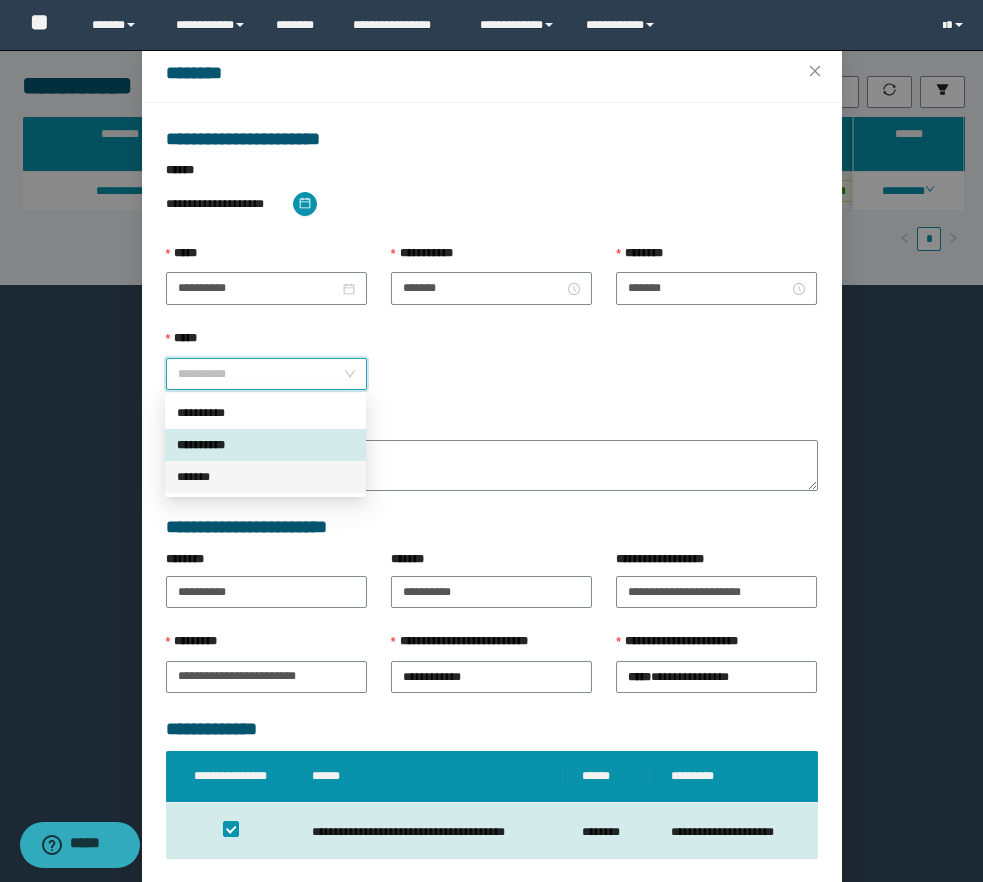 click on "*******" at bounding box center [265, 477] 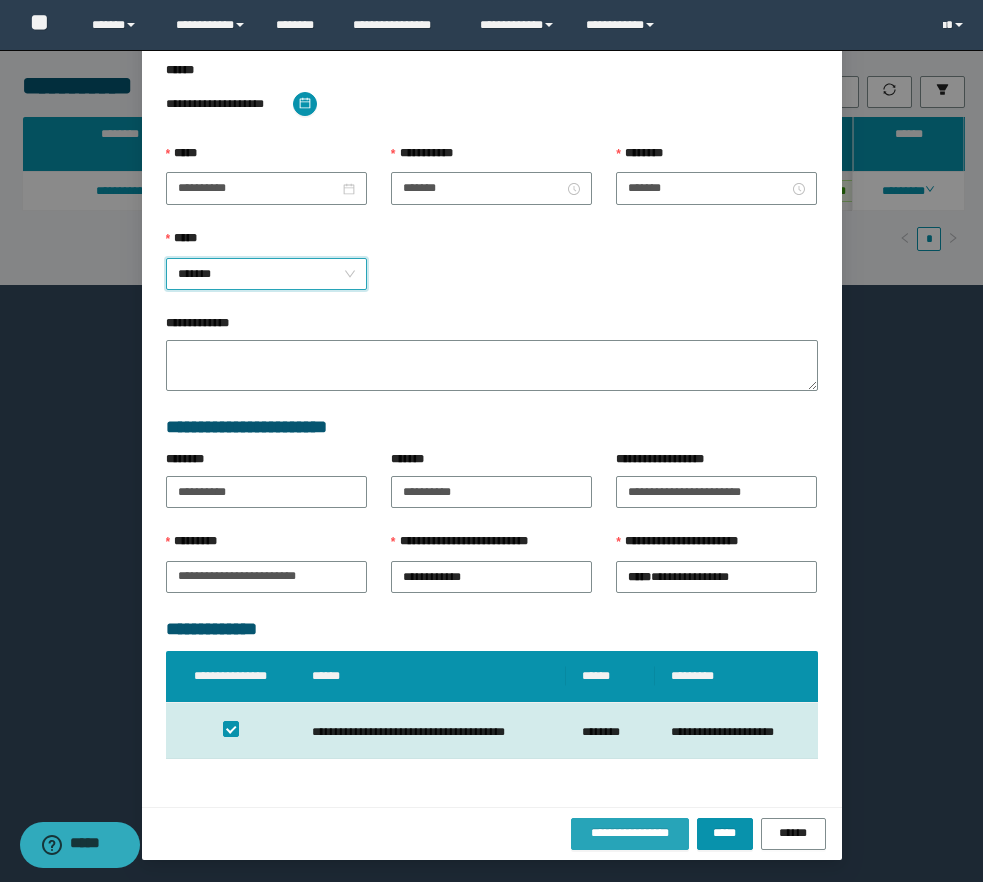click on "**********" at bounding box center [630, 834] 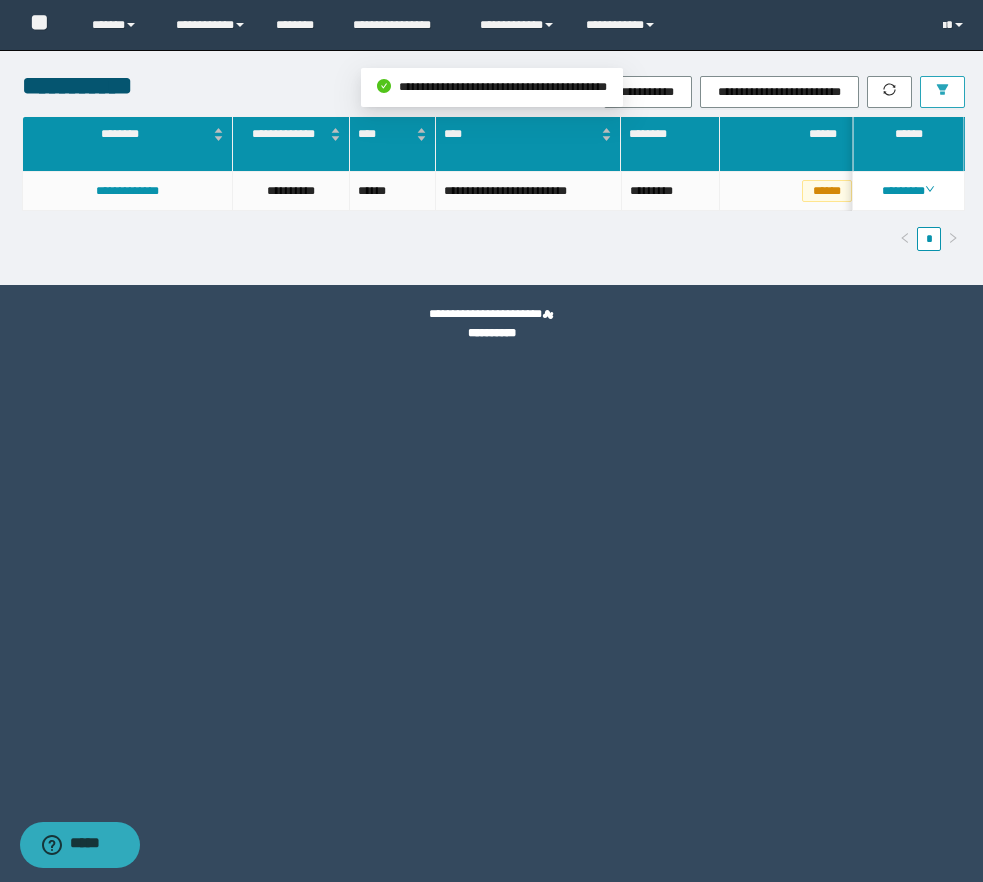 click 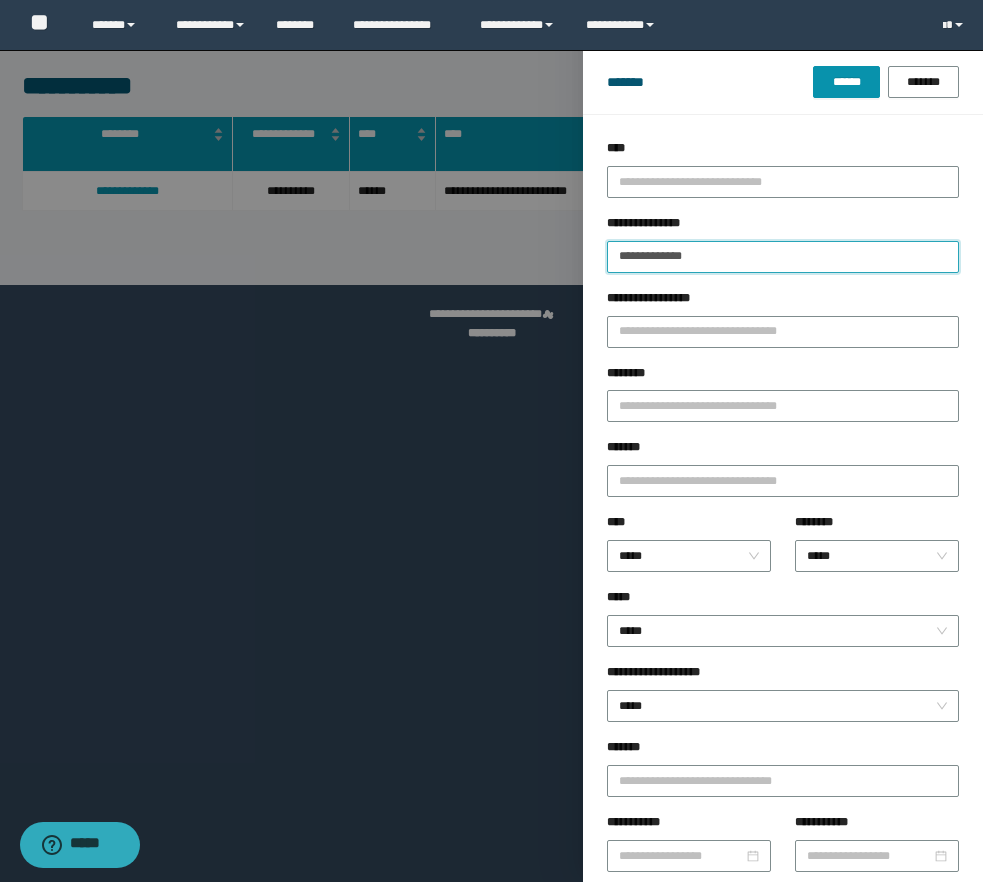 click on "**********" at bounding box center [783, 257] 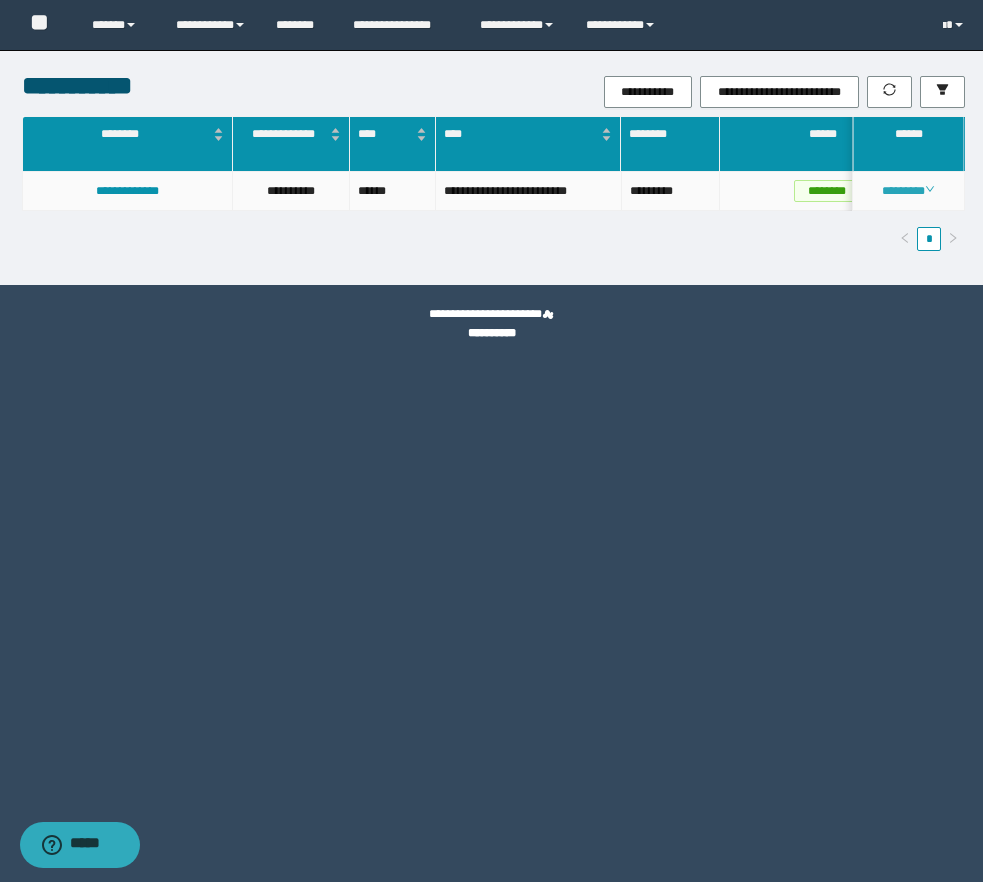 click on "********" at bounding box center (908, 191) 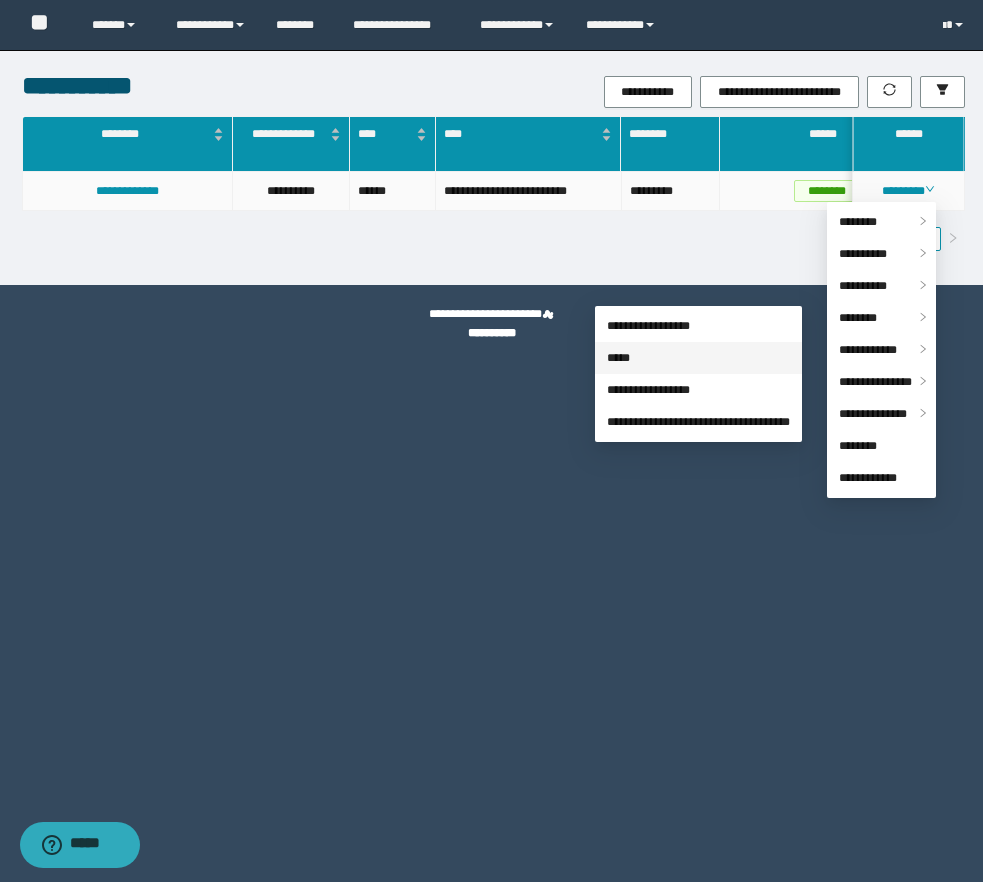 click on "*****" at bounding box center (618, 358) 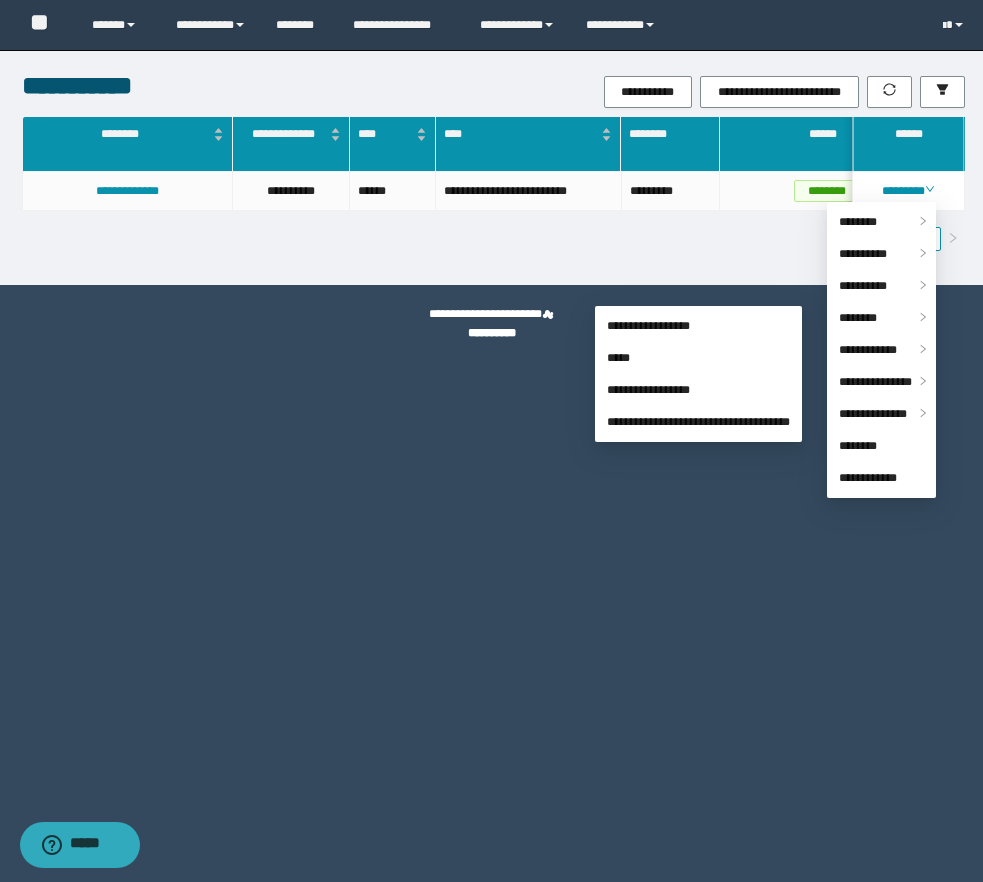 scroll, scrollTop: 55, scrollLeft: 0, axis: vertical 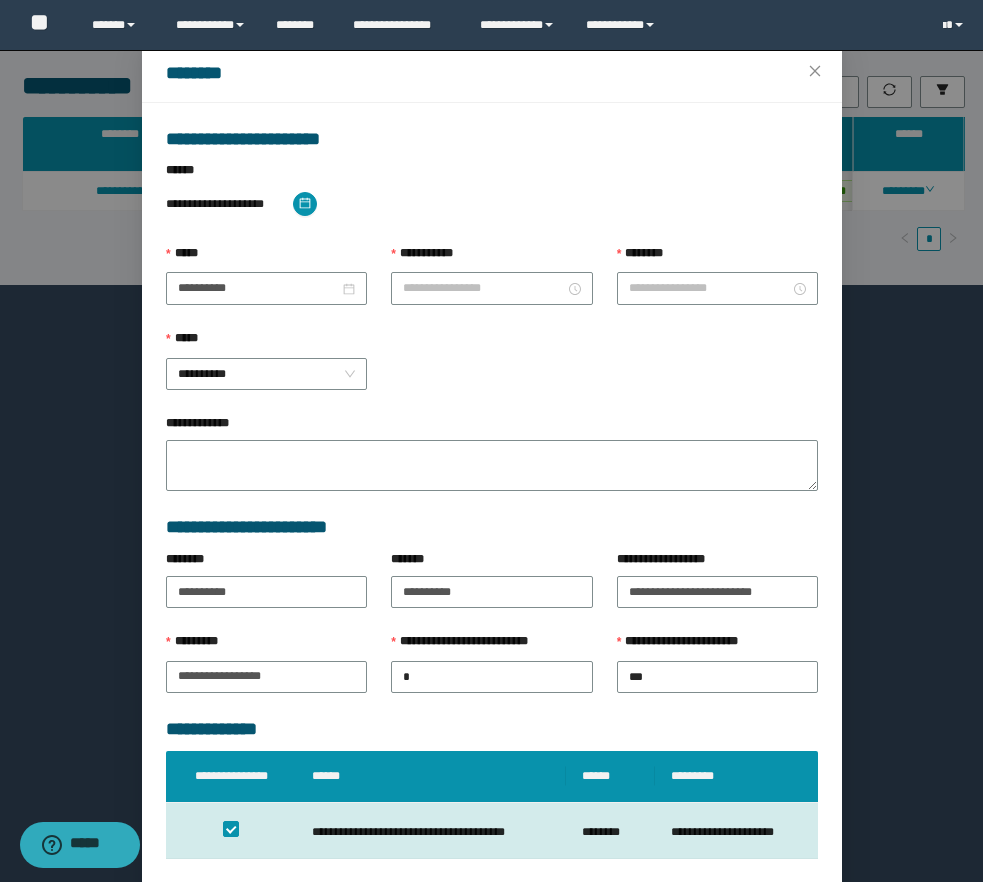 type on "*******" 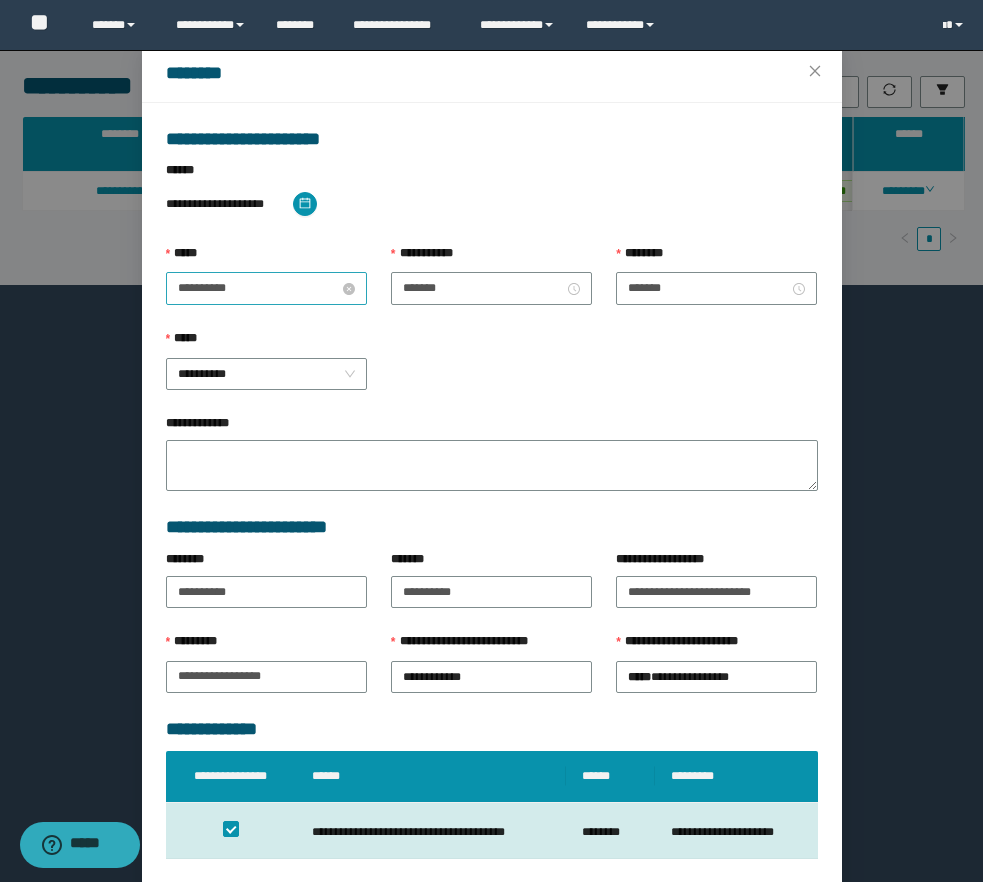 click on "**********" at bounding box center (258, 288) 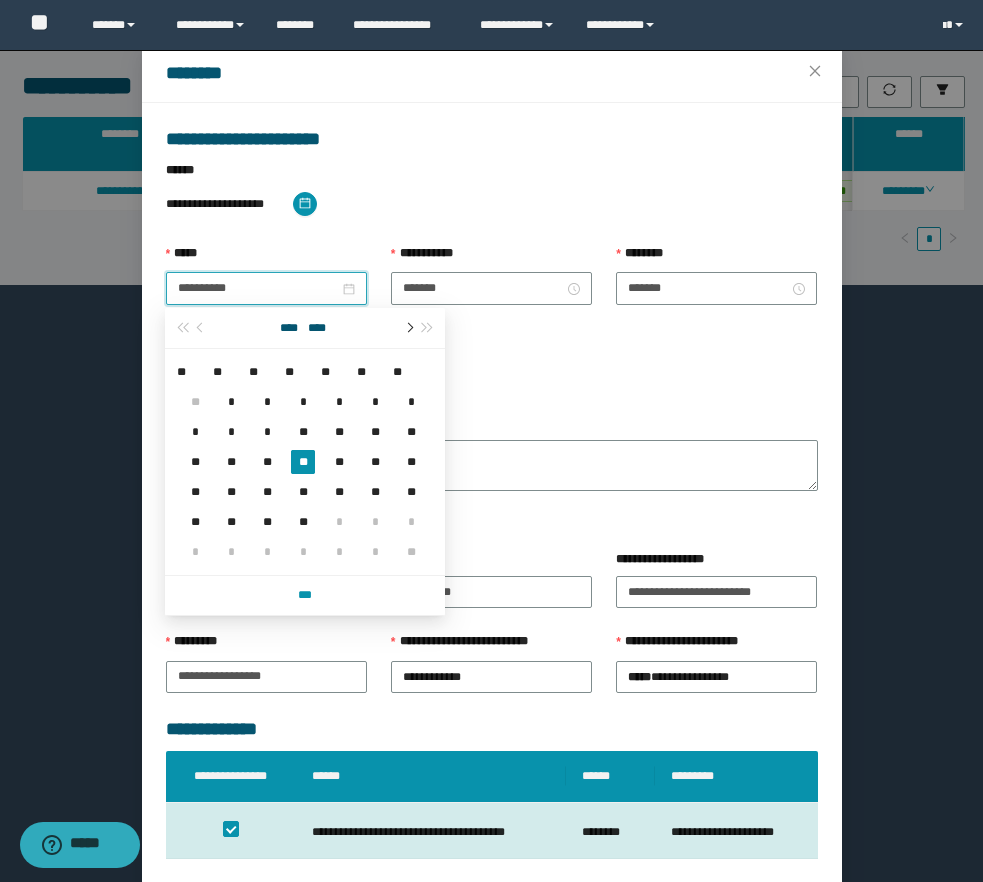 click at bounding box center [408, 328] 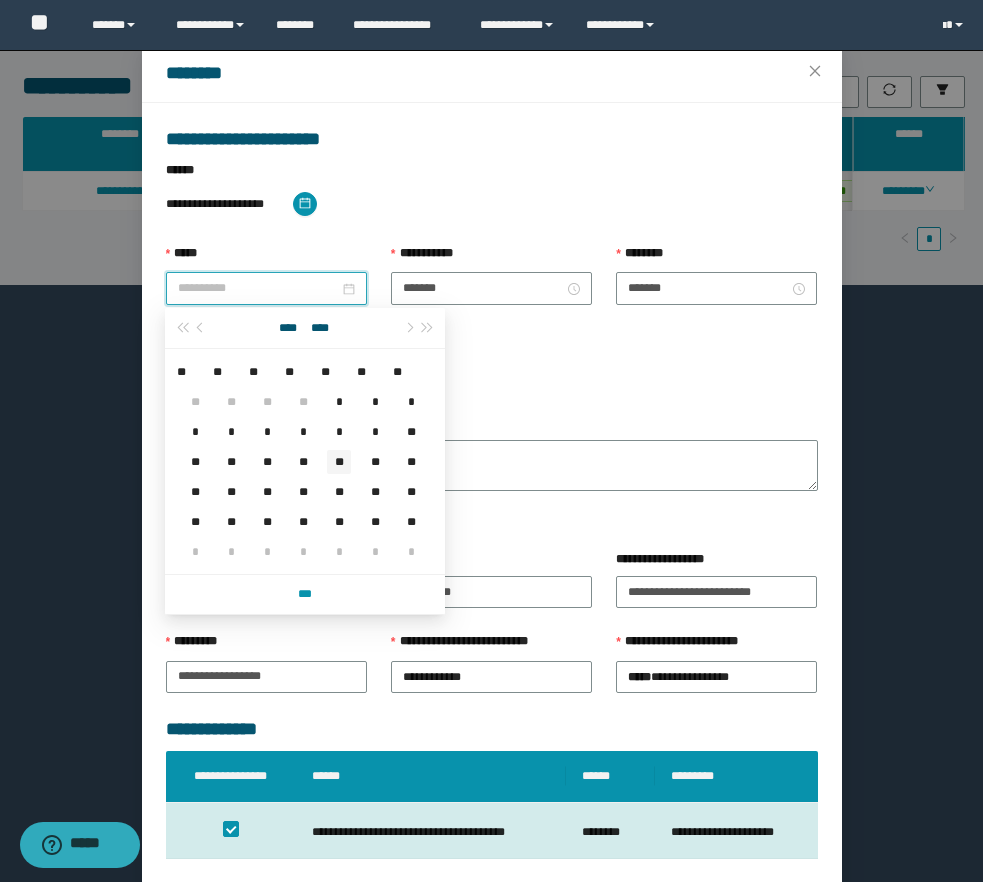 type on "**********" 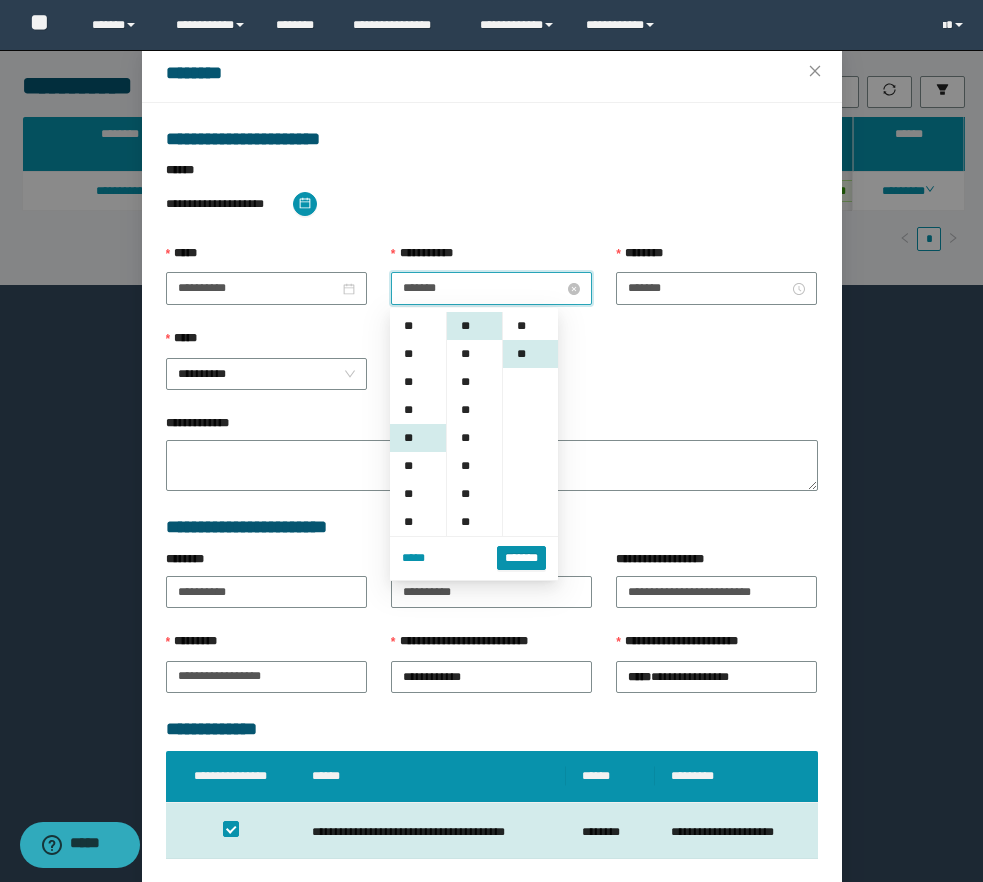 click on "*******" at bounding box center (483, 288) 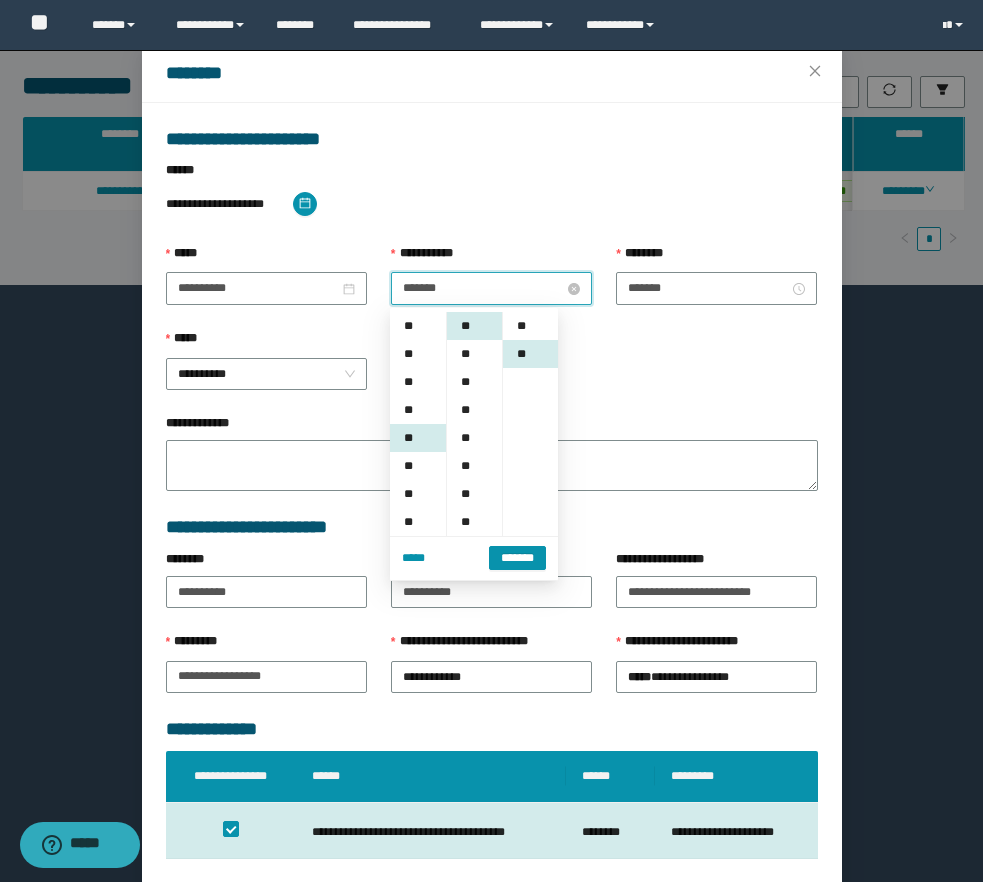 scroll, scrollTop: 112, scrollLeft: 0, axis: vertical 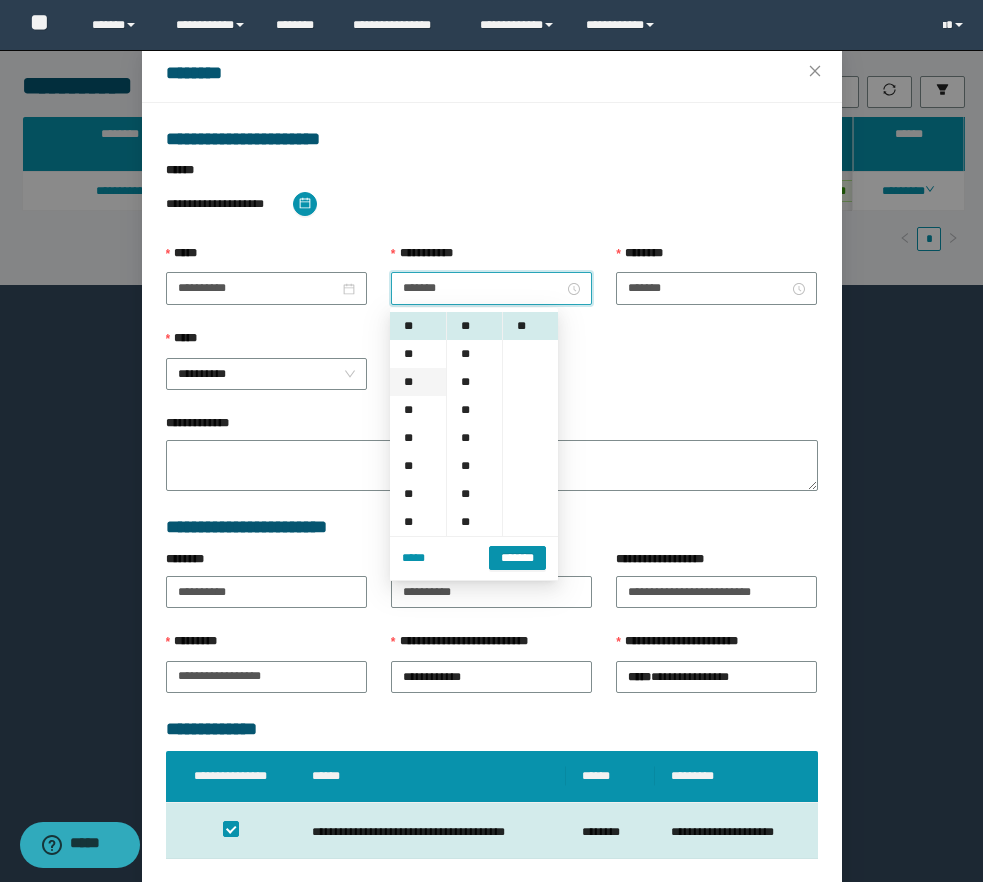 click on "**" at bounding box center [418, 382] 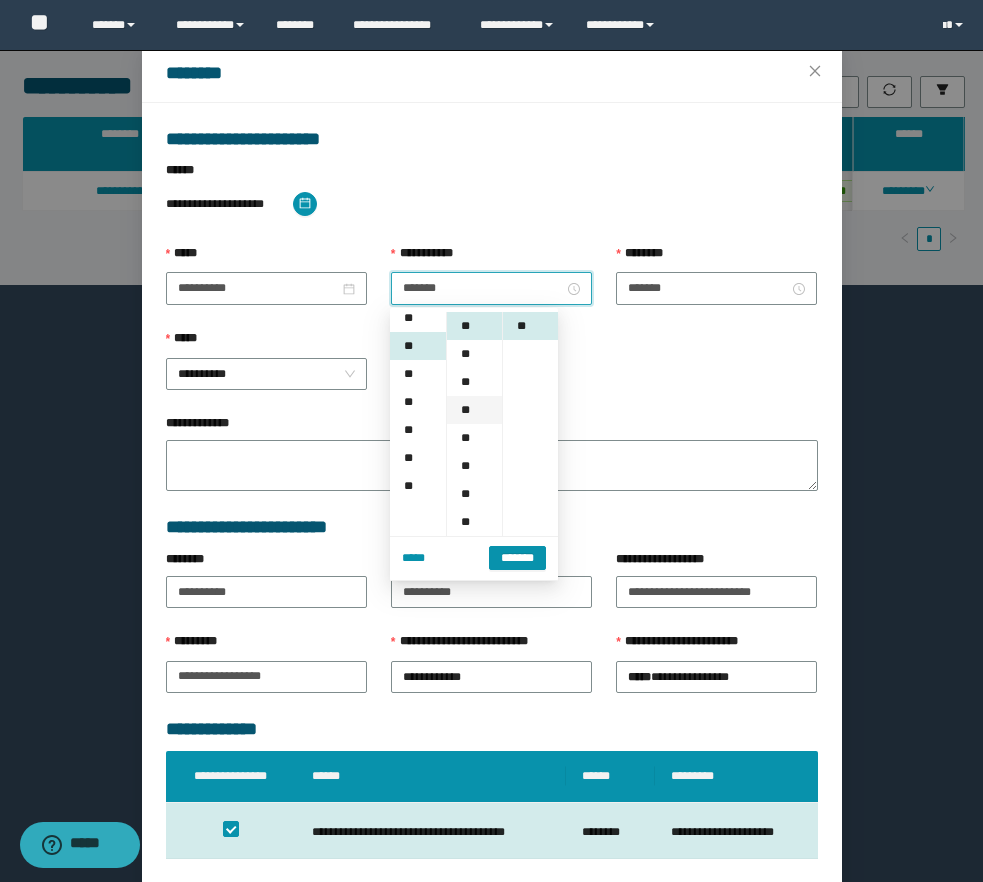 scroll, scrollTop: 168, scrollLeft: 0, axis: vertical 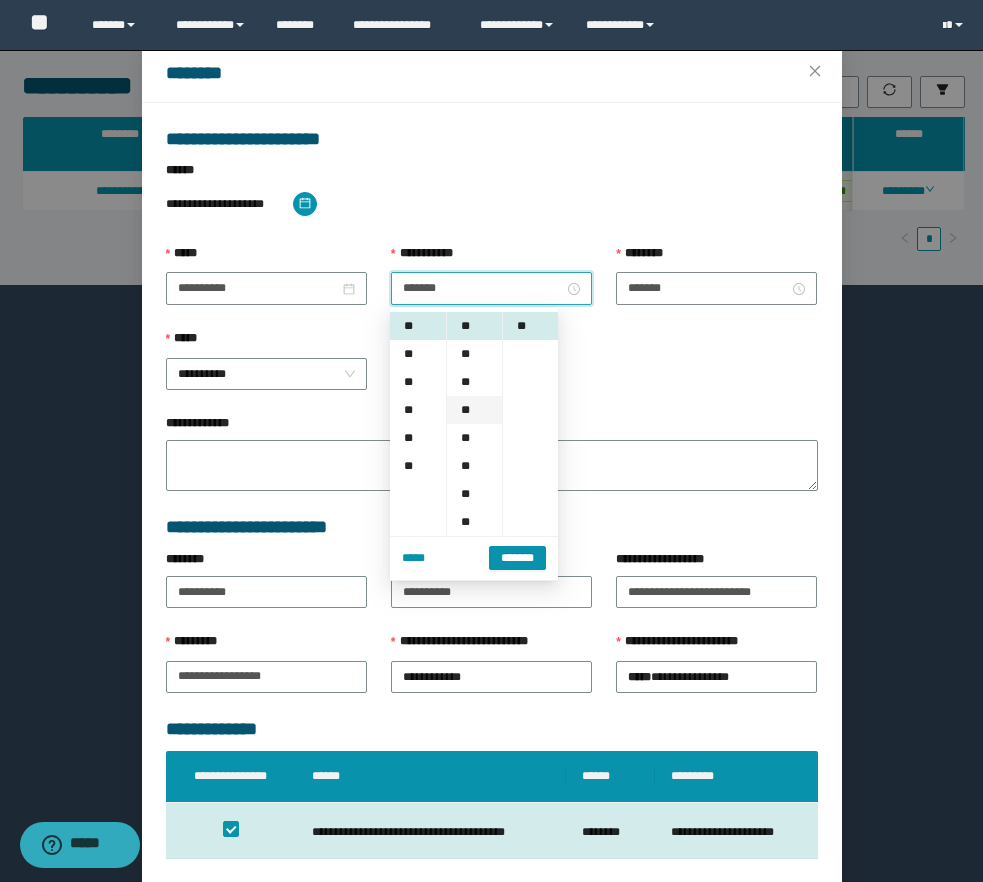 click on "**" at bounding box center [474, 410] 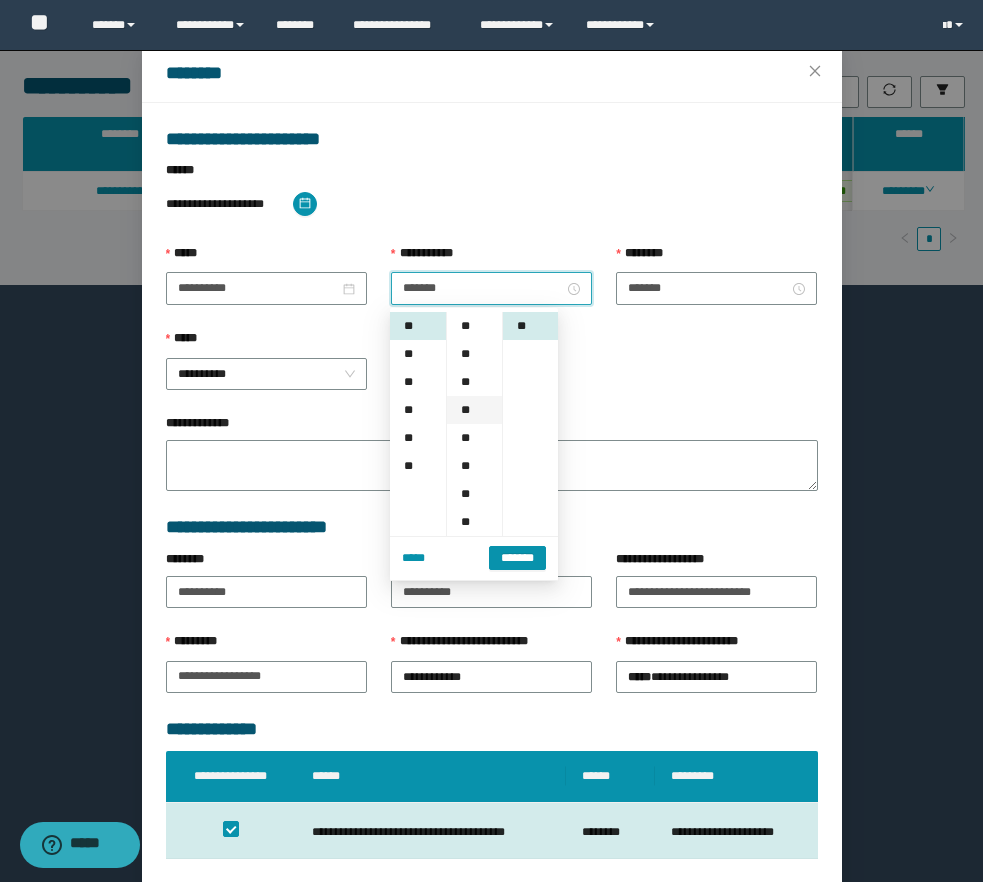 type on "*******" 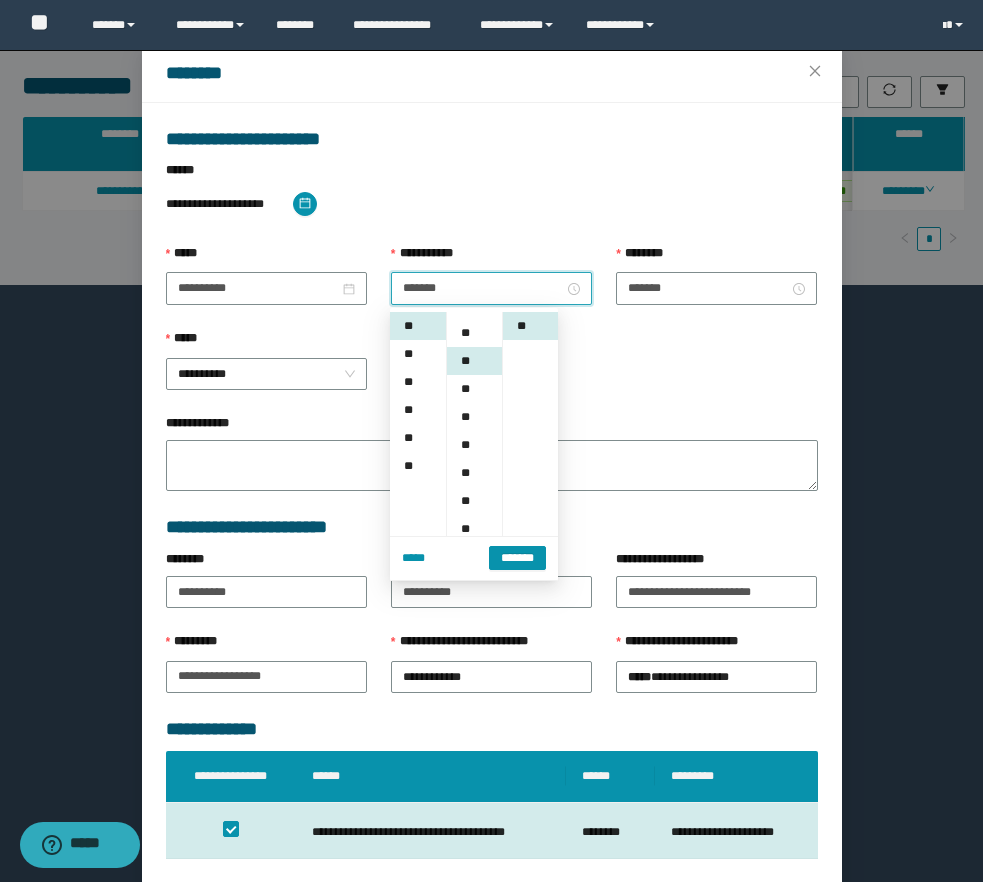 scroll, scrollTop: 84, scrollLeft: 0, axis: vertical 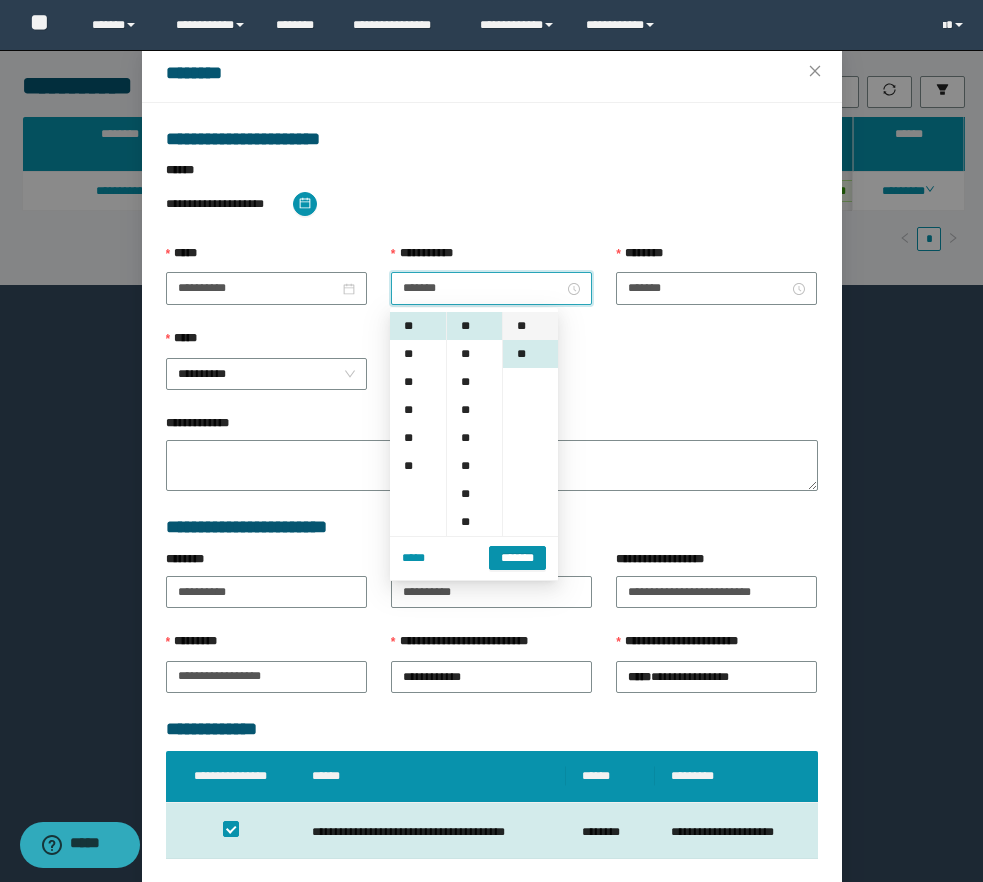 click on "**" at bounding box center [530, 326] 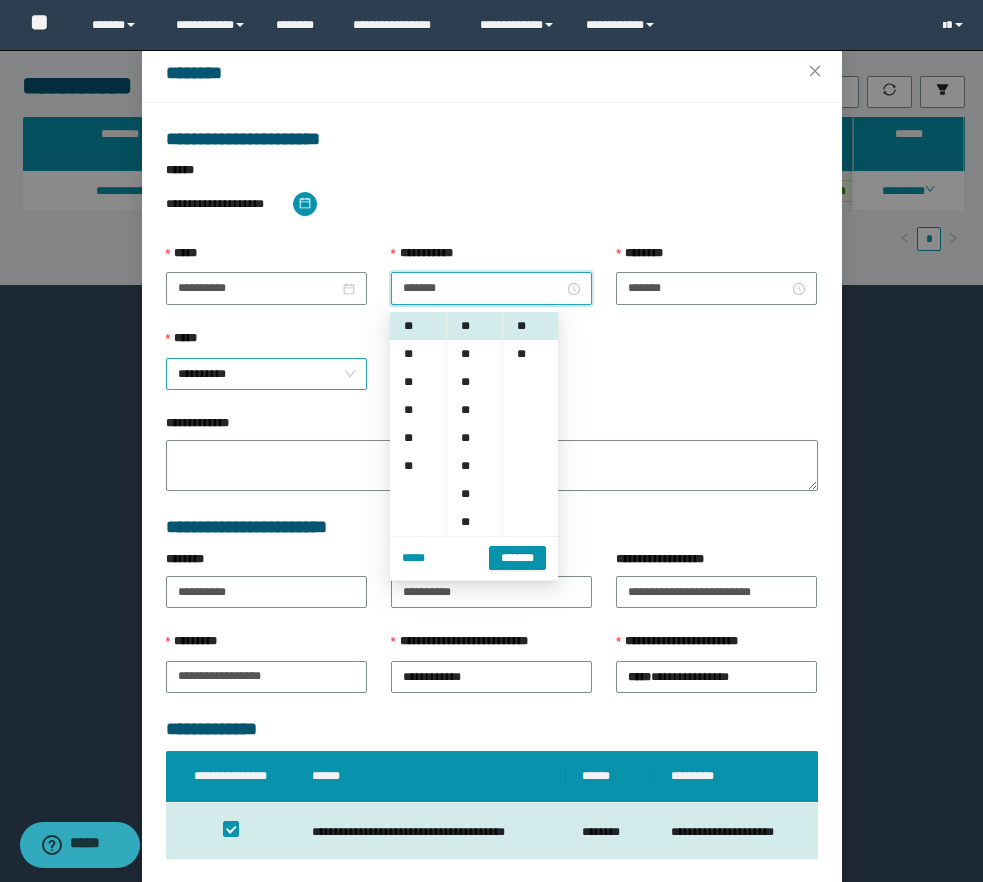 type on "*******" 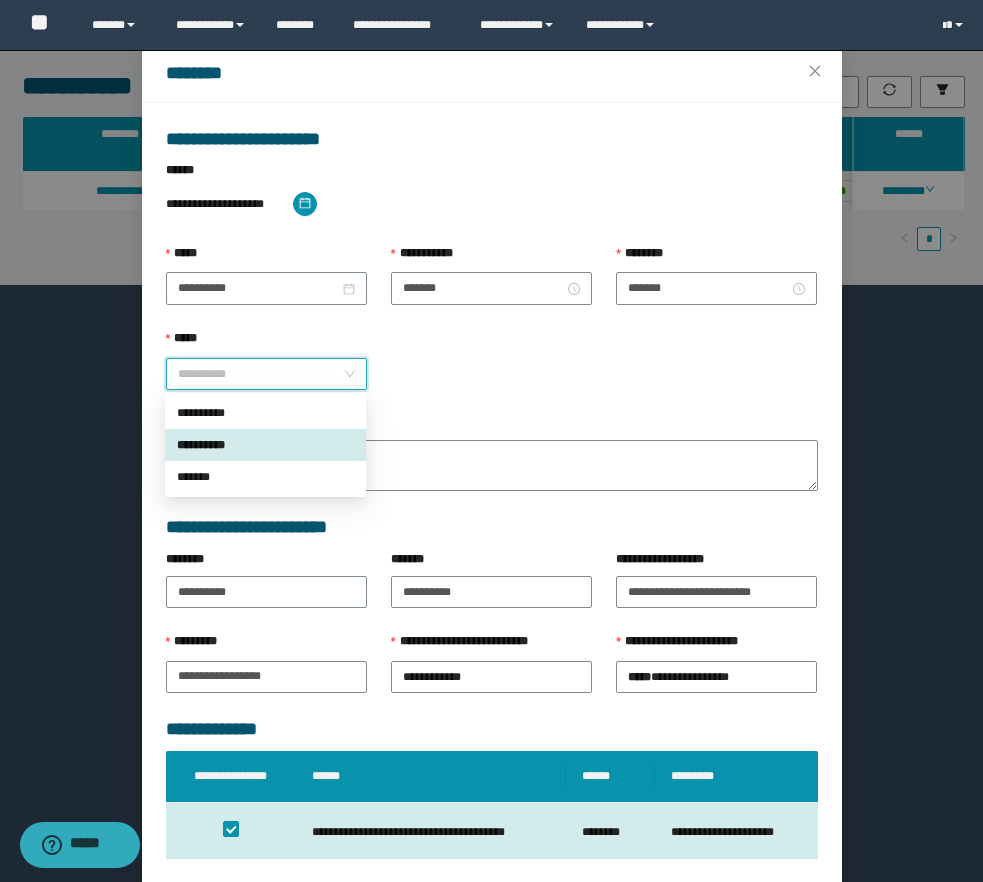 click on "**********" at bounding box center [266, 374] 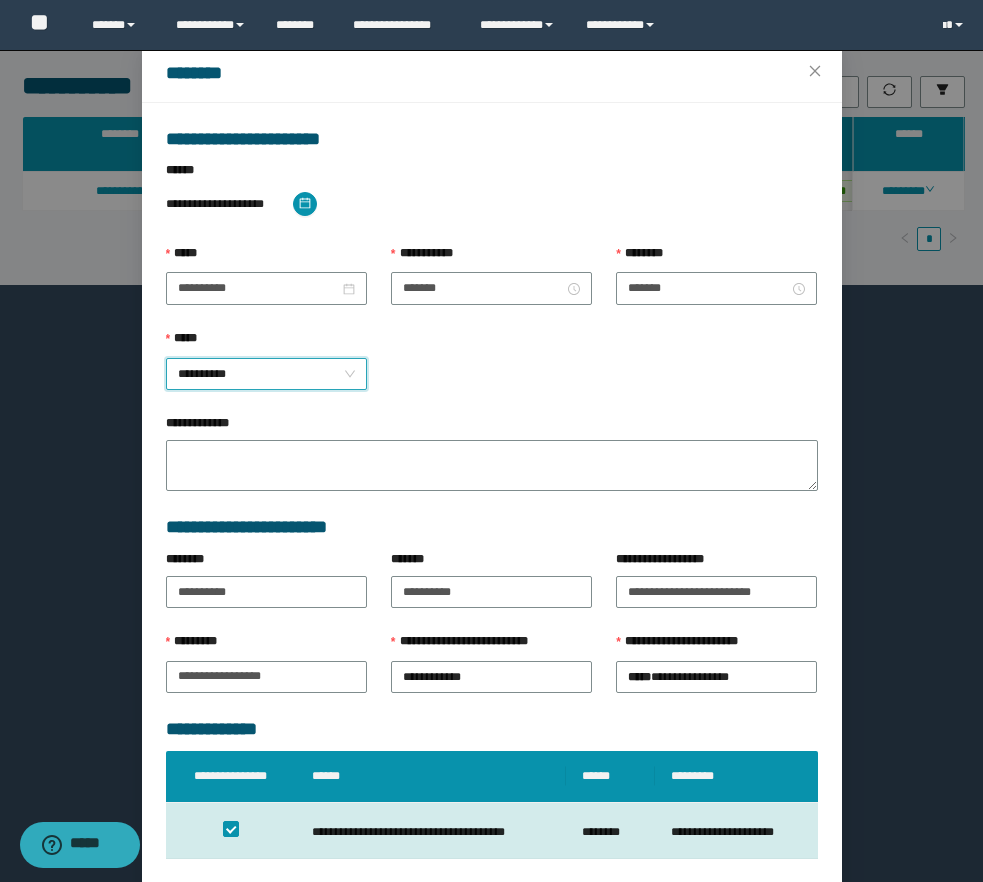 click on "**********" at bounding box center [266, 374] 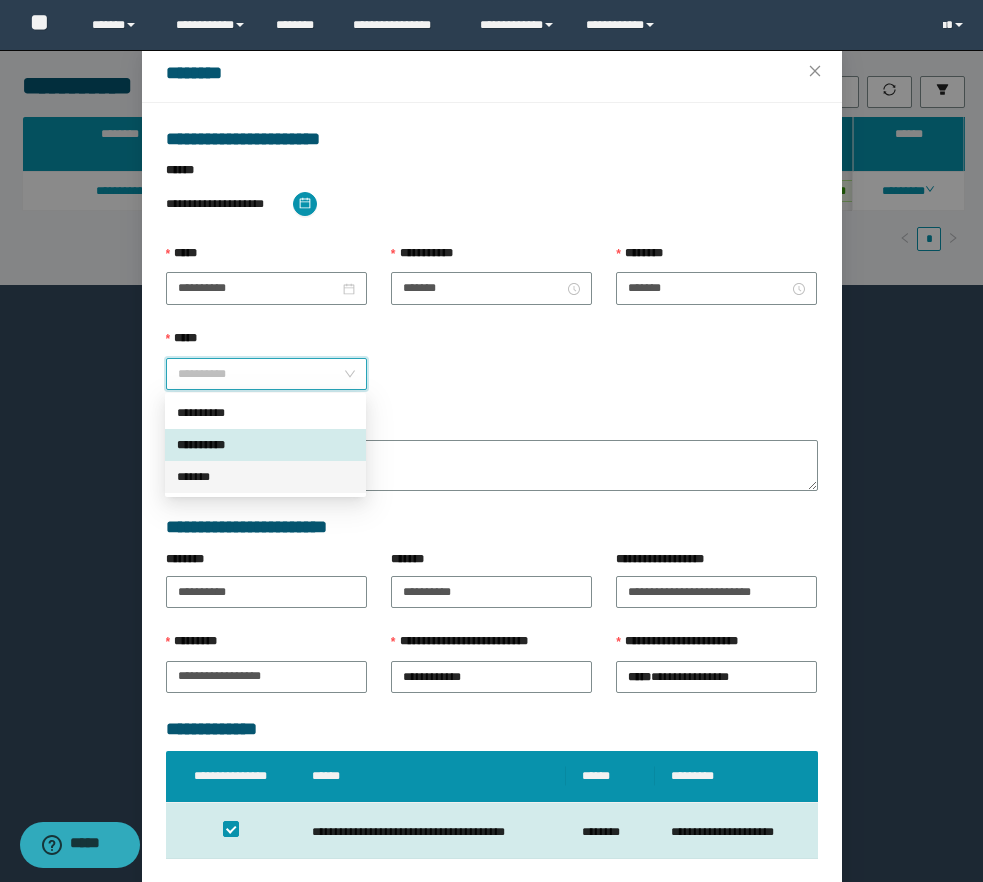 click on "*******" at bounding box center (265, 477) 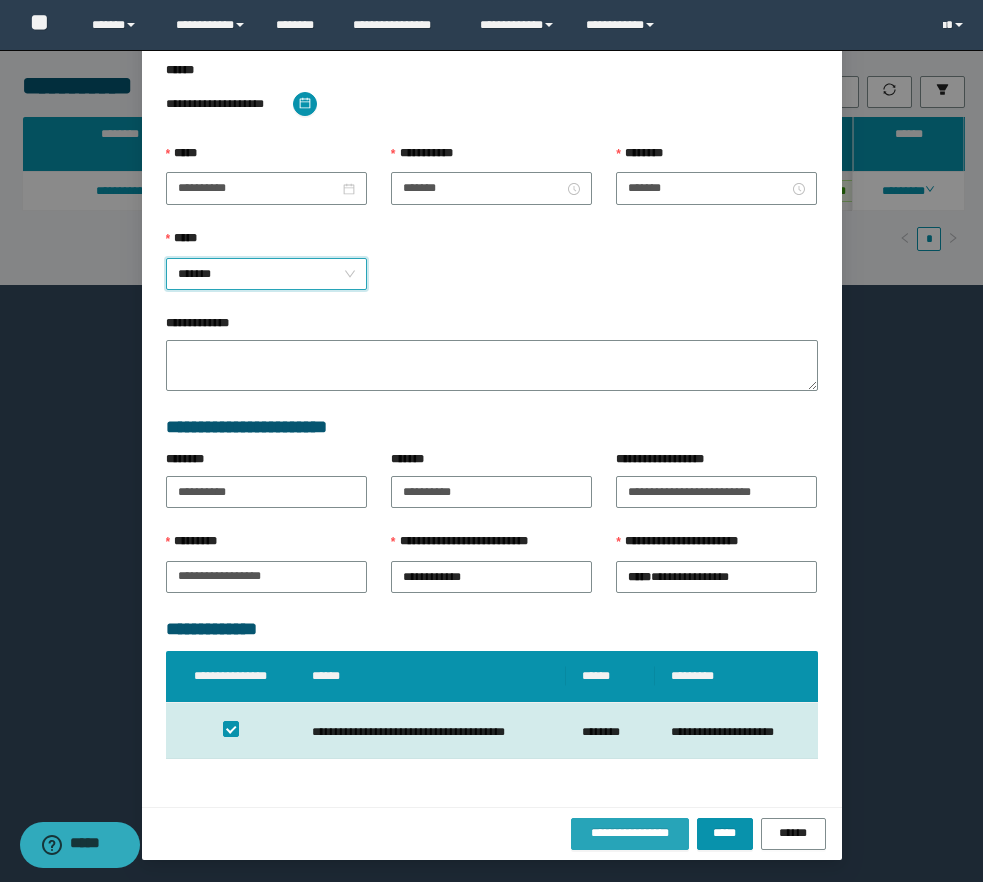 click on "**********" at bounding box center (630, 833) 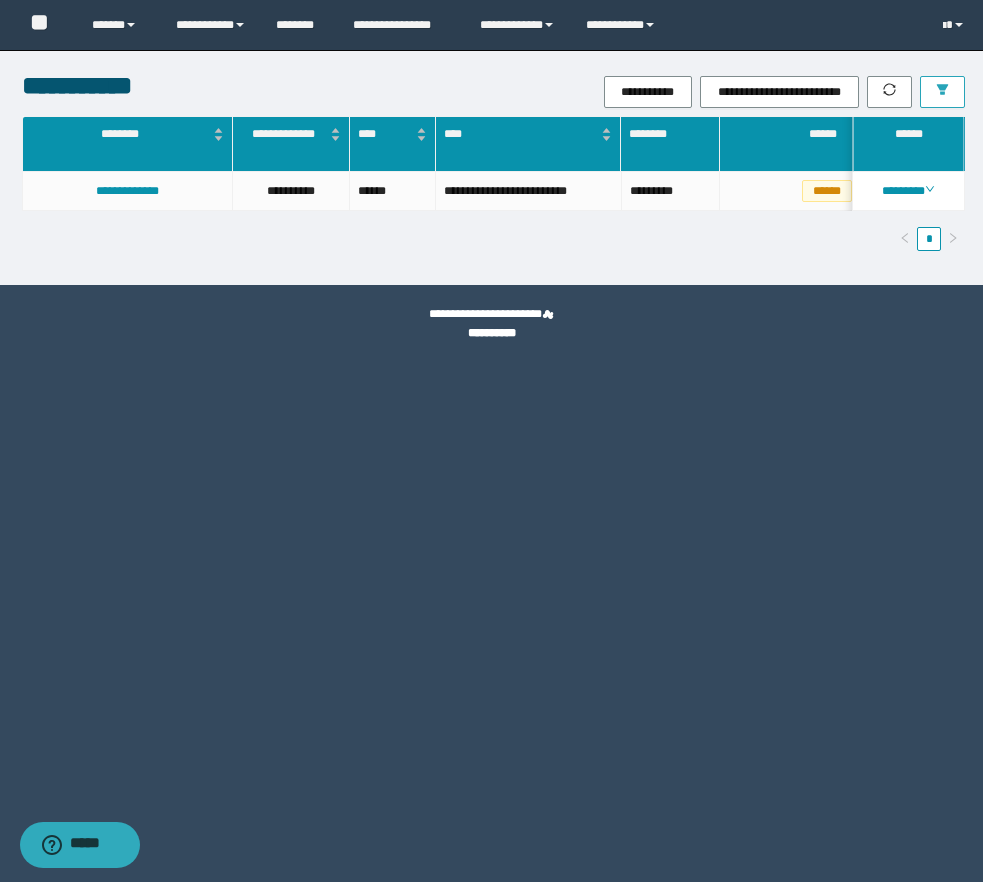 click 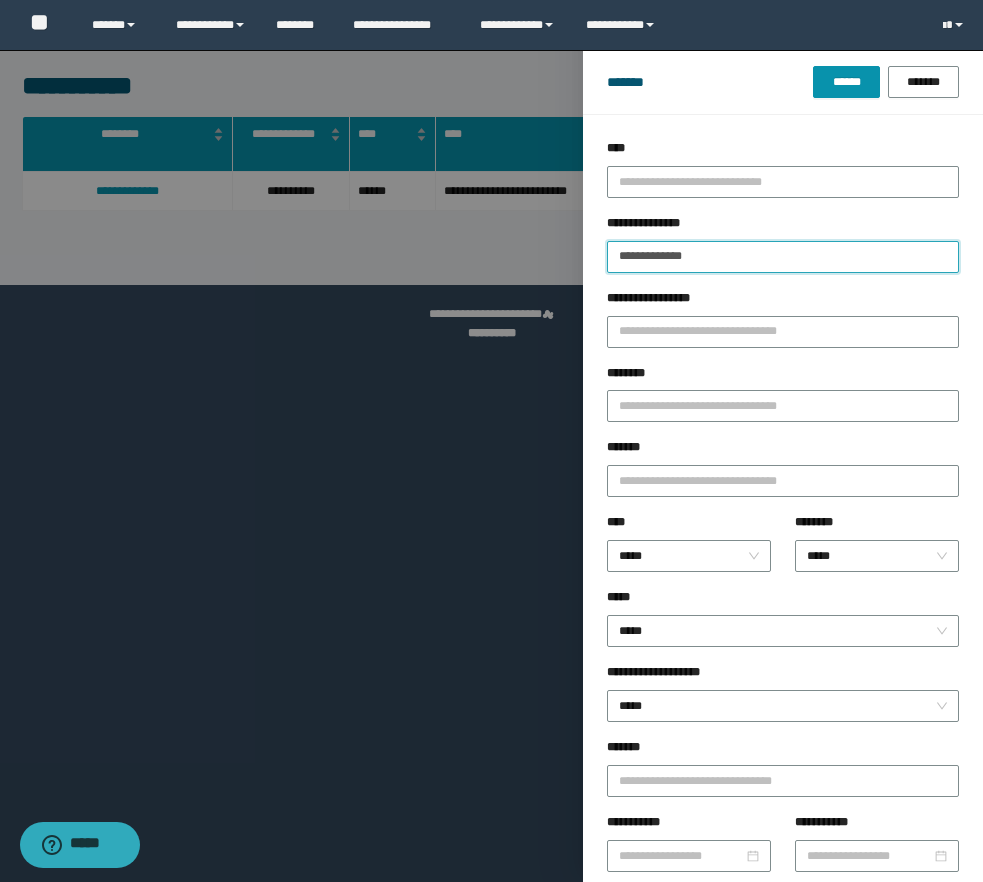 click on "**********" at bounding box center (783, 257) 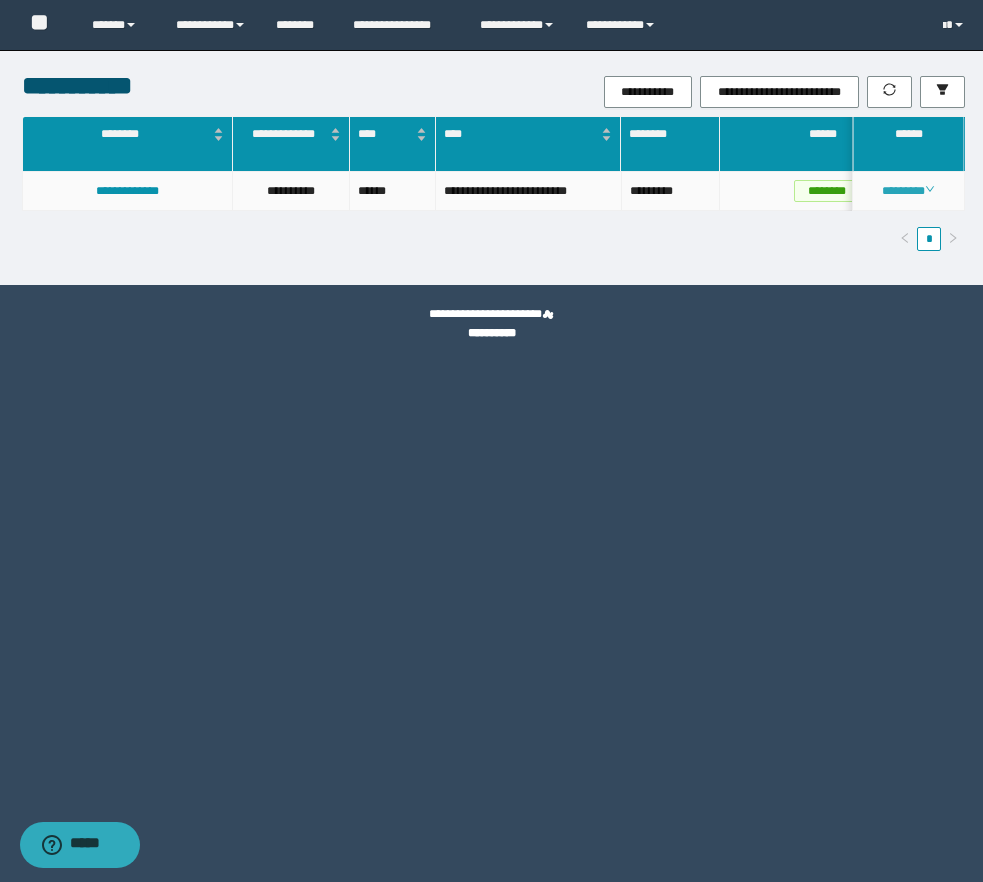 click on "********" at bounding box center (908, 191) 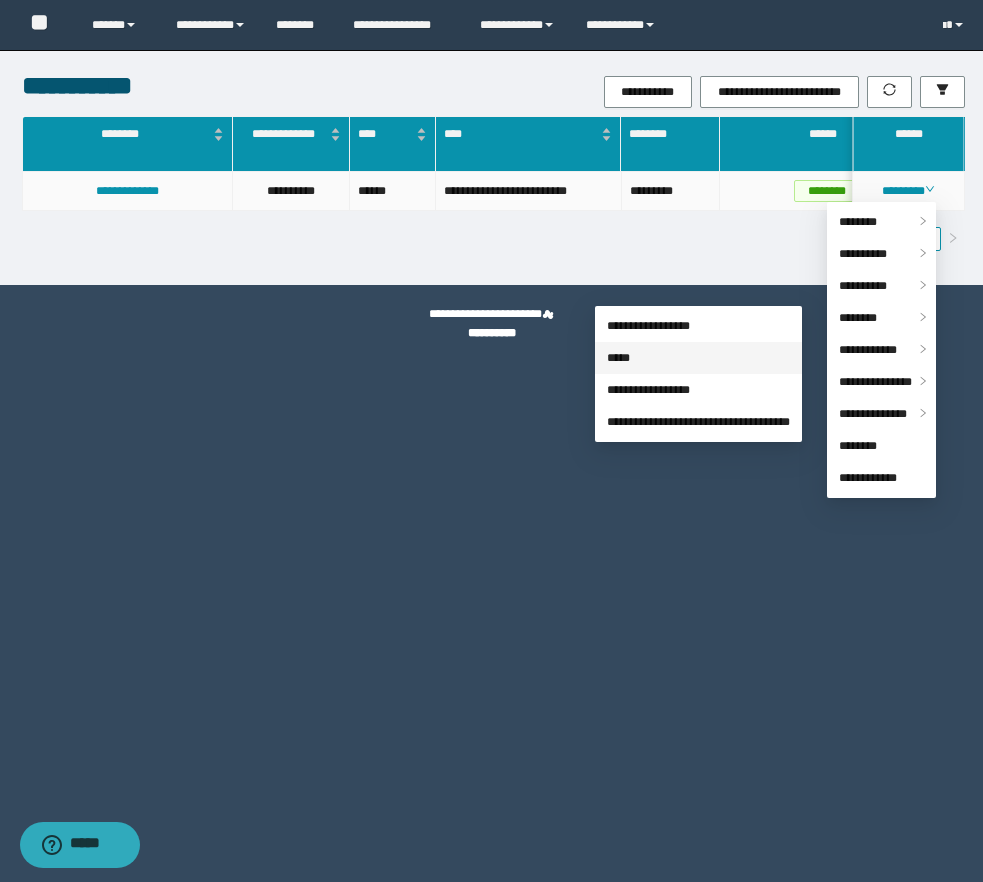 click on "*****" at bounding box center [618, 358] 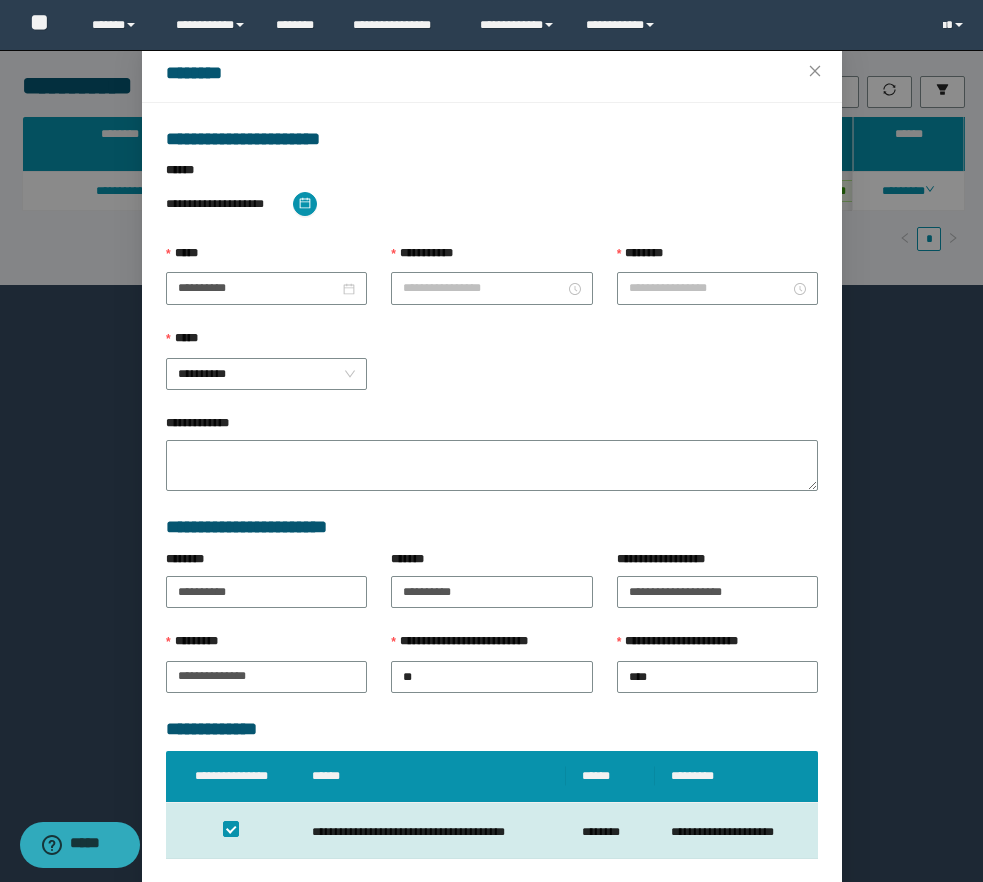 type on "*******" 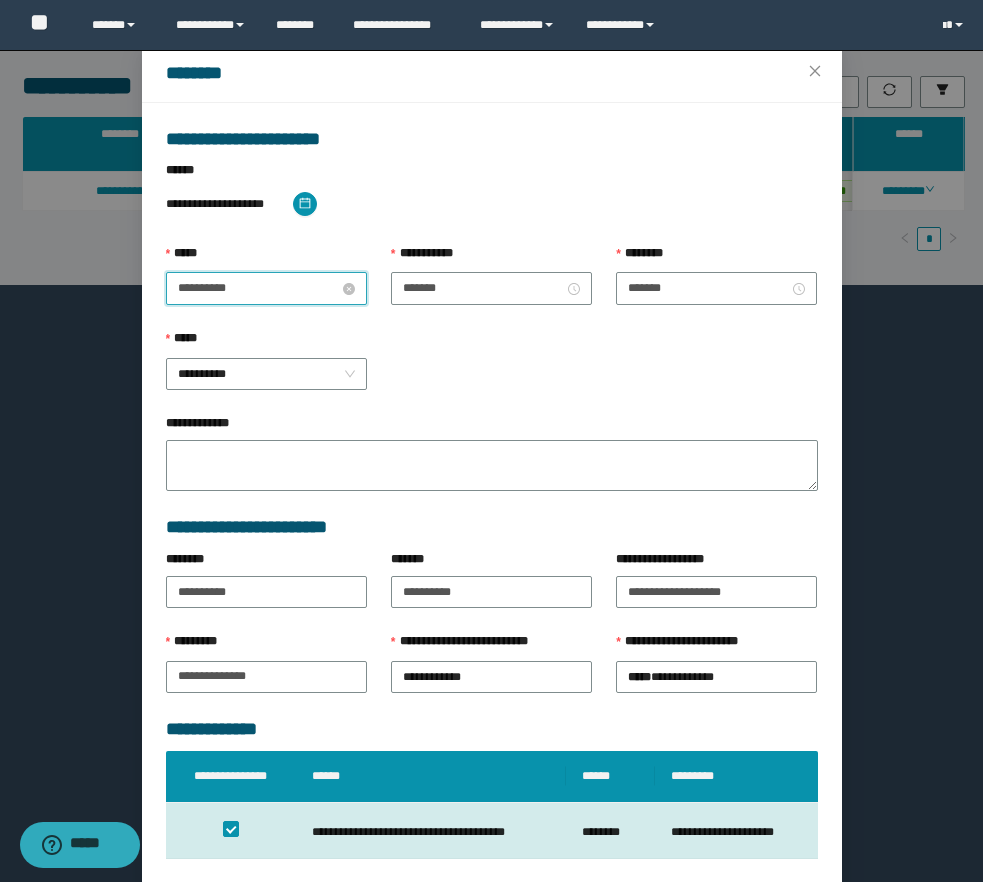 click on "**********" at bounding box center (258, 288) 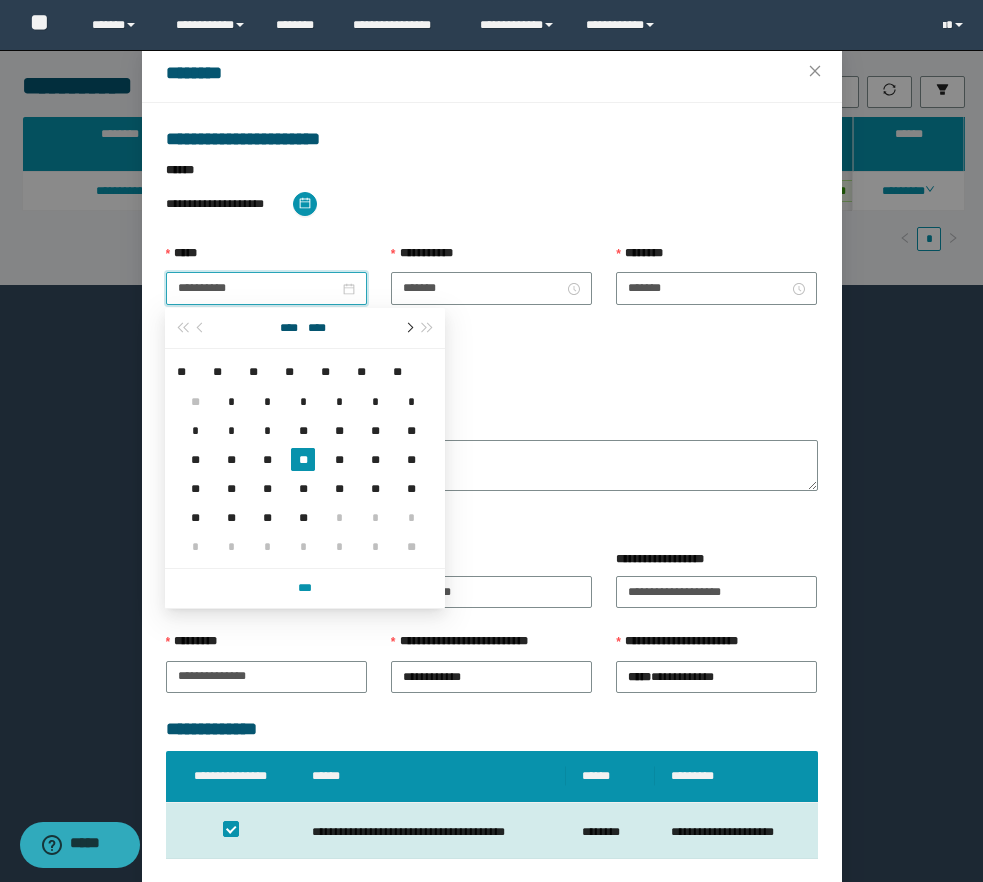 click at bounding box center (408, 328) 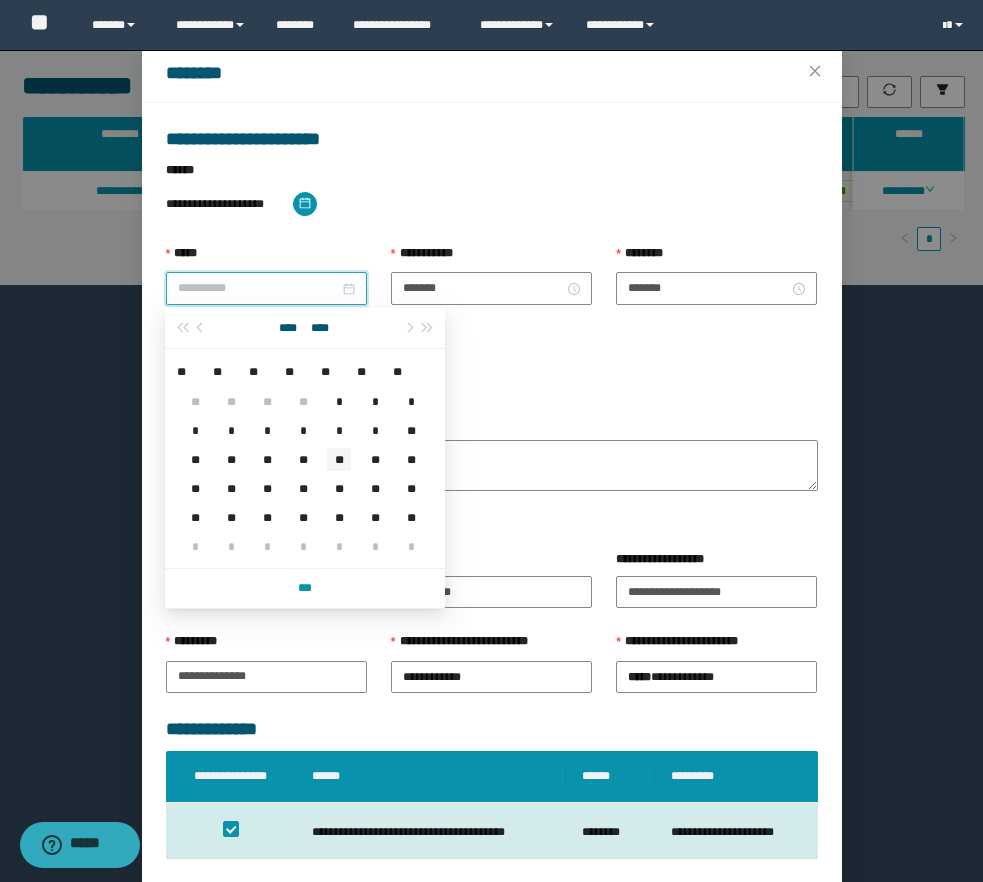 type on "**********" 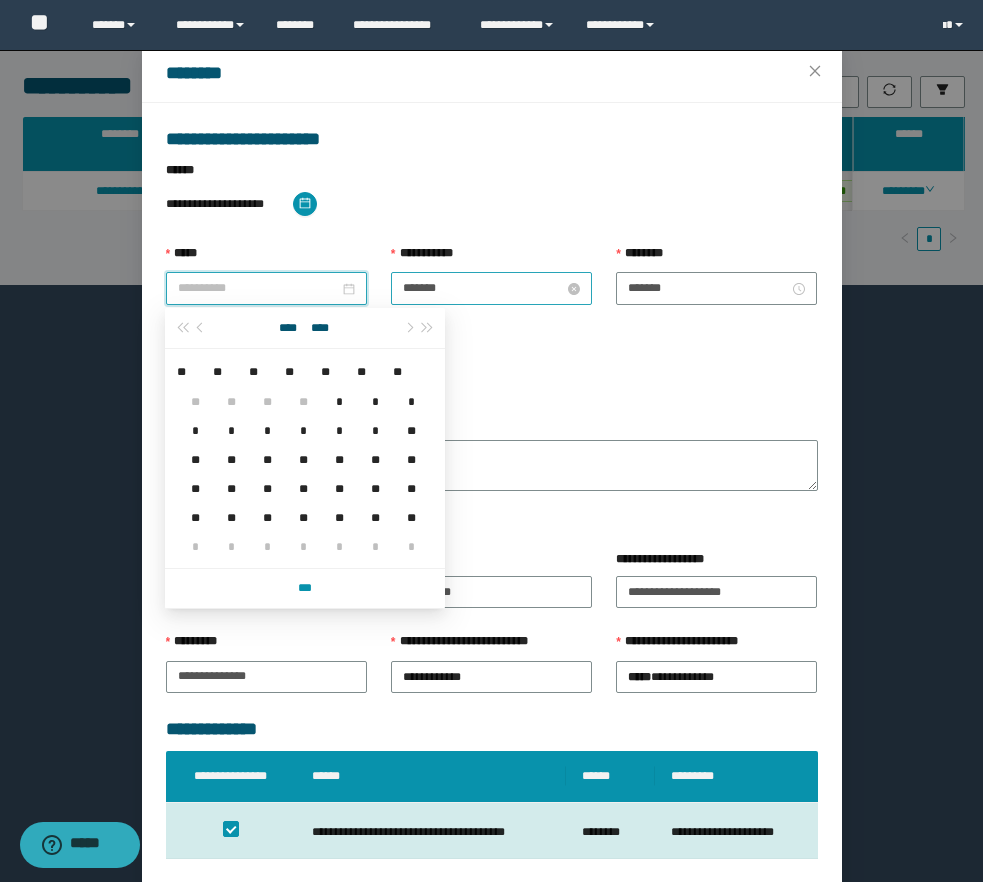 click on "**" at bounding box center [339, 459] 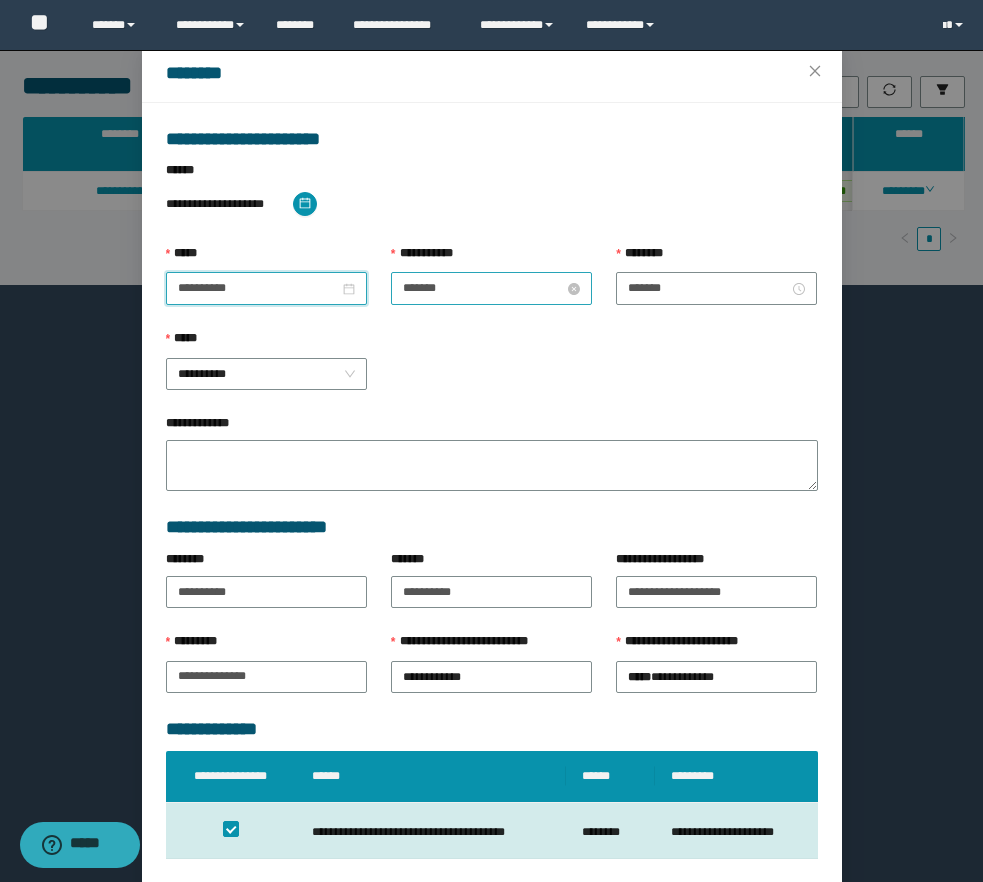 click on "*******" at bounding box center [483, 288] 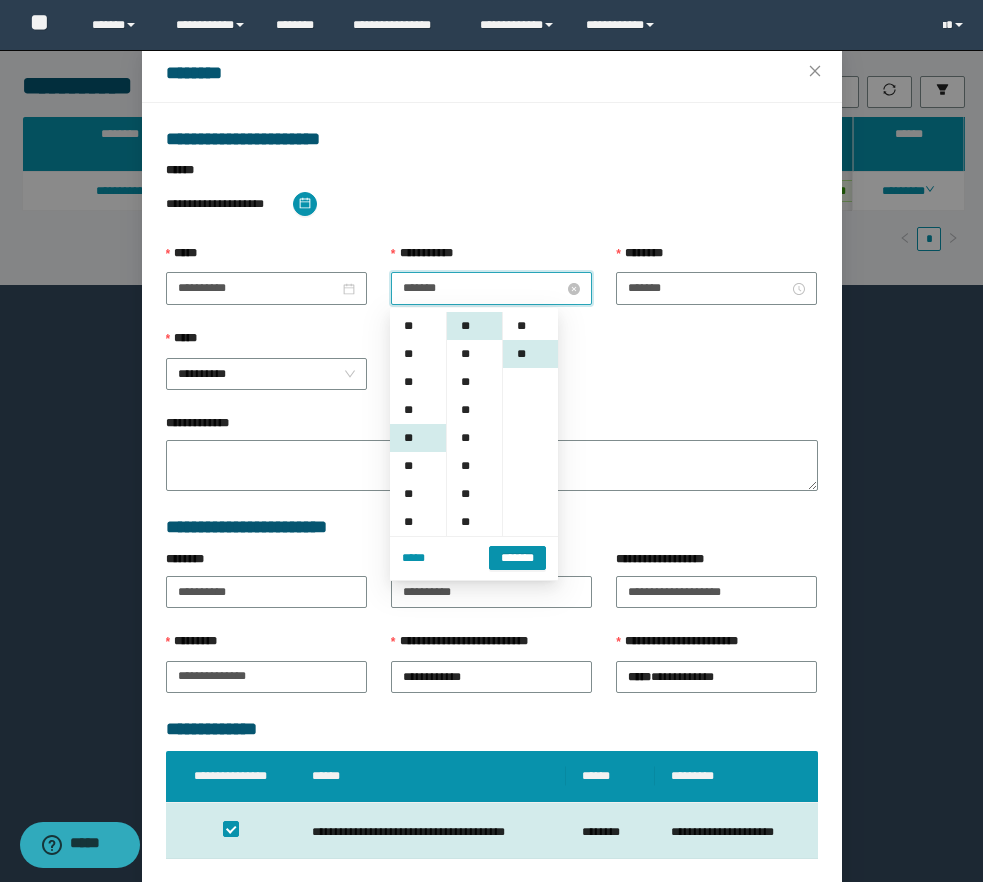 scroll, scrollTop: 112, scrollLeft: 0, axis: vertical 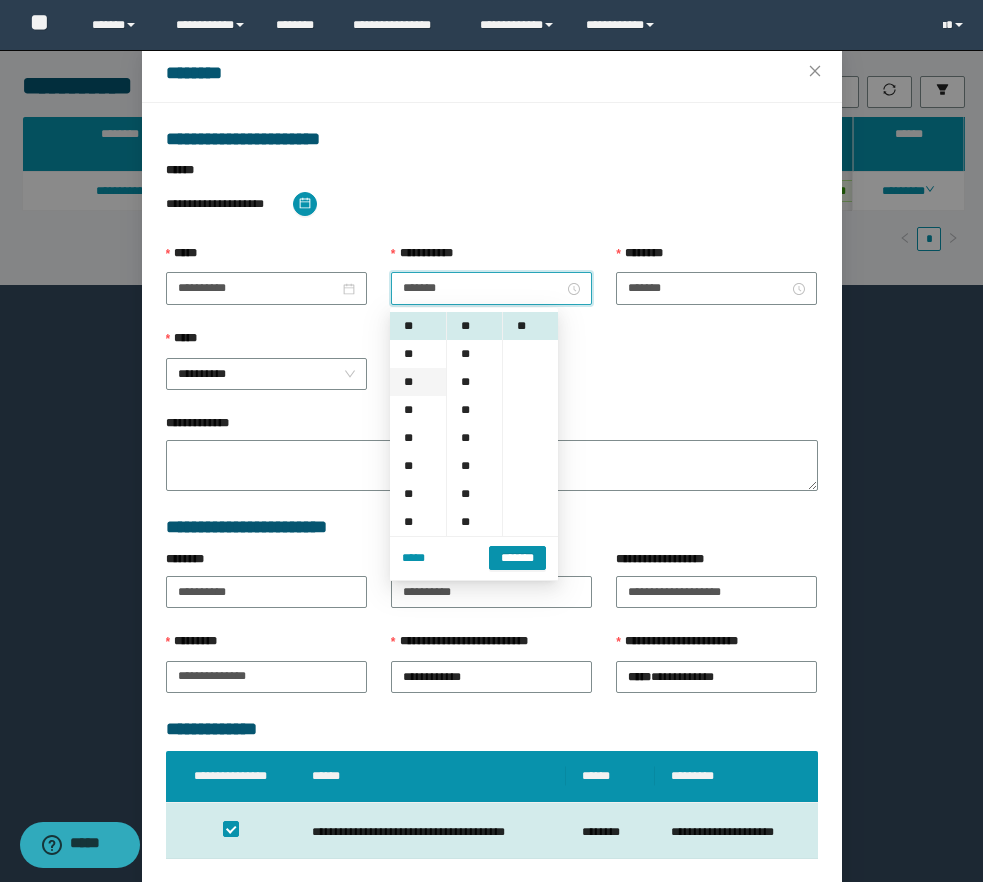 click on "**" at bounding box center (418, 382) 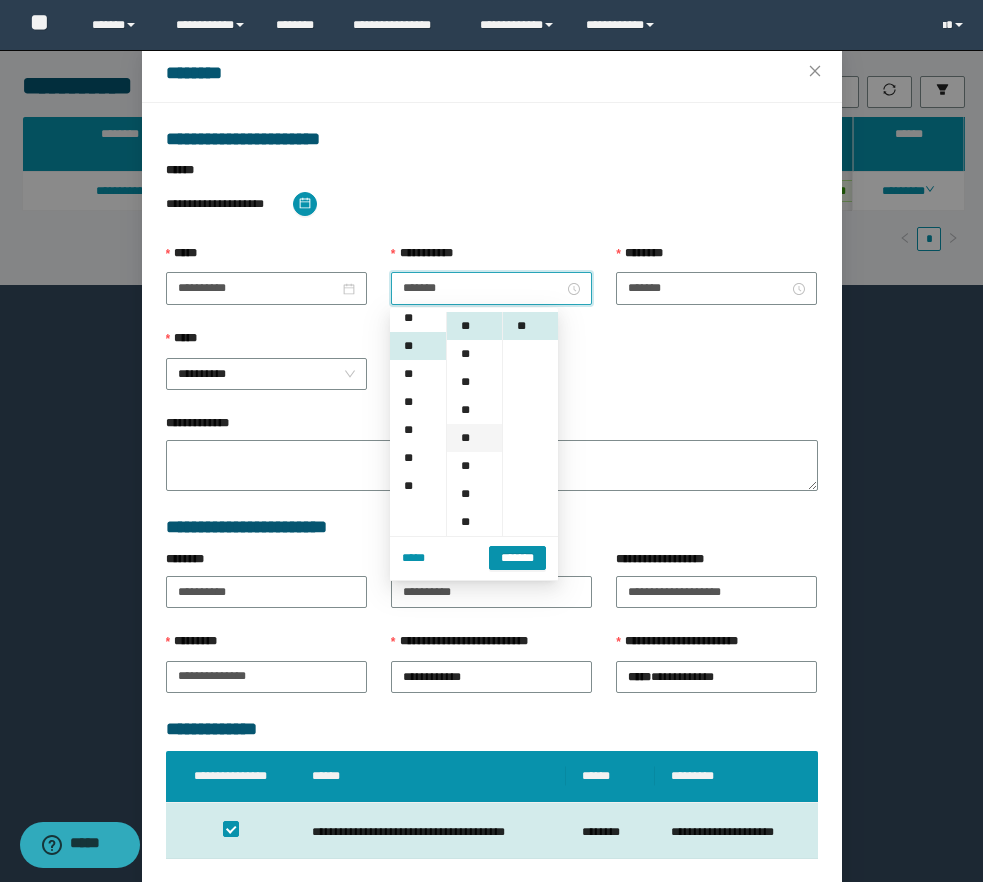 scroll, scrollTop: 168, scrollLeft: 0, axis: vertical 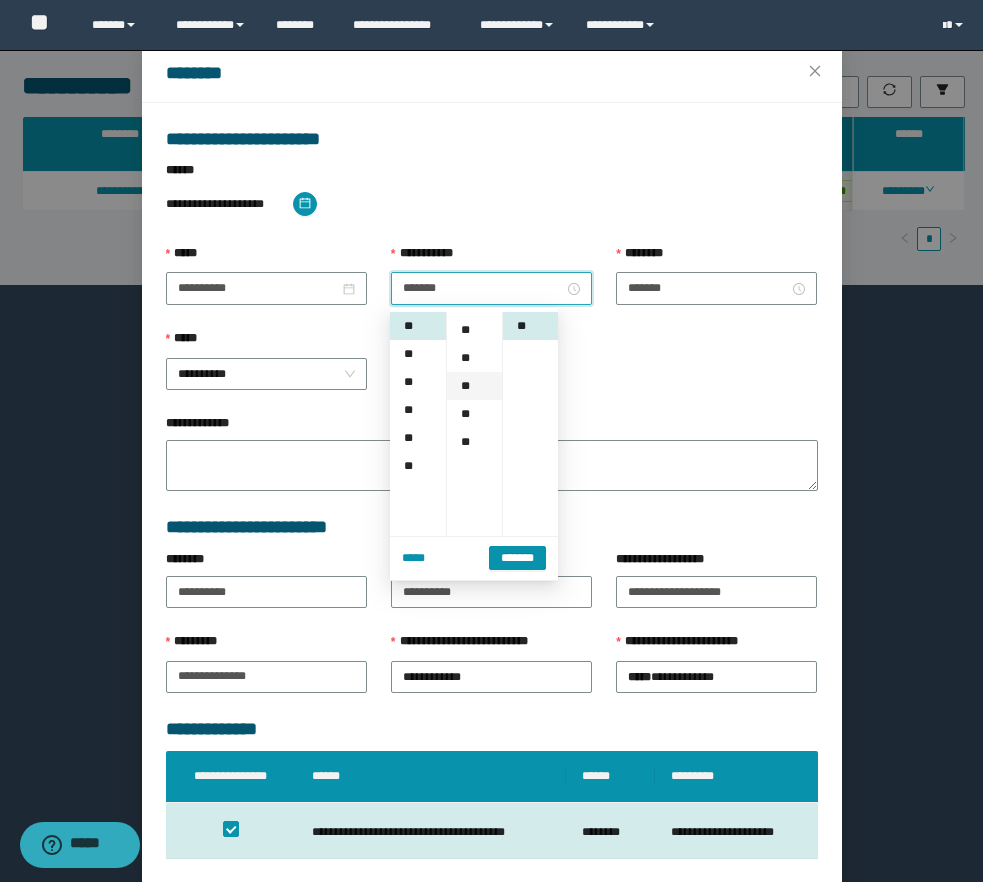 click on "**" at bounding box center [474, 386] 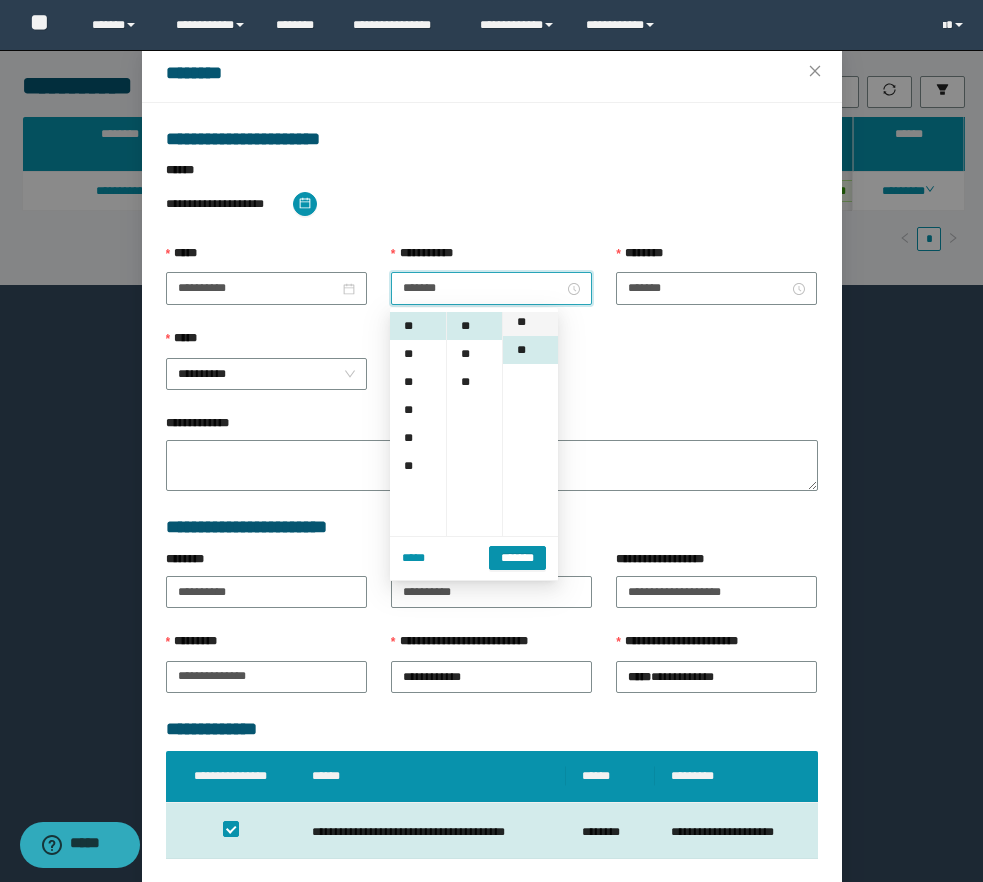 scroll, scrollTop: 0, scrollLeft: 0, axis: both 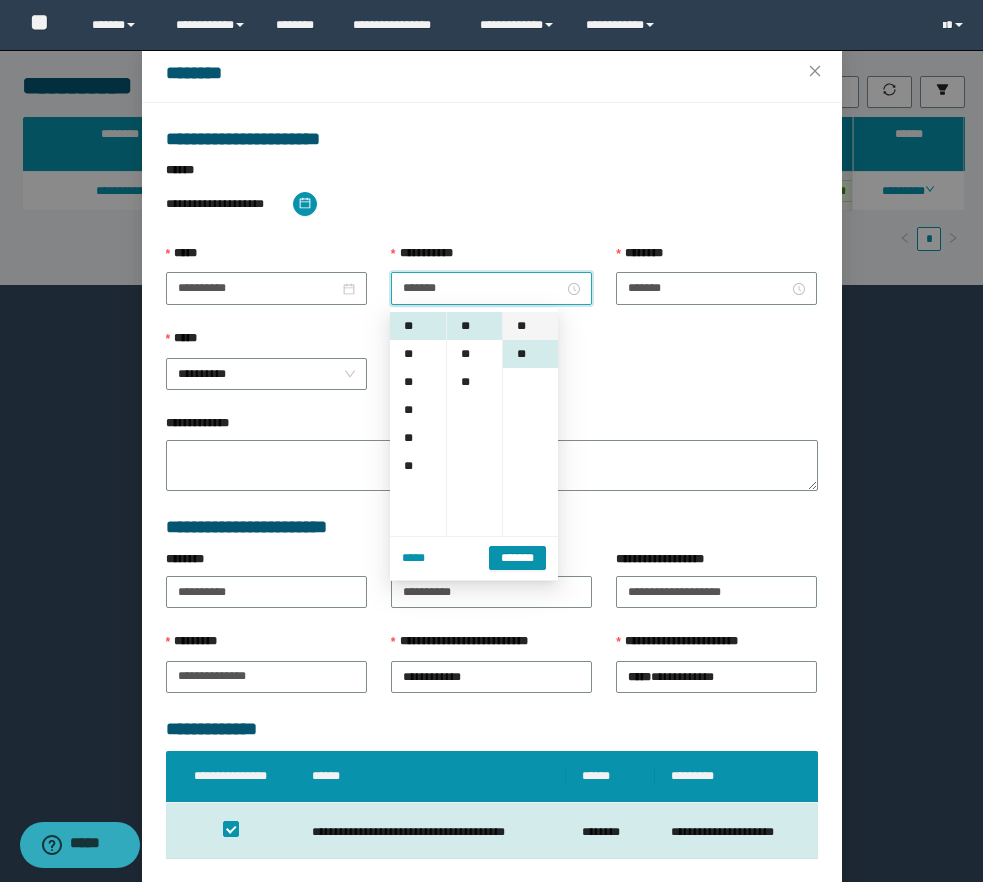 click on "**" at bounding box center [530, 326] 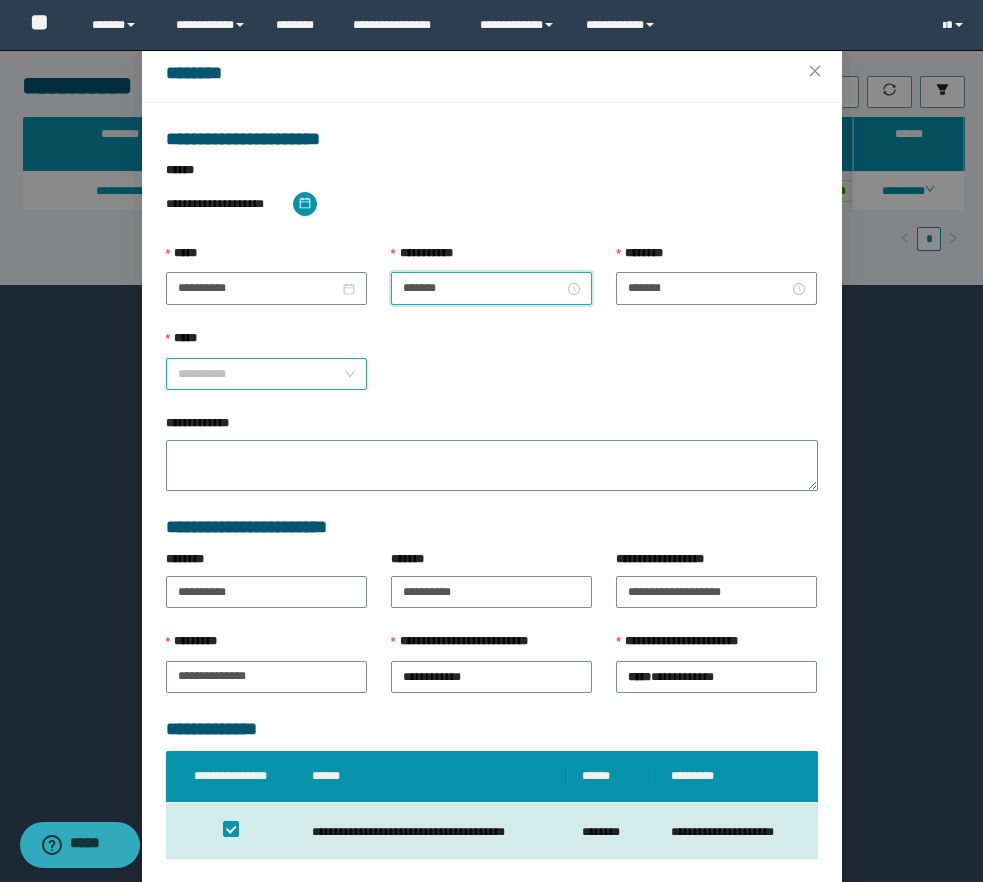 click on "**********" at bounding box center [266, 374] 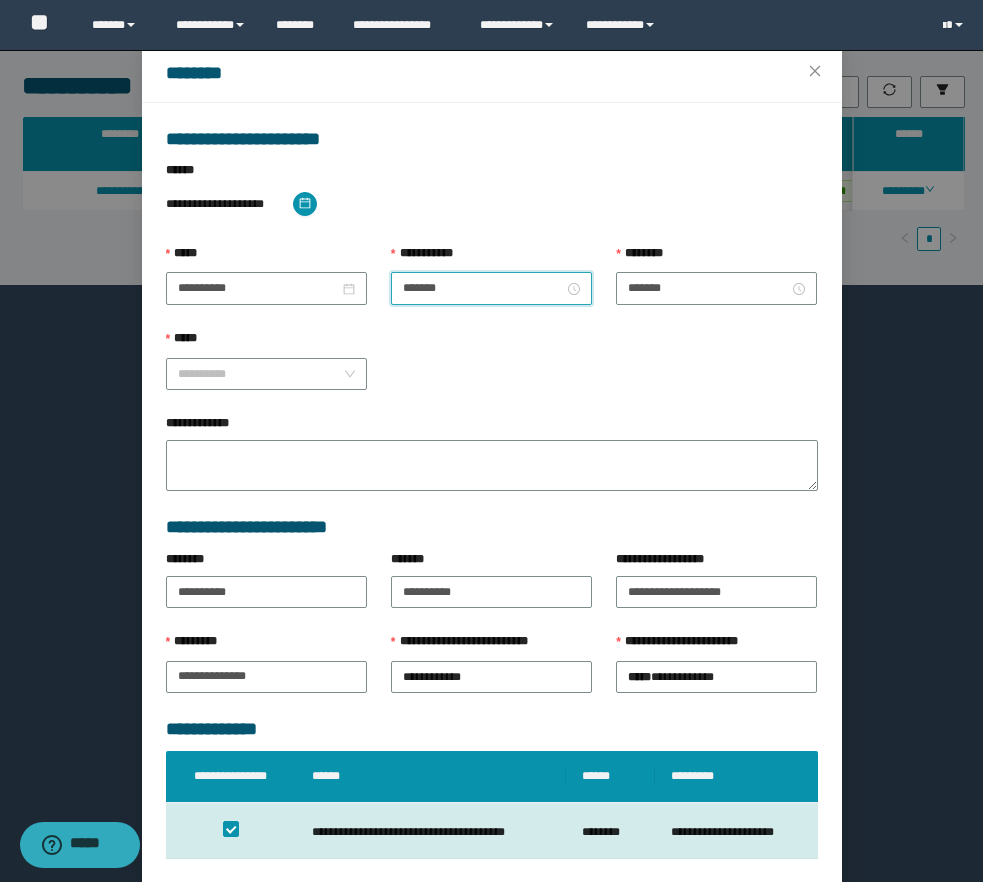 scroll, scrollTop: 168, scrollLeft: 0, axis: vertical 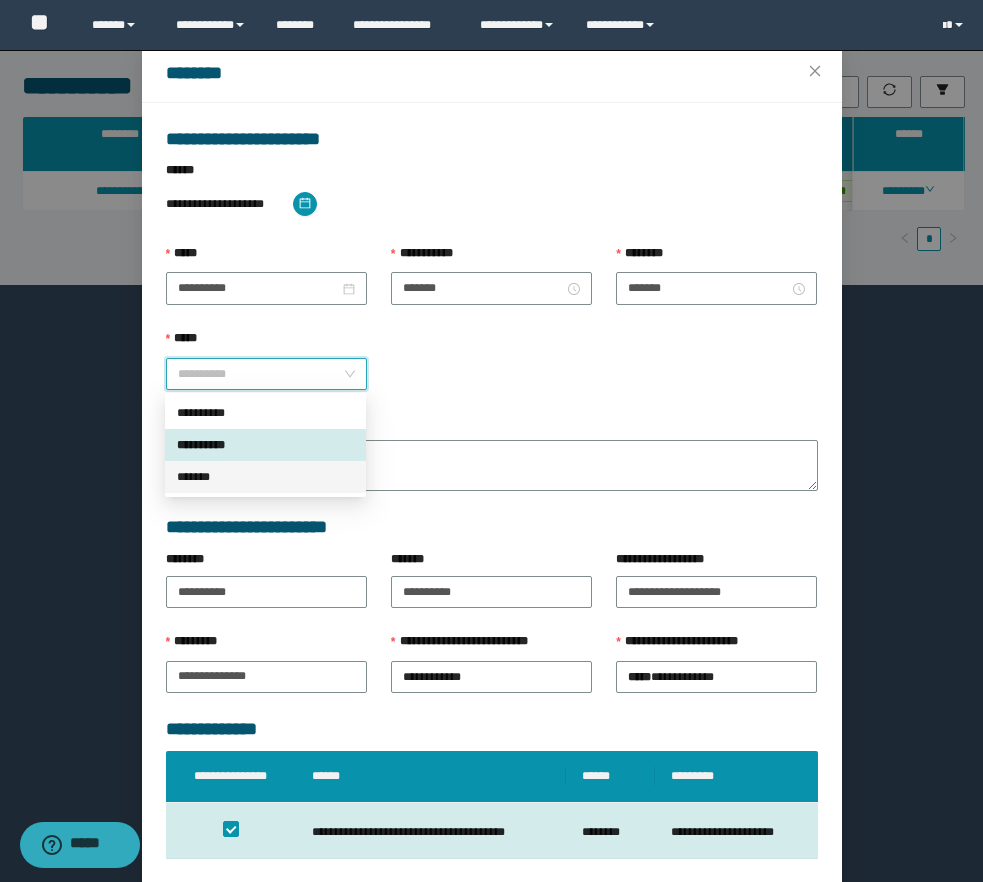 click on "*******" at bounding box center [265, 477] 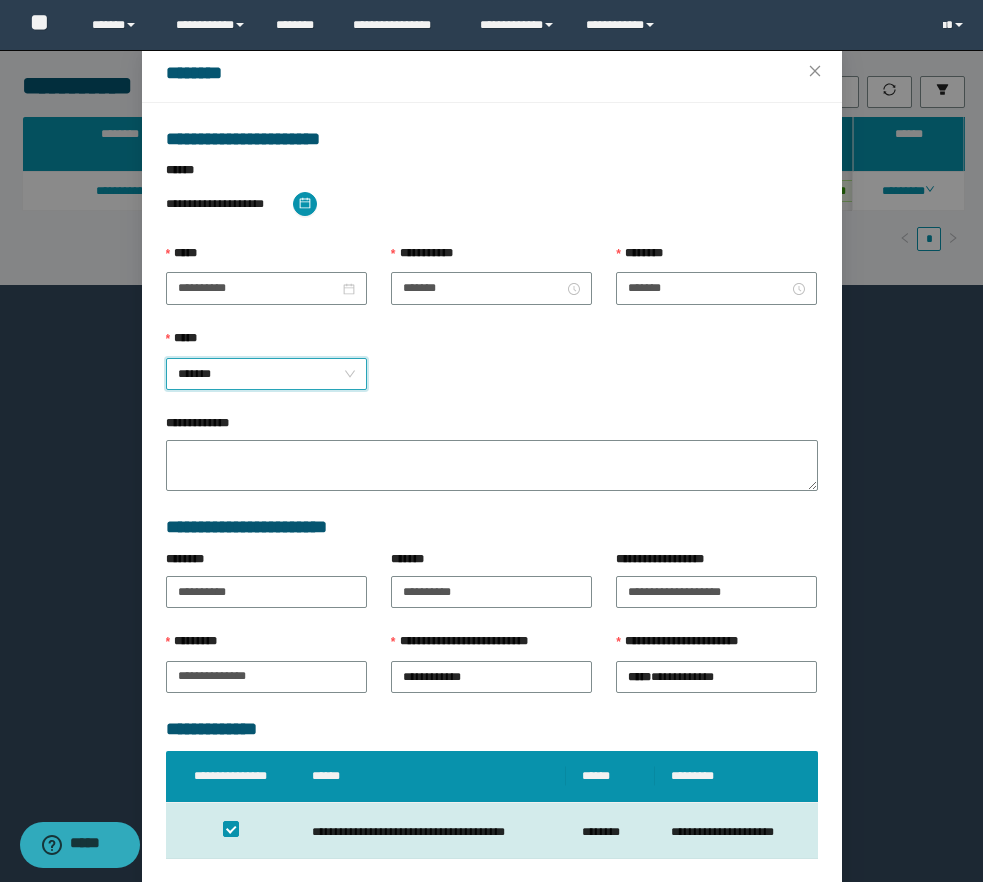 scroll, scrollTop: 155, scrollLeft: 0, axis: vertical 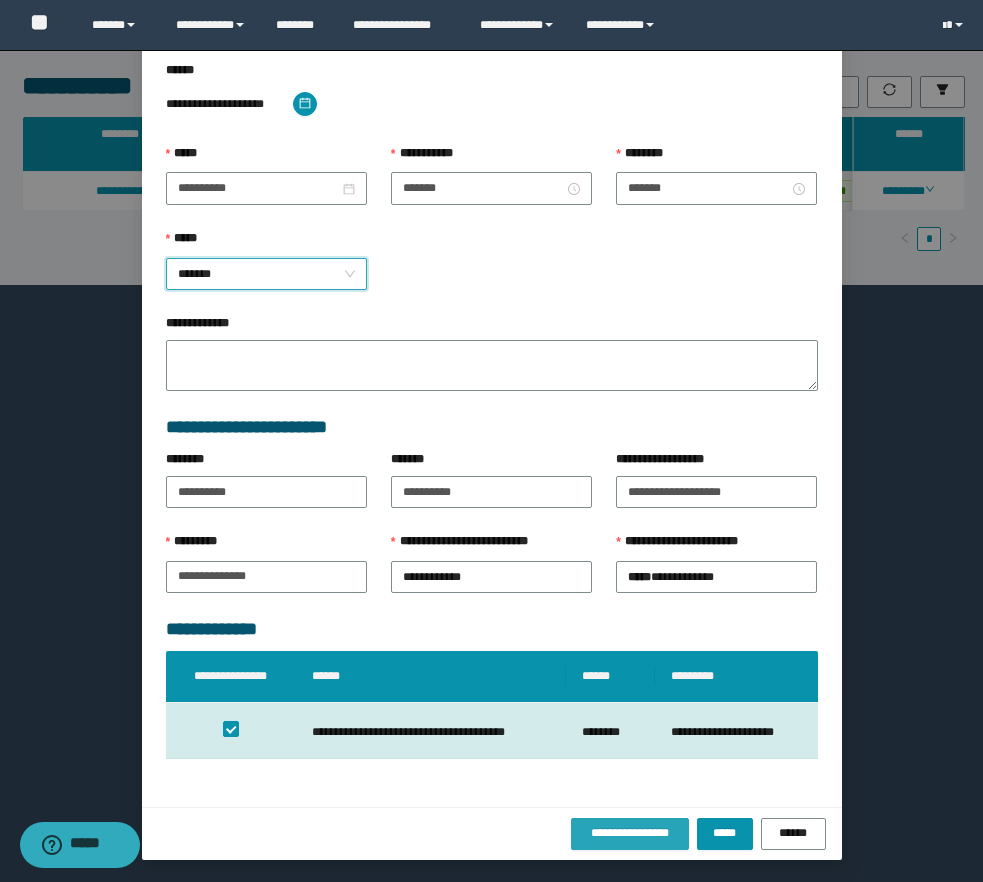 click on "**********" at bounding box center [630, 833] 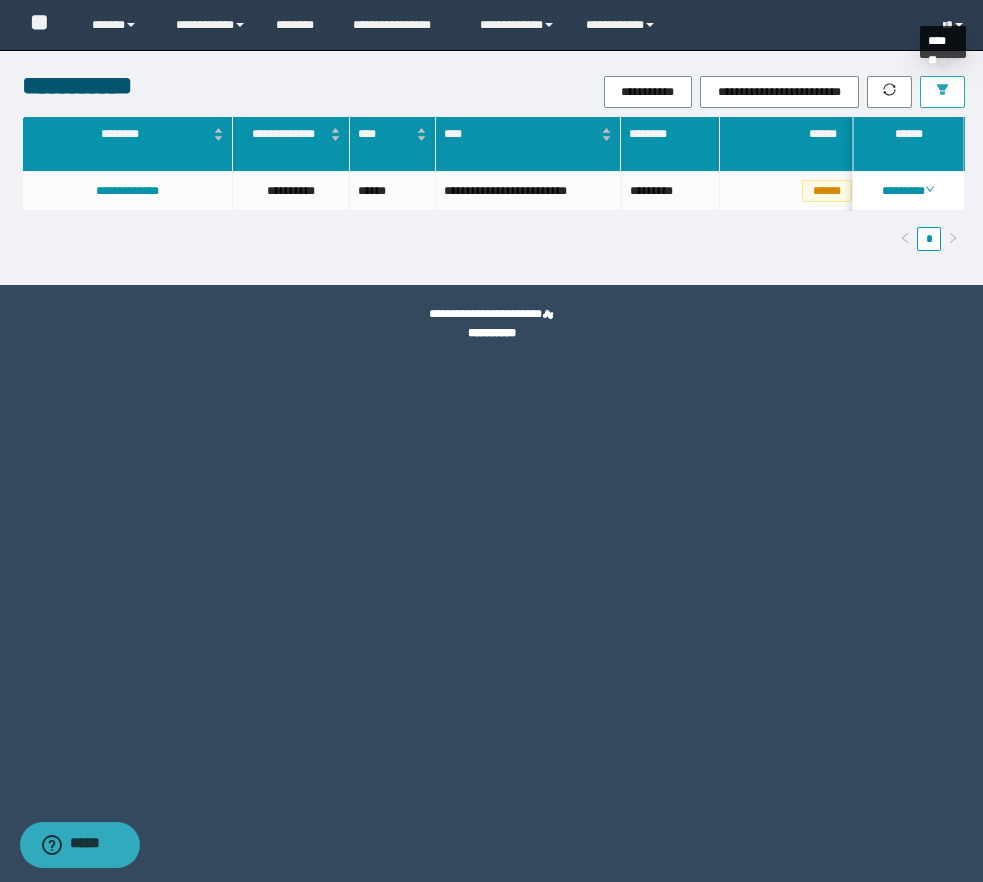 click 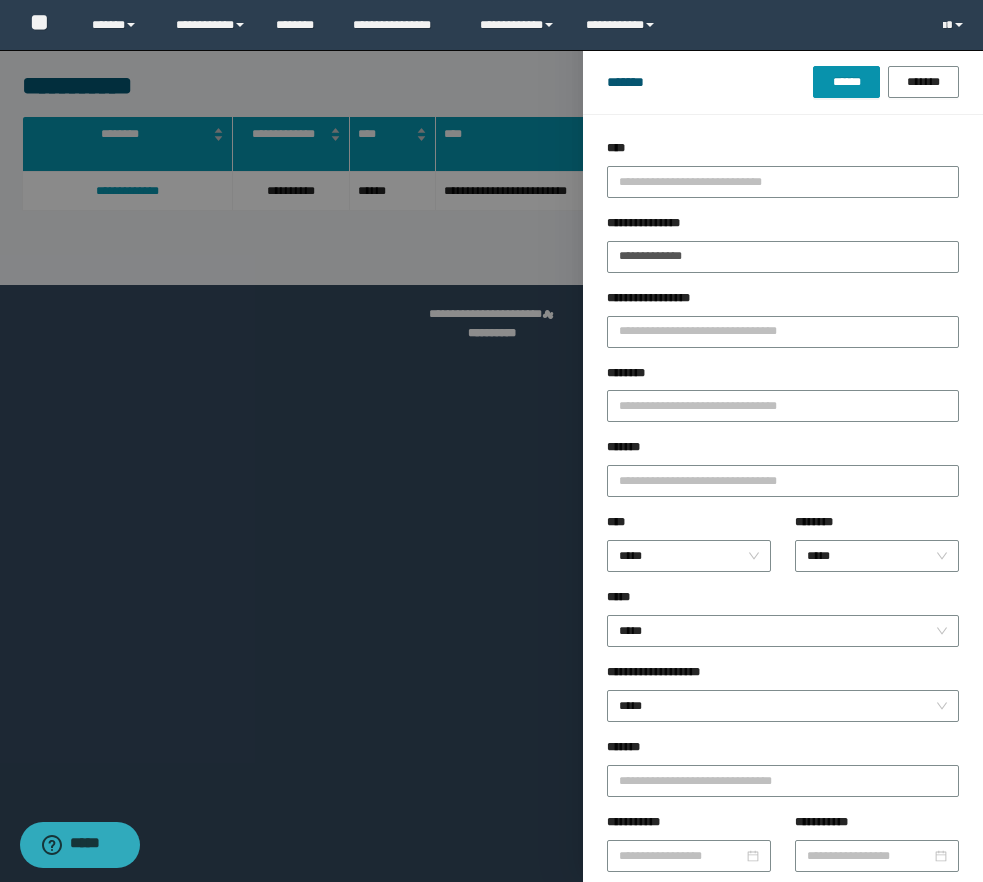 click on "**********" at bounding box center [783, 227] 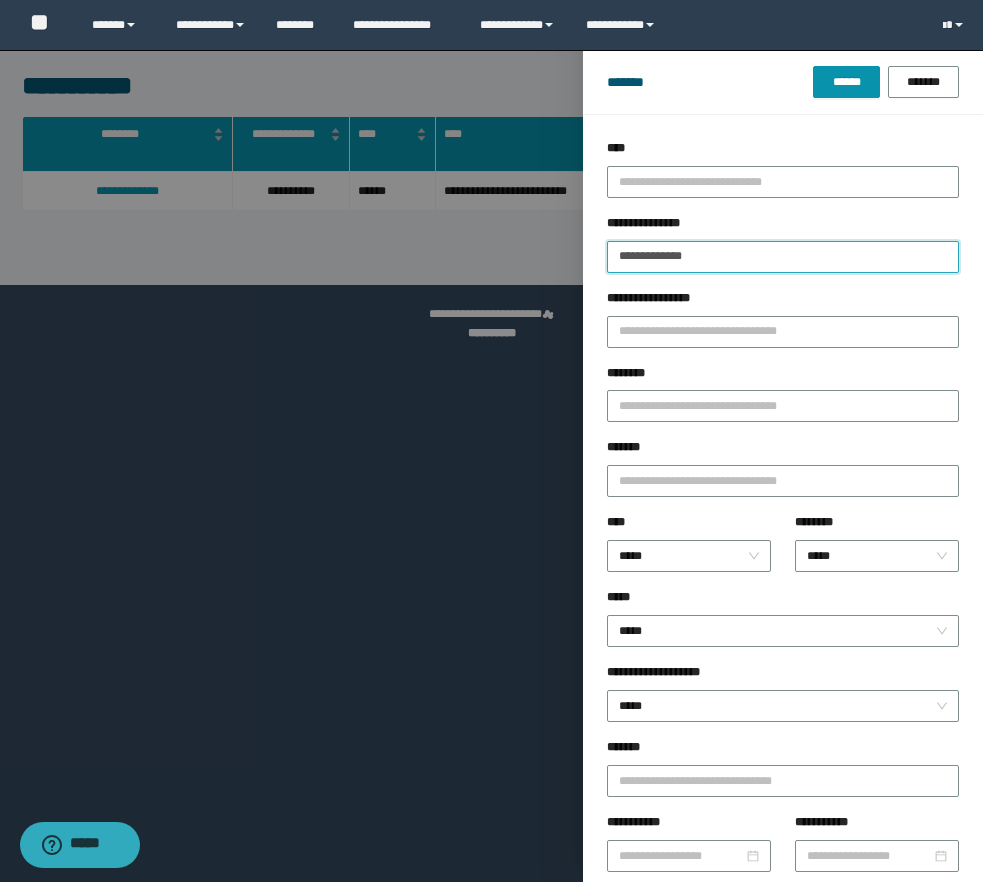 click on "**********" at bounding box center [783, 257] 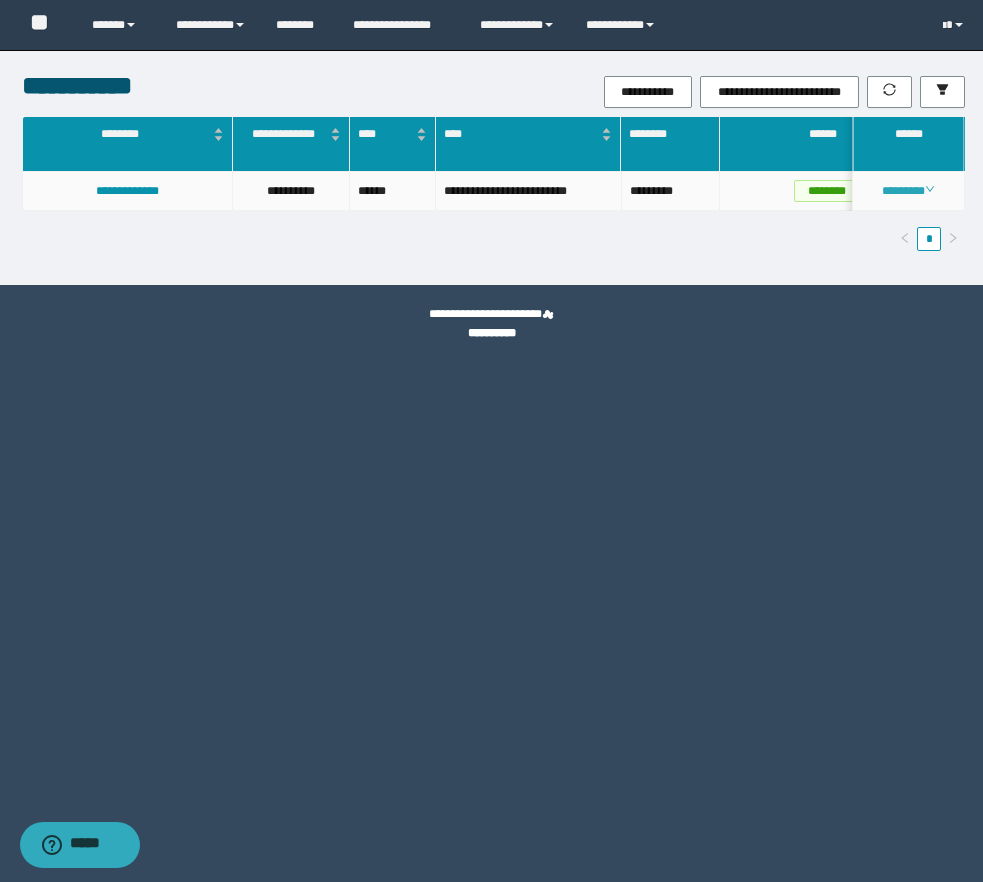 click on "********" at bounding box center [908, 191] 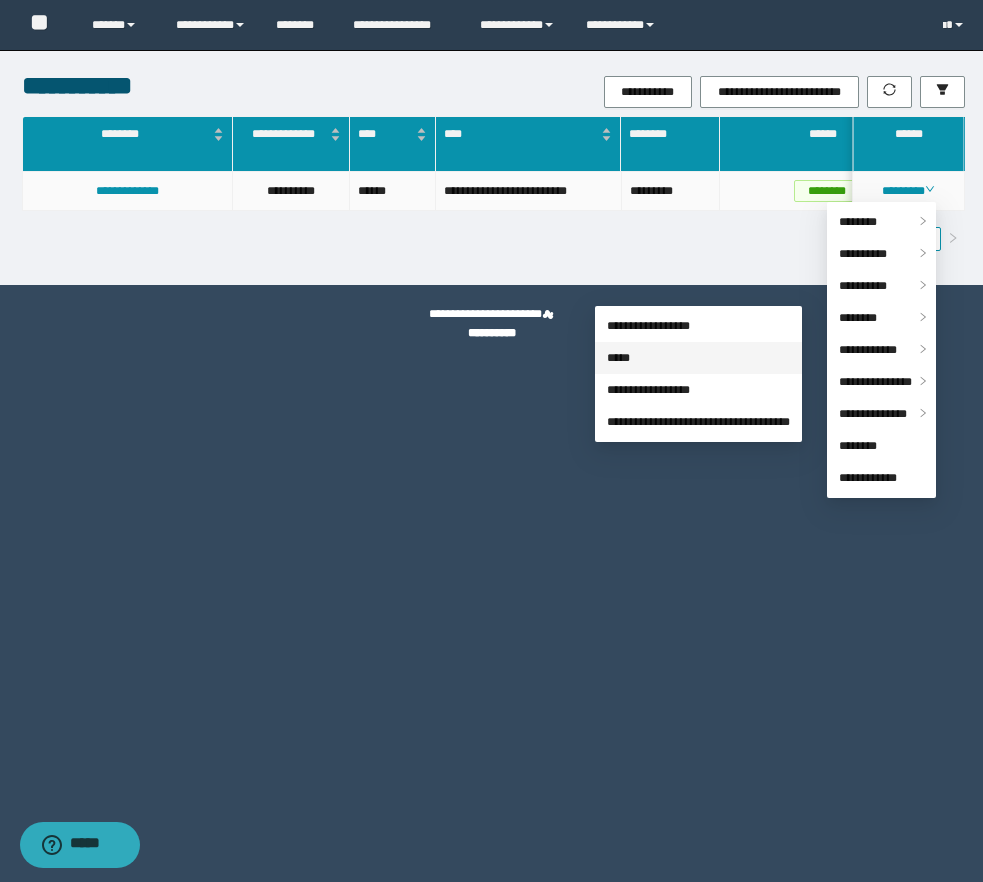 click on "*****" at bounding box center (618, 358) 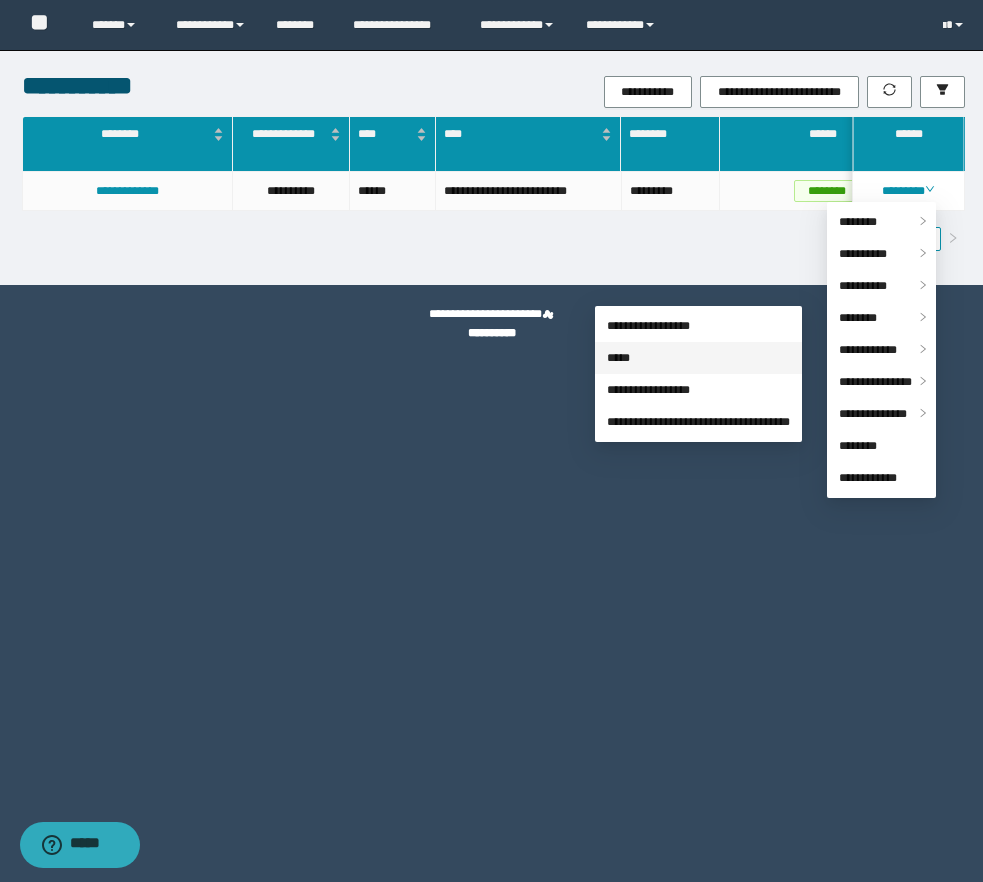 scroll, scrollTop: 55, scrollLeft: 0, axis: vertical 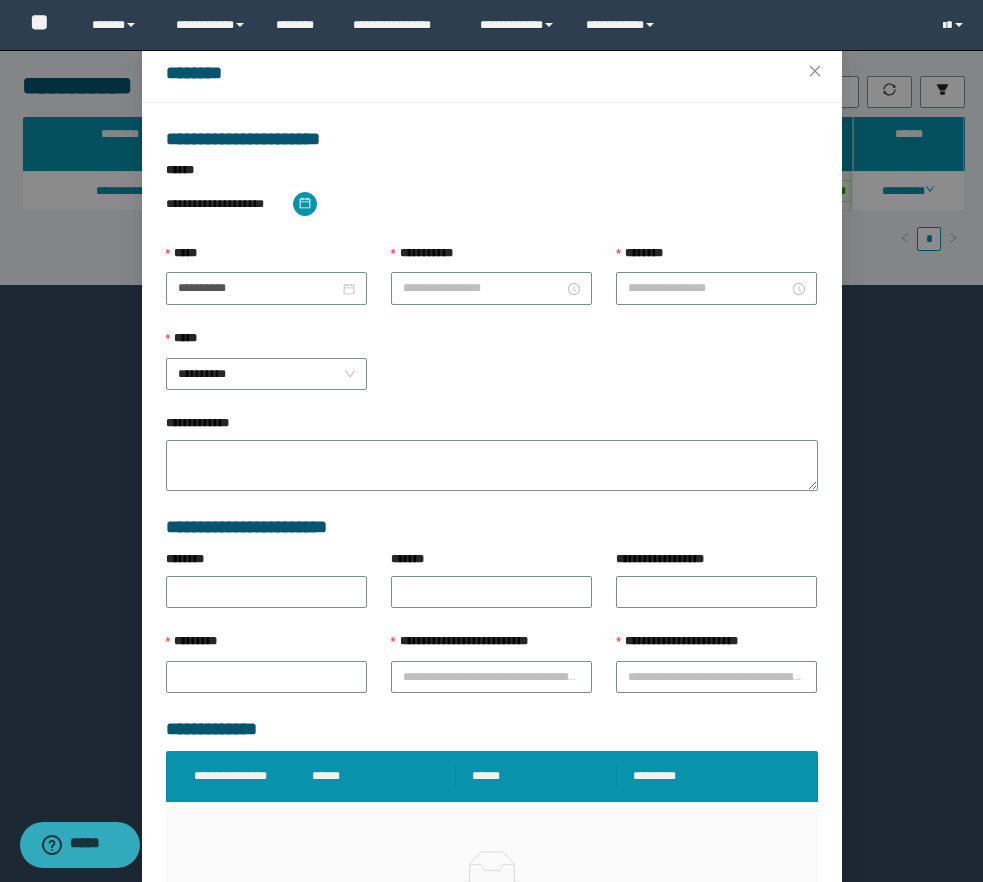 type on "*******" 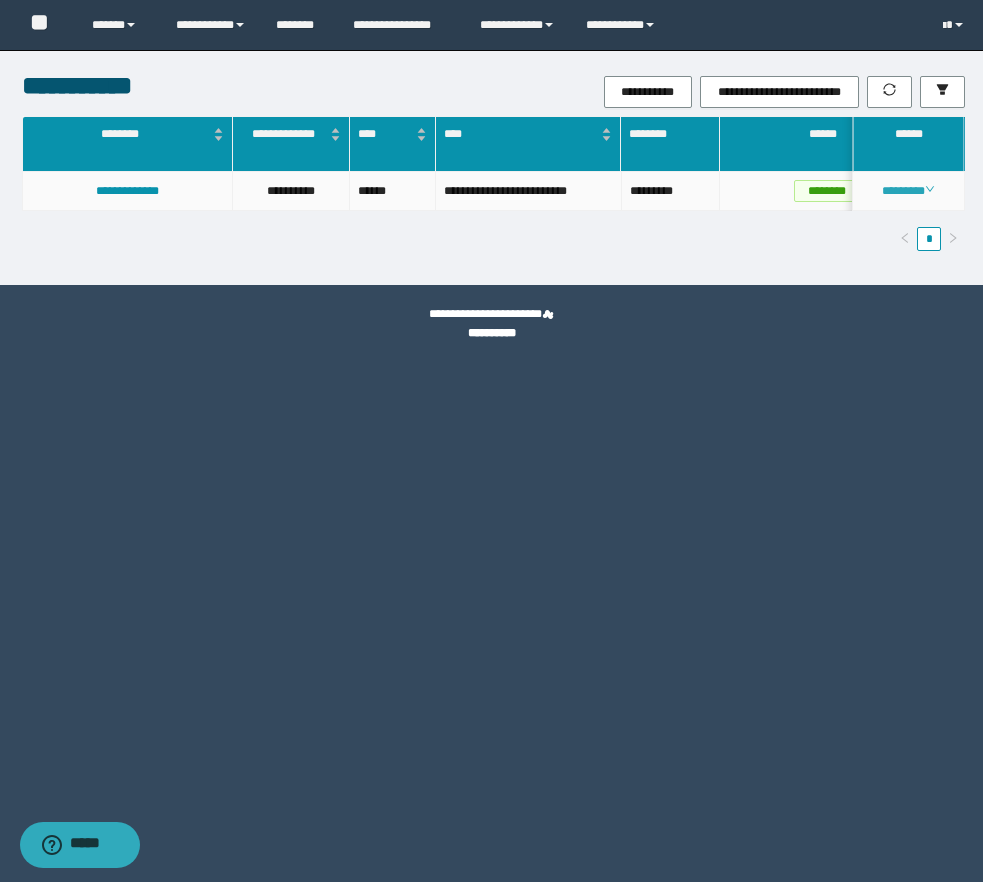 click on "********" at bounding box center [908, 191] 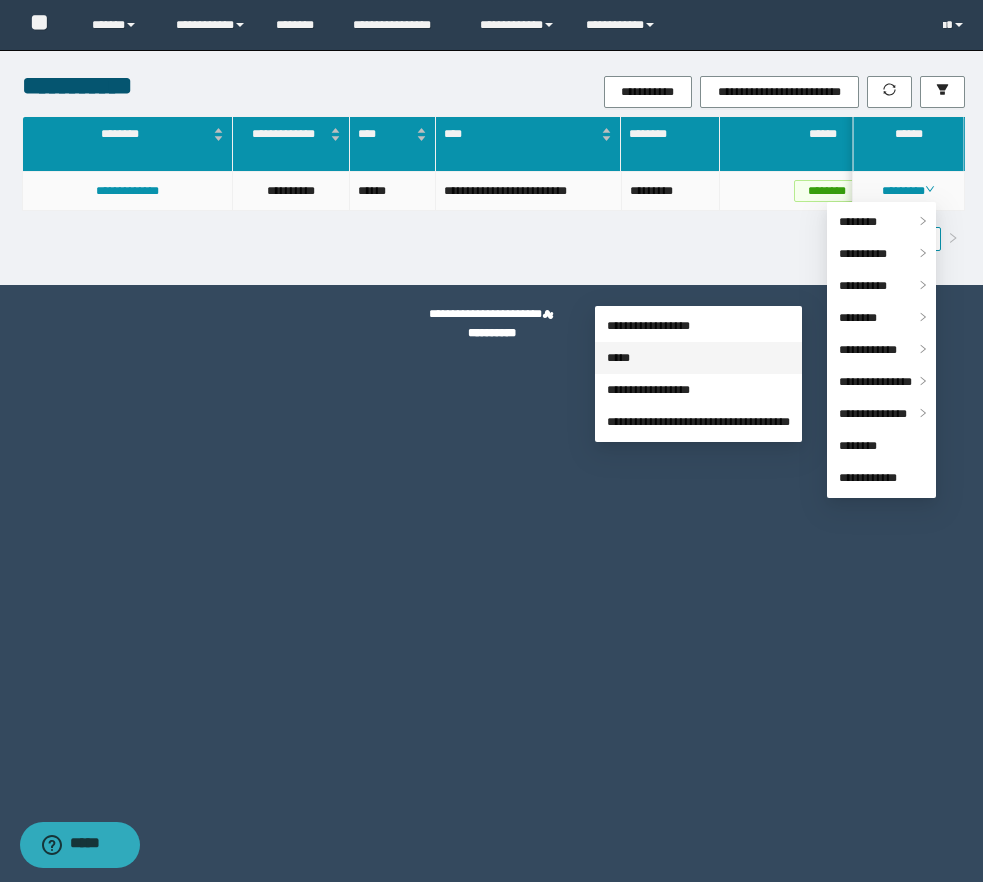 click on "*****" at bounding box center (618, 358) 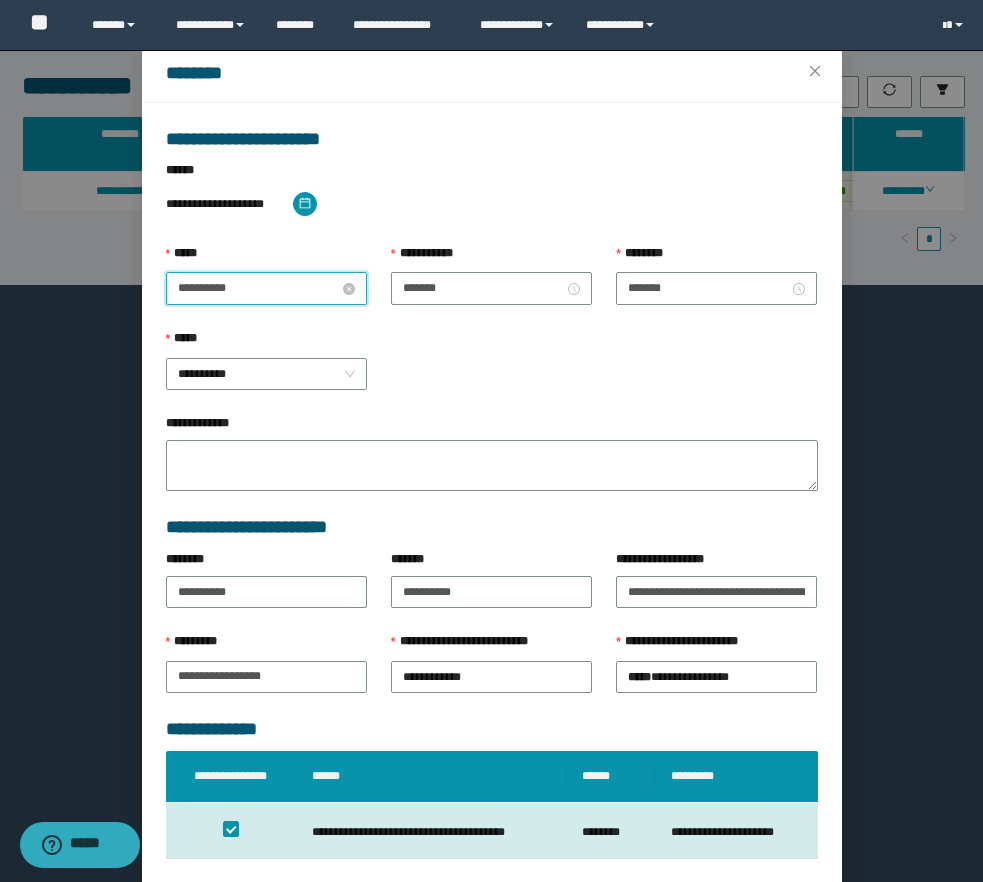 click on "**********" at bounding box center [258, 288] 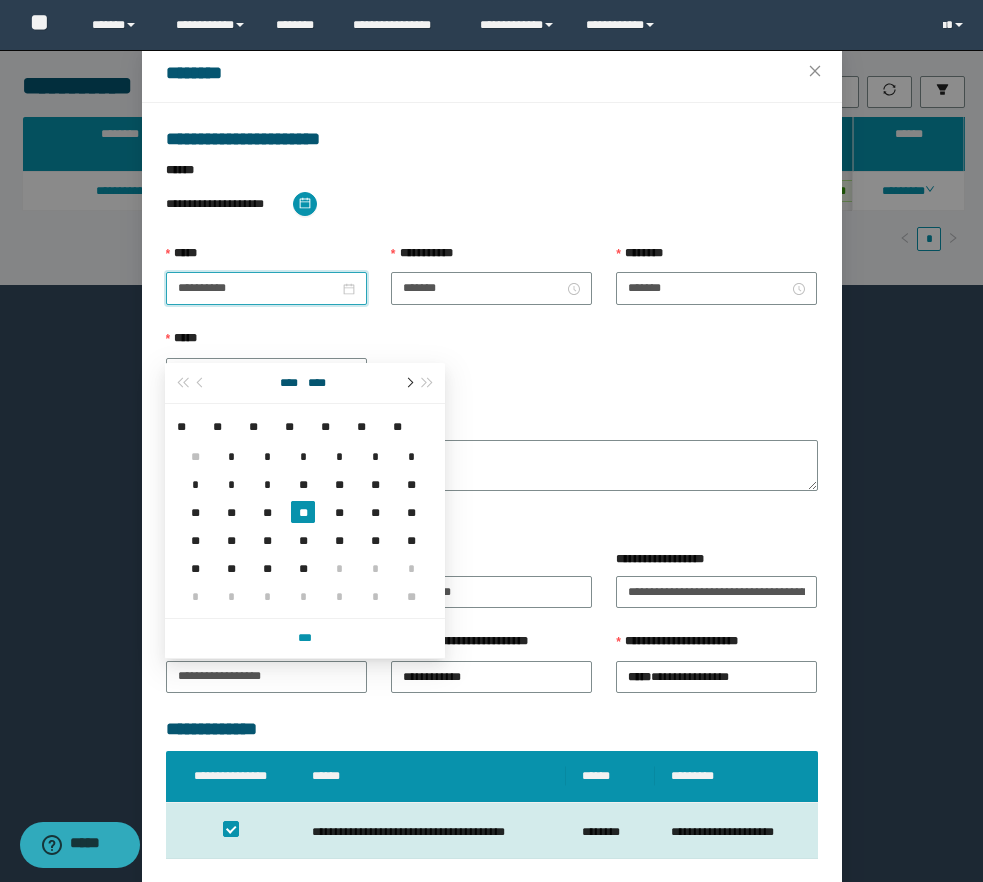 click at bounding box center (408, 383) 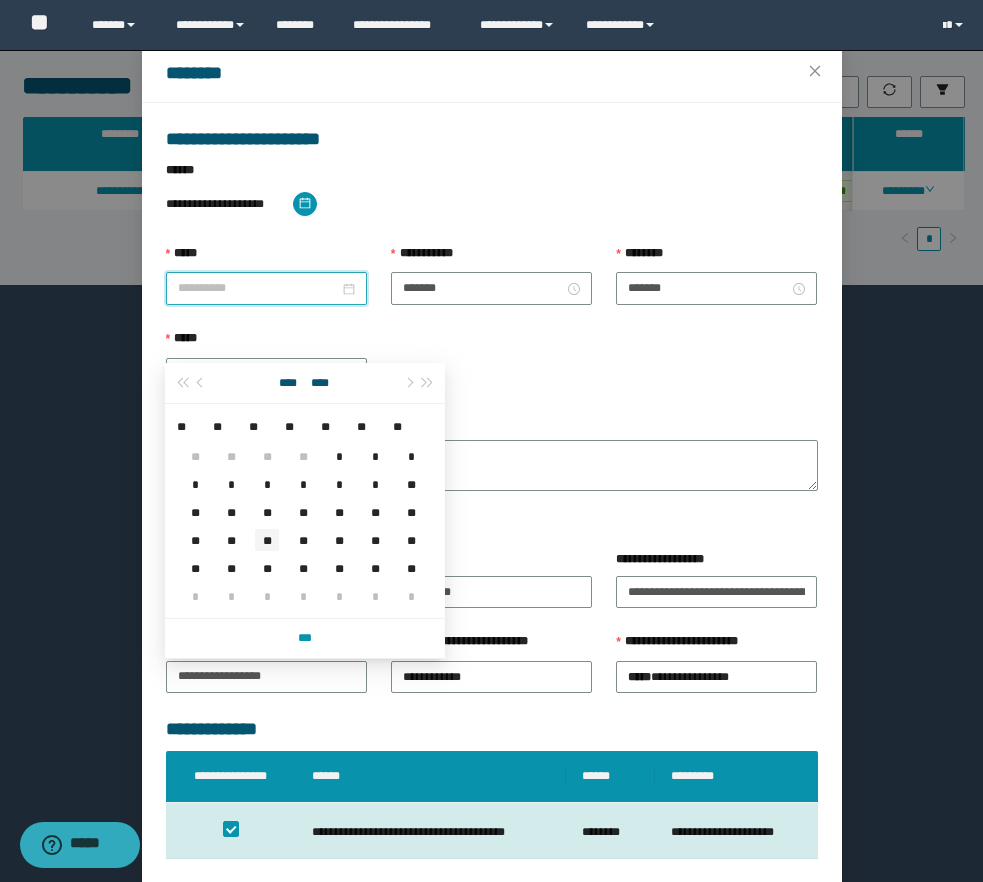 click on "**" at bounding box center [267, 540] 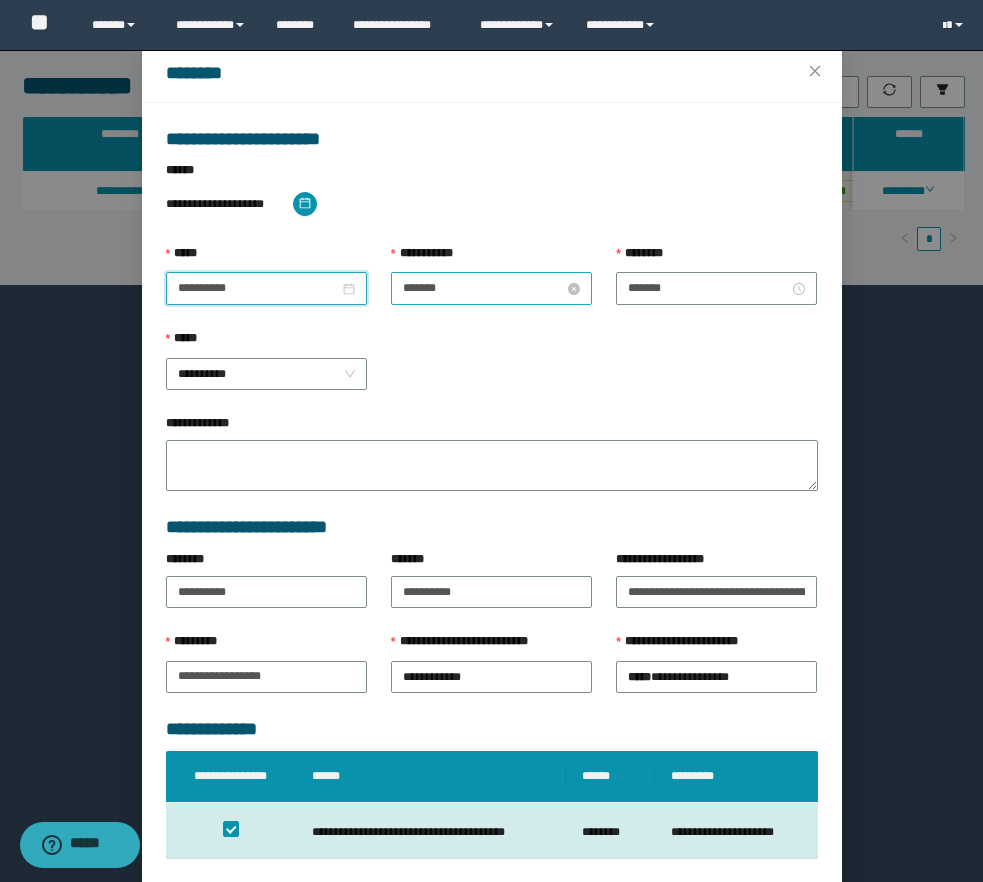 click on "*******" at bounding box center (483, 288) 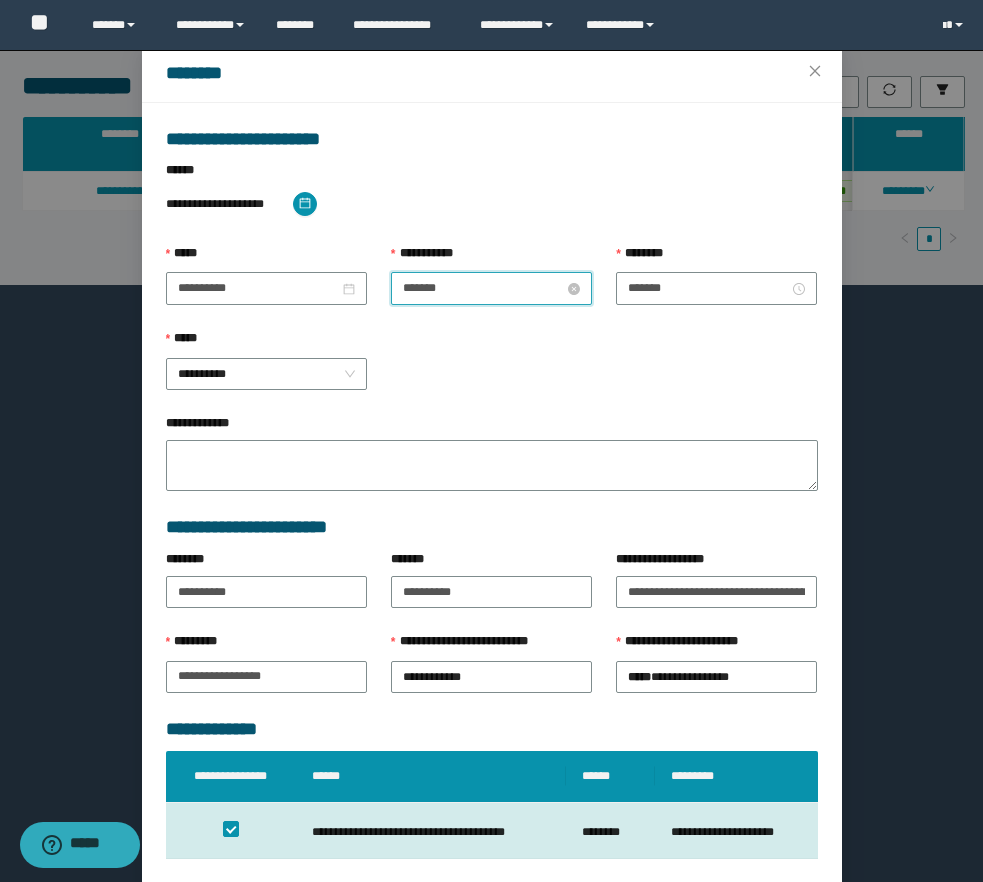 scroll, scrollTop: 112, scrollLeft: 0, axis: vertical 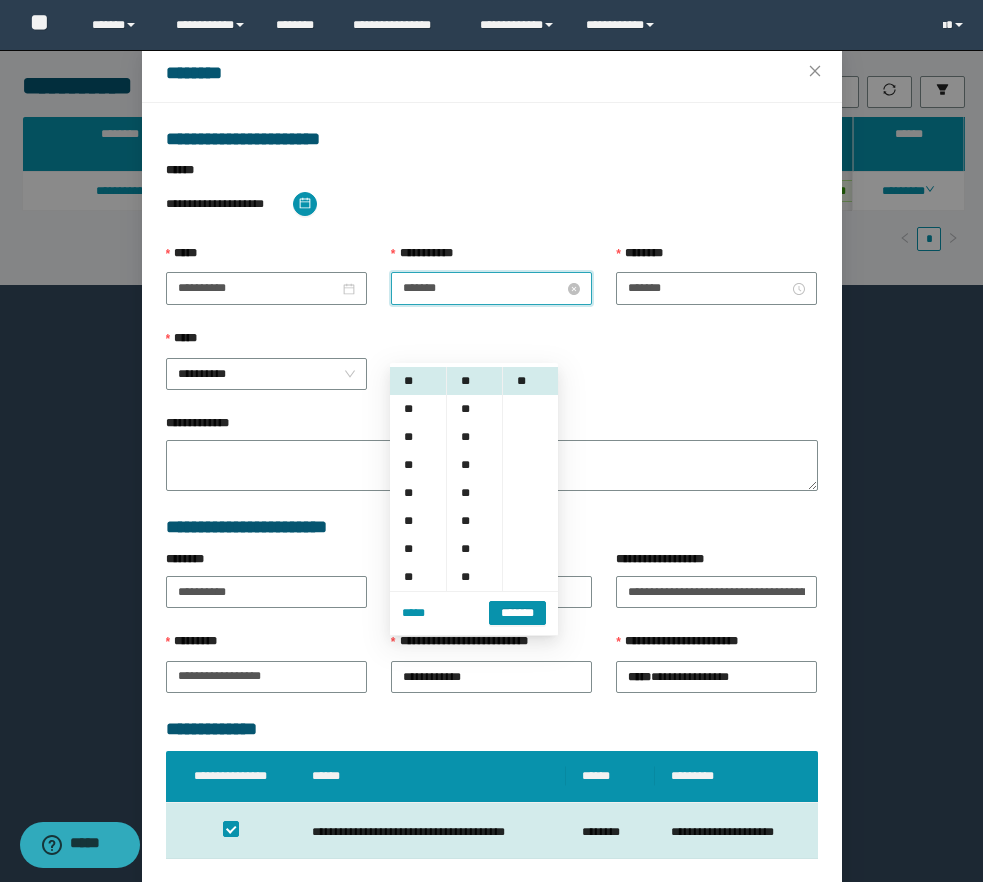 click on "*******" at bounding box center (483, 288) 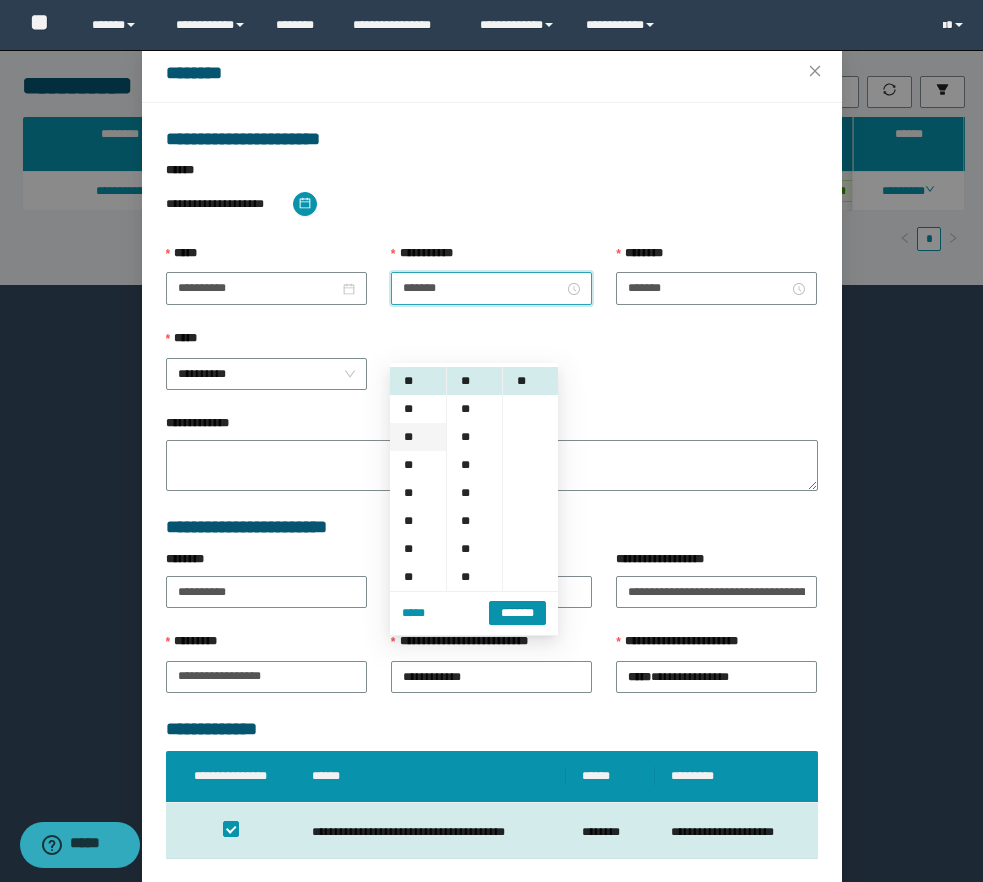 click on "**" at bounding box center (418, 437) 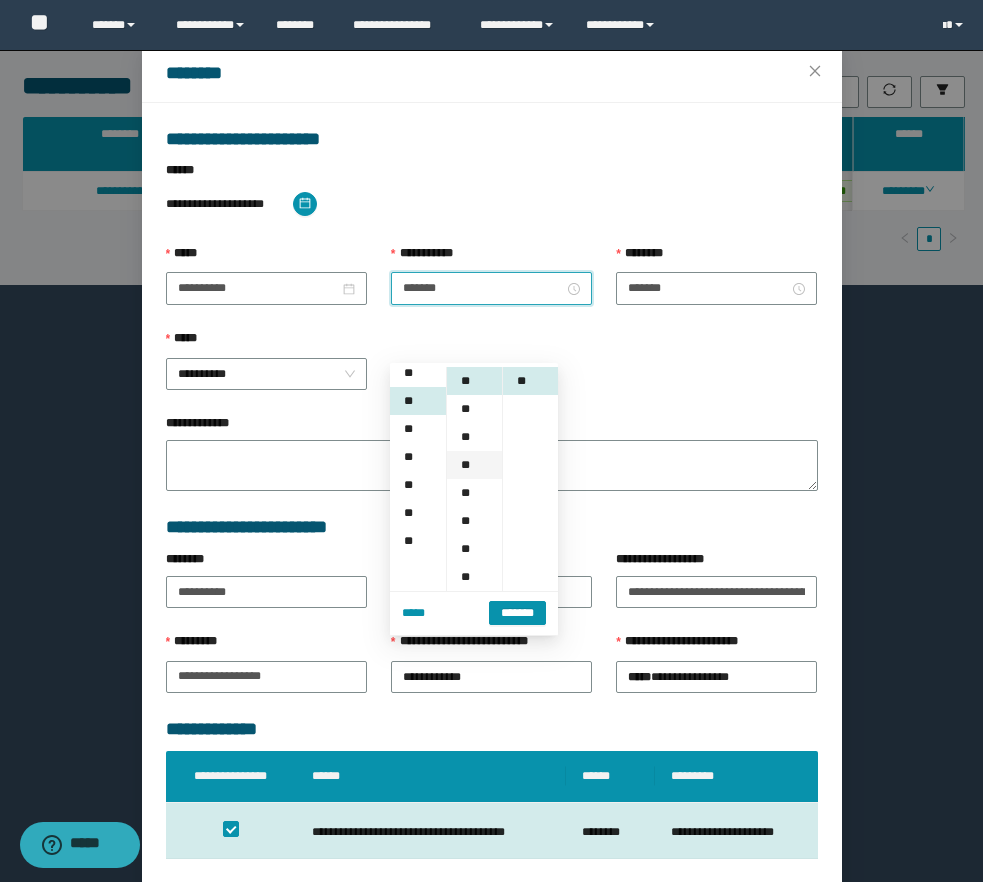 scroll, scrollTop: 168, scrollLeft: 0, axis: vertical 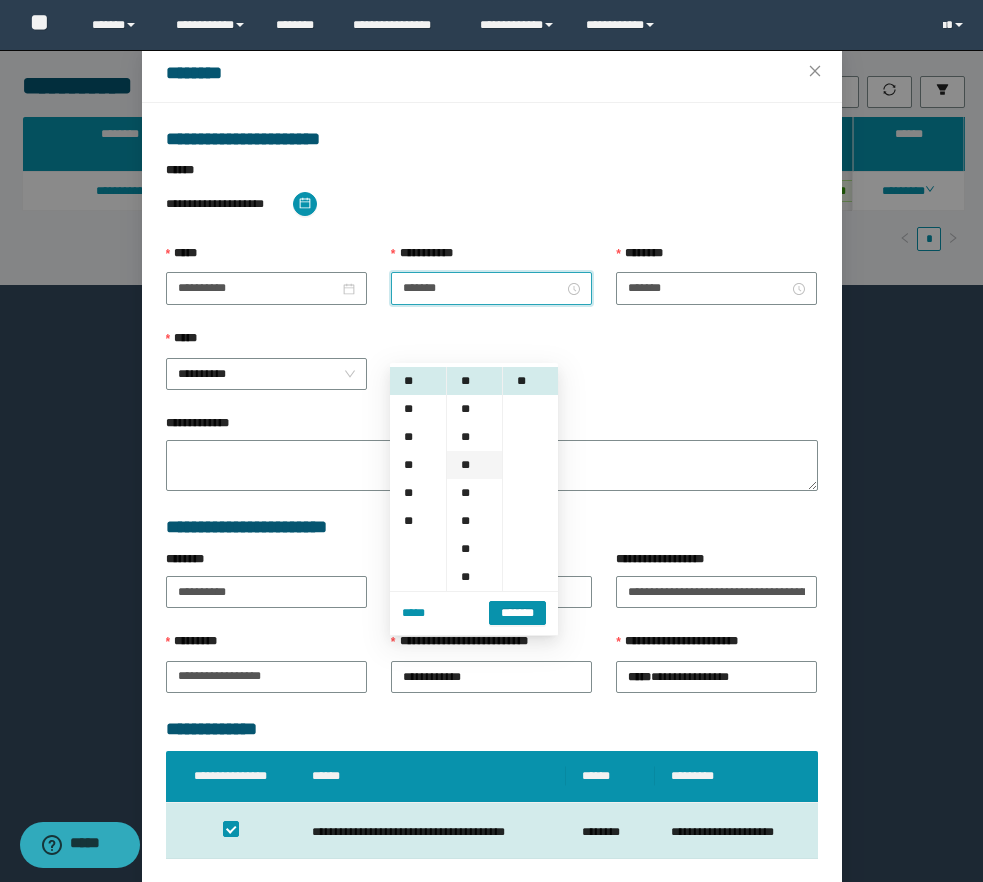 click on "**" at bounding box center [474, 465] 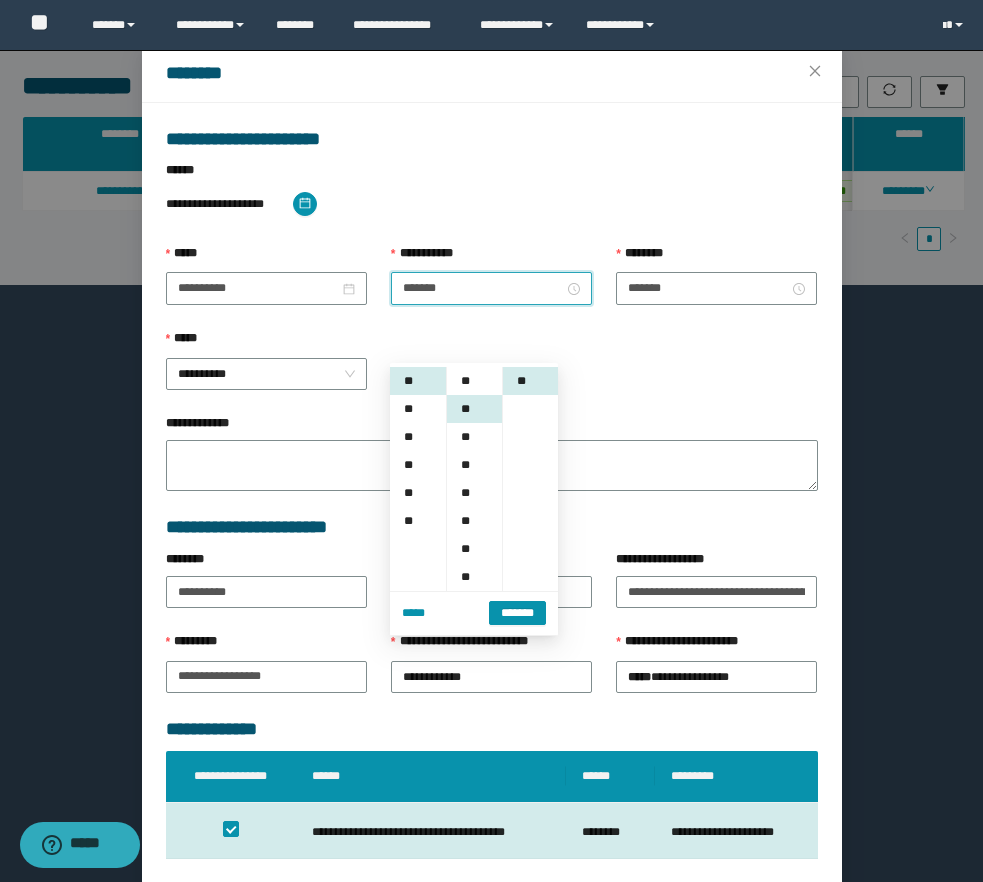 scroll, scrollTop: 84, scrollLeft: 0, axis: vertical 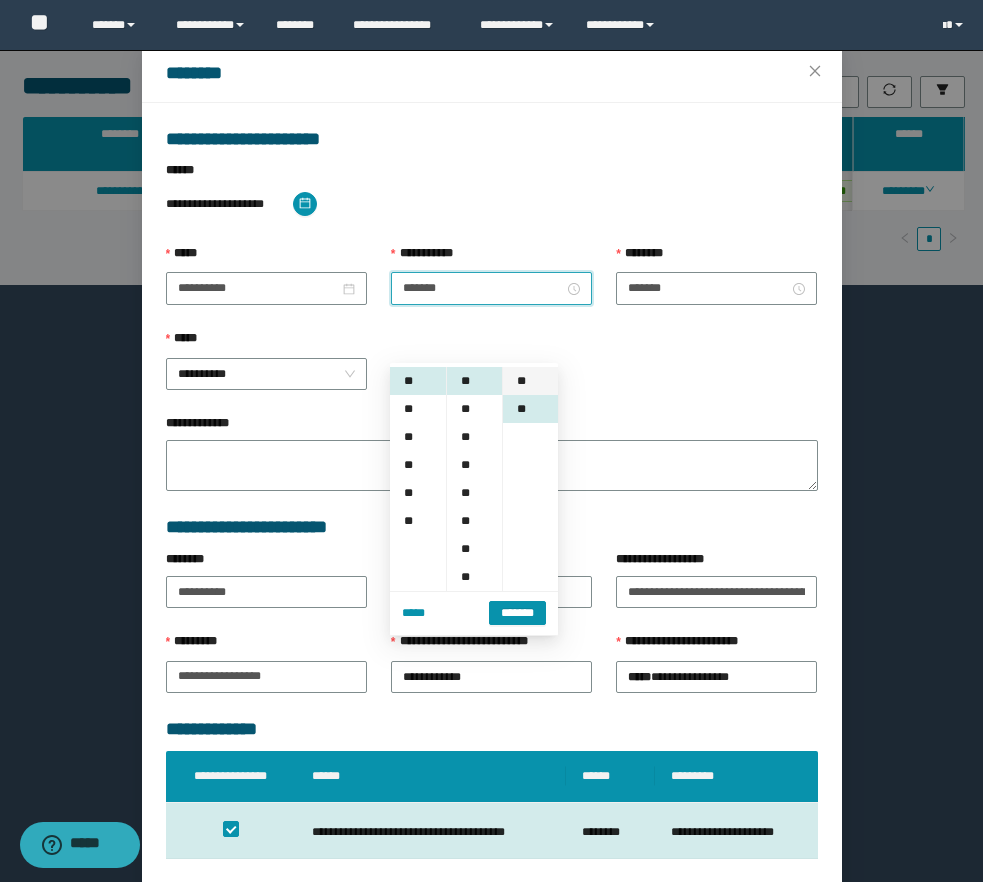 click on "**" at bounding box center (530, 381) 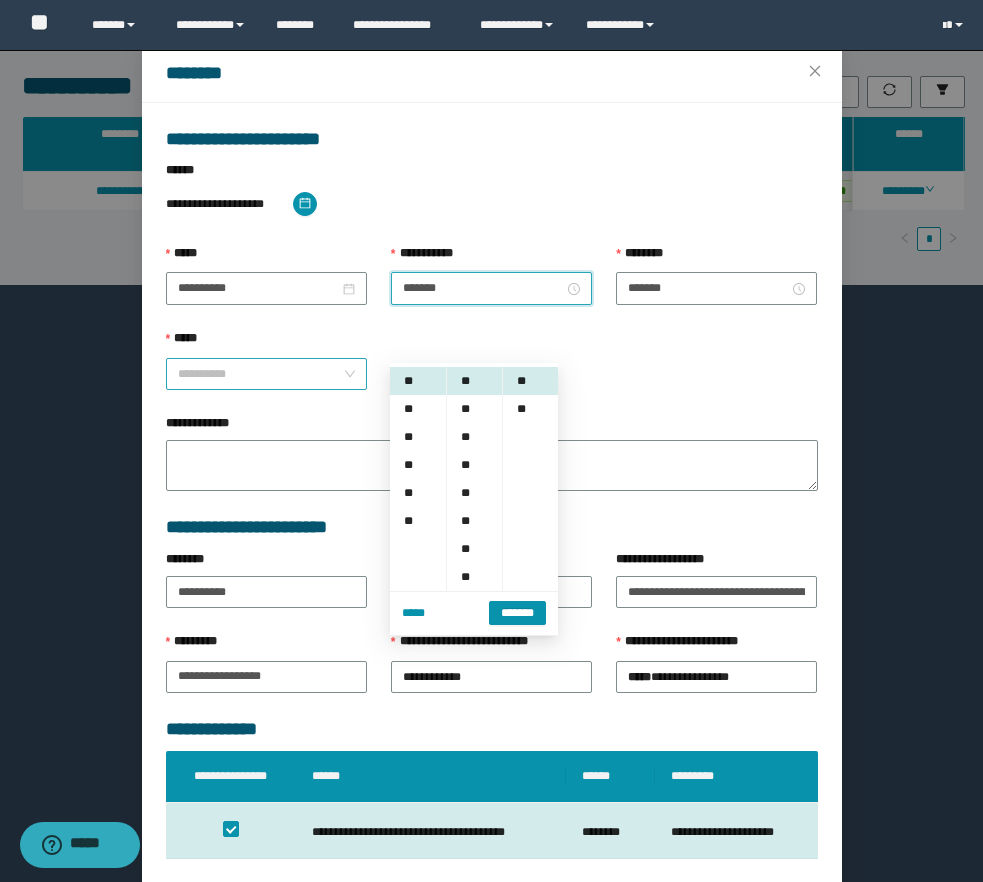 click on "**********" at bounding box center [266, 374] 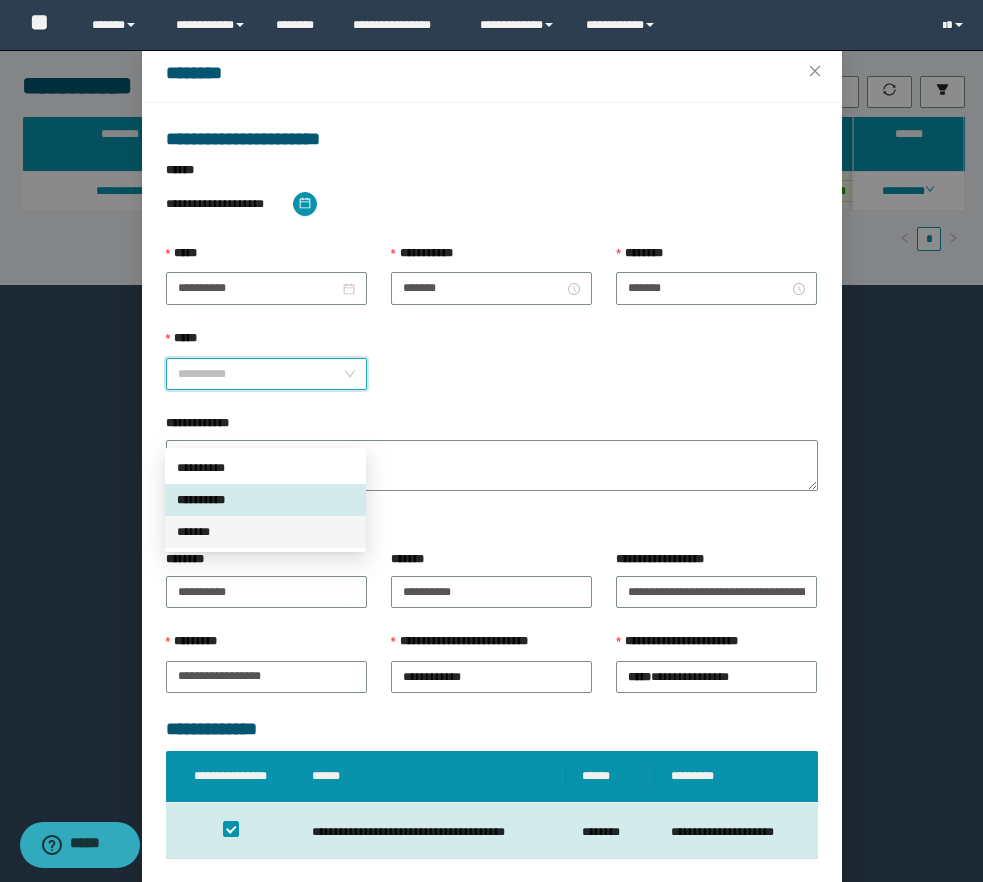 click on "*******" at bounding box center (265, 532) 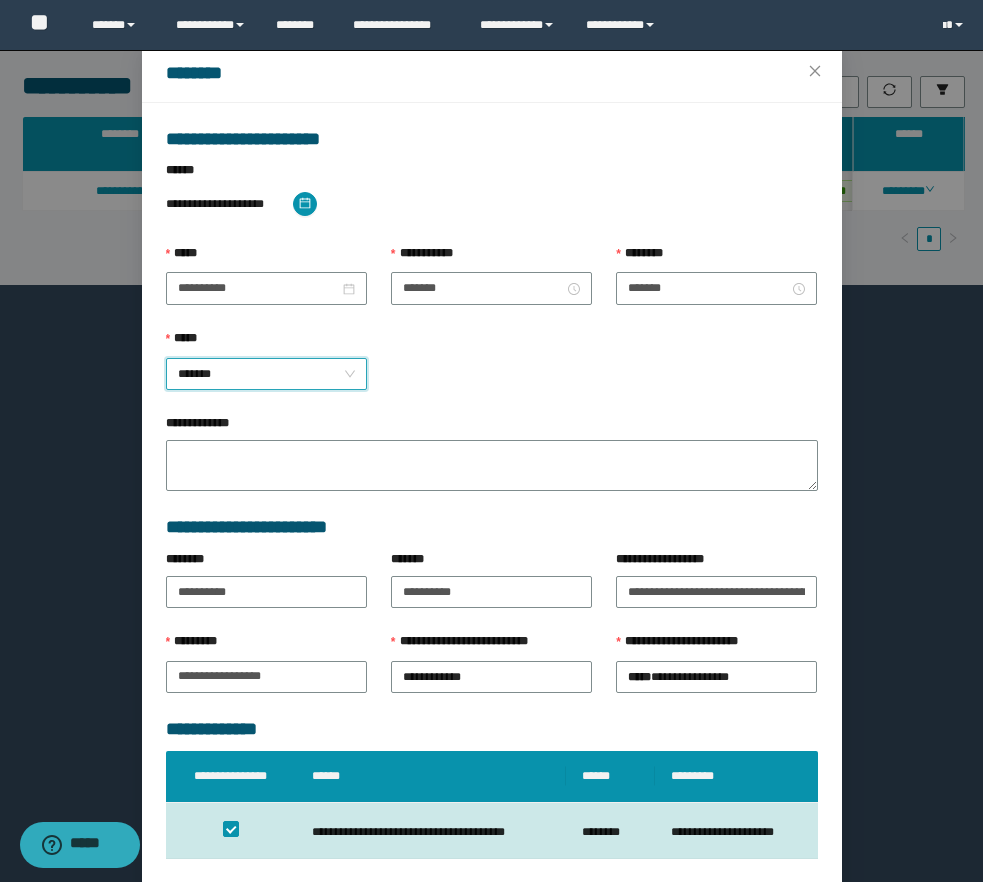 scroll, scrollTop: 155, scrollLeft: 0, axis: vertical 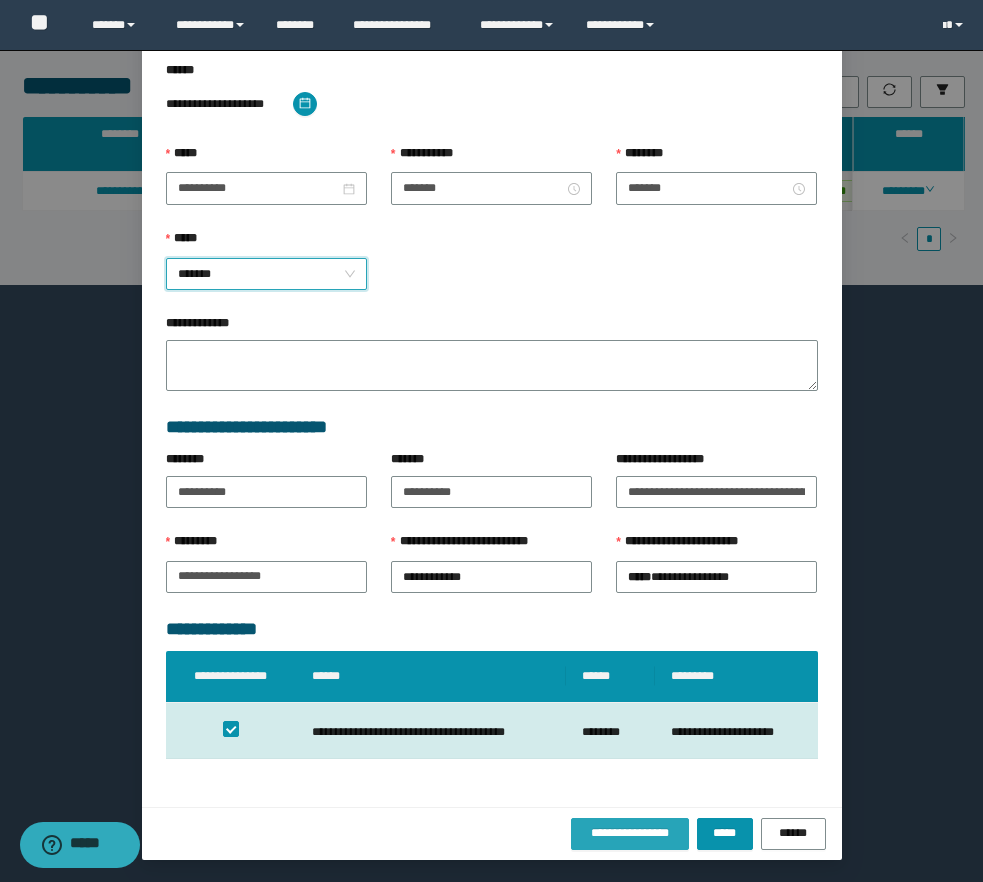 click on "**********" at bounding box center [630, 833] 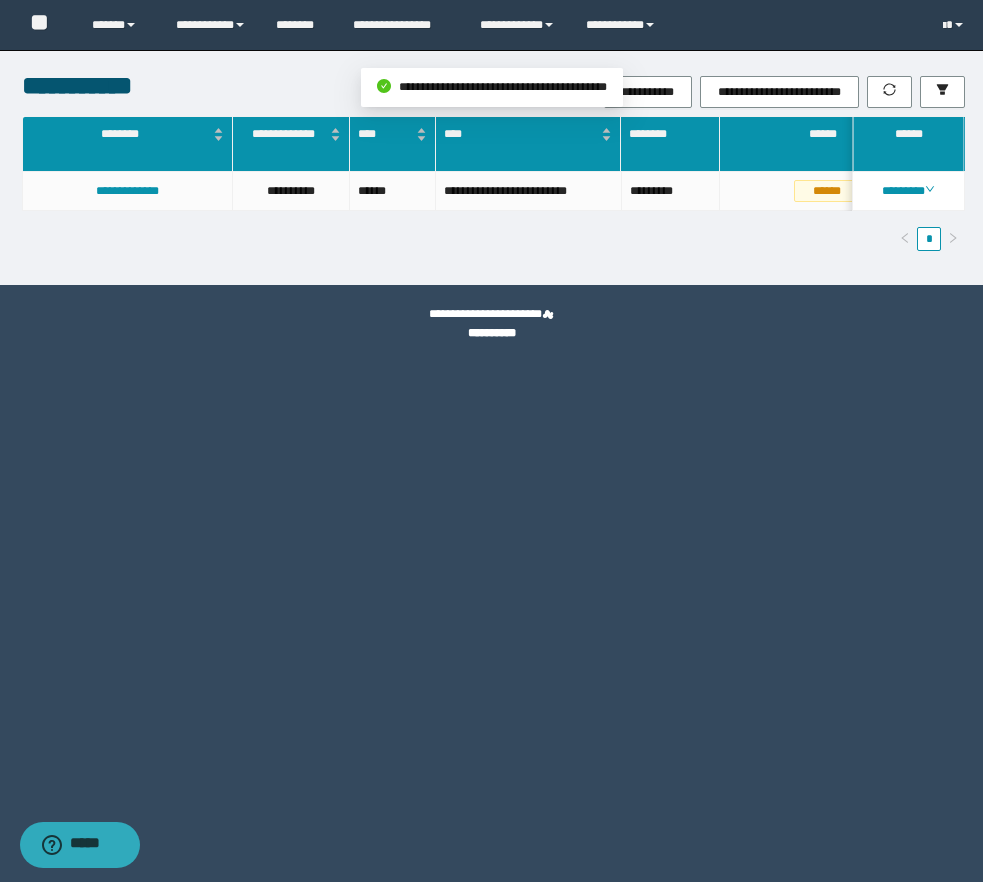 scroll, scrollTop: 55, scrollLeft: 0, axis: vertical 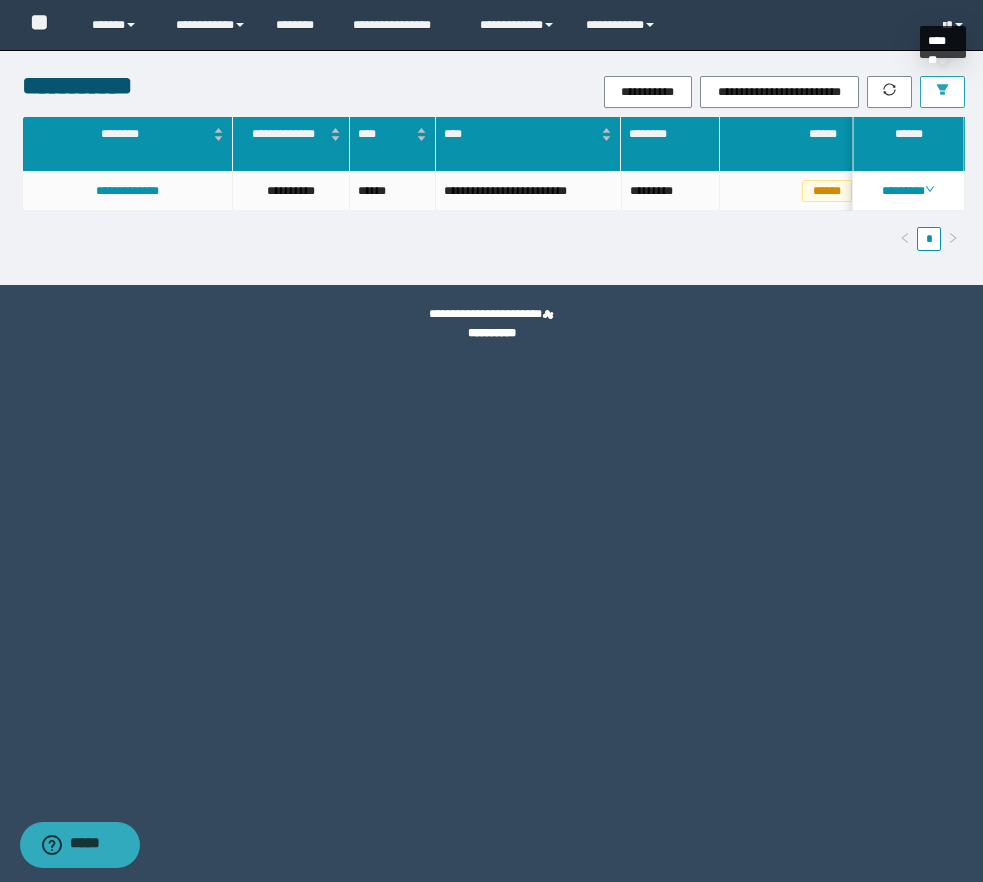 click at bounding box center (942, 92) 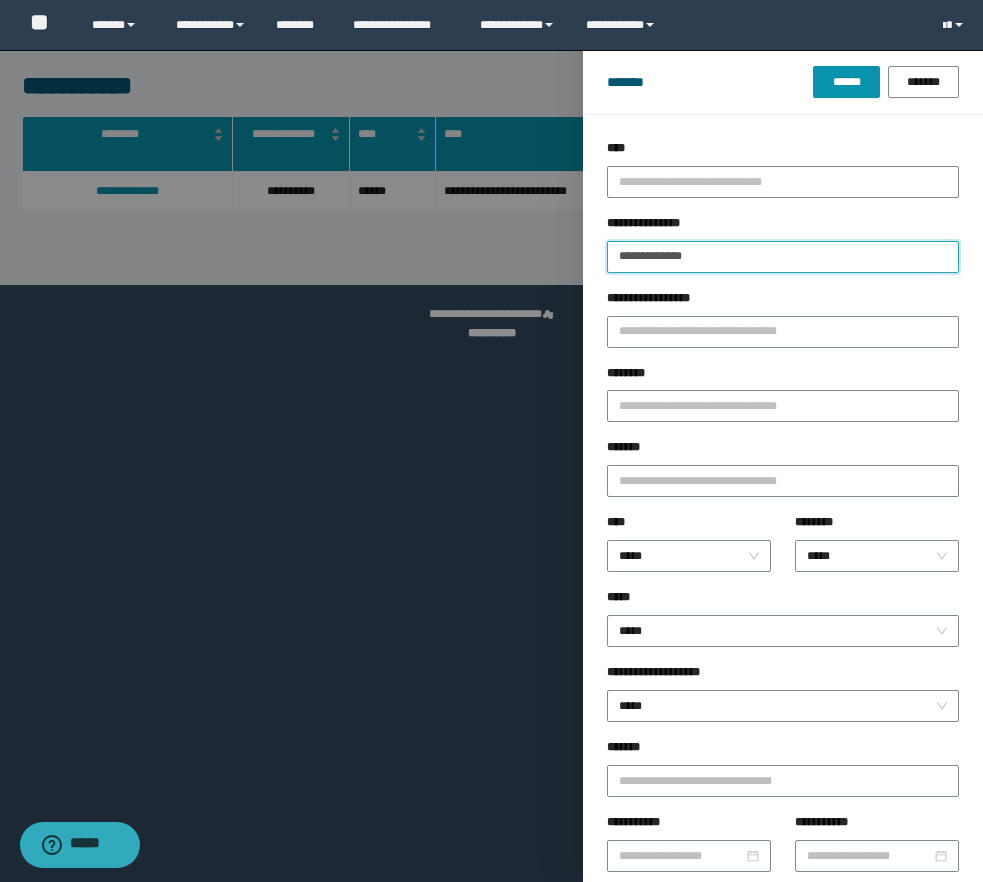 click on "**********" at bounding box center [783, 257] 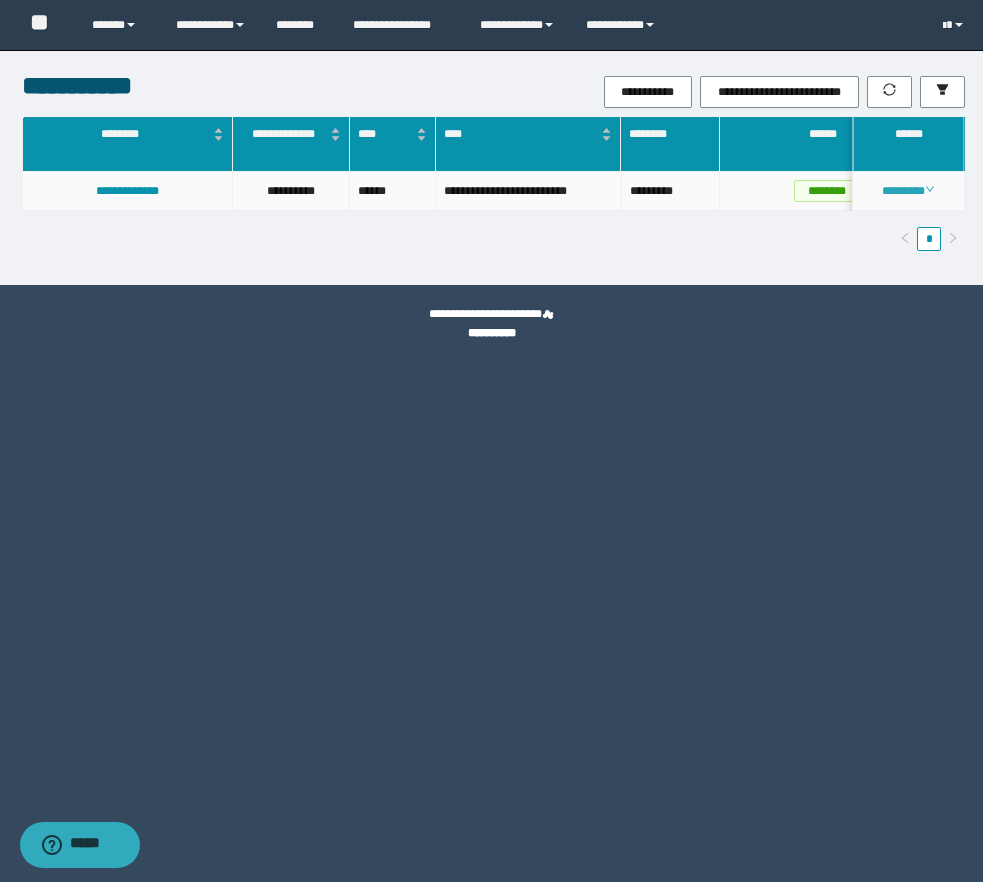 click on "********" at bounding box center (908, 191) 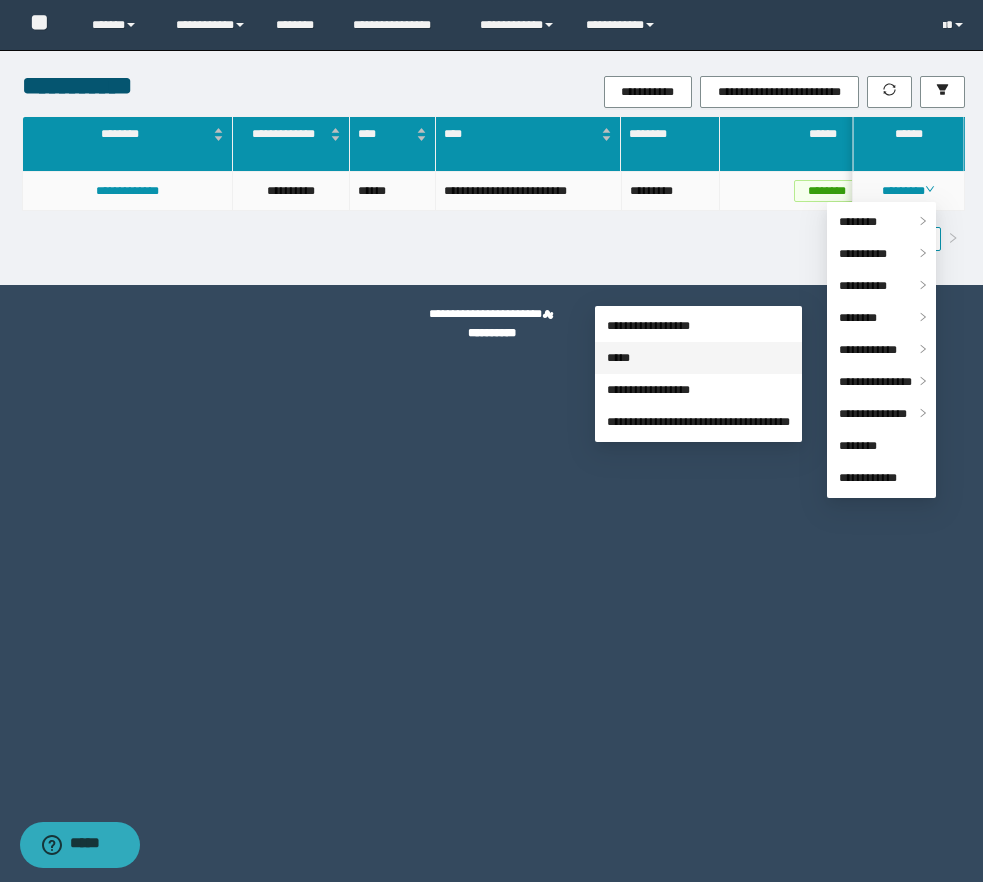 click on "*****" at bounding box center (618, 358) 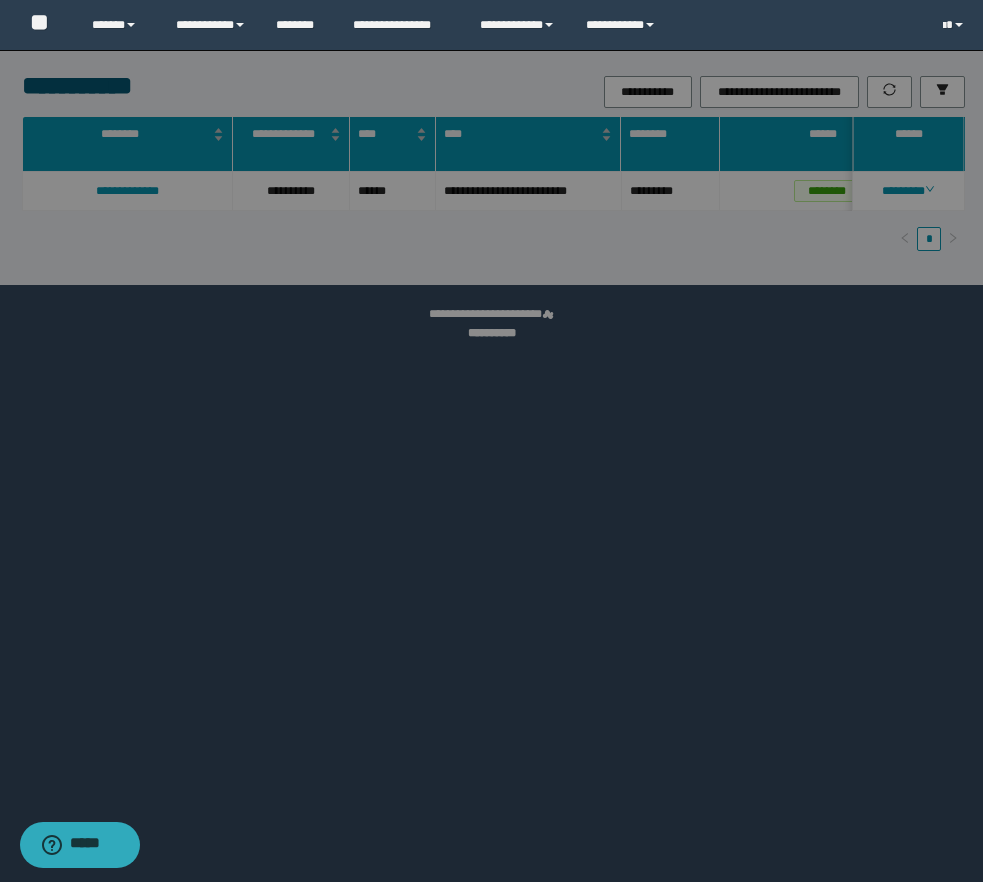 scroll, scrollTop: 55, scrollLeft: 0, axis: vertical 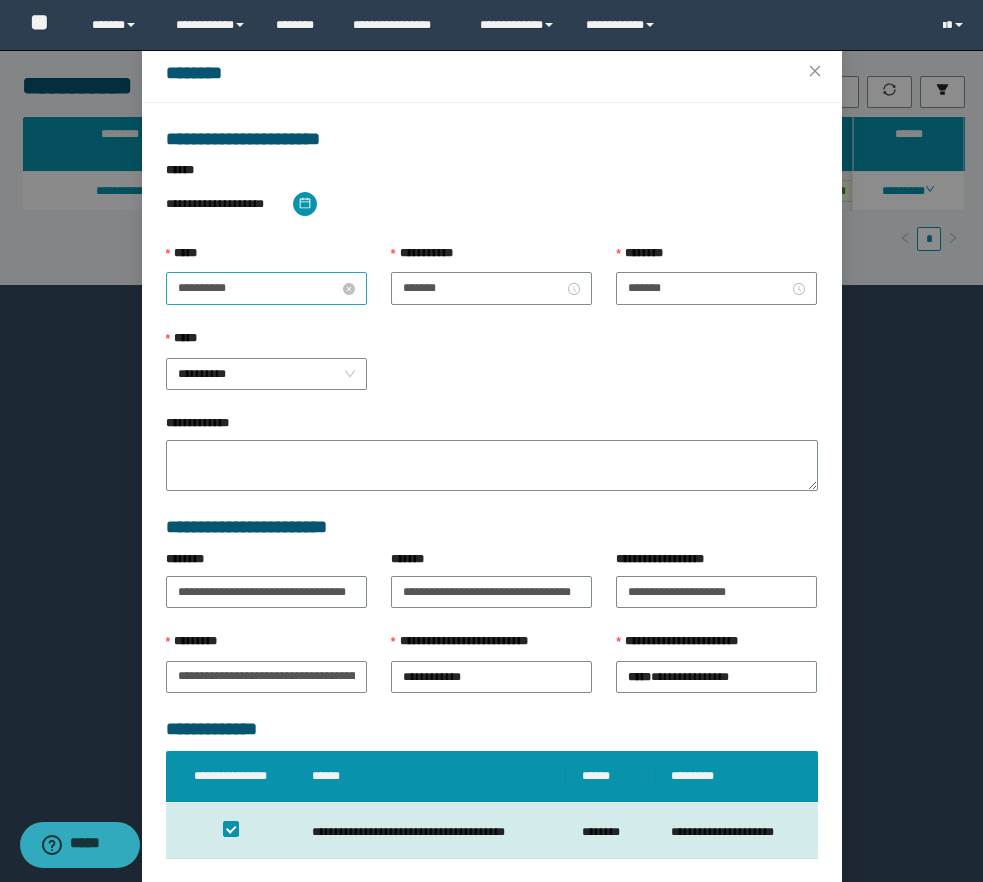 click on "**********" at bounding box center [258, 288] 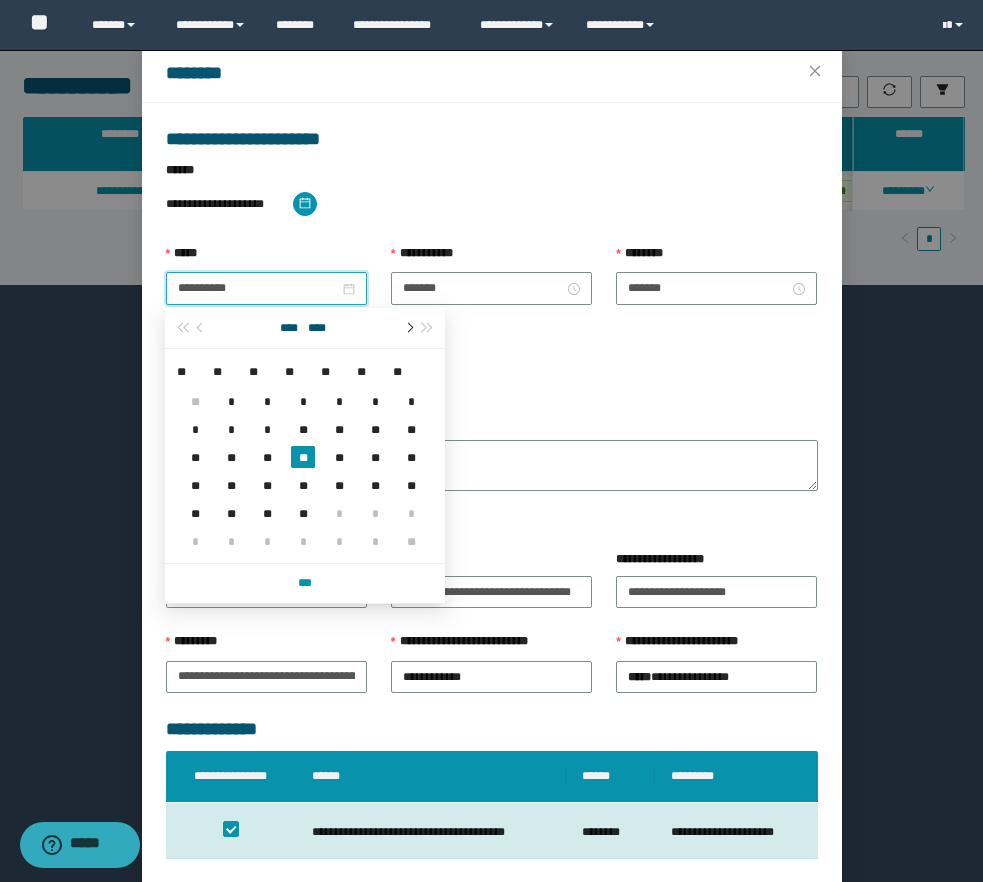 click at bounding box center [408, 328] 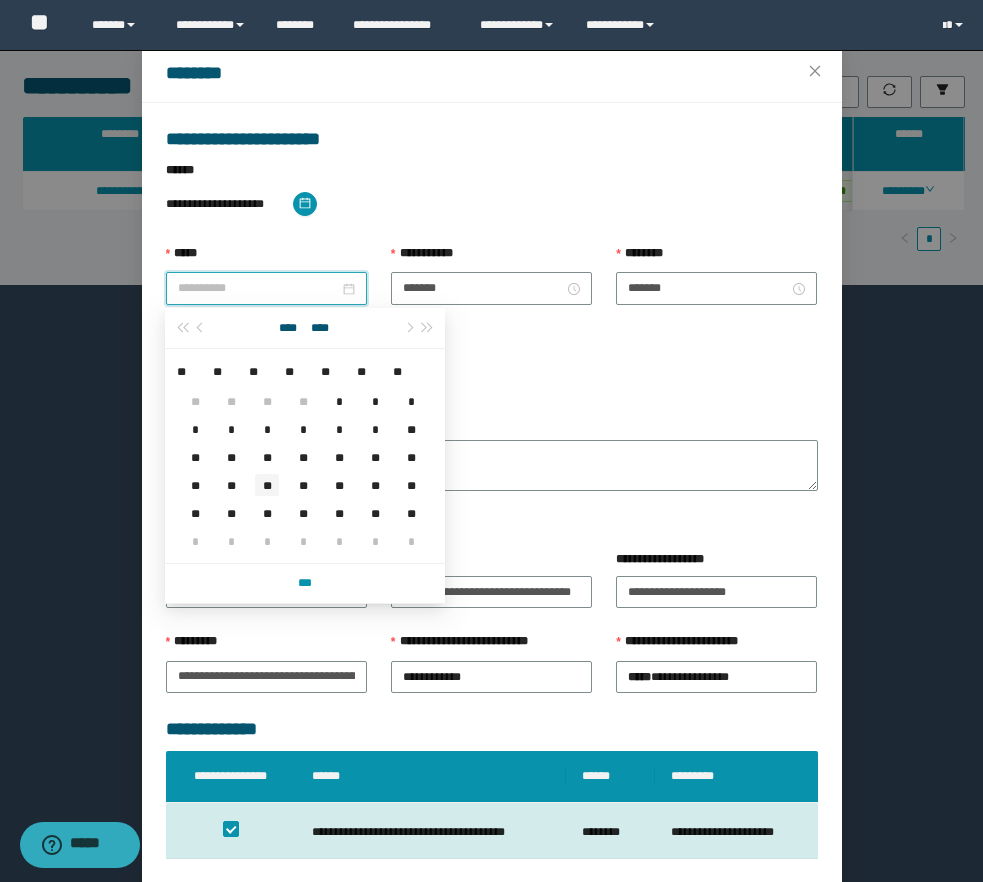 drag, startPoint x: 272, startPoint y: 487, endPoint x: 422, endPoint y: 293, distance: 245.22643 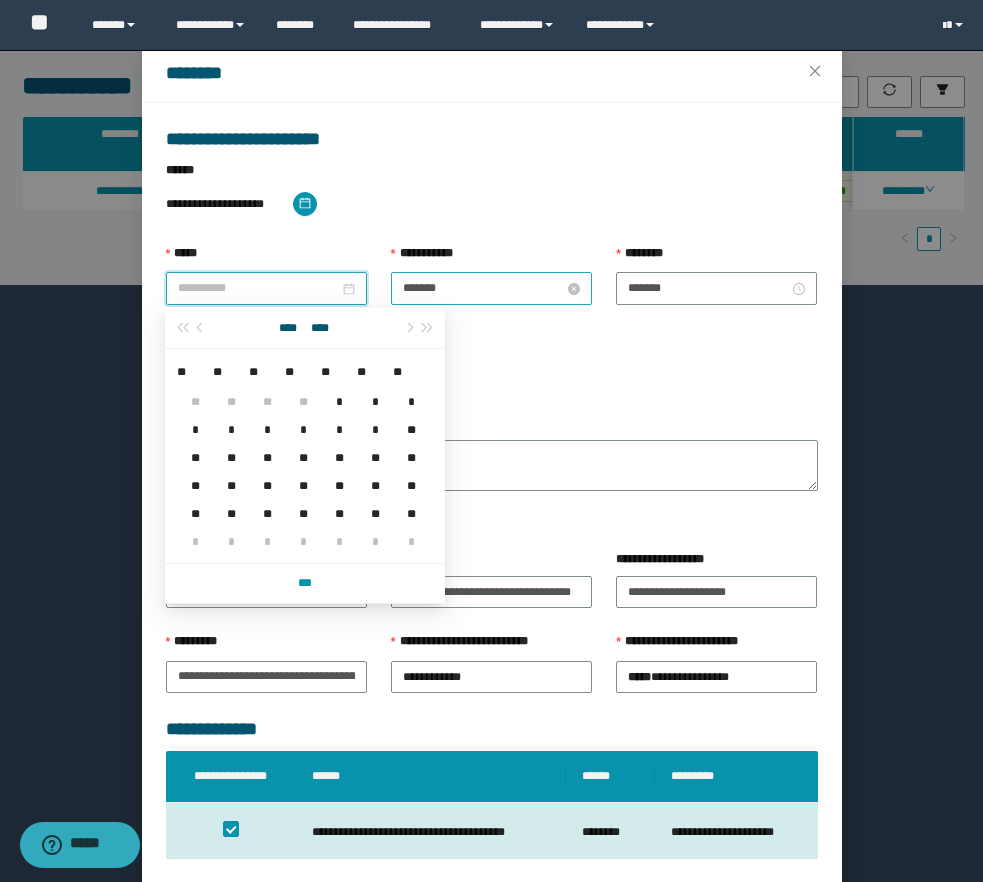 click on "**" at bounding box center (267, 485) 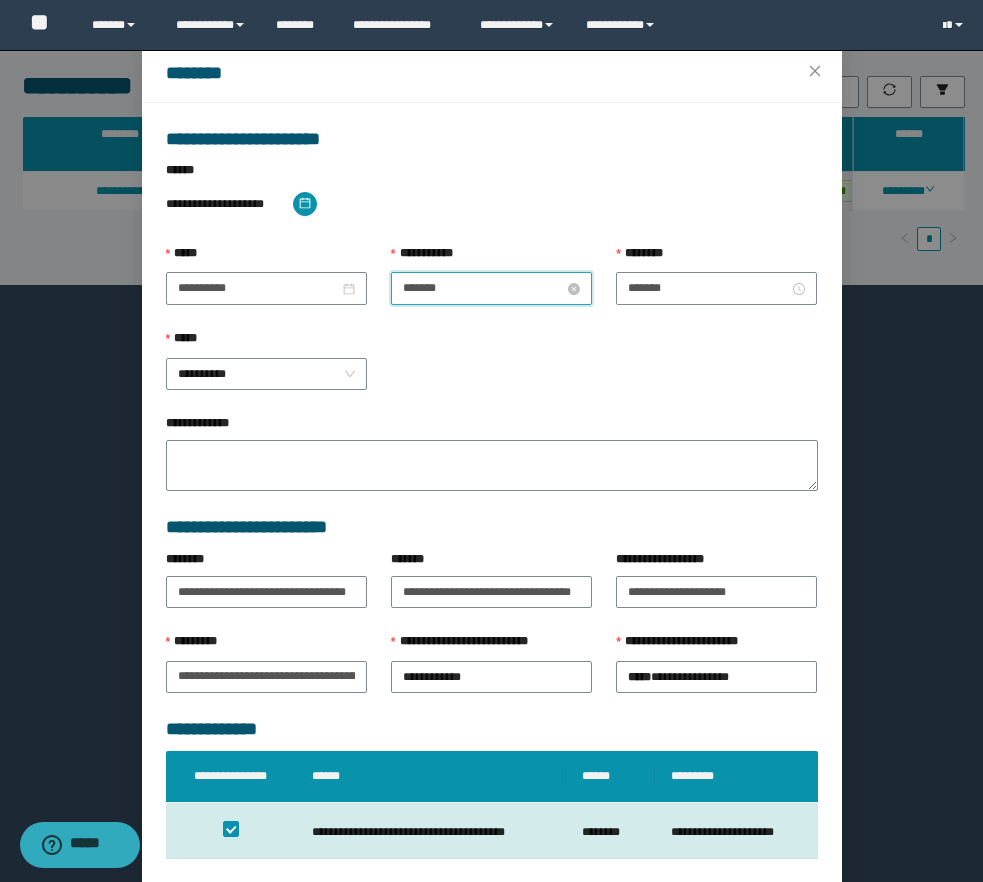 click on "*******" at bounding box center (483, 288) 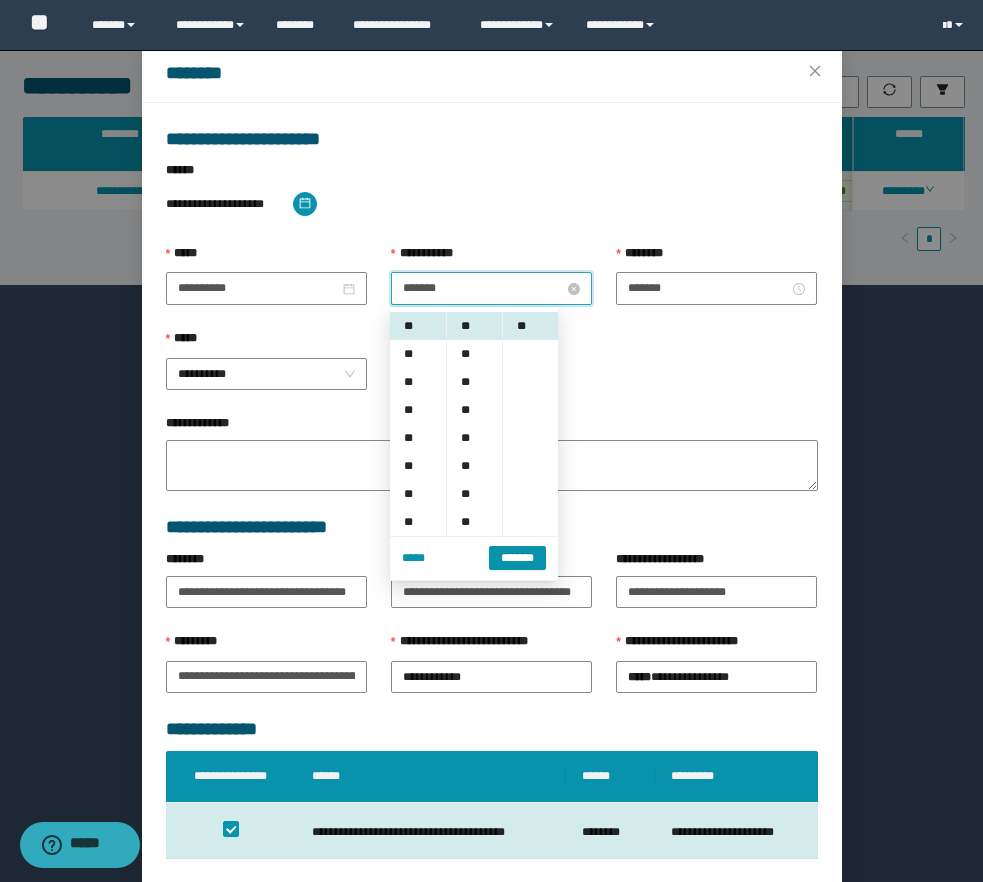 scroll, scrollTop: 112, scrollLeft: 0, axis: vertical 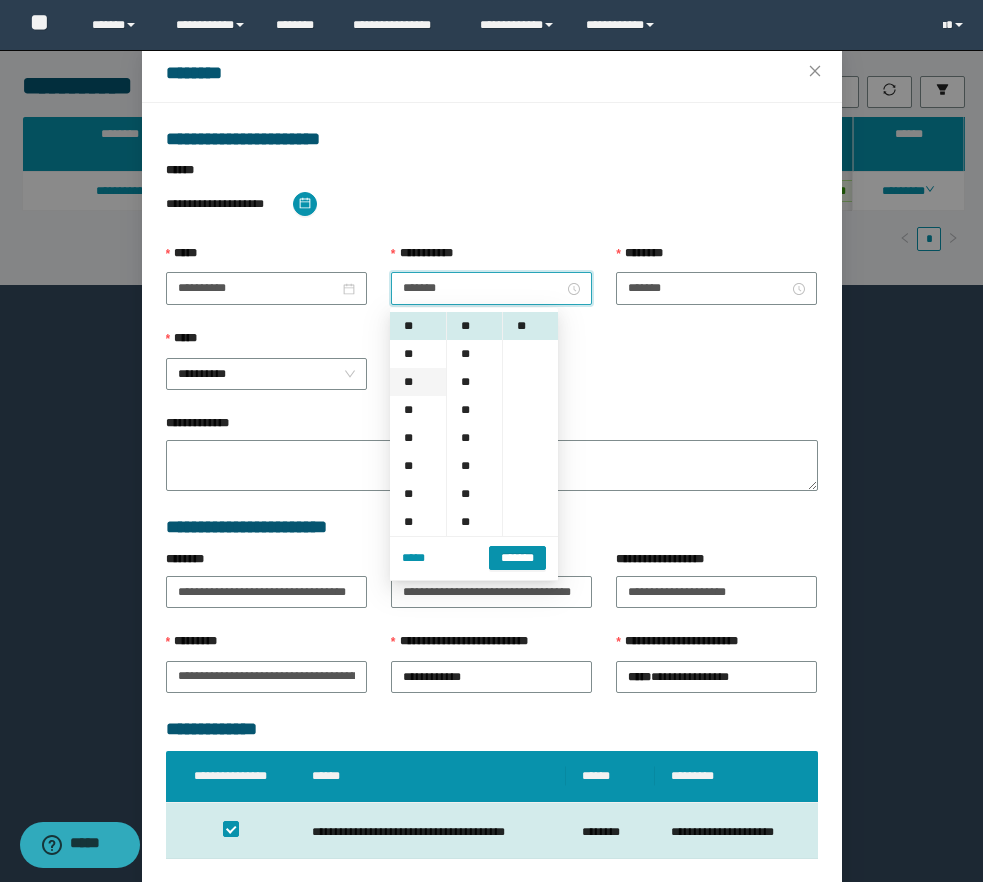 click on "**" at bounding box center (418, 382) 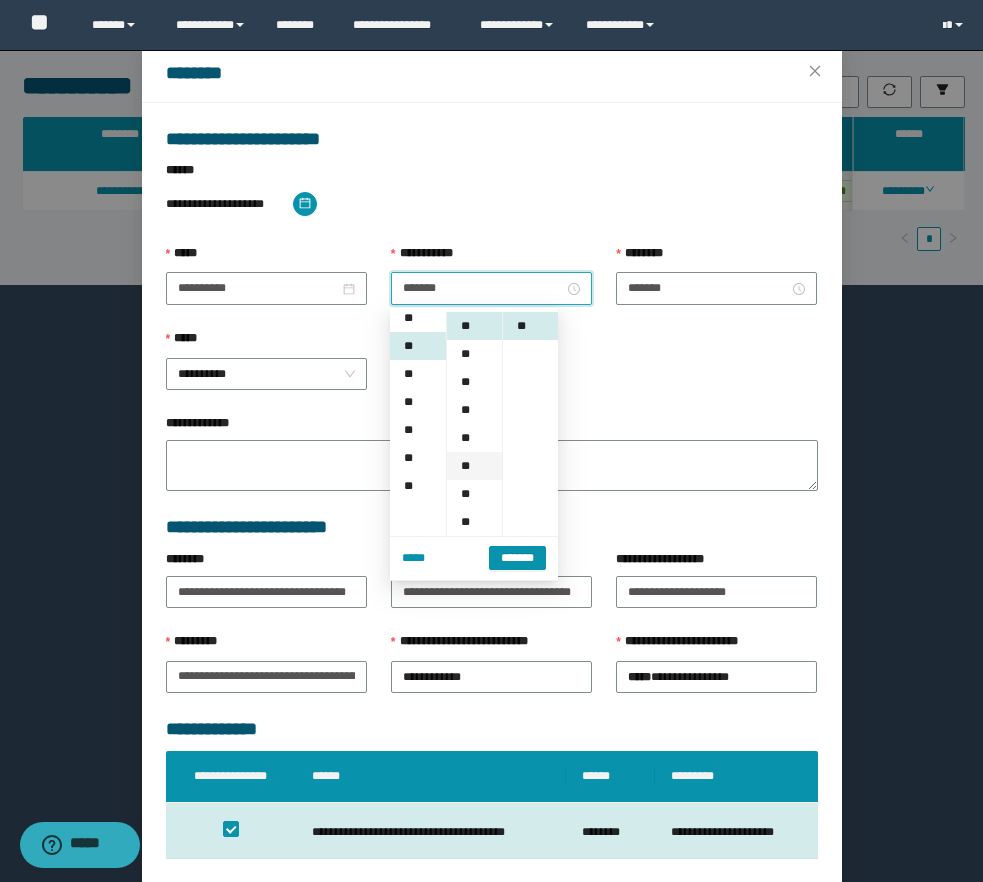 scroll, scrollTop: 168, scrollLeft: 0, axis: vertical 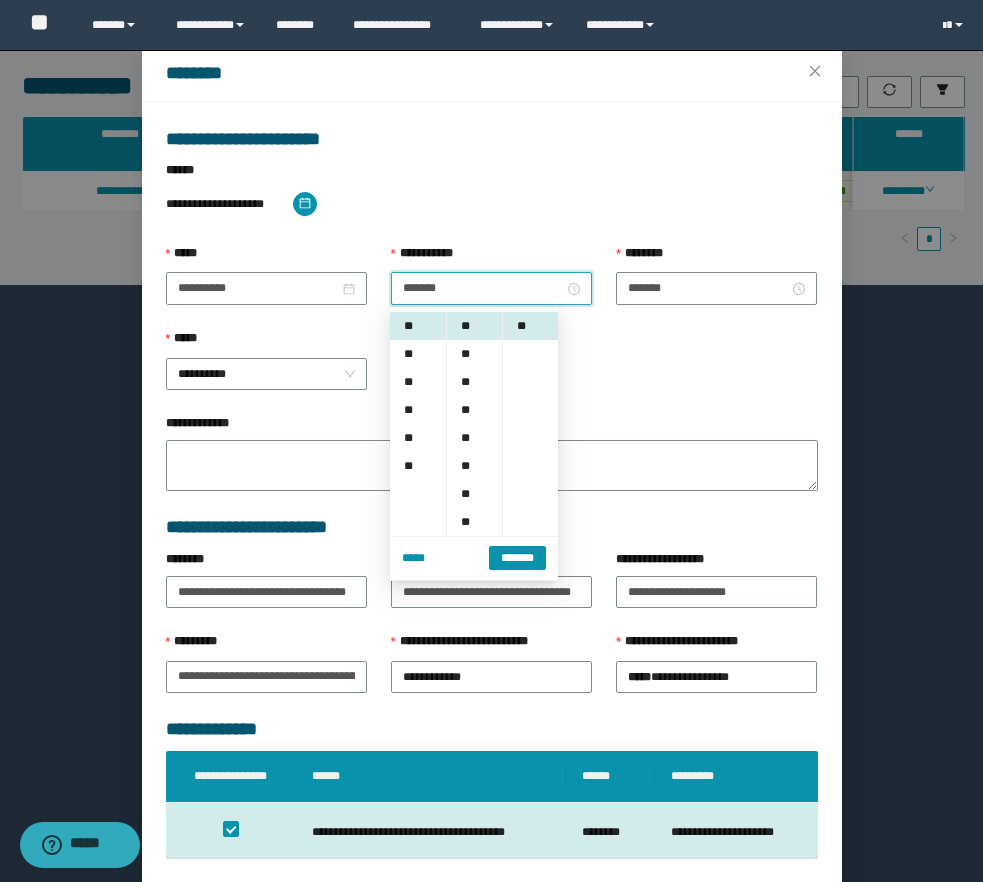 drag, startPoint x: 470, startPoint y: 491, endPoint x: 488, endPoint y: 460, distance: 35.846897 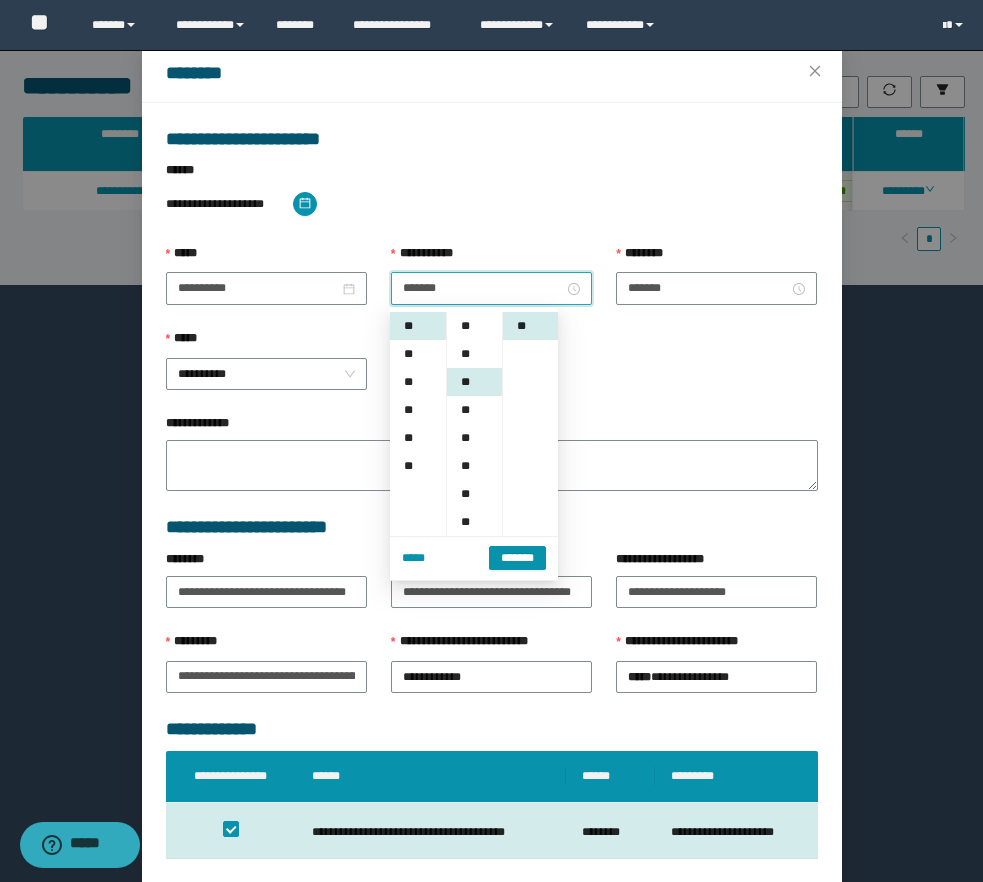 scroll, scrollTop: 168, scrollLeft: 0, axis: vertical 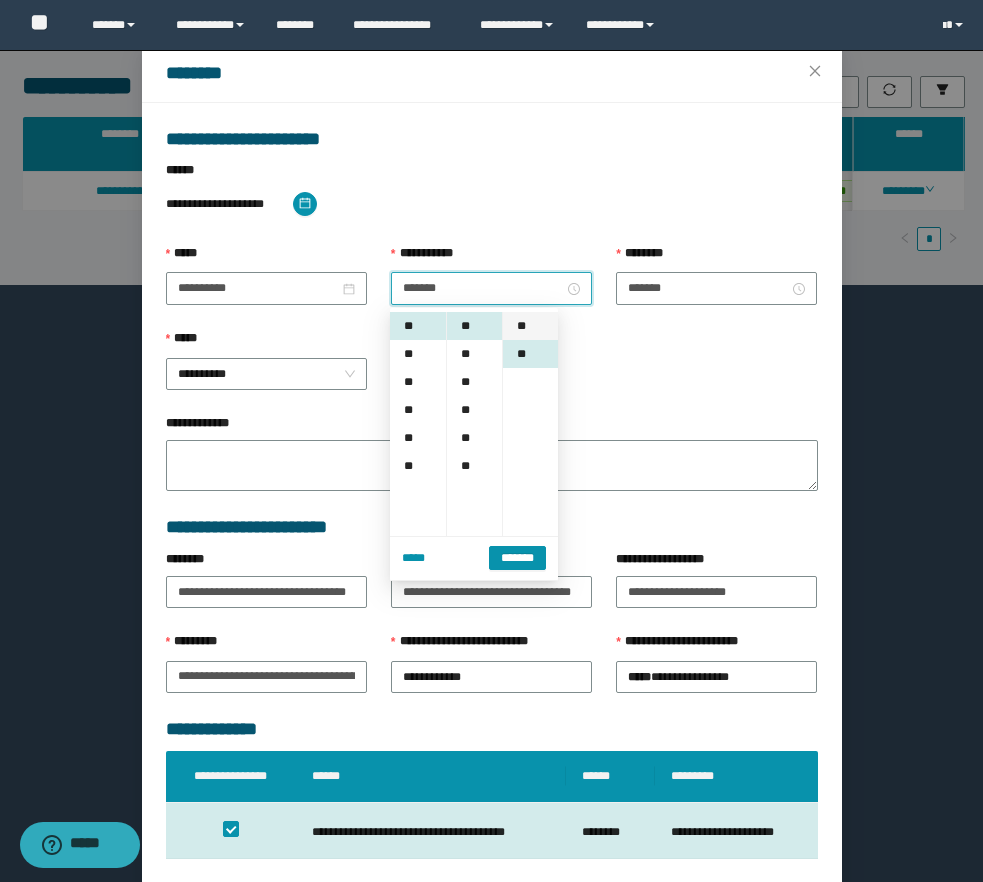 click on "**" at bounding box center (530, 326) 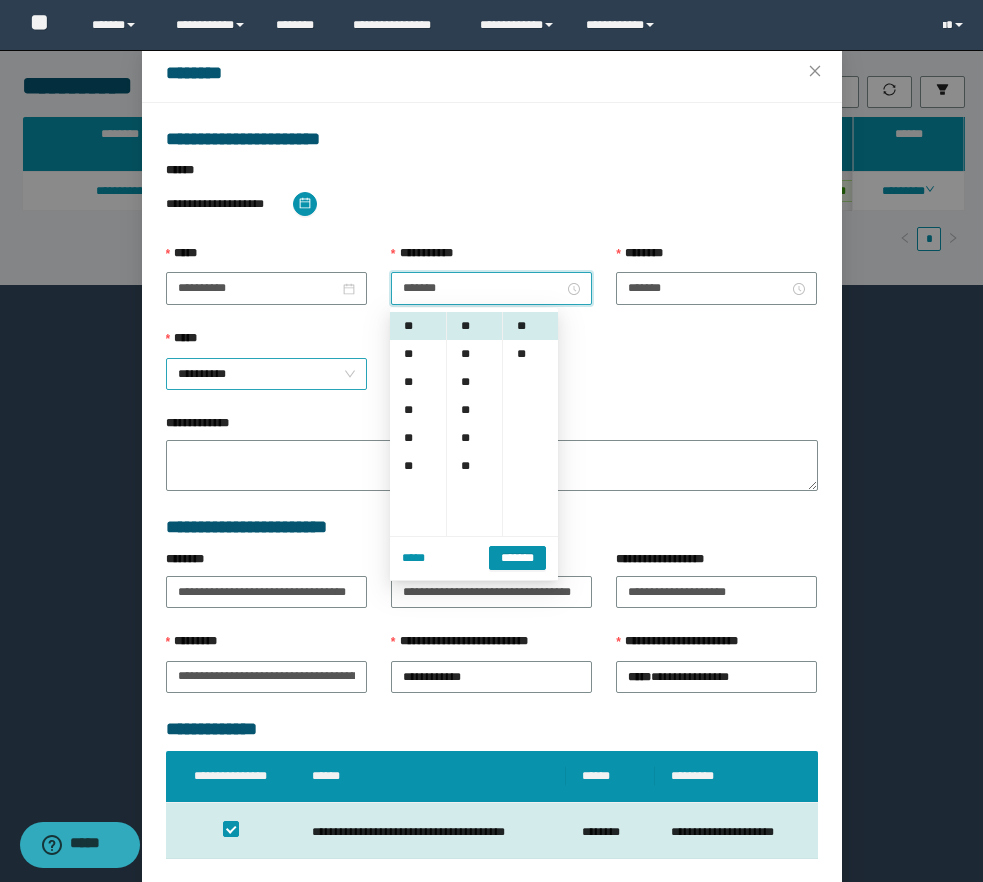 click on "**********" at bounding box center (266, 374) 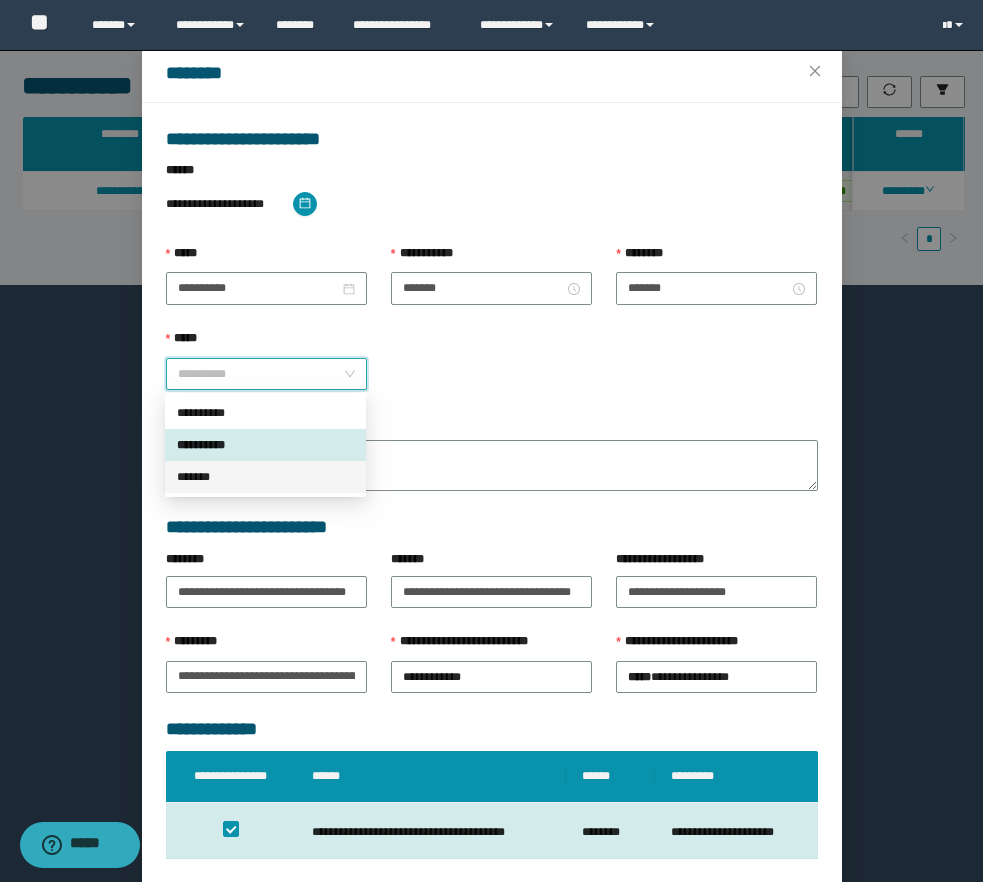click on "*******" at bounding box center [265, 477] 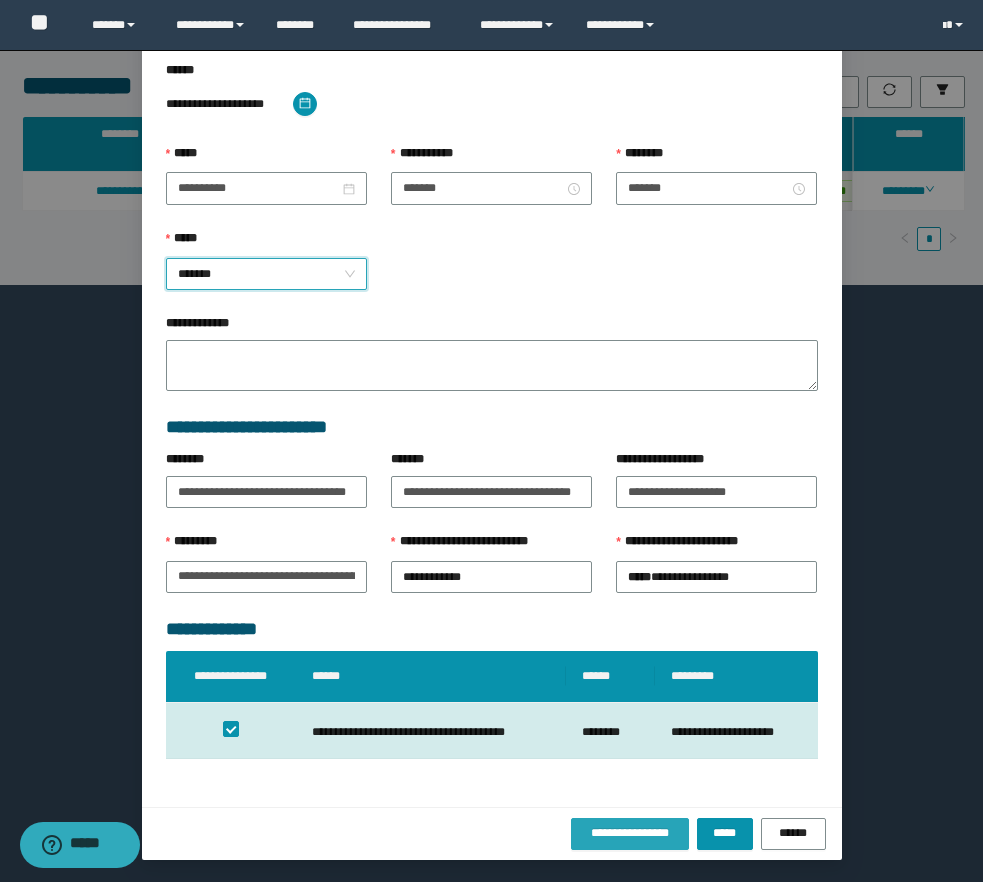 click on "**********" at bounding box center [630, 833] 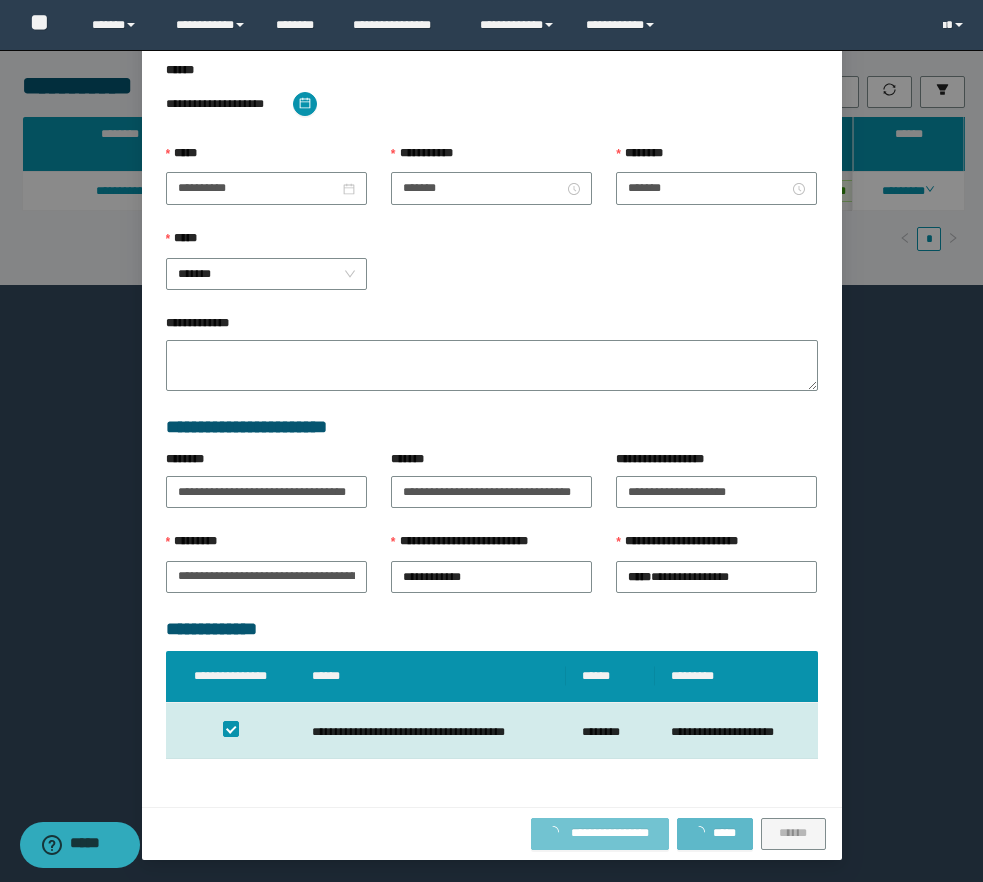 click on "**********" at bounding box center [610, 833] 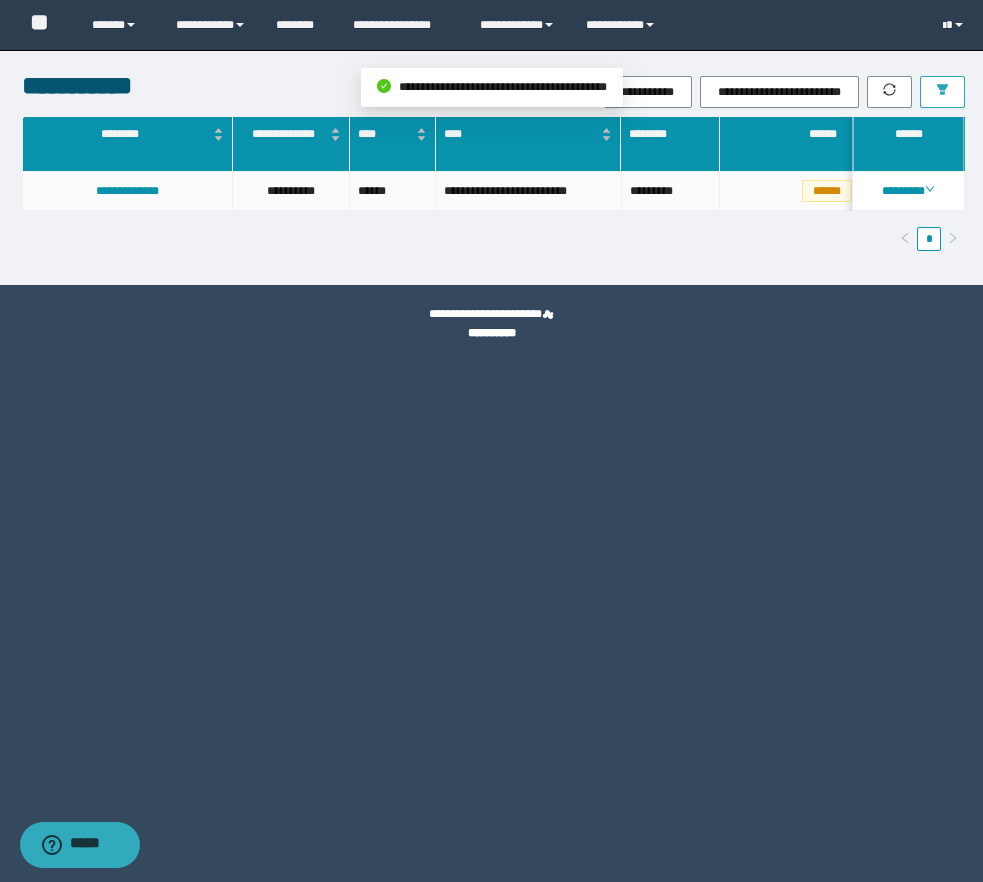 click at bounding box center [942, 92] 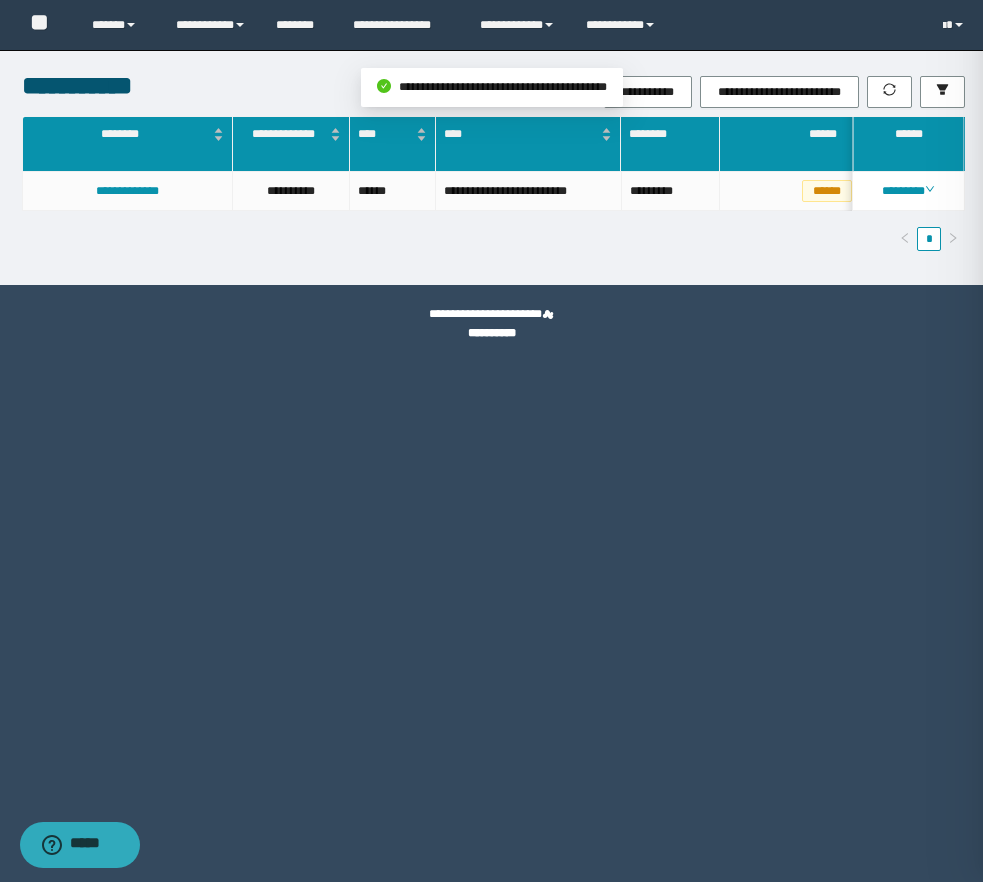scroll, scrollTop: 0, scrollLeft: 0, axis: both 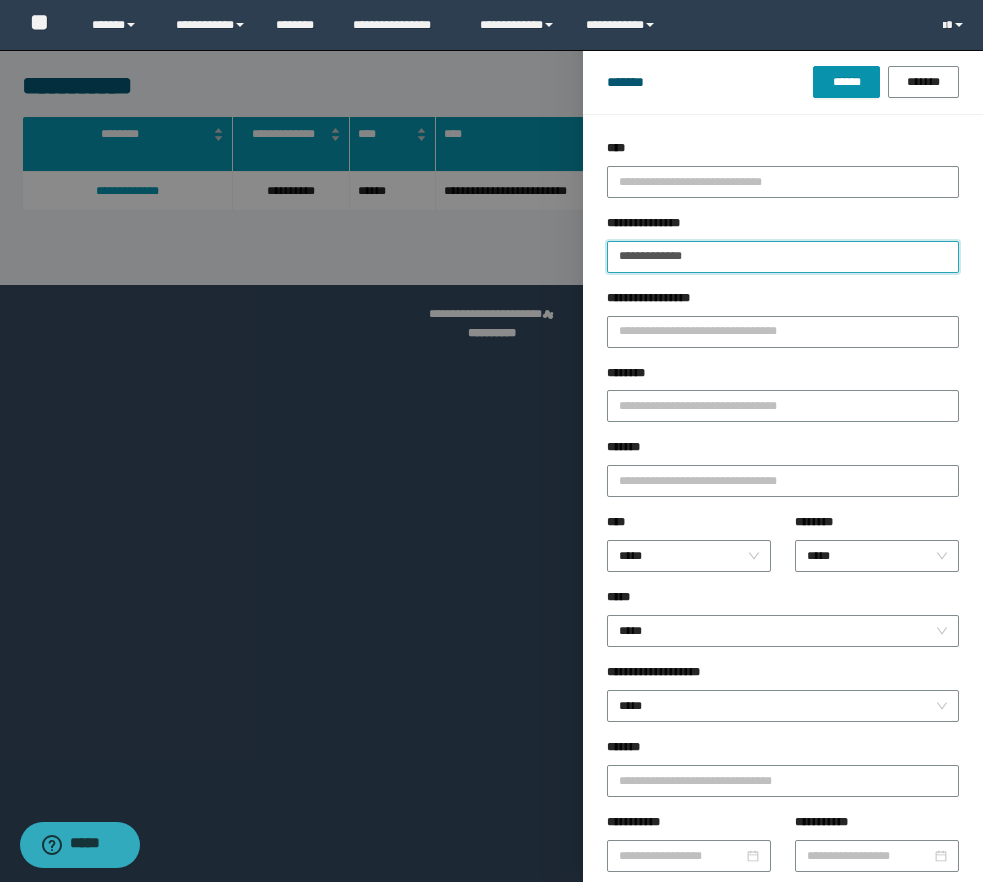 click on "**********" at bounding box center [783, 257] 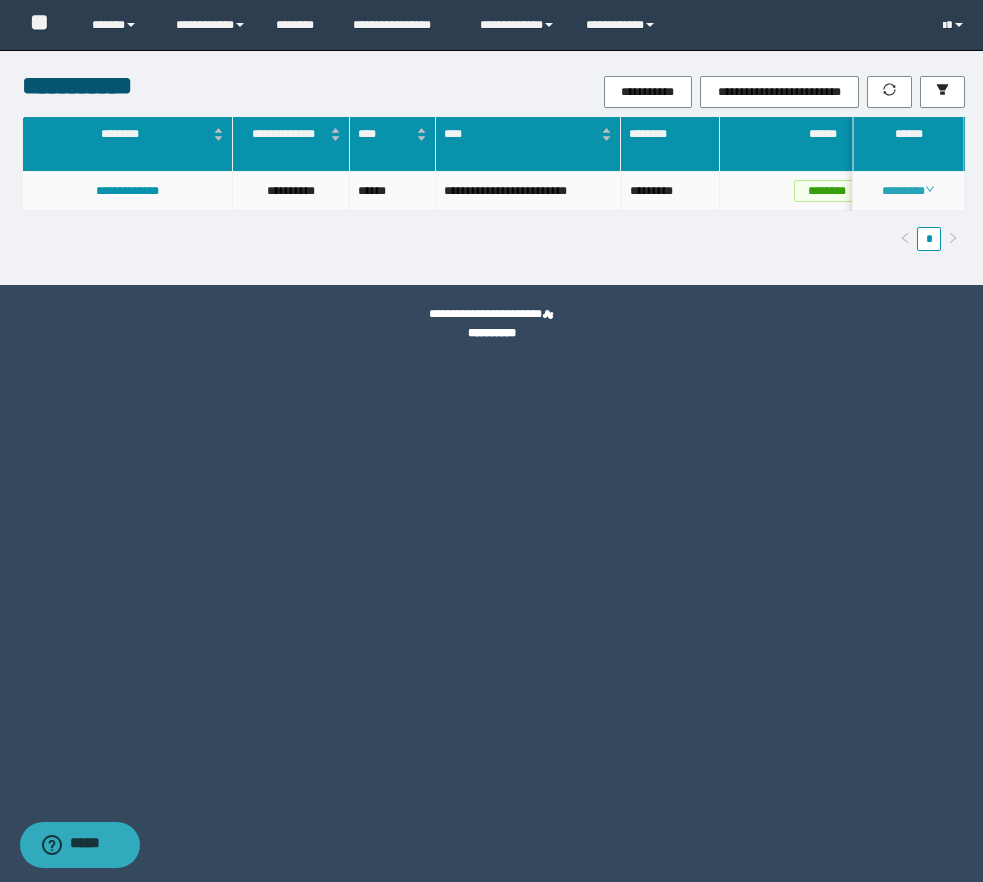 click on "********" at bounding box center (908, 191) 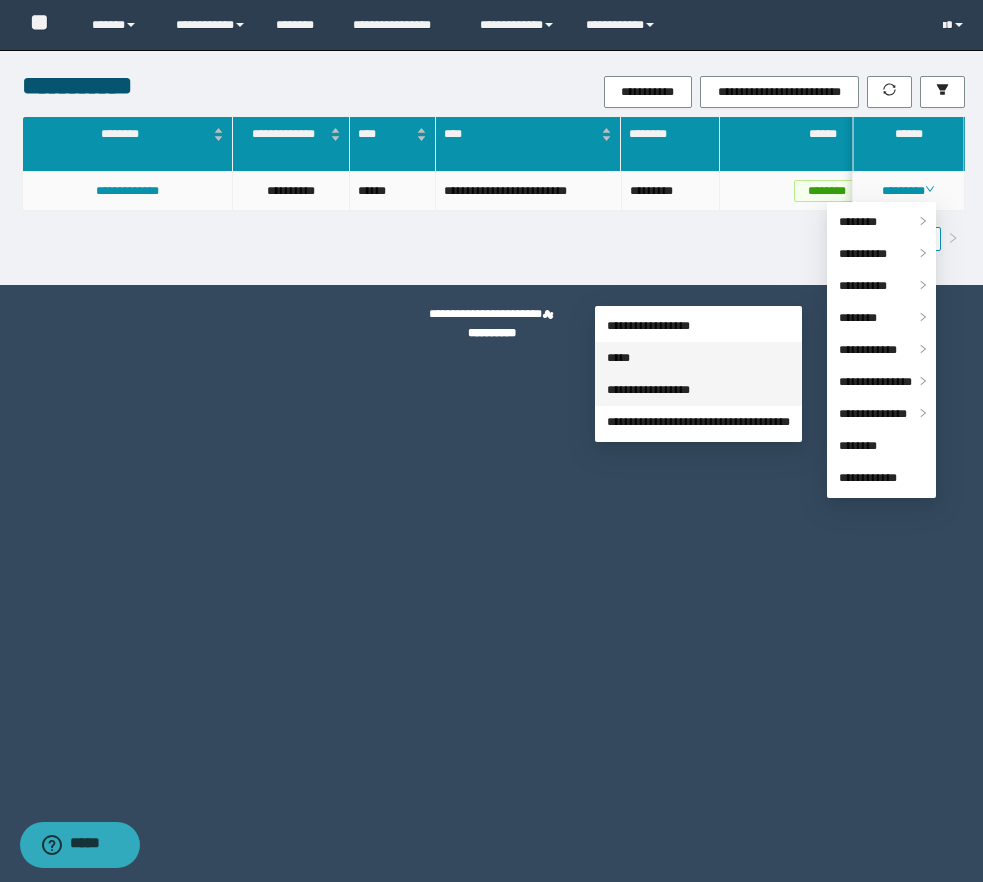 click on "*****" at bounding box center [618, 358] 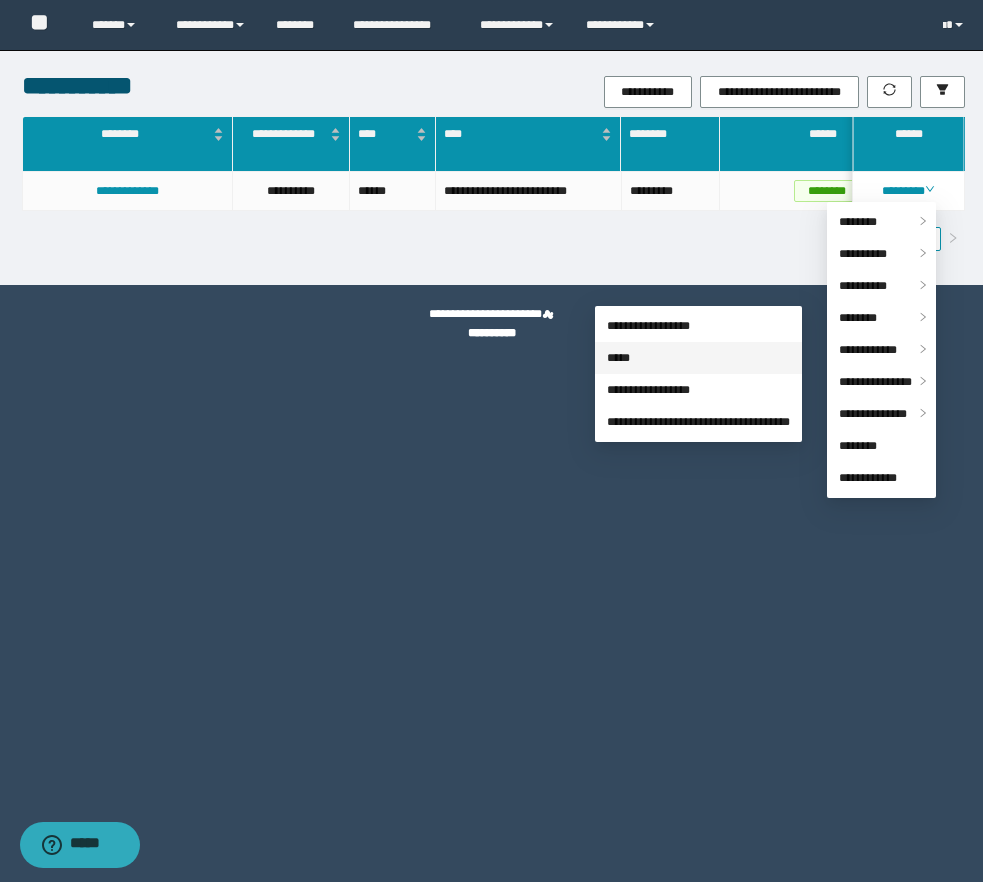 click on "**********" at bounding box center [350, 778] 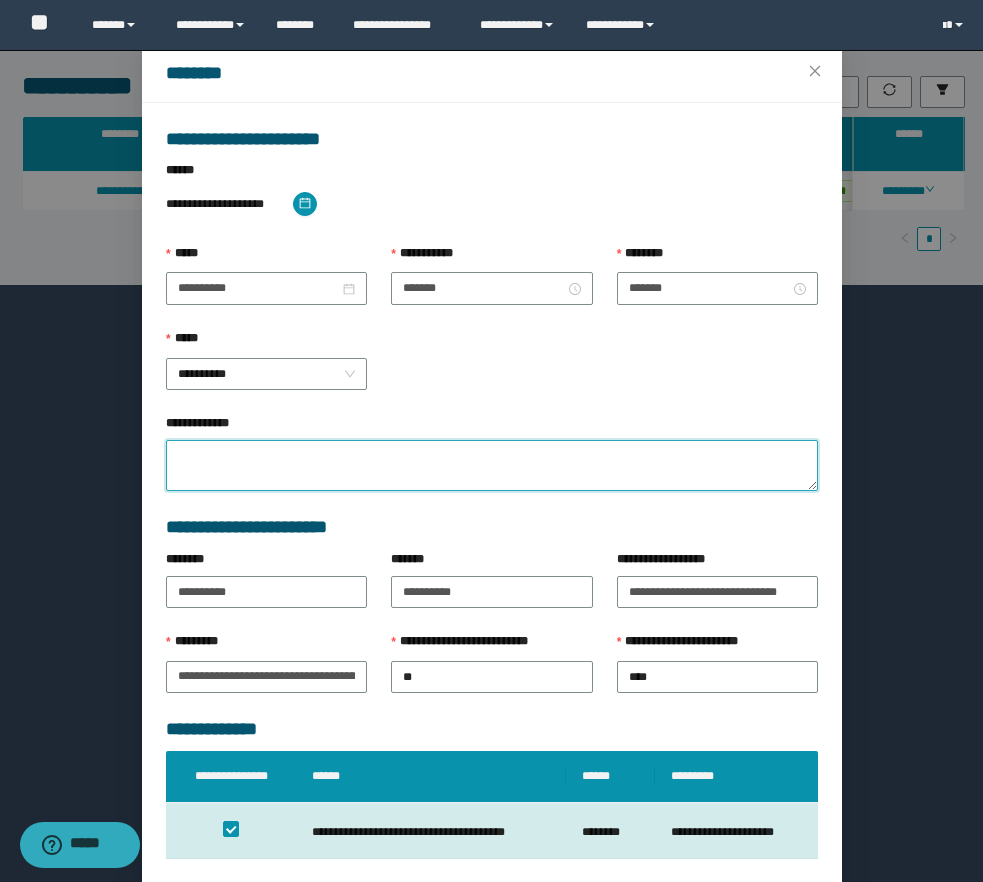 scroll, scrollTop: 55, scrollLeft: 0, axis: vertical 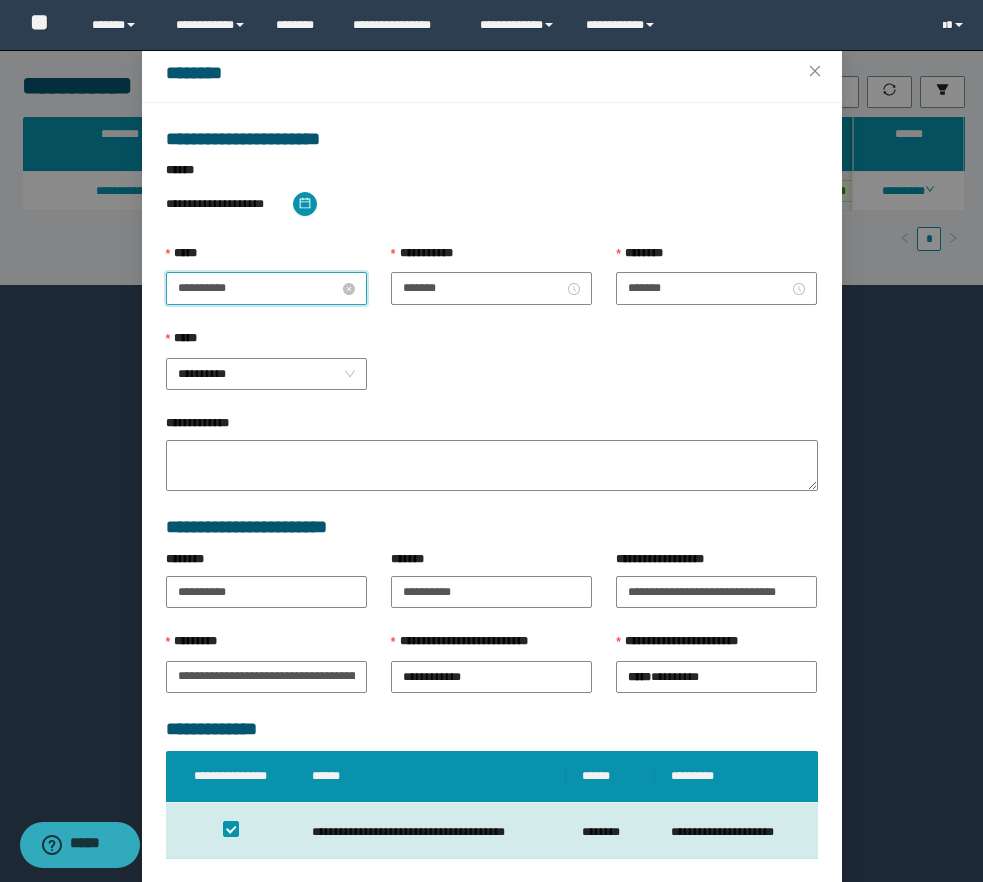 click on "**********" at bounding box center [258, 288] 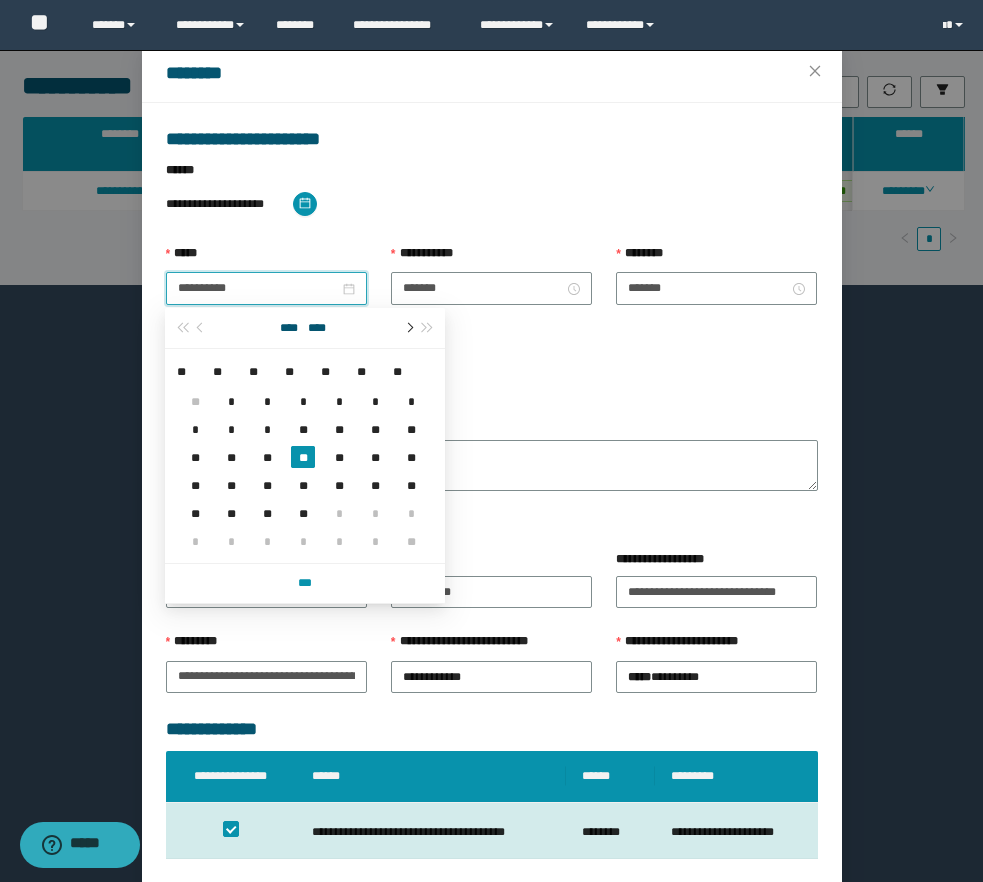 click at bounding box center [408, 328] 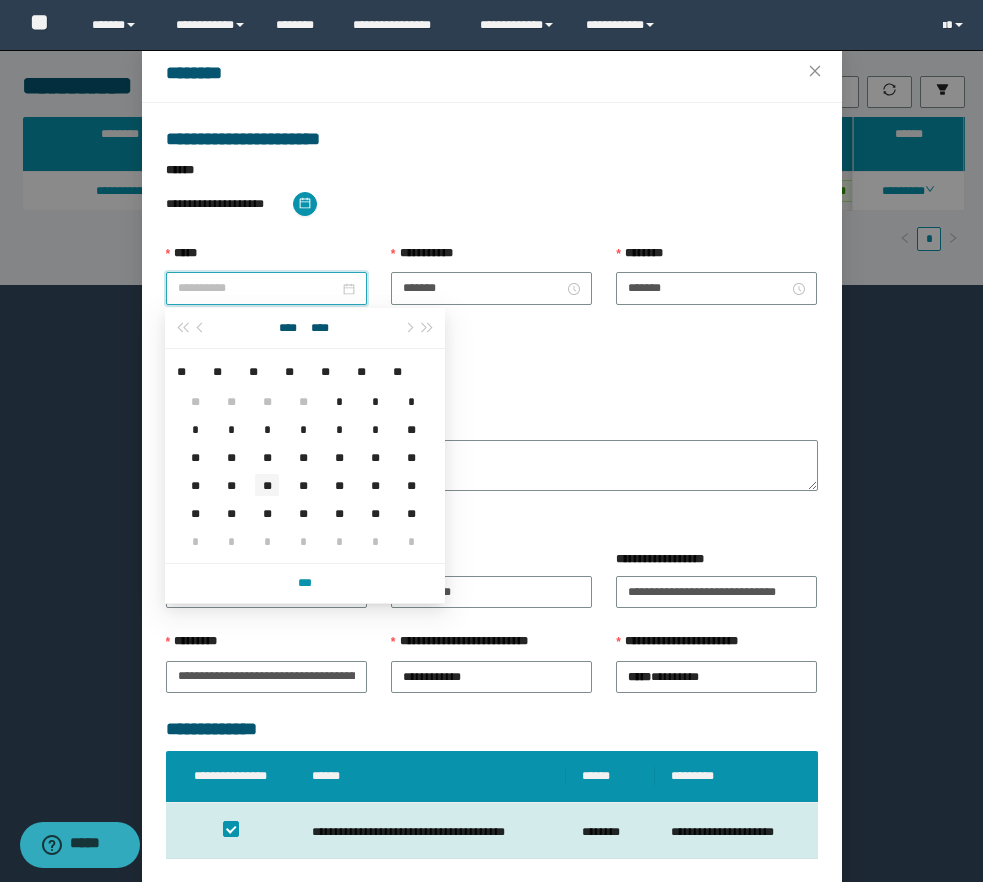 click on "**" at bounding box center (267, 485) 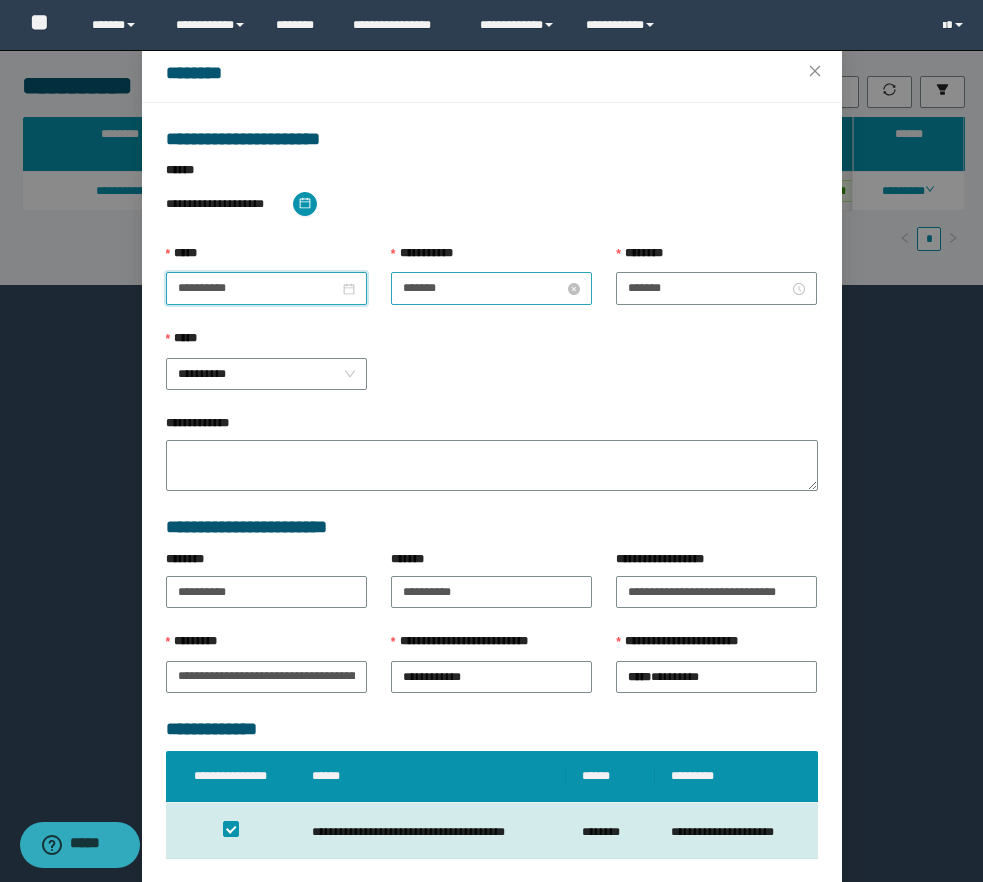 click on "*******" at bounding box center [483, 288] 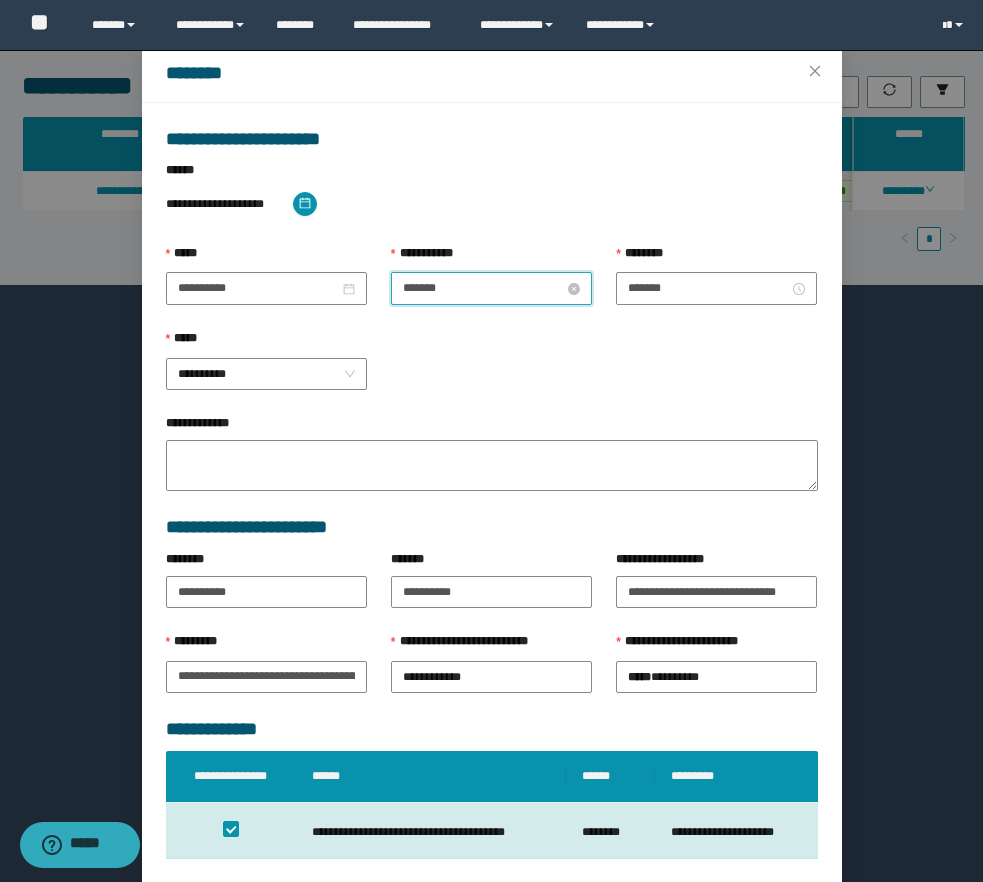scroll, scrollTop: 112, scrollLeft: 0, axis: vertical 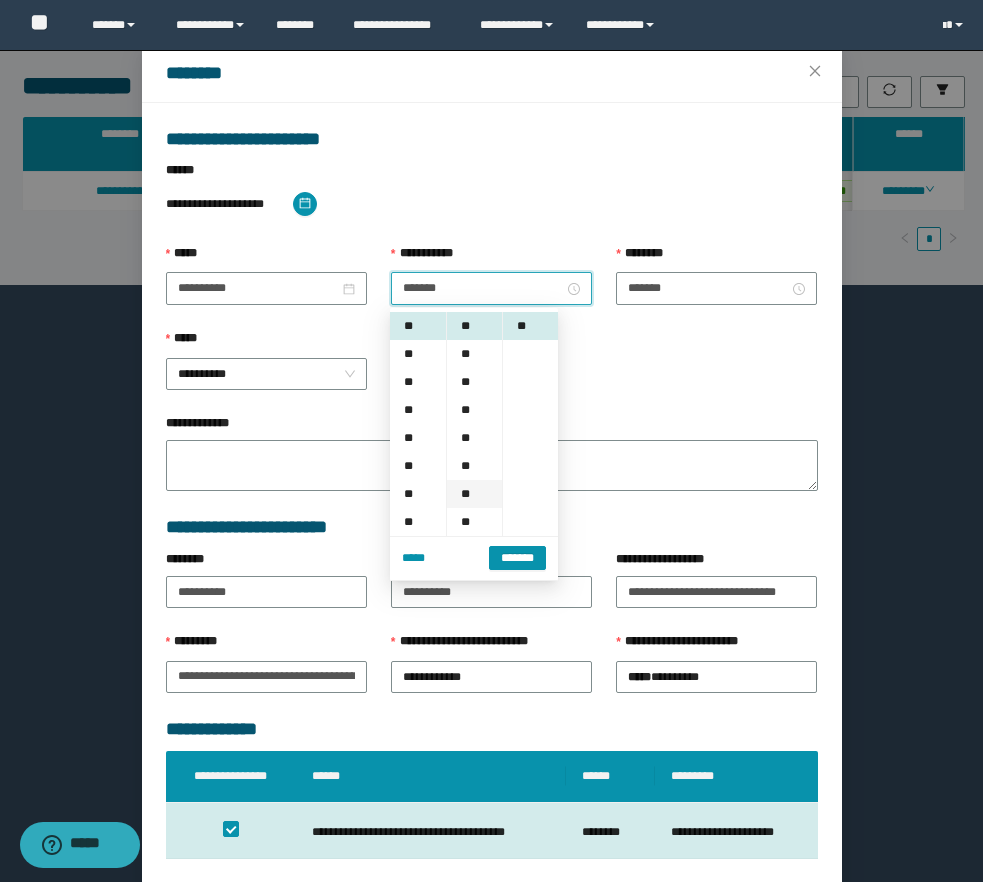 click on "**" at bounding box center [418, 382] 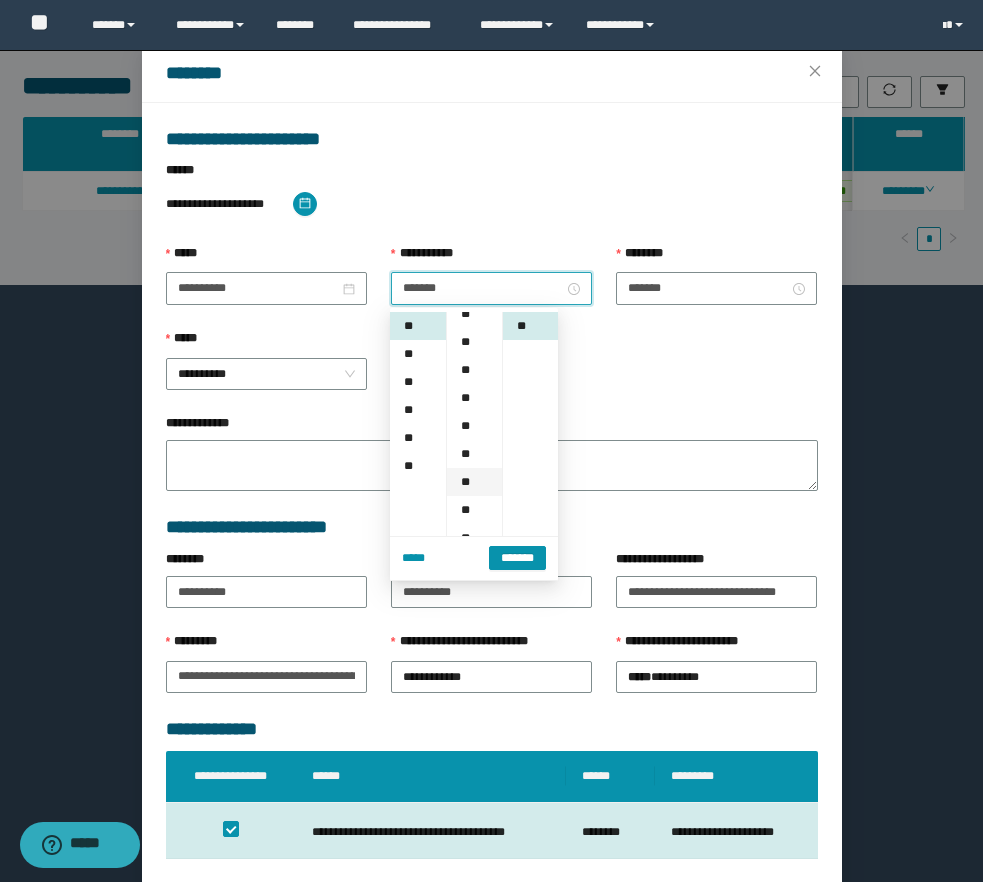 click on "**" at bounding box center (474, 482) 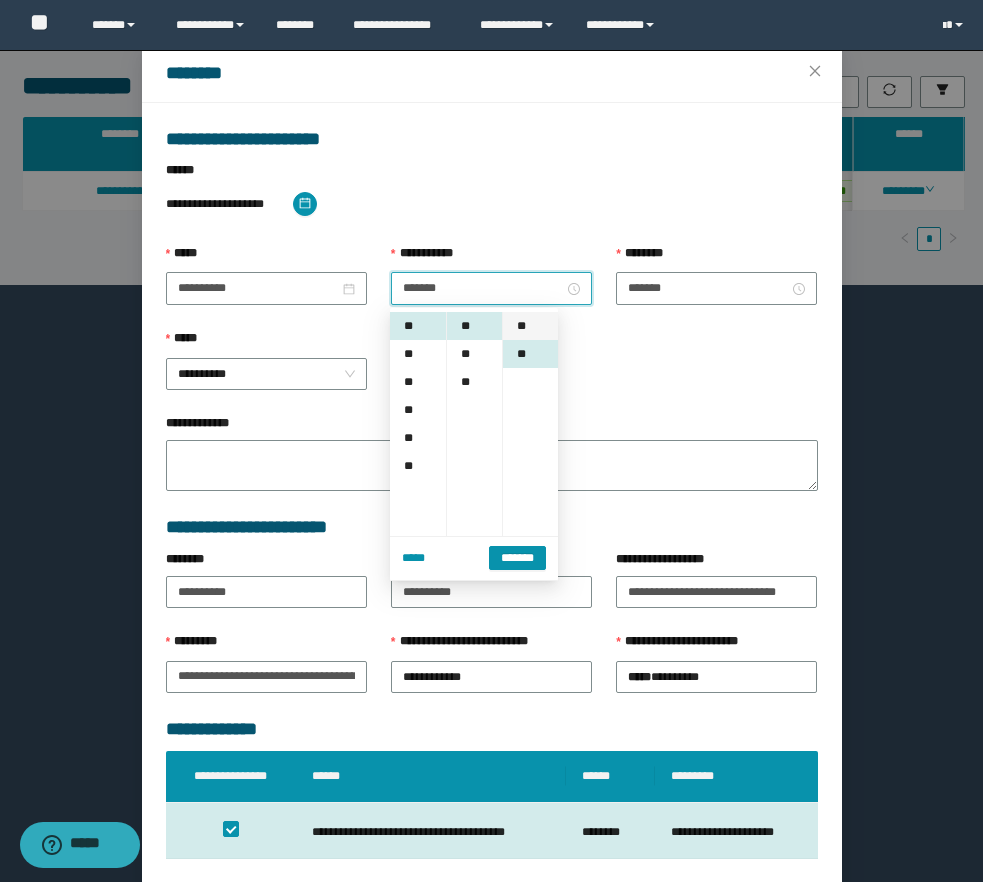 click on "**" at bounding box center (530, 326) 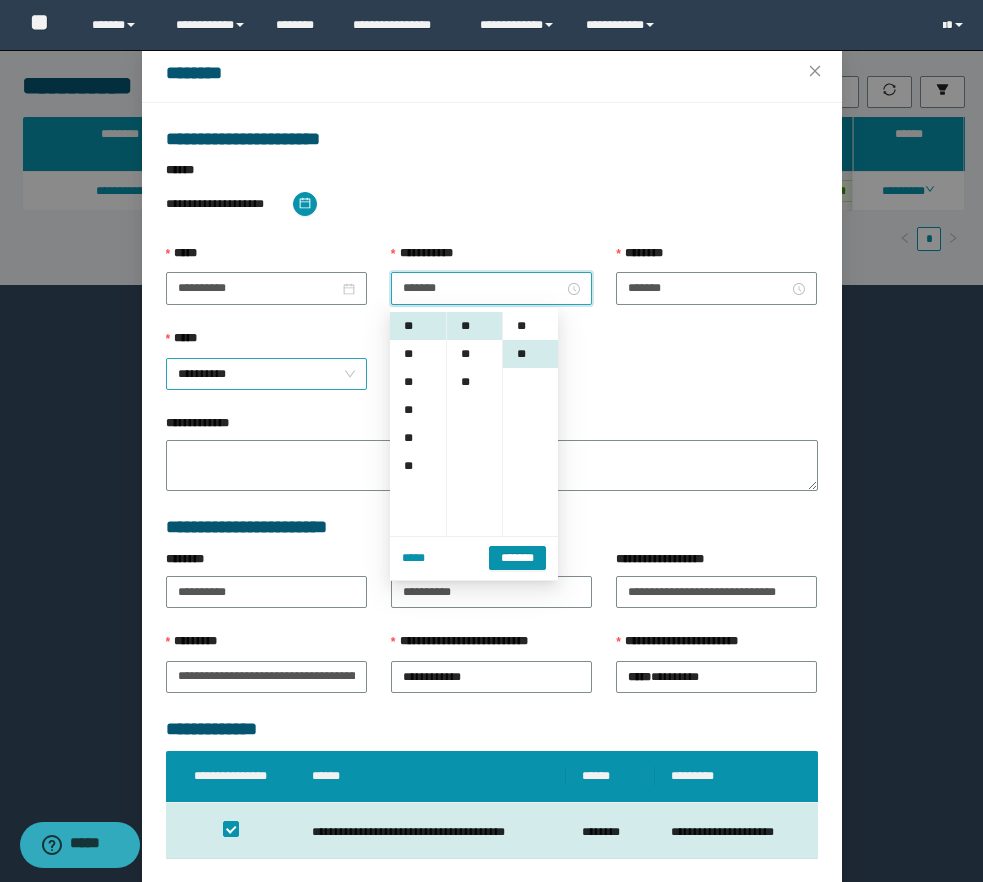 click on "**********" at bounding box center (266, 374) 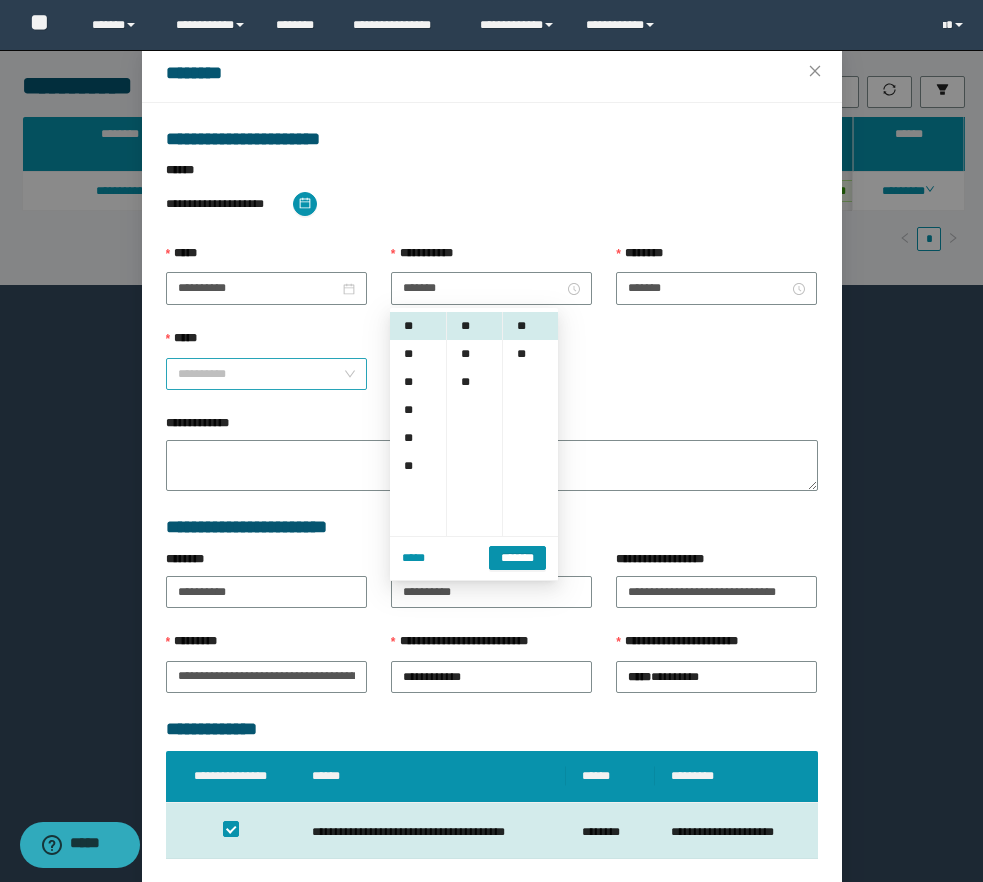 click on "**********" at bounding box center (266, 374) 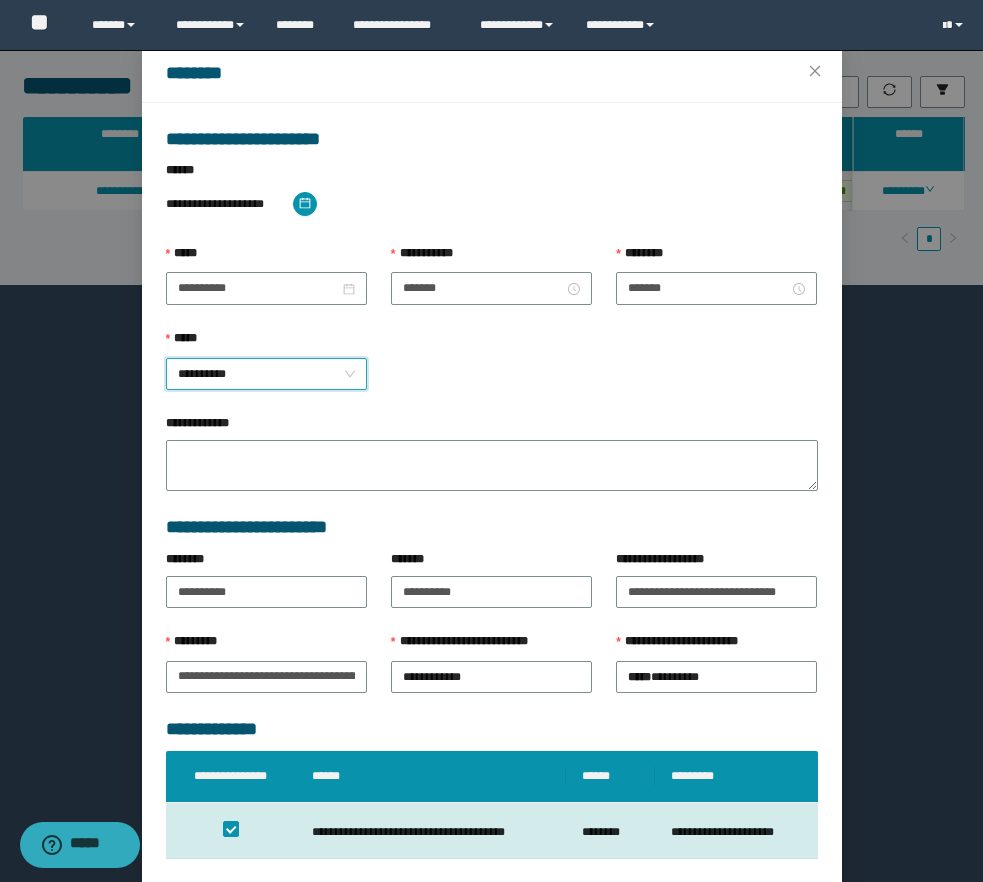 click on "**********" at bounding box center [266, 374] 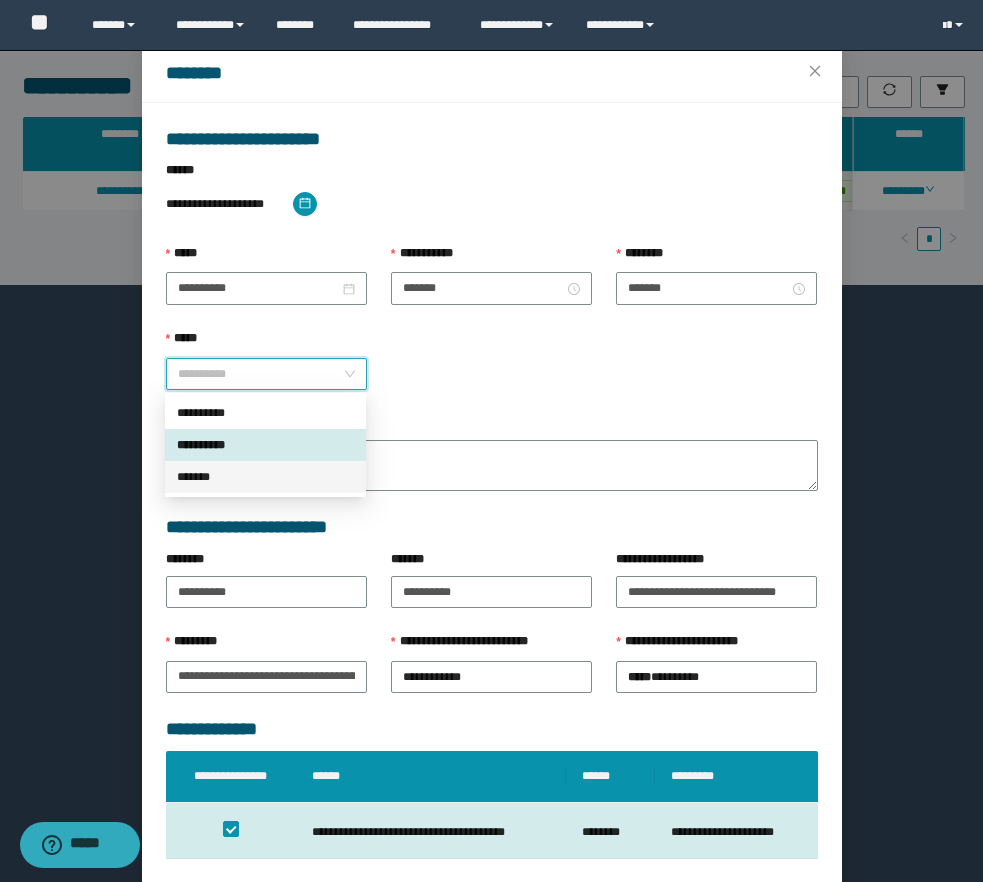 click on "*******" at bounding box center (265, 477) 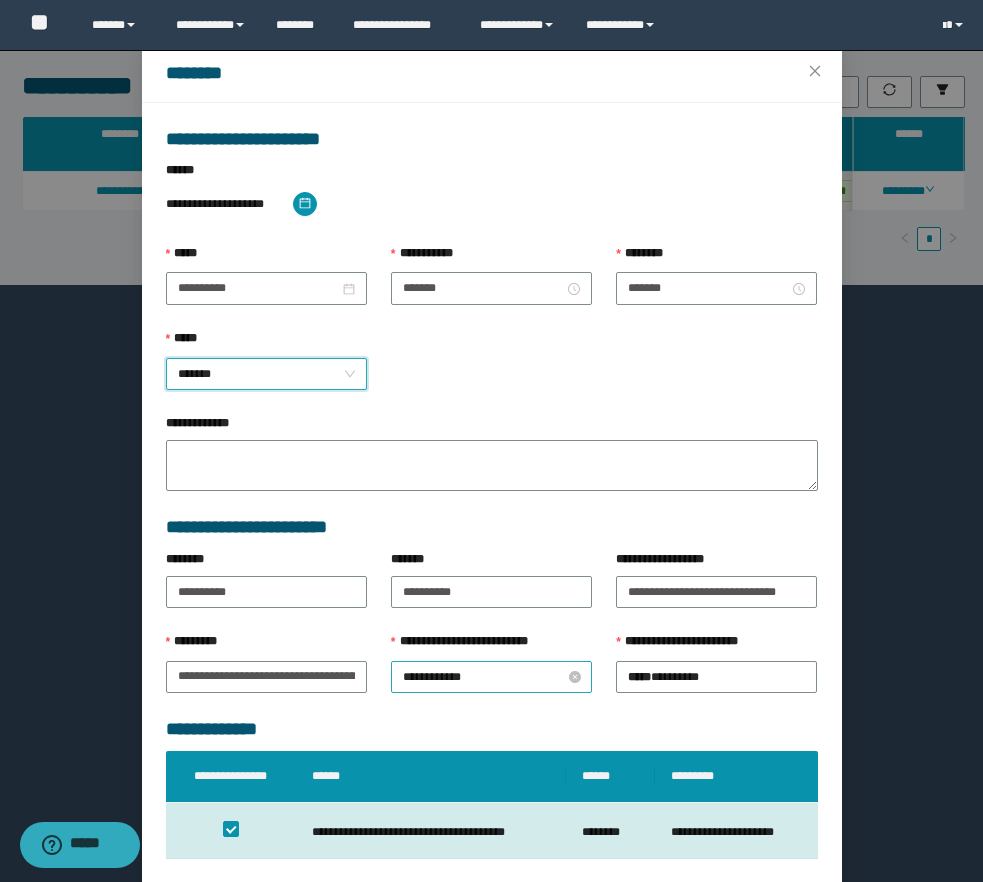 scroll, scrollTop: 155, scrollLeft: 0, axis: vertical 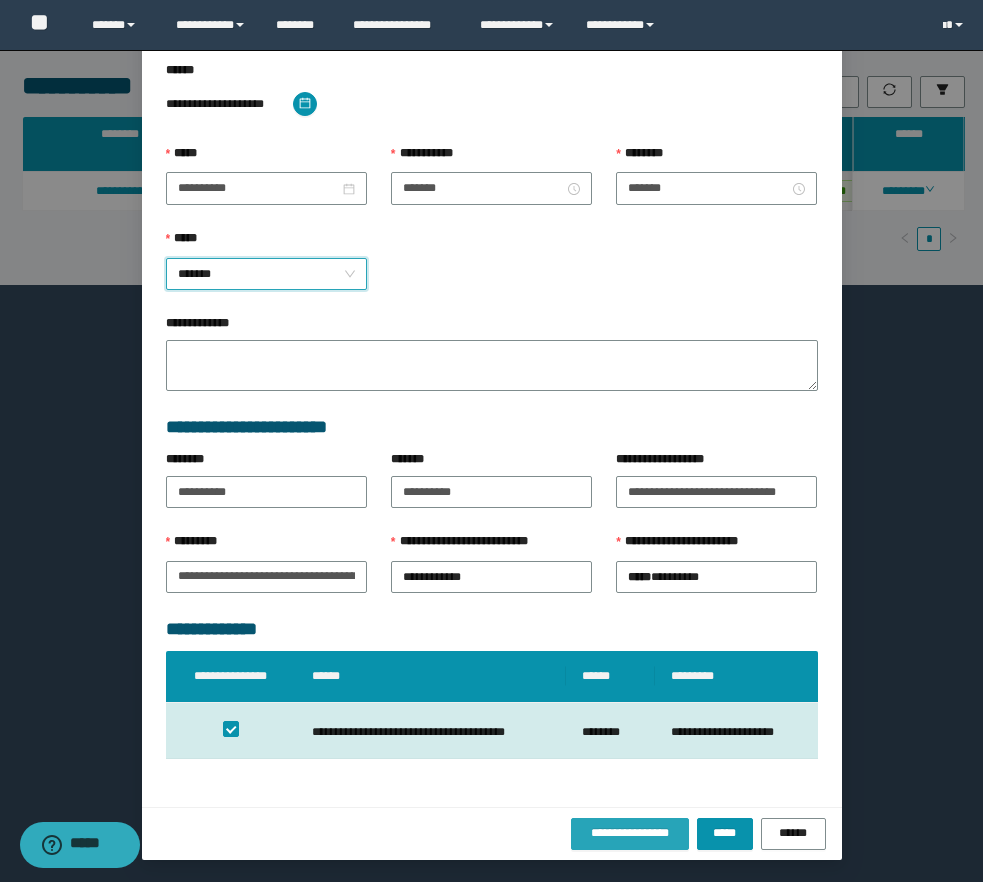 click on "**********" at bounding box center (630, 833) 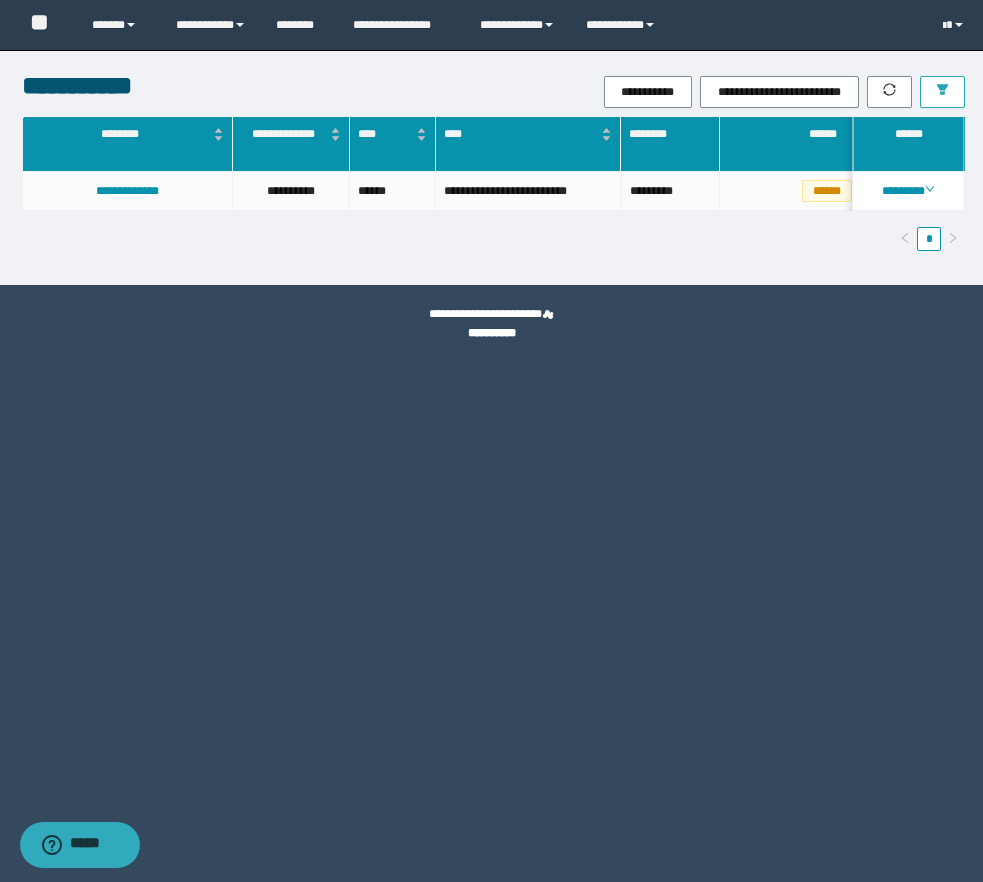 click at bounding box center (942, 92) 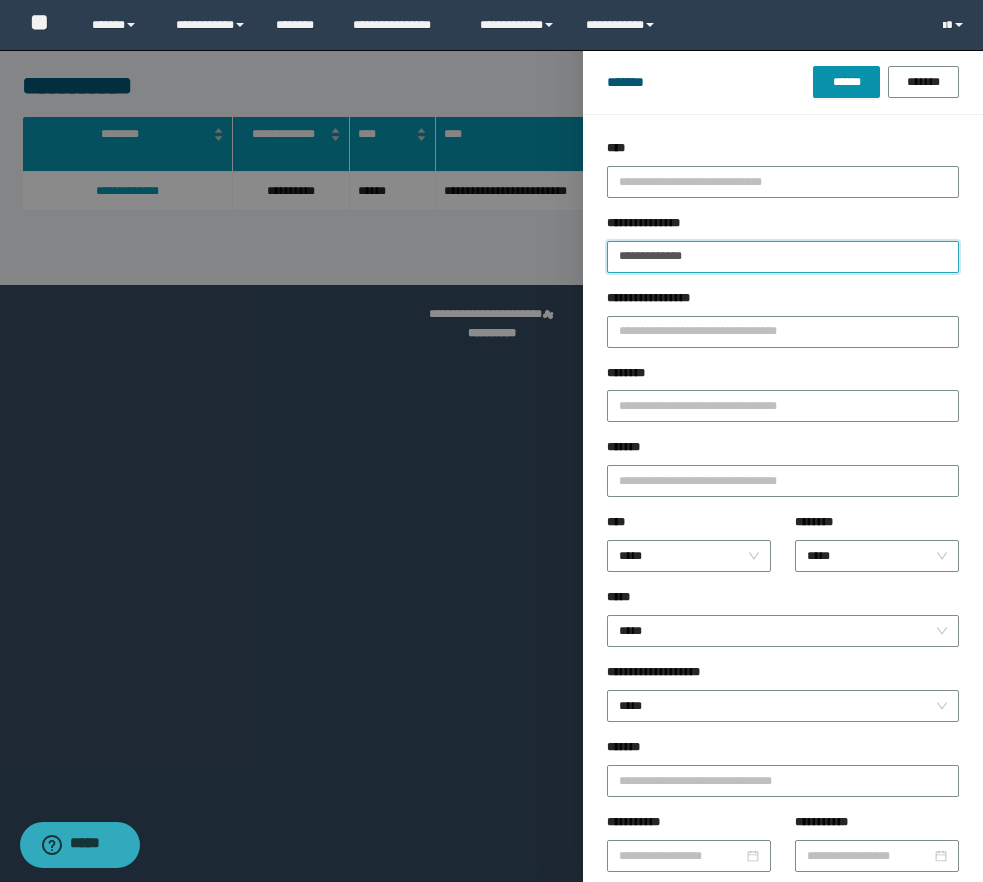 click on "**********" at bounding box center [783, 257] 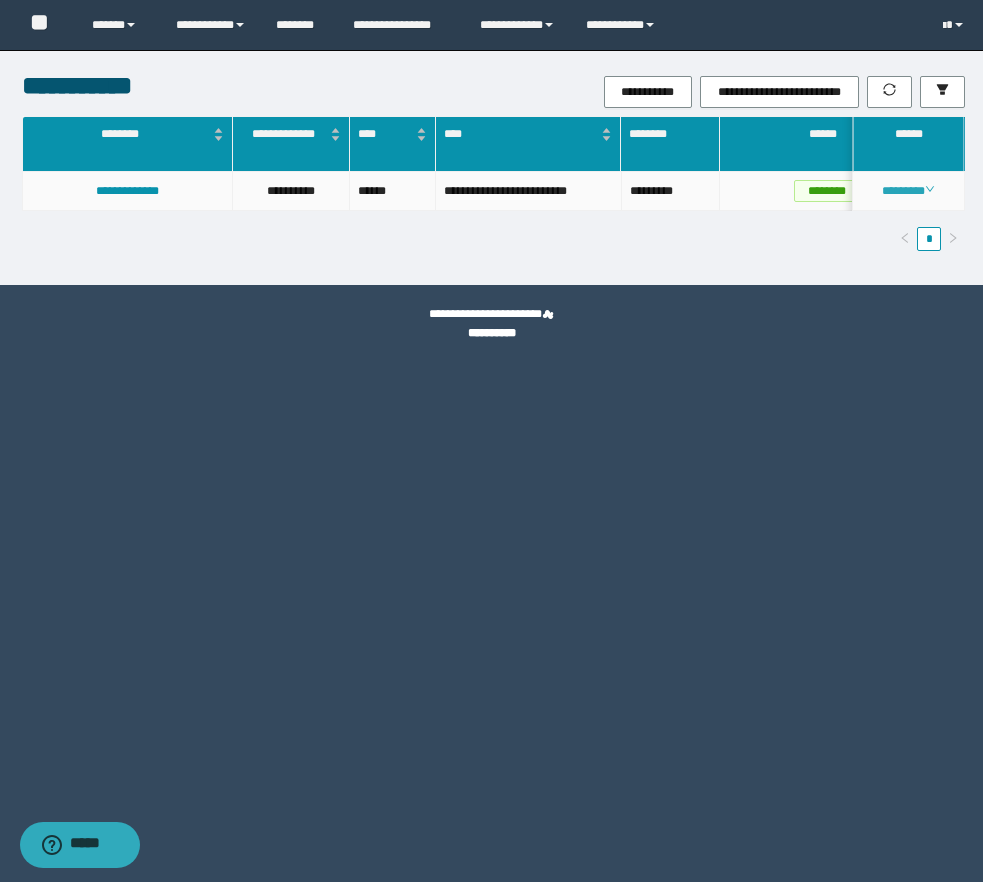 click on "********" at bounding box center [908, 191] 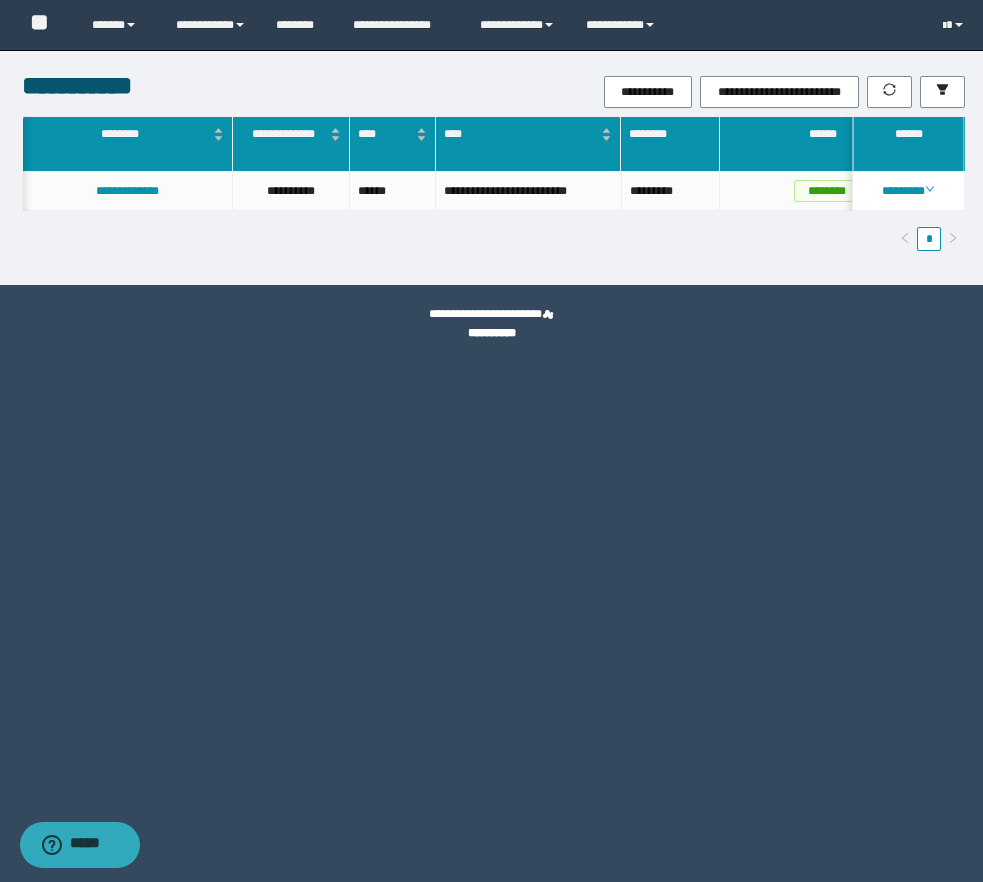 click on "[FIRST] [LAST] [CITY] [STATE] [ZIP] [COUNTRY] [PHONE] [EMAIL] [ADDRESS] [COMPANY] [PRODUCT] [PRICE] [CURRENCY]" at bounding box center [494, 191] 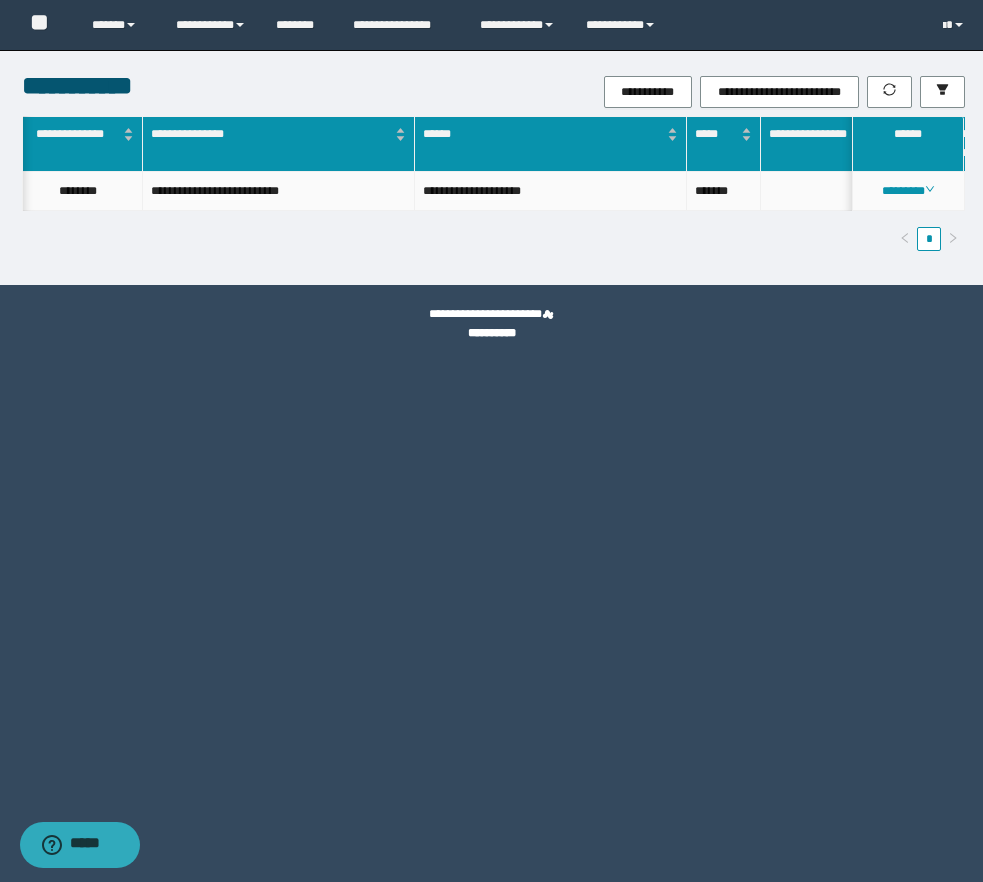 click on "********" at bounding box center [909, 191] 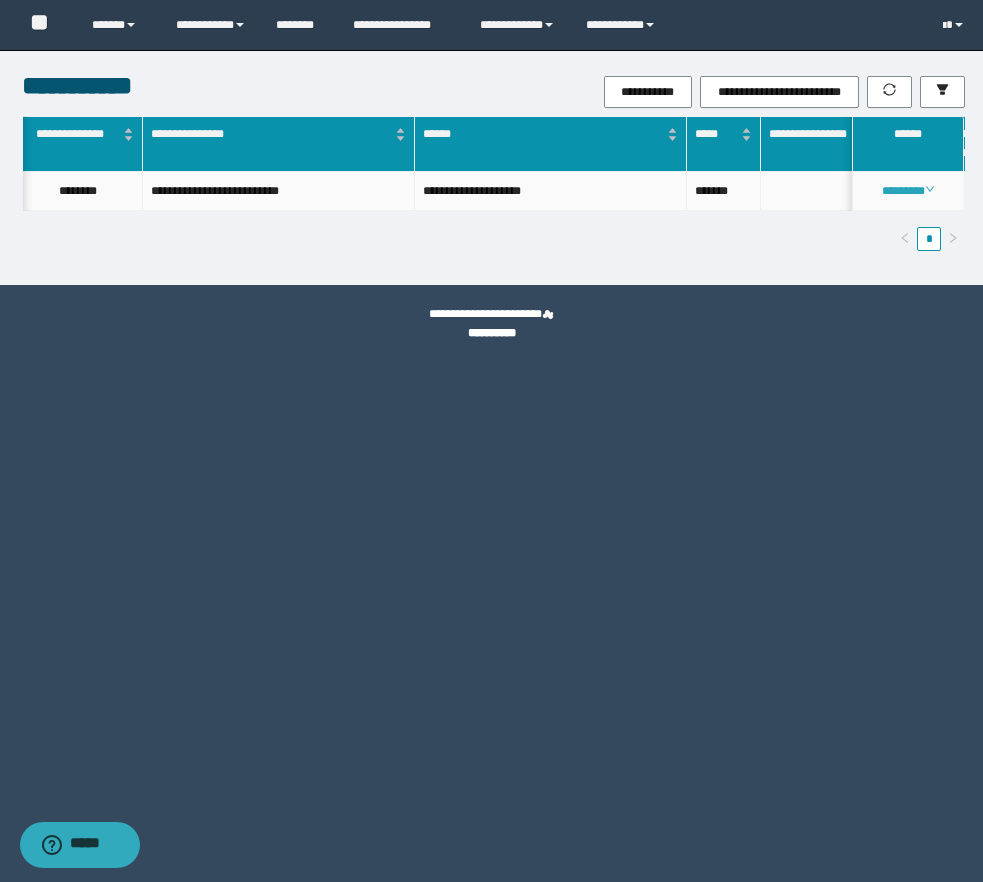 click on "********" at bounding box center (908, 191) 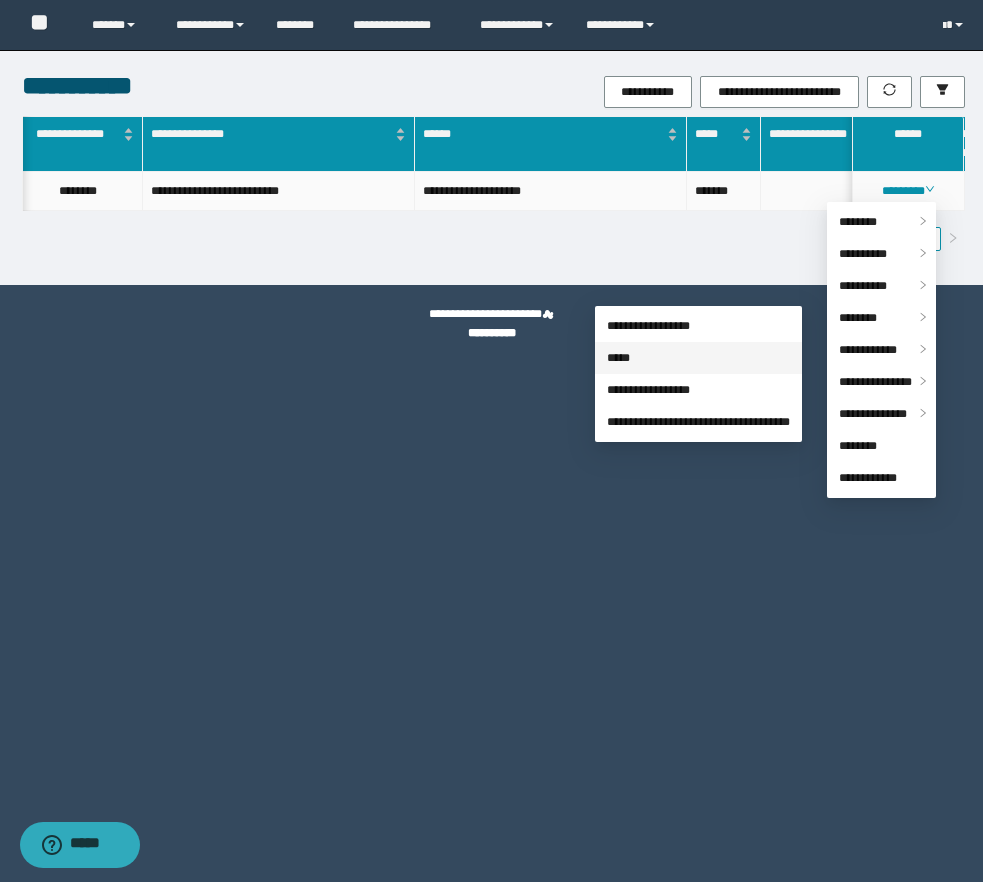 click on "*****" at bounding box center (618, 358) 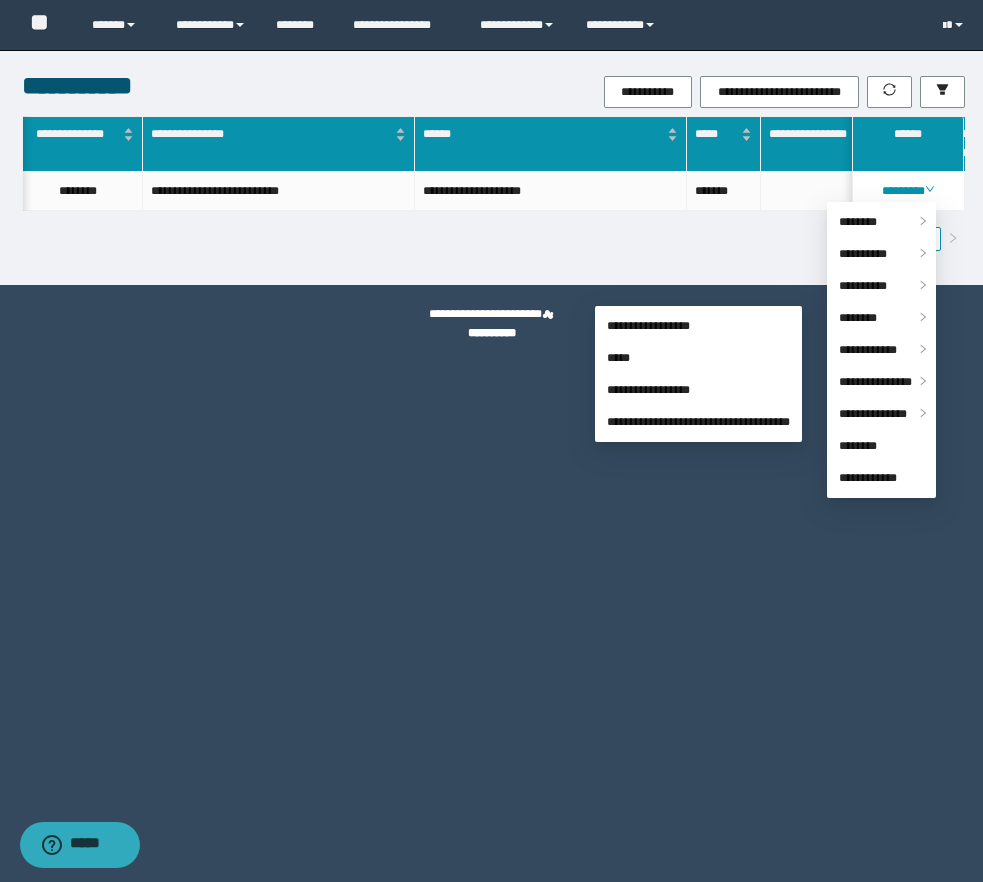 scroll, scrollTop: 55, scrollLeft: 0, axis: vertical 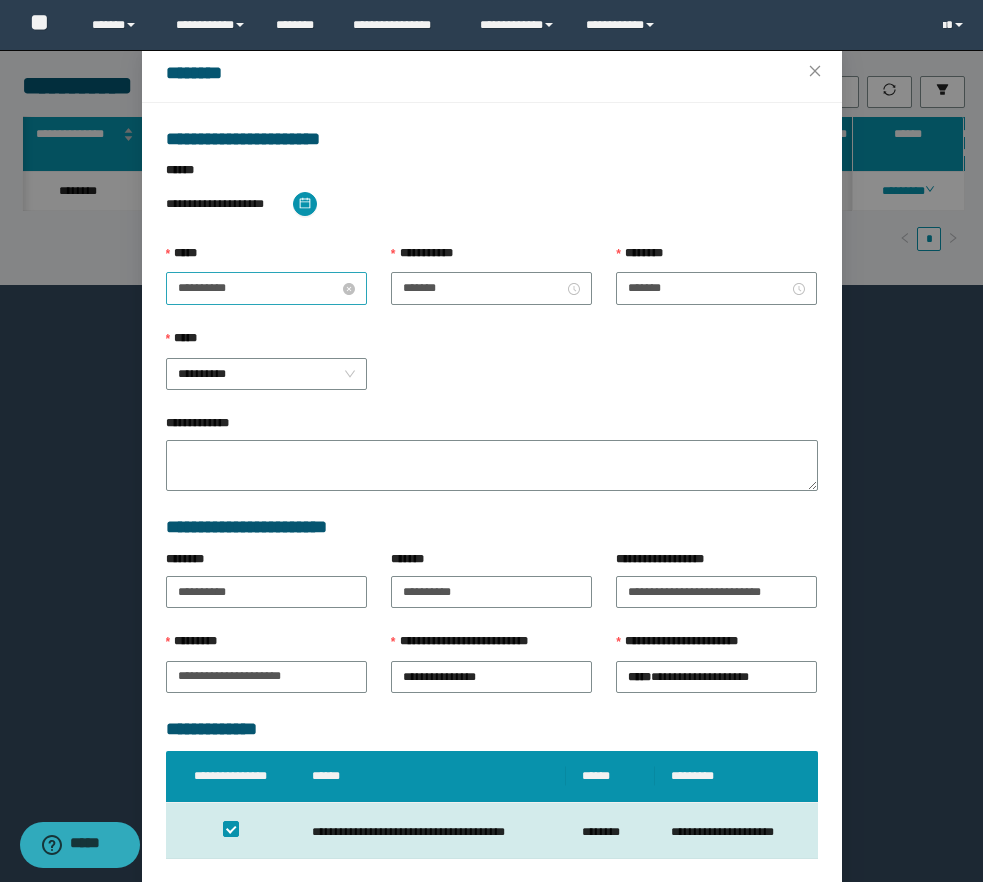 click on "**********" at bounding box center [258, 288] 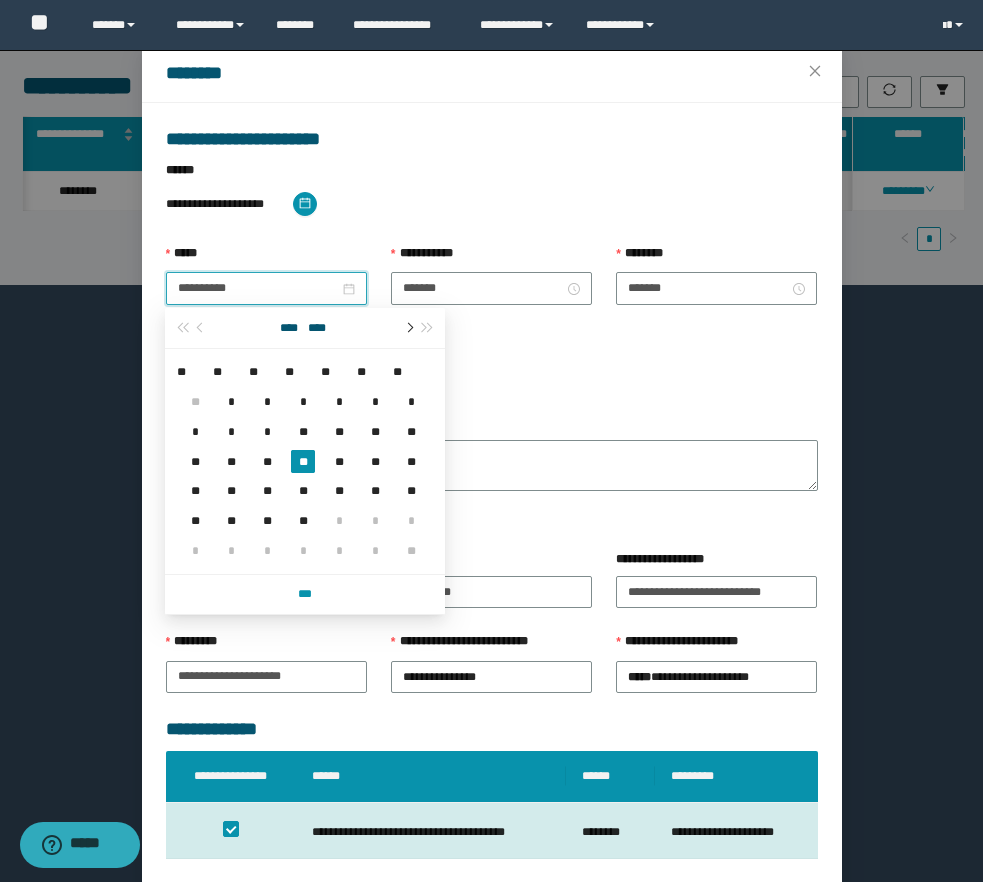 click at bounding box center [408, 328] 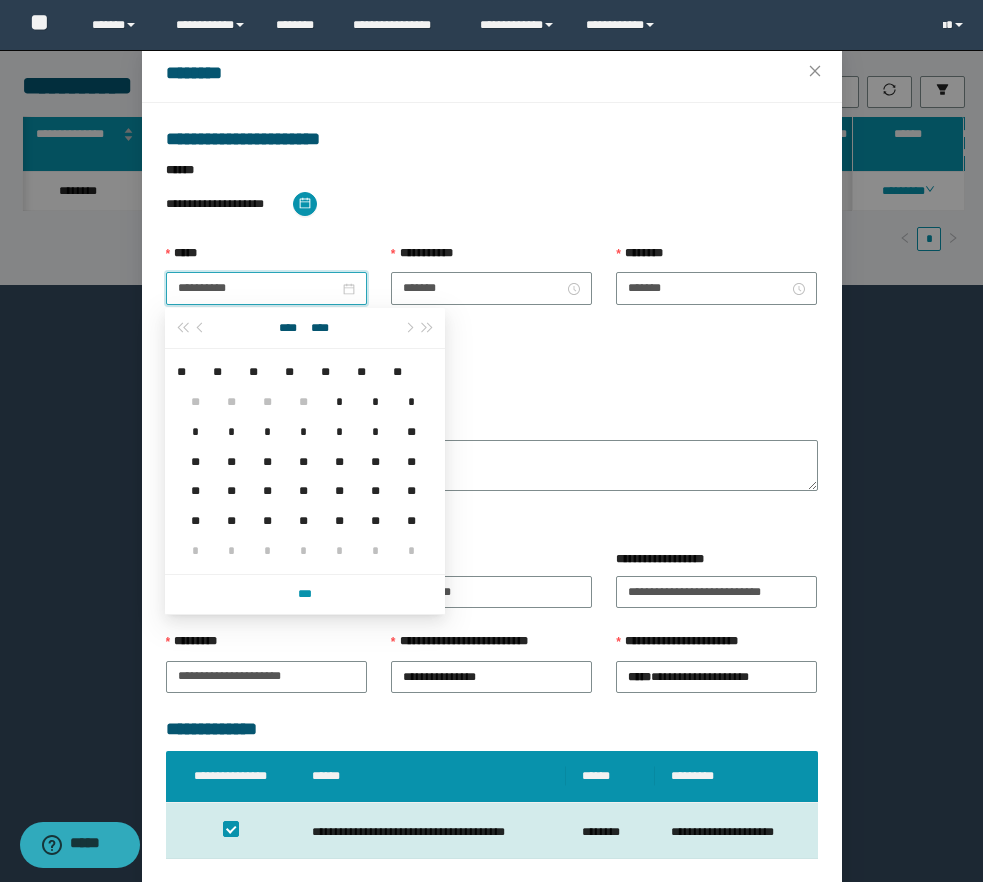 click on "**" at bounding box center [303, 521] 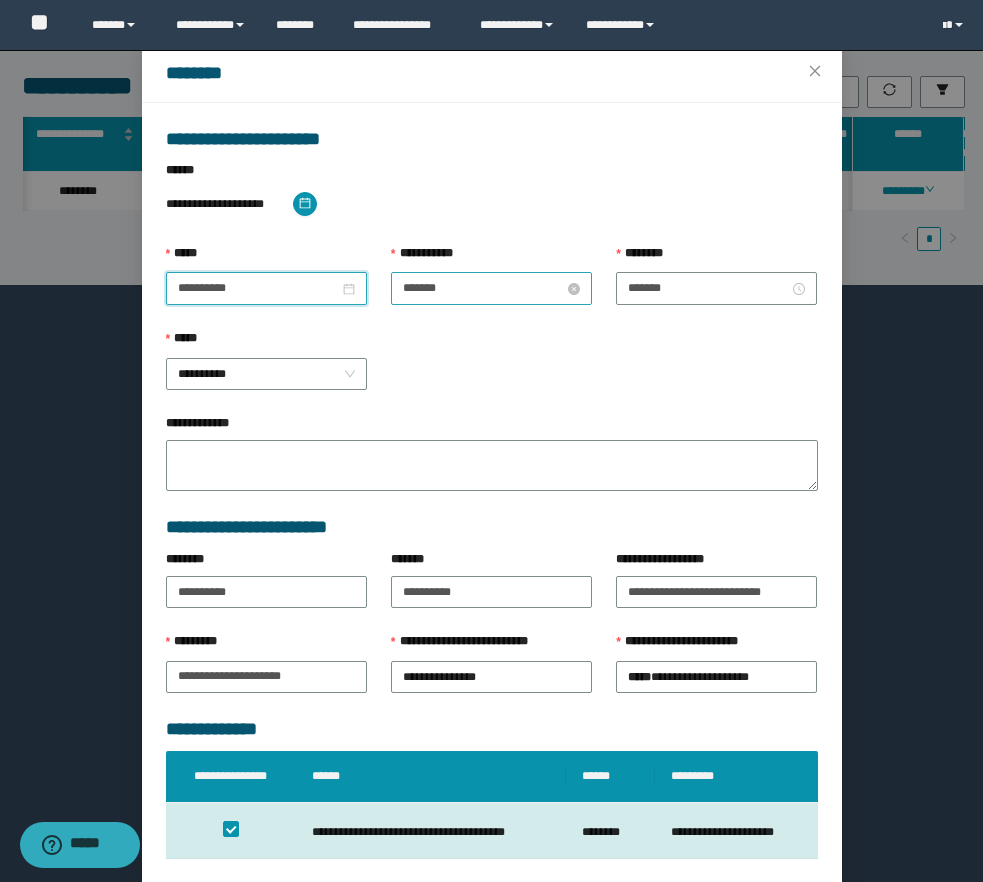 click on "*******" at bounding box center [483, 288] 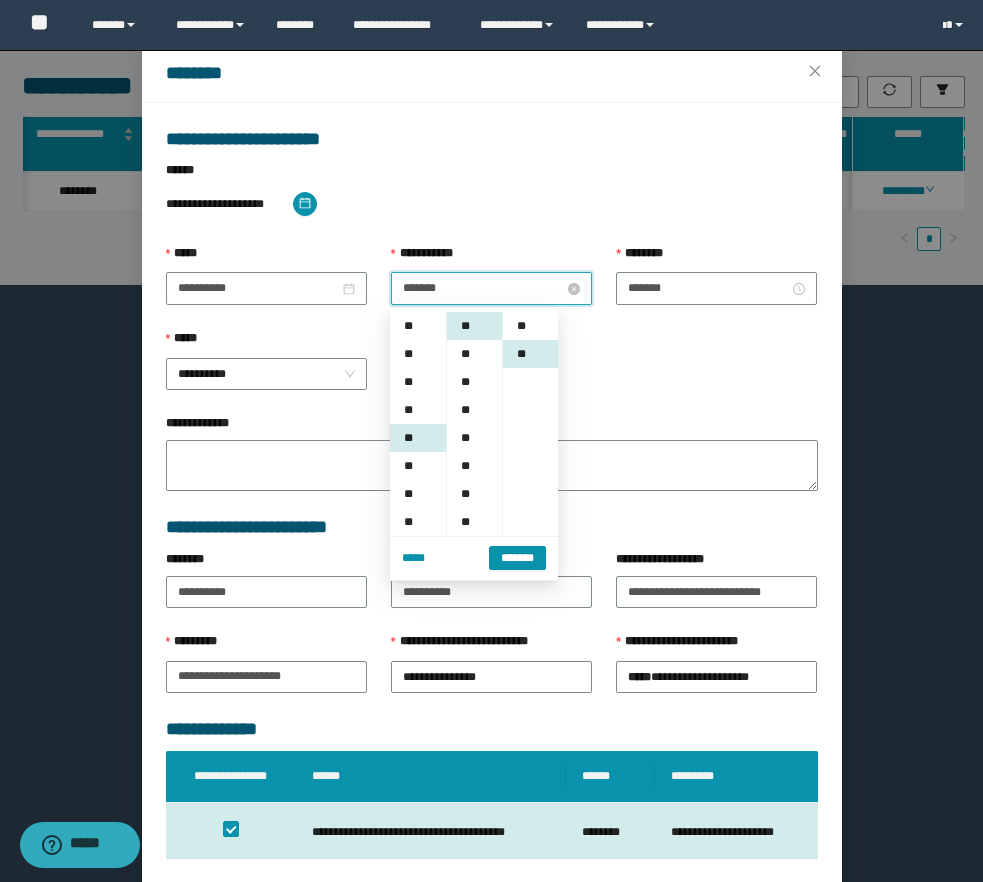 scroll, scrollTop: 112, scrollLeft: 0, axis: vertical 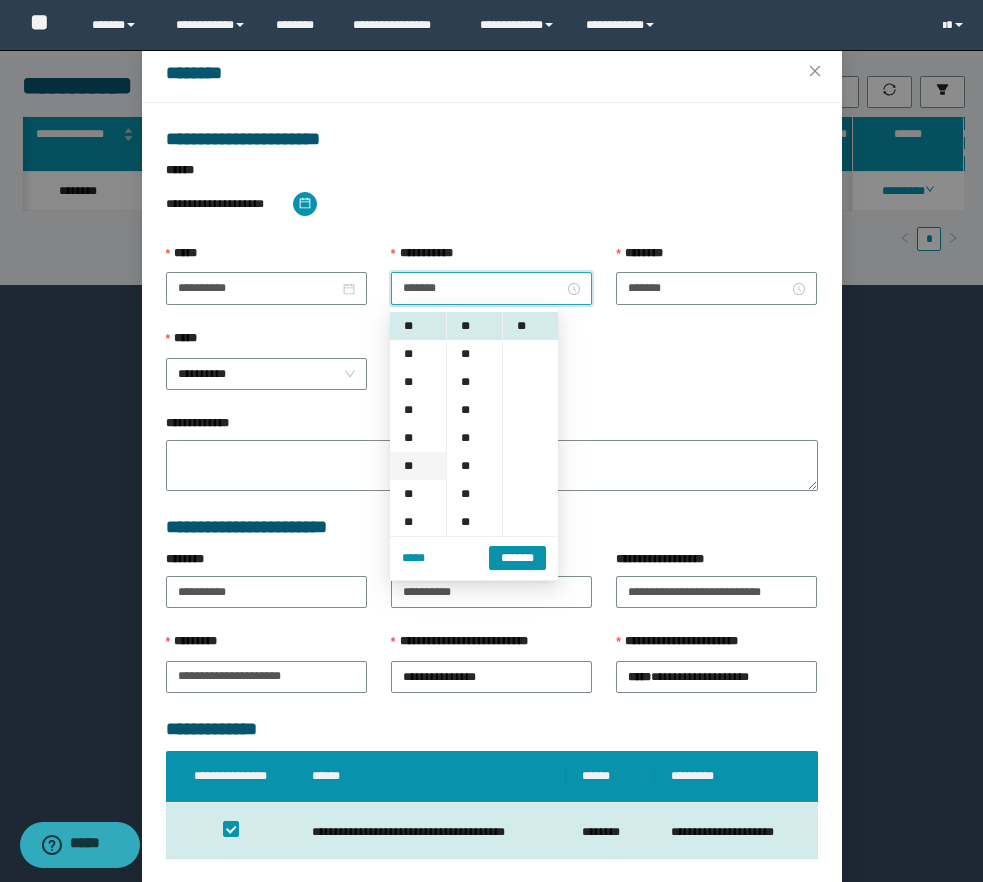 click on "**" at bounding box center (418, 466) 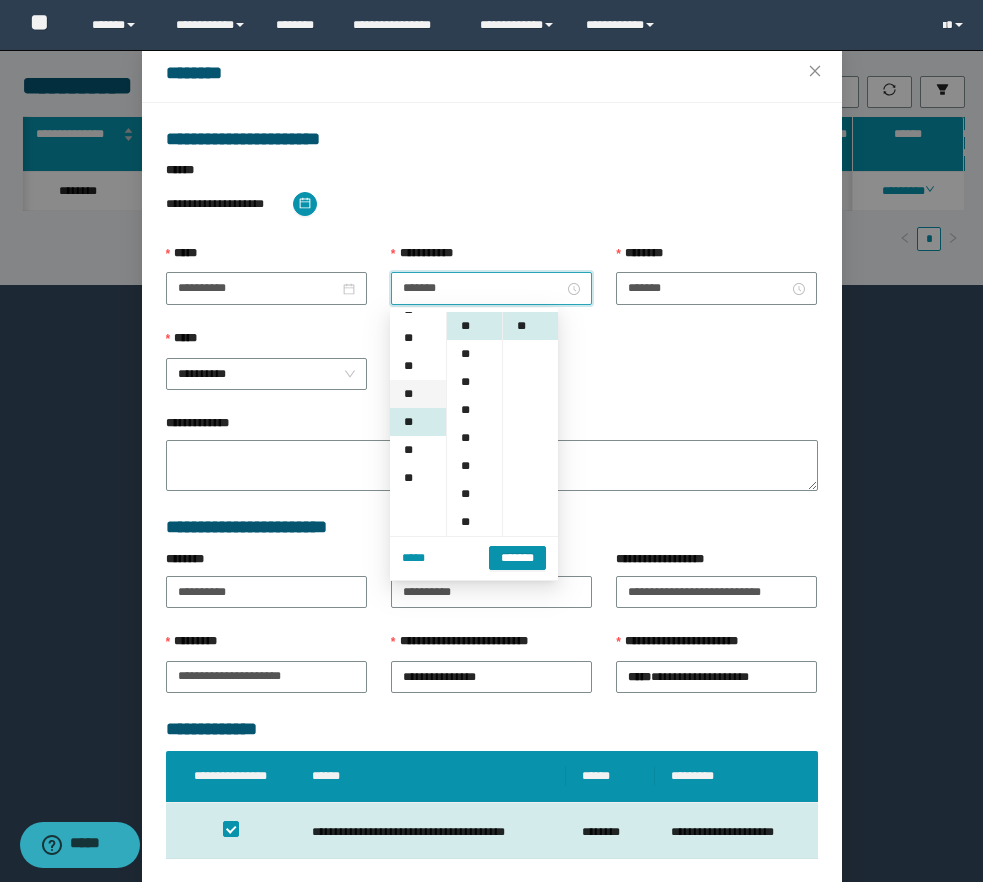 click on "**" at bounding box center [418, 394] 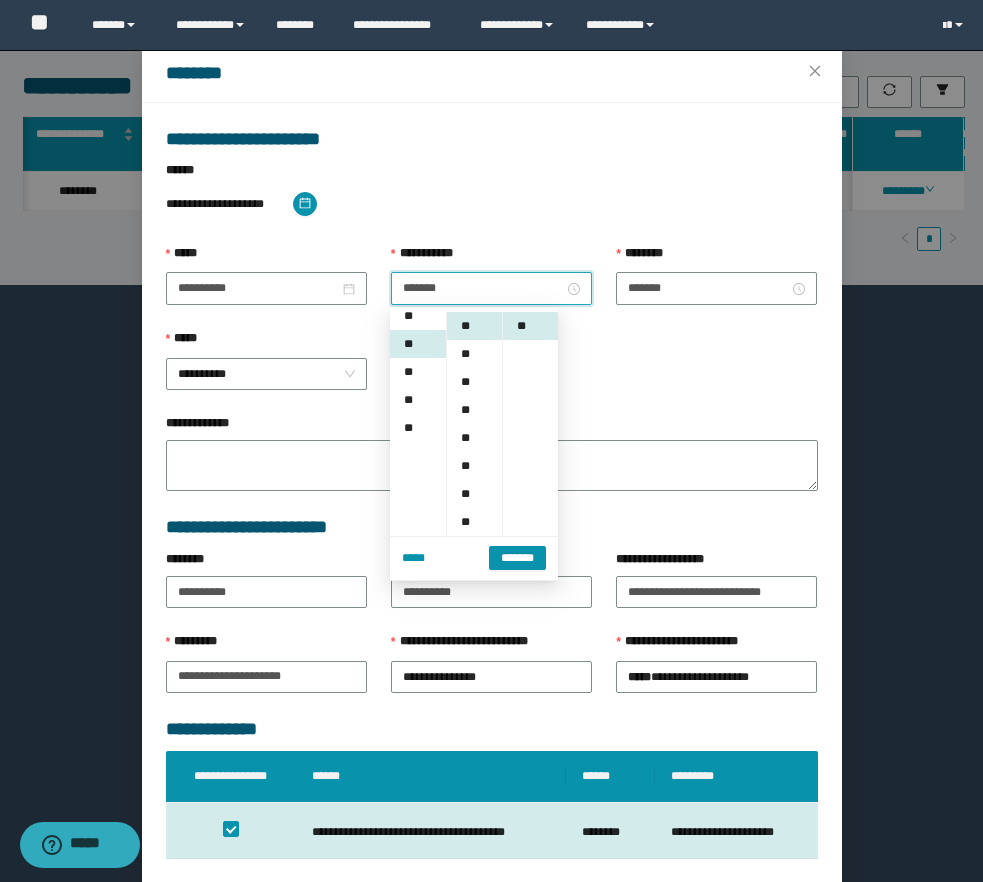 scroll, scrollTop: 224, scrollLeft: 0, axis: vertical 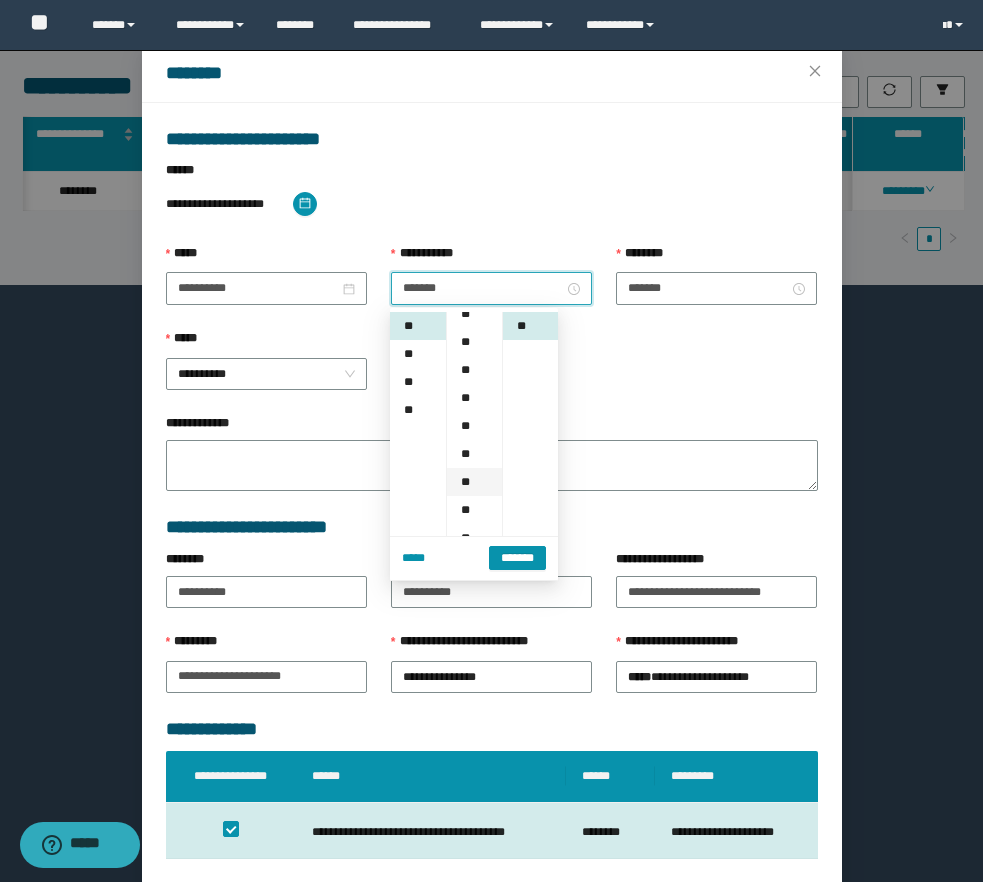 click on "**" at bounding box center (474, 482) 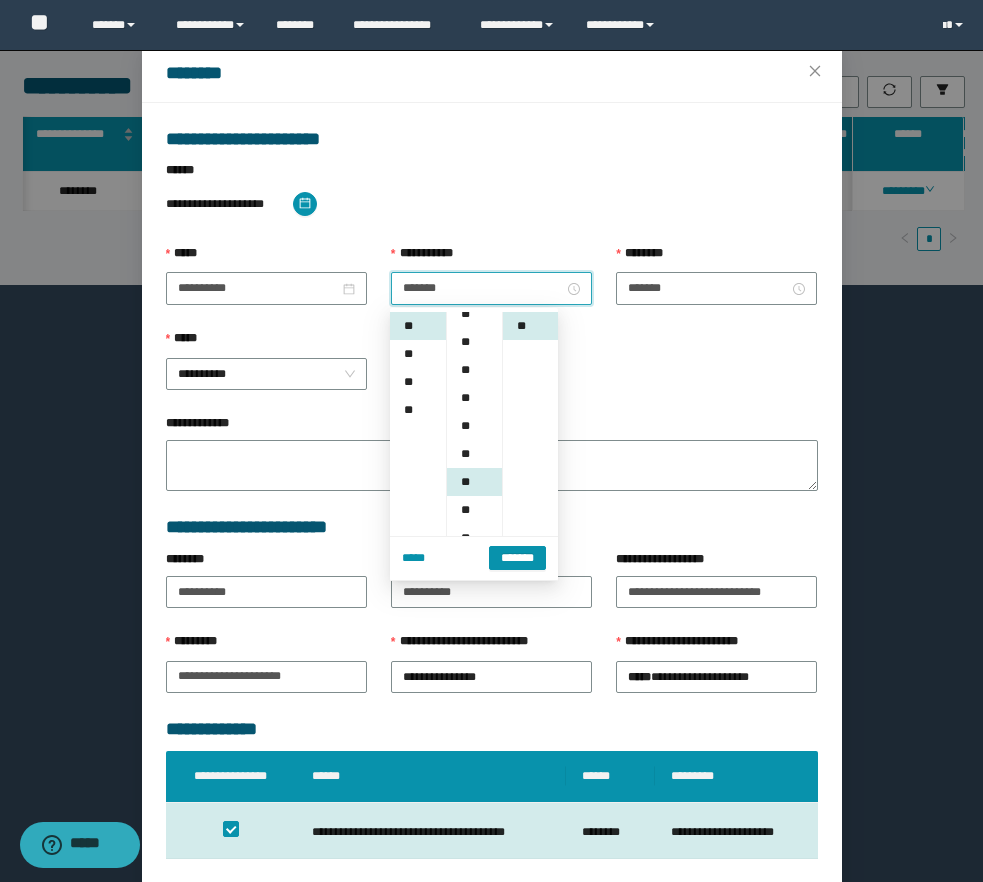 scroll, scrollTop: 28, scrollLeft: 0, axis: vertical 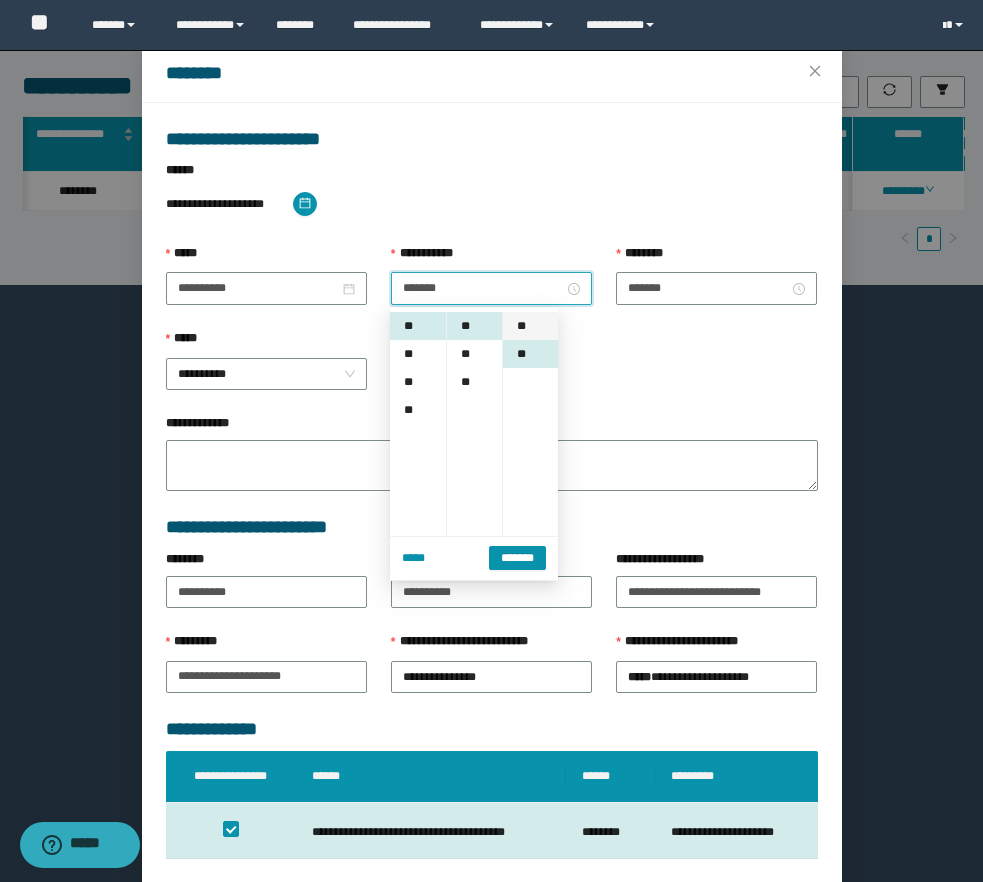 click on "**" at bounding box center [530, 326] 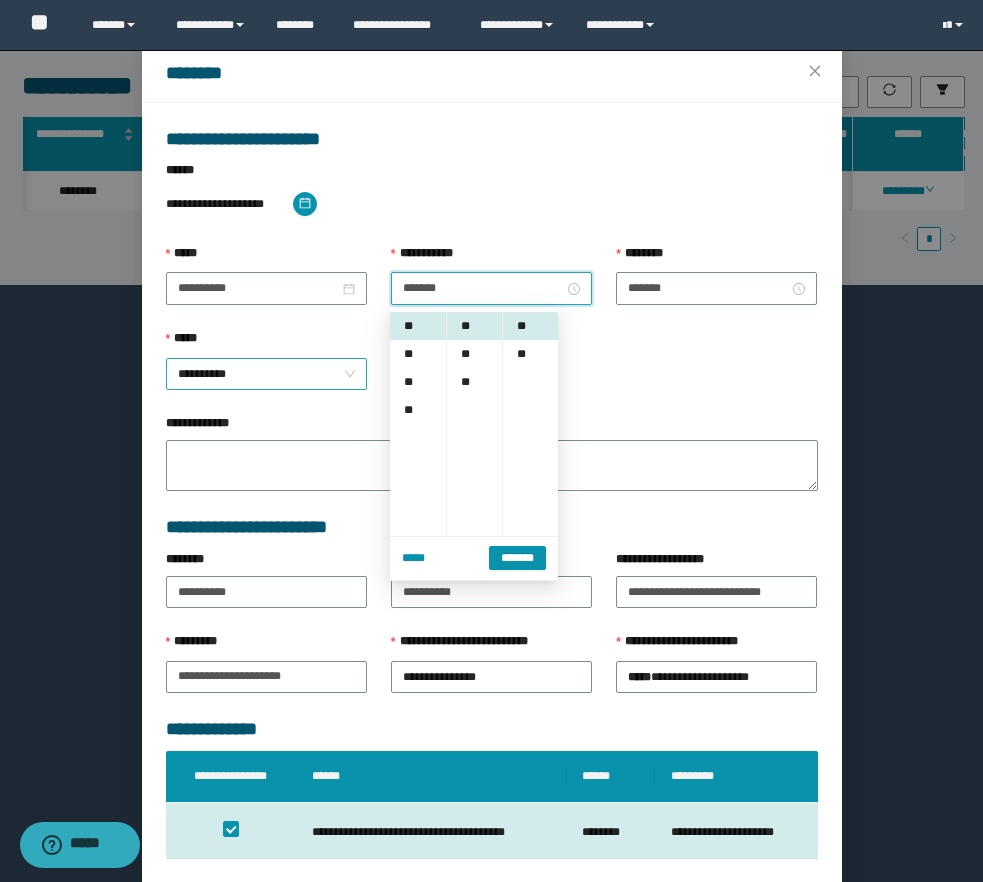 click on "**********" at bounding box center (266, 374) 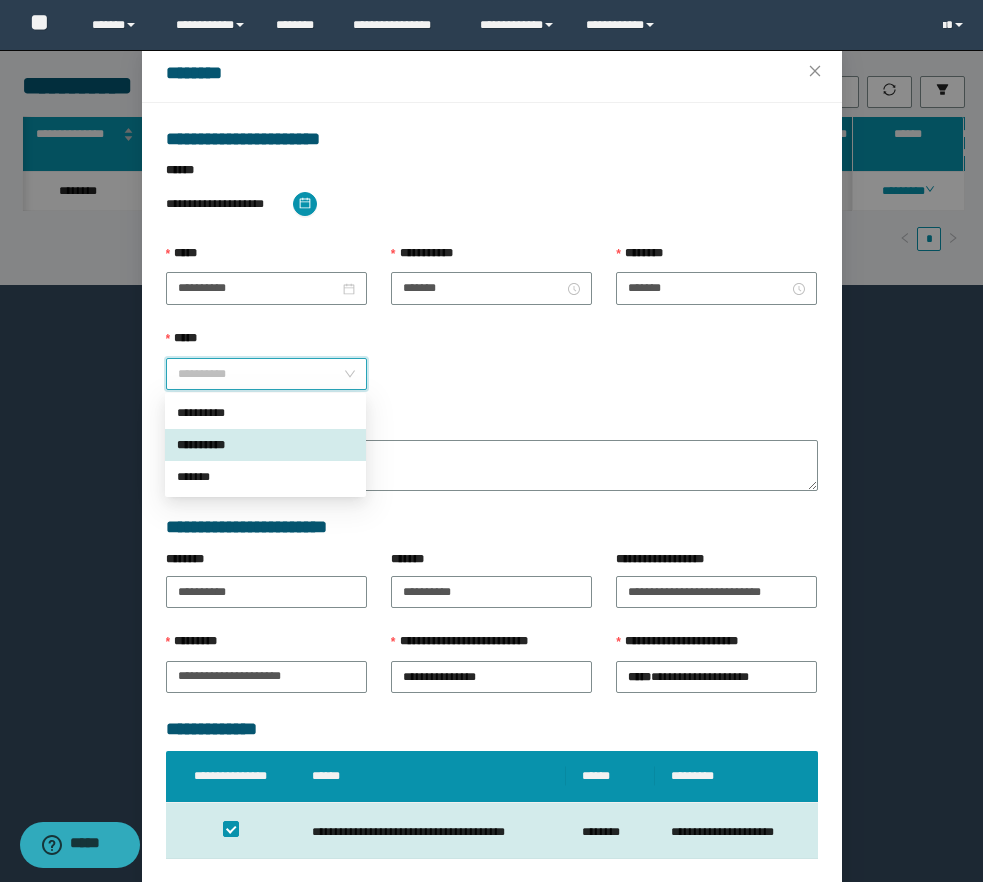 scroll, scrollTop: 224, scrollLeft: 0, axis: vertical 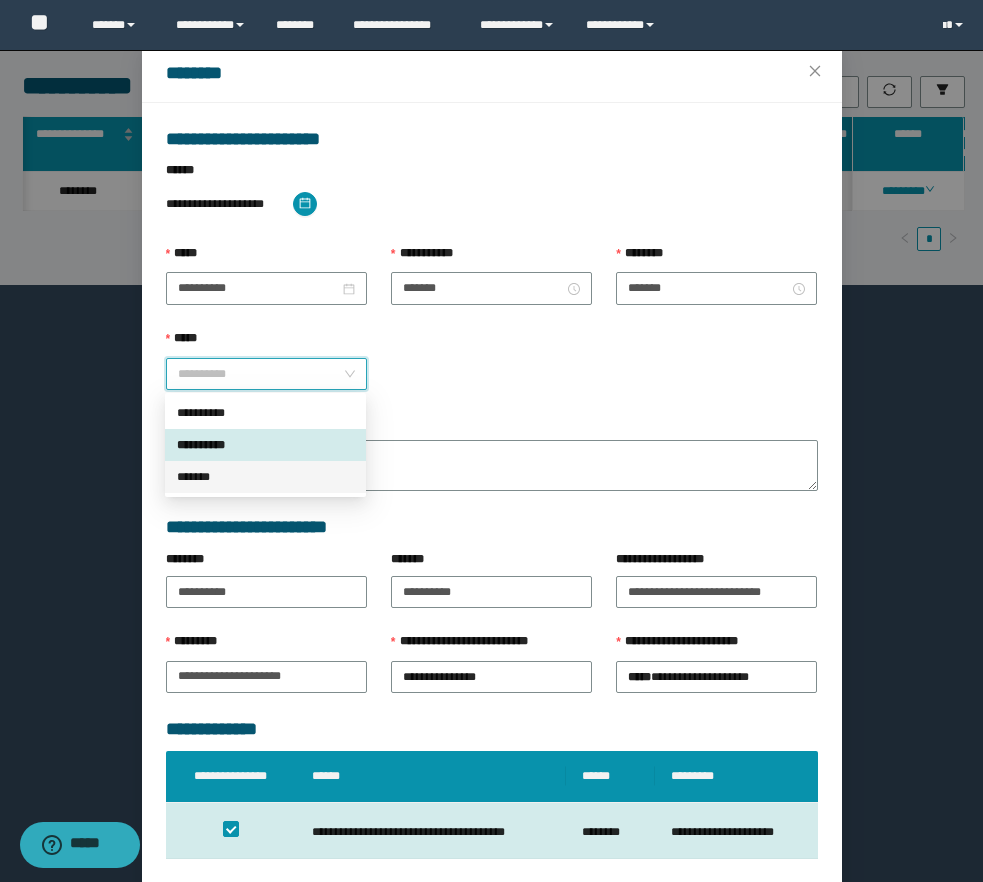 click on "*******" at bounding box center [265, 477] 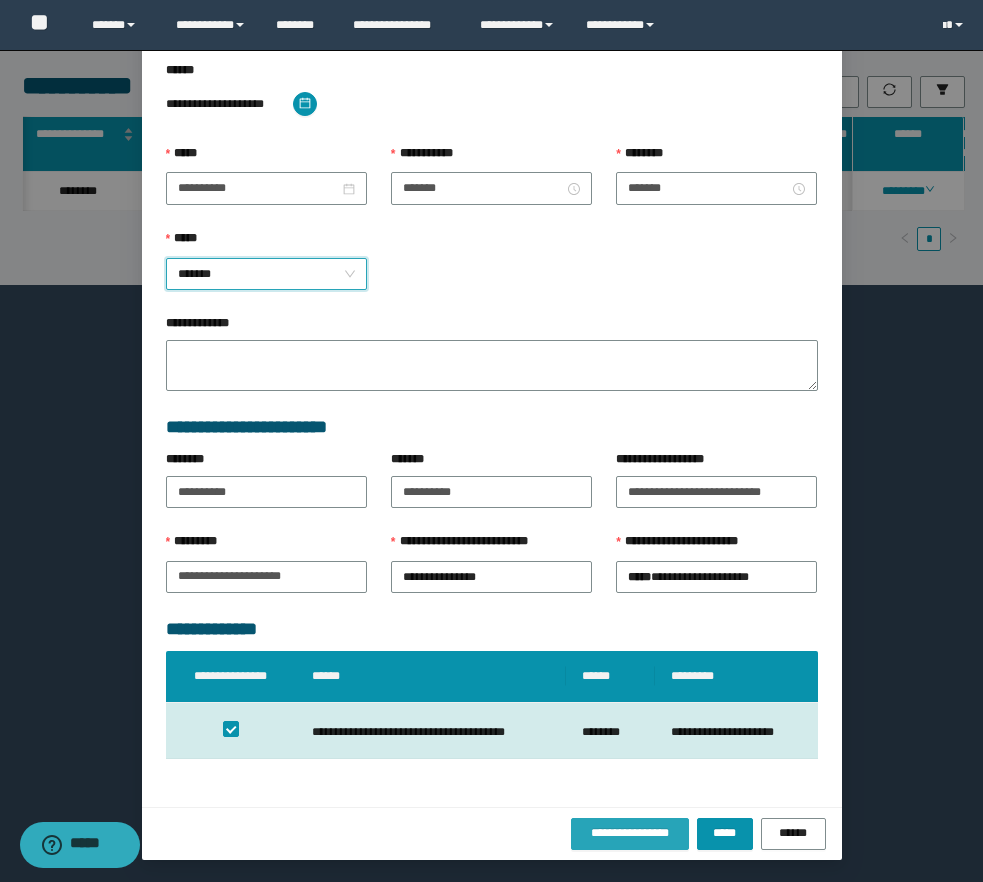 click on "**********" at bounding box center (630, 833) 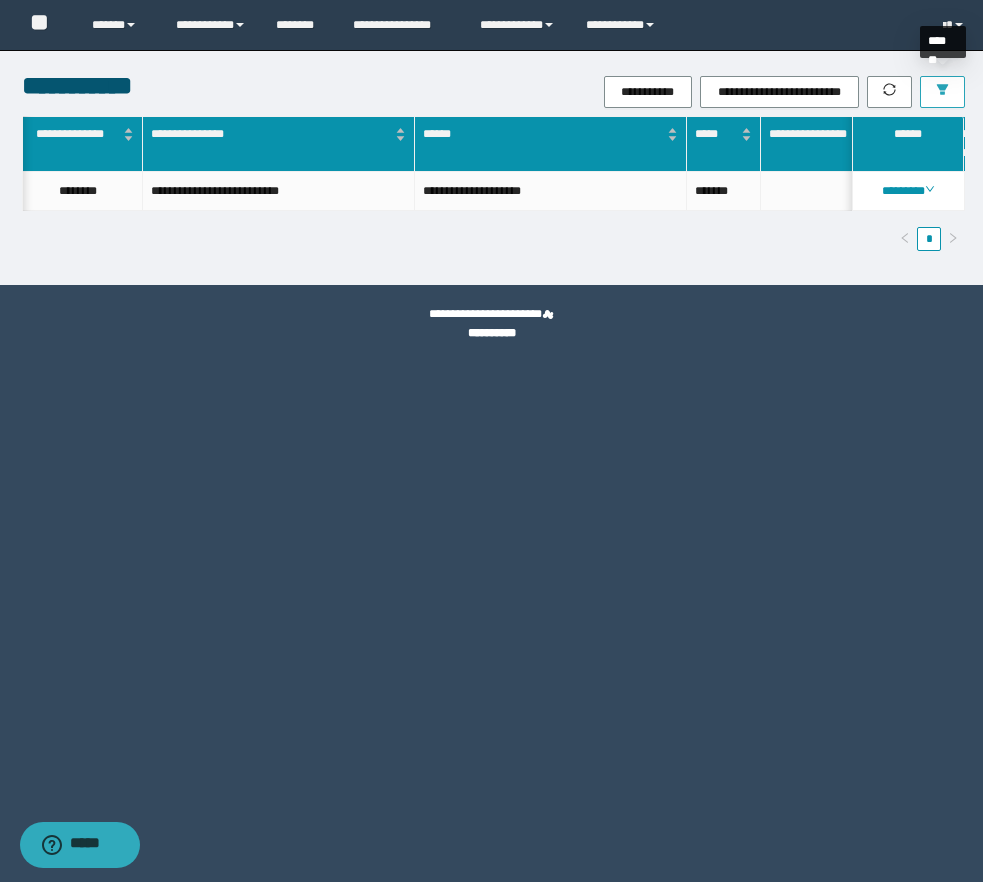 click 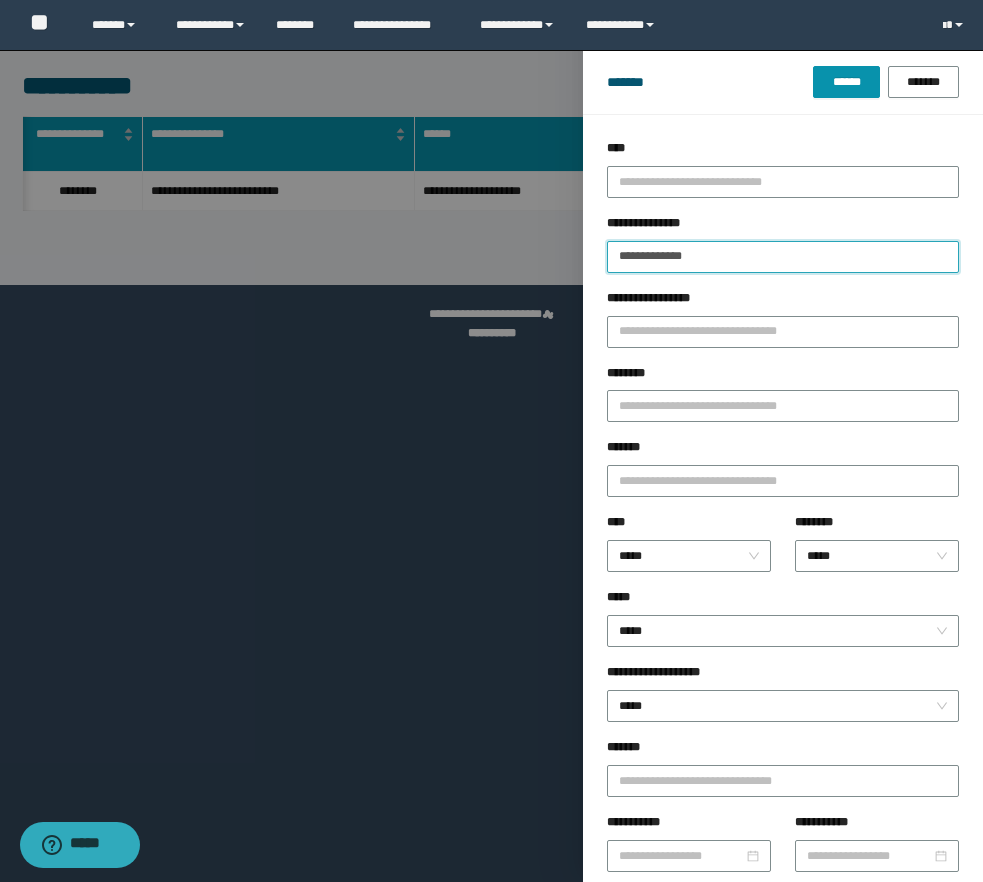 click on "**********" at bounding box center (783, 257) 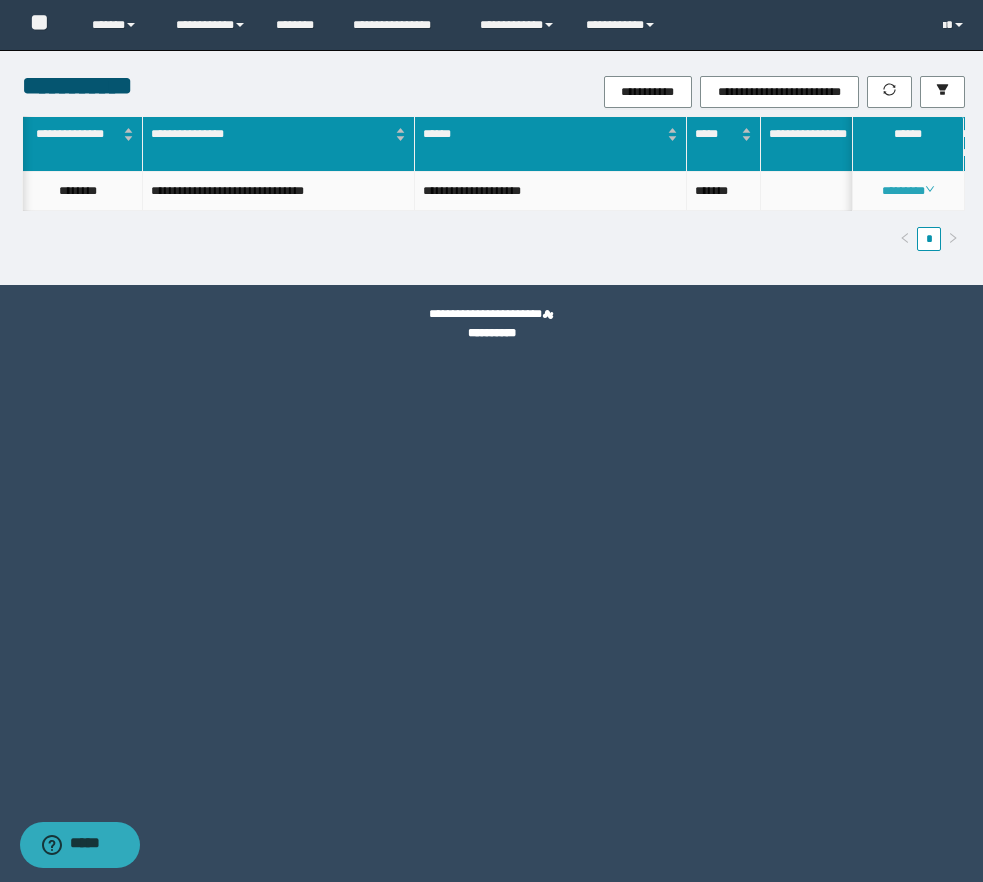 click on "********" at bounding box center [908, 191] 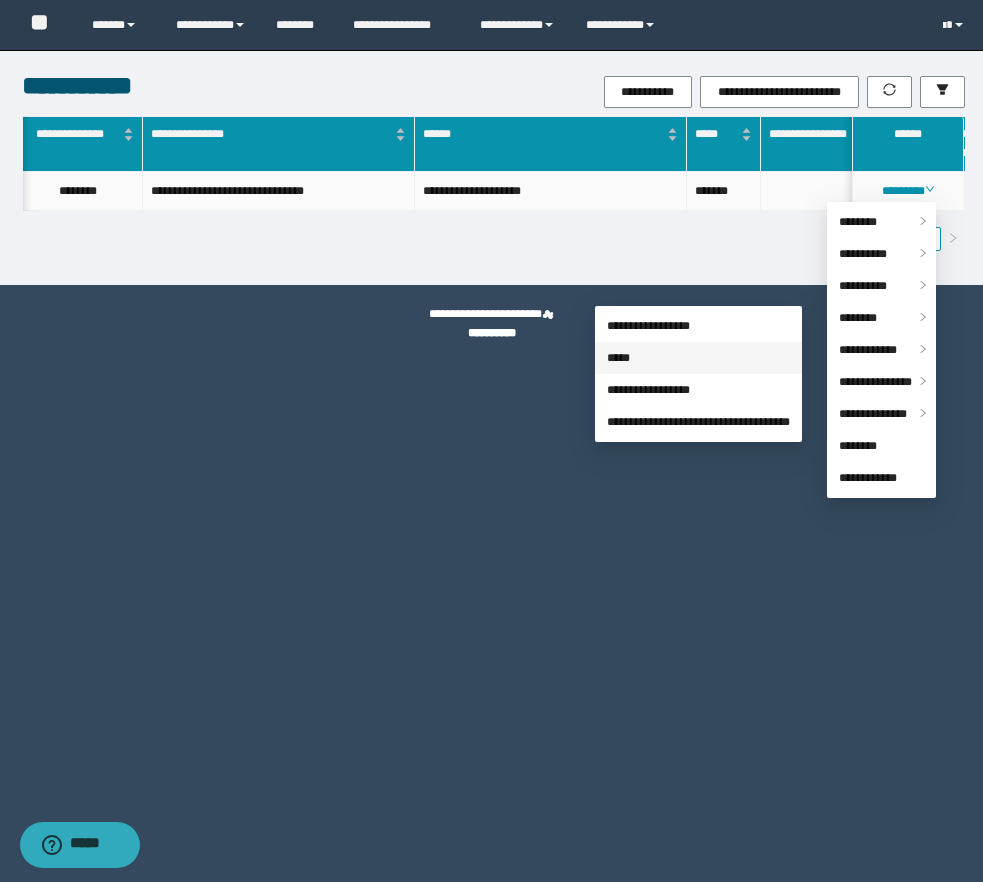 click on "*****" at bounding box center [618, 358] 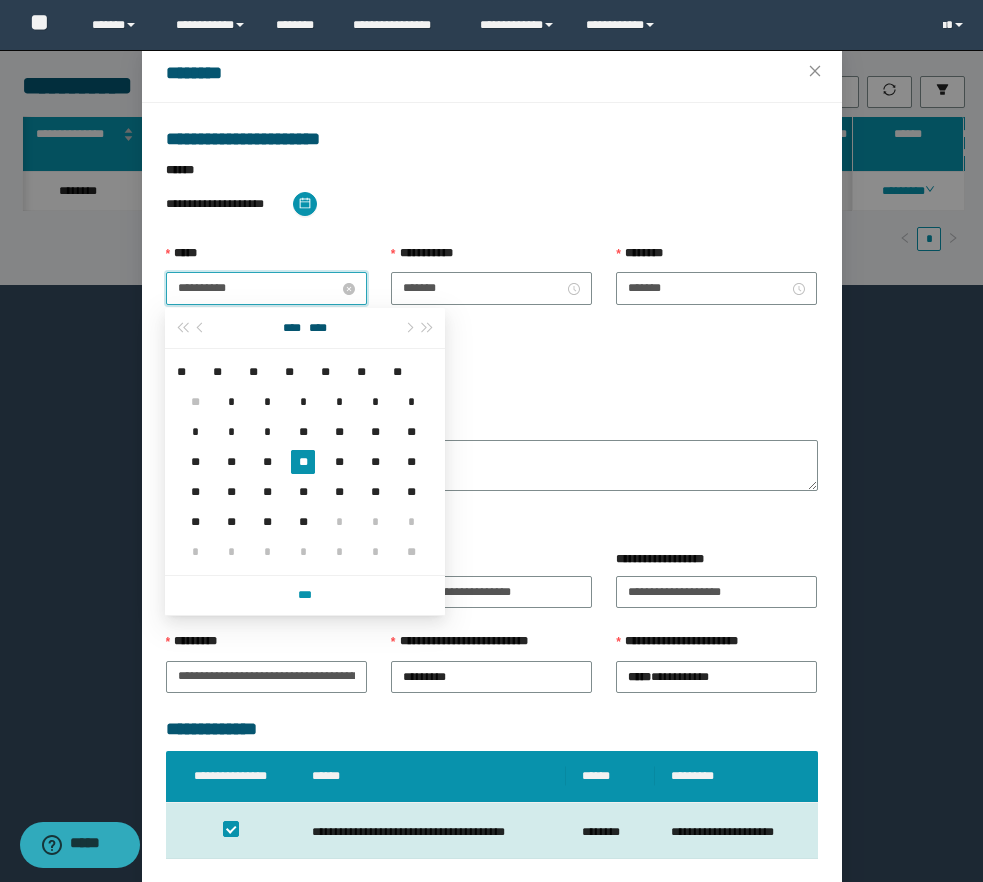 click on "**********" at bounding box center [258, 288] 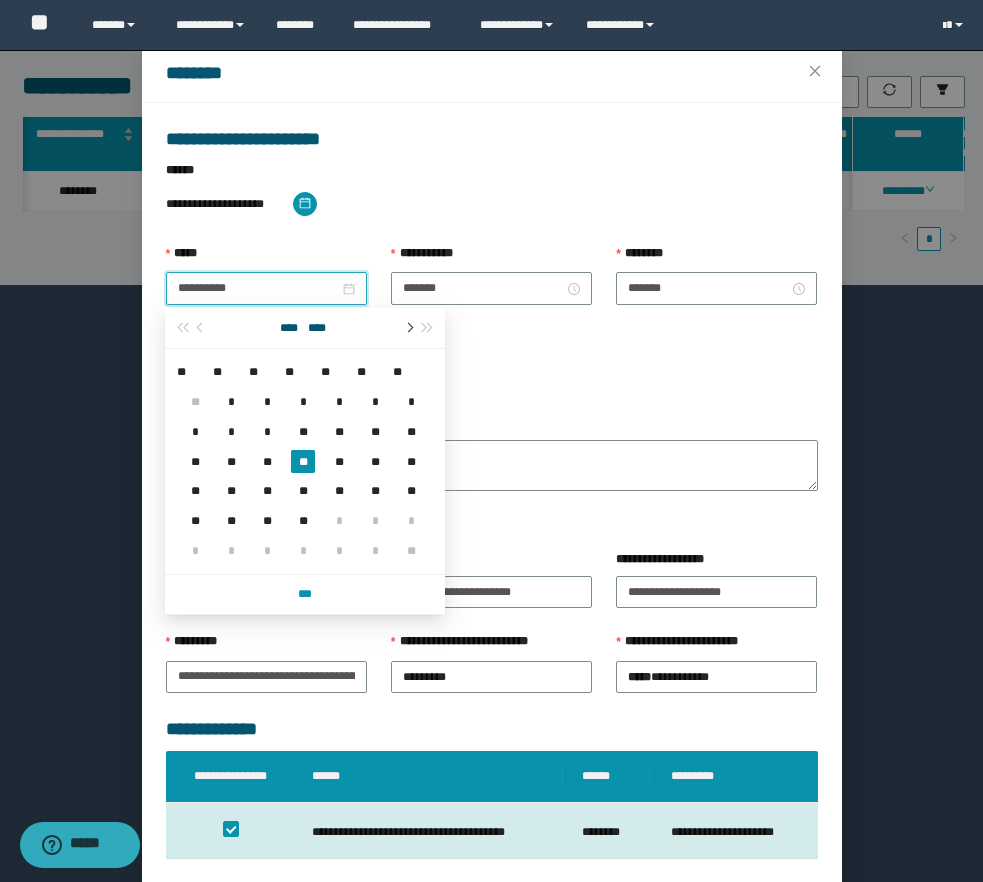 click at bounding box center (408, 328) 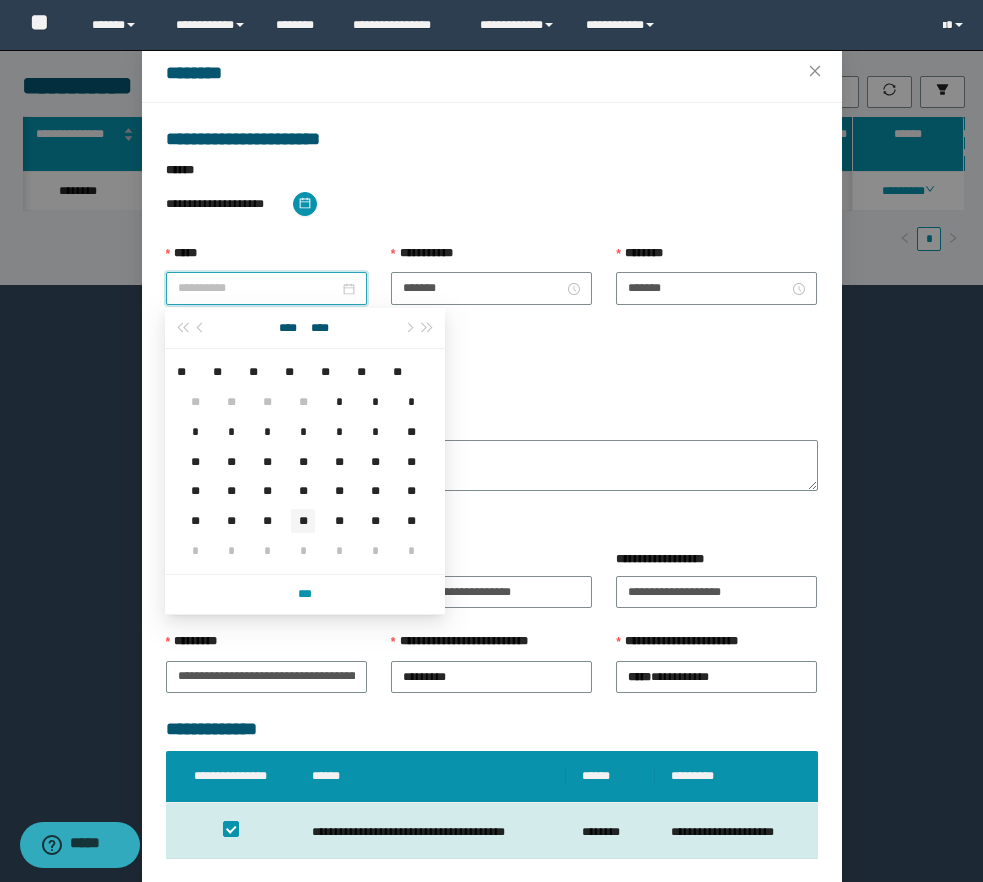click on "**" at bounding box center [303, 521] 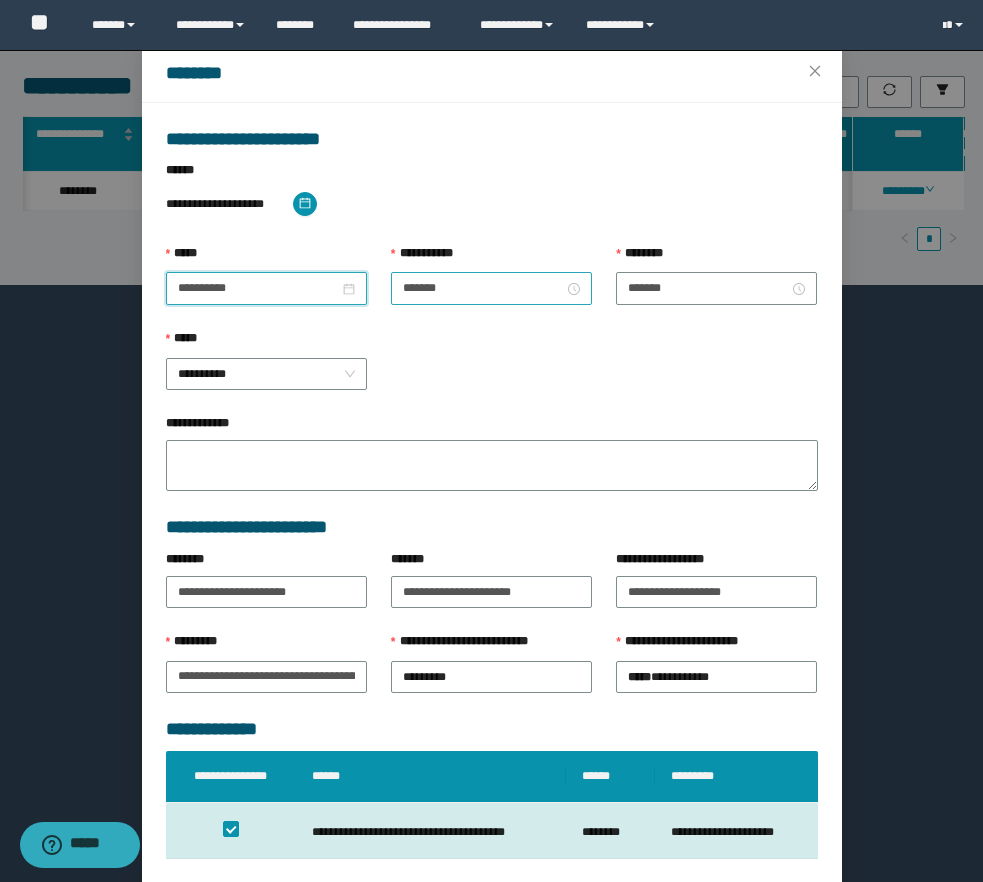 click on "*******" at bounding box center [491, 288] 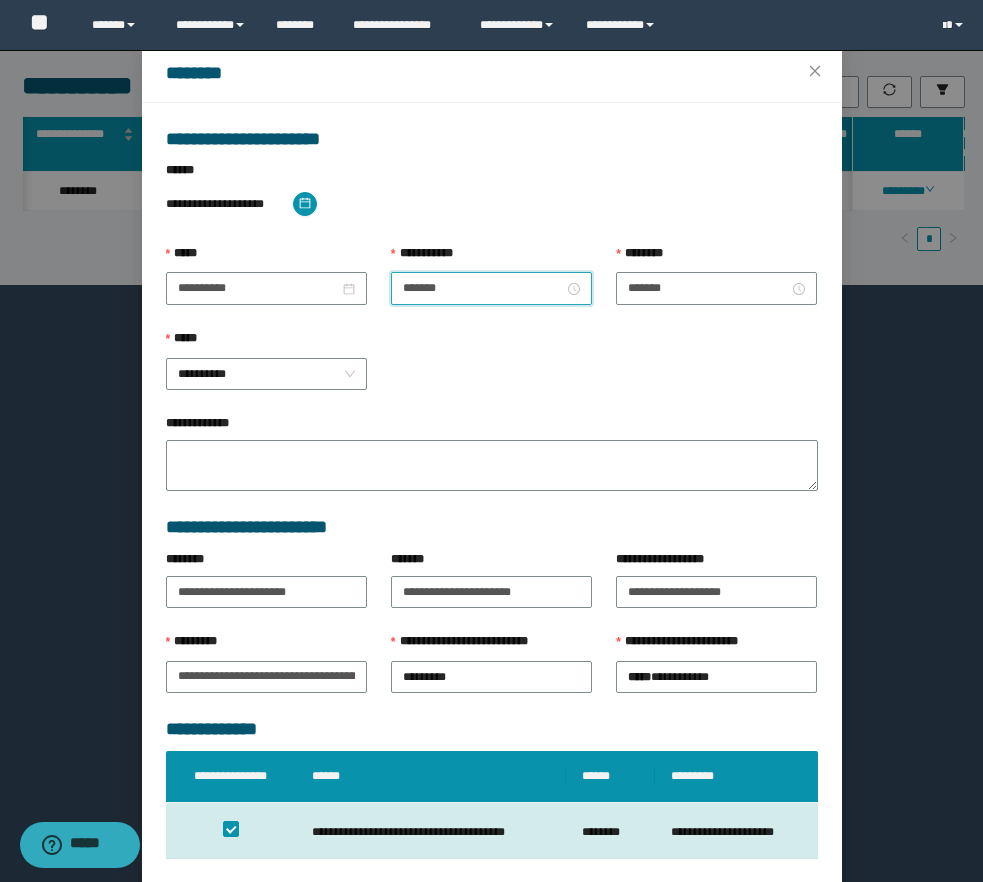 scroll, scrollTop: 112, scrollLeft: 0, axis: vertical 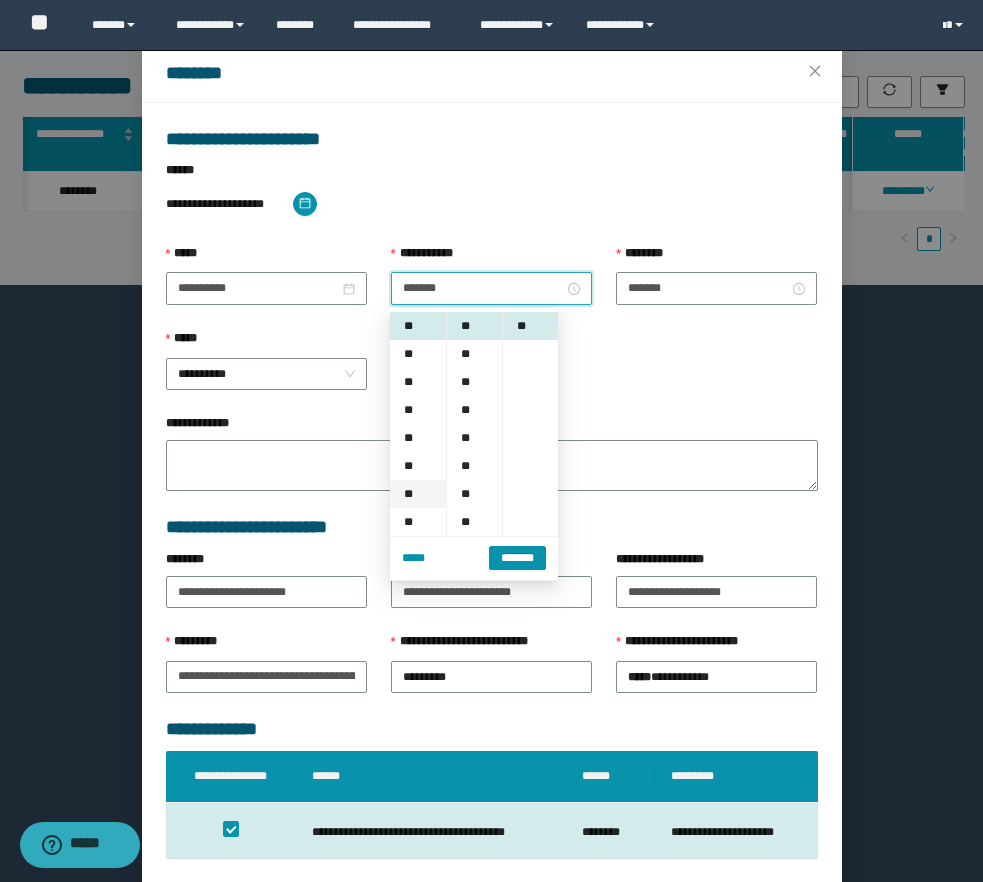 click on "**" at bounding box center (418, 494) 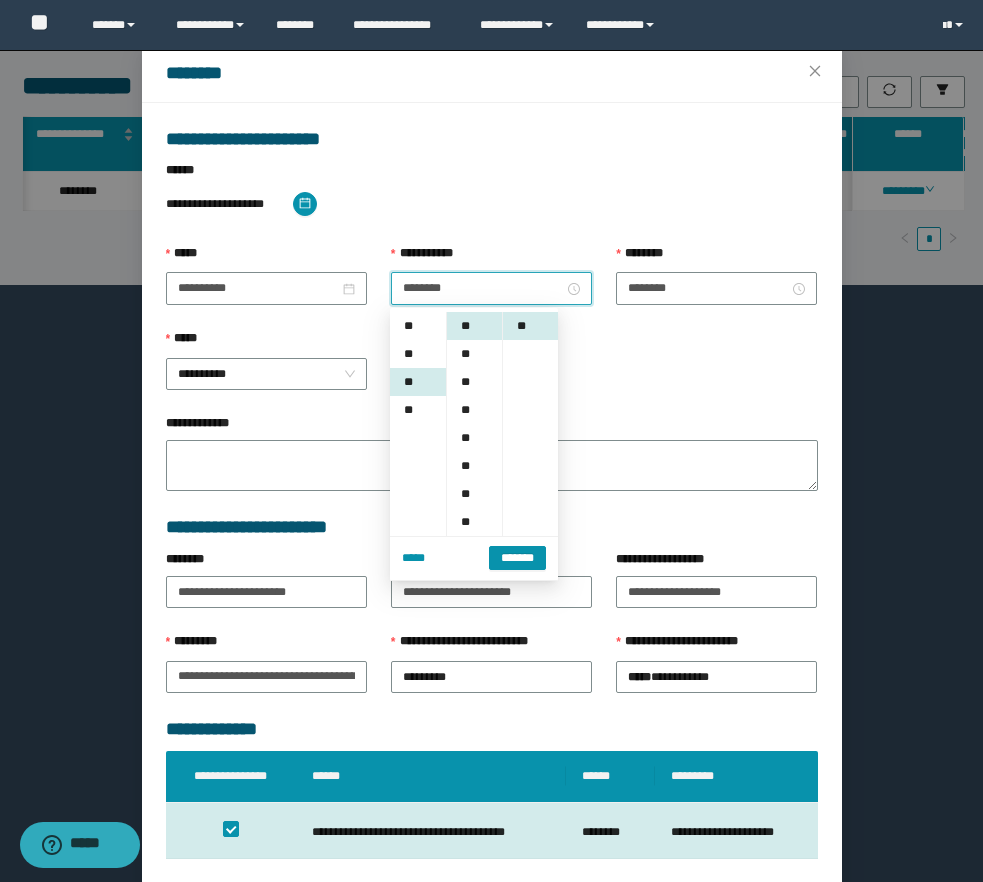 scroll, scrollTop: 280, scrollLeft: 0, axis: vertical 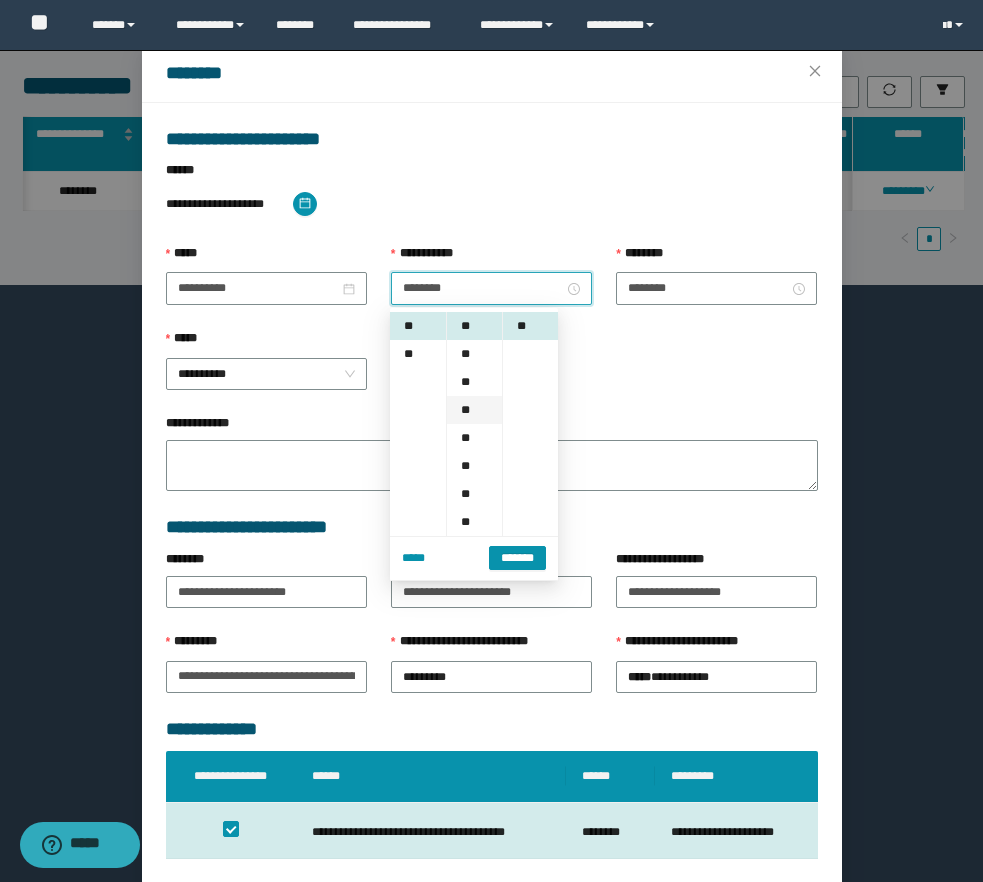 click on "**" at bounding box center (474, 410) 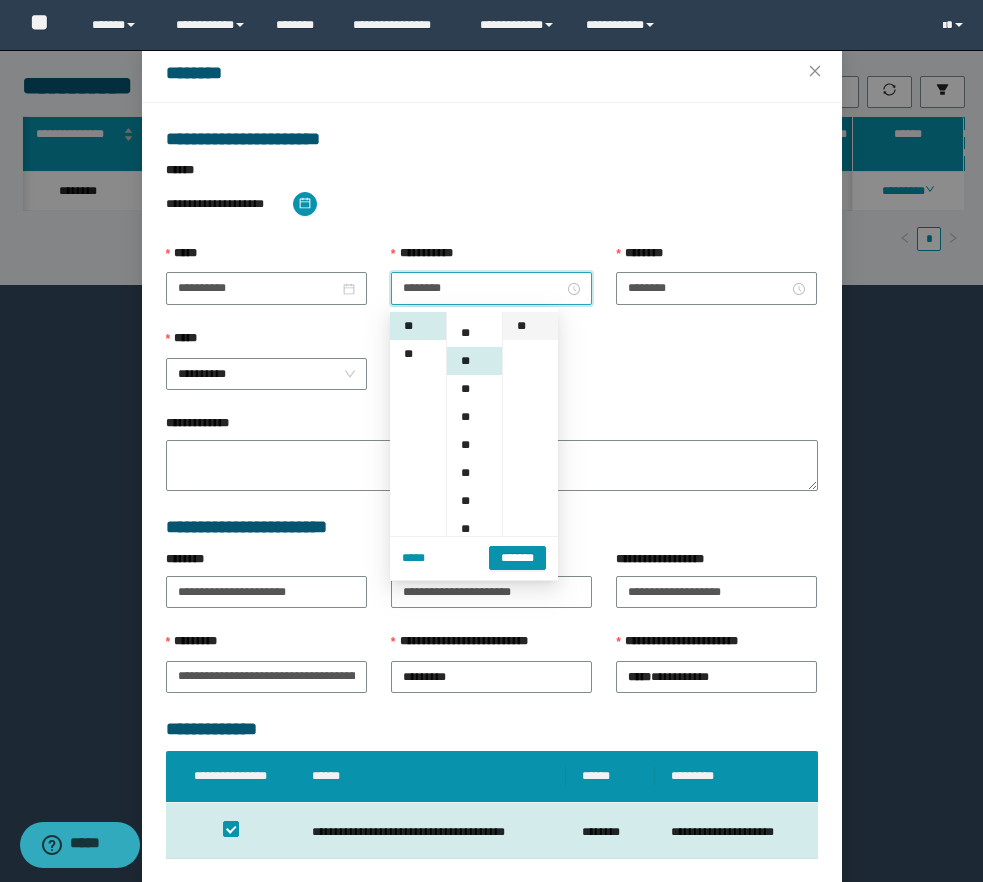 scroll, scrollTop: 84, scrollLeft: 0, axis: vertical 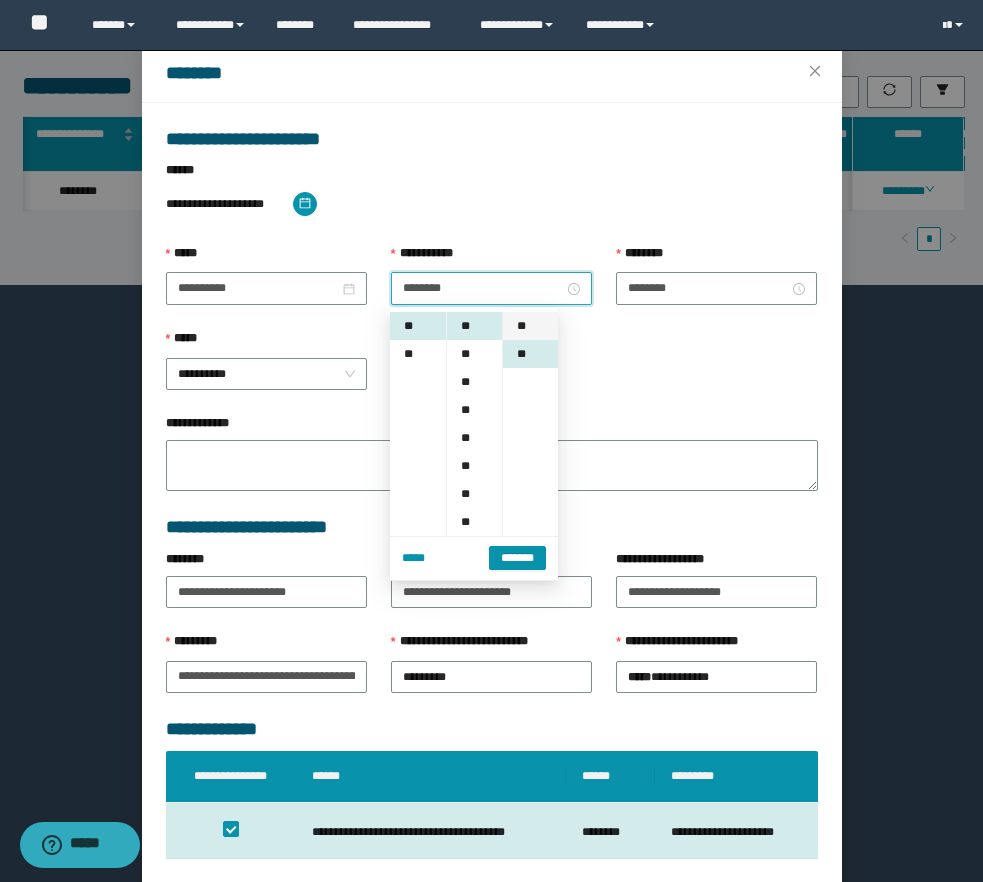 click on "**" at bounding box center [530, 326] 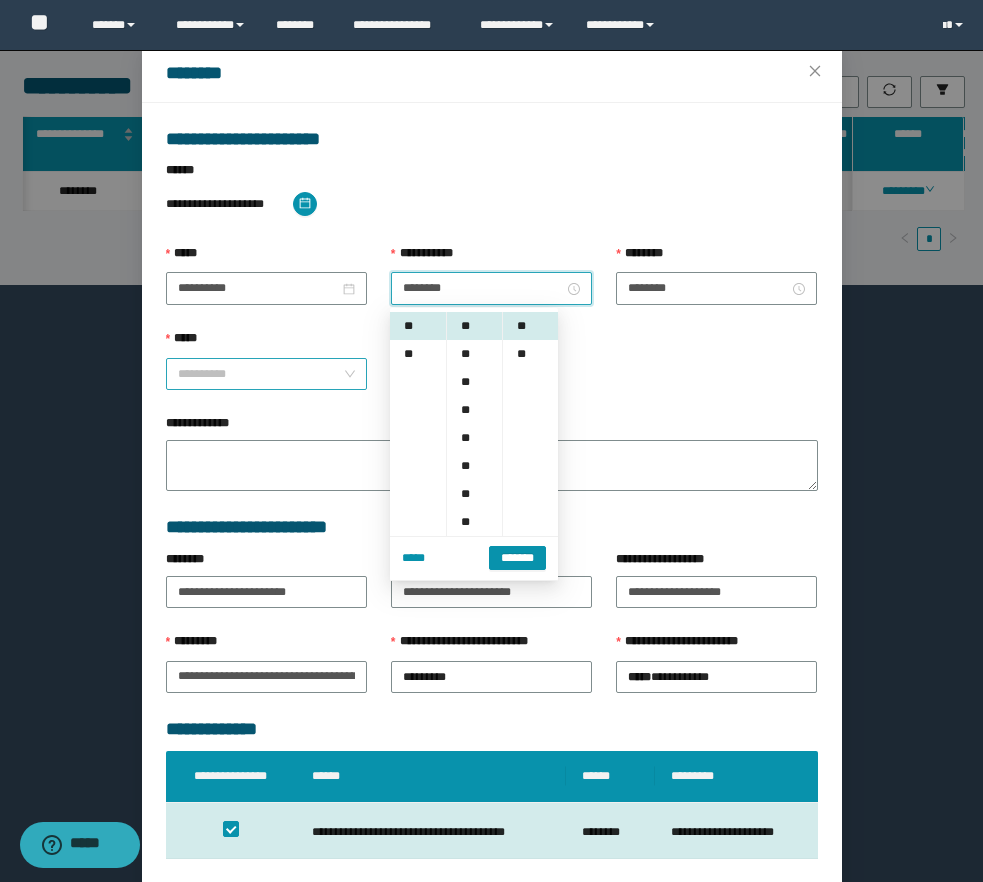 click on "**********" at bounding box center [266, 374] 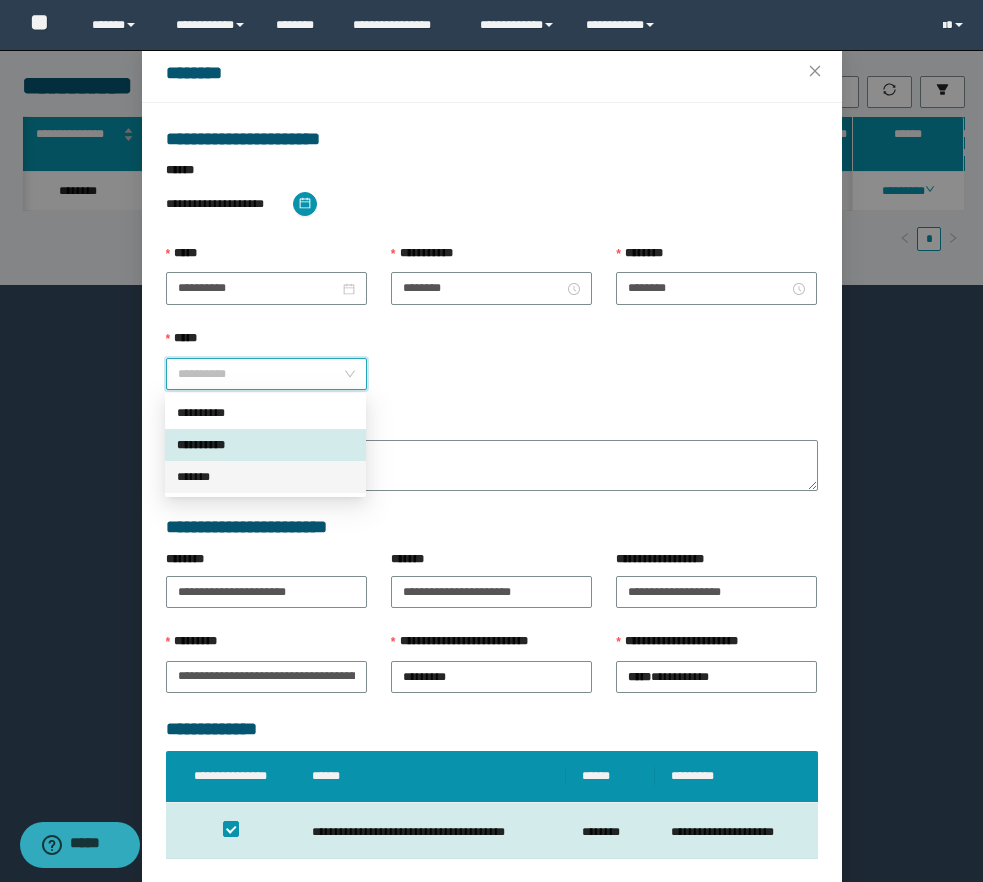 click on "*******" at bounding box center (265, 477) 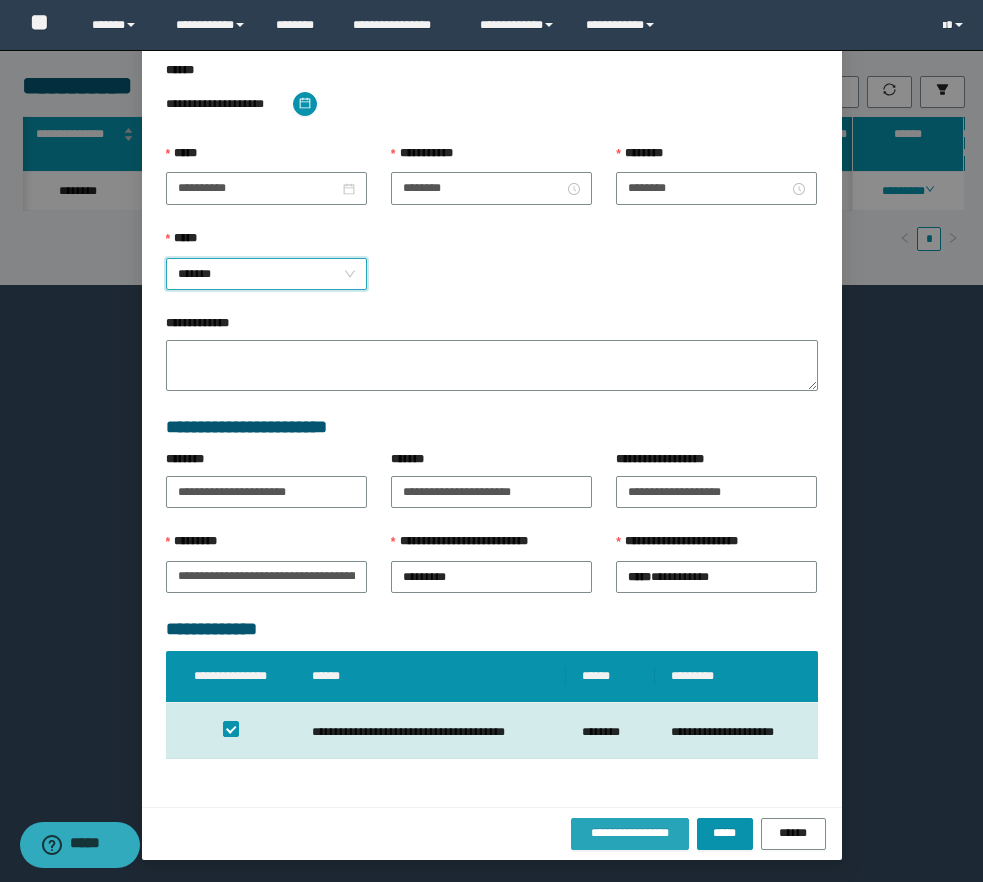 click on "**********" at bounding box center [630, 833] 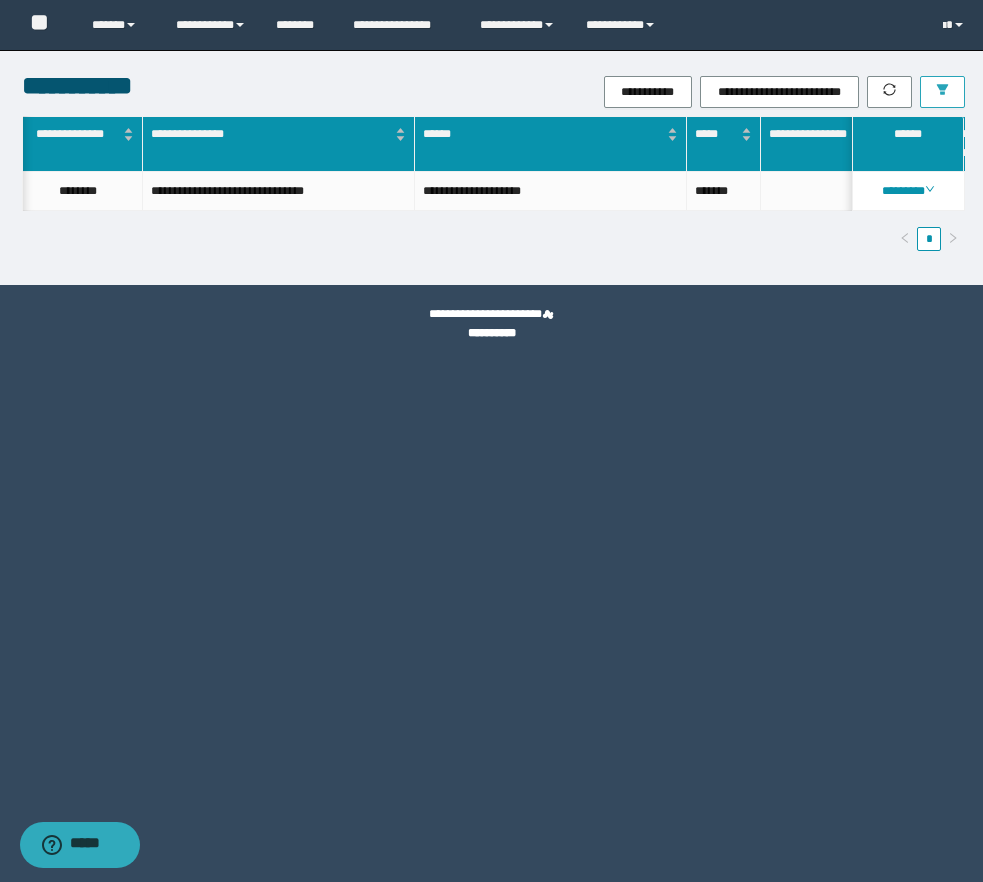 click 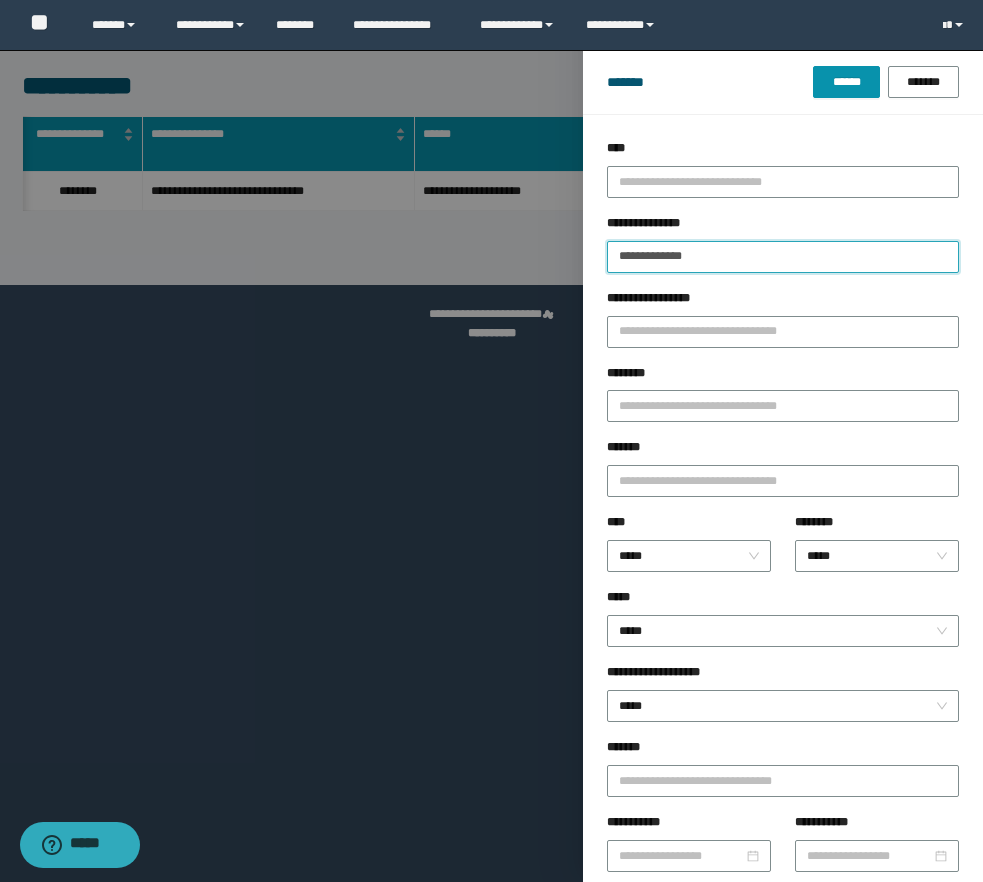 click on "**********" at bounding box center (783, 257) 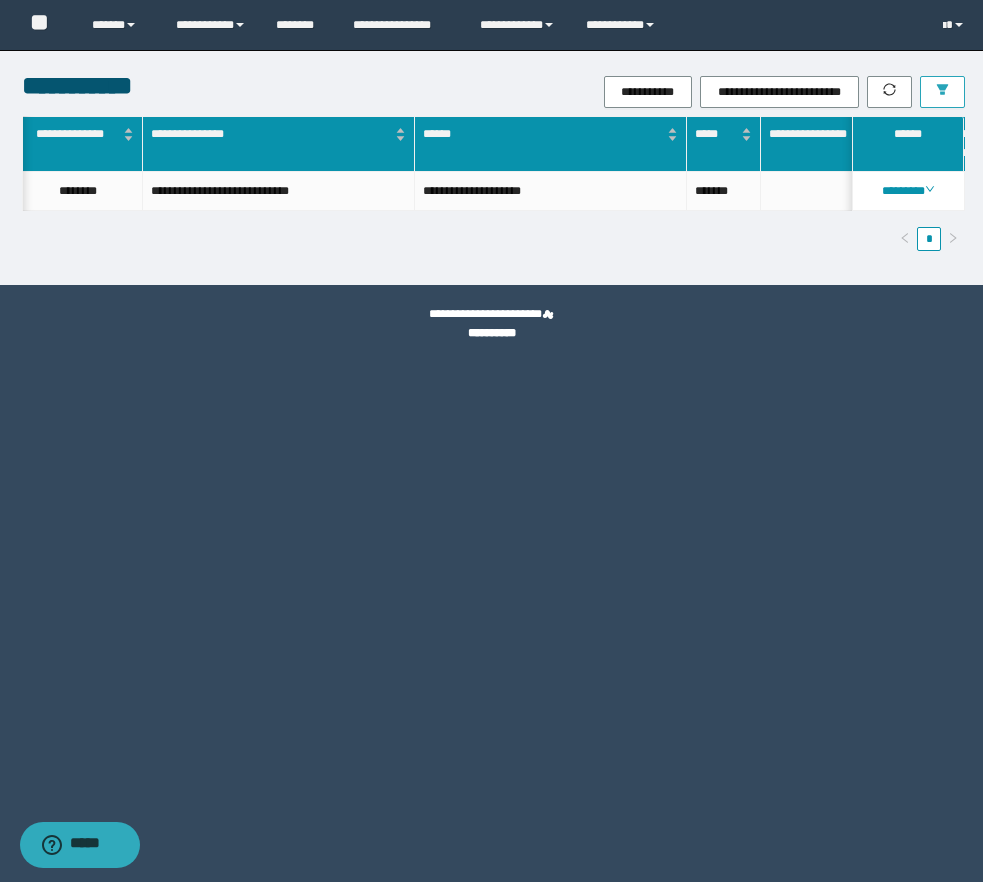scroll, scrollTop: 0, scrollLeft: 0, axis: both 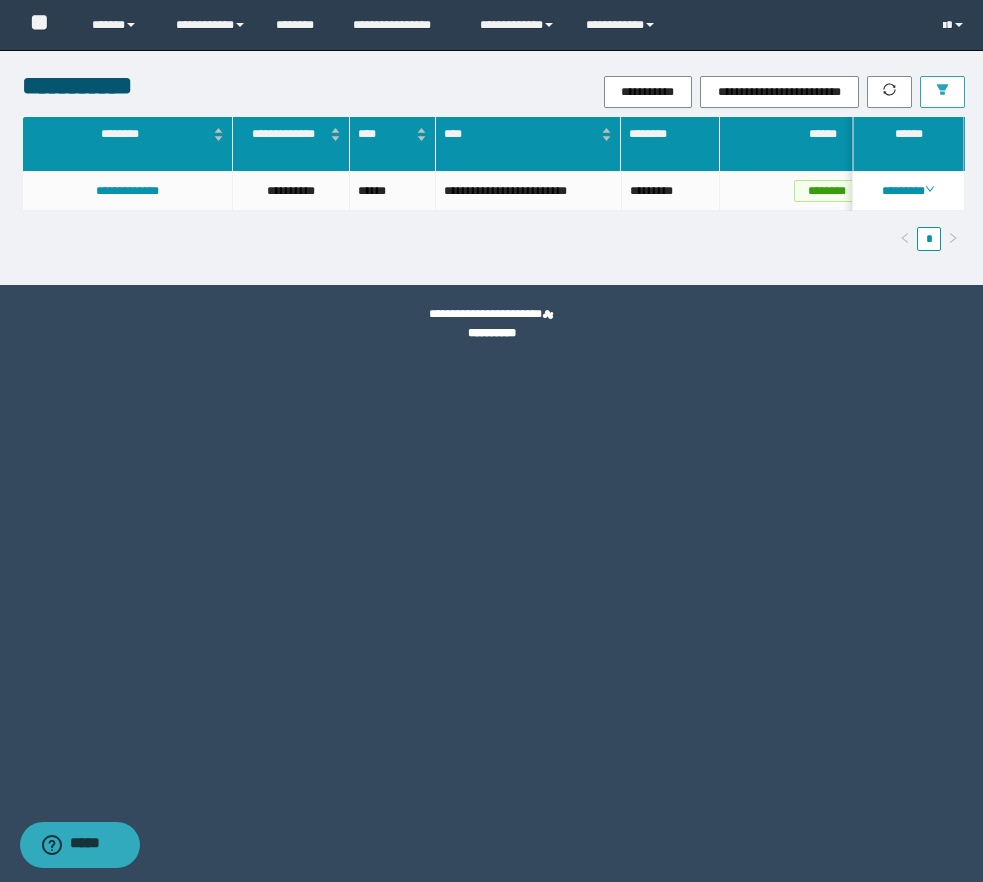 drag, startPoint x: 646, startPoint y: 208, endPoint x: 122, endPoint y: 229, distance: 524.42065 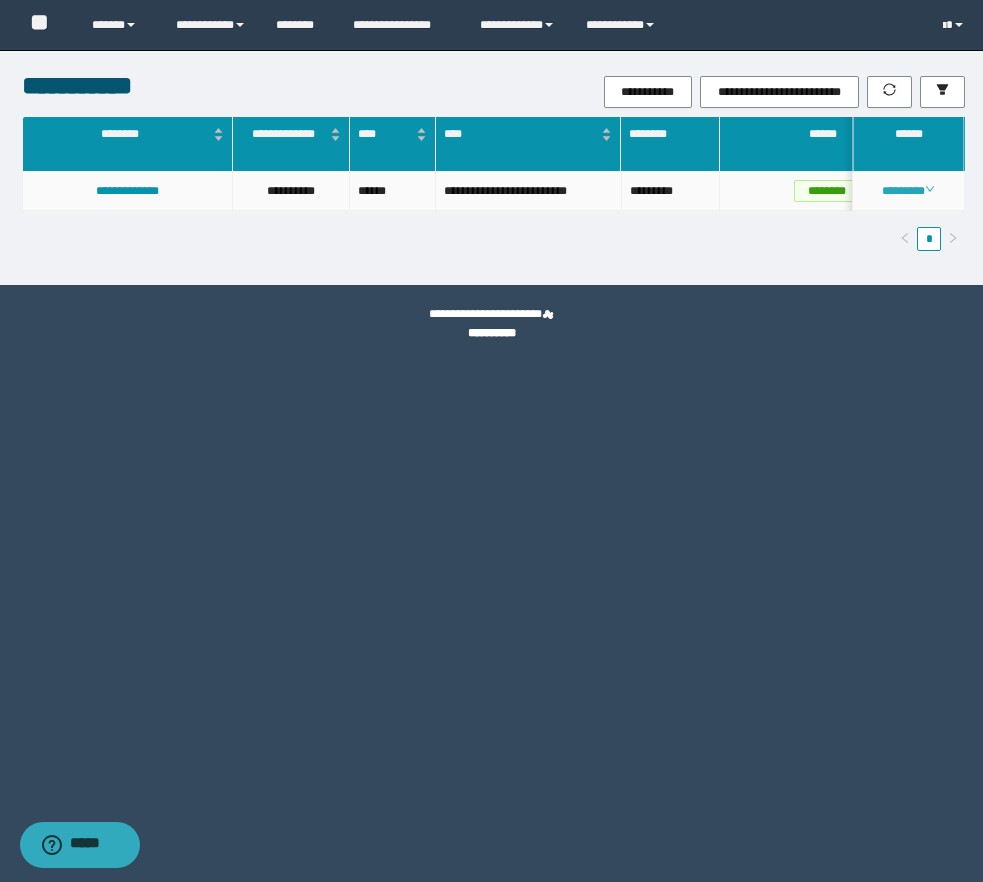 click on "********" at bounding box center (908, 191) 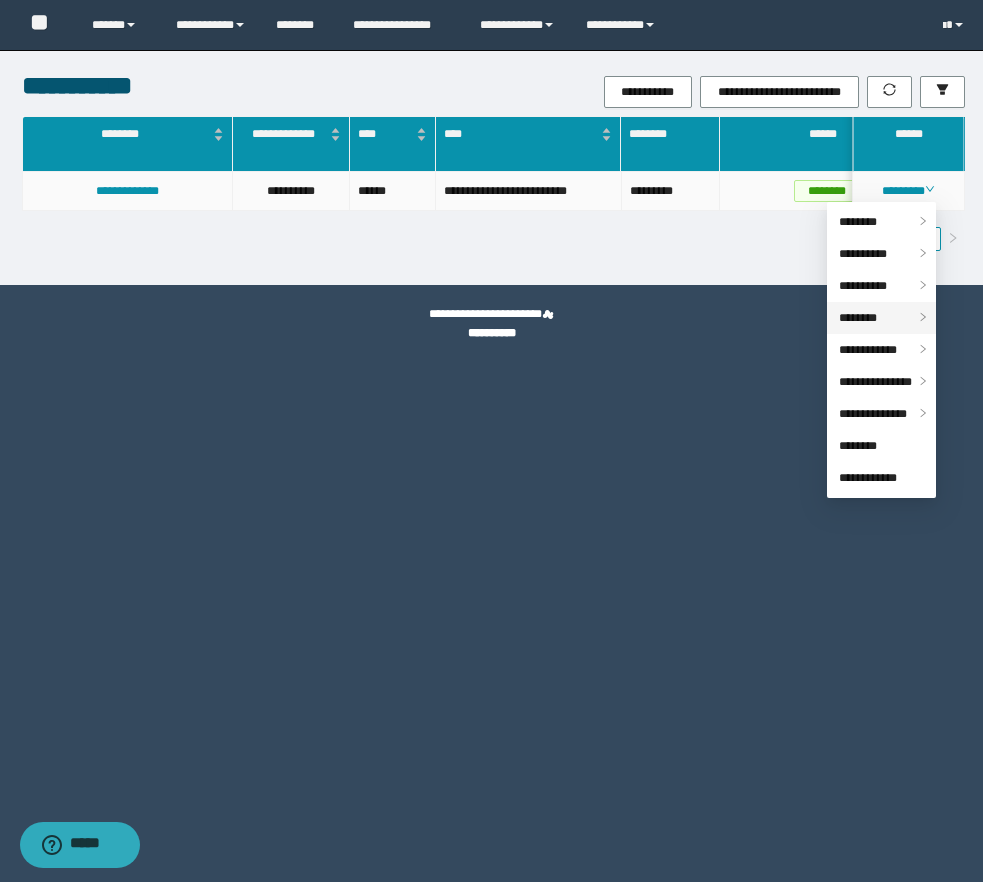 click on "********" at bounding box center [858, 318] 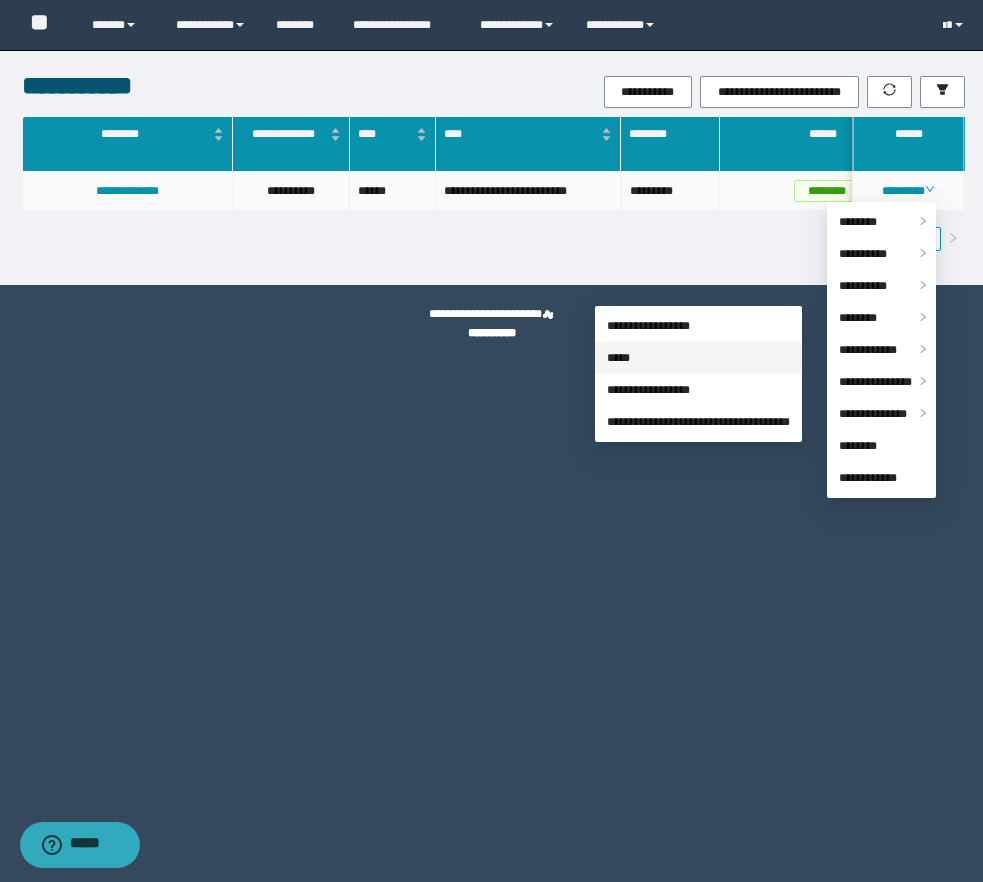 click on "*****" at bounding box center (618, 358) 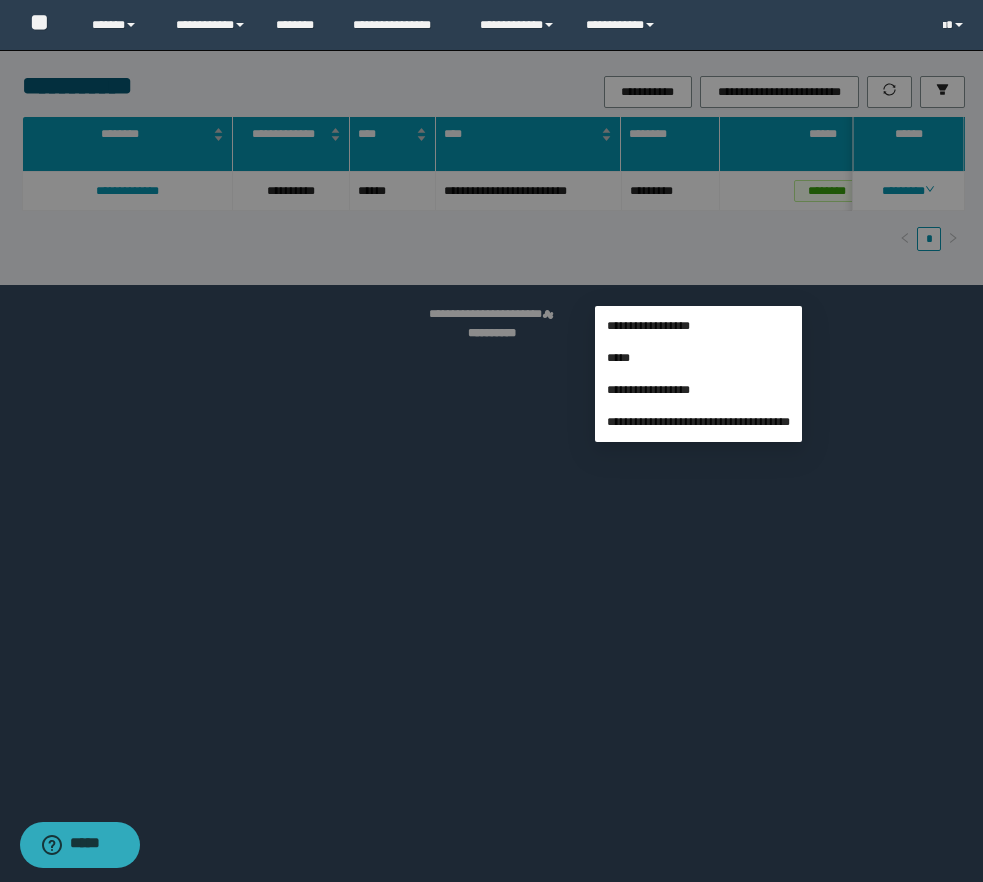 scroll, scrollTop: 55, scrollLeft: 0, axis: vertical 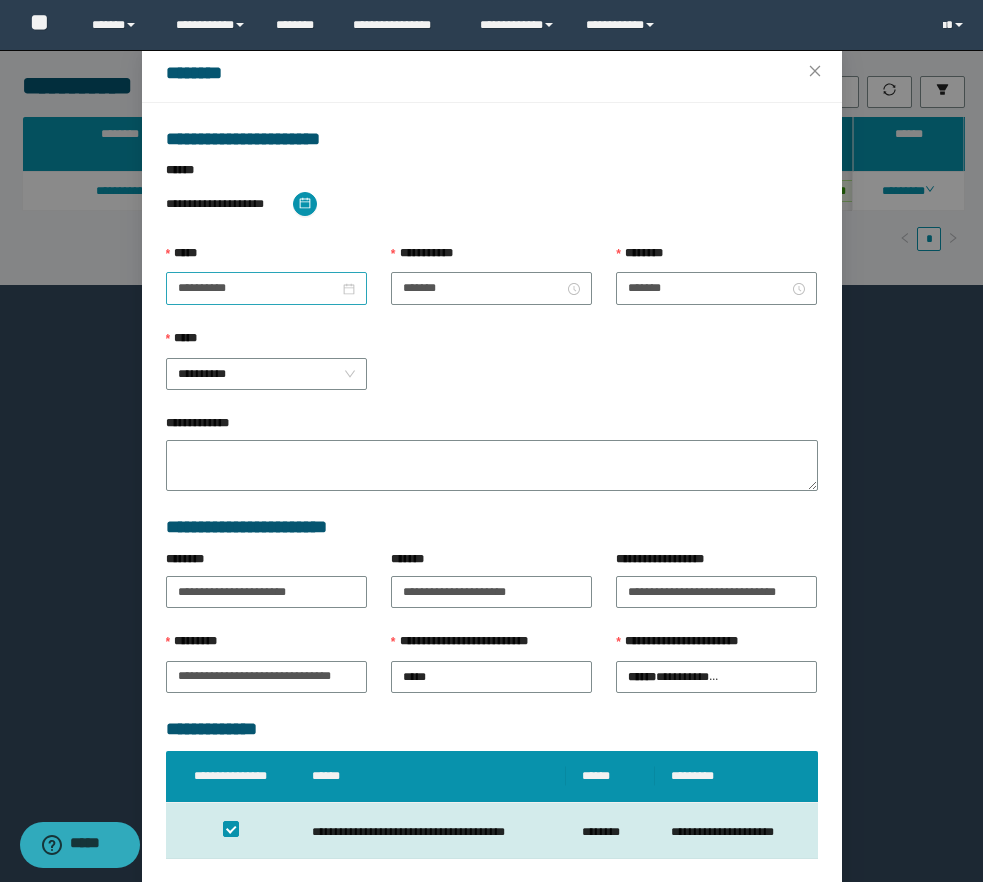 click on "**********" at bounding box center [266, 288] 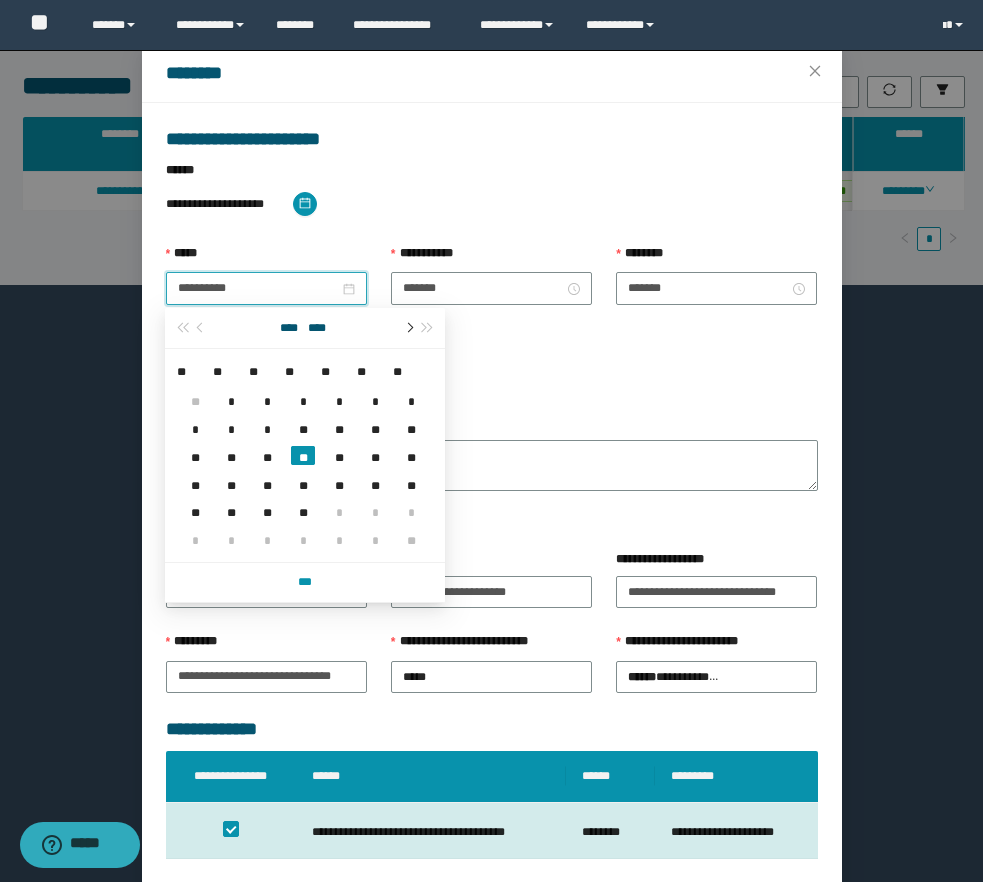 click at bounding box center (408, 328) 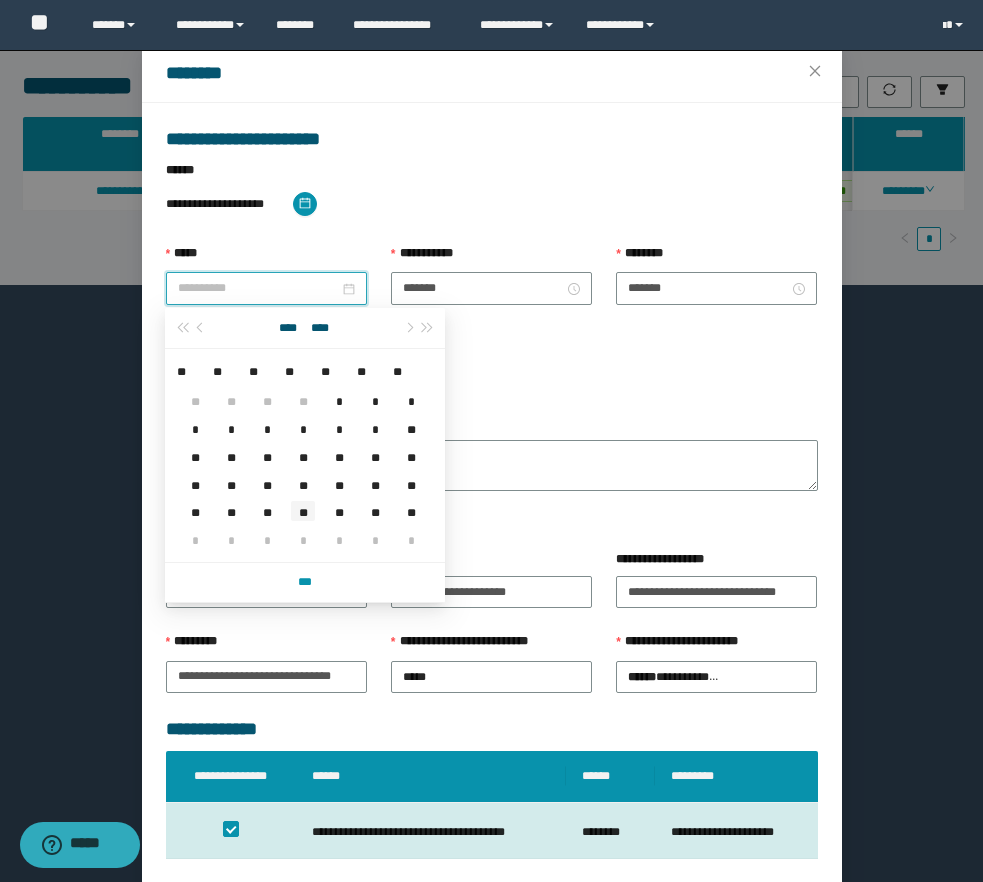 click on "**" at bounding box center (303, 510) 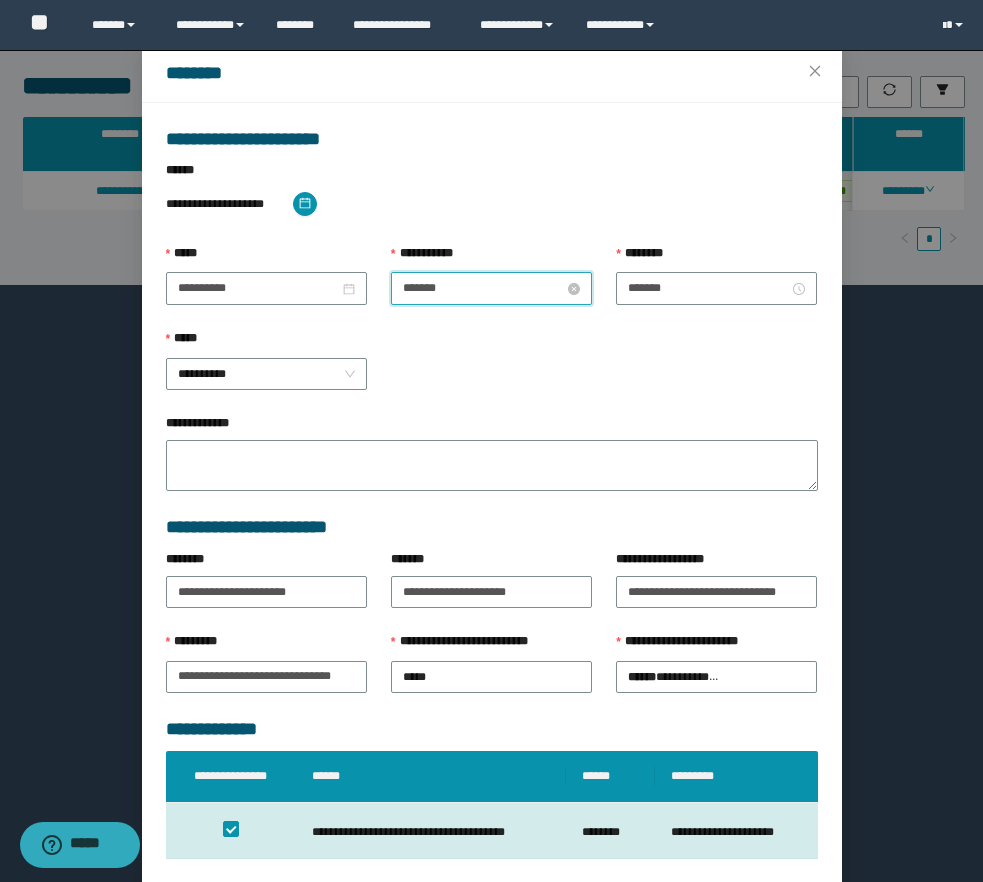 click on "*******" at bounding box center [483, 288] 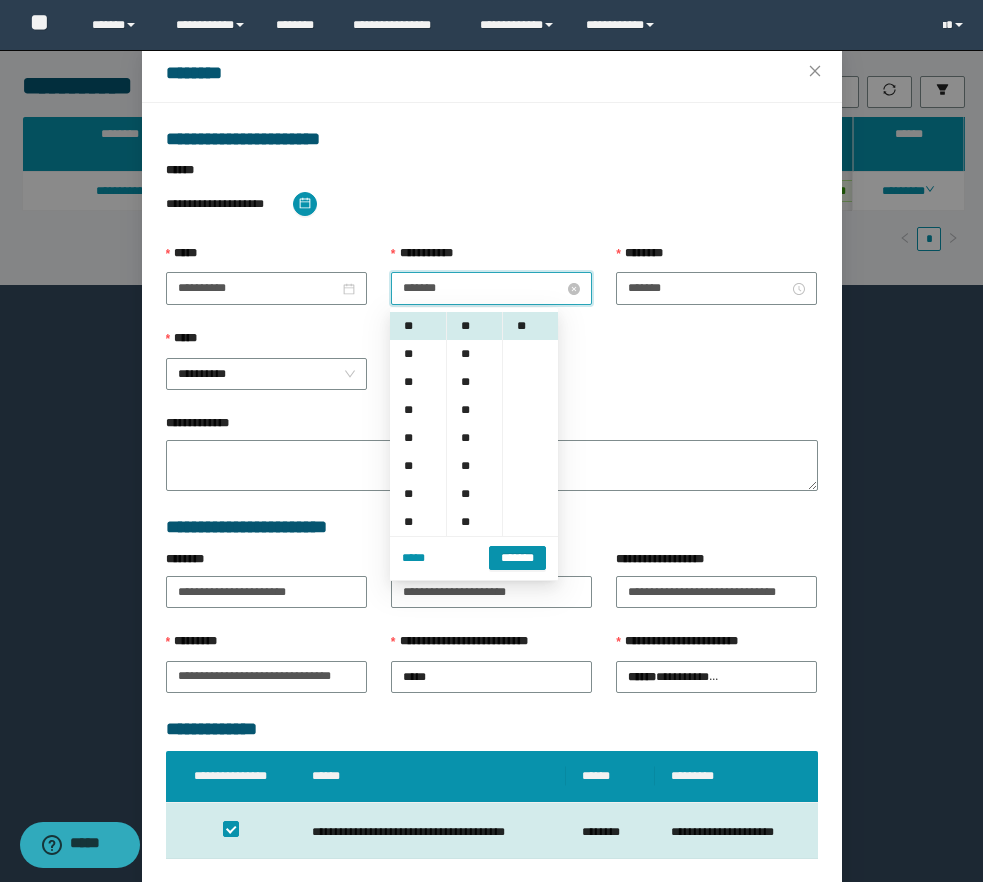 scroll, scrollTop: 112, scrollLeft: 0, axis: vertical 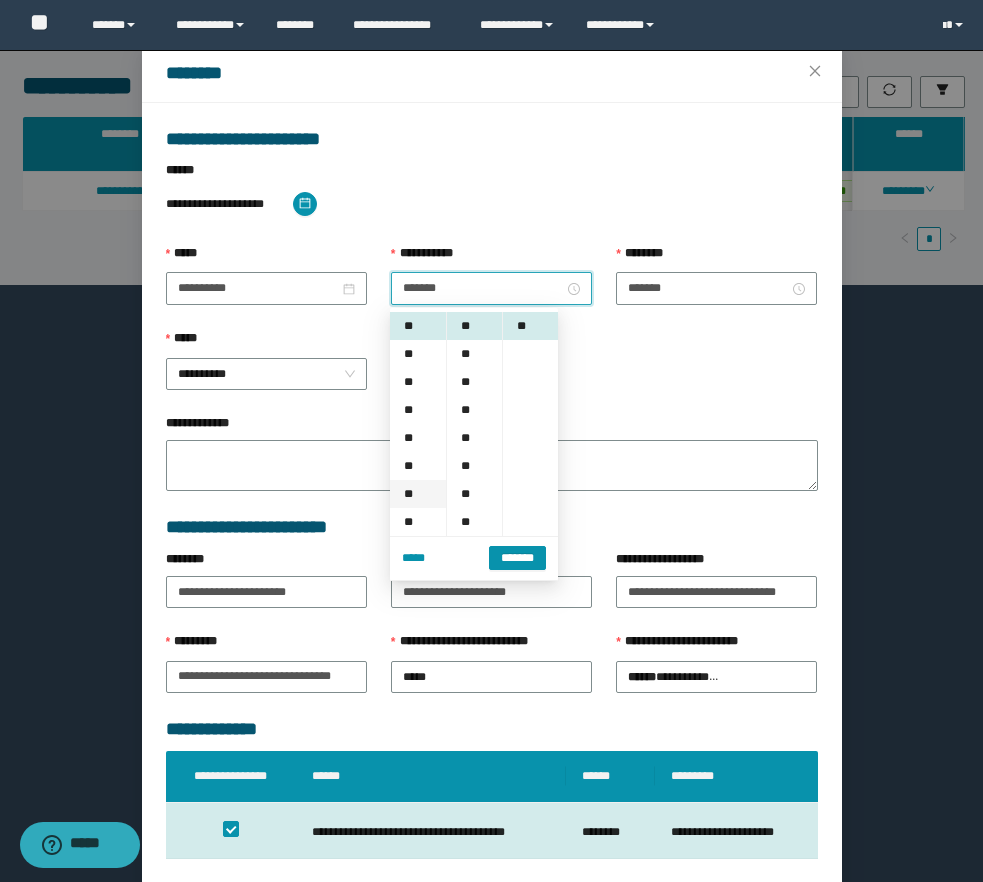 click on "**" at bounding box center [418, 494] 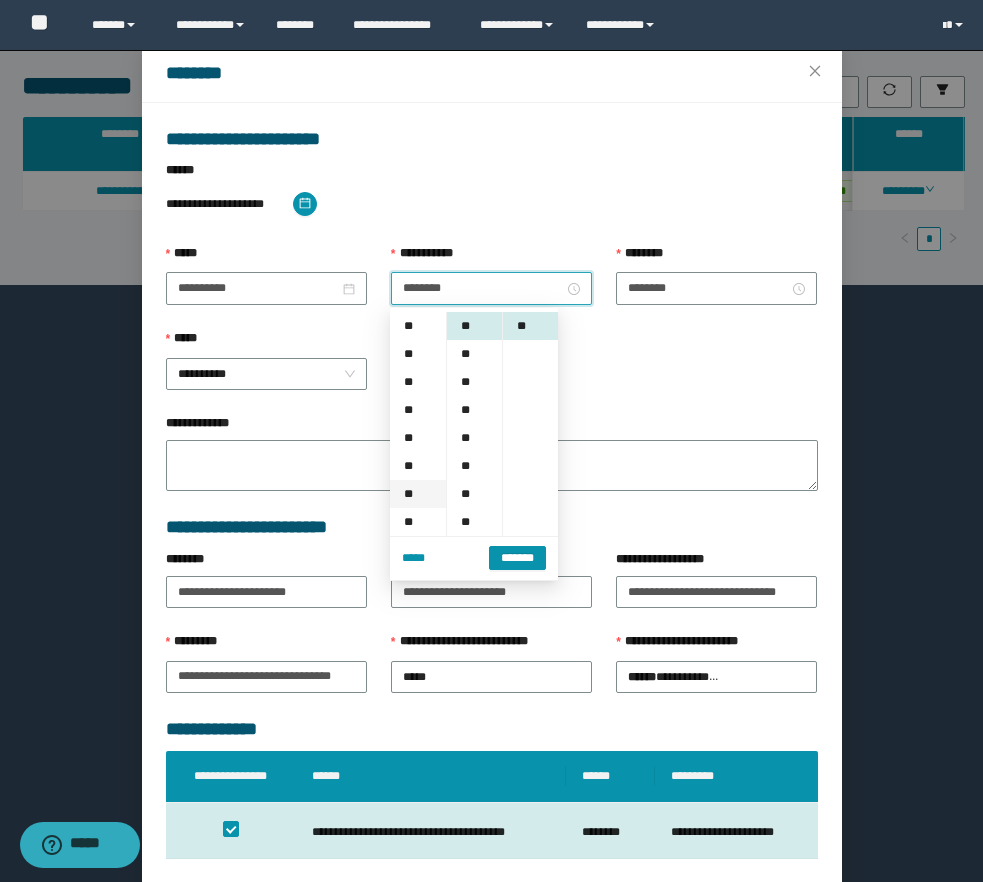 scroll, scrollTop: 280, scrollLeft: 0, axis: vertical 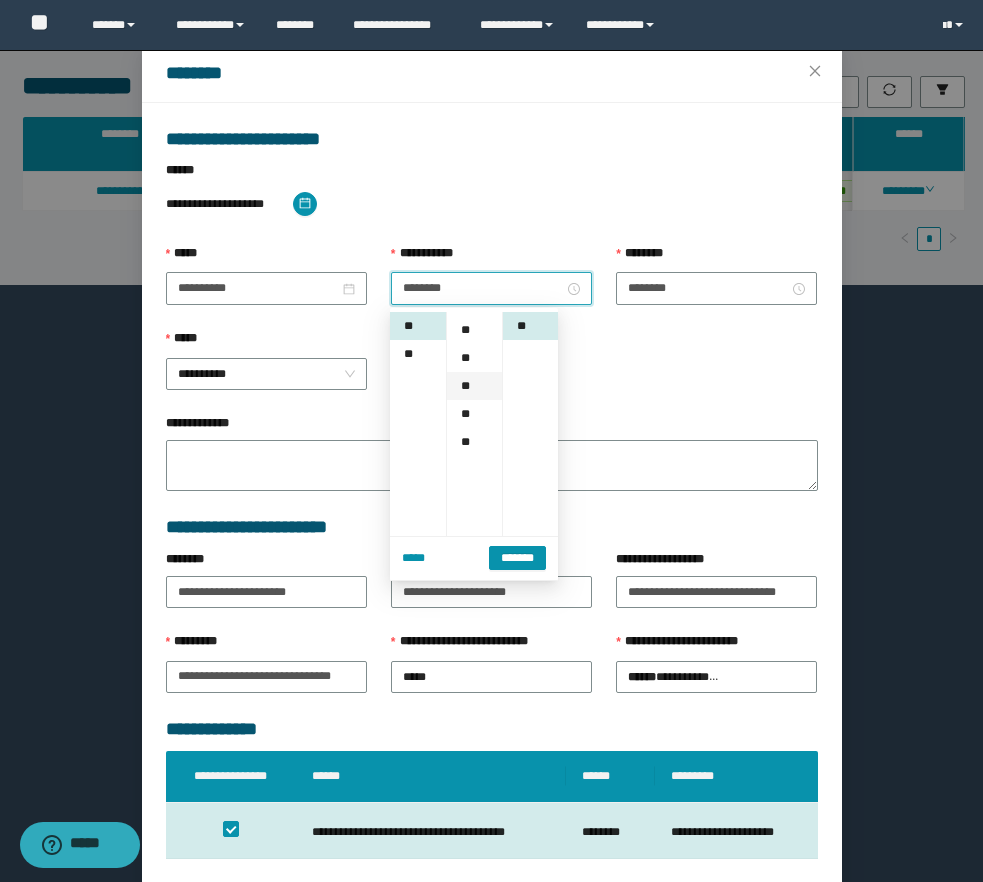 click on "**" at bounding box center [474, 386] 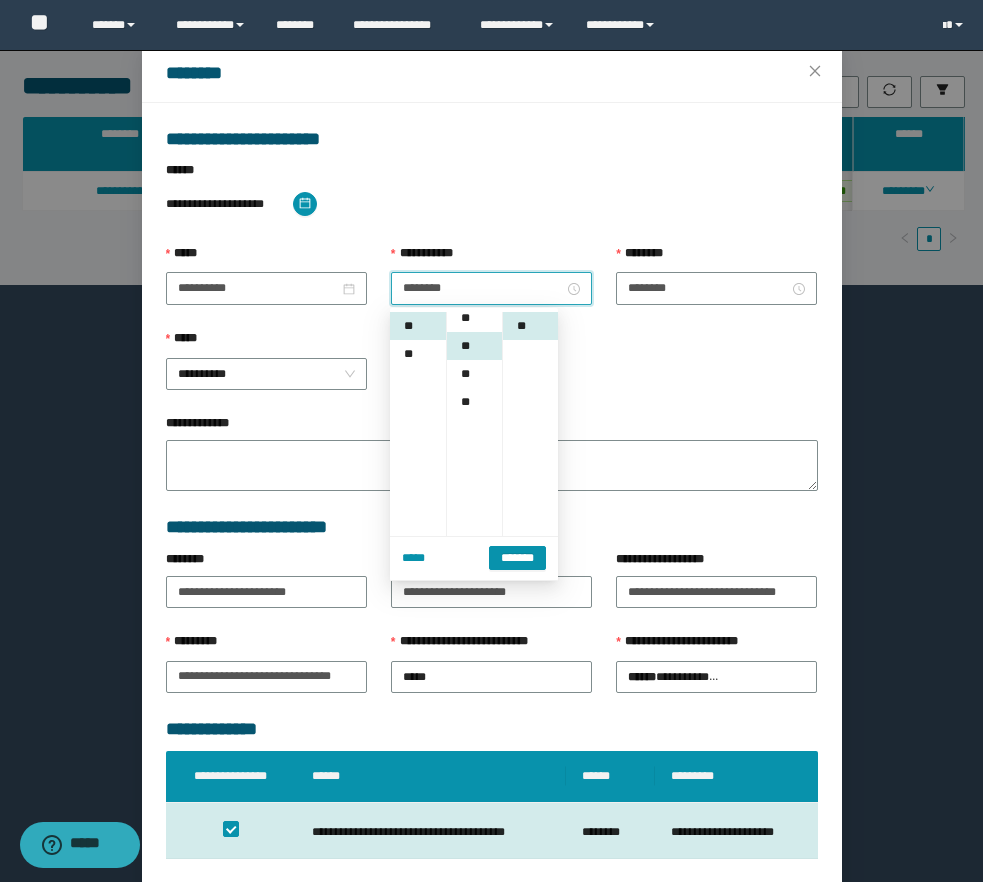 scroll, scrollTop: 252, scrollLeft: 0, axis: vertical 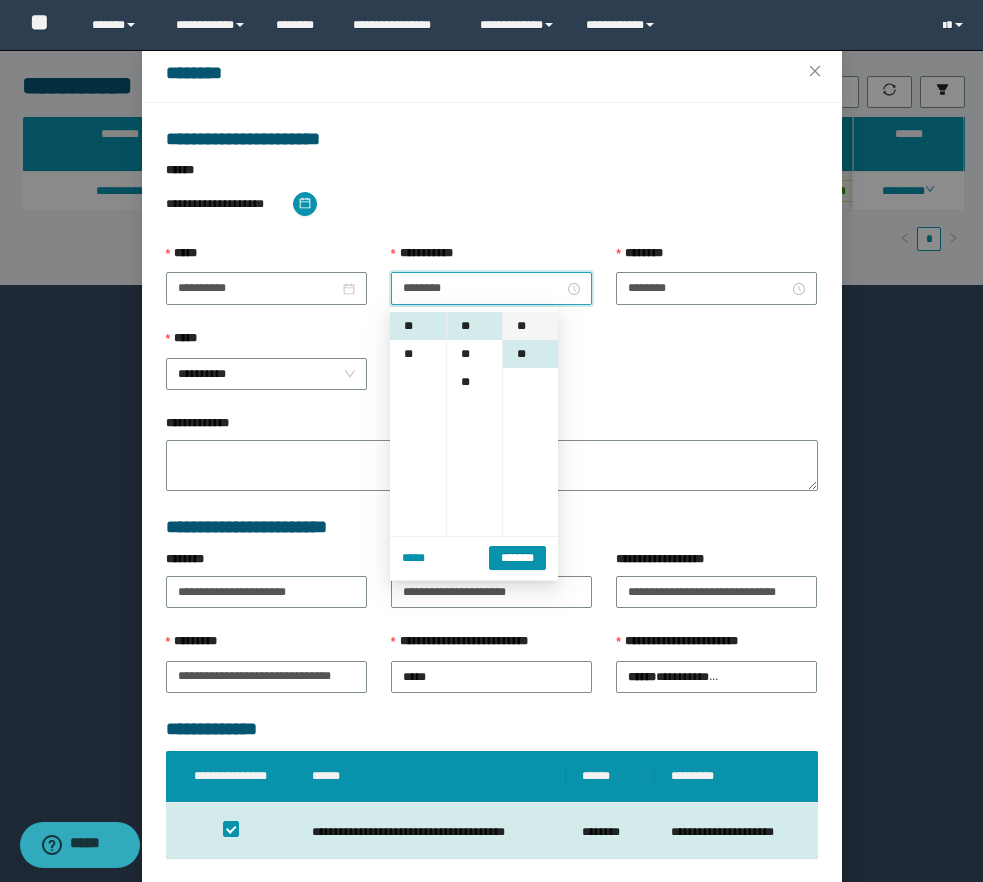 click on "**" at bounding box center [530, 326] 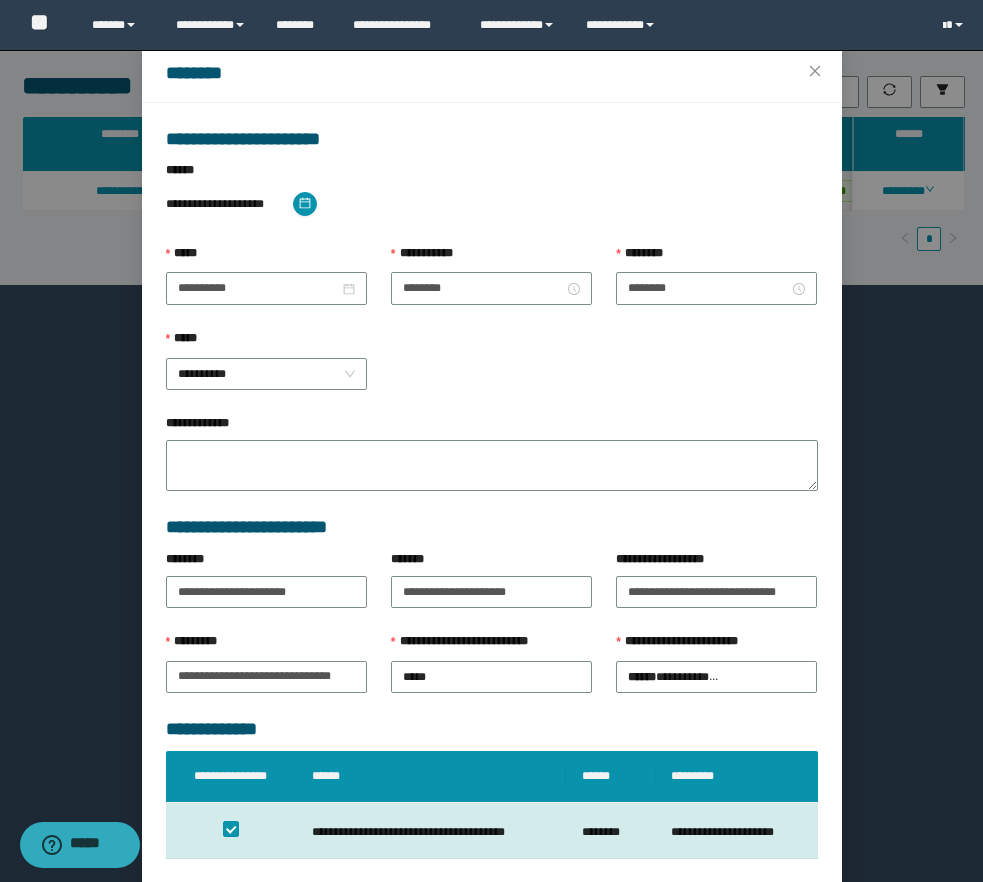click on "*****" at bounding box center (266, 343) 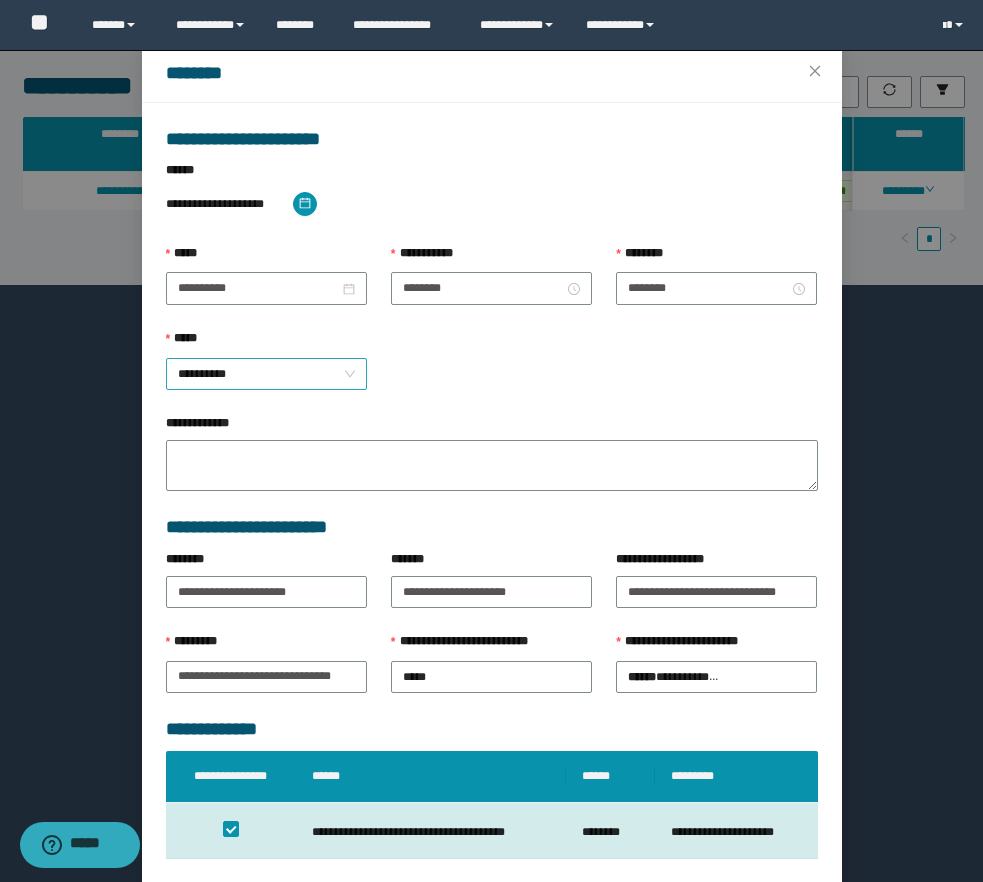click on "**********" at bounding box center [266, 374] 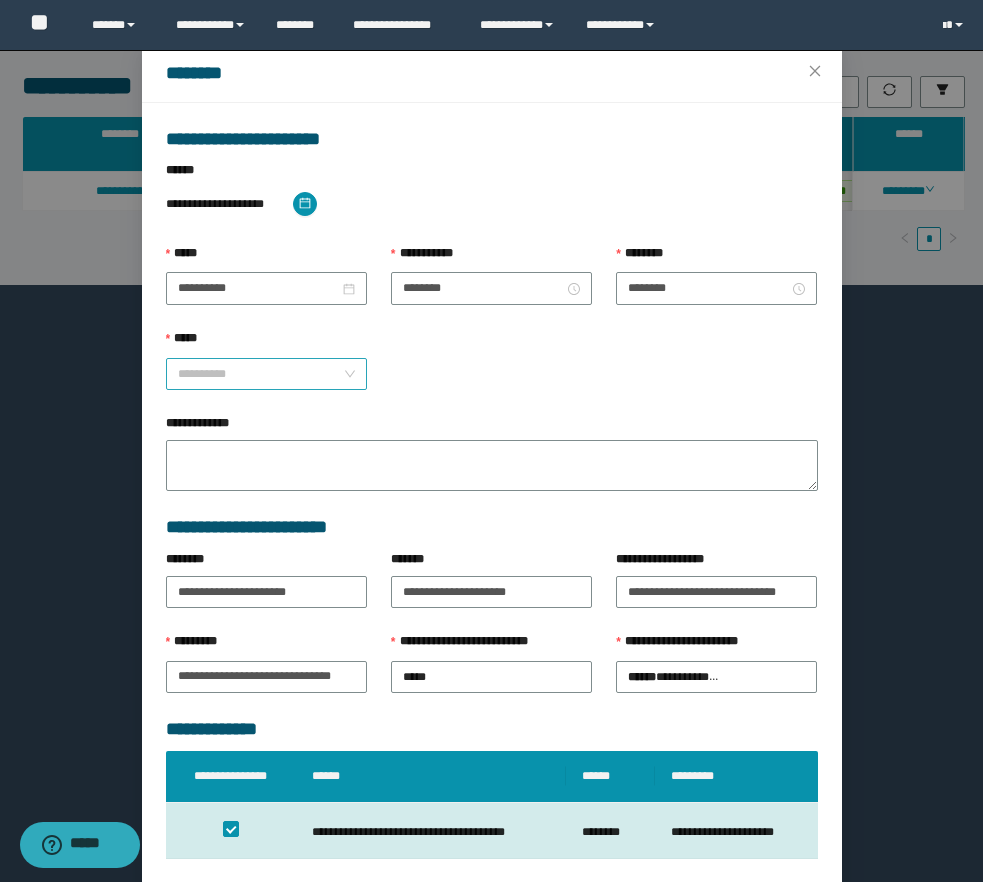 click on "**********" at bounding box center (266, 374) 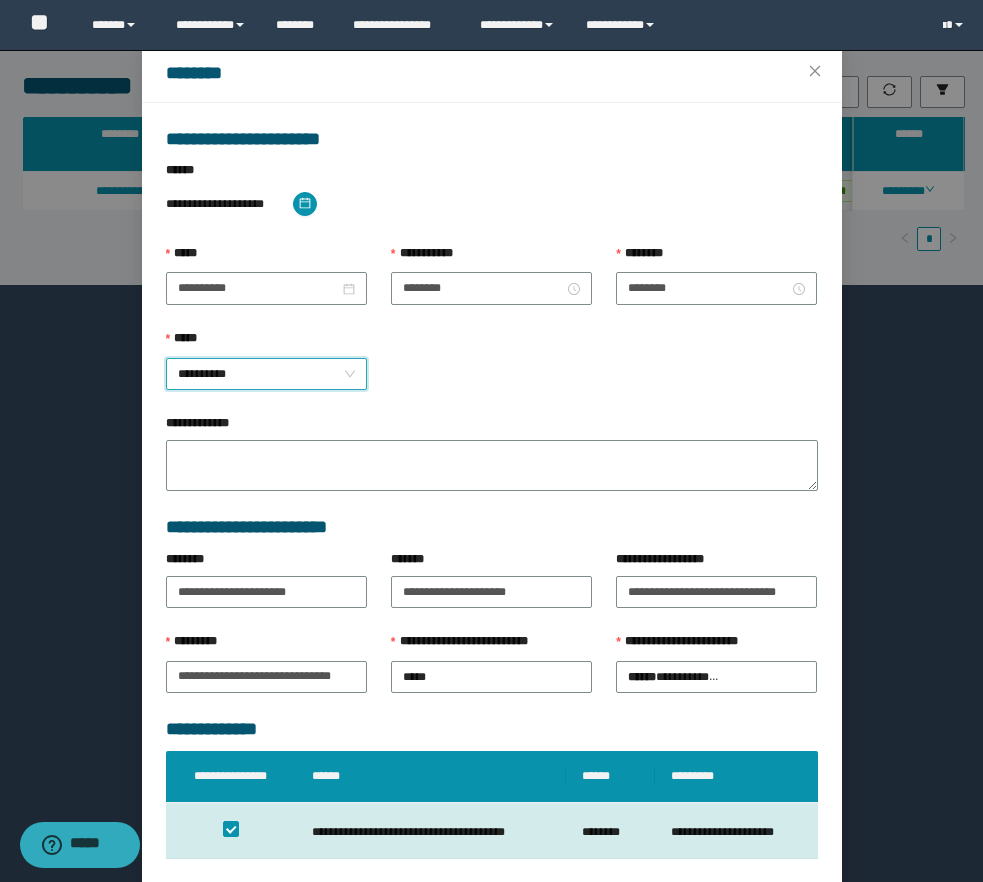 click on "**********" at bounding box center [266, 374] 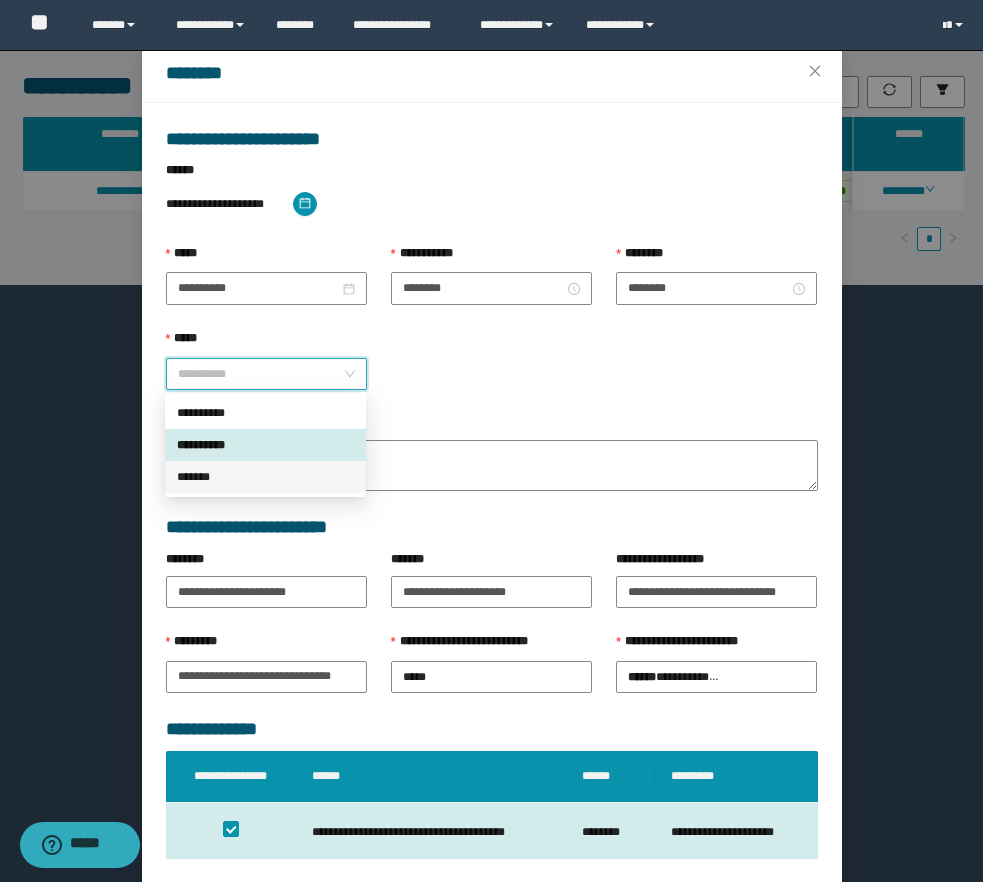 click on "*******" at bounding box center [265, 477] 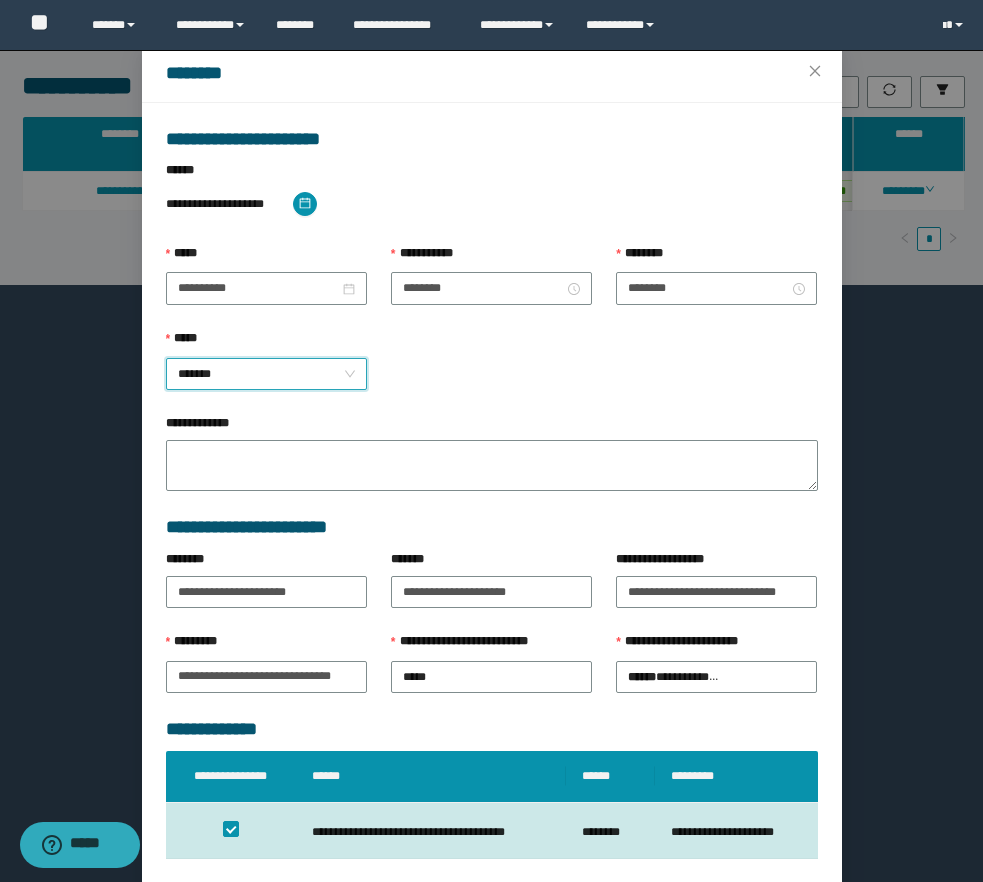 scroll, scrollTop: 155, scrollLeft: 0, axis: vertical 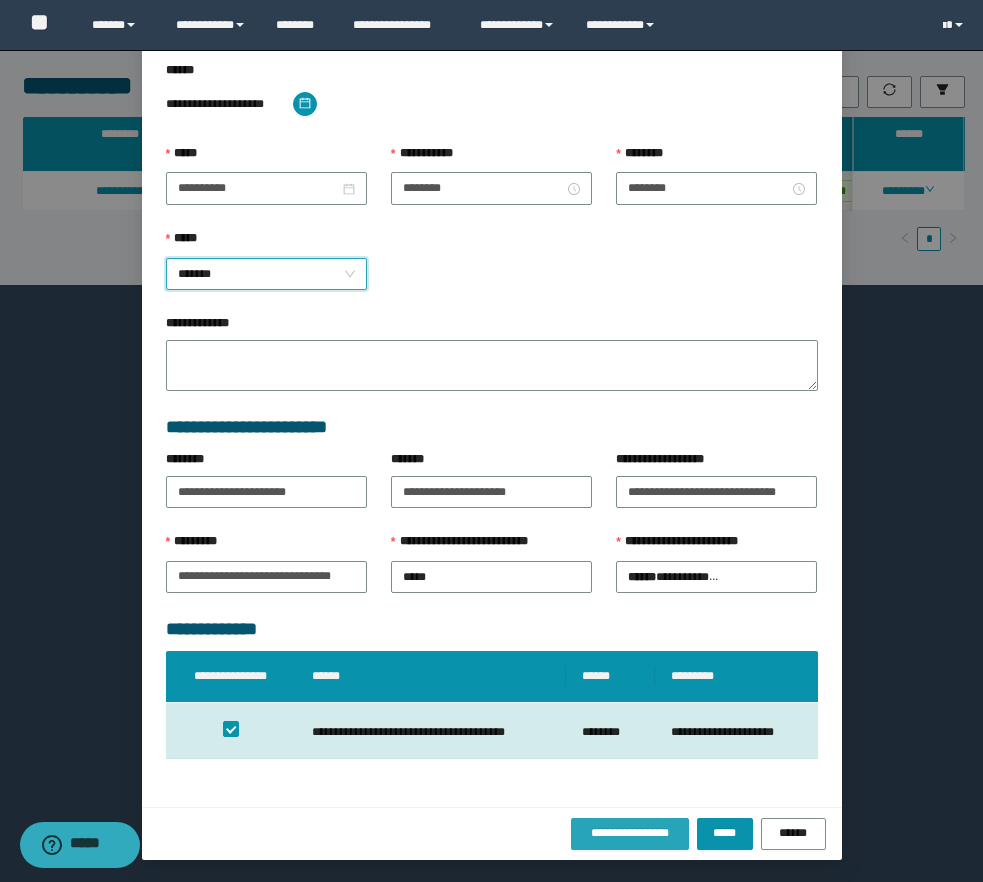click on "**********" at bounding box center (630, 833) 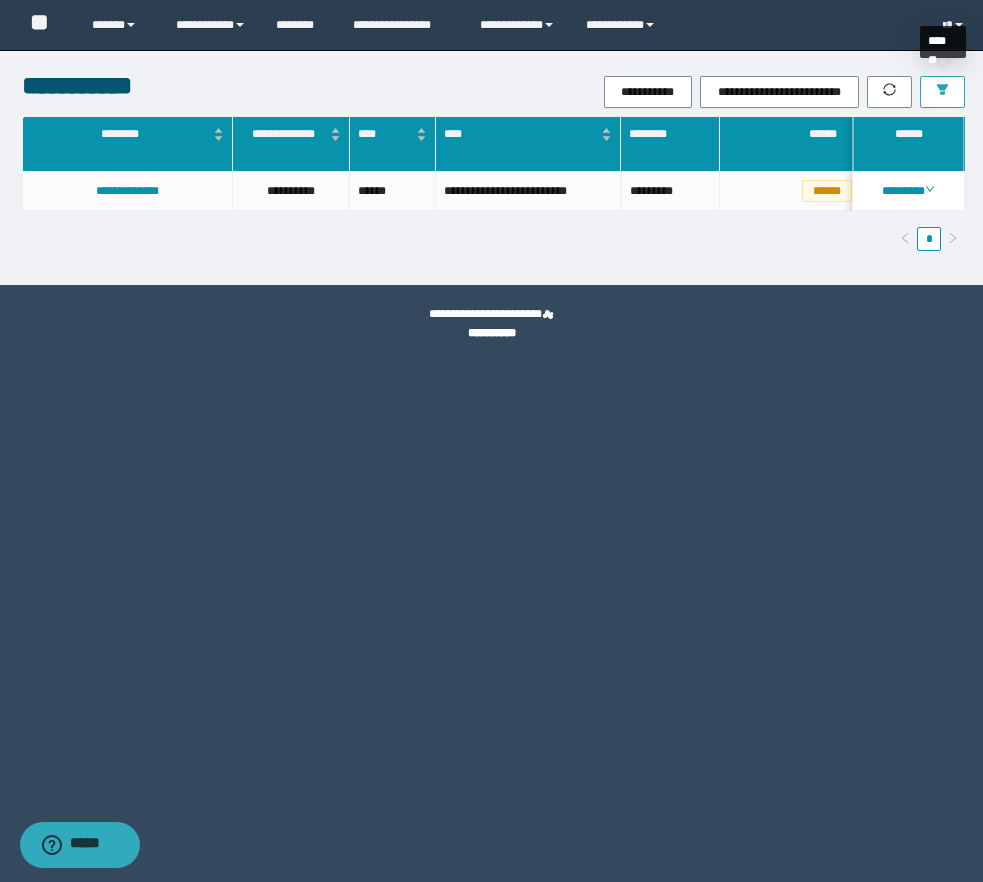 click 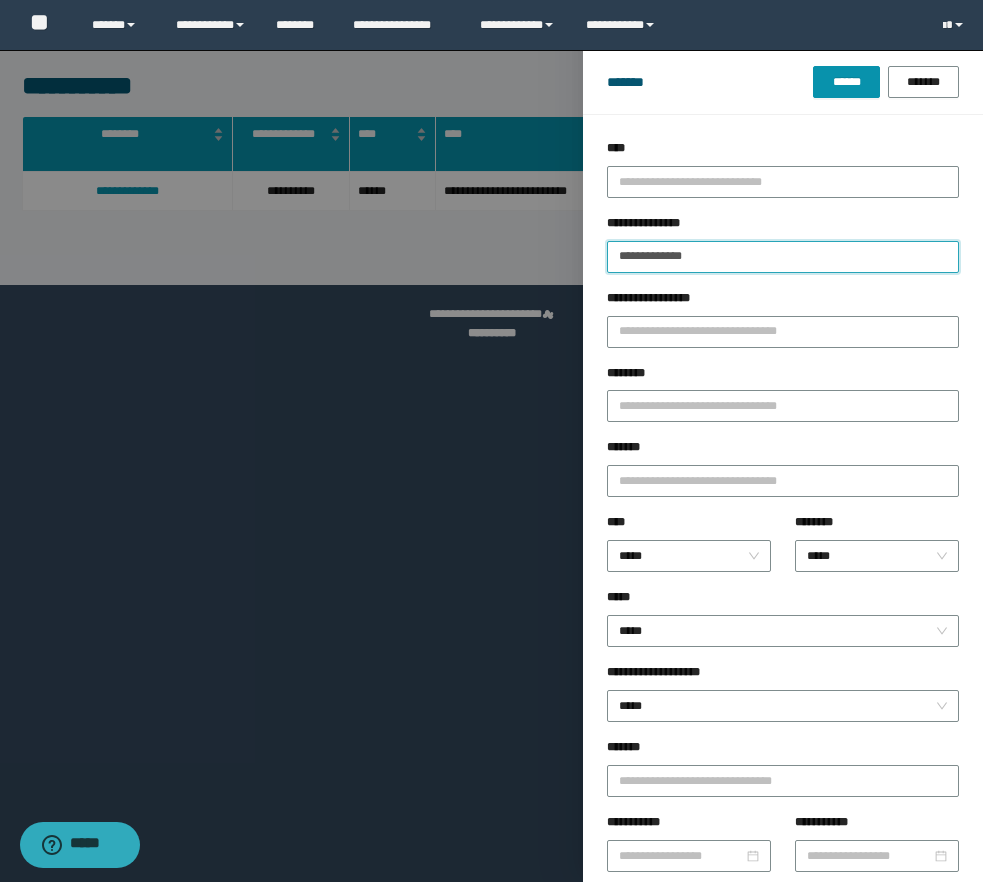 click on "**********" at bounding box center (783, 257) 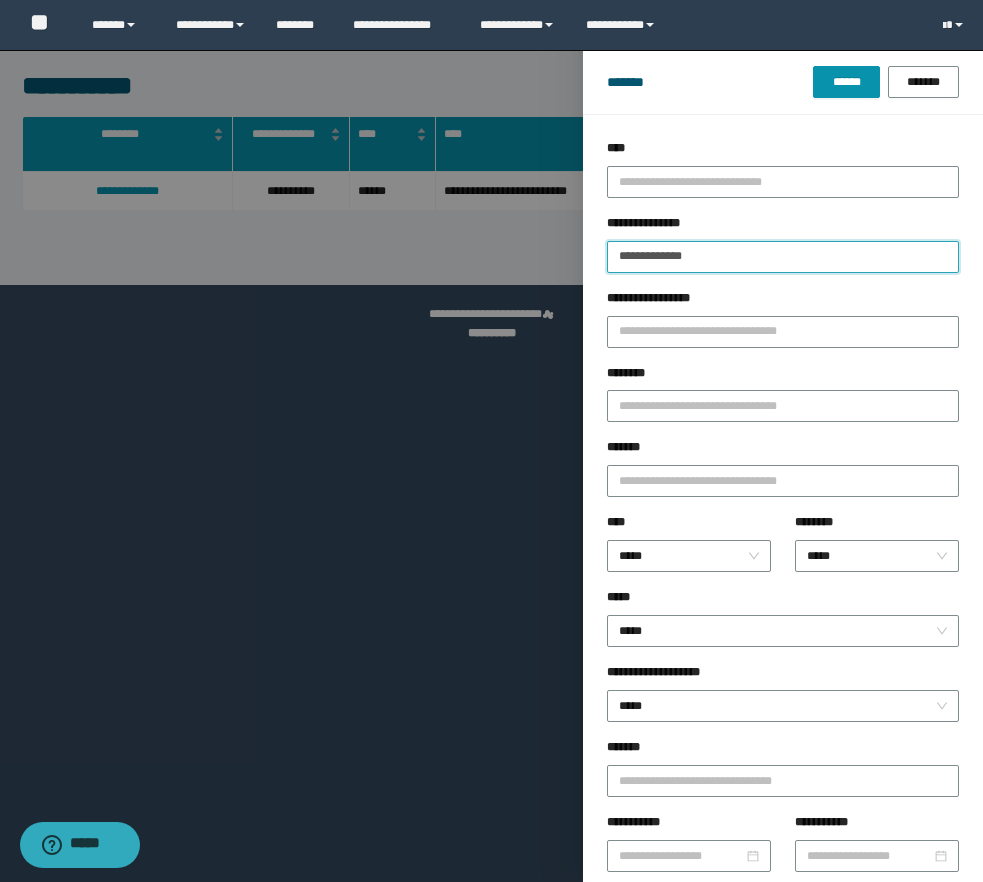 click on "******" at bounding box center [846, 82] 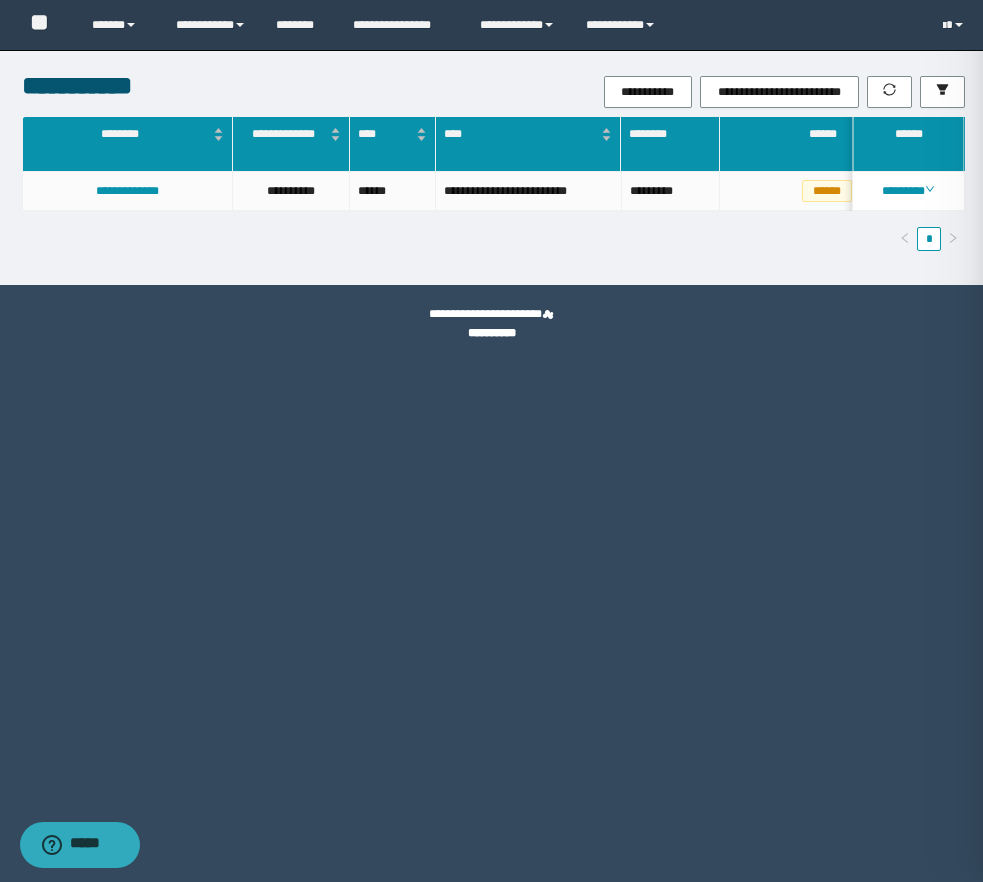 click at bounding box center [491, 441] 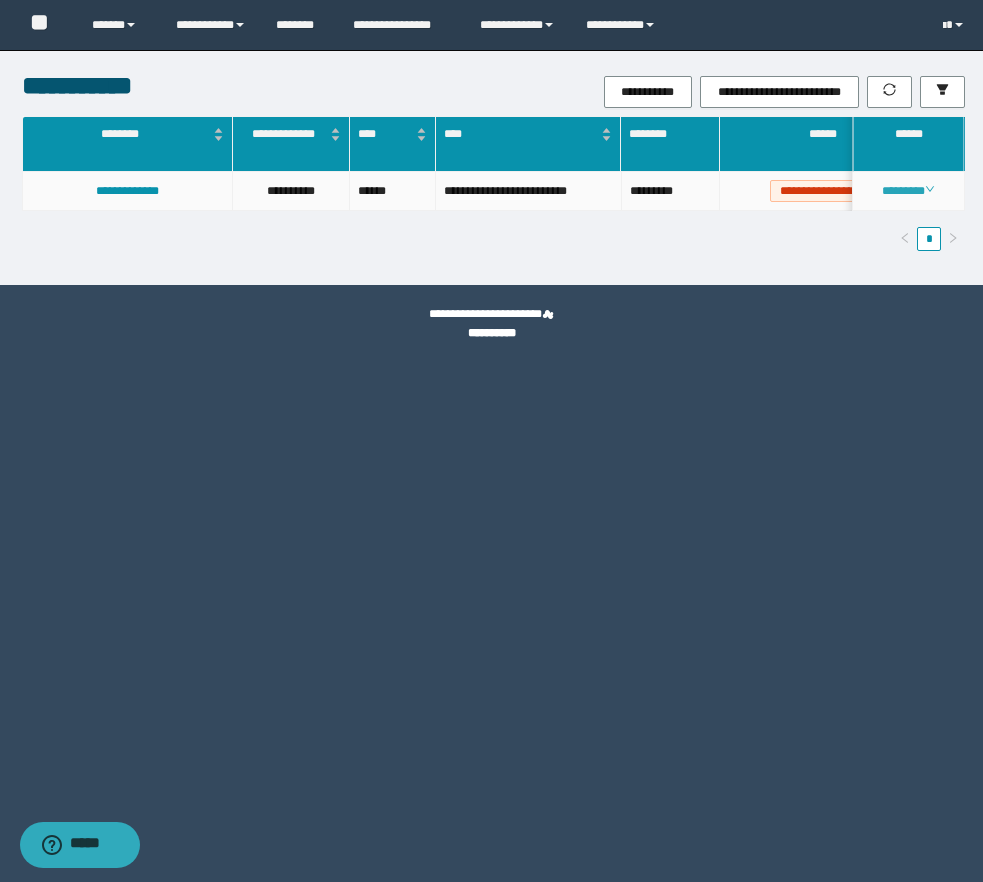 click on "********" at bounding box center [908, 191] 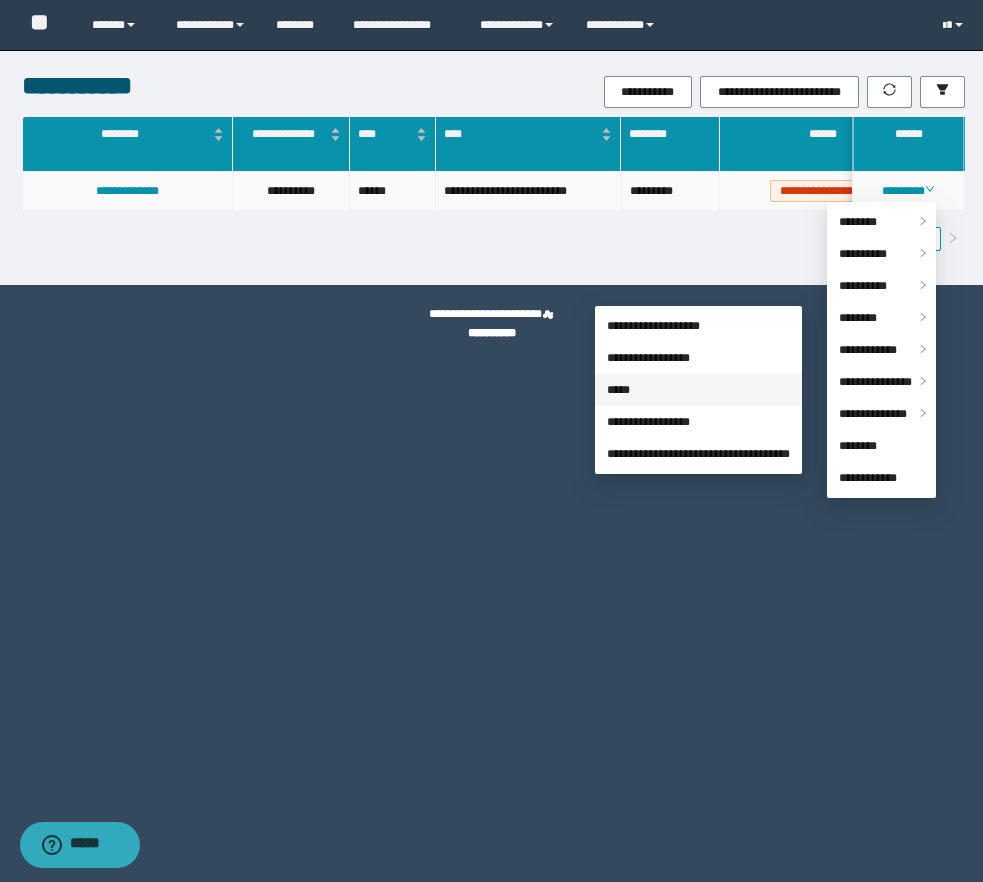 click on "*****" at bounding box center [618, 390] 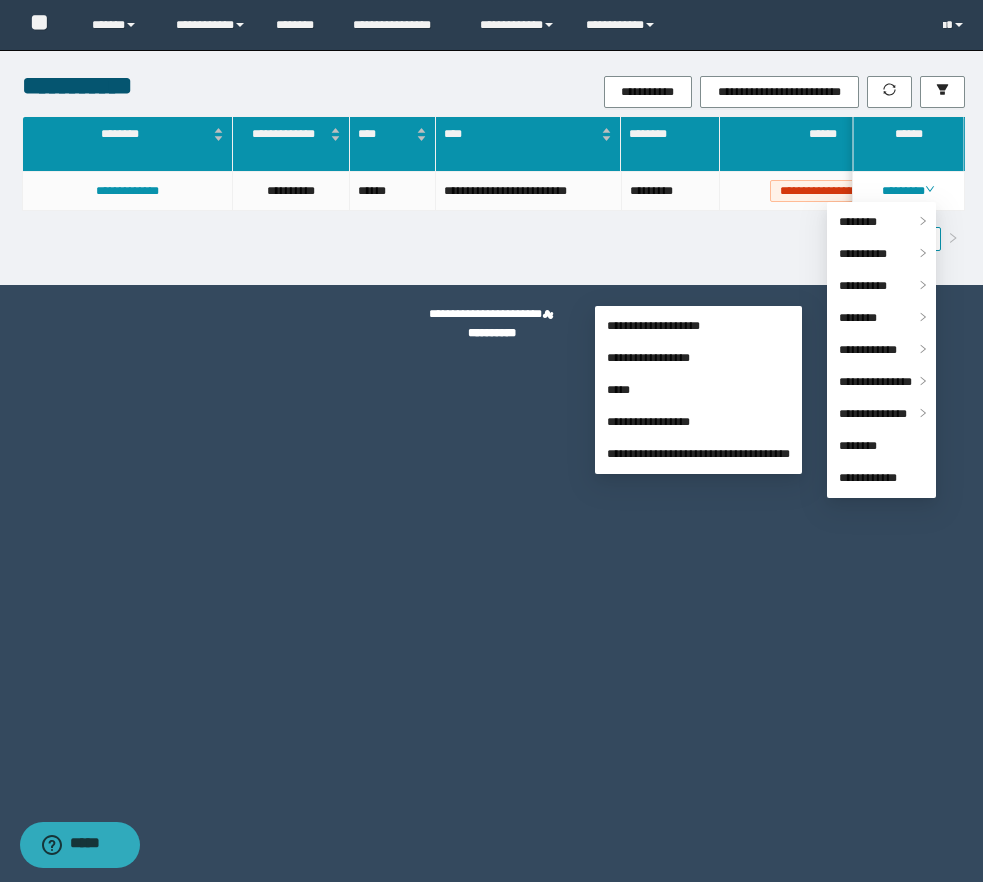 scroll, scrollTop: 55, scrollLeft: 0, axis: vertical 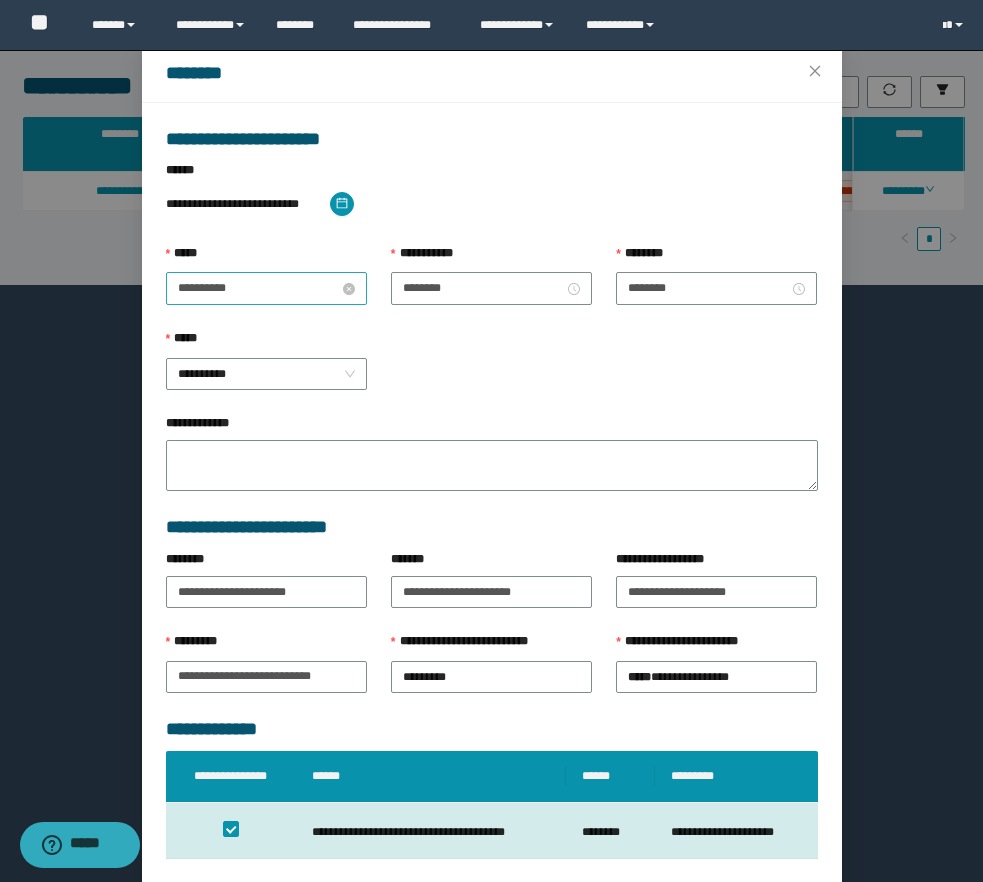 click on "**********" at bounding box center [258, 288] 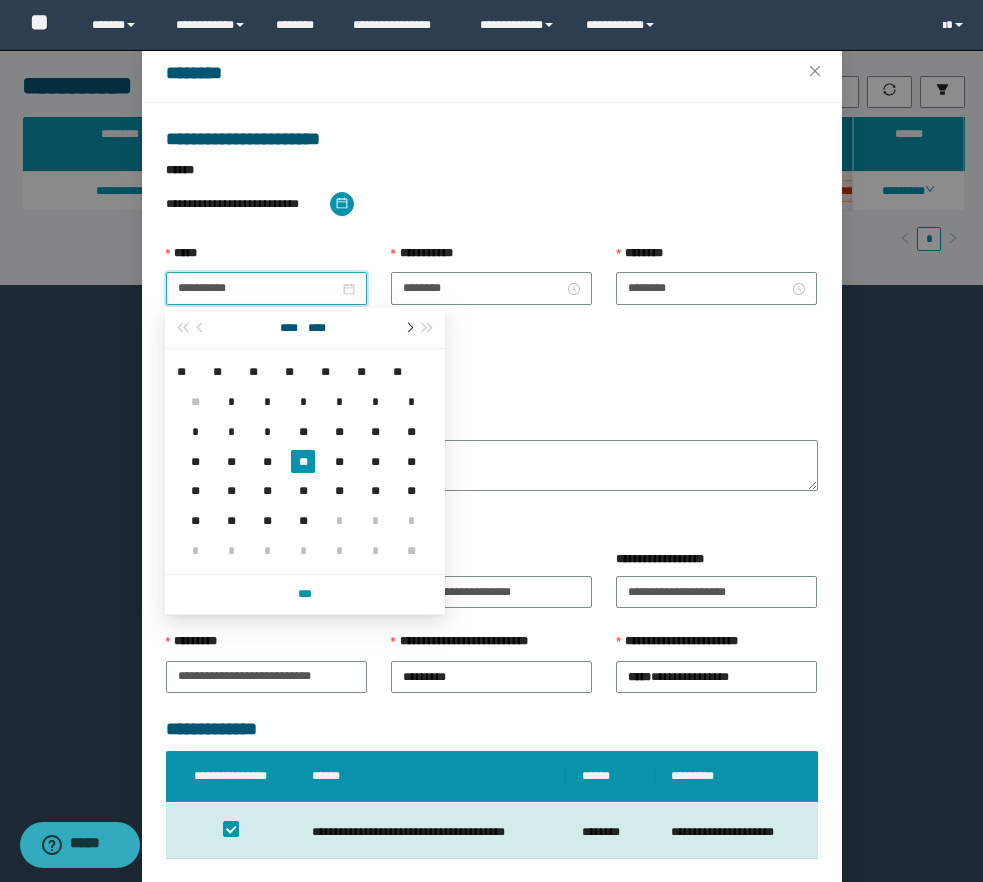 click at bounding box center [408, 328] 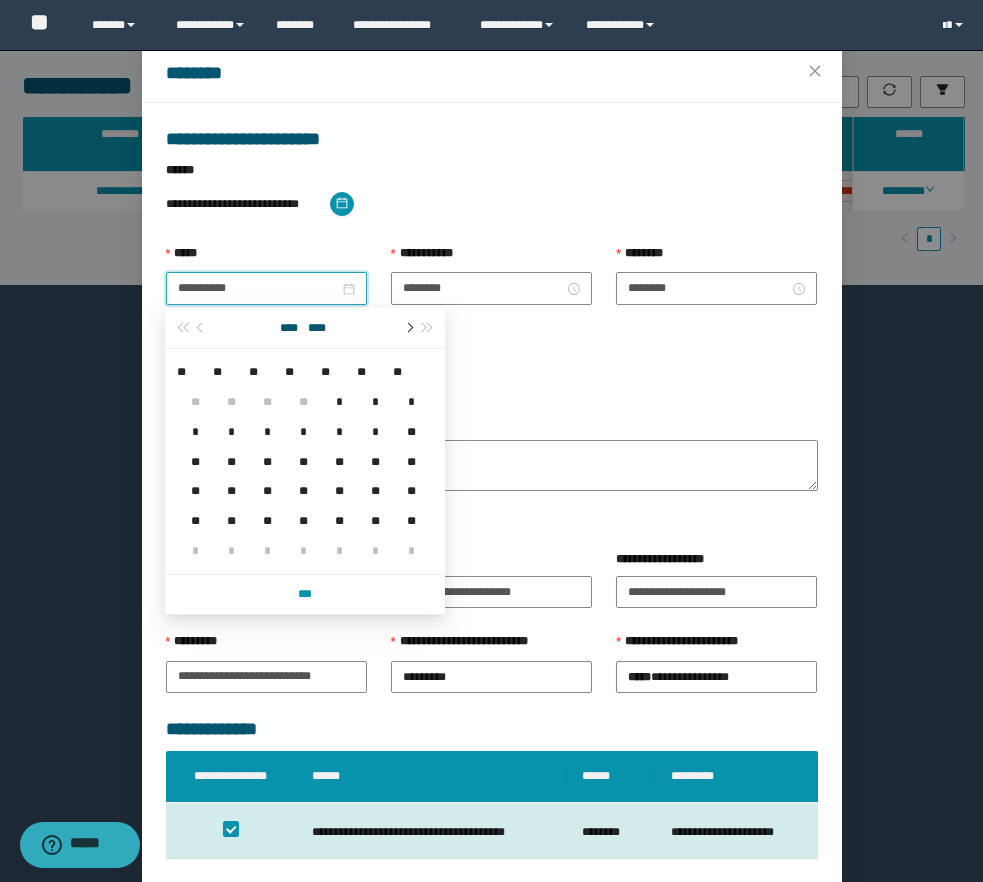 click on "**" at bounding box center [339, 521] 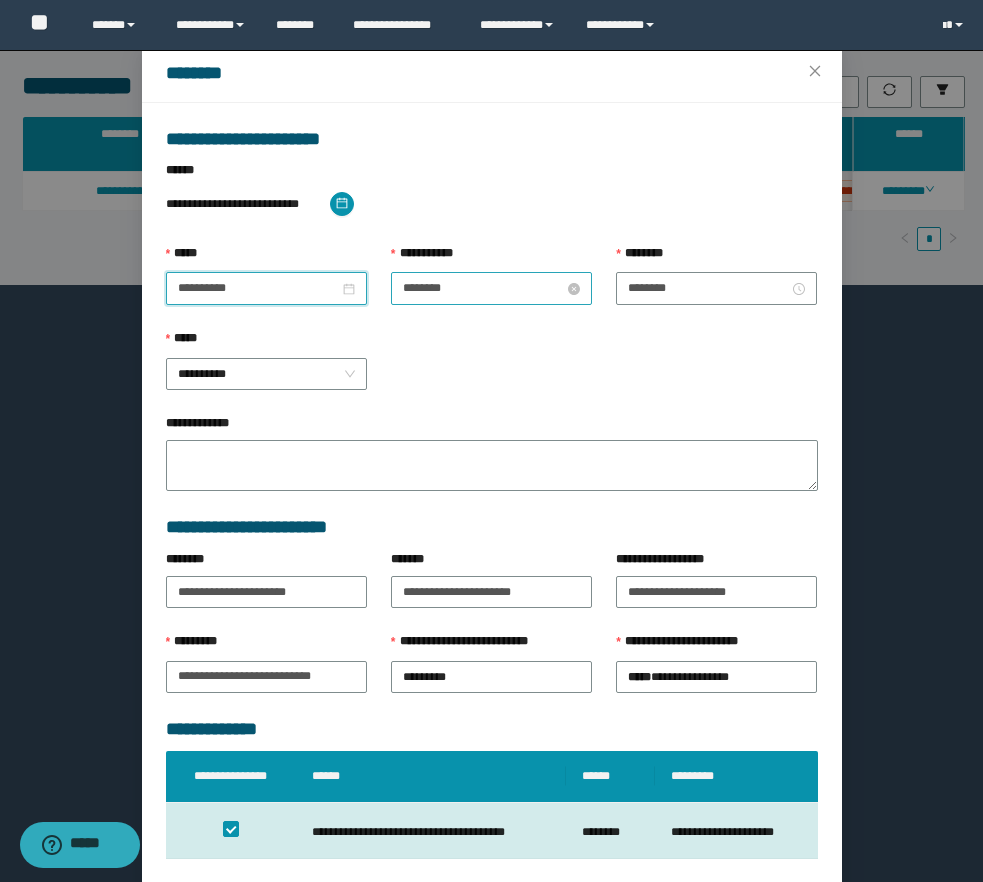 click on "********" at bounding box center [483, 288] 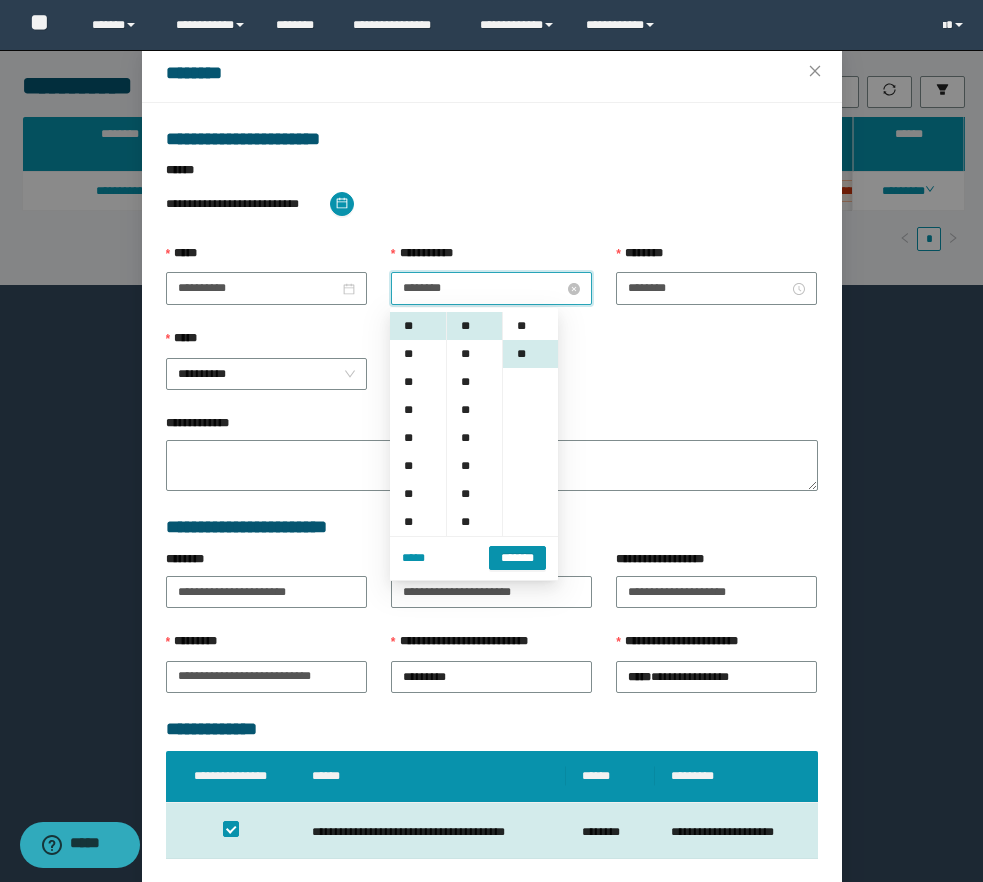 scroll, scrollTop: 28, scrollLeft: 0, axis: vertical 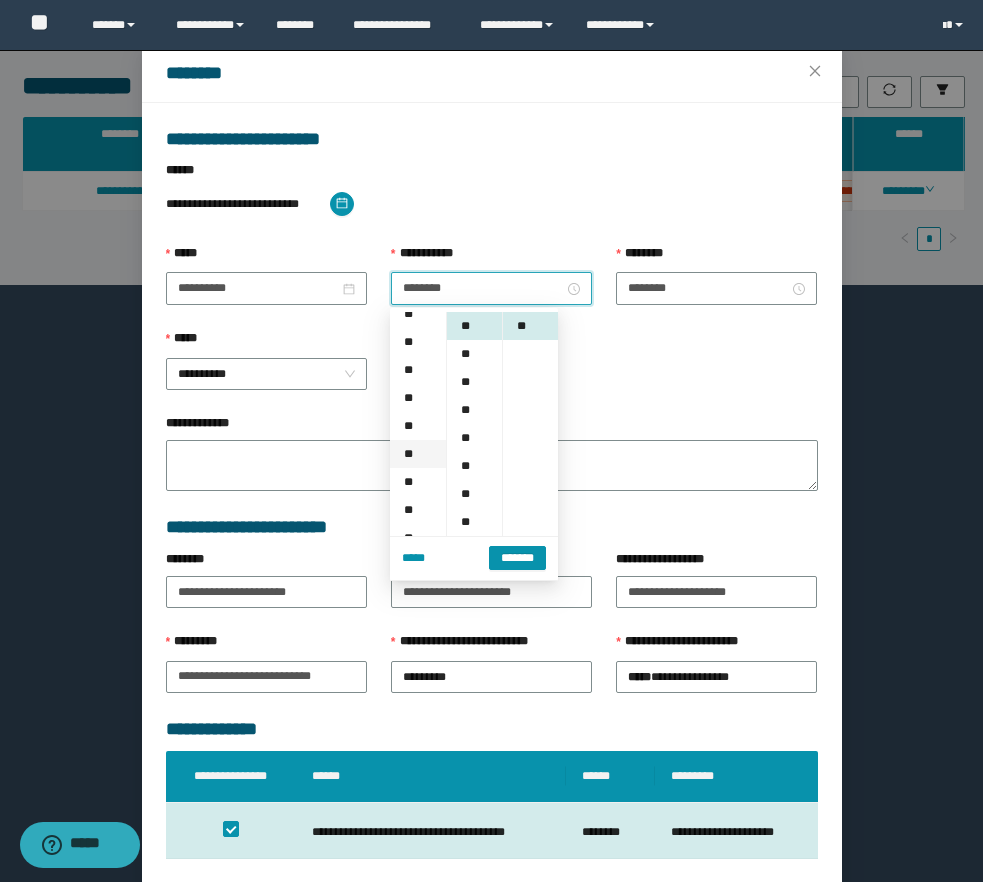 click on "**" at bounding box center (418, 454) 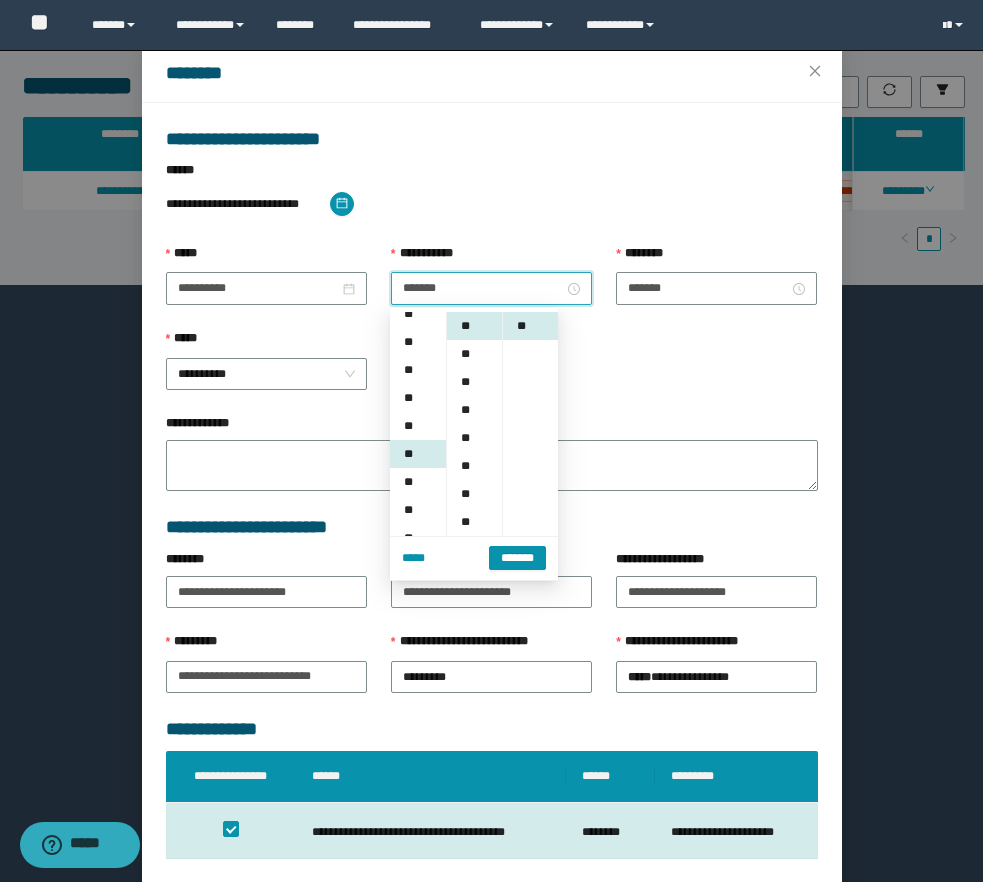 scroll, scrollTop: 224, scrollLeft: 0, axis: vertical 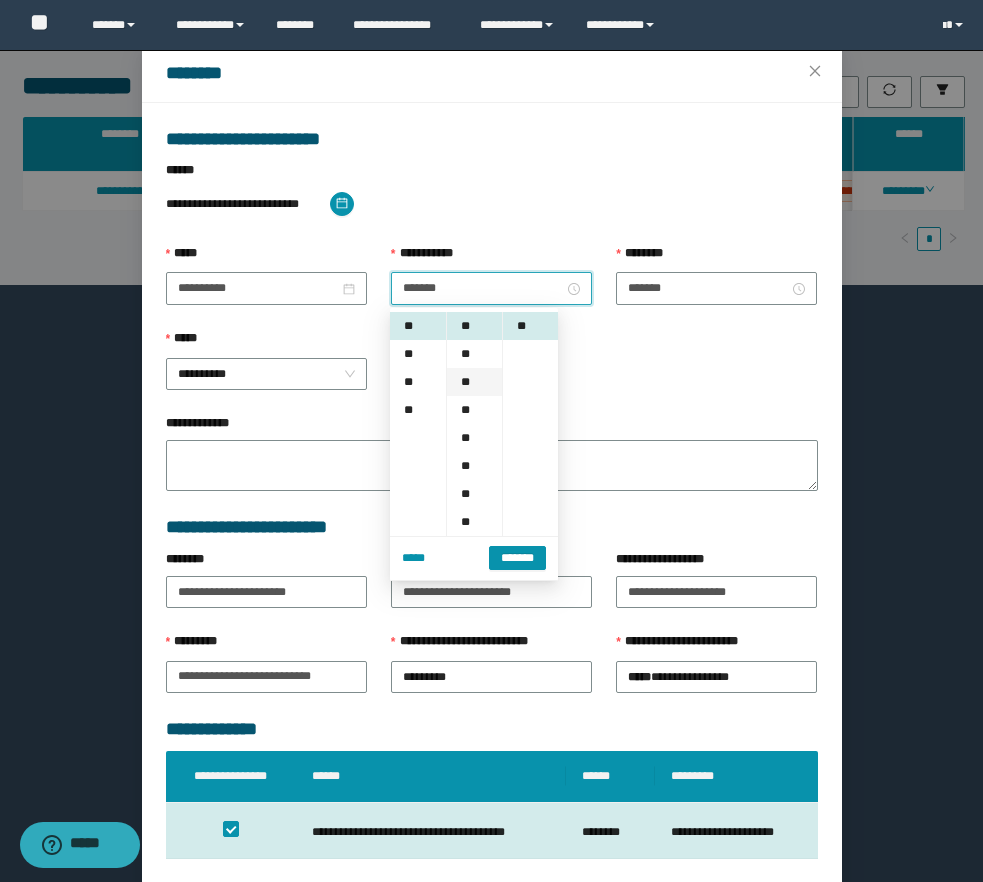 click on "**" at bounding box center (474, 382) 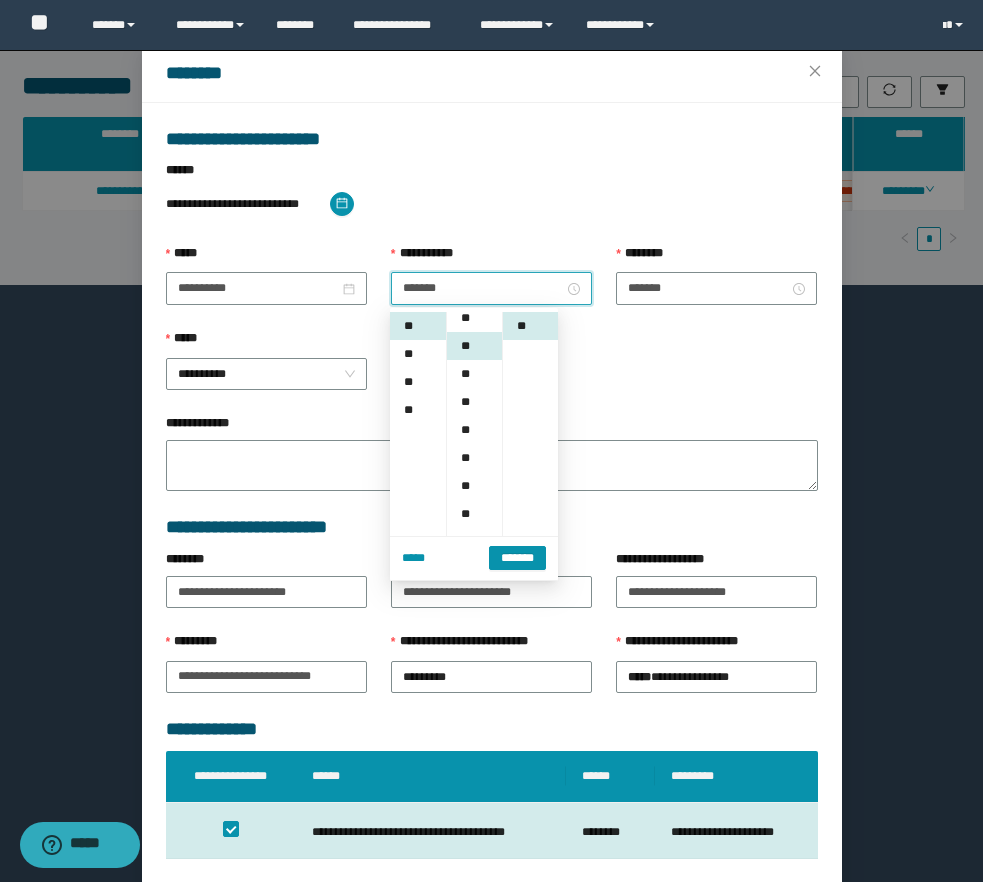 scroll, scrollTop: 56, scrollLeft: 0, axis: vertical 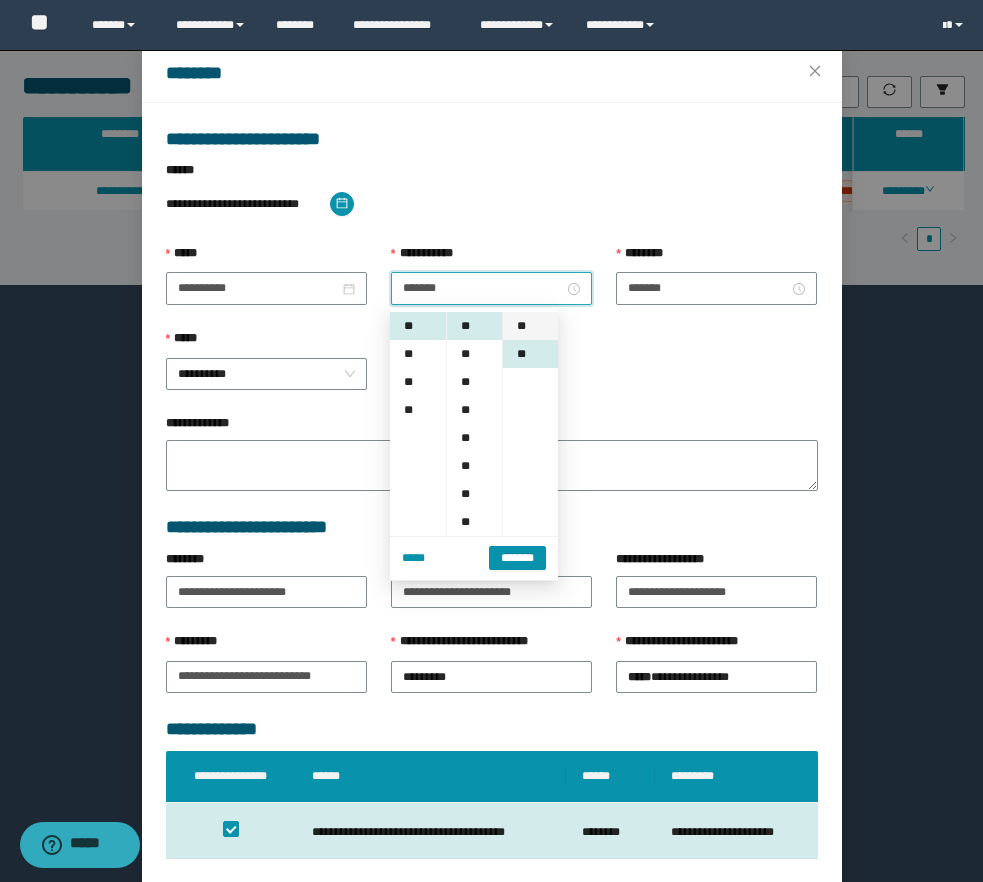 click on "**" at bounding box center (530, 326) 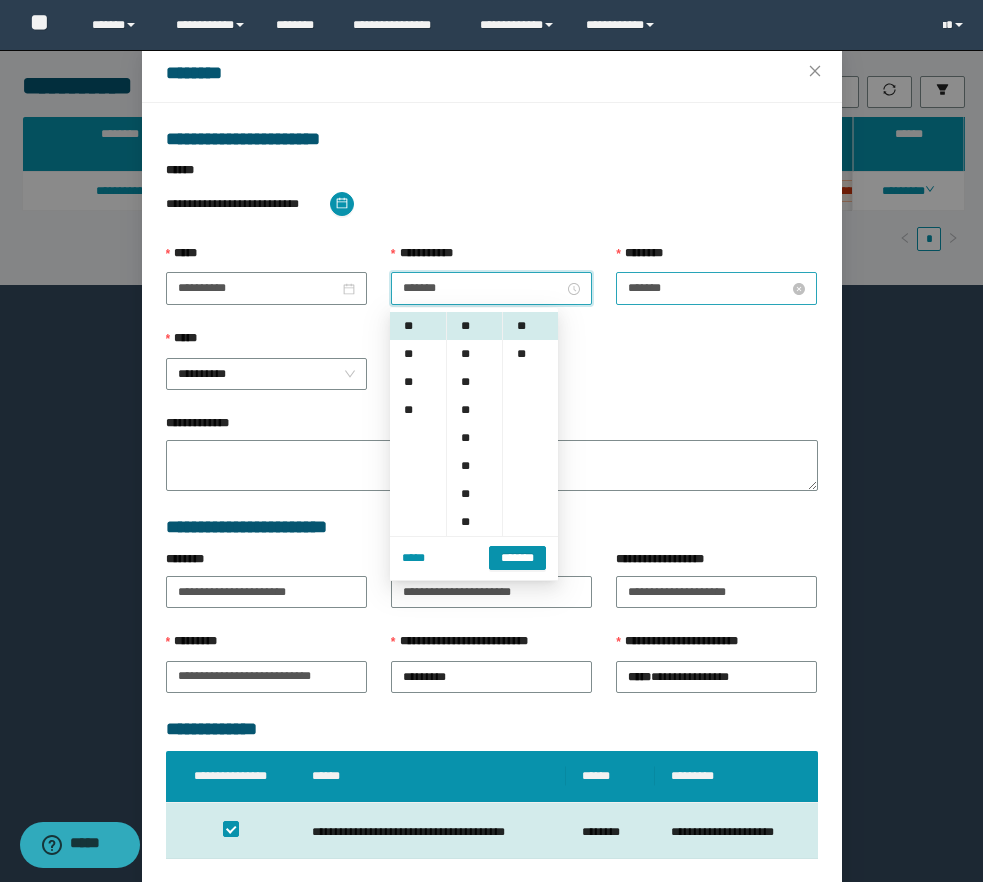click on "*******" at bounding box center (708, 288) 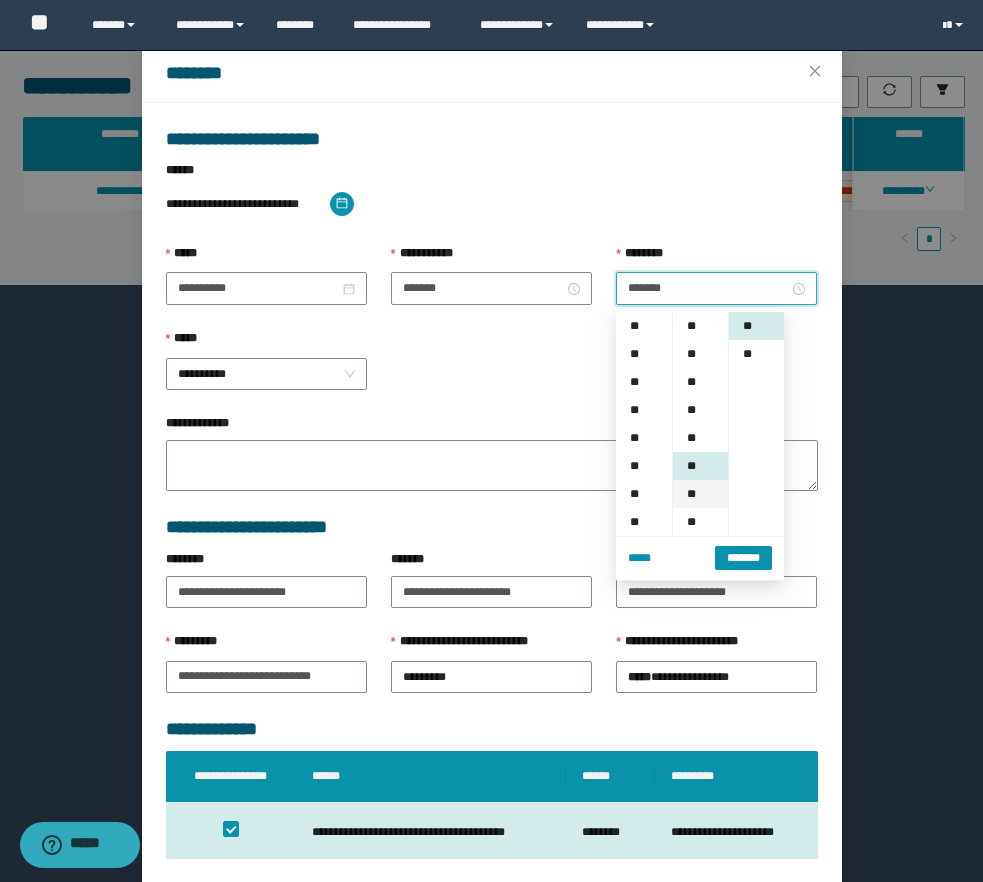 scroll, scrollTop: 140, scrollLeft: 0, axis: vertical 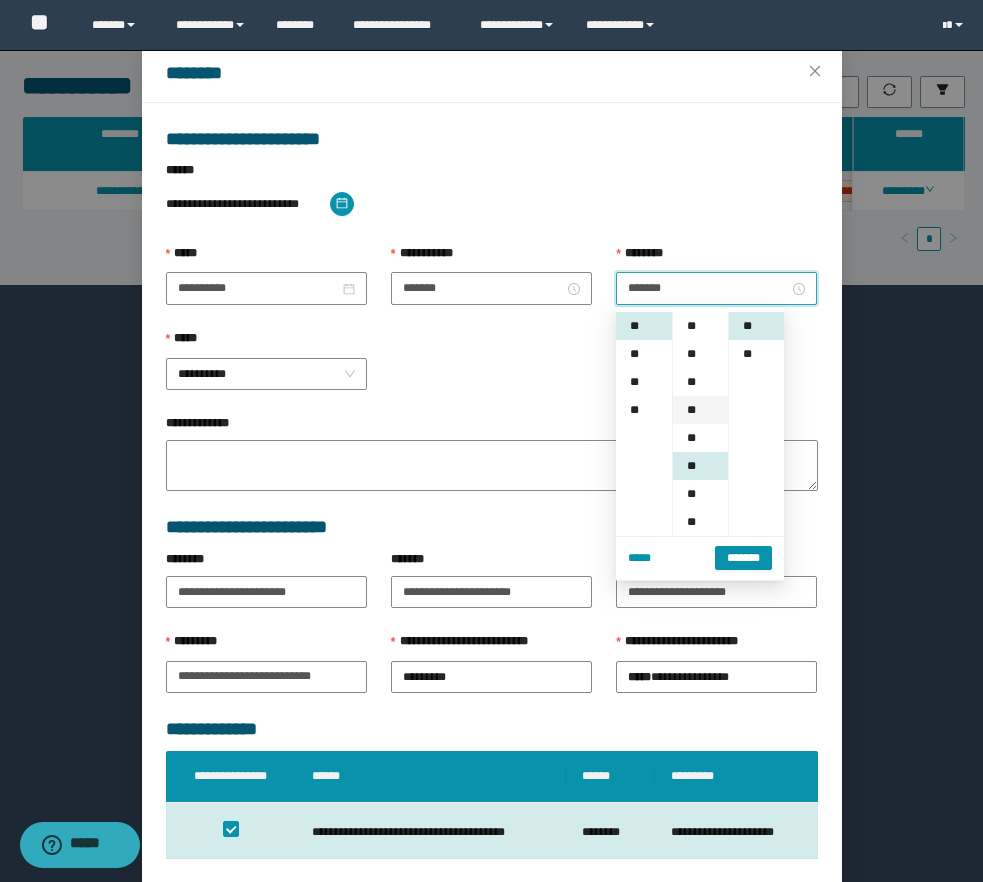 click on "**" at bounding box center (700, 410) 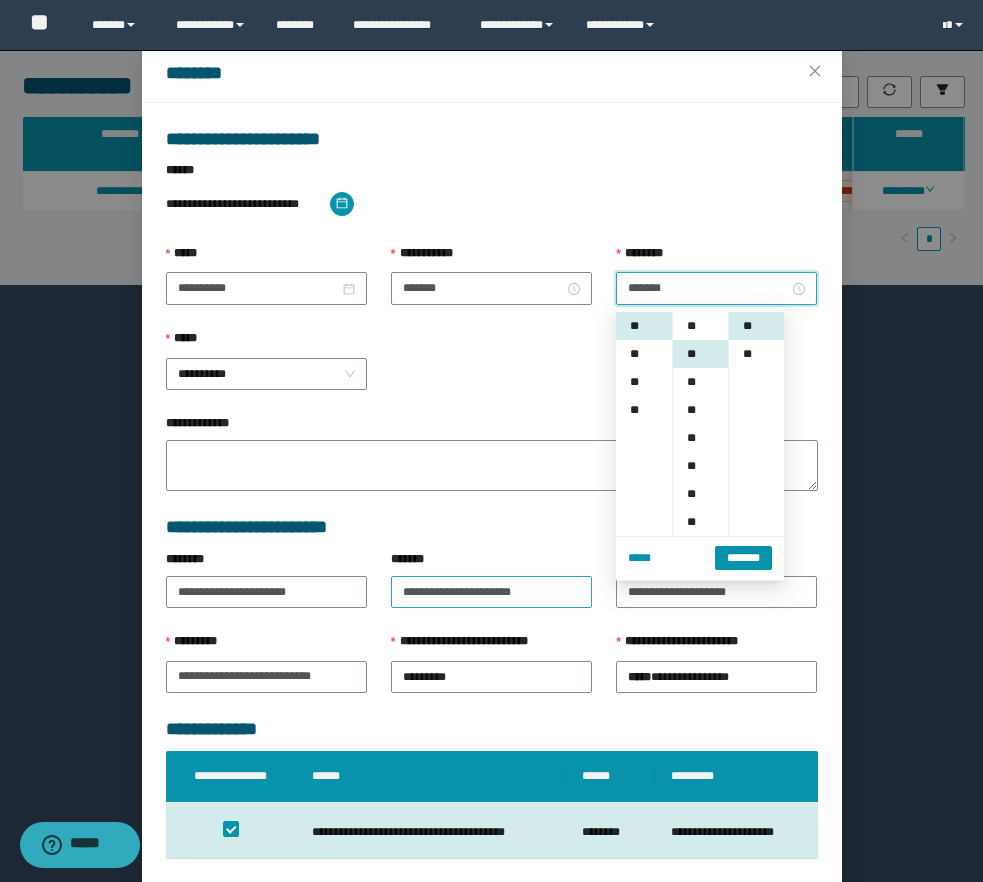 scroll, scrollTop: 84, scrollLeft: 0, axis: vertical 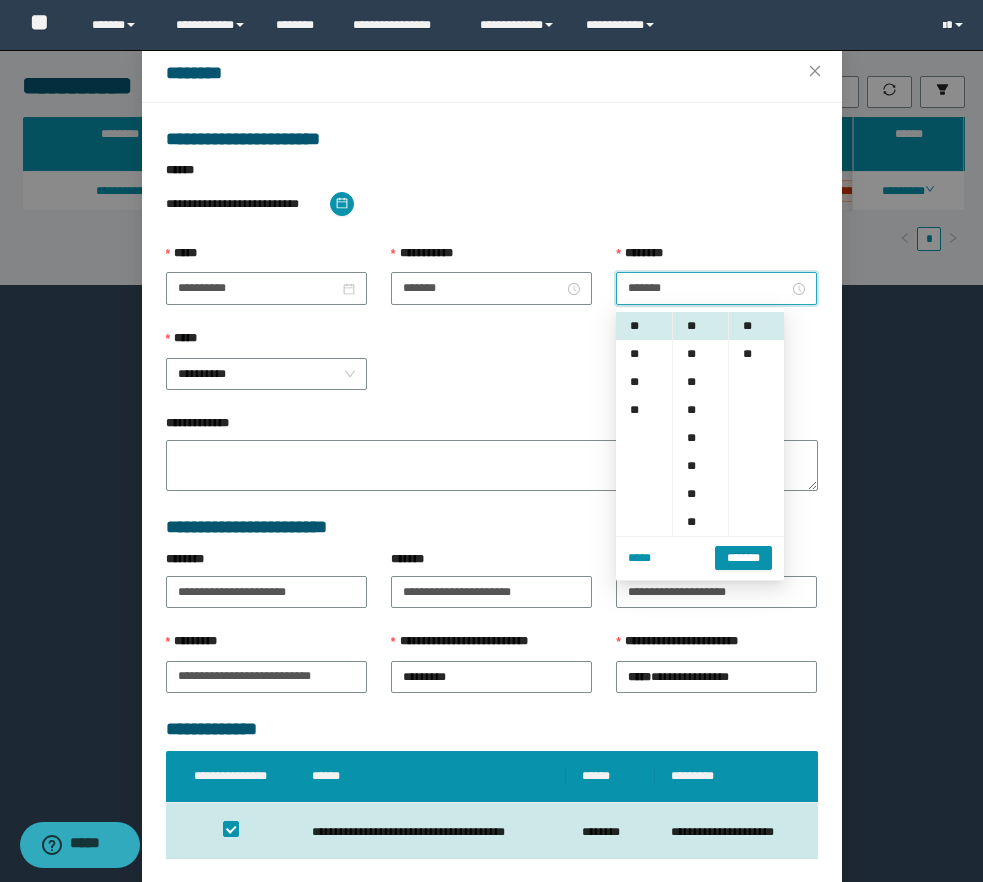 click on "********" at bounding box center [610, 831] 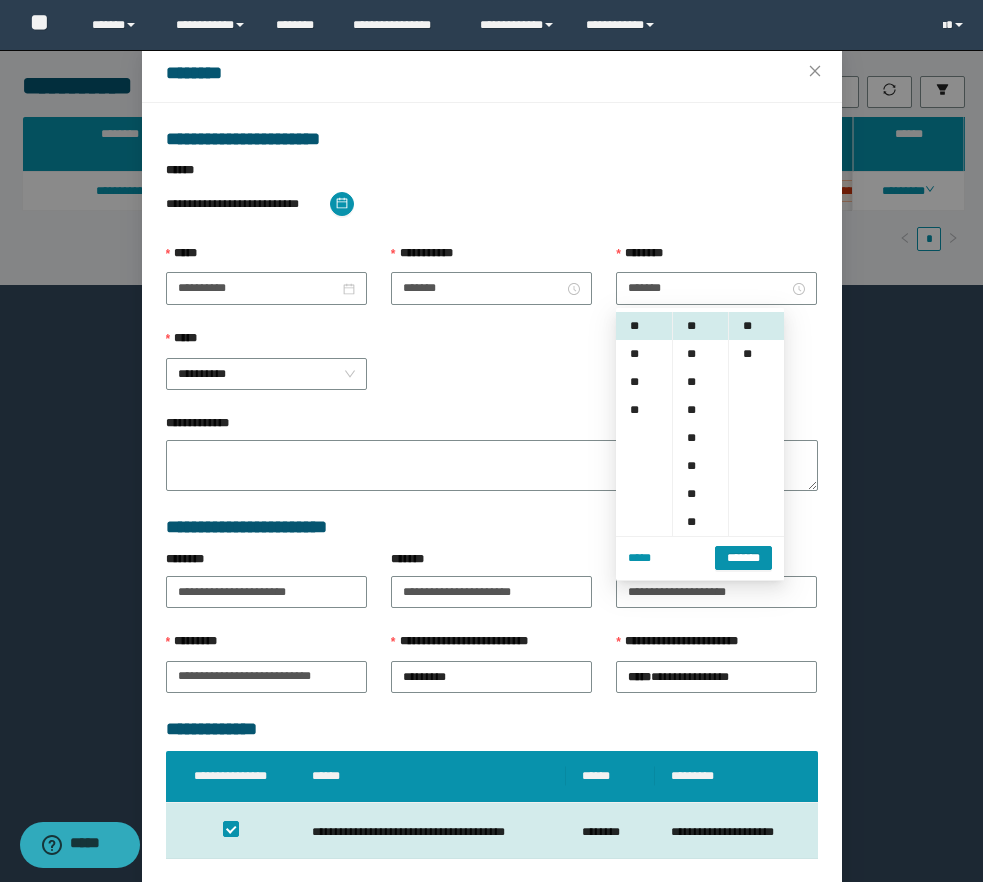 click on "**********" at bounding box center (492, 933) 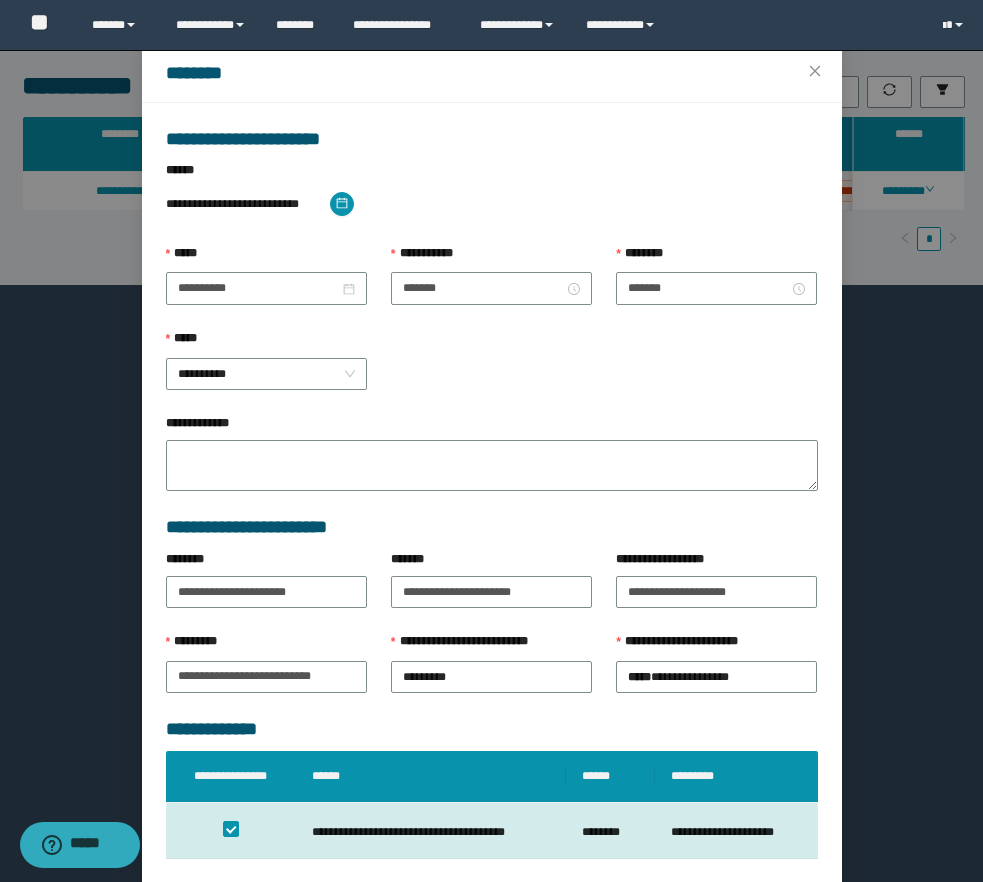 scroll, scrollTop: 155, scrollLeft: 0, axis: vertical 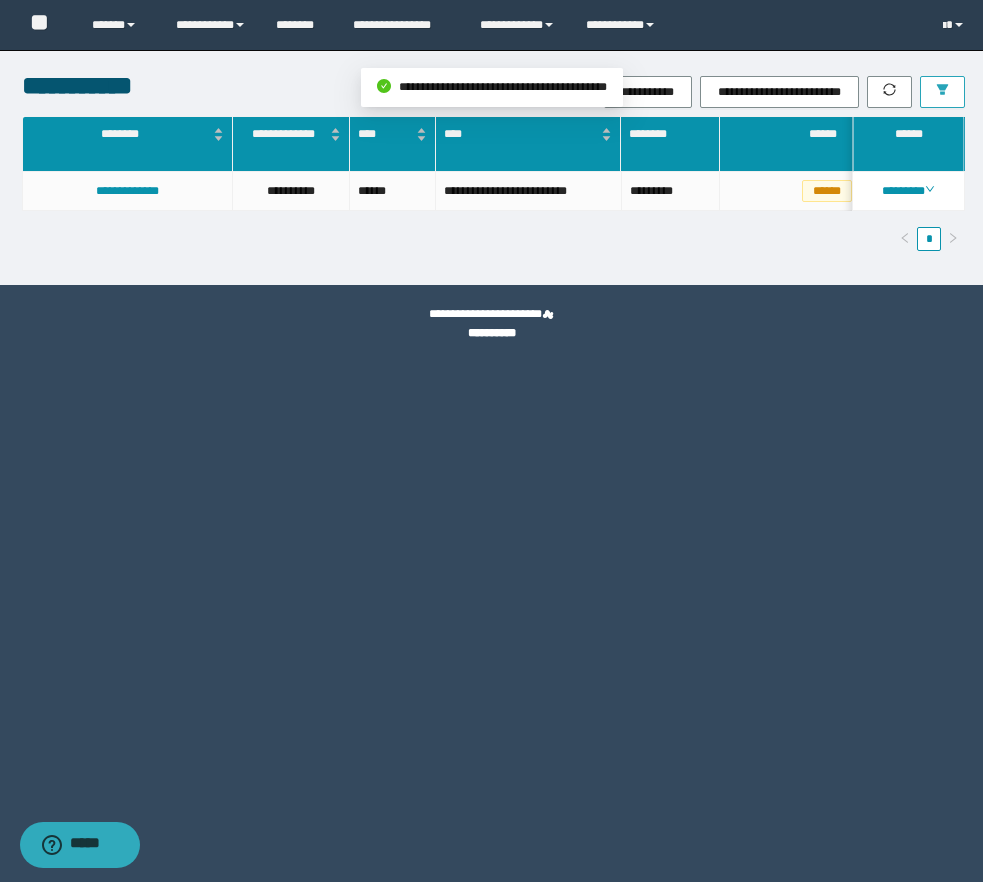click 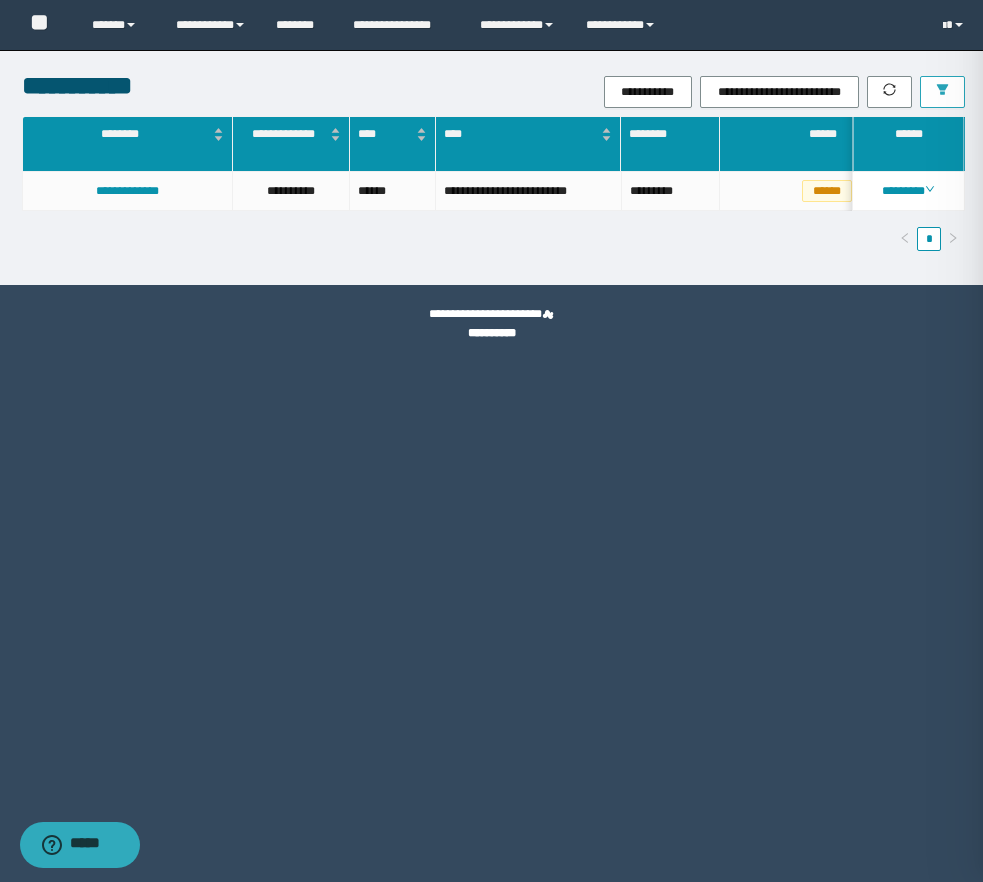 click at bounding box center [491, 441] 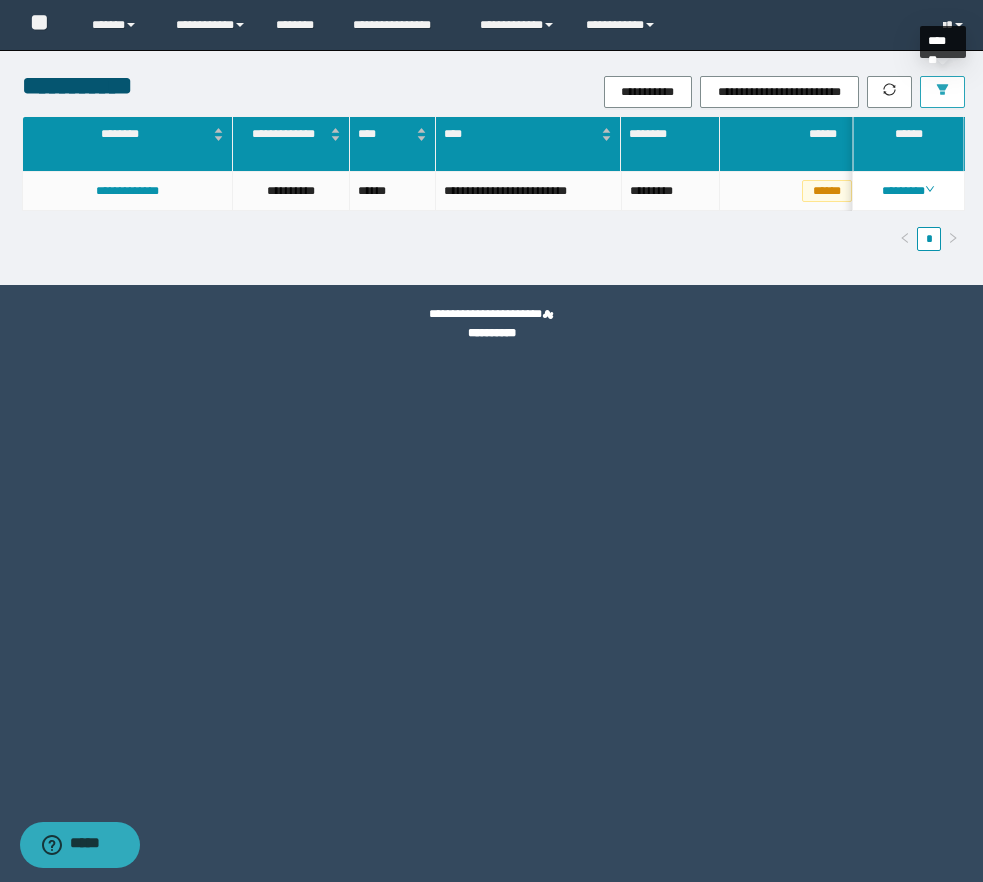 click at bounding box center [942, 92] 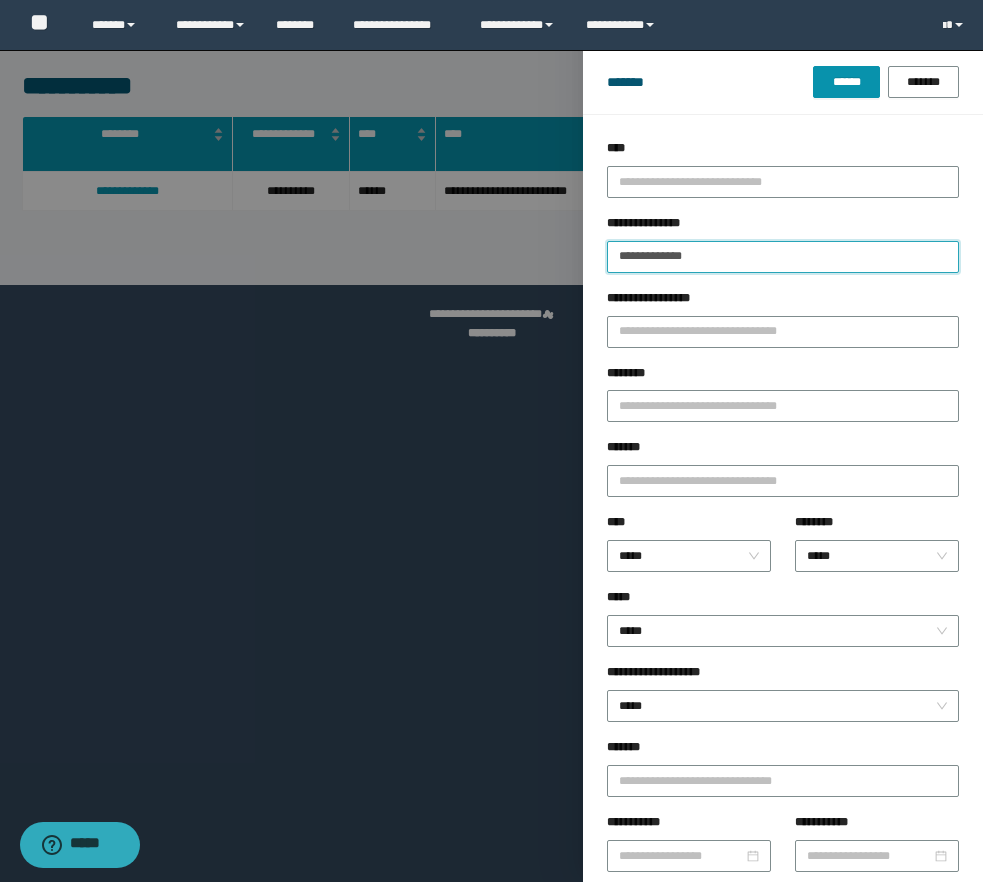 click on "**********" at bounding box center (783, 257) 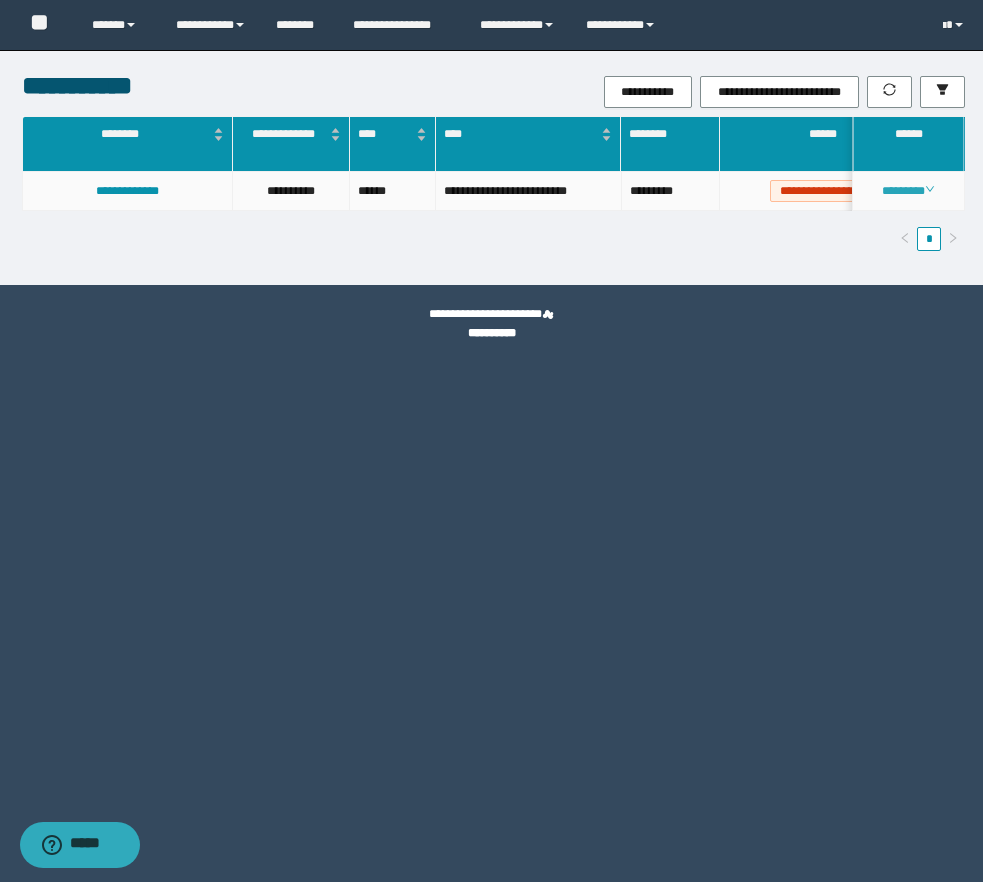 click on "********" at bounding box center (908, 191) 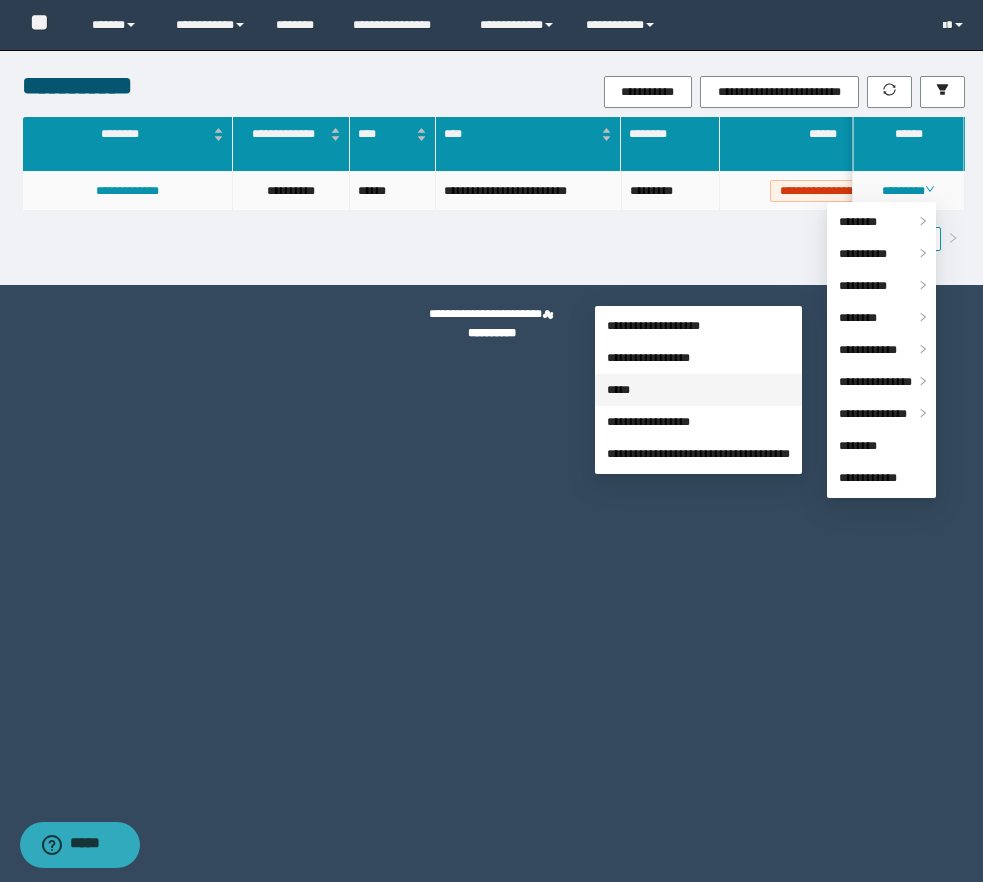 click on "*****" at bounding box center (618, 390) 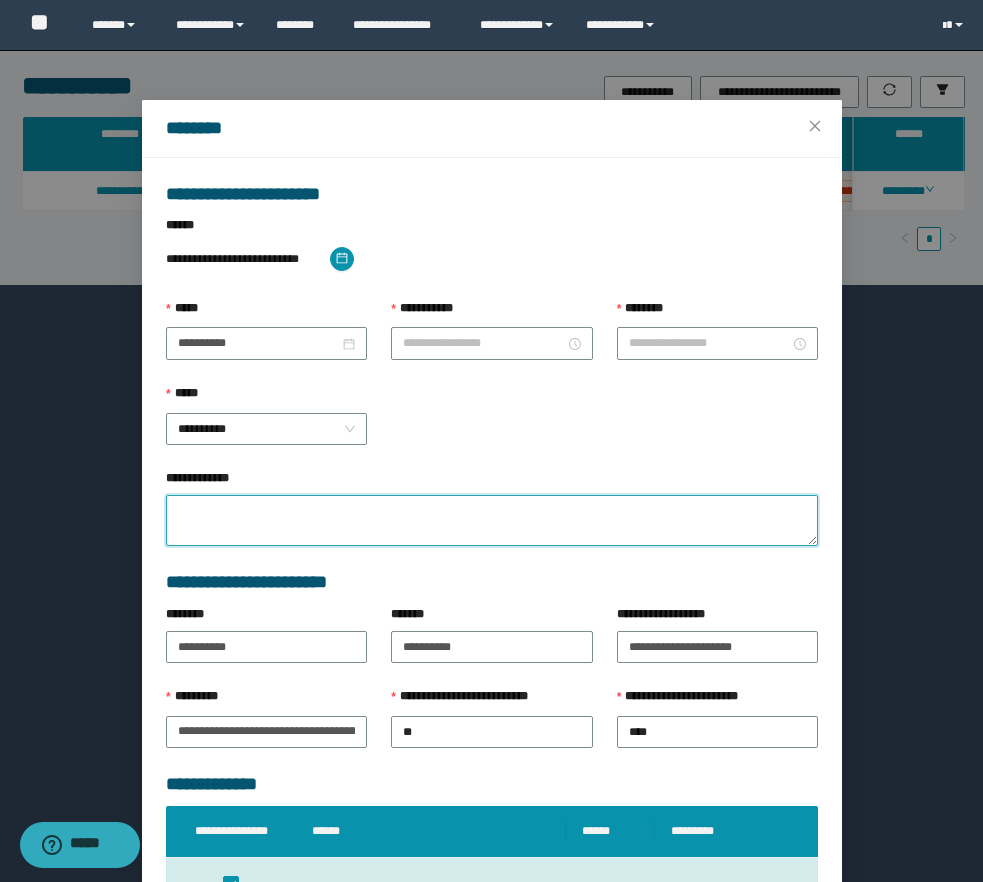 scroll, scrollTop: 55, scrollLeft: 0, axis: vertical 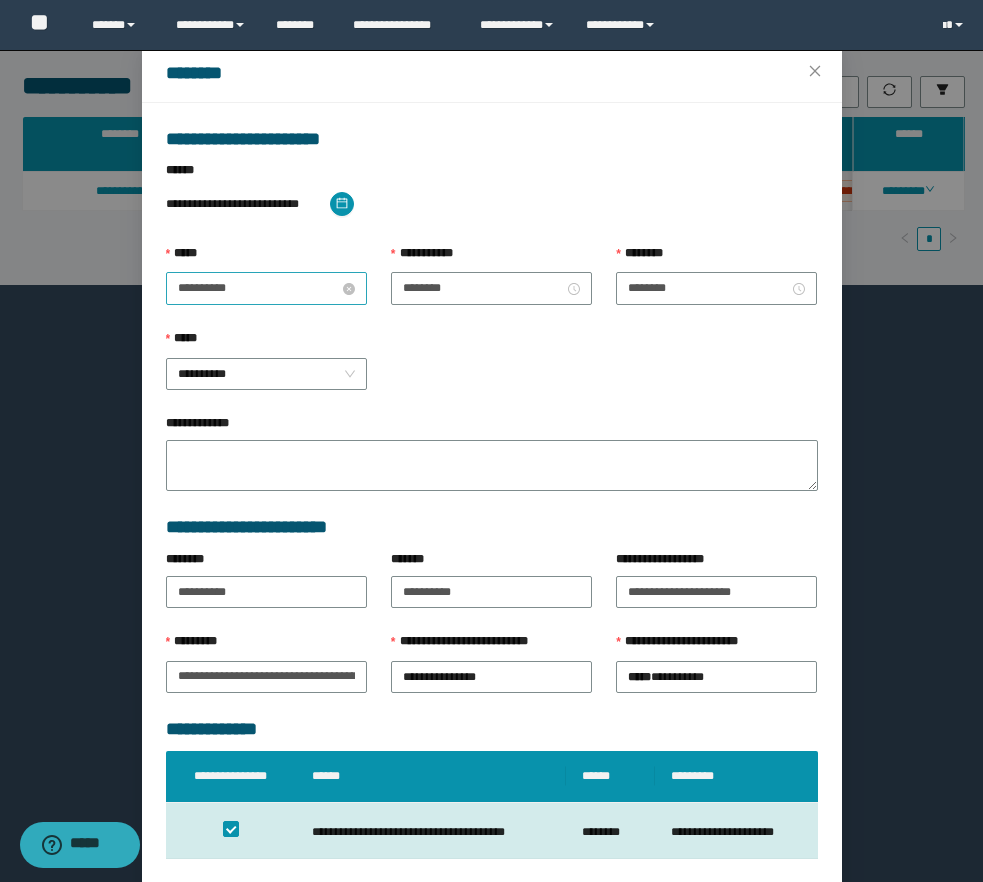click on "**********" at bounding box center [258, 288] 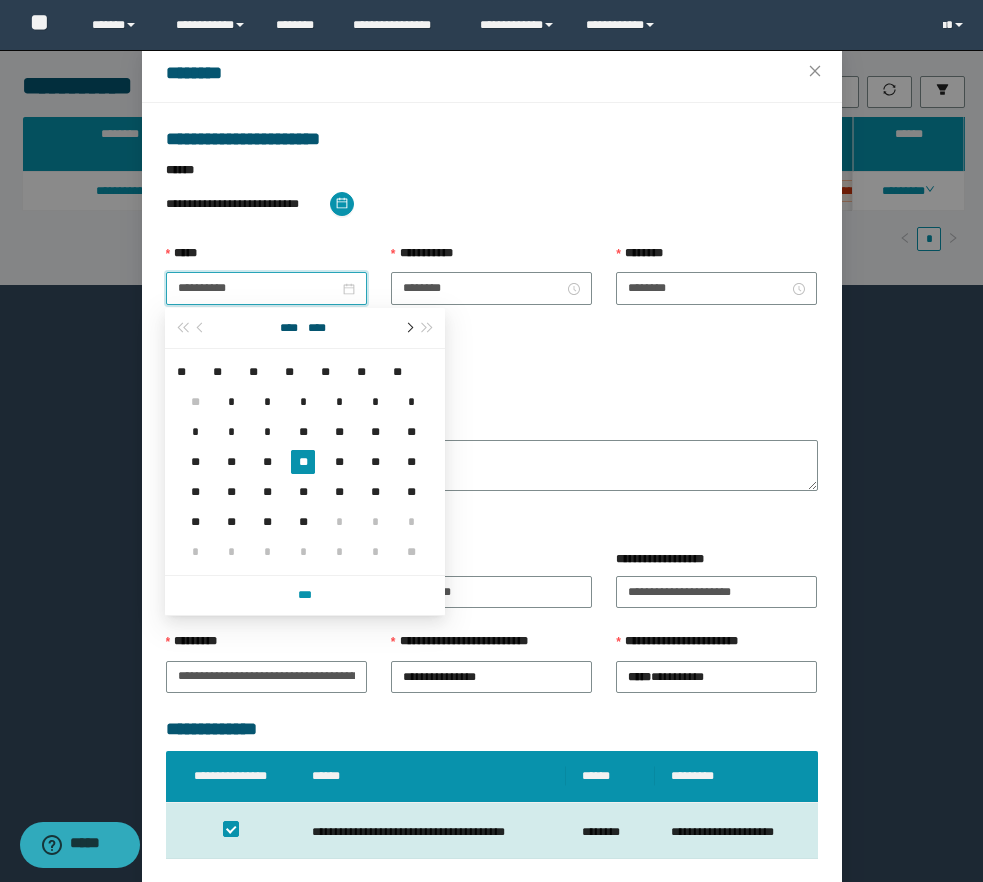 click at bounding box center [408, 328] 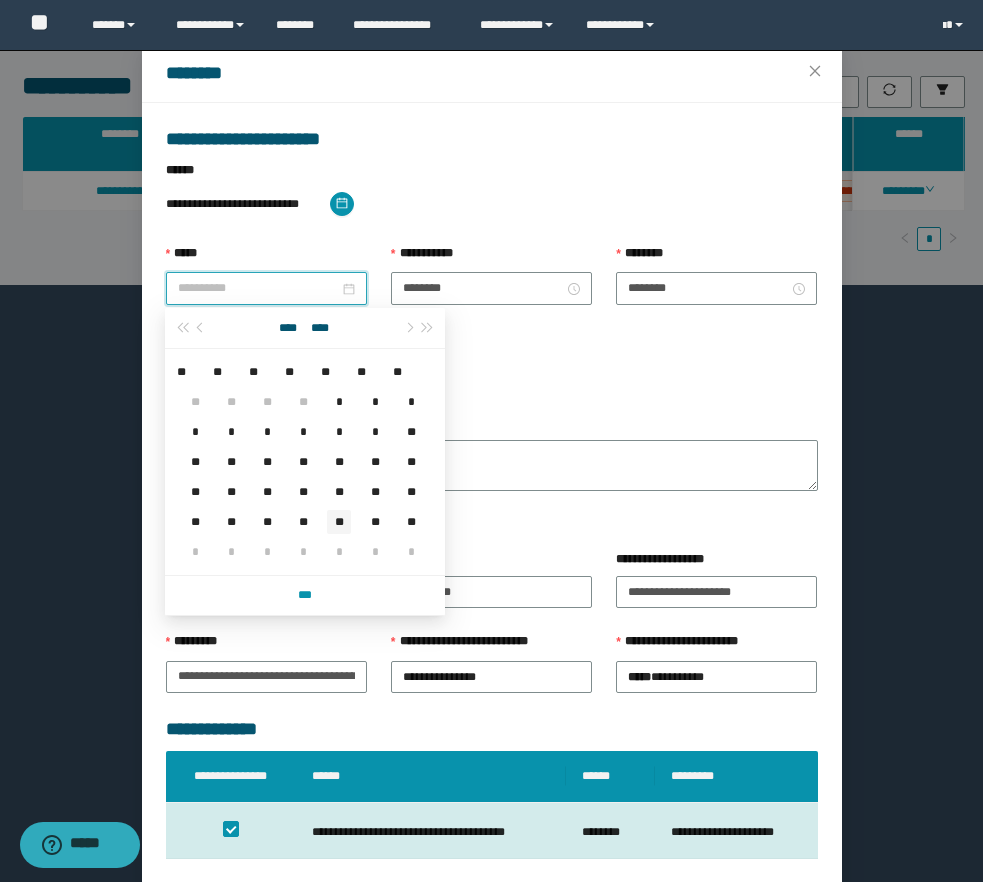 click on "**" at bounding box center (339, 522) 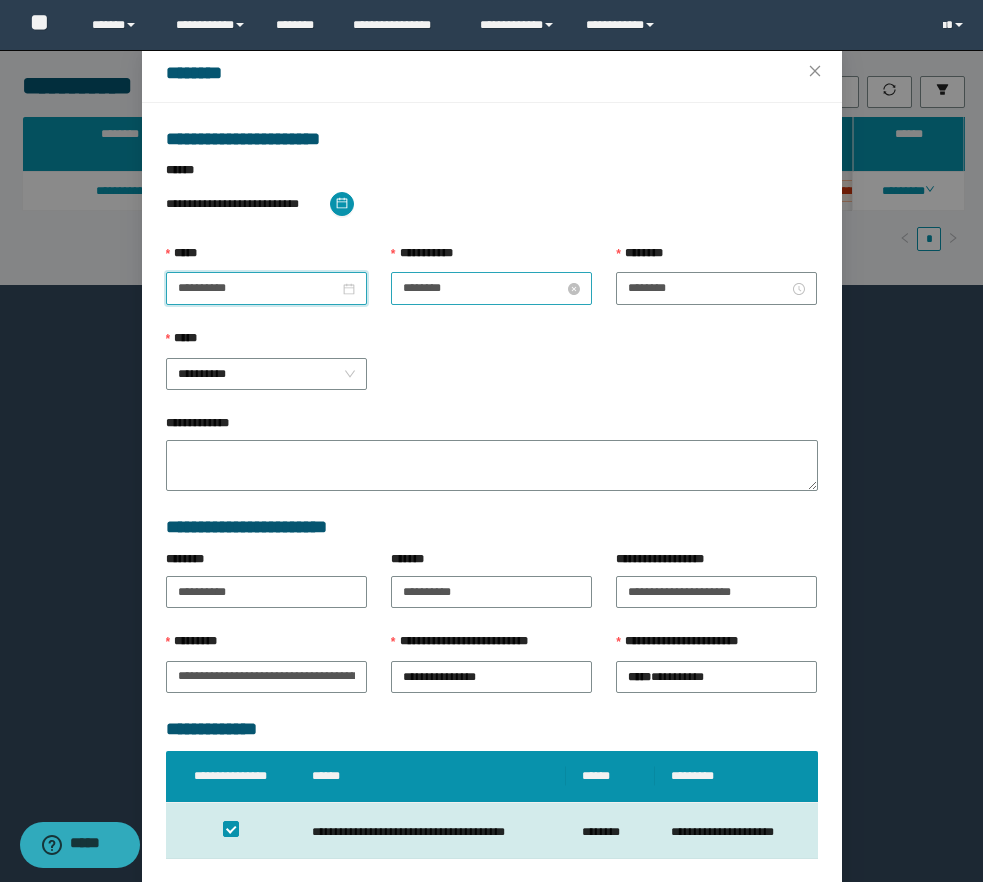 click on "********" at bounding box center [483, 288] 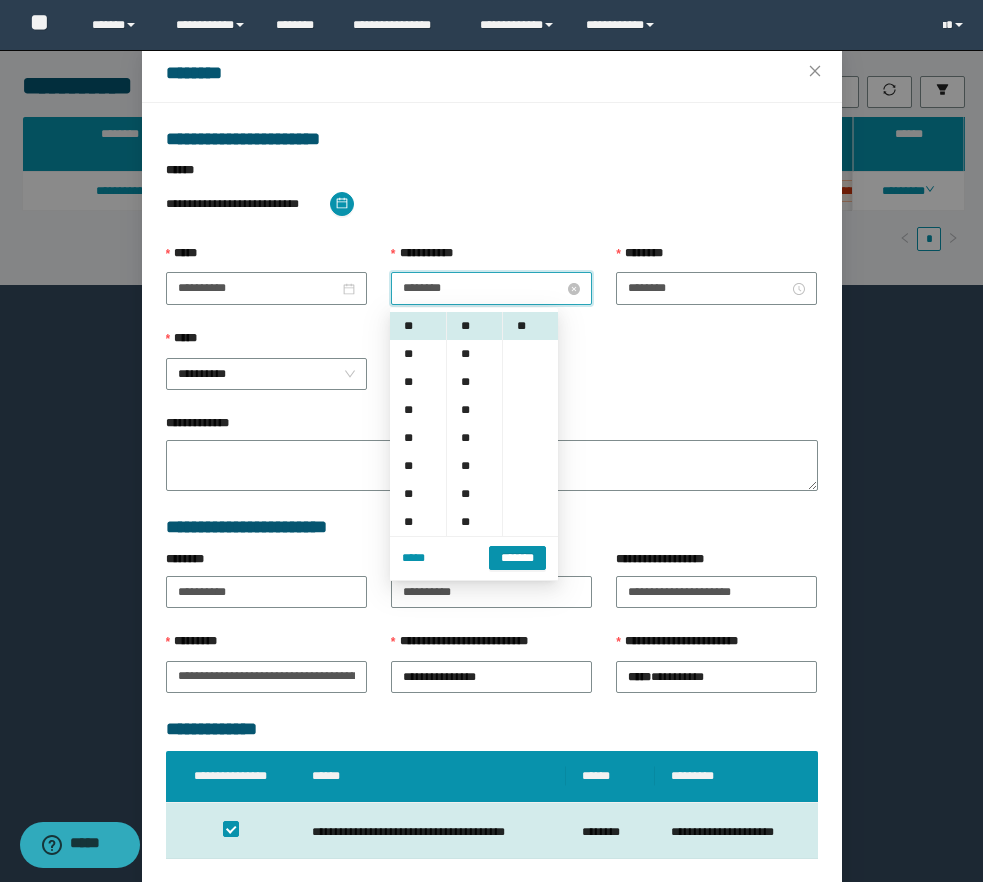 scroll, scrollTop: 28, scrollLeft: 0, axis: vertical 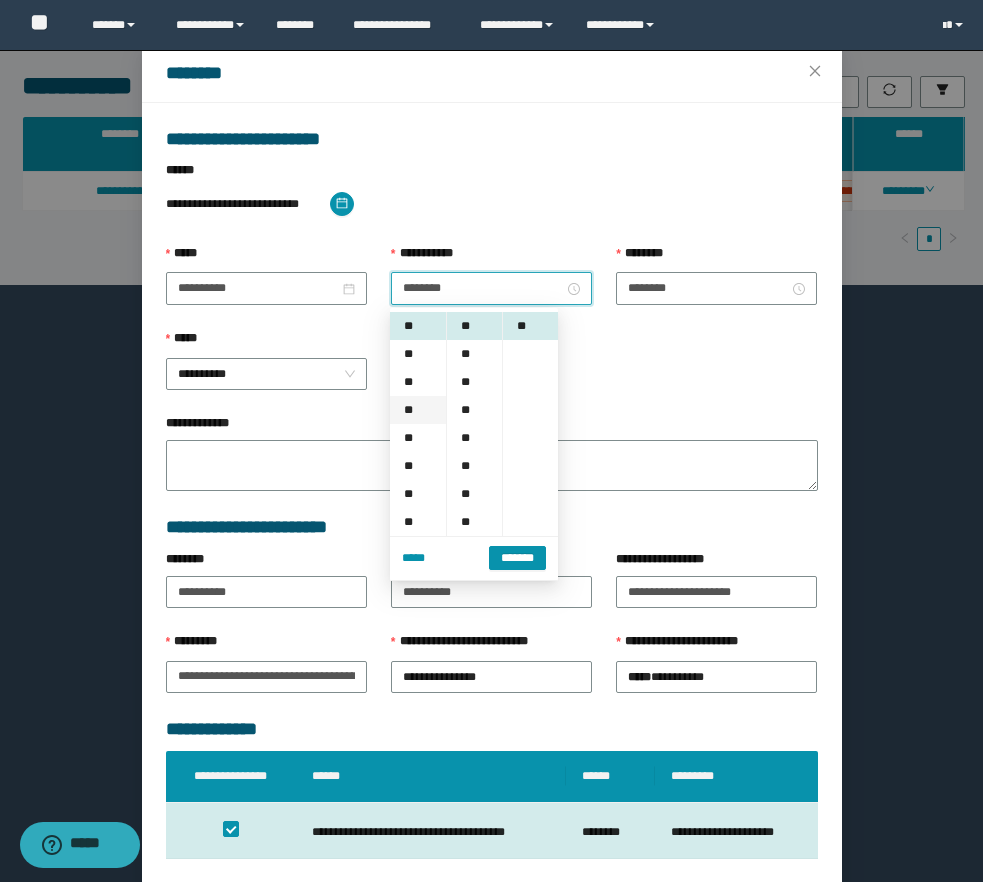click on "**" at bounding box center (418, 410) 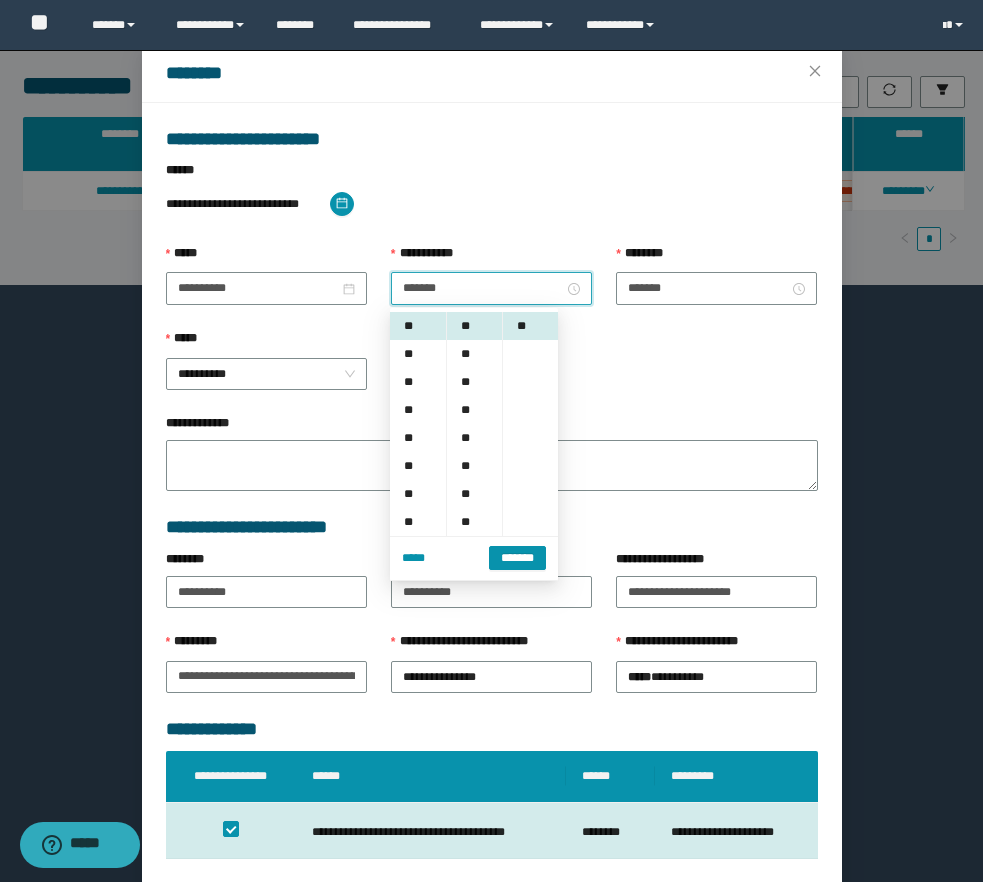 scroll, scrollTop: 56, scrollLeft: 0, axis: vertical 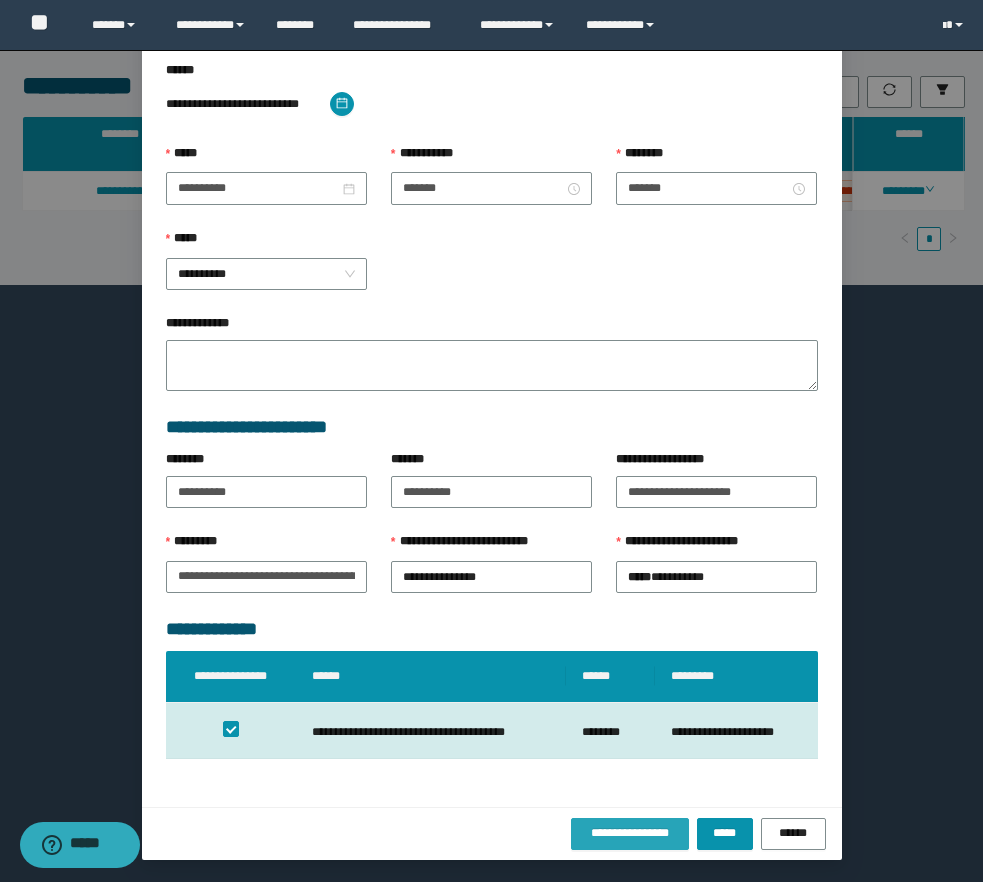 click on "**********" at bounding box center [630, 833] 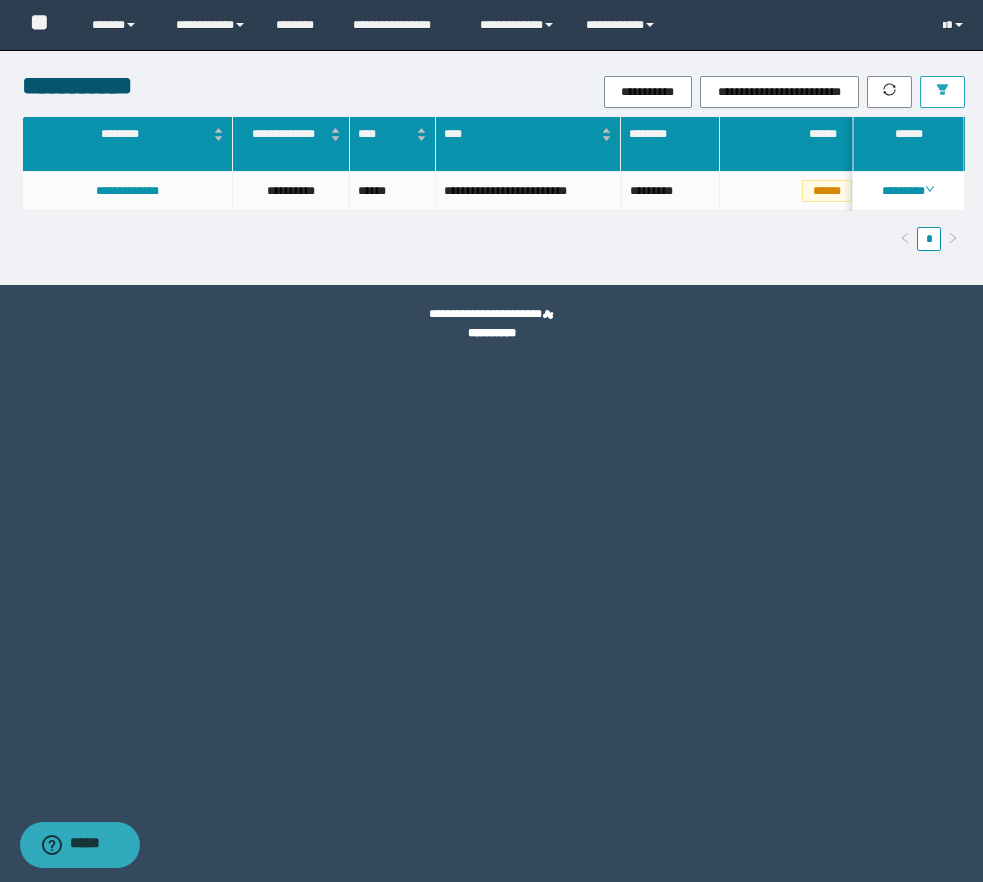 click 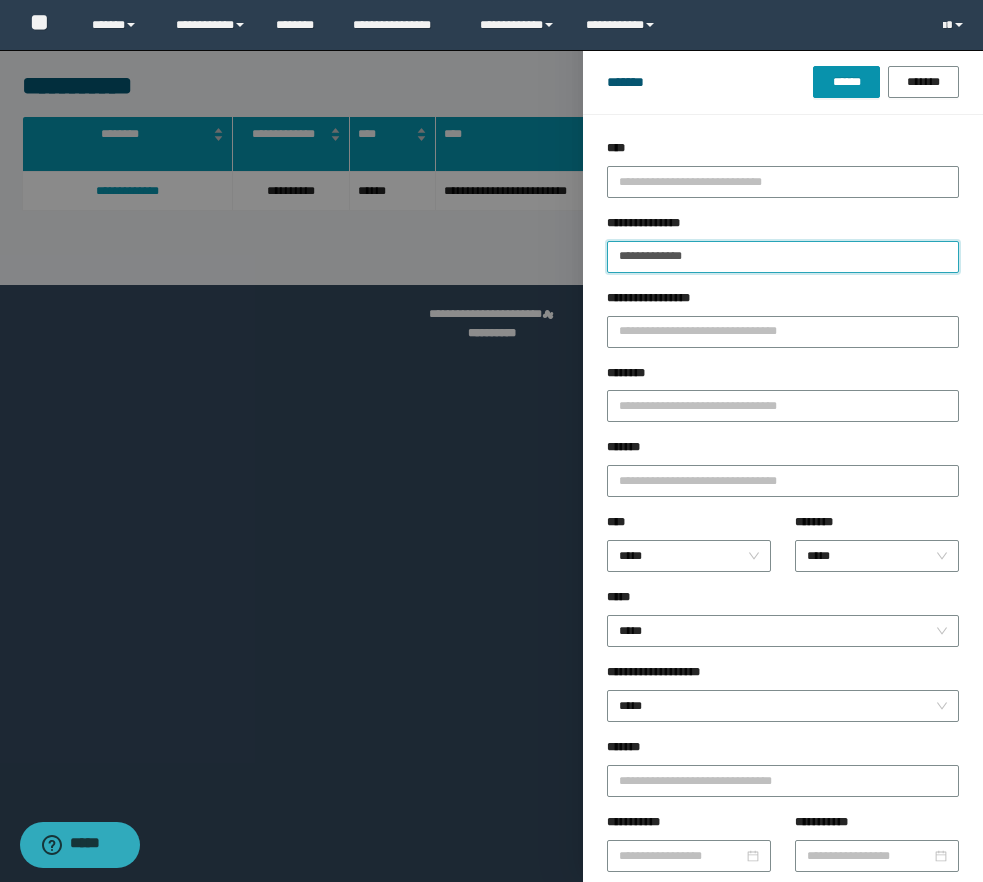 click on "**********" at bounding box center (783, 257) 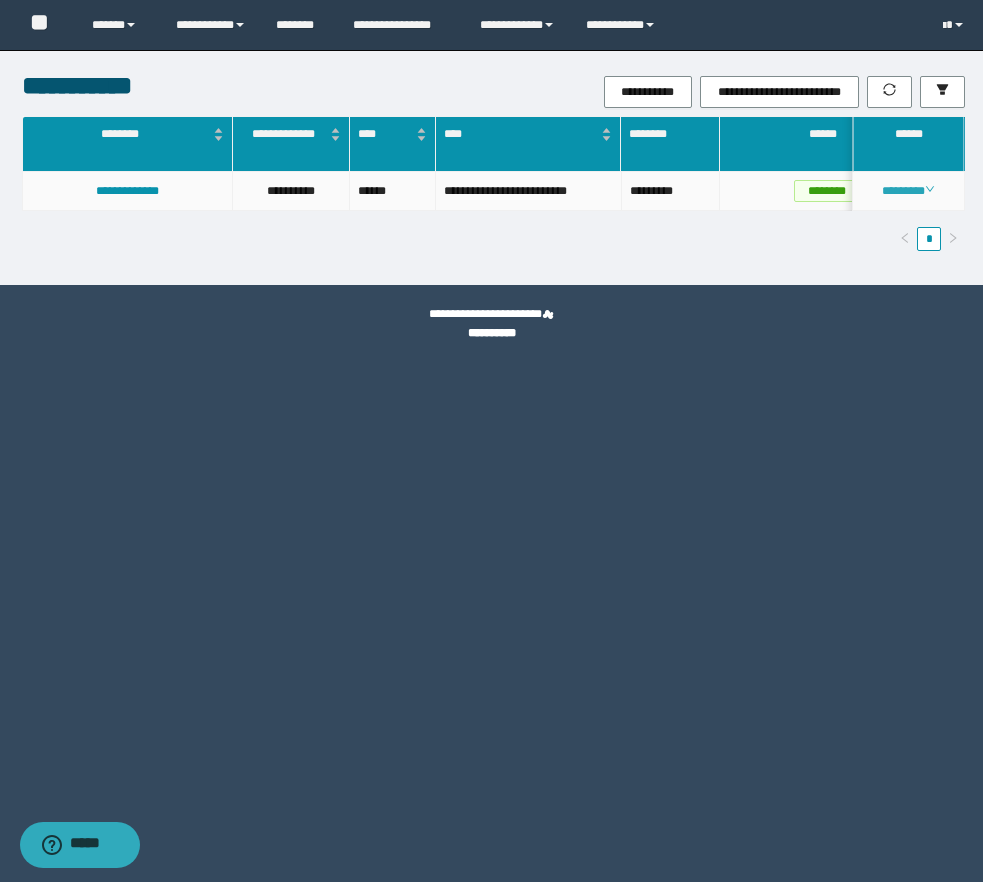 click on "********" at bounding box center (908, 191) 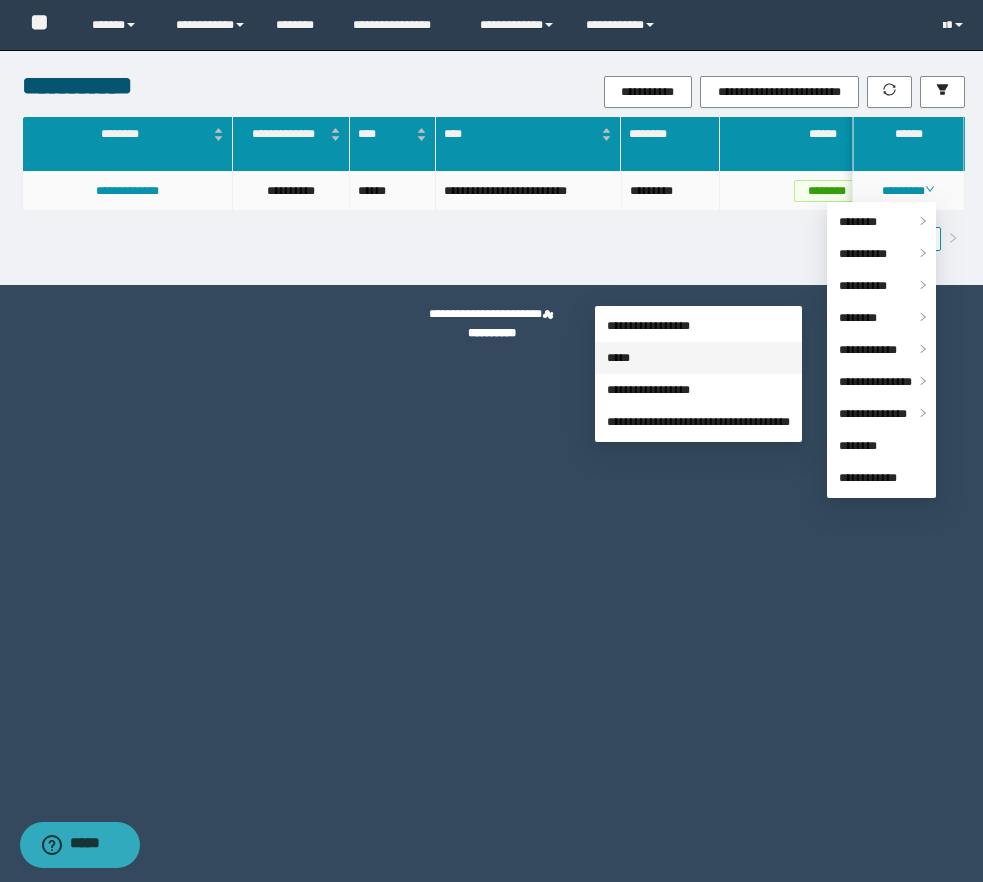 click on "*****" at bounding box center (618, 358) 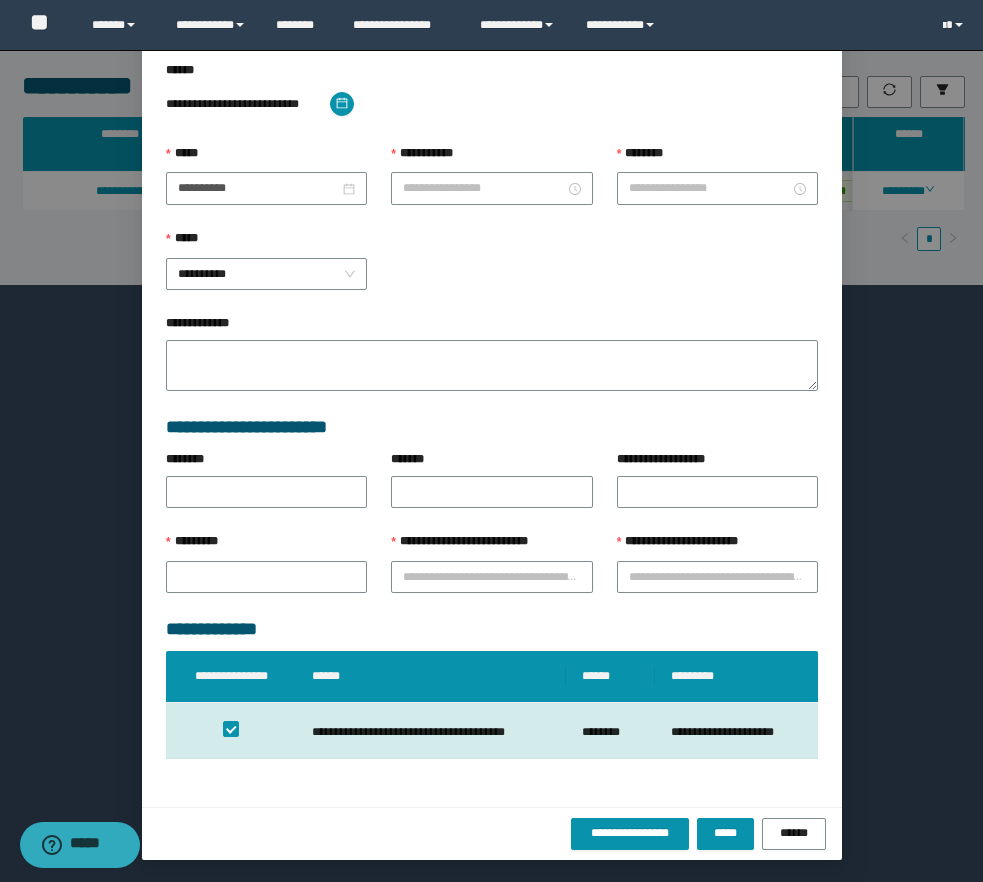 scroll, scrollTop: 55, scrollLeft: 0, axis: vertical 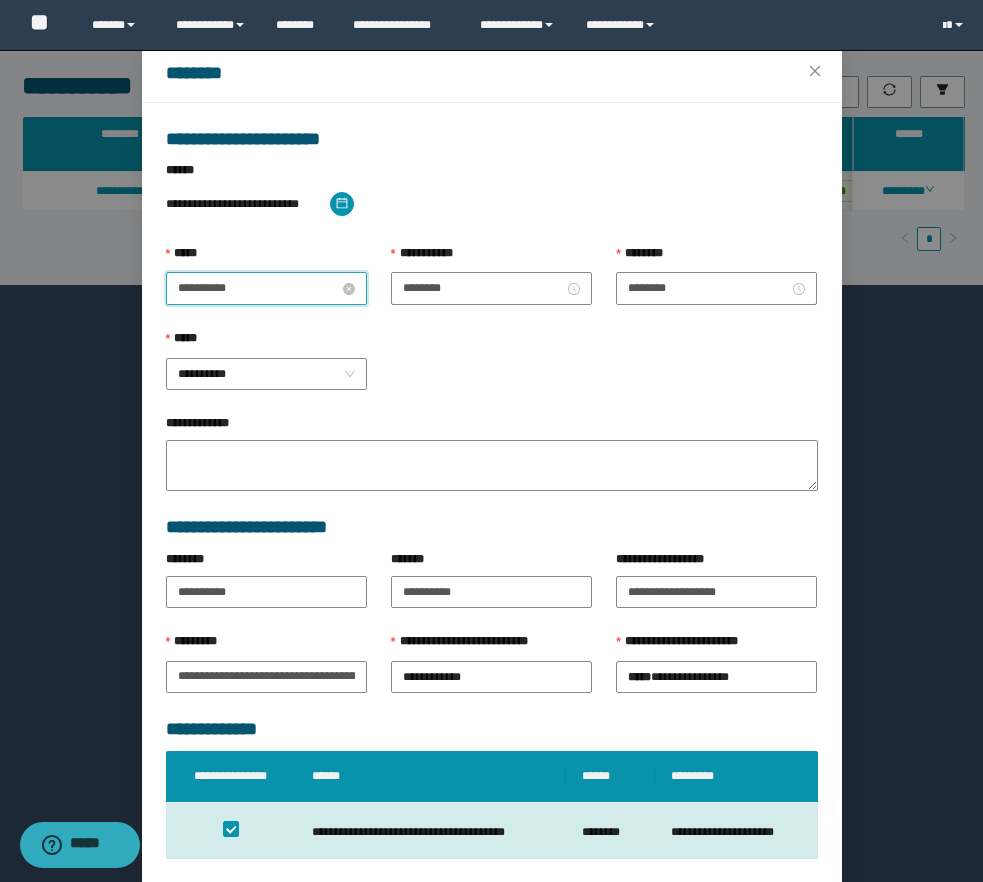 click on "**********" at bounding box center (258, 288) 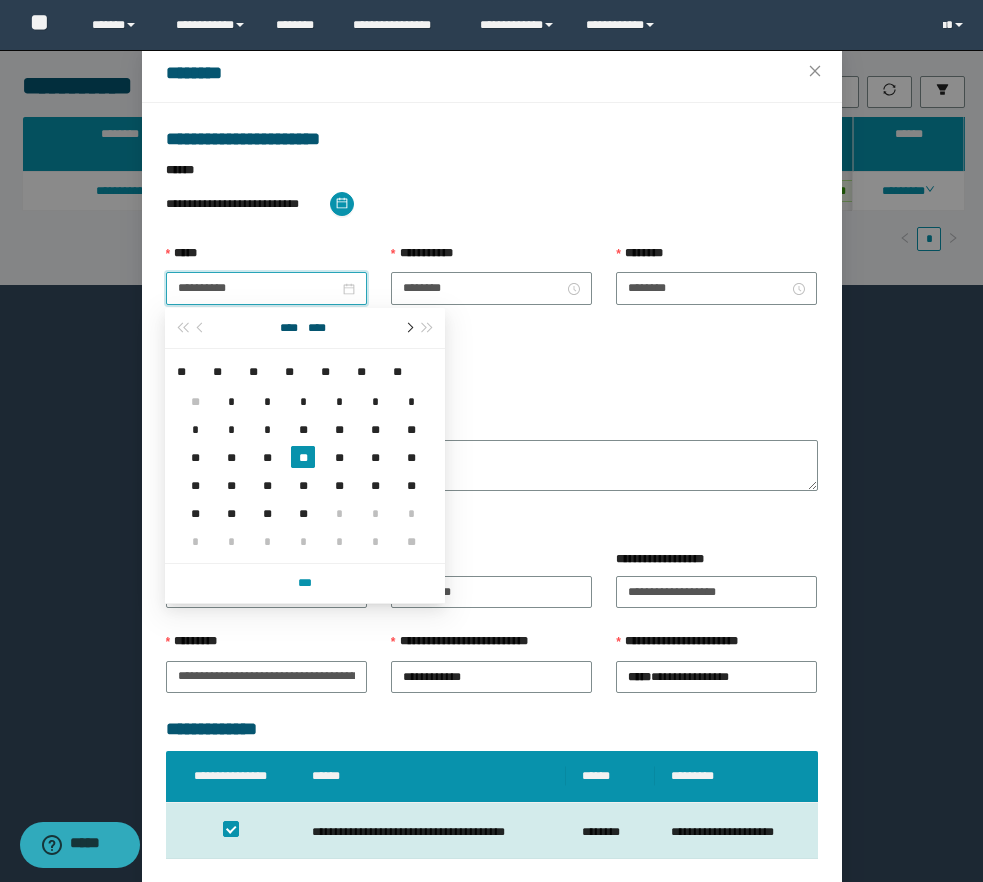 click at bounding box center [408, 328] 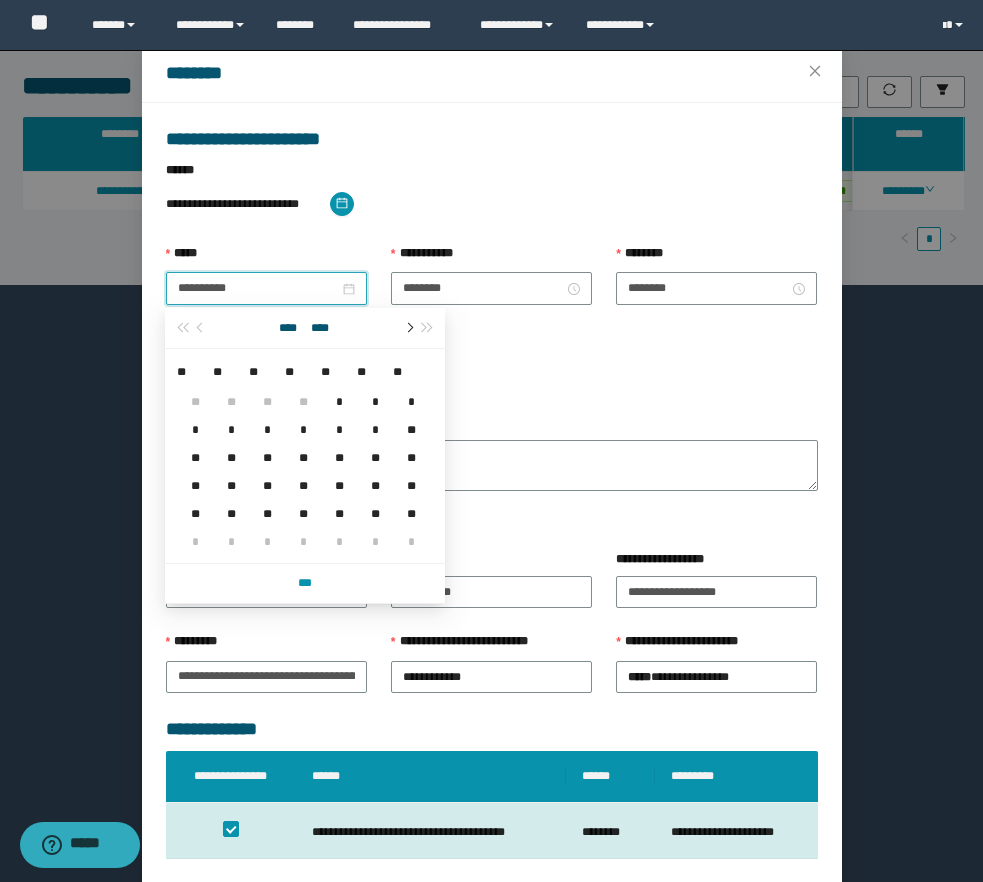 click at bounding box center [408, 328] 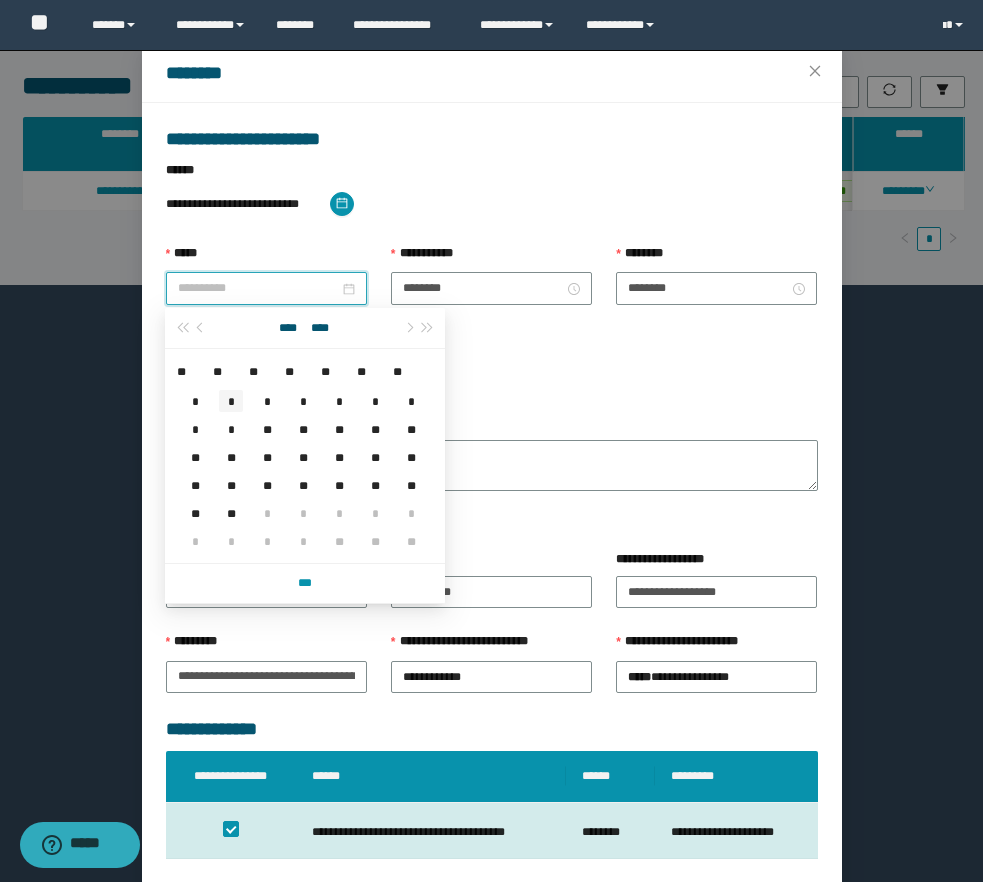 click on "*" at bounding box center [231, 401] 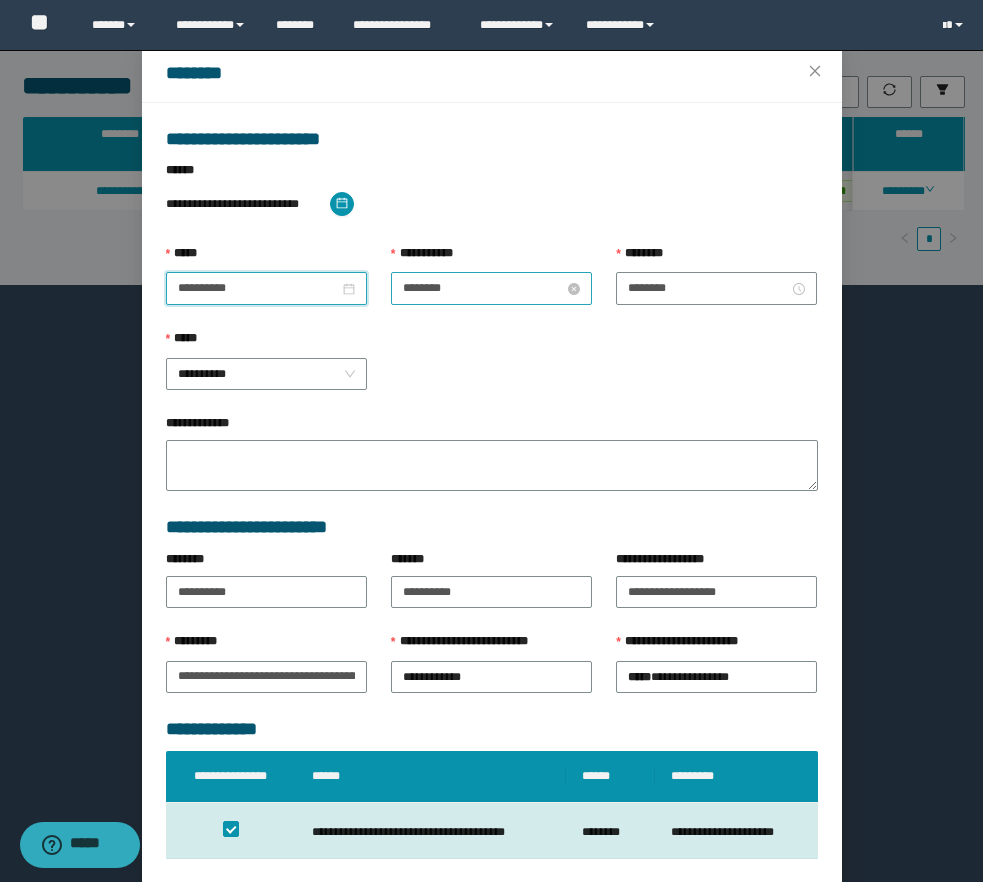 click on "********" at bounding box center [483, 288] 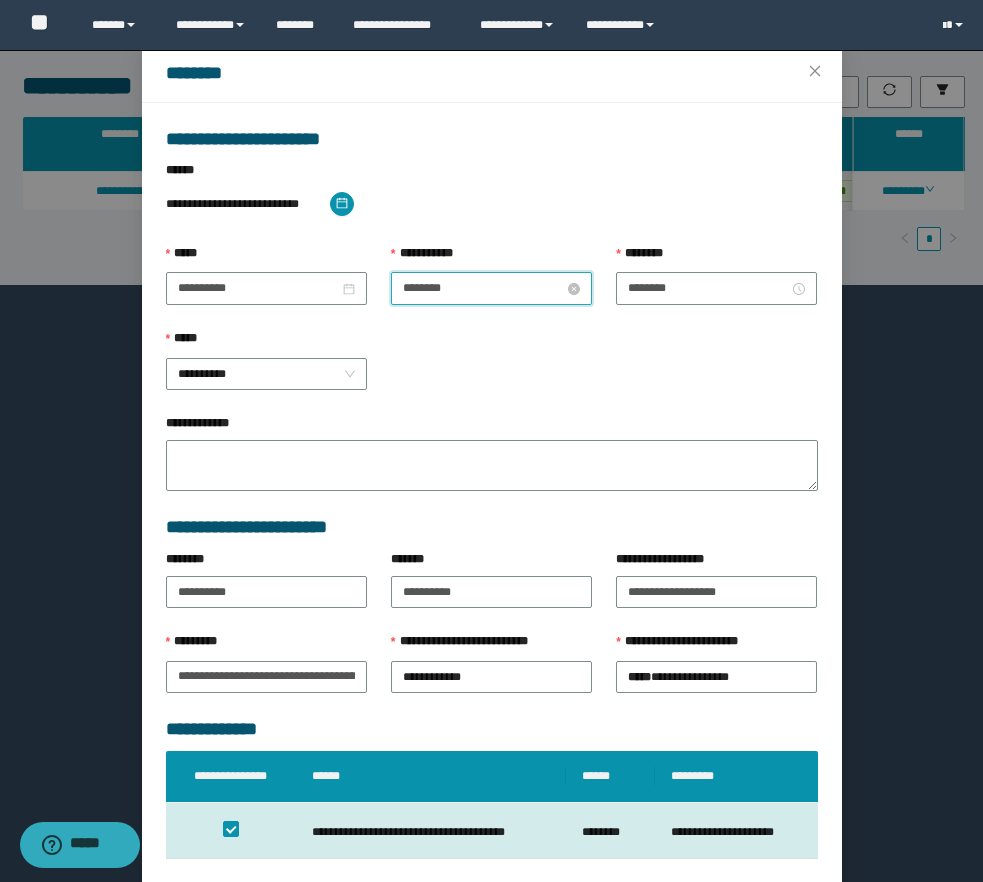 scroll, scrollTop: 0, scrollLeft: 0, axis: both 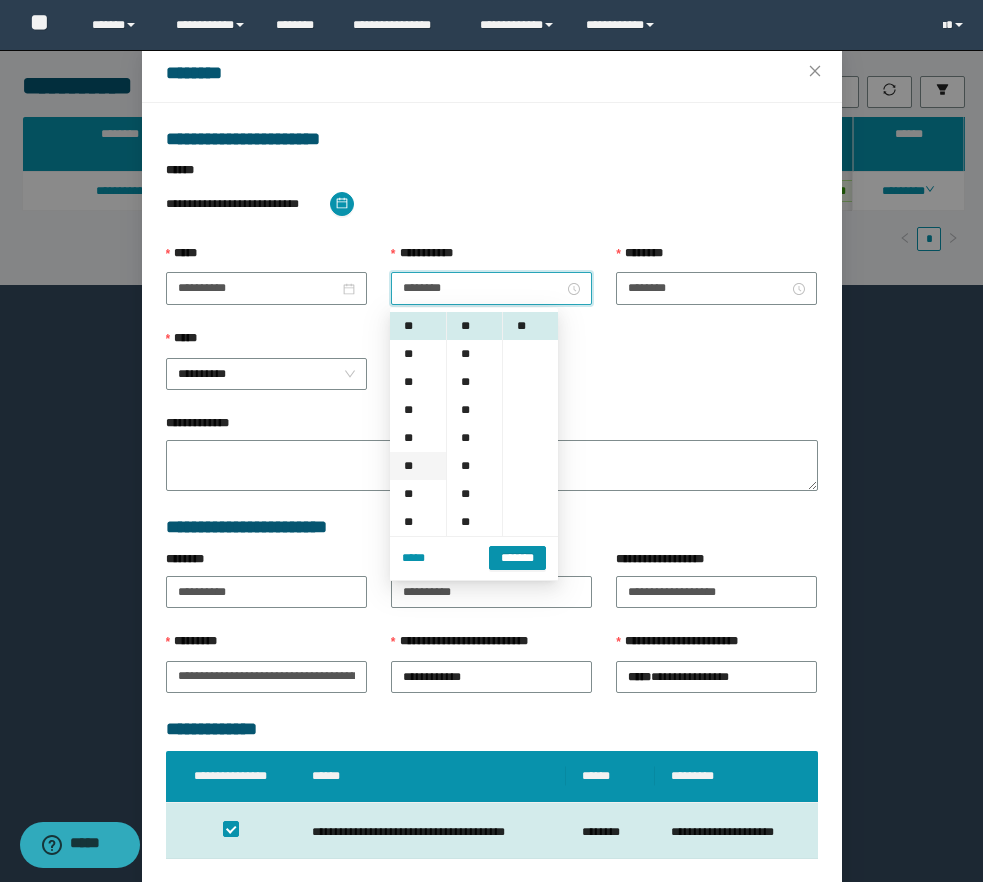 click on "**" at bounding box center (418, 466) 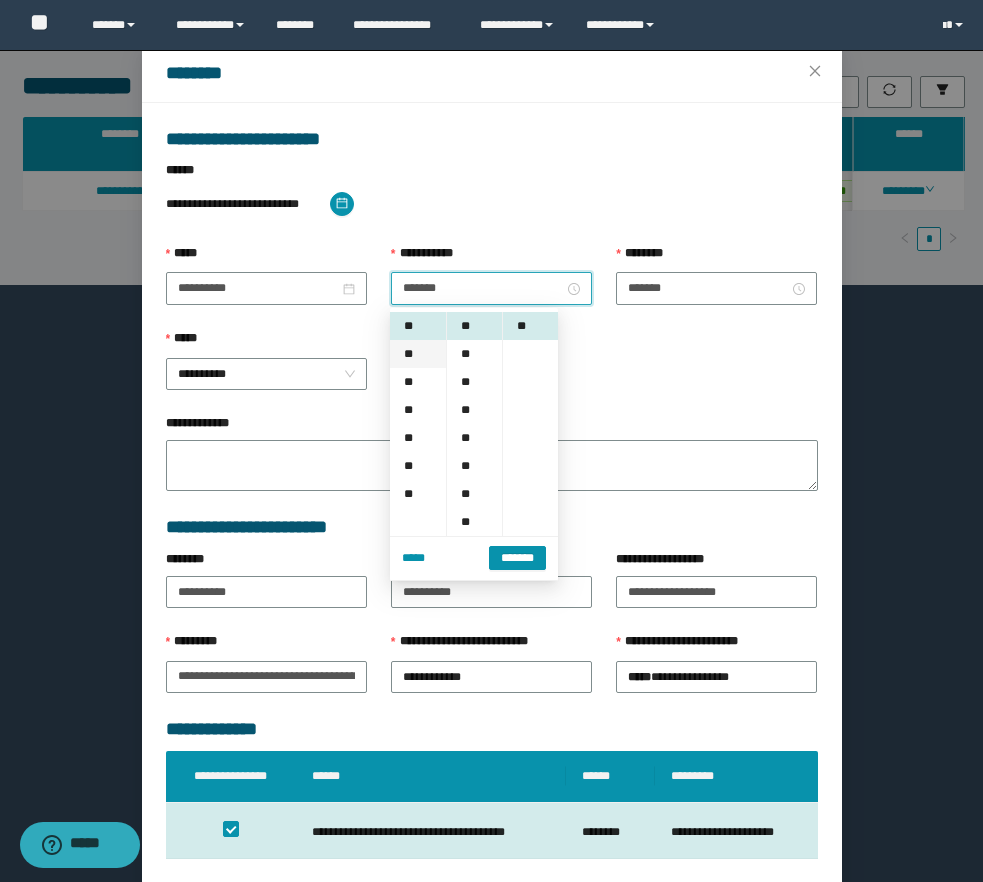 click on "**" at bounding box center [418, 354] 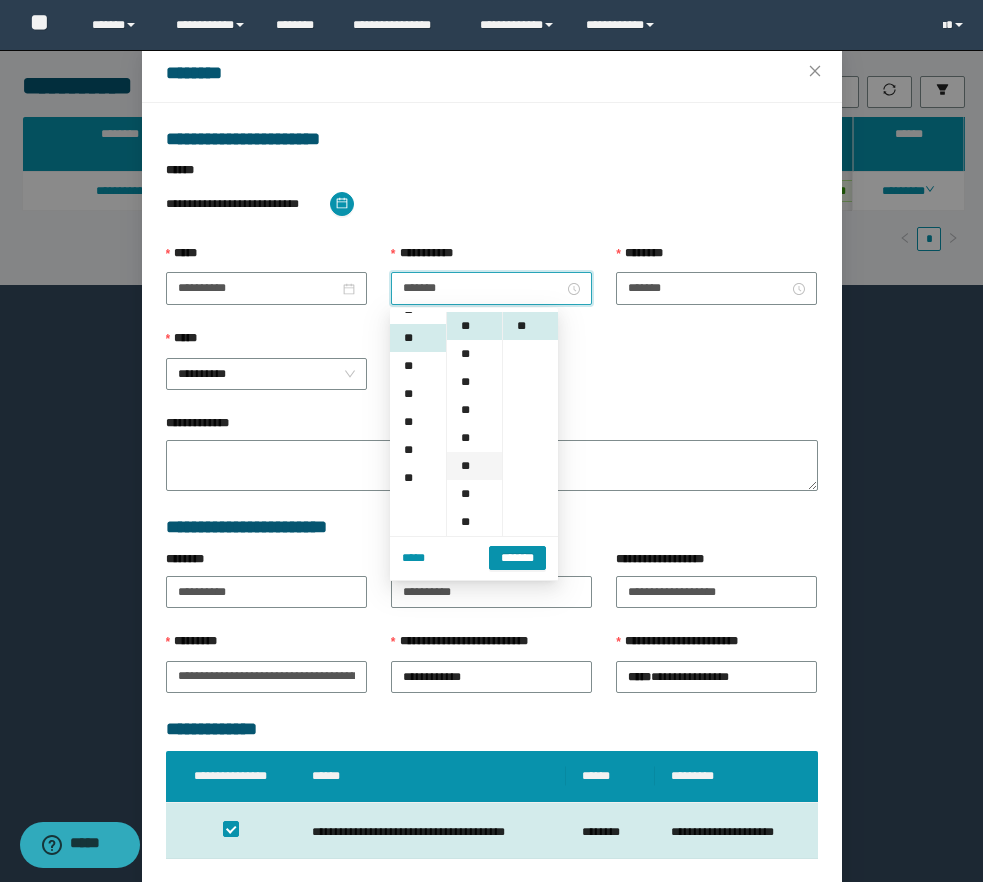 scroll, scrollTop: 168, scrollLeft: 0, axis: vertical 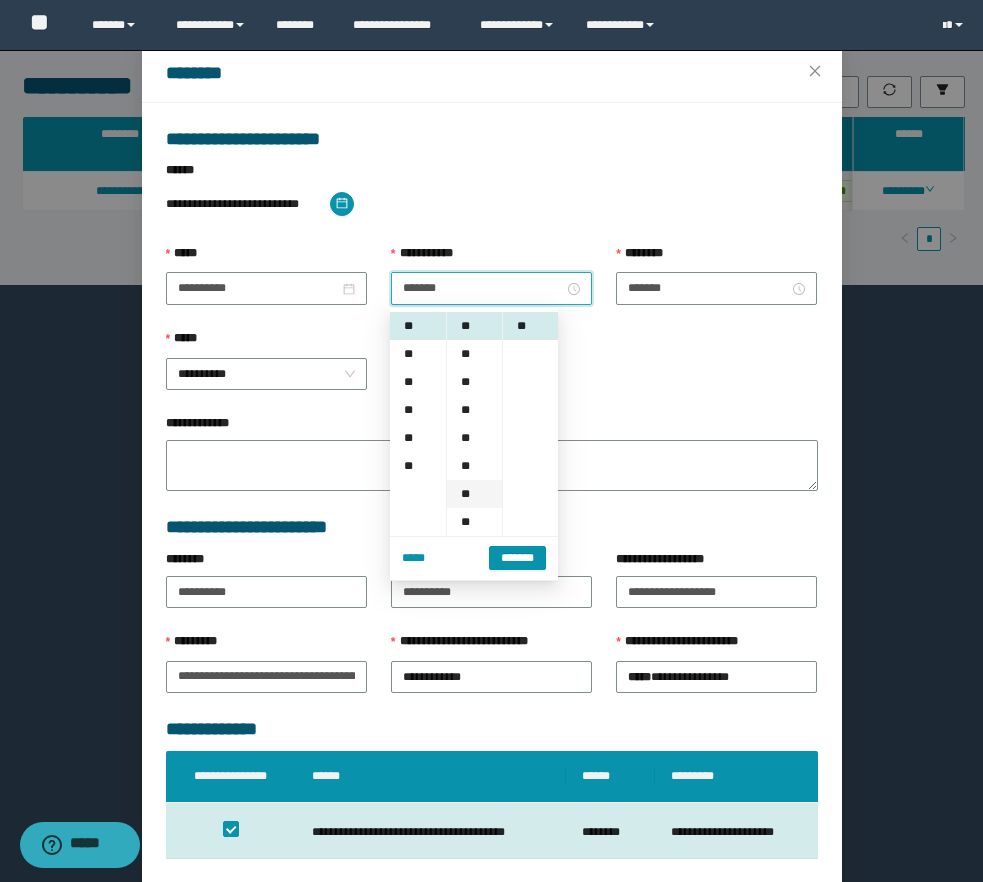 click on "**" at bounding box center (474, 494) 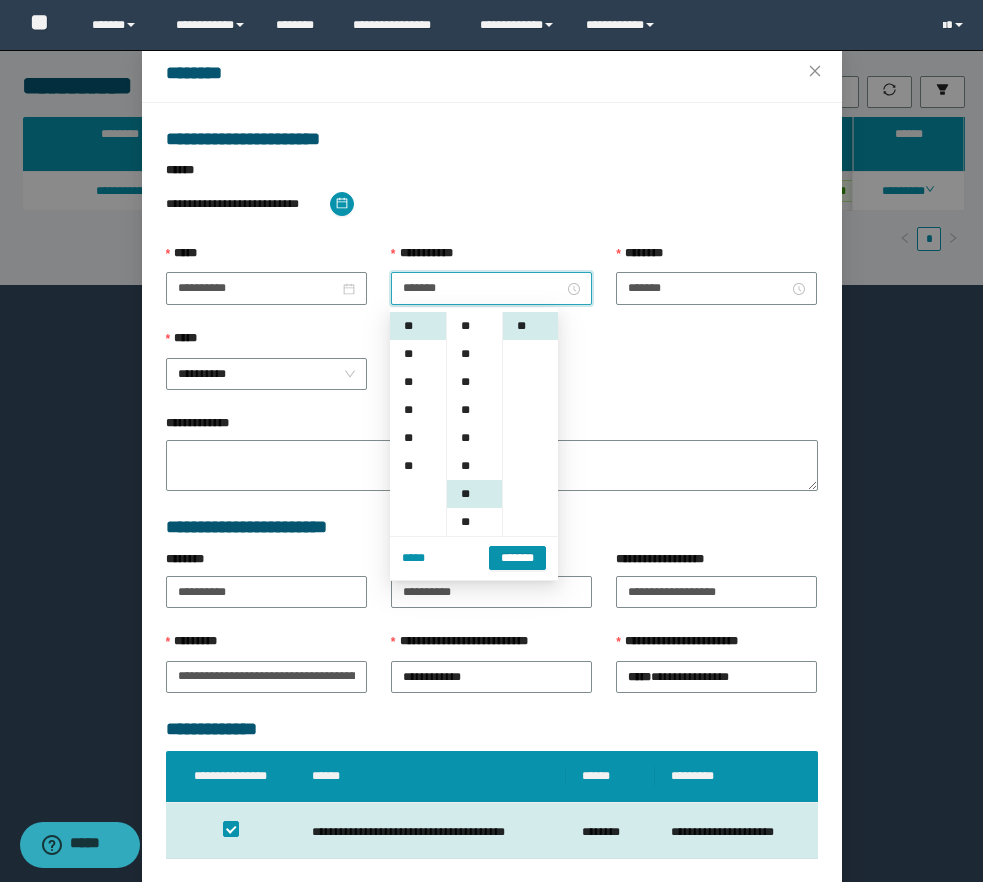 scroll, scrollTop: 112, scrollLeft: 0, axis: vertical 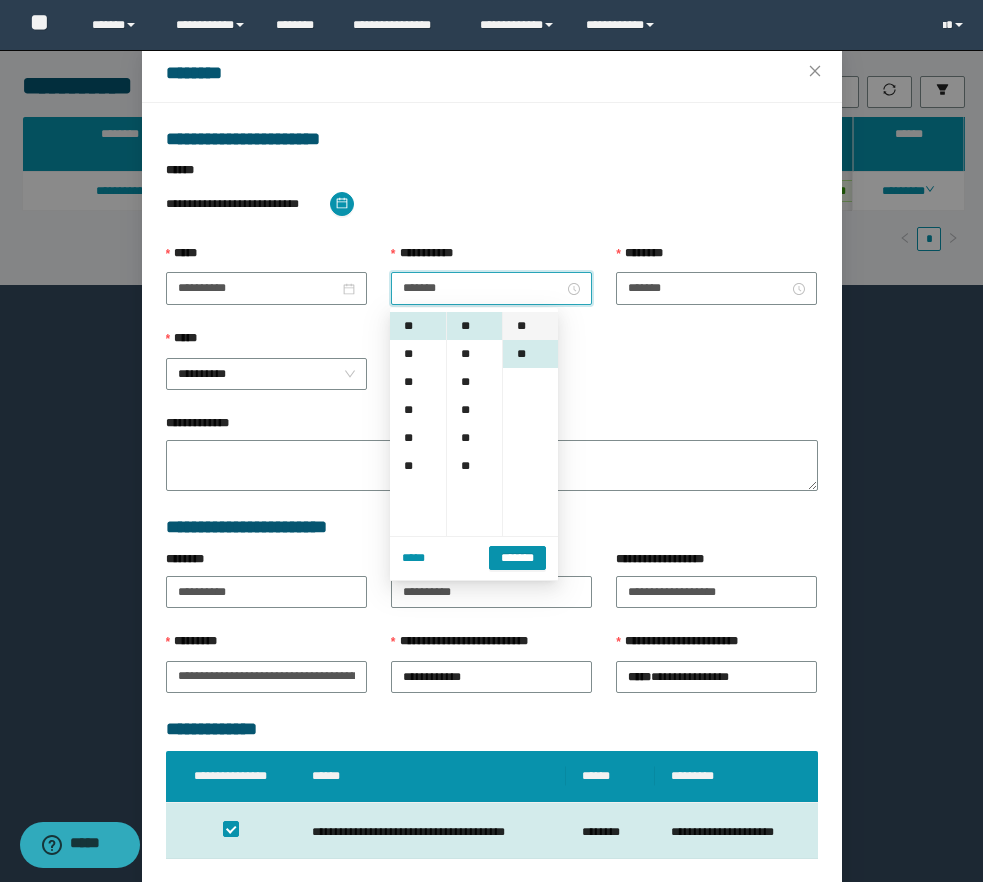 click on "**" at bounding box center [530, 326] 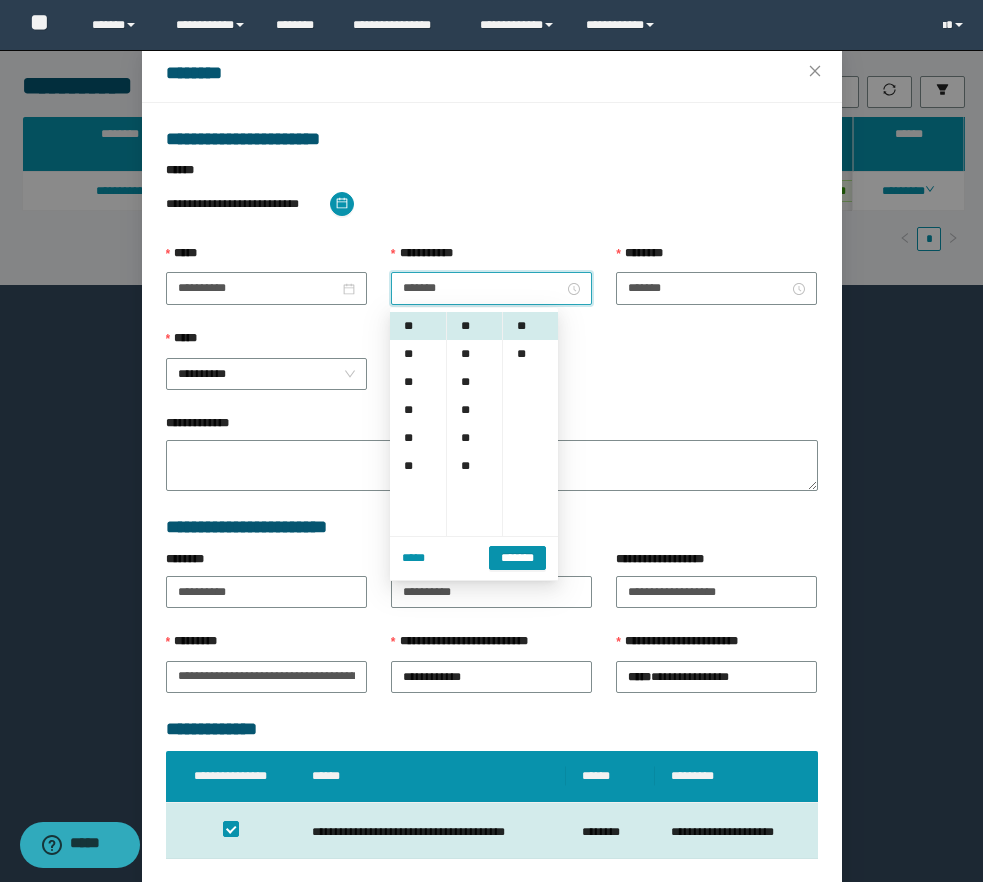scroll, scrollTop: 155, scrollLeft: 0, axis: vertical 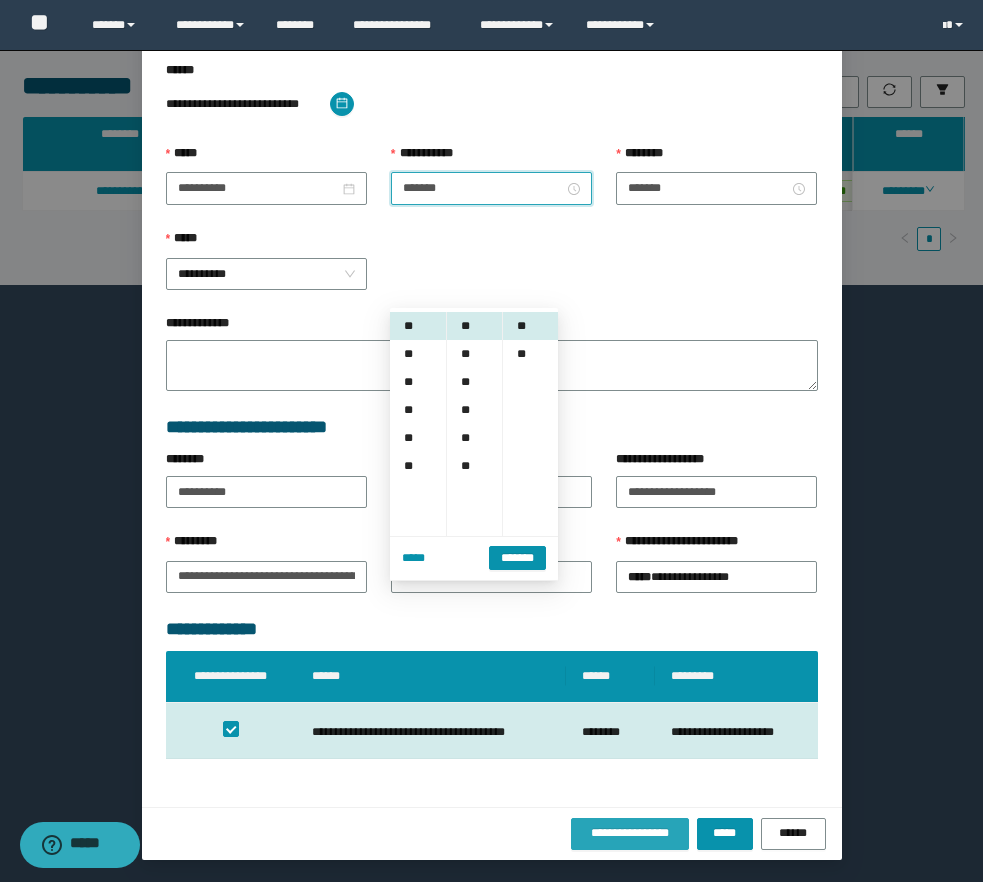click on "**********" at bounding box center (630, 833) 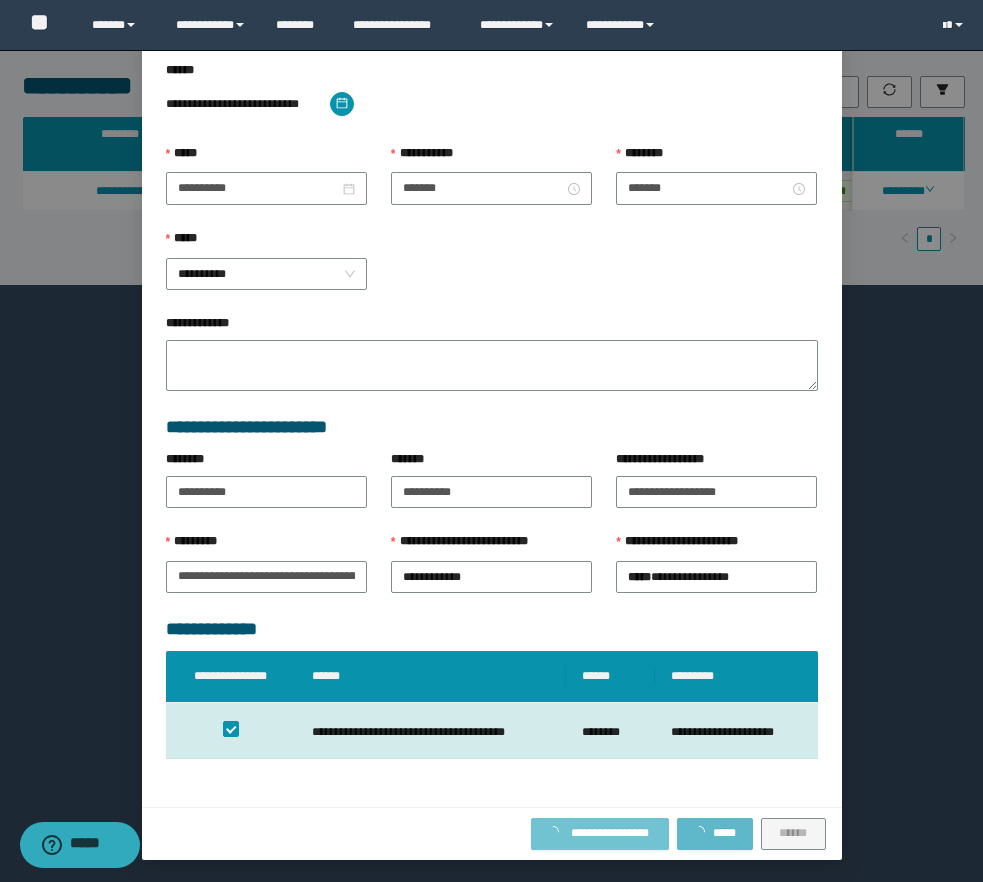 scroll, scrollTop: 0, scrollLeft: 0, axis: both 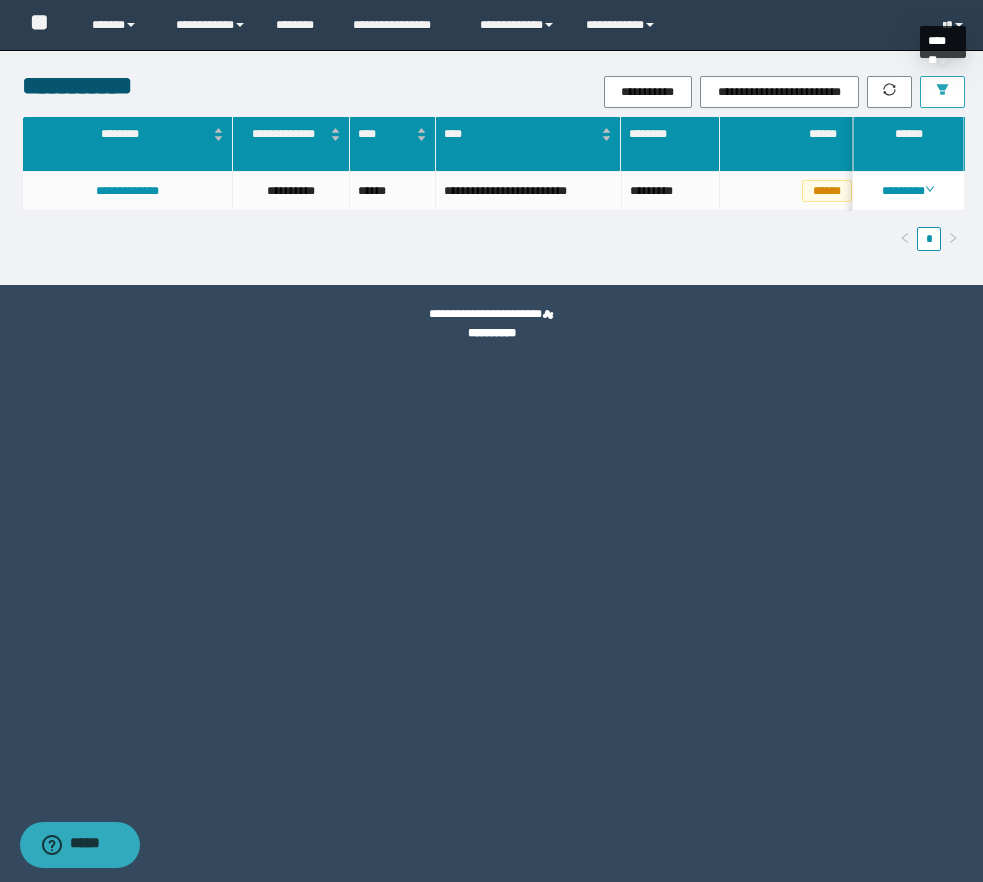 click 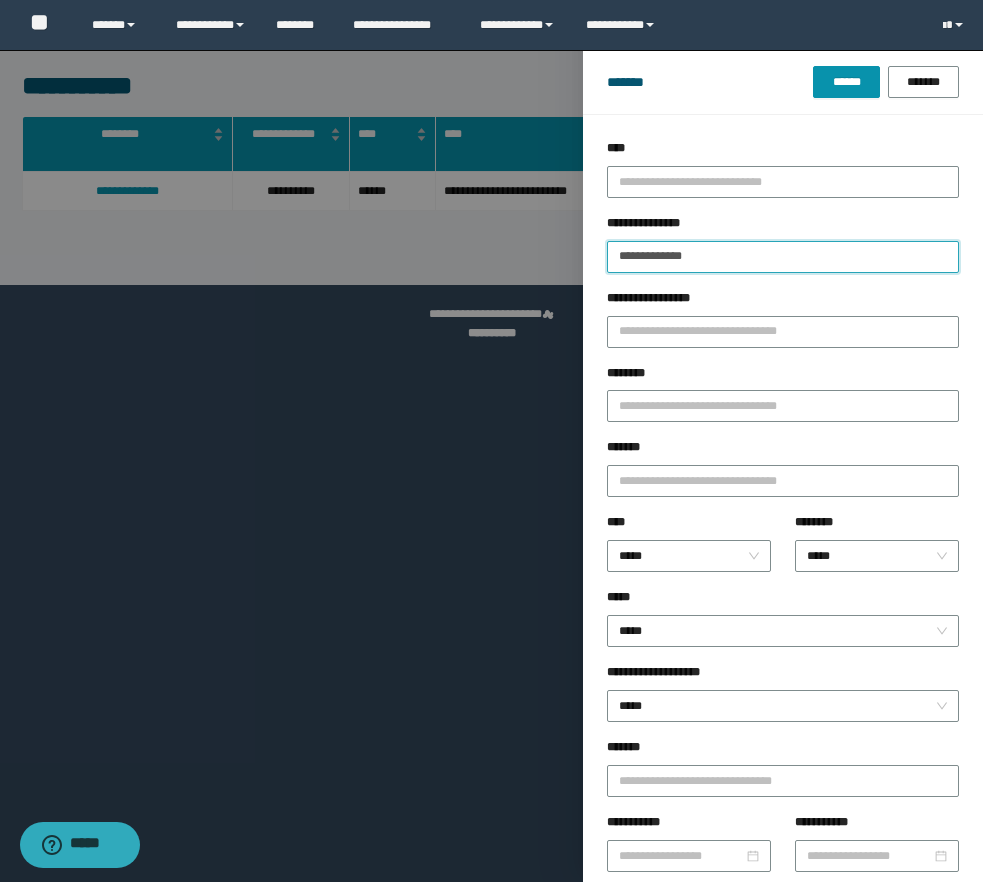 click on "**********" at bounding box center (783, 257) 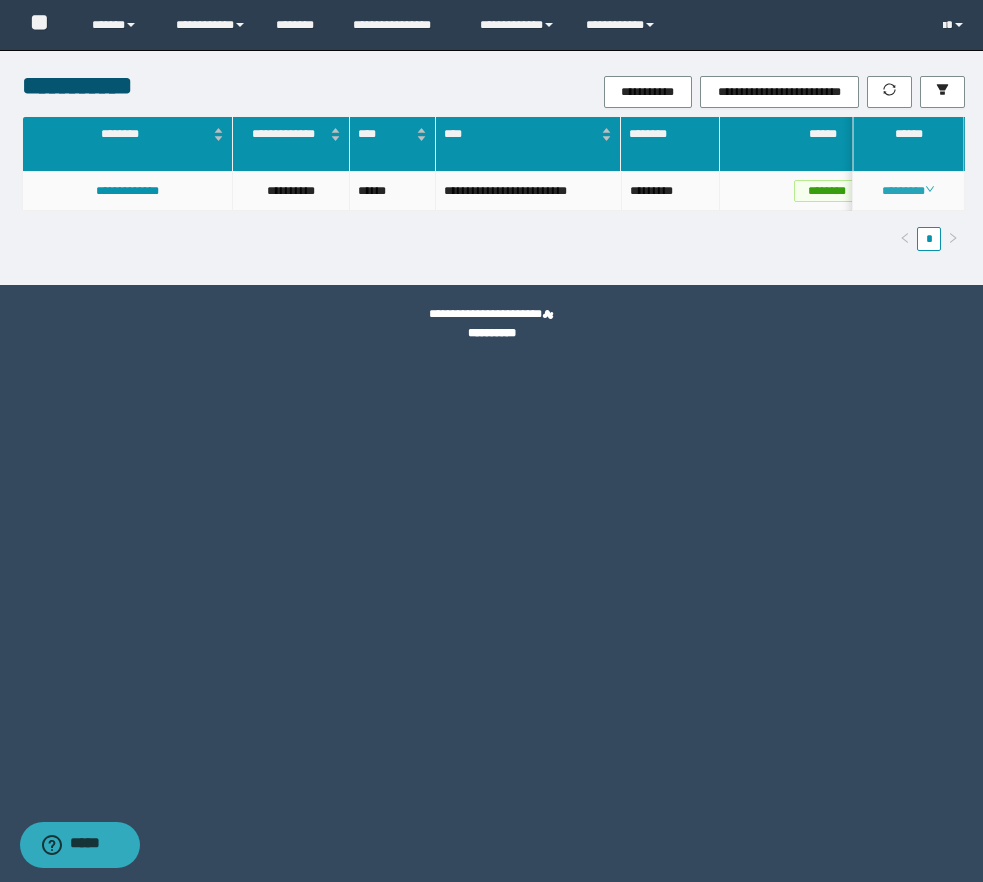 click on "********" at bounding box center (908, 191) 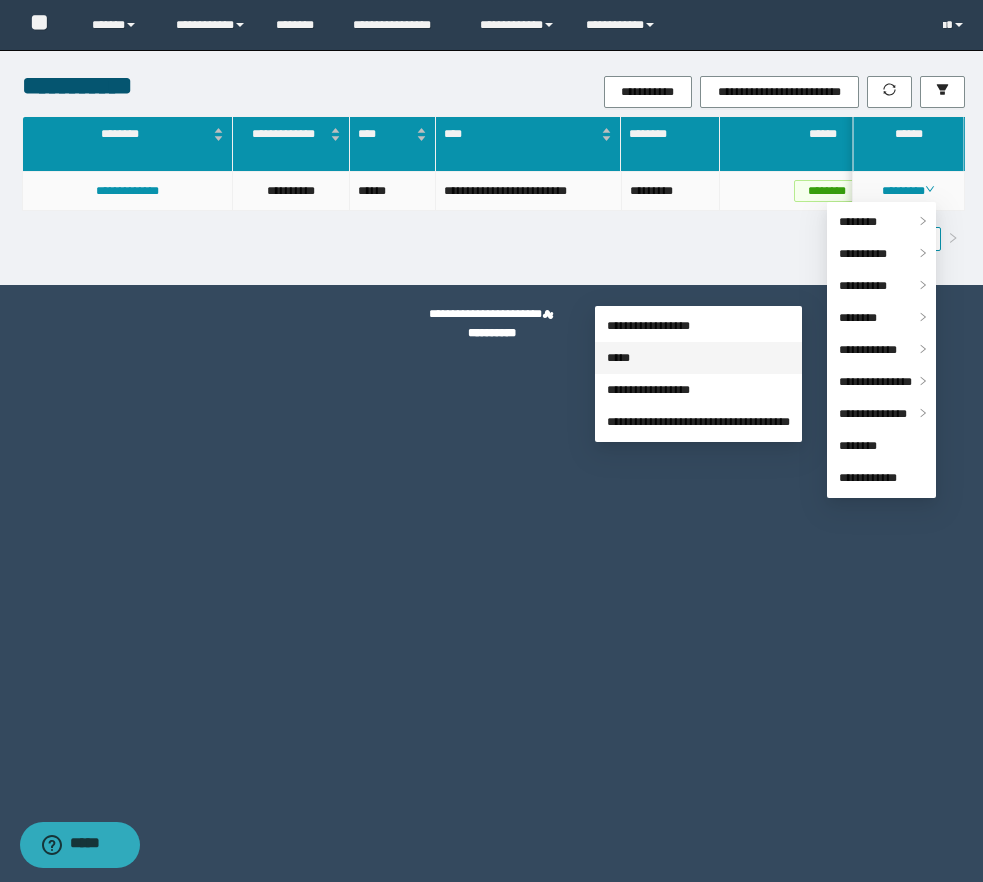 click on "*****" at bounding box center [618, 358] 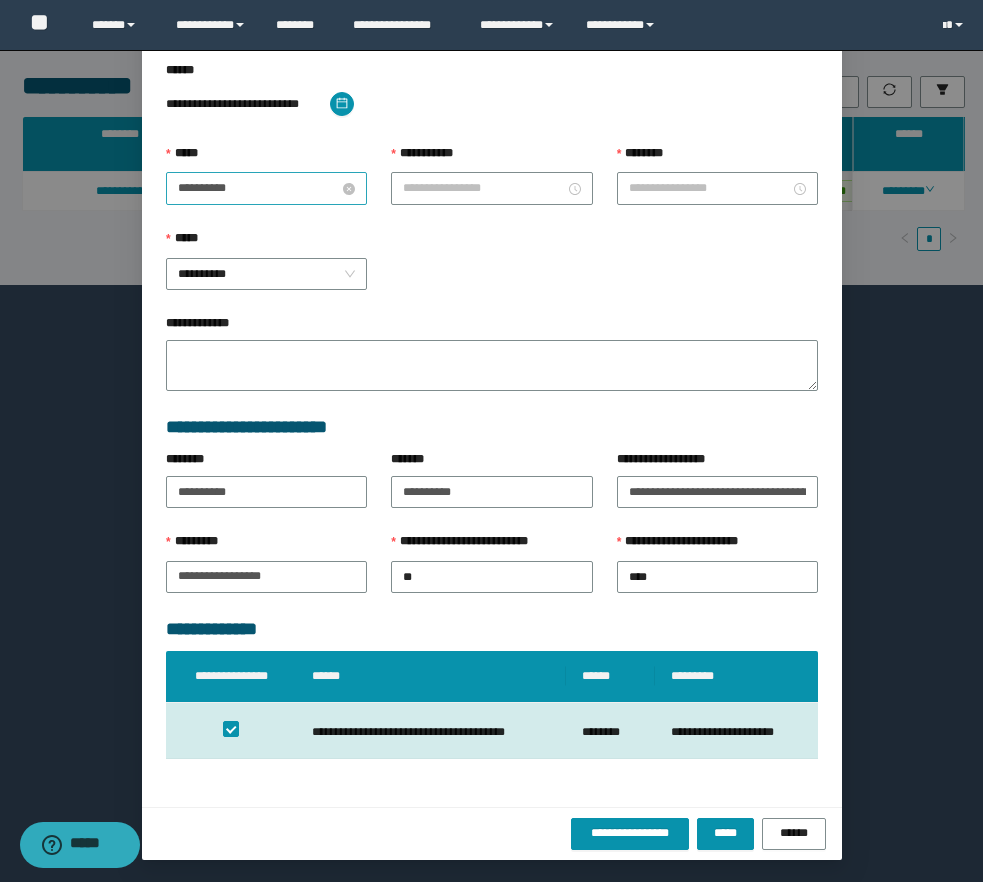 scroll, scrollTop: 55, scrollLeft: 0, axis: vertical 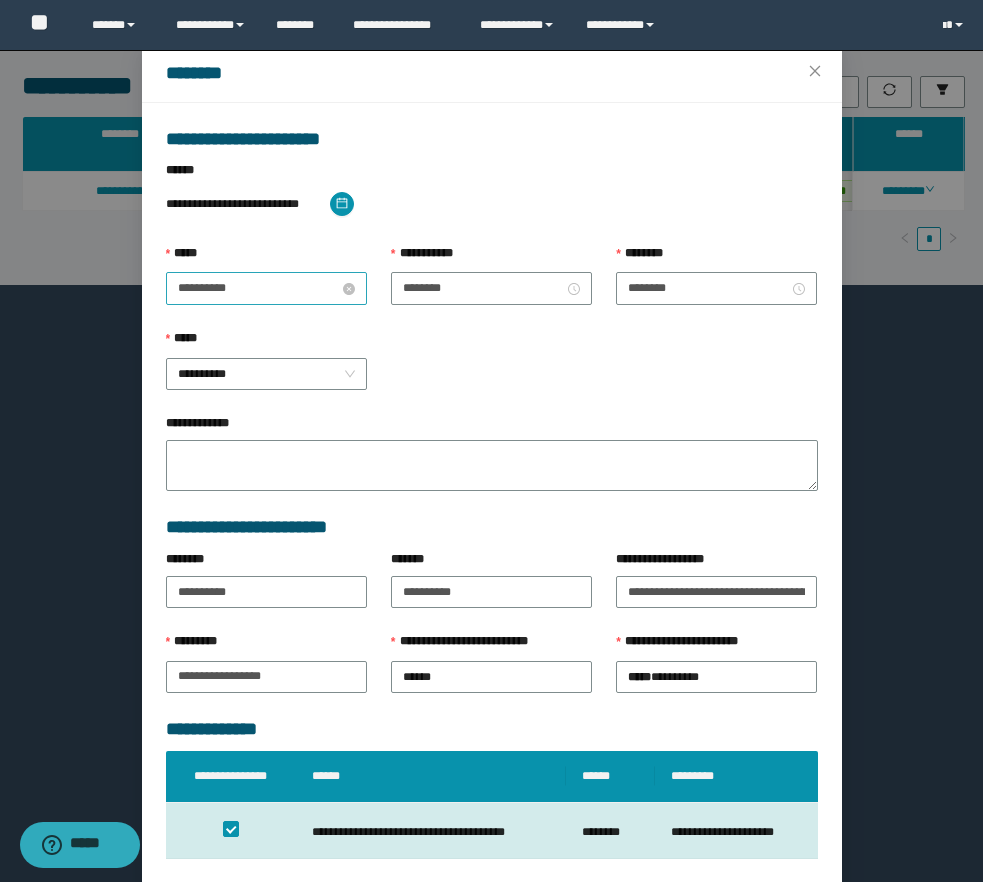 click on "**********" at bounding box center (258, 288) 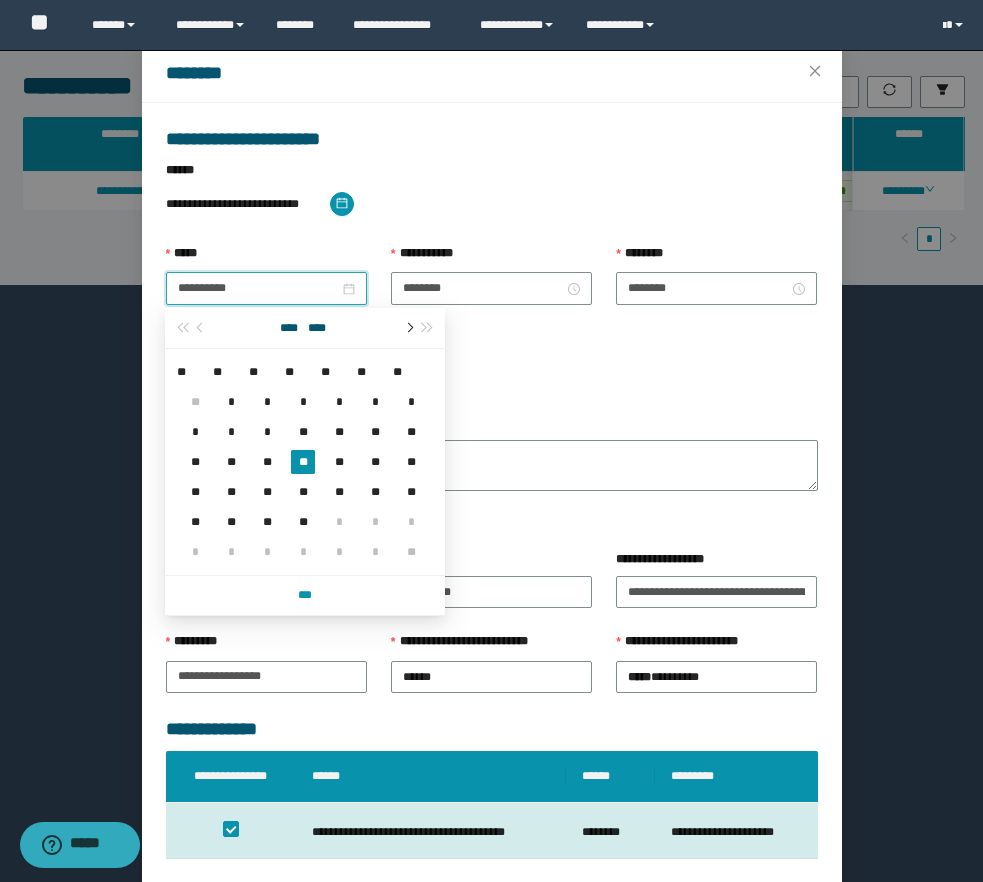 click at bounding box center (408, 328) 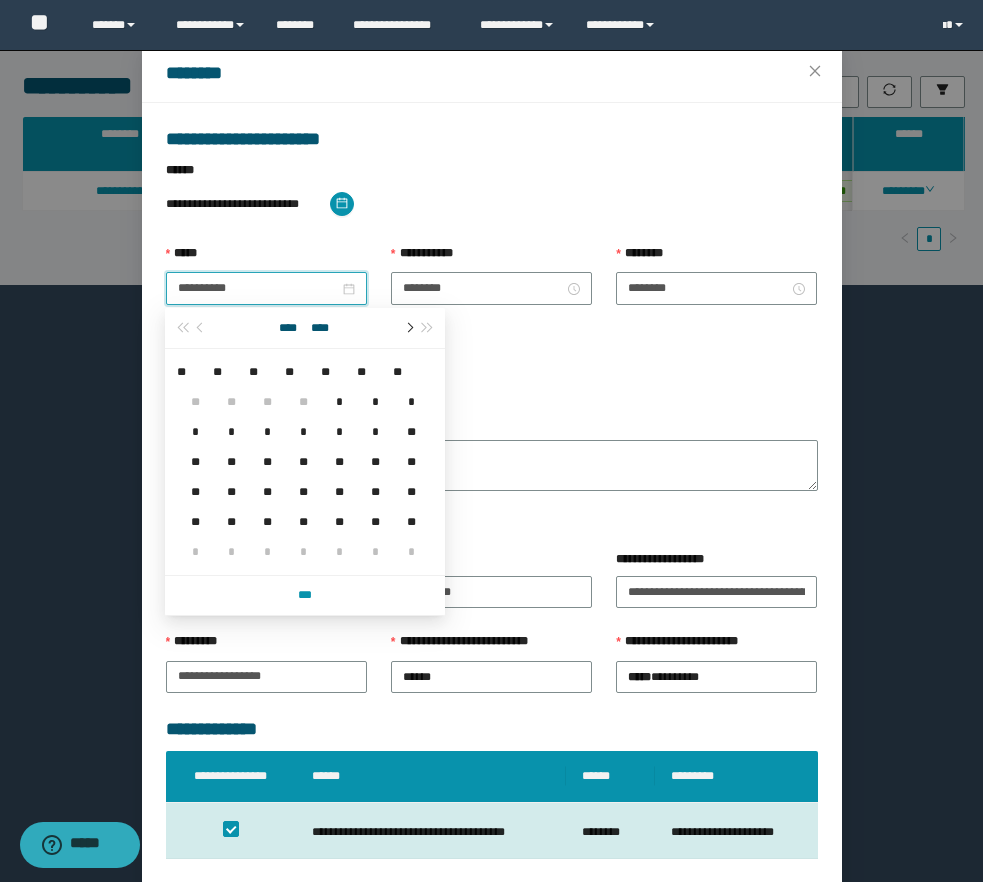 click at bounding box center [408, 328] 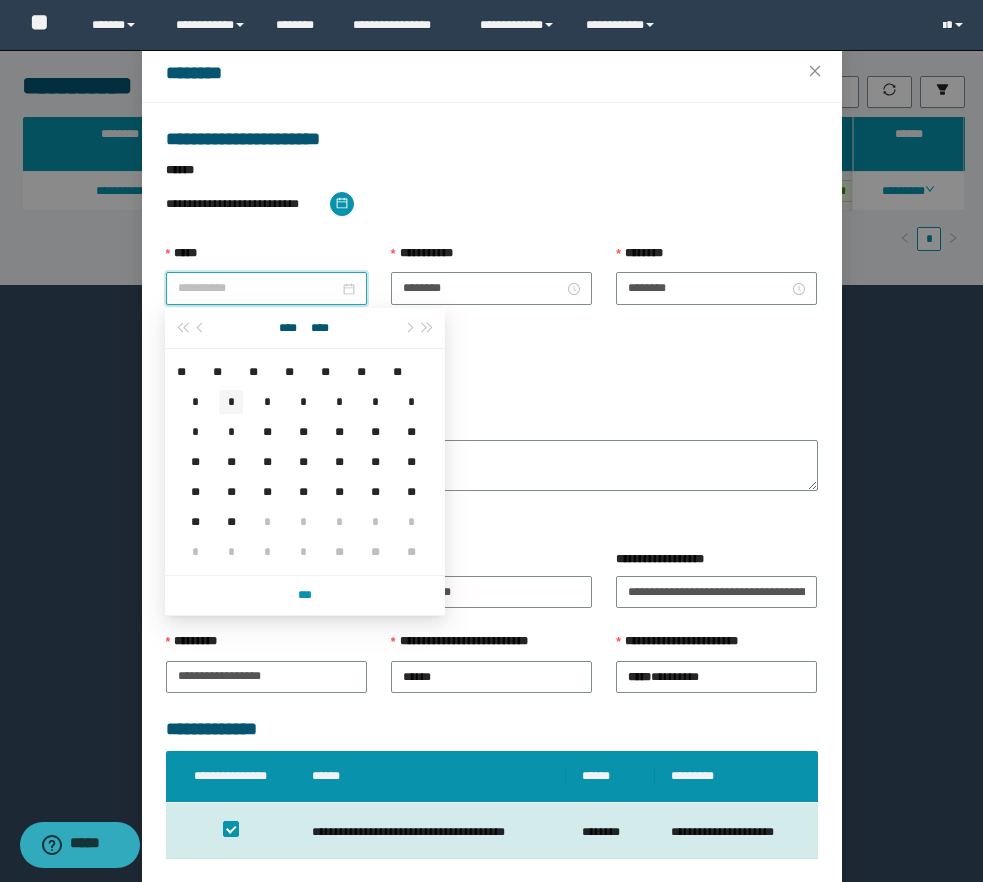 click on "*" at bounding box center (231, 402) 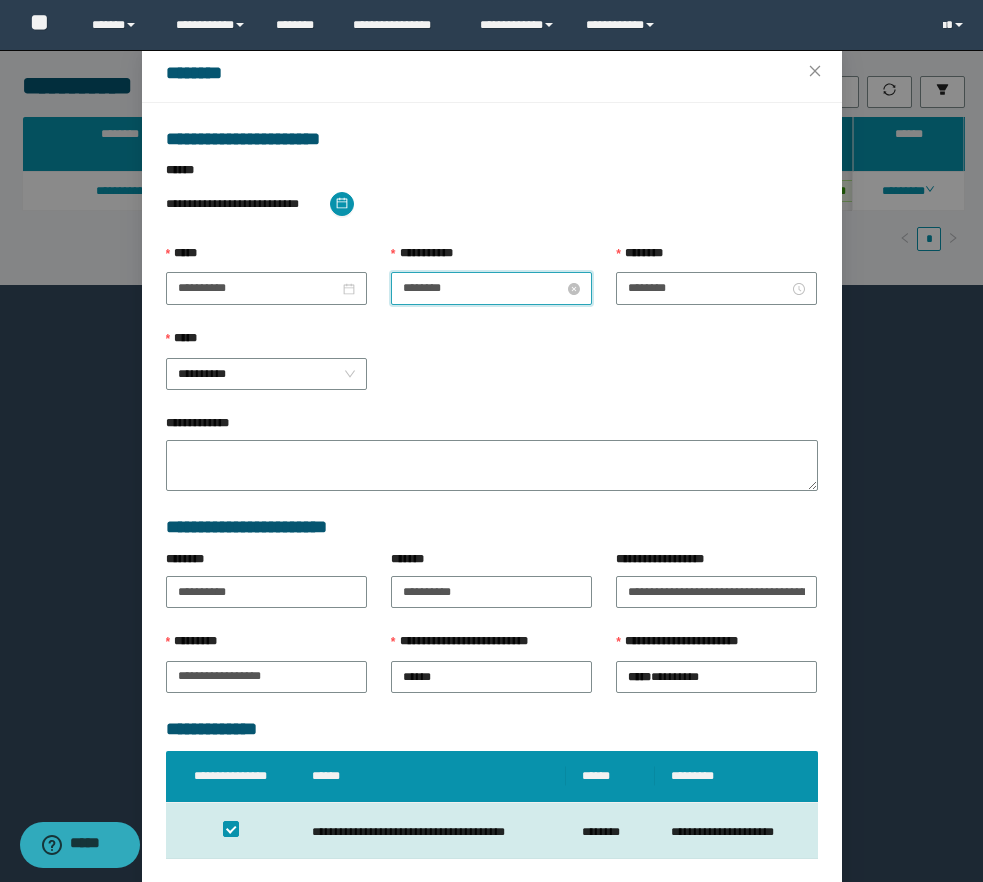 click on "********" at bounding box center [483, 288] 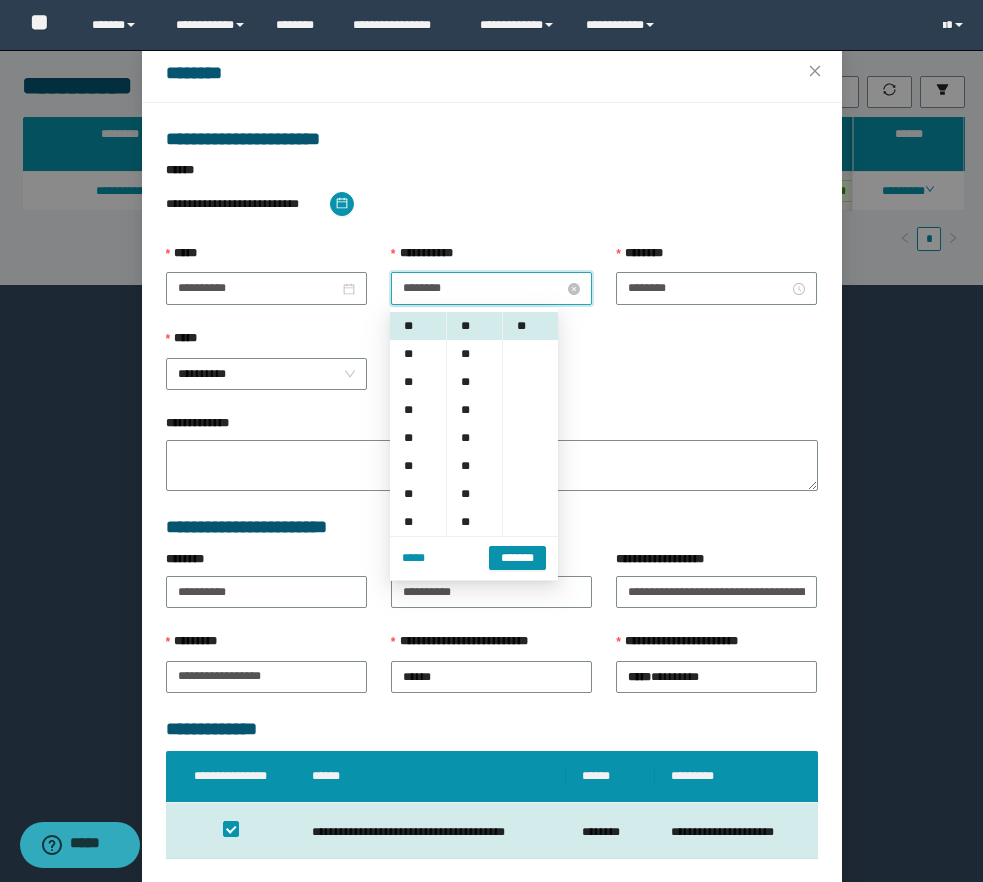 scroll, scrollTop: 28, scrollLeft: 0, axis: vertical 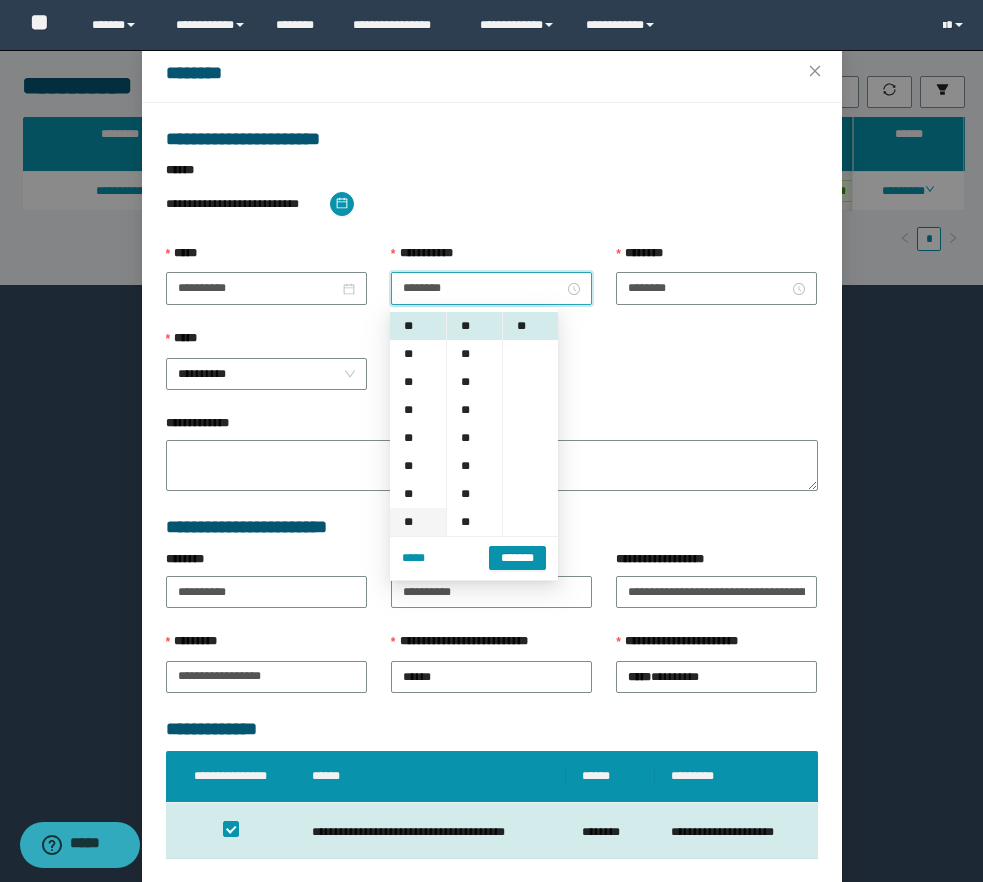 click on "**" at bounding box center [418, 494] 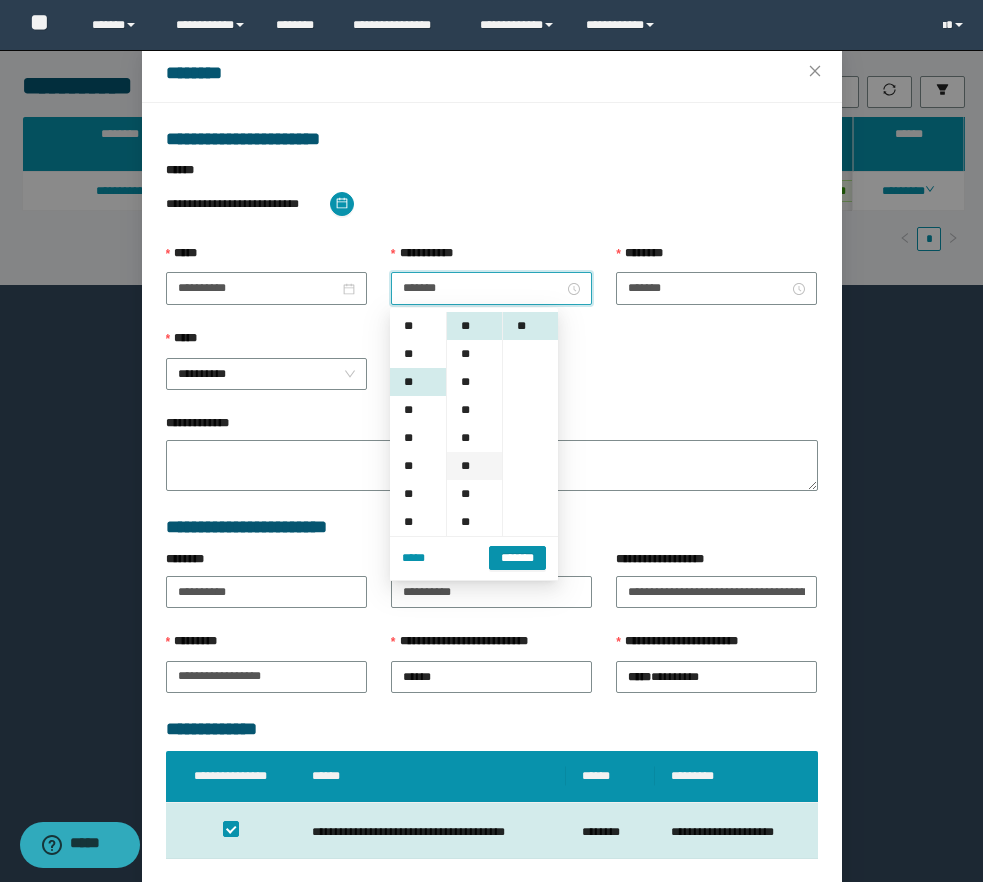 scroll, scrollTop: 168, scrollLeft: 0, axis: vertical 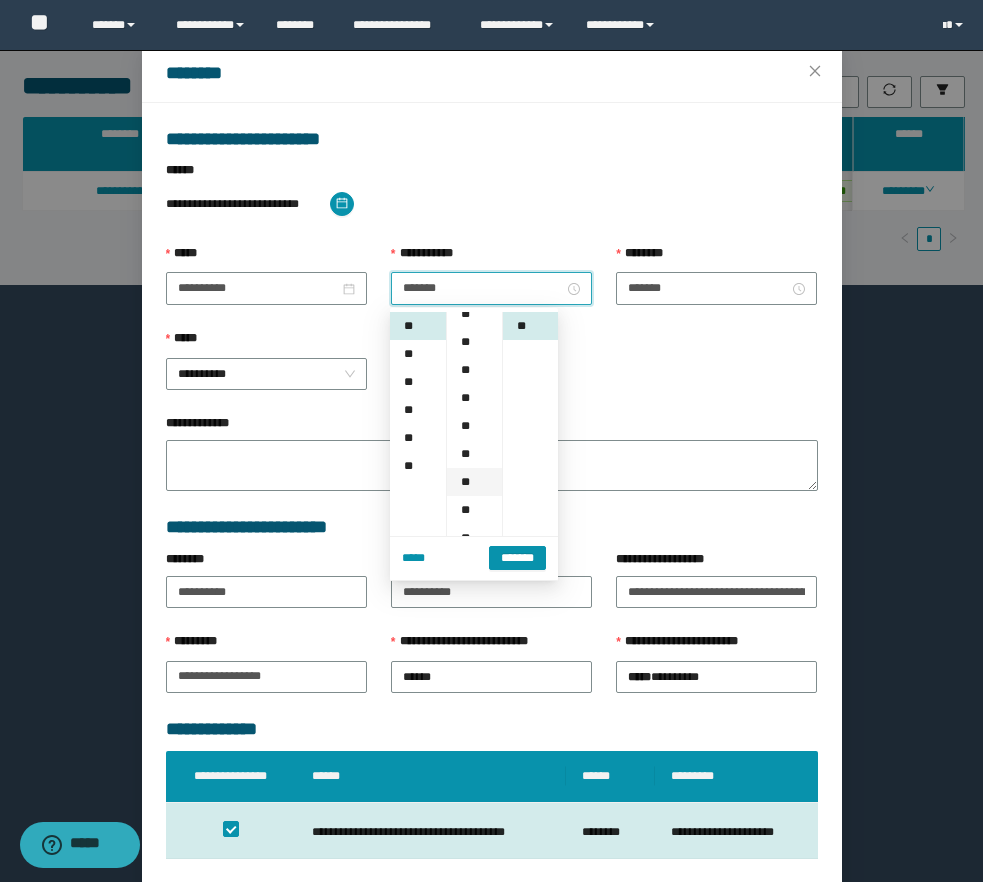 click on "**" at bounding box center (474, 482) 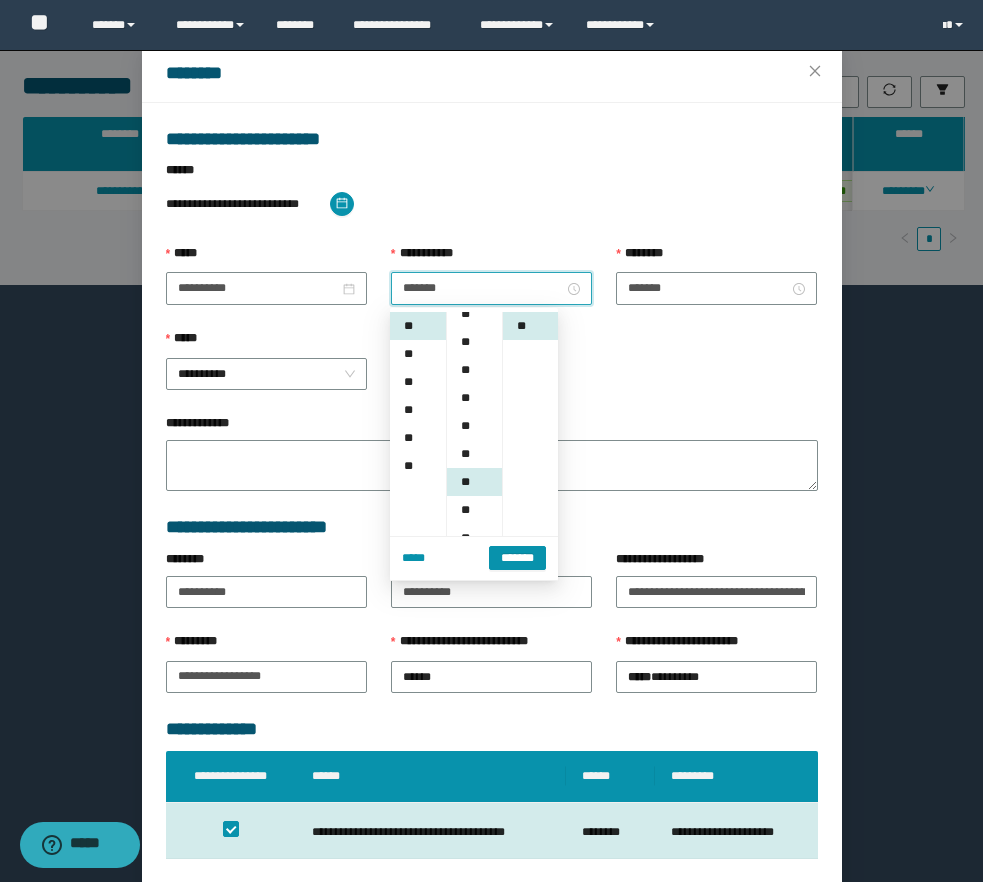 scroll, scrollTop: 187, scrollLeft: 0, axis: vertical 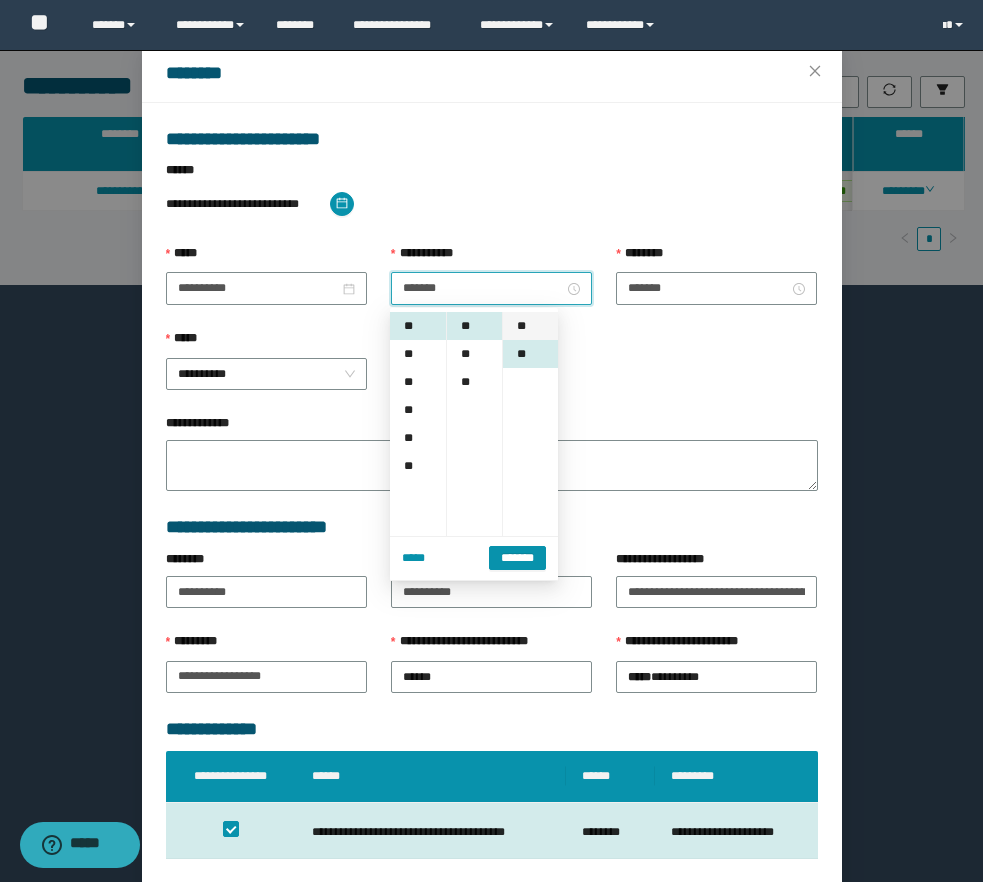 click on "**" at bounding box center (530, 326) 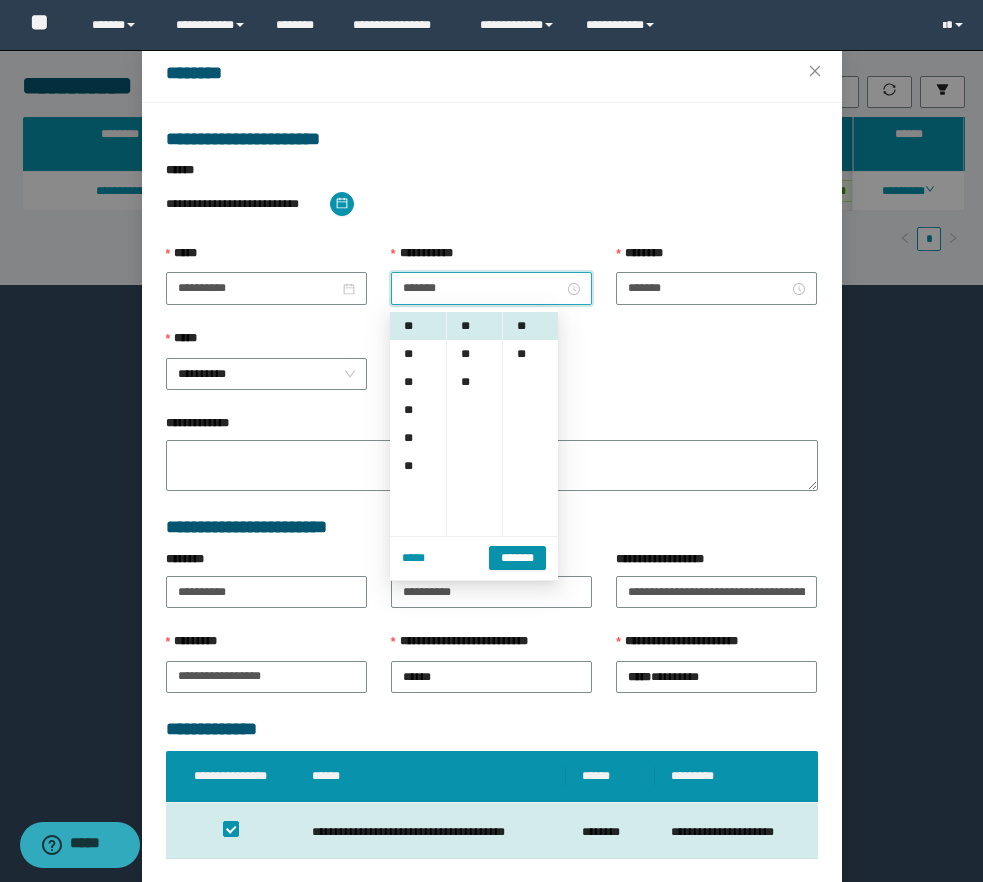 scroll, scrollTop: 155, scrollLeft: 0, axis: vertical 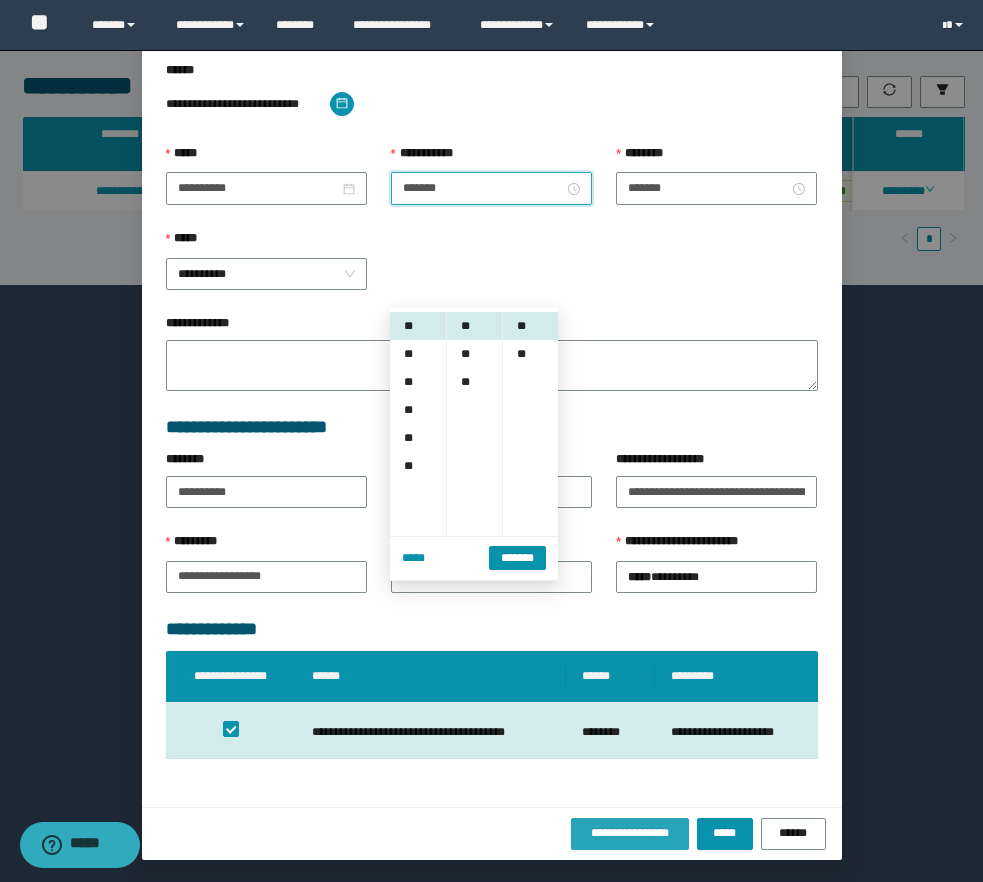 click on "**********" at bounding box center [630, 833] 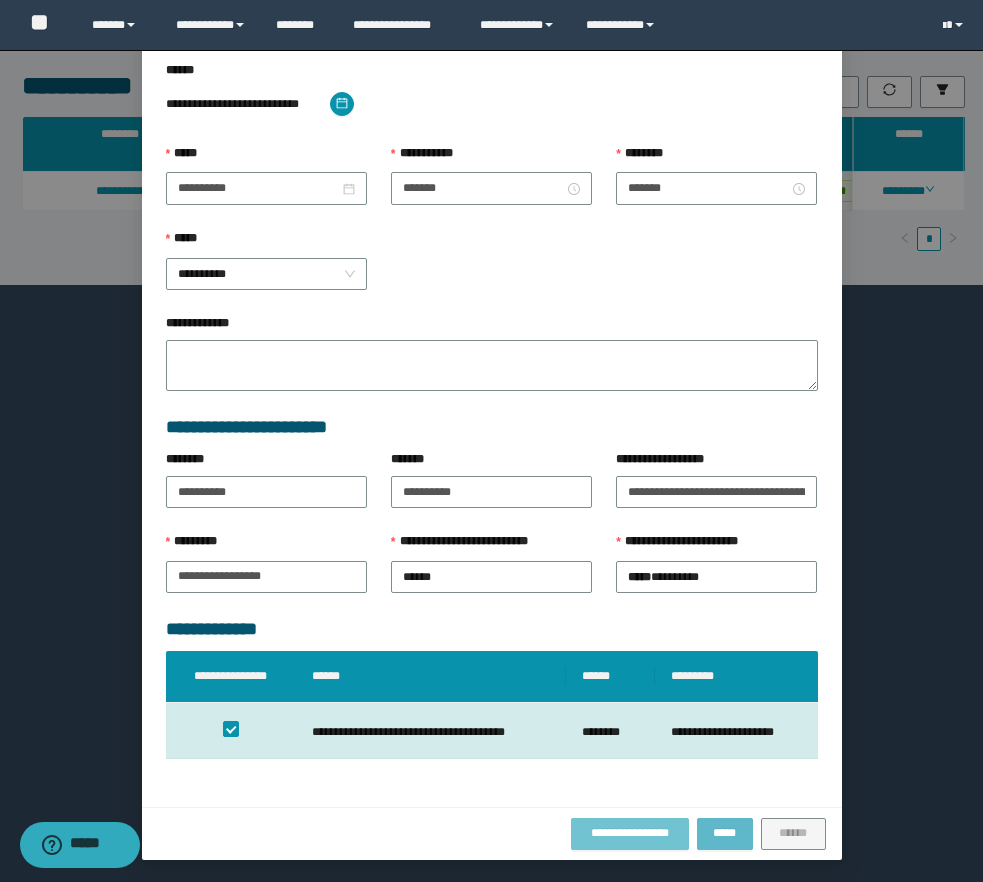 scroll, scrollTop: 168, scrollLeft: 0, axis: vertical 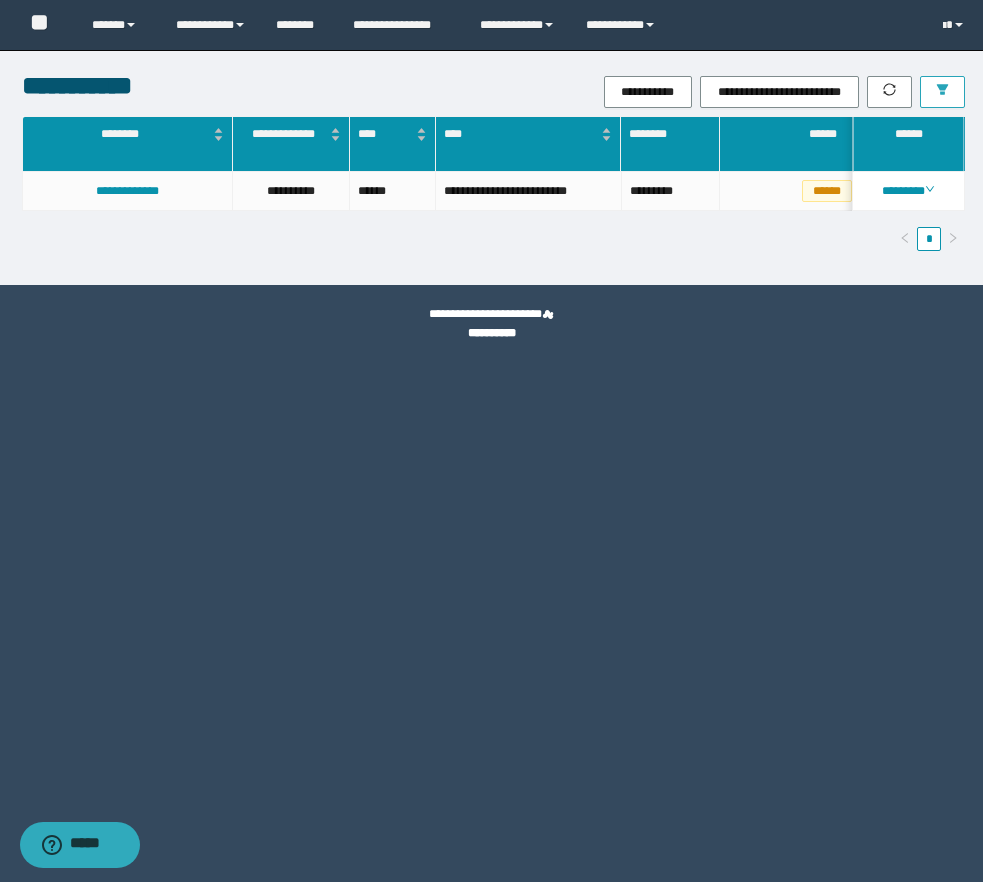 click 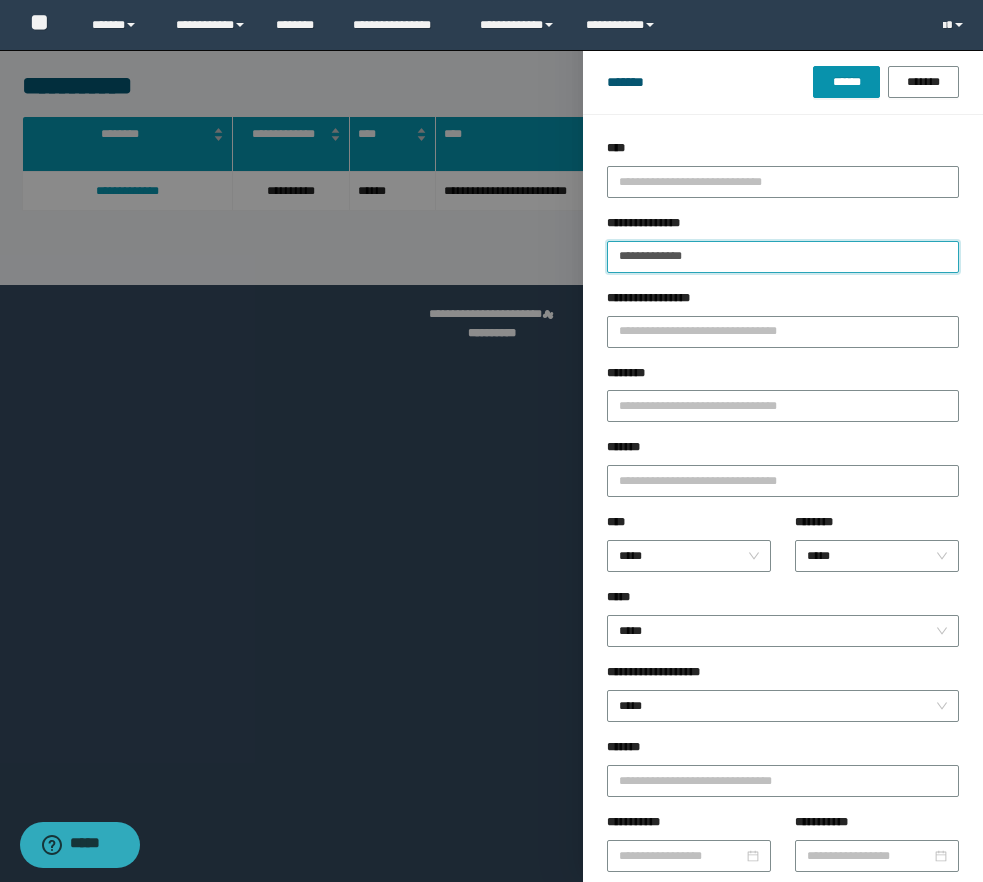 click on "**********" at bounding box center [783, 257] 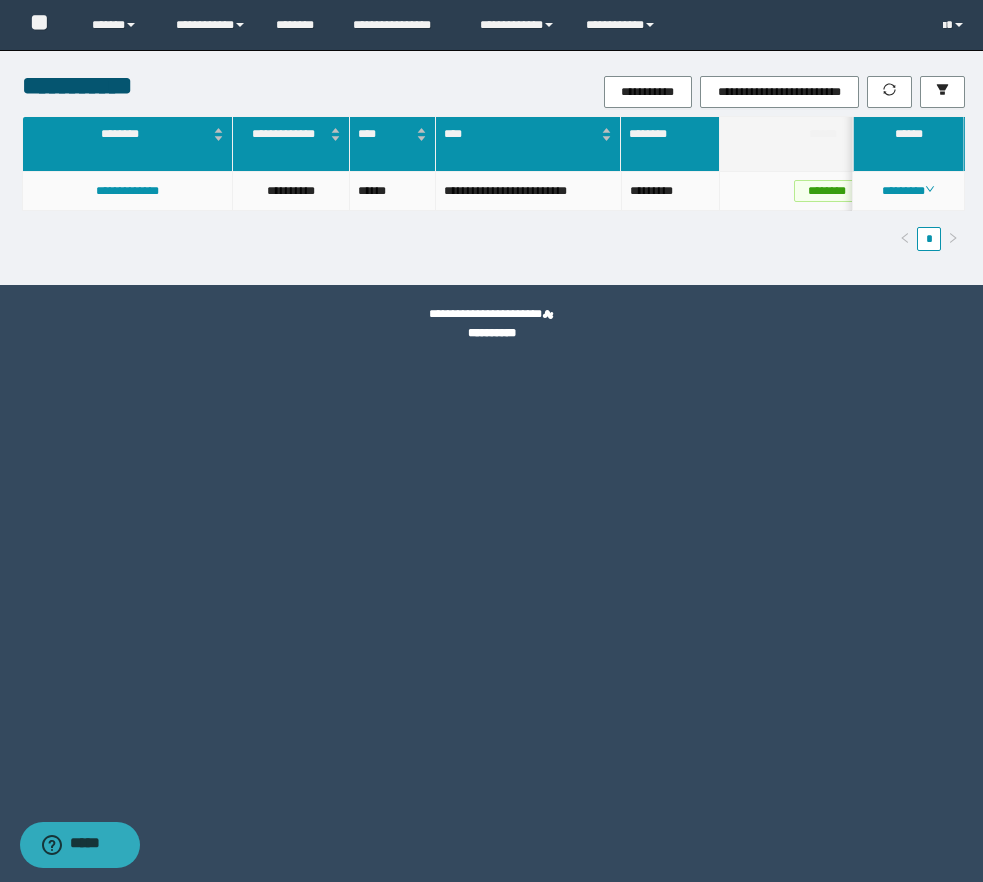 click on "********" at bounding box center [908, 191] 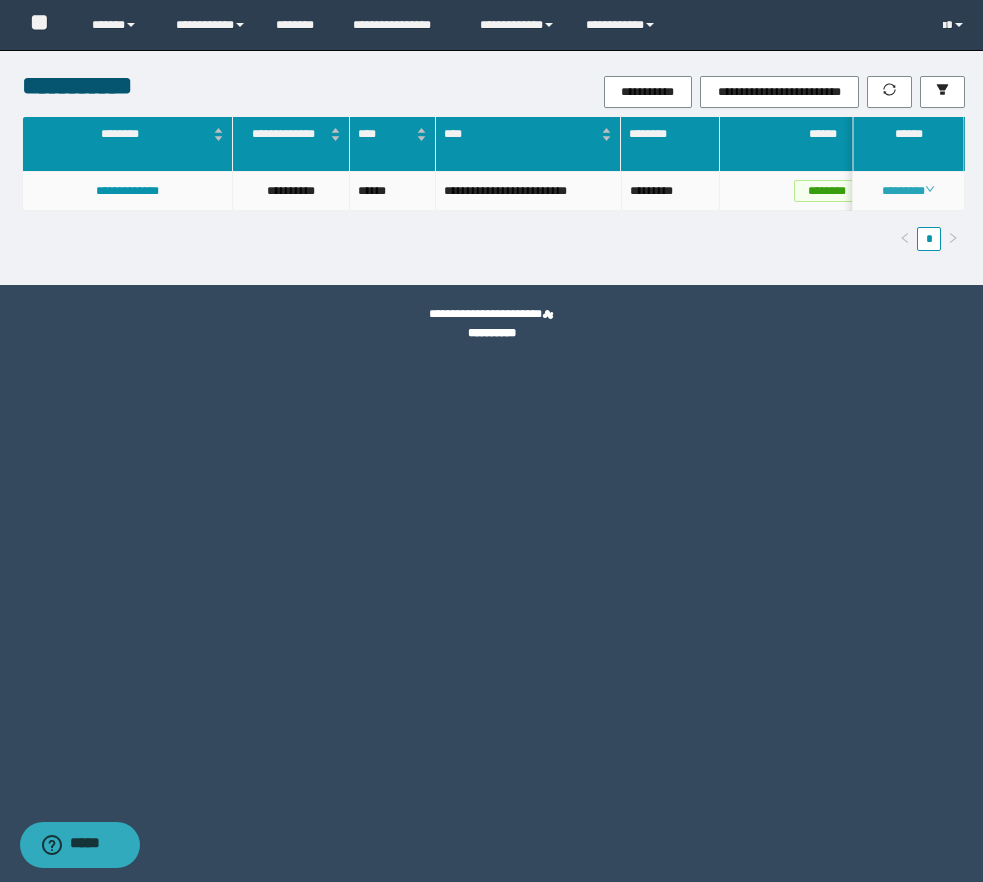 click on "********" at bounding box center (908, 191) 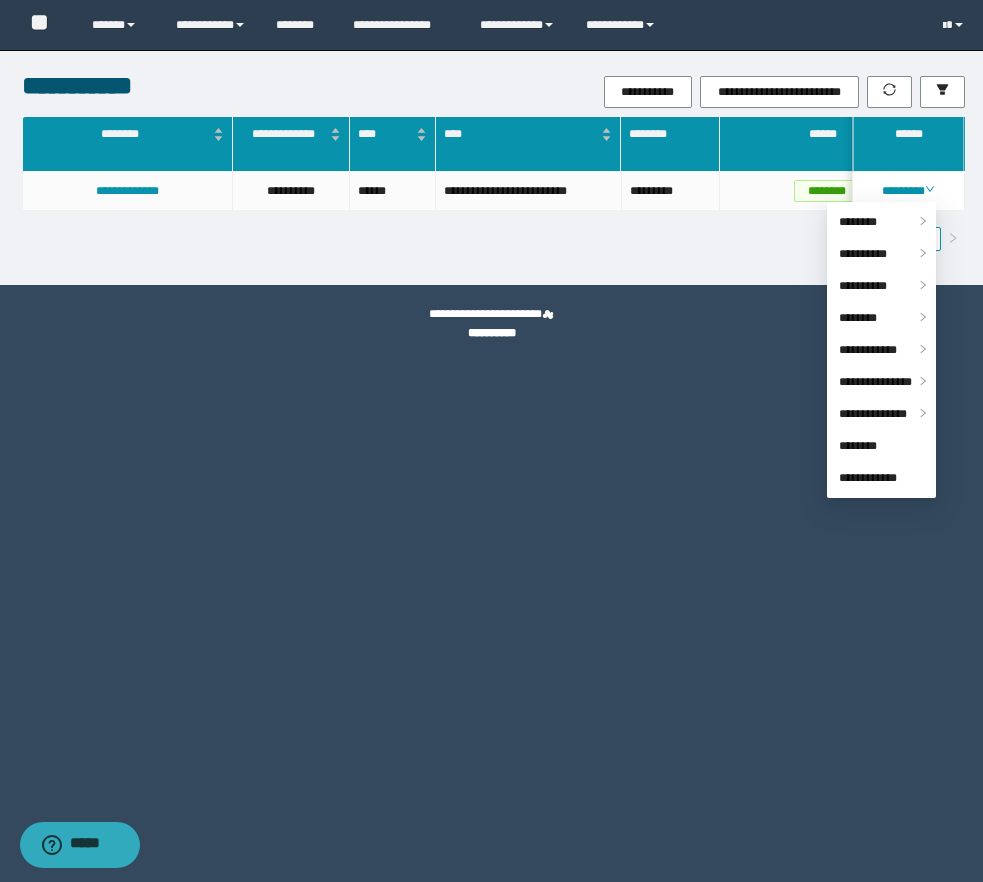 click on "**********" at bounding box center [492, 324] 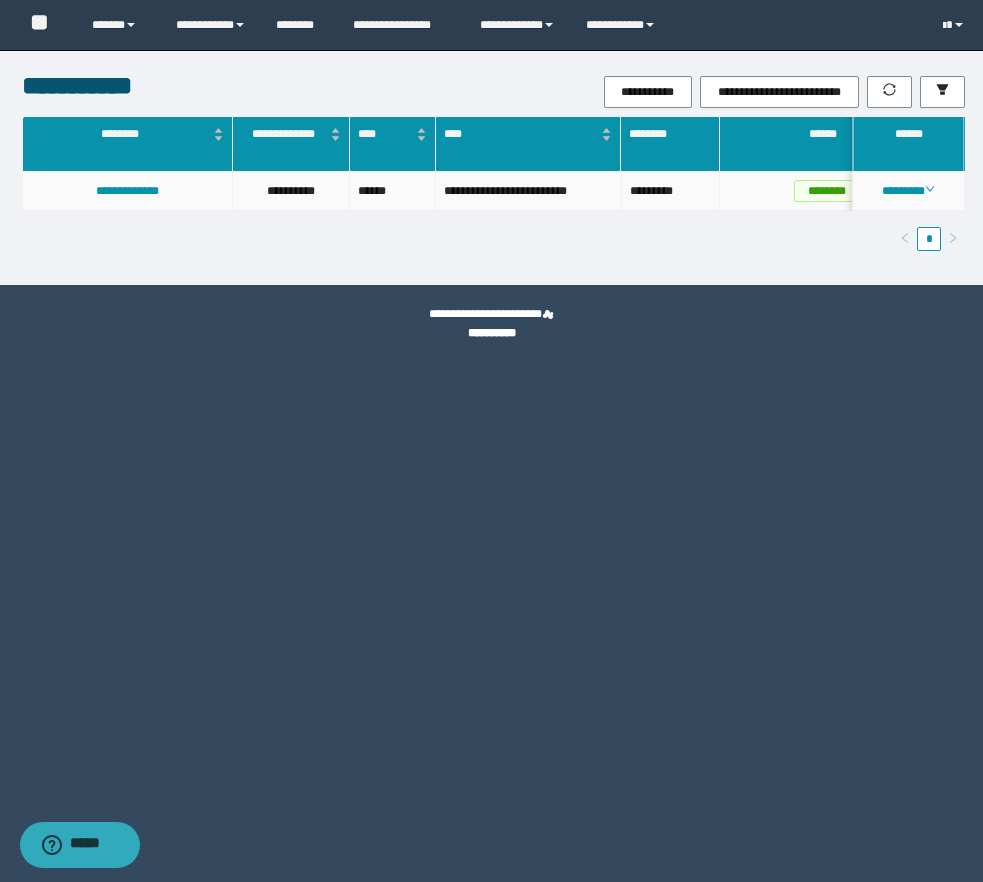 click on "********" at bounding box center (909, 191) 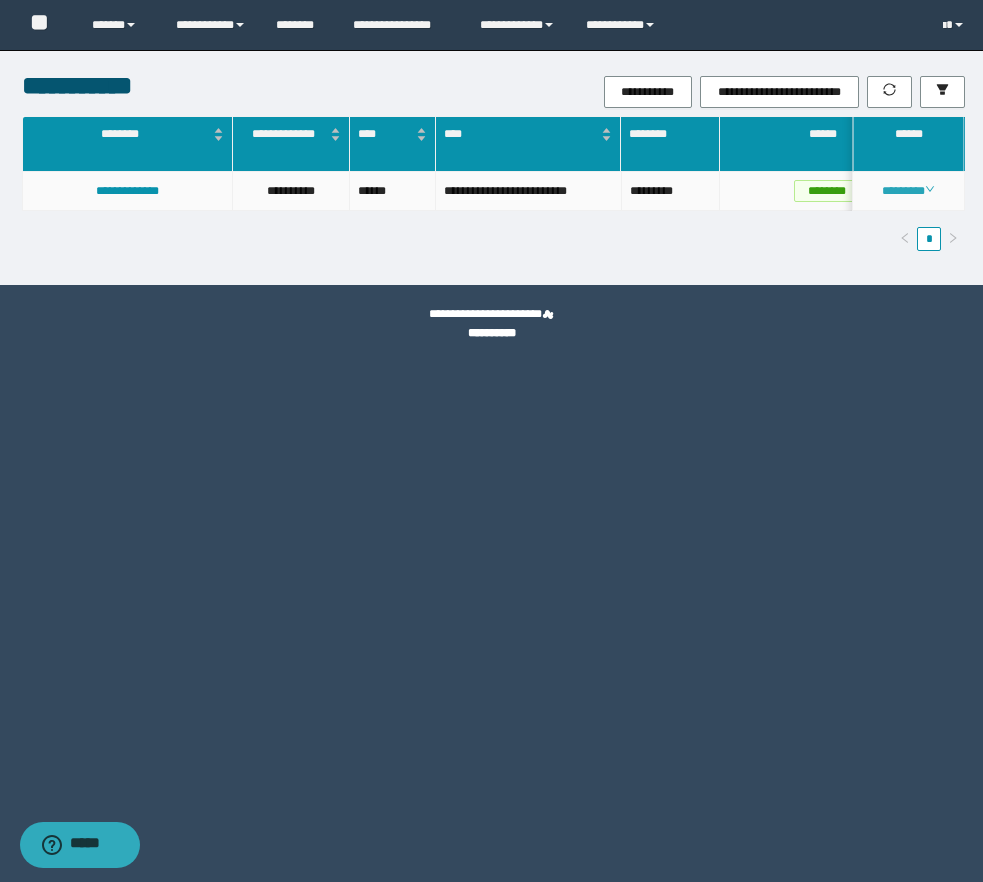 click on "********" at bounding box center [908, 191] 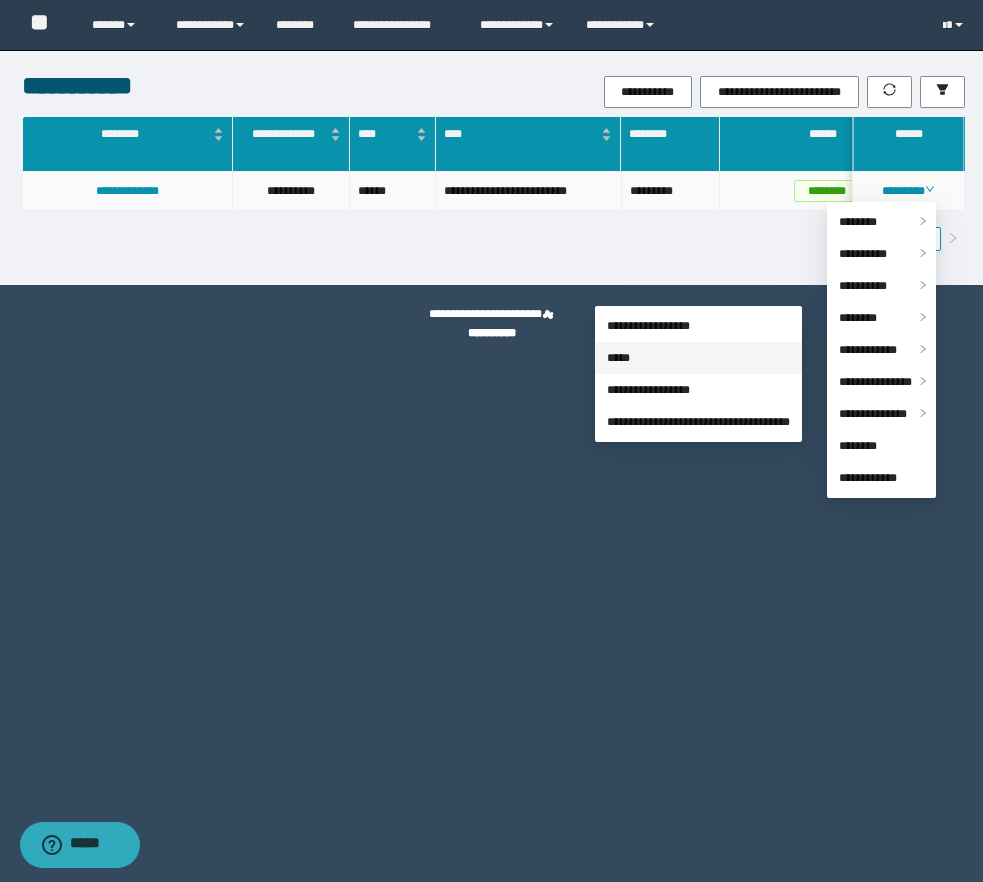 click on "*****" at bounding box center [618, 358] 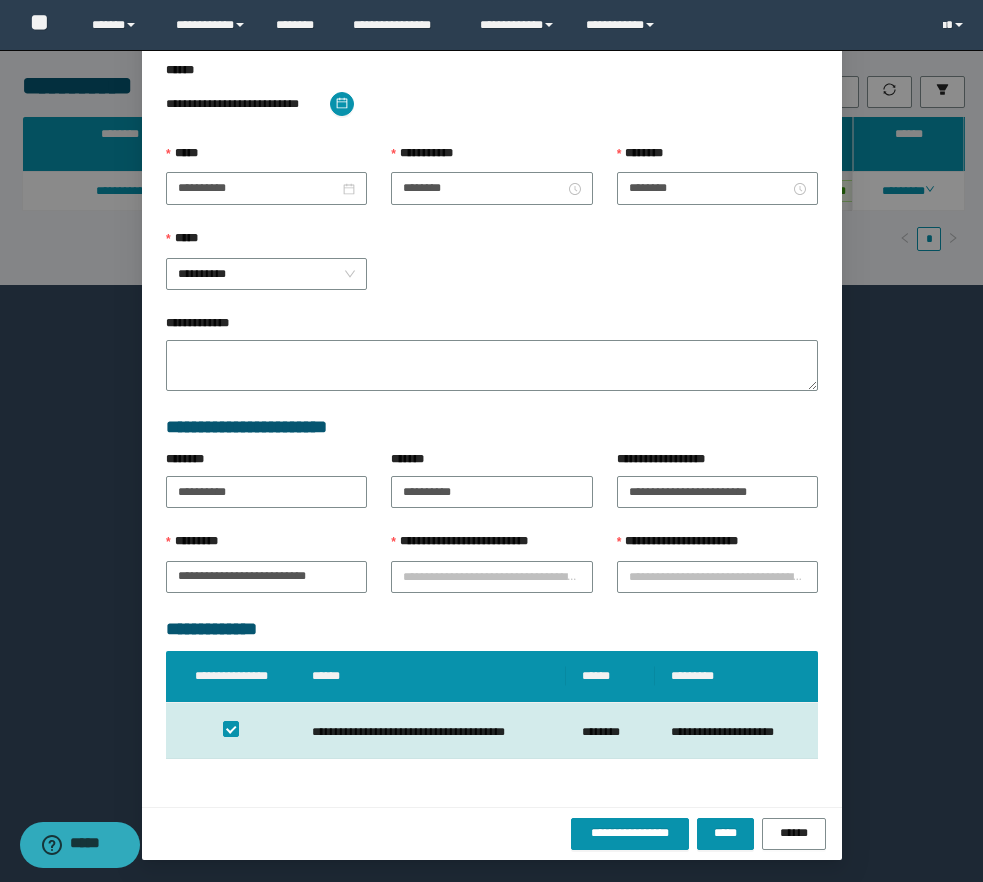 scroll, scrollTop: 55, scrollLeft: 0, axis: vertical 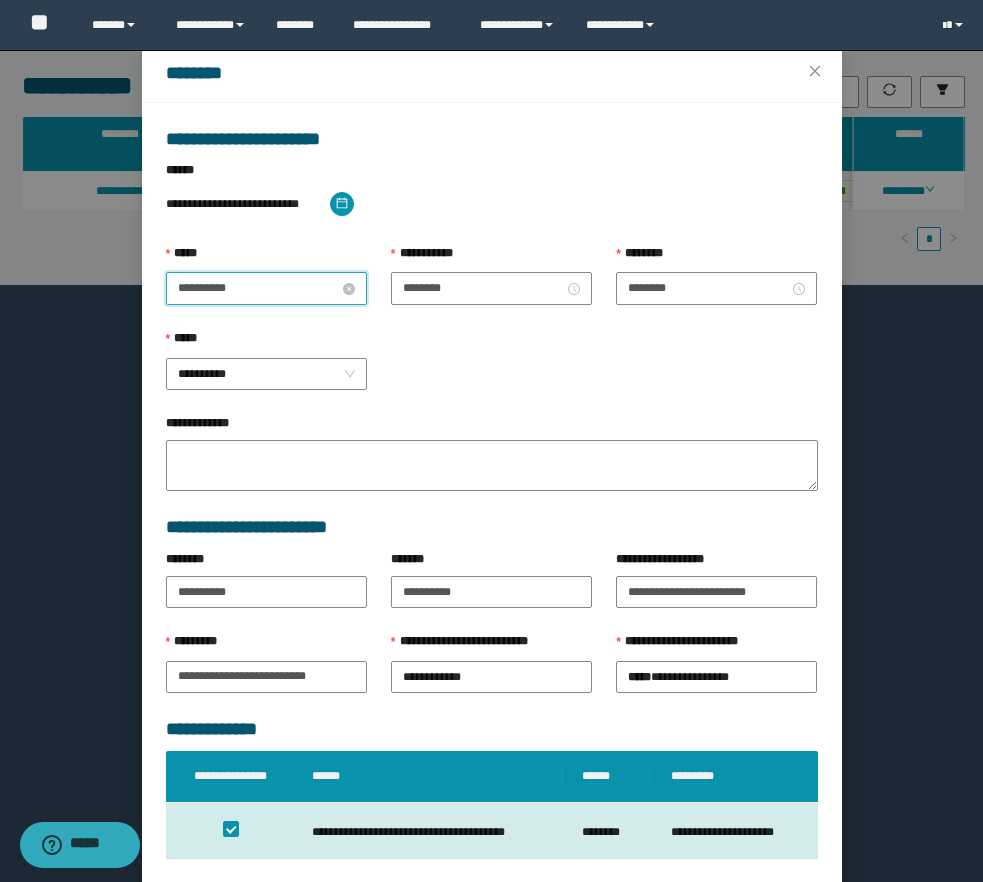 click on "**********" at bounding box center (258, 288) 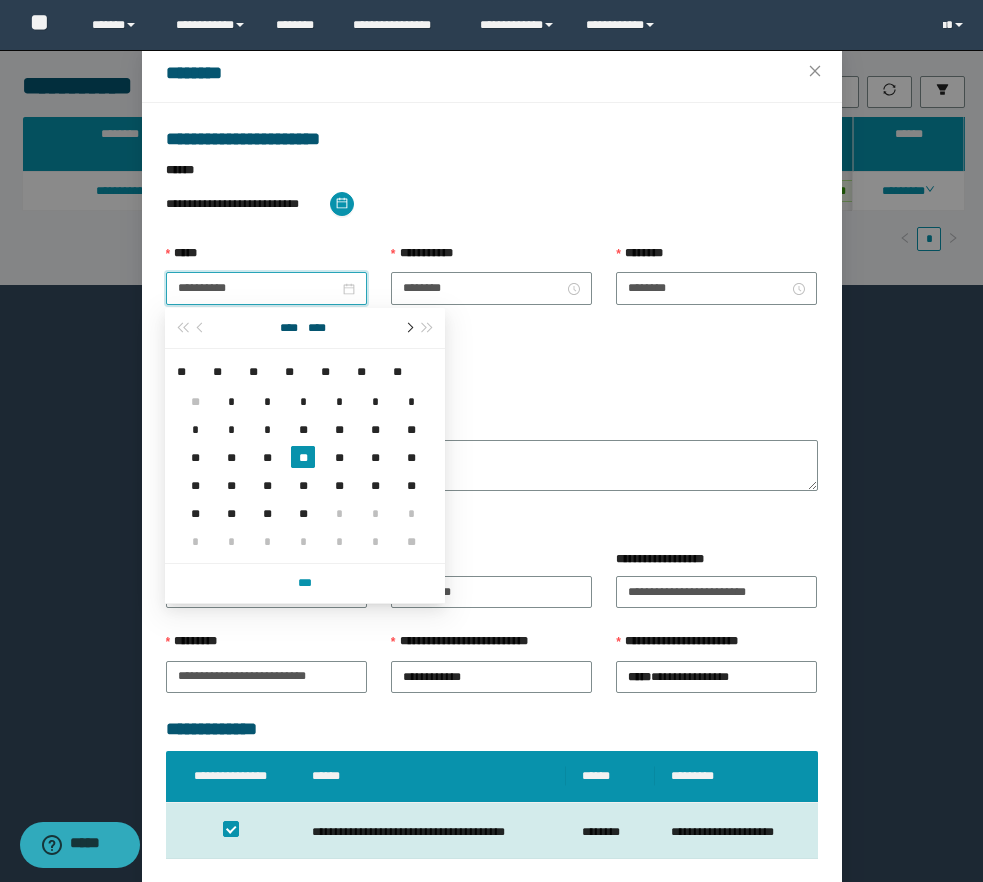click at bounding box center (408, 328) 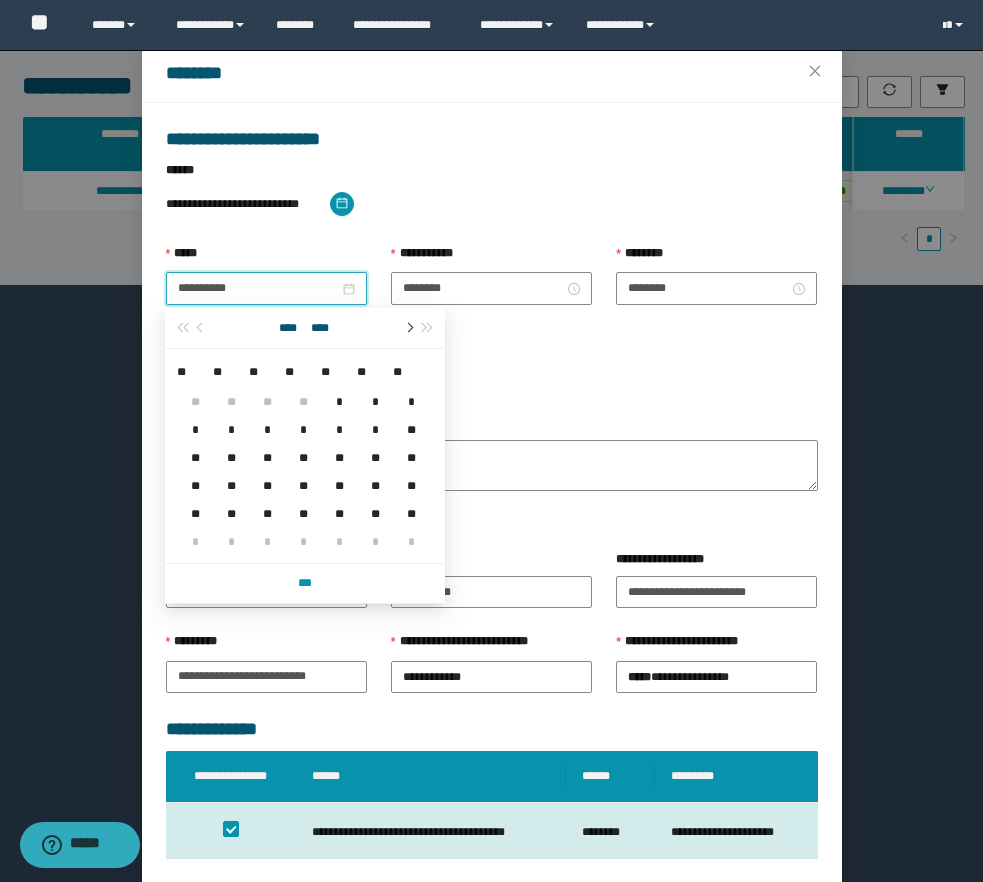 click at bounding box center (408, 328) 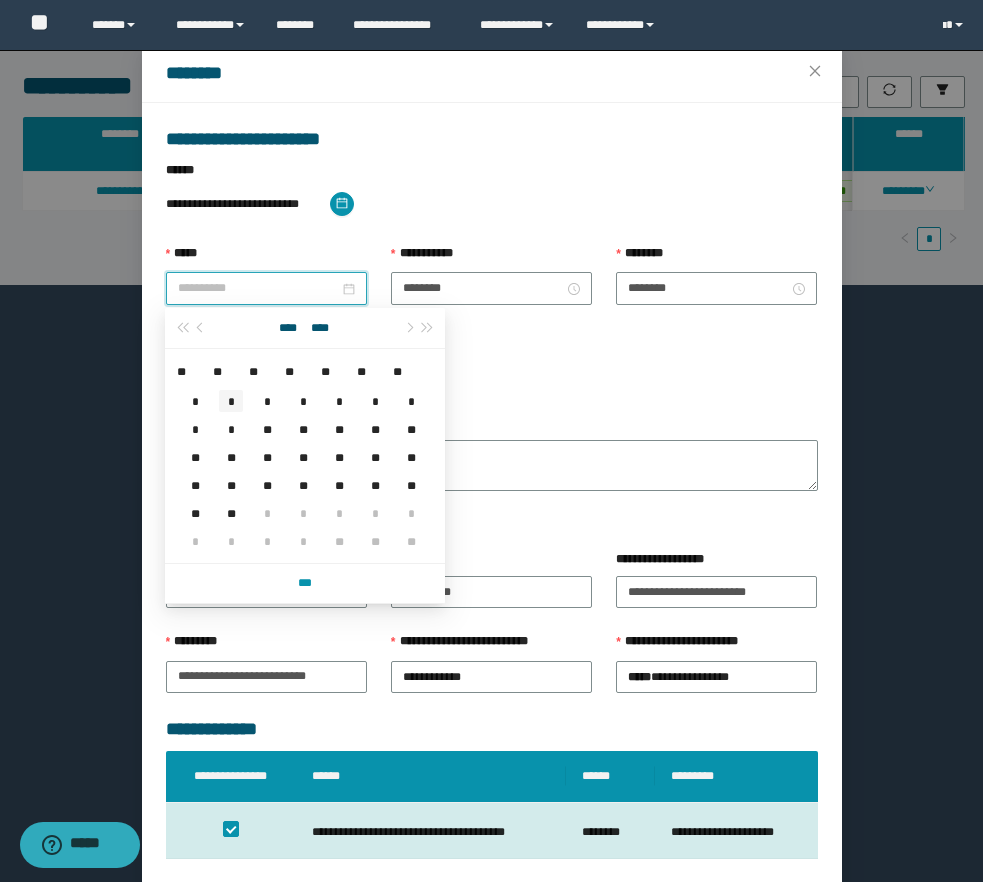 click on "*" at bounding box center [231, 401] 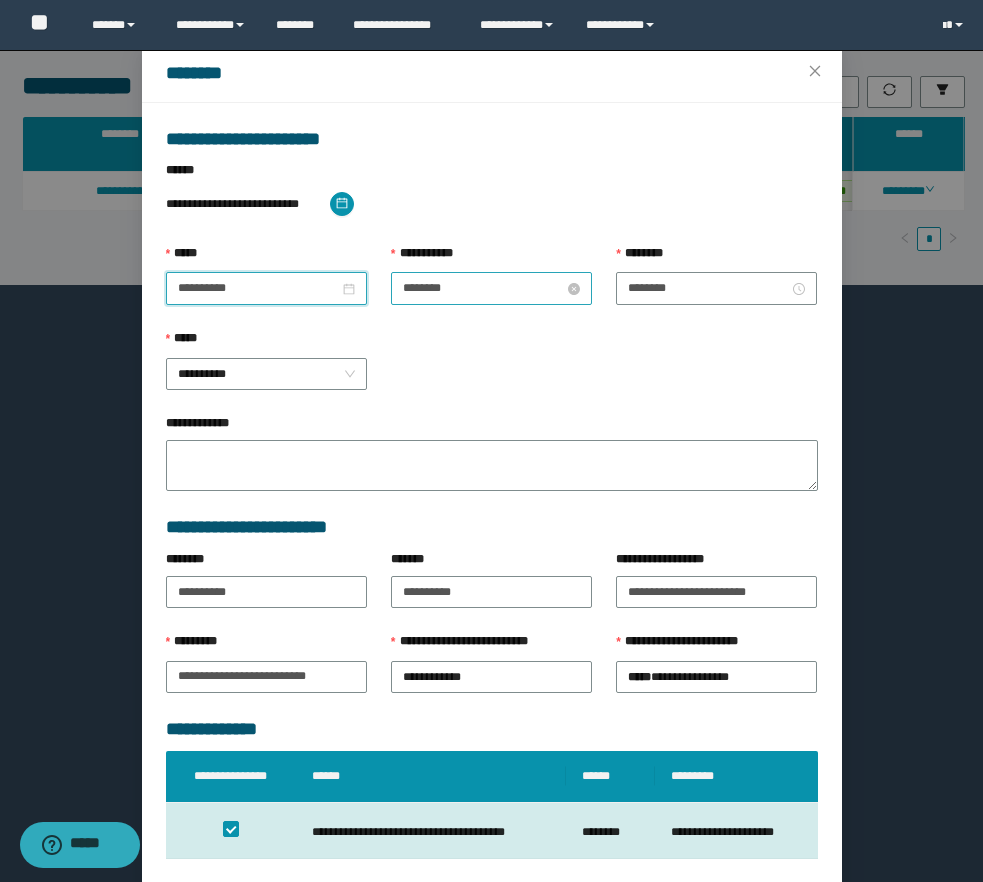 click on "********" at bounding box center (483, 288) 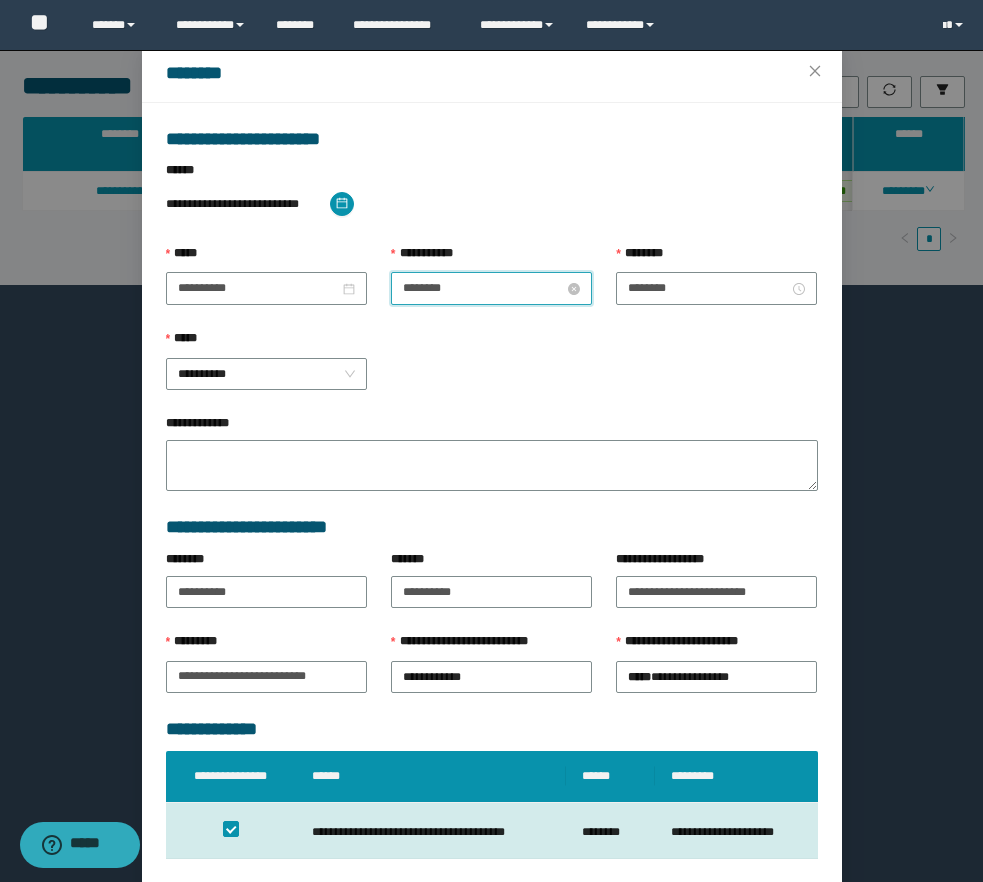 scroll, scrollTop: 0, scrollLeft: 0, axis: both 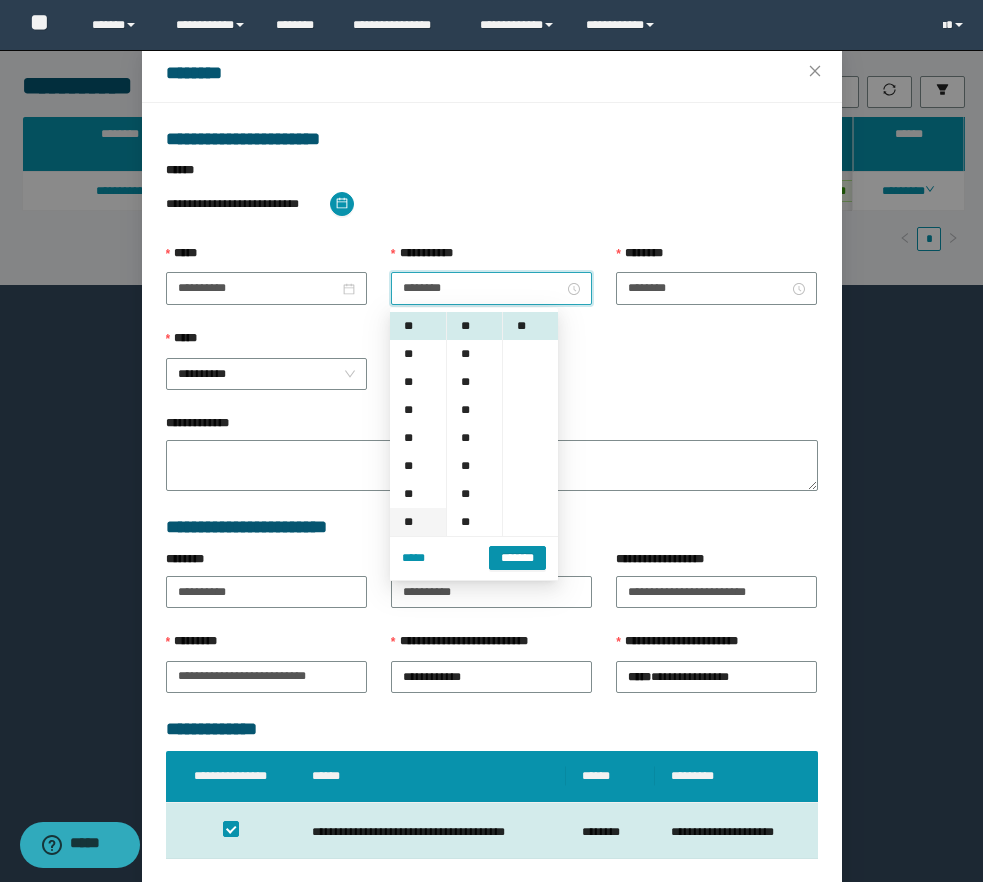 click on "**" at bounding box center (418, 522) 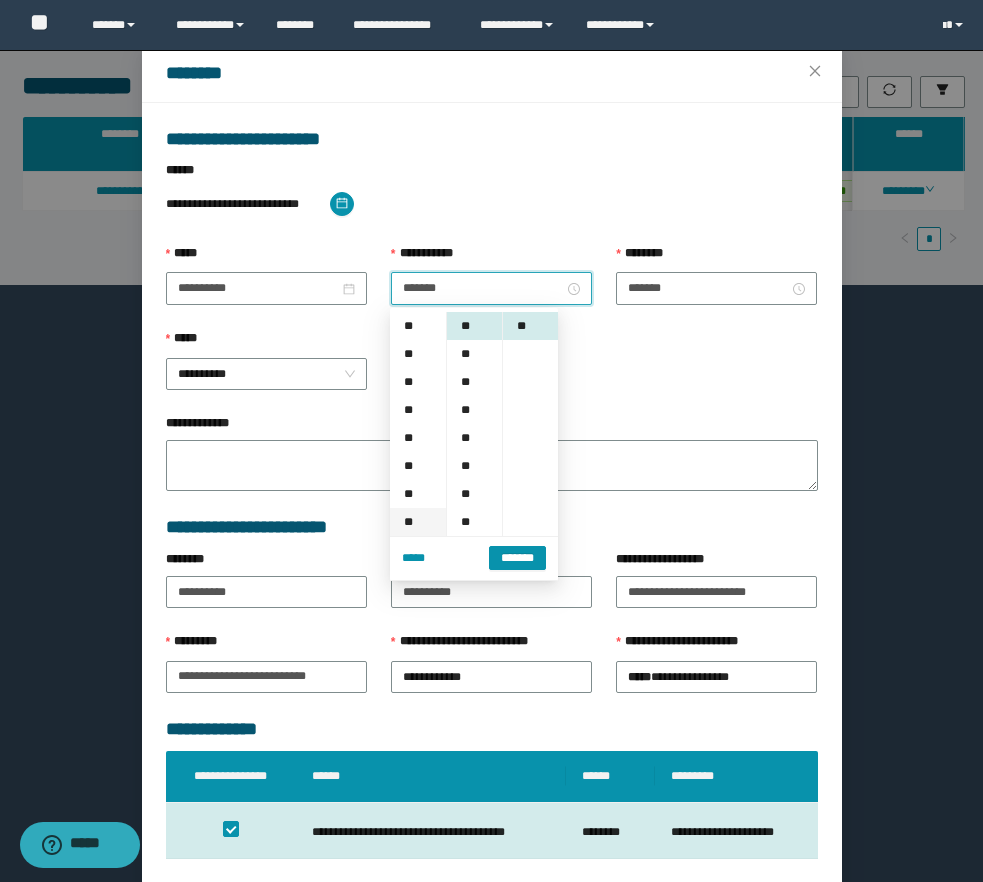 scroll, scrollTop: 196, scrollLeft: 0, axis: vertical 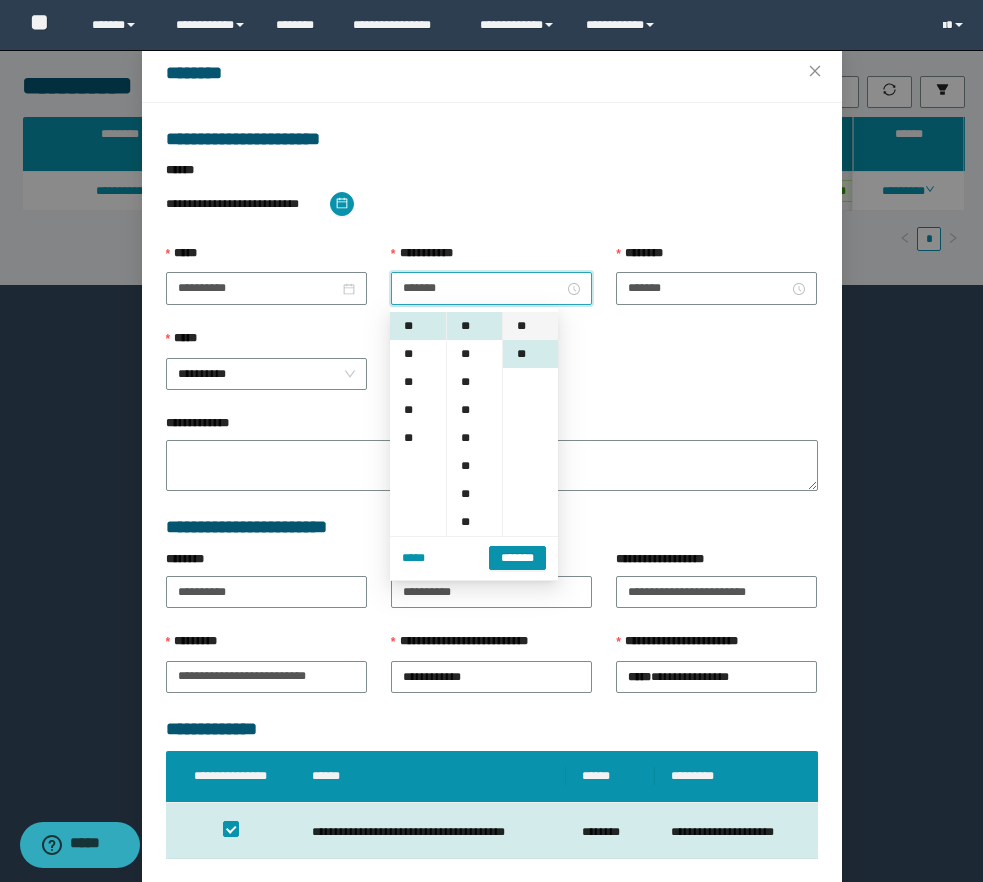 click on "**" at bounding box center [530, 326] 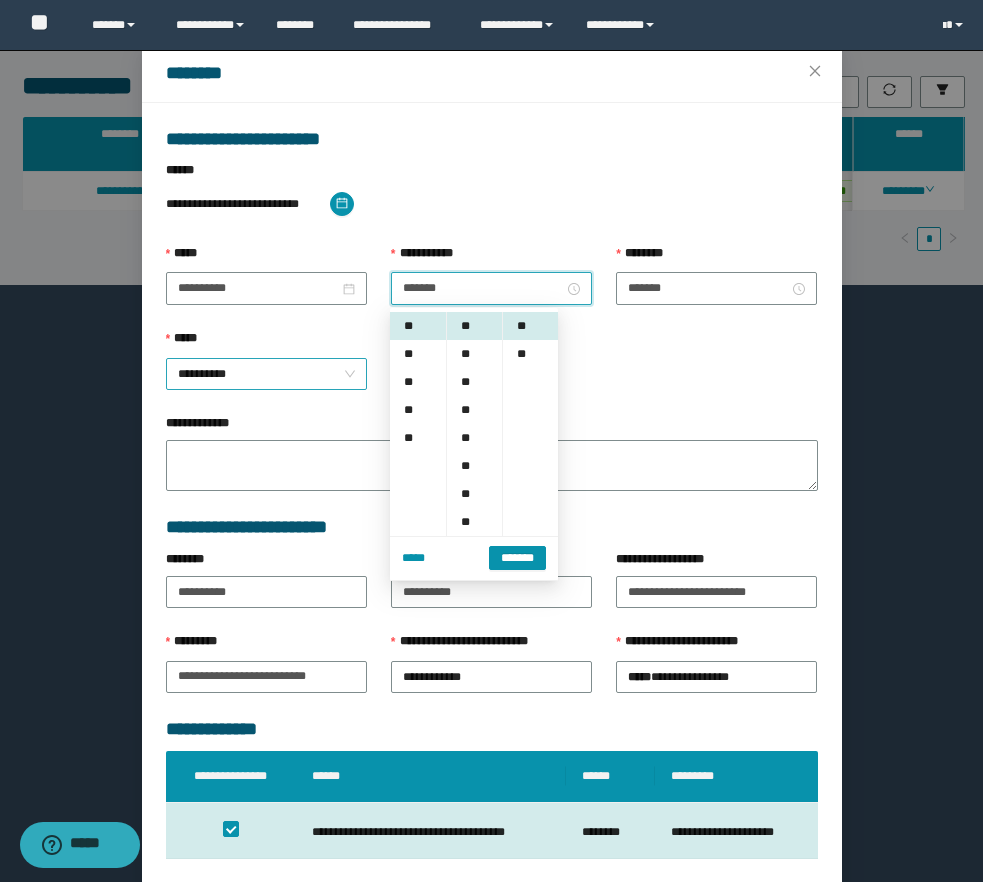 click on "**********" at bounding box center (266, 374) 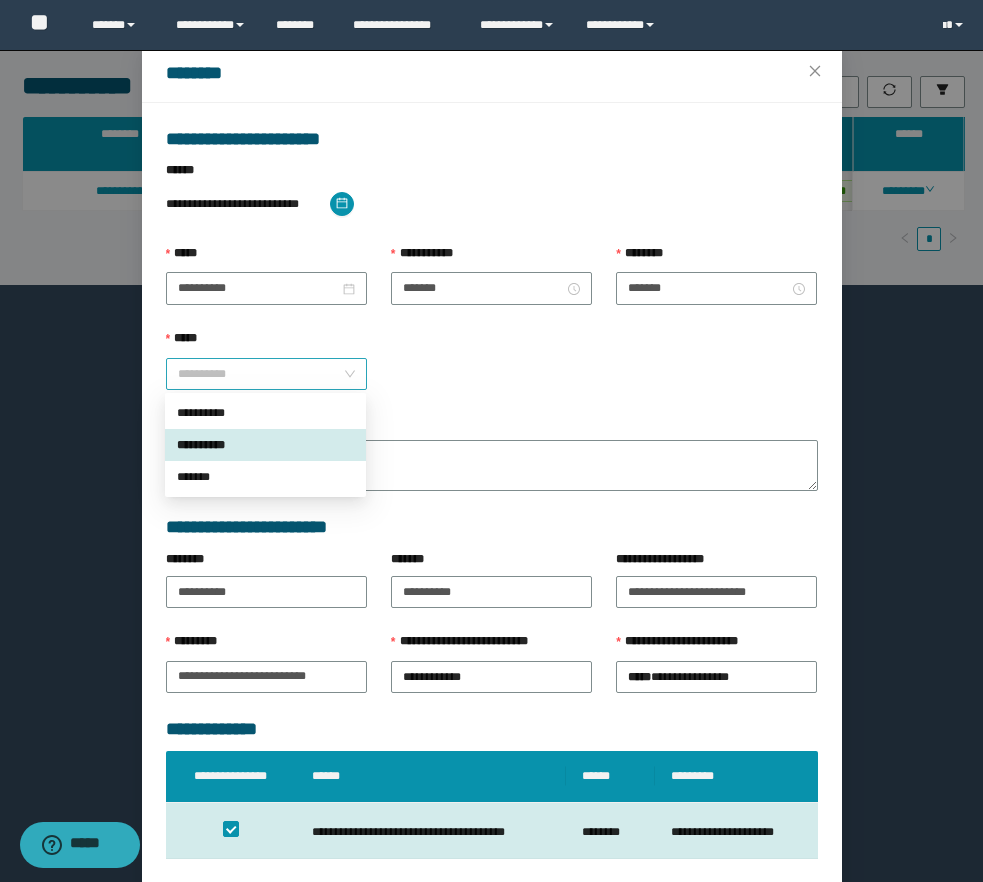 scroll, scrollTop: 196, scrollLeft: 0, axis: vertical 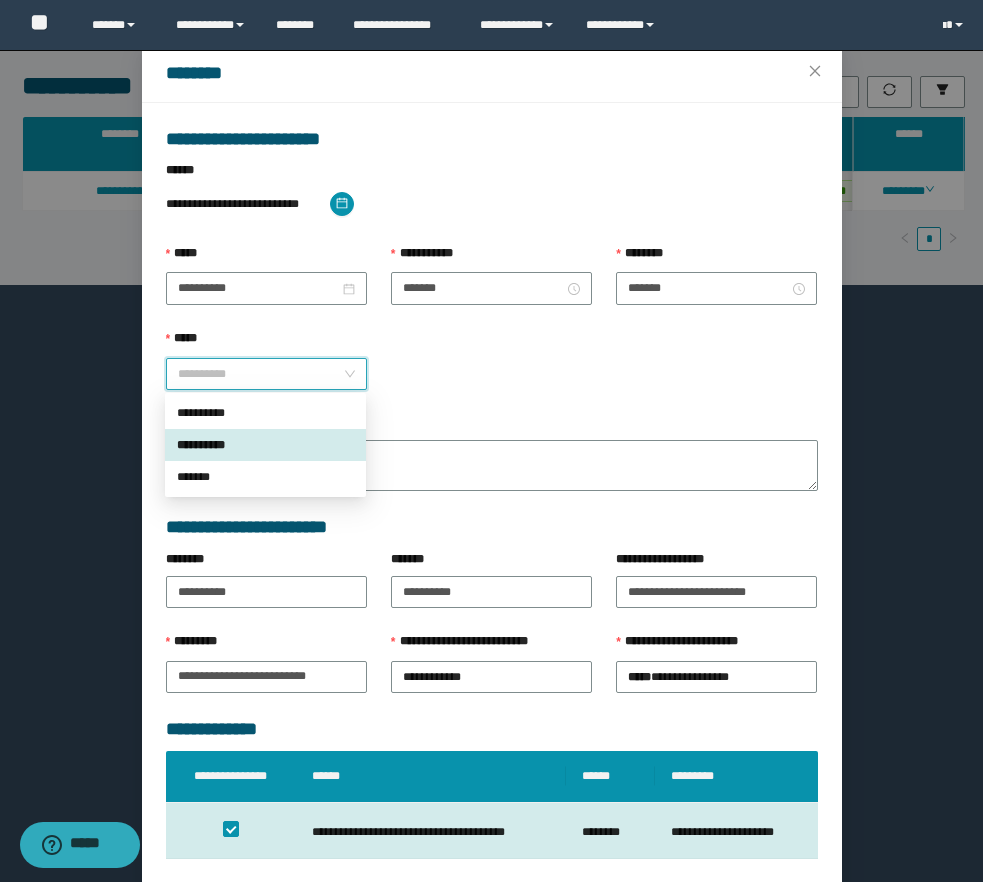 click on "**********" at bounding box center (265, 445) 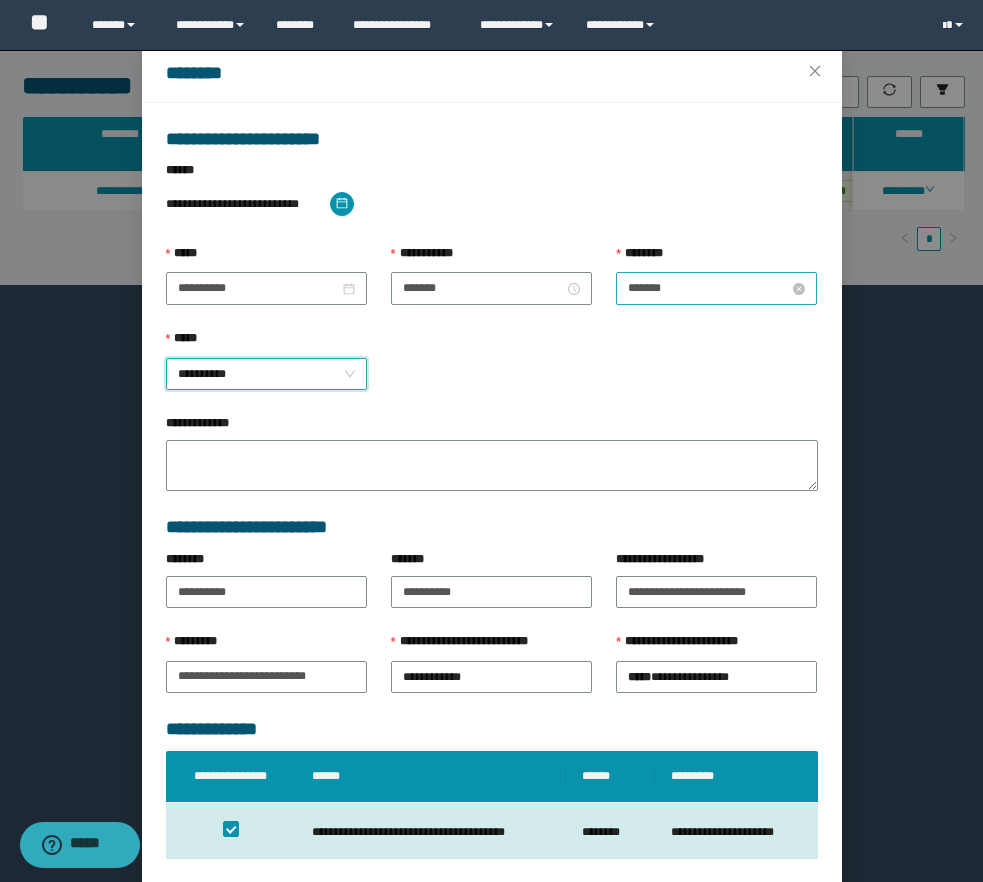 click on "*******" at bounding box center [708, 288] 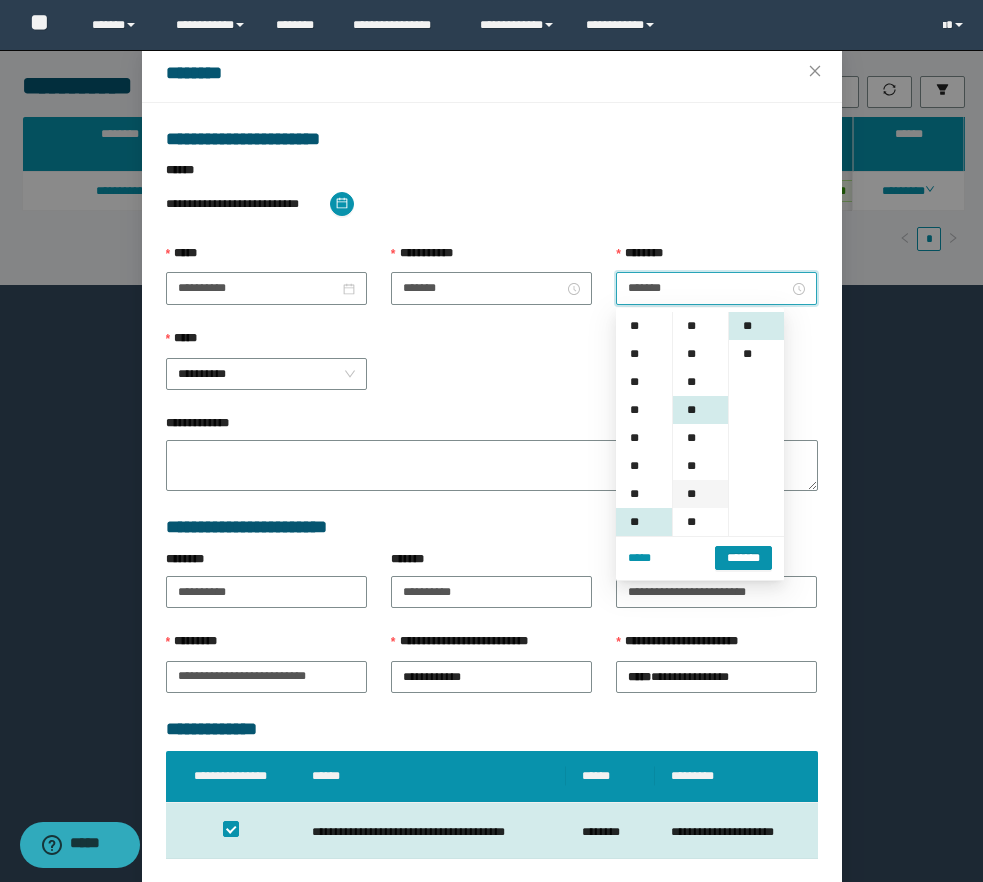 scroll, scrollTop: 196, scrollLeft: 0, axis: vertical 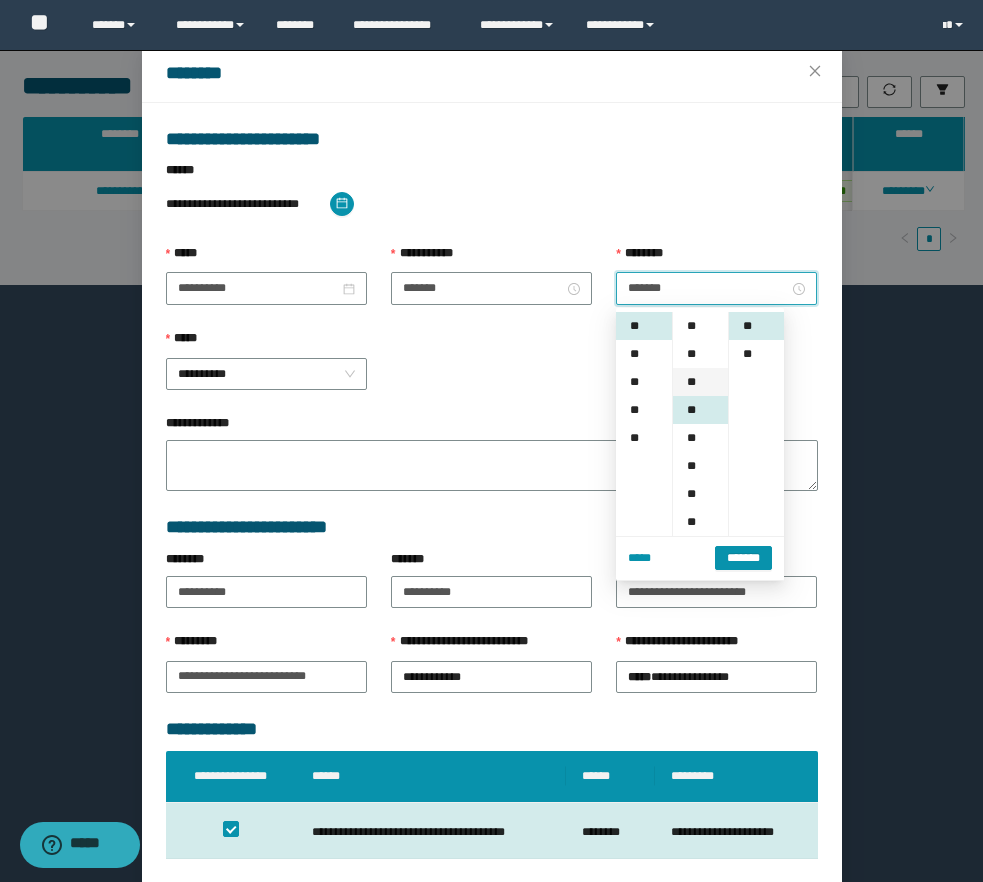 click on "**" at bounding box center (700, 382) 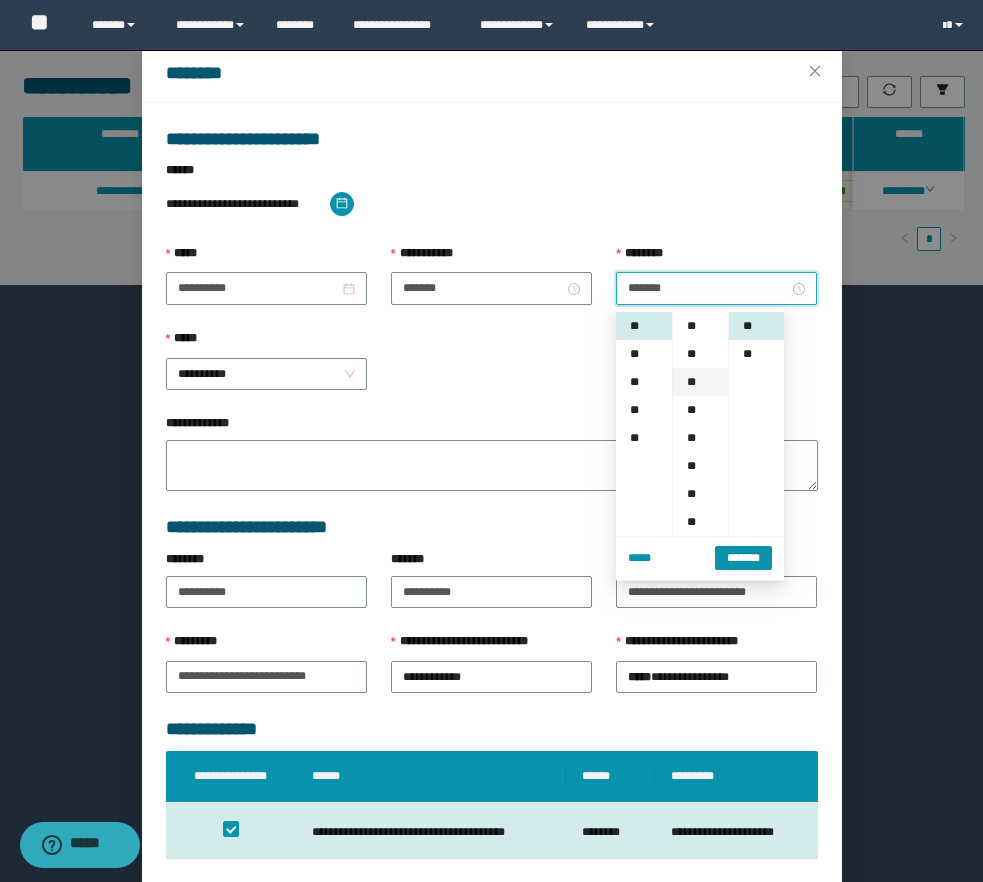 click on "**" at bounding box center [700, 382] 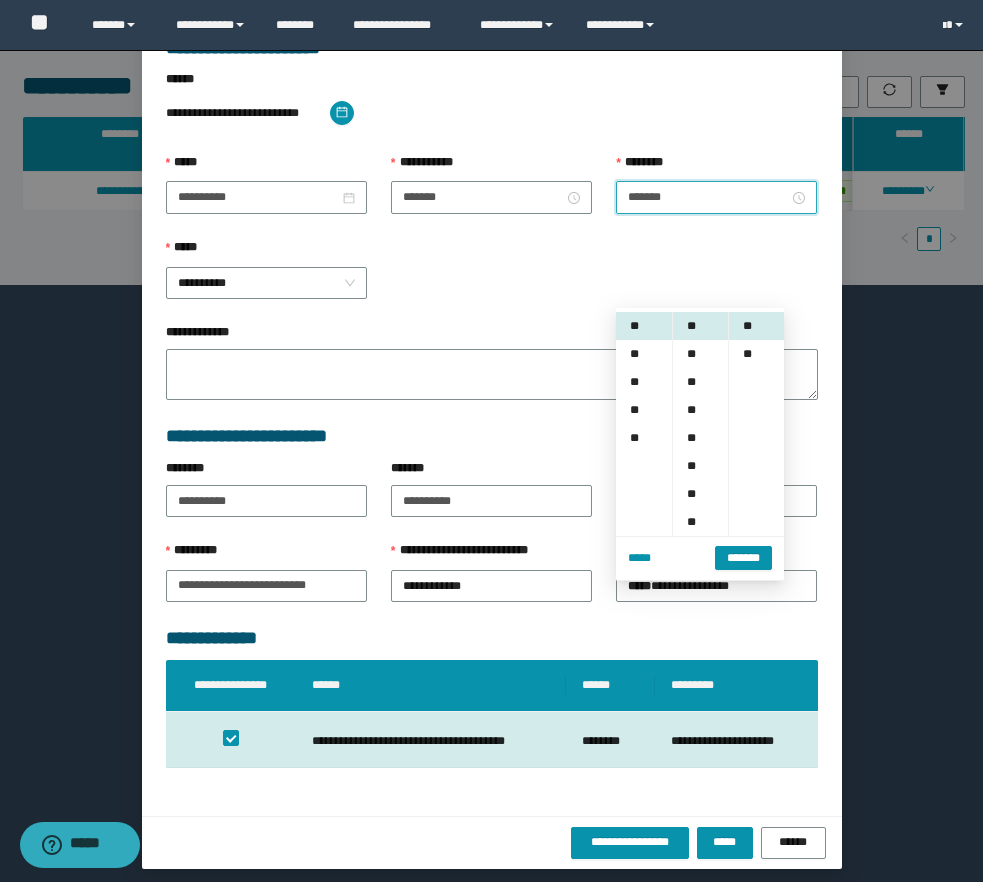 scroll, scrollTop: 155, scrollLeft: 0, axis: vertical 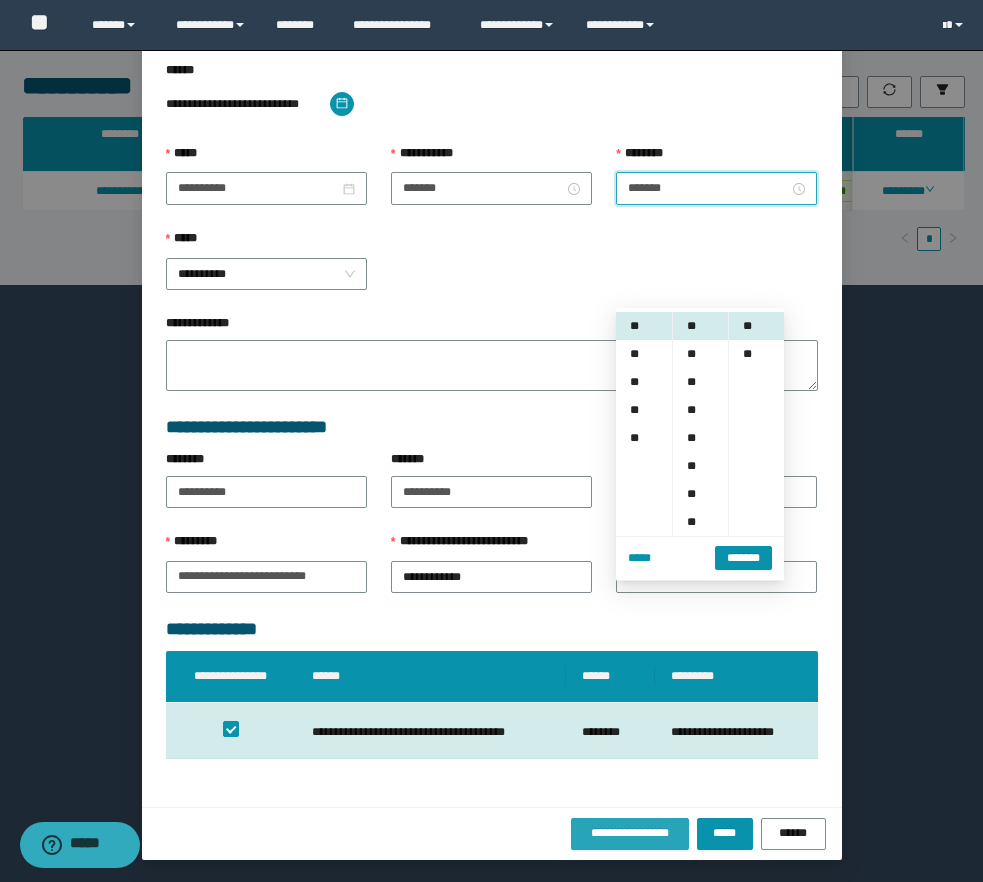 click on "**********" at bounding box center (630, 833) 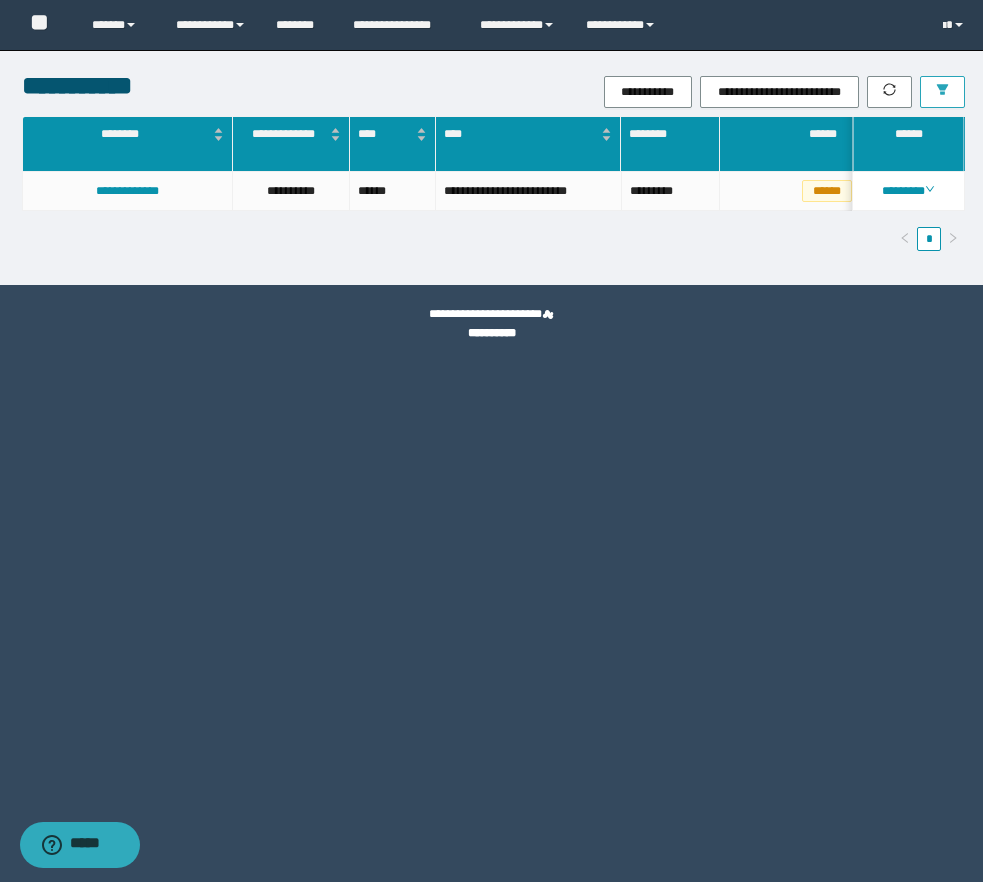 click 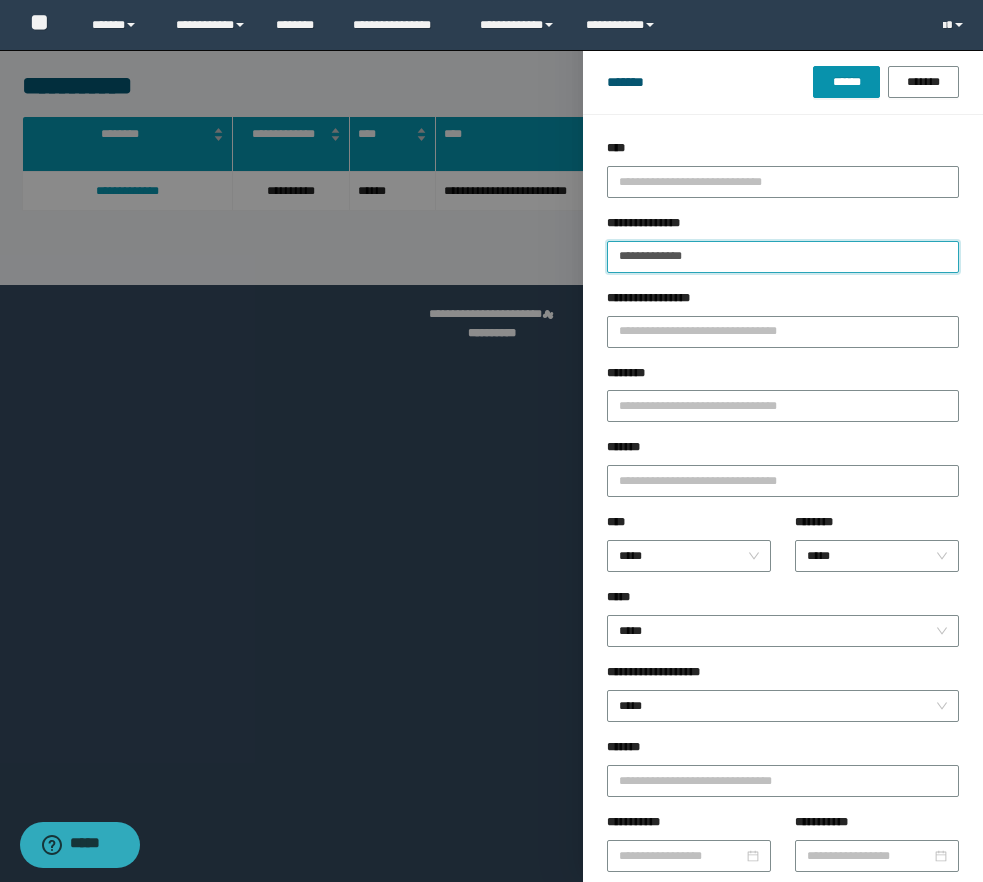 click on "**********" at bounding box center [783, 257] 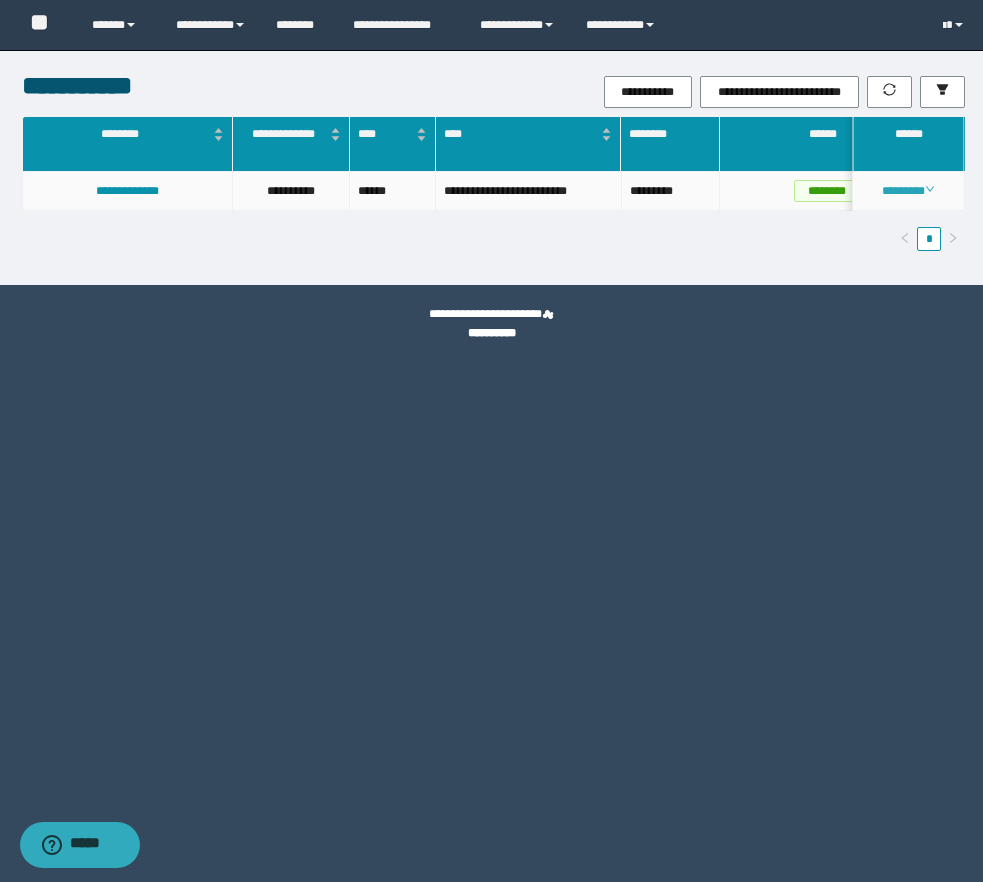 click on "********" at bounding box center [908, 191] 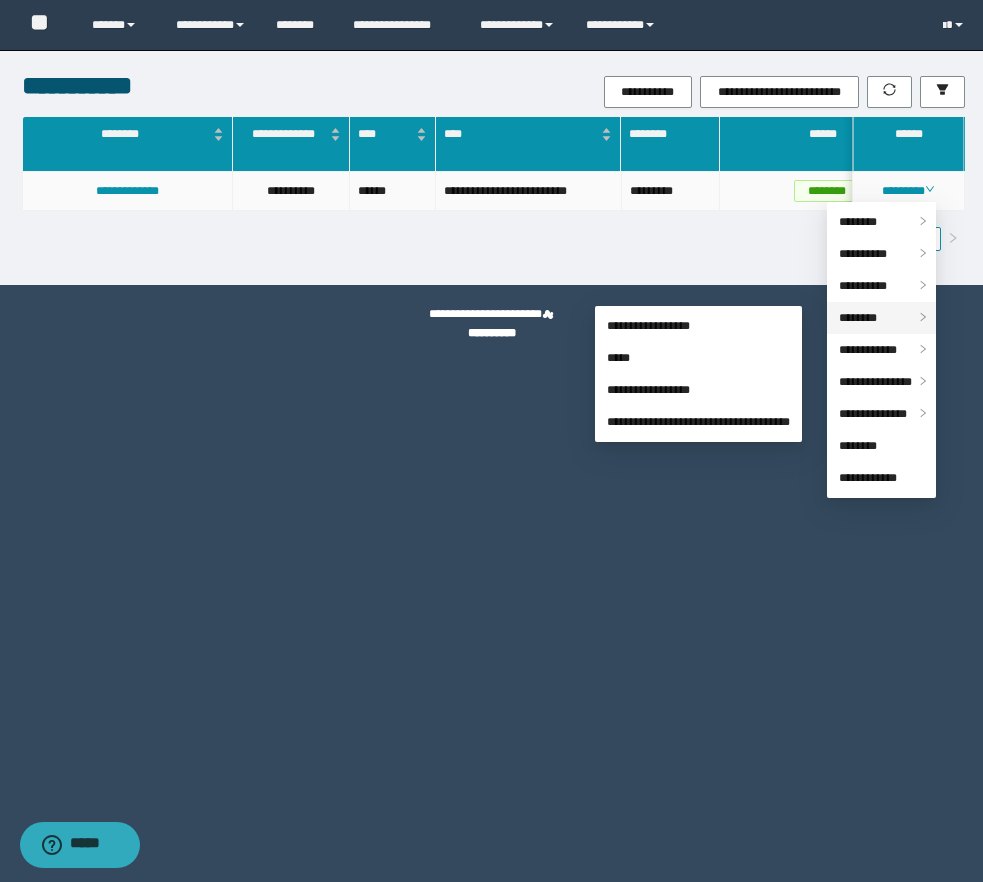 click on "********" at bounding box center (858, 318) 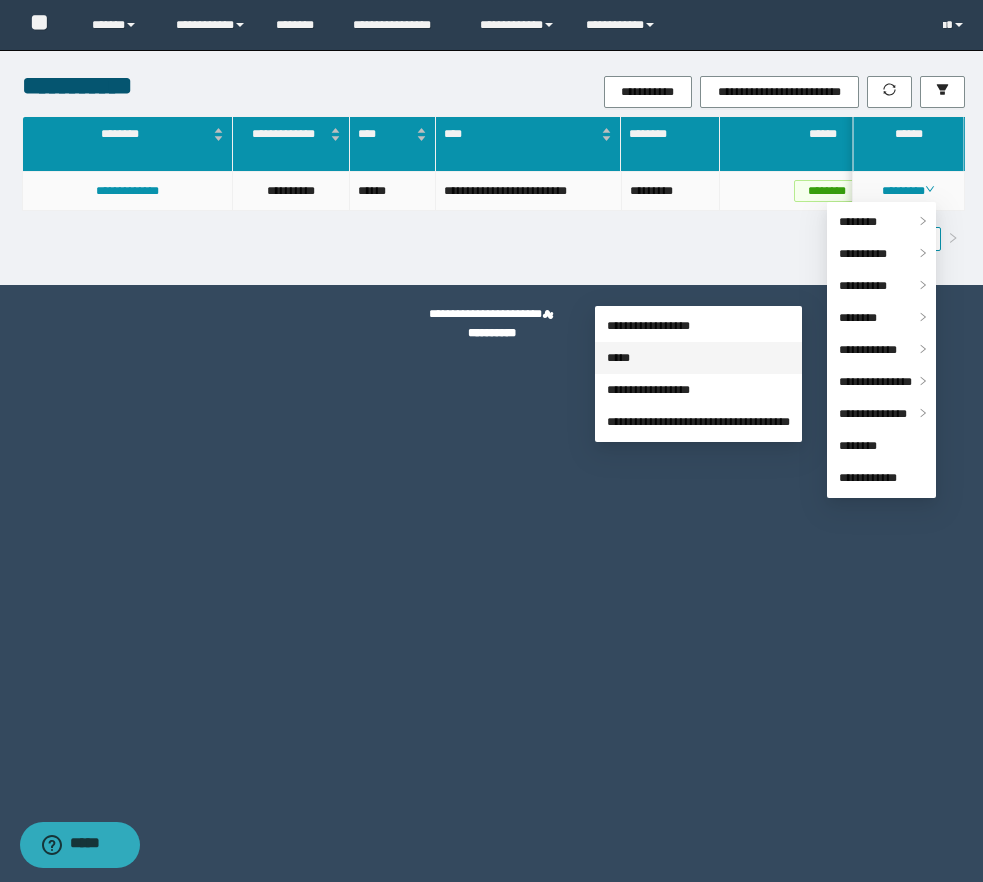 click on "*****" at bounding box center (618, 358) 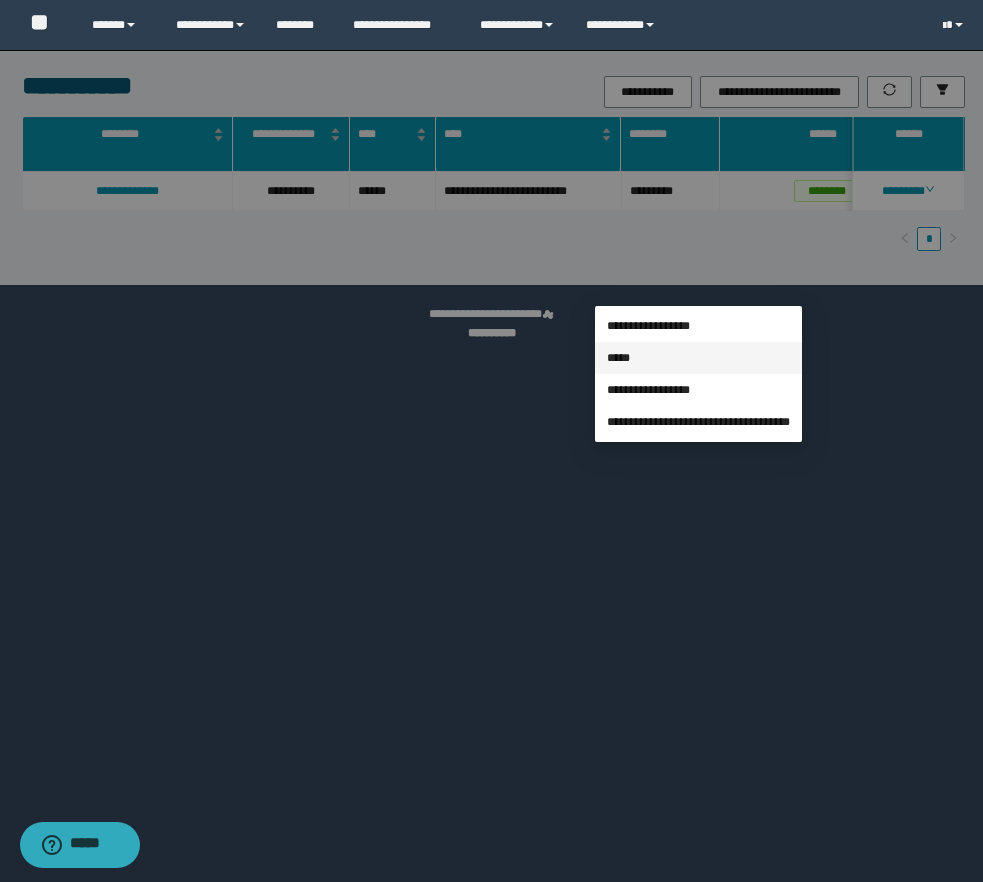 scroll, scrollTop: 55, scrollLeft: 0, axis: vertical 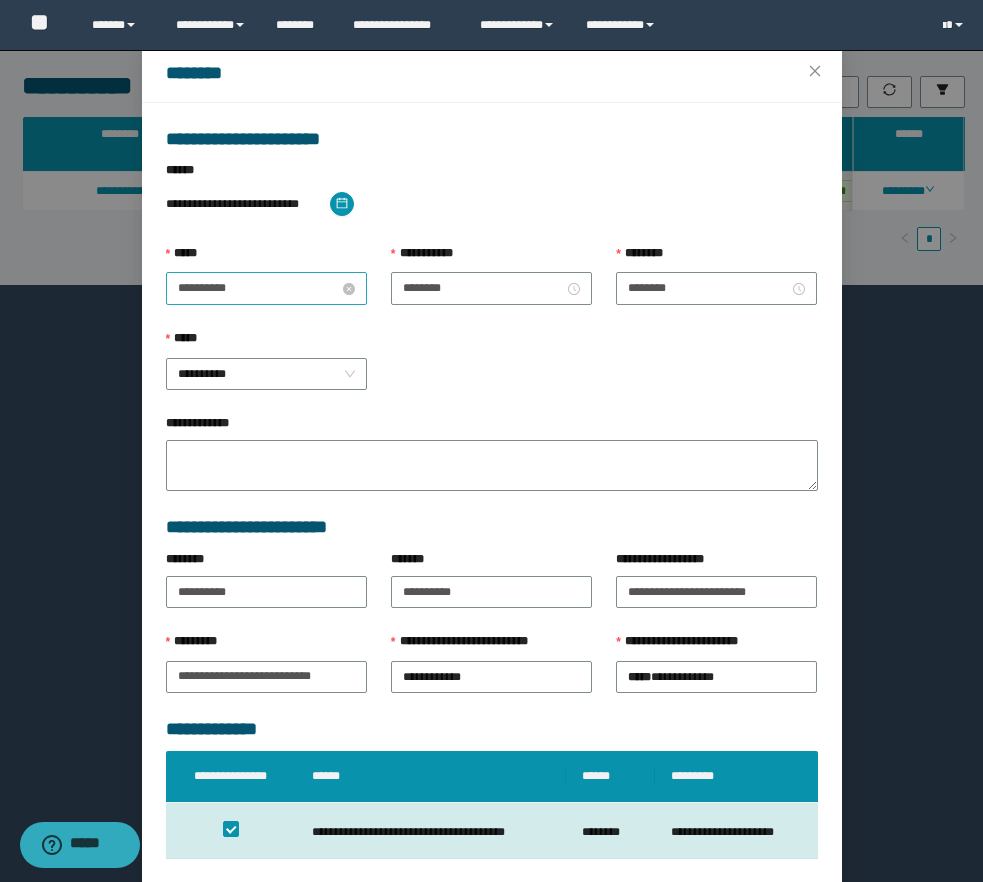 click on "**********" at bounding box center (258, 288) 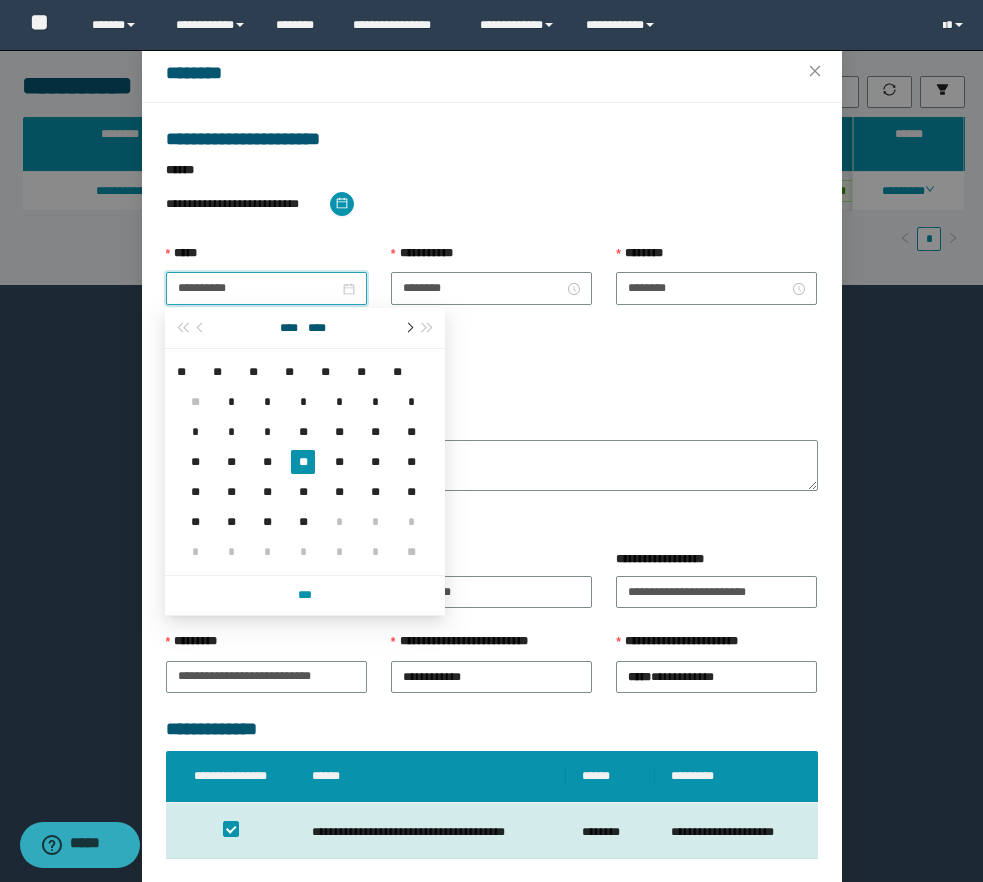 click at bounding box center (408, 328) 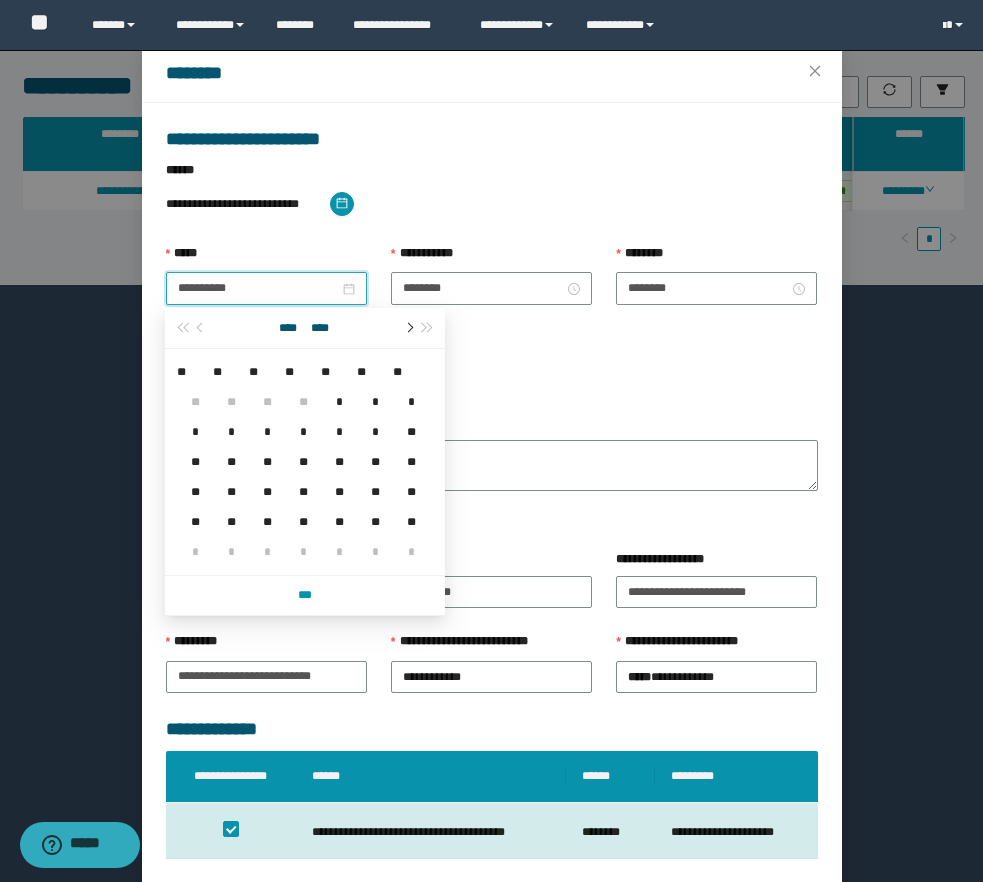 click at bounding box center [408, 328] 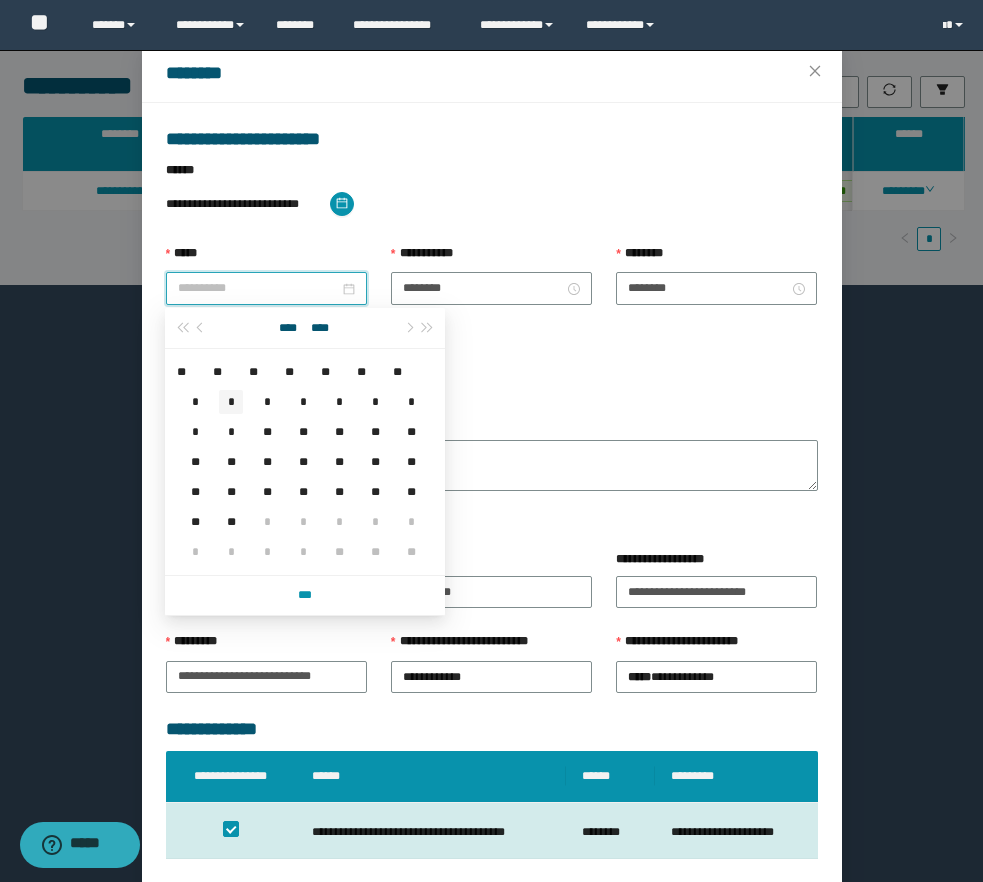 click on "*" at bounding box center (231, 402) 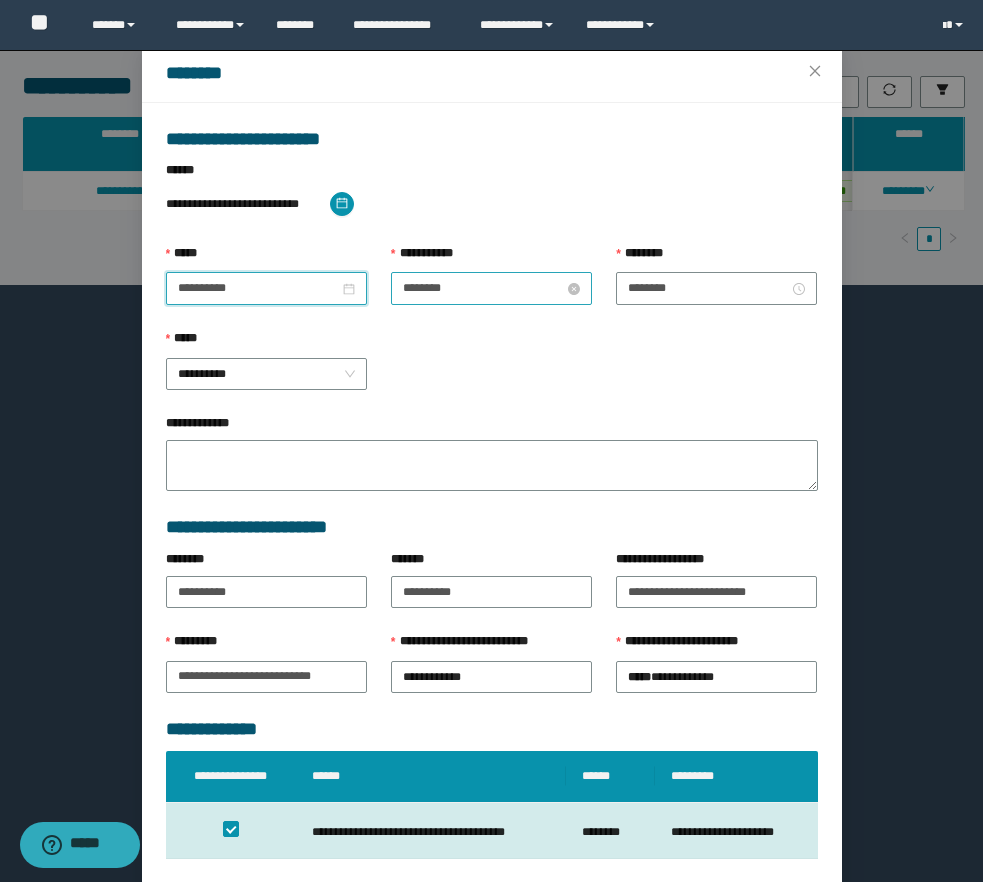 click on "********" at bounding box center (483, 288) 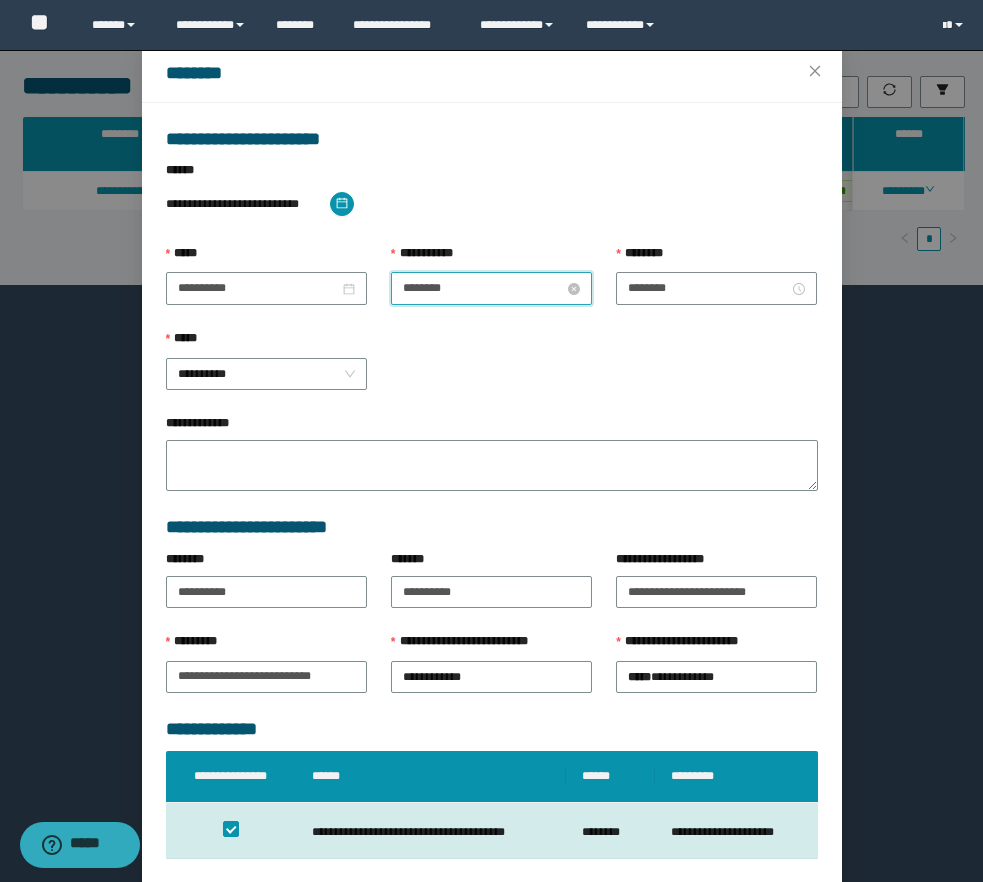 scroll, scrollTop: 0, scrollLeft: 0, axis: both 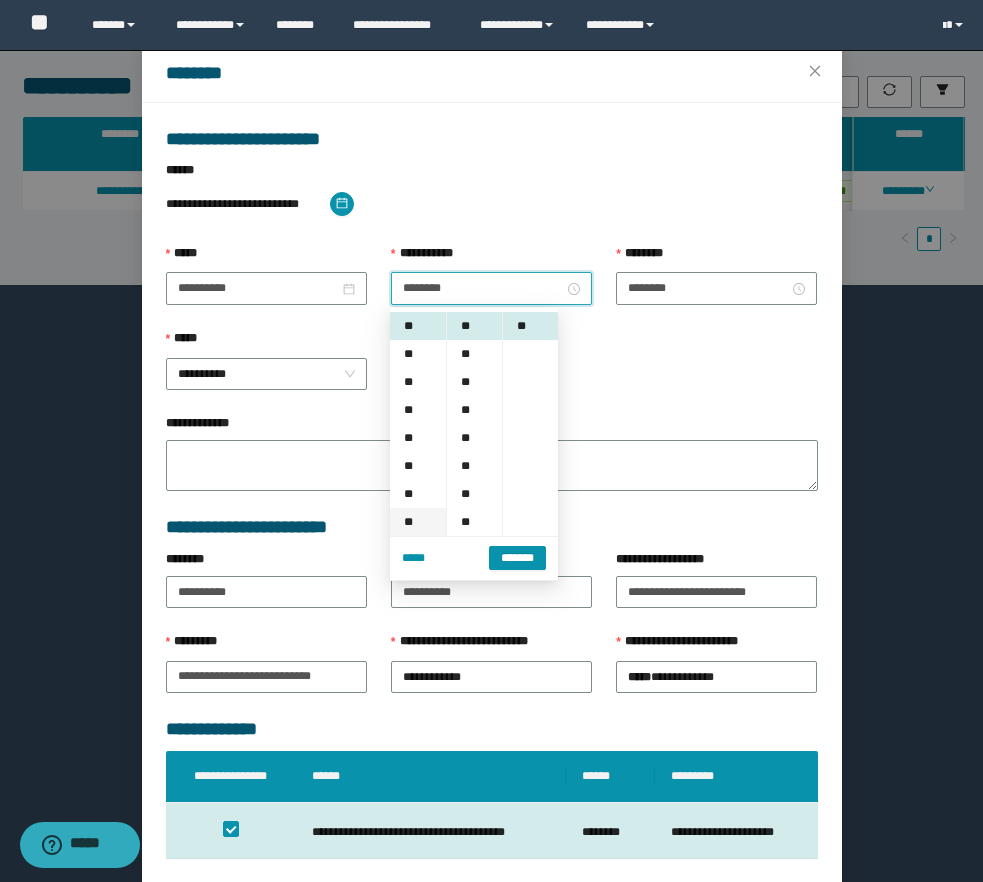click on "**" at bounding box center (418, 522) 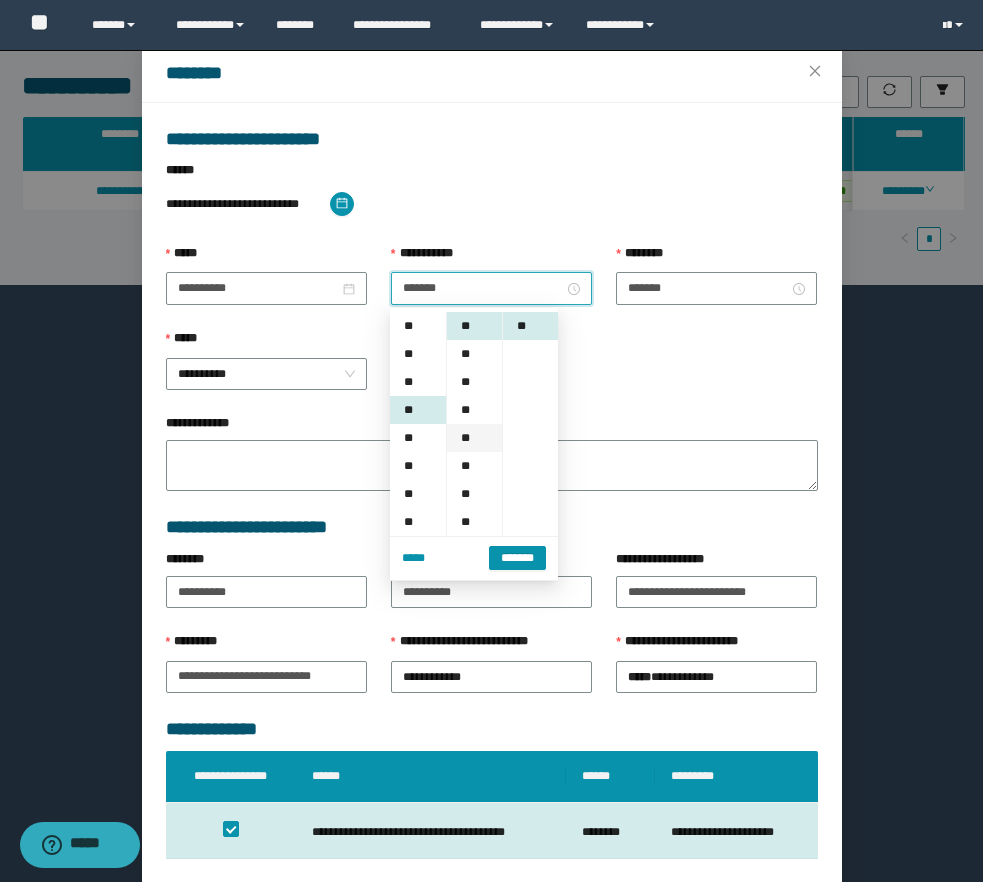 scroll, scrollTop: 196, scrollLeft: 0, axis: vertical 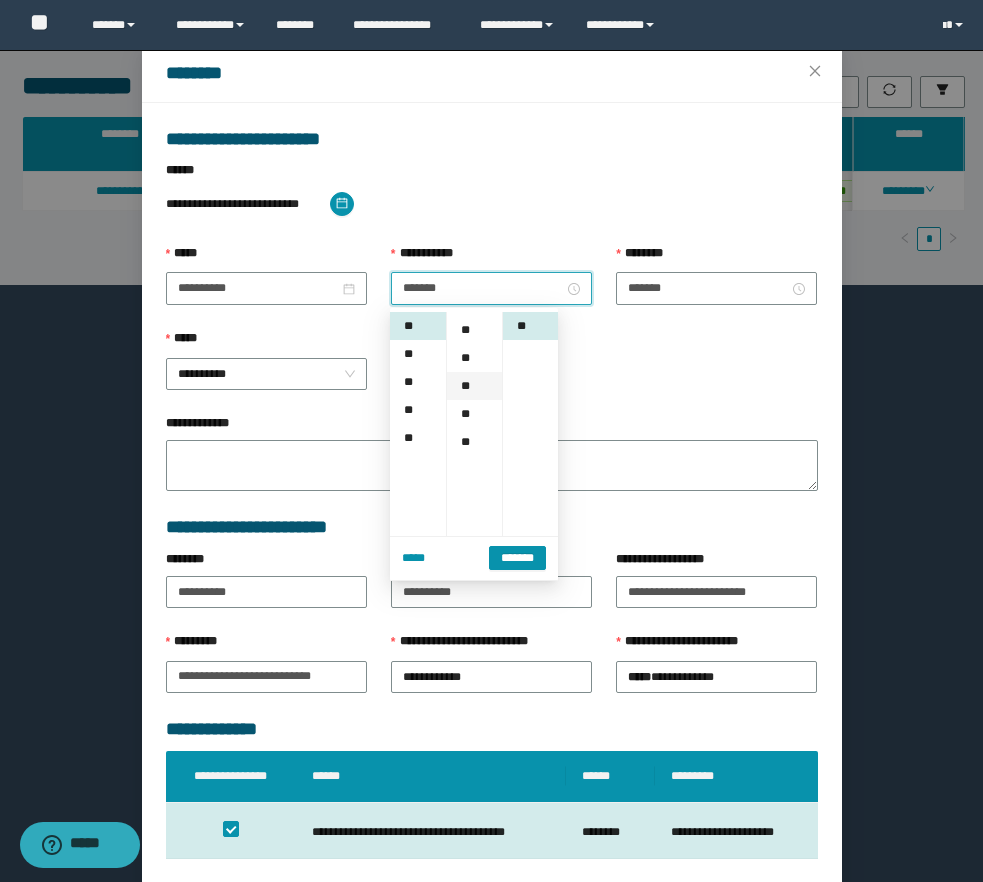 drag, startPoint x: 474, startPoint y: 390, endPoint x: 515, endPoint y: 351, distance: 56.586216 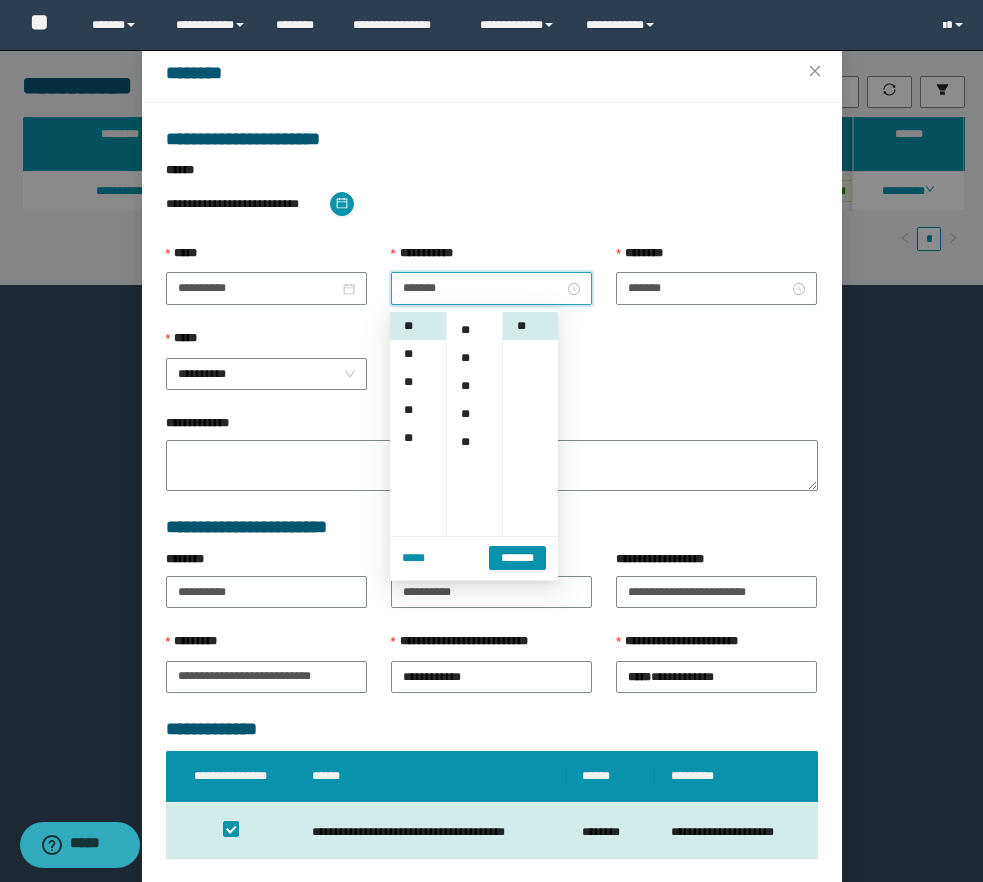 click on "**" at bounding box center (474, 386) 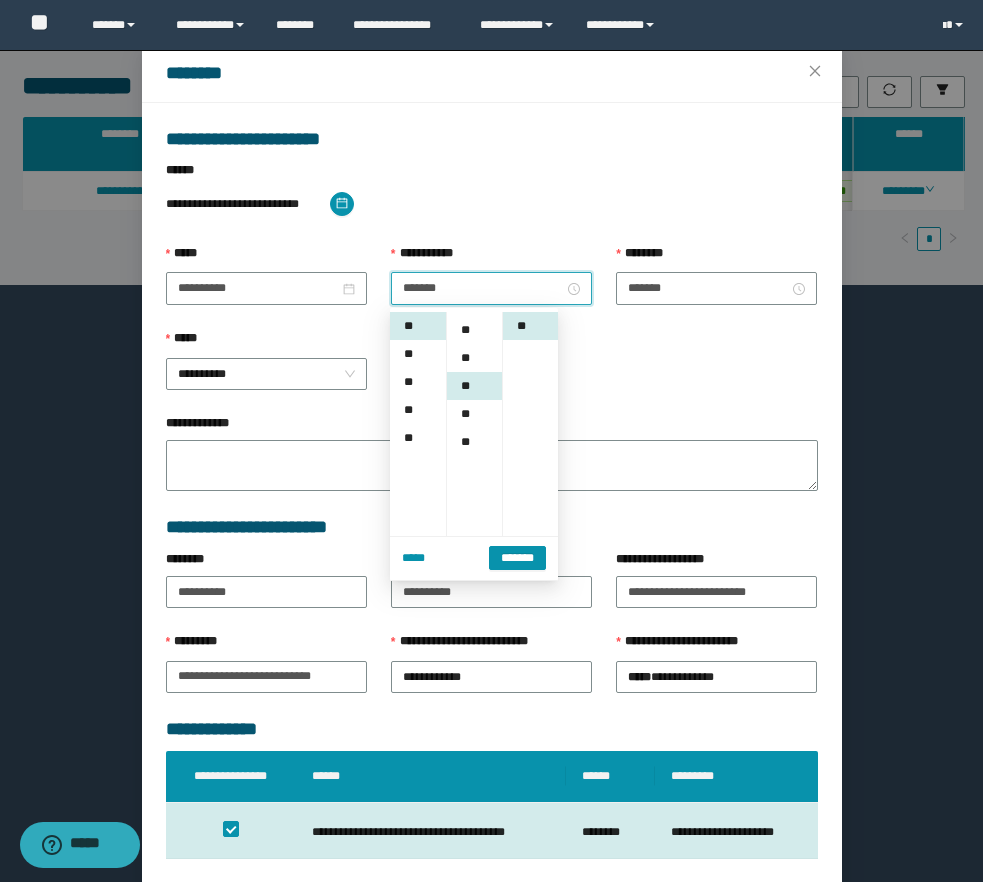 scroll, scrollTop: 28, scrollLeft: 0, axis: vertical 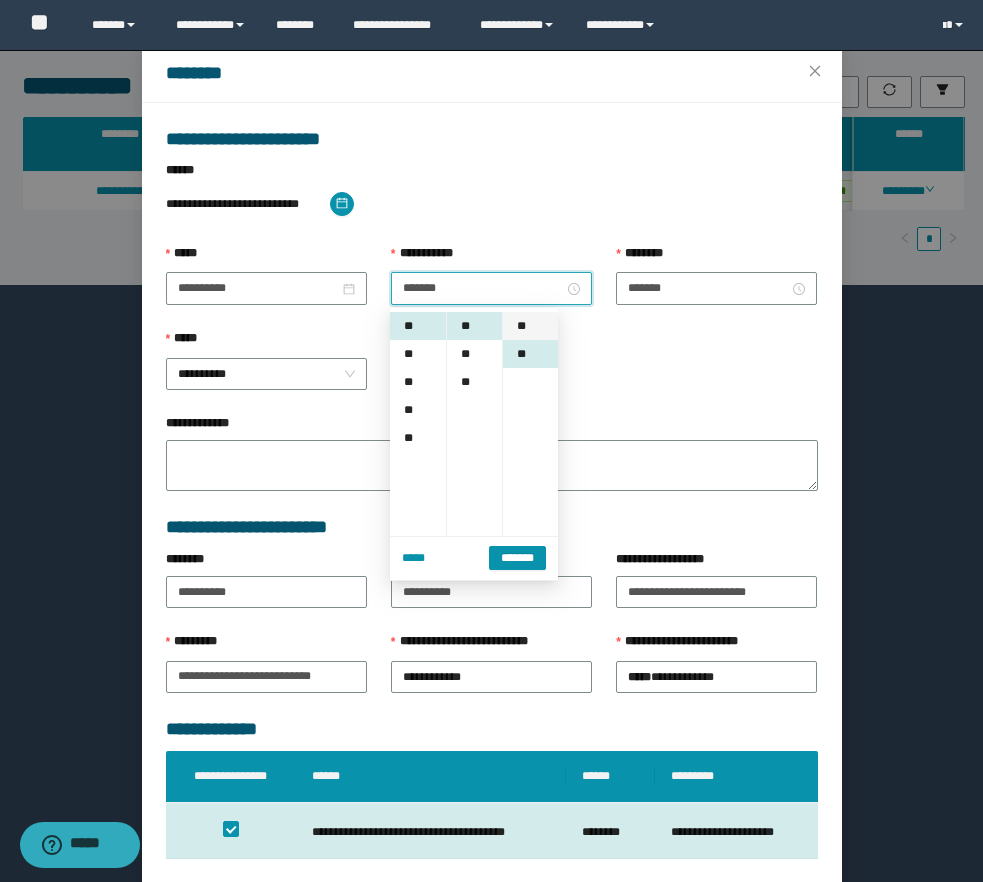click on "**" at bounding box center (530, 326) 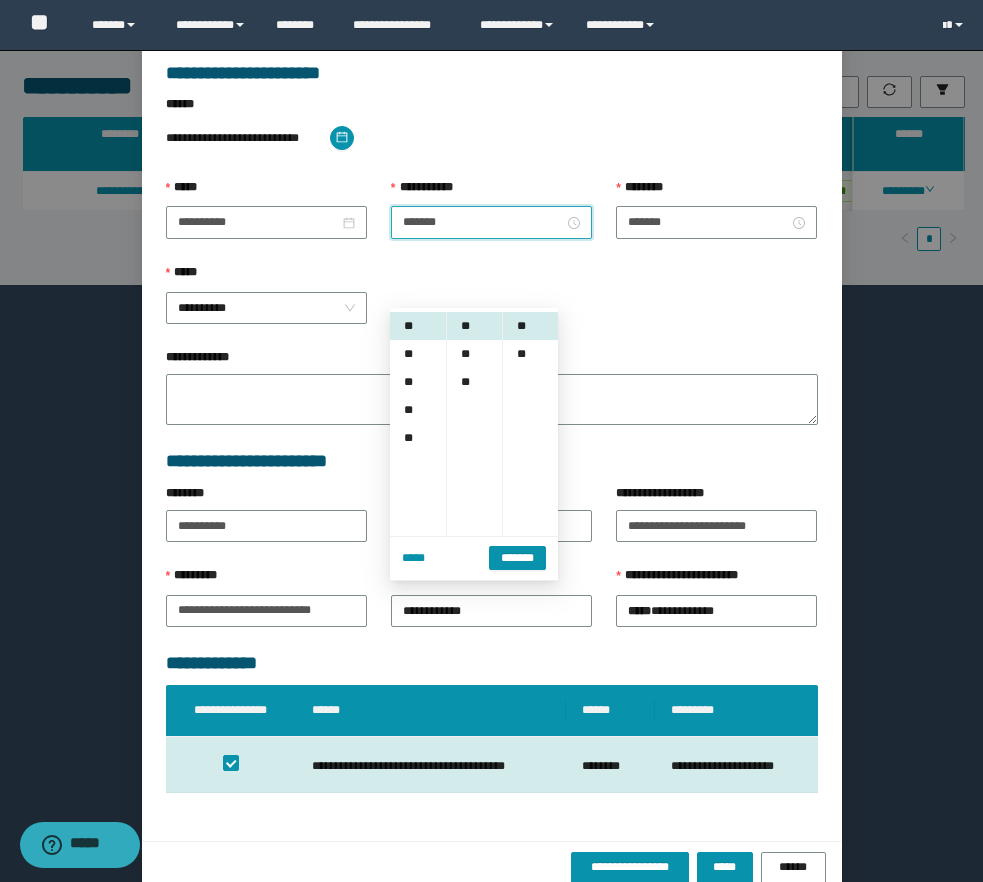 scroll, scrollTop: 155, scrollLeft: 0, axis: vertical 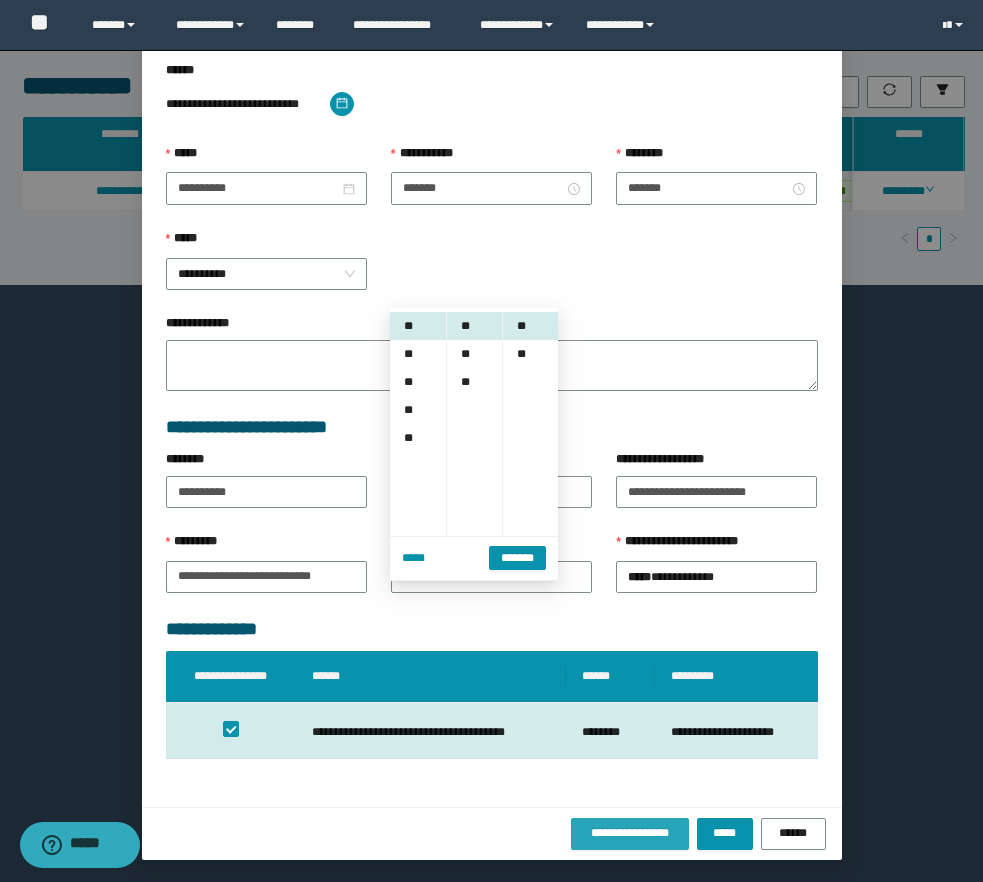 click on "**********" at bounding box center (630, 833) 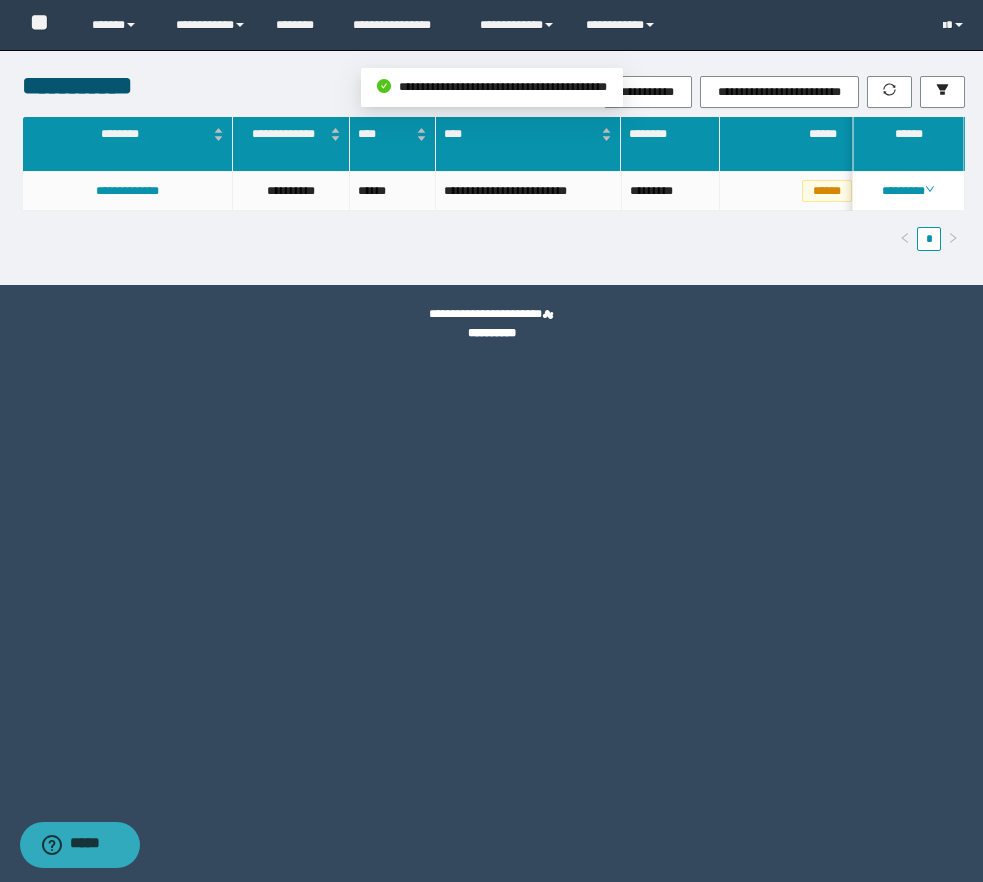 scroll, scrollTop: 0, scrollLeft: 0, axis: both 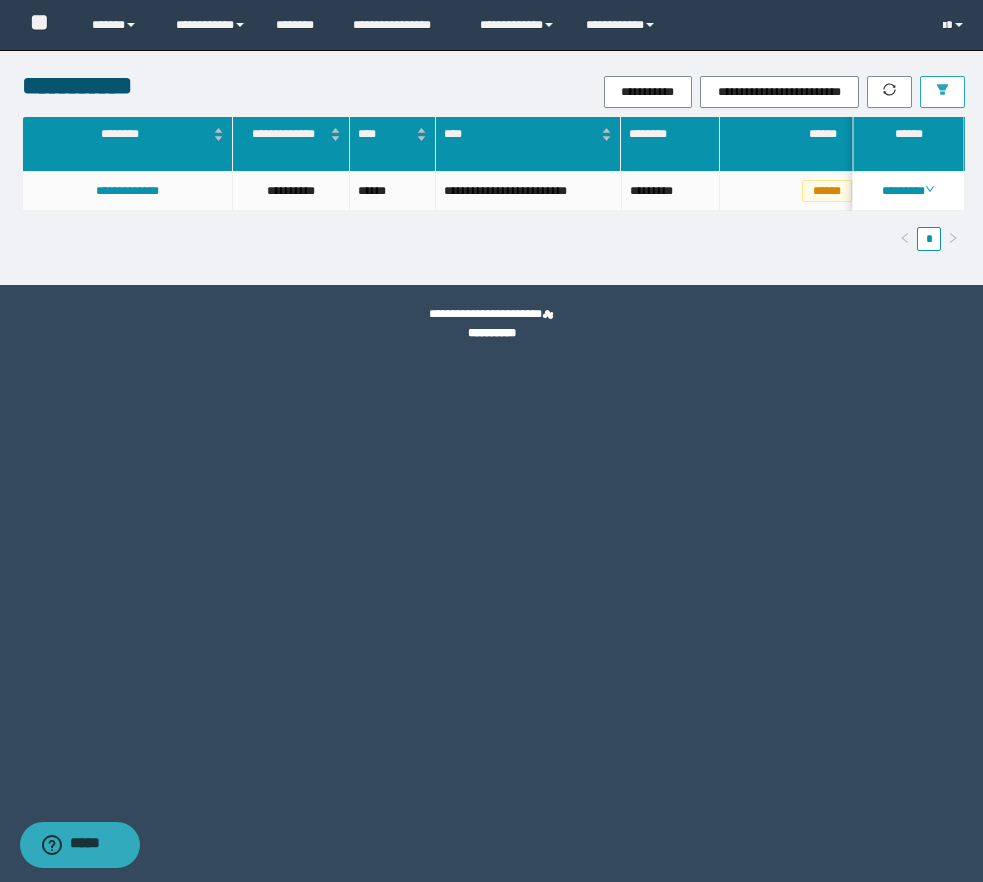 click 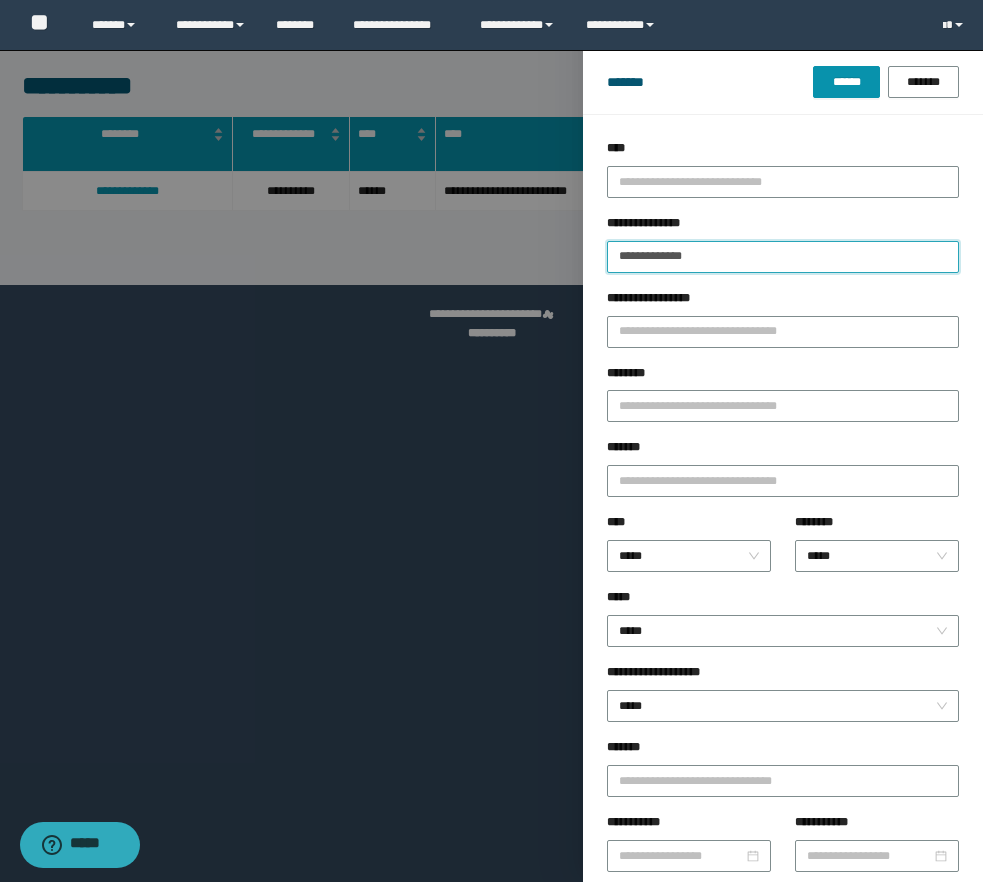 click on "**********" at bounding box center [783, 257] 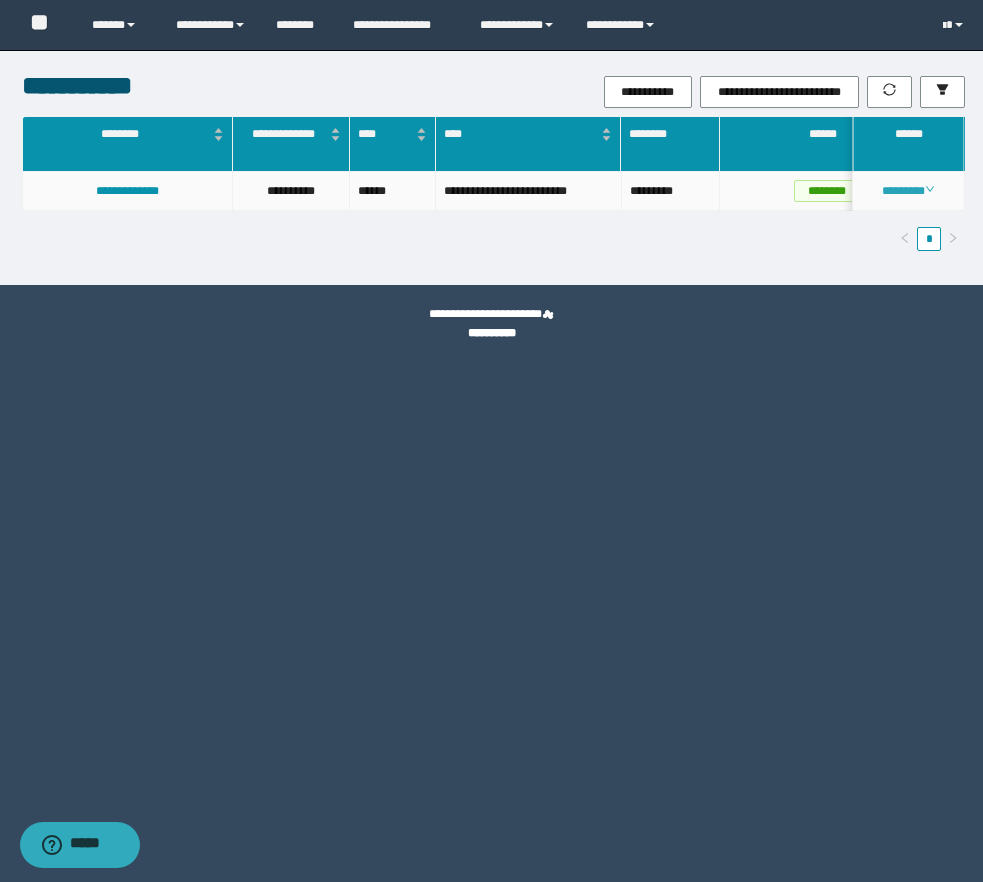 click on "********" at bounding box center [908, 191] 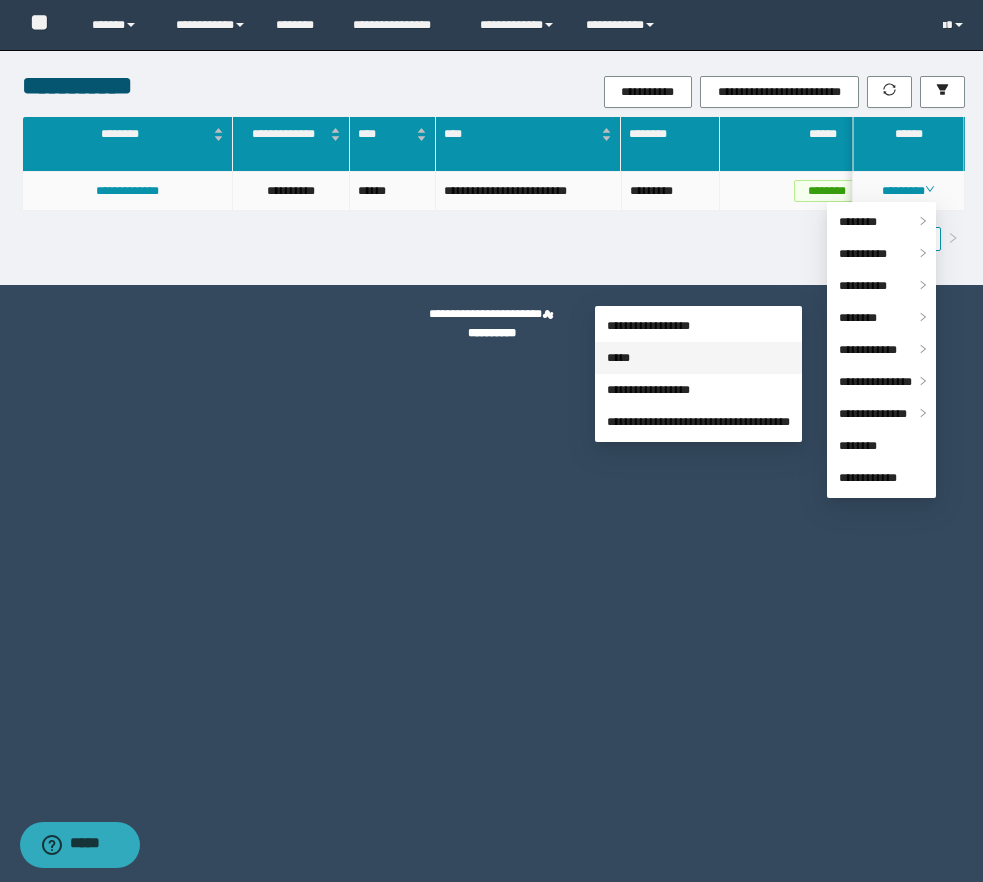 click on "*****" at bounding box center [618, 358] 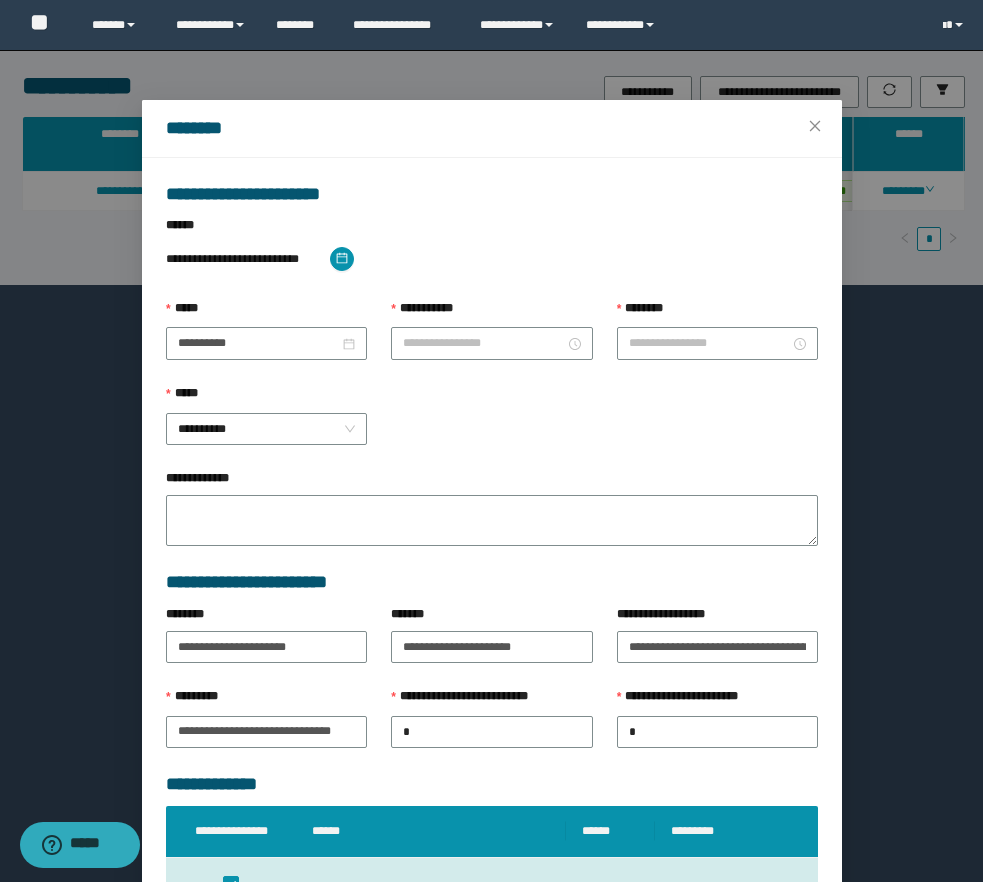scroll, scrollTop: 55, scrollLeft: 0, axis: vertical 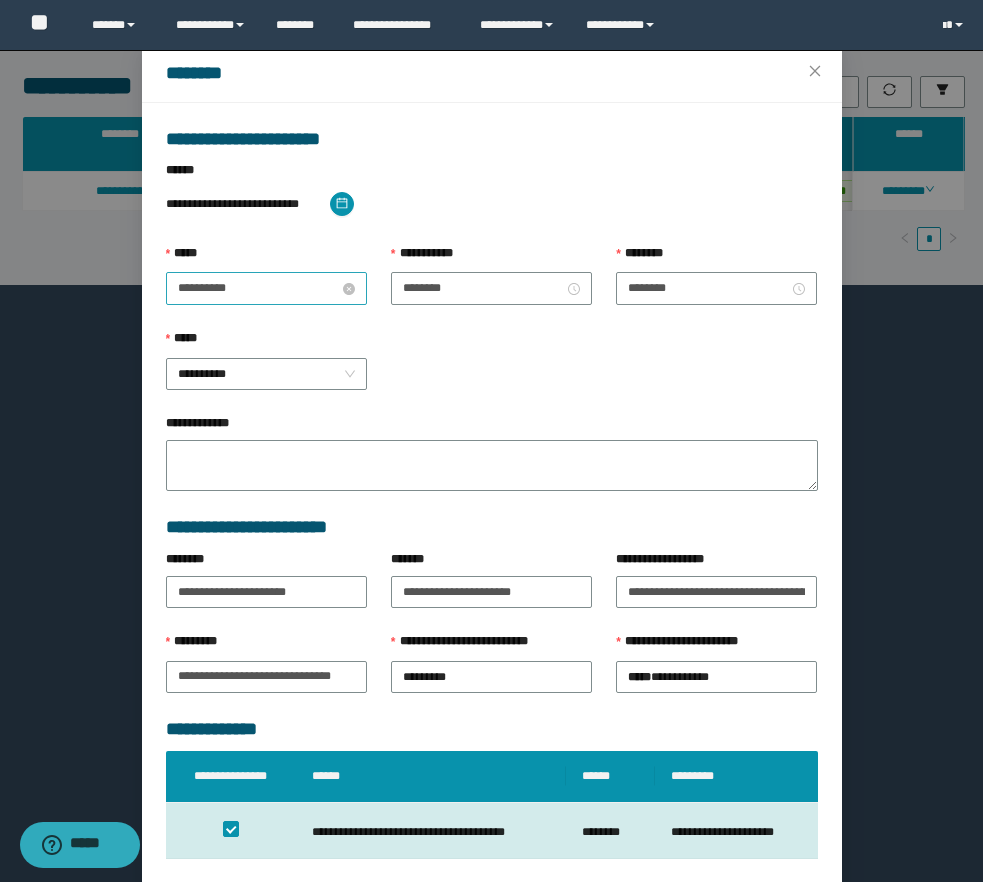 click on "**********" at bounding box center [258, 288] 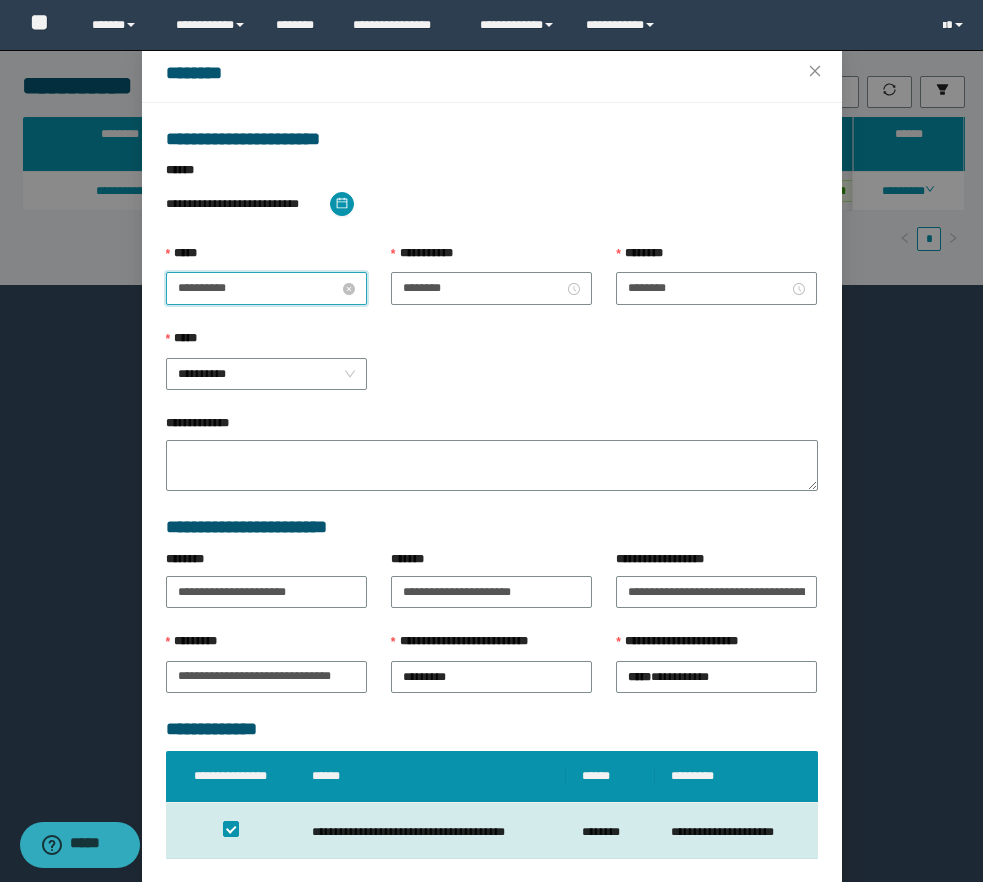 click on "**********" at bounding box center [258, 288] 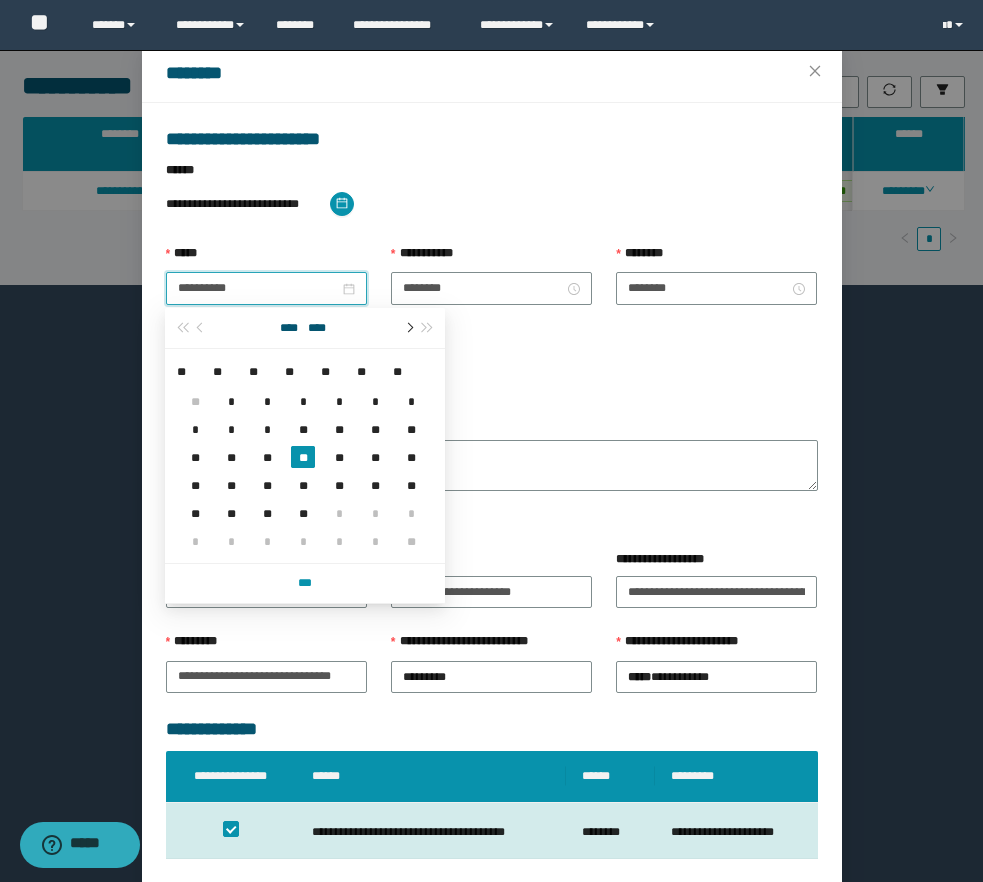 click at bounding box center [408, 328] 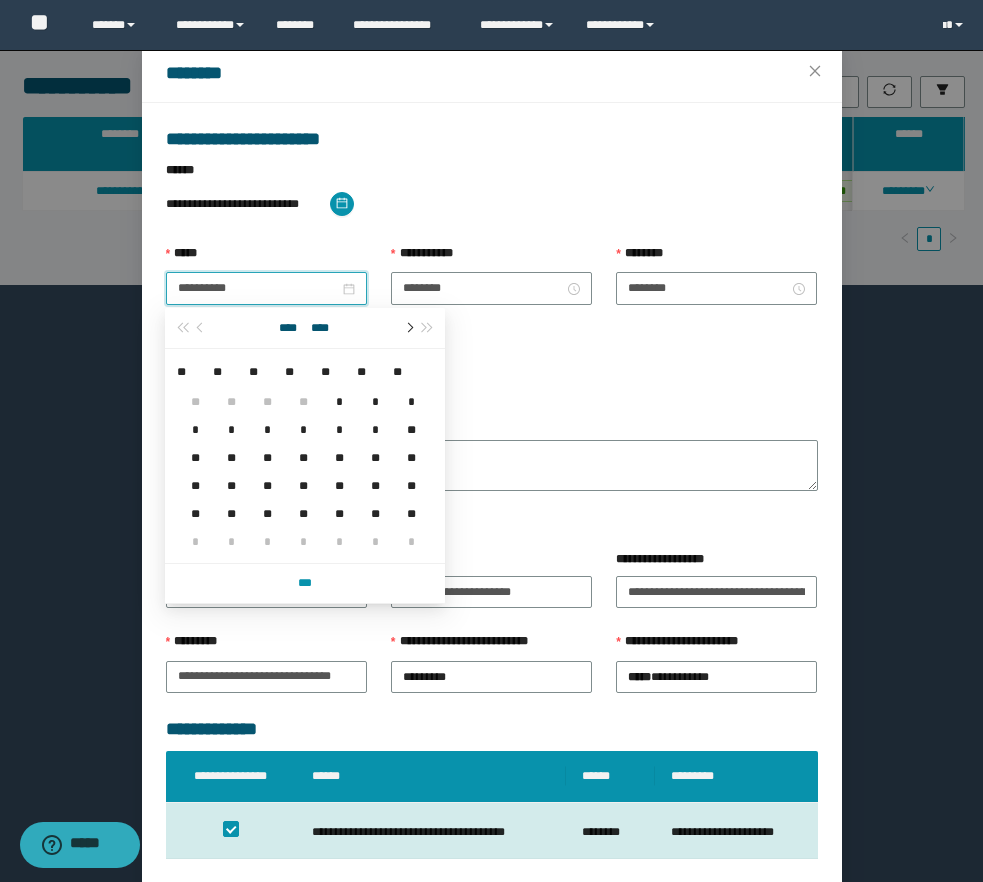click at bounding box center (408, 328) 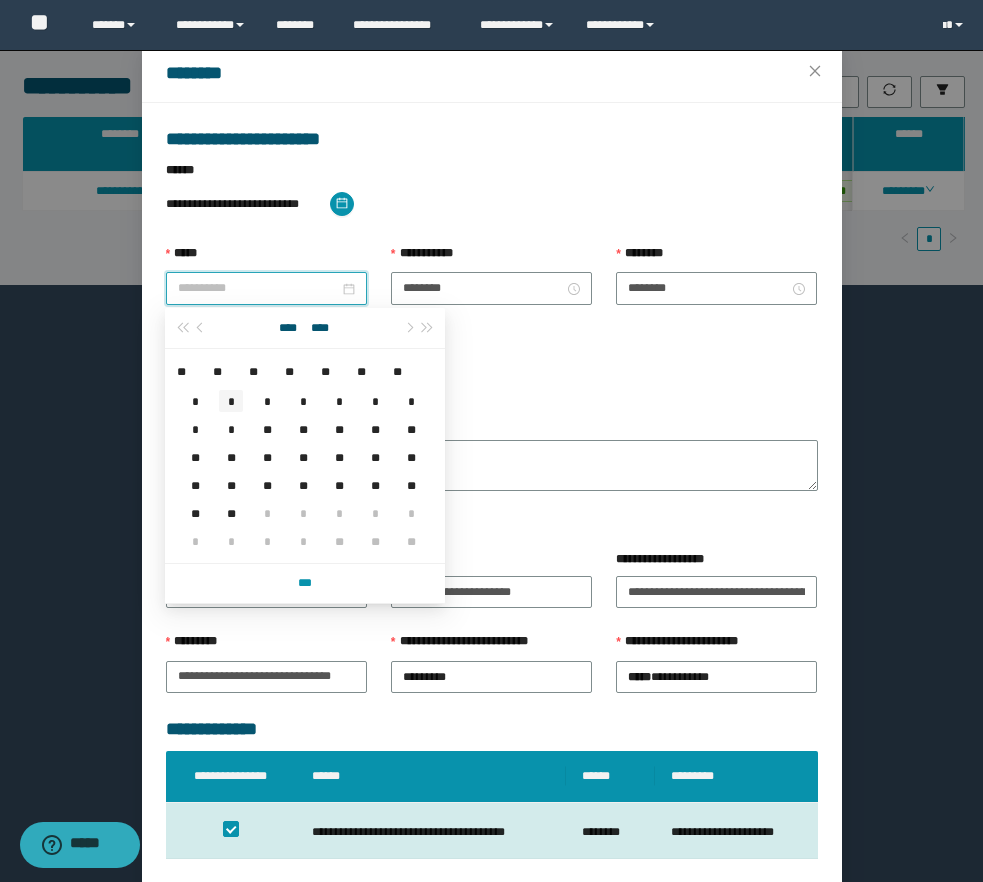 click on "*" at bounding box center [231, 401] 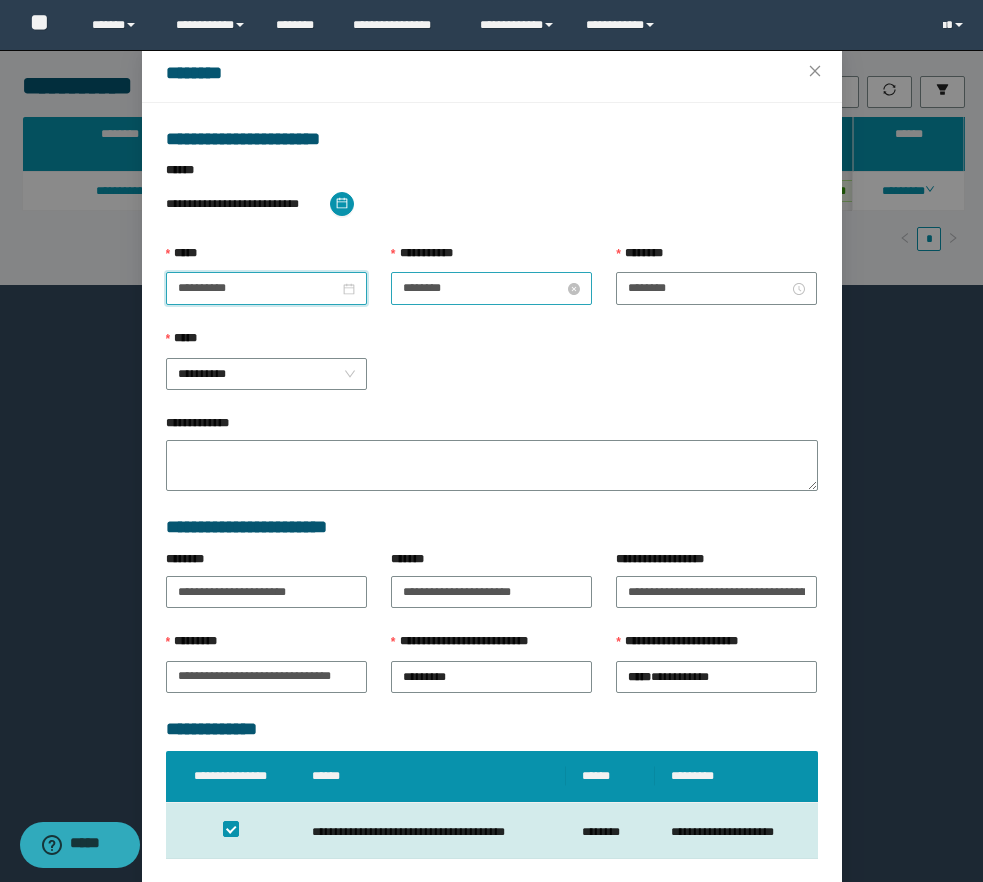 click on "********" at bounding box center [483, 288] 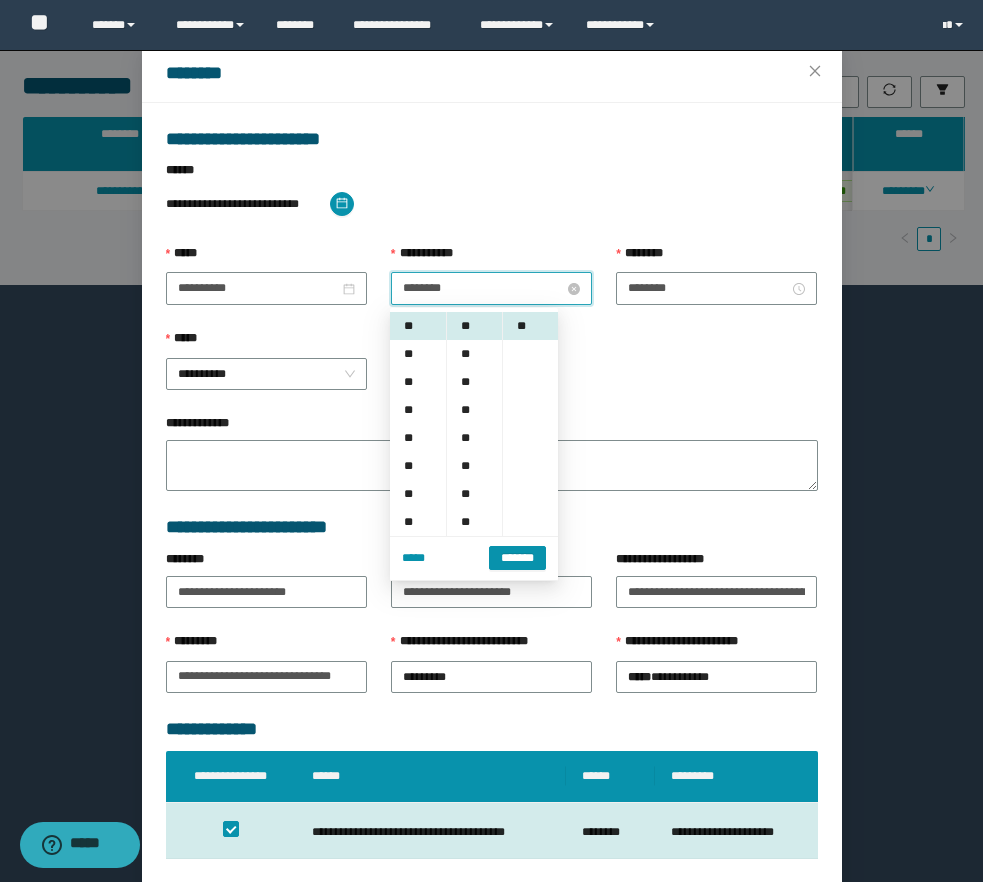 scroll, scrollTop: 28, scrollLeft: 0, axis: vertical 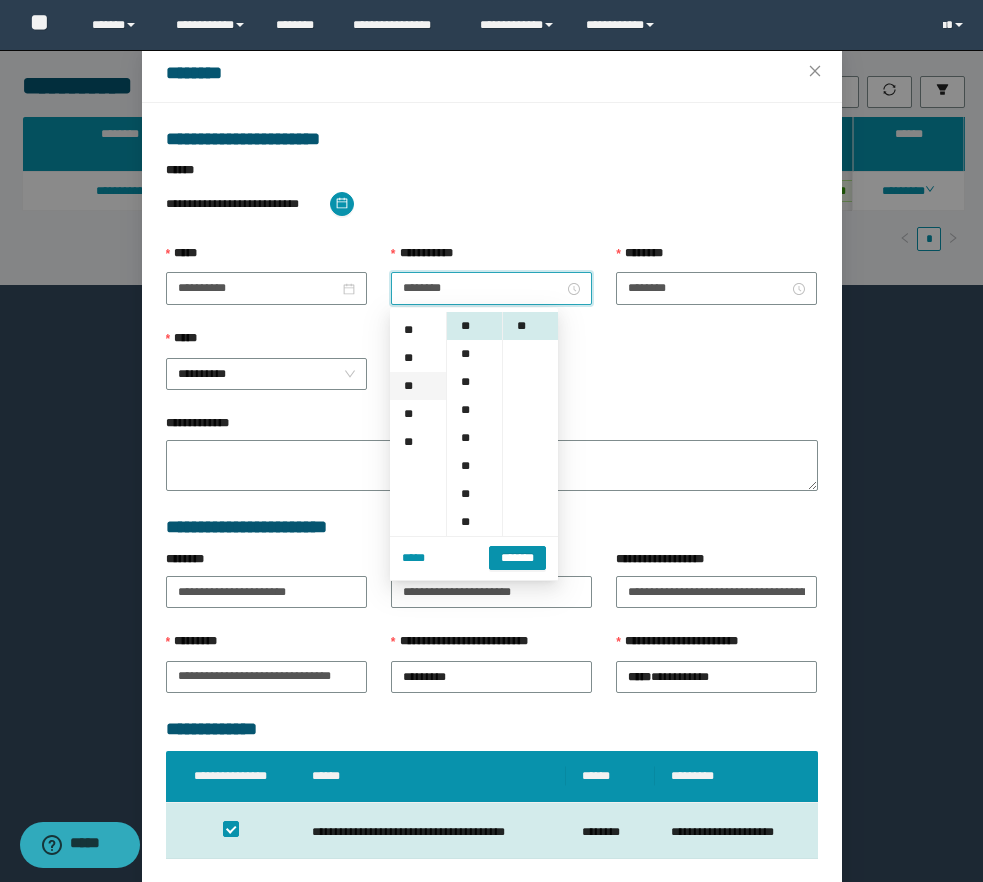 click on "**" at bounding box center (418, 386) 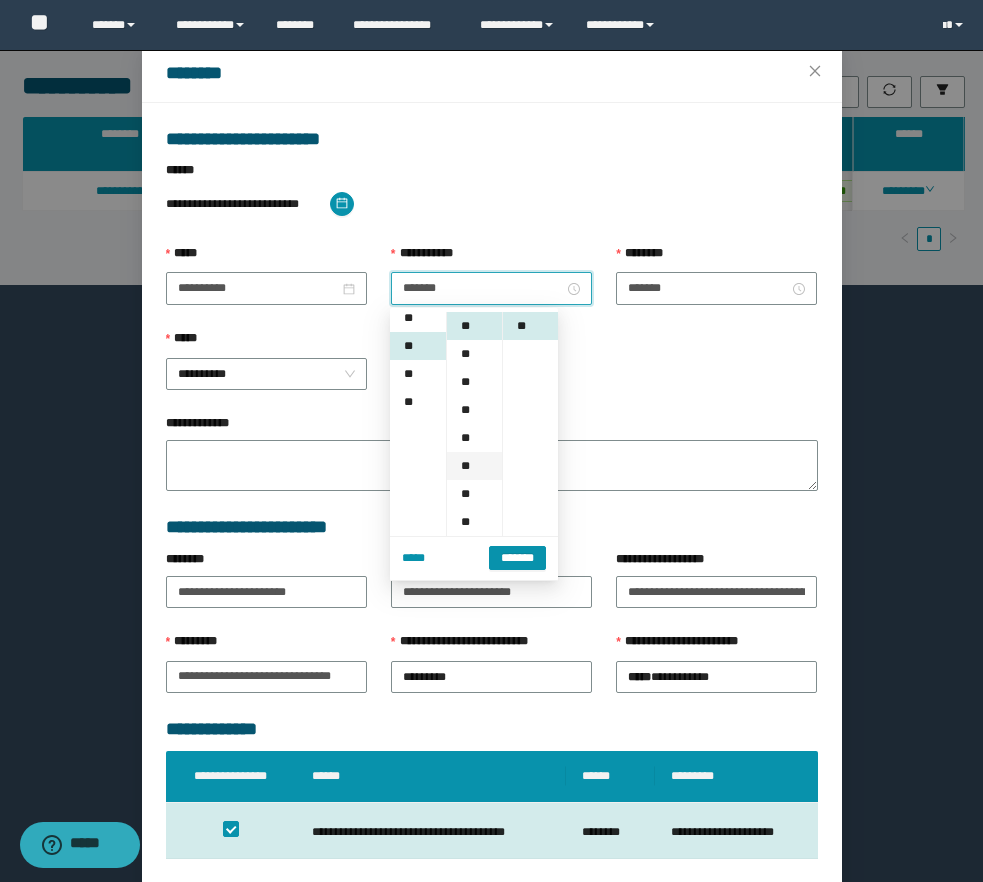 scroll, scrollTop: 252, scrollLeft: 0, axis: vertical 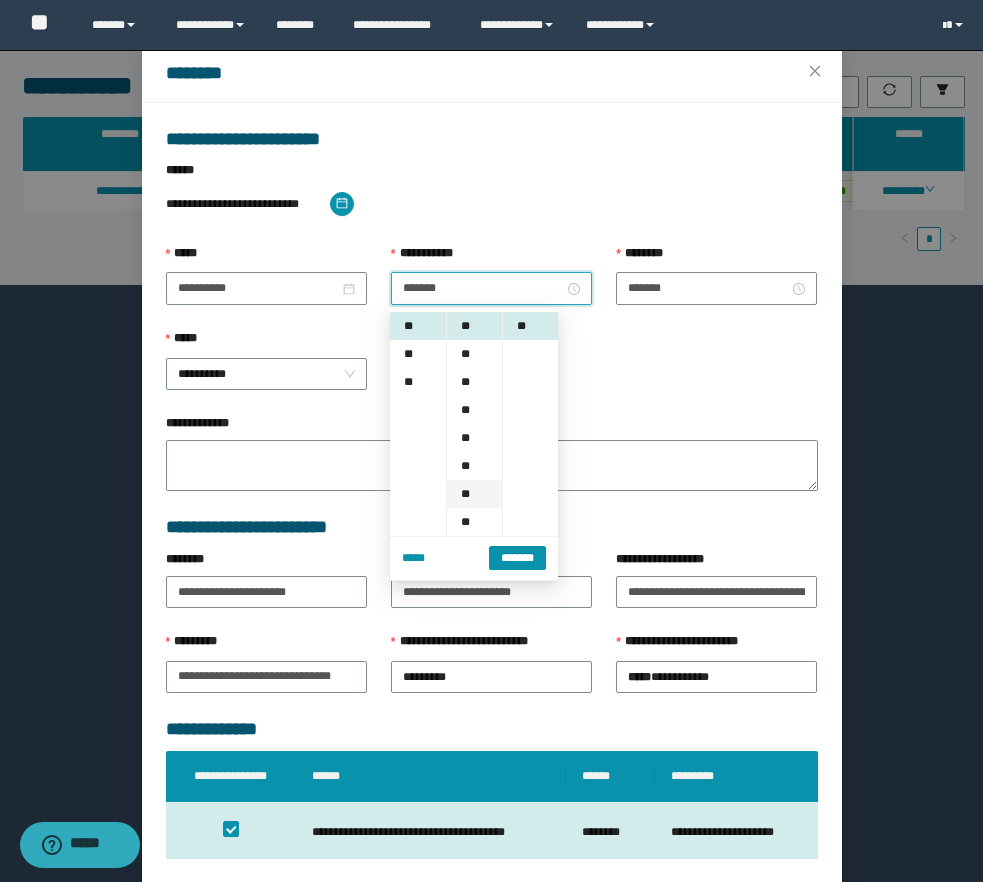 click on "**" at bounding box center [474, 494] 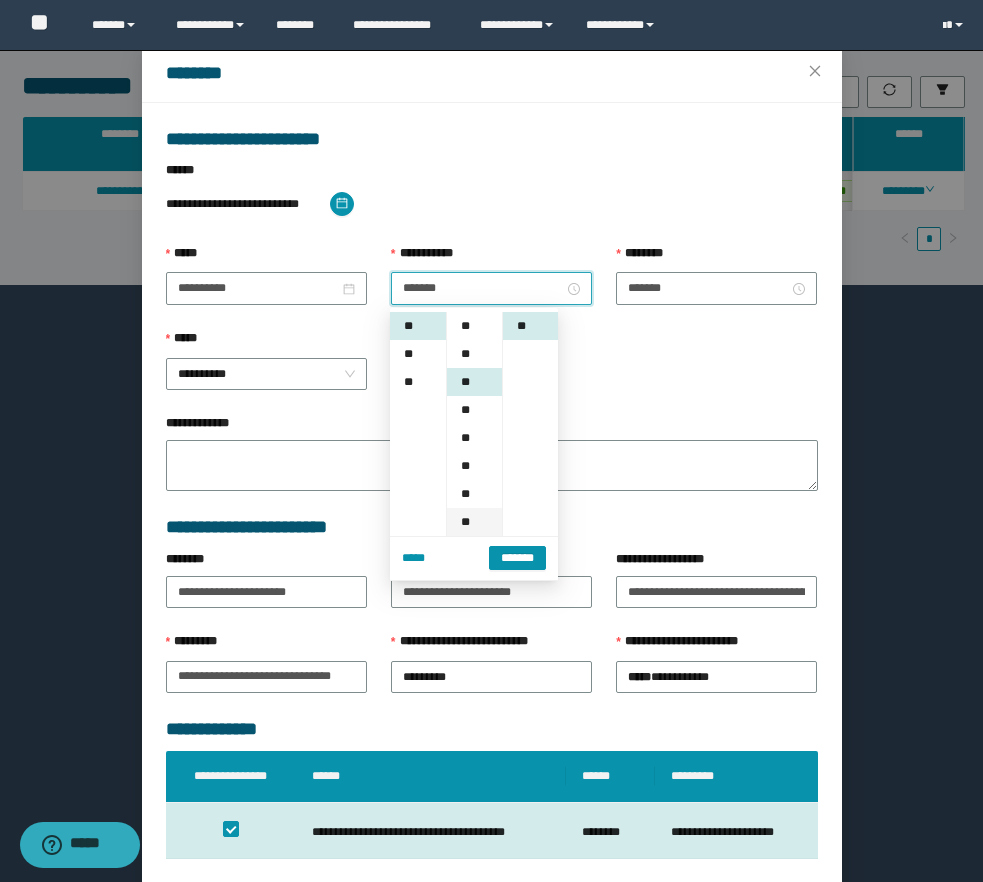 scroll, scrollTop: 168, scrollLeft: 0, axis: vertical 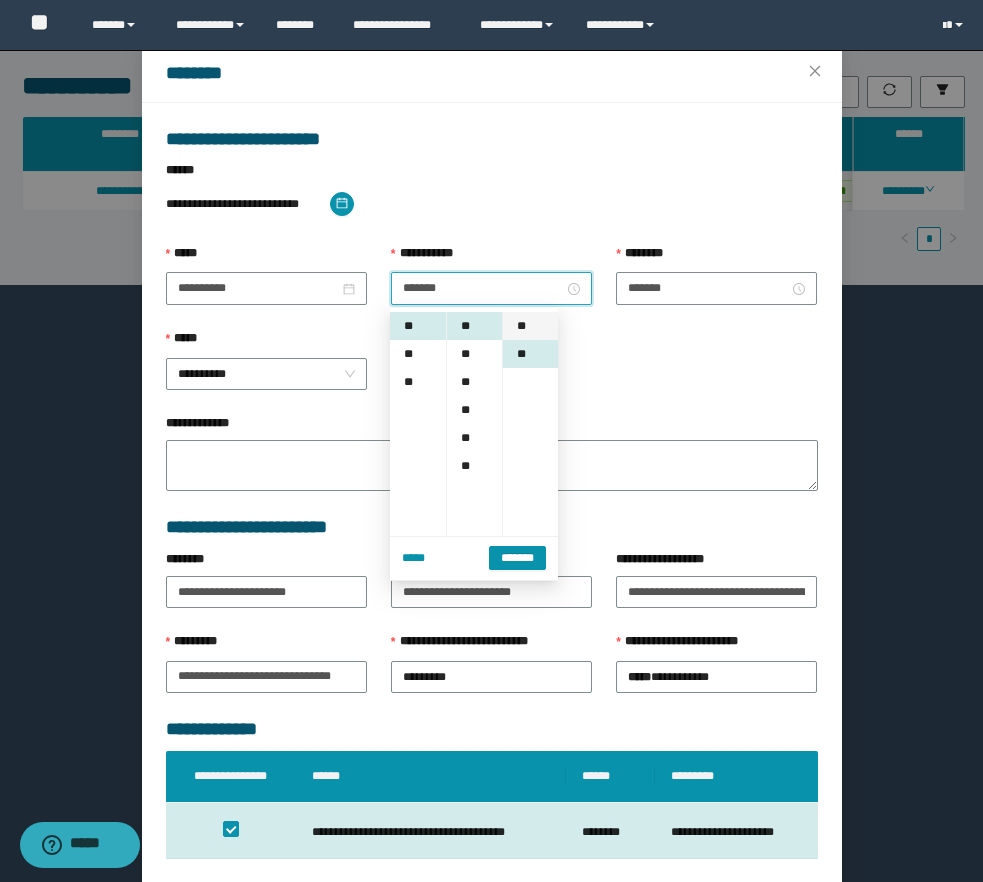 click on "**" at bounding box center [530, 326] 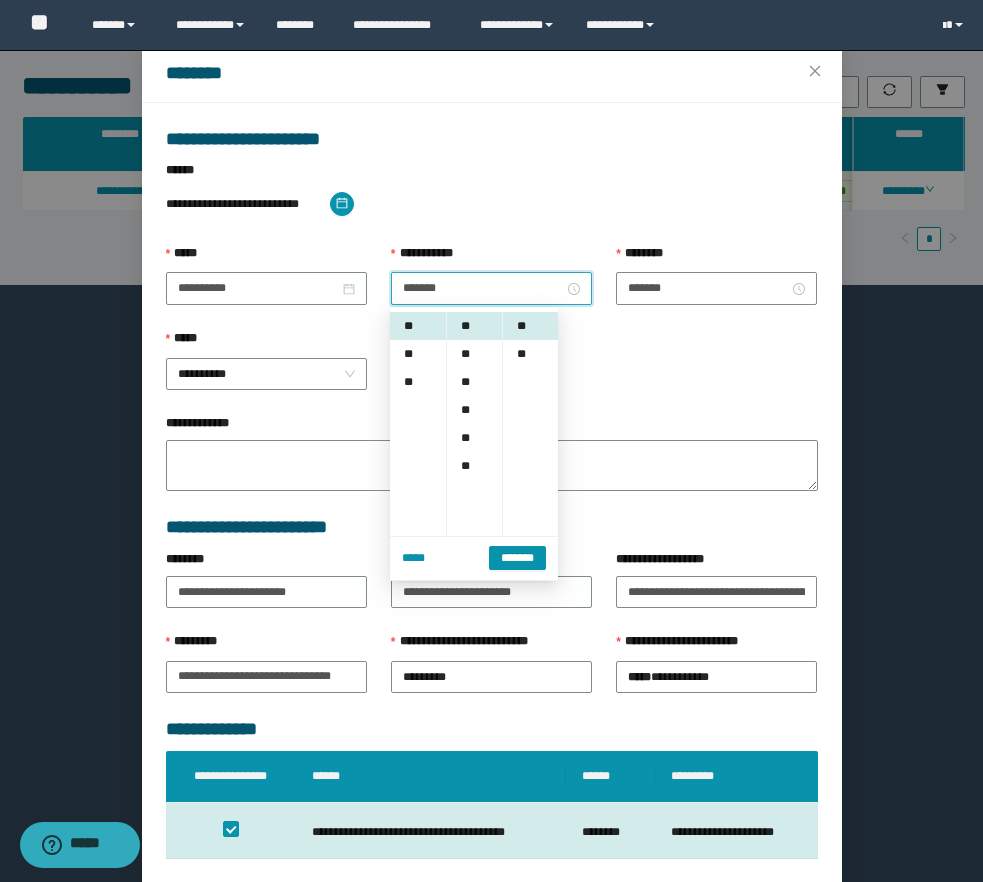 scroll, scrollTop: 155, scrollLeft: 0, axis: vertical 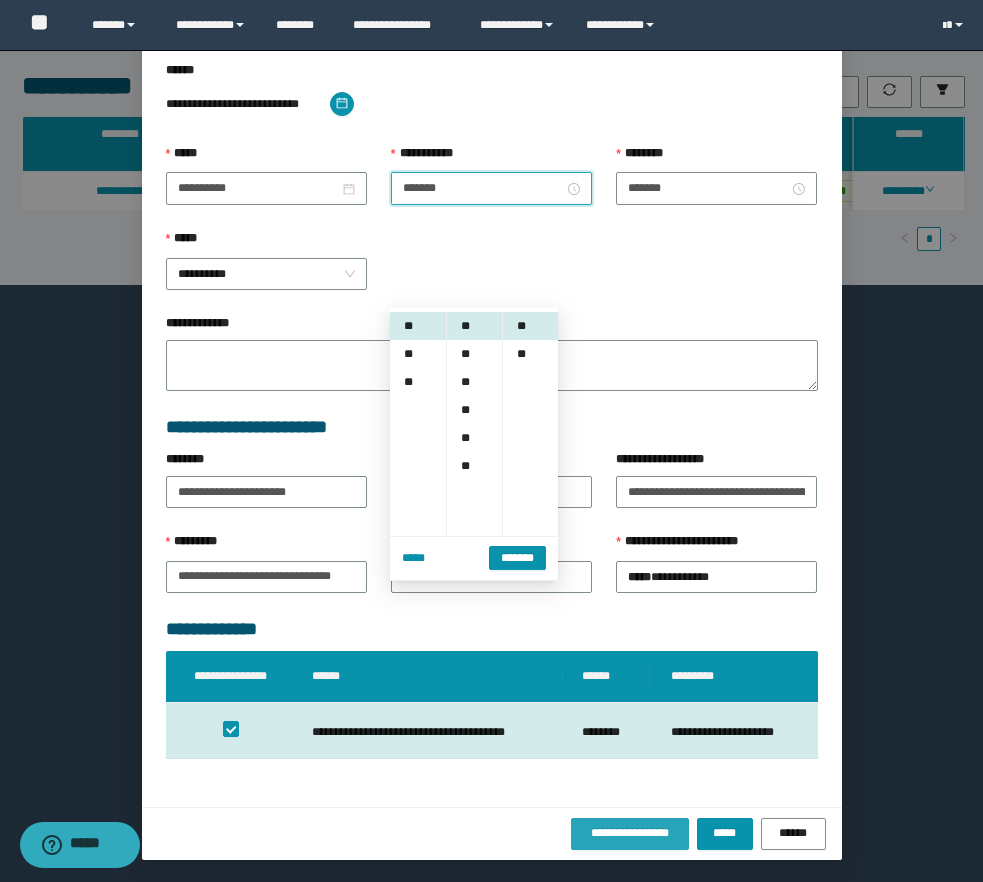 click on "**********" at bounding box center (630, 833) 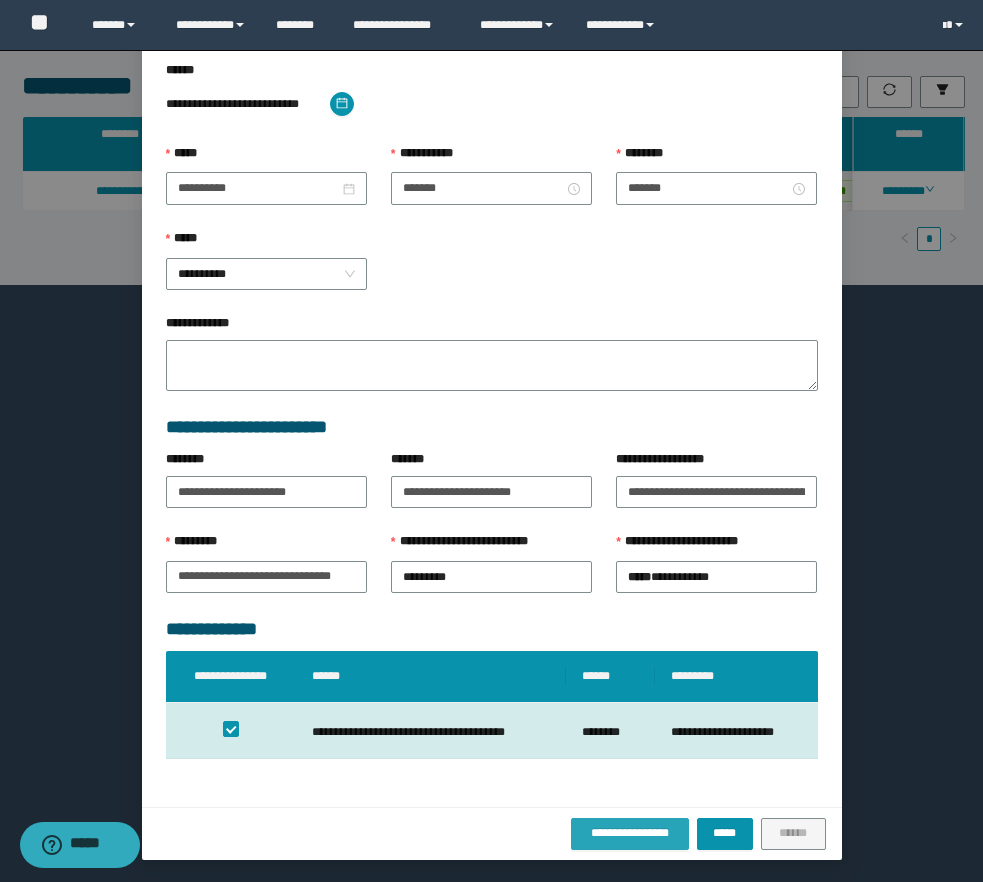 scroll, scrollTop: 0, scrollLeft: 0, axis: both 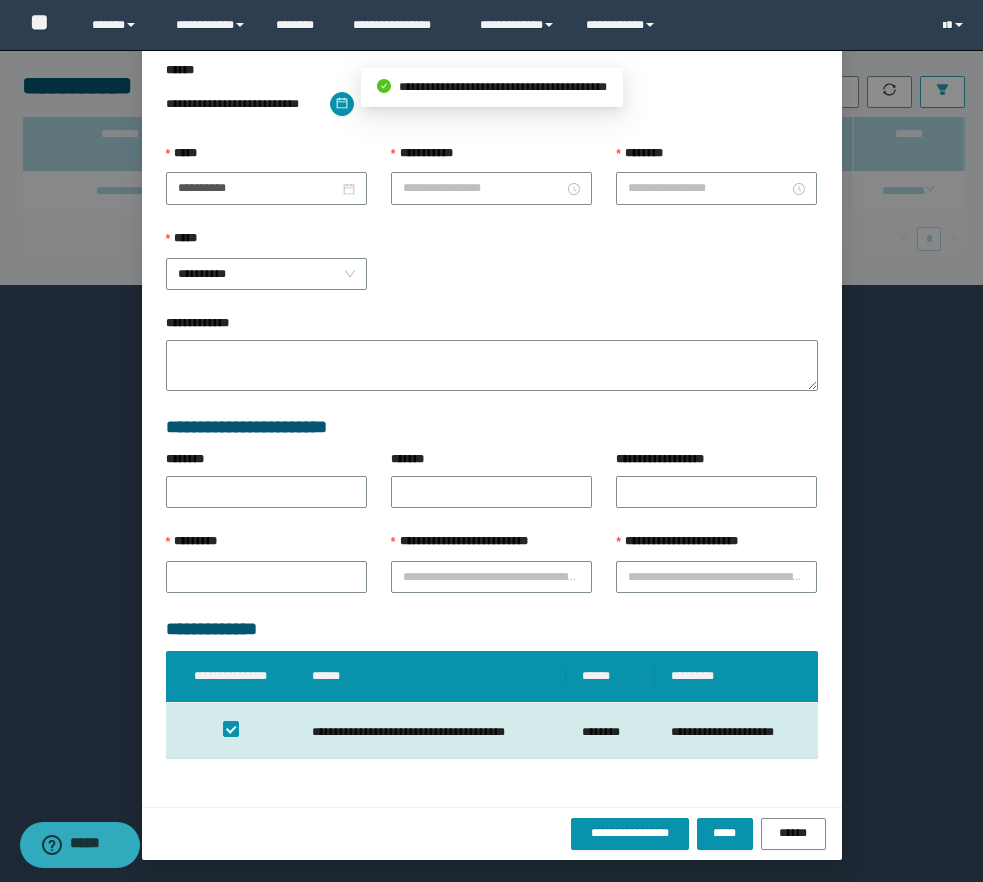 click at bounding box center [942, 92] 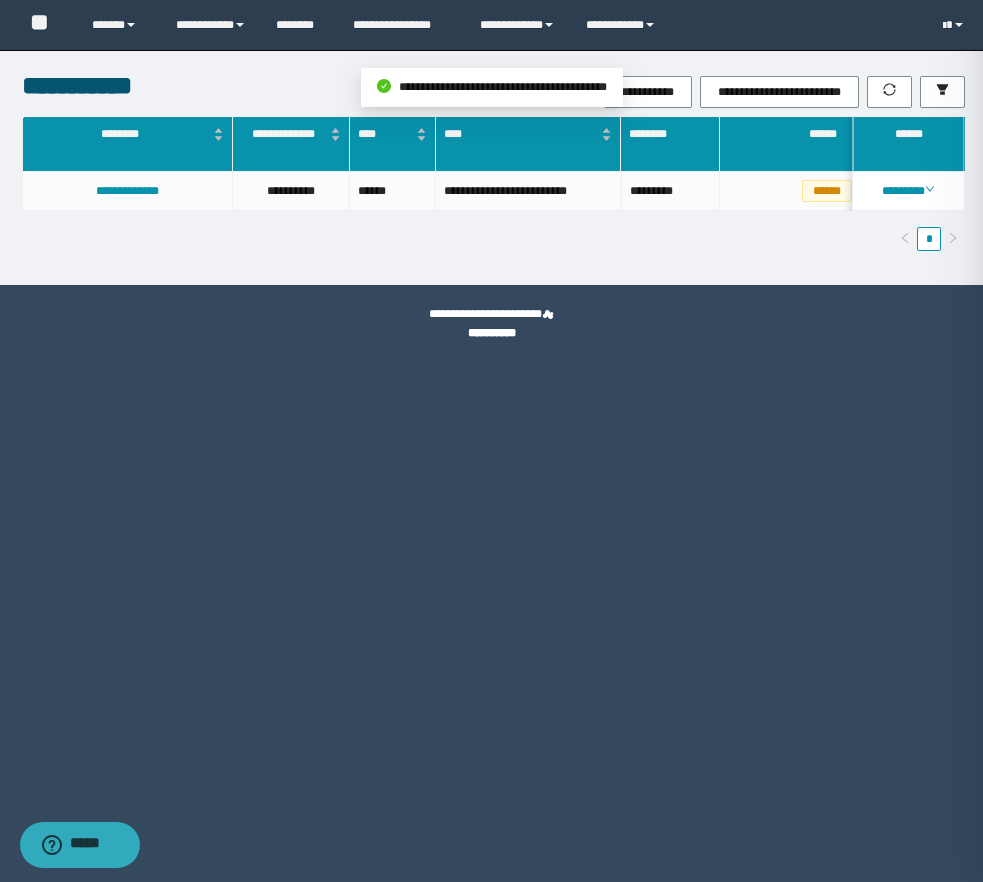 scroll, scrollTop: 0, scrollLeft: 0, axis: both 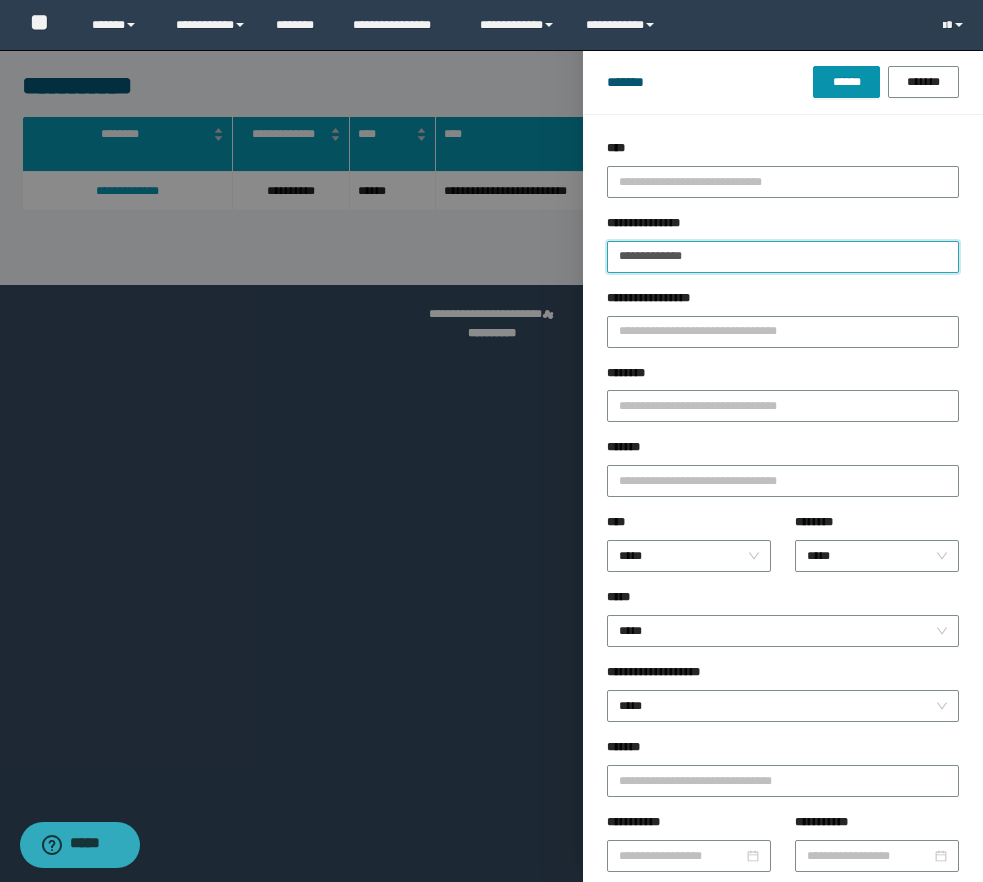 click on "**********" at bounding box center (783, 257) 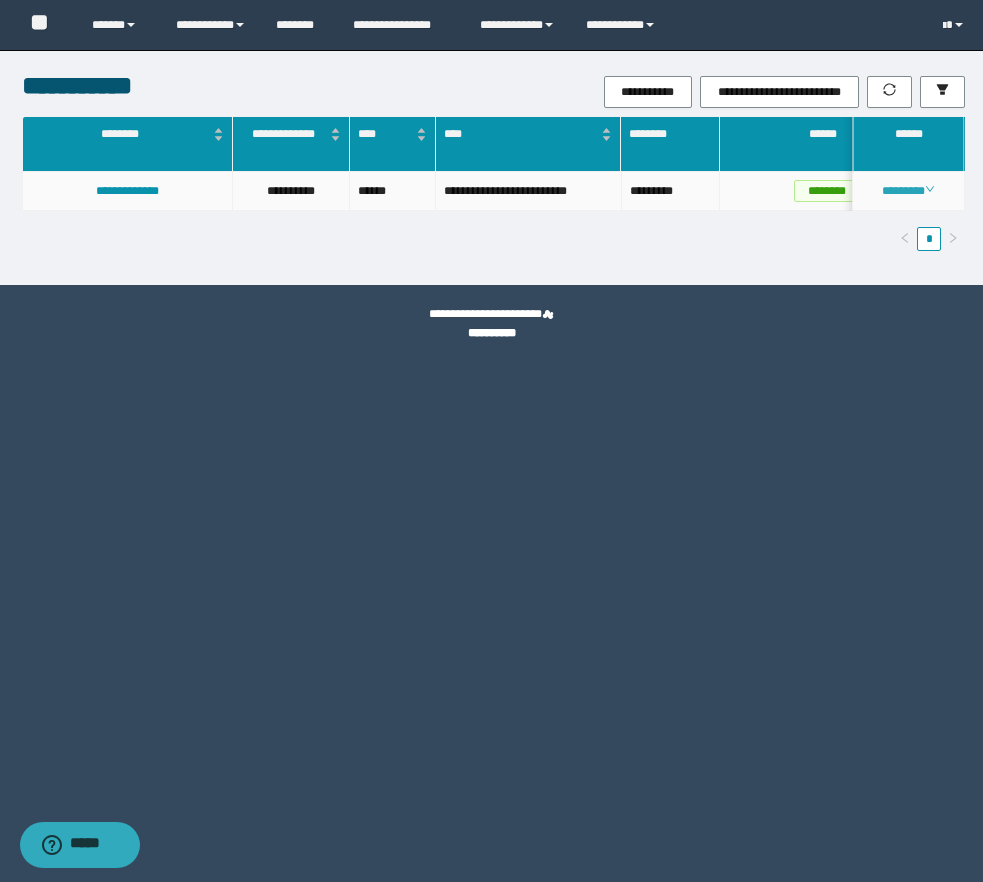 click on "********" at bounding box center [908, 191] 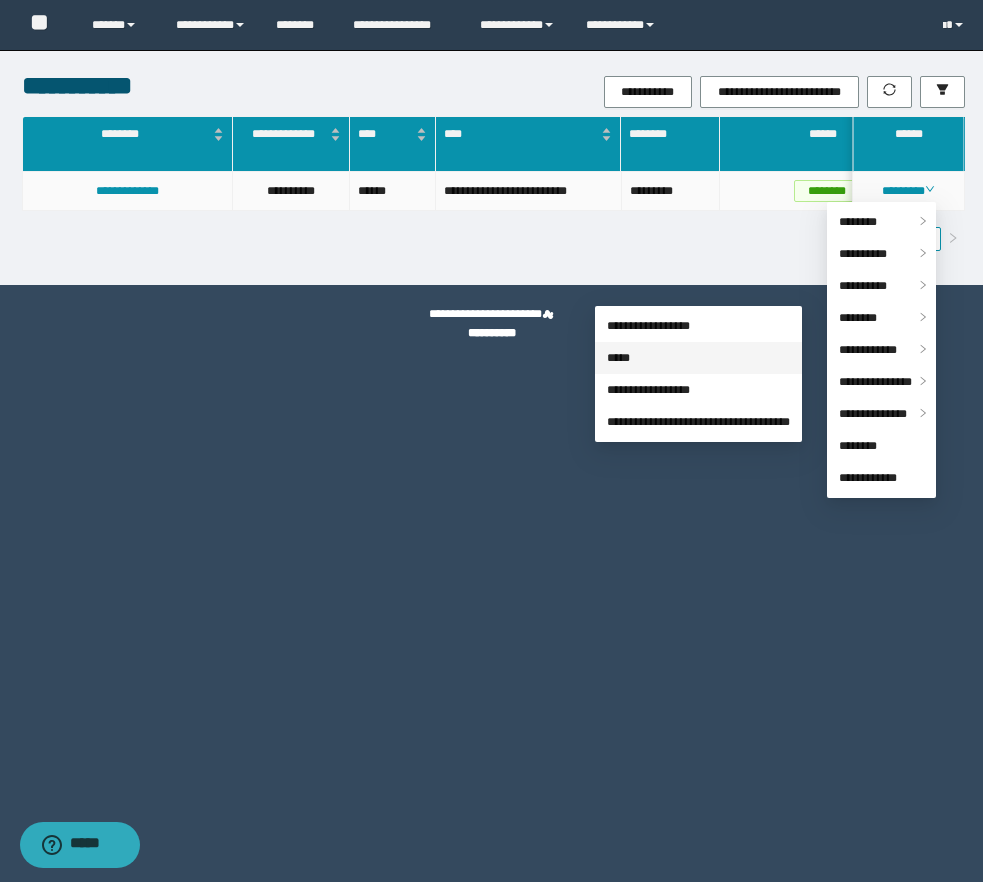 click on "*****" at bounding box center [618, 358] 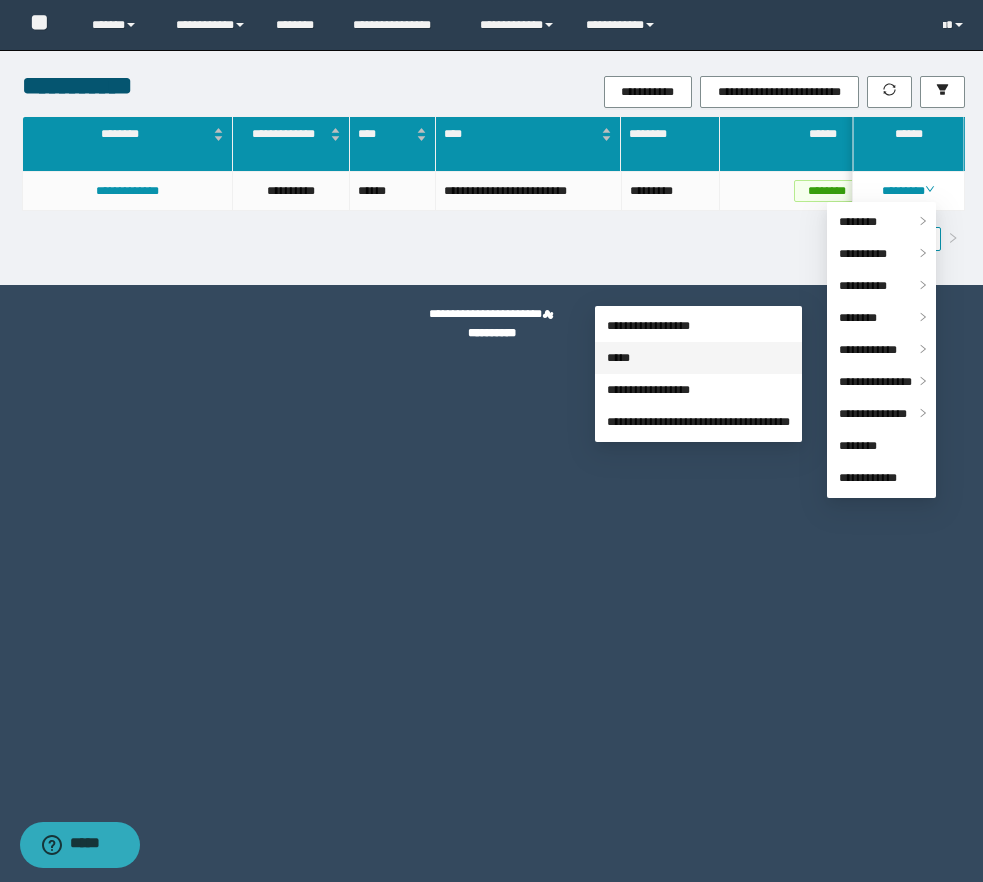 click on "**********" at bounding box center (350, 872) 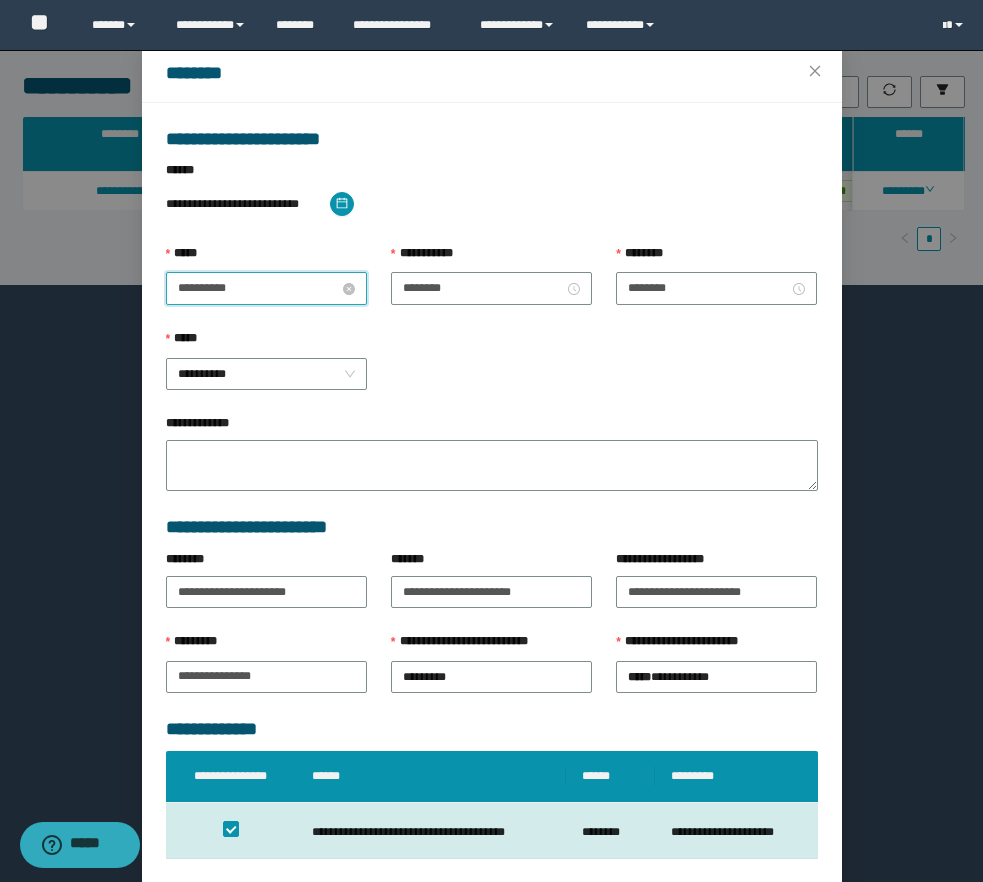click on "**********" at bounding box center (258, 288) 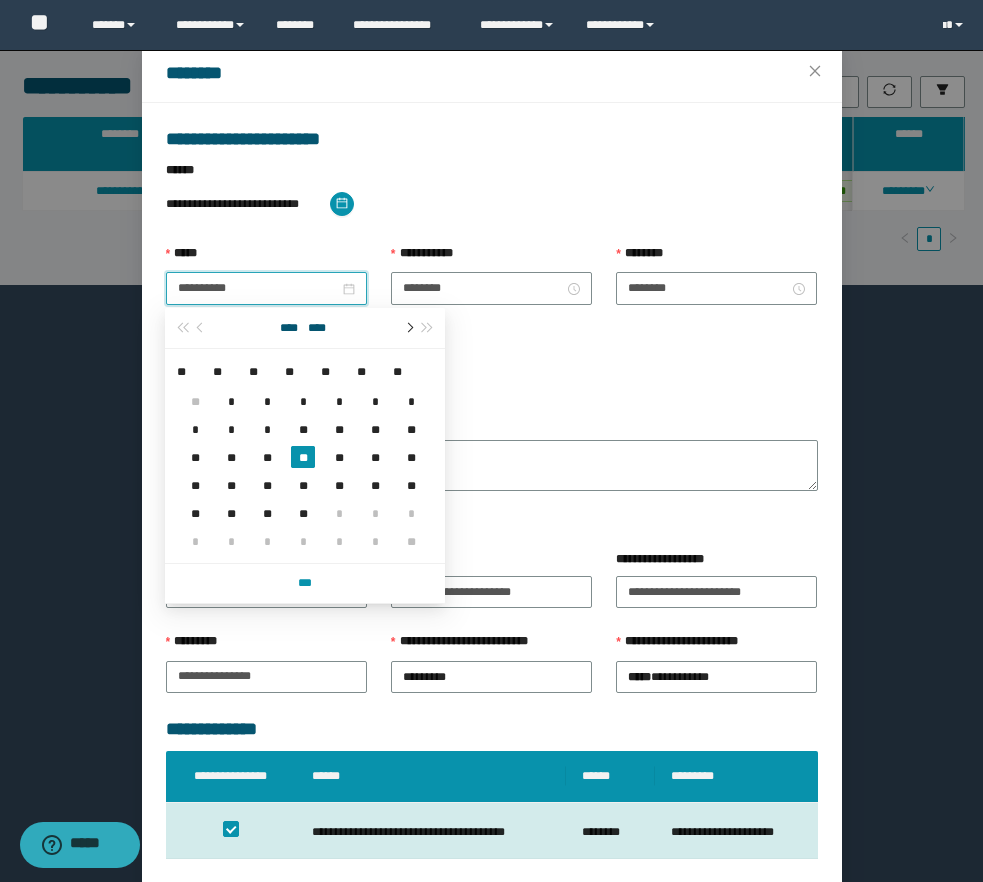 click at bounding box center (408, 328) 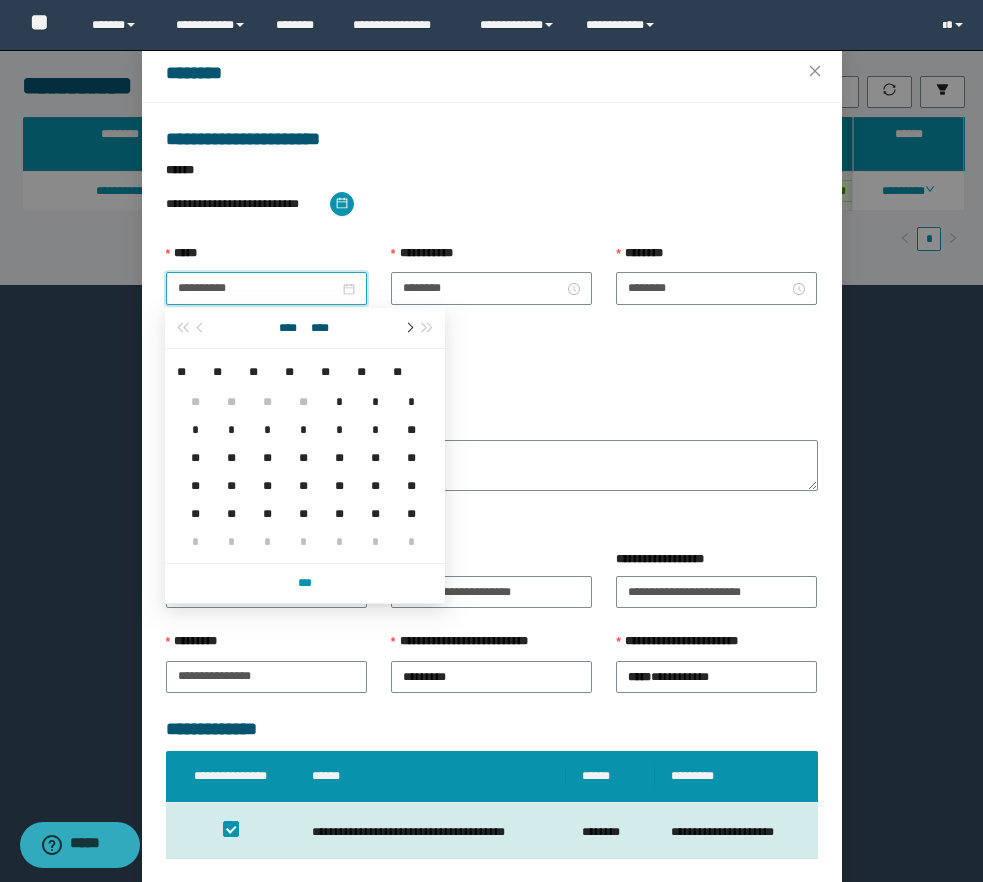 click at bounding box center [408, 328] 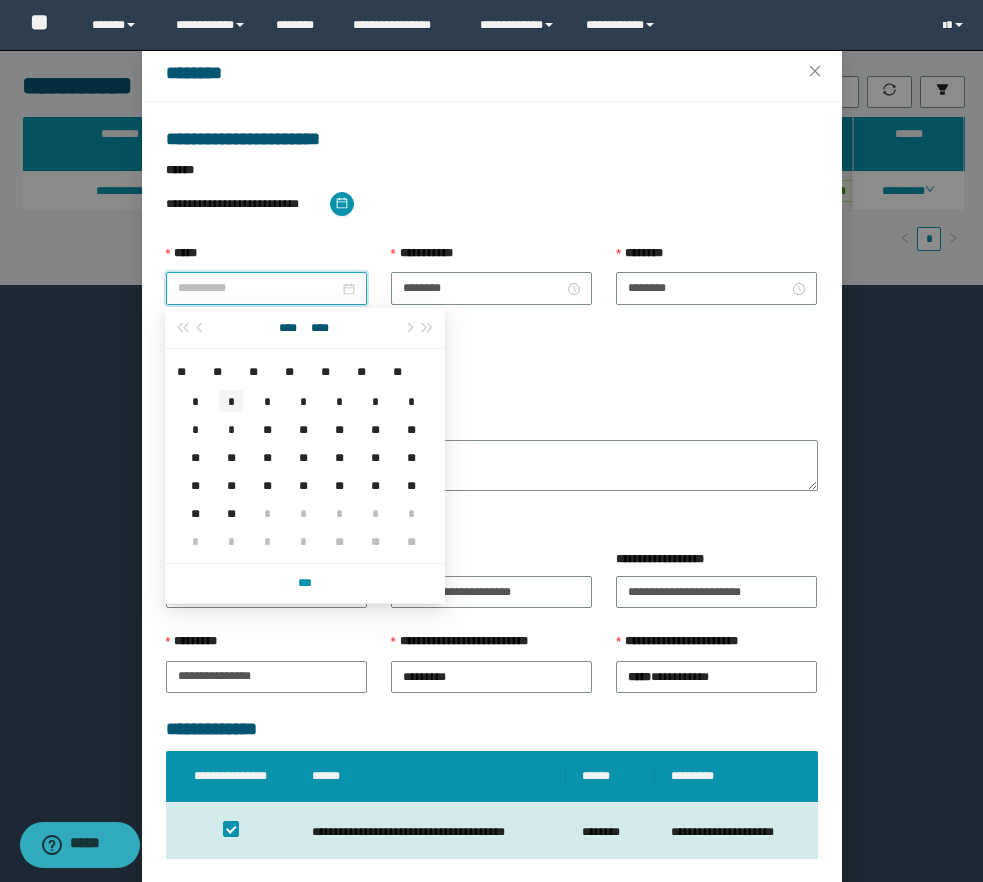 click on "*" at bounding box center (231, 401) 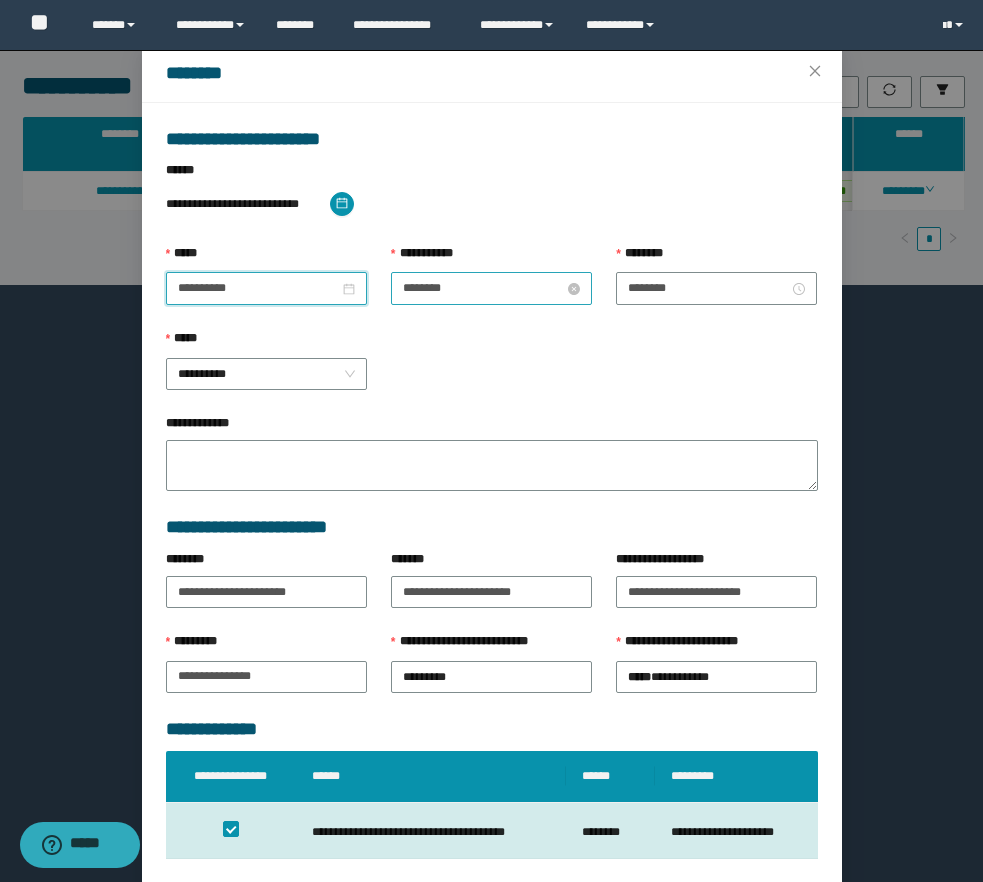 click on "********" at bounding box center (483, 288) 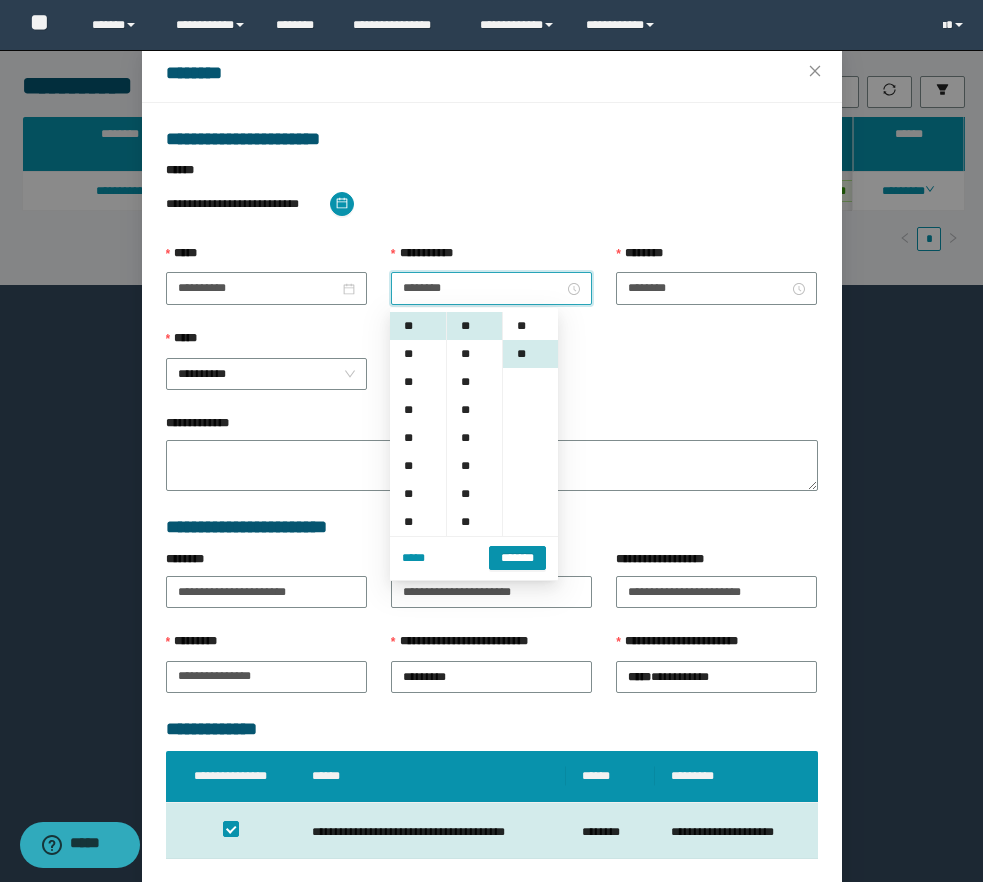 scroll, scrollTop: 28, scrollLeft: 0, axis: vertical 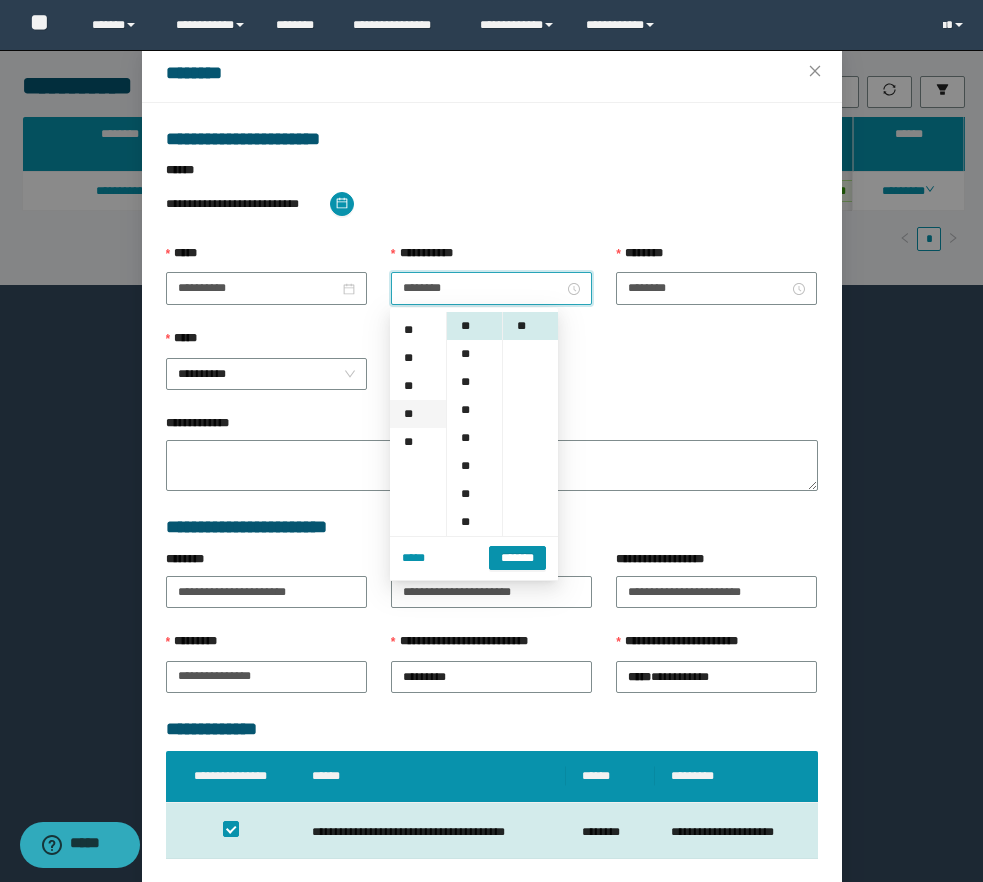 click on "**" at bounding box center (418, 414) 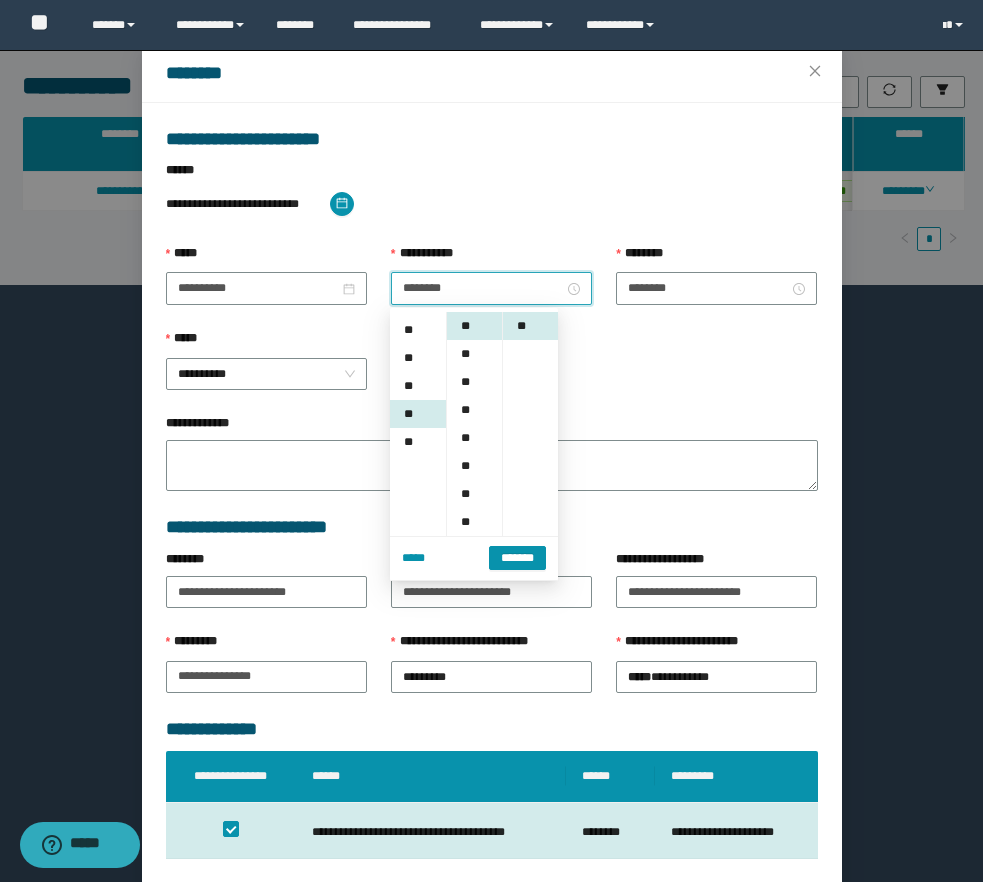 scroll, scrollTop: 28, scrollLeft: 0, axis: vertical 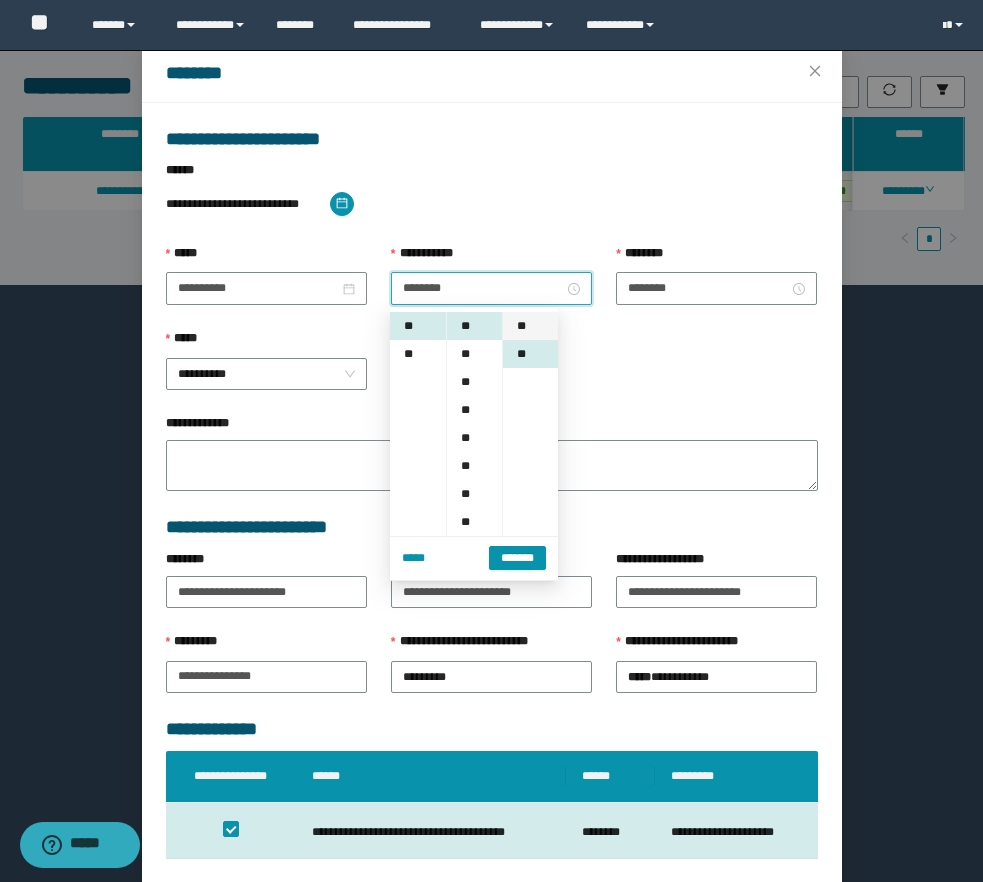 click on "**" at bounding box center (530, 326) 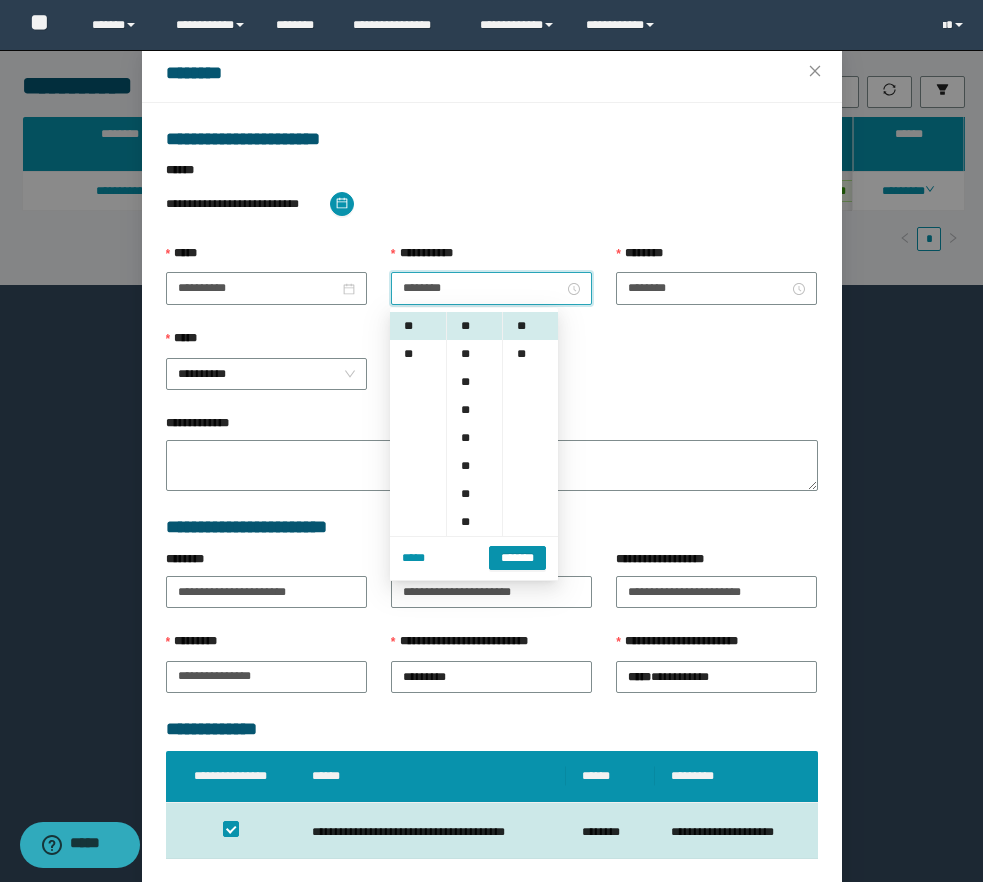 scroll, scrollTop: 155, scrollLeft: 0, axis: vertical 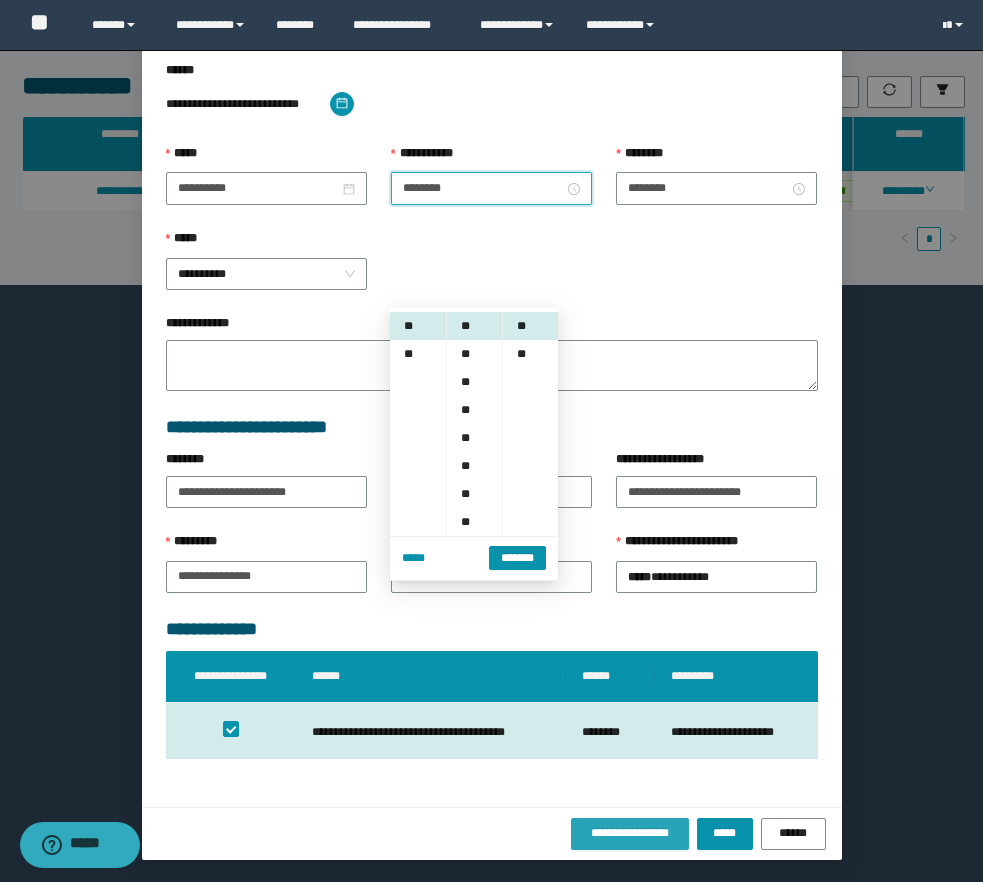click on "**********" at bounding box center [630, 833] 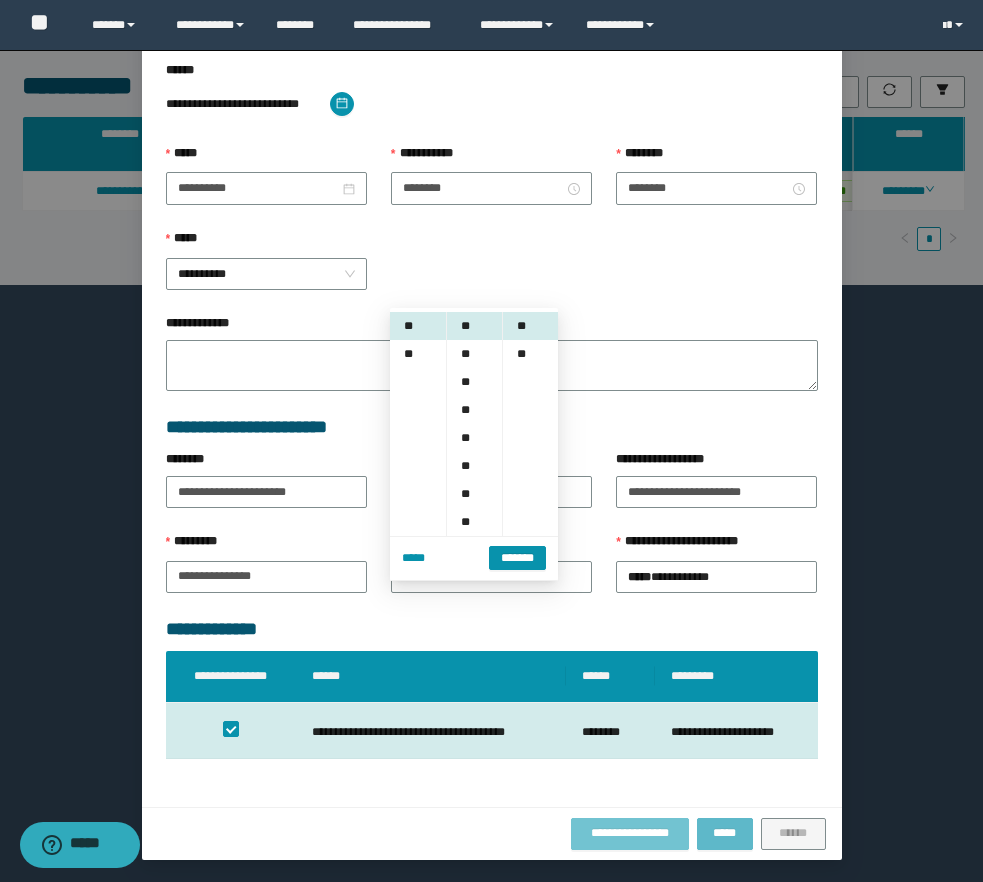 scroll, scrollTop: 280, scrollLeft: 0, axis: vertical 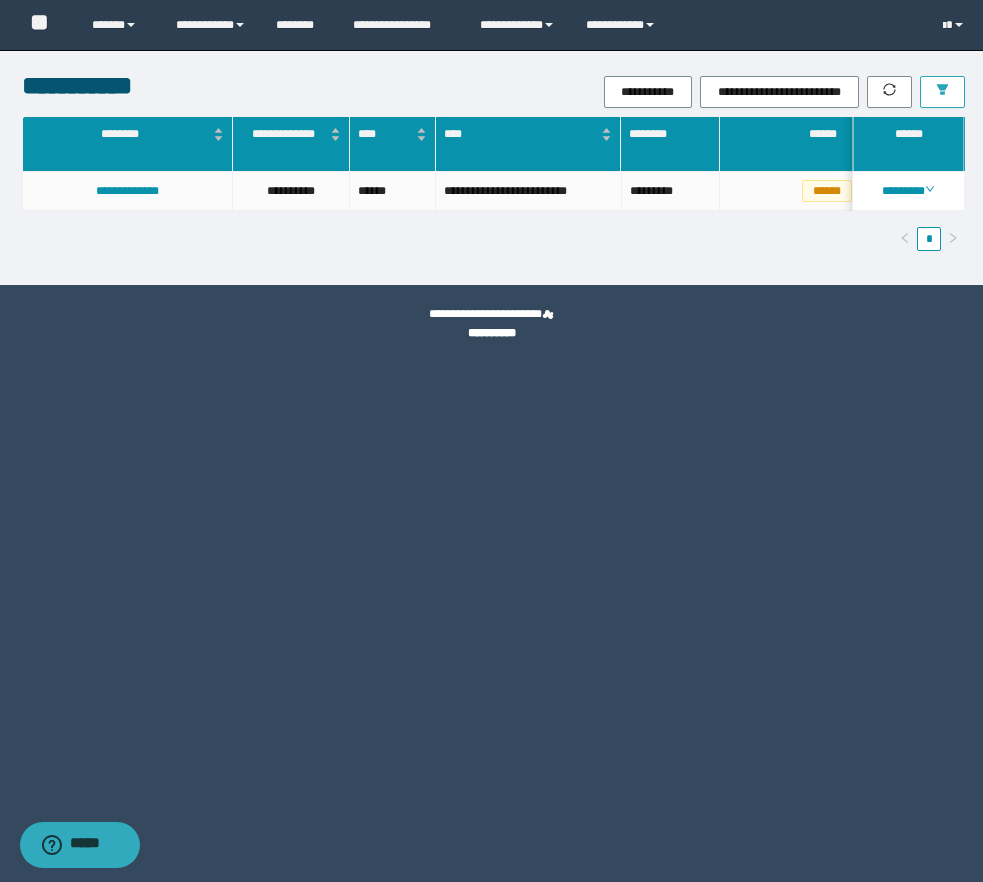 click 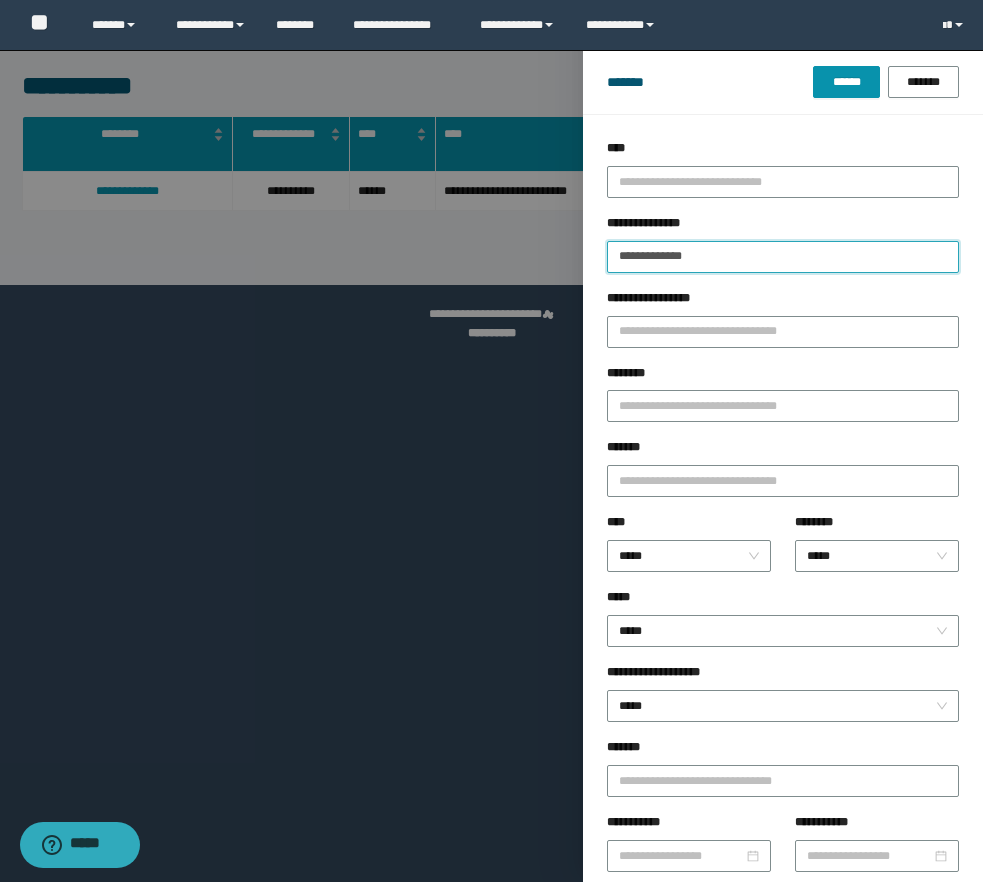 click on "**********" at bounding box center (783, 257) 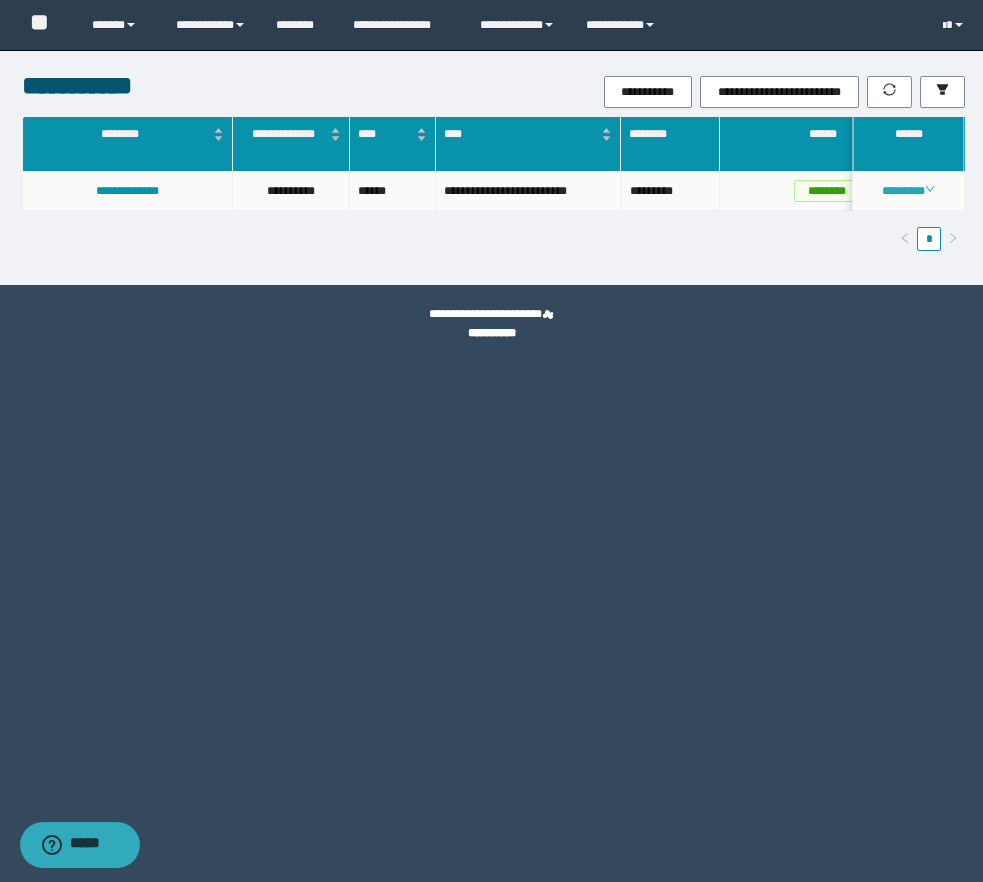 click on "********" at bounding box center [908, 191] 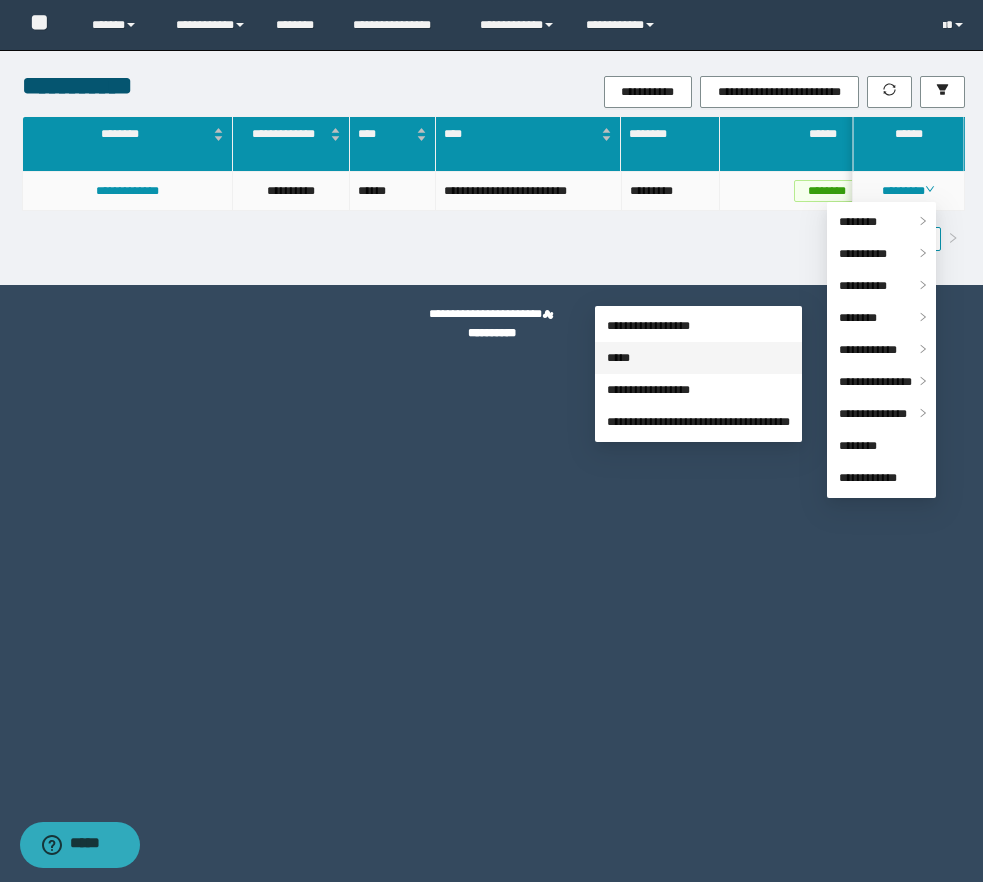 click on "*****" at bounding box center [618, 358] 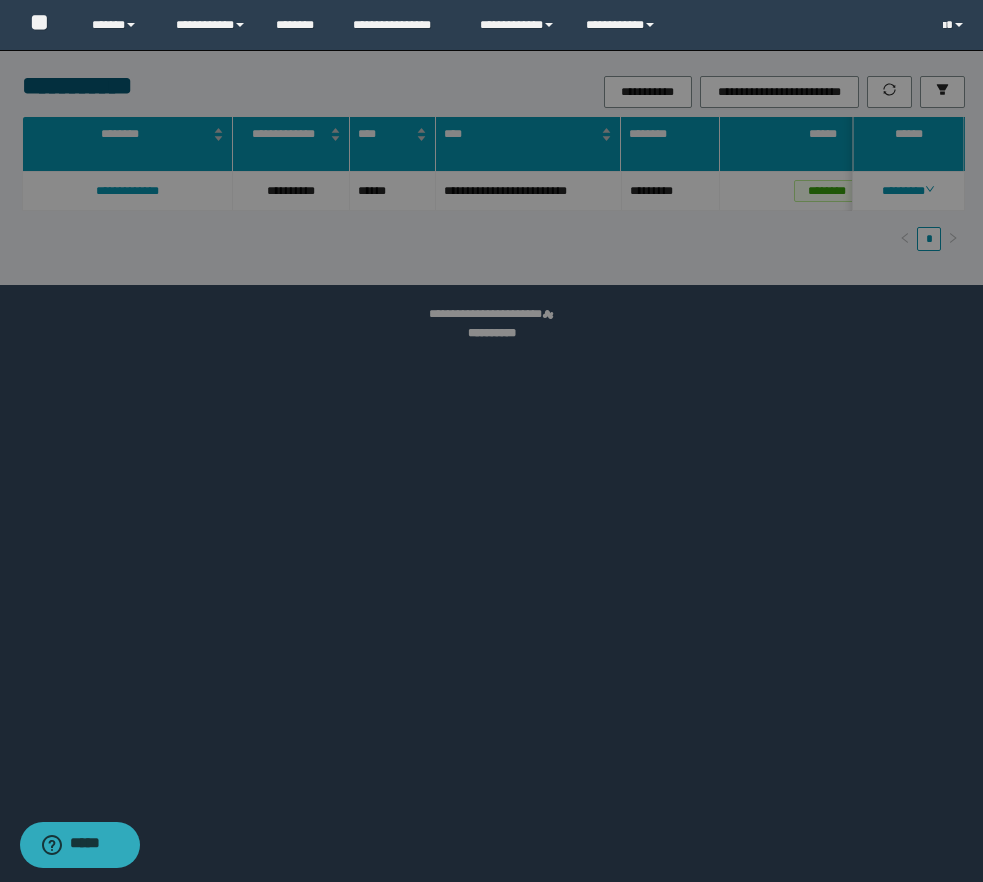 scroll, scrollTop: 55, scrollLeft: 0, axis: vertical 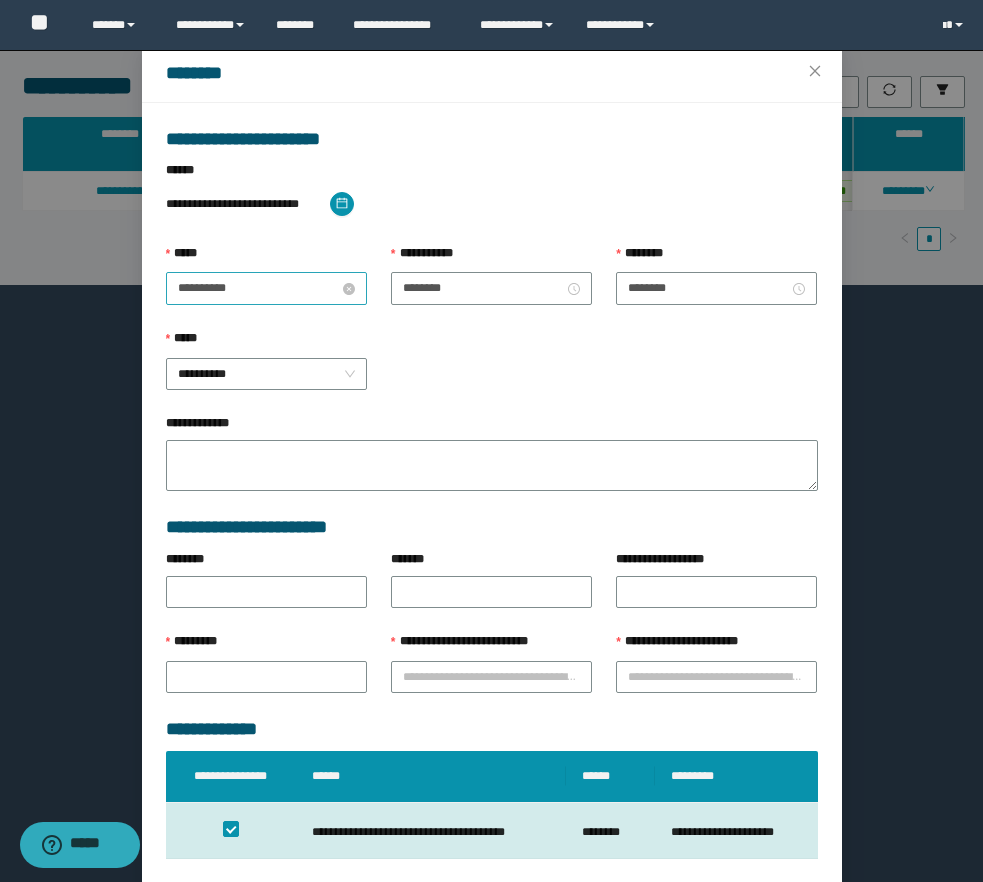 click on "**********" at bounding box center (258, 288) 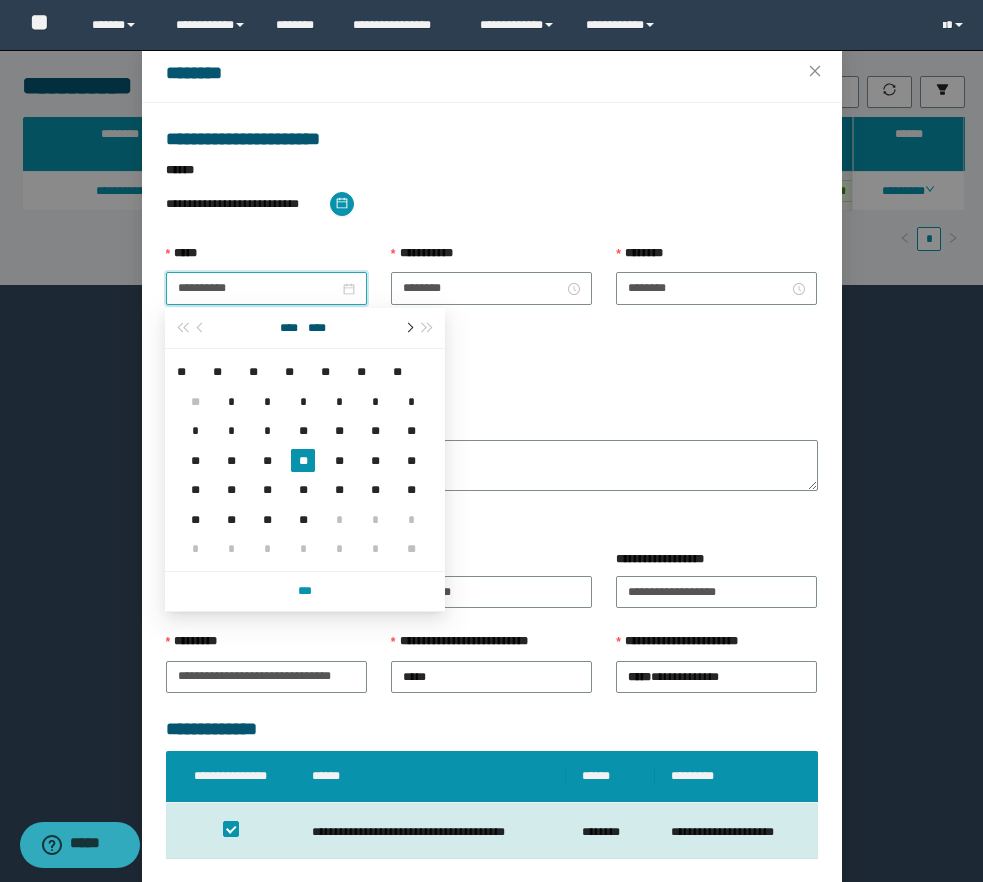 click at bounding box center [408, 328] 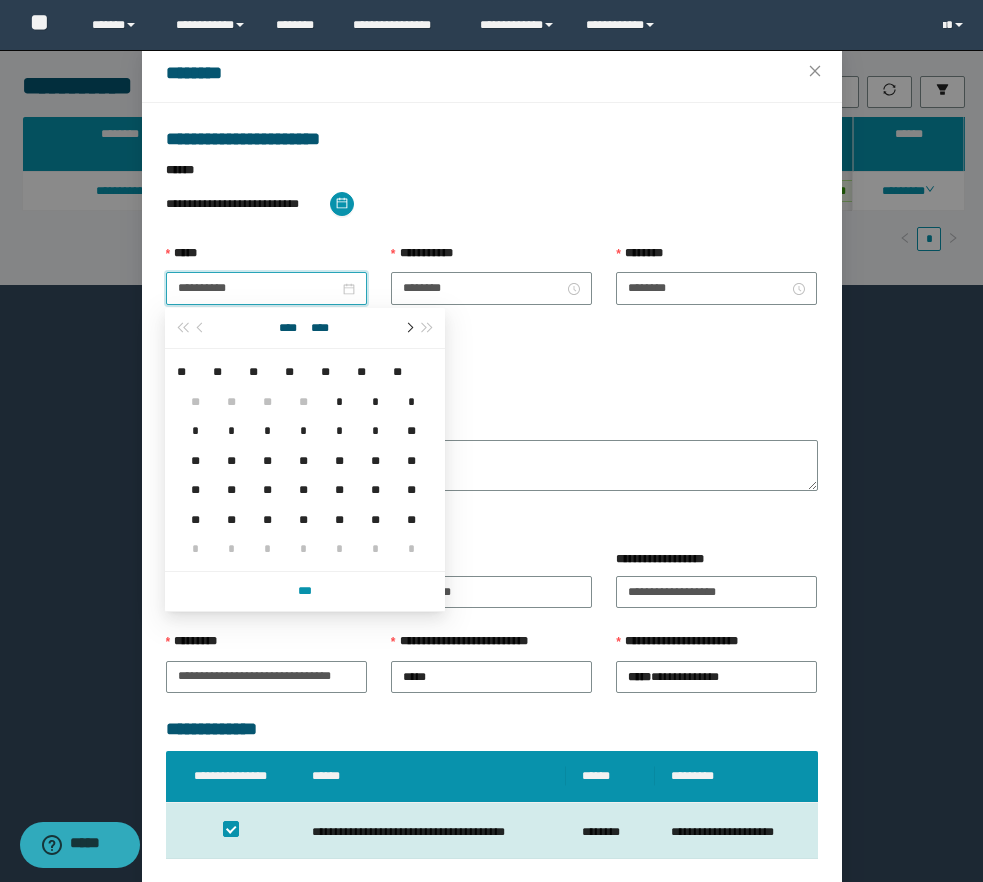 click at bounding box center [408, 328] 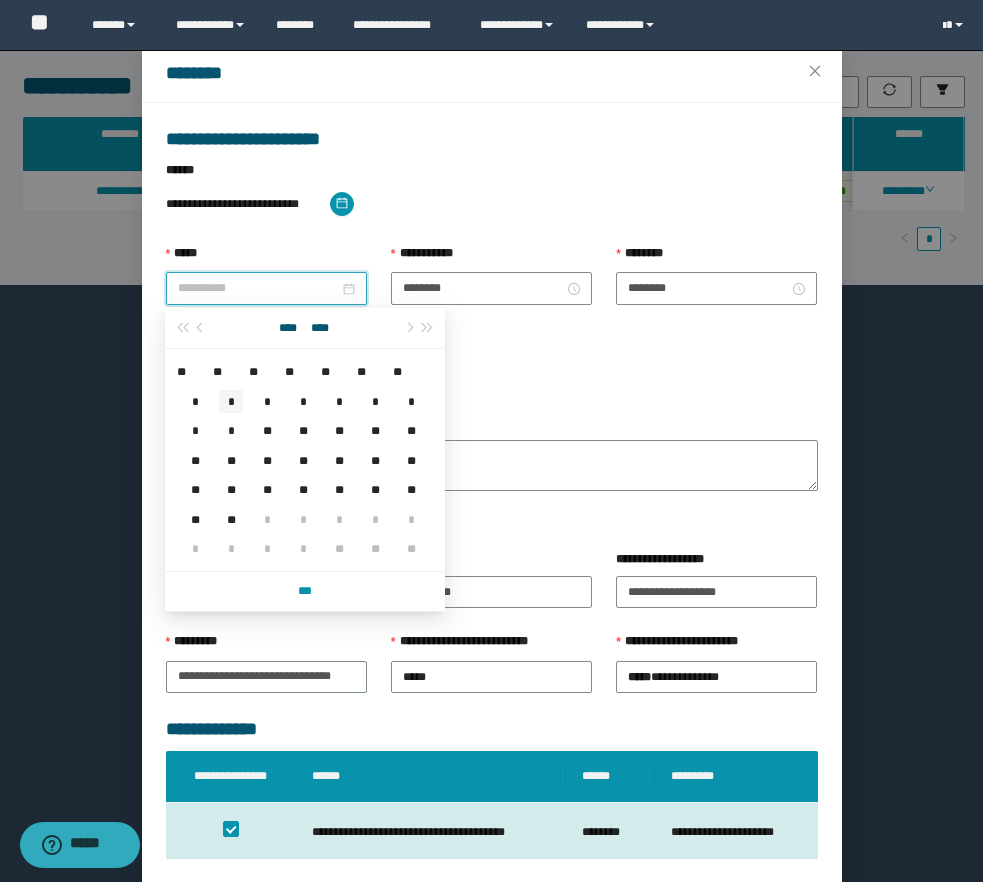 click on "*" at bounding box center [231, 401] 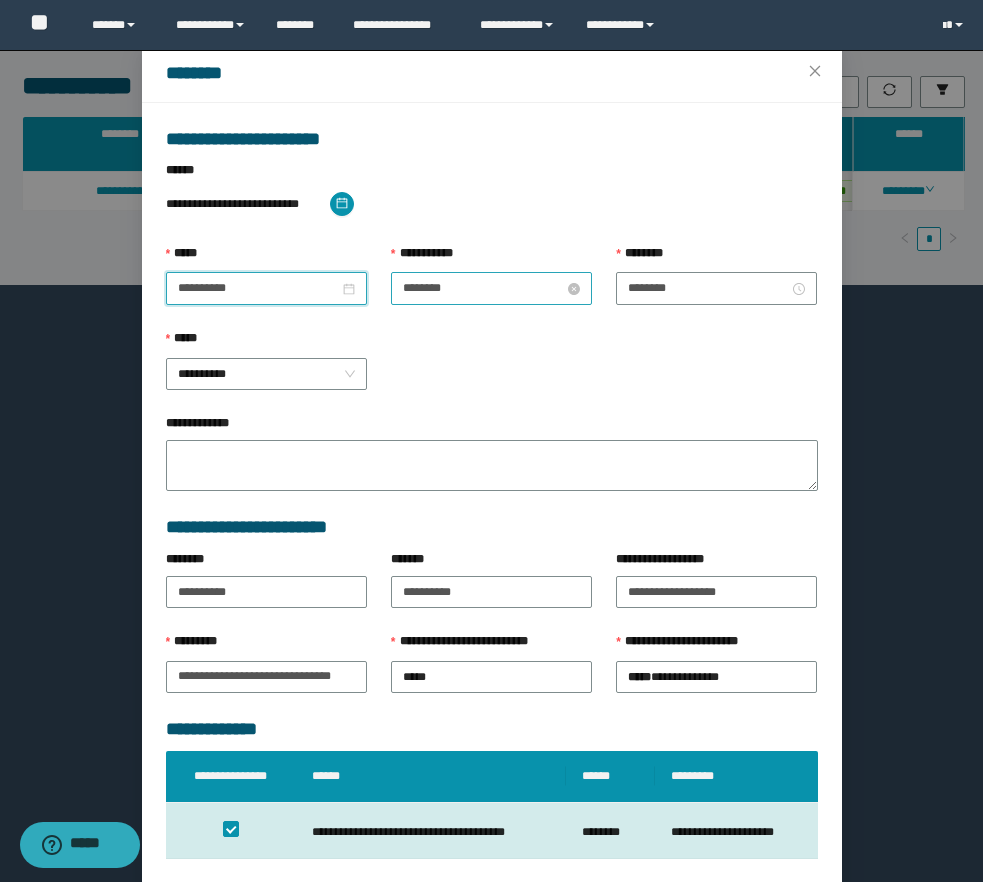 click on "********" at bounding box center [483, 288] 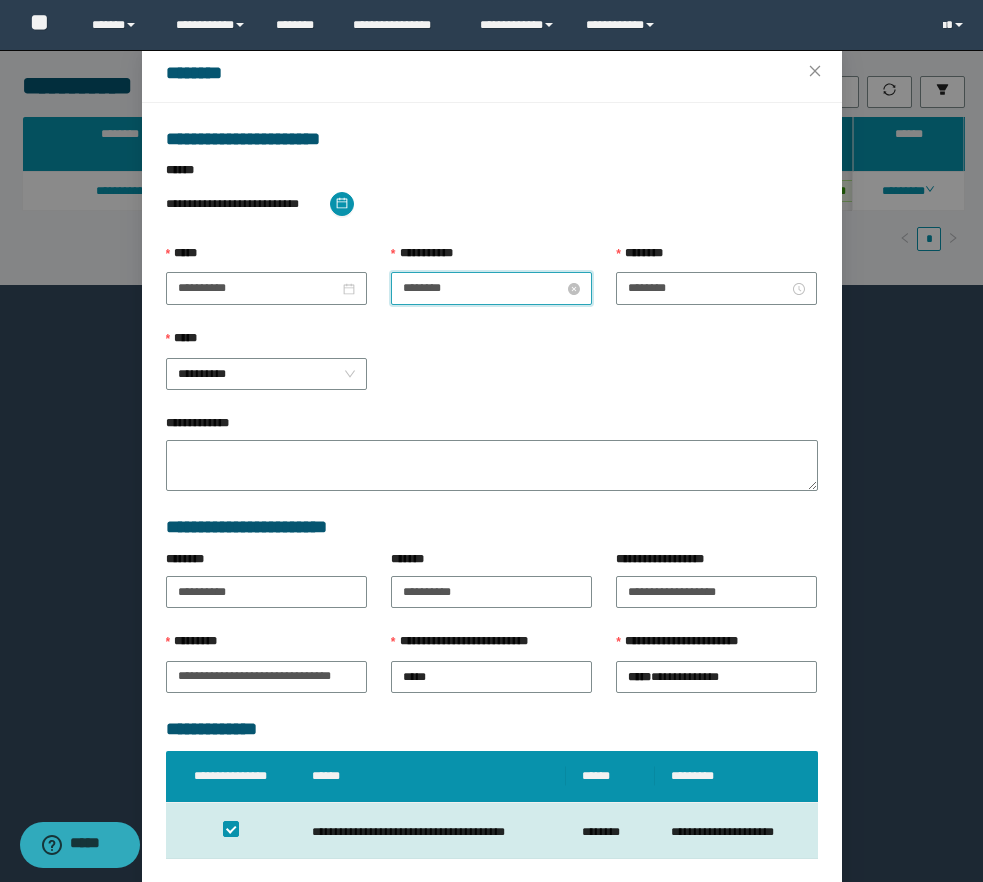 scroll, scrollTop: 0, scrollLeft: 0, axis: both 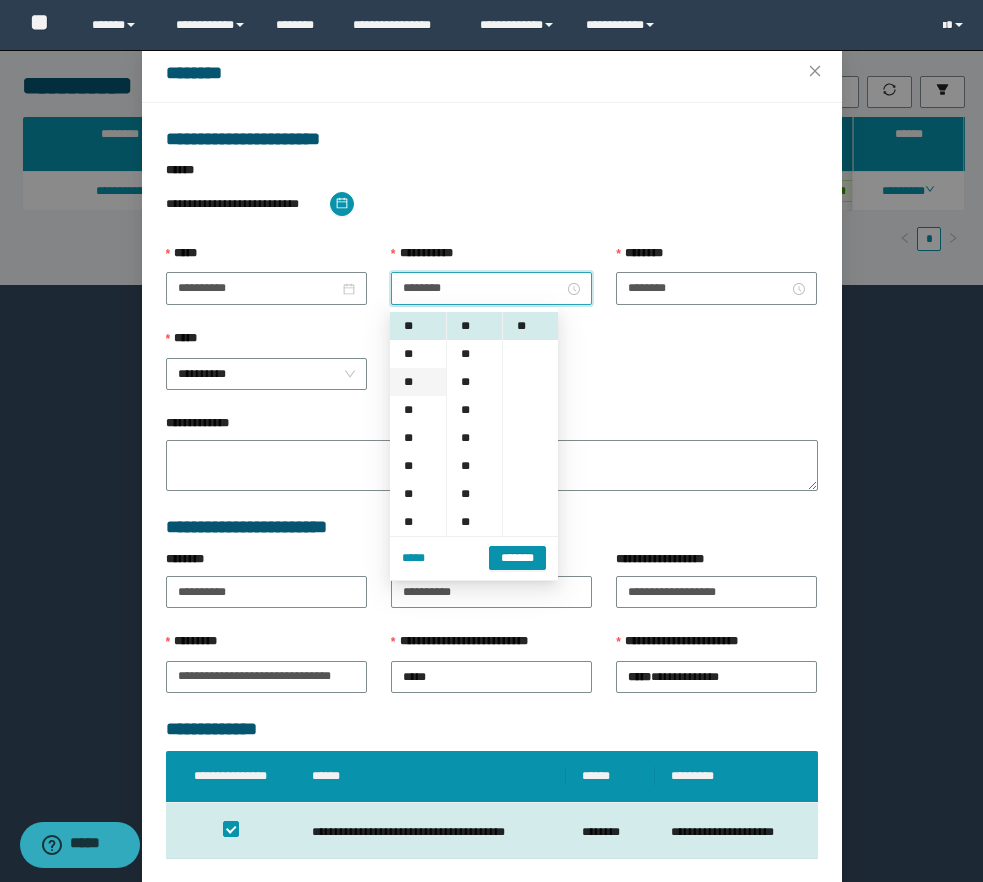 click on "**" at bounding box center [418, 382] 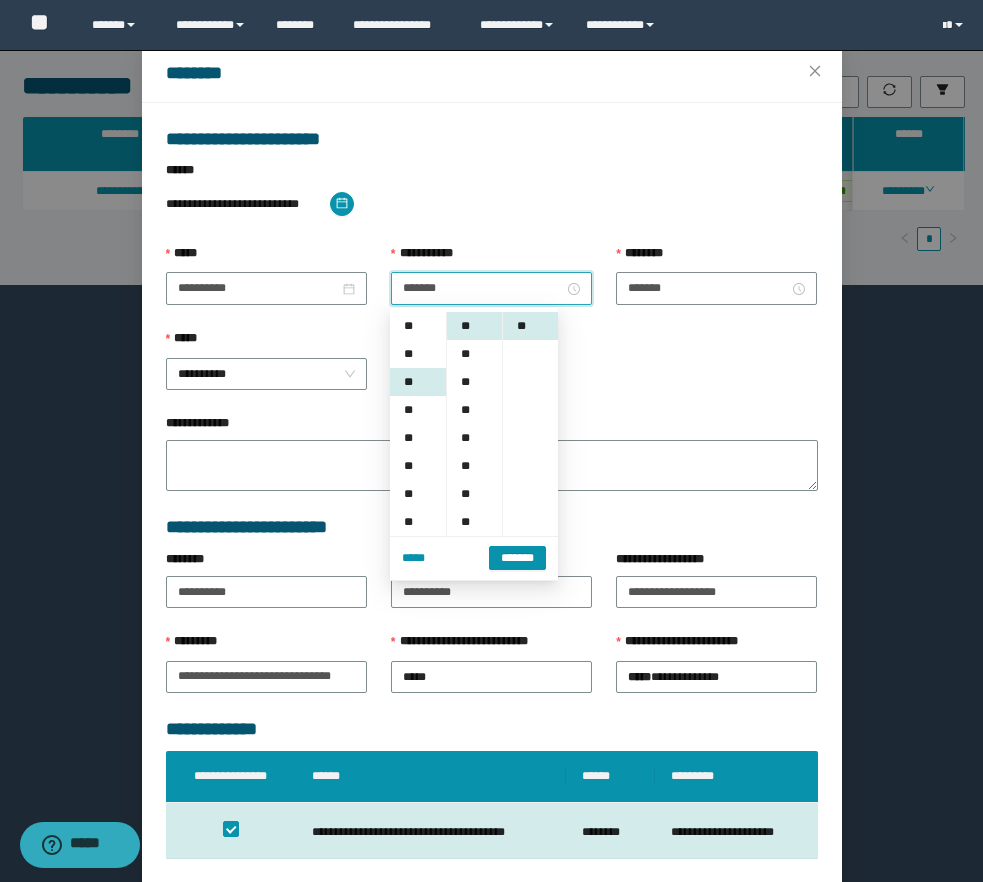 scroll, scrollTop: 56, scrollLeft: 0, axis: vertical 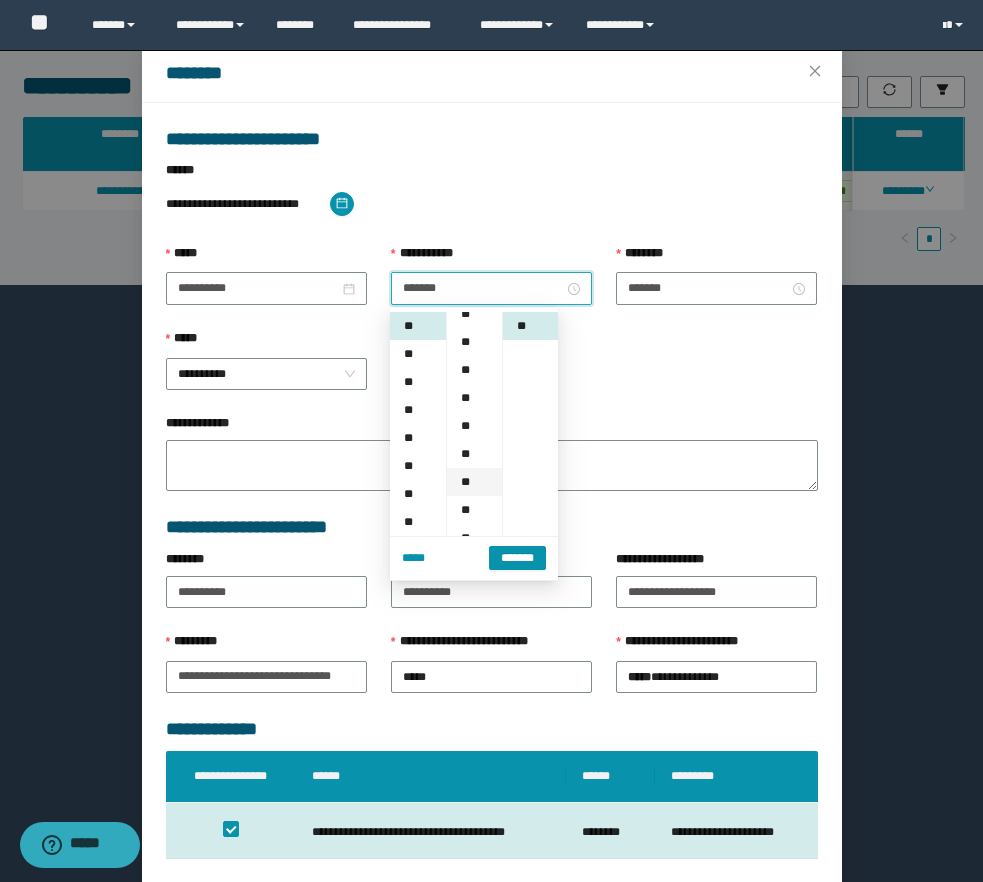 click on "**" at bounding box center [474, 482] 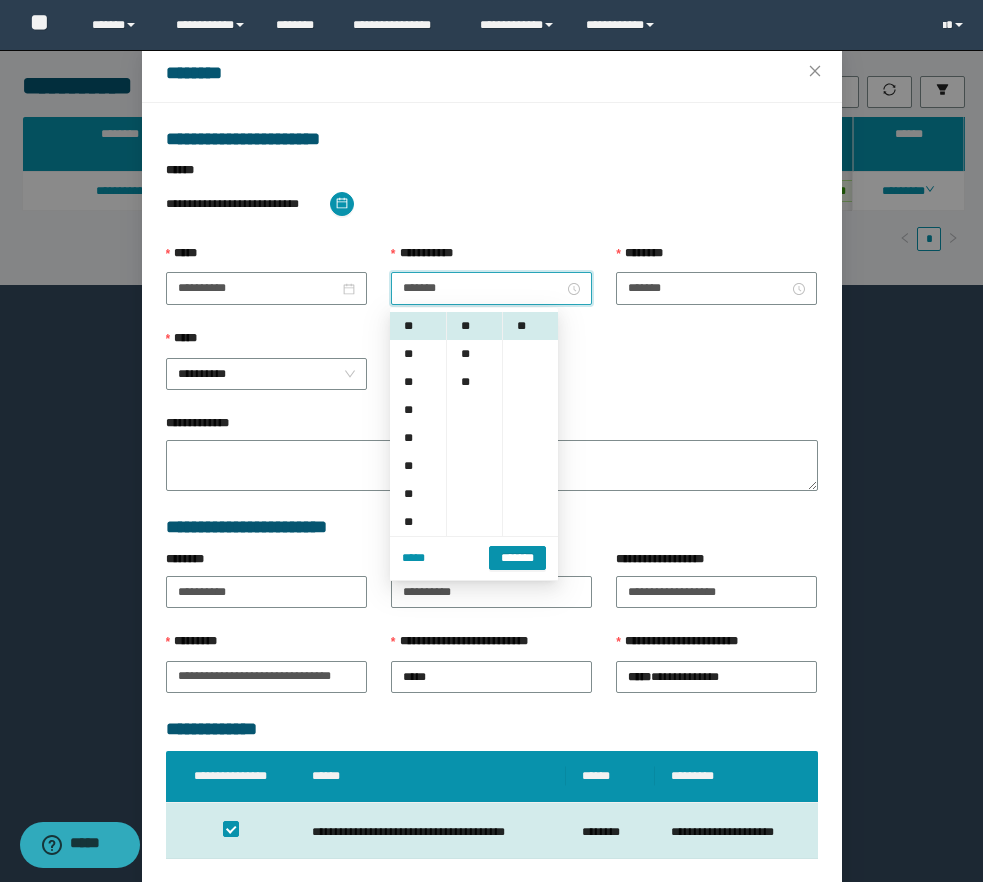 scroll, scrollTop: 28, scrollLeft: 0, axis: vertical 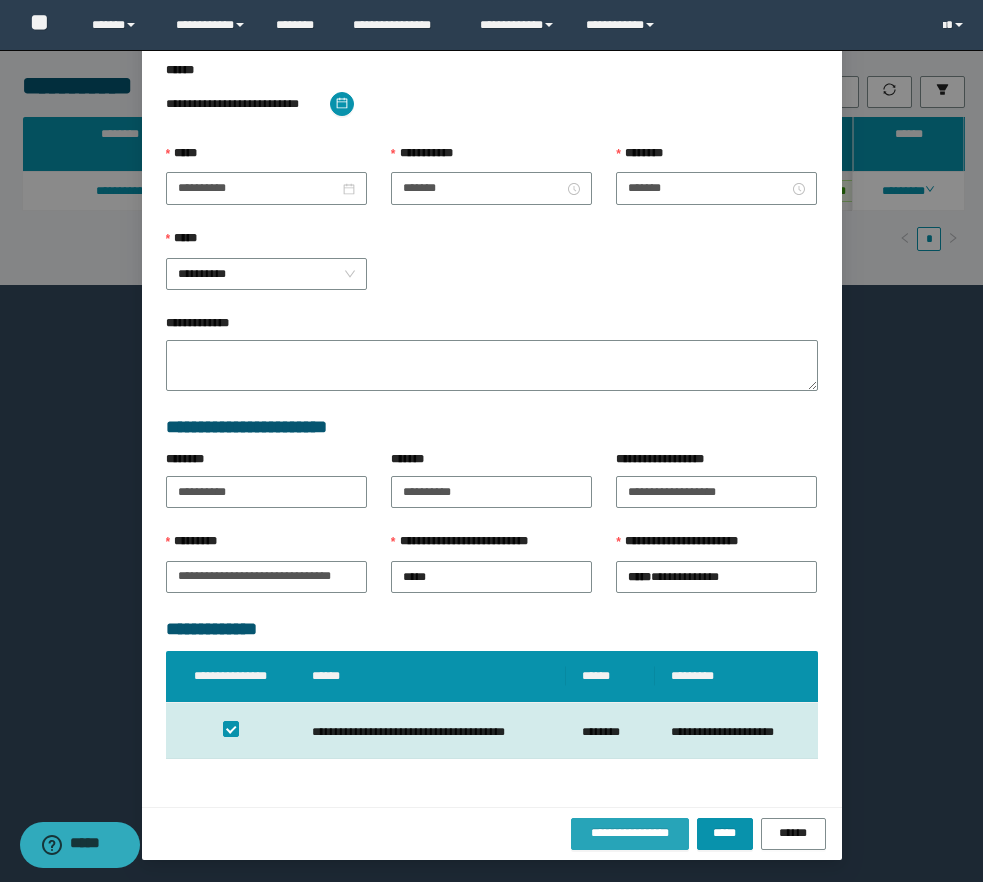 click on "**********" at bounding box center (630, 833) 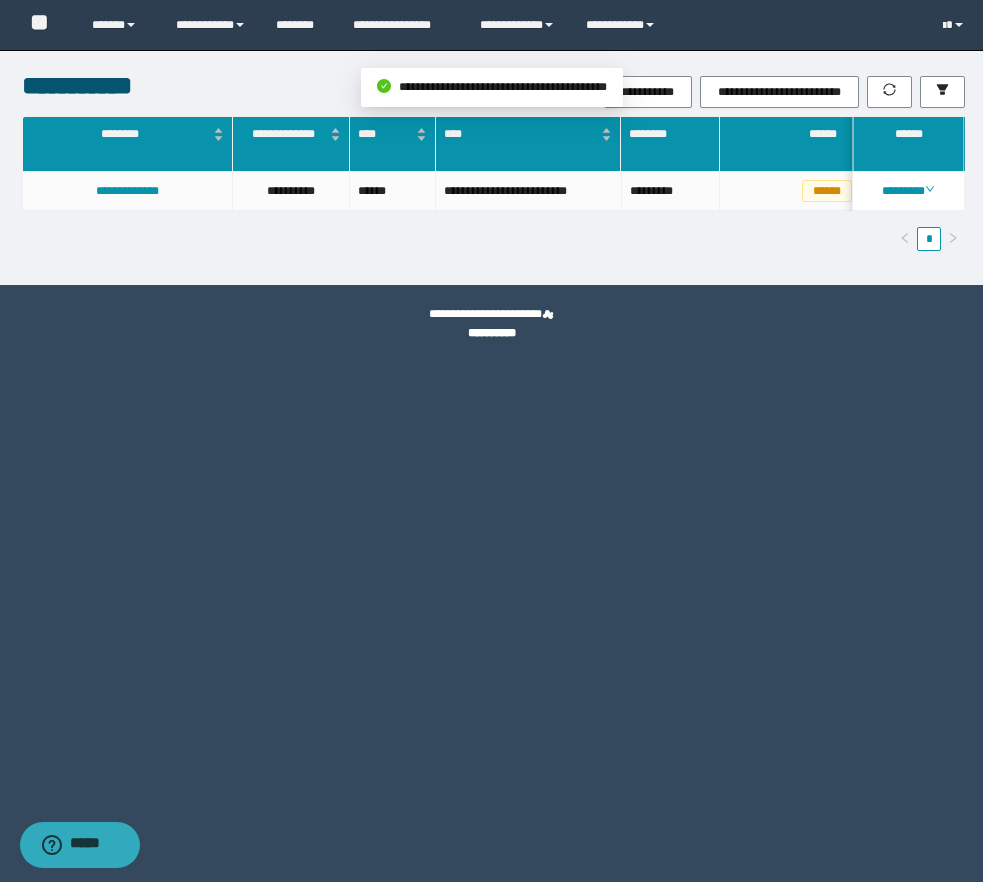 scroll, scrollTop: 0, scrollLeft: 0, axis: both 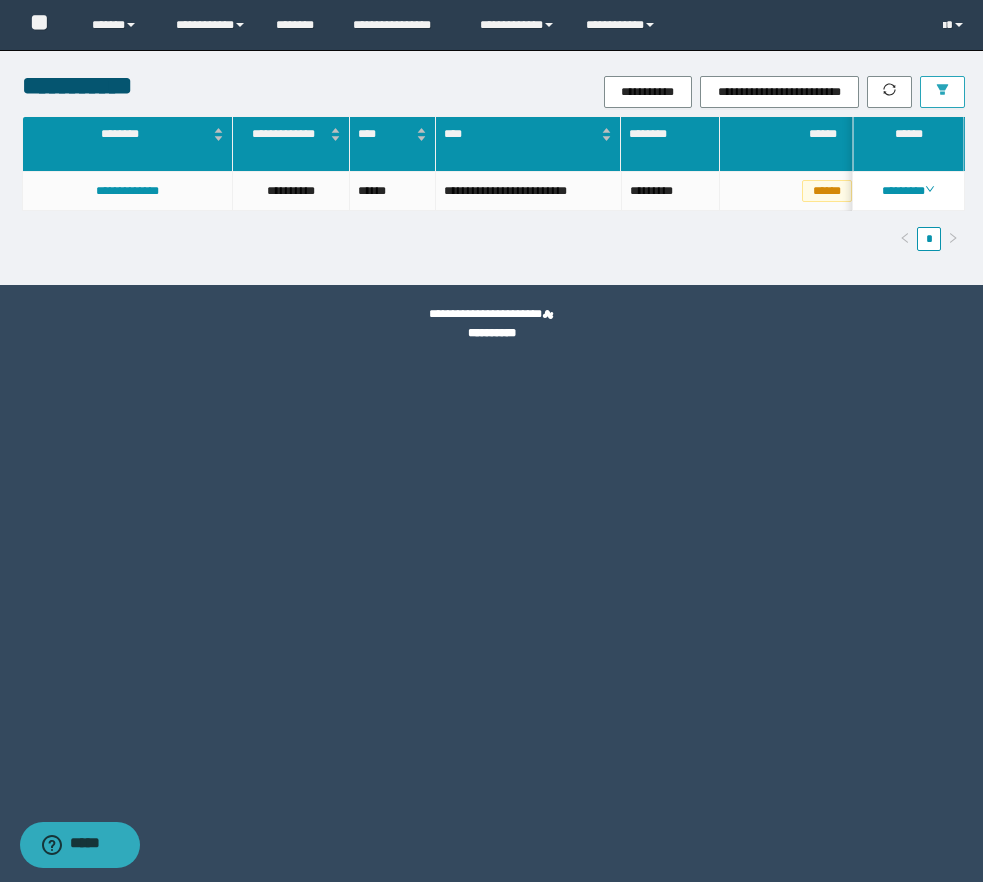 click 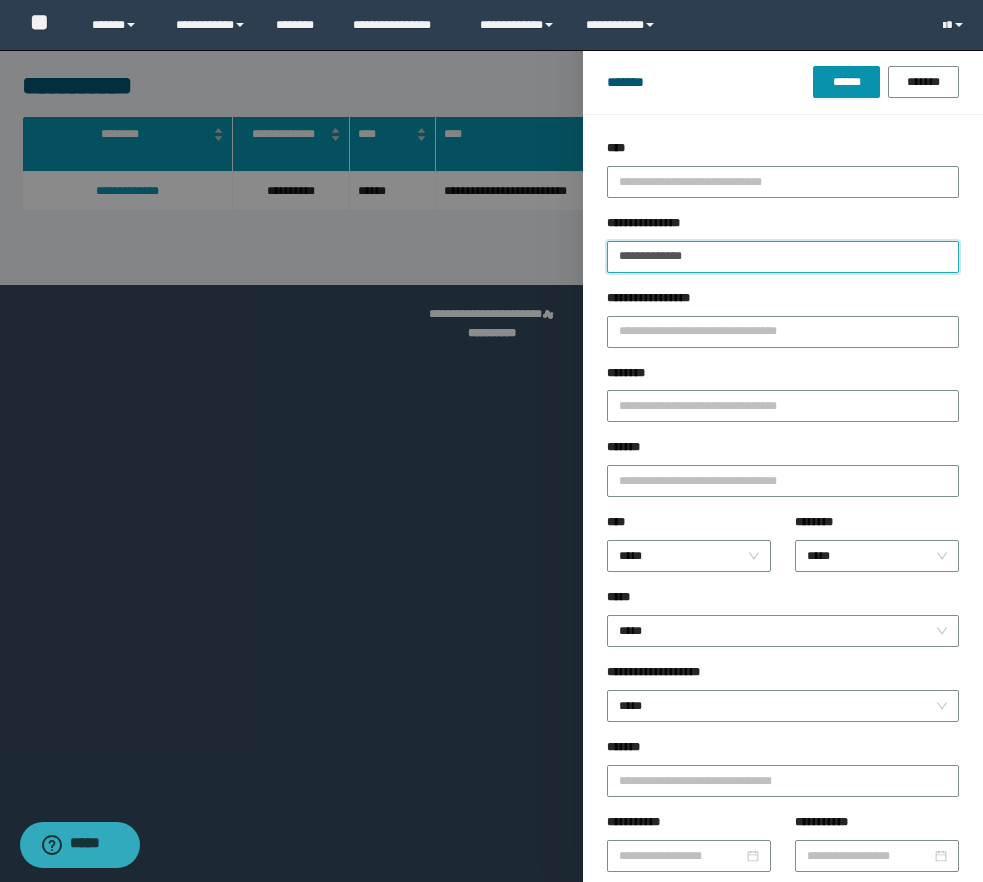 click on "**********" at bounding box center [783, 257] 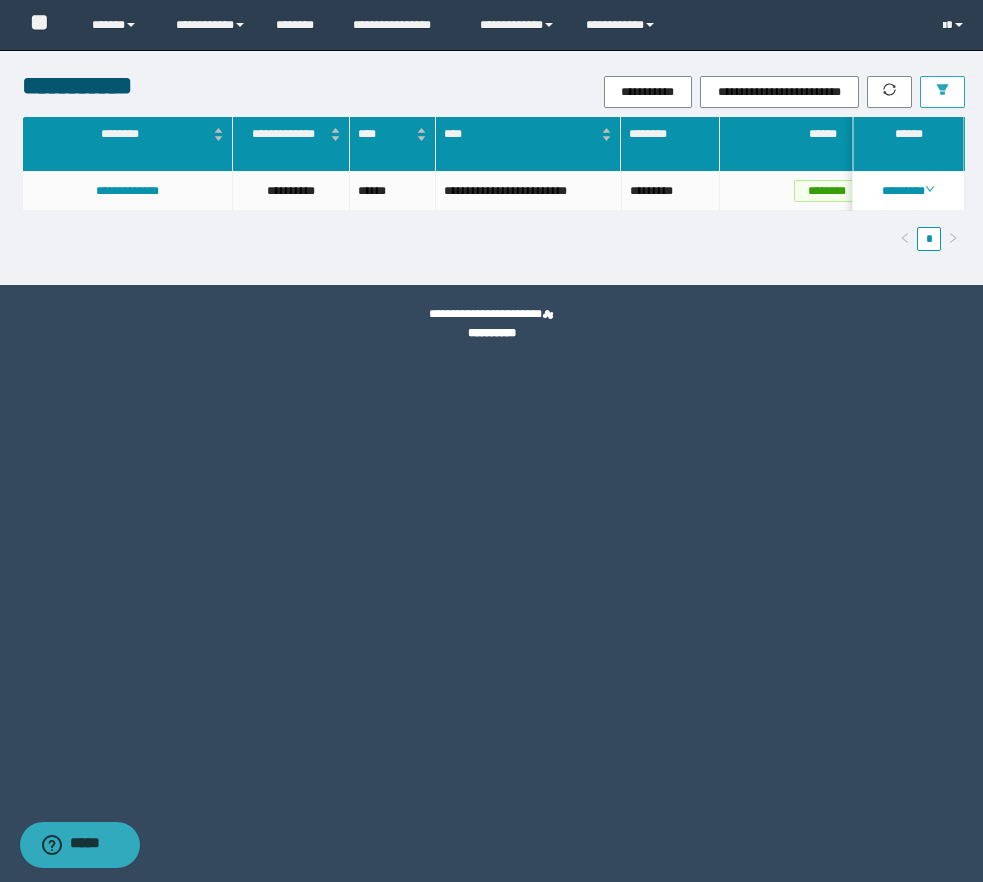 click on "[FIRST] [LAST] [CITY] [STATE] [ZIP] [COUNTRY] [PHONE] [EMAIL] [ADDRESS] [COMPANY] [PRODUCT] [PRICE] [CURRENCY]" at bounding box center [494, 191] 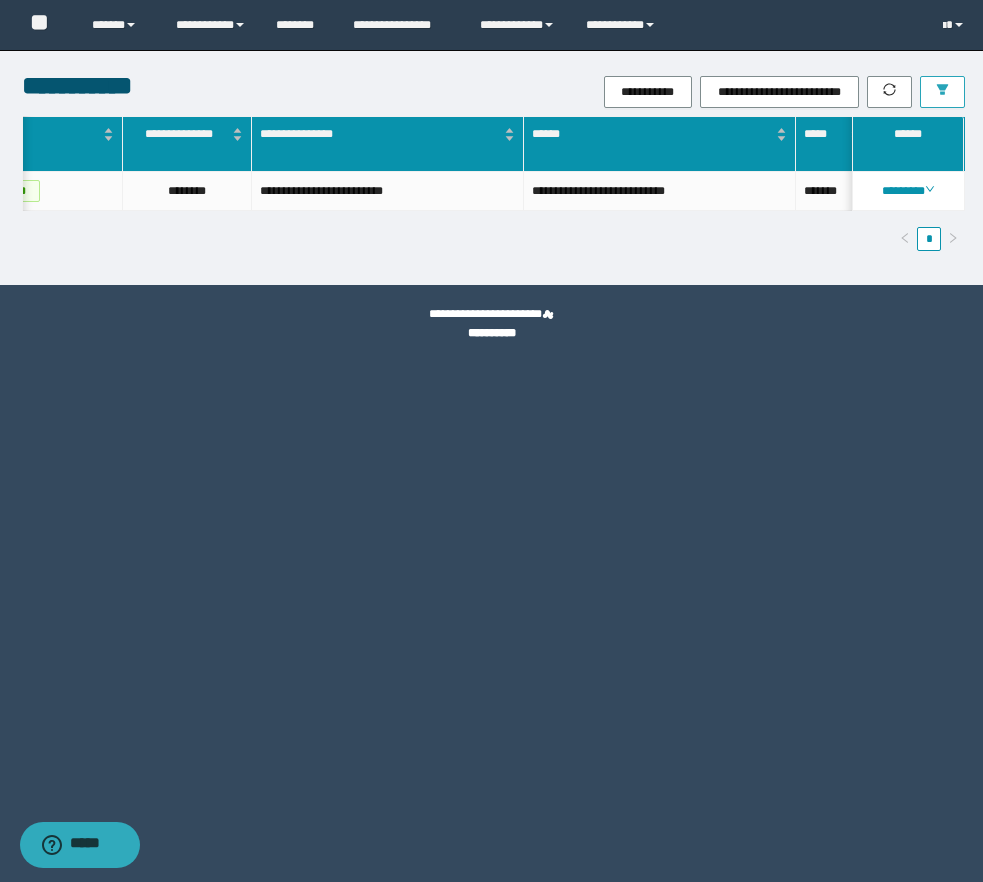 scroll, scrollTop: 0, scrollLeft: 929, axis: horizontal 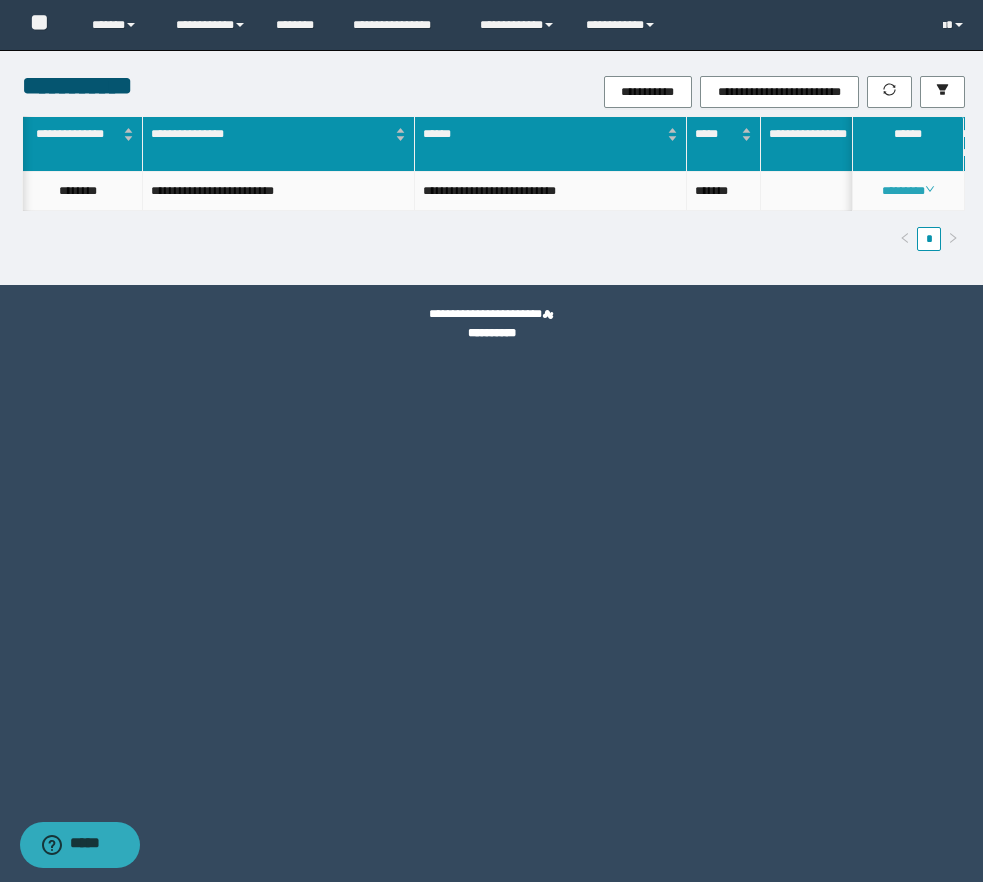 click on "********" at bounding box center [908, 191] 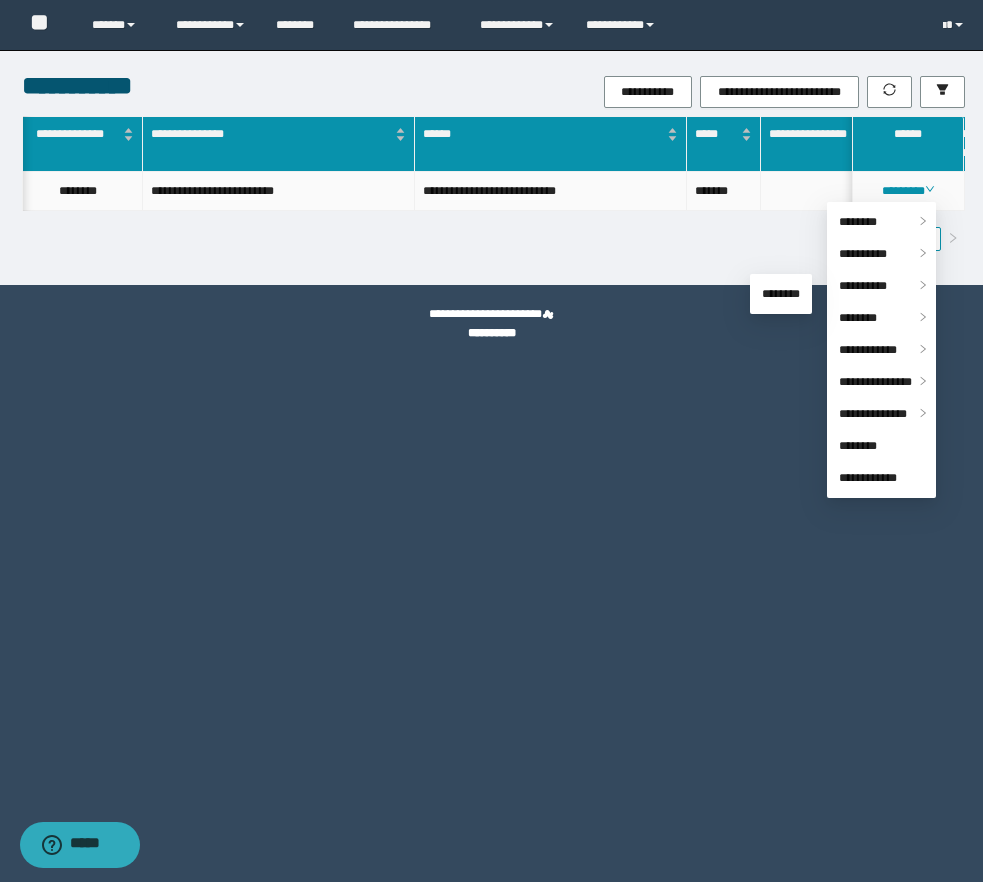 click on "*****" at bounding box center [27, 56] 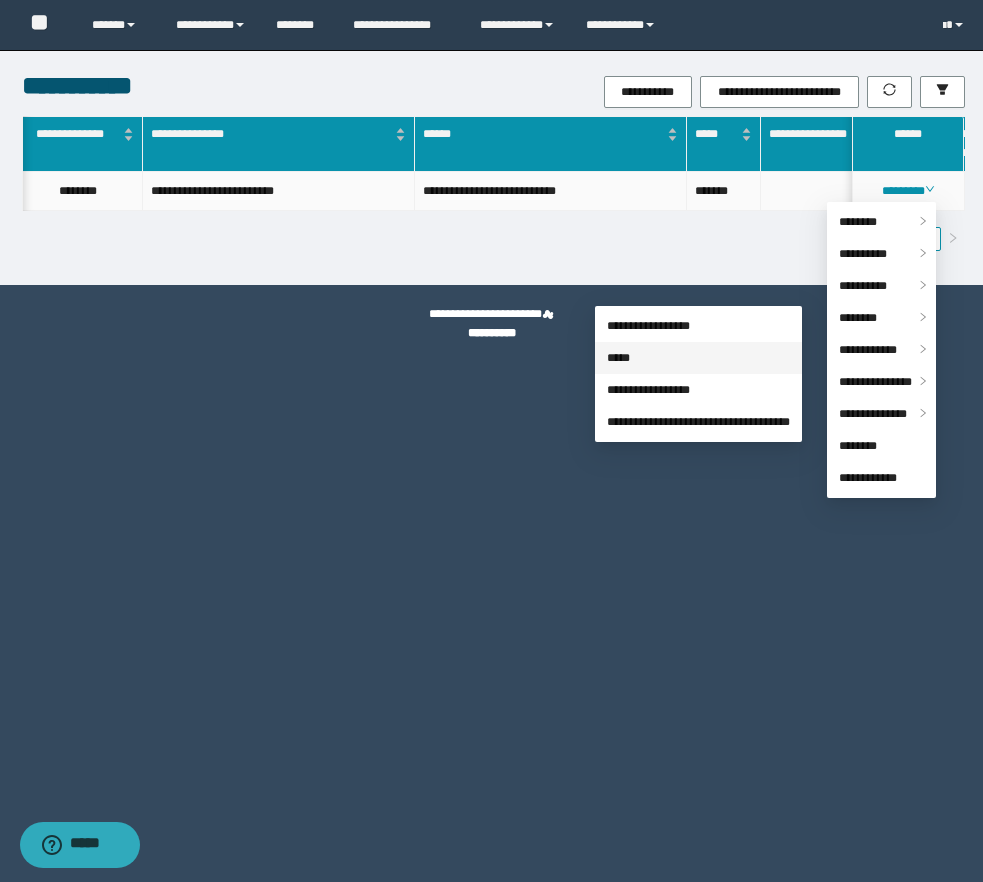 click on "*****" at bounding box center (618, 358) 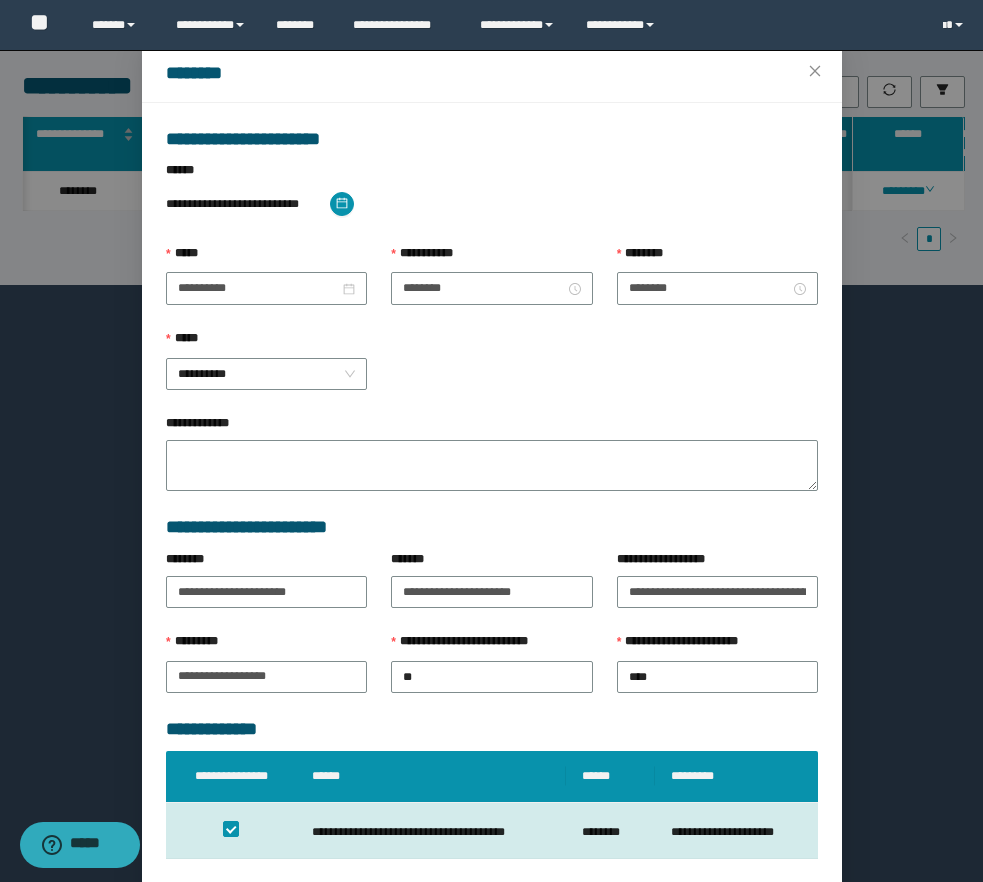 scroll, scrollTop: 55, scrollLeft: 0, axis: vertical 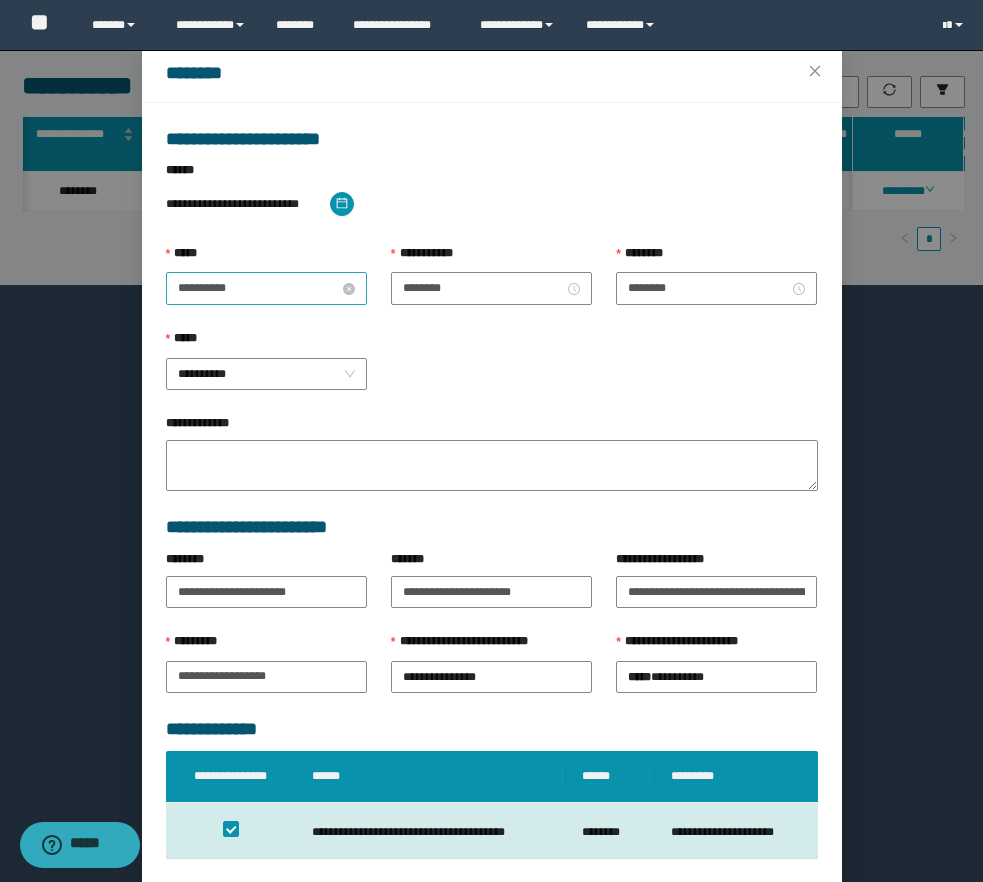 click on "**********" at bounding box center [258, 288] 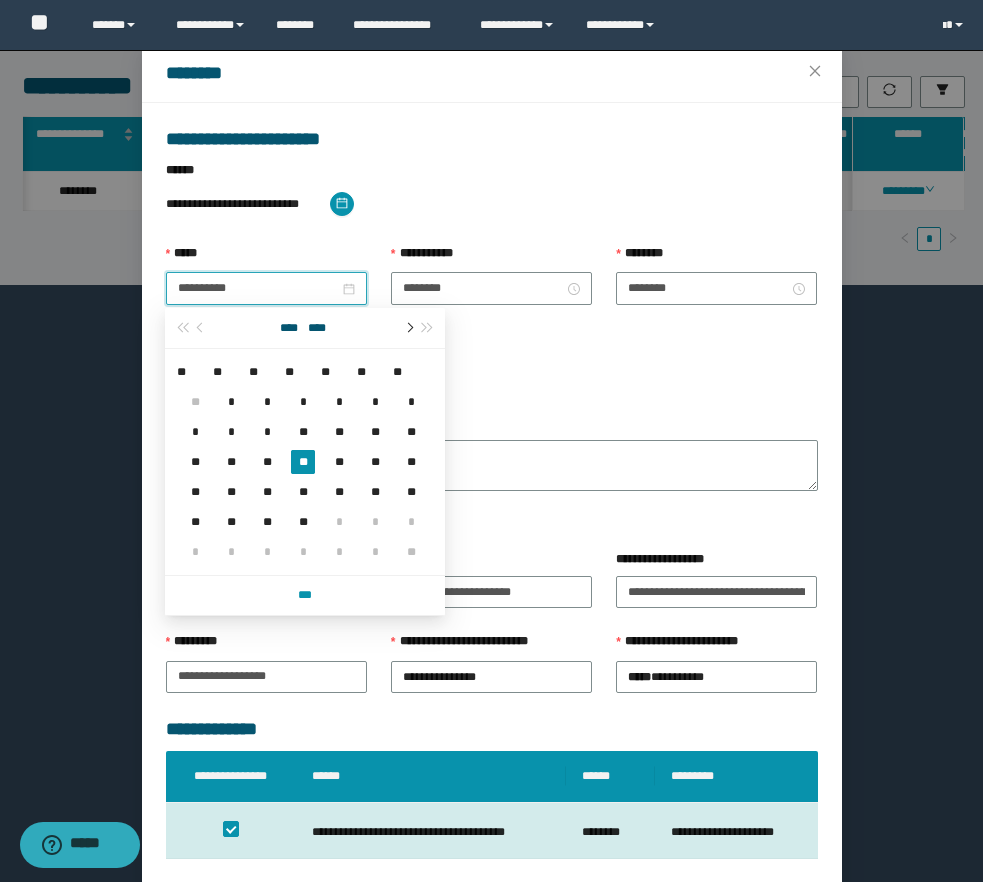click at bounding box center [408, 328] 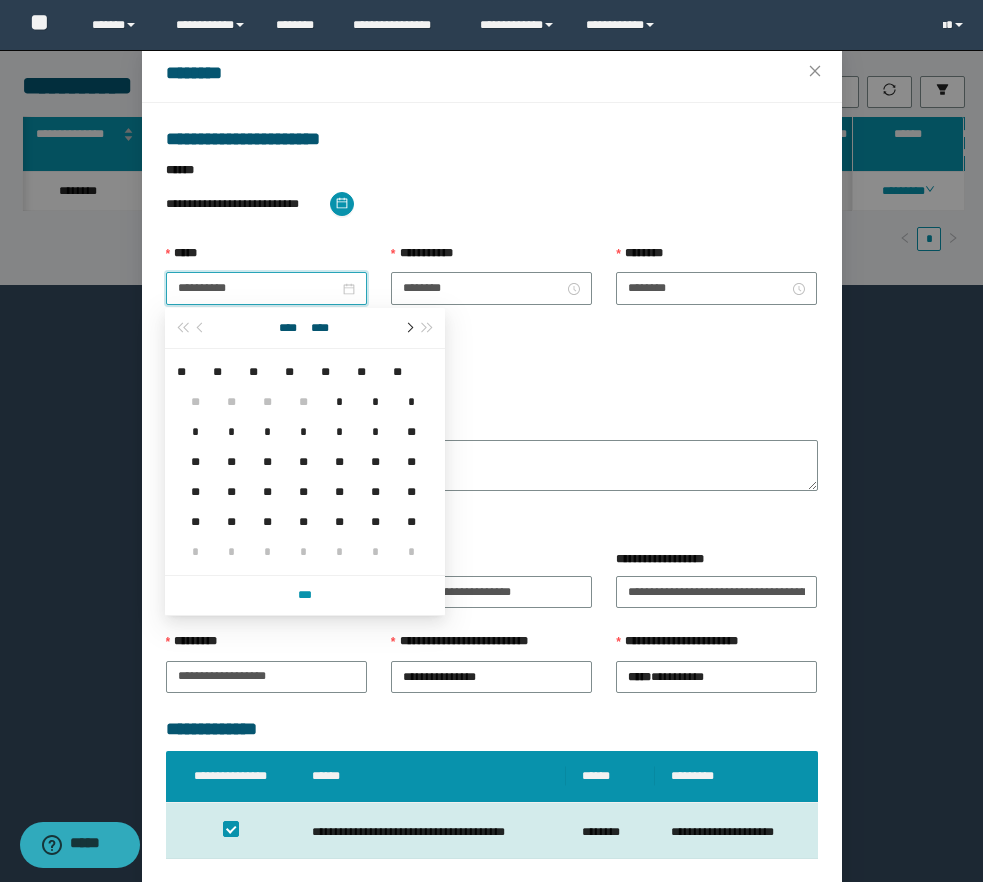 click at bounding box center (408, 328) 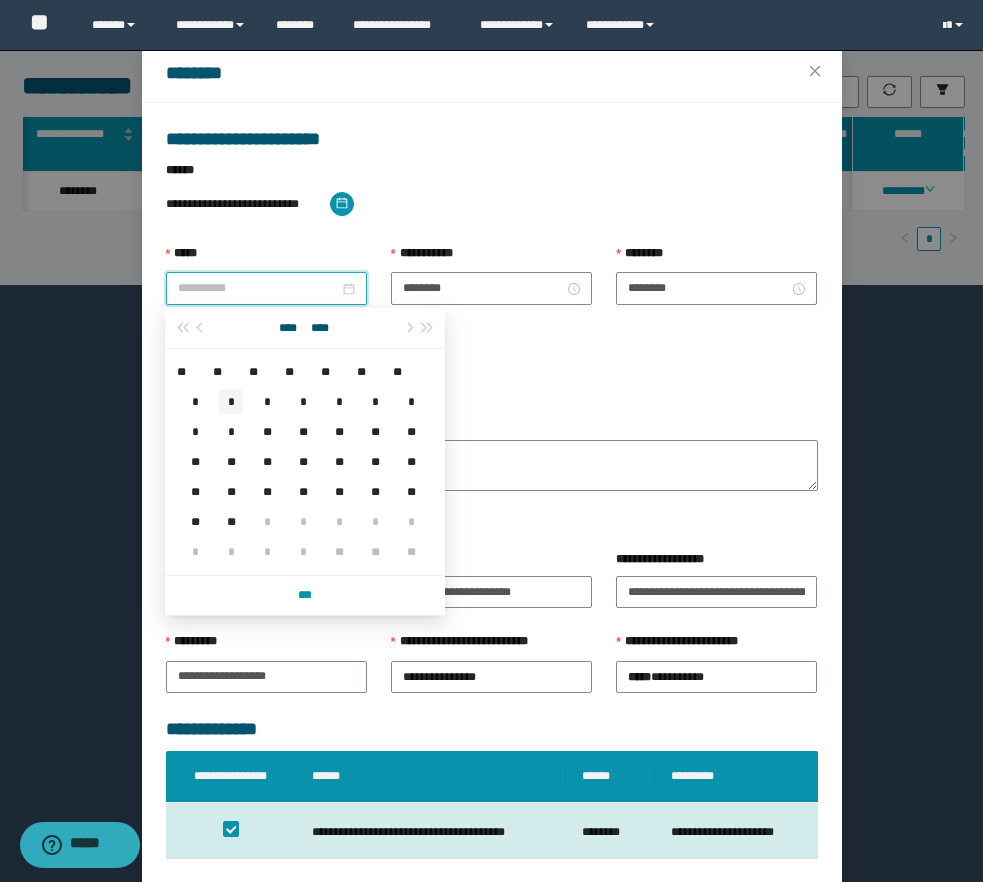 click on "*" at bounding box center [231, 402] 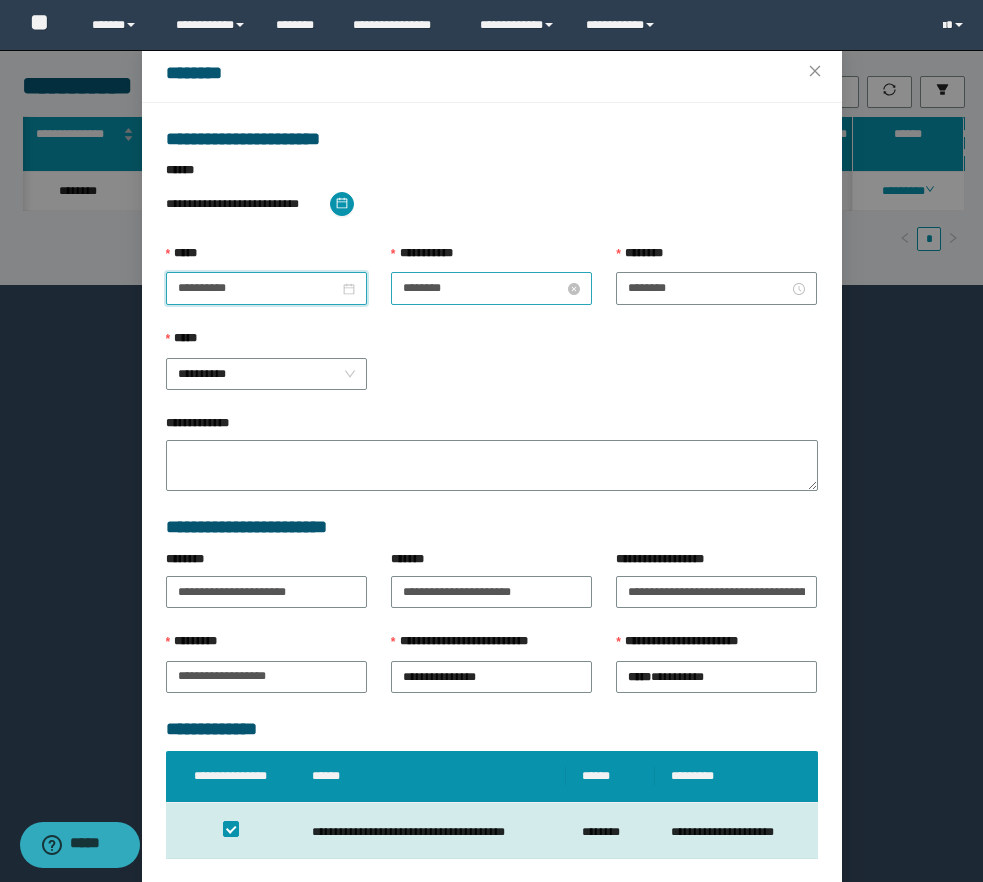 click on "********" at bounding box center [483, 288] 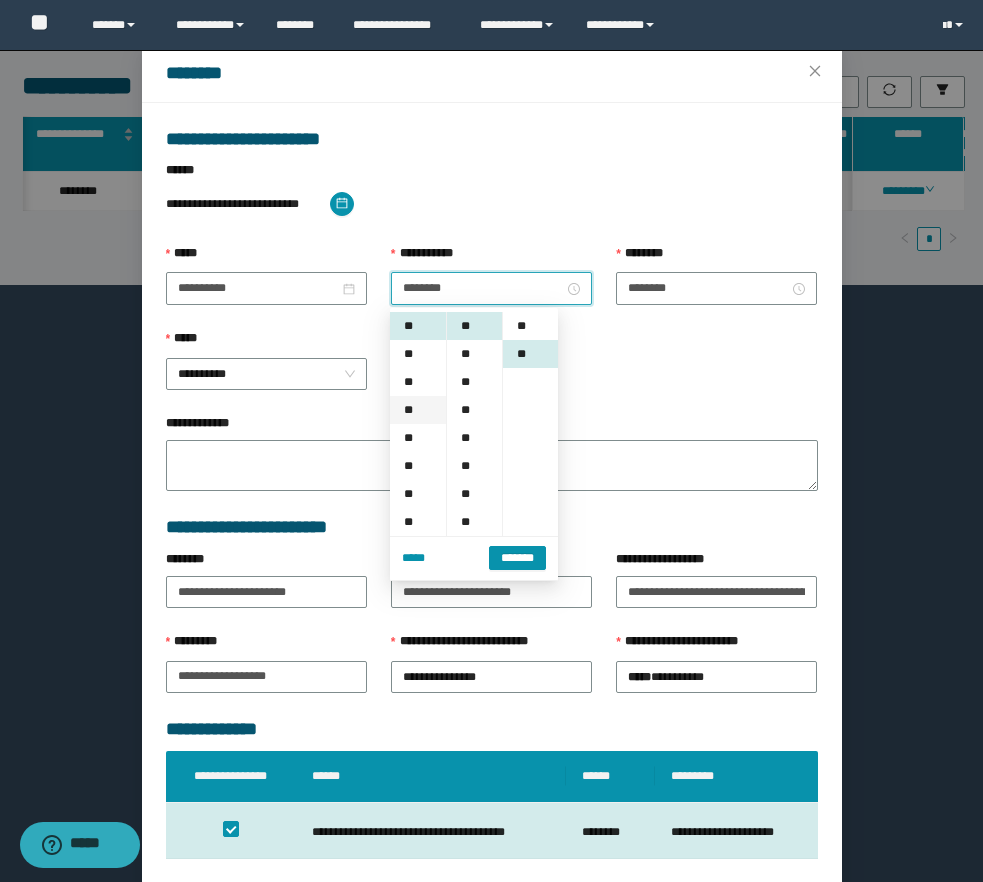 scroll, scrollTop: 28, scrollLeft: 0, axis: vertical 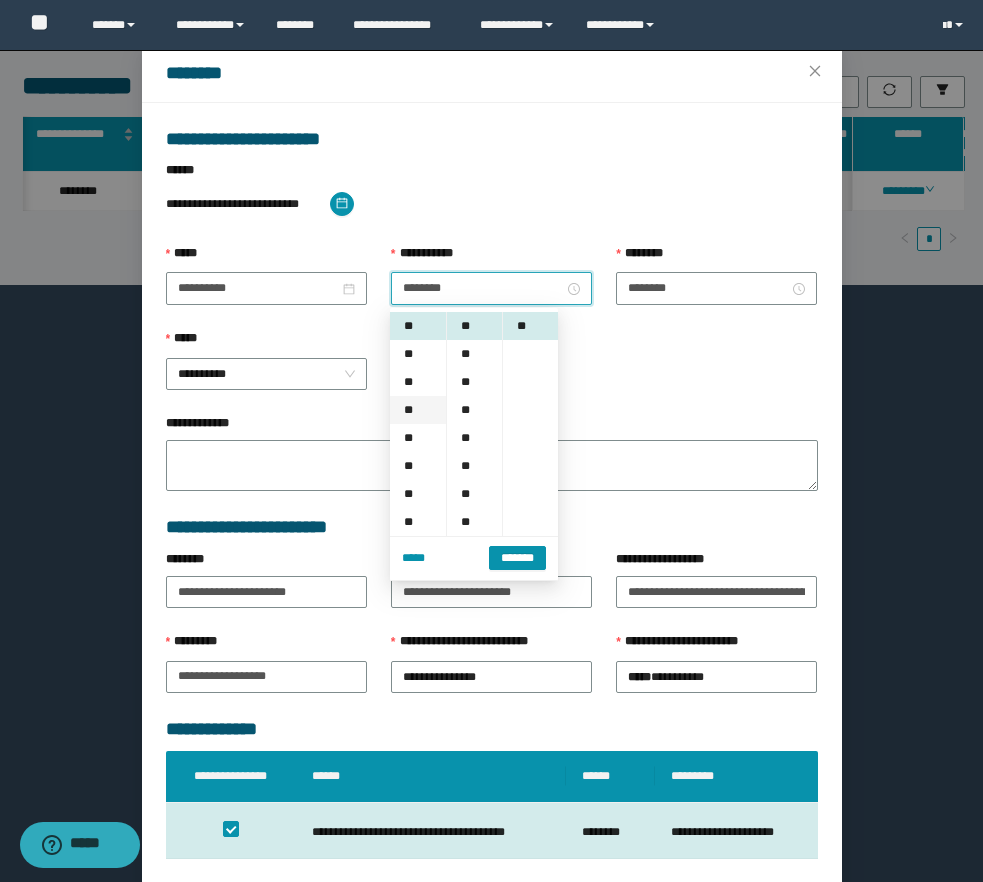 click on "**" at bounding box center (418, 410) 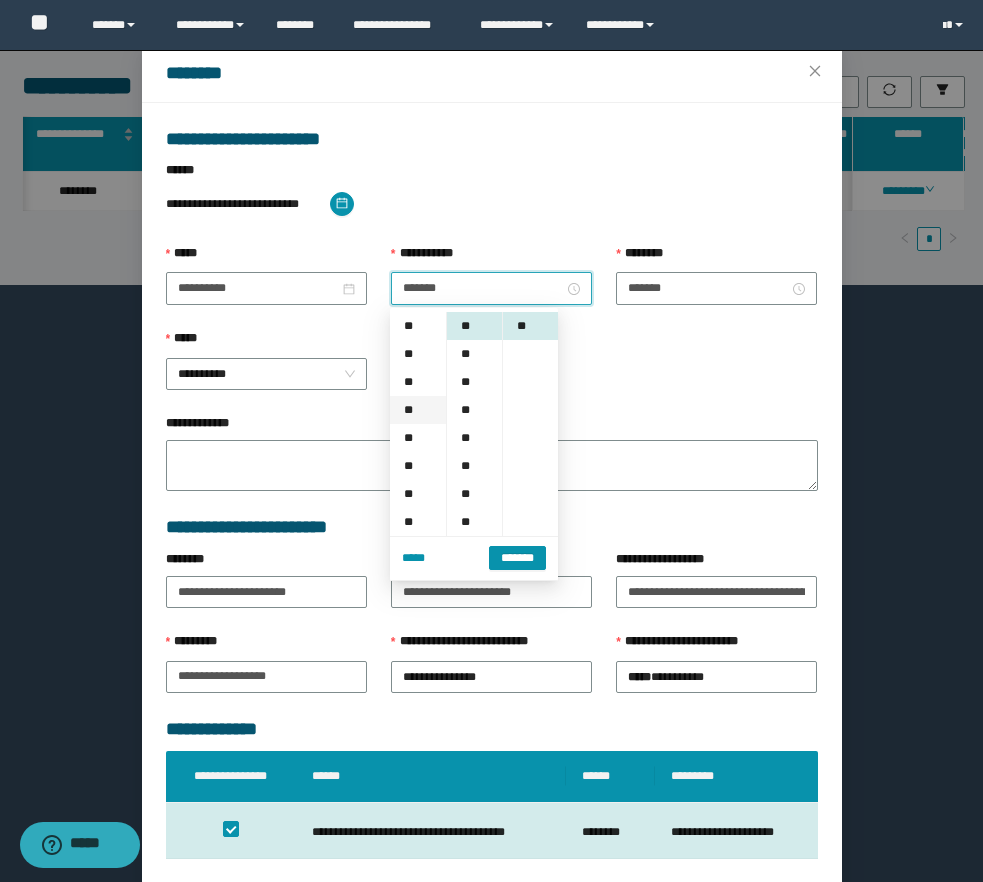 scroll, scrollTop: 84, scrollLeft: 0, axis: vertical 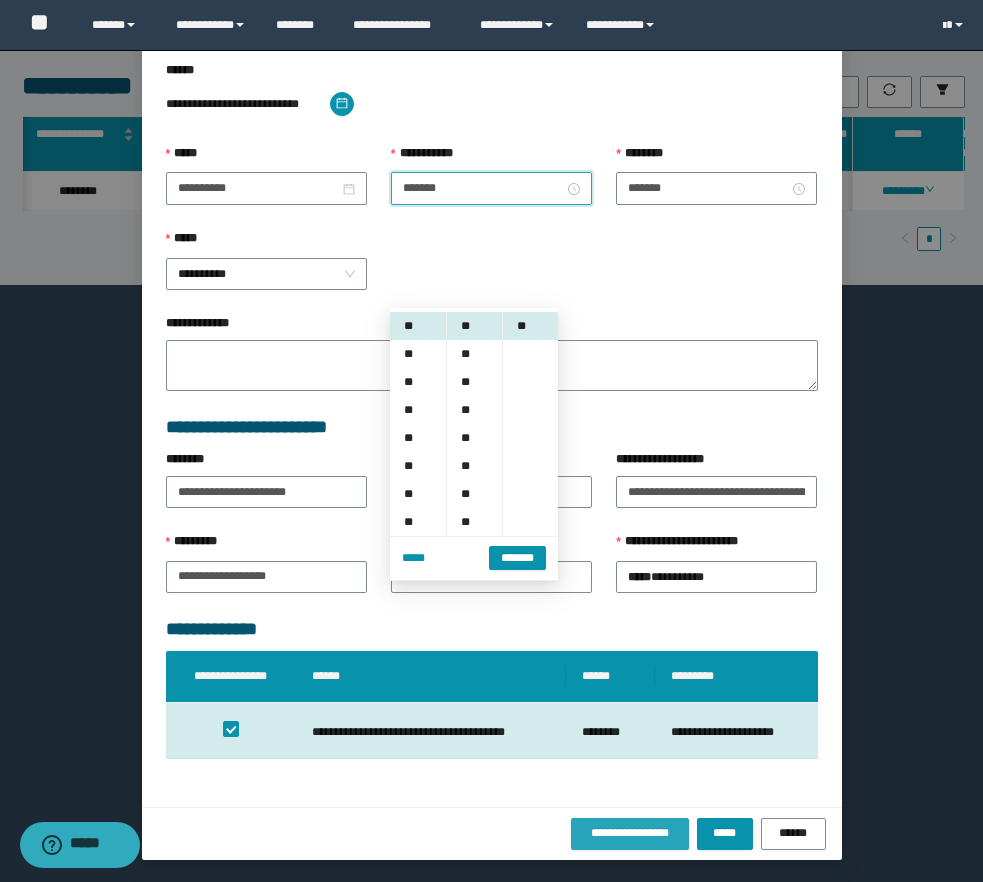 click on "**********" at bounding box center (630, 833) 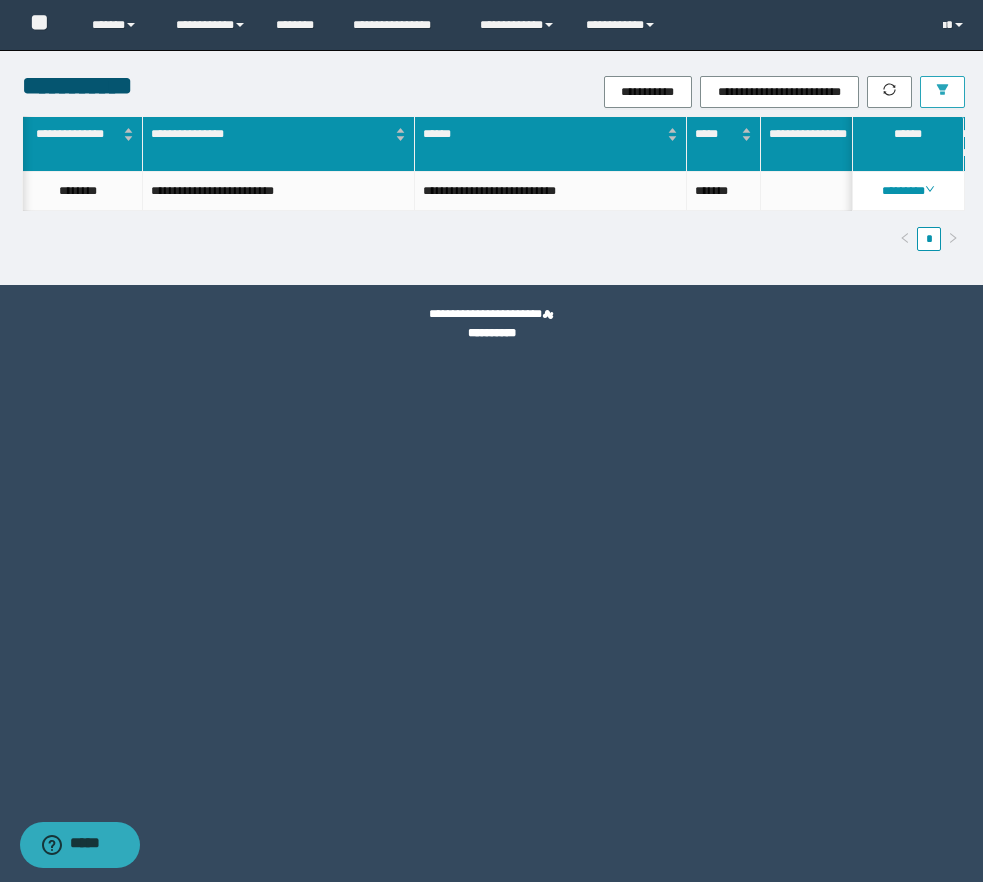 click at bounding box center (942, 92) 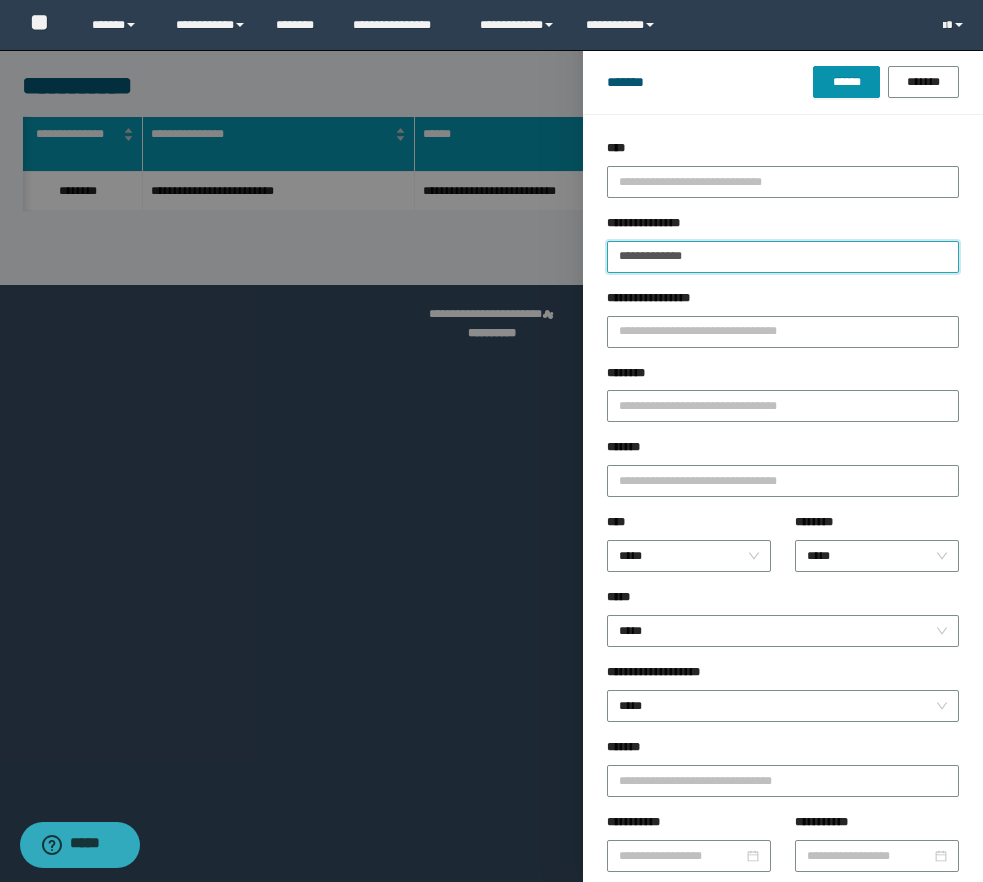 click on "**********" at bounding box center (783, 257) 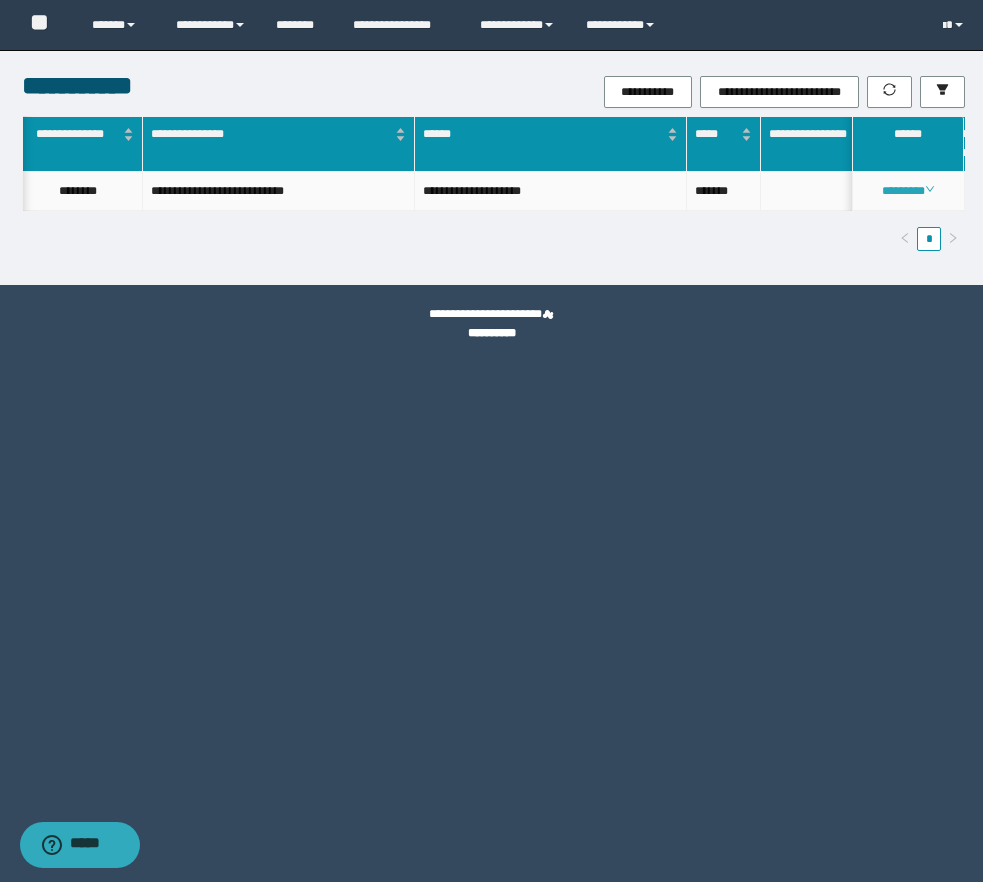 click on "********" at bounding box center [908, 191] 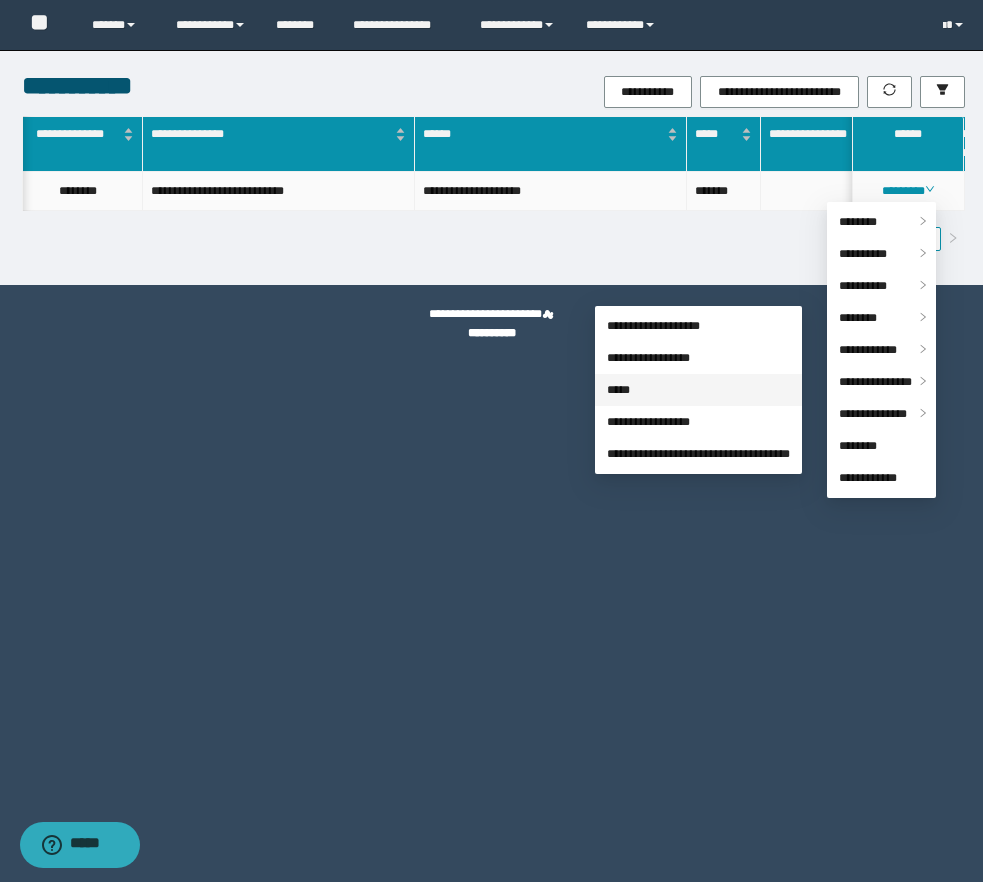 click on "*****" at bounding box center (618, 390) 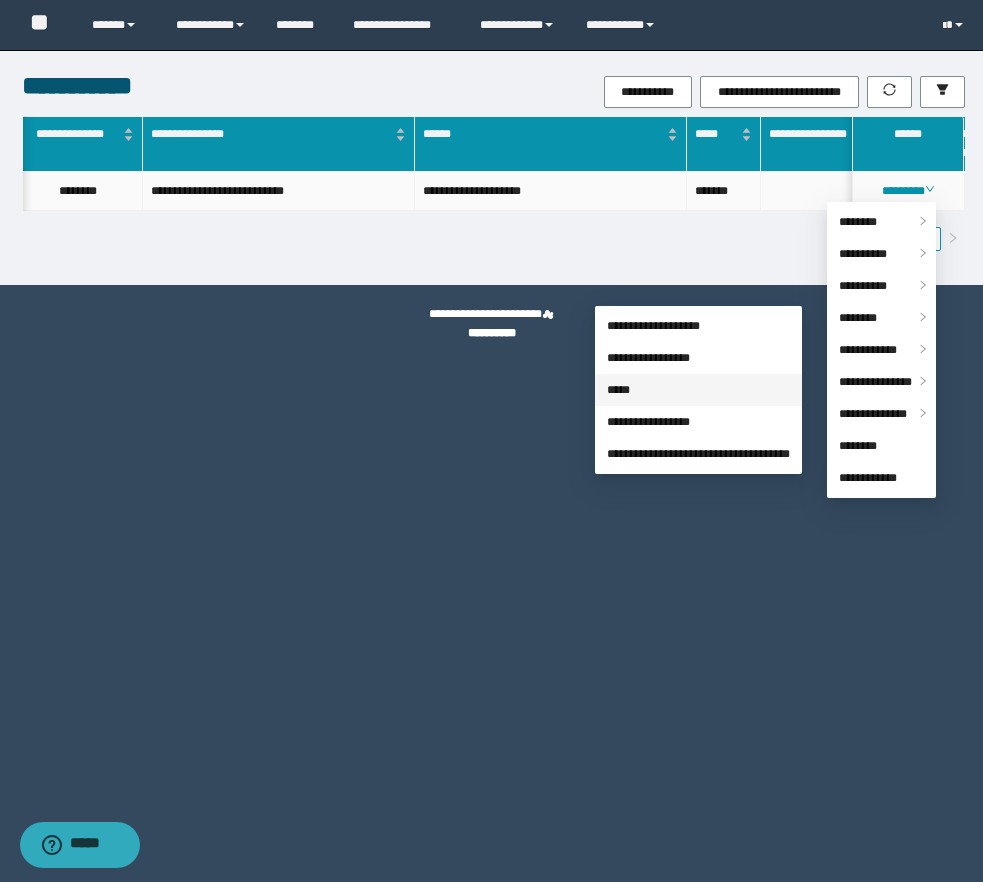scroll, scrollTop: 55, scrollLeft: 0, axis: vertical 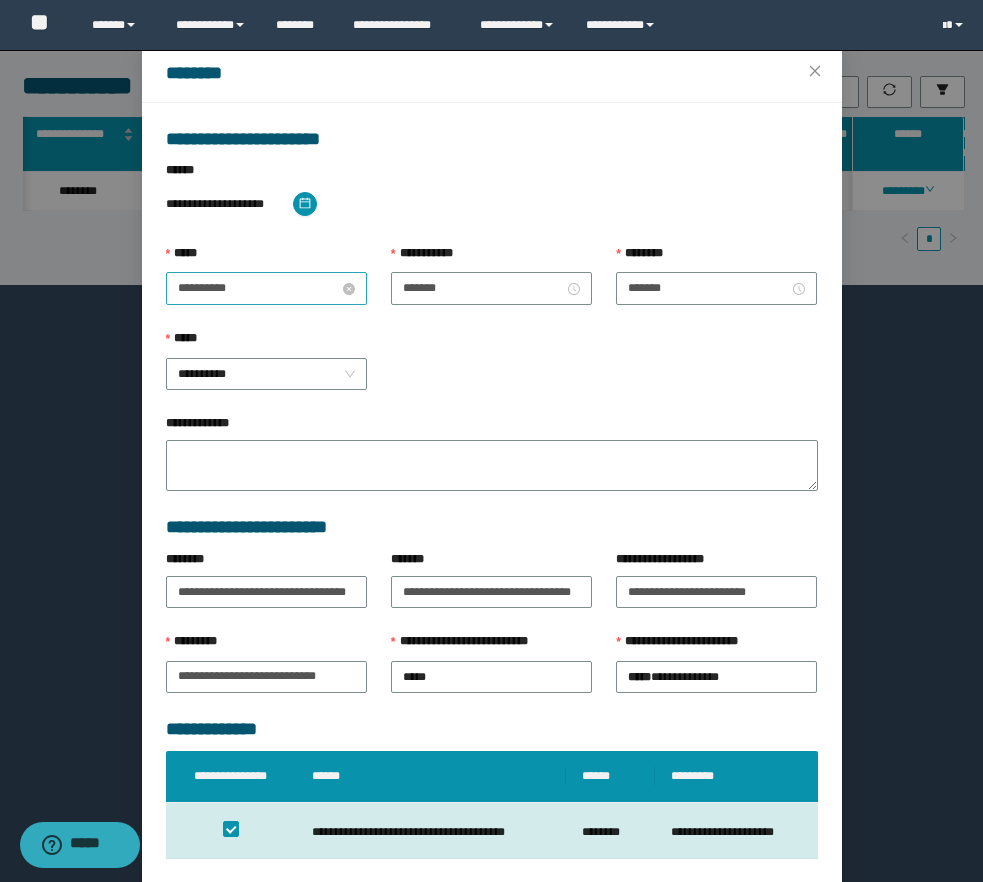 click on "**********" at bounding box center [258, 288] 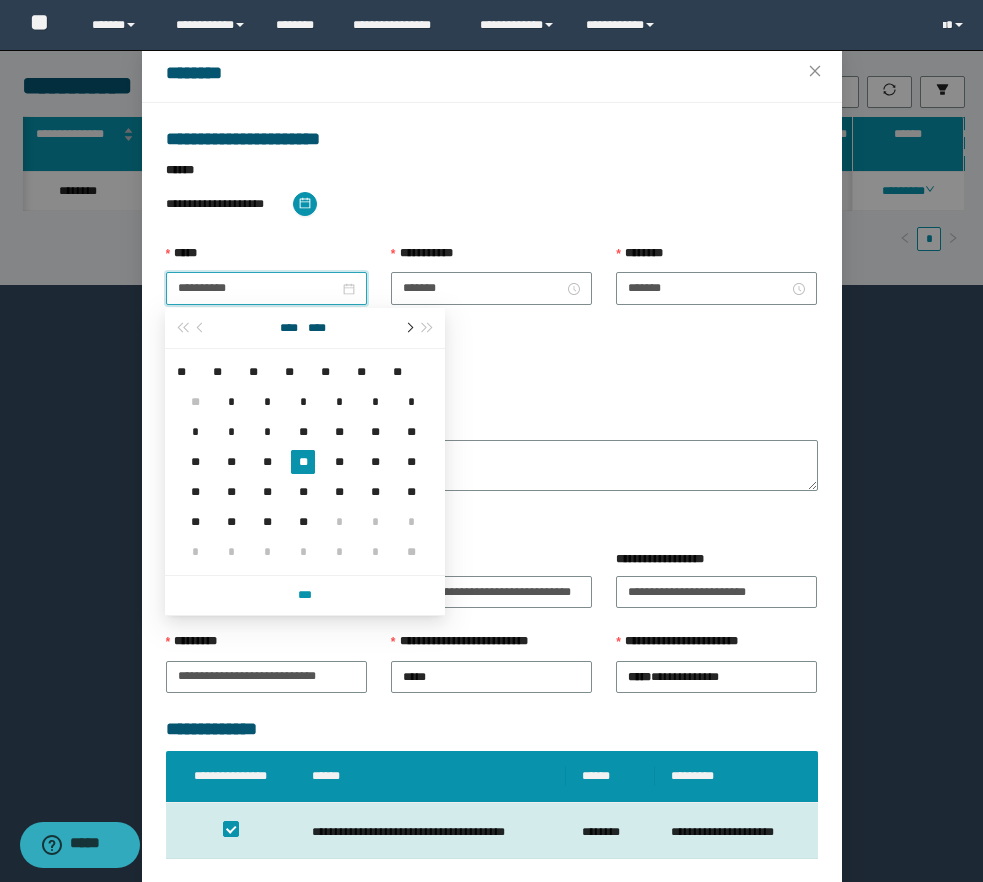 click at bounding box center [408, 328] 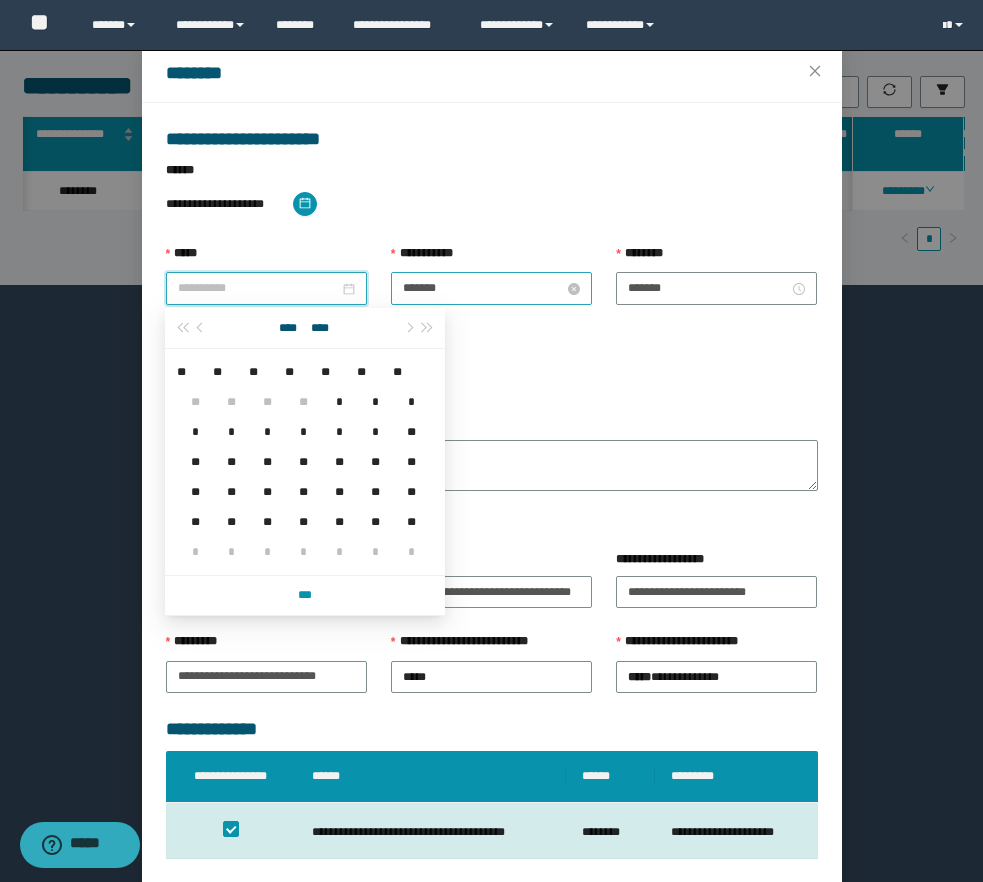 click on "**" at bounding box center [267, 462] 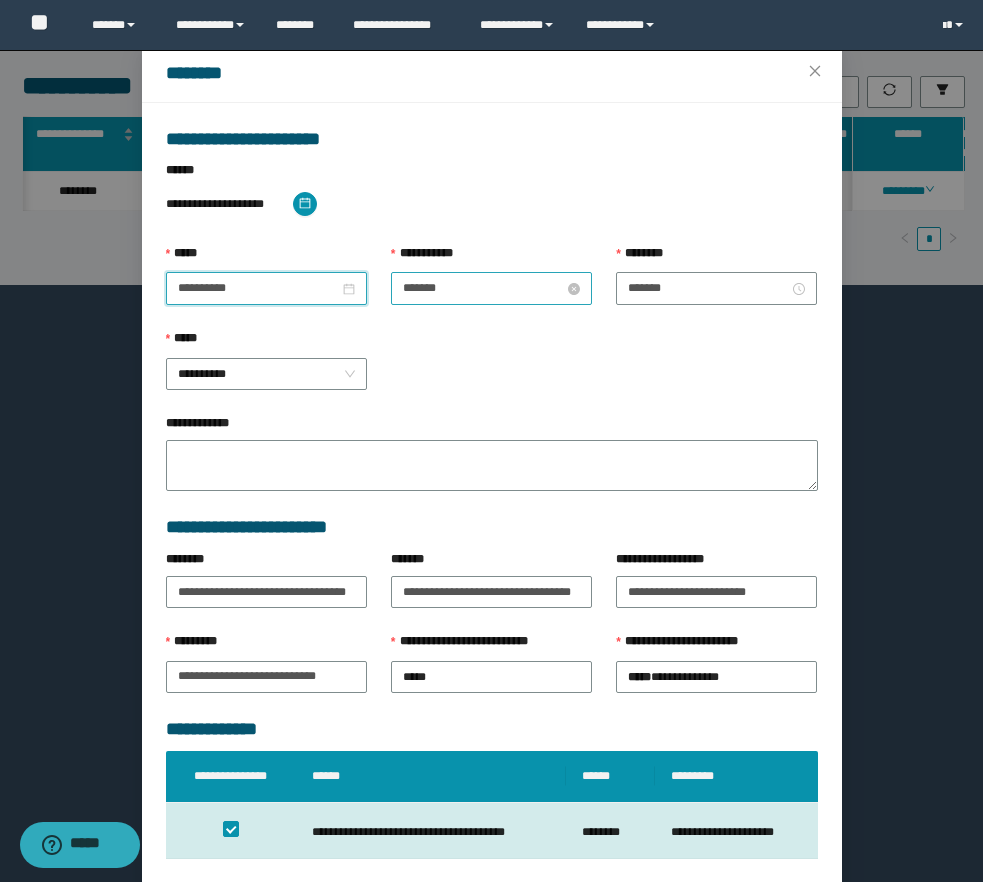 click on "*******" at bounding box center (483, 288) 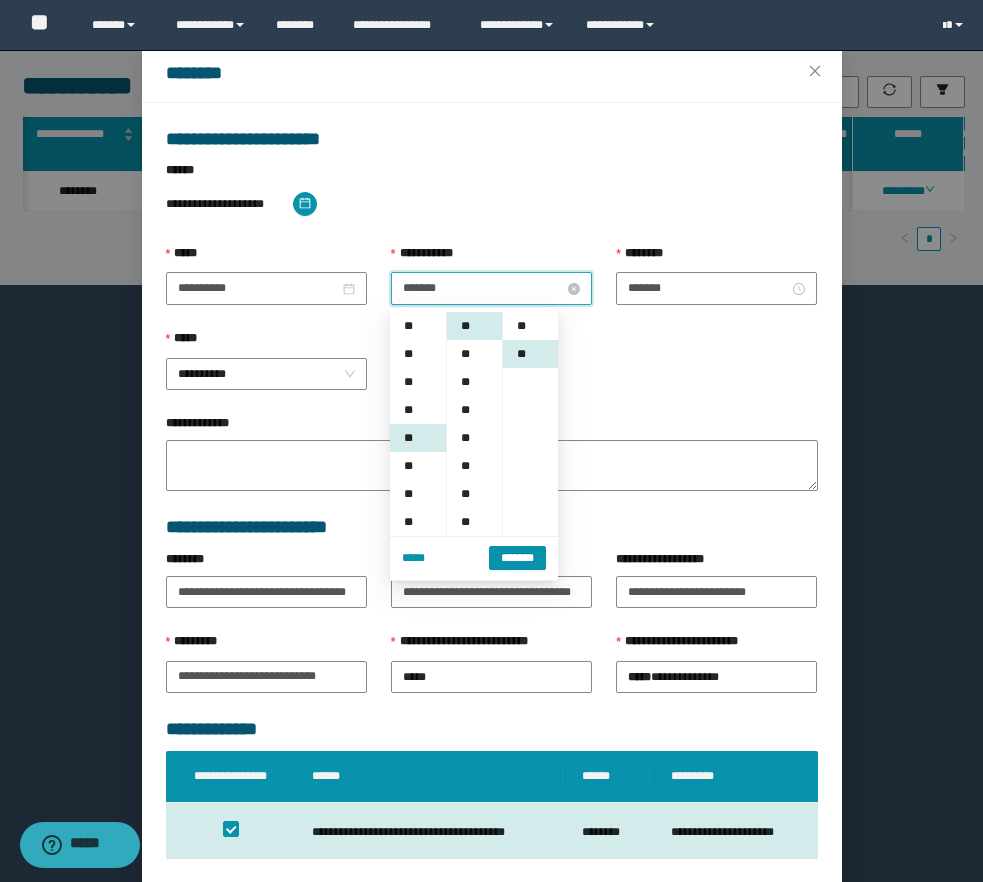 scroll, scrollTop: 112, scrollLeft: 0, axis: vertical 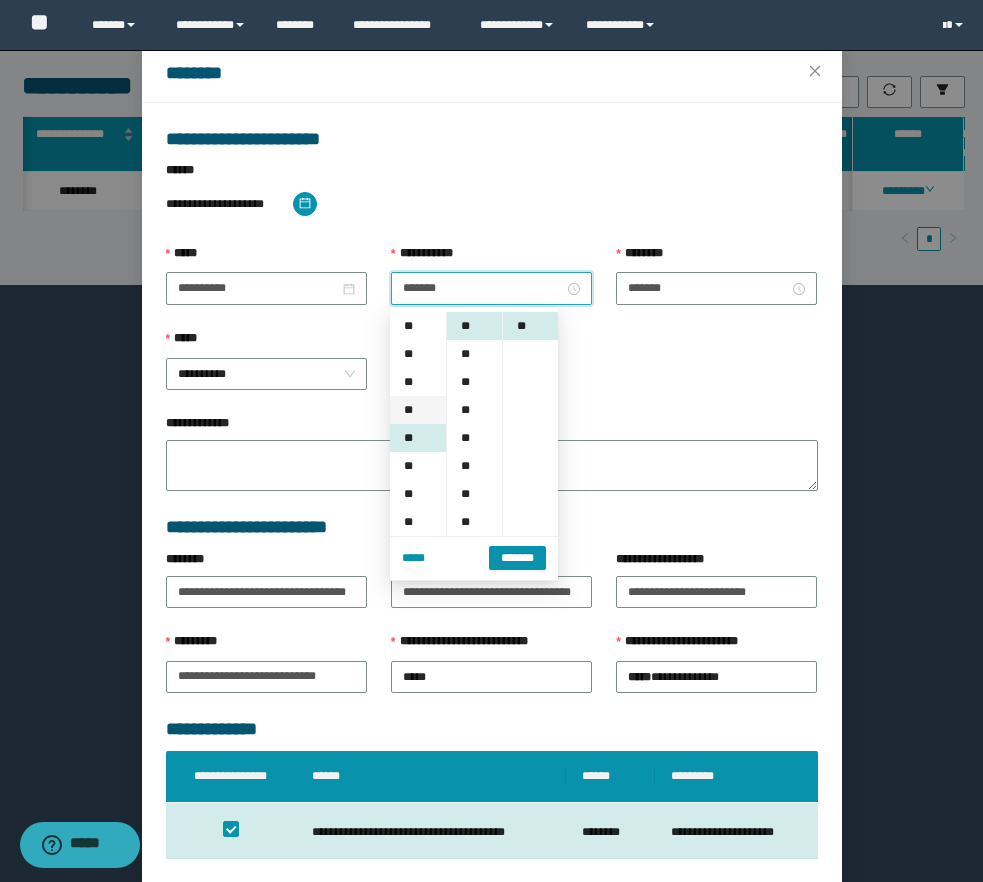 click on "**" at bounding box center (418, 410) 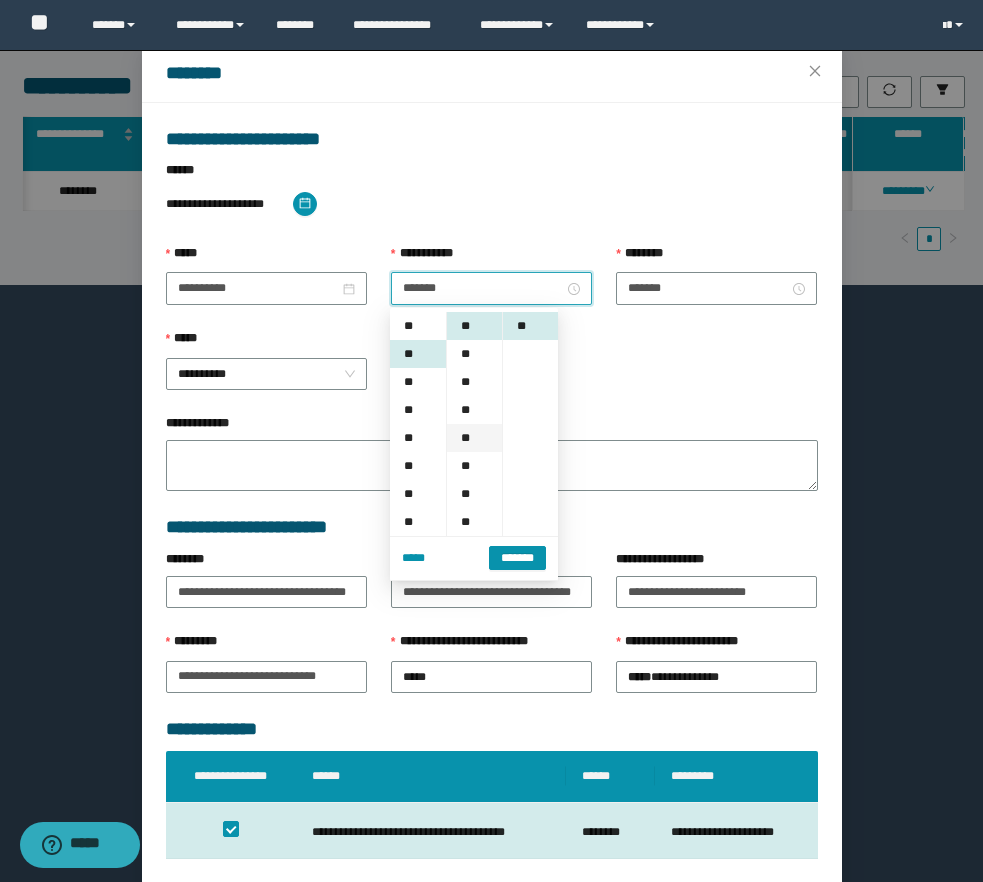 scroll, scrollTop: 84, scrollLeft: 0, axis: vertical 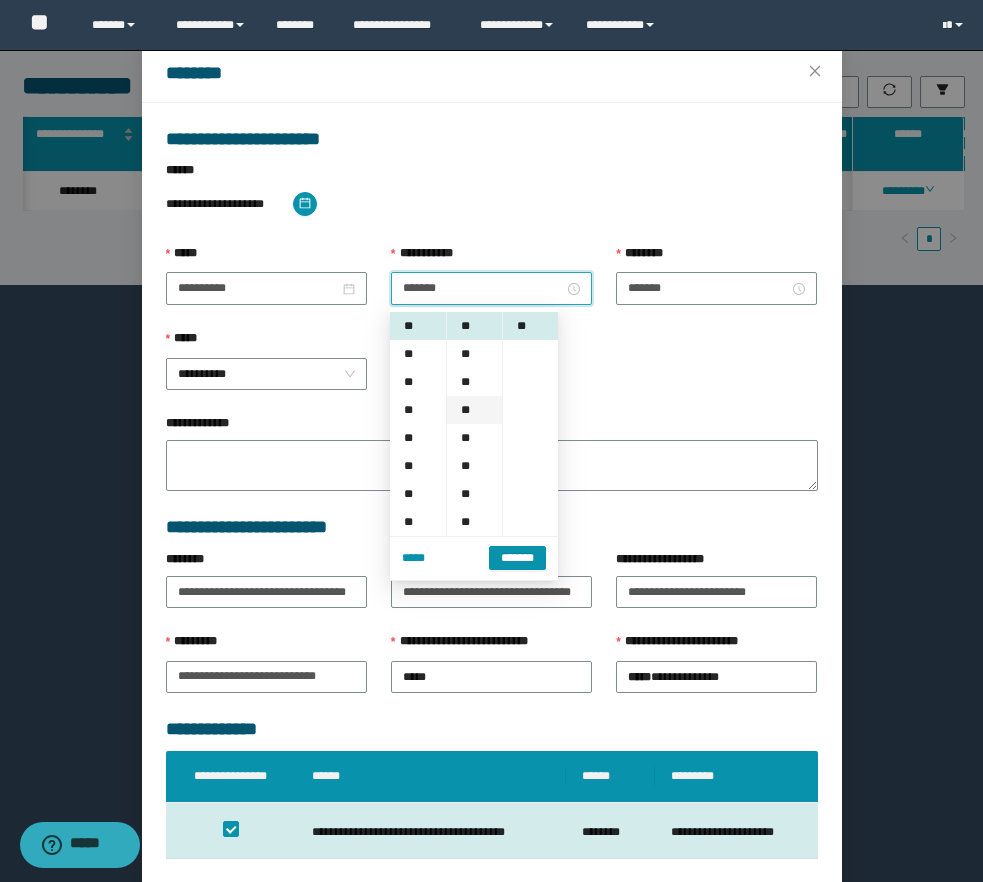 click on "**" at bounding box center [474, 410] 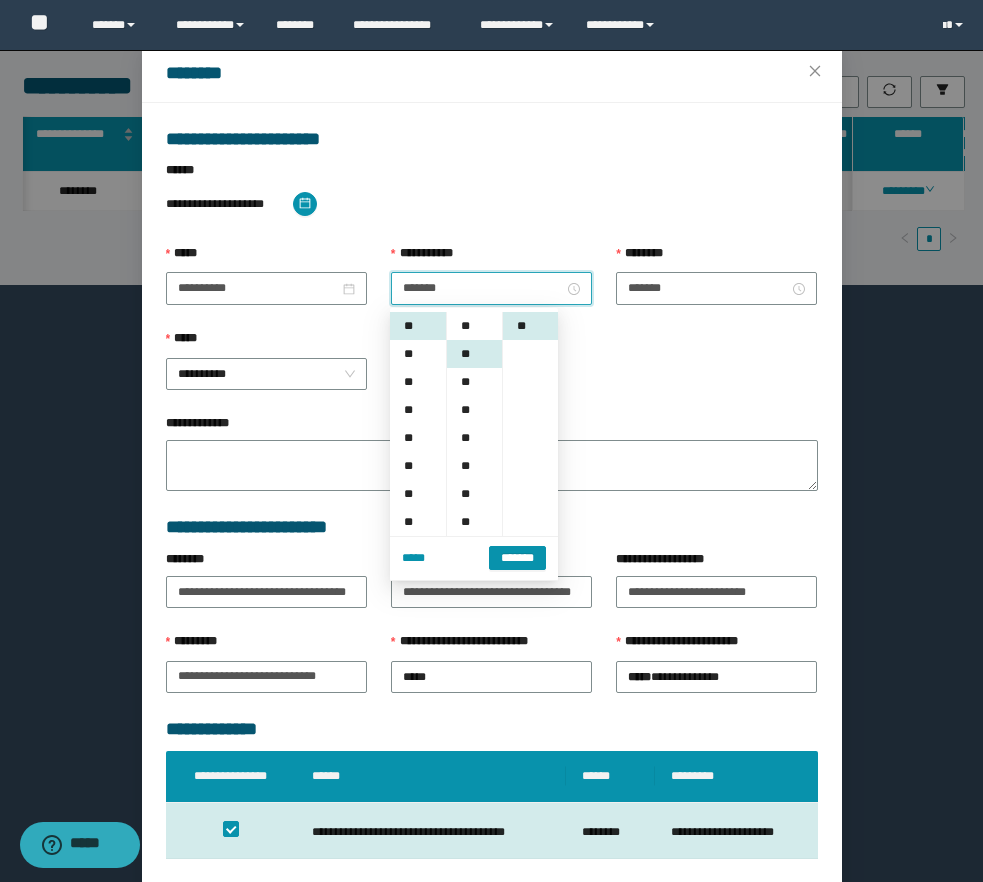 scroll, scrollTop: 84, scrollLeft: 0, axis: vertical 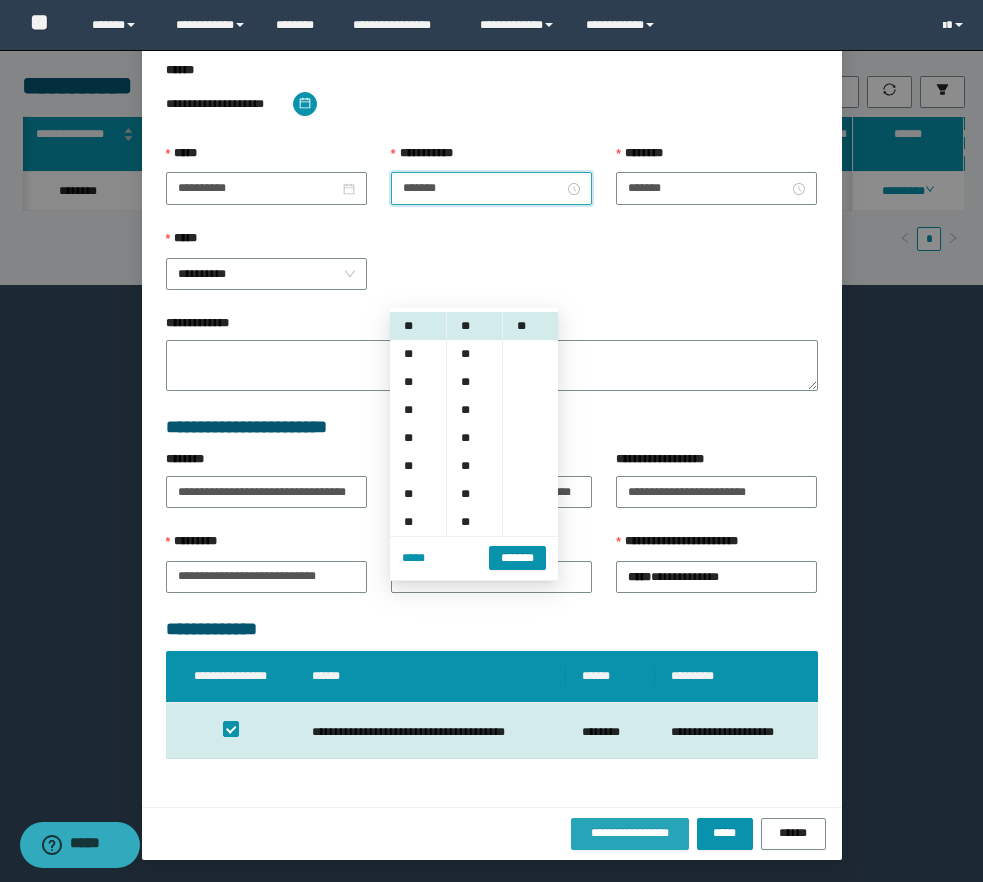 click on "**********" at bounding box center (630, 833) 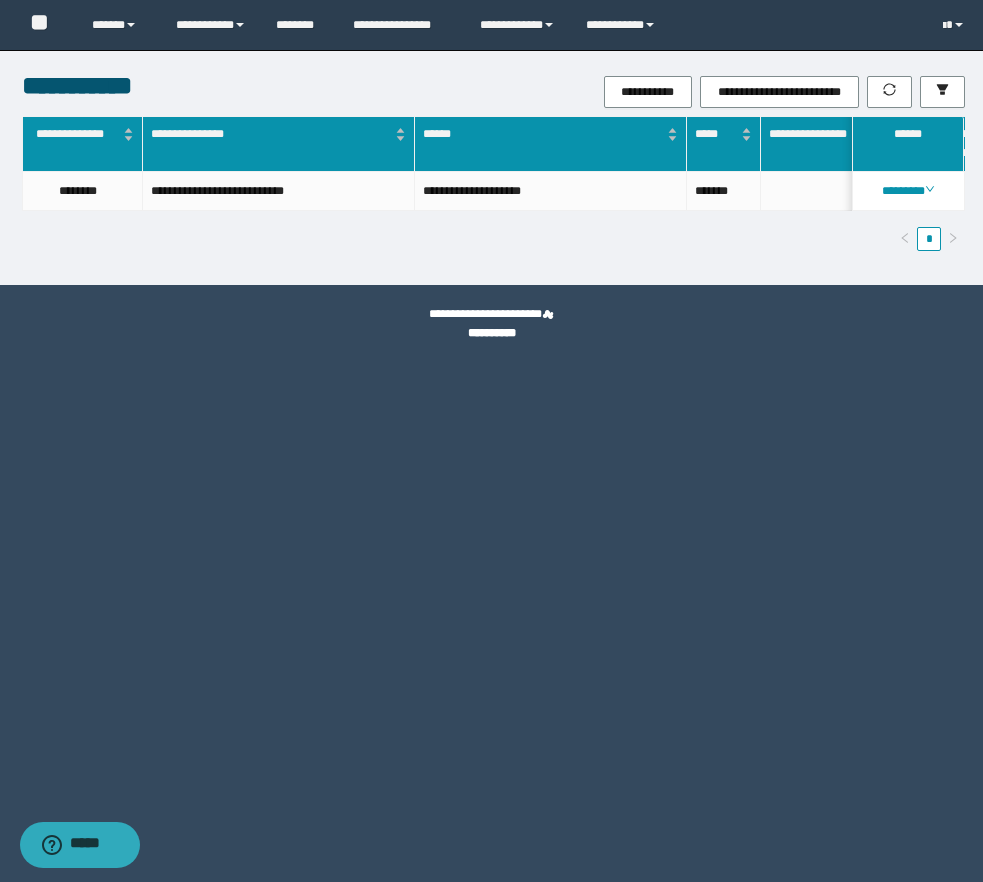 scroll, scrollTop: 0, scrollLeft: 0, axis: both 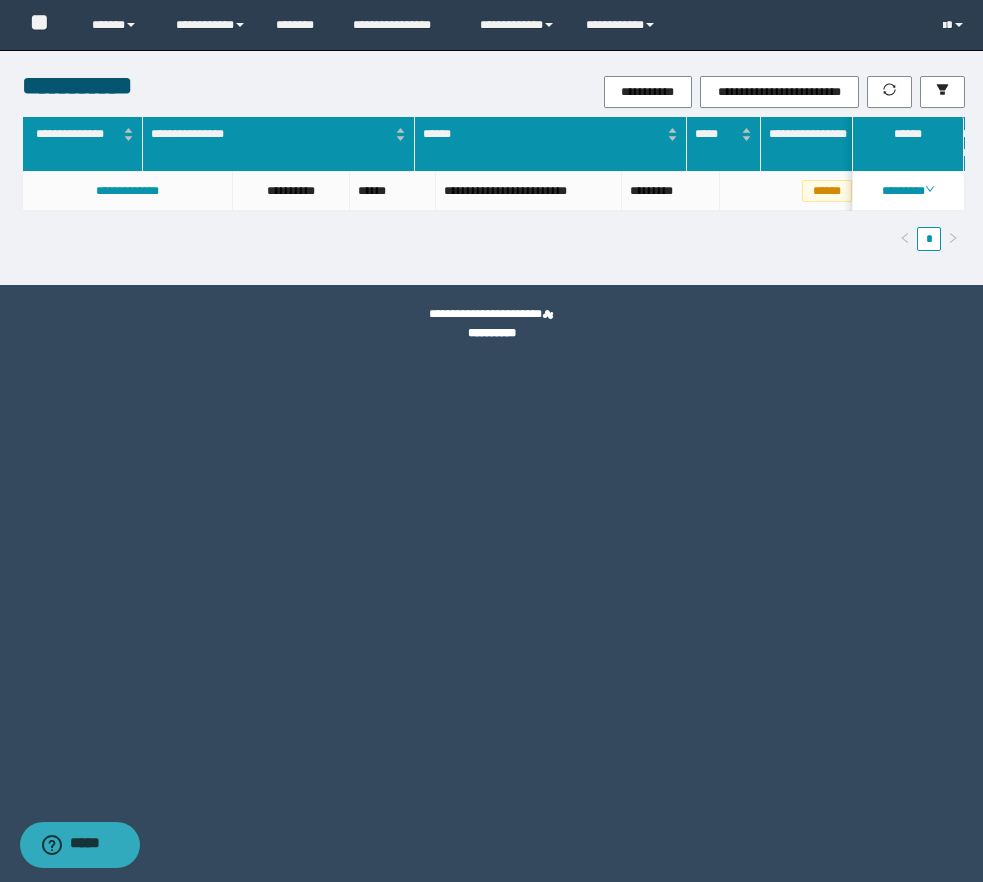 drag, startPoint x: 218, startPoint y: 201, endPoint x: 175, endPoint y: 216, distance: 45.54119 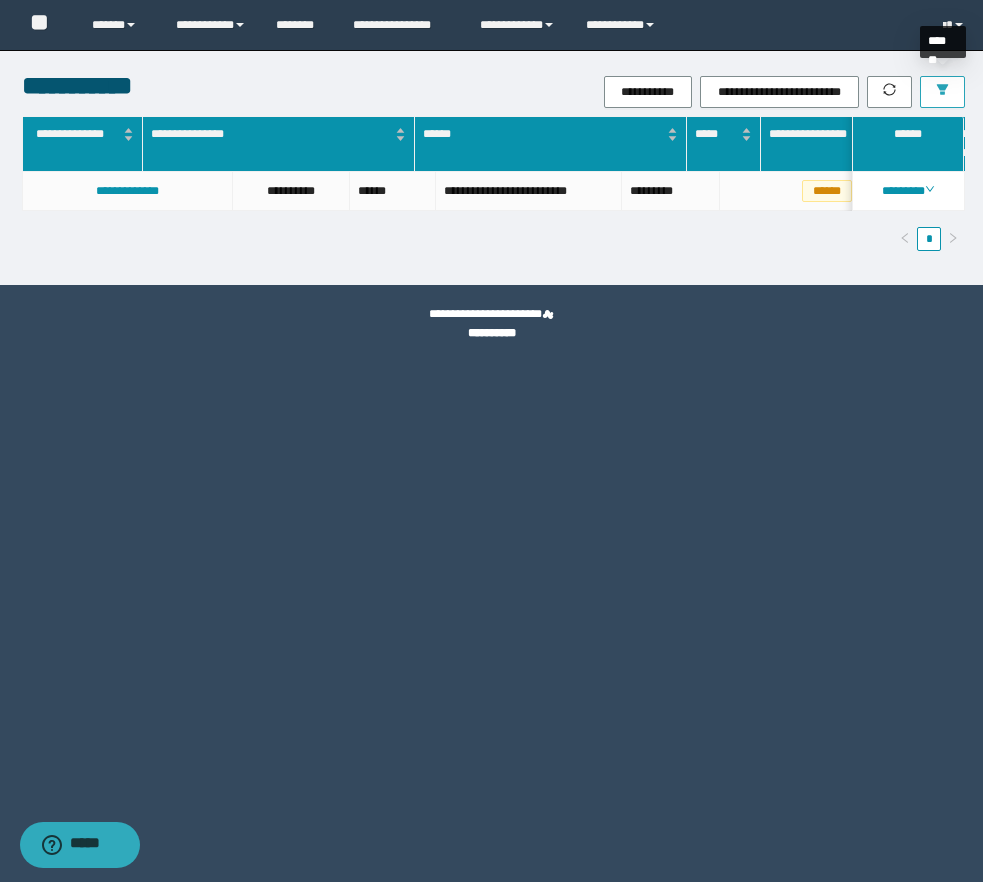 click at bounding box center [942, 92] 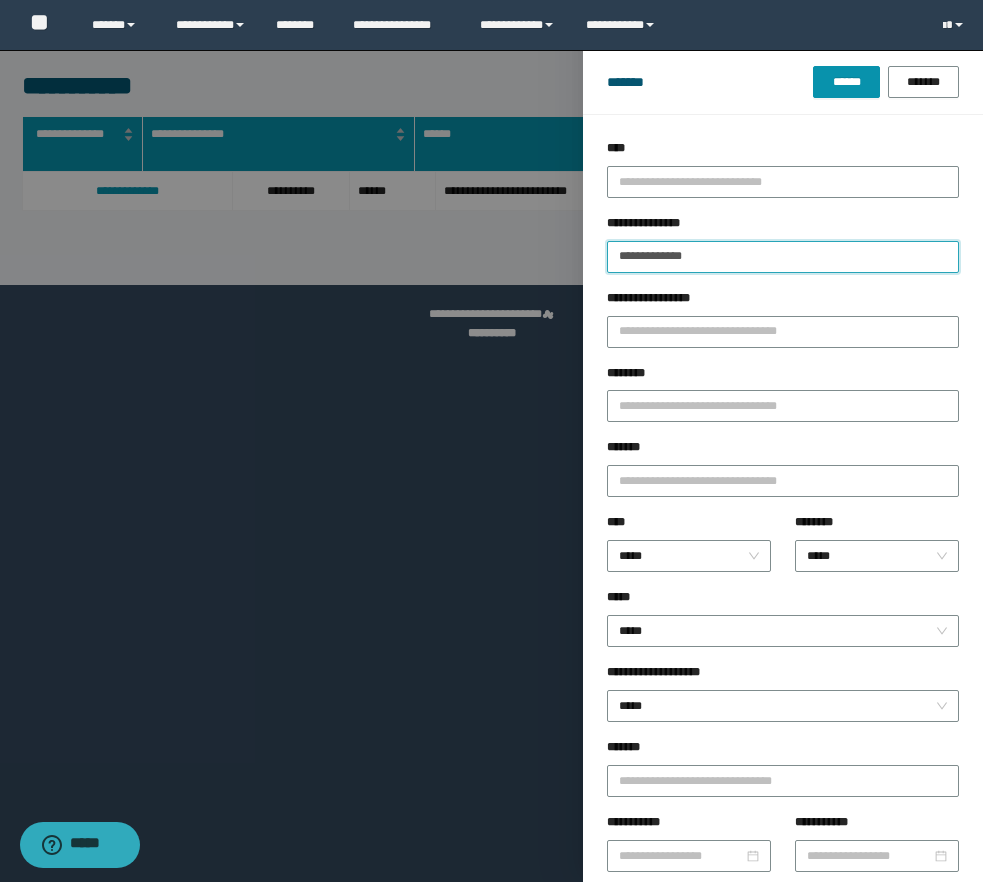 click on "**********" at bounding box center (783, 257) 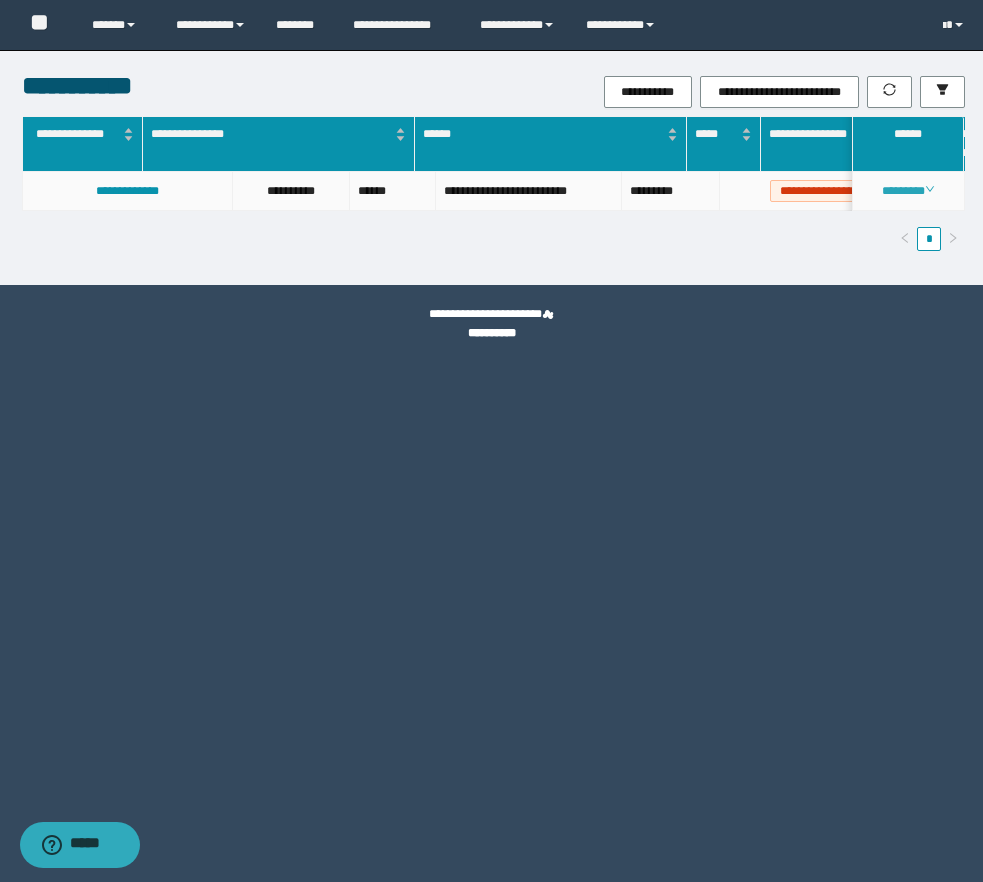 click on "********" at bounding box center (908, 191) 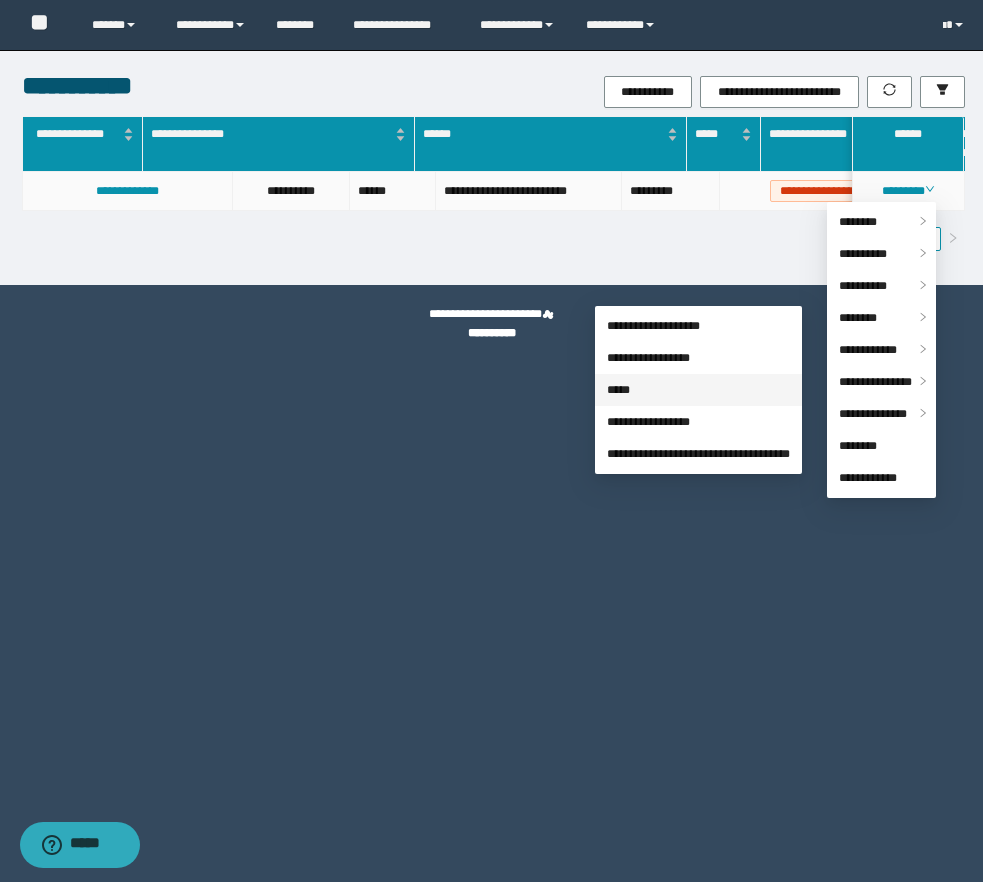 click on "*****" at bounding box center [618, 390] 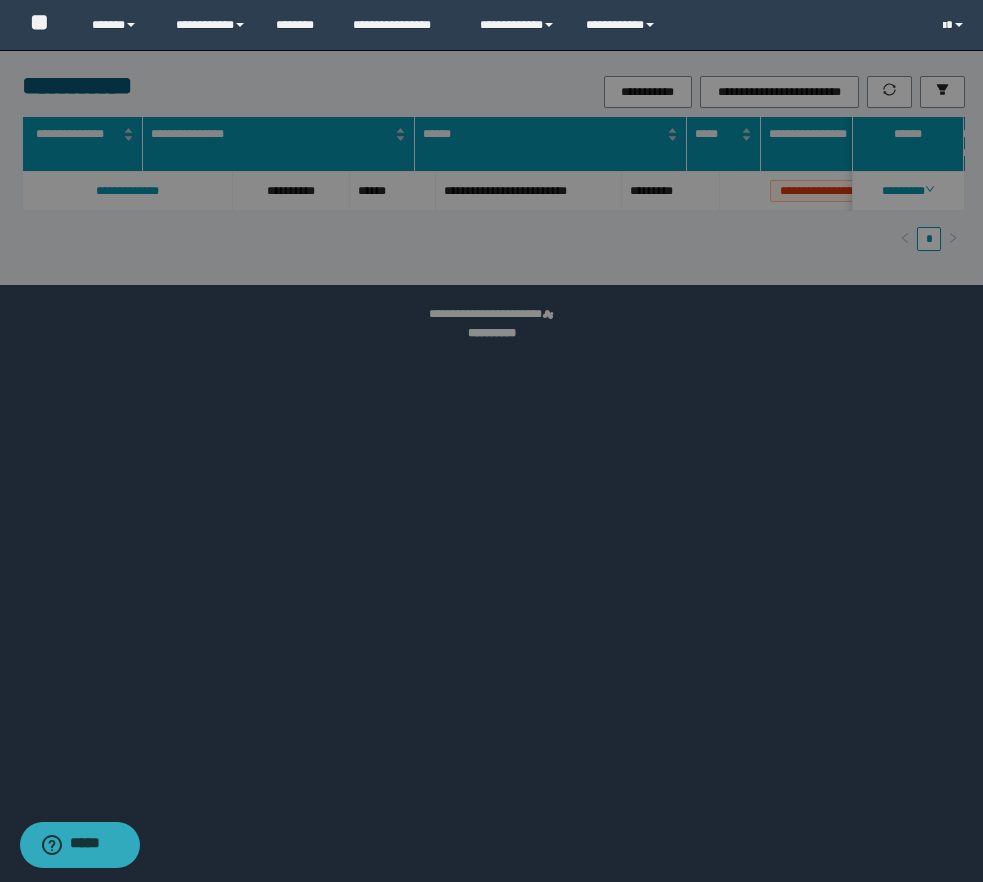scroll, scrollTop: 55, scrollLeft: 0, axis: vertical 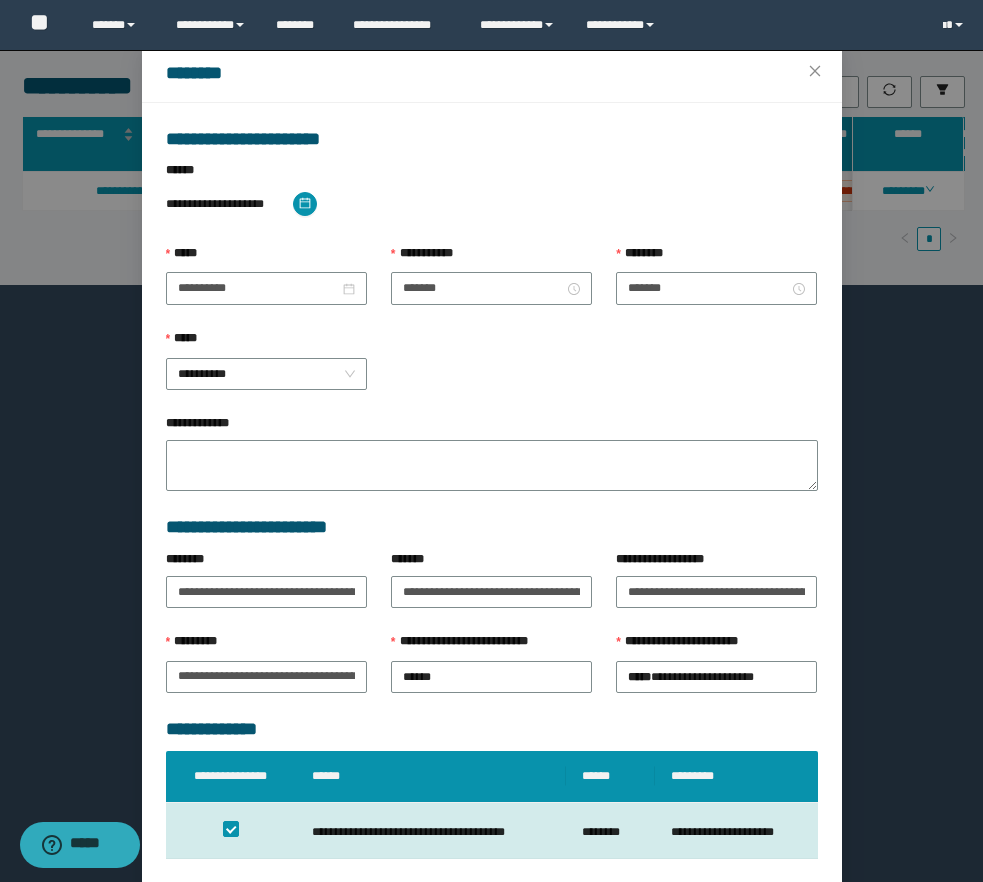 click on "**********" at bounding box center (266, 286) 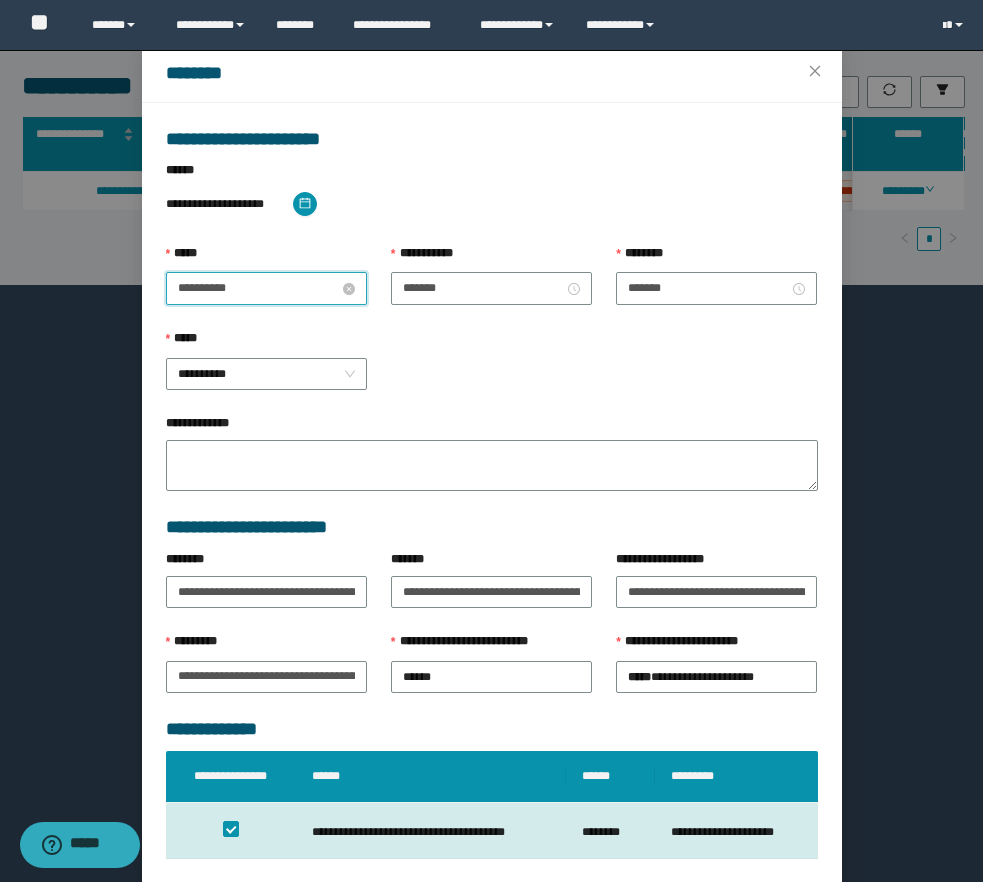 click on "**********" at bounding box center (258, 288) 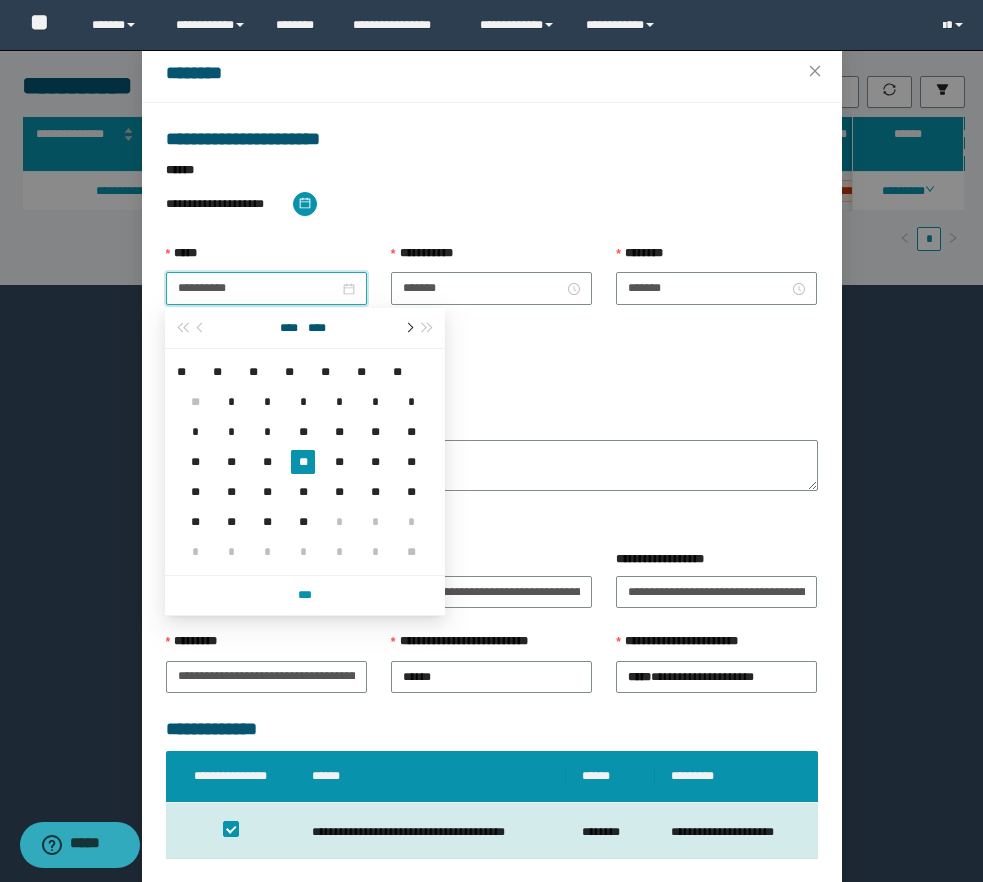 click at bounding box center (408, 328) 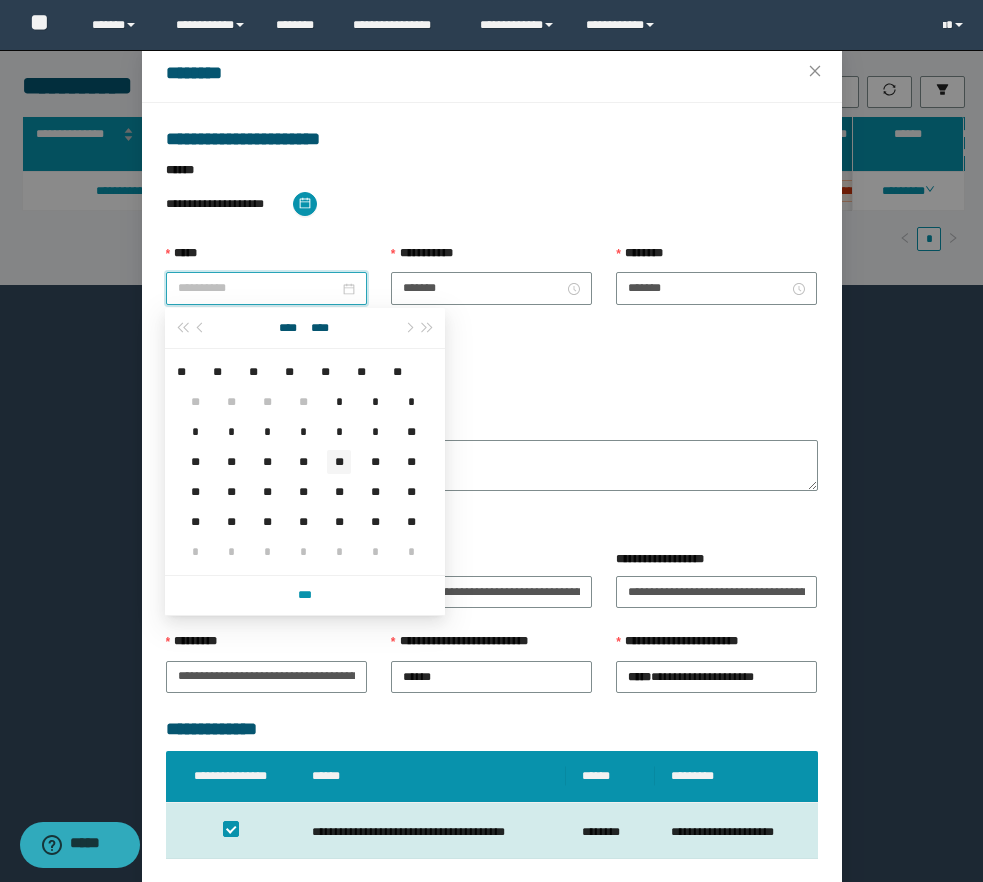 click on "**" at bounding box center (339, 462) 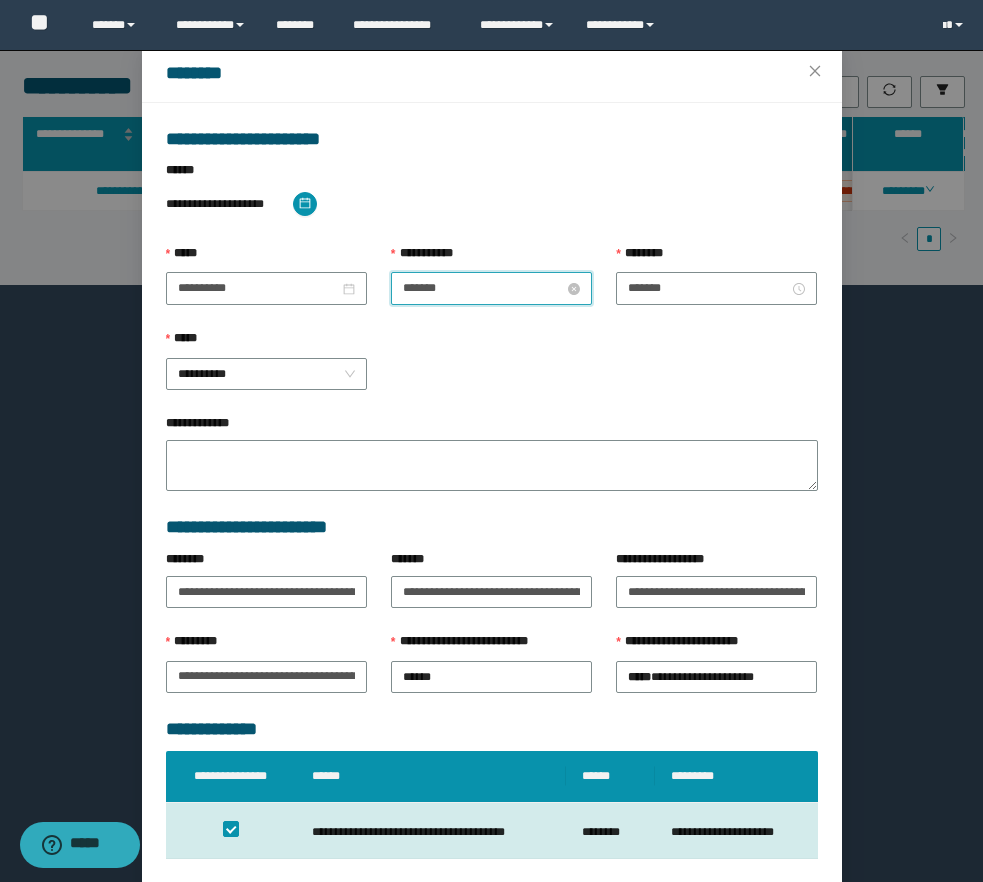 click on "*******" at bounding box center [483, 288] 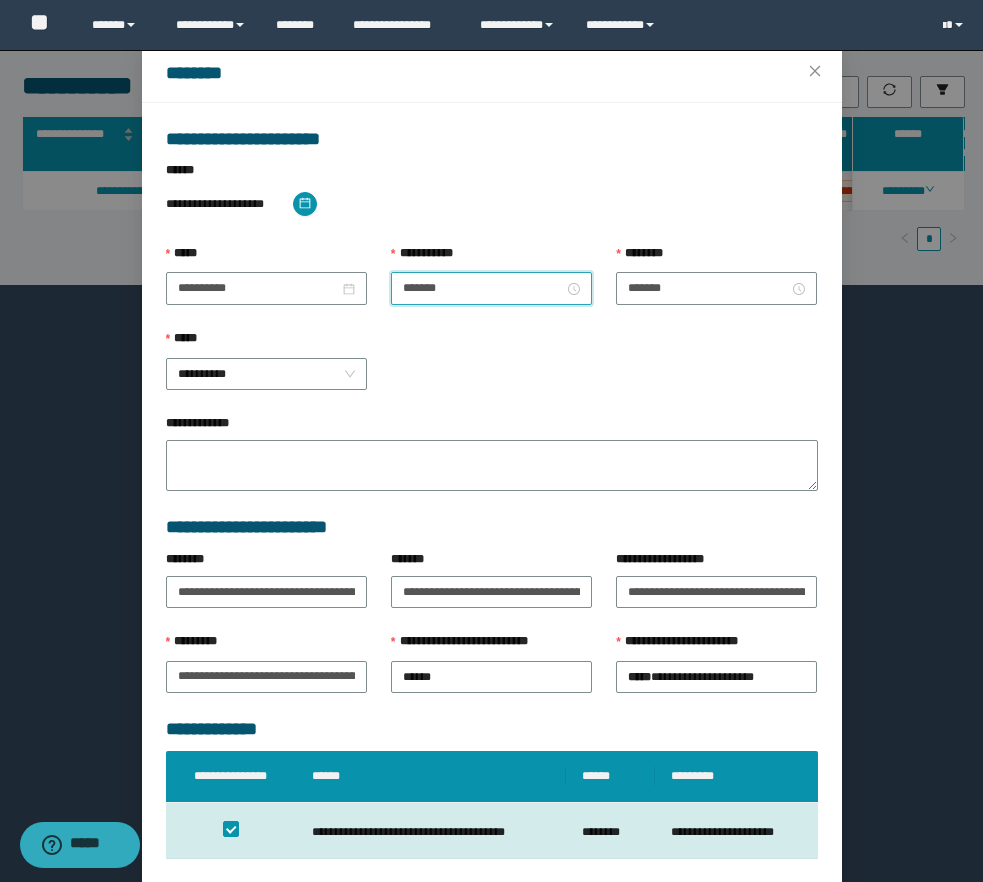 scroll, scrollTop: 112, scrollLeft: 0, axis: vertical 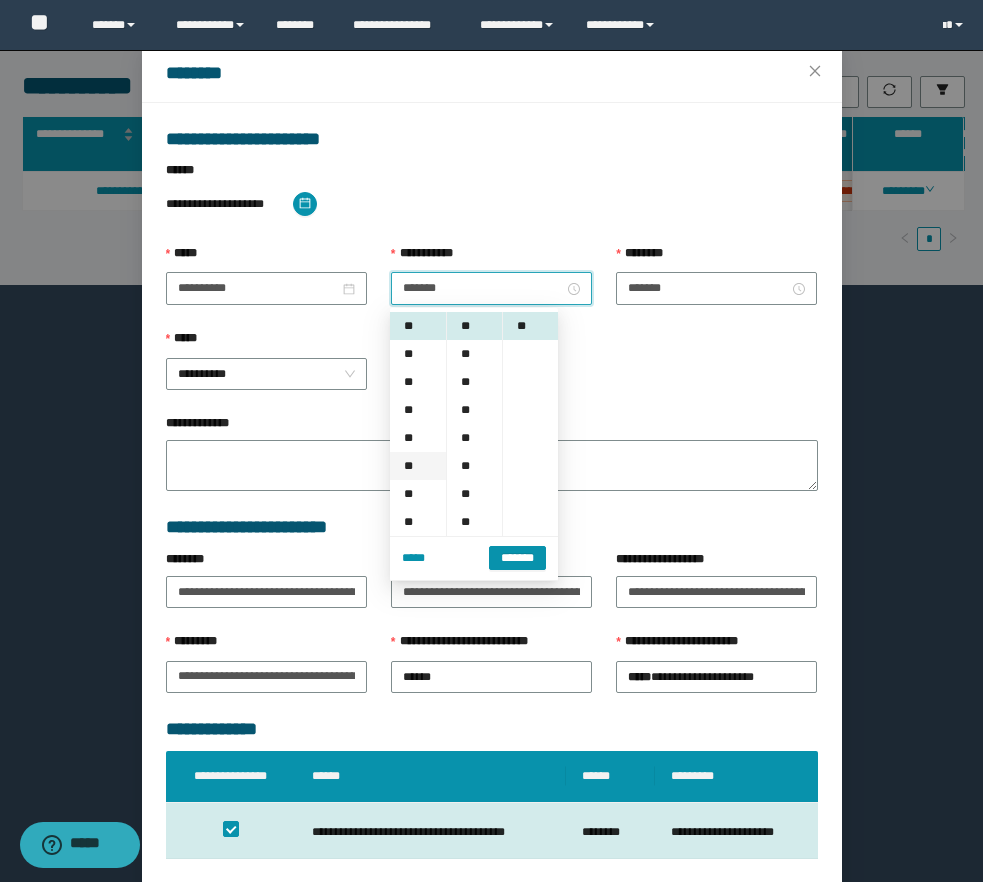 click on "**" at bounding box center [418, 466] 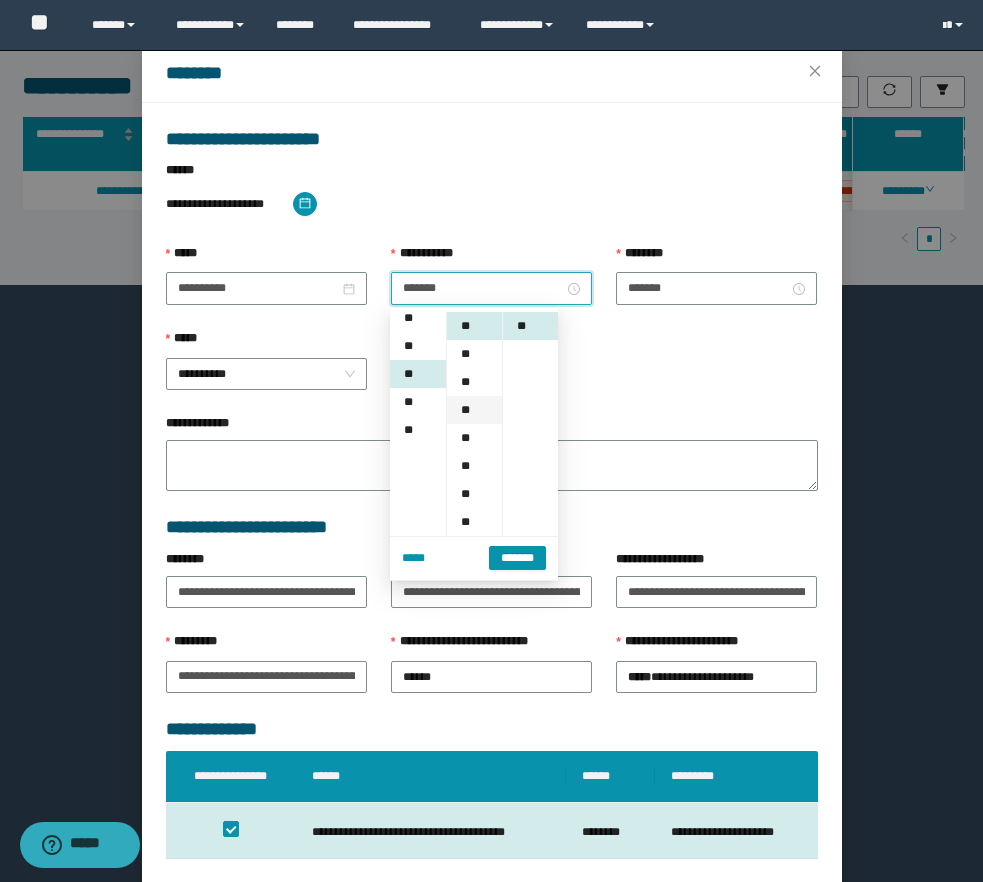 scroll, scrollTop: 252, scrollLeft: 0, axis: vertical 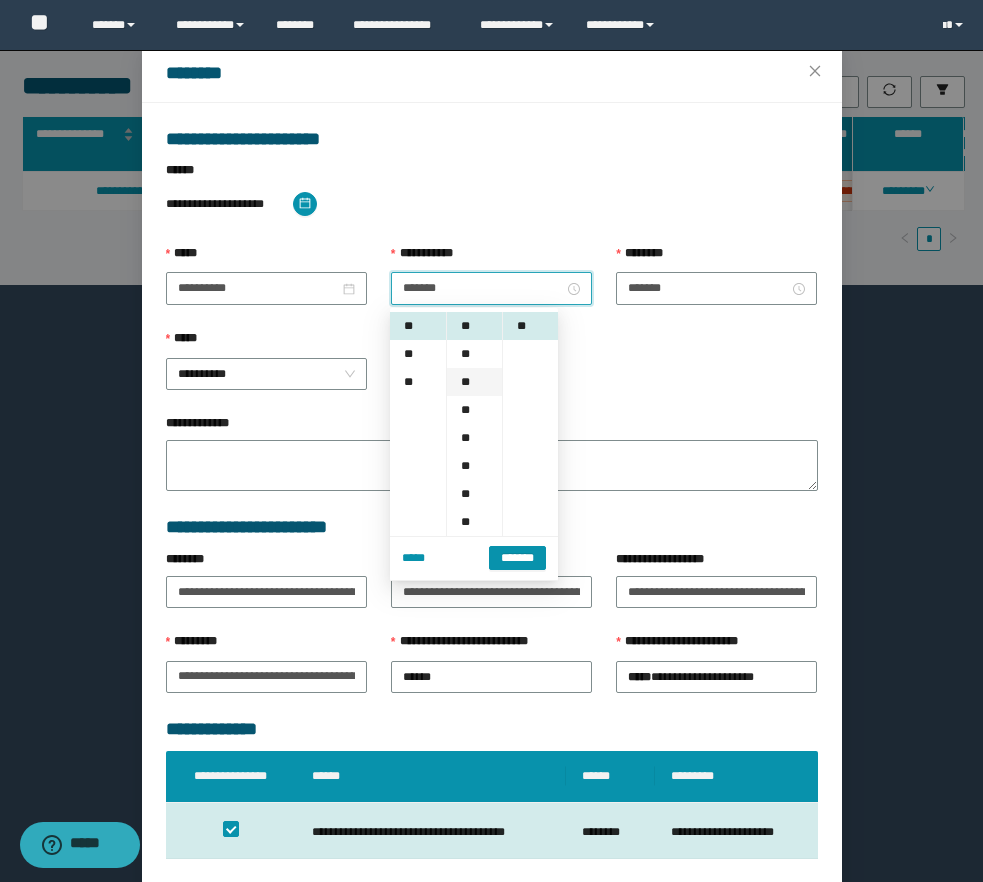 click on "**" at bounding box center (474, 382) 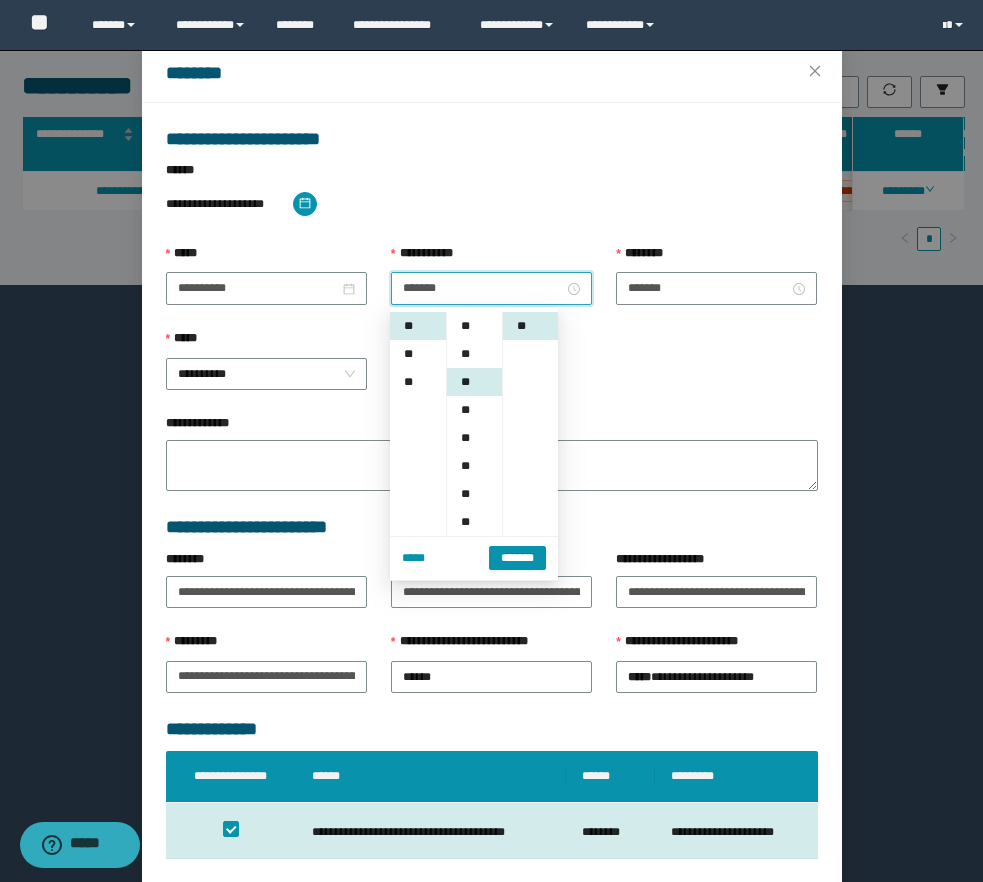 scroll, scrollTop: 56, scrollLeft: 0, axis: vertical 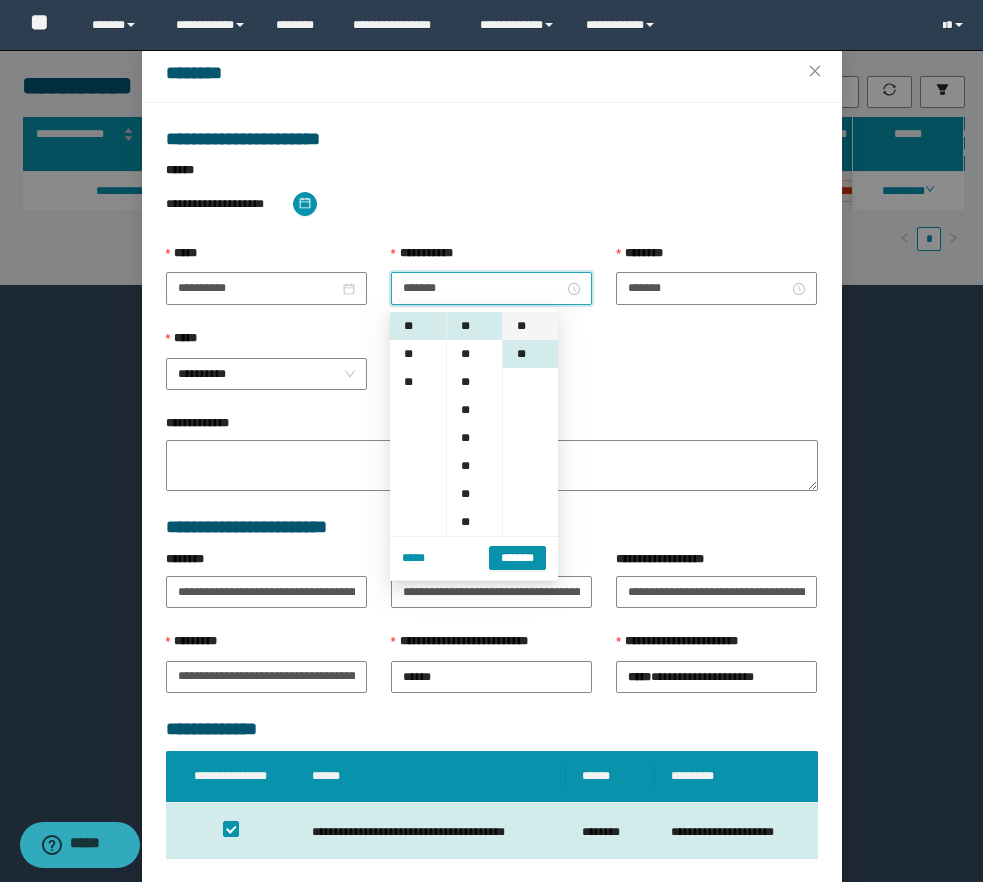 click on "**" at bounding box center (530, 326) 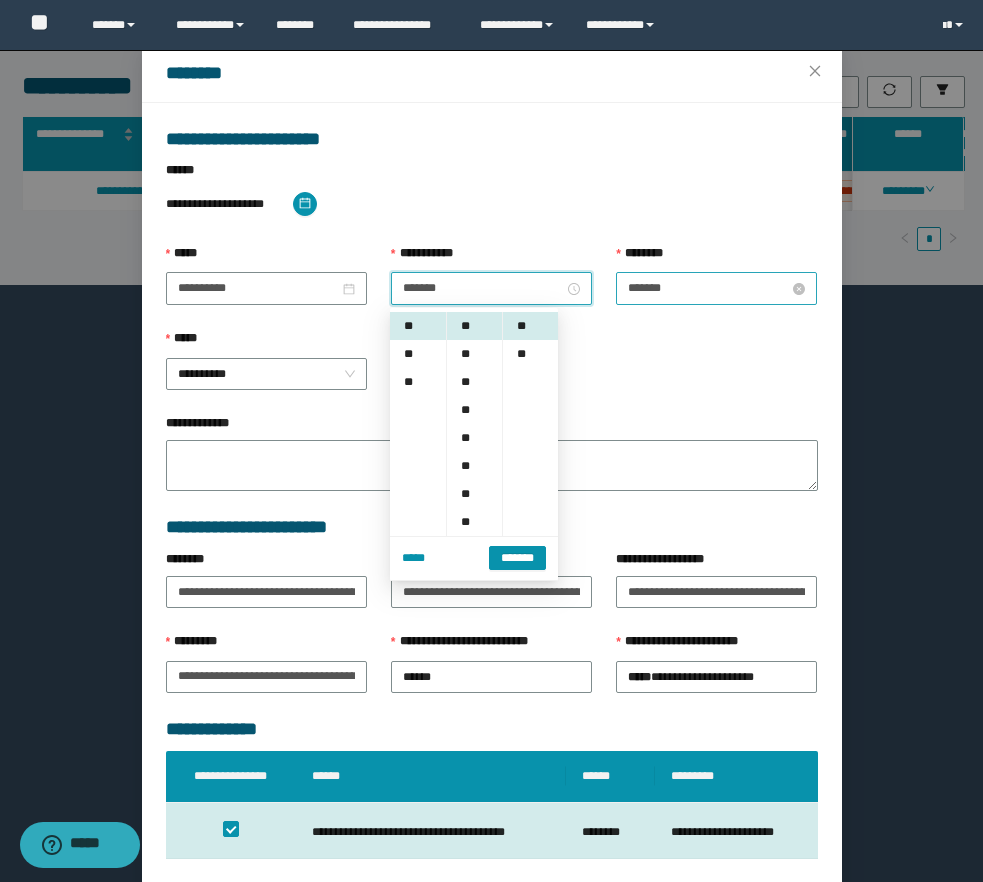 click on "*******" at bounding box center [708, 288] 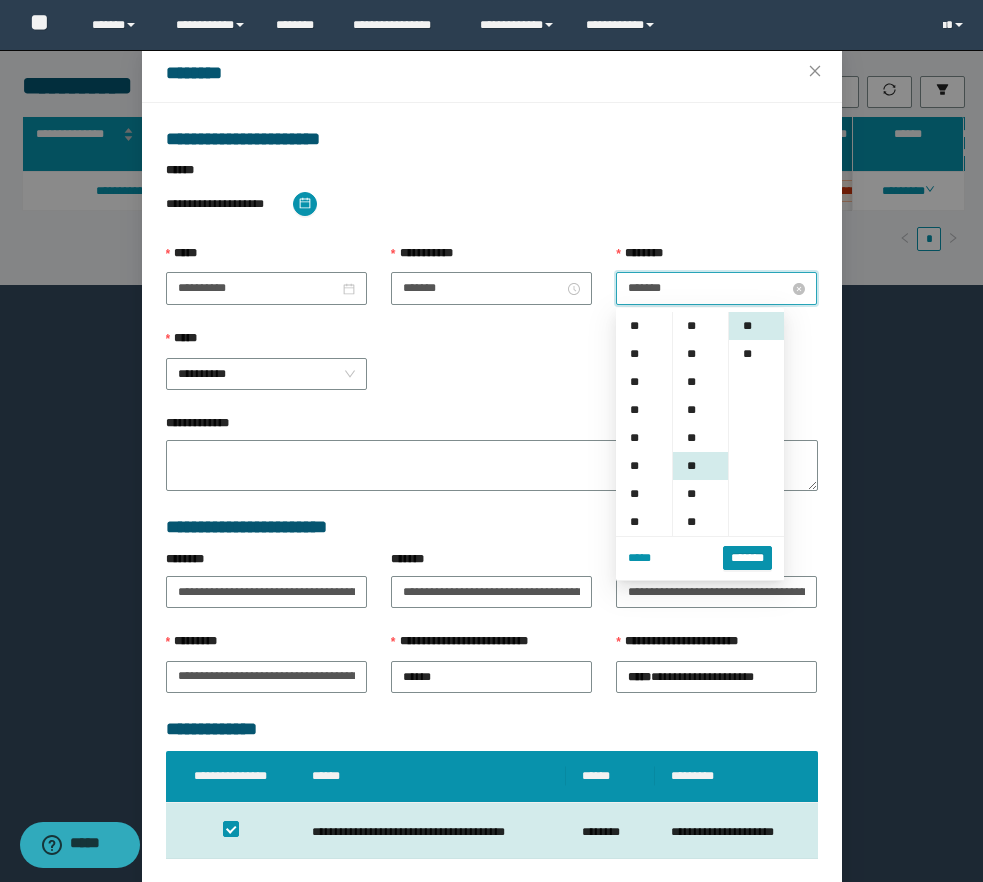 scroll, scrollTop: 252, scrollLeft: 0, axis: vertical 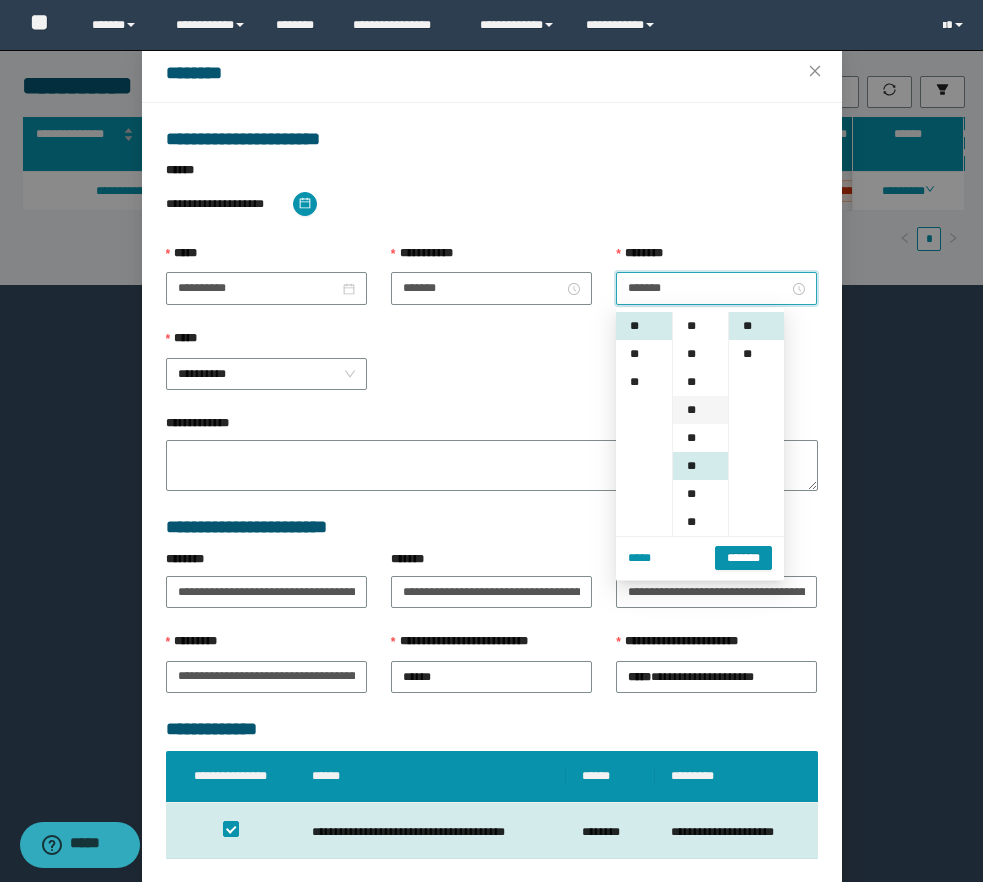 click on "**" at bounding box center (700, 410) 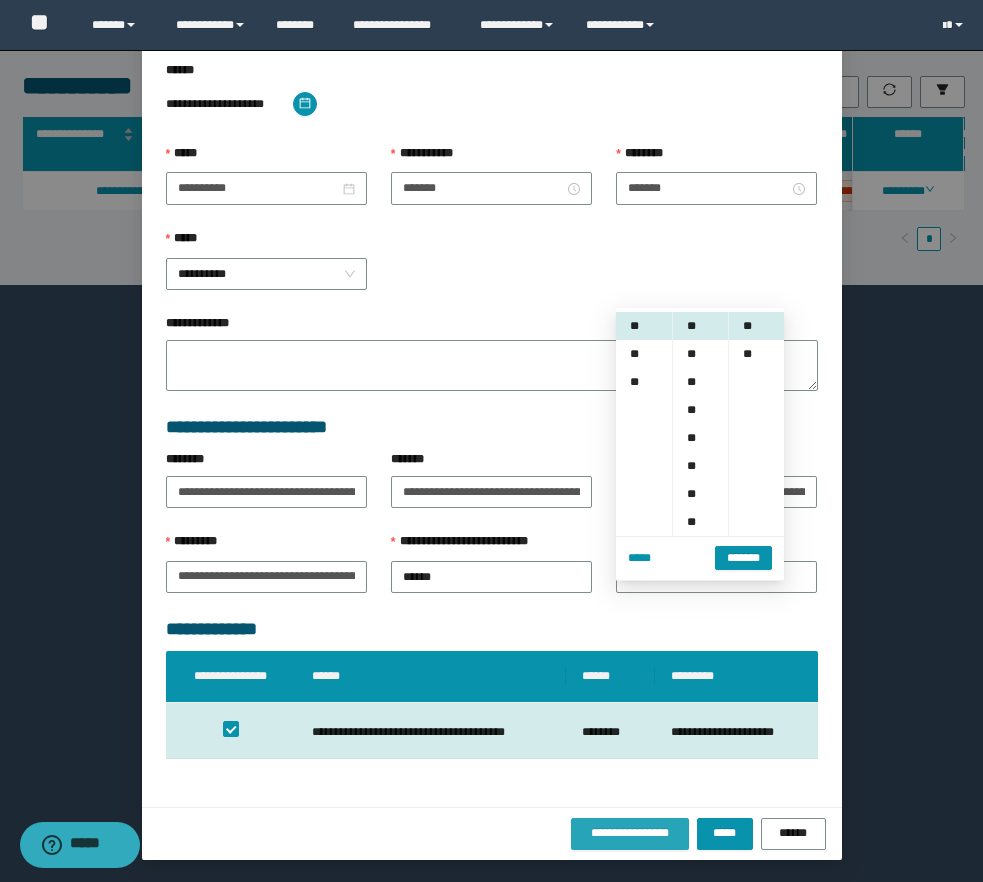 click on "**********" at bounding box center [630, 834] 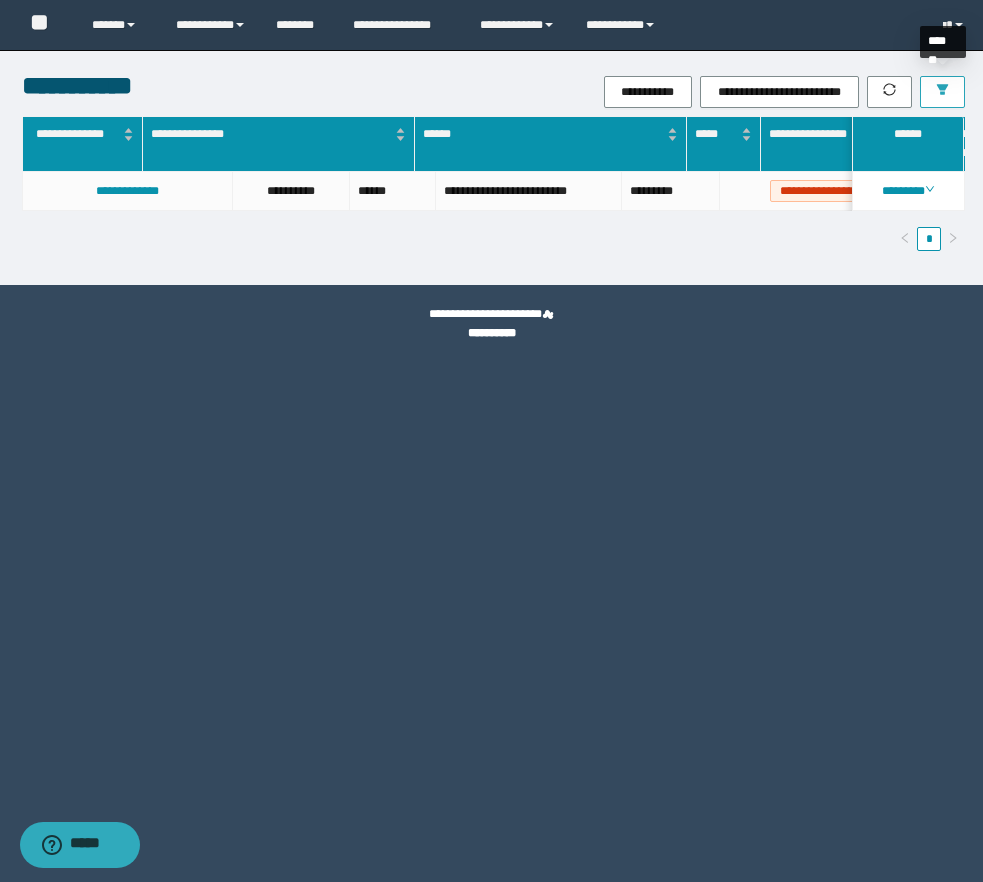 click 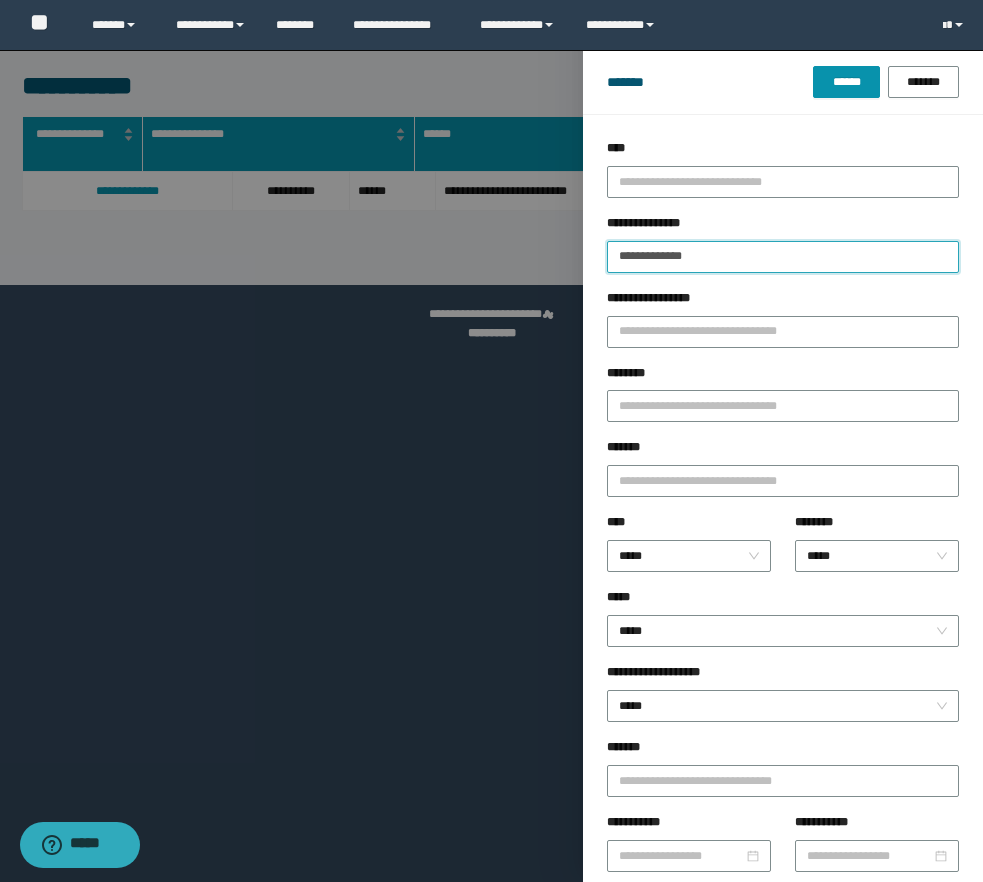 click on "**********" at bounding box center (783, 257) 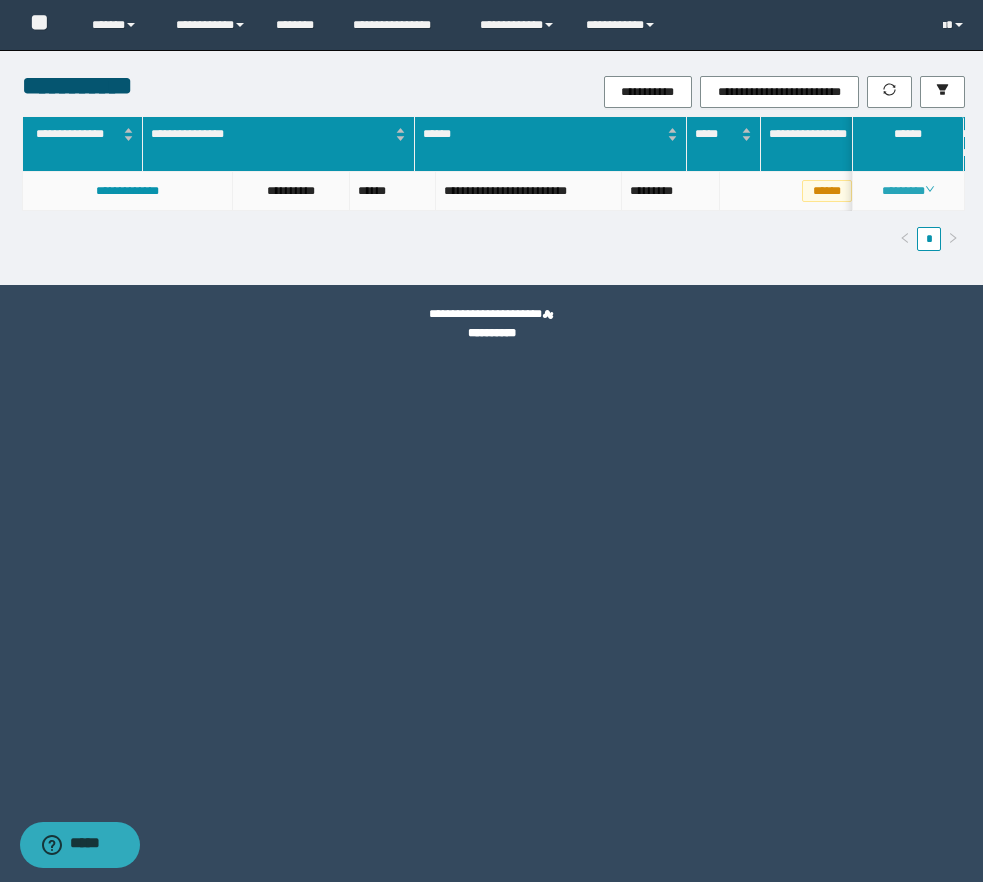 click on "********" at bounding box center [908, 191] 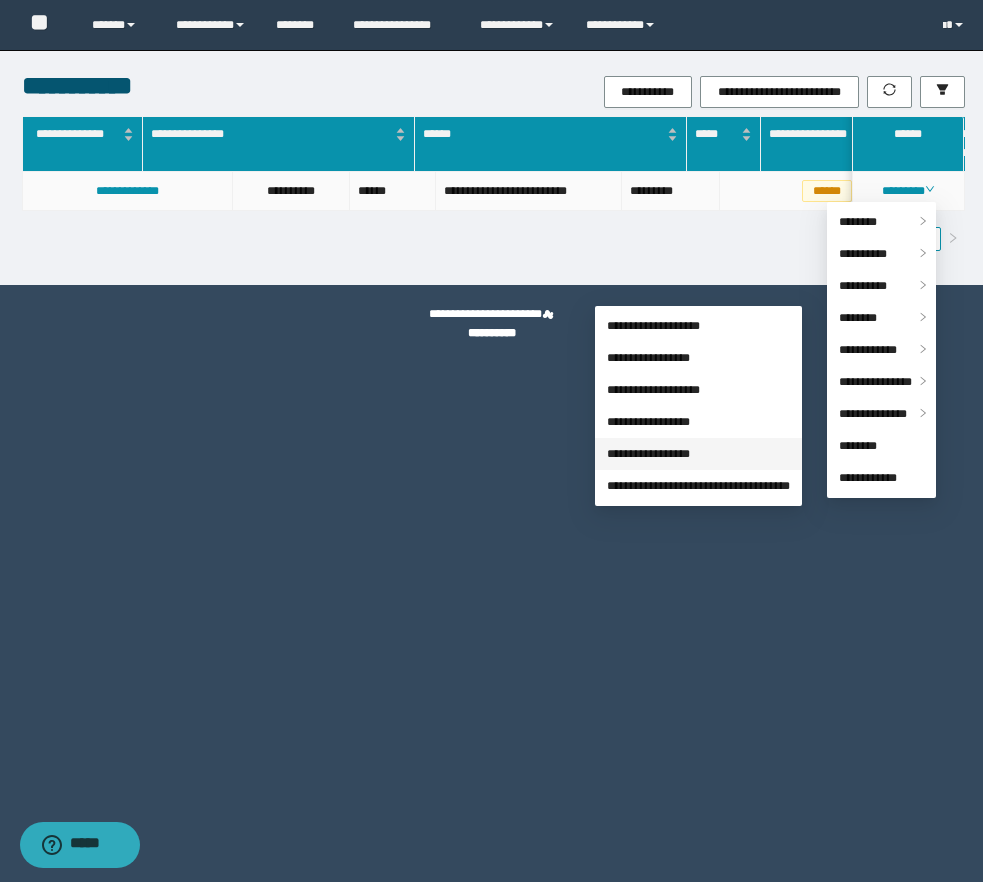click on "**********" at bounding box center [648, 454] 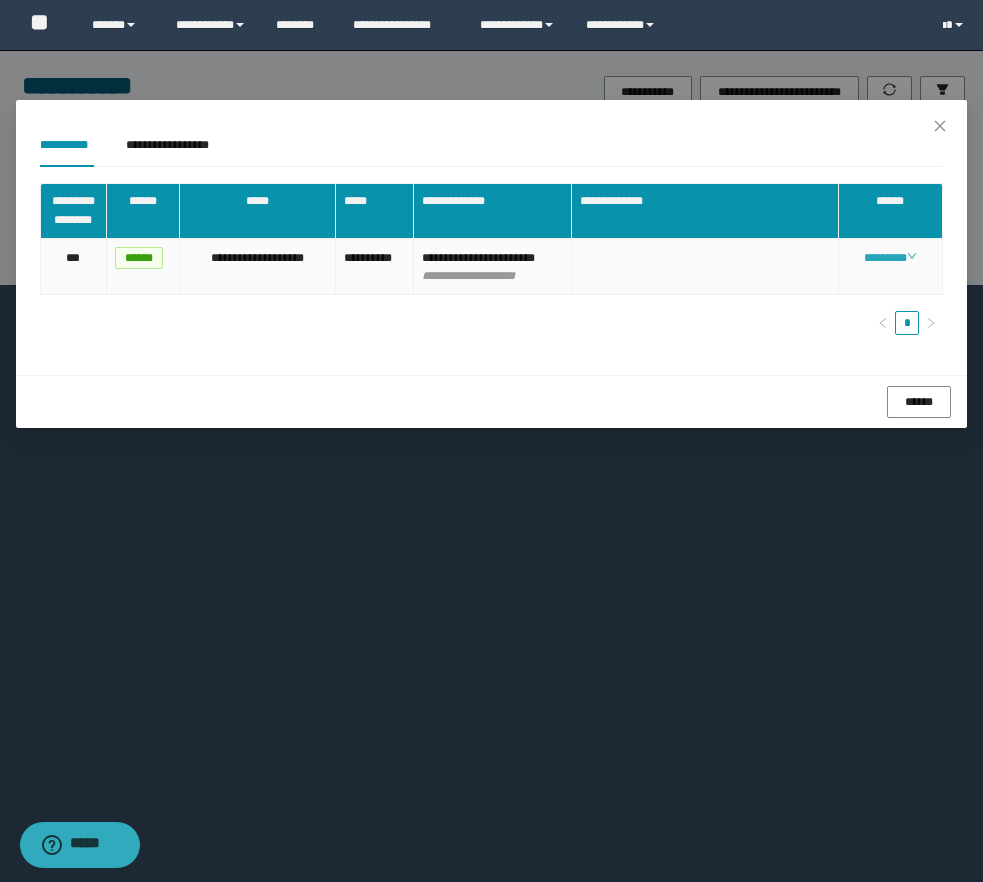 click on "********" at bounding box center (890, 258) 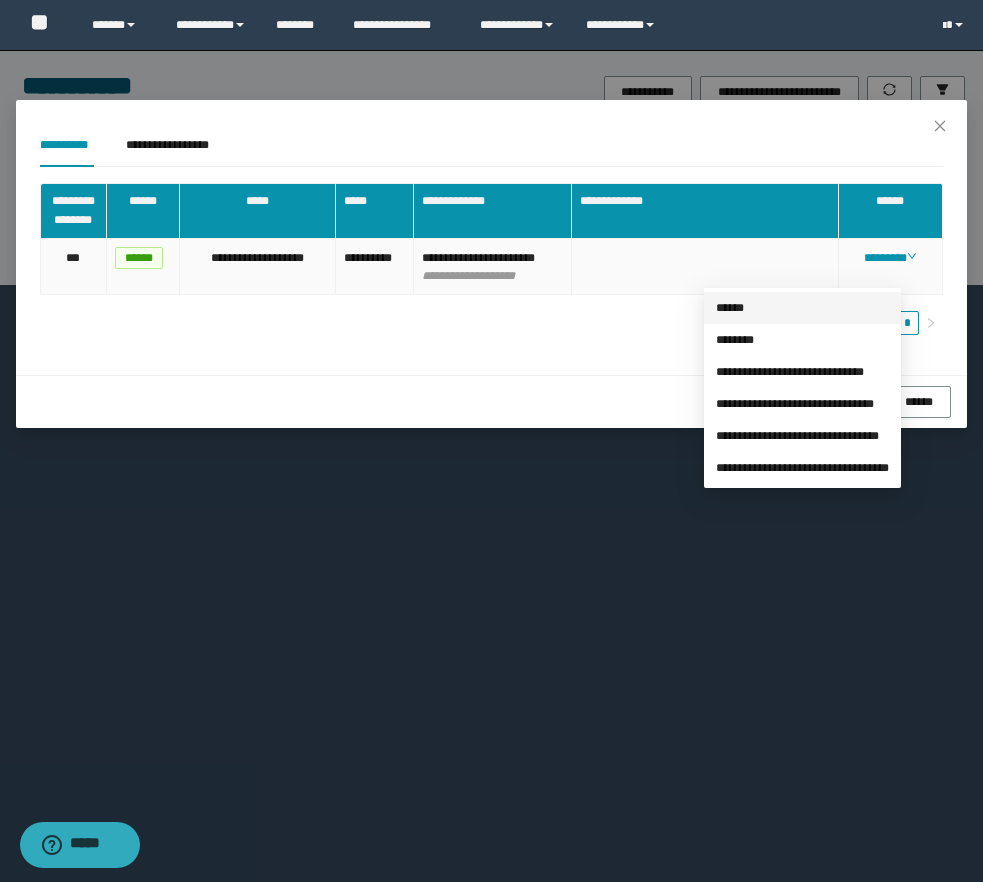 click on "******" at bounding box center [730, 308] 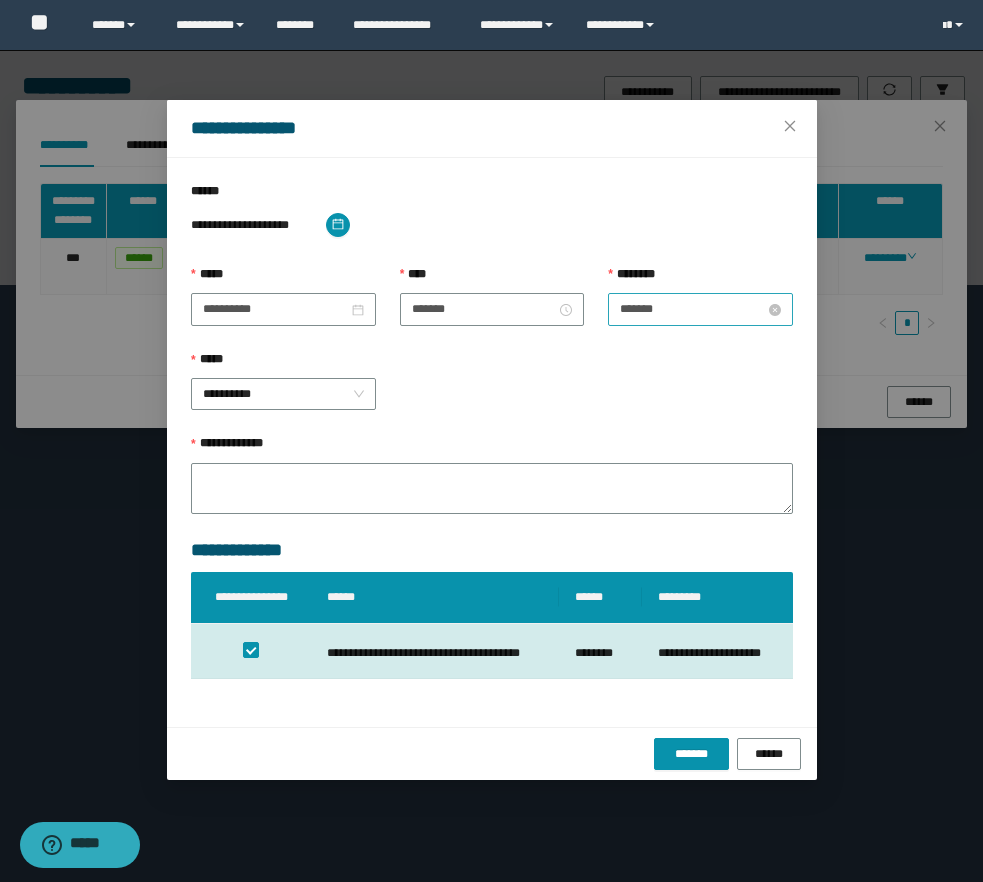click on "*******" at bounding box center [692, 309] 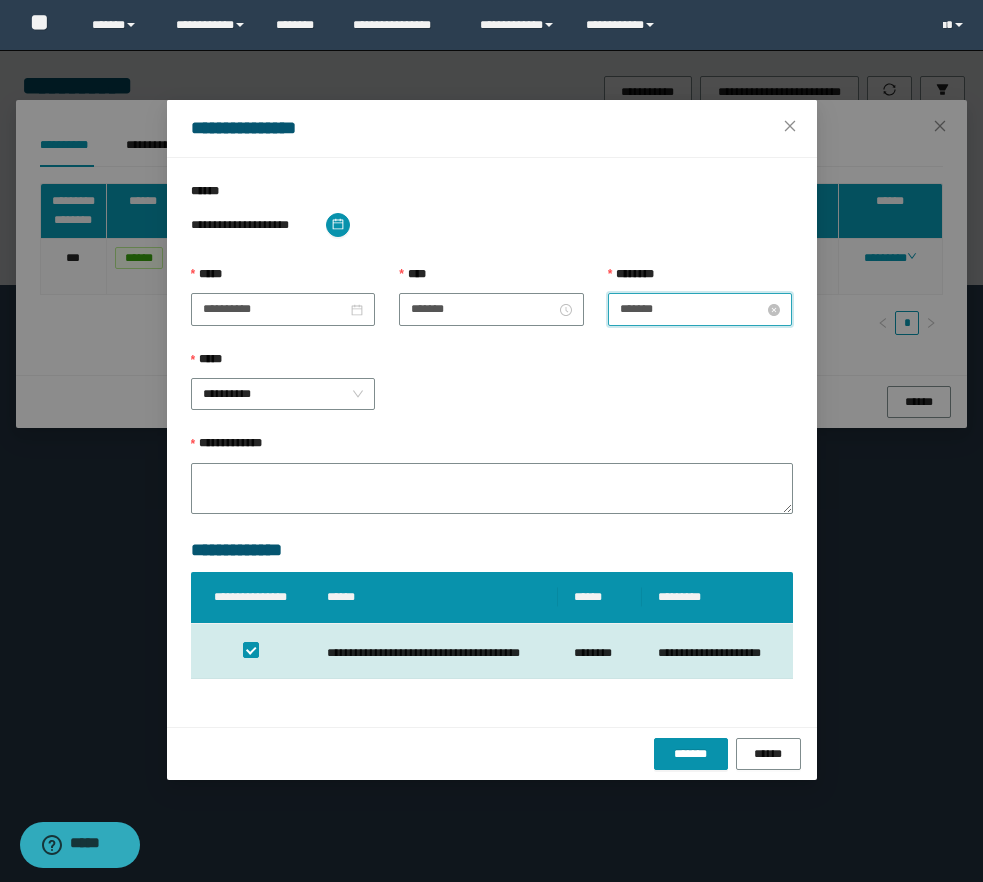 scroll, scrollTop: 252, scrollLeft: 0, axis: vertical 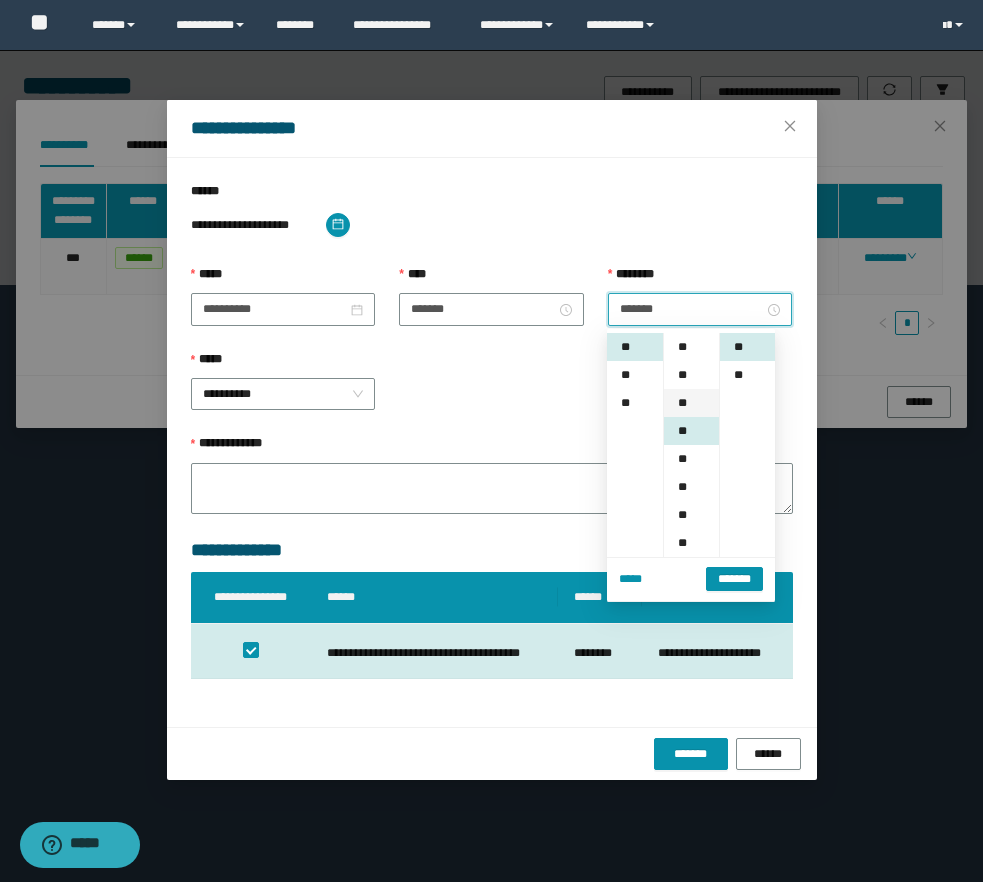 click on "**" at bounding box center [691, 403] 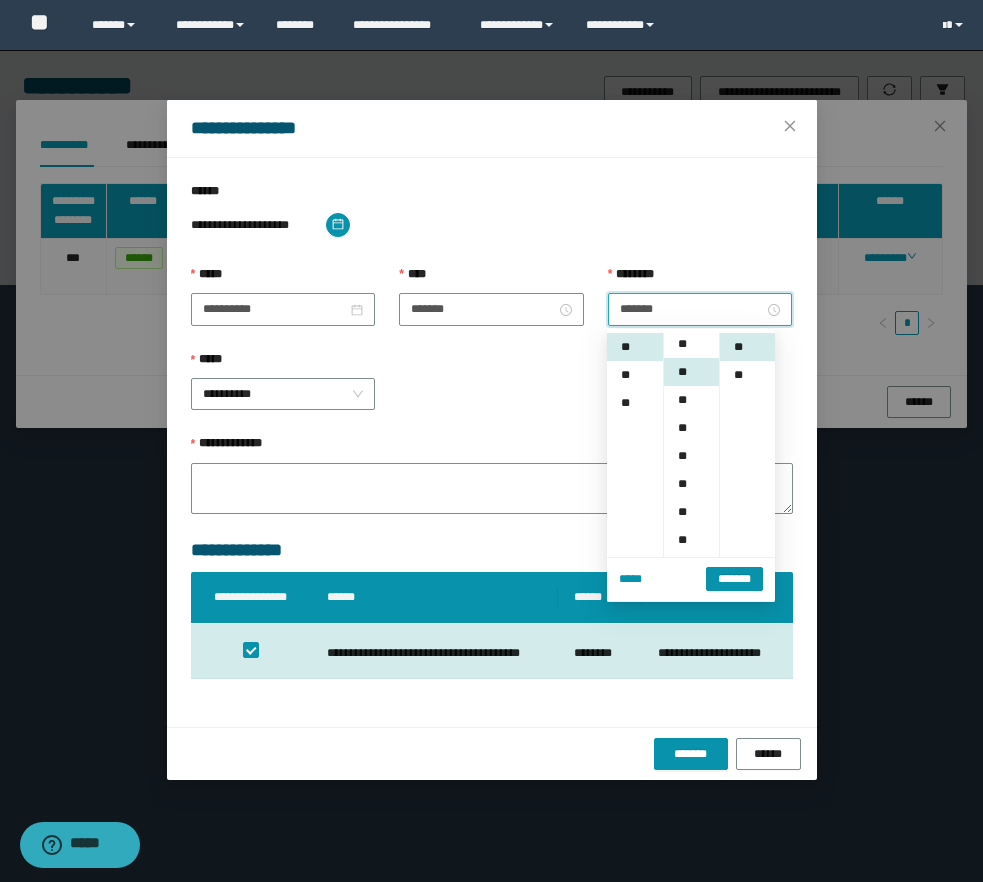 scroll, scrollTop: 56, scrollLeft: 0, axis: vertical 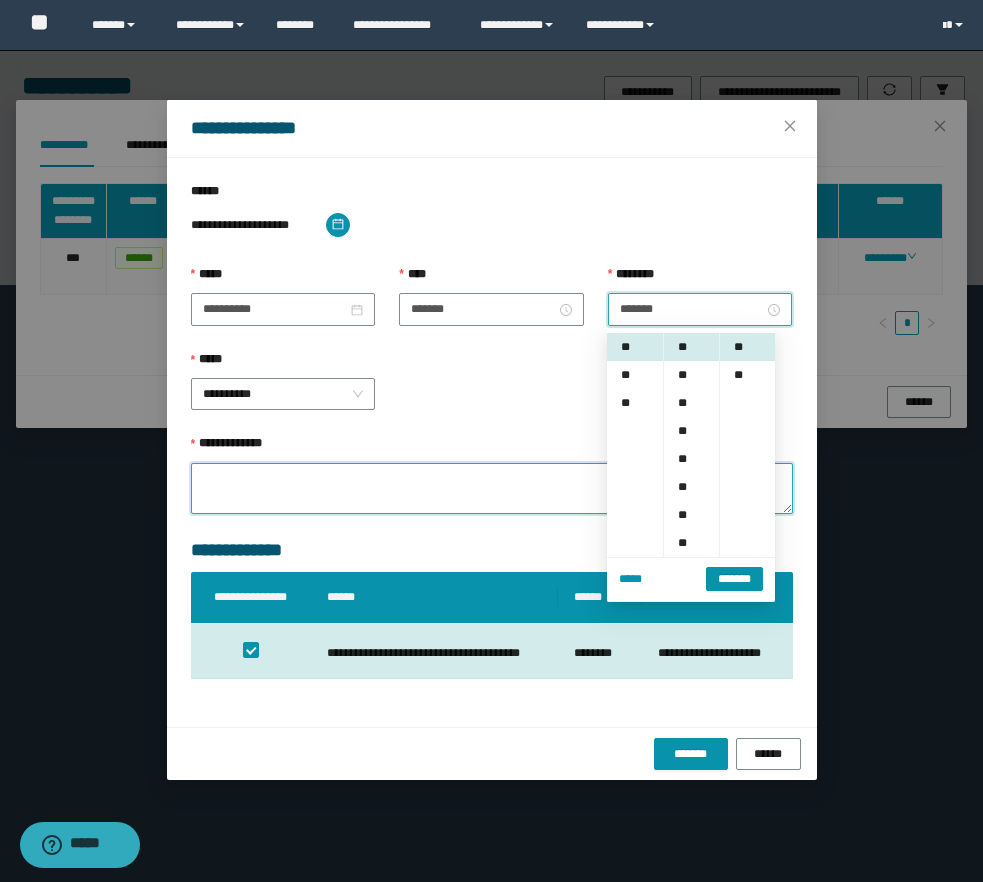 click on "**********" at bounding box center (492, 488) 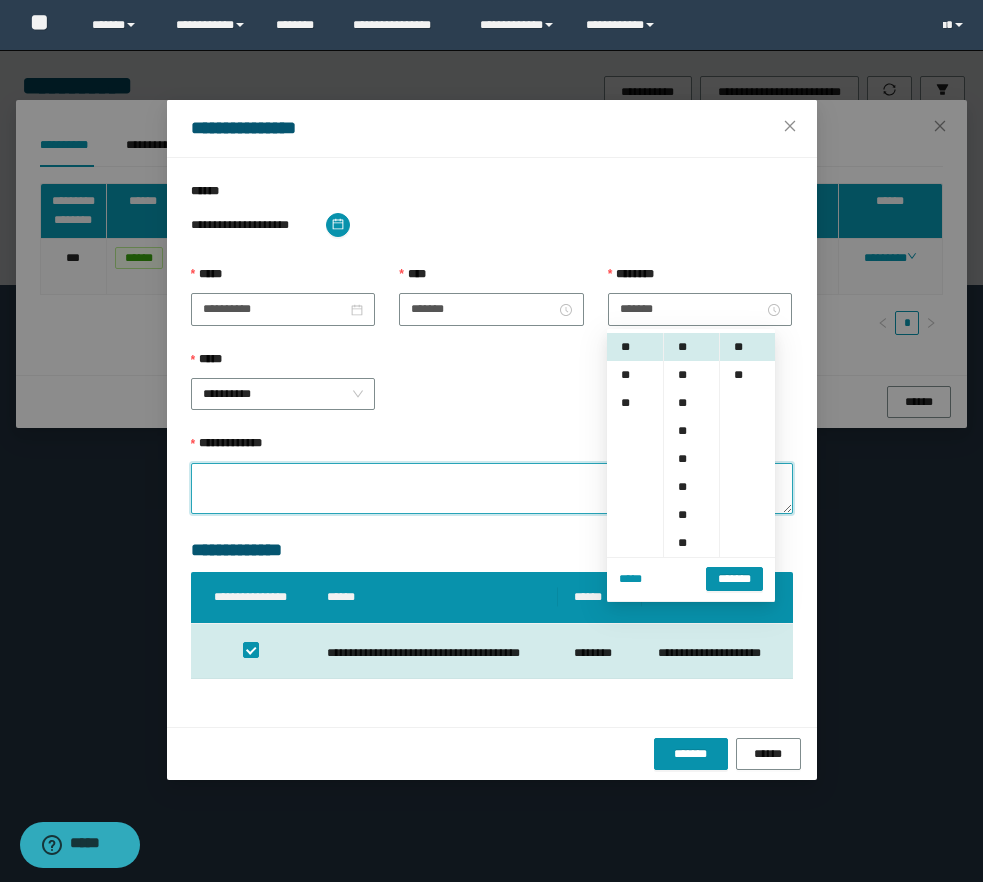 scroll, scrollTop: 252, scrollLeft: 0, axis: vertical 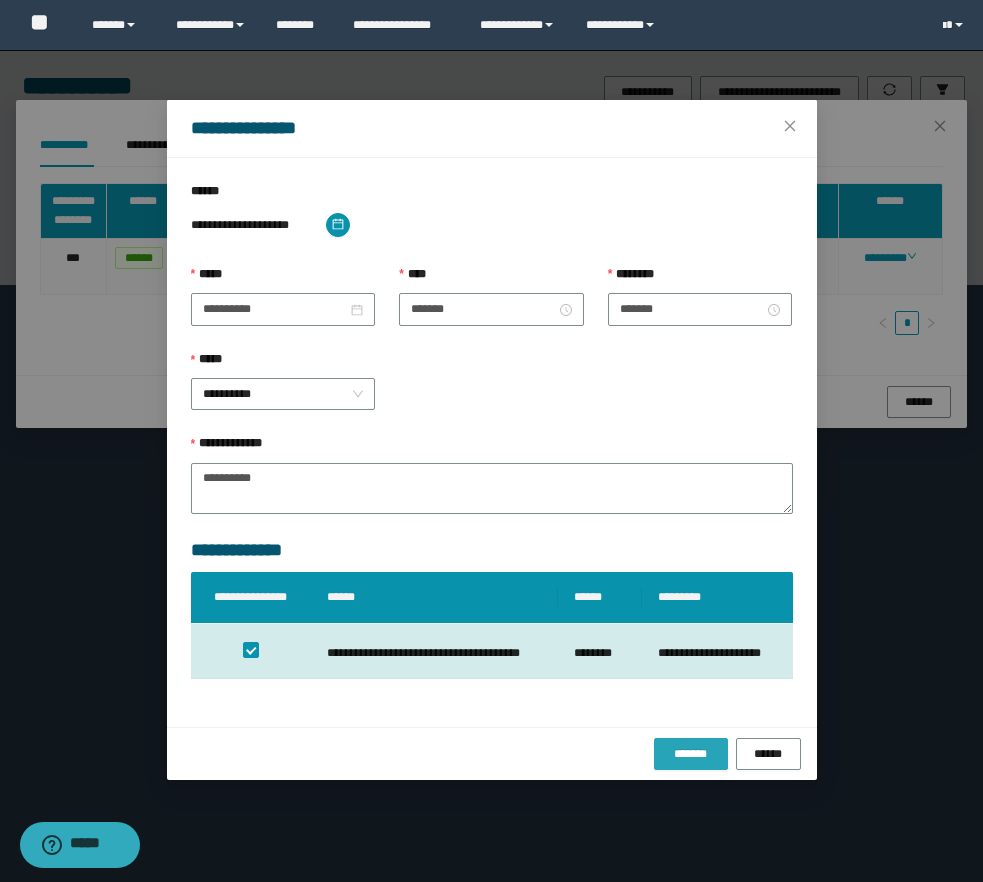 click on "*******" at bounding box center (691, 754) 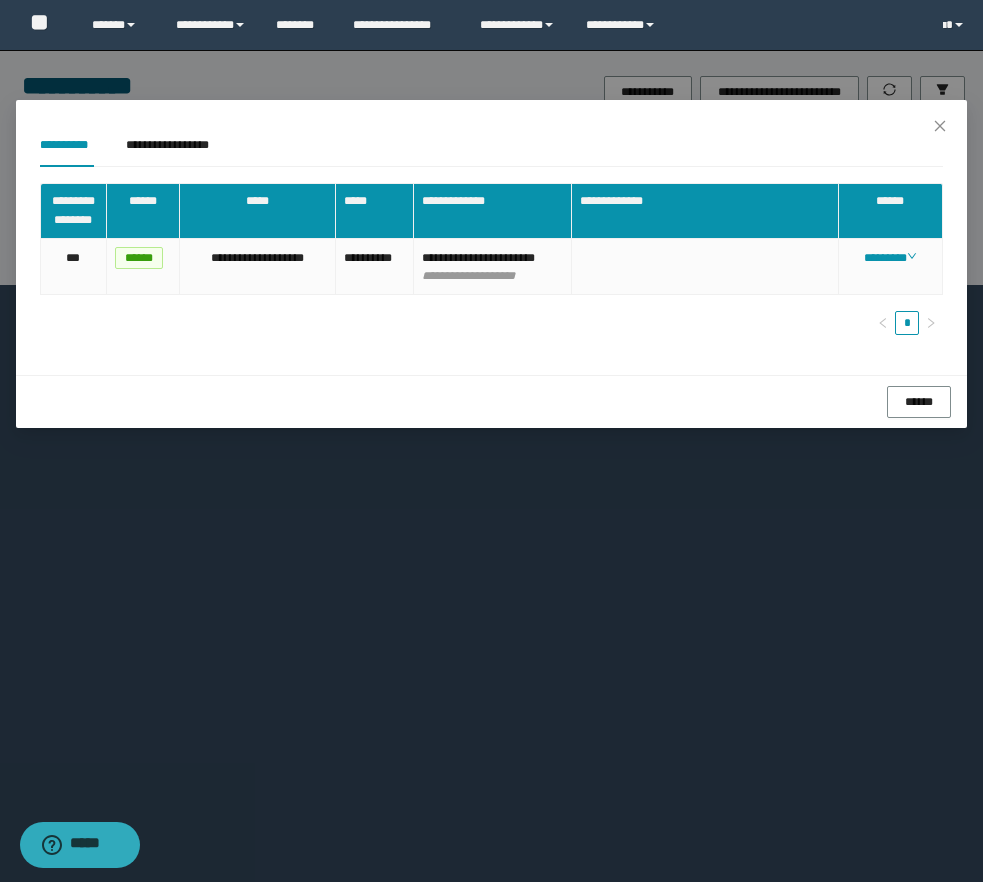click on "[FIRST] [LAST] [CITY] [STATE] [ZIP] [COUNTRY] [PHONE] [EMAIL] [ADDRESS] [COMPANY] [PRODUCT] [PRICE] [CURRENCY]" at bounding box center (491, 237) 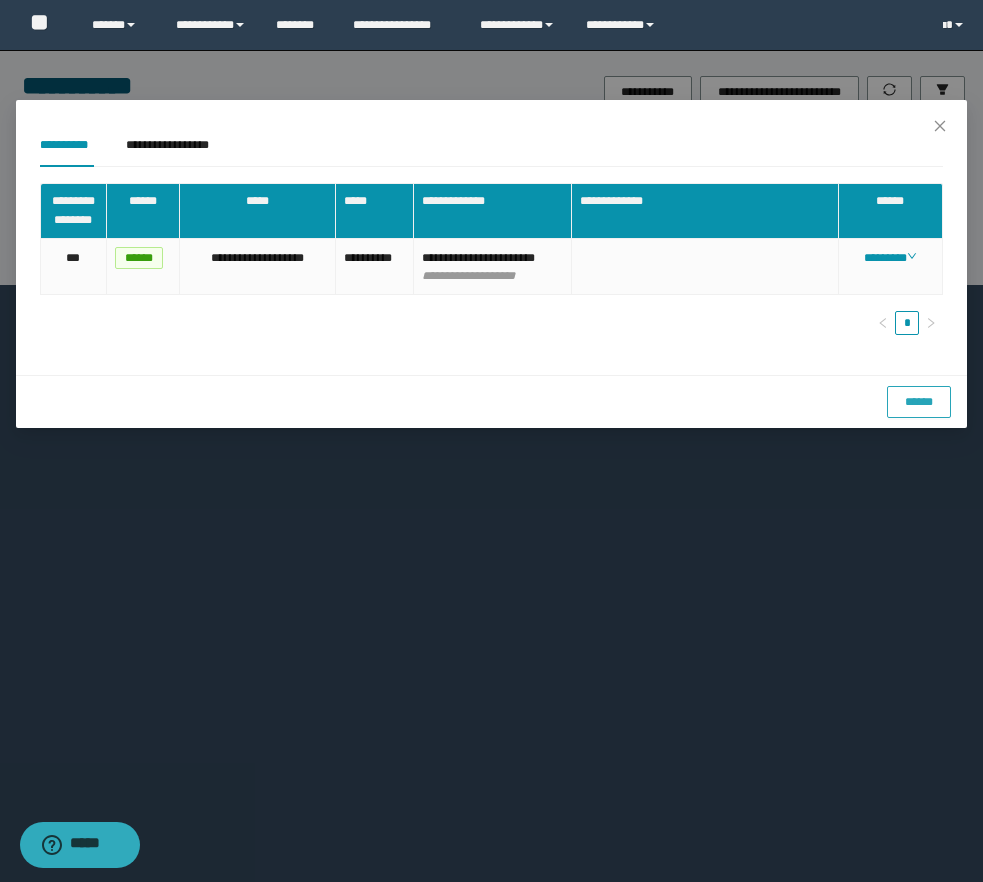 click on "******" at bounding box center [919, 402] 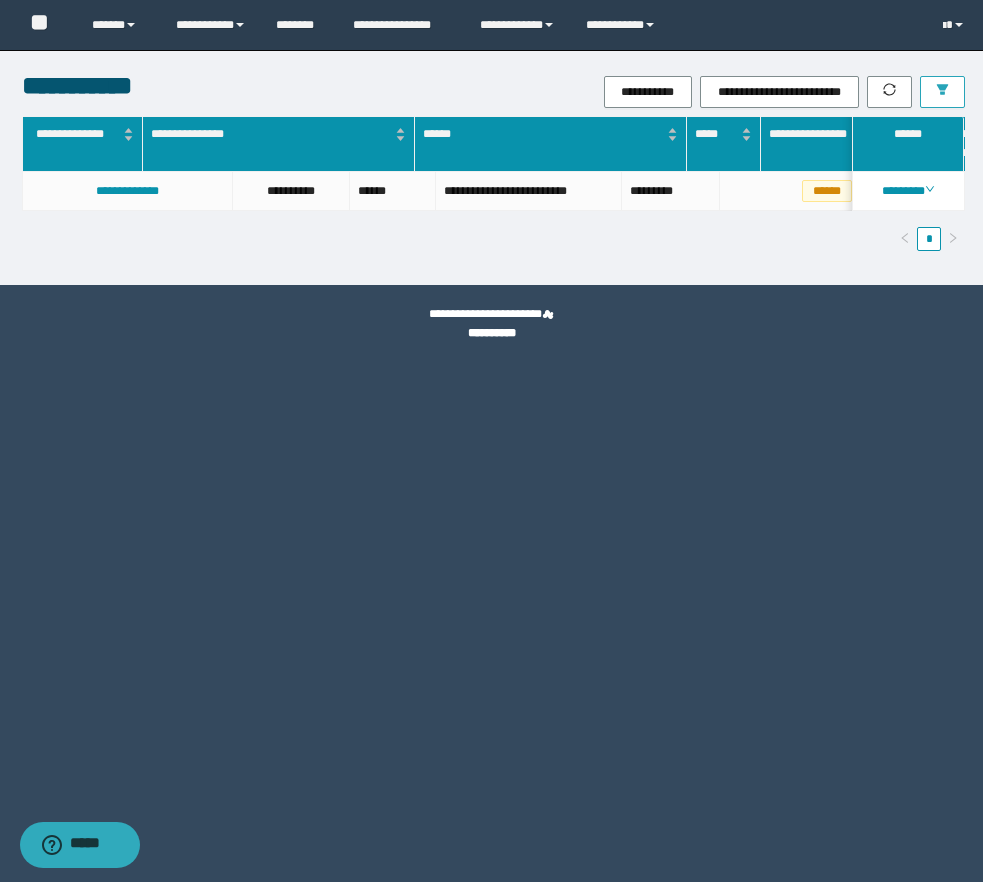 click at bounding box center (942, 92) 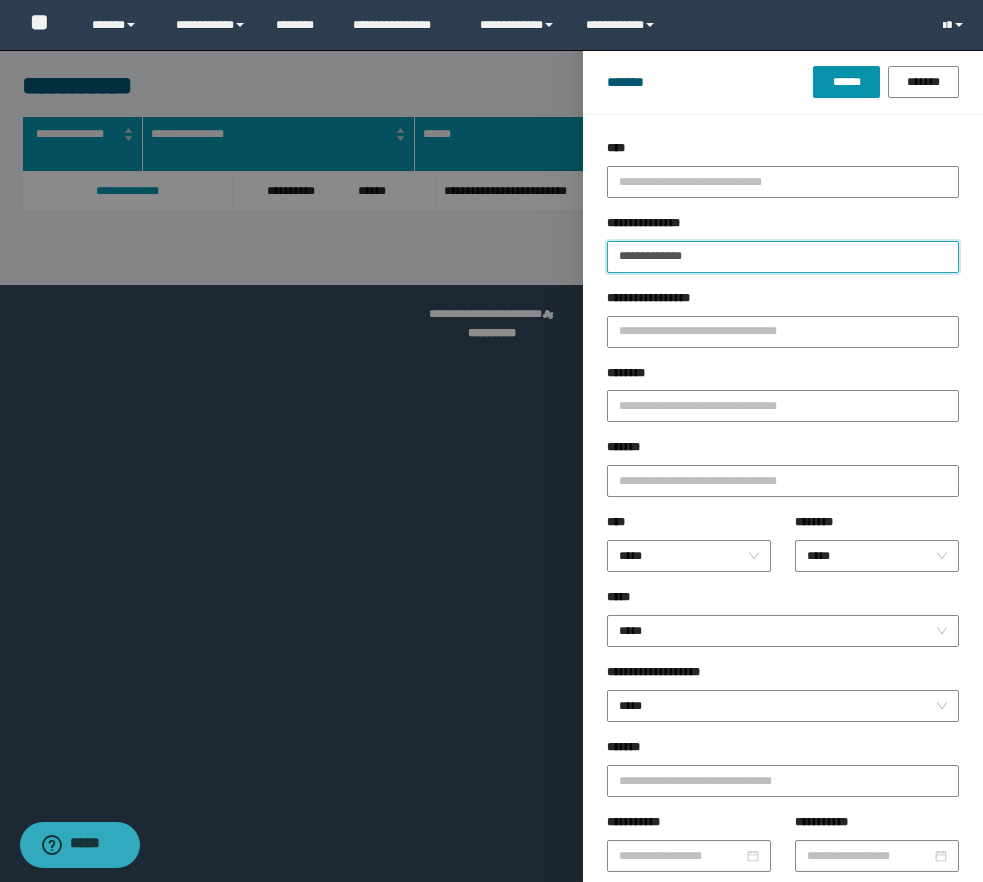 click on "**********" at bounding box center (783, 257) 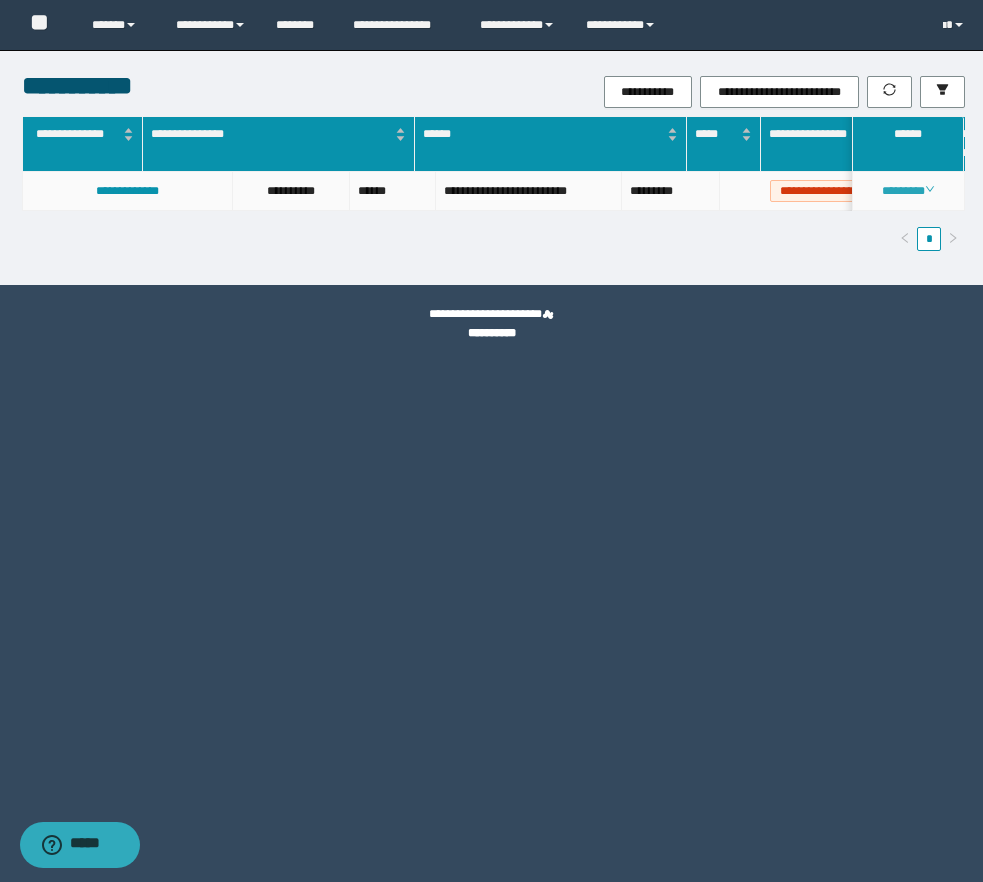 click on "********" at bounding box center [908, 191] 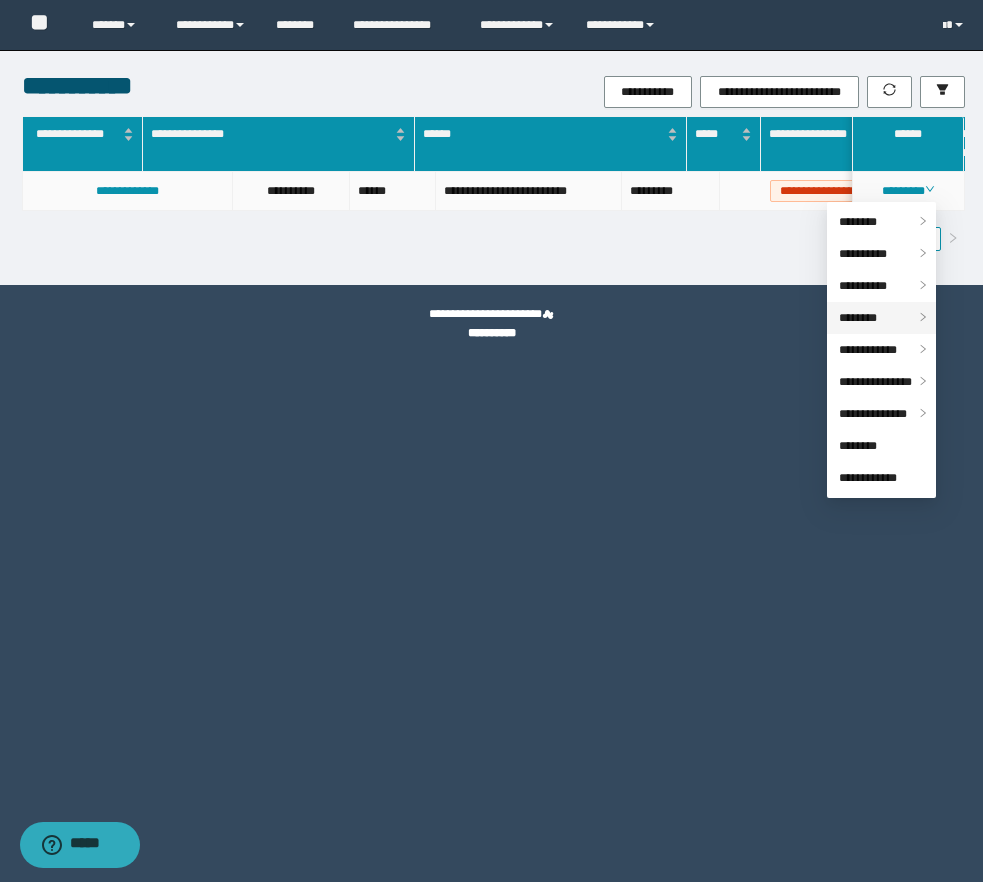 click on "********" at bounding box center (881, 318) 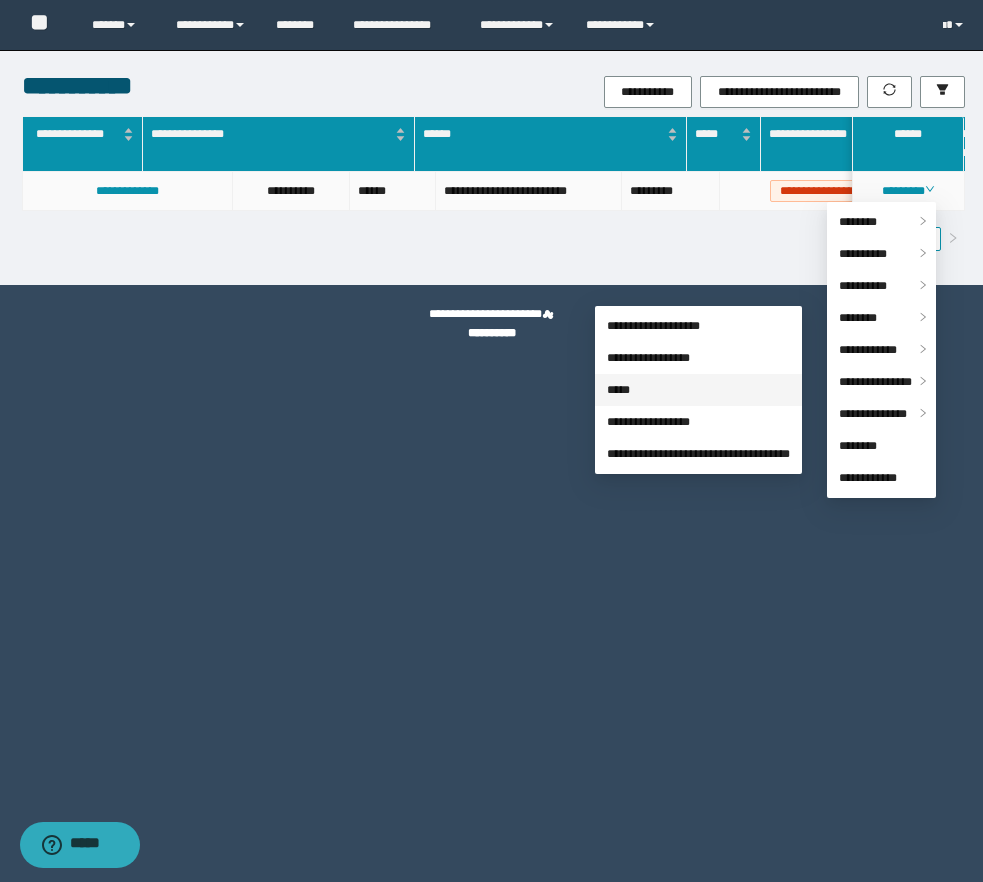 click on "*****" at bounding box center (618, 390) 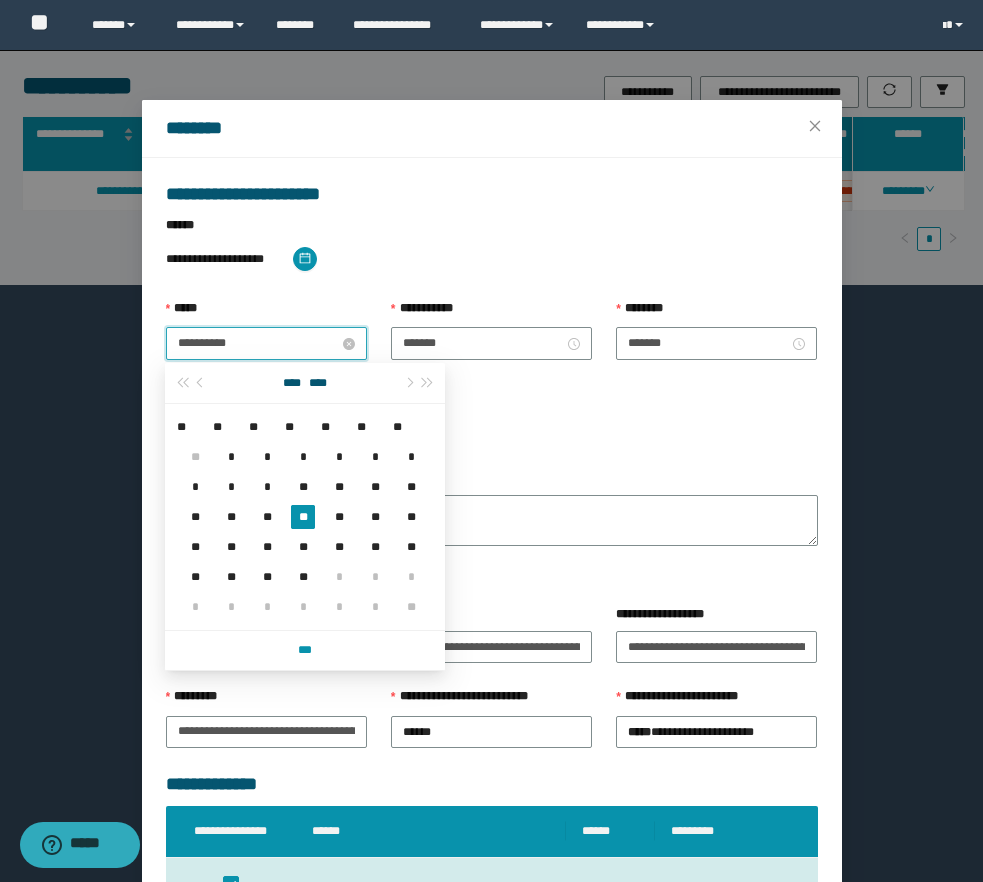 click on "**********" at bounding box center [258, 343] 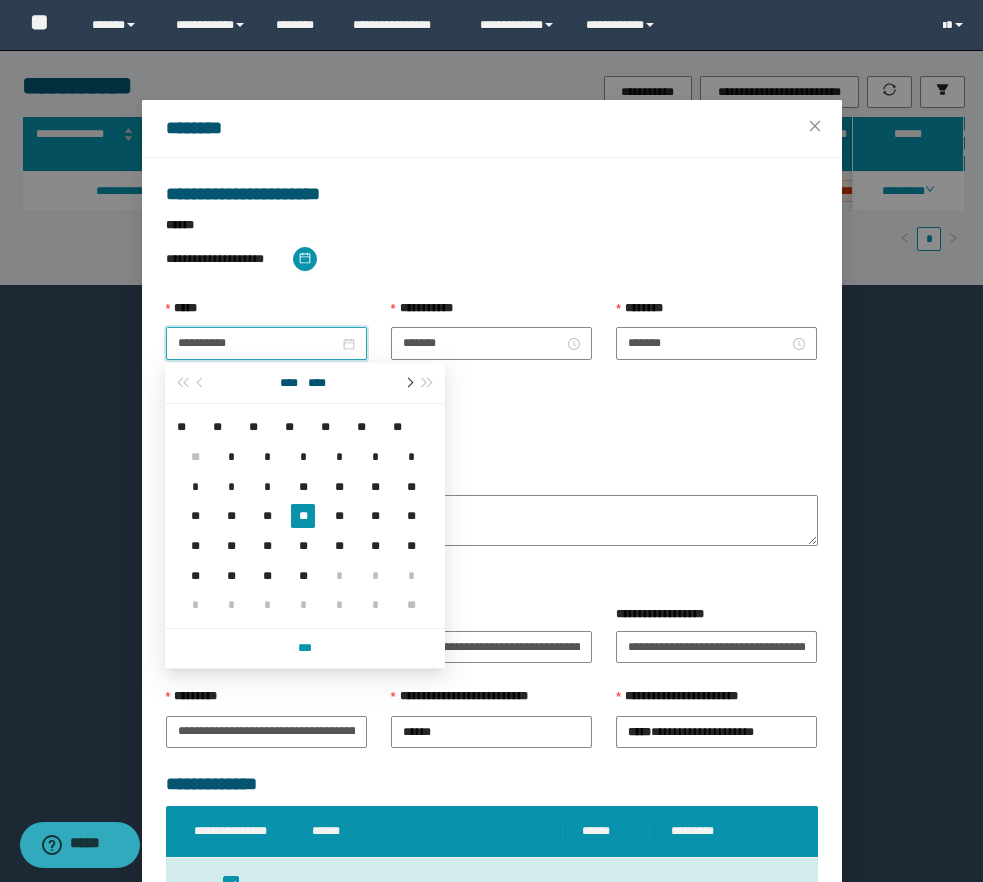 click at bounding box center (408, 383) 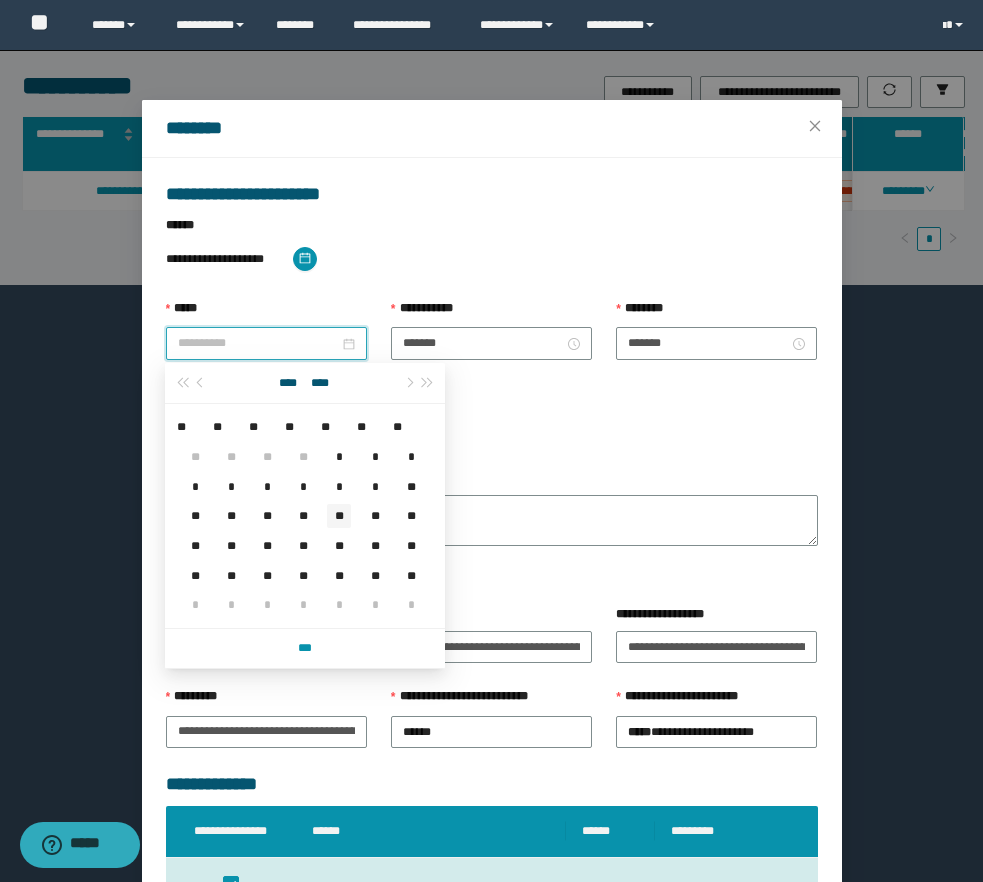 click on "**" at bounding box center [339, 516] 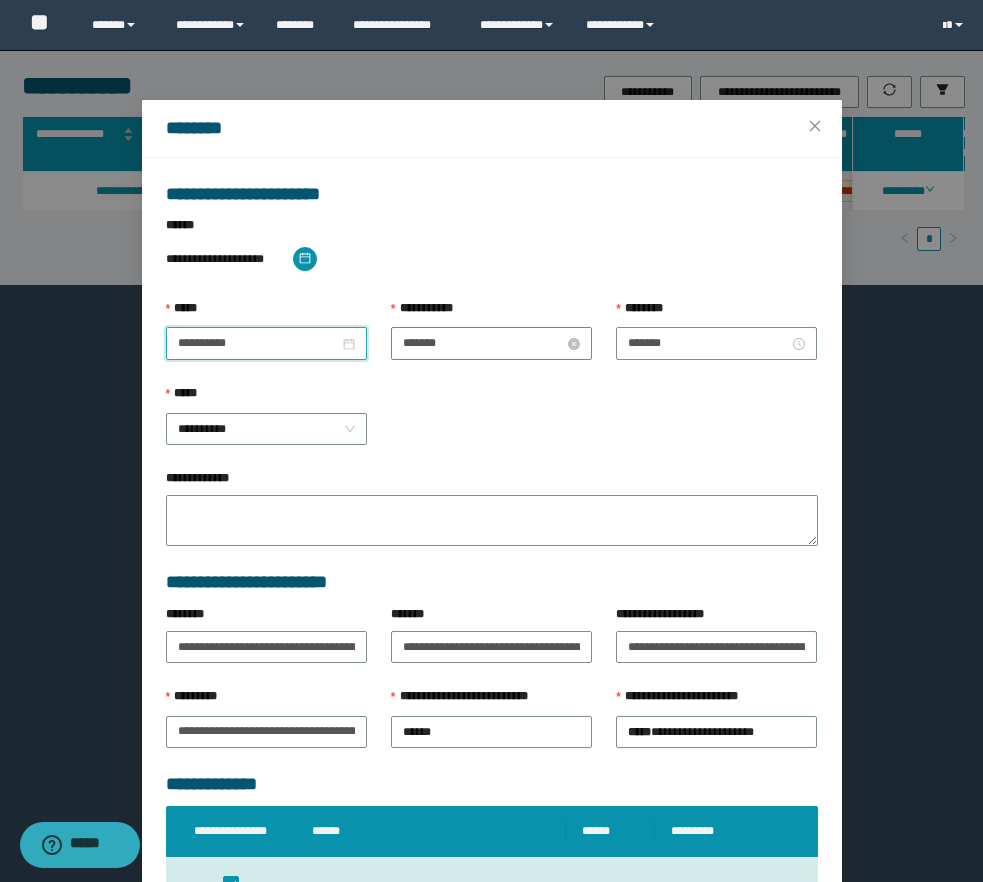click on "*******" at bounding box center (483, 343) 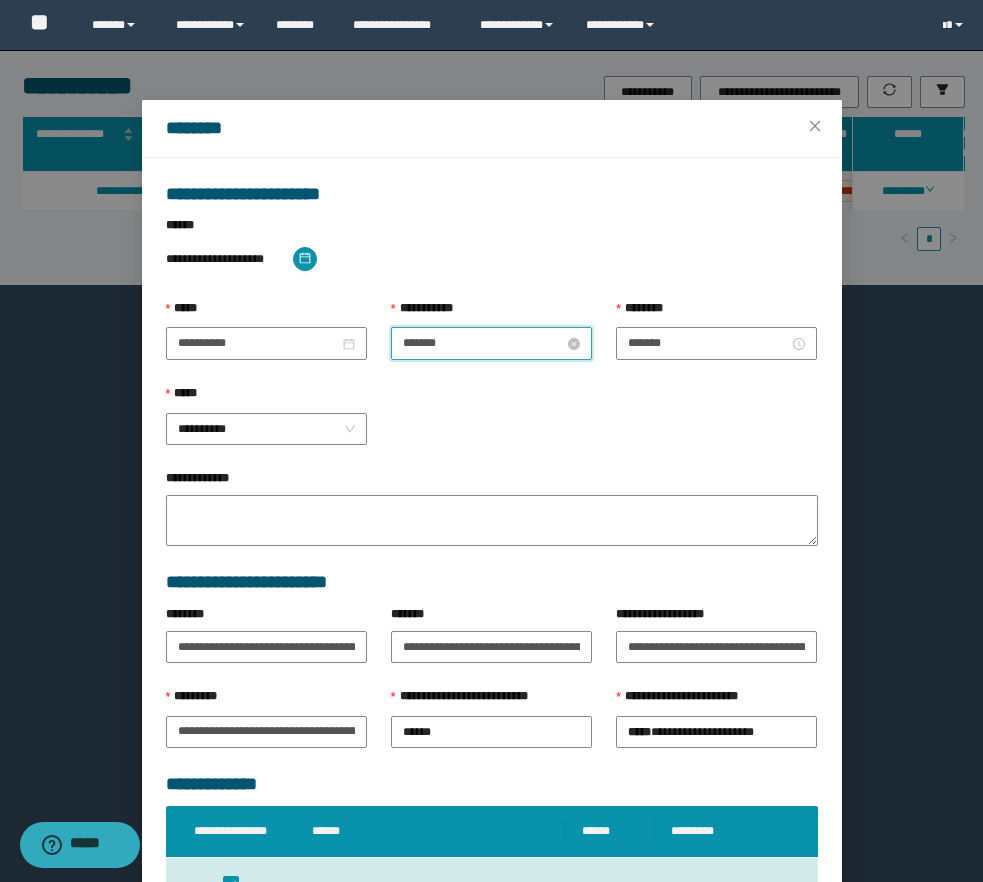 scroll, scrollTop: 112, scrollLeft: 0, axis: vertical 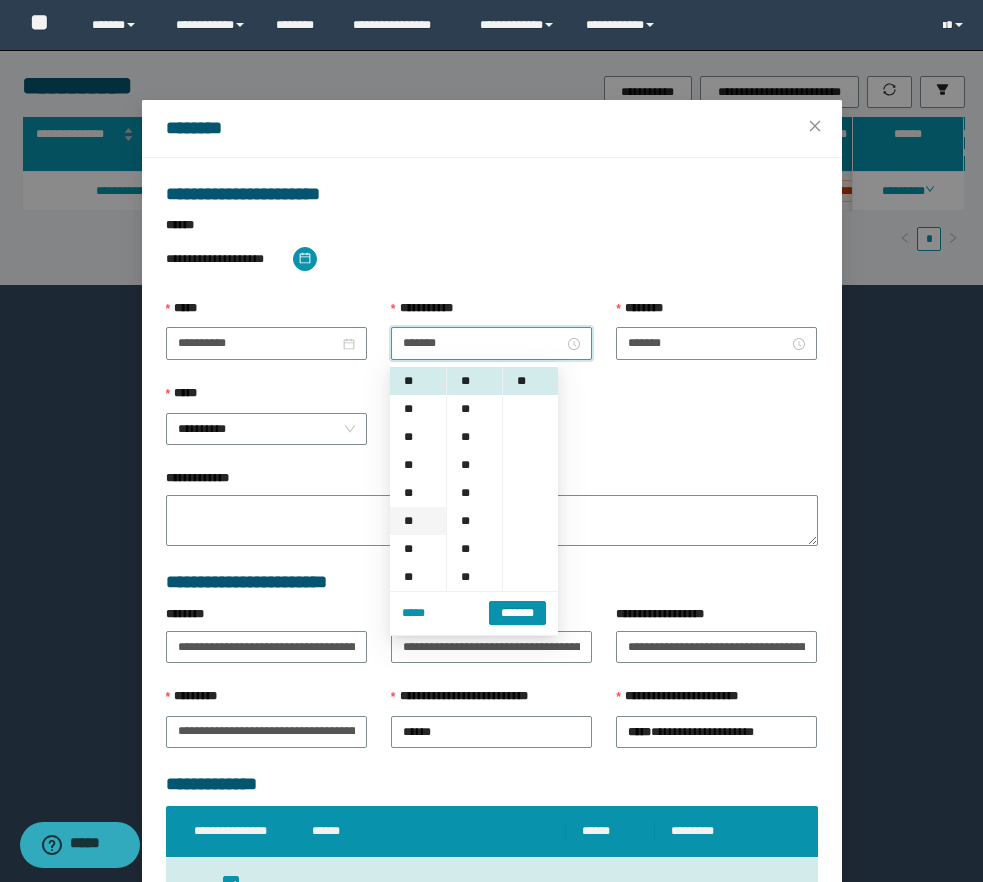 click on "**" at bounding box center [418, 521] 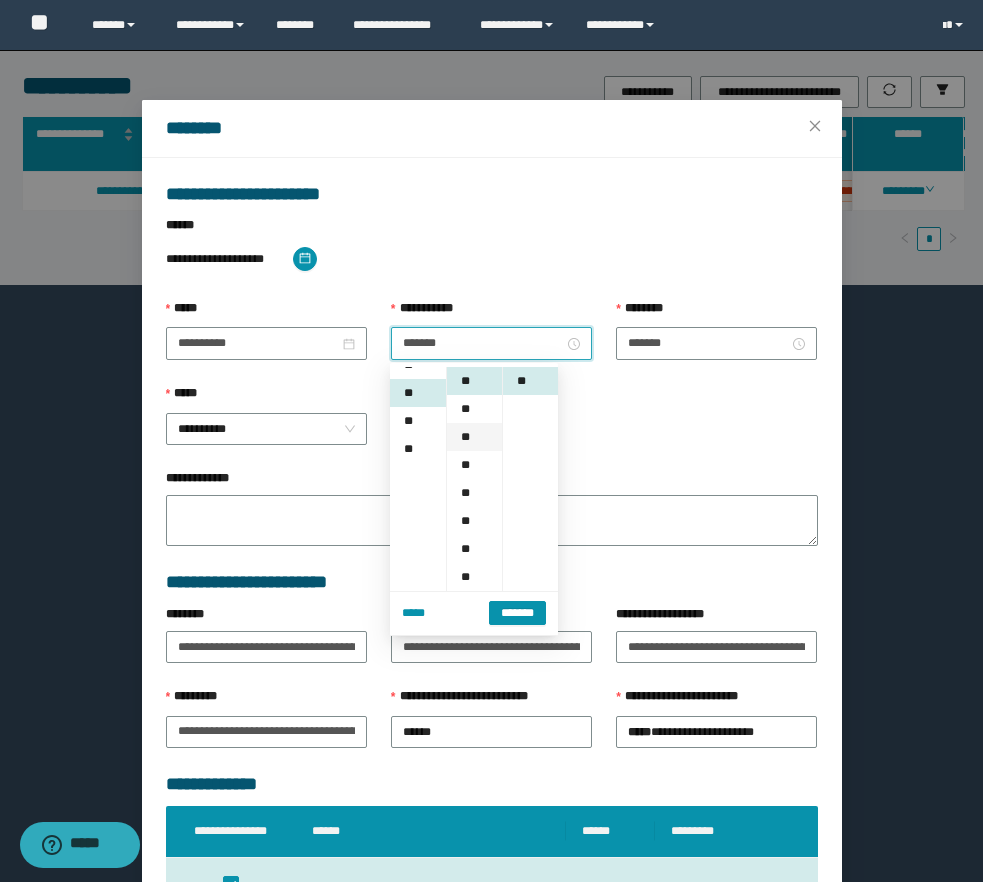 click on "**" at bounding box center [474, 437] 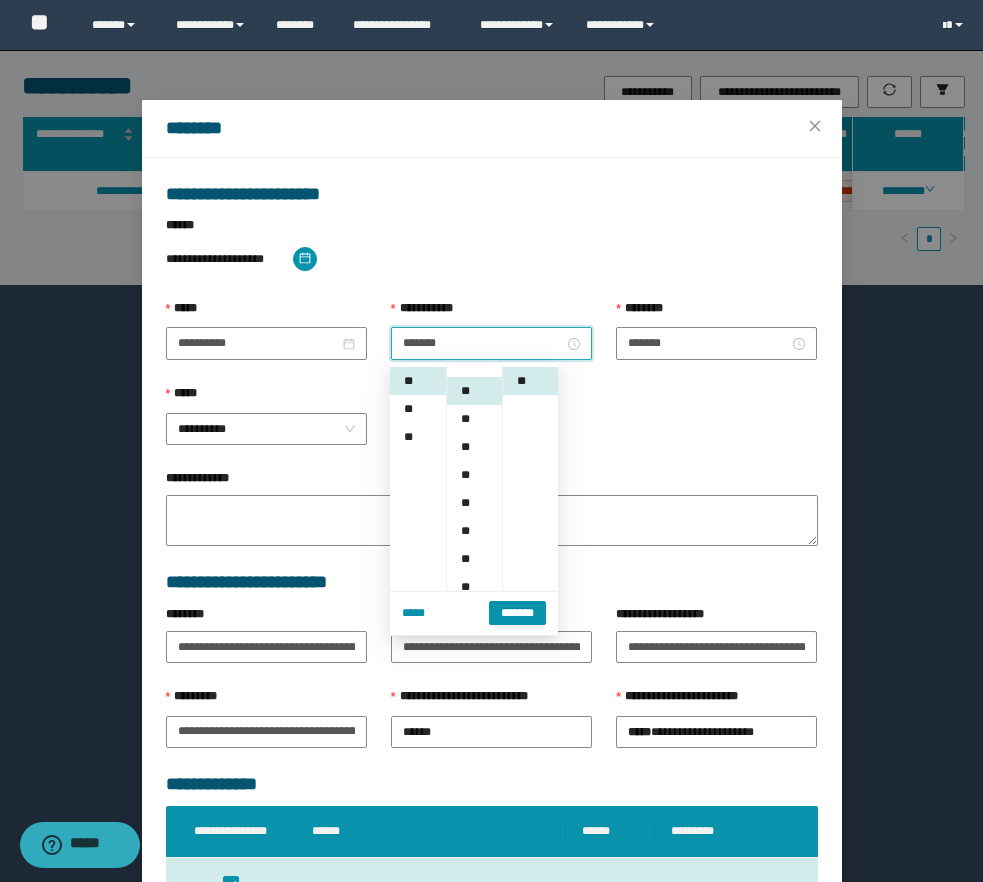 scroll, scrollTop: 56, scrollLeft: 0, axis: vertical 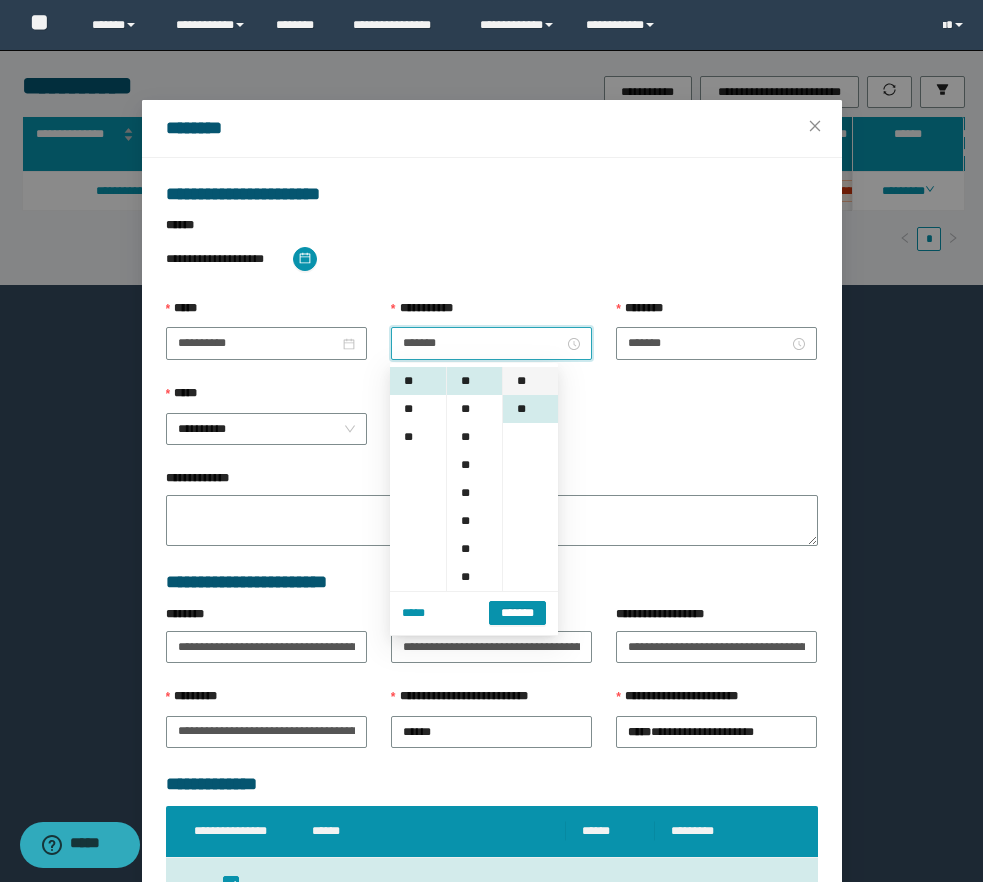 click on "**" at bounding box center [530, 381] 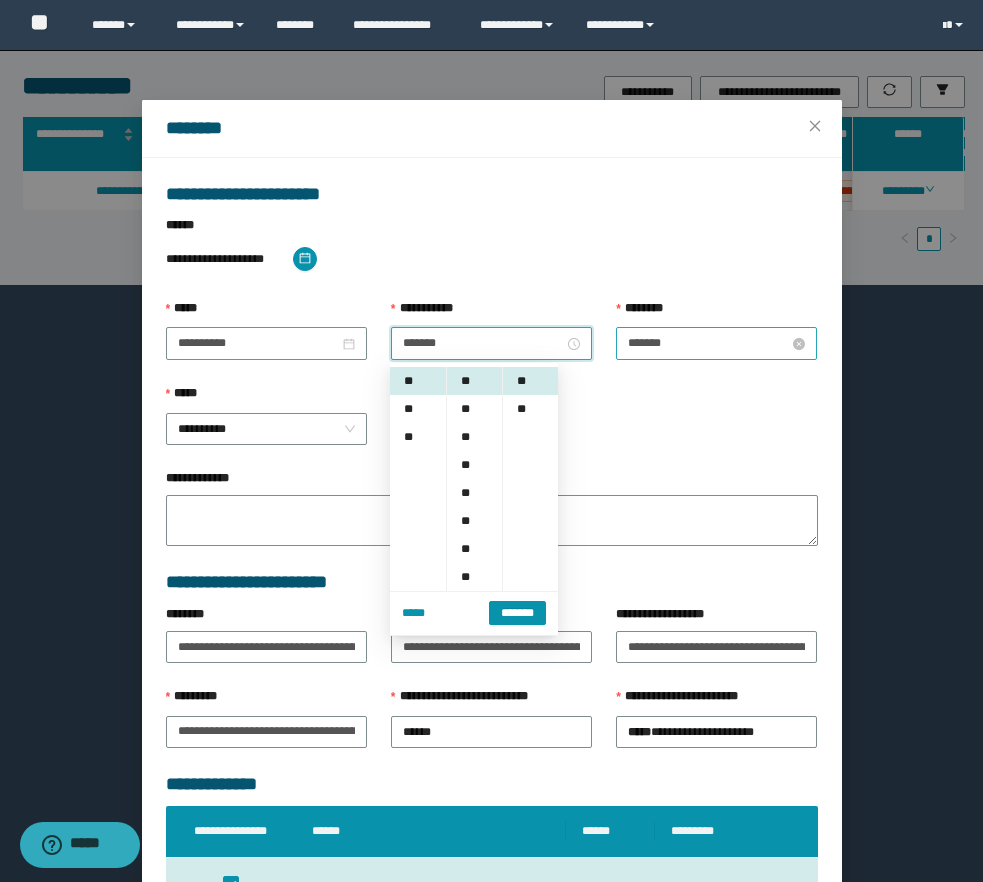 click on "*******" at bounding box center [708, 343] 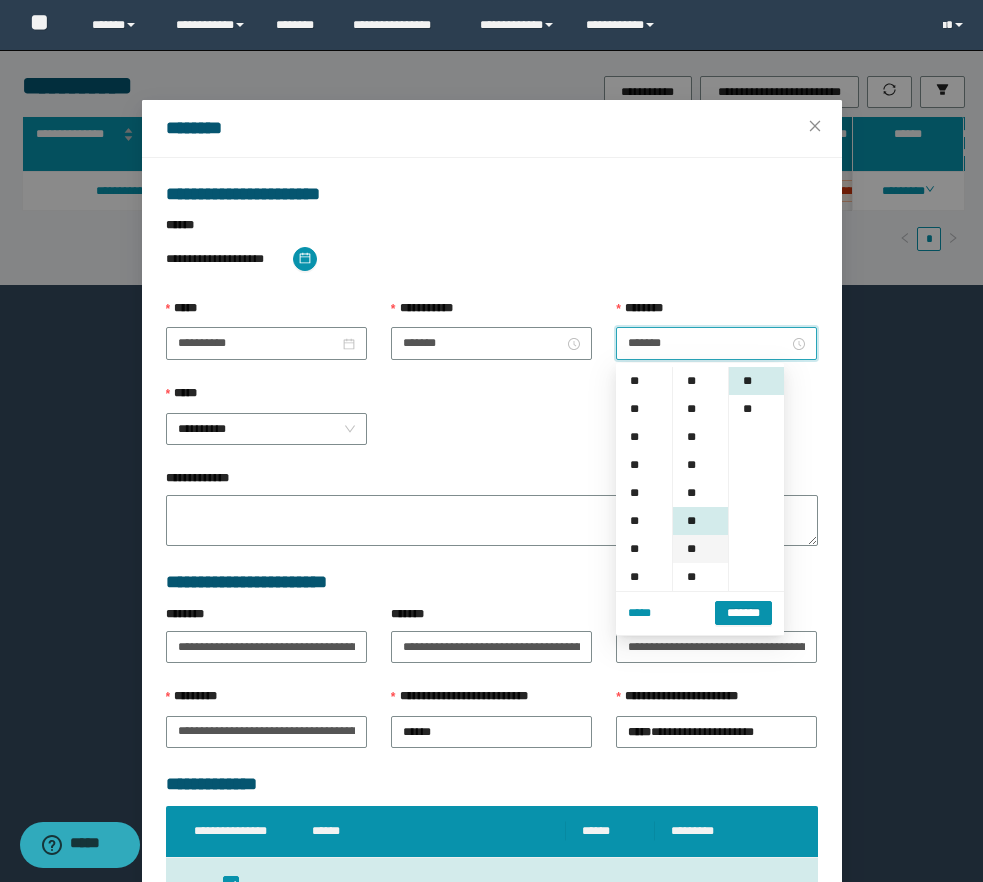 scroll, scrollTop: 252, scrollLeft: 0, axis: vertical 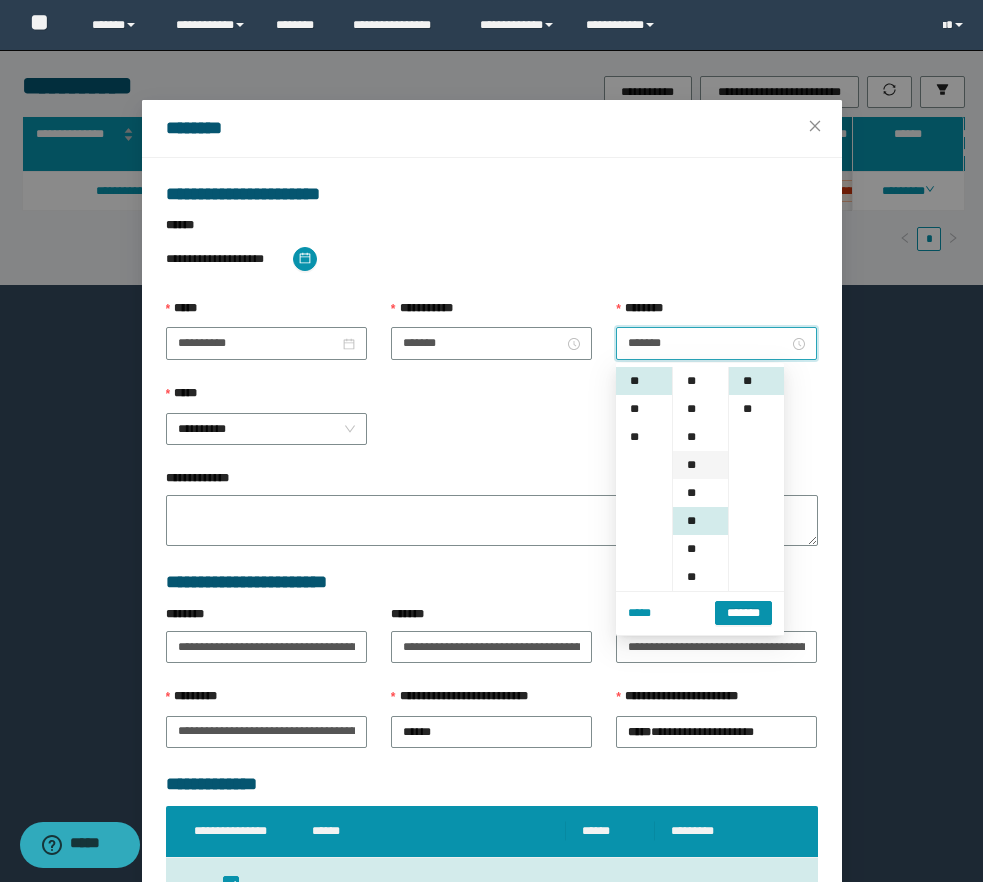 click on "**" at bounding box center [700, 465] 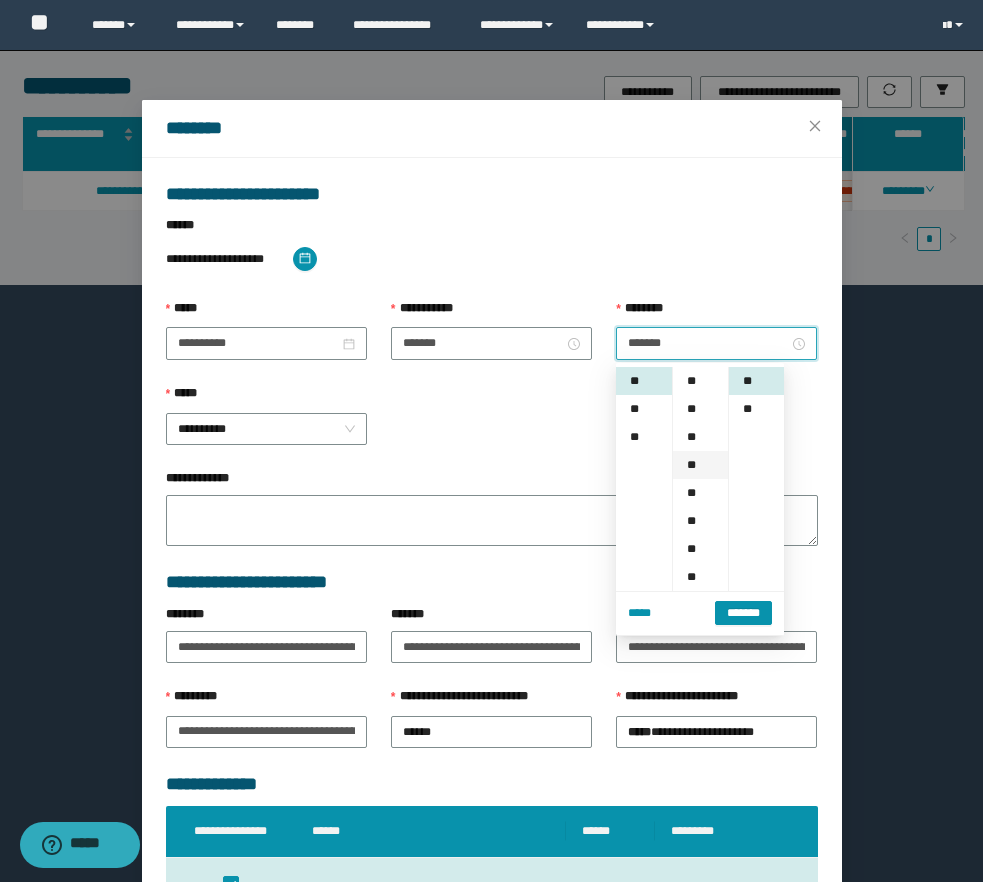 scroll, scrollTop: 84, scrollLeft: 0, axis: vertical 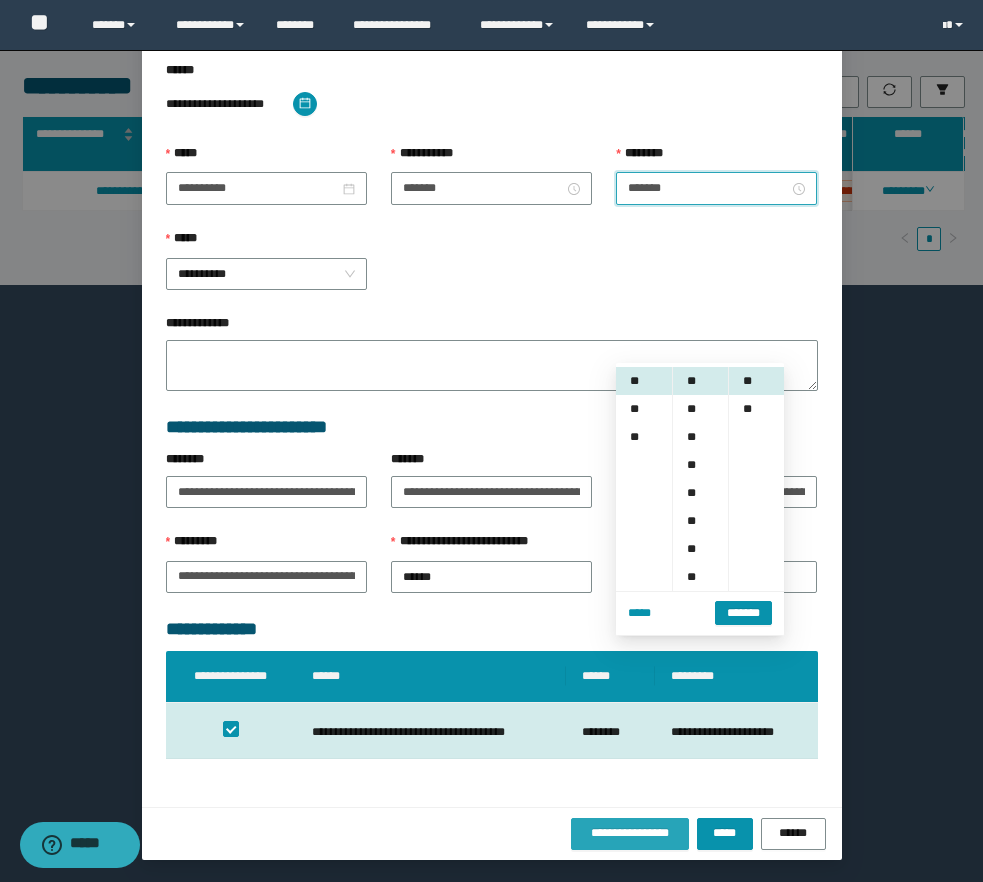click on "**********" at bounding box center [630, 833] 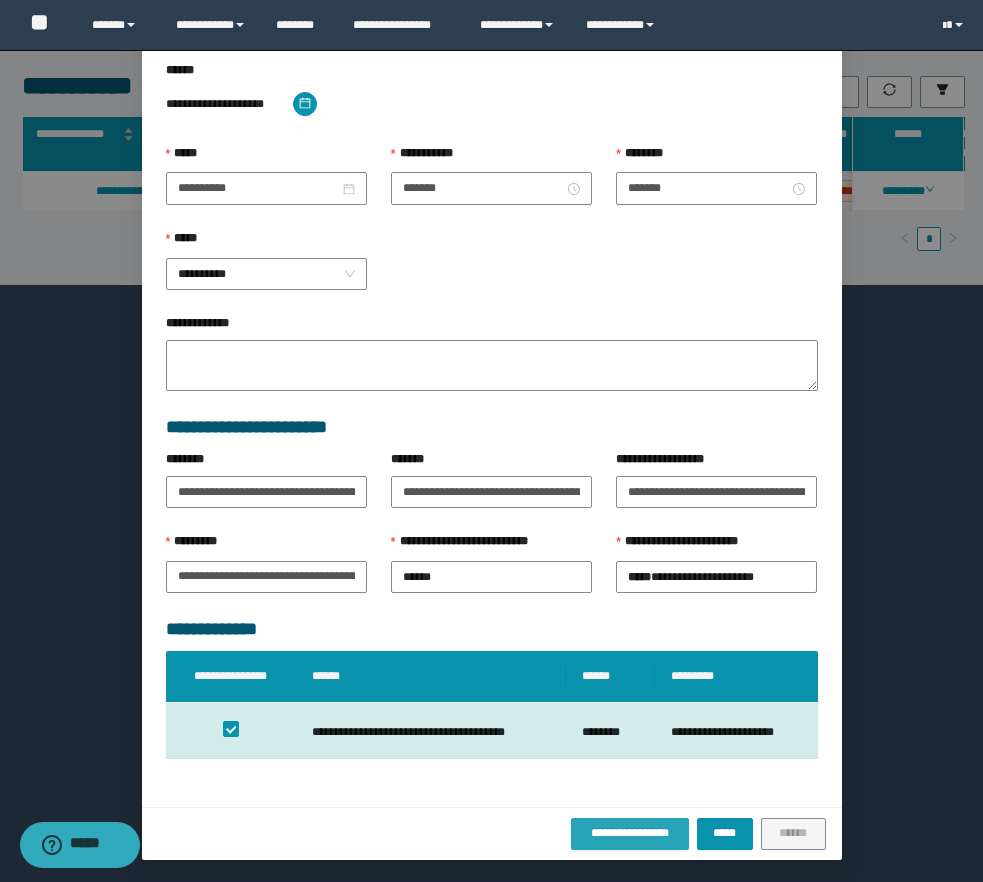 scroll, scrollTop: 0, scrollLeft: 0, axis: both 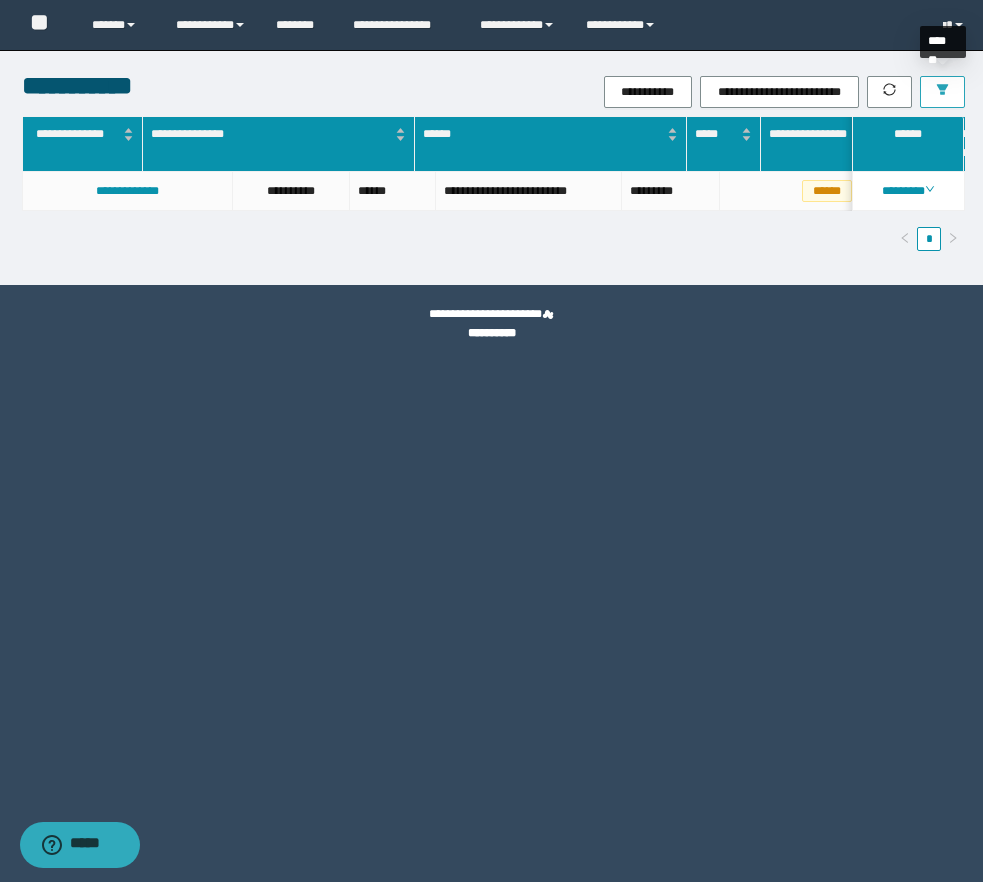 click 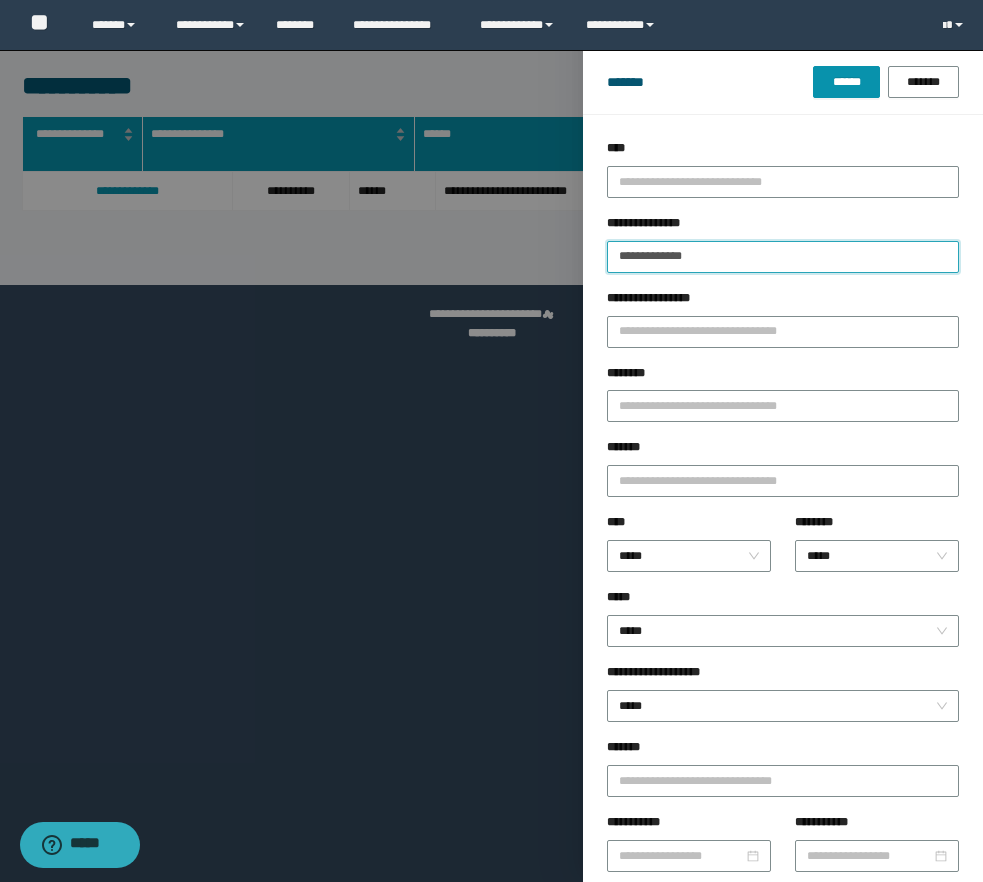 click on "**********" at bounding box center (783, 257) 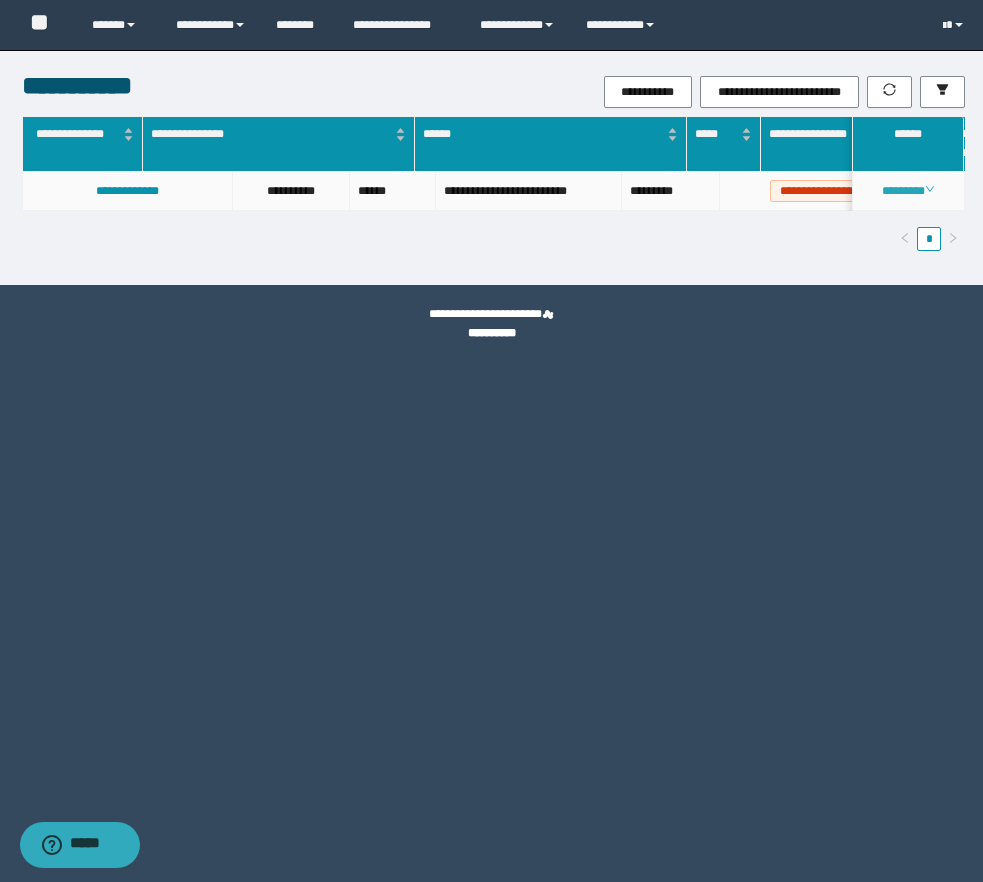 click on "********" at bounding box center [908, 191] 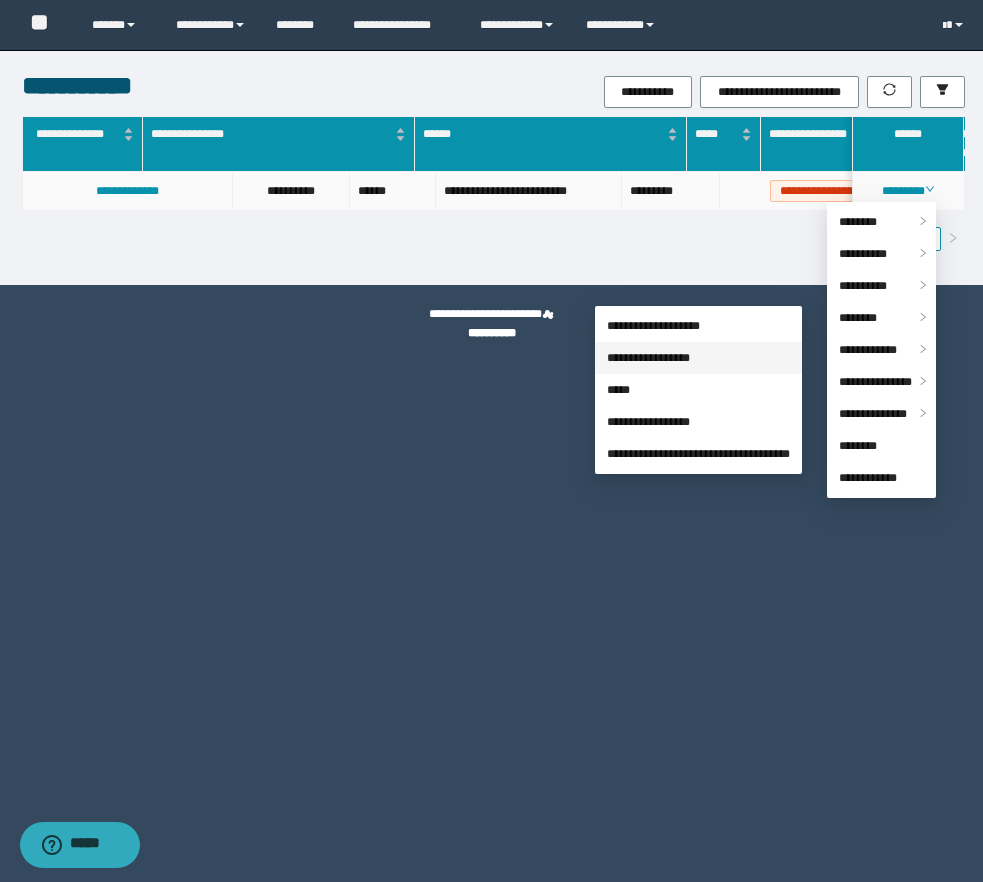 click on "**********" at bounding box center (648, 358) 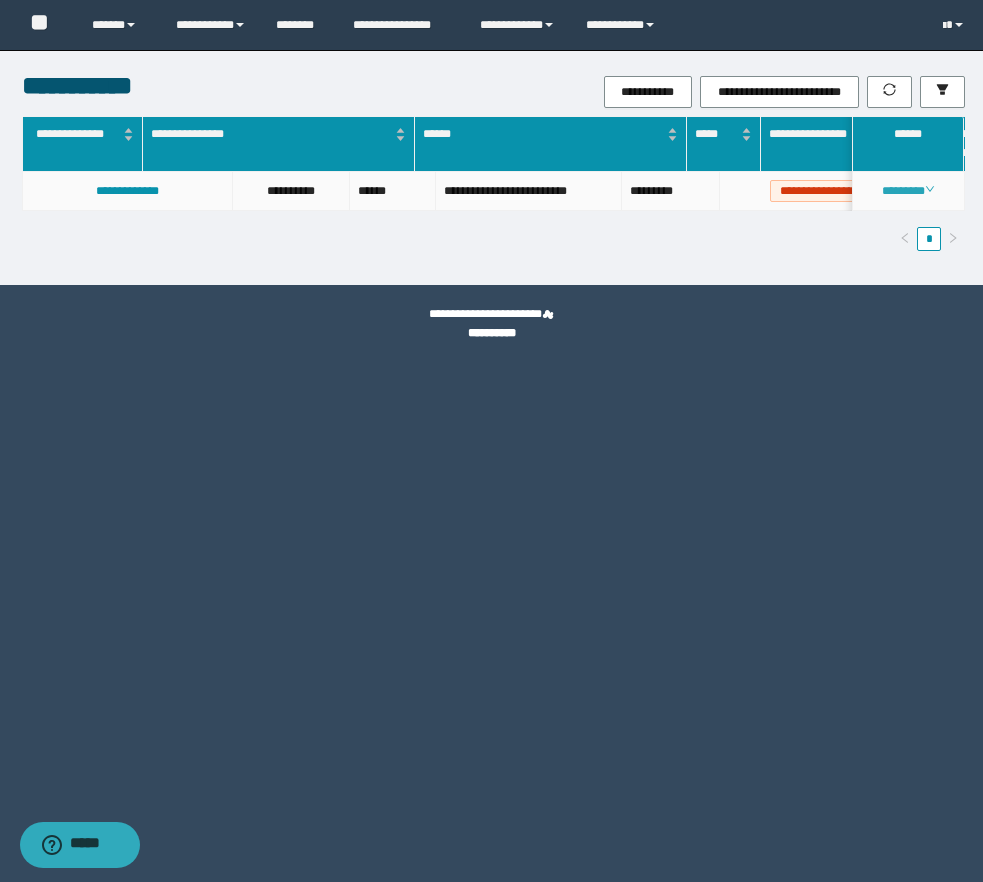 click on "********" at bounding box center [908, 191] 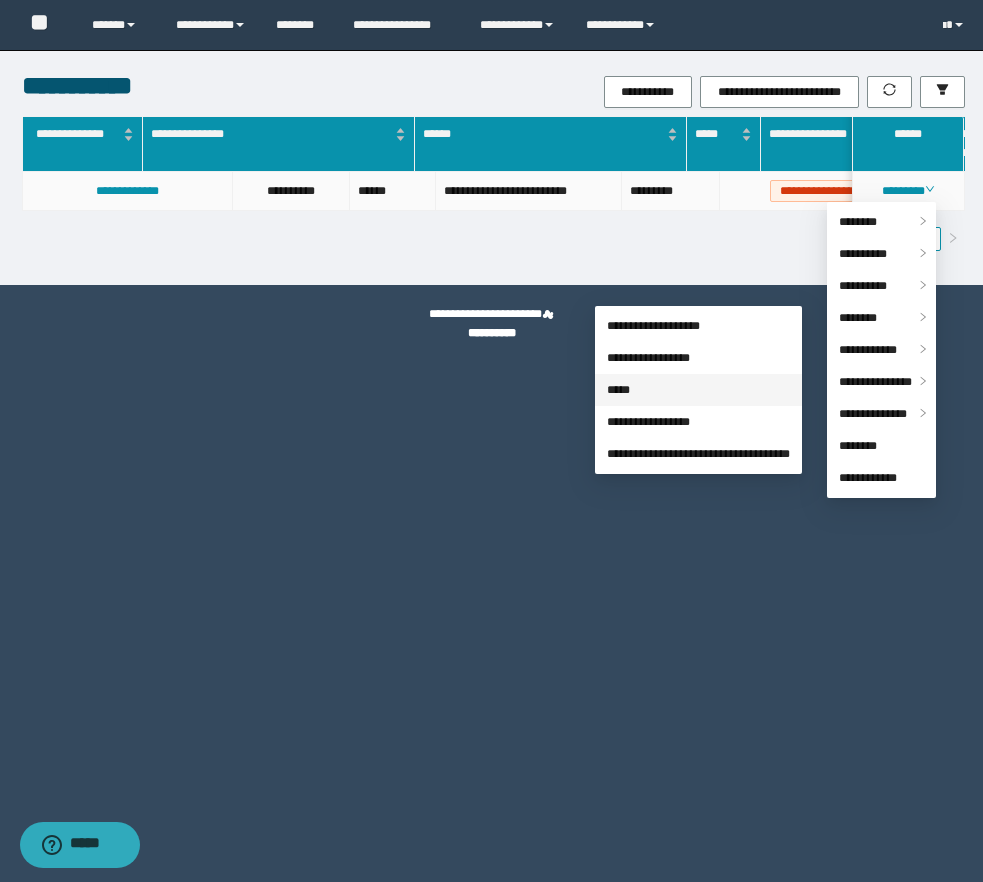 click on "*****" at bounding box center (618, 390) 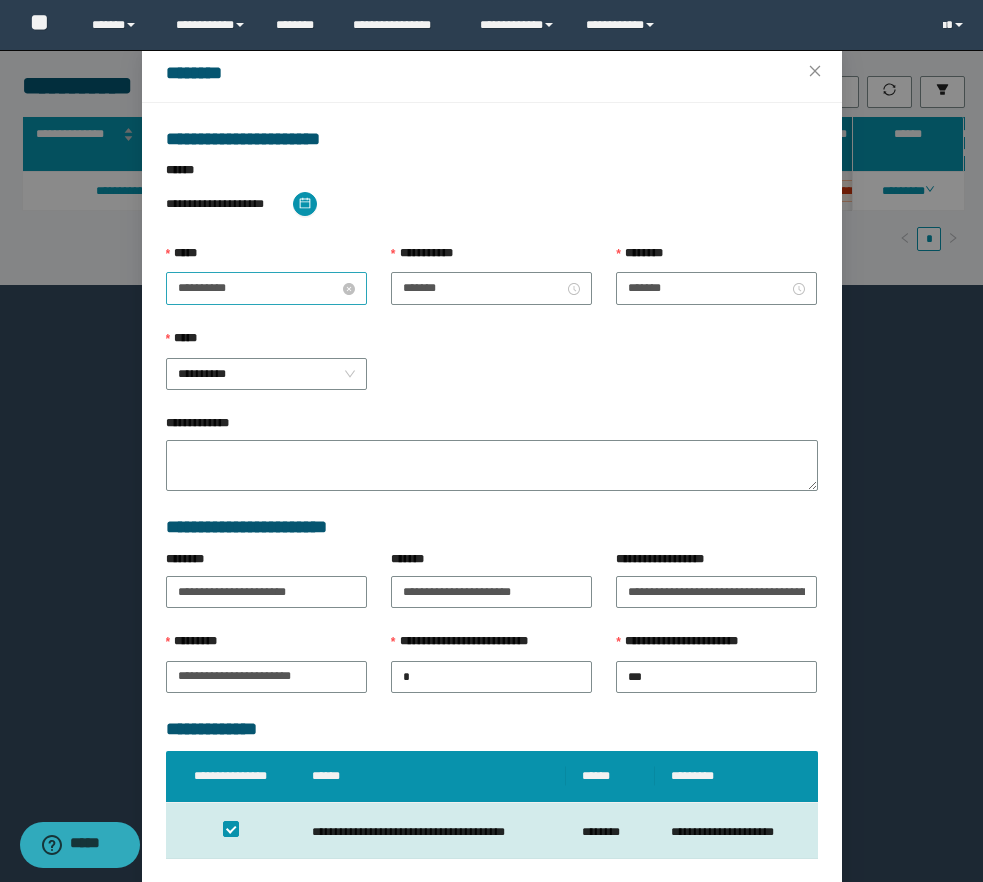 scroll, scrollTop: 55, scrollLeft: 0, axis: vertical 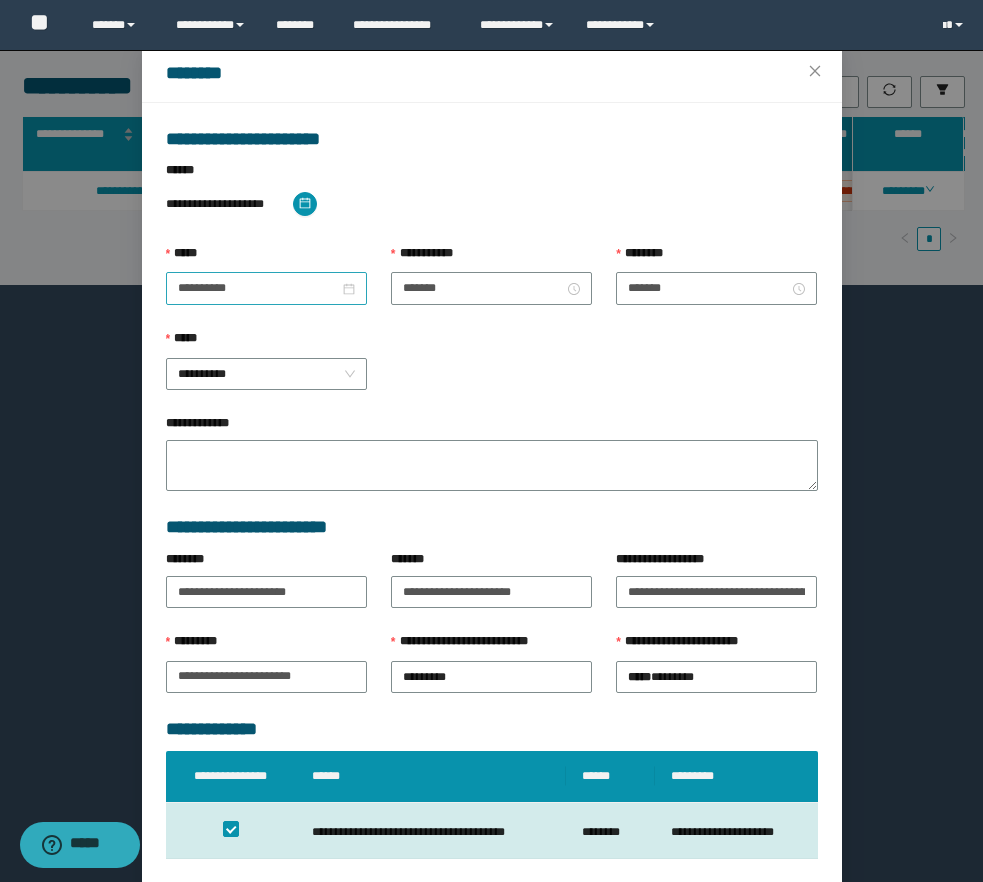 click on "**********" at bounding box center (266, 288) 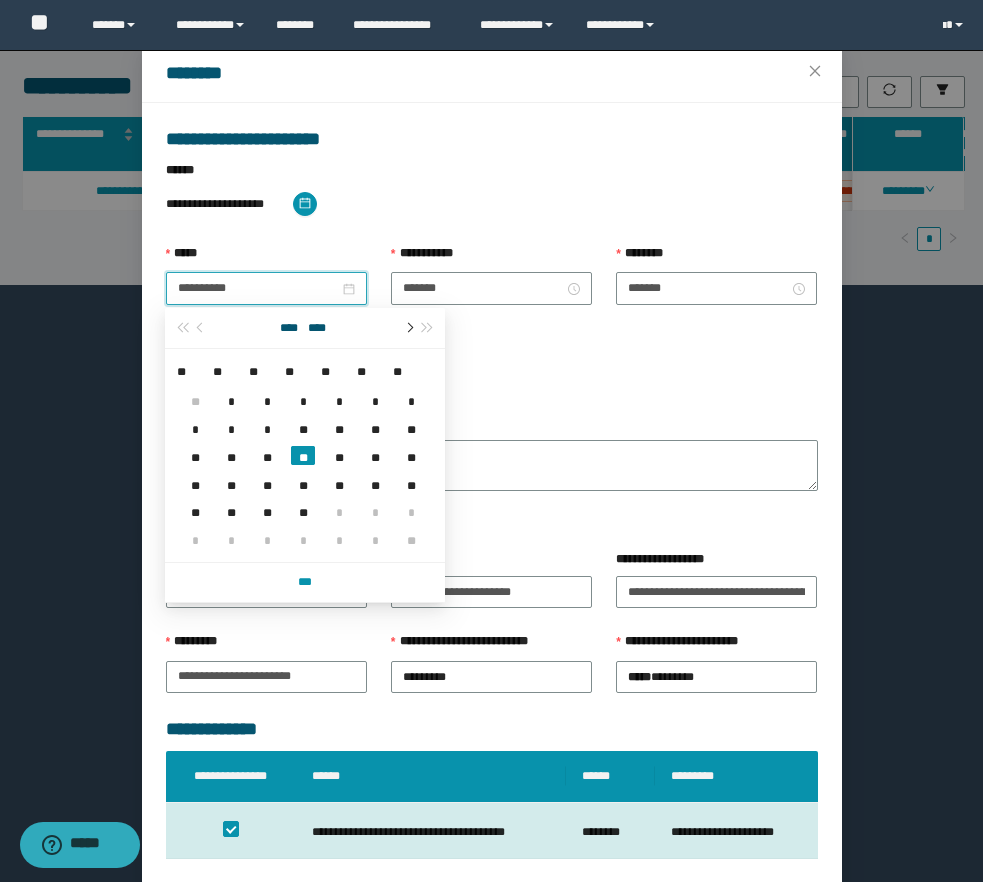 click at bounding box center (408, 328) 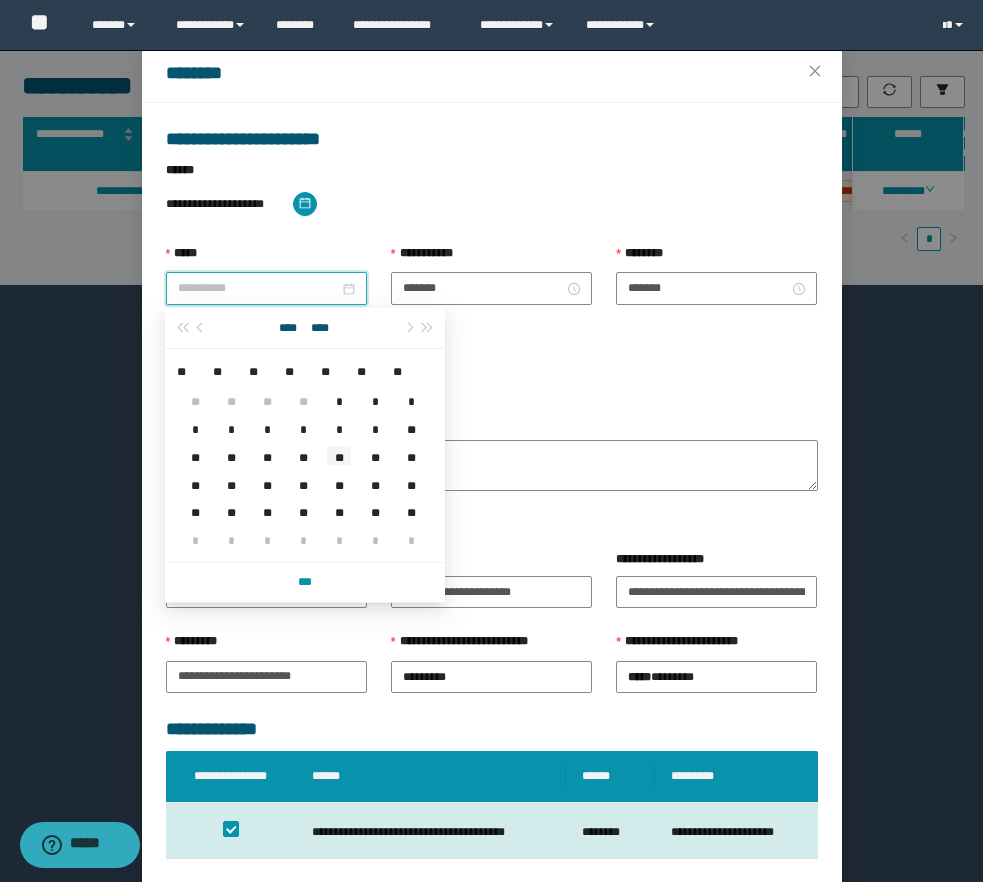 click on "**" at bounding box center (339, 455) 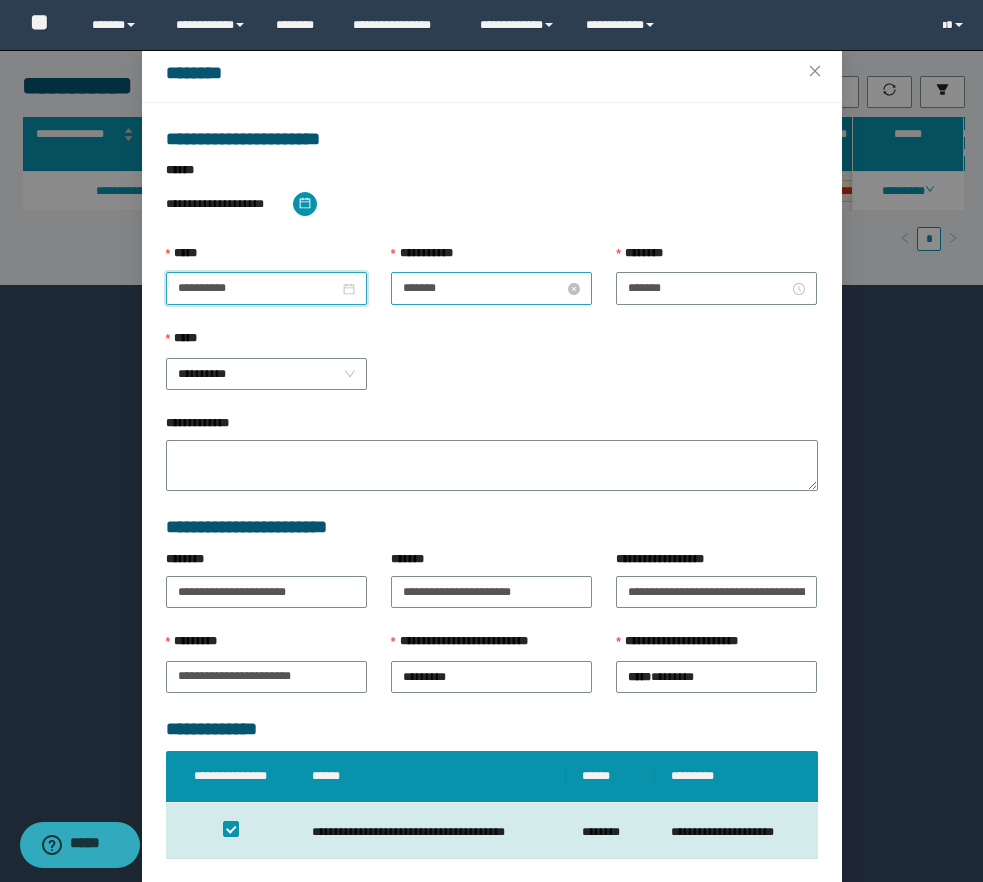 click on "*******" at bounding box center [483, 288] 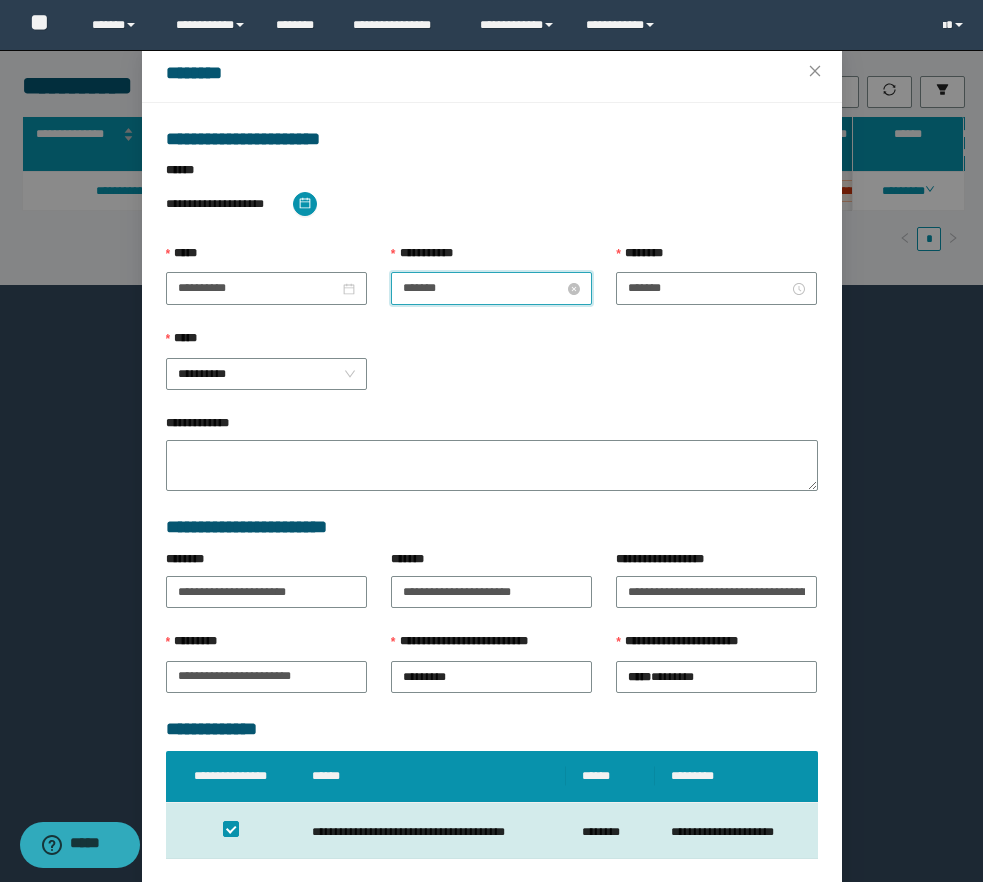 click on "*******" at bounding box center [483, 288] 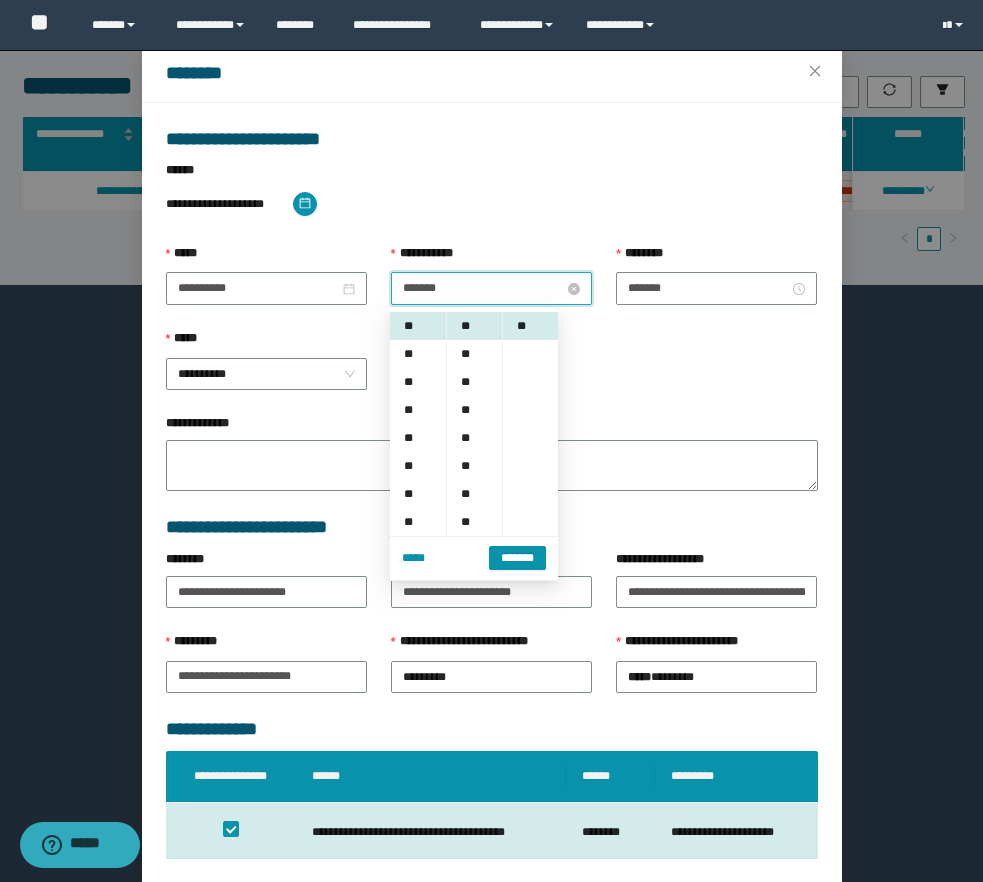 scroll, scrollTop: 112, scrollLeft: 0, axis: vertical 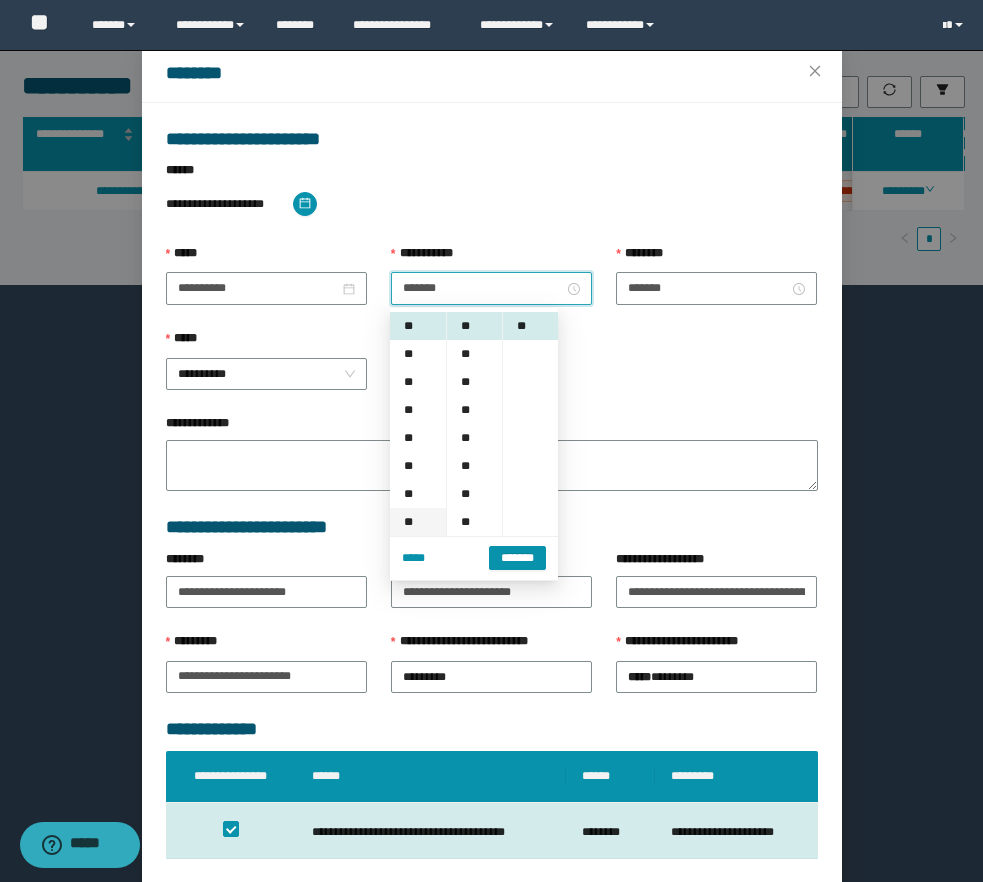click on "**" at bounding box center (418, 522) 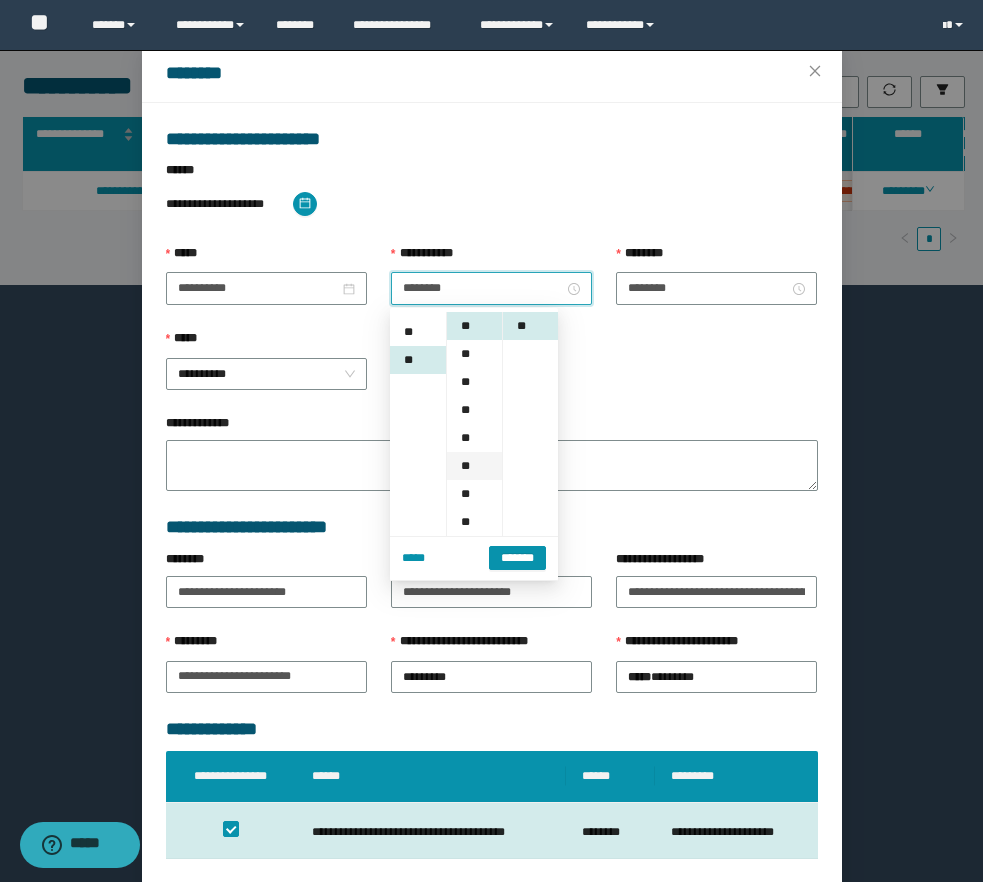 scroll, scrollTop: 308, scrollLeft: 0, axis: vertical 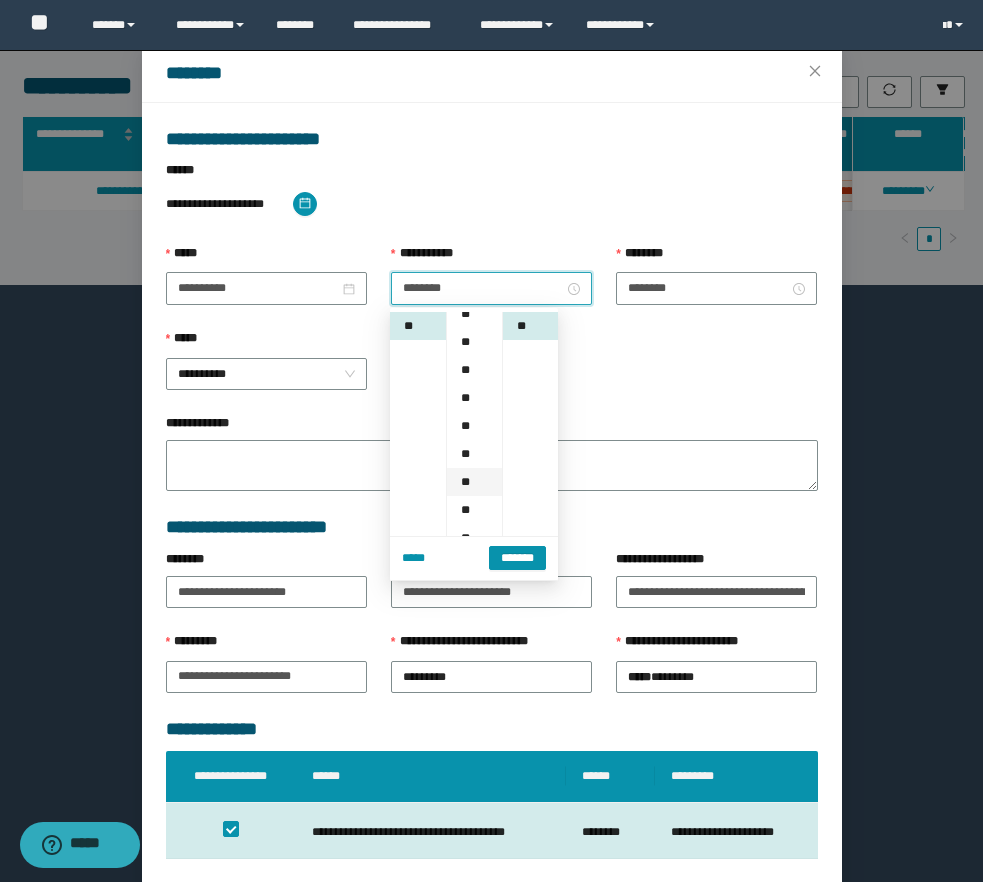 click on "**" at bounding box center (474, 482) 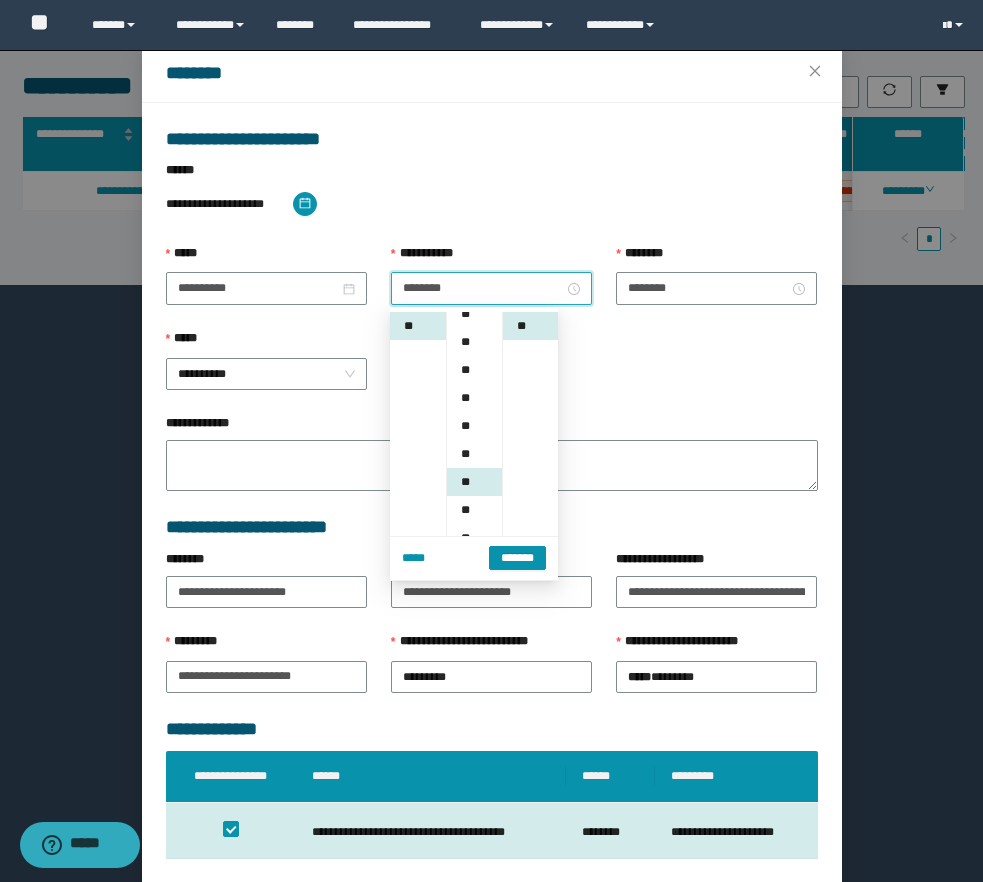 scroll, scrollTop: 239, scrollLeft: 0, axis: vertical 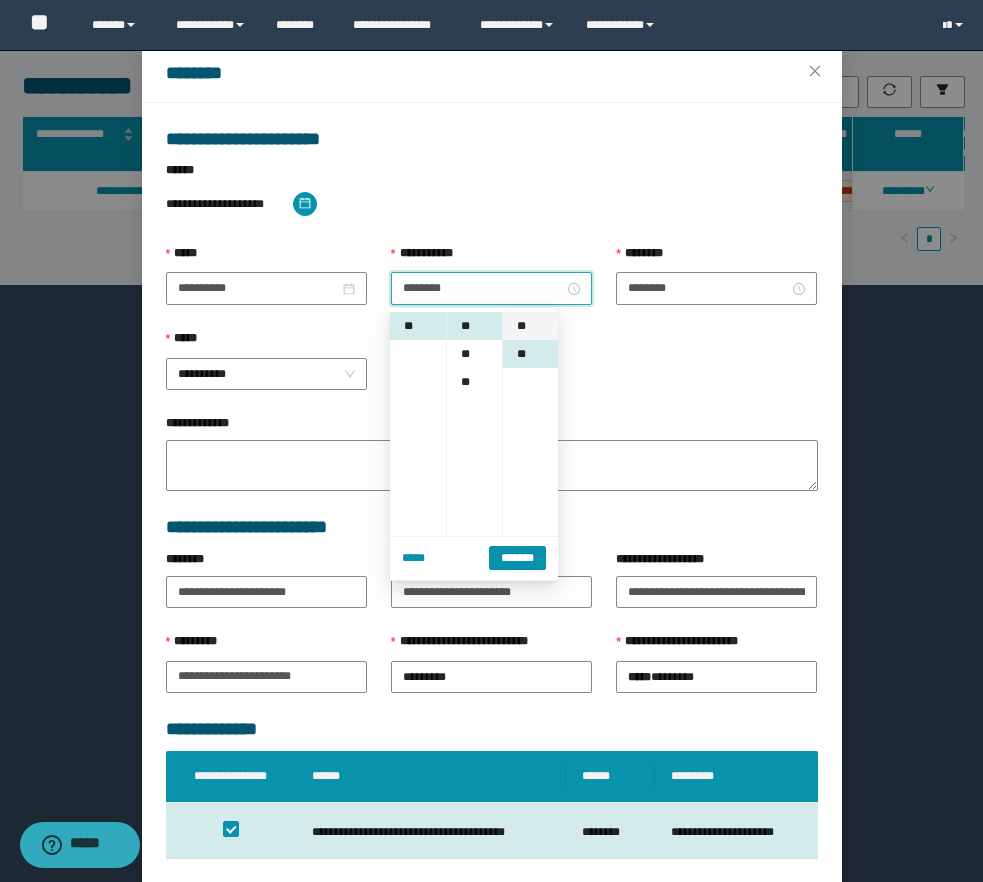 click on "**" at bounding box center [530, 326] 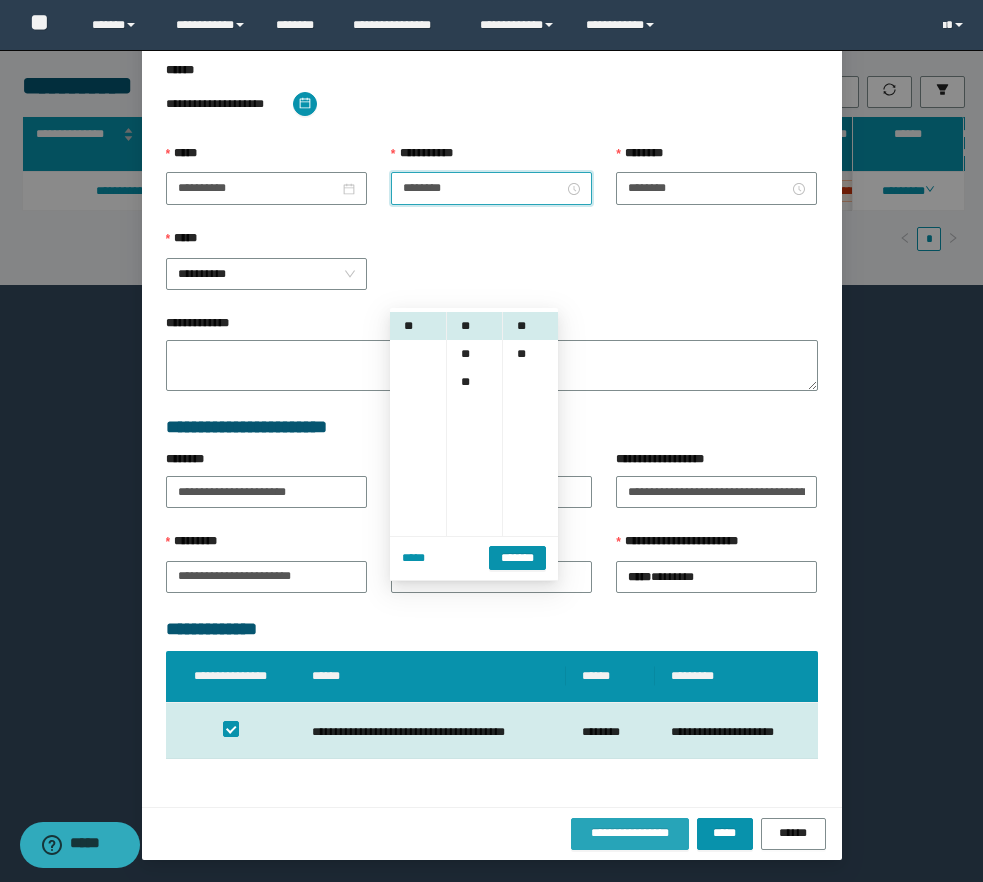 click on "**********" at bounding box center (630, 834) 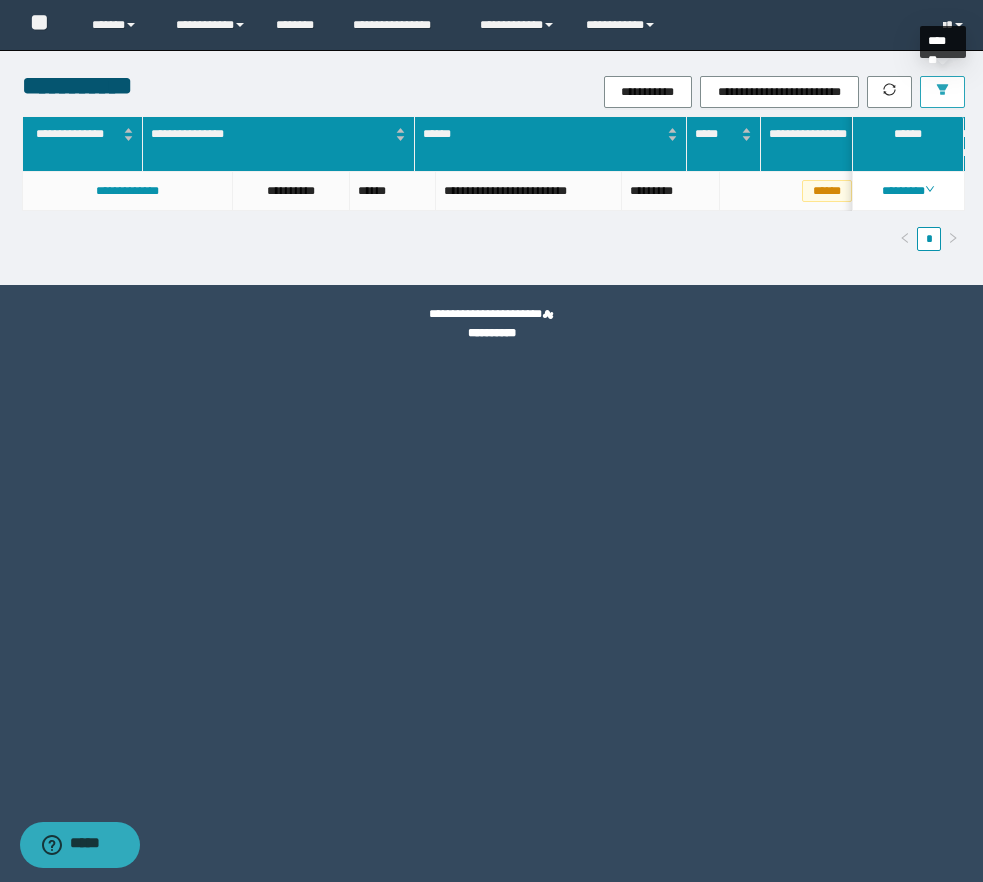 click at bounding box center [942, 92] 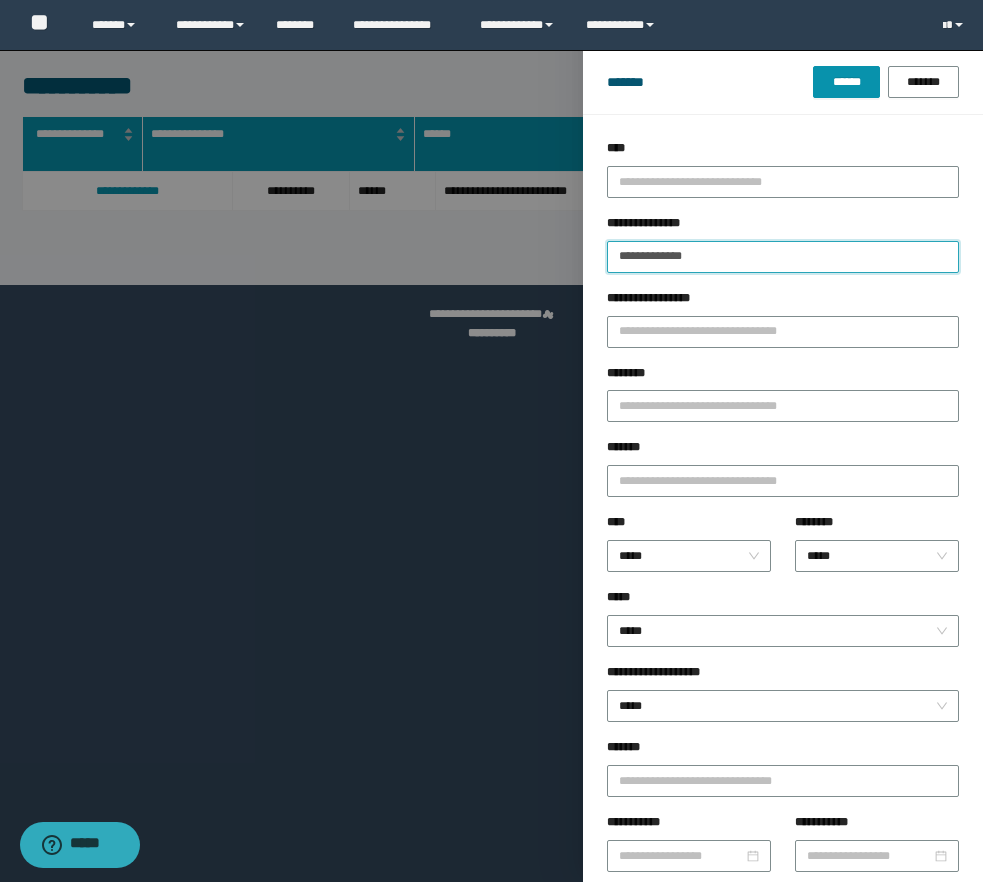 click on "**********" at bounding box center (783, 257) 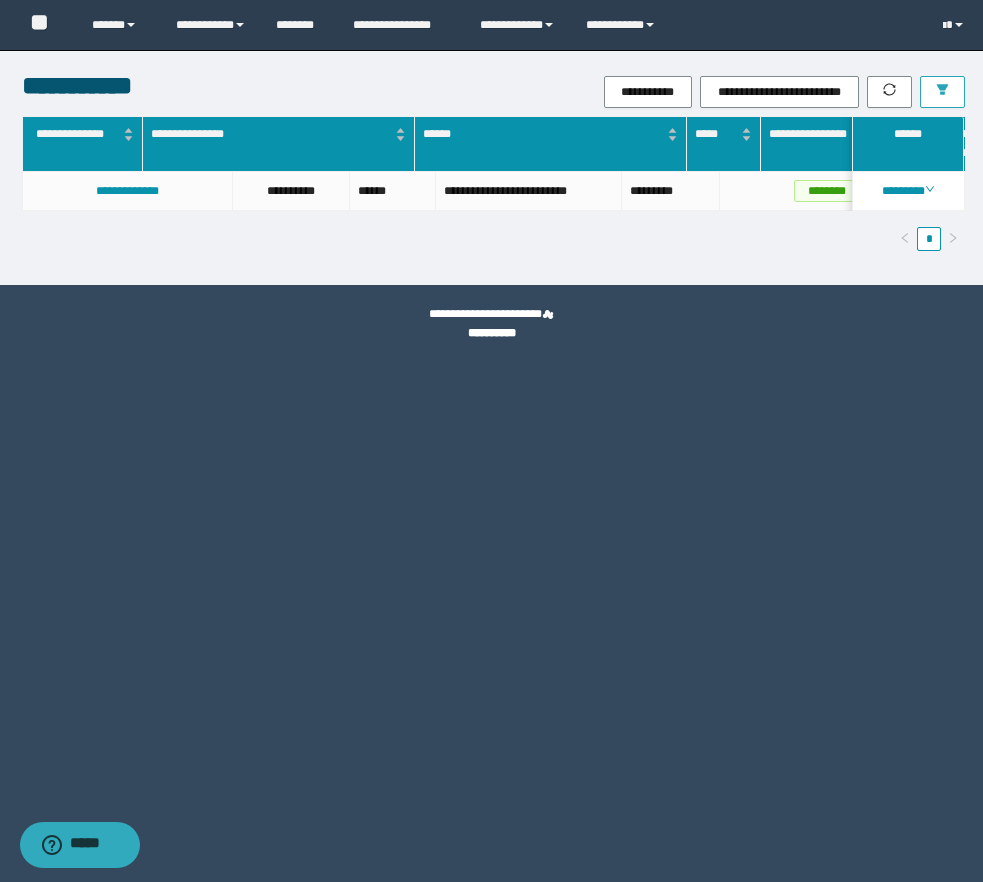 click on "[FIRST] [LAST] [CITY] [STATE] [ZIP] [COUNTRY] [PHONE] [EMAIL] [ADDRESS] [COMPANY] [PRODUCT] [PRICE] [CURRENCY]" at bounding box center (494, 191) 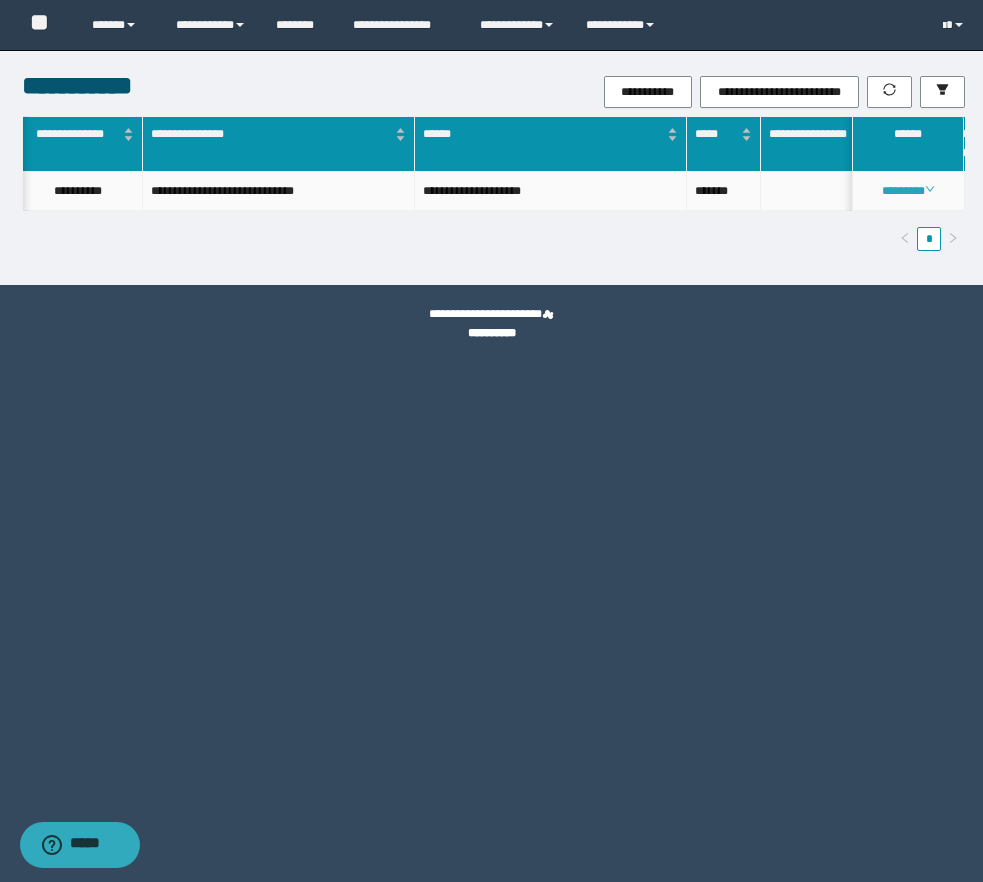 click on "********" at bounding box center [908, 191] 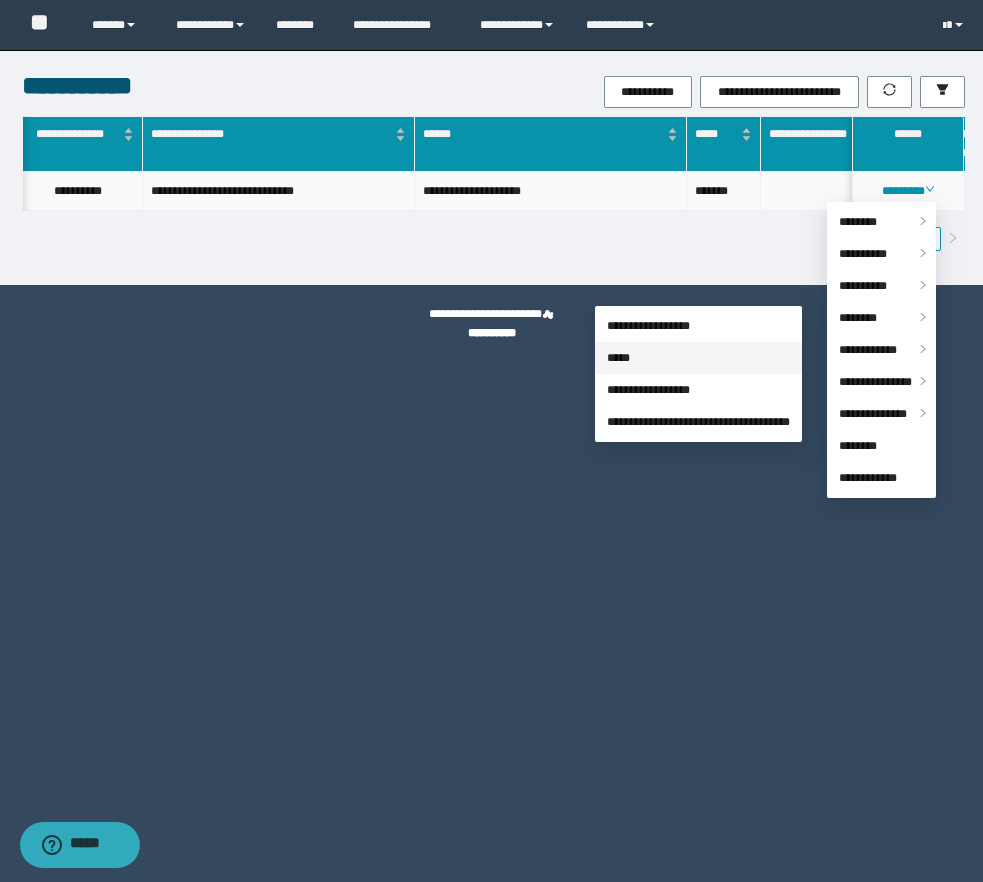 click on "*****" at bounding box center (618, 358) 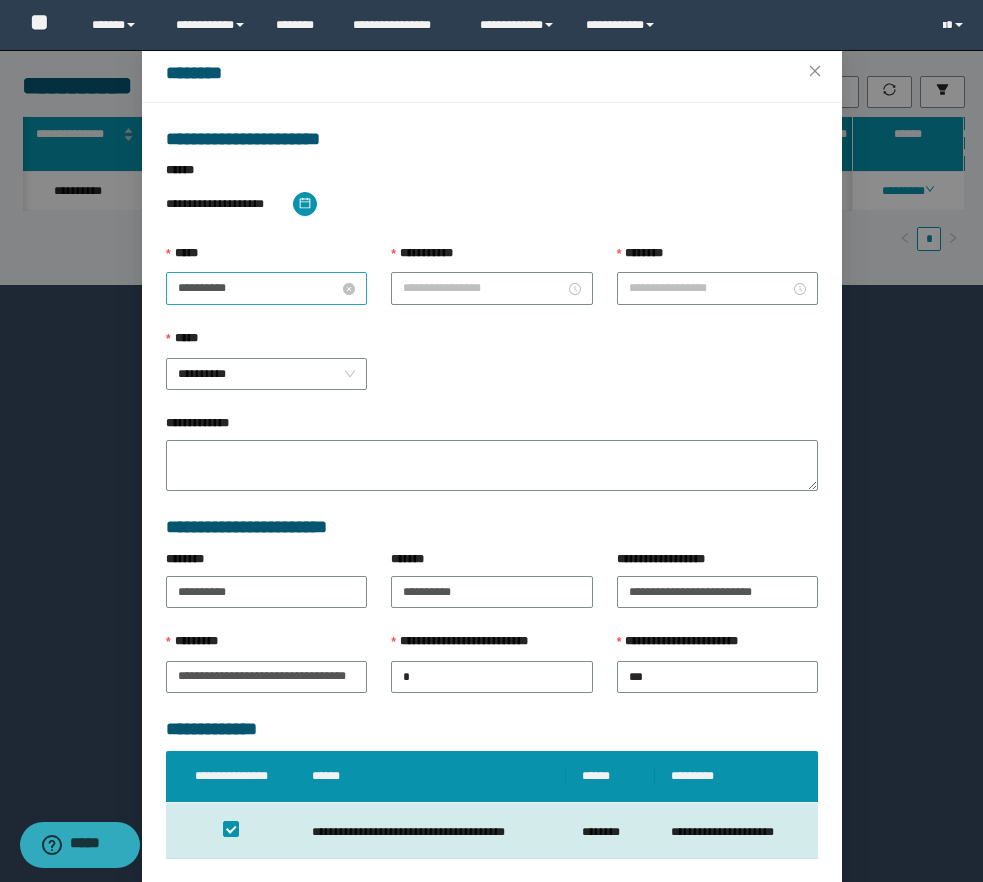 click on "**********" at bounding box center [258, 288] 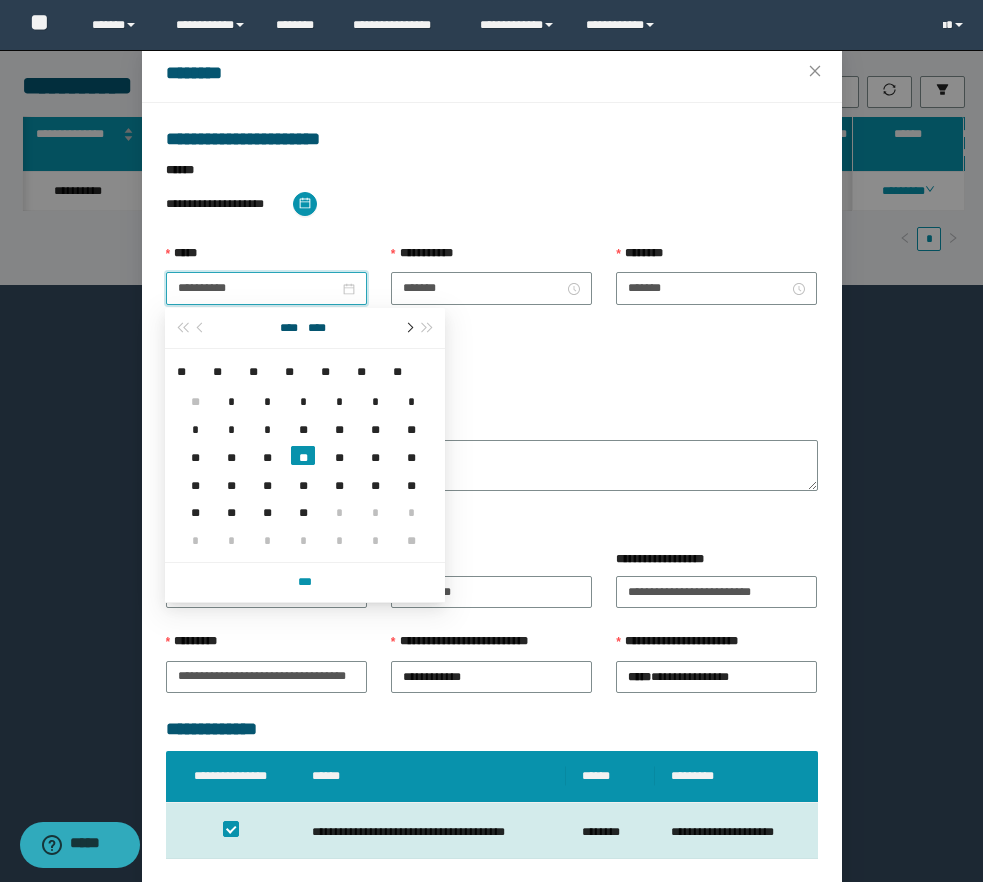click at bounding box center (408, 328) 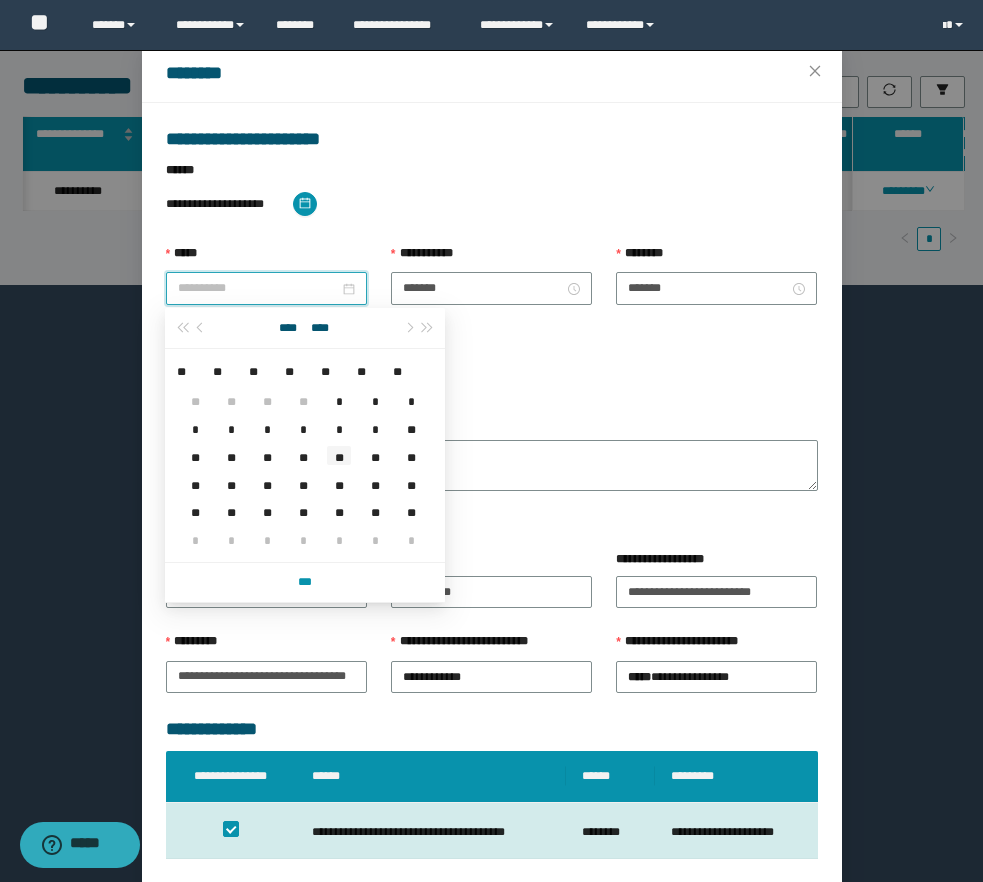 click on "**" at bounding box center (339, 455) 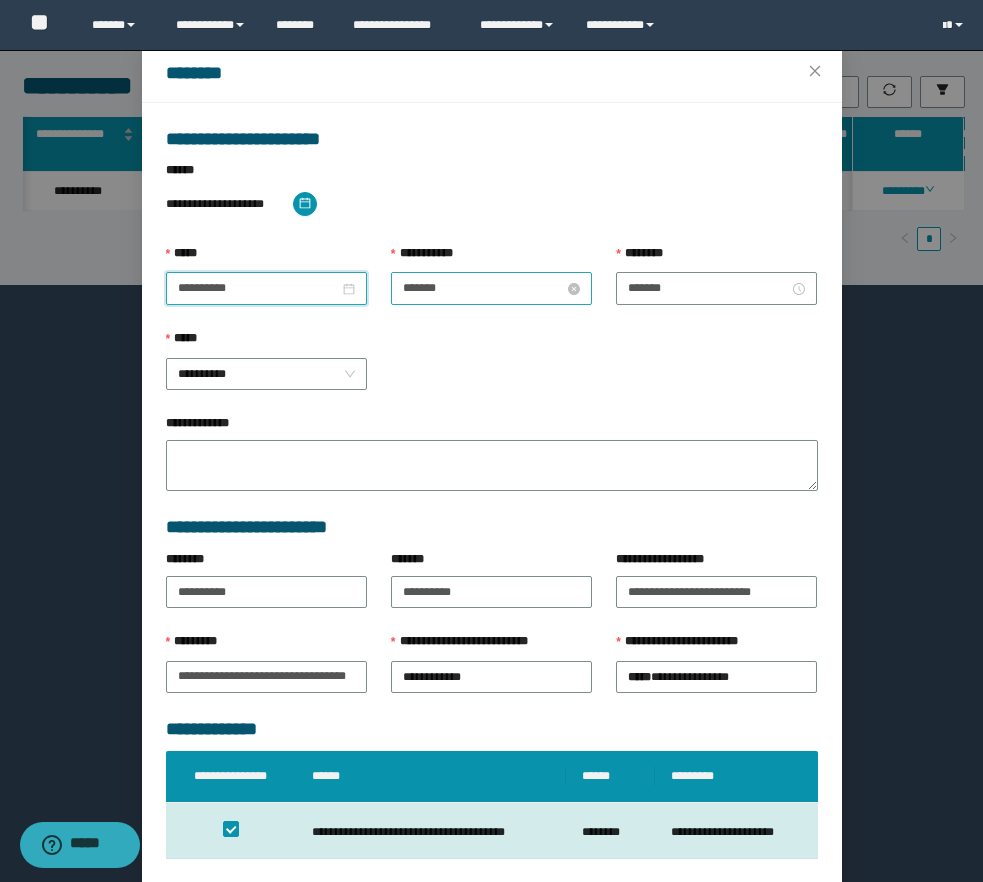click on "*******" at bounding box center [483, 288] 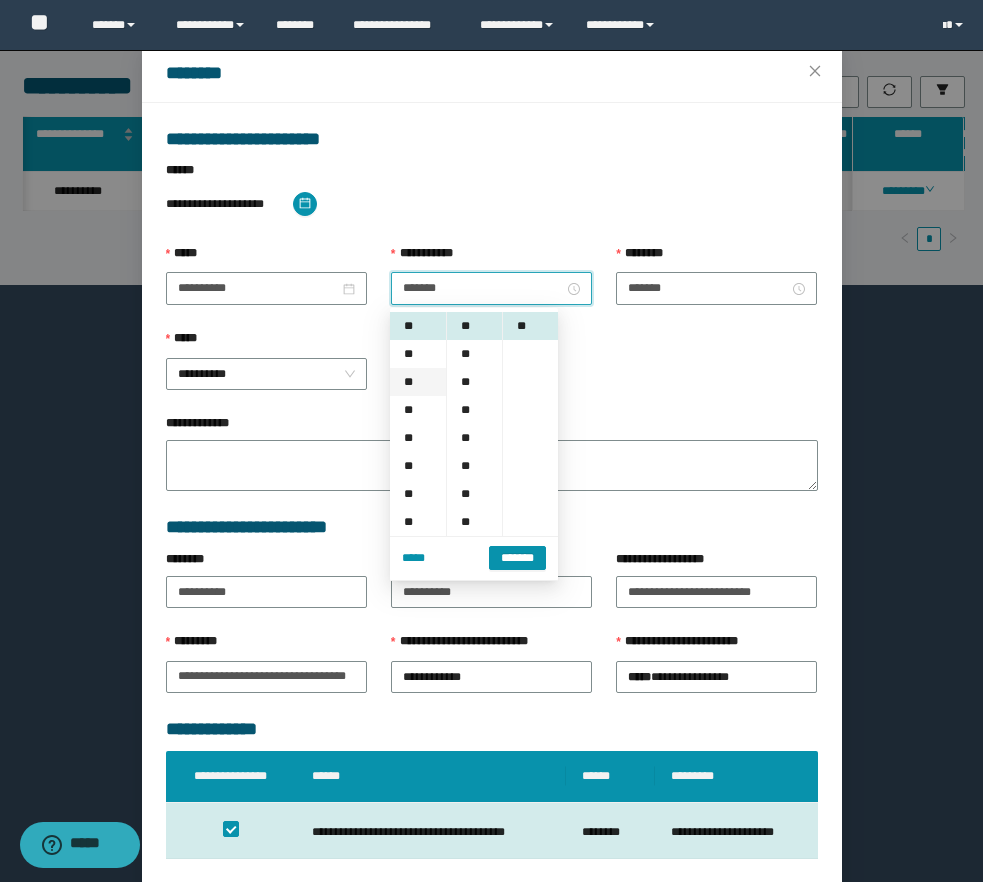 click on "**" at bounding box center (418, 382) 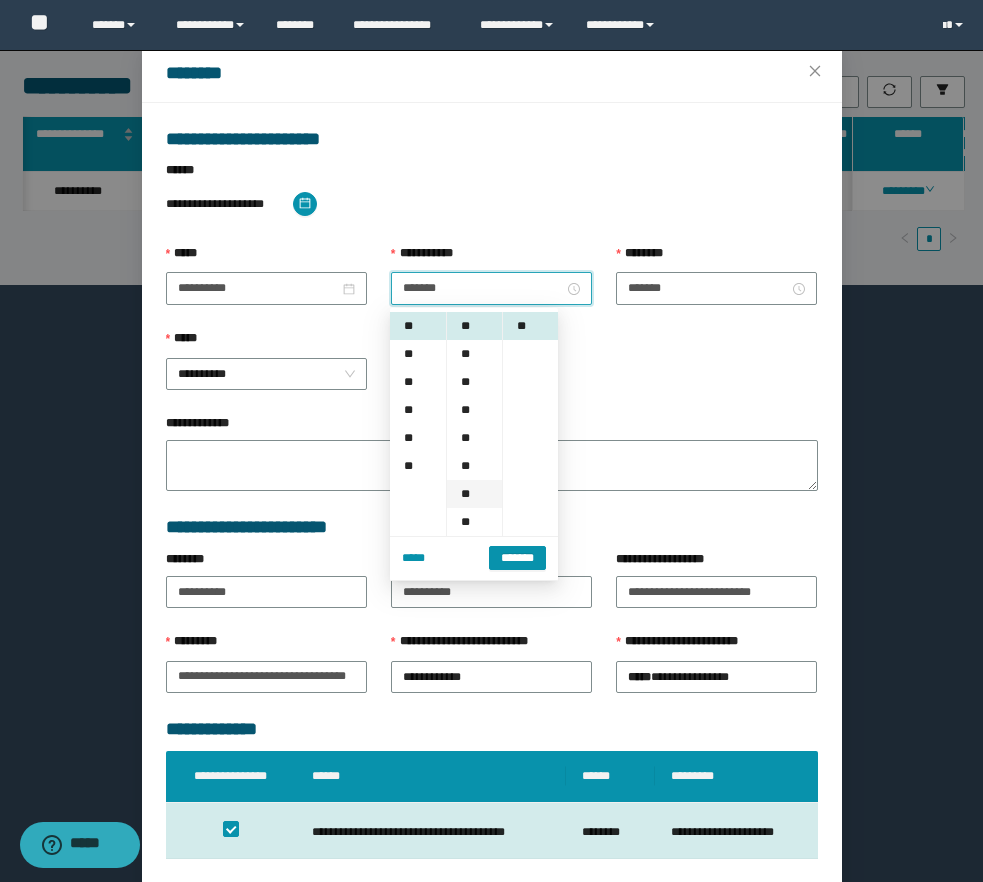 click on "**" at bounding box center (474, 494) 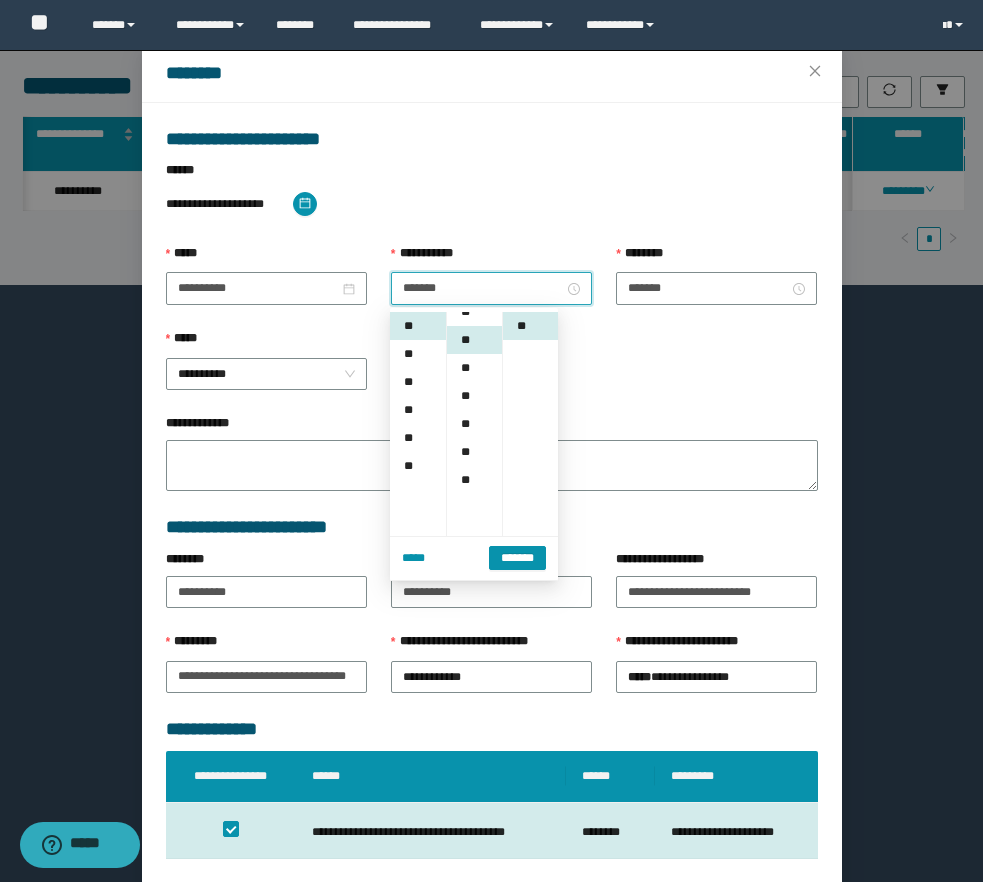 scroll, scrollTop: 168, scrollLeft: 0, axis: vertical 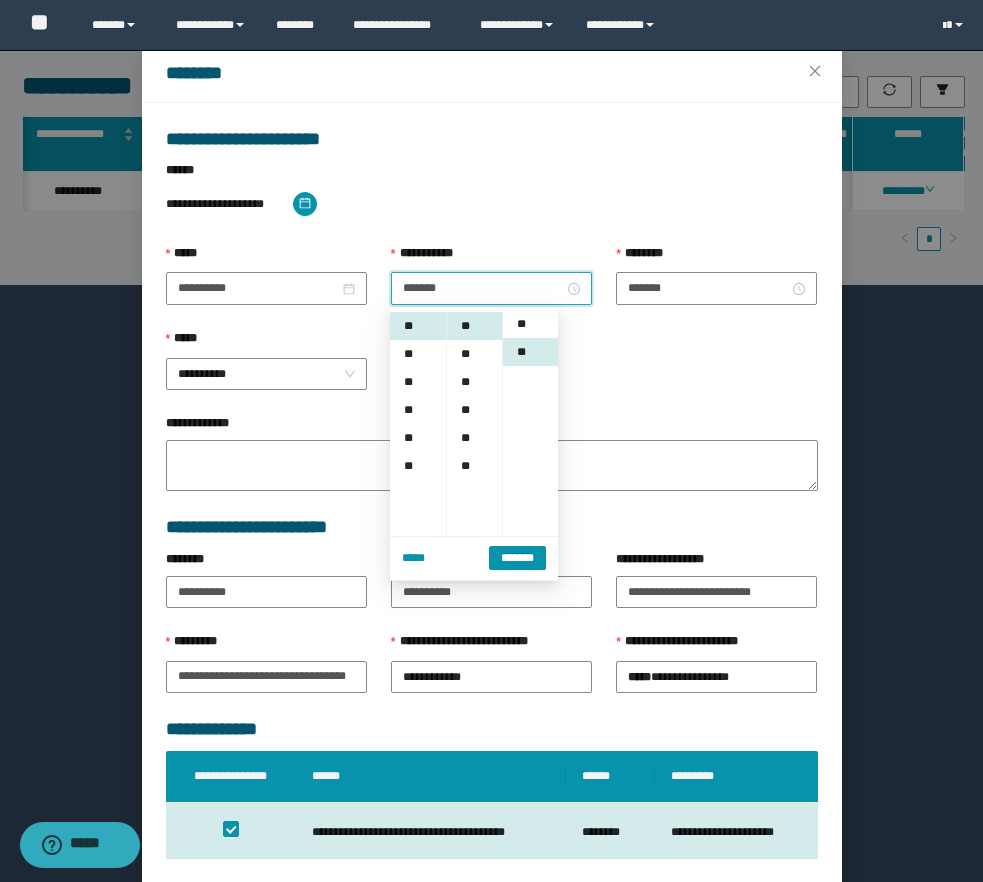 click on "**" at bounding box center [530, 324] 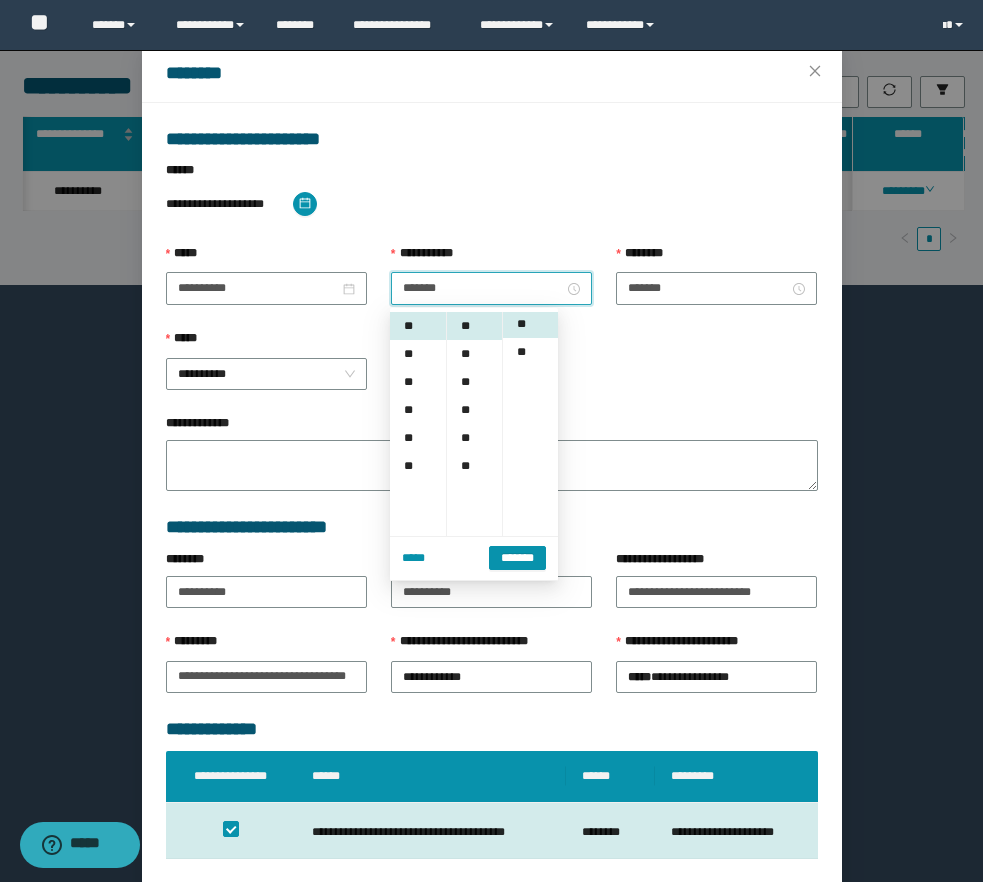 scroll, scrollTop: 0, scrollLeft: 0, axis: both 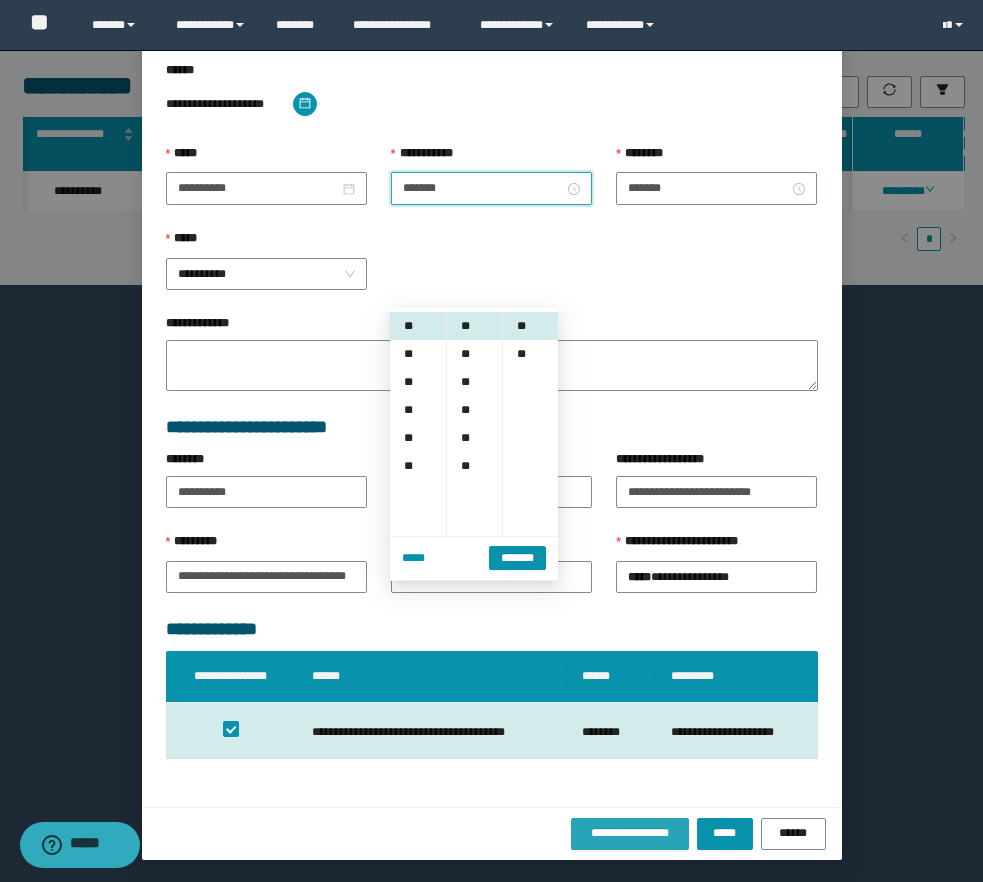 click on "**********" at bounding box center (630, 833) 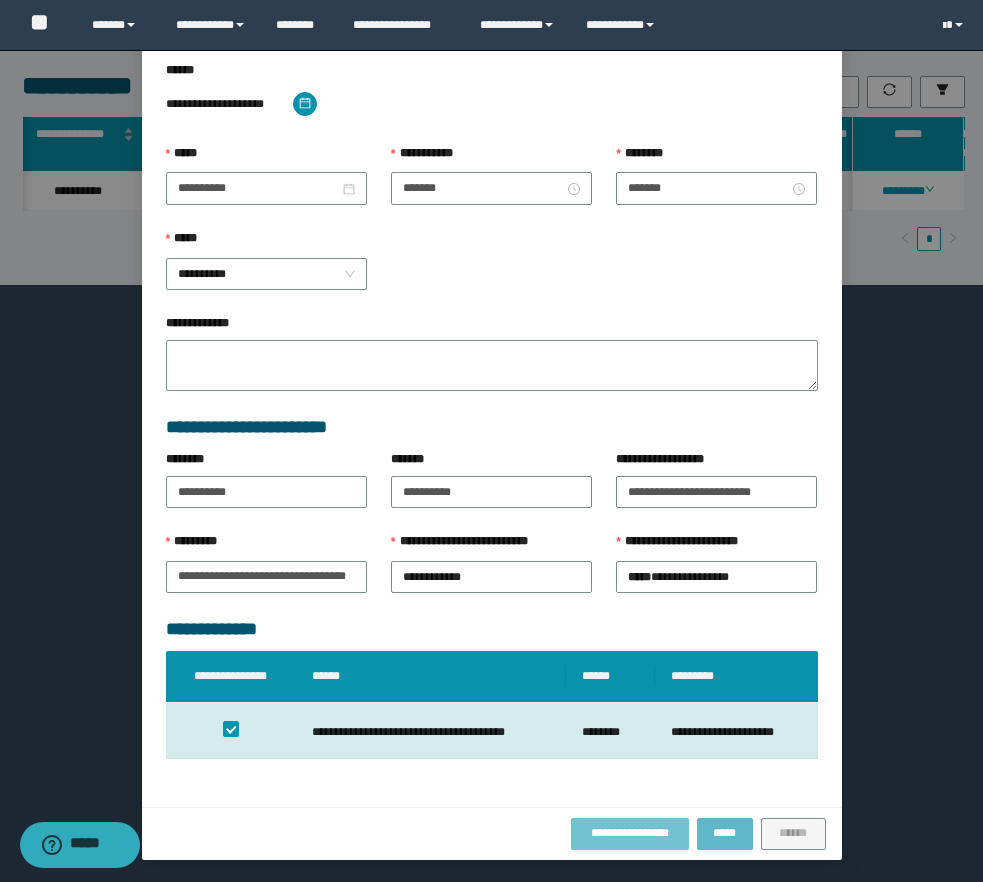 scroll, scrollTop: 168, scrollLeft: 0, axis: vertical 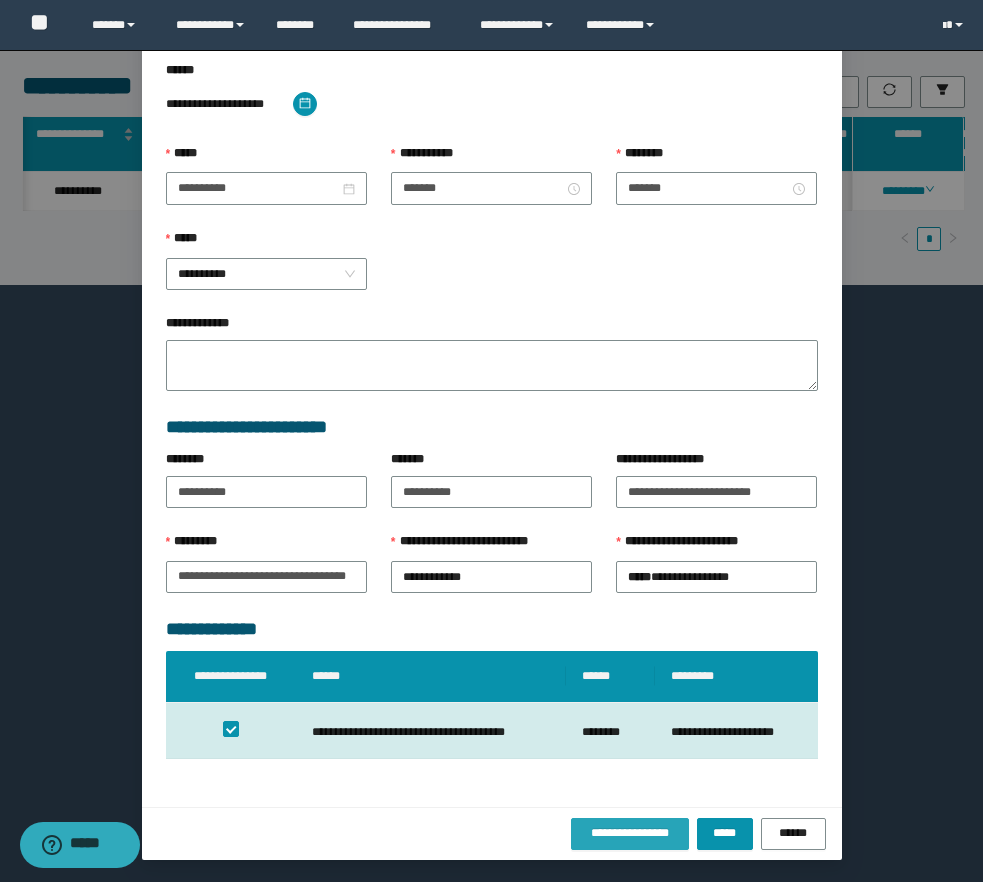 click on "**********" at bounding box center [630, 833] 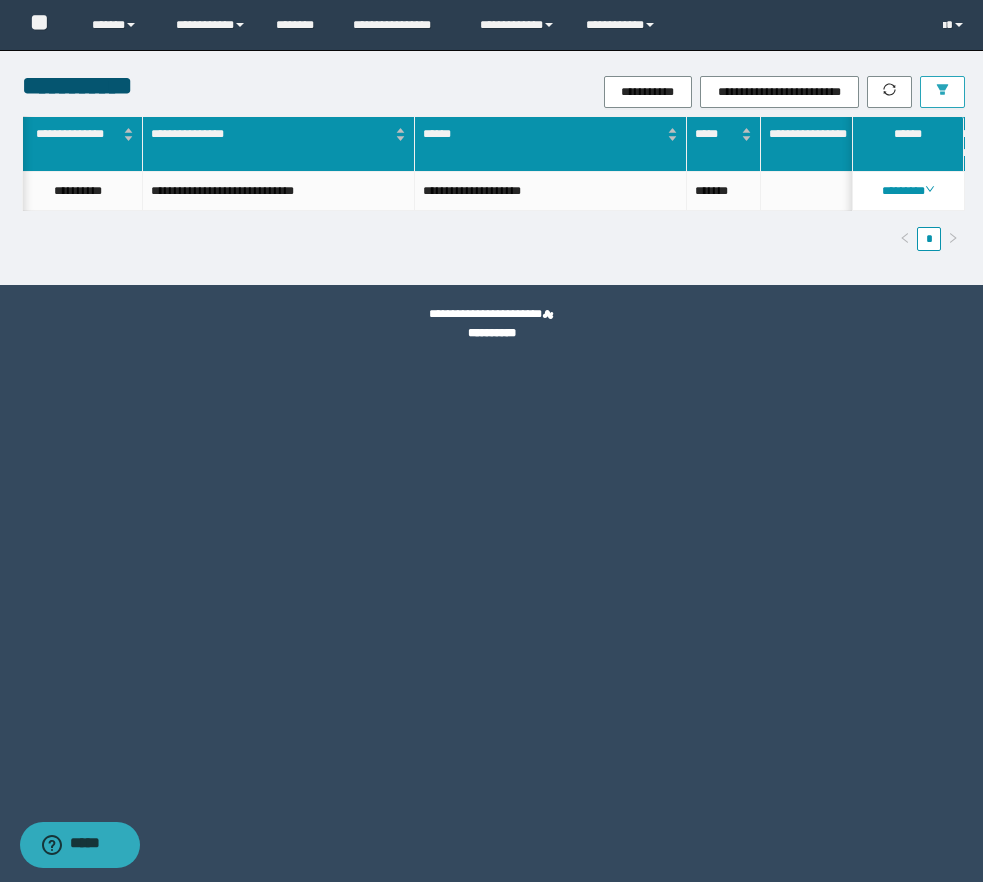 click 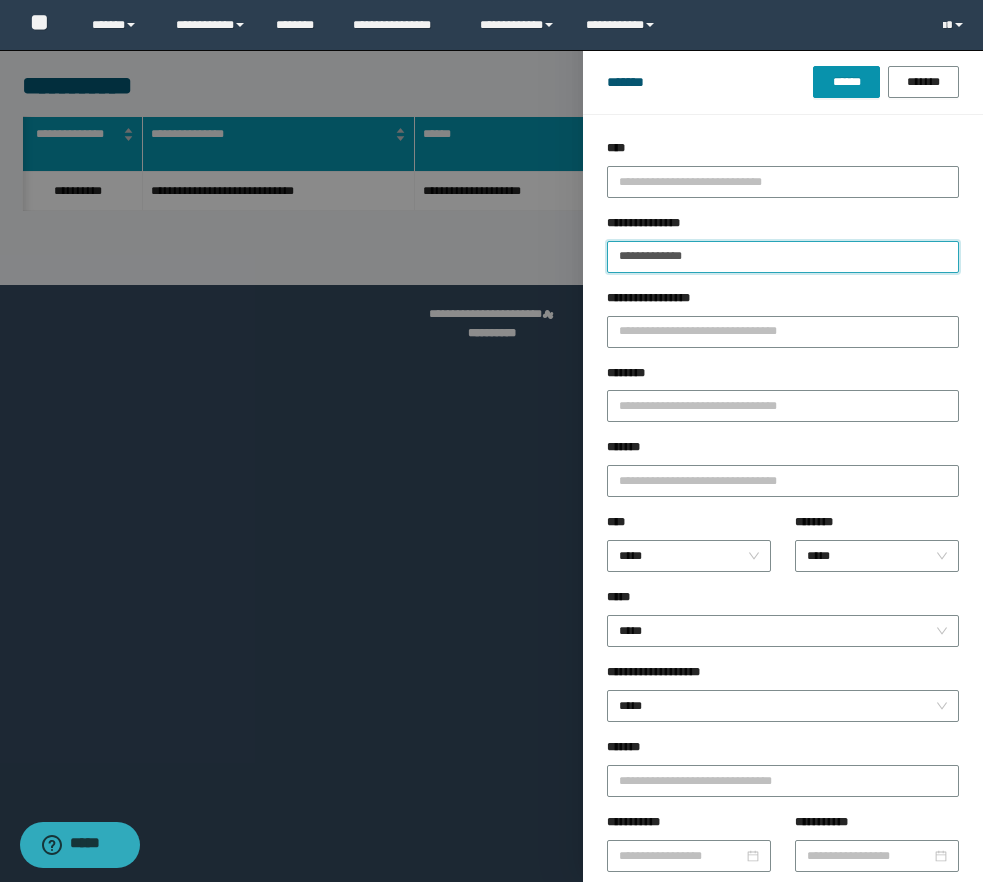 click on "**********" at bounding box center (783, 257) 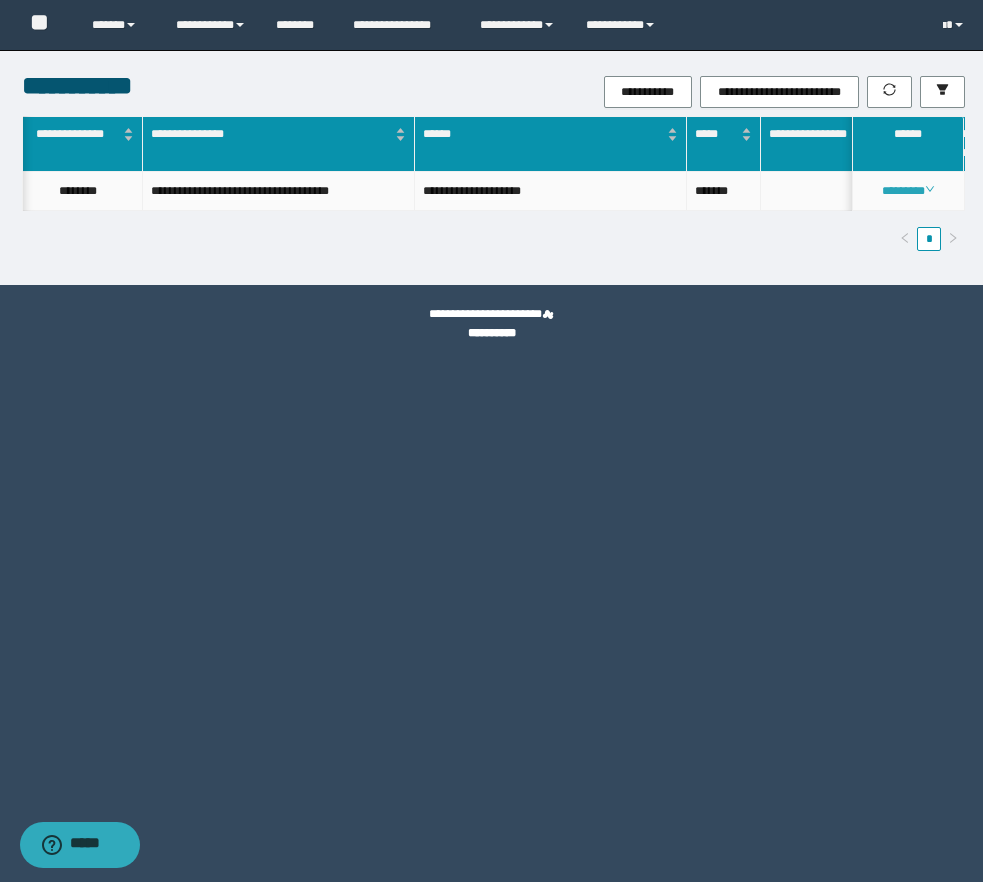click on "********" at bounding box center [908, 191] 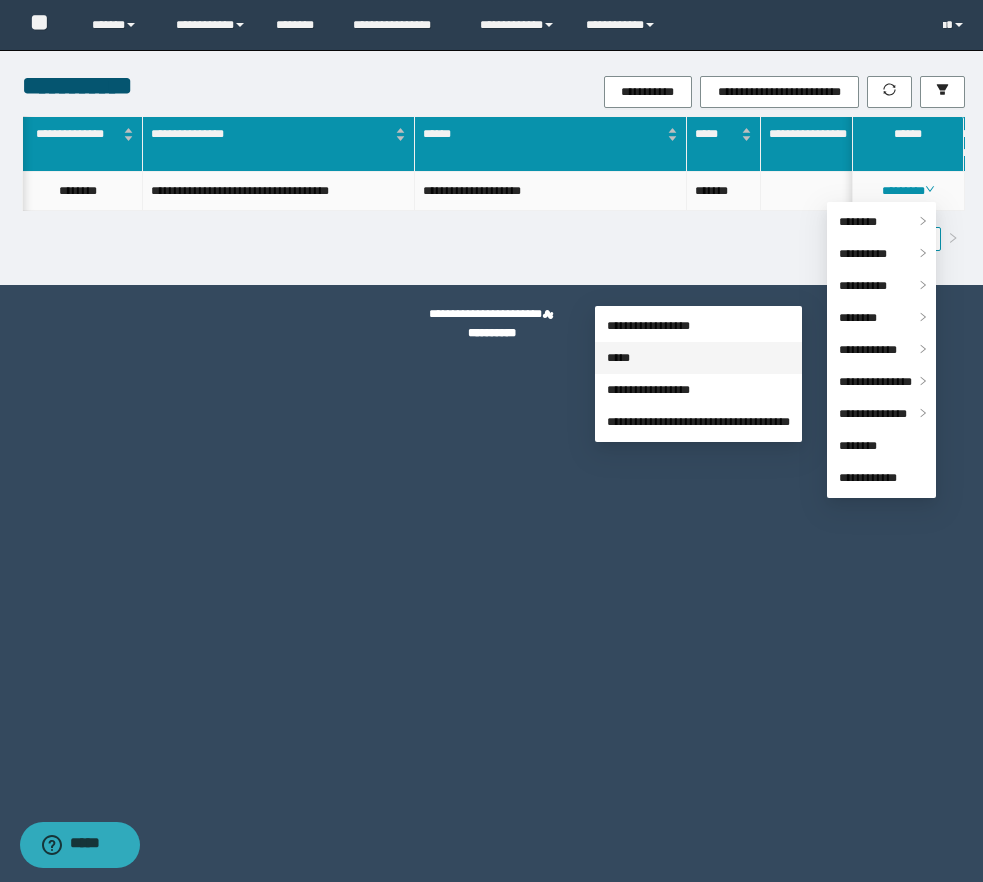 click on "*****" at bounding box center (618, 358) 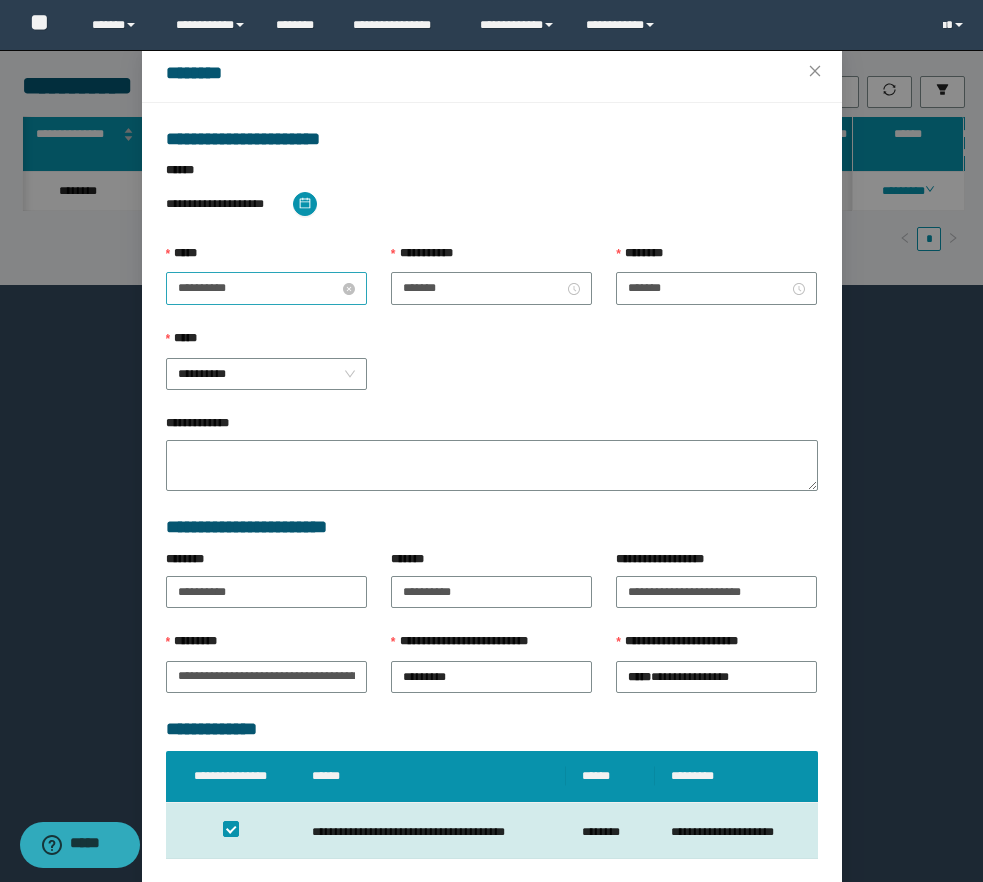 click on "**********" at bounding box center [258, 288] 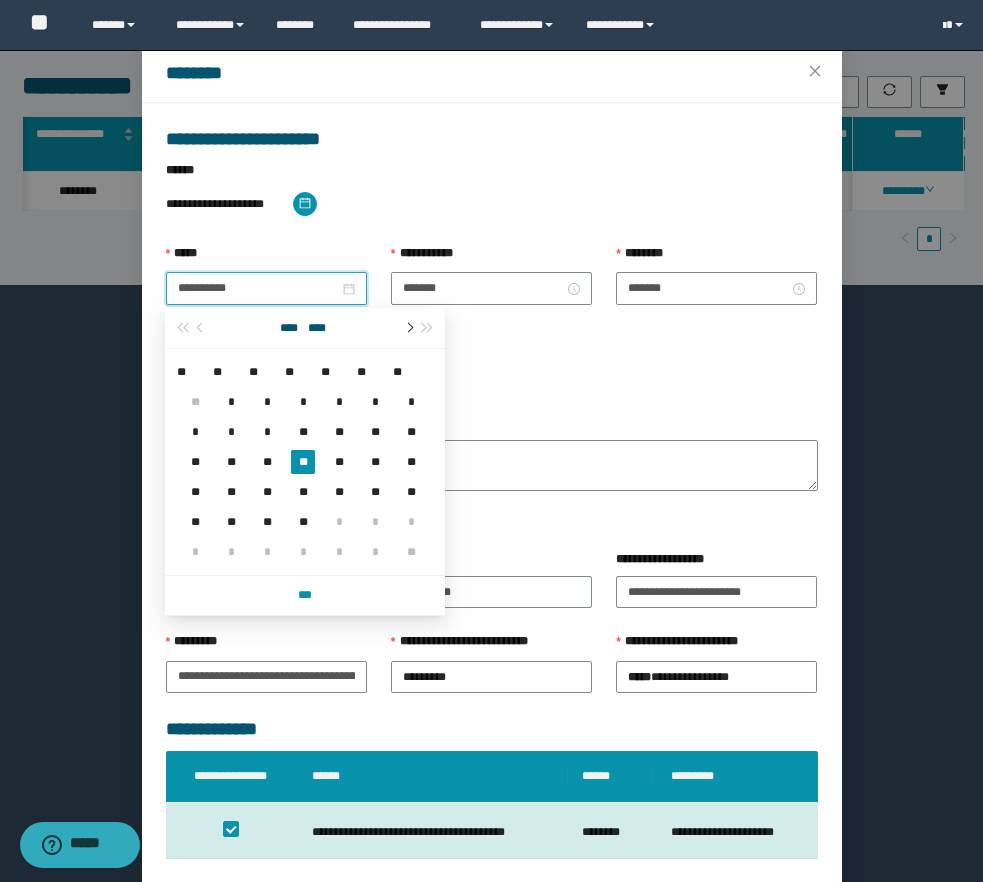 click at bounding box center (408, 328) 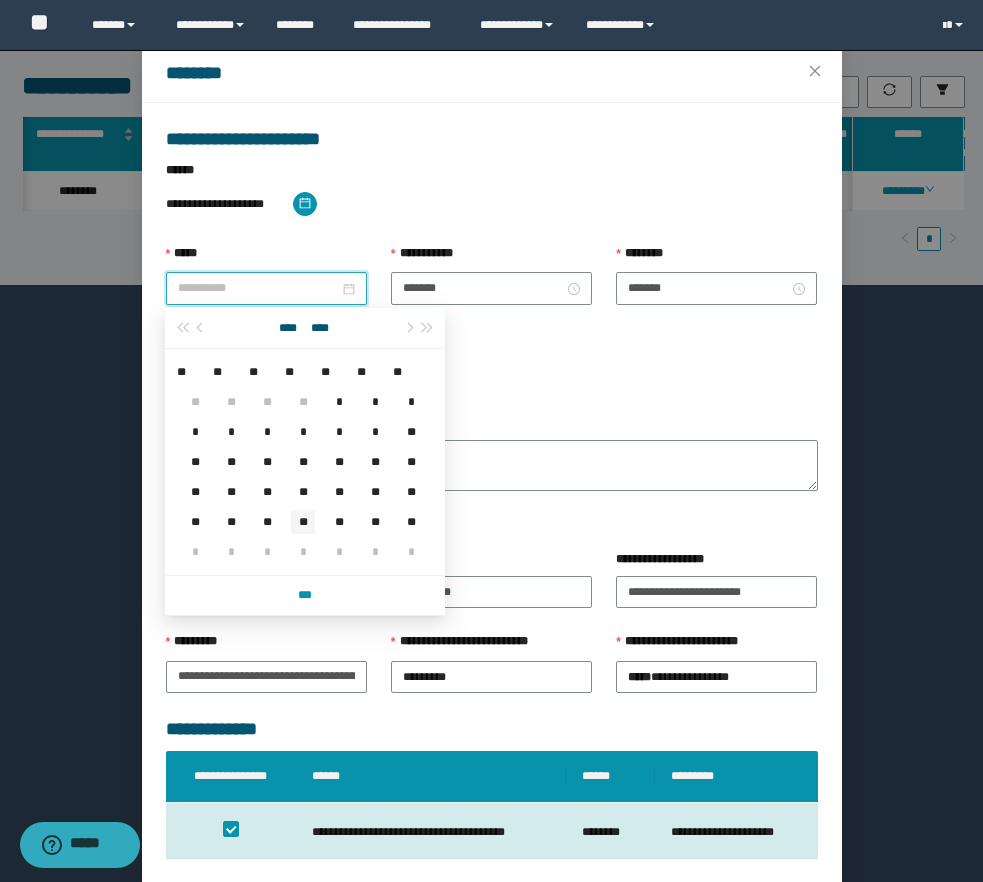 click on "**" at bounding box center (303, 522) 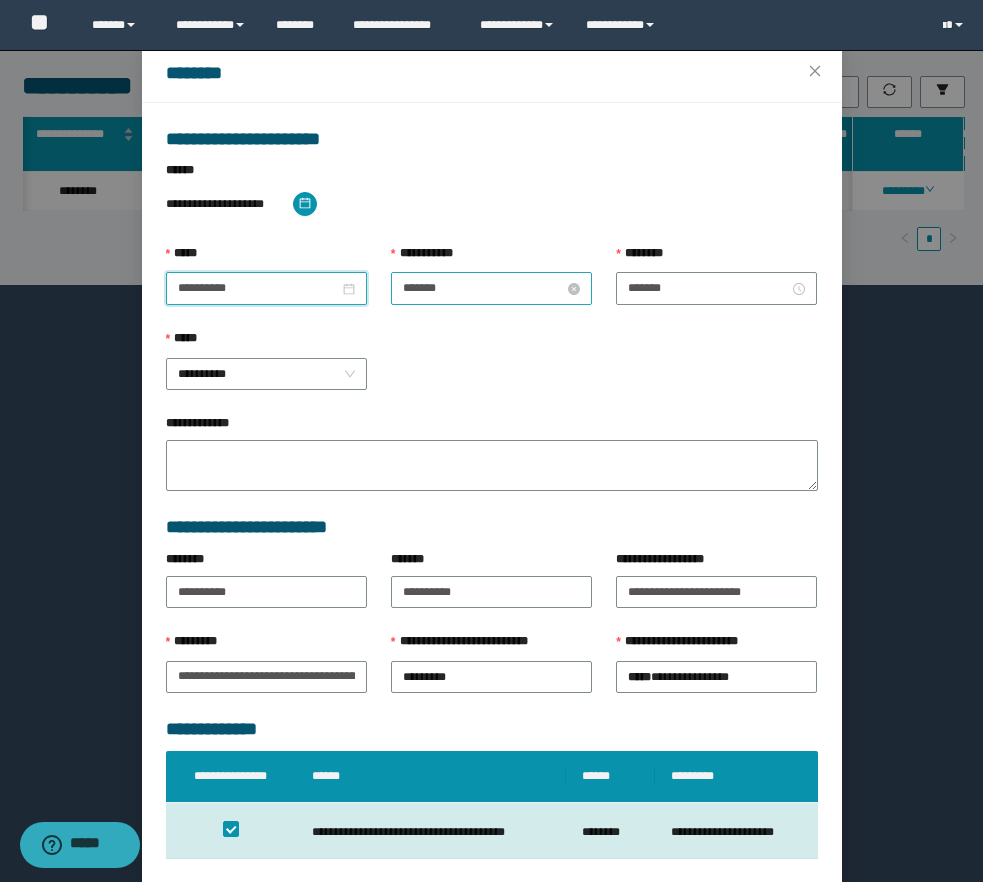 click on "*******" at bounding box center (483, 288) 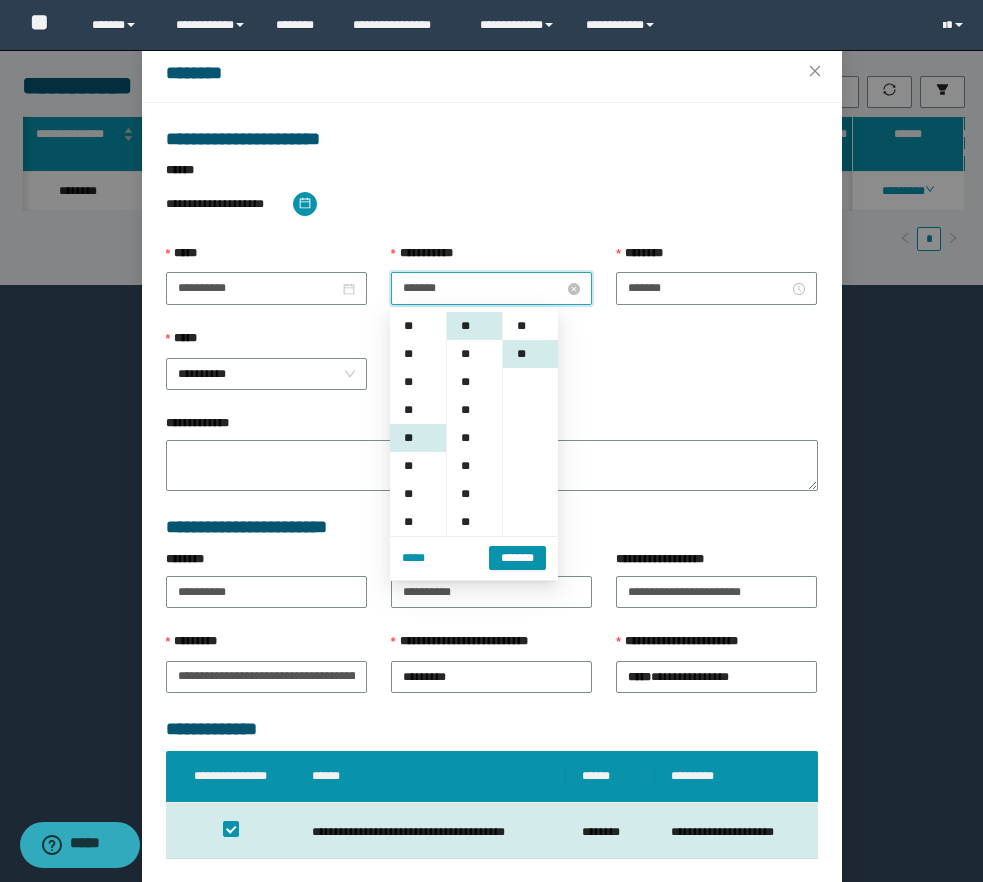 scroll, scrollTop: 112, scrollLeft: 0, axis: vertical 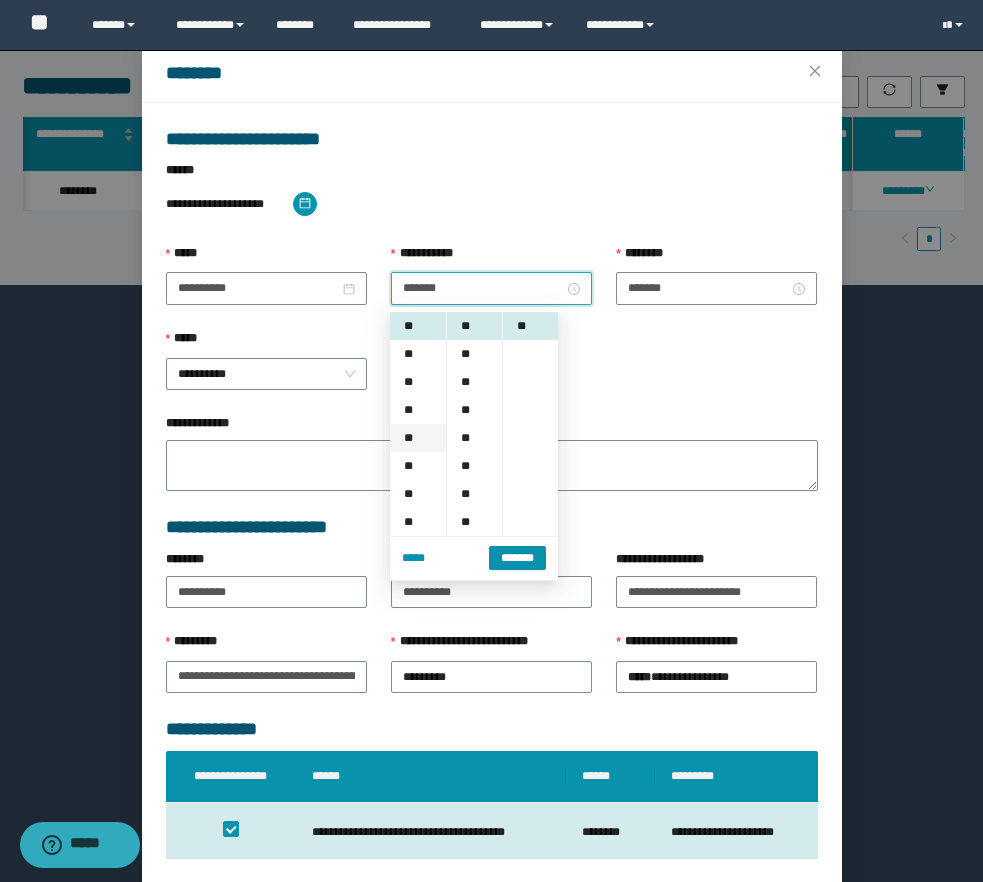 click on "**" at bounding box center (418, 438) 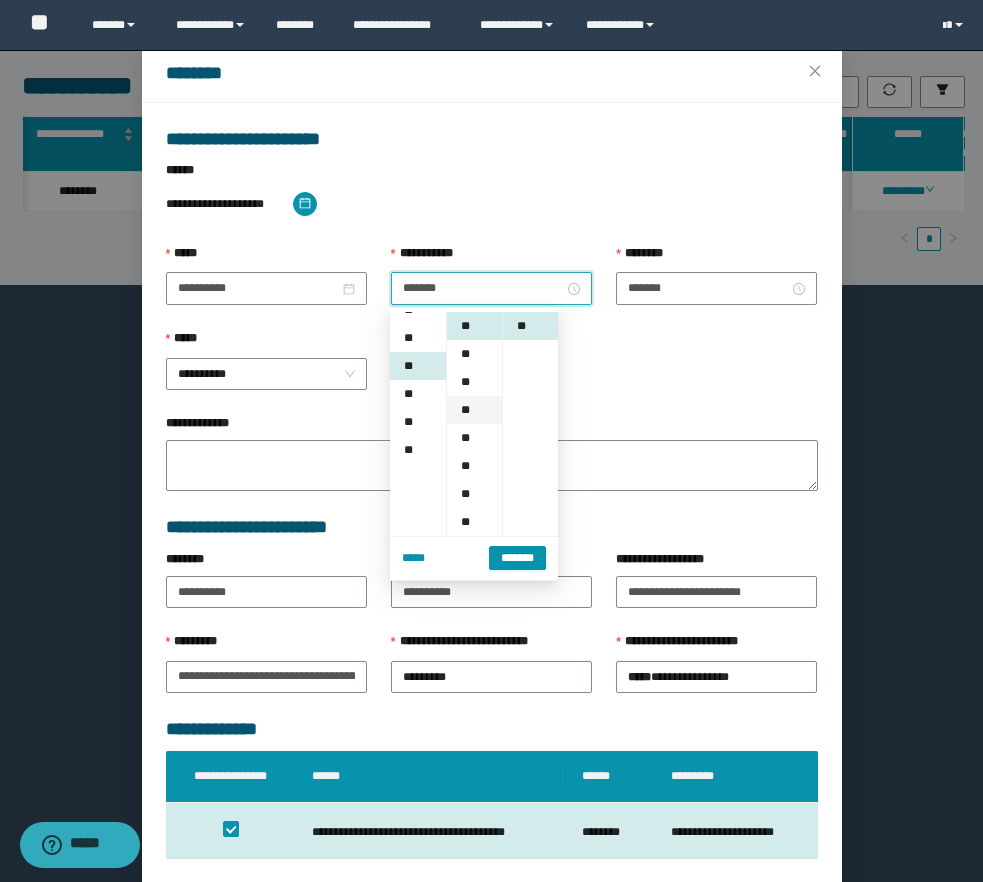 scroll, scrollTop: 224, scrollLeft: 0, axis: vertical 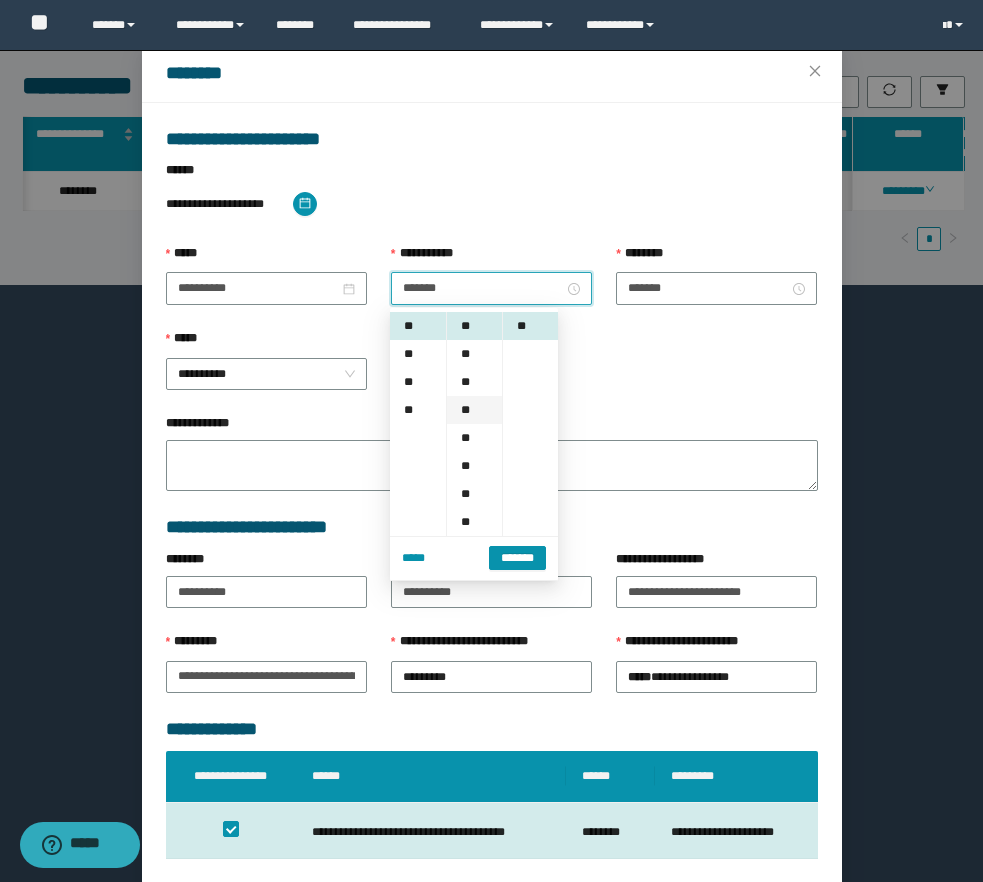 click on "**" at bounding box center [474, 410] 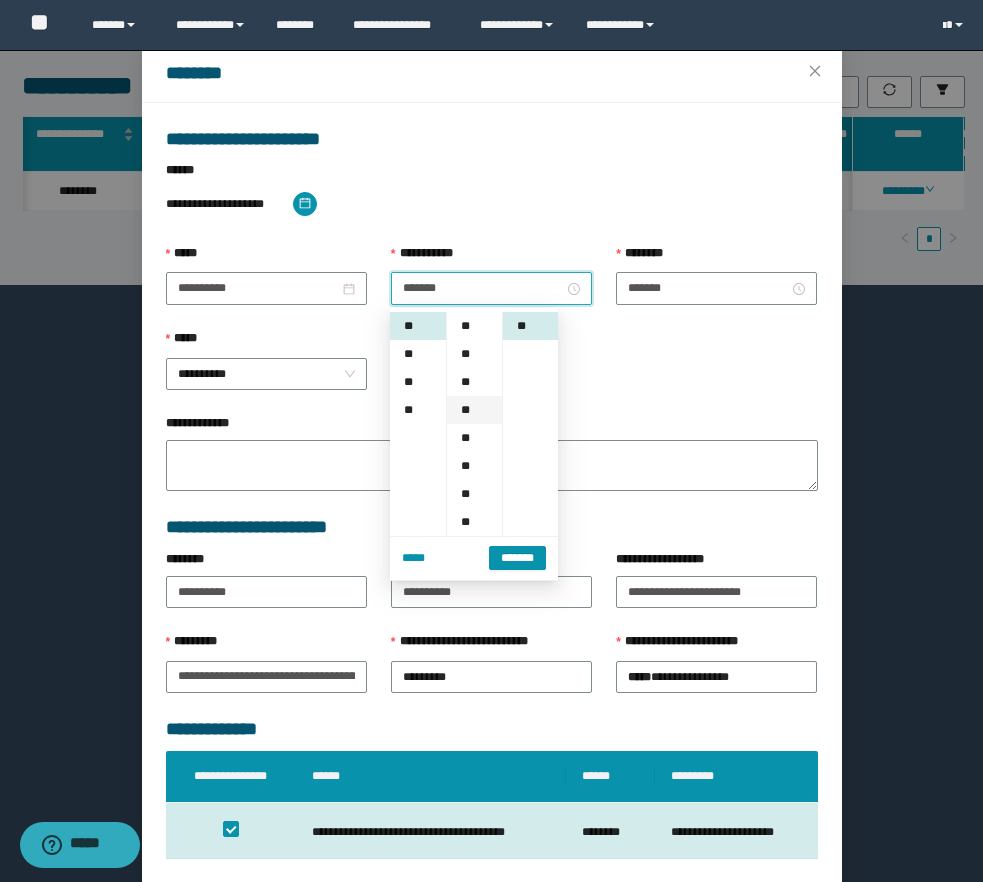 scroll, scrollTop: 84, scrollLeft: 0, axis: vertical 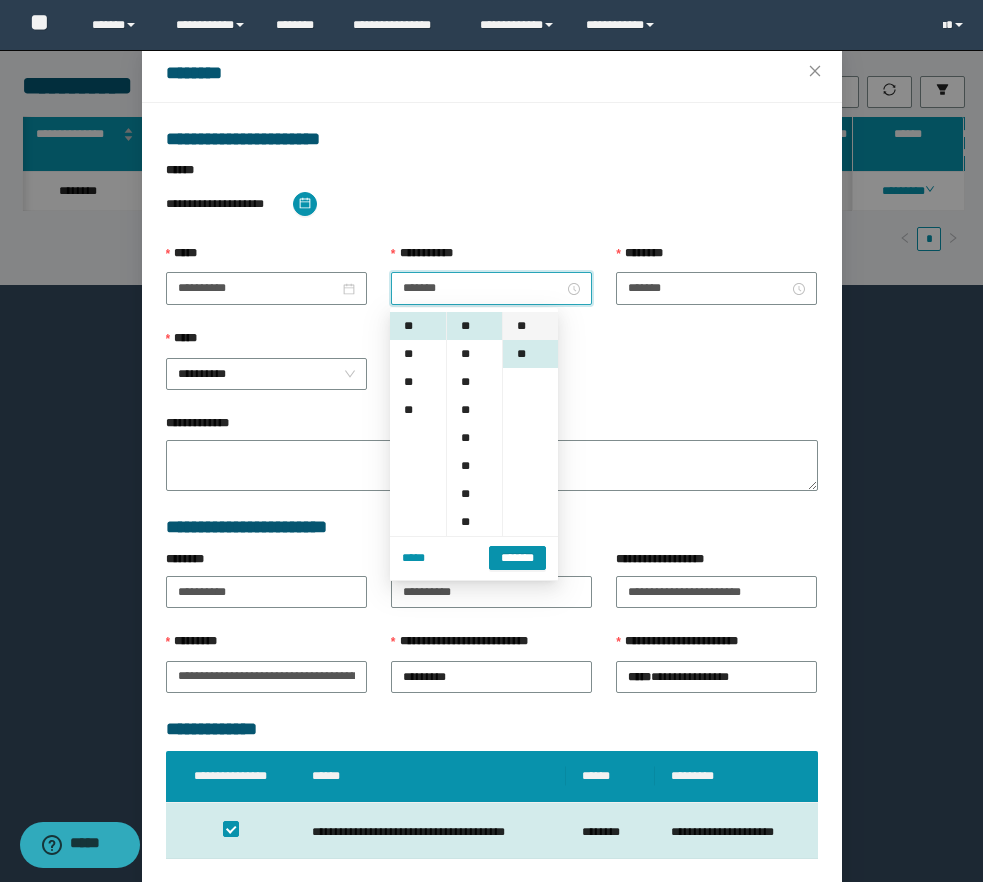 click on "**" at bounding box center [530, 326] 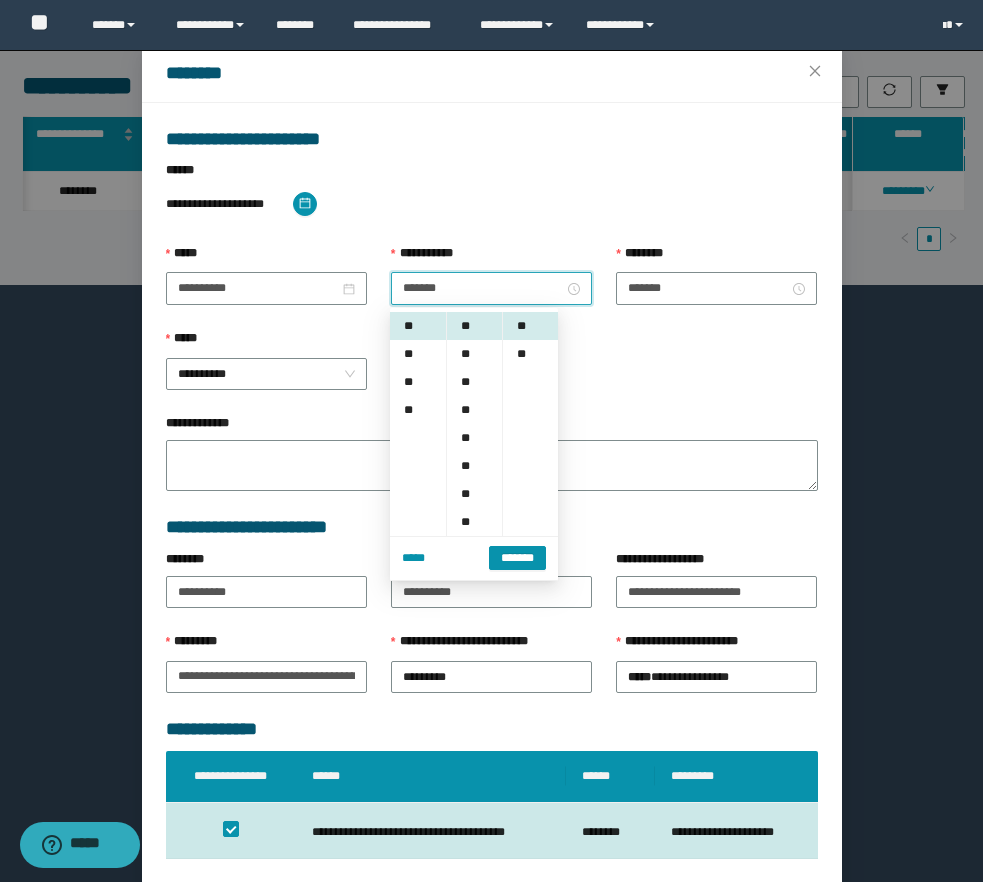 click on "********" at bounding box center [610, 831] 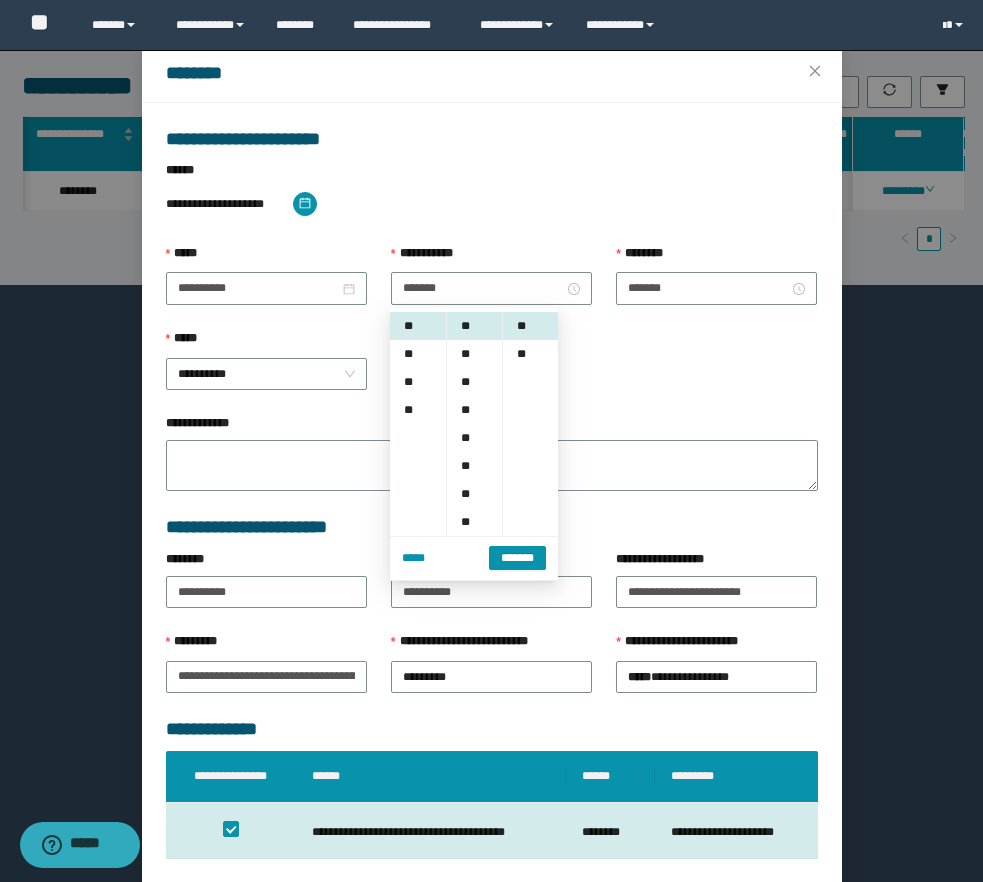 scroll, scrollTop: 155, scrollLeft: 0, axis: vertical 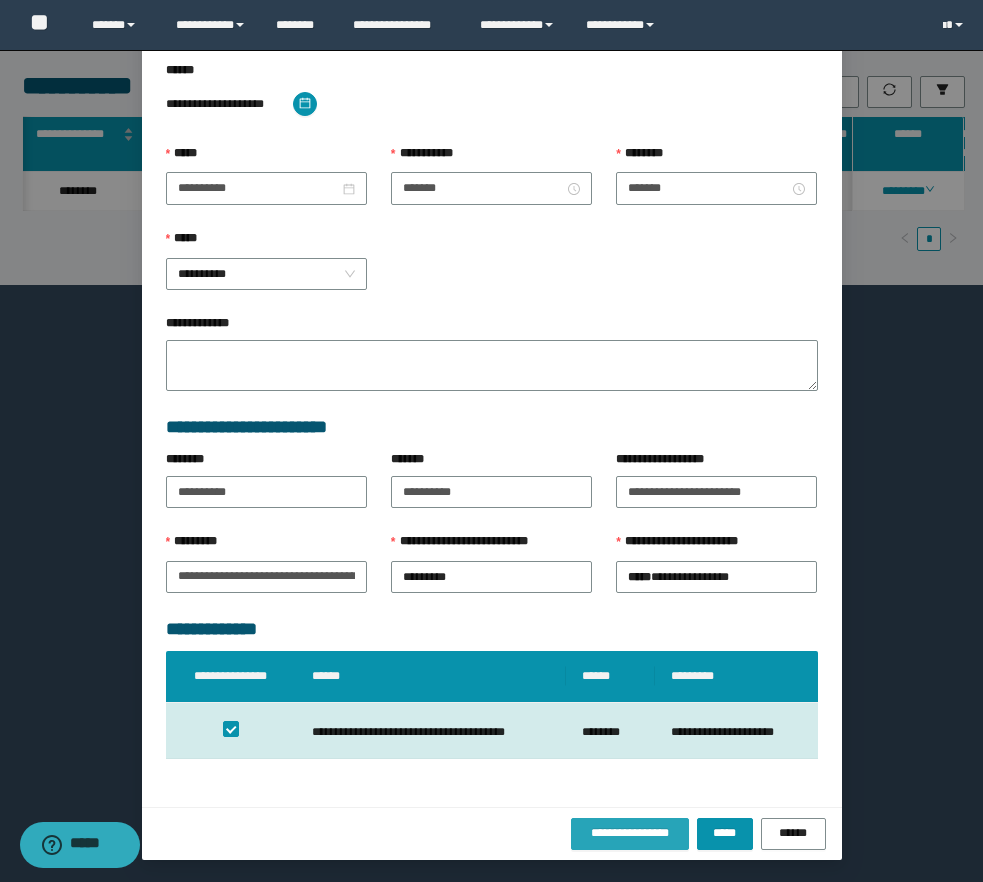 click on "**********" at bounding box center [630, 833] 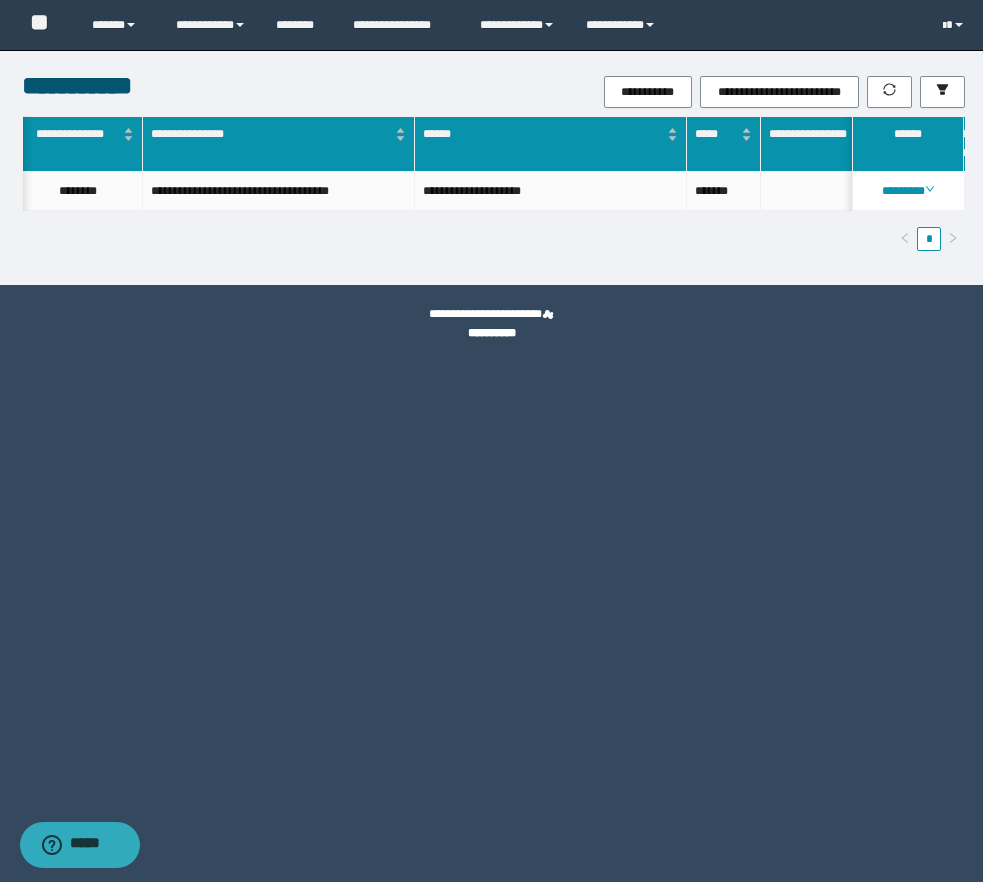 scroll, scrollTop: 0, scrollLeft: 0, axis: both 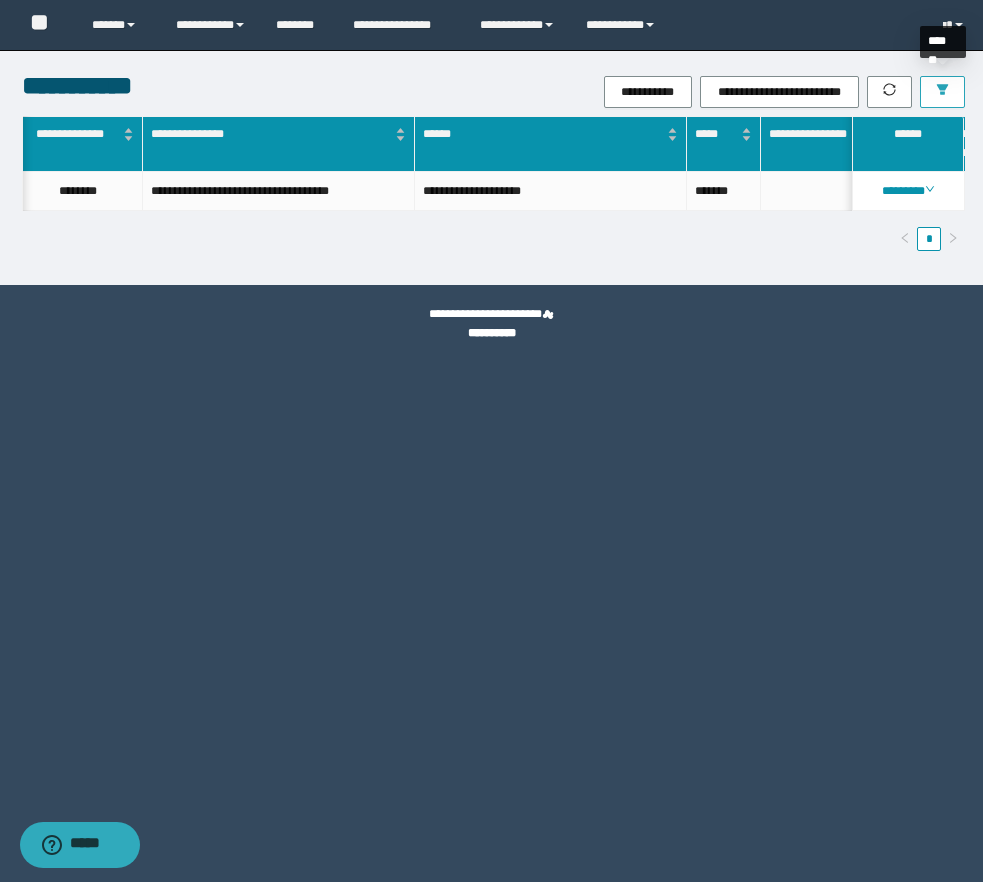 click at bounding box center (942, 92) 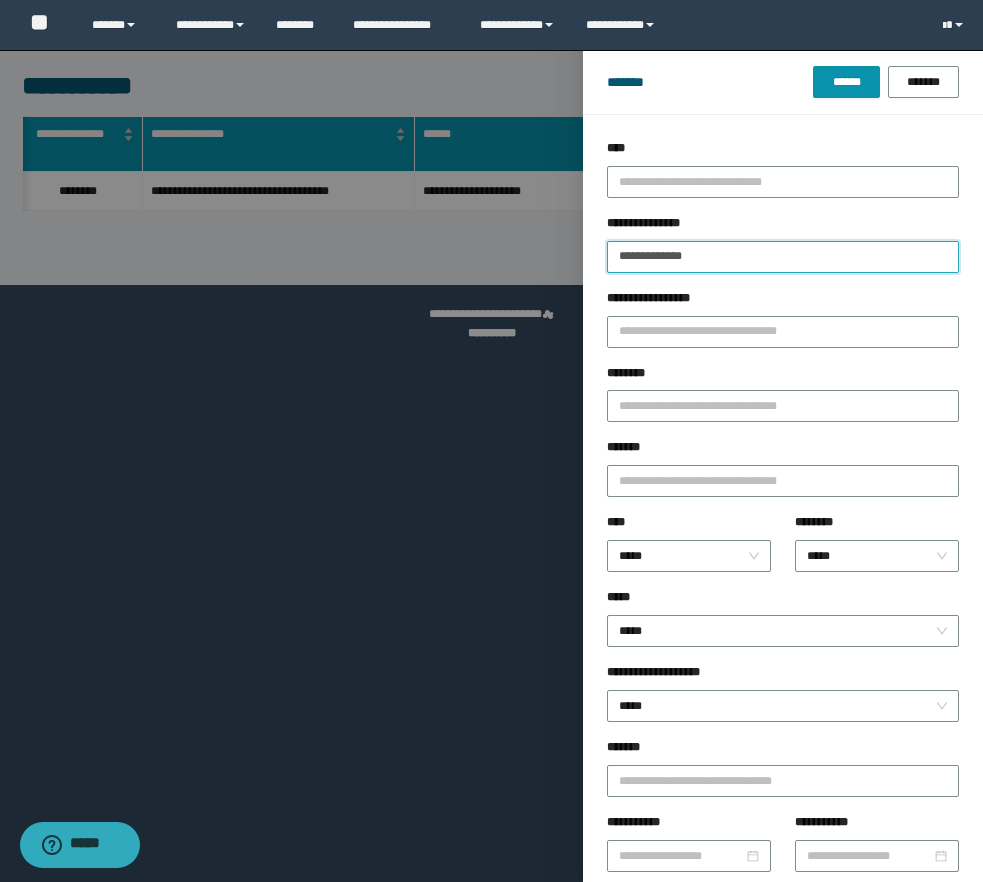 click on "**********" at bounding box center [783, 257] 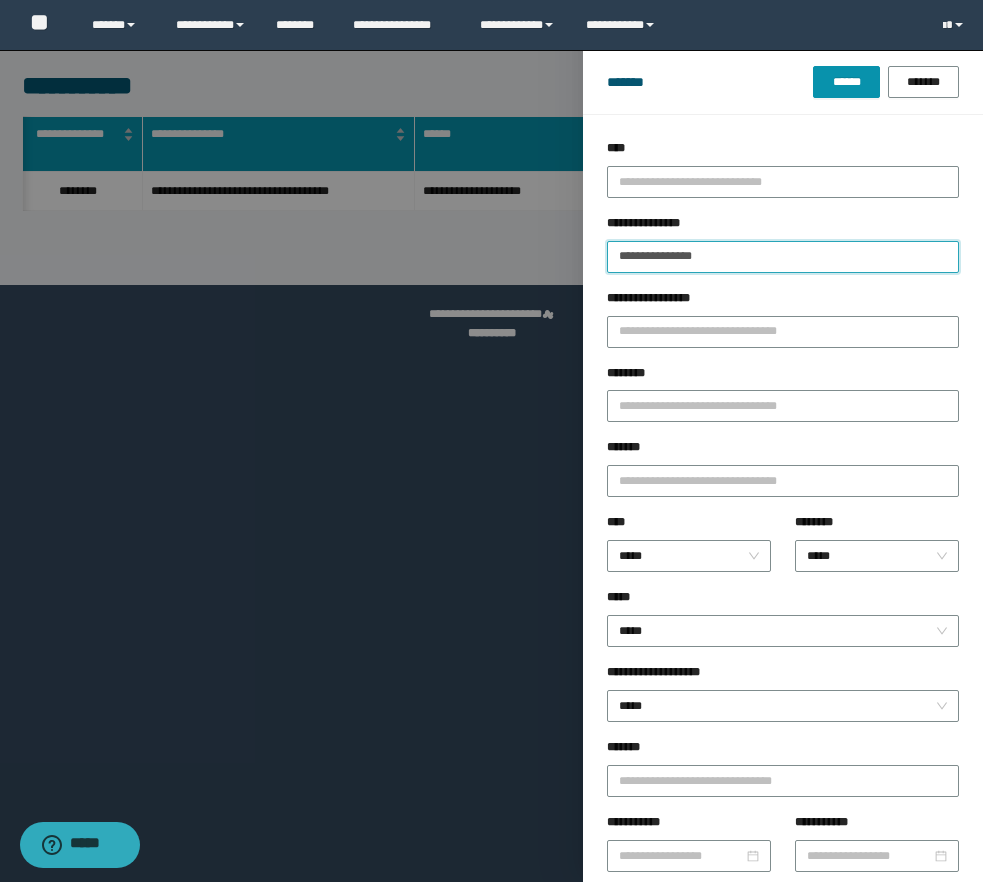 click on "******" at bounding box center (846, 82) 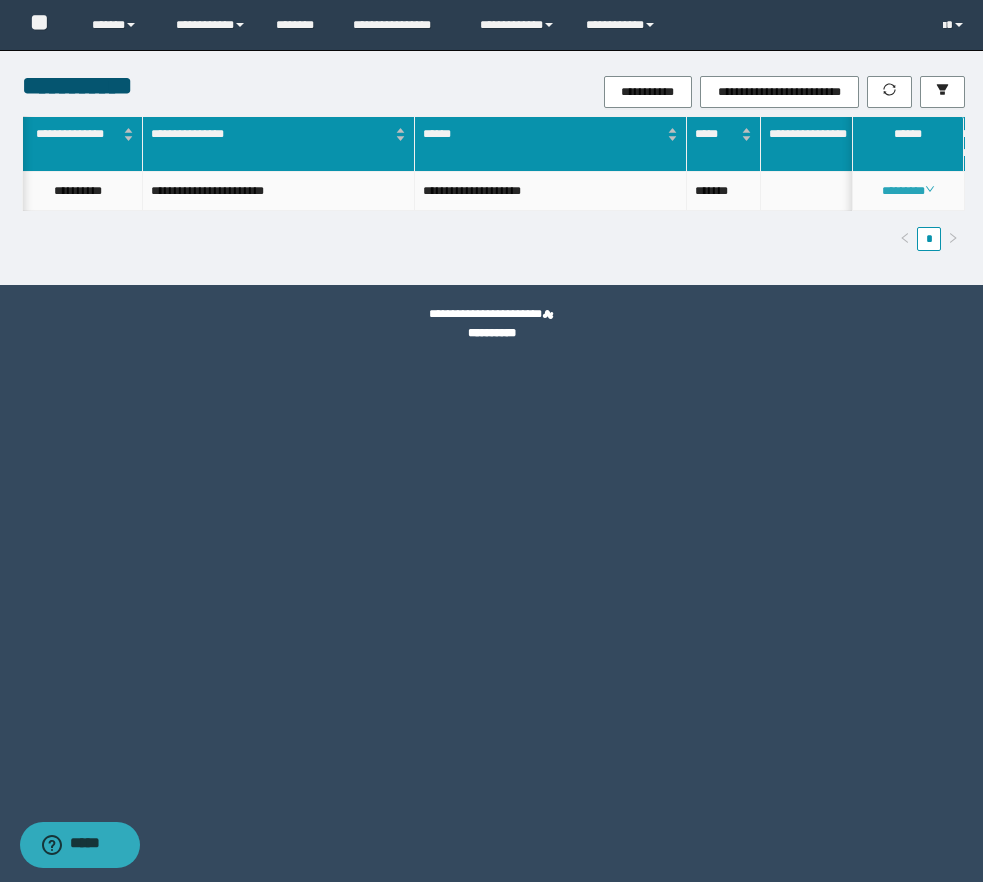 click on "********" at bounding box center [908, 191] 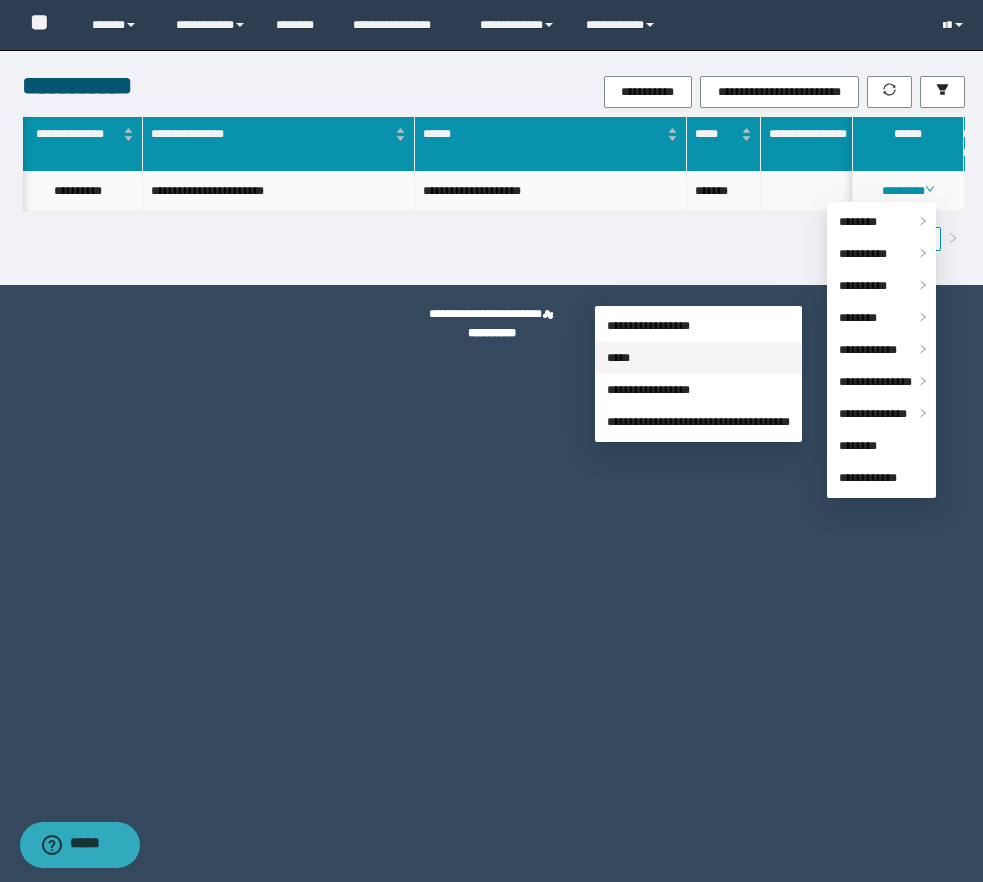 click on "*****" at bounding box center (618, 358) 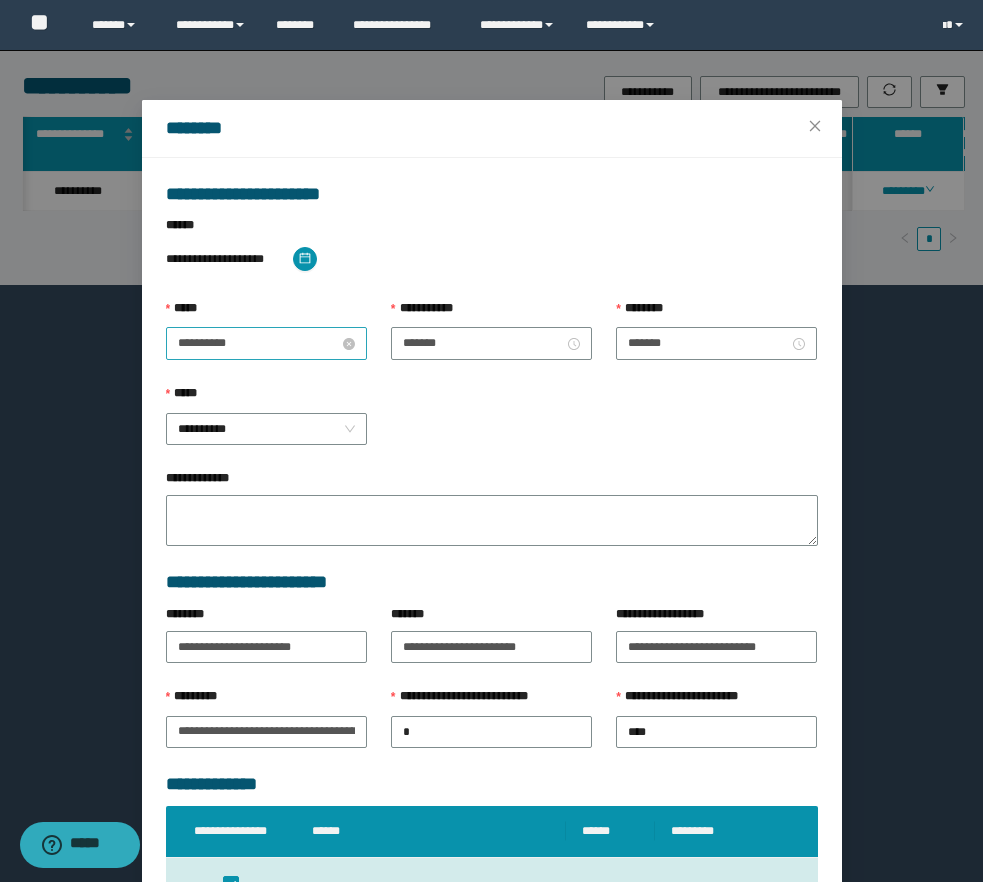 scroll, scrollTop: 55, scrollLeft: 0, axis: vertical 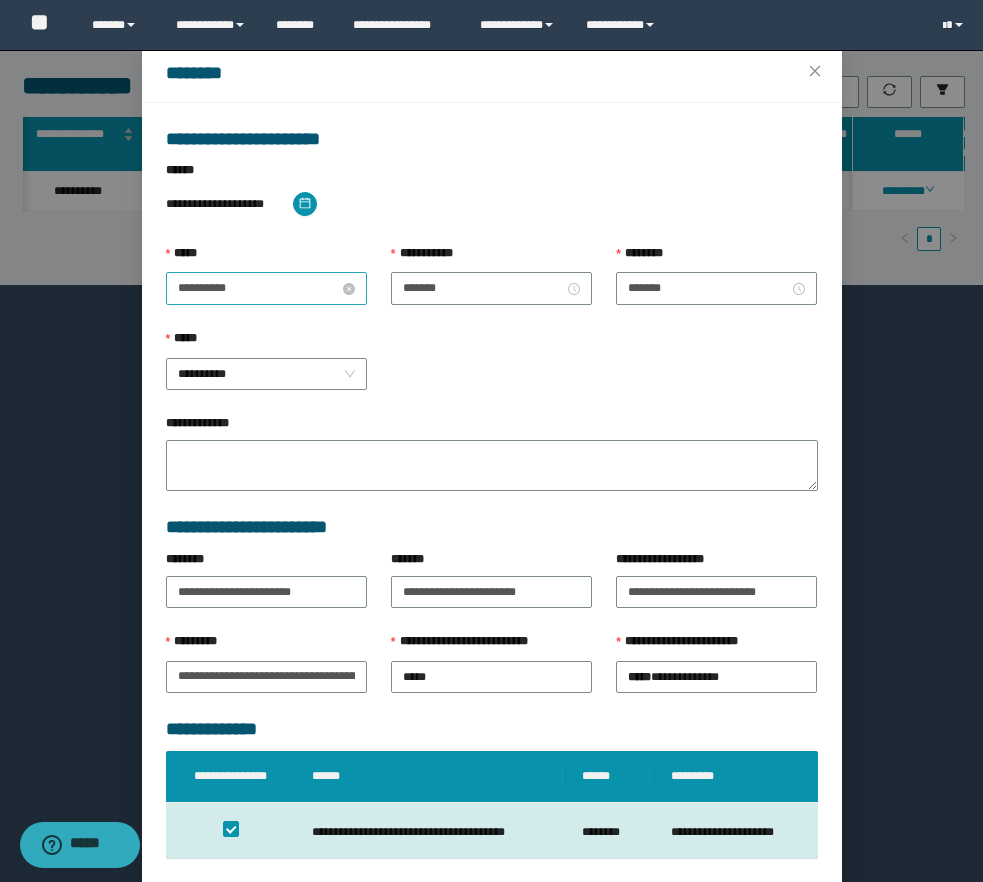 click on "**********" at bounding box center [258, 288] 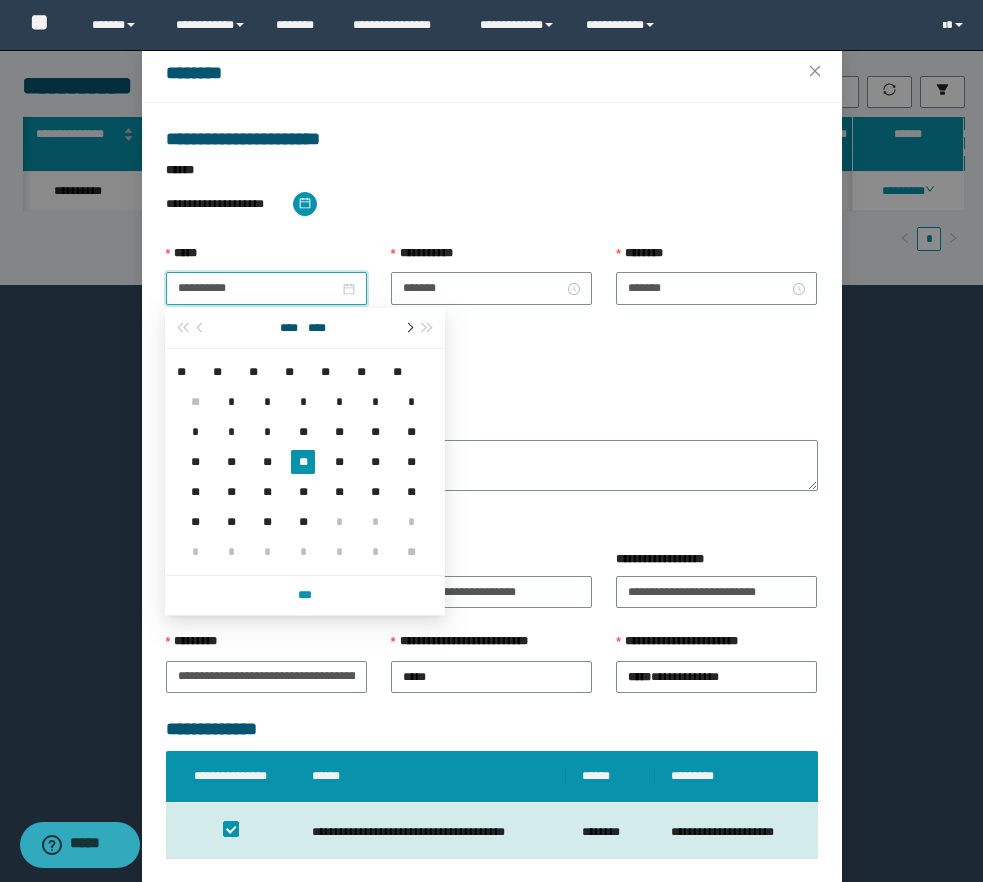 click at bounding box center [408, 328] 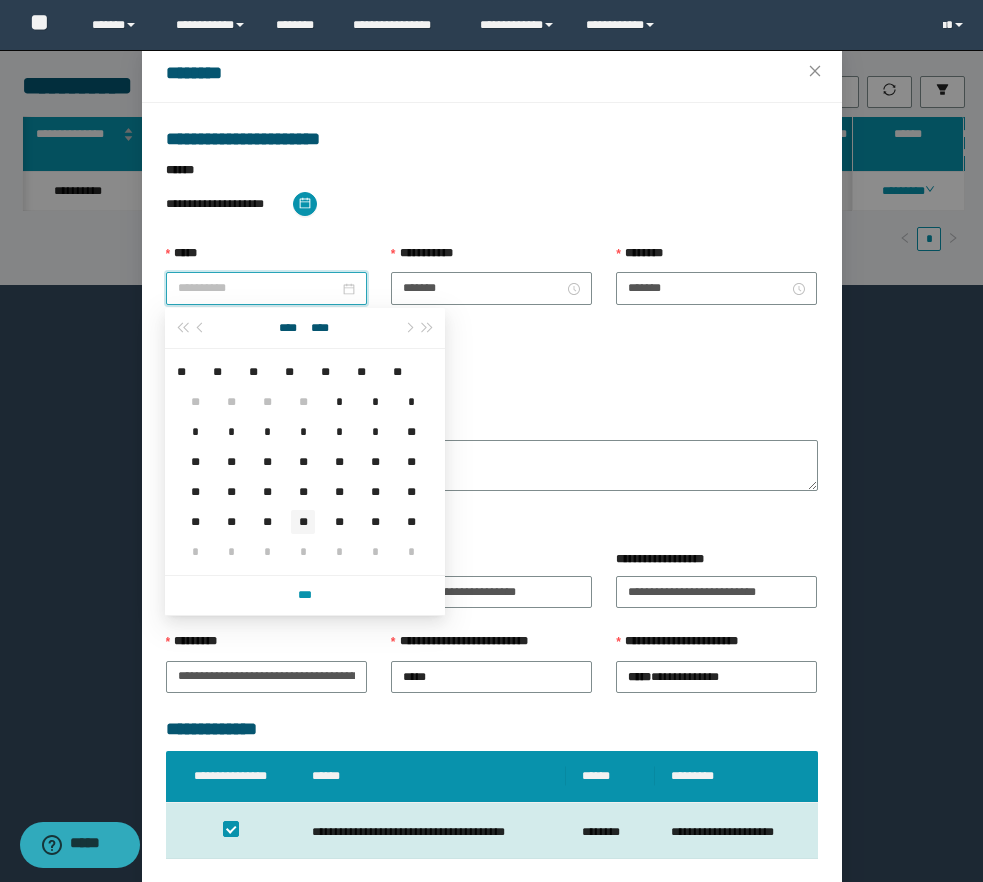 click on "**" at bounding box center (303, 522) 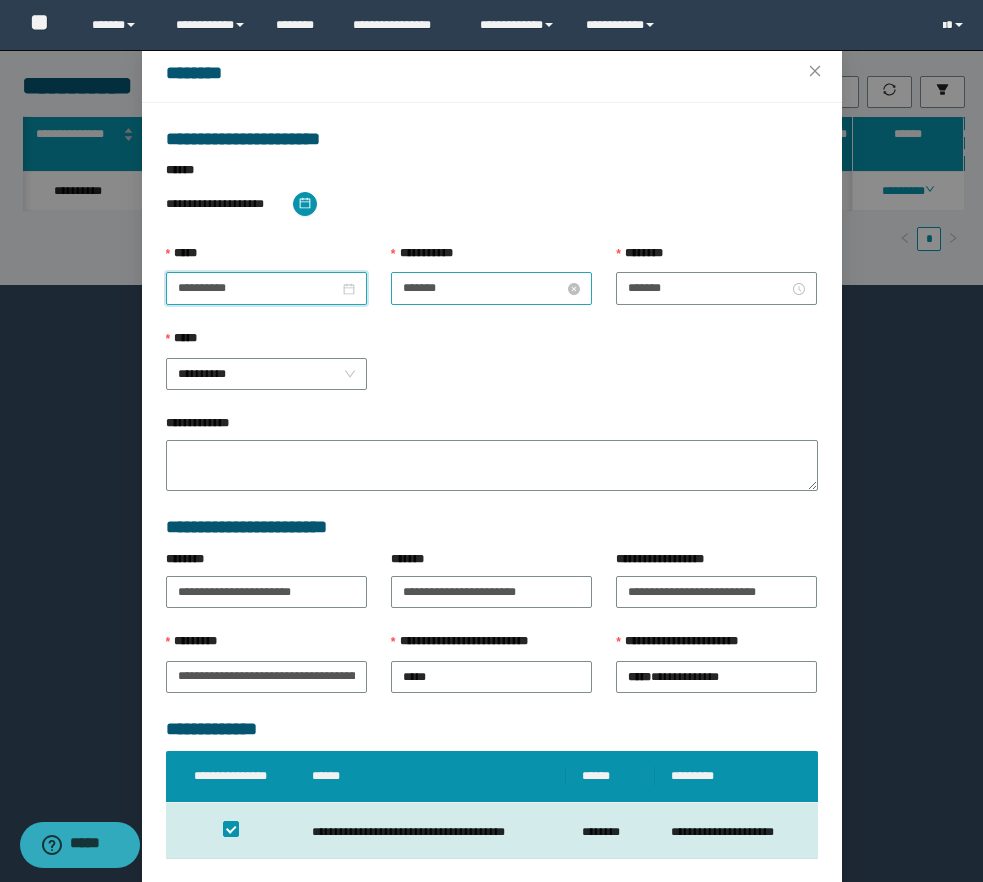 click on "*******" at bounding box center [483, 288] 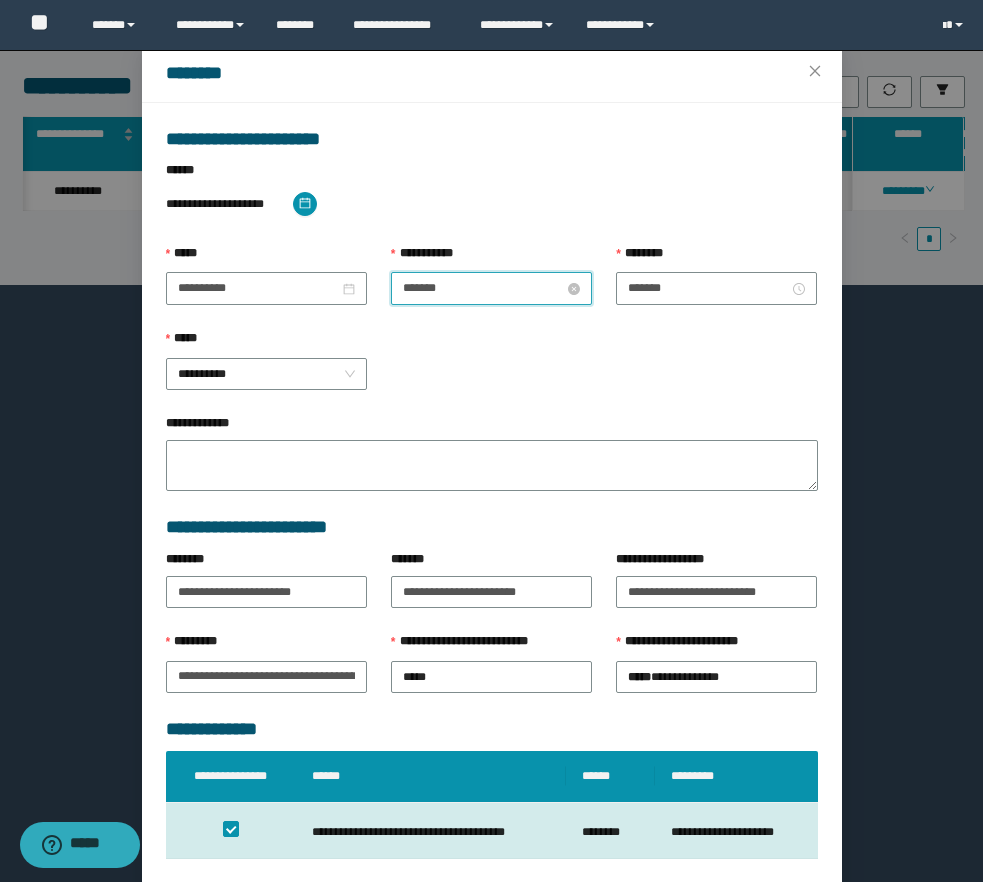 scroll, scrollTop: 112, scrollLeft: 0, axis: vertical 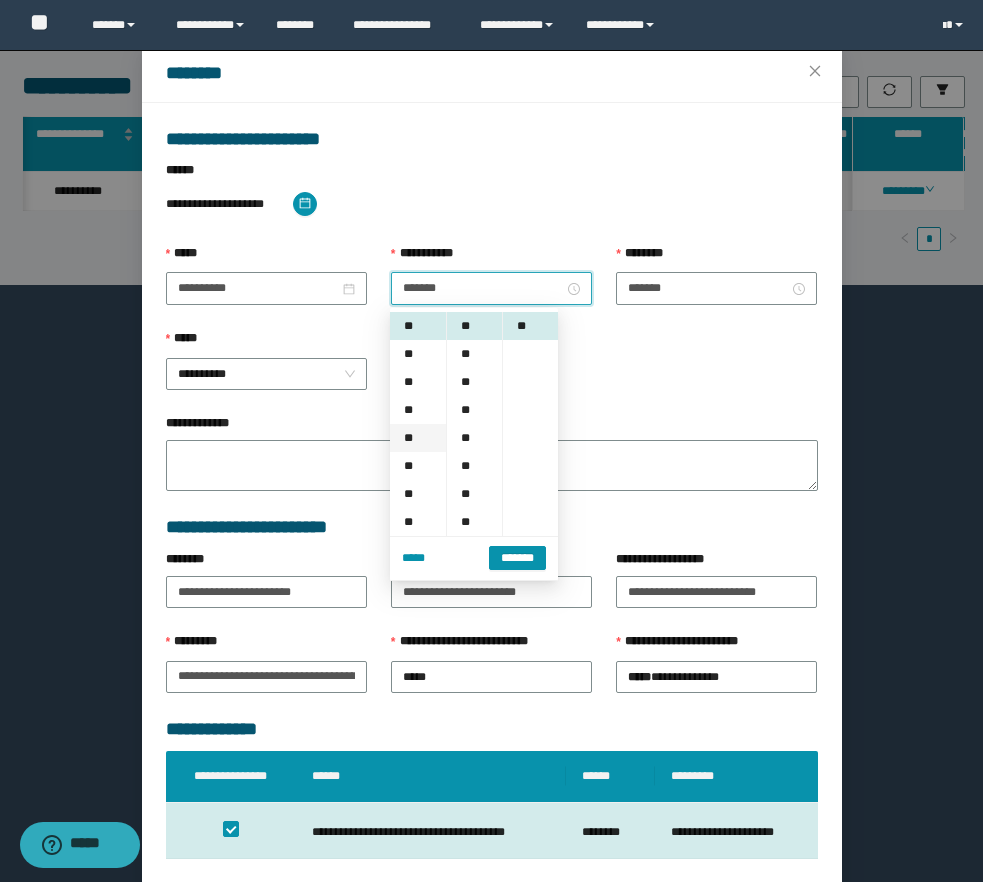 click on "**" at bounding box center [418, 438] 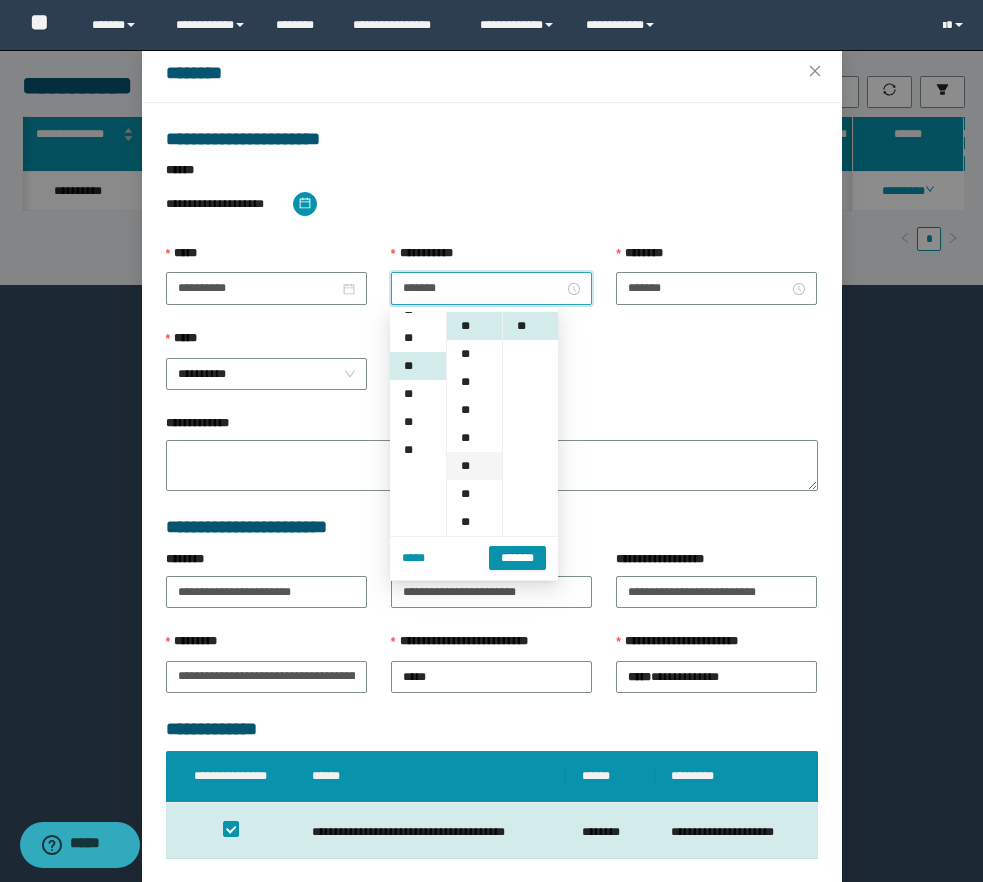 scroll, scrollTop: 224, scrollLeft: 0, axis: vertical 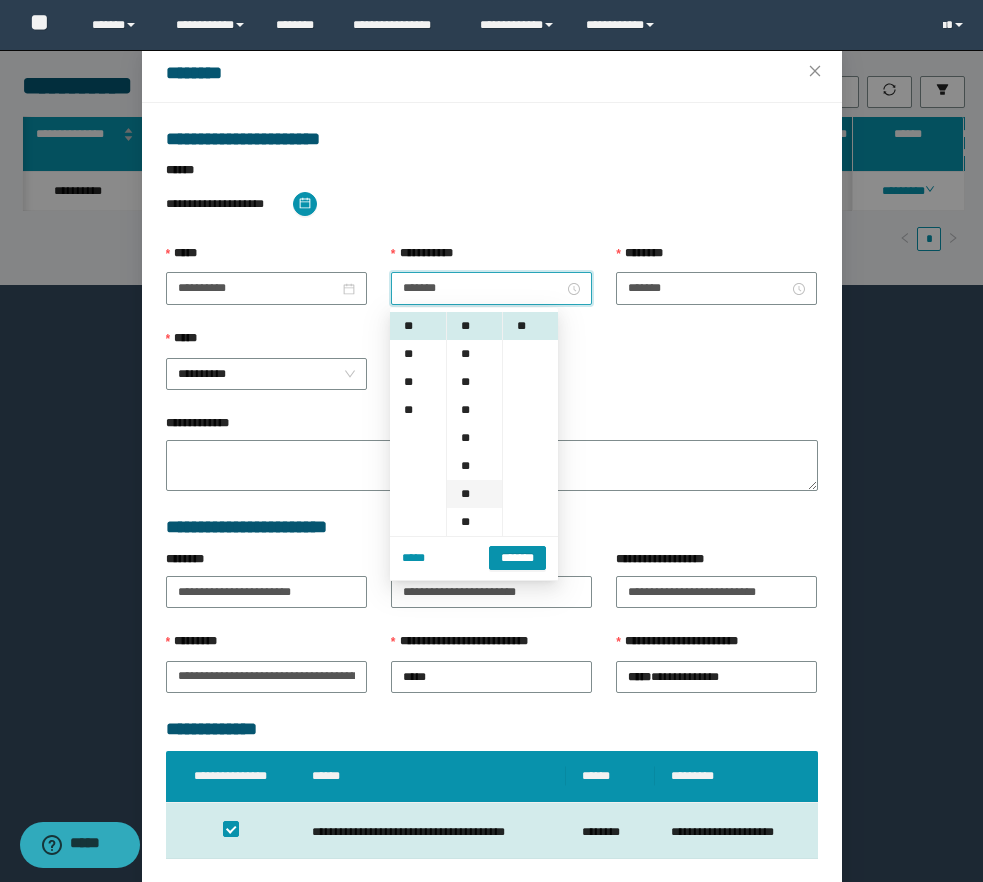 click on "**" at bounding box center [474, 494] 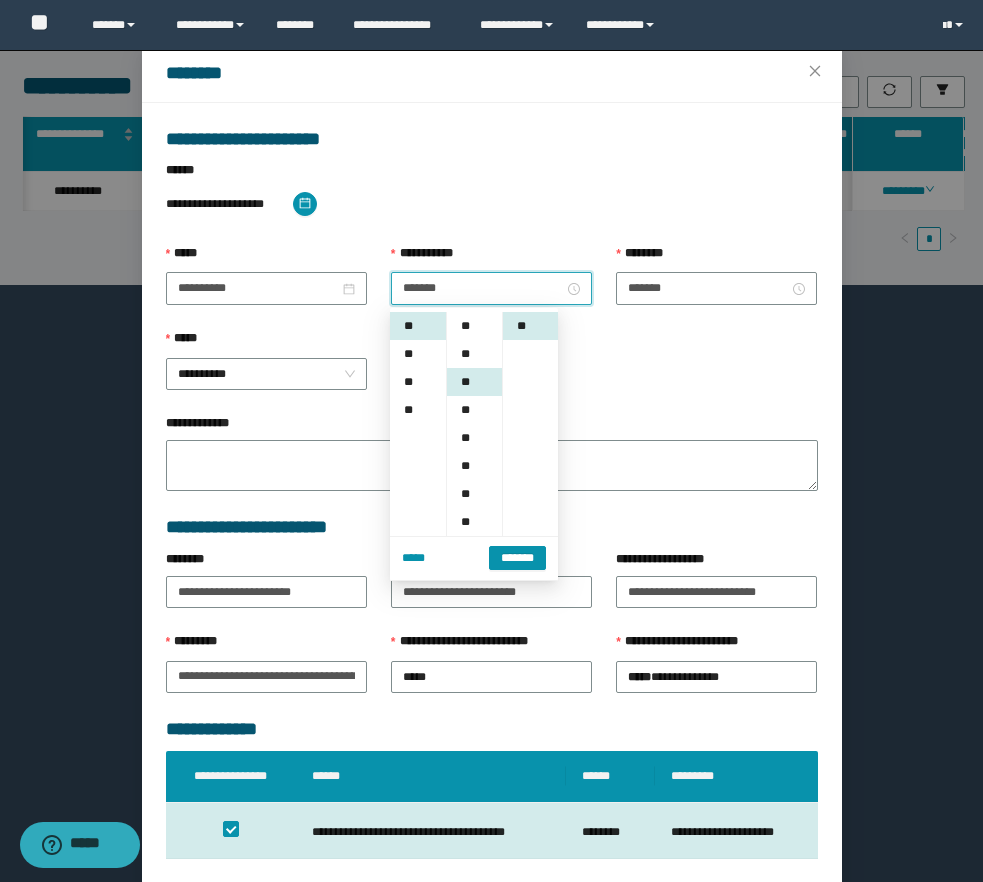 scroll, scrollTop: 168, scrollLeft: 0, axis: vertical 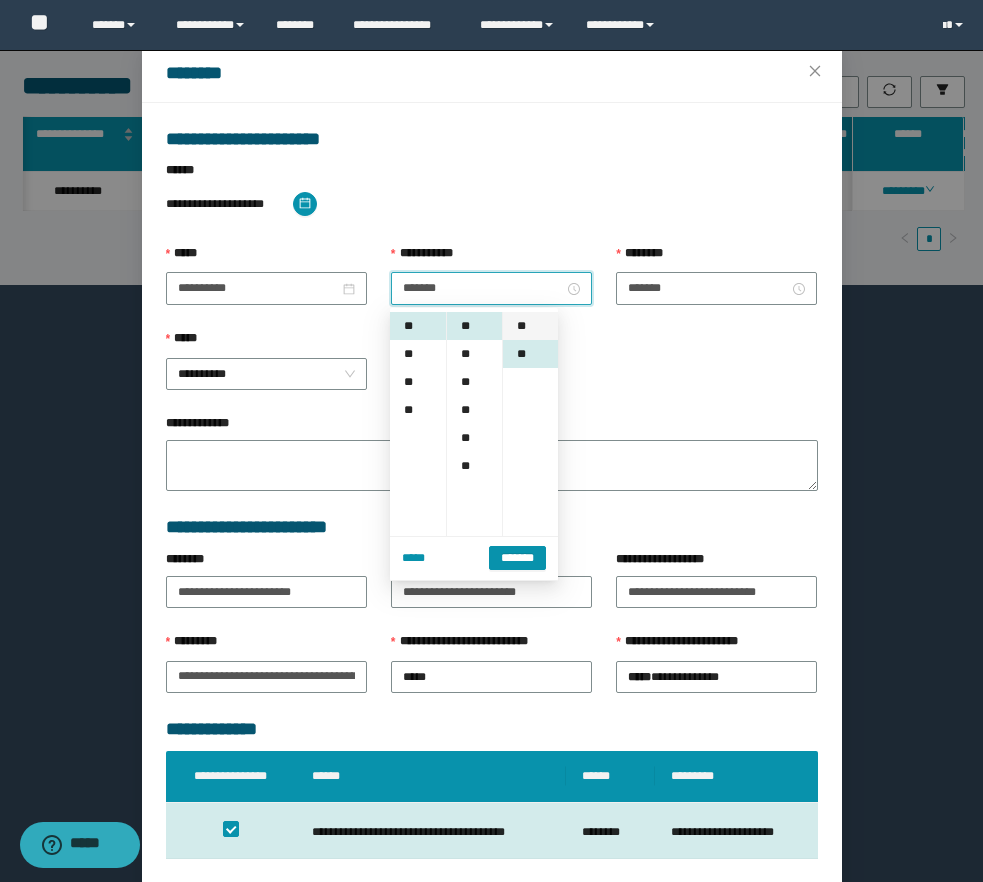 click on "**" at bounding box center [530, 326] 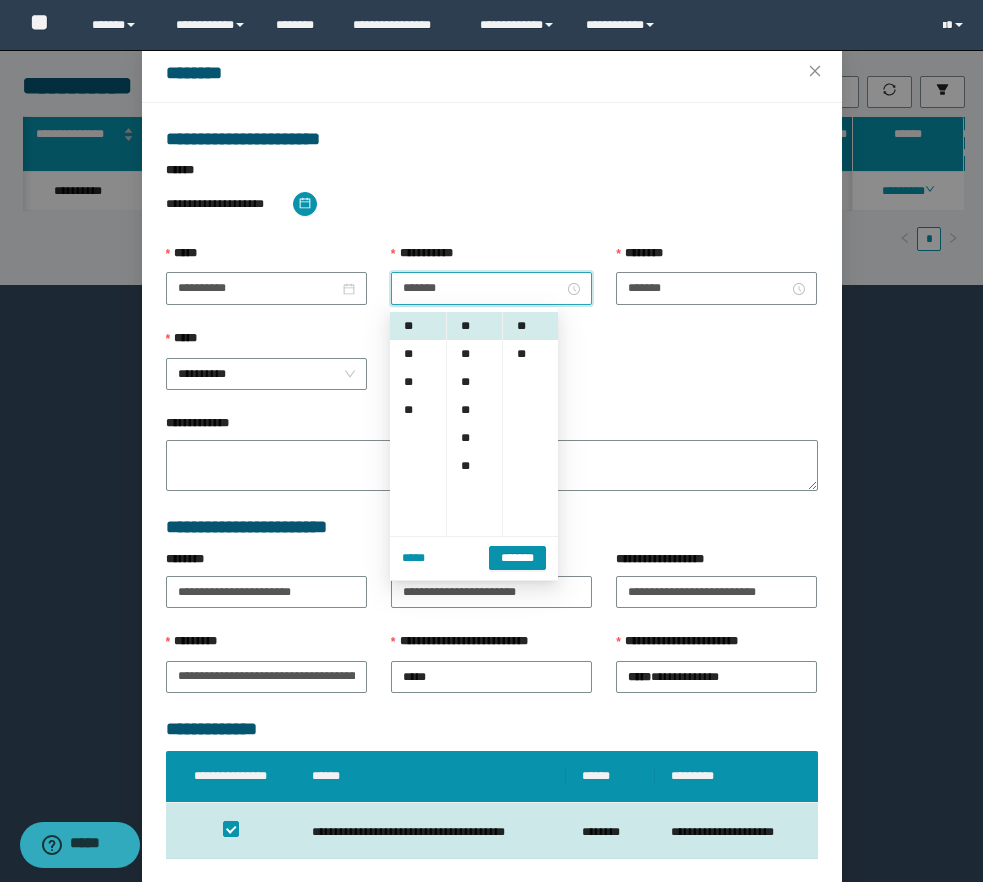 scroll, scrollTop: 155, scrollLeft: 0, axis: vertical 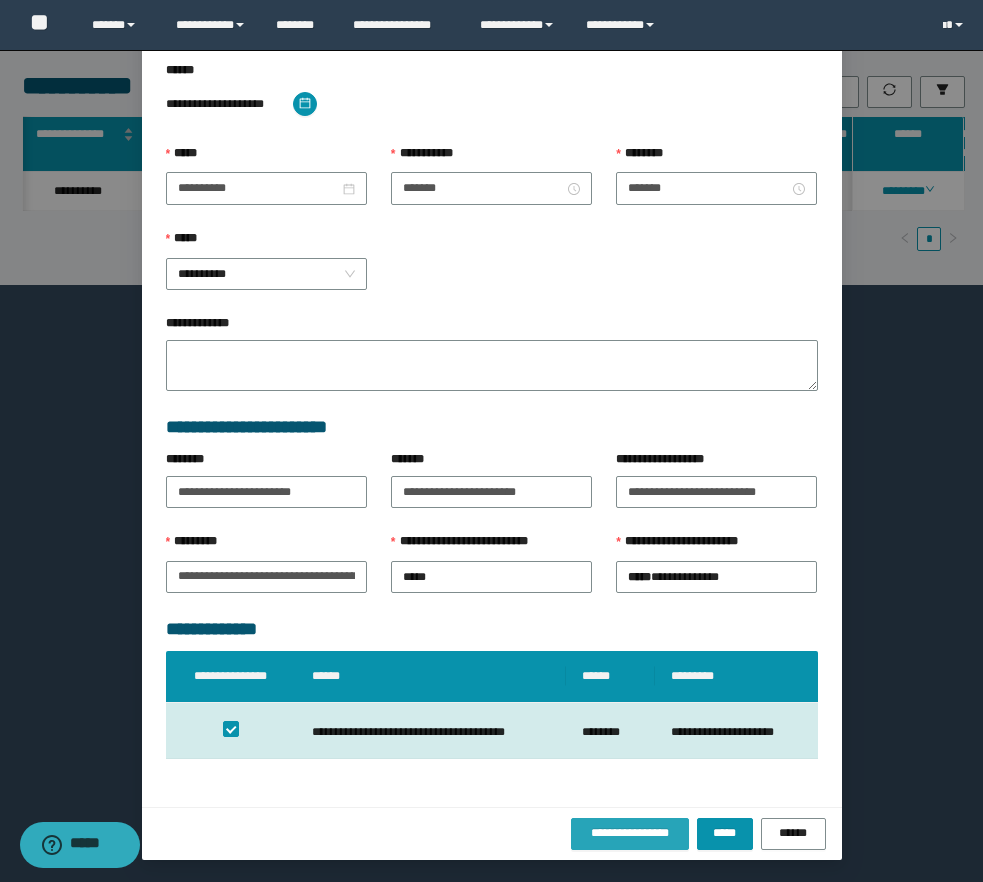 click on "**********" at bounding box center [630, 833] 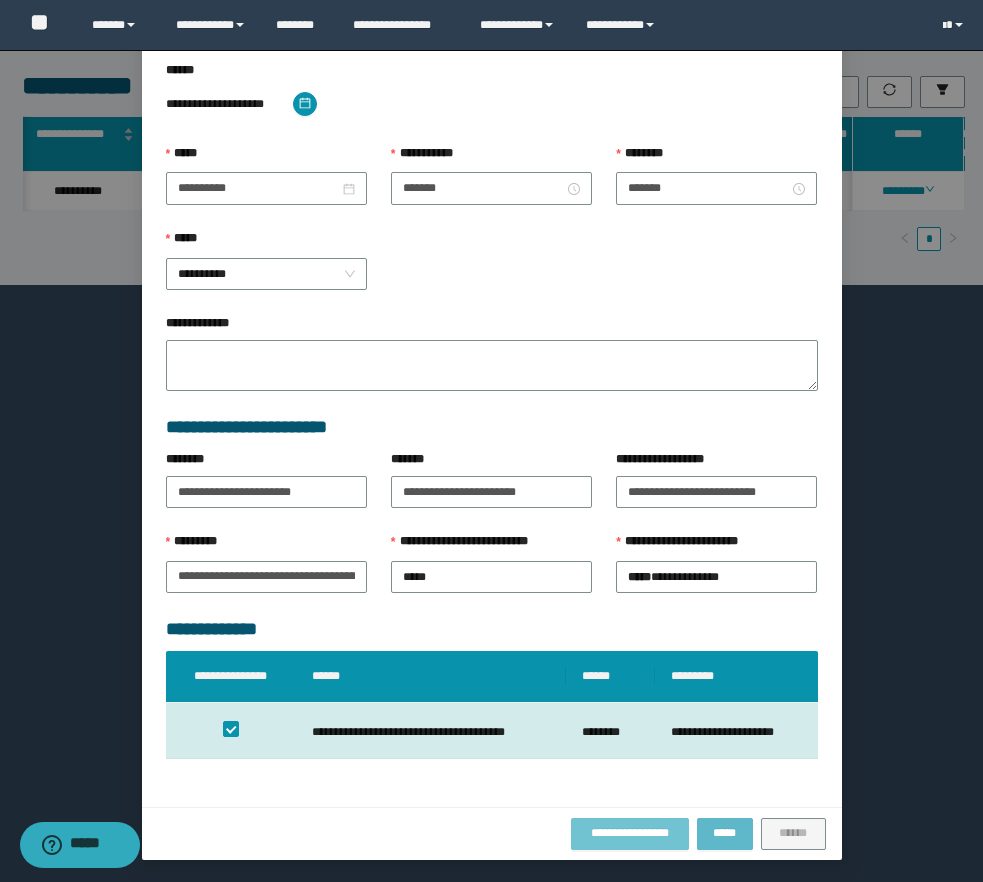 scroll, scrollTop: 0, scrollLeft: 0, axis: both 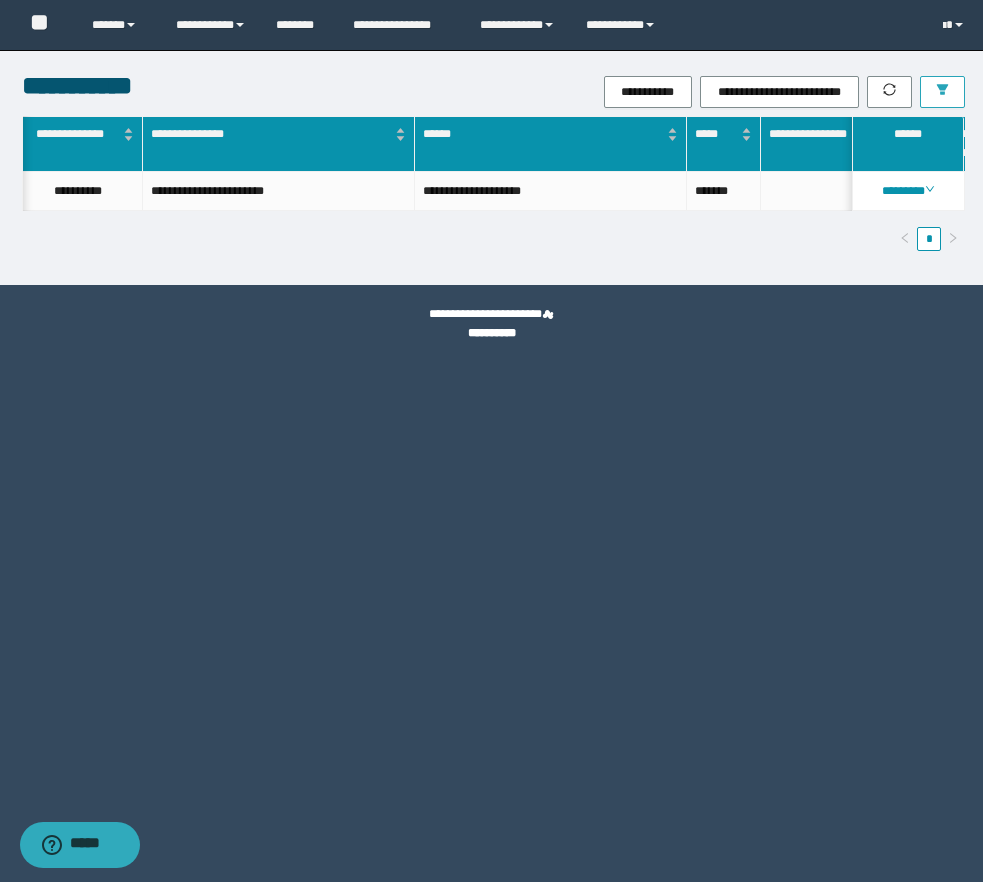 click 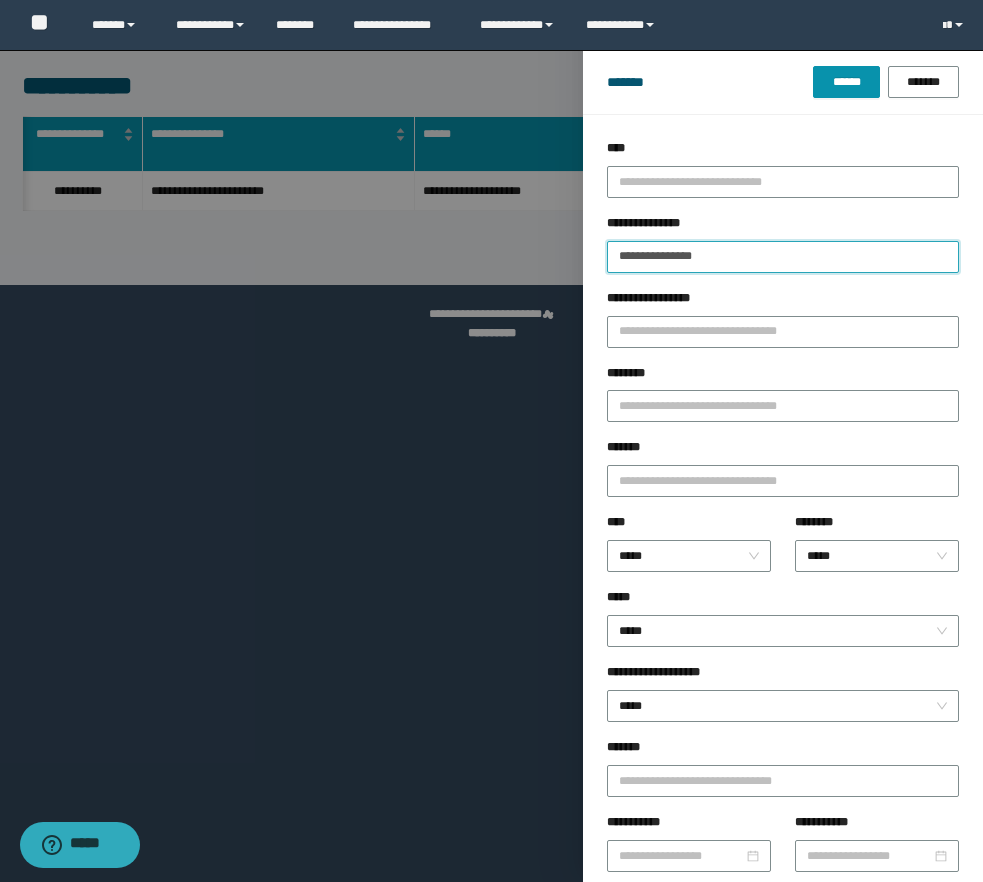 click on "**********" at bounding box center [783, 257] 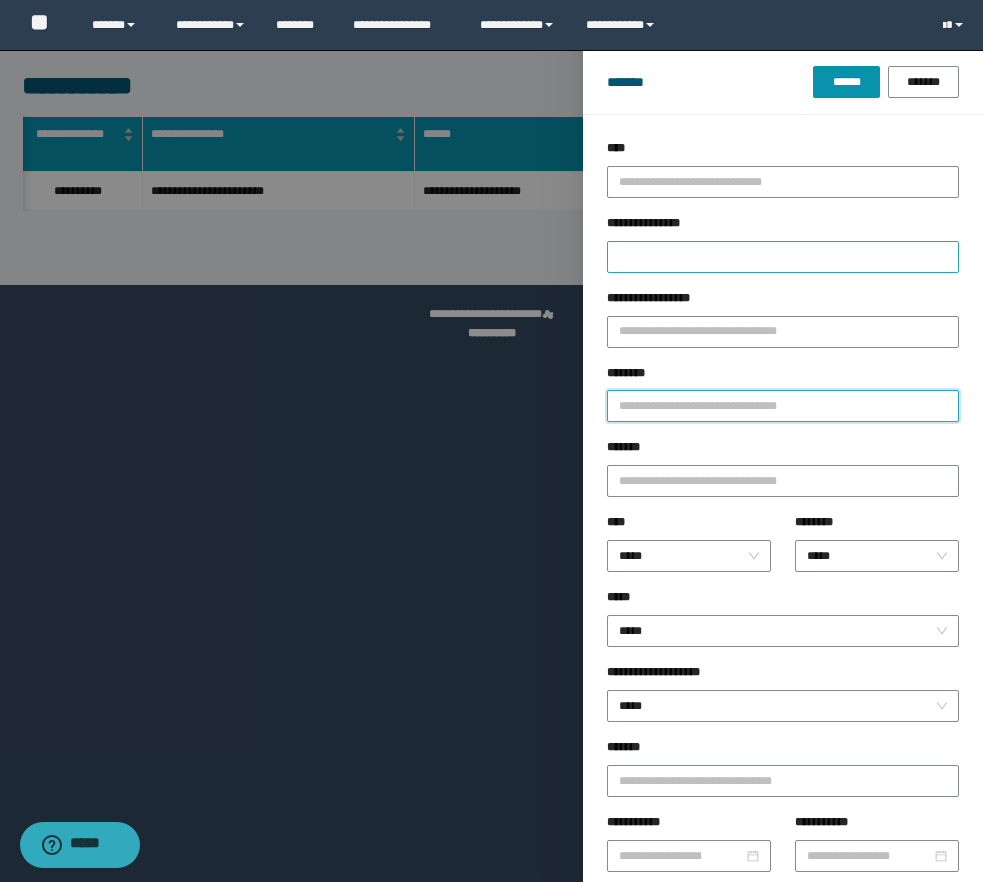 paste on "********" 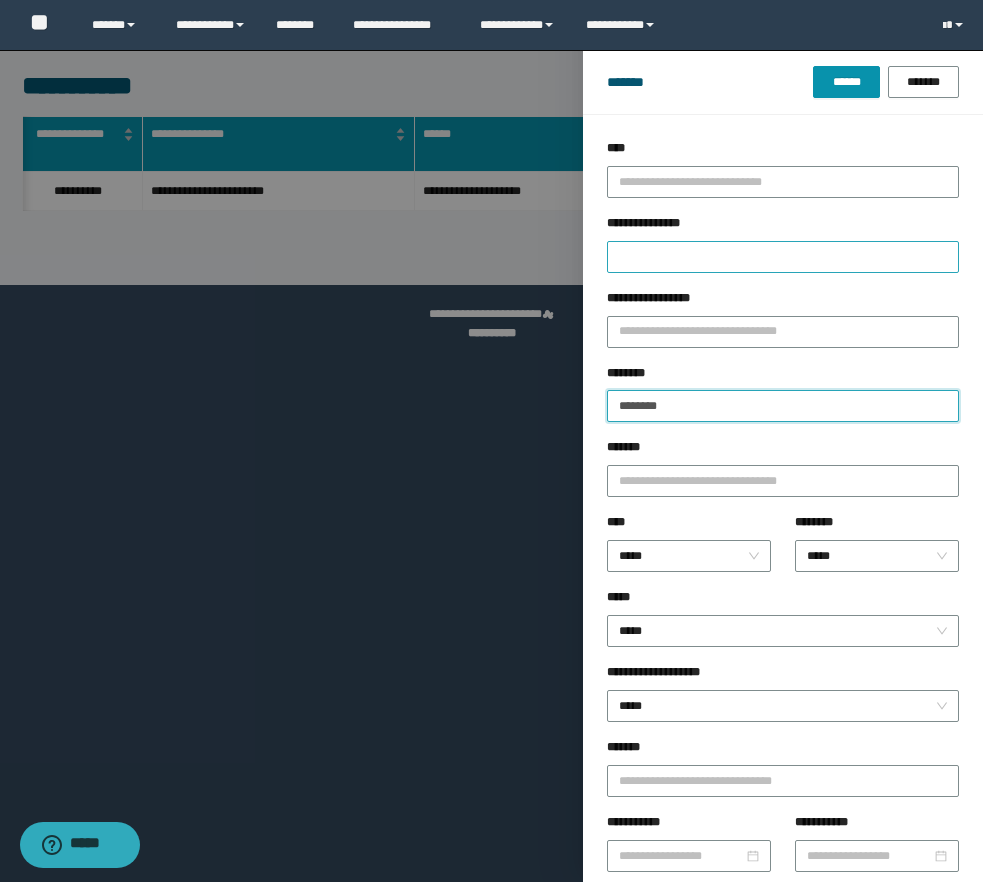 click on "******" at bounding box center [846, 82] 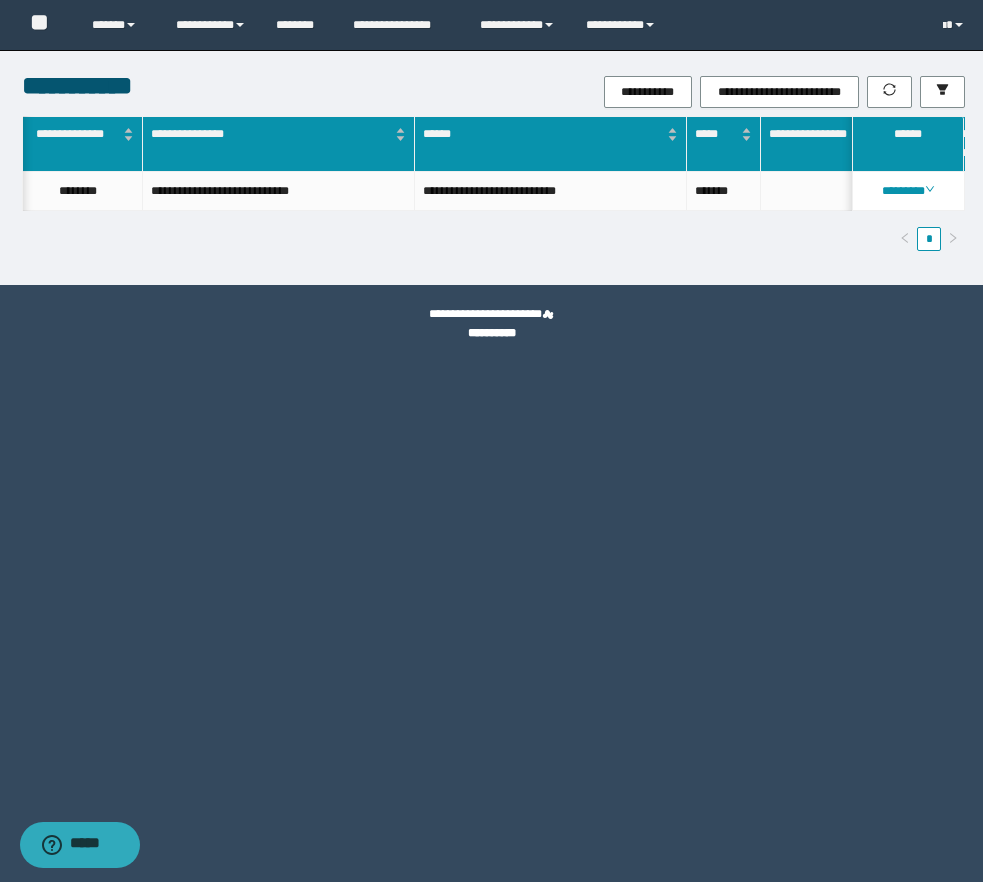 click on "********" at bounding box center (908, 191) 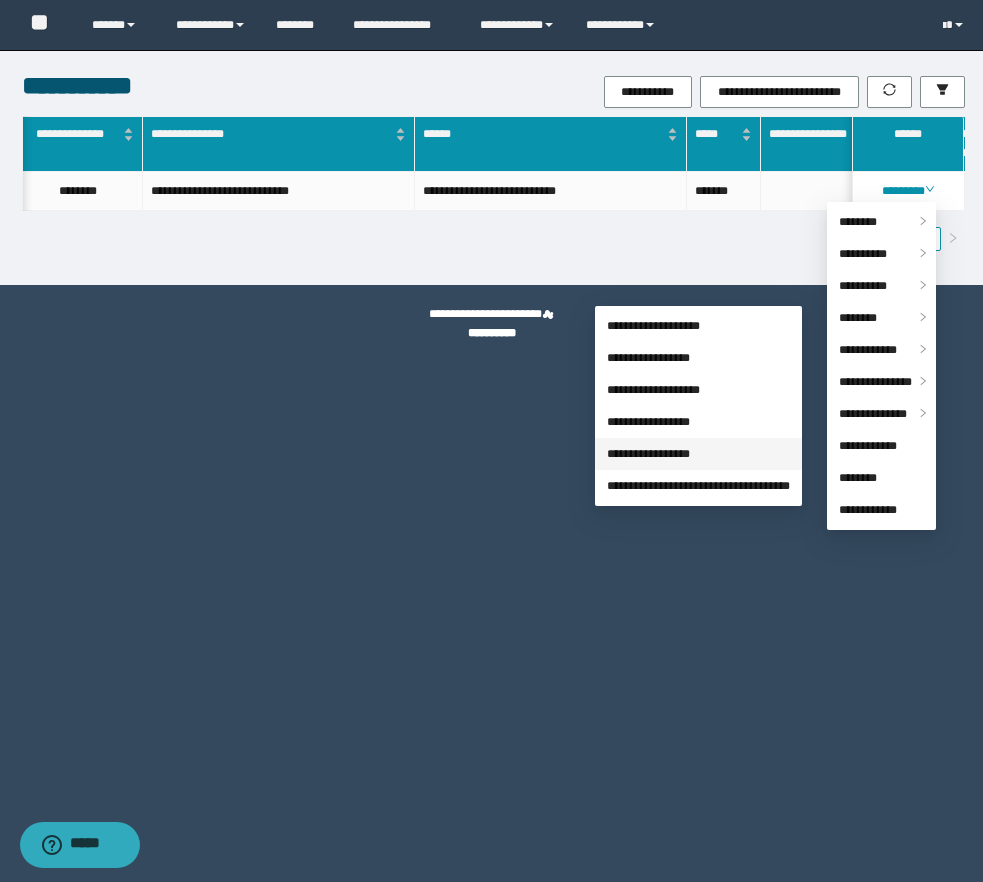 click on "**********" at bounding box center (648, 454) 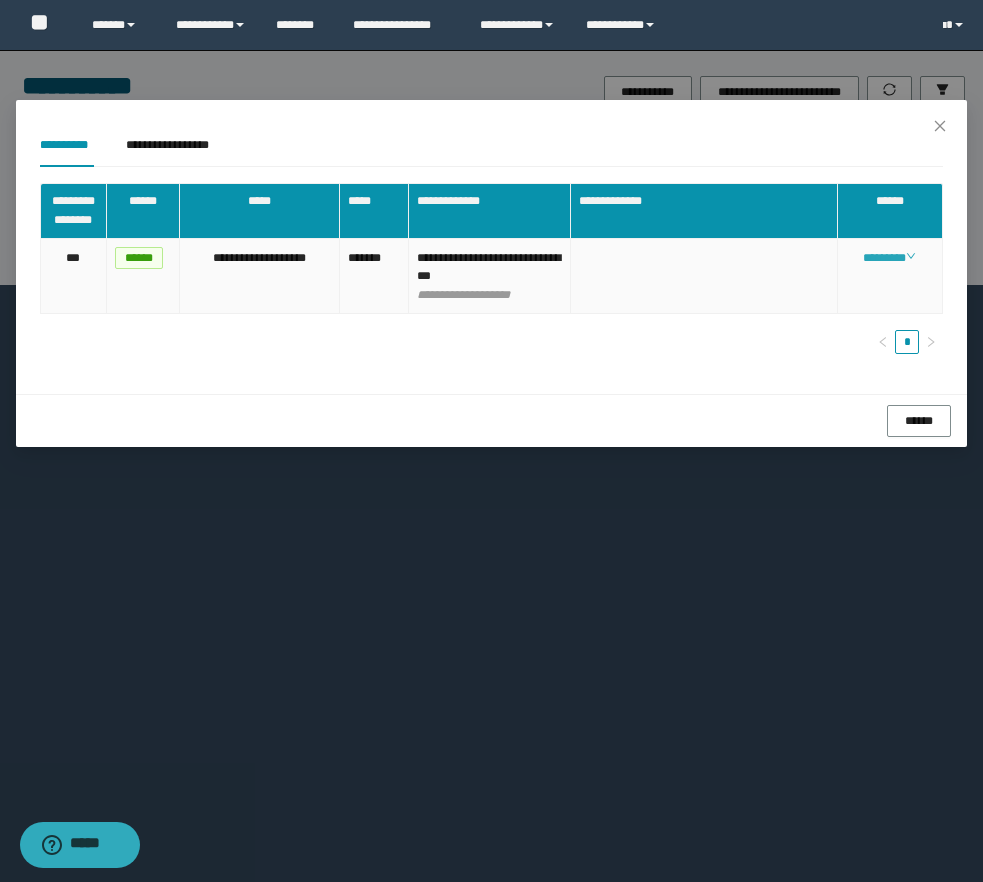 click on "********" at bounding box center (889, 258) 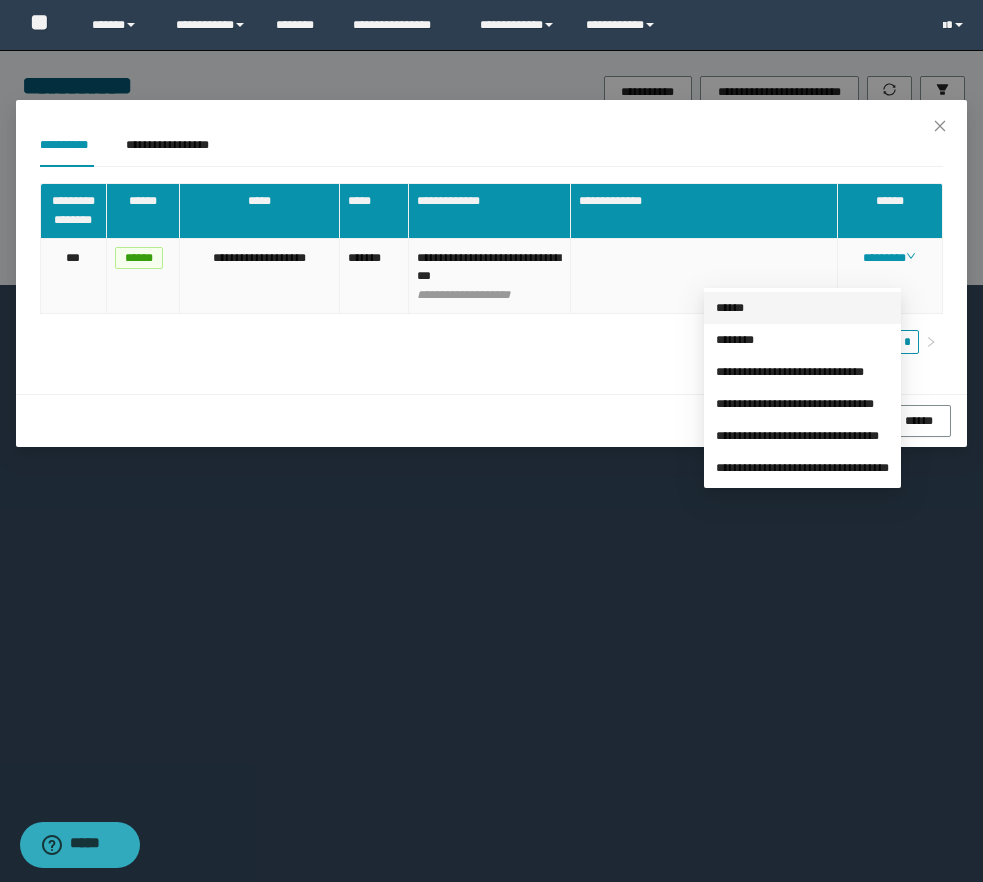 click on "******" at bounding box center (730, 308) 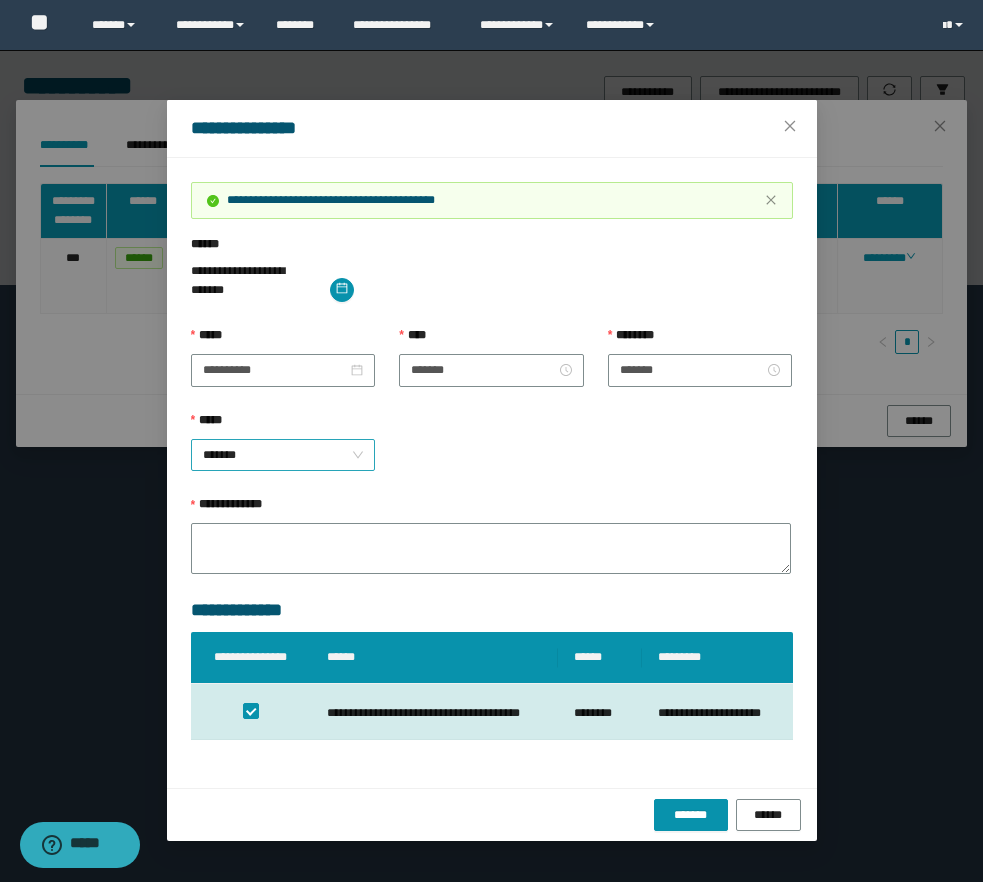 click on "*******" at bounding box center (283, 455) 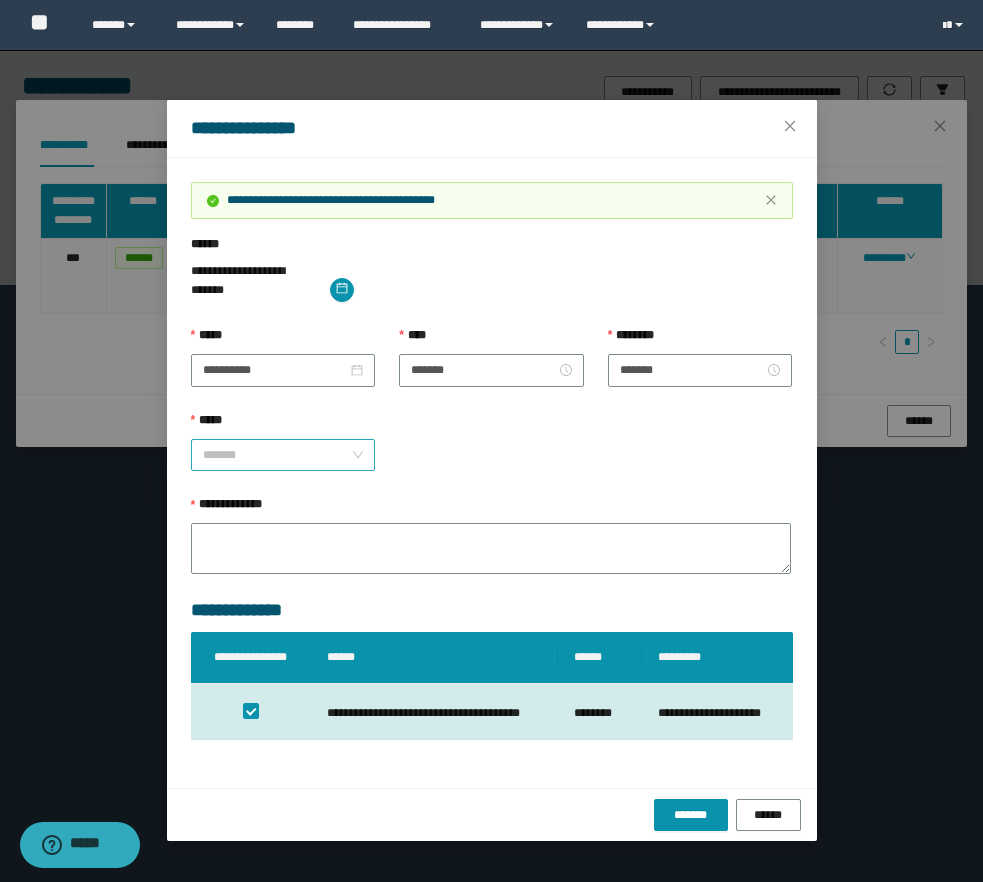 click on "*******" at bounding box center [283, 455] 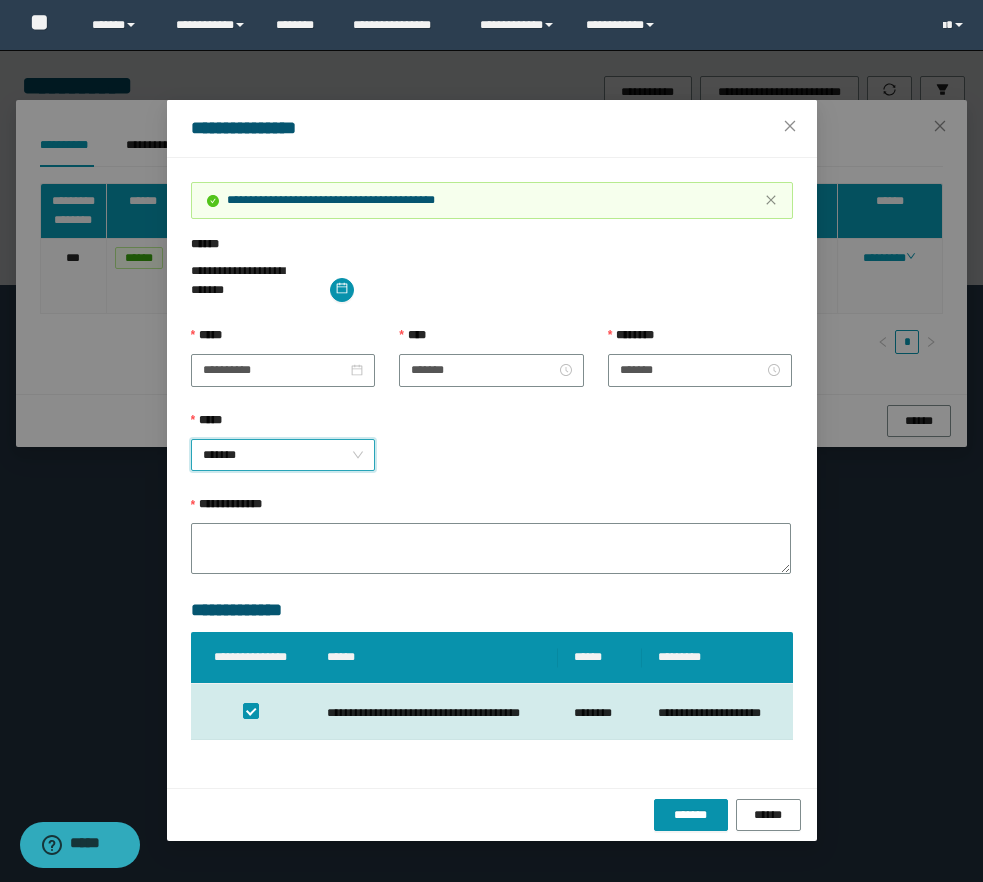 click on "*****" at bounding box center (283, 425) 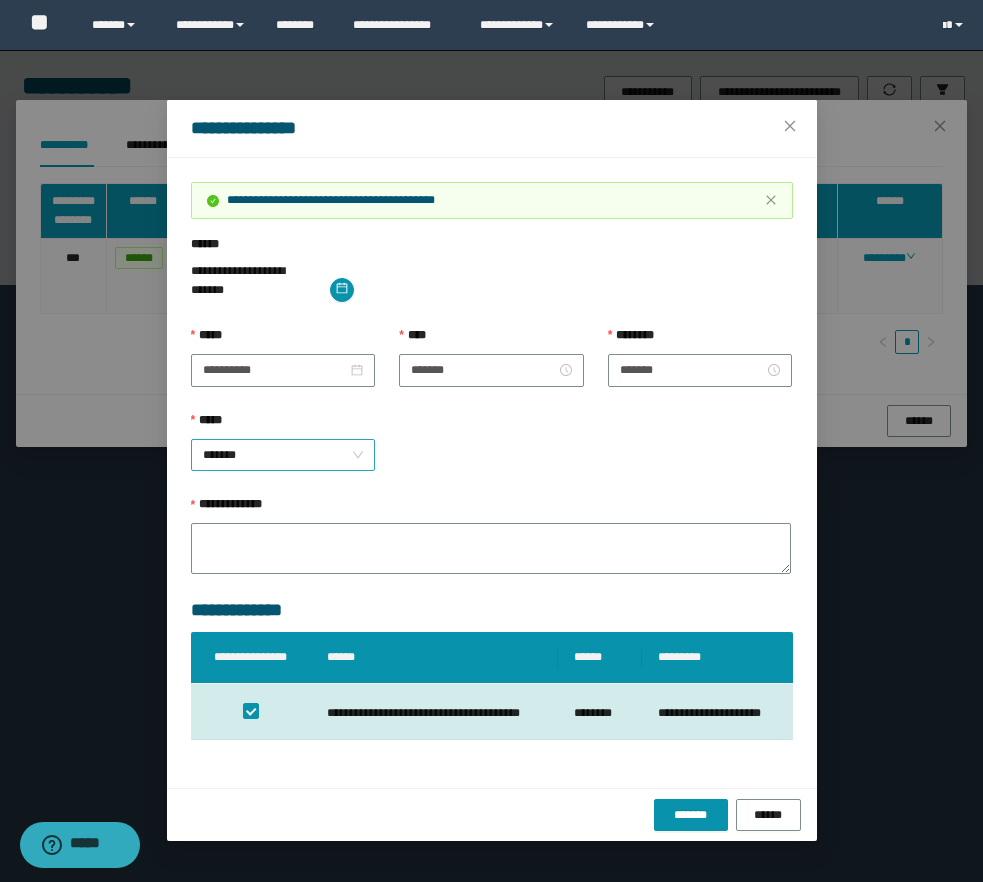 click on "*******" at bounding box center (283, 455) 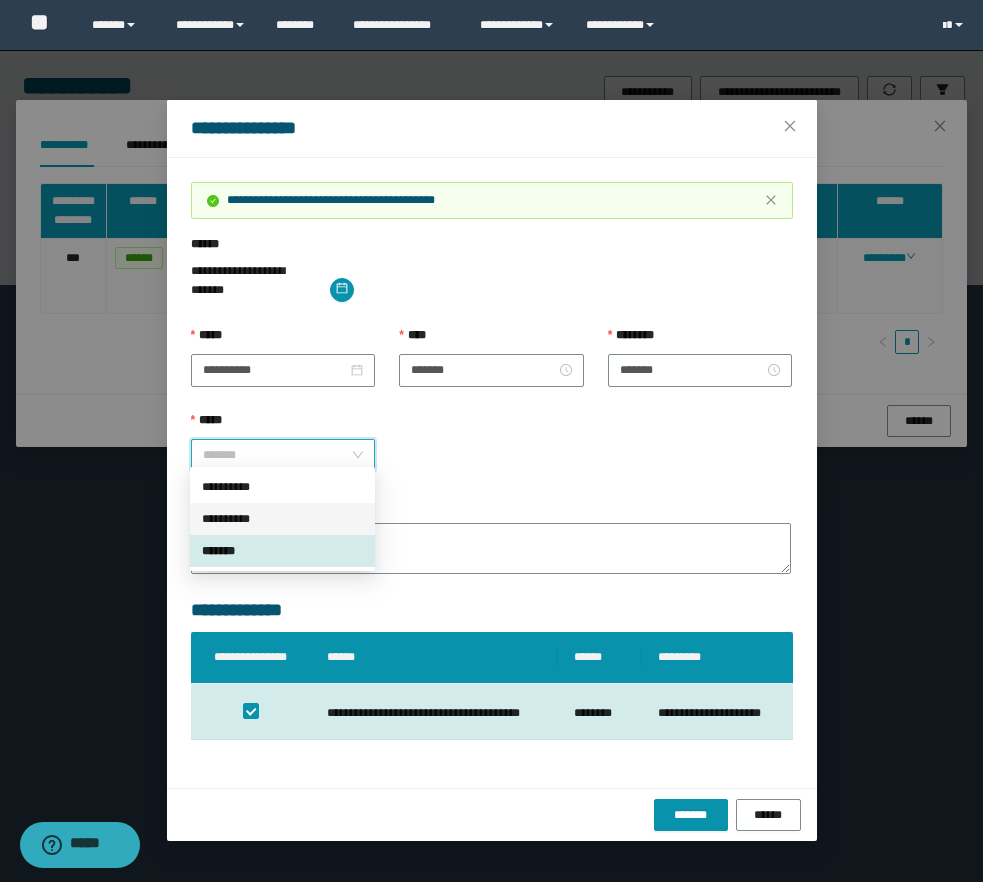 click on "**********" at bounding box center (282, 519) 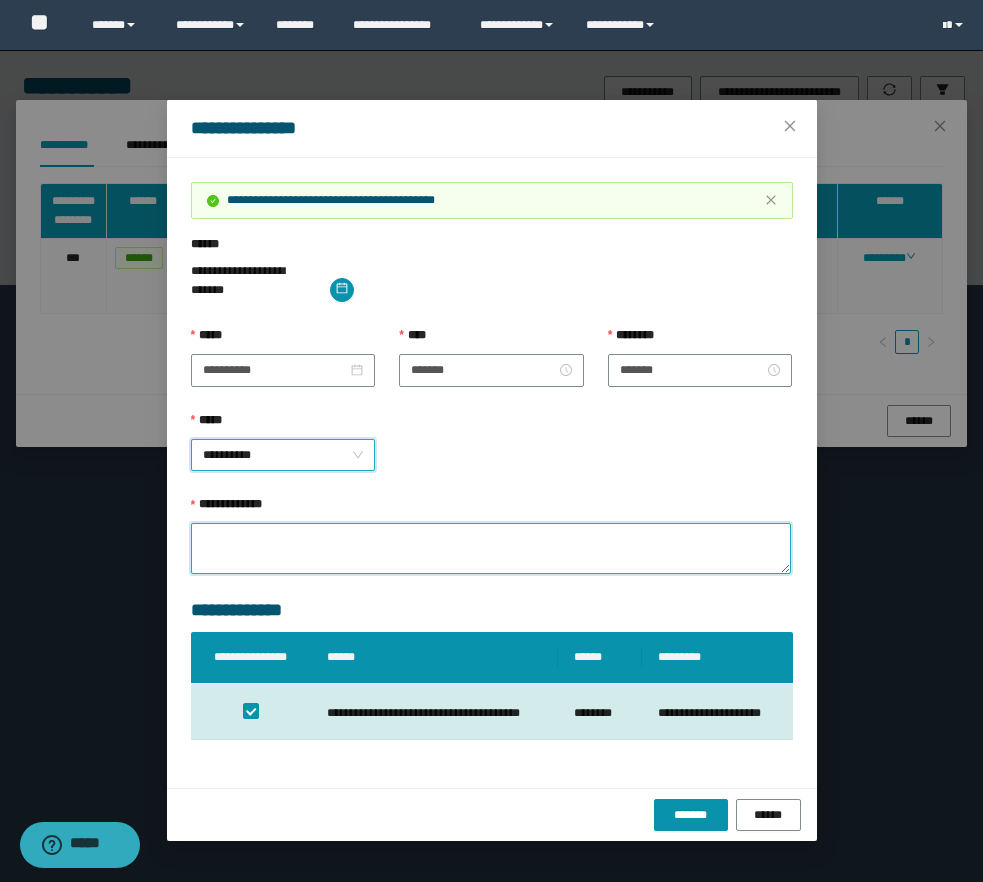 click on "**********" at bounding box center [491, 548] 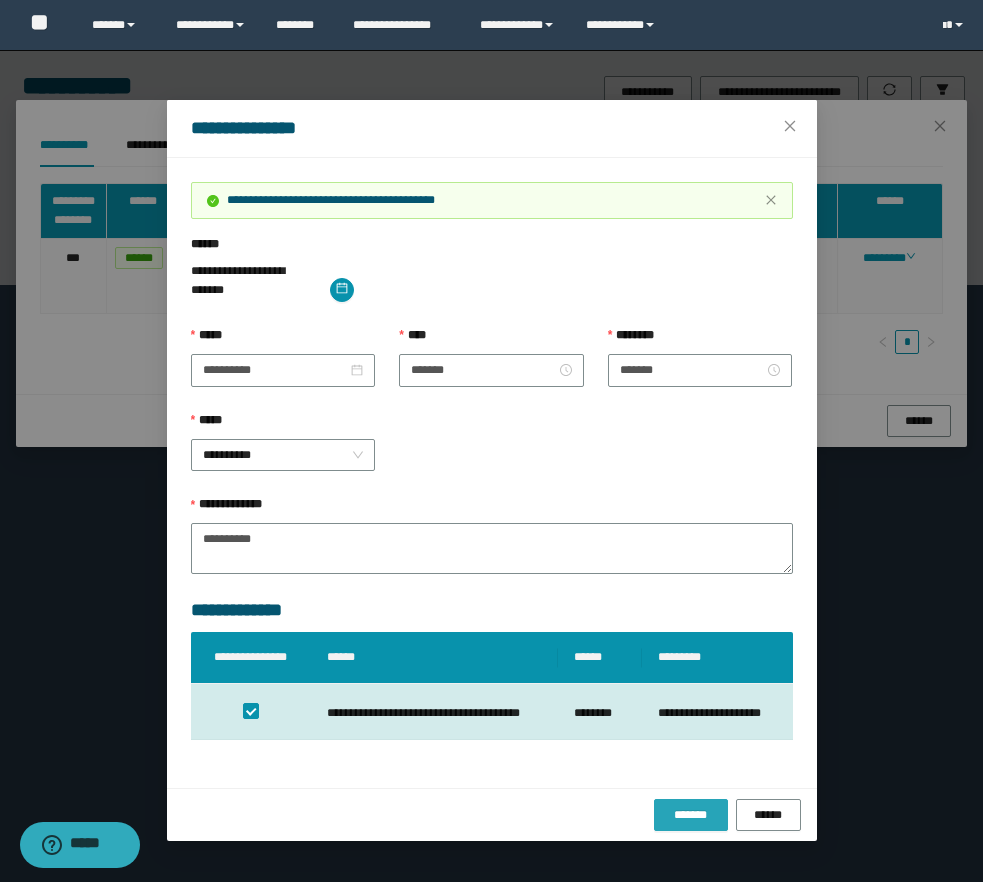 click on "*******" at bounding box center [691, 815] 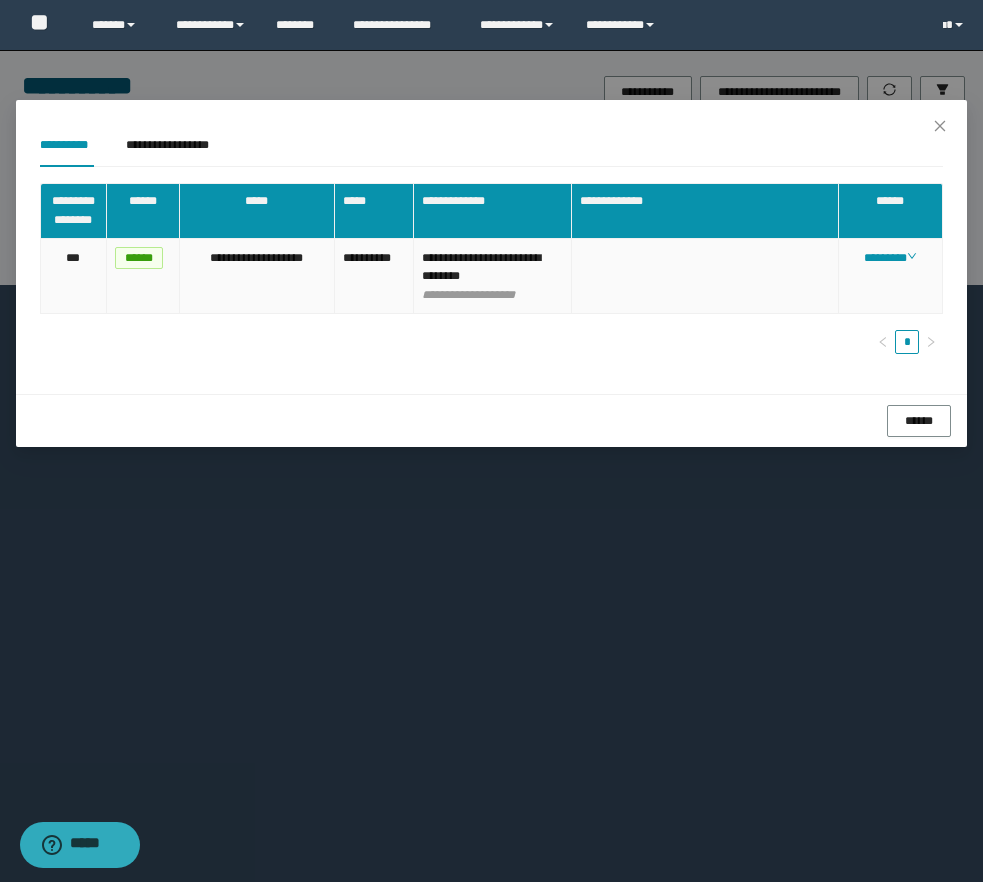 click on "********" at bounding box center [891, 277] 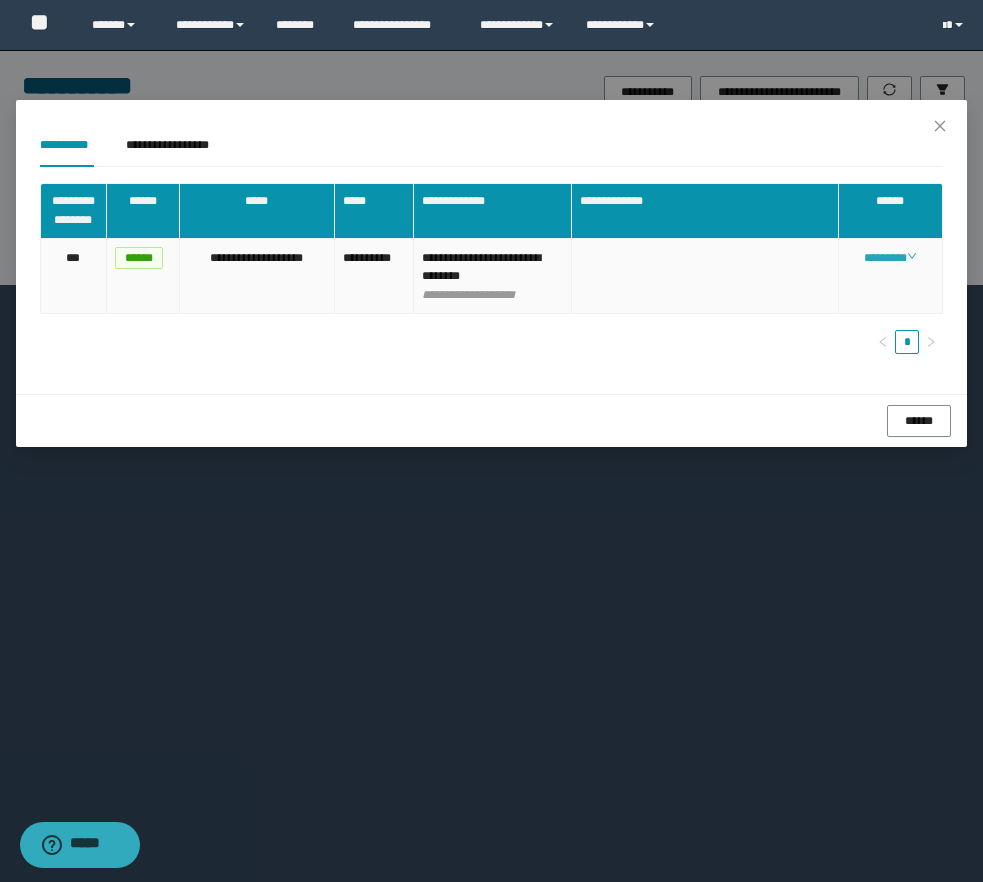 click on "********" at bounding box center [890, 258] 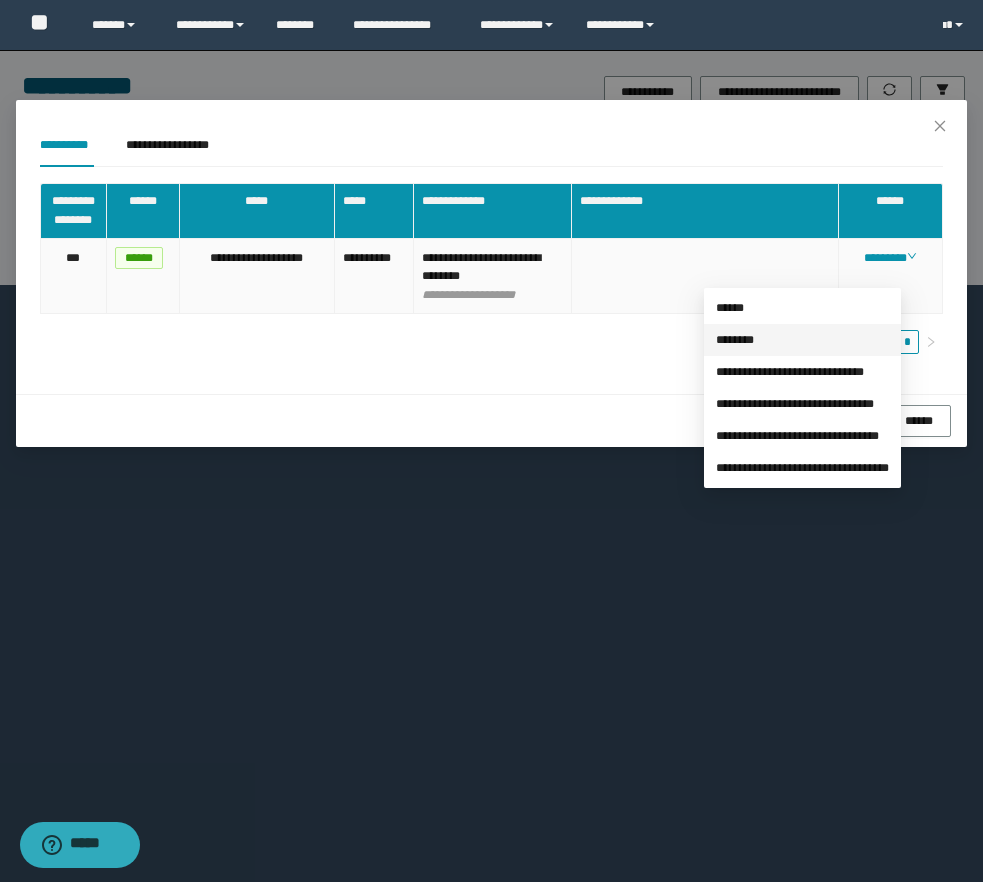 click on "********" at bounding box center (735, 340) 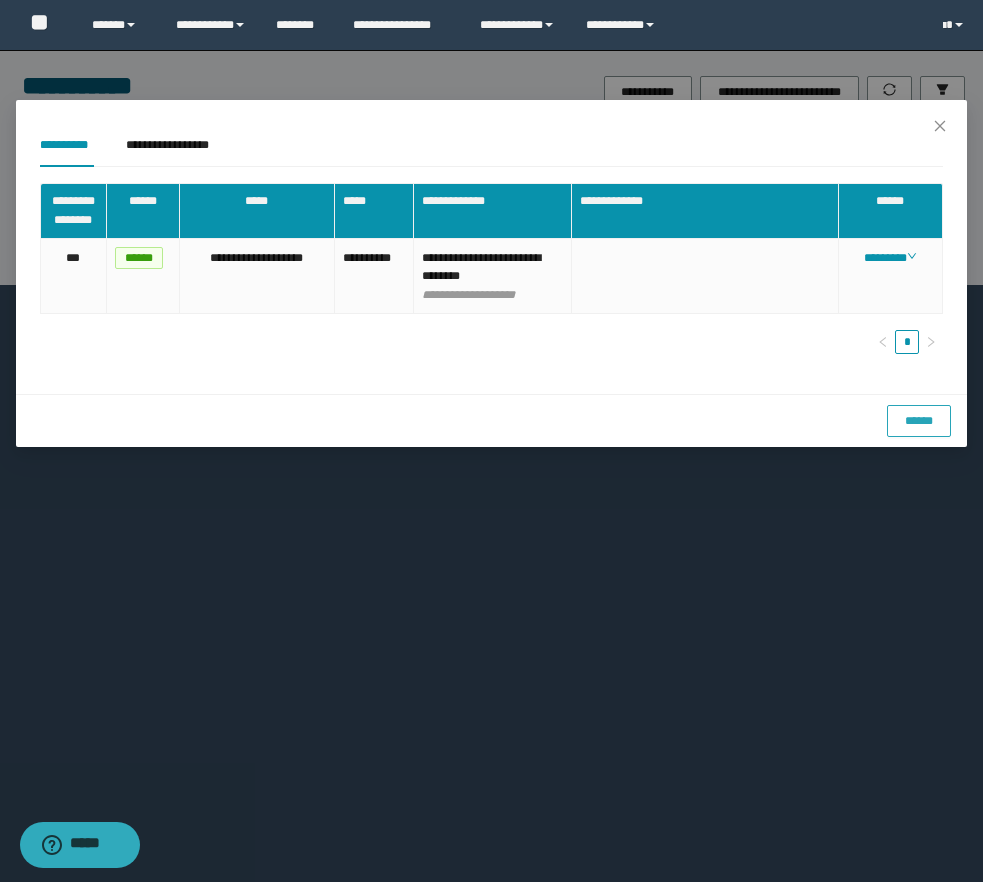 click on "******" at bounding box center [919, 421] 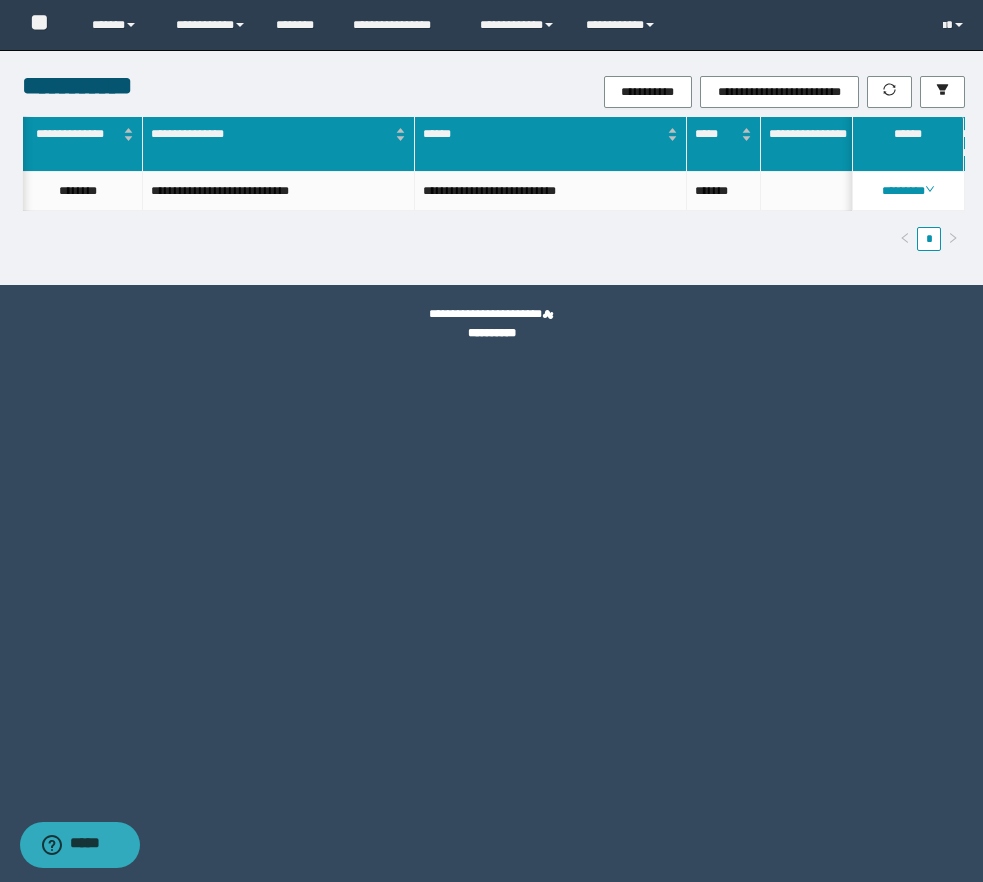 scroll, scrollTop: 0, scrollLeft: 174, axis: horizontal 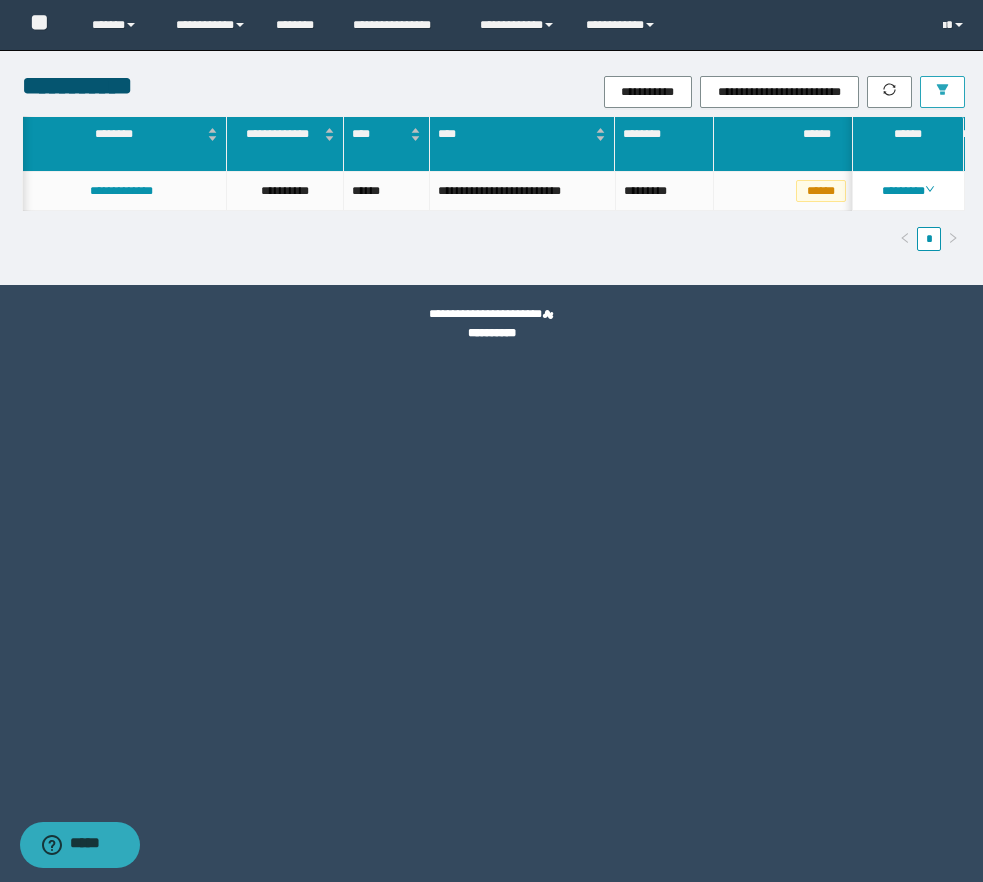 click at bounding box center (942, 92) 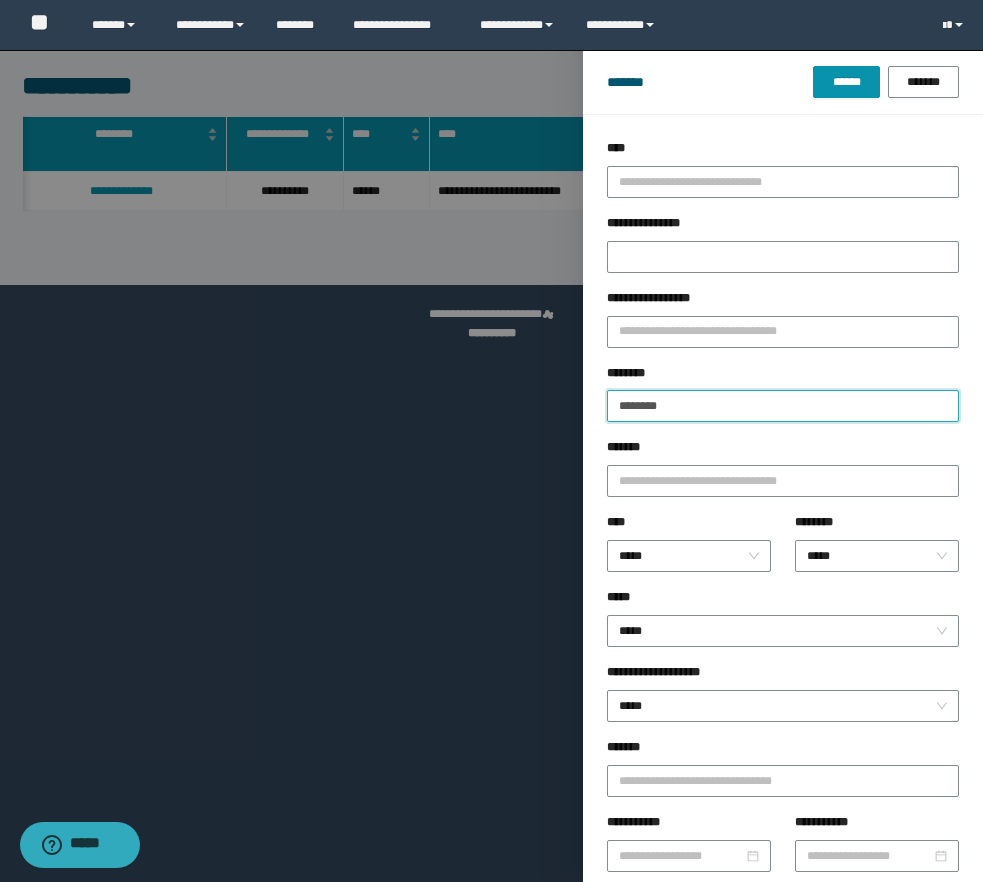 click on "********" at bounding box center (783, 406) 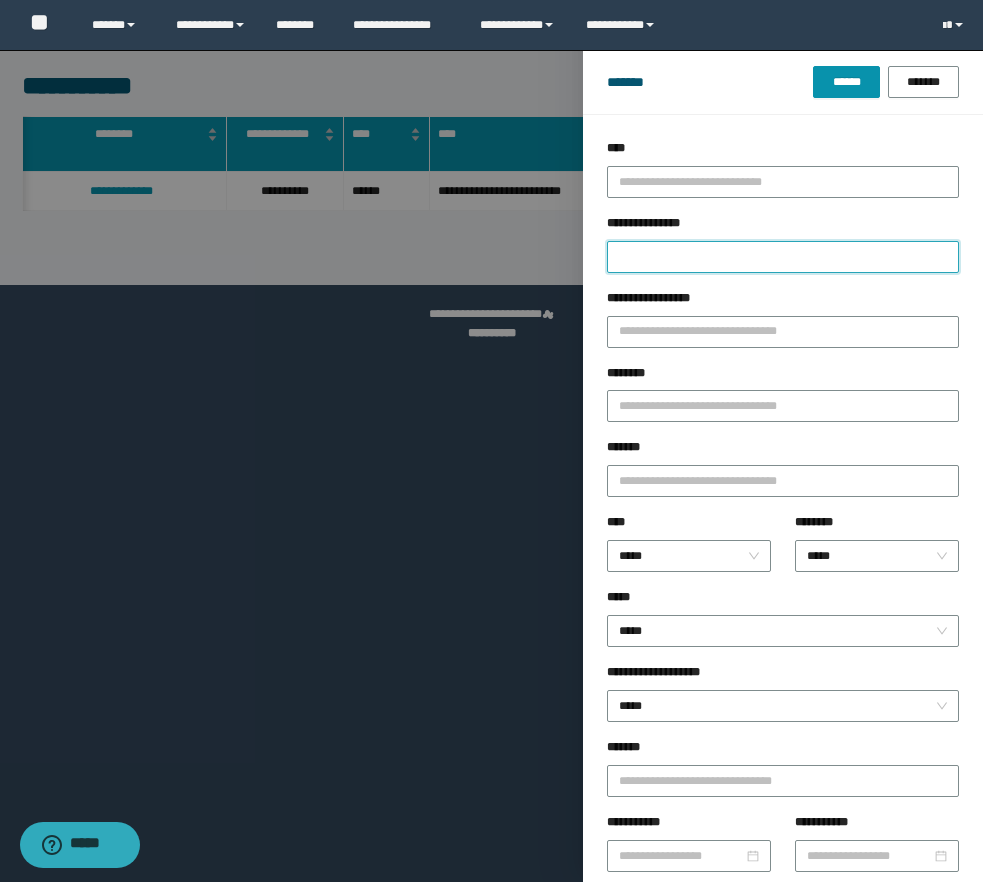 click on "**********" at bounding box center (783, 257) 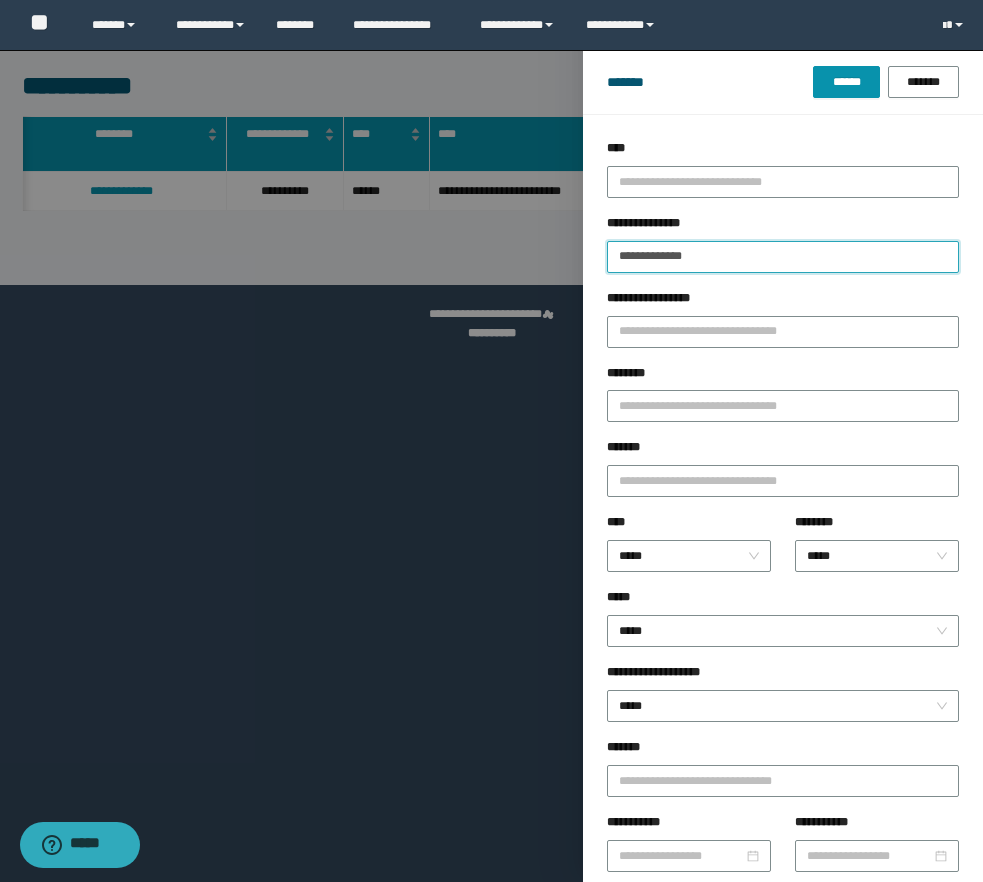click on "******" at bounding box center [846, 82] 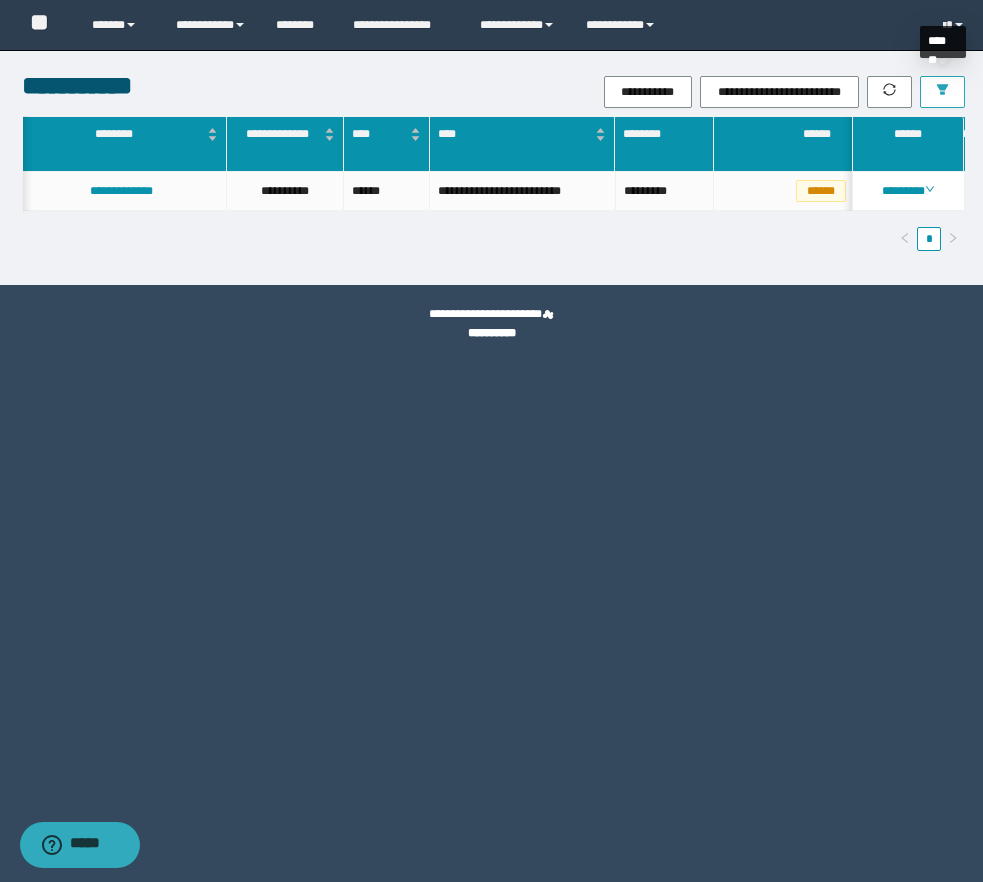 click at bounding box center [942, 92] 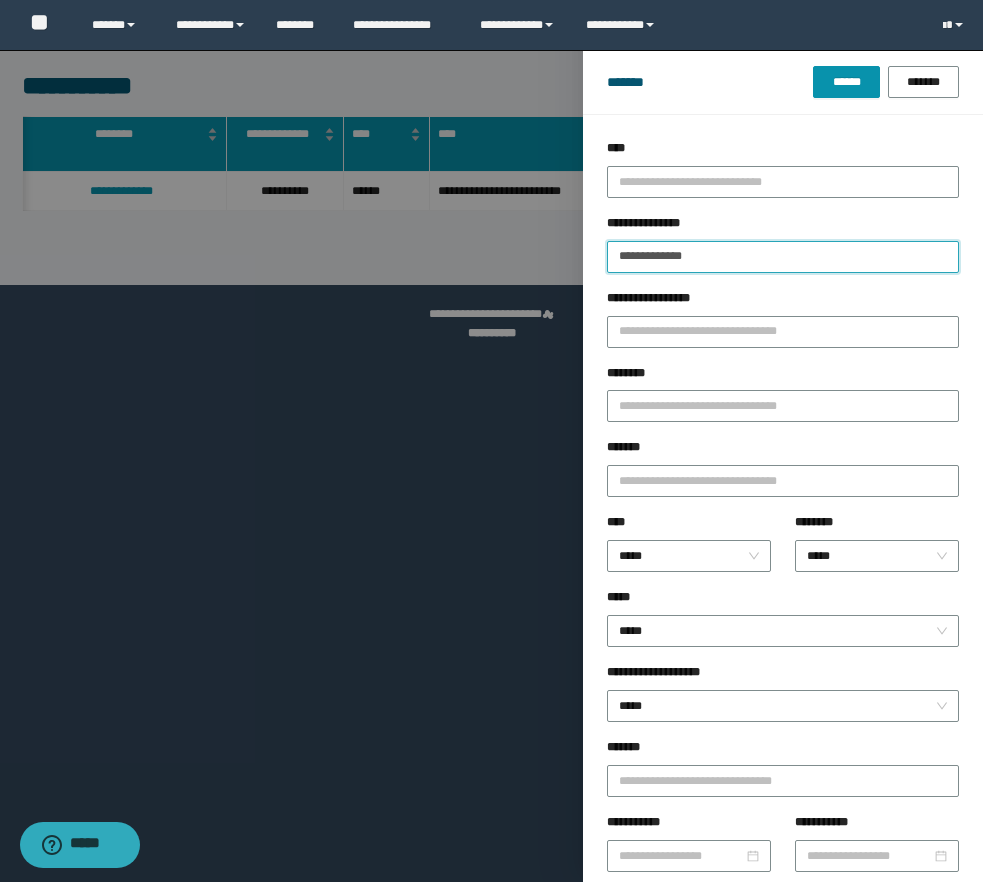 click on "**********" at bounding box center [783, 257] 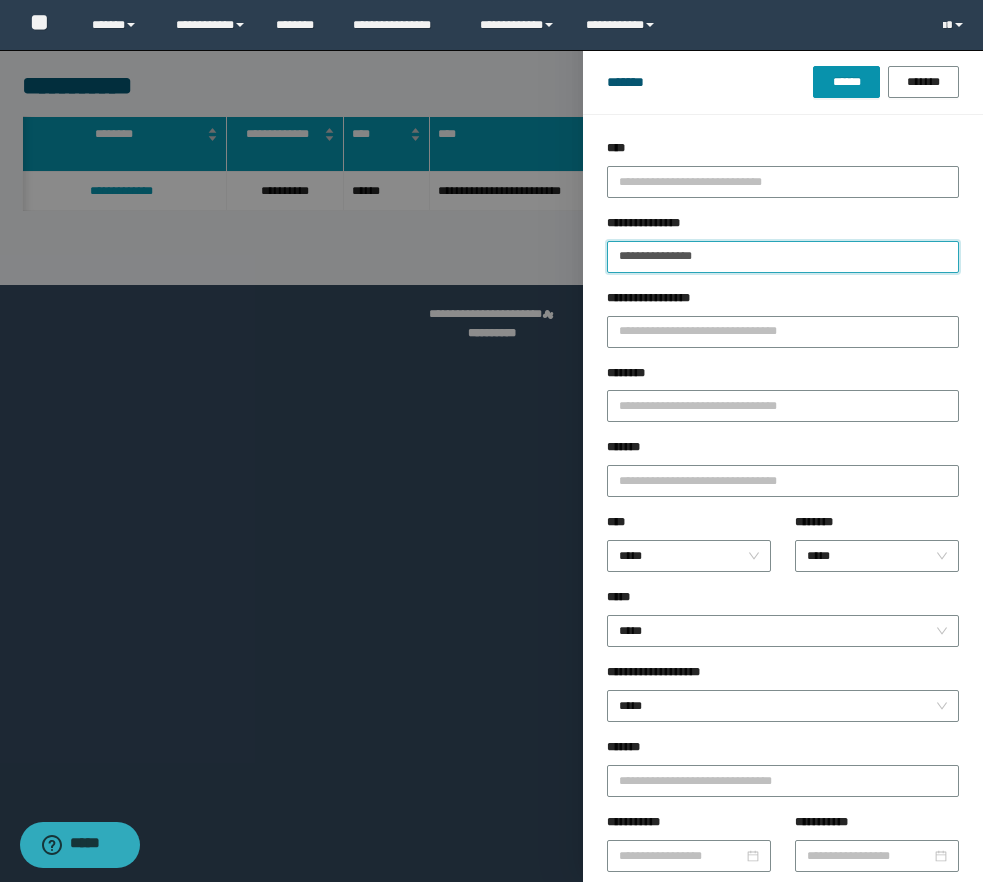 click on "******" at bounding box center (846, 82) 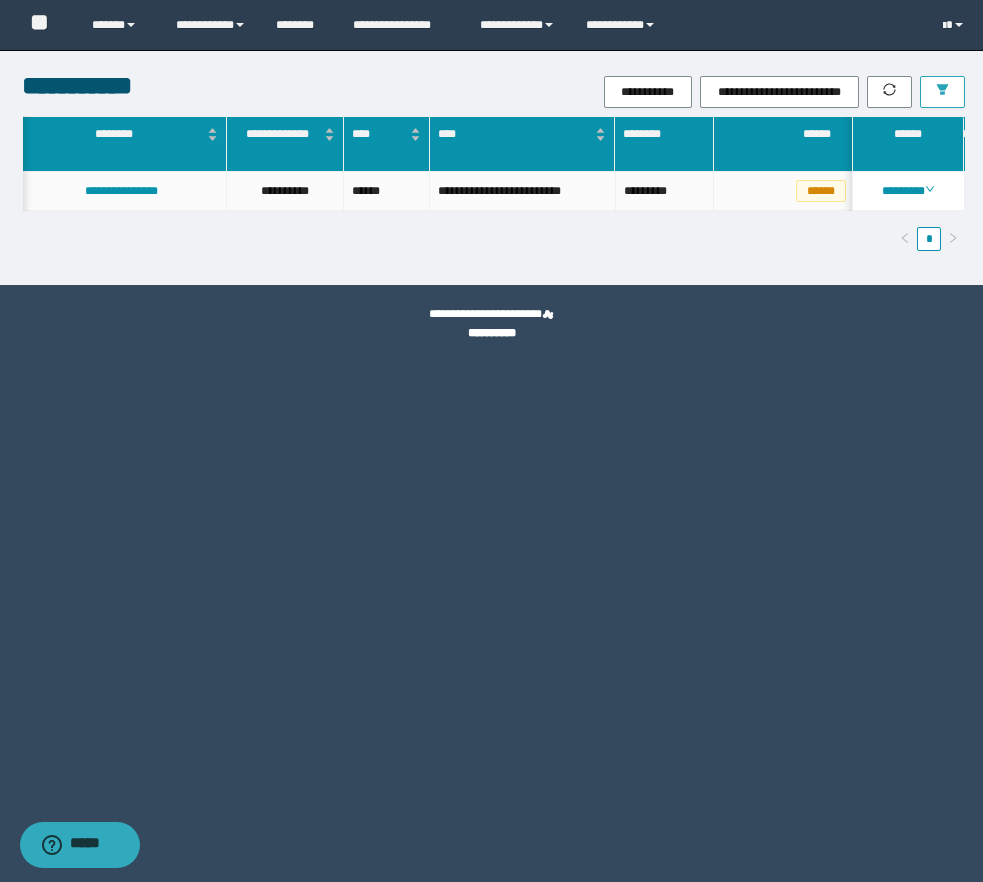 click at bounding box center [942, 92] 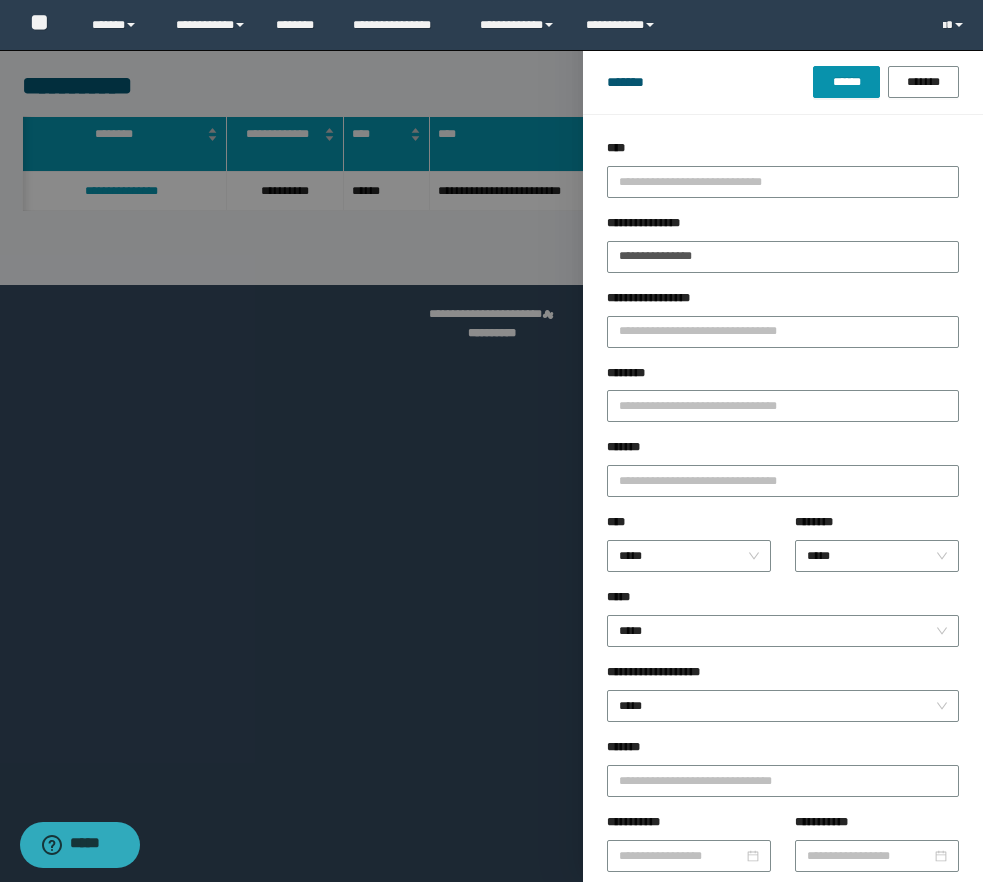click on "**********" at bounding box center (783, 227) 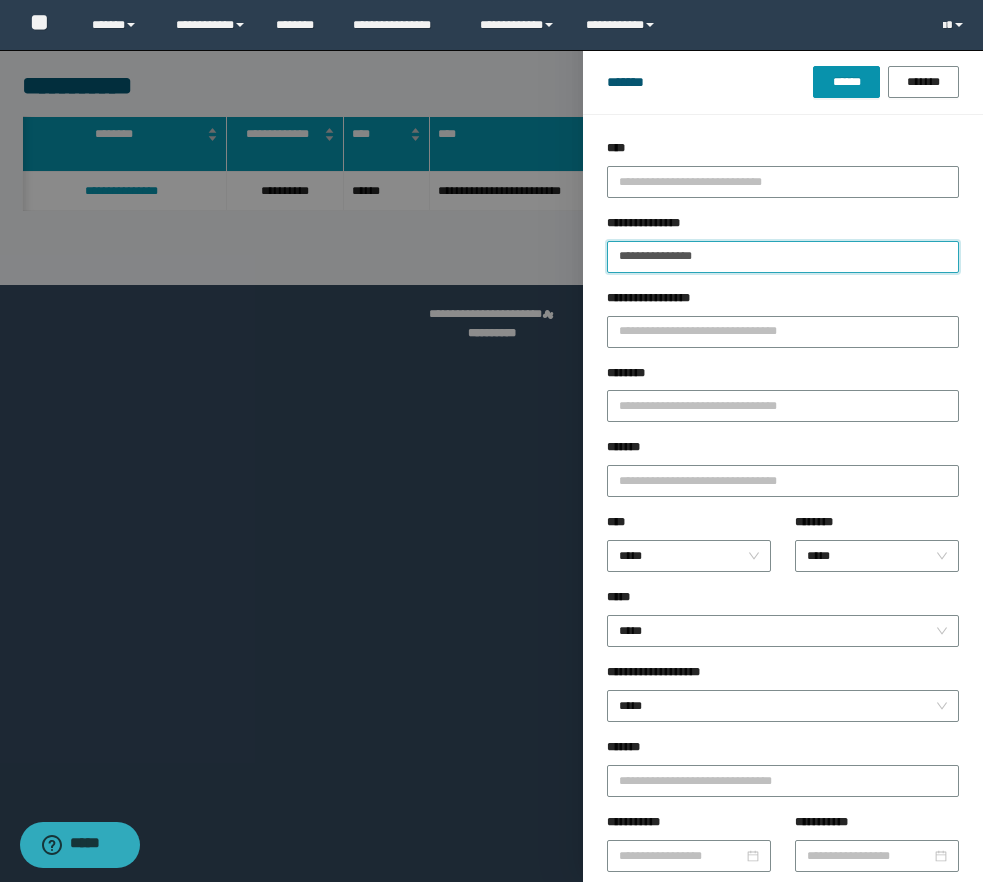 click on "**********" at bounding box center (783, 257) 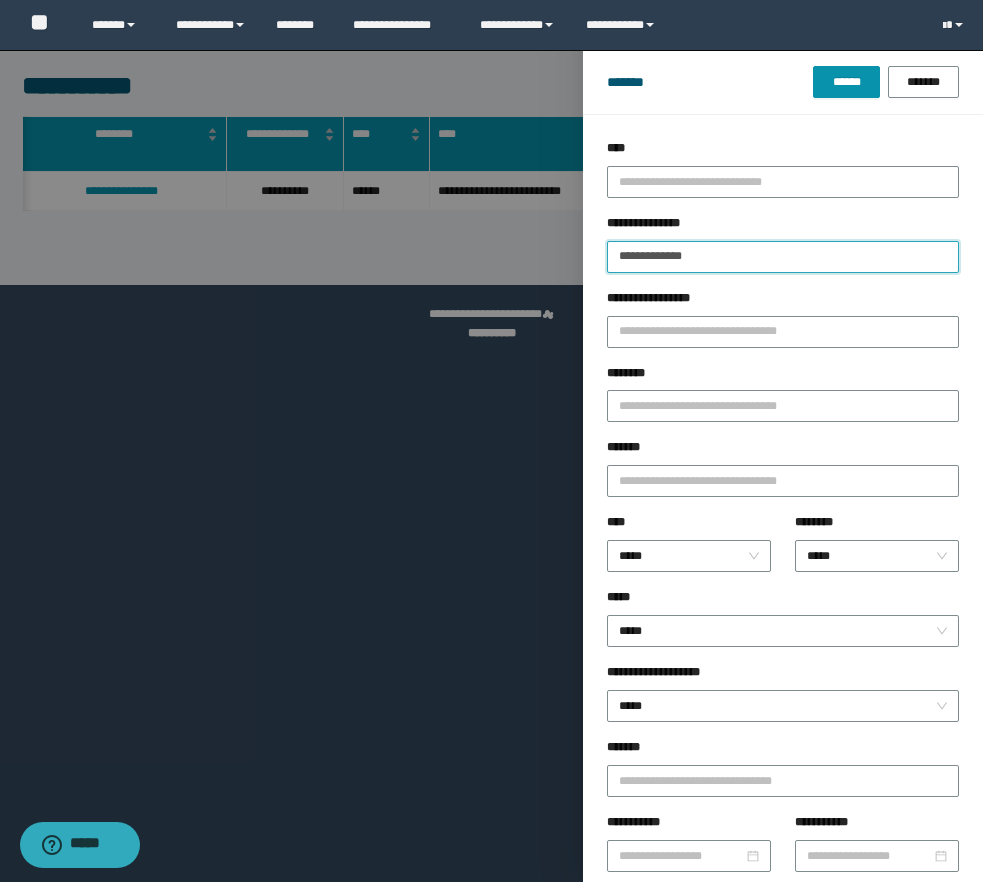 click on "******" at bounding box center (846, 82) 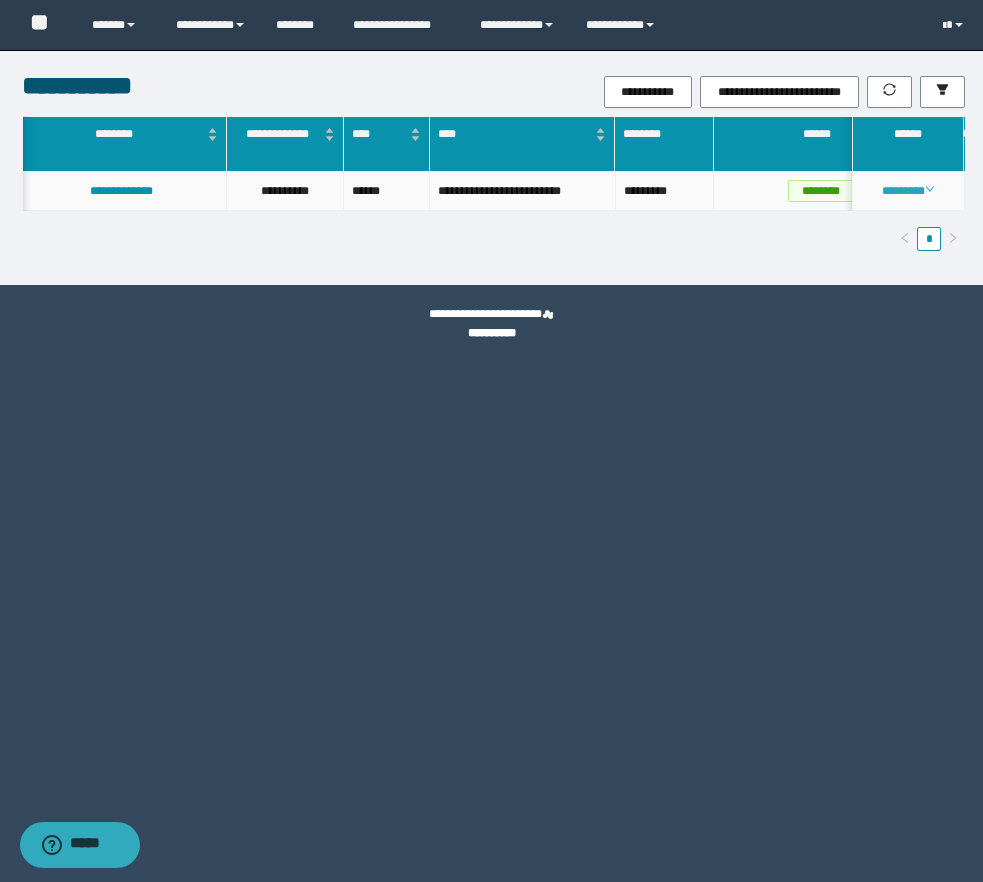 click on "********" at bounding box center (908, 191) 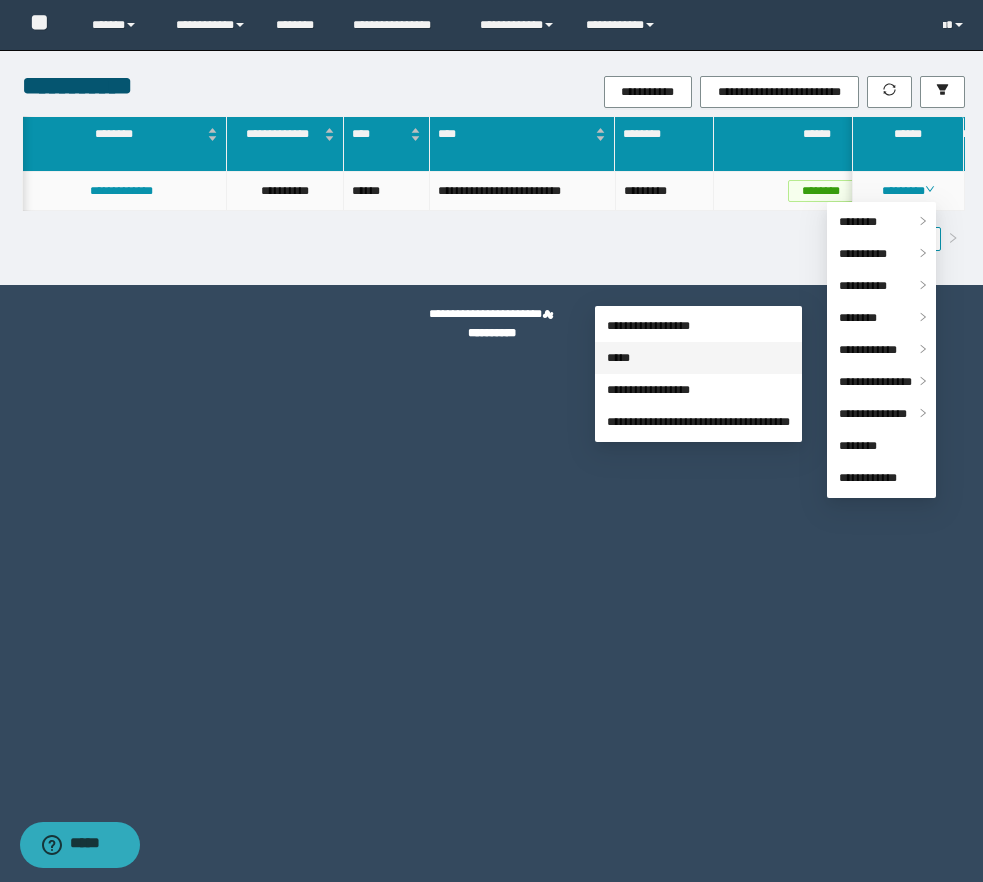 click on "*****" at bounding box center [618, 358] 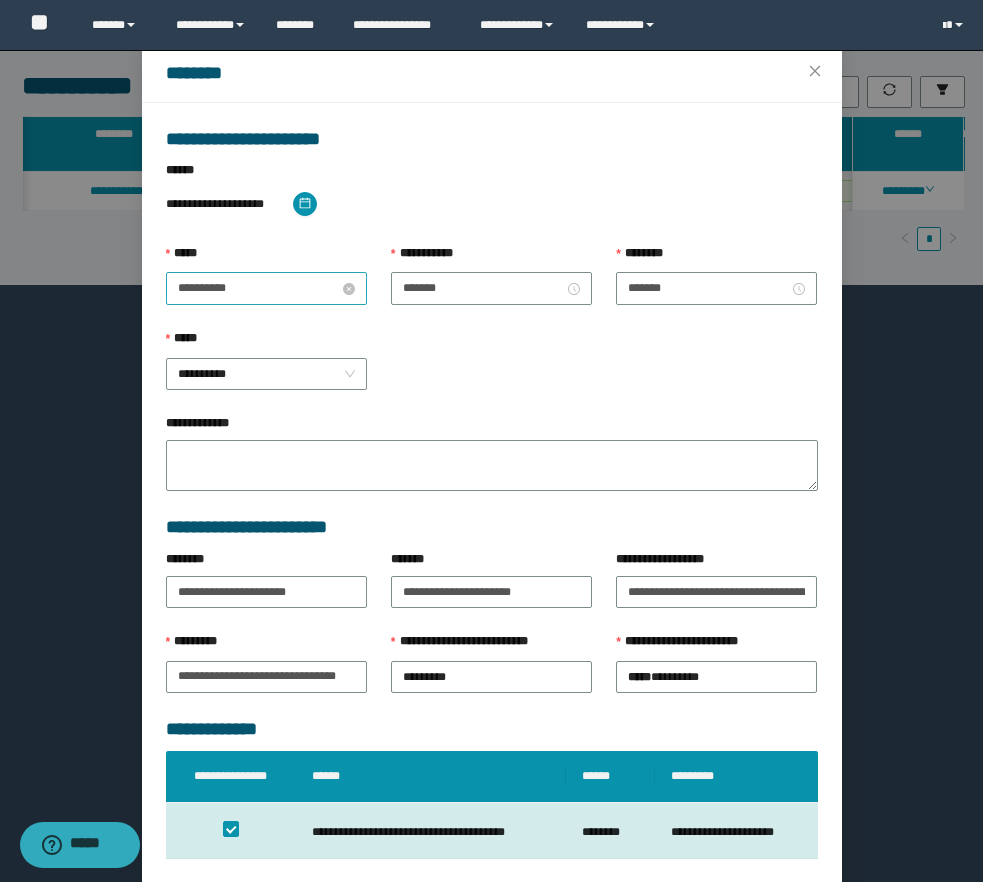 click on "**********" at bounding box center [258, 288] 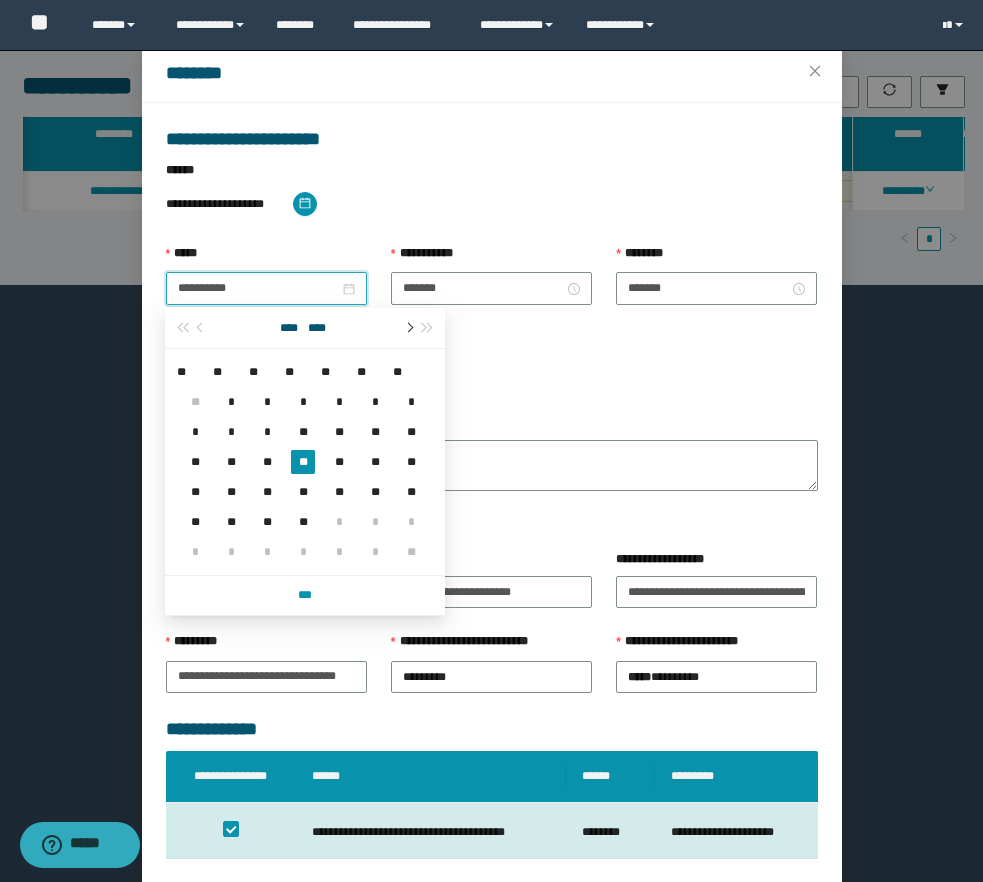click at bounding box center [408, 328] 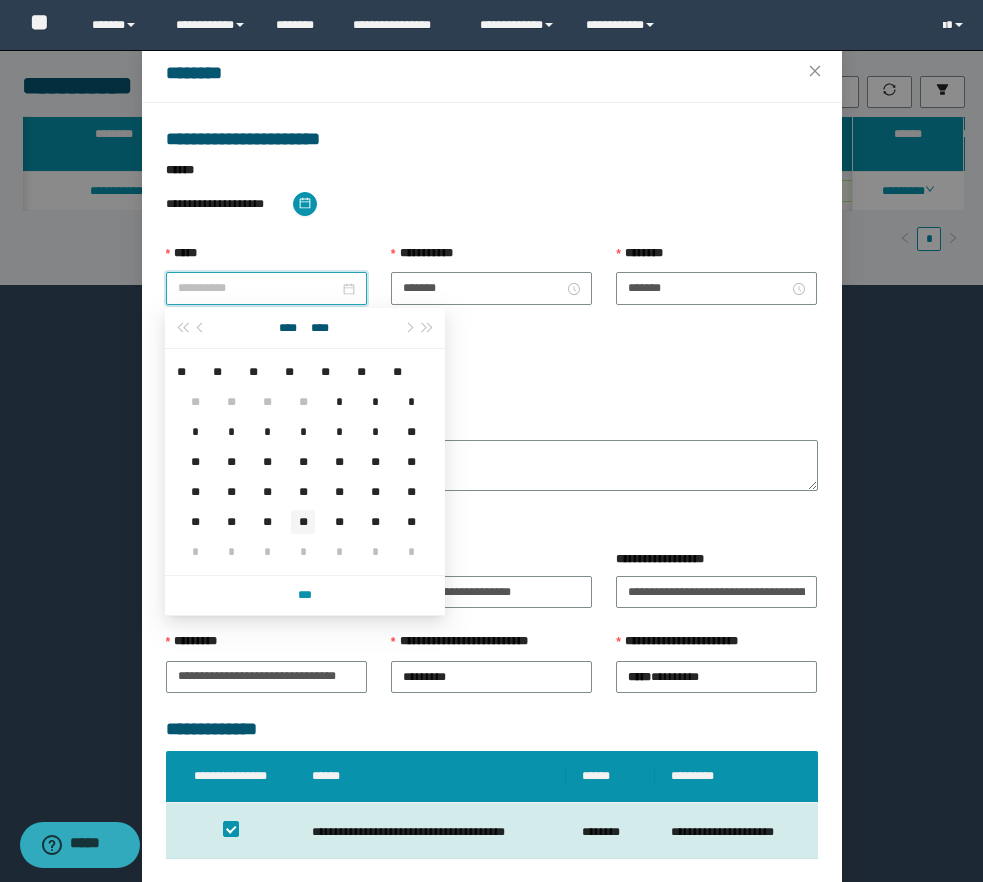 click on "**" at bounding box center [303, 522] 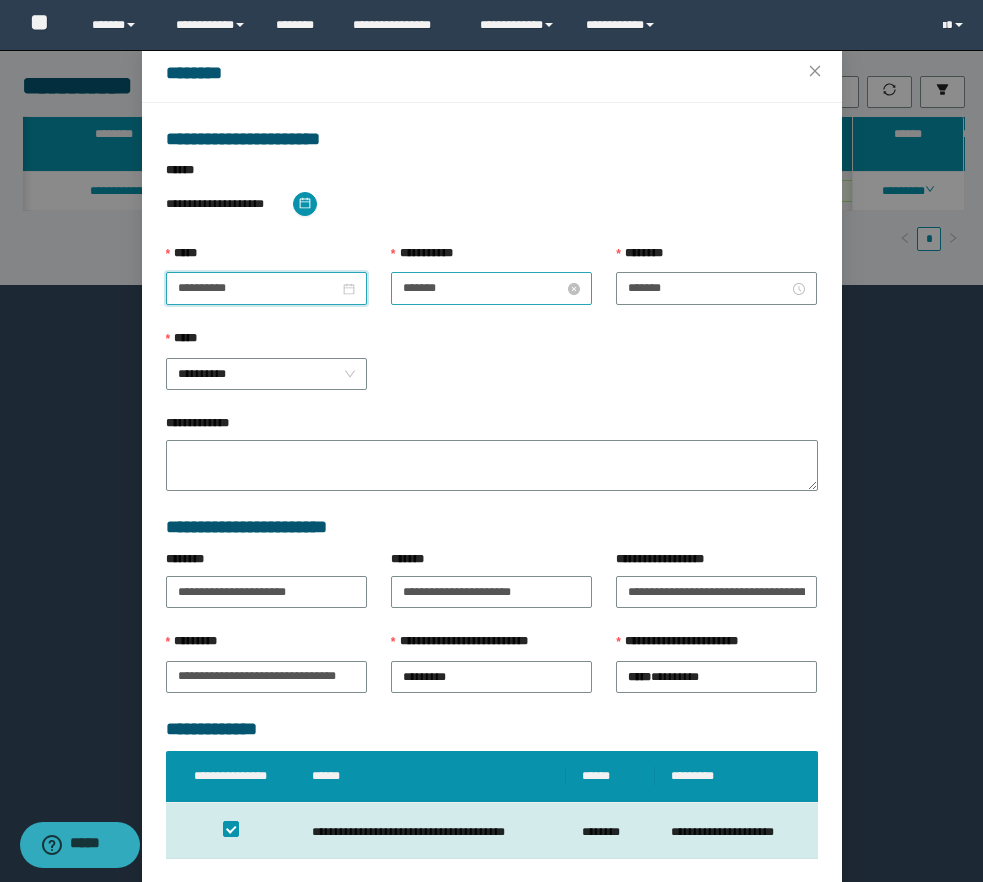 click on "*******" at bounding box center (483, 288) 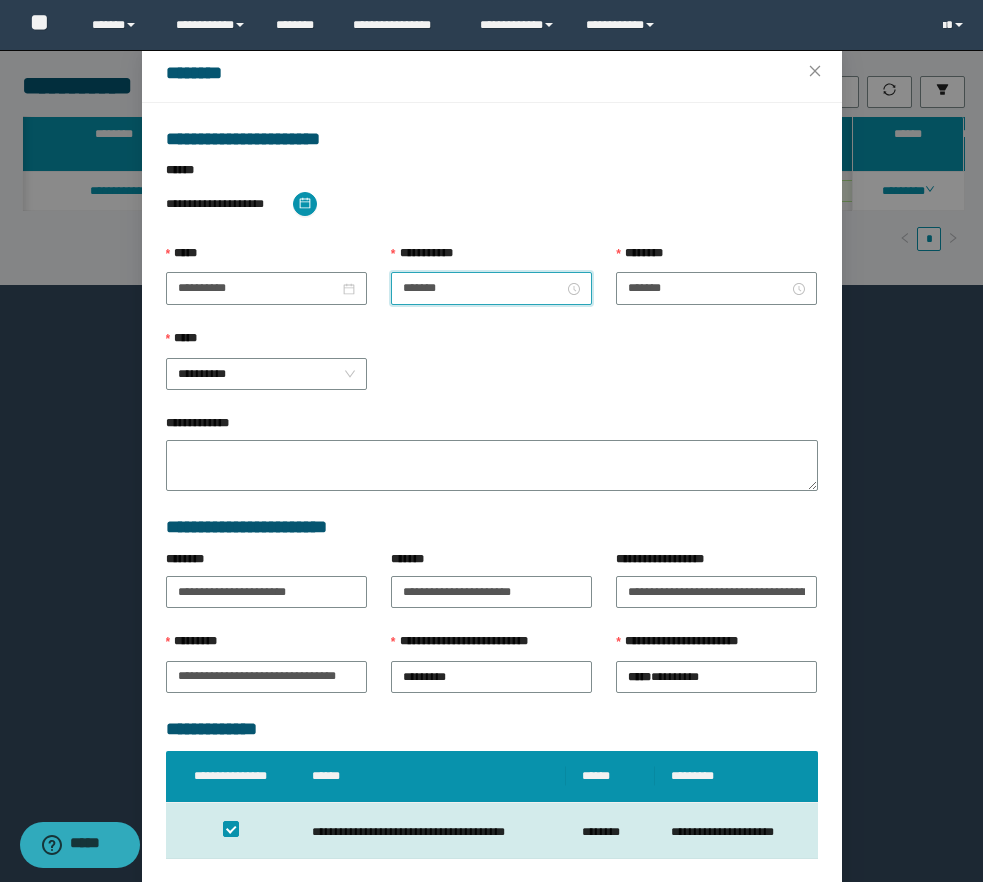 scroll, scrollTop: 112, scrollLeft: 0, axis: vertical 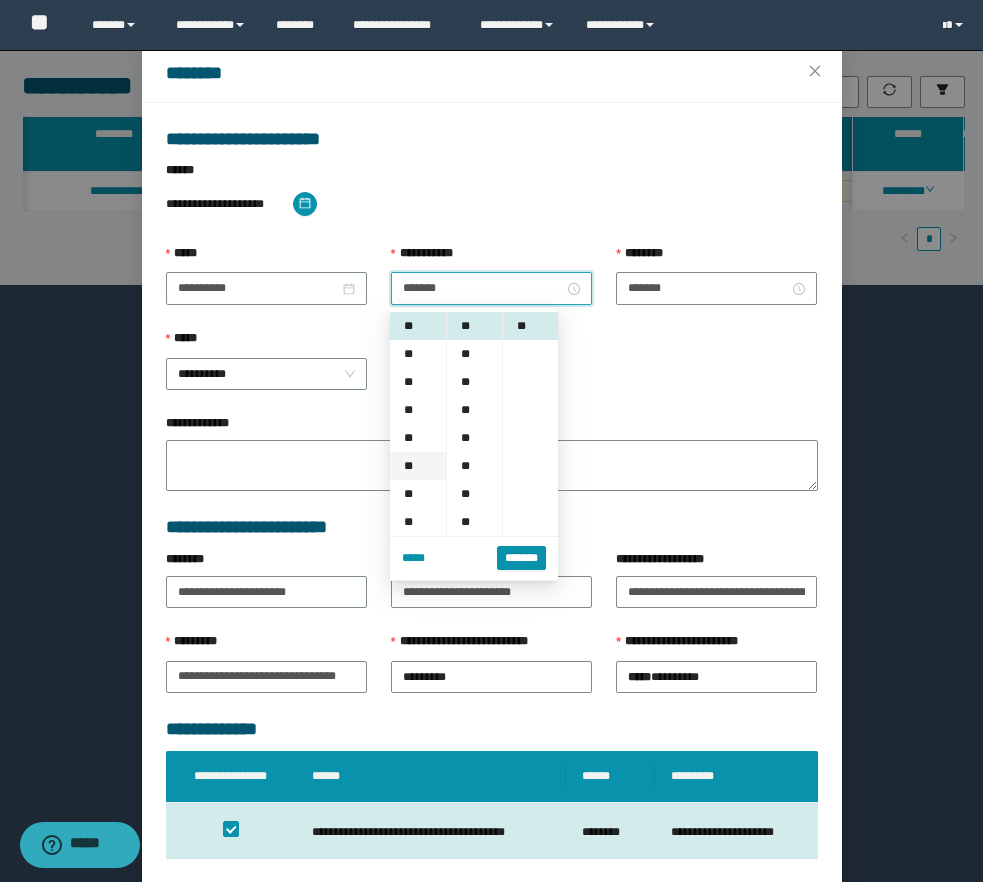 click on "**" at bounding box center (418, 466) 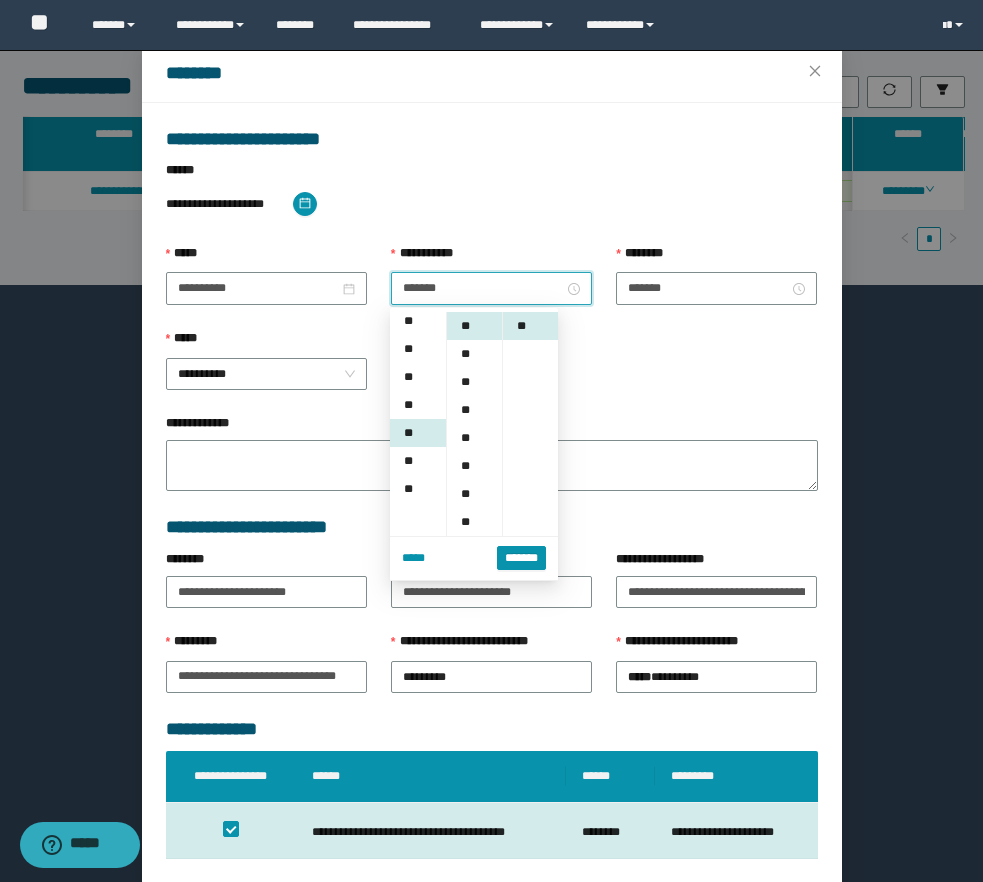 scroll, scrollTop: 204, scrollLeft: 0, axis: vertical 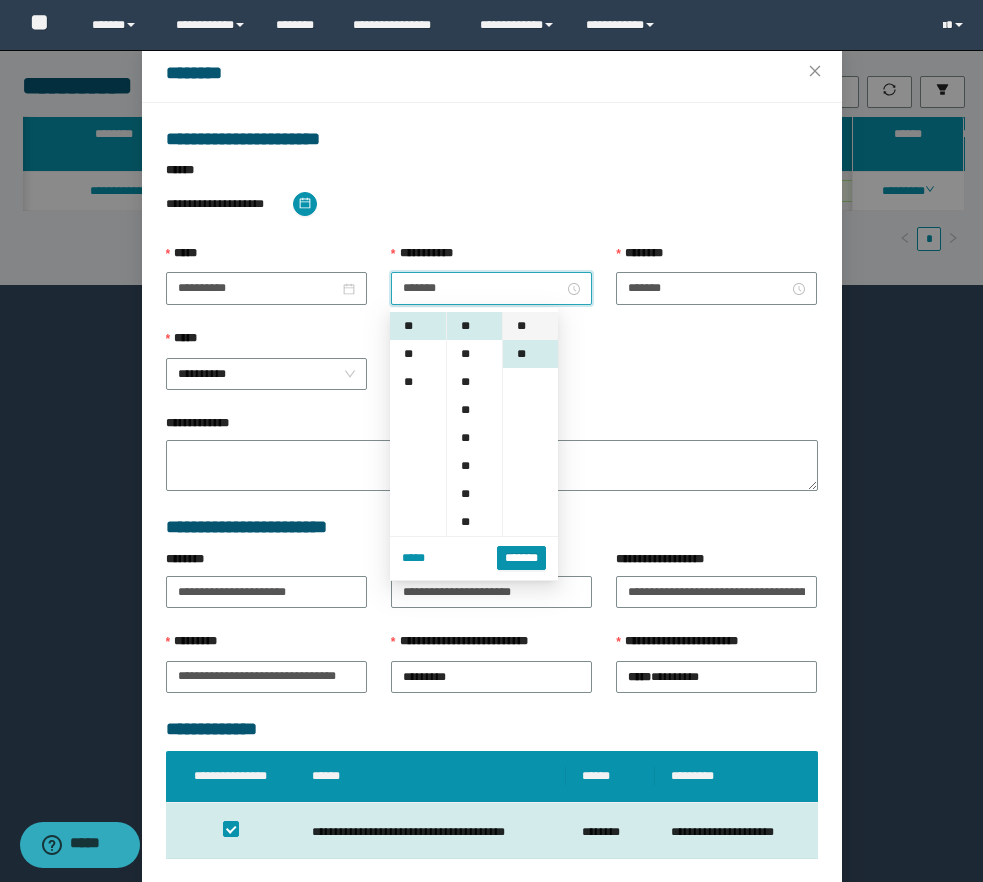 click on "**" at bounding box center [530, 326] 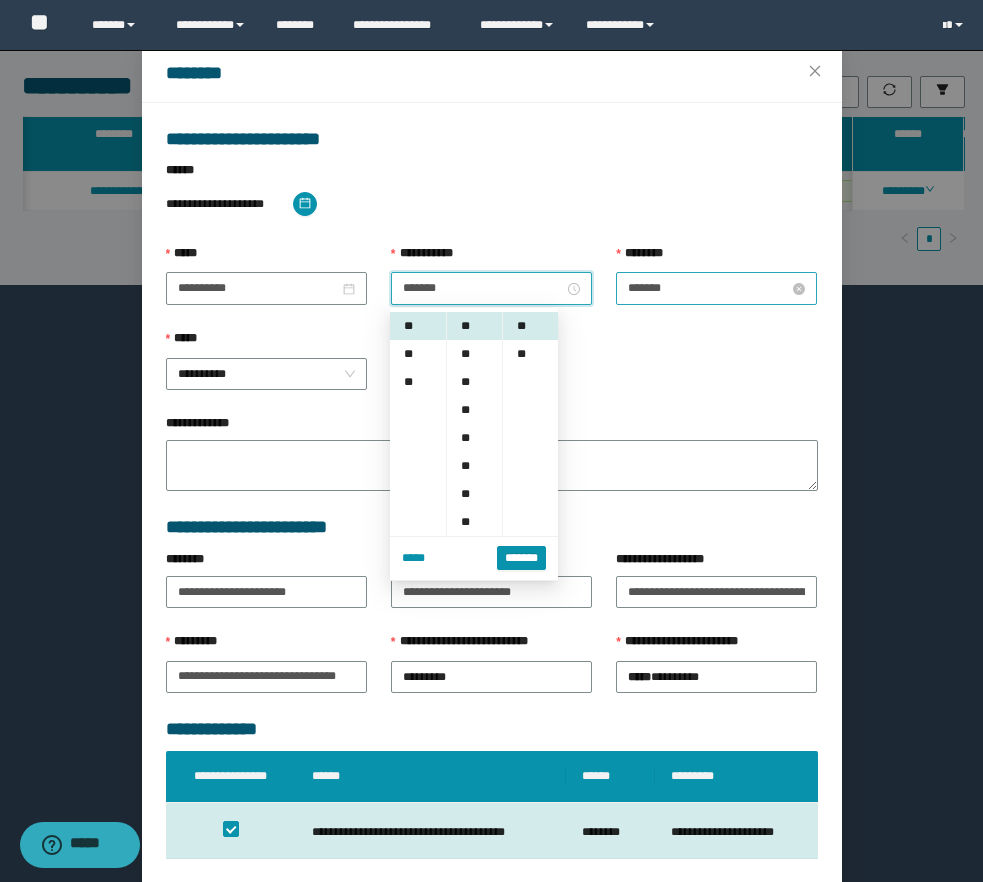 click on "*******" at bounding box center (708, 288) 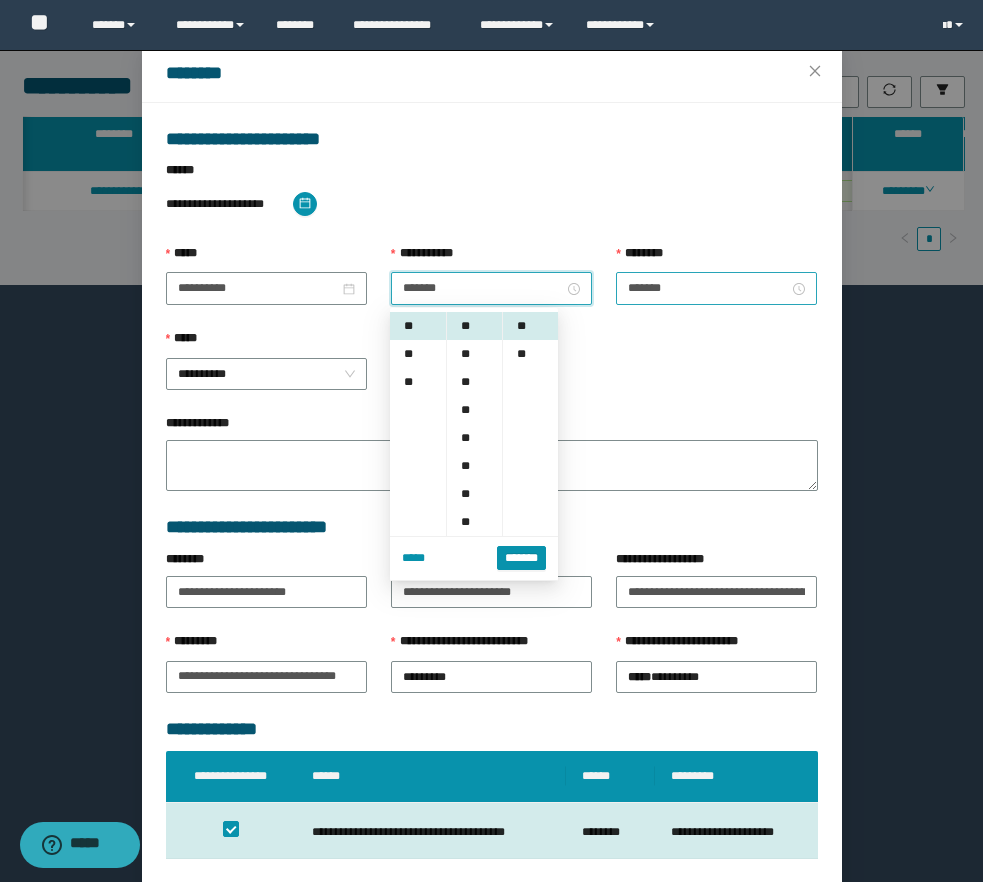 scroll, scrollTop: 252, scrollLeft: 0, axis: vertical 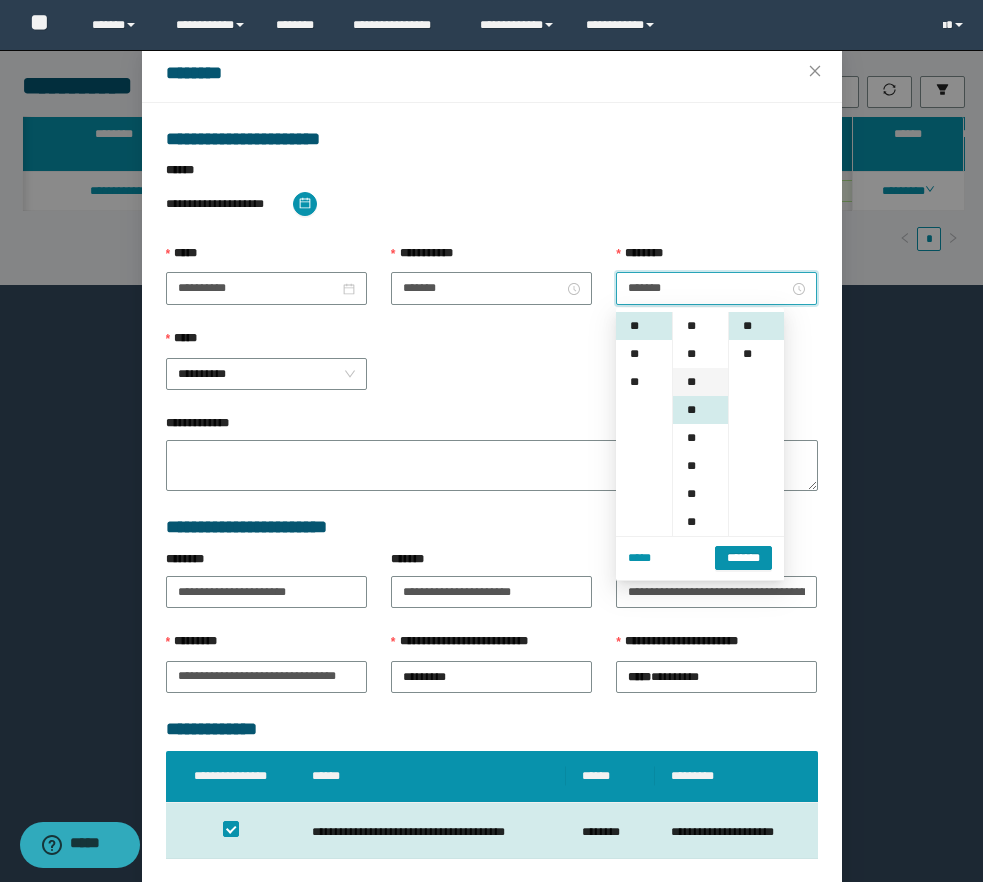 click on "**" at bounding box center (700, 382) 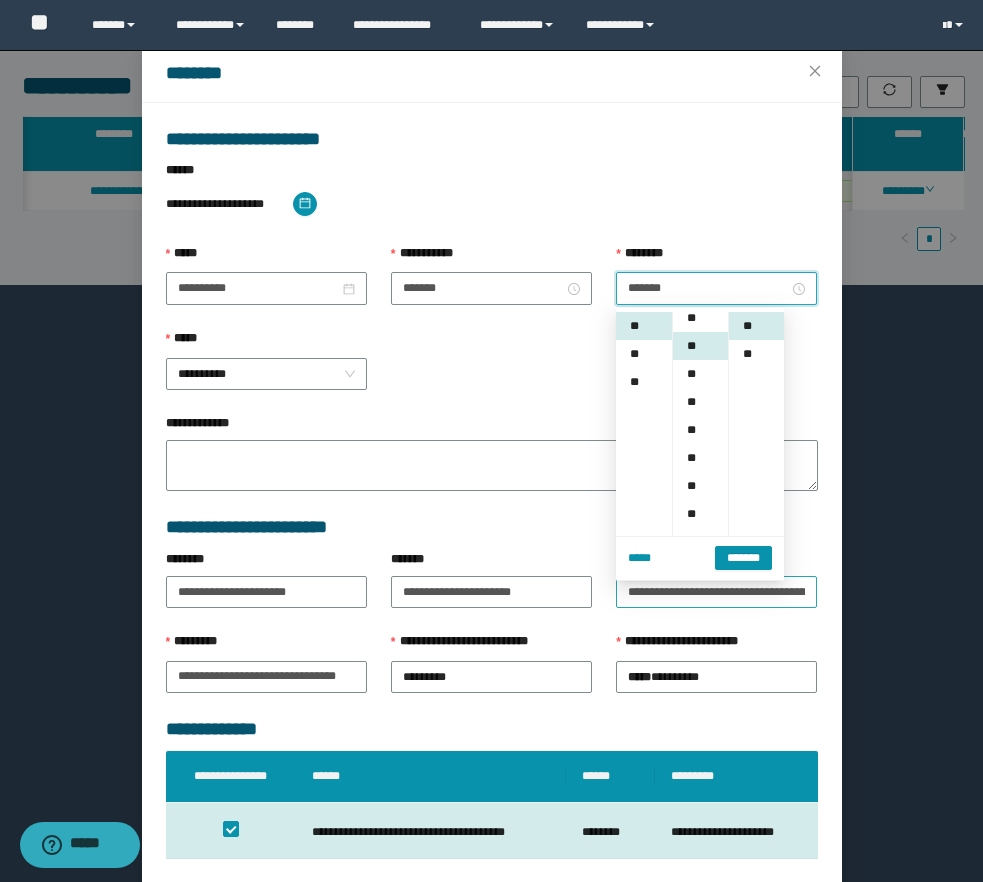 scroll, scrollTop: 56, scrollLeft: 0, axis: vertical 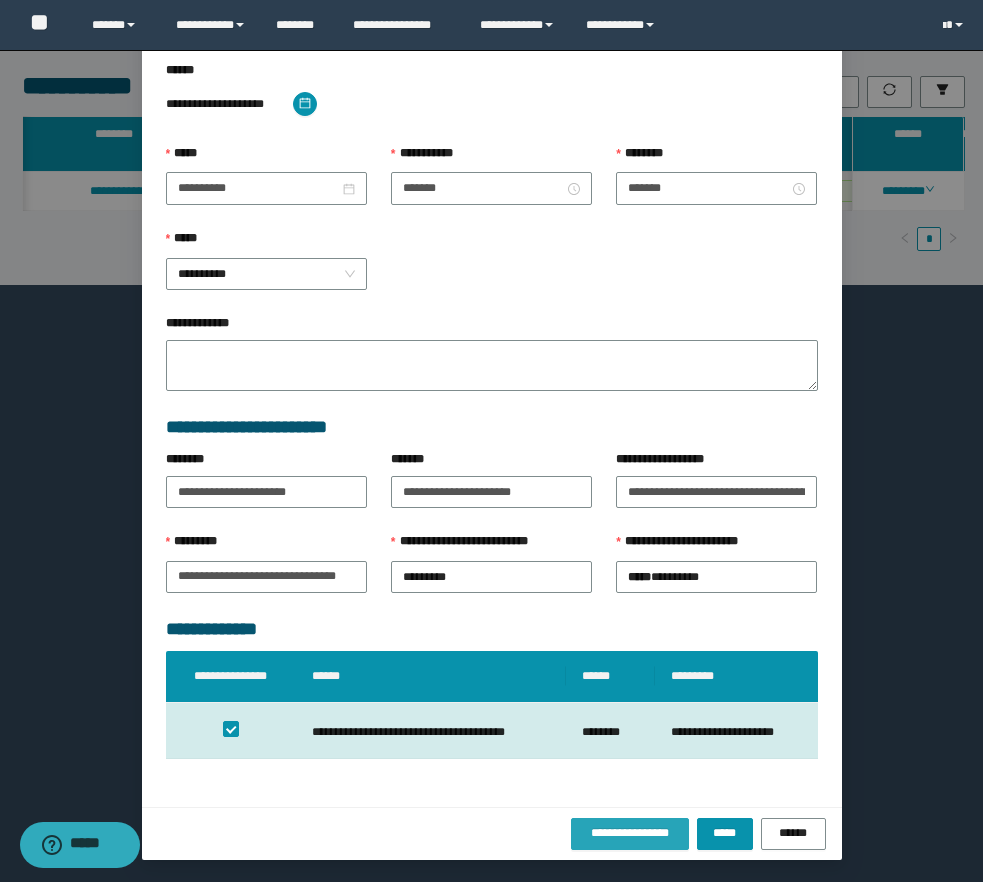 click on "**********" at bounding box center [630, 833] 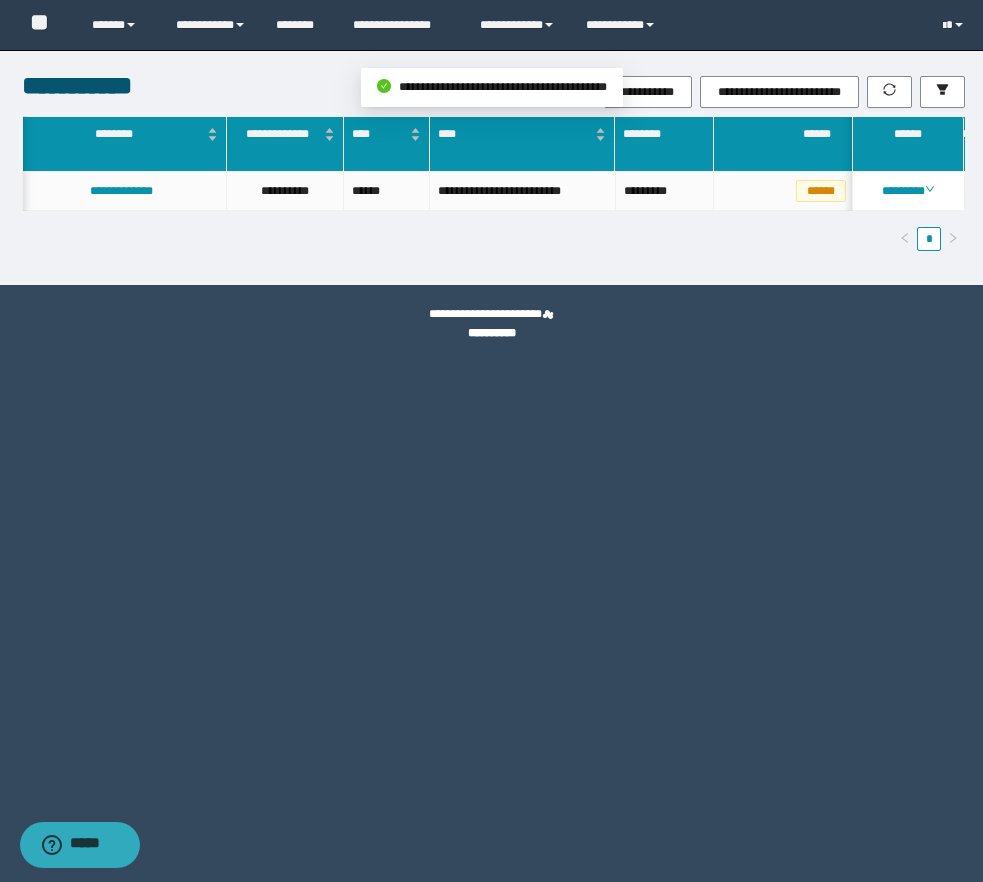 click on "**********" at bounding box center [784, 92] 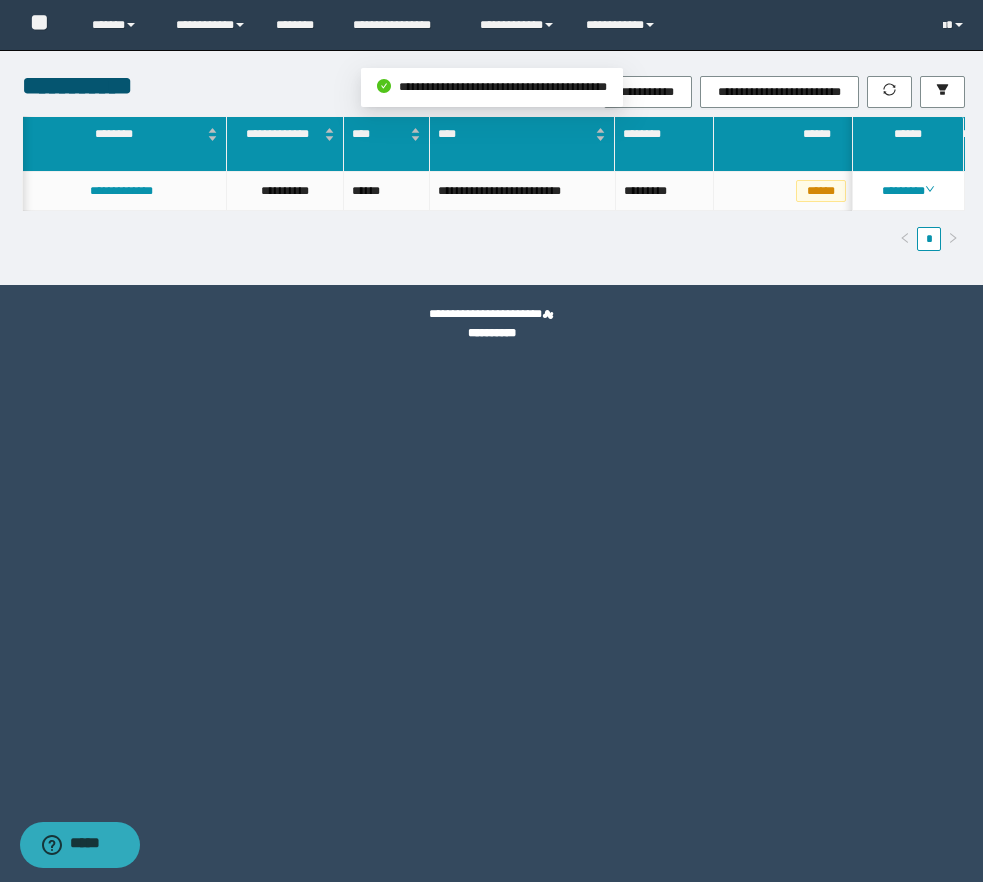 scroll, scrollTop: 0, scrollLeft: 0, axis: both 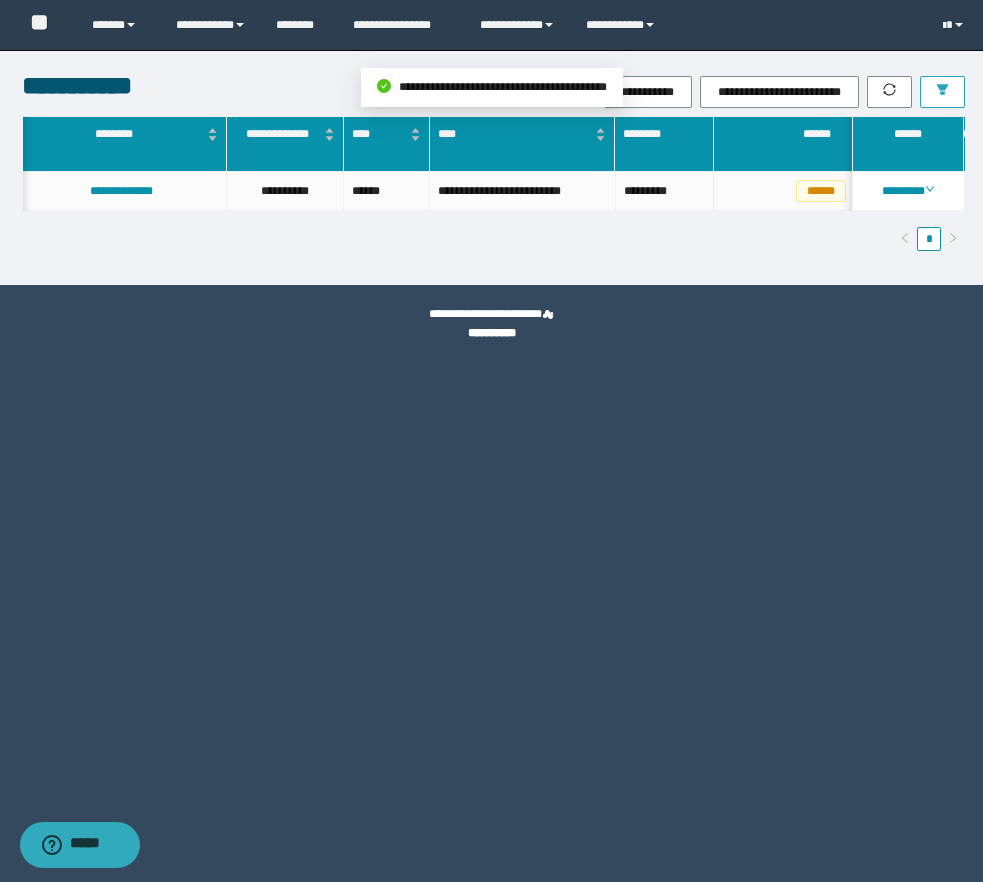 click at bounding box center (942, 92) 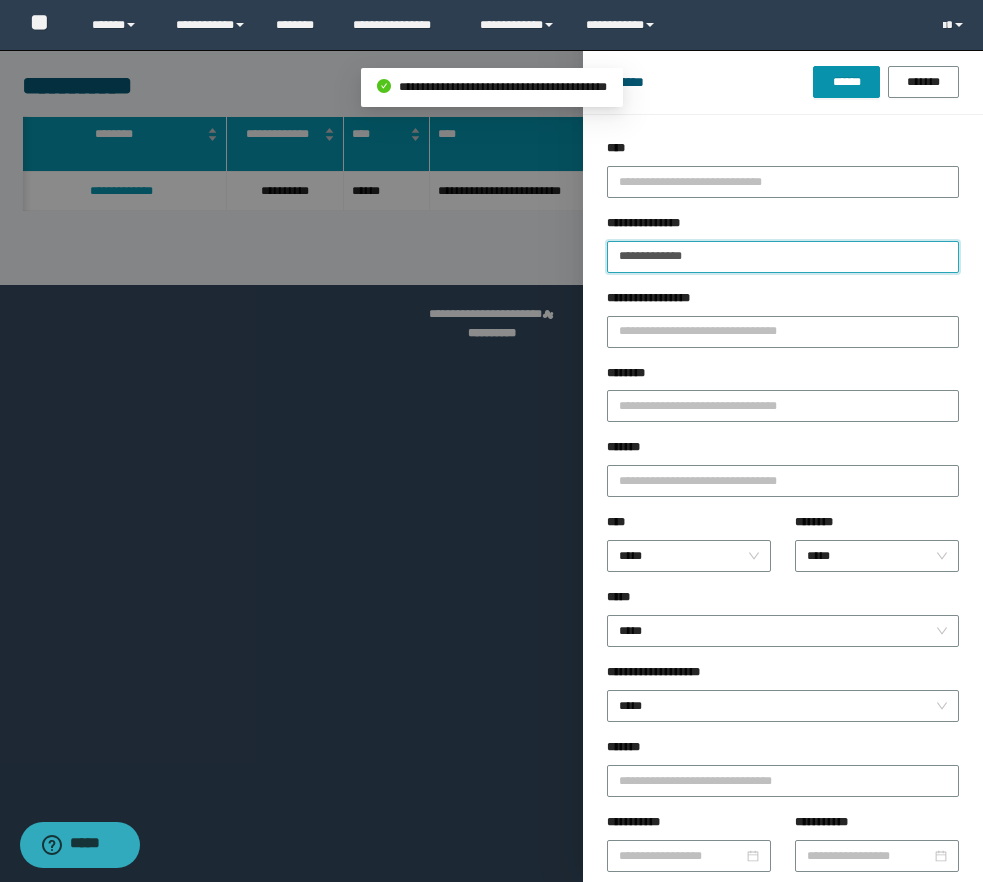 click on "**********" at bounding box center (783, 257) 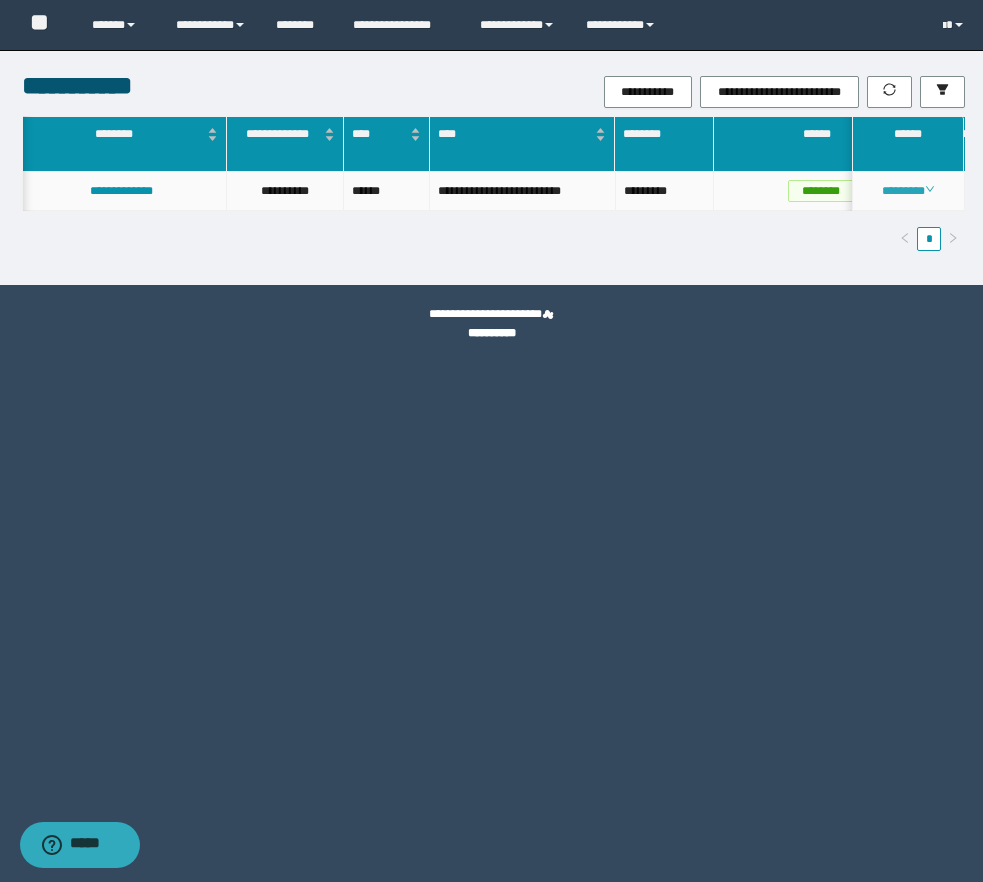 click on "********" at bounding box center (908, 191) 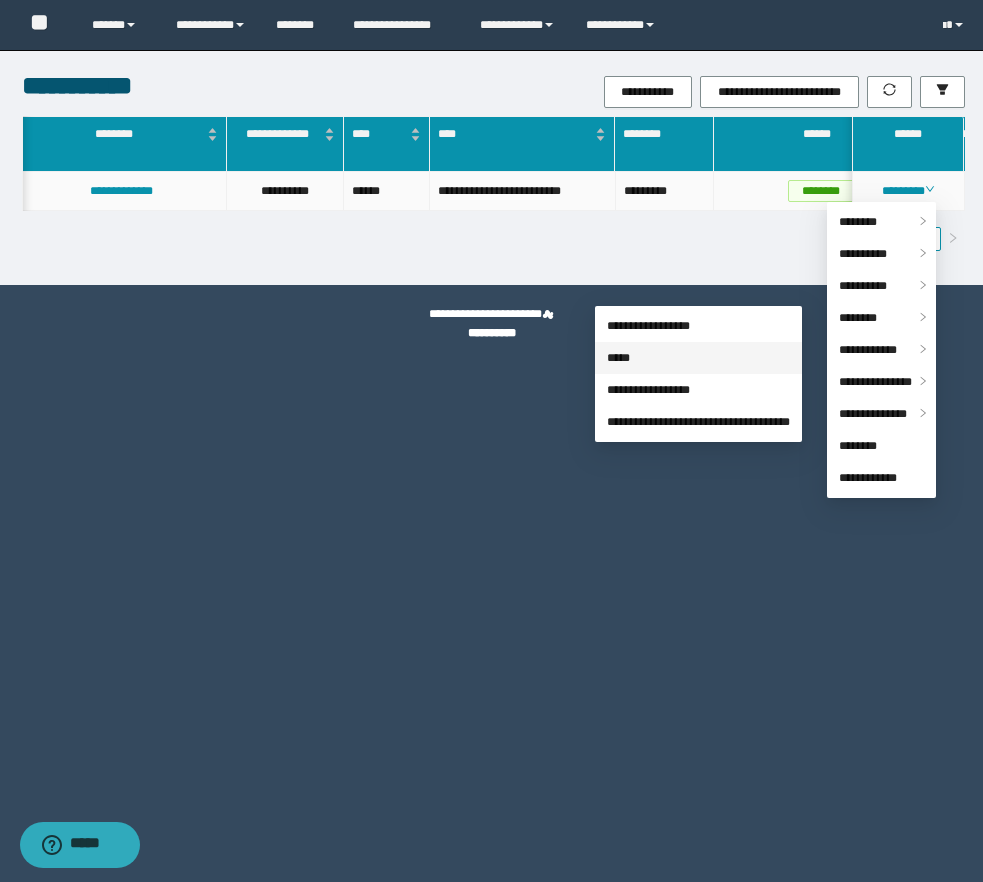 click on "*****" at bounding box center [618, 358] 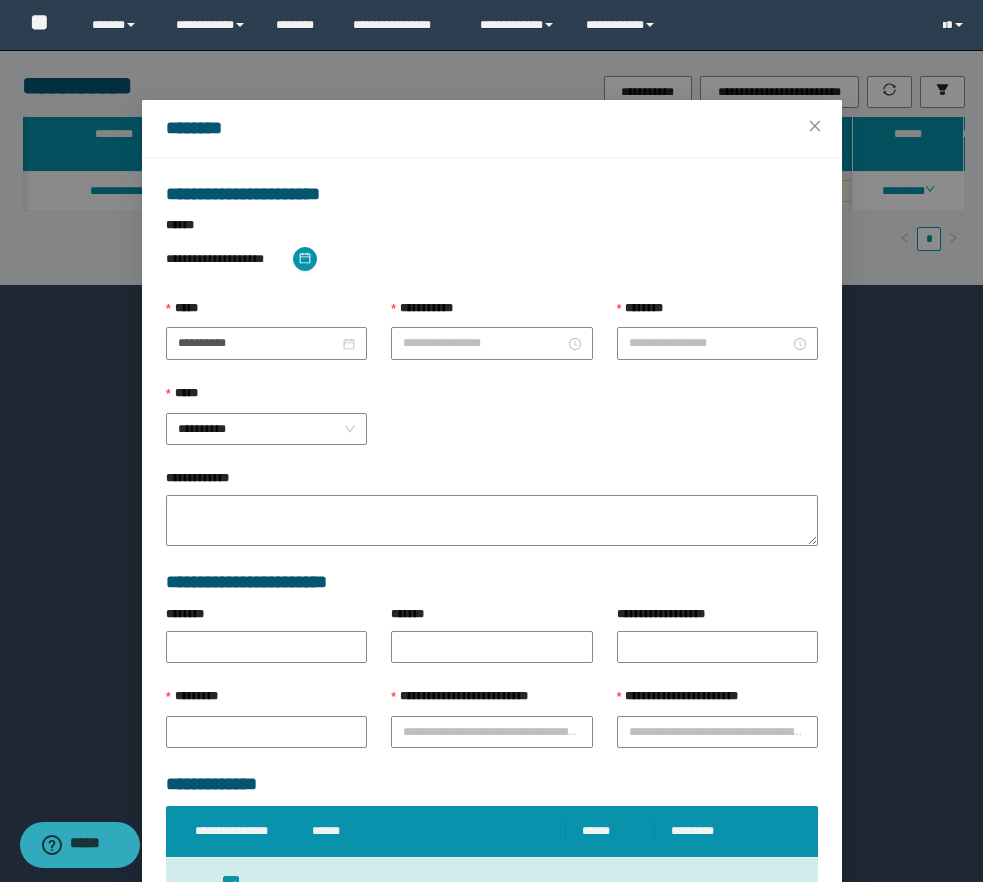 scroll, scrollTop: 55, scrollLeft: 0, axis: vertical 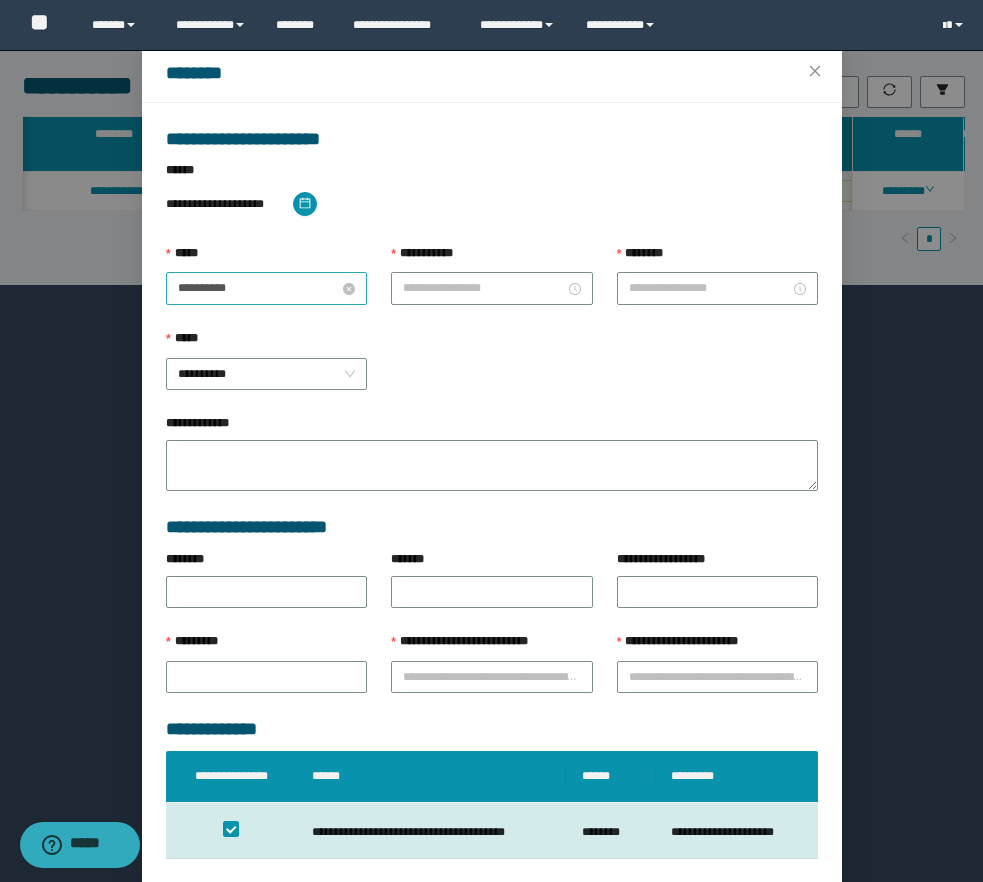 click on "**********" at bounding box center [266, 288] 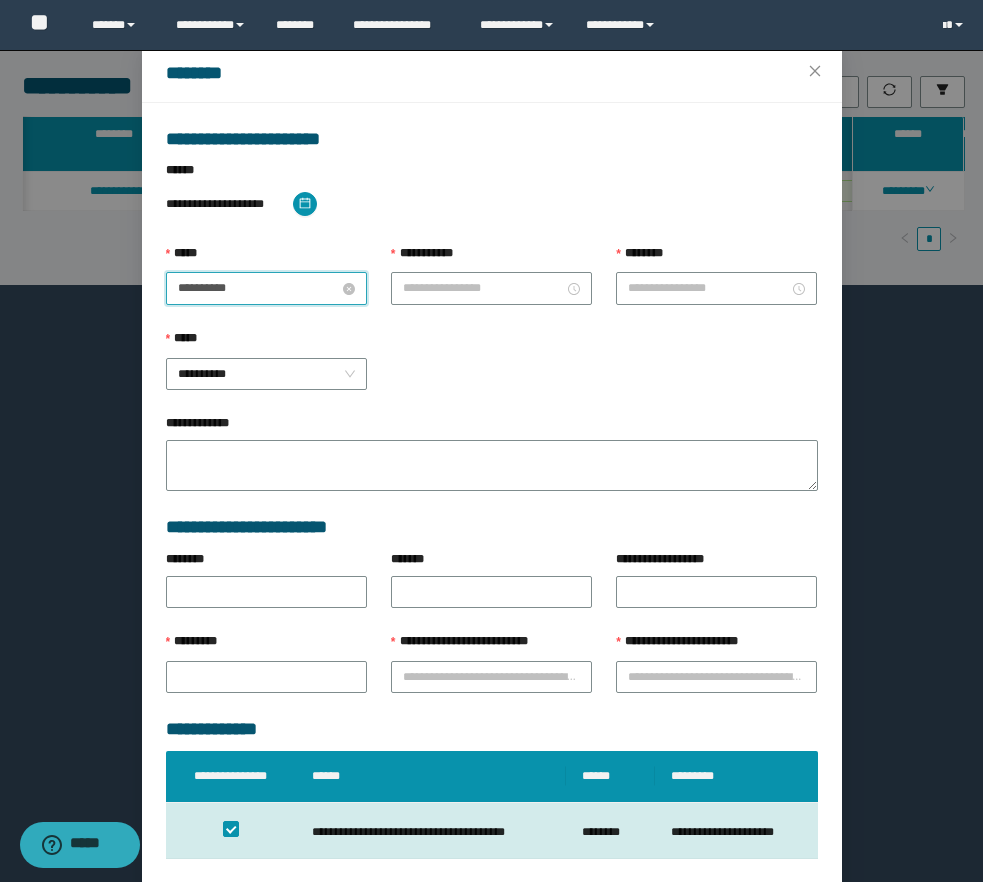 click on "**********" at bounding box center [258, 288] 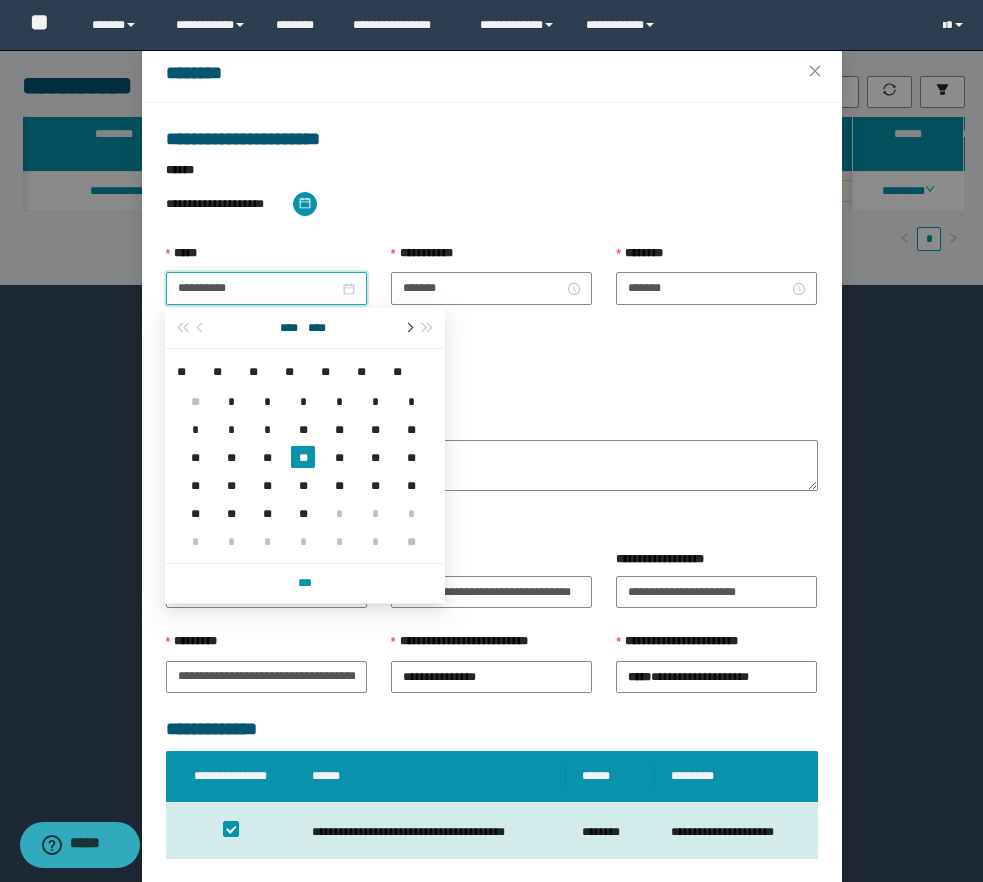 click at bounding box center [408, 328] 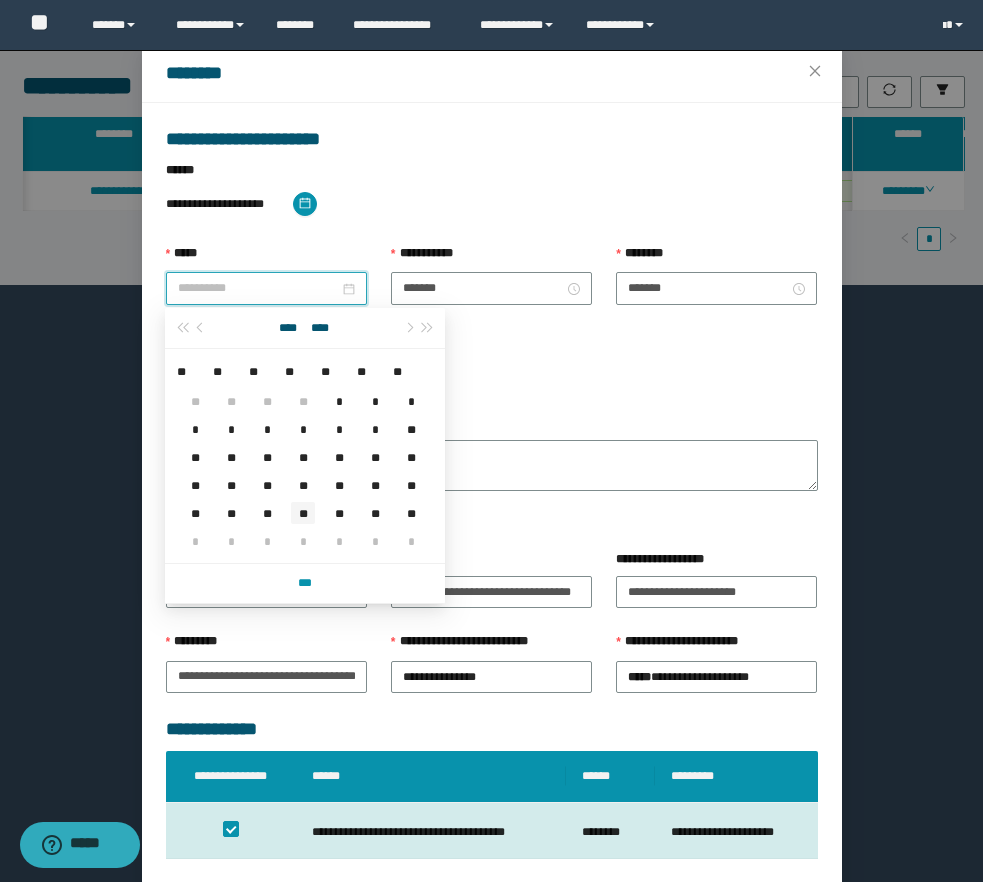 click on "**" at bounding box center (303, 513) 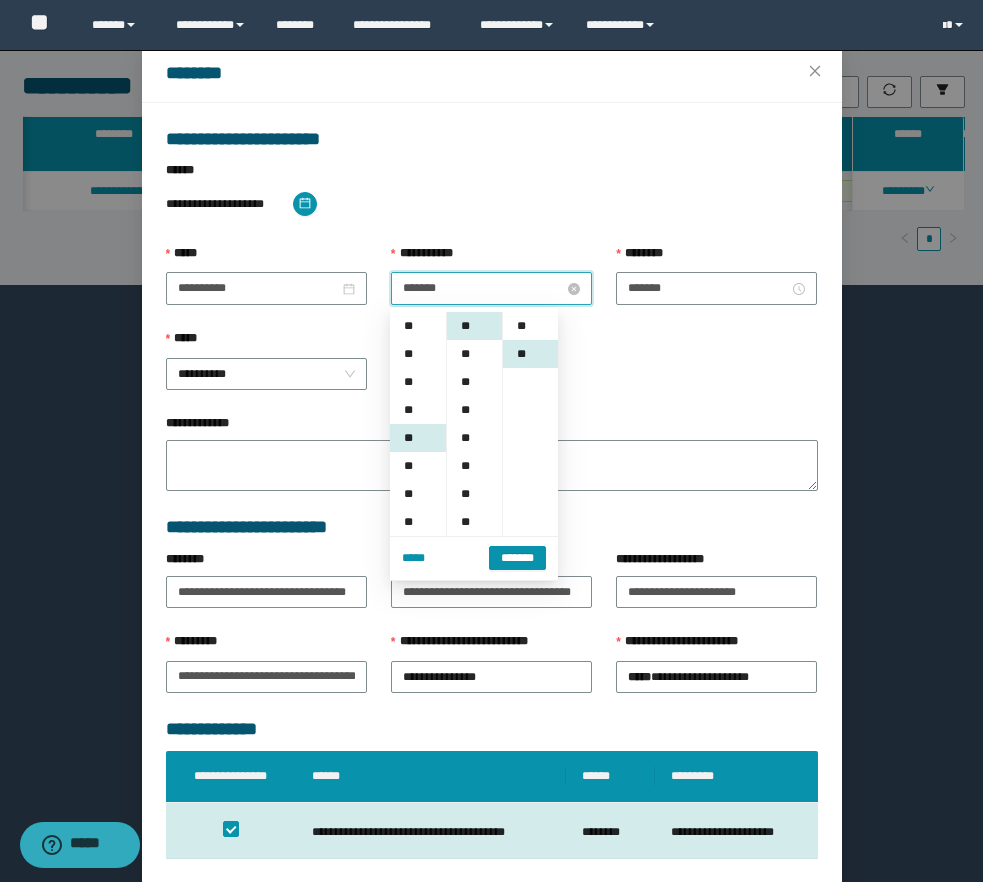 click on "*******" at bounding box center (483, 288) 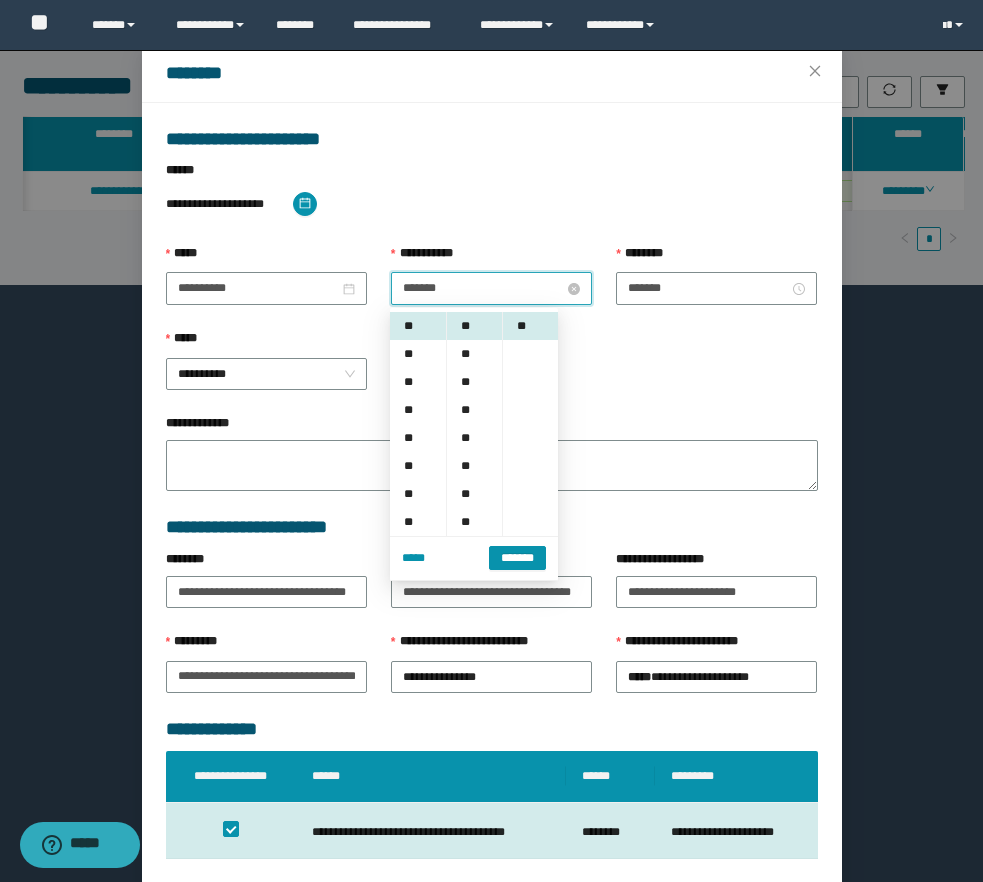 scroll, scrollTop: 112, scrollLeft: 0, axis: vertical 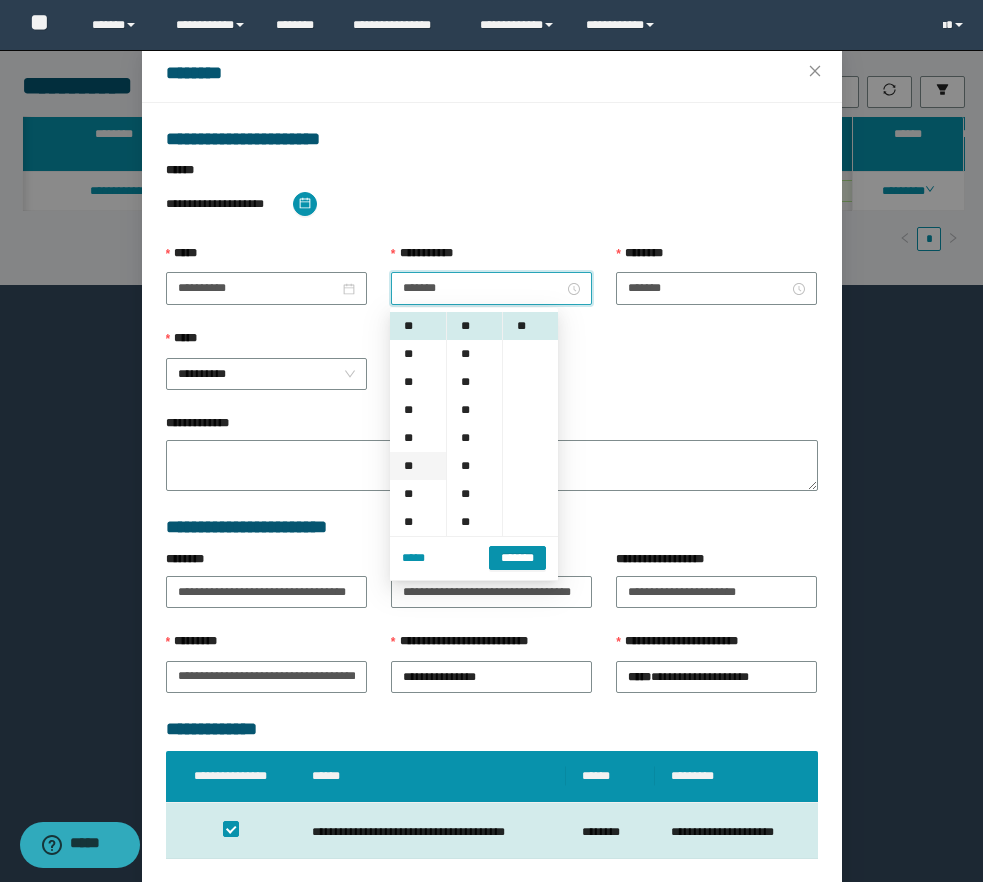 click on "**" at bounding box center [418, 466] 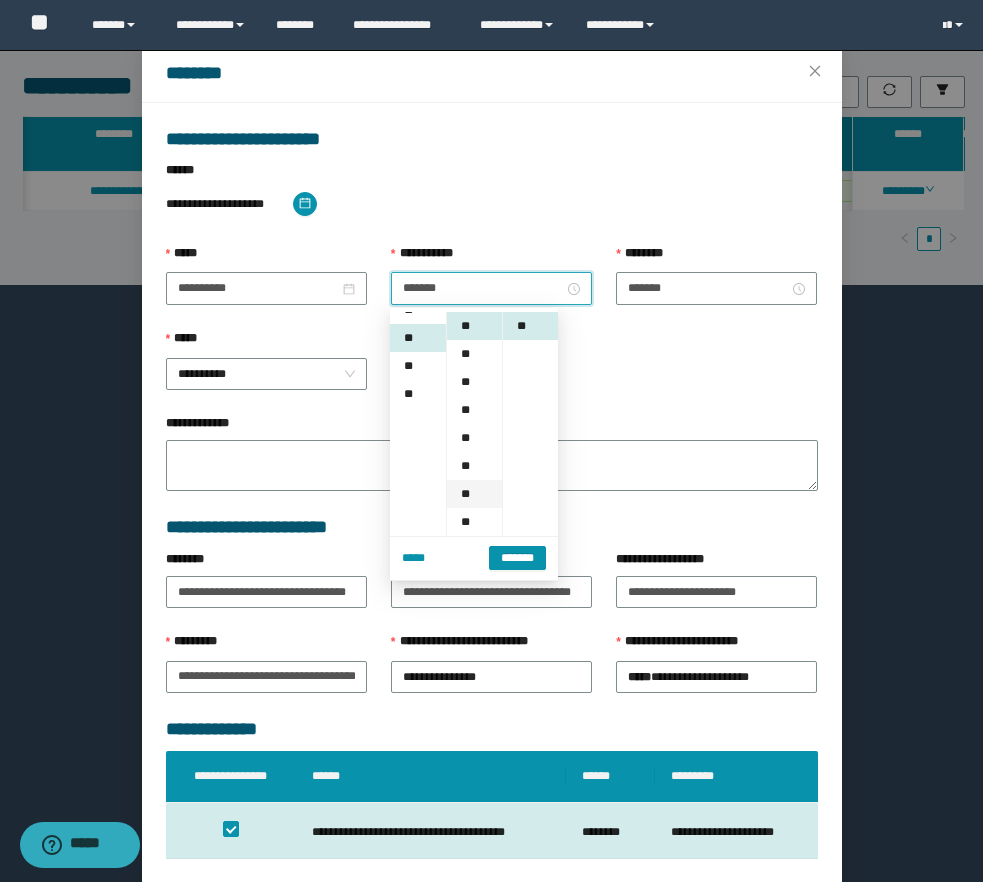 scroll, scrollTop: 252, scrollLeft: 0, axis: vertical 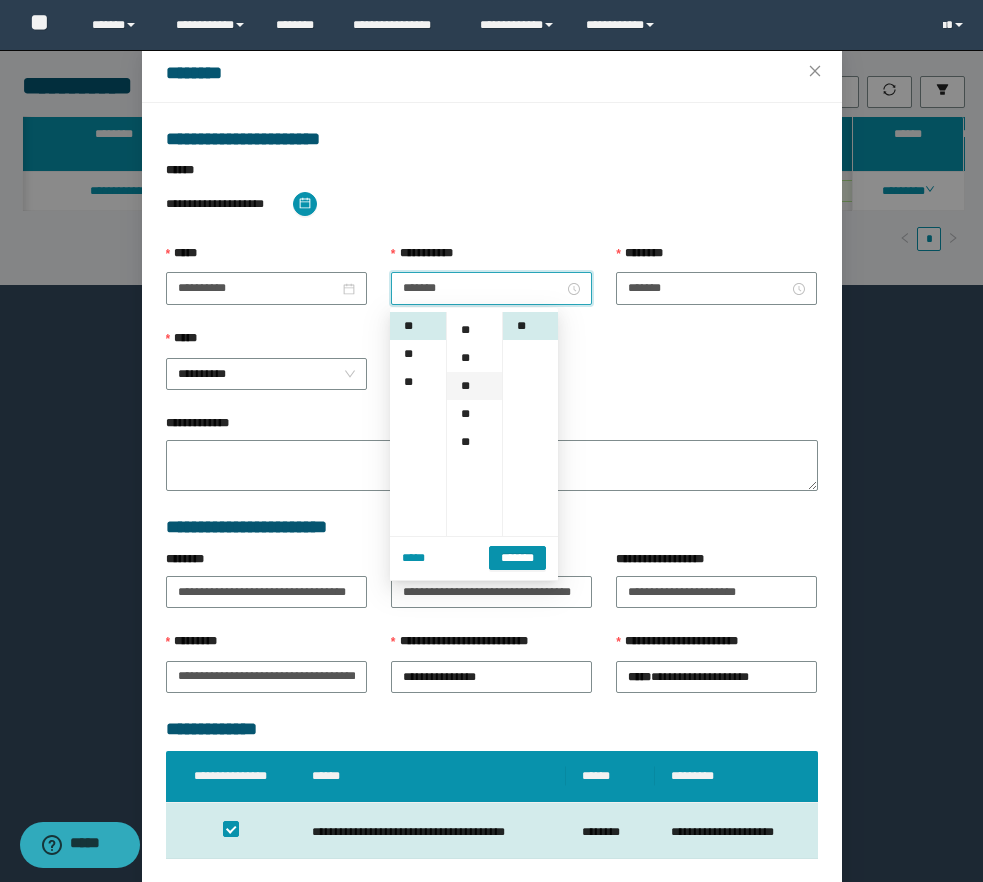 click on "**" at bounding box center [474, 386] 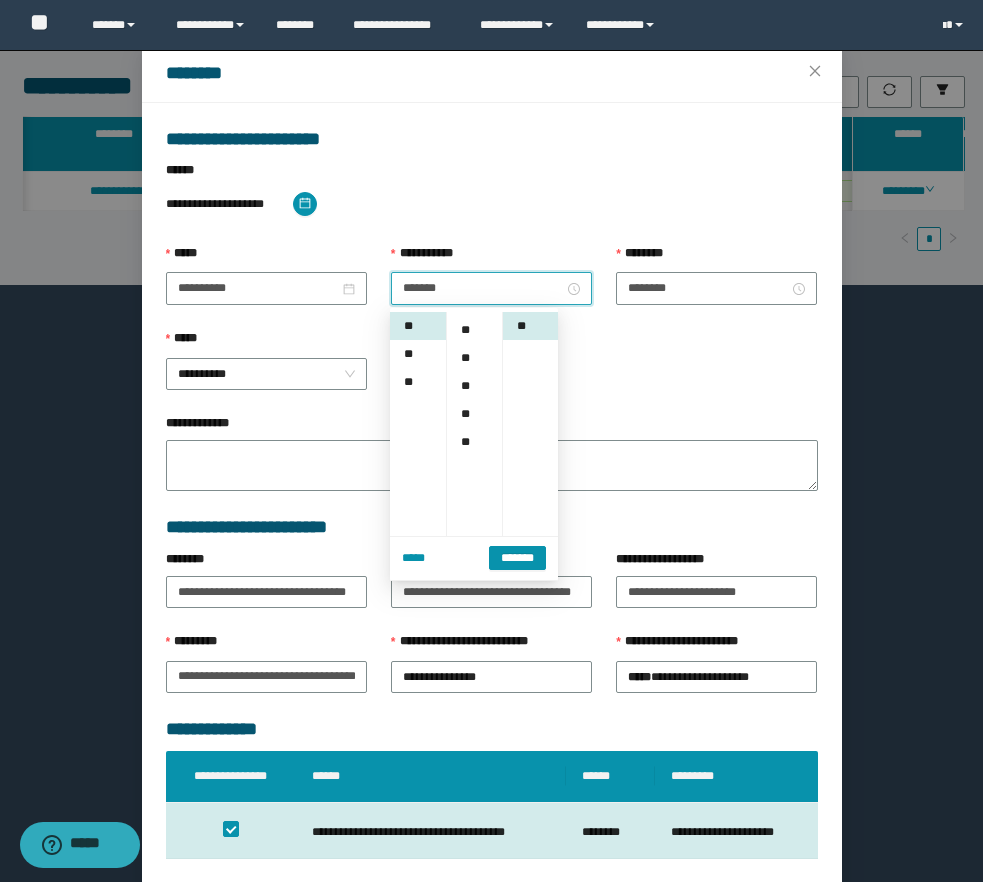 scroll, scrollTop: 232, scrollLeft: 0, axis: vertical 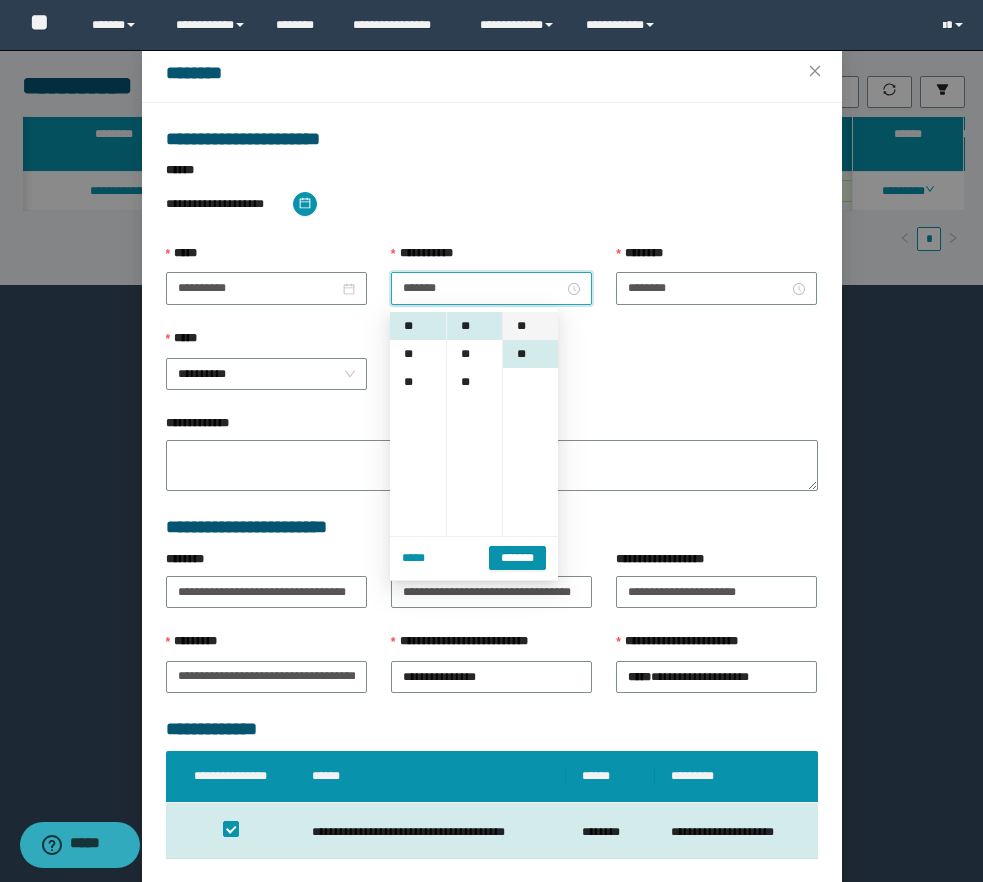 click on "**" at bounding box center (530, 326) 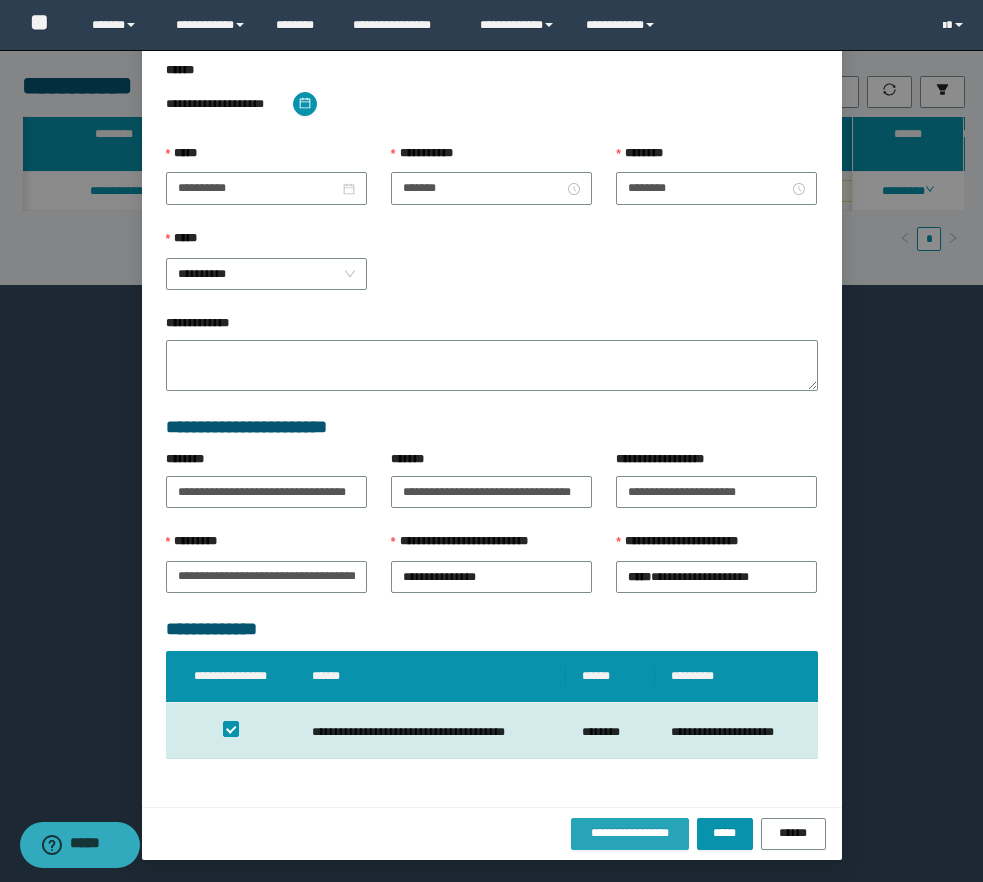 click on "**********" at bounding box center [630, 833] 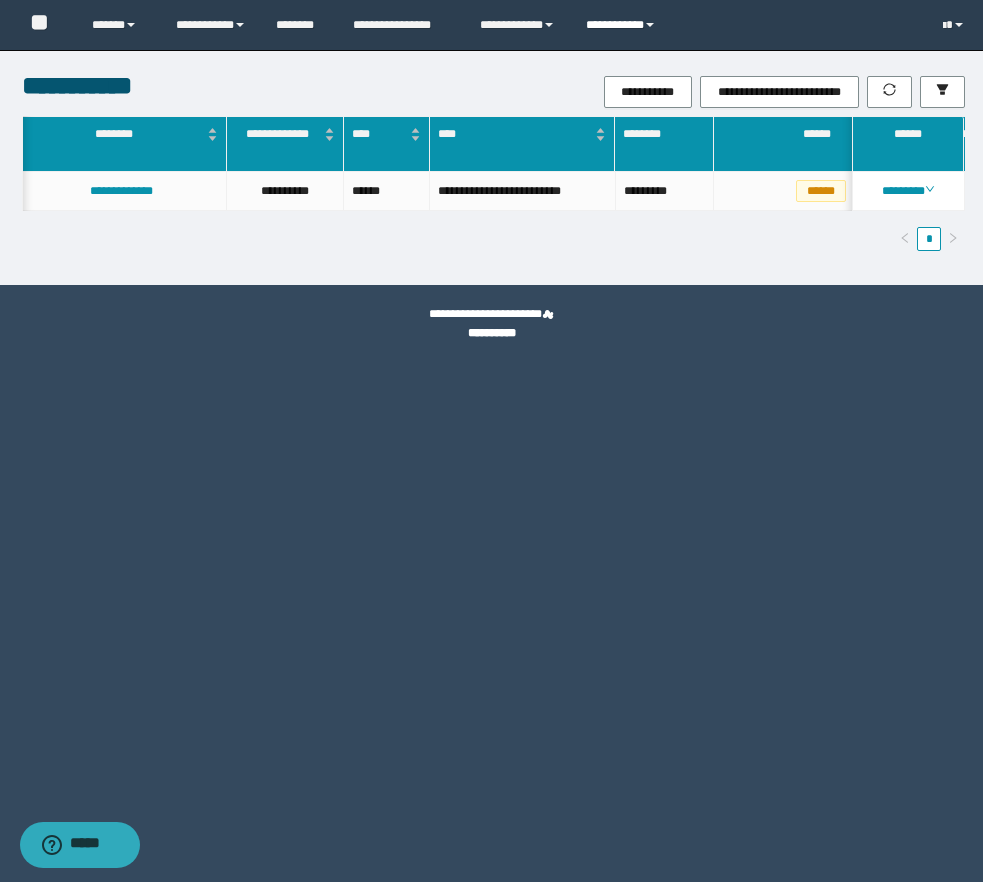 click on "**********" at bounding box center [623, 25] 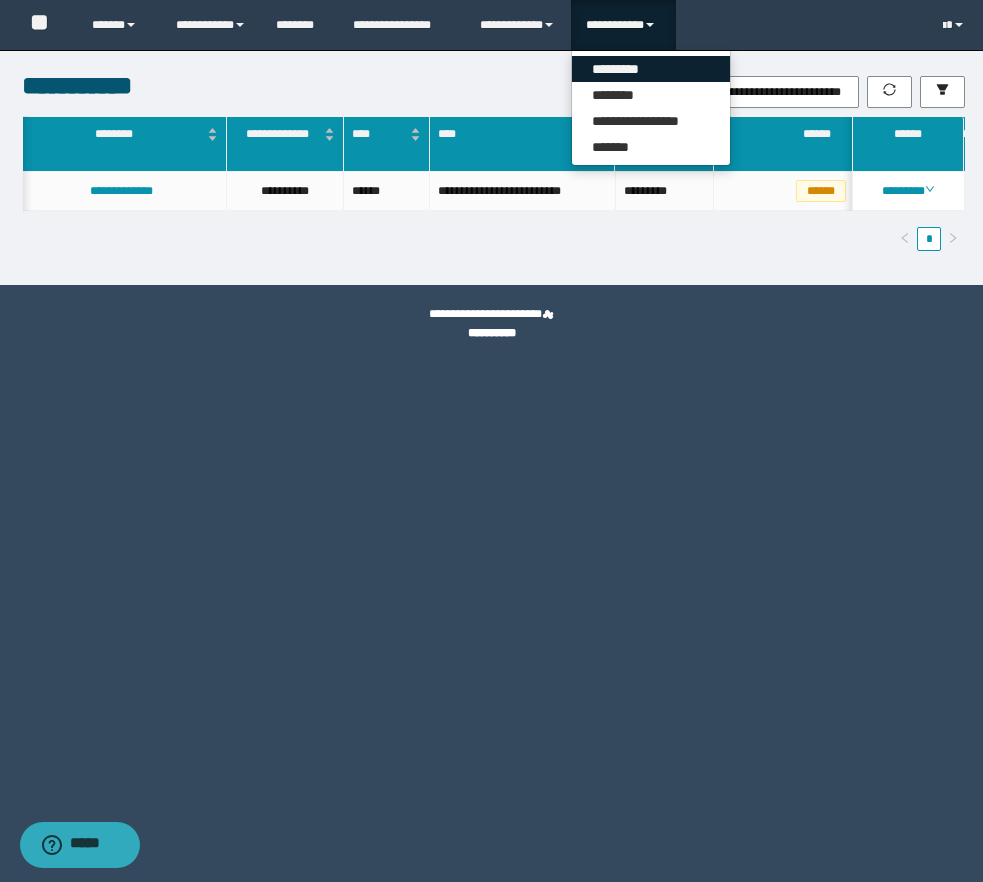 click on "*********" at bounding box center (651, 69) 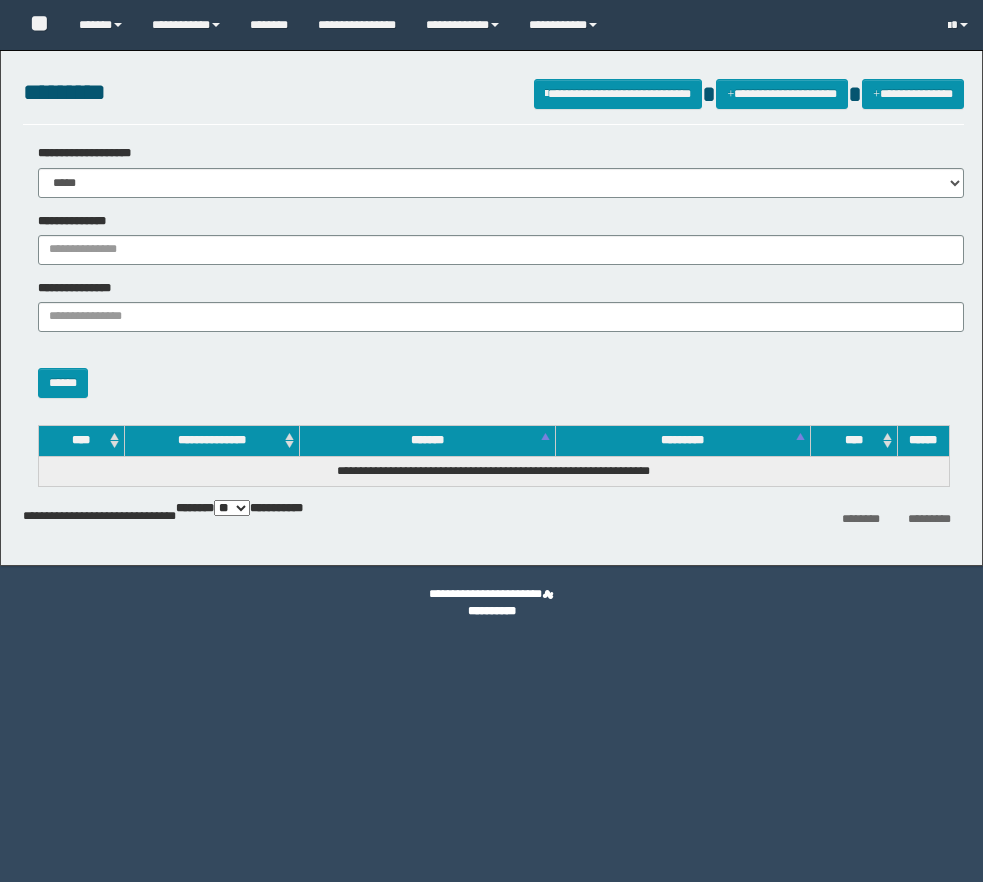 click on "**********" at bounding box center [501, 250] 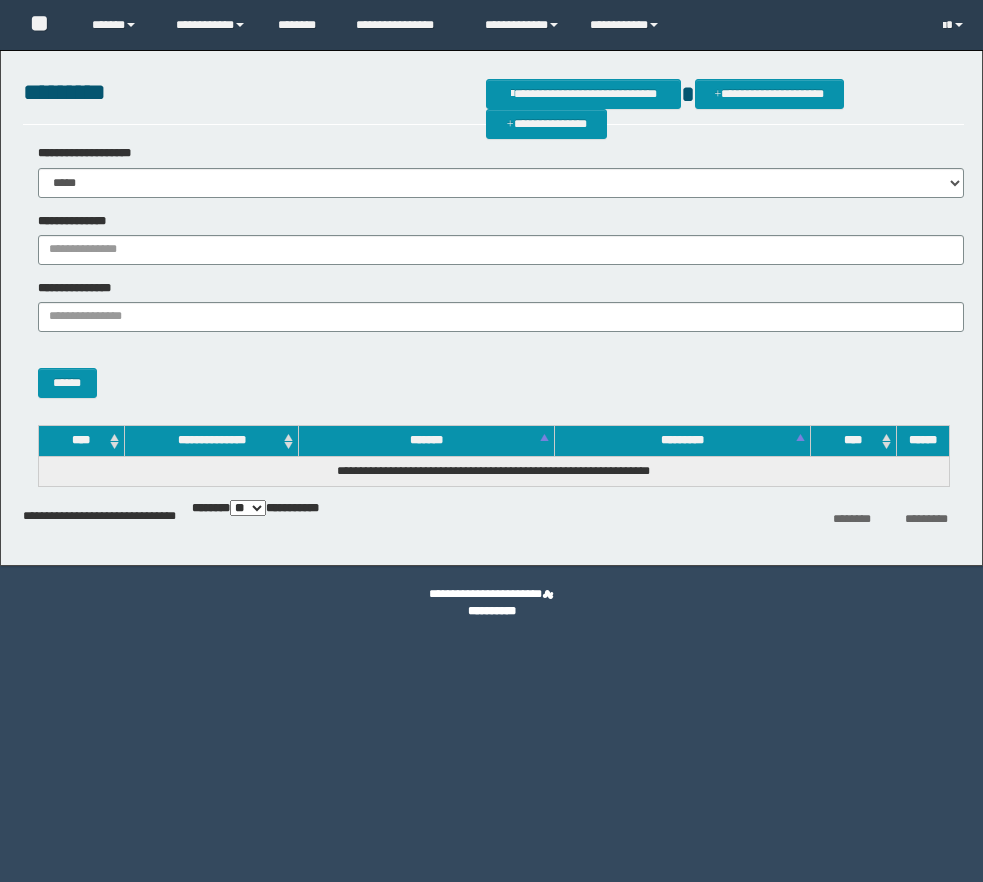scroll, scrollTop: 0, scrollLeft: 0, axis: both 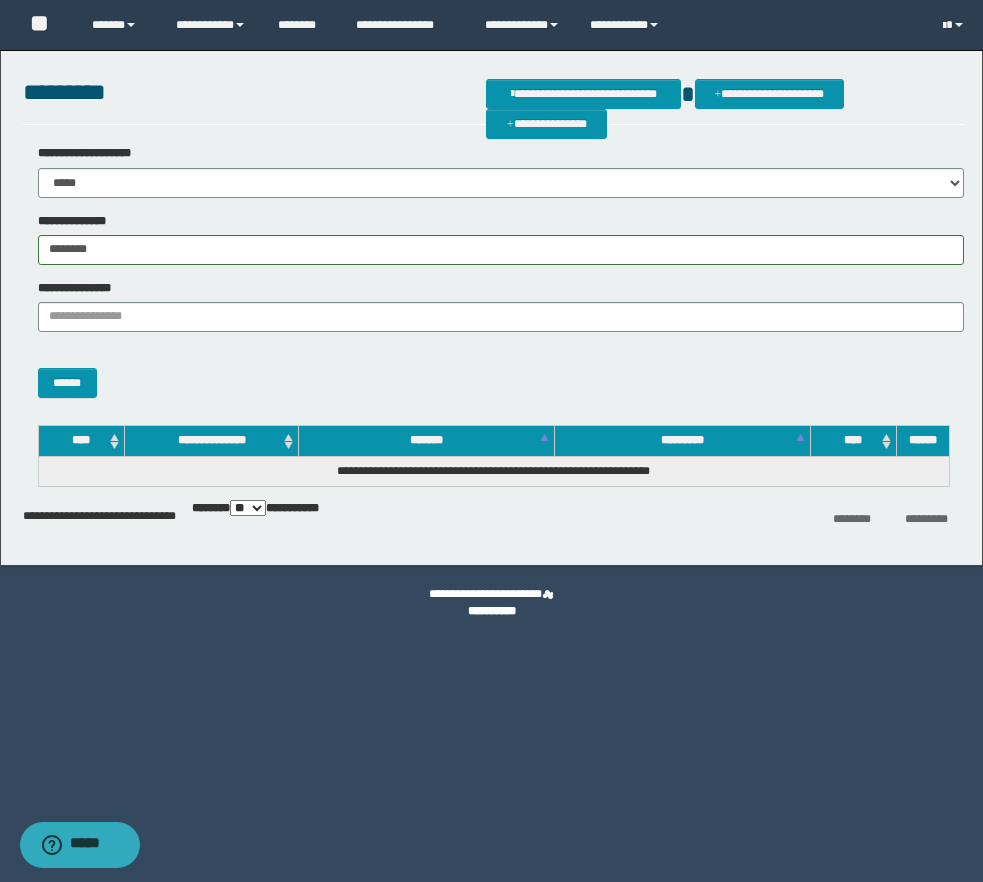 type on "********" 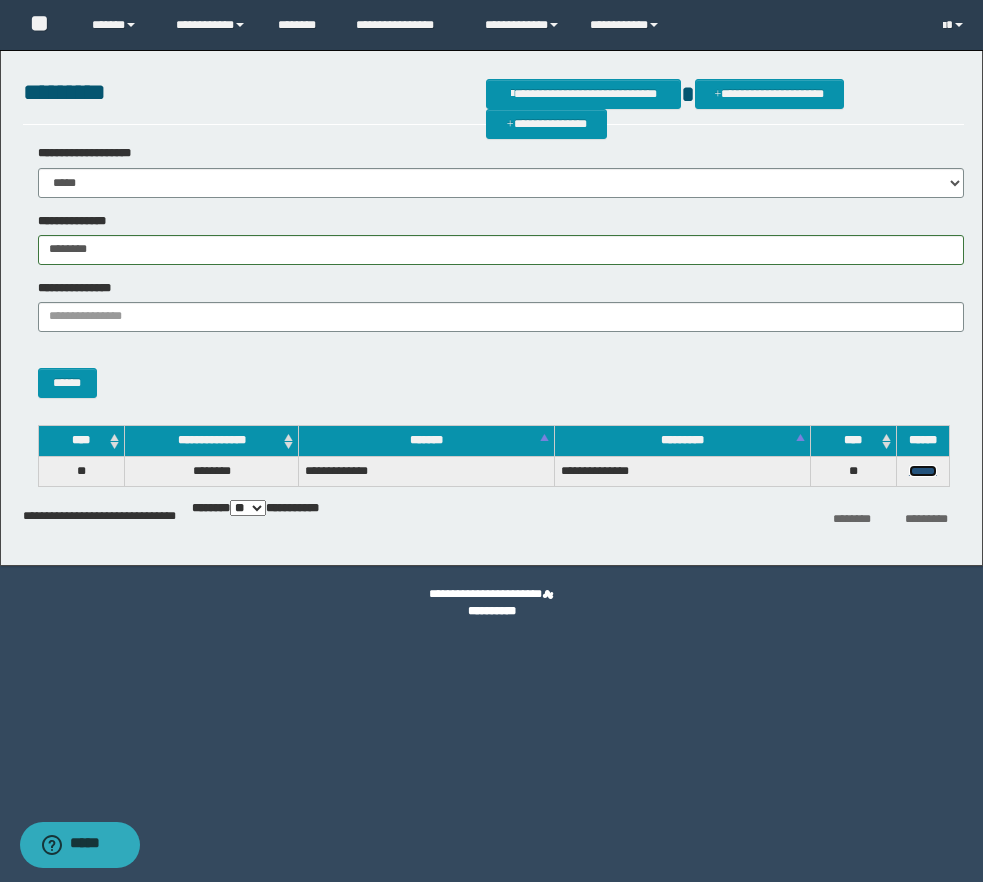 click on "******" at bounding box center (923, 471) 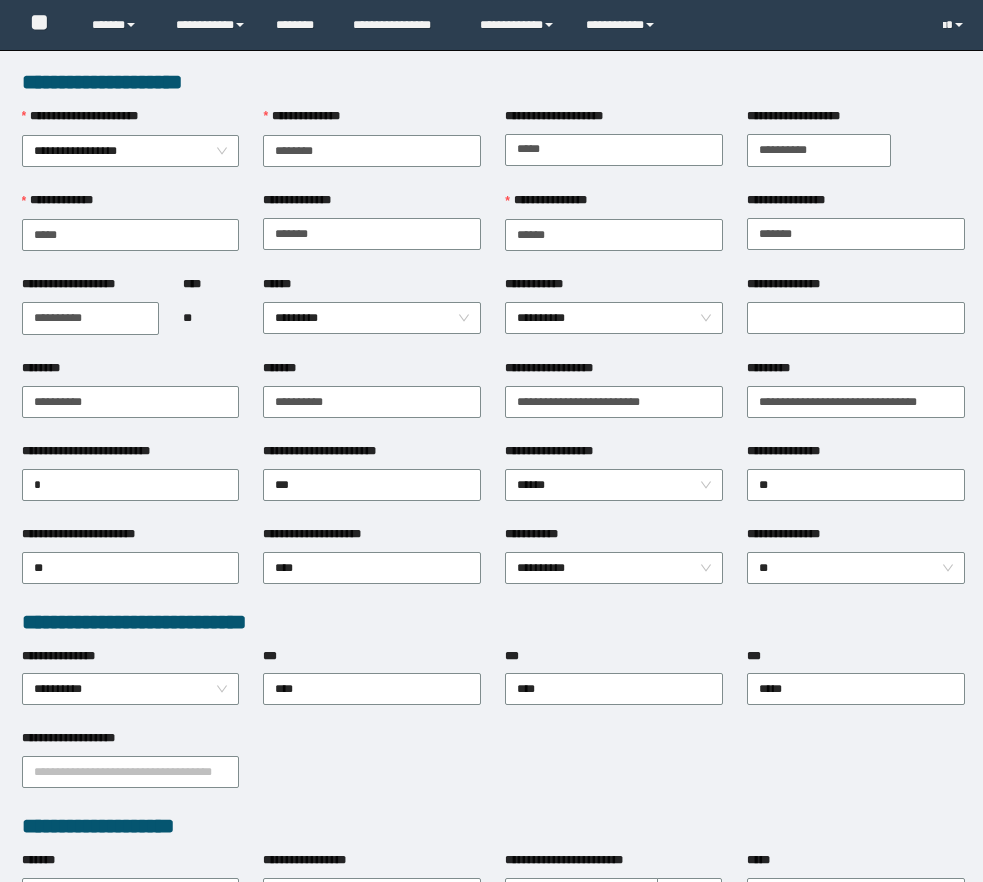 scroll, scrollTop: 0, scrollLeft: 0, axis: both 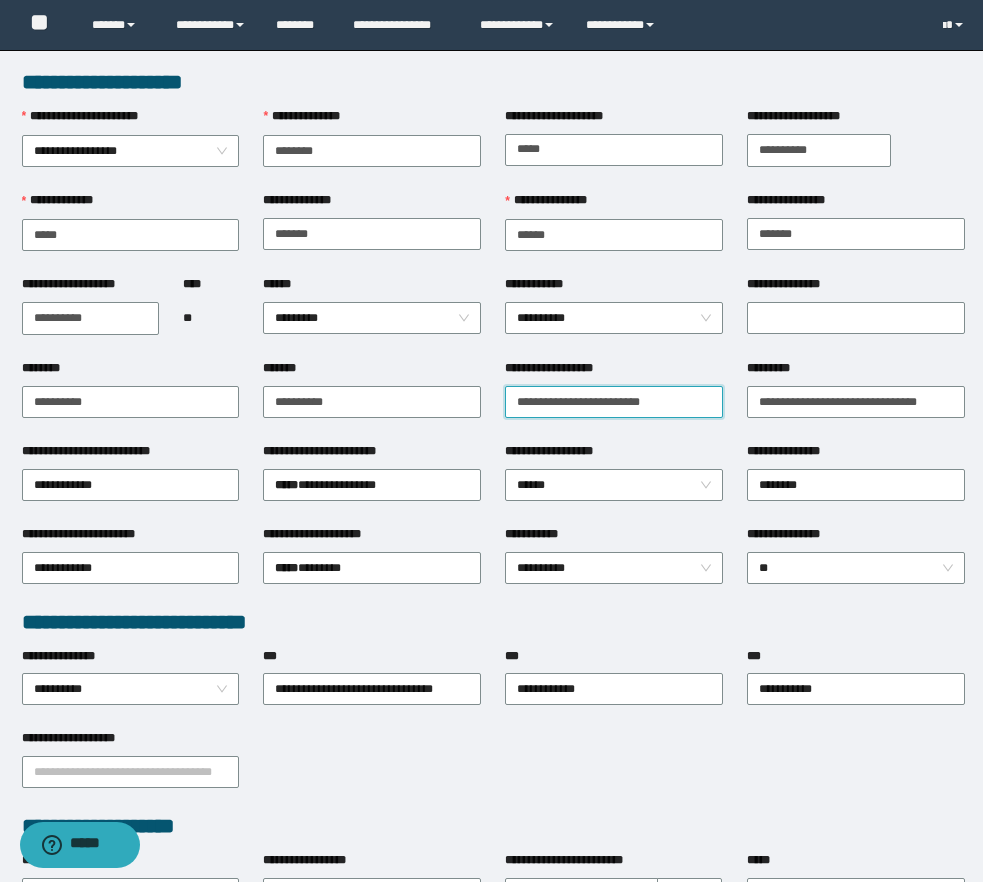 click on "**********" at bounding box center [614, 402] 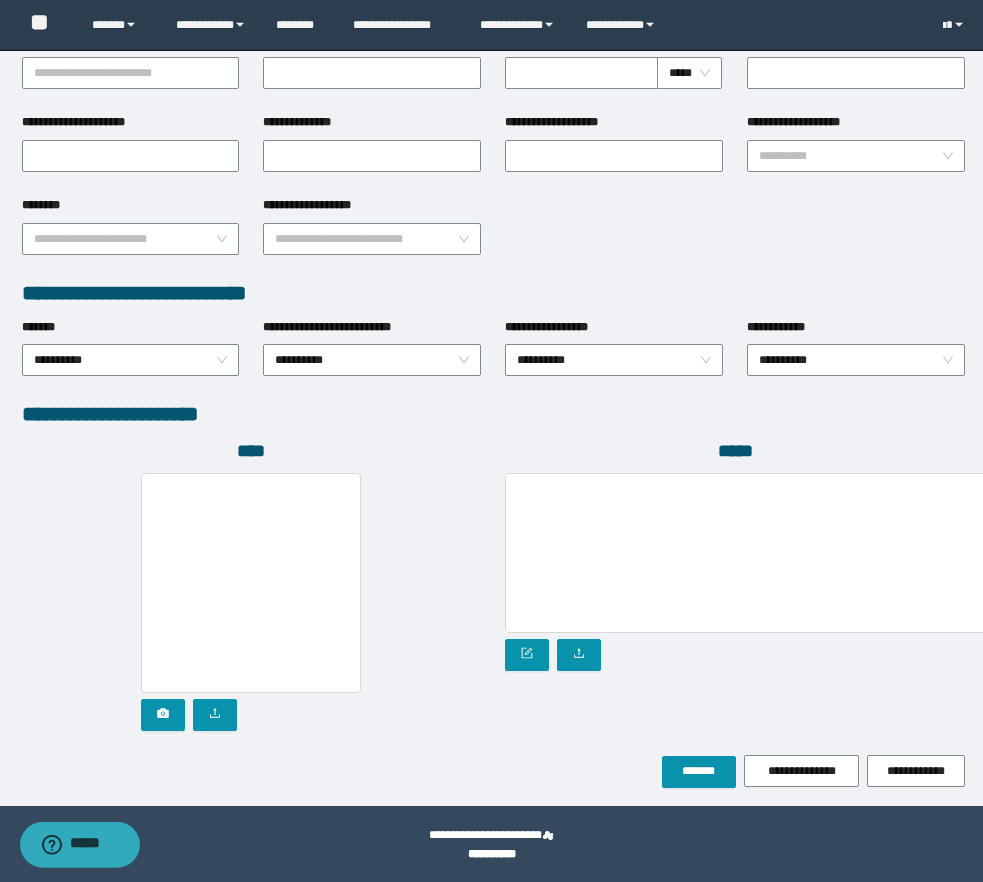 scroll, scrollTop: 822, scrollLeft: 0, axis: vertical 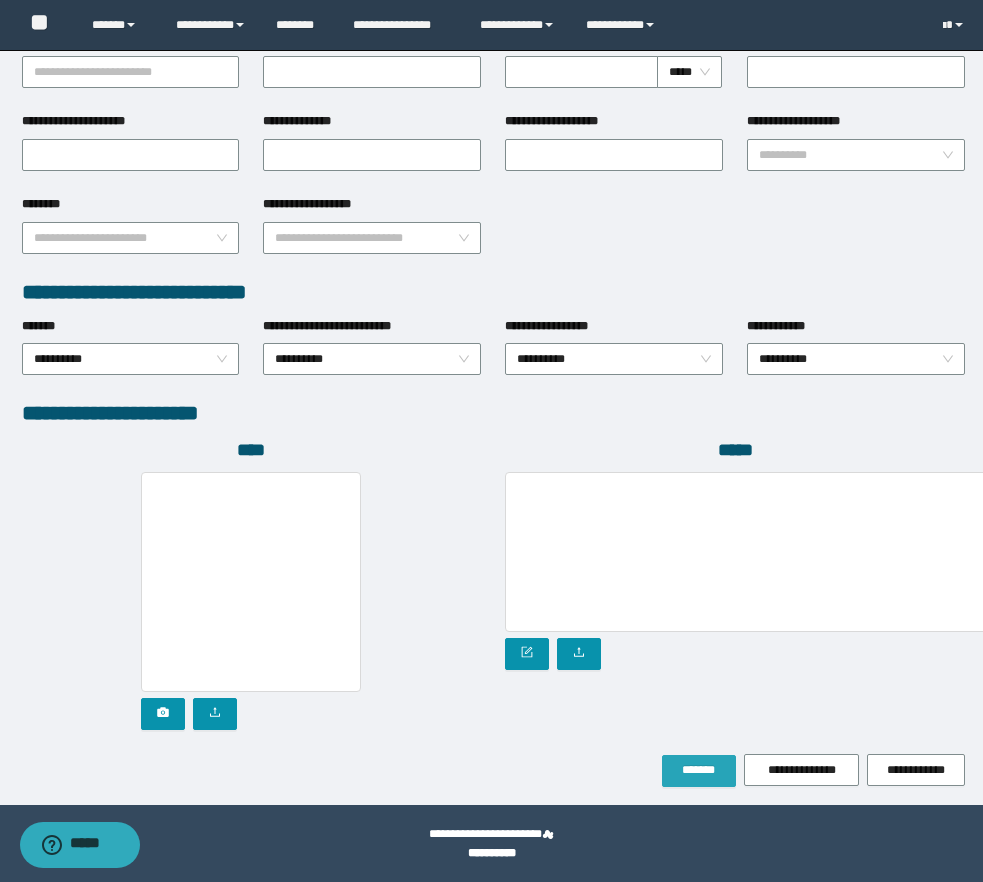 type on "**********" 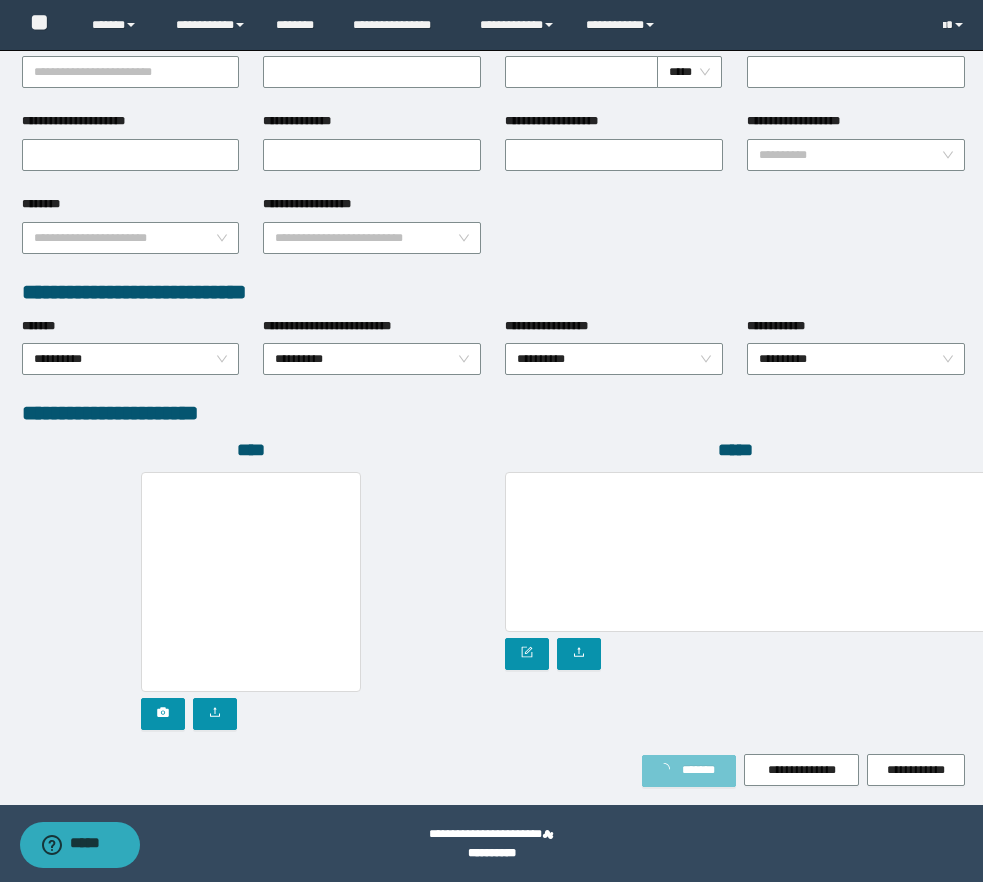 click on "*******" at bounding box center (699, 770) 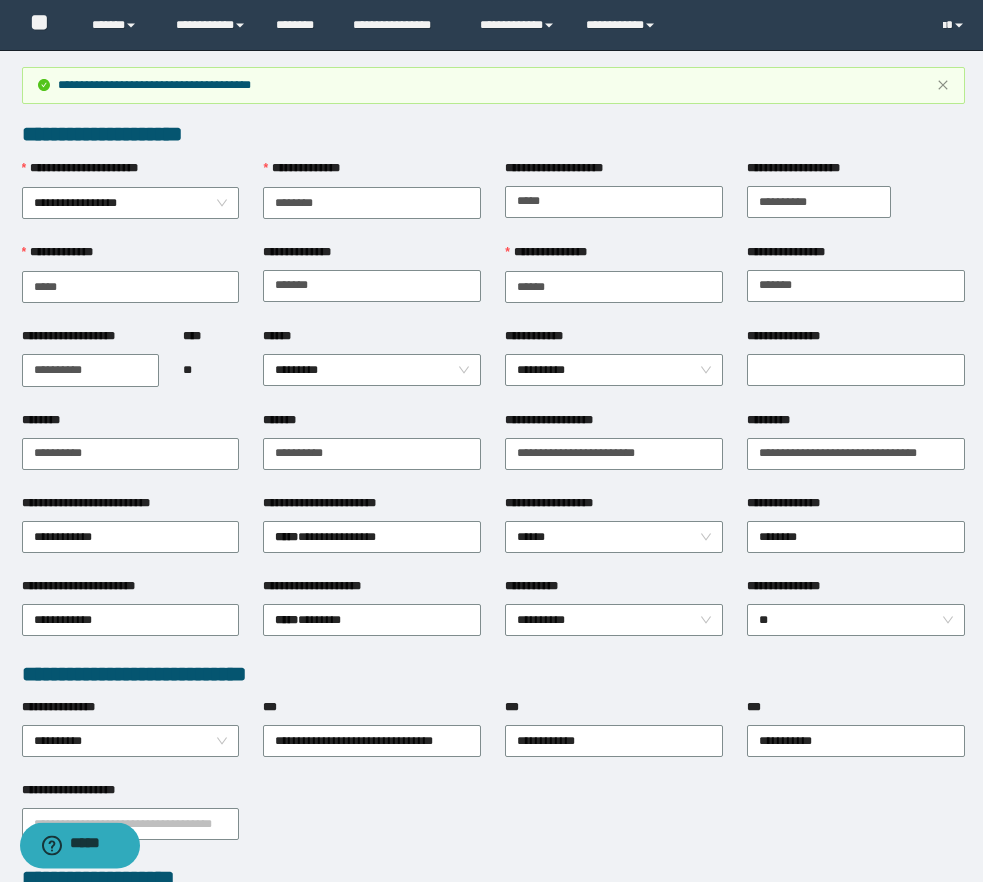scroll, scrollTop: 0, scrollLeft: 0, axis: both 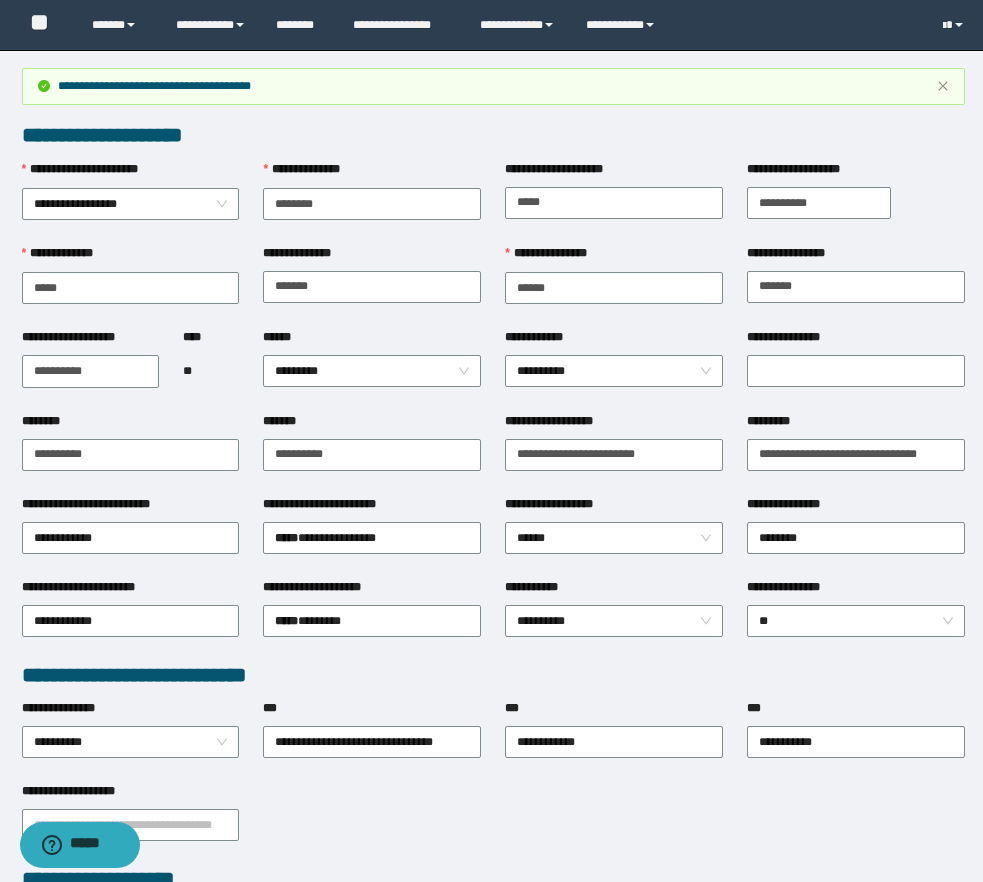 type 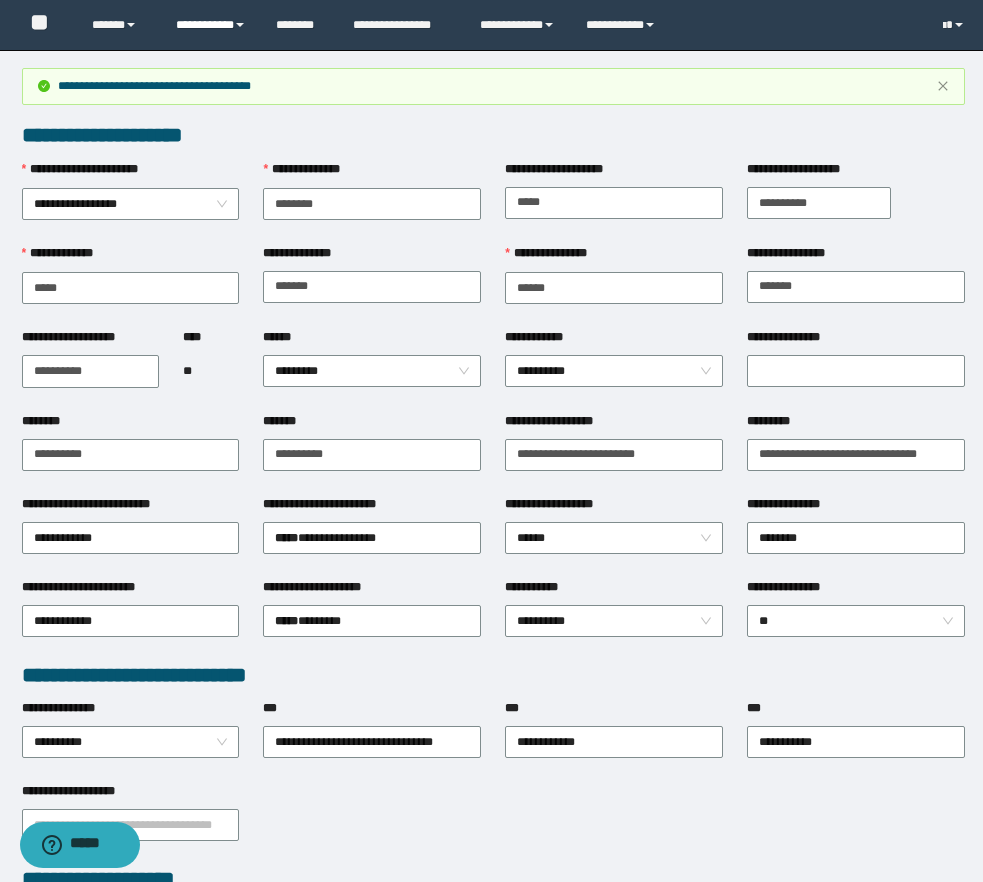 click on "**********" at bounding box center [211, 25] 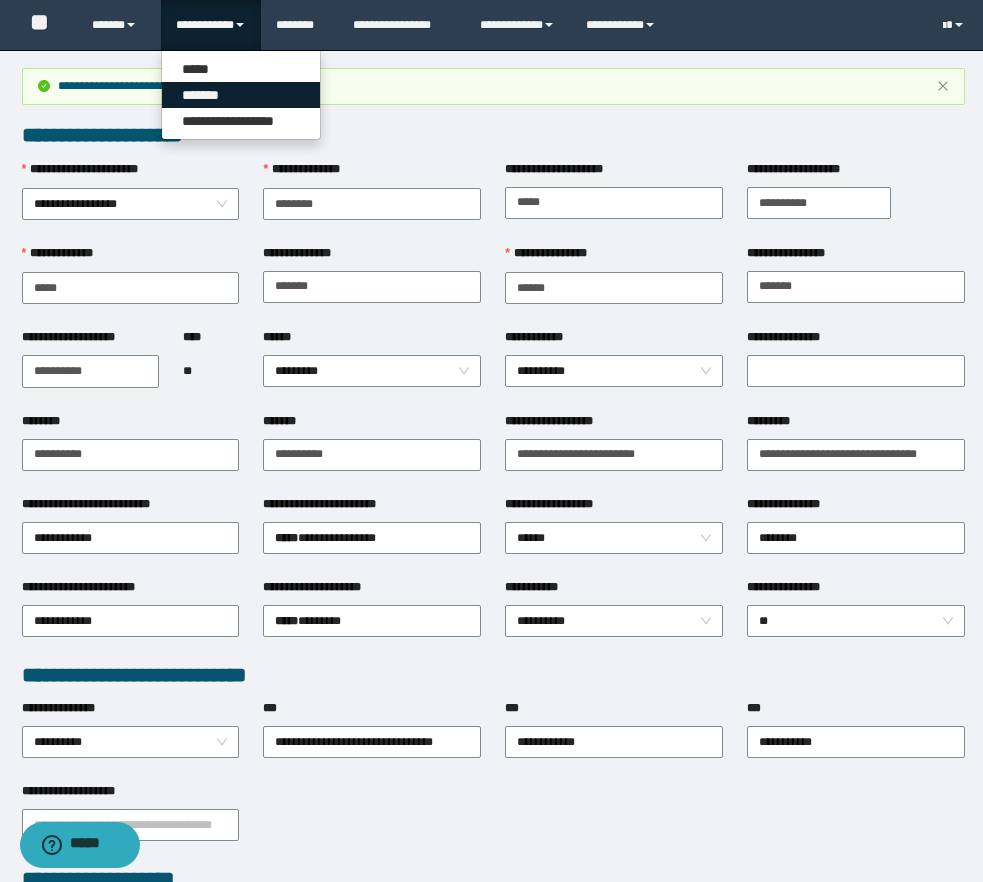 click on "*******" at bounding box center (241, 95) 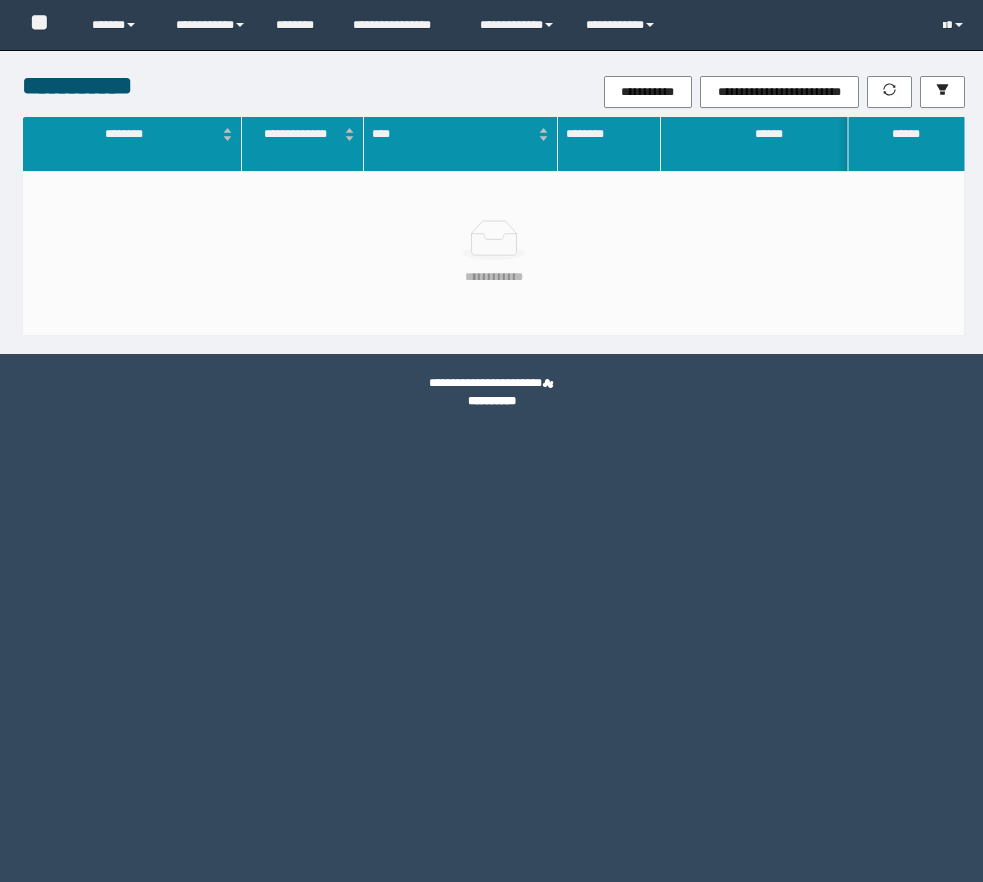 scroll, scrollTop: 0, scrollLeft: 0, axis: both 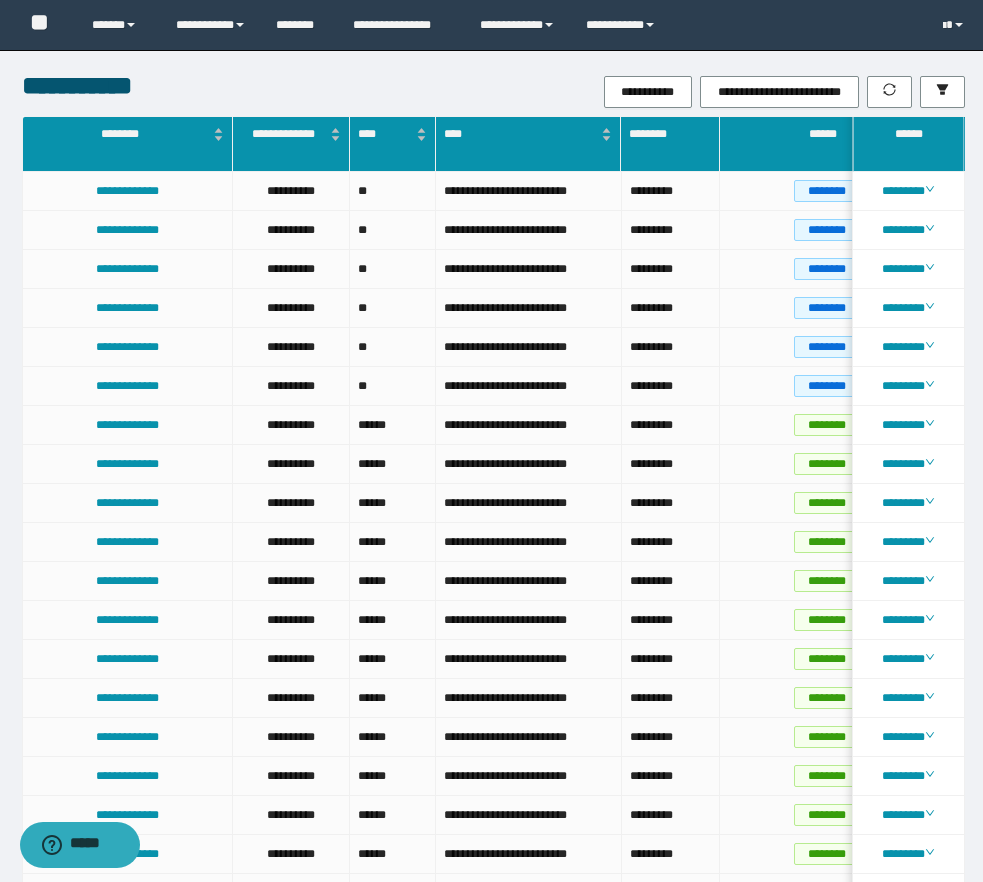 click on "**********" at bounding box center (650, 92) 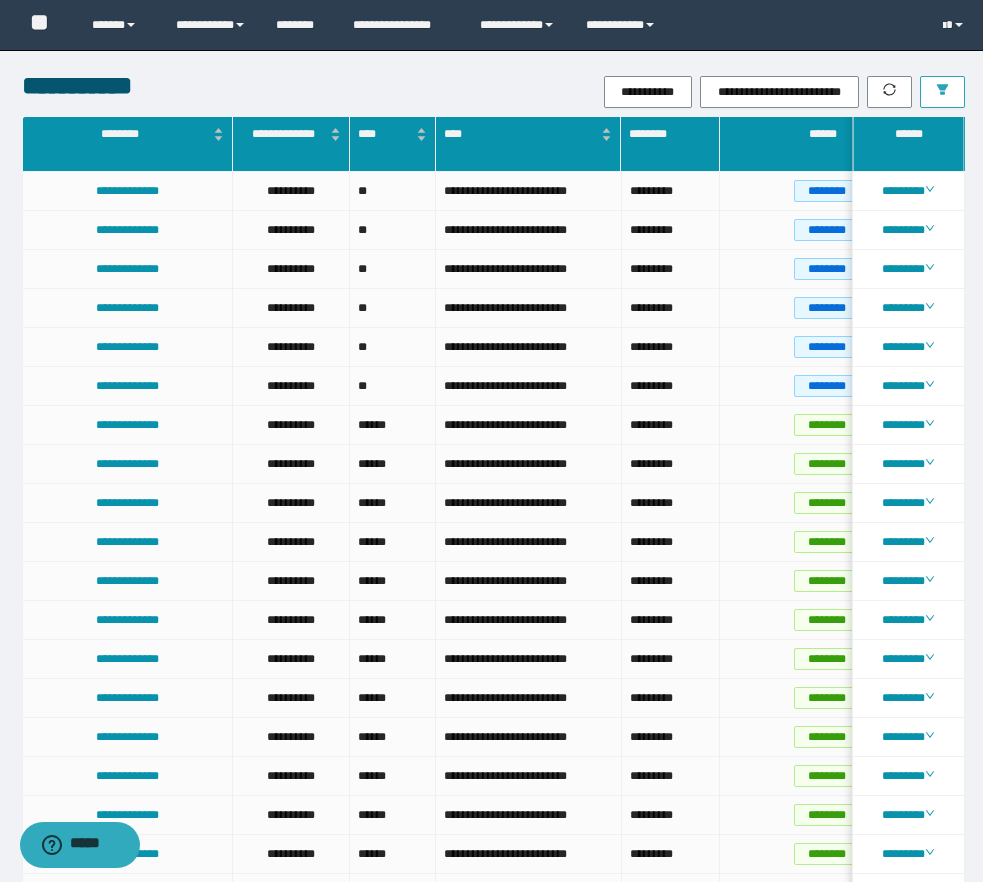 click at bounding box center [942, 92] 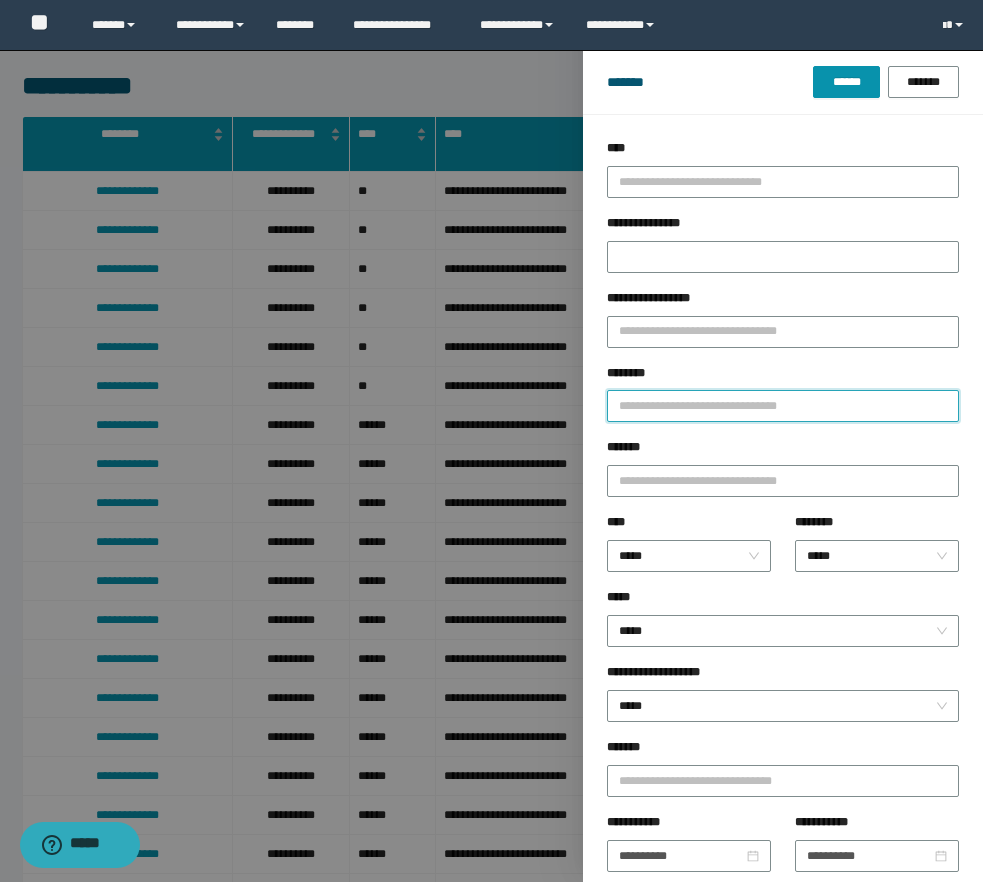 click on "********" at bounding box center (783, 406) 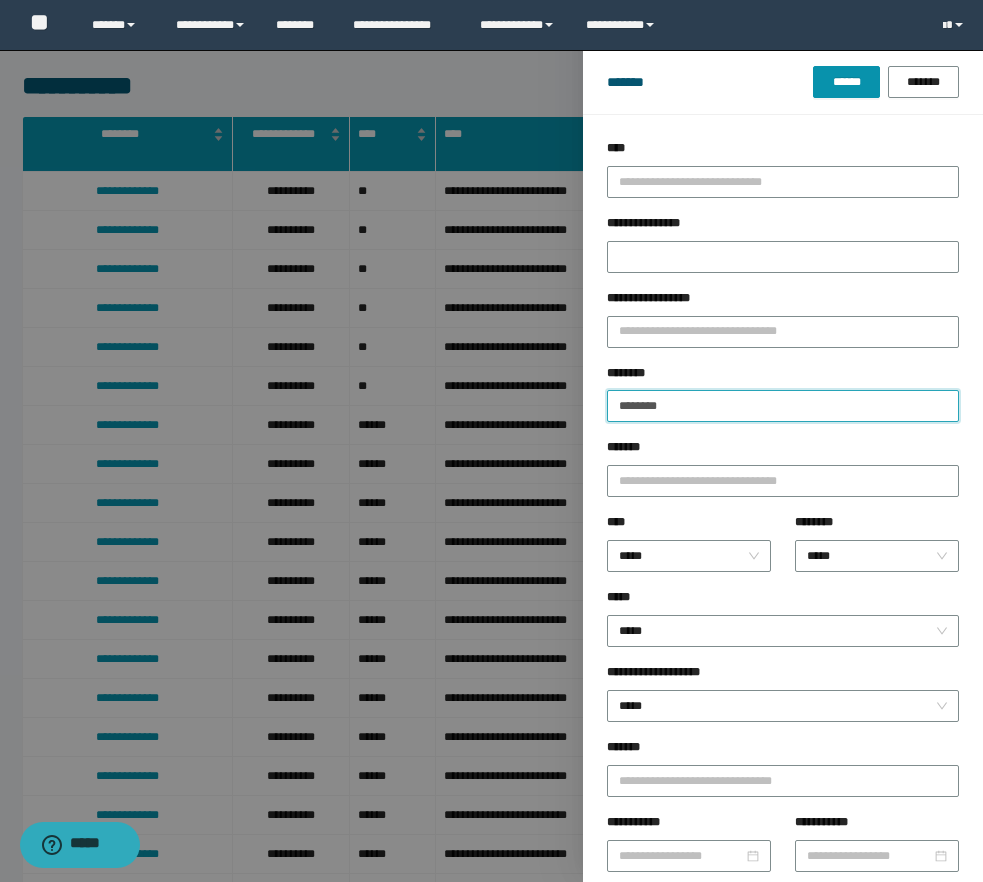type on "********" 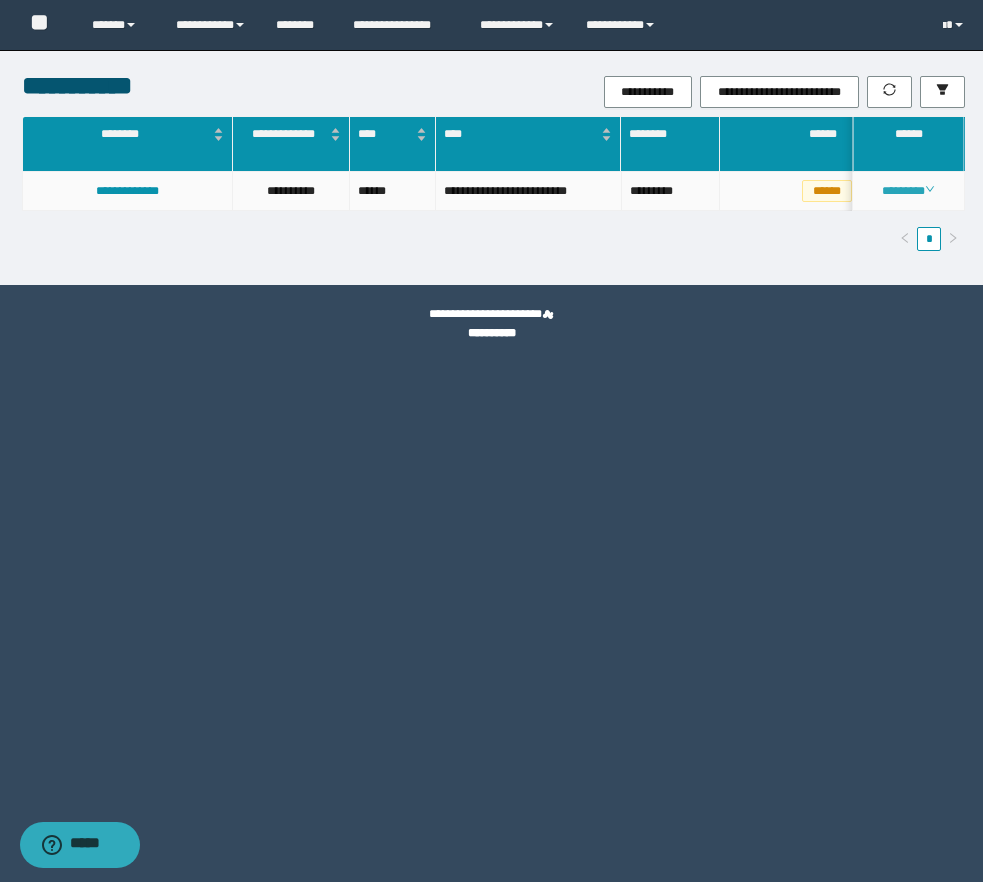 click on "********" at bounding box center (908, 191) 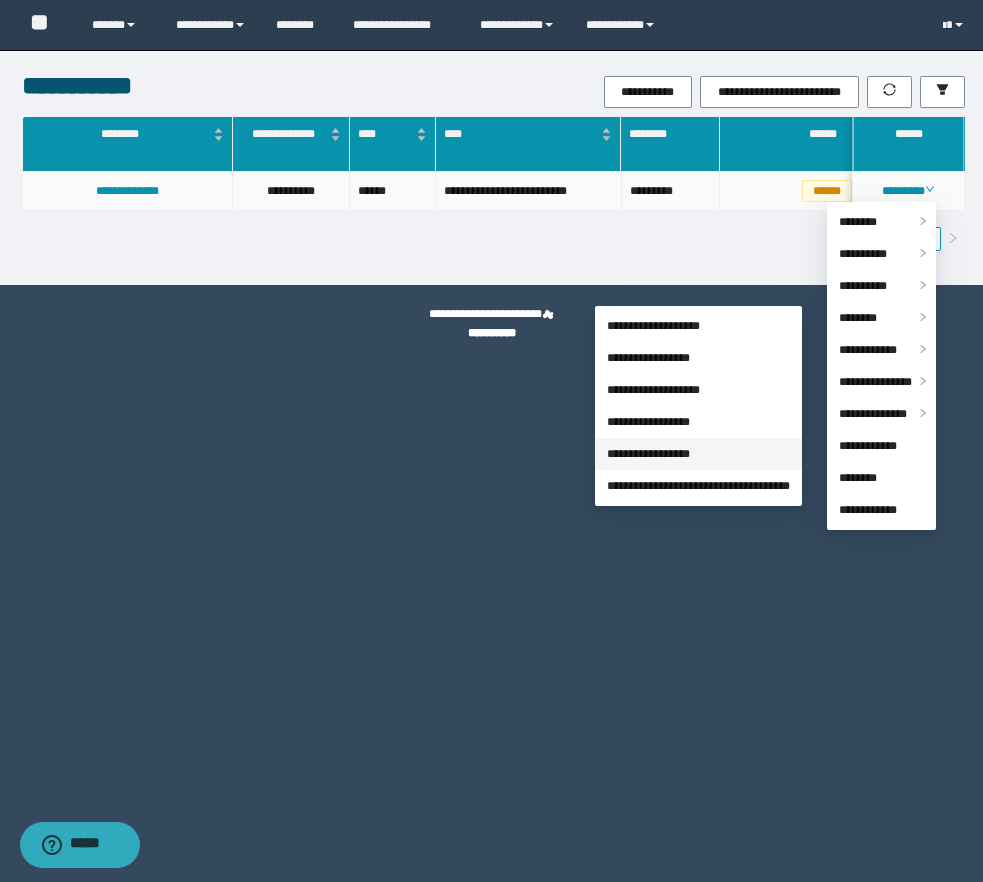 click on "**********" at bounding box center (648, 454) 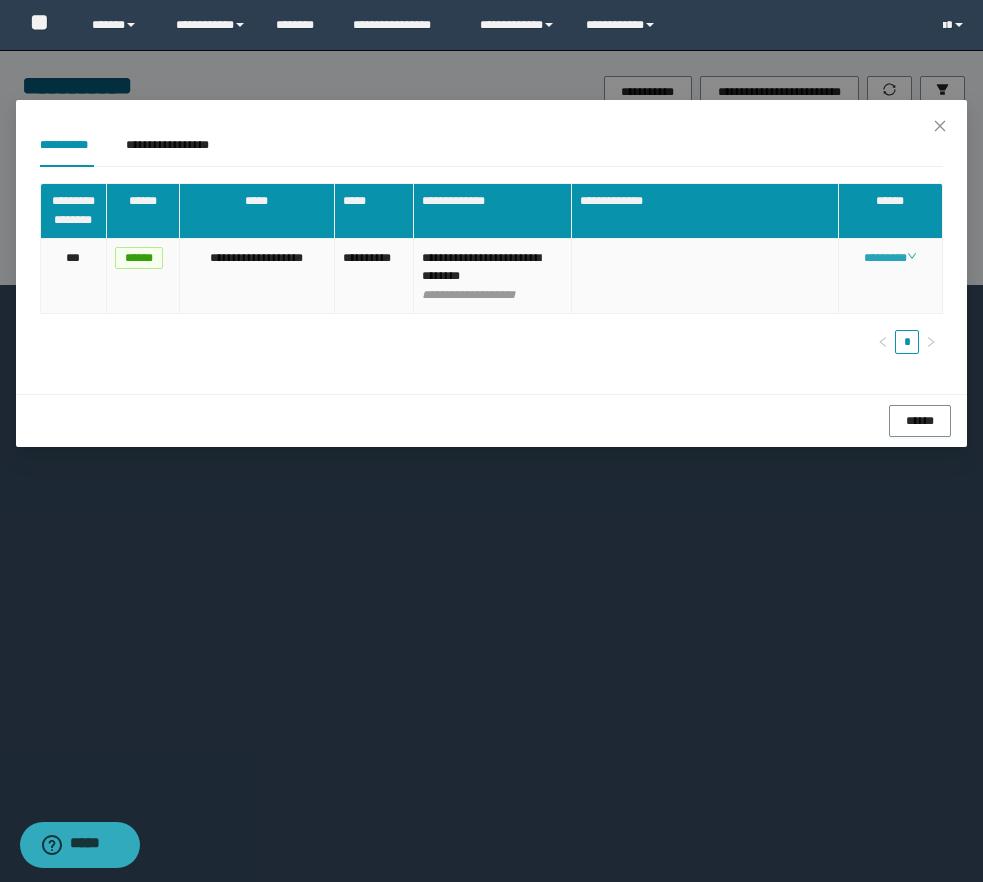 click on "********" at bounding box center (890, 258) 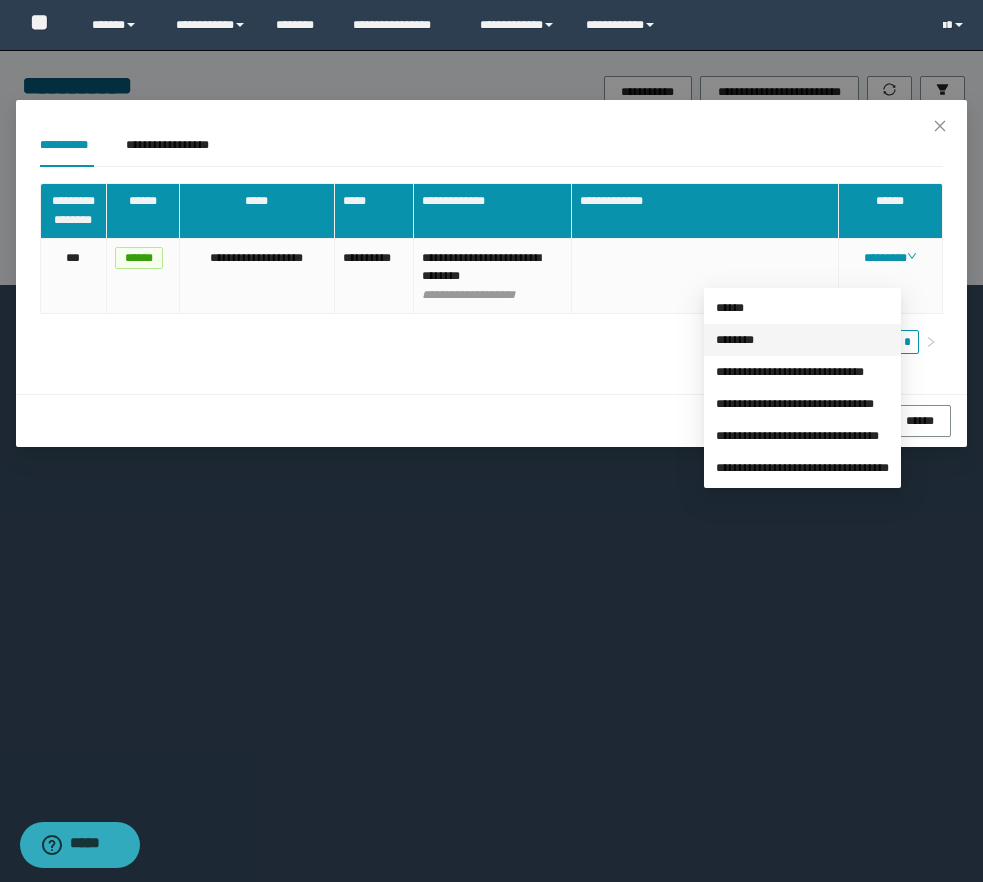 click on "********" at bounding box center [735, 340] 